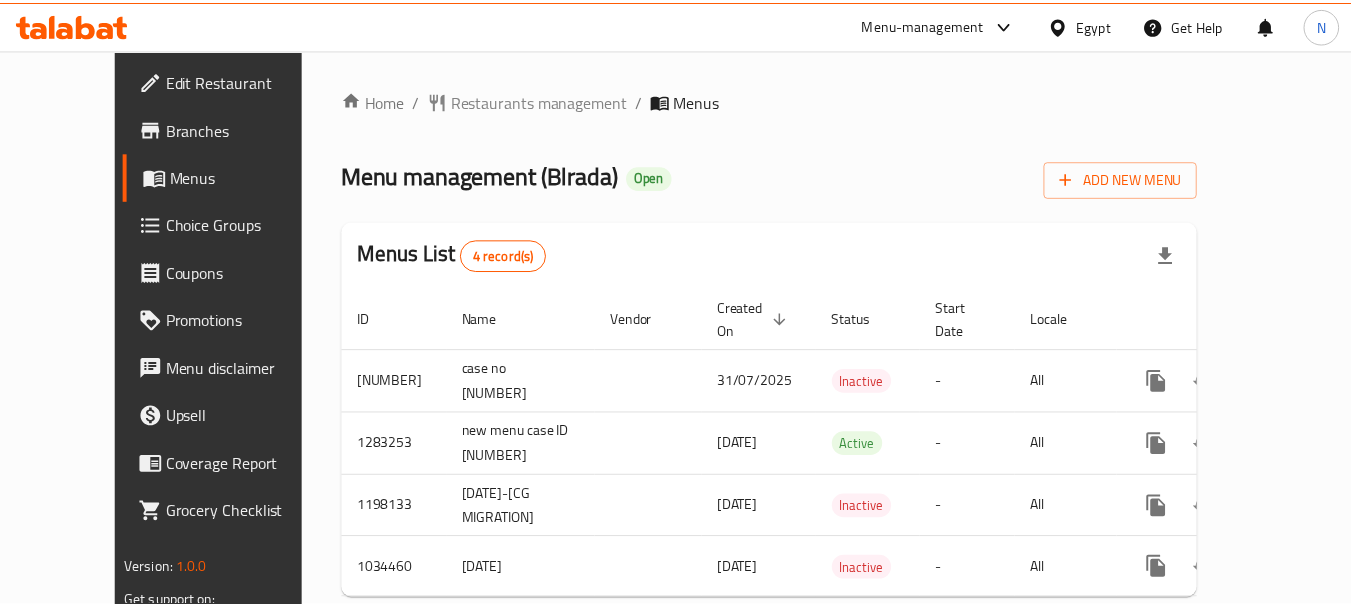 scroll, scrollTop: 0, scrollLeft: 0, axis: both 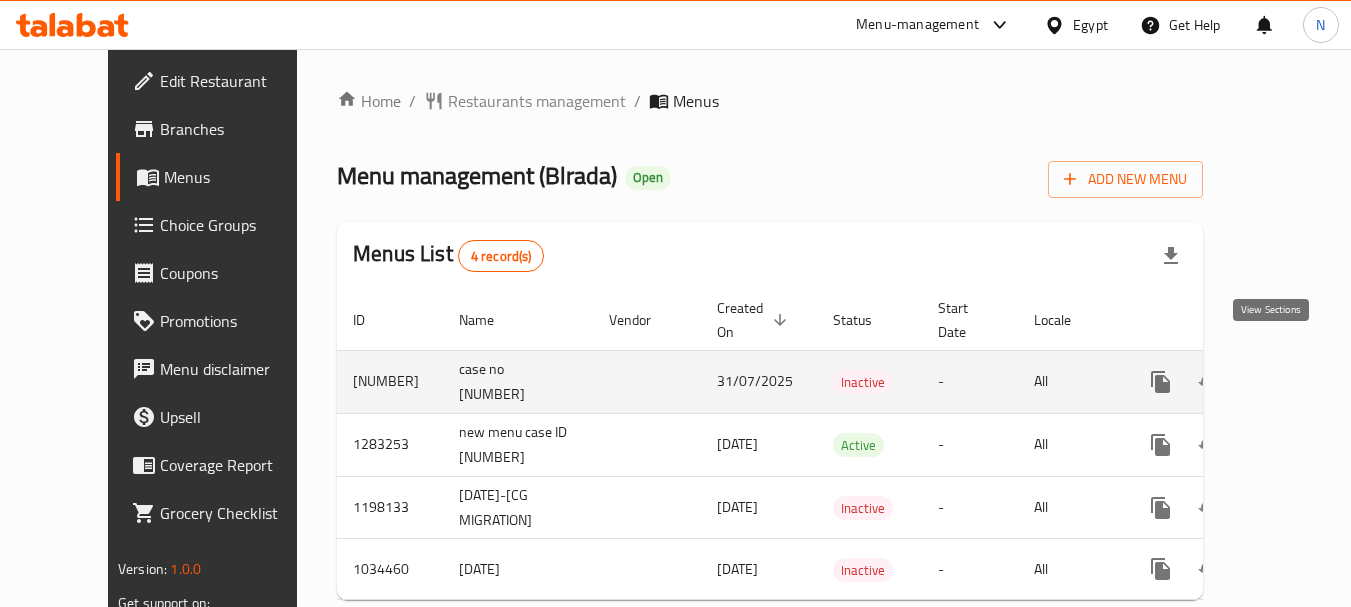 click 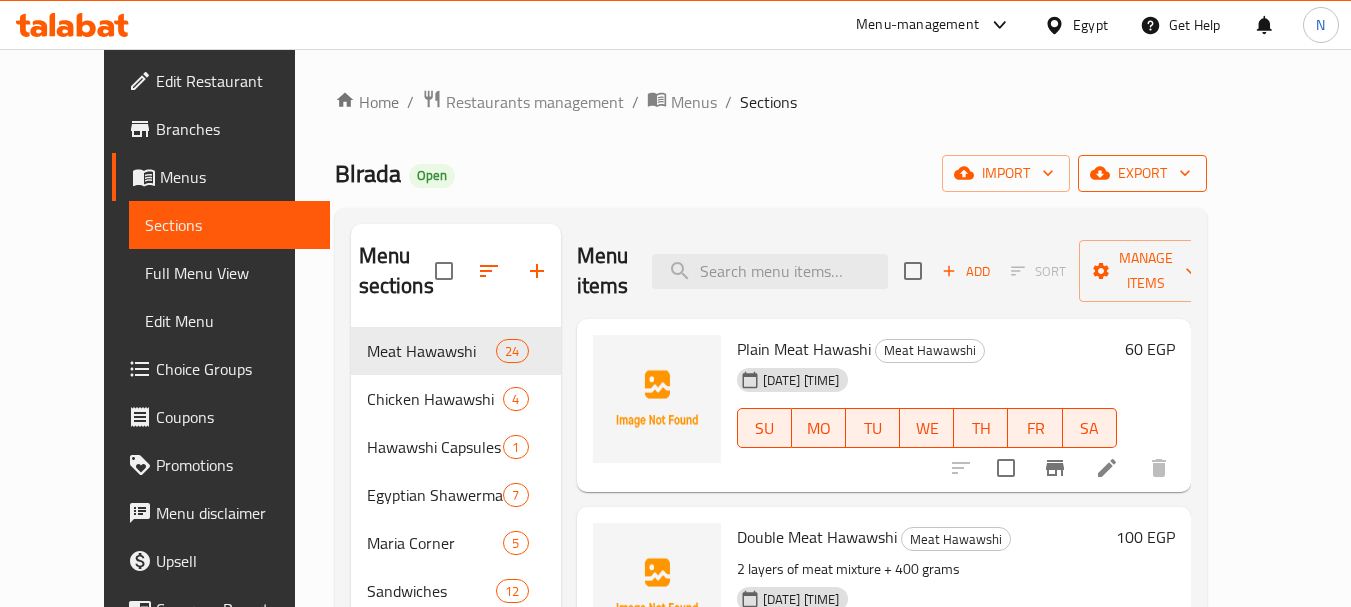 click on "export" at bounding box center [1142, 173] 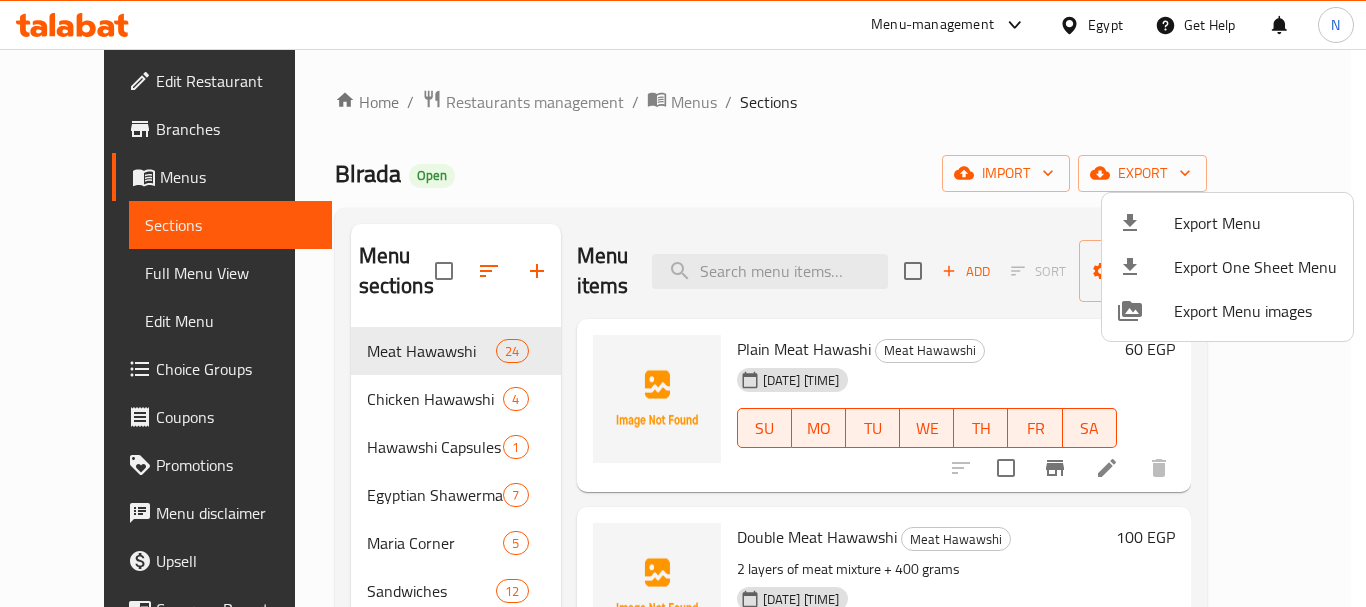 click on "Export Menu" at bounding box center [1255, 223] 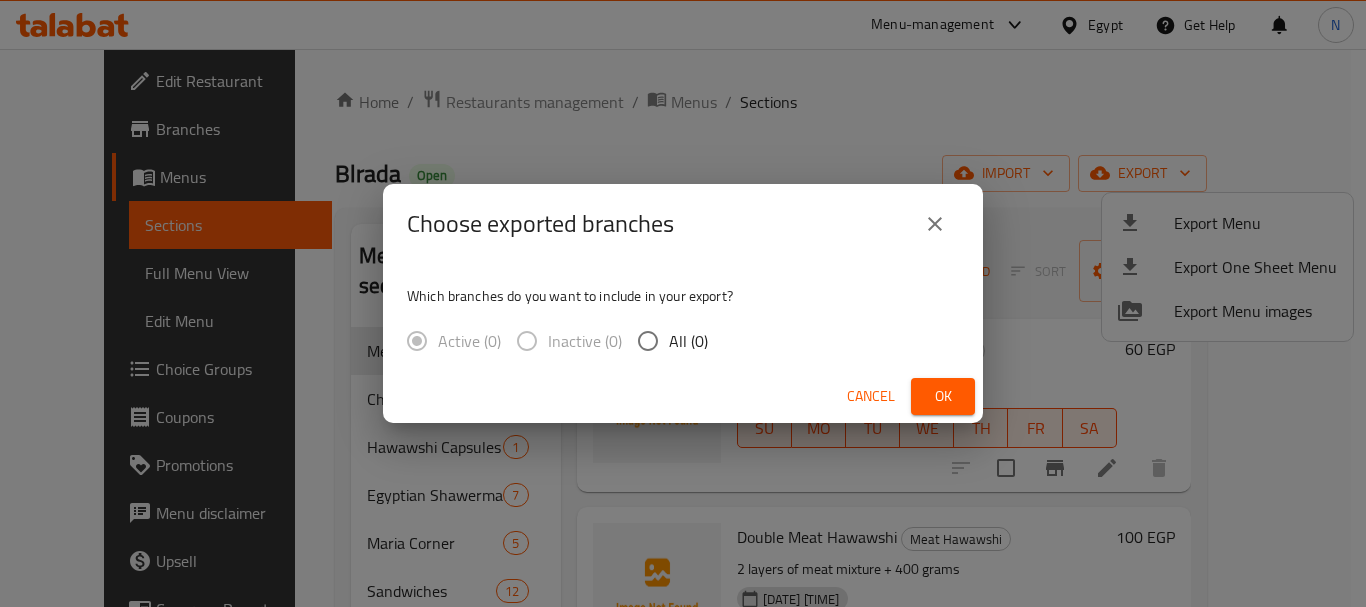 click on "Ok" at bounding box center (943, 396) 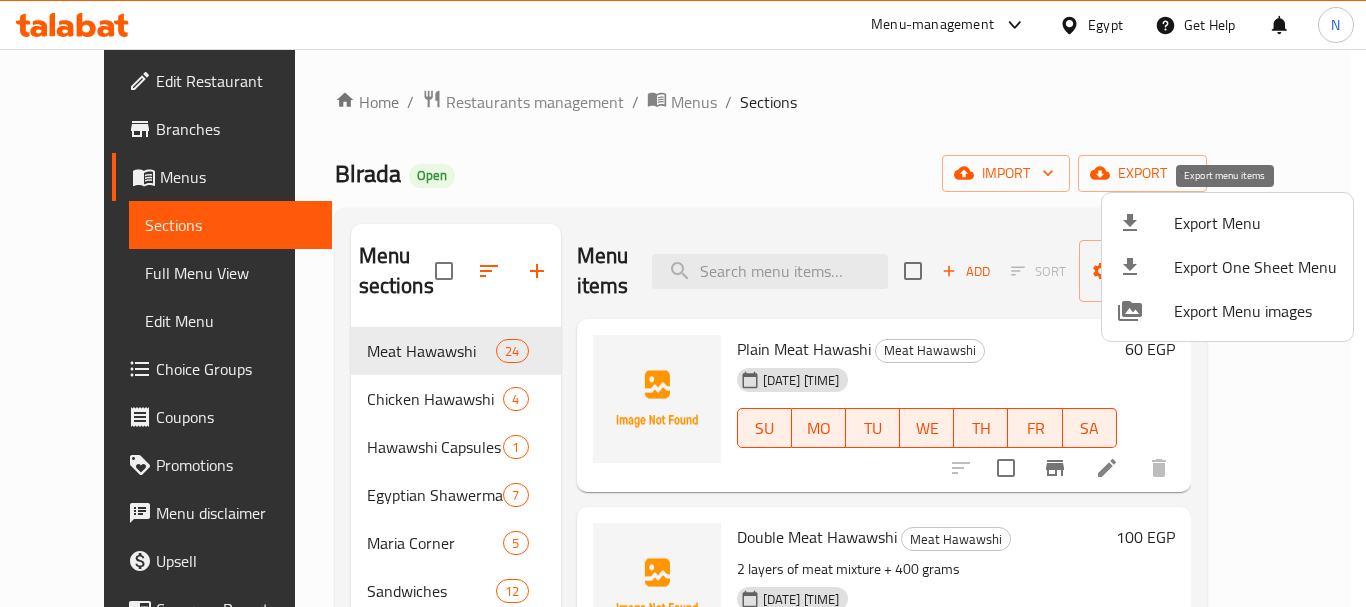 click on "Export Menu" at bounding box center (1255, 223) 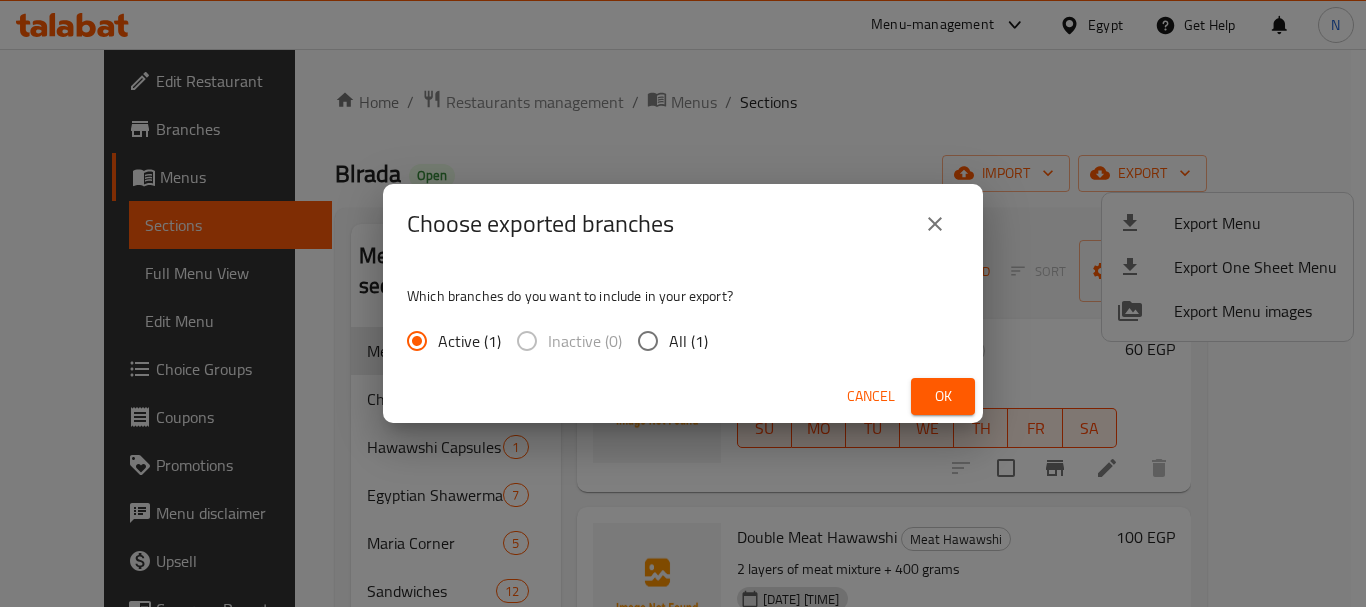 click on "Ok" at bounding box center [943, 396] 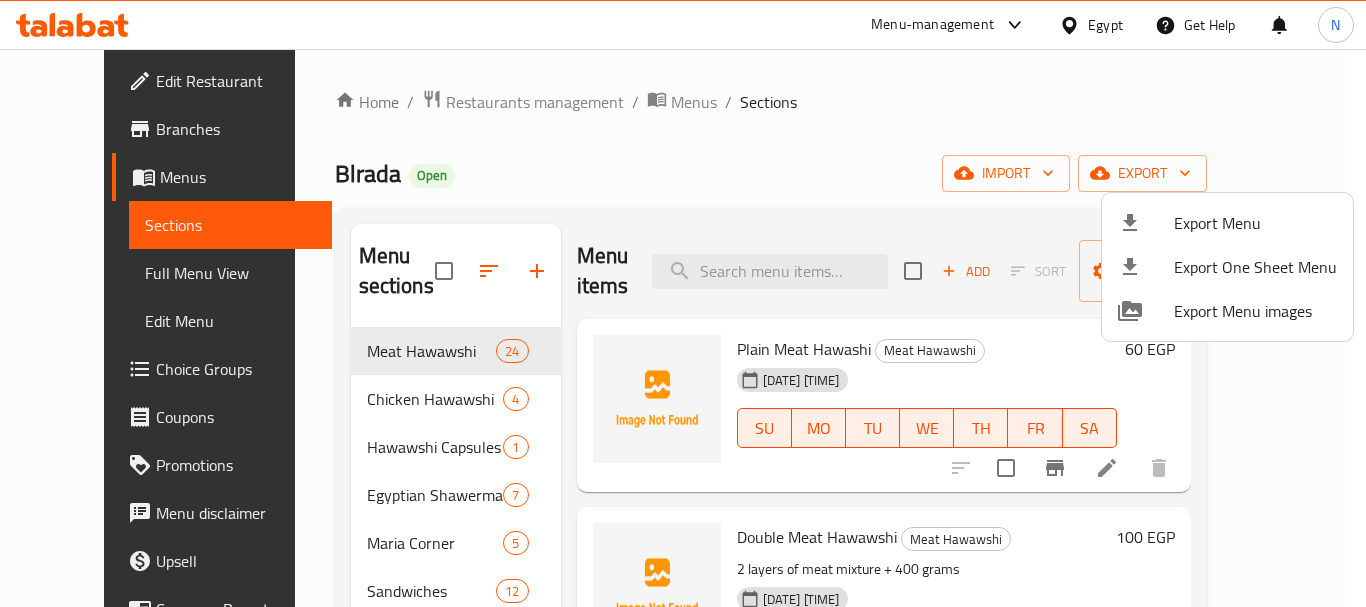 click at bounding box center (683, 303) 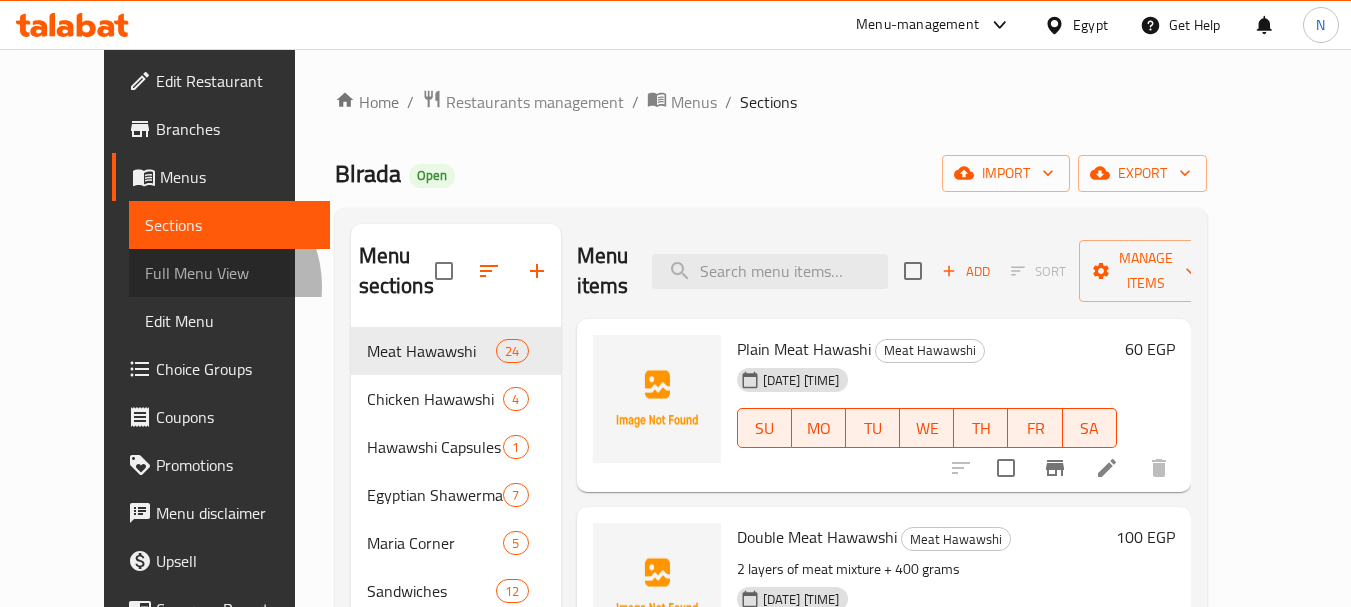 click on "Full Menu View" at bounding box center (229, 273) 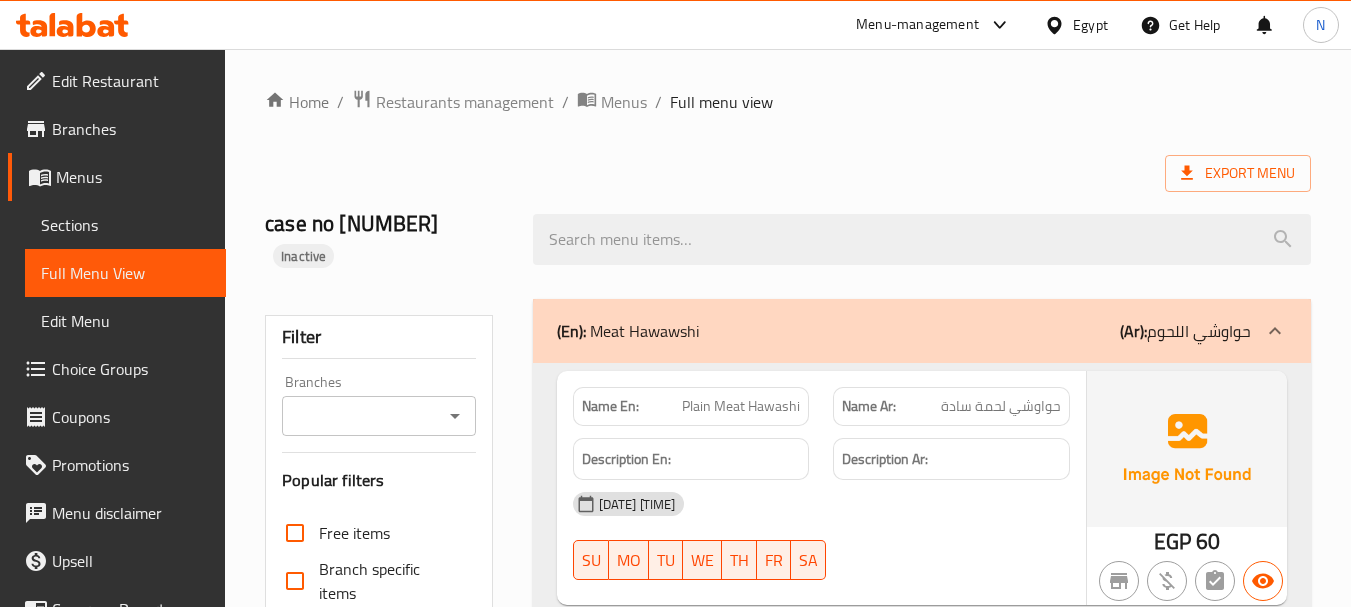 click on "Branches" at bounding box center [362, 416] 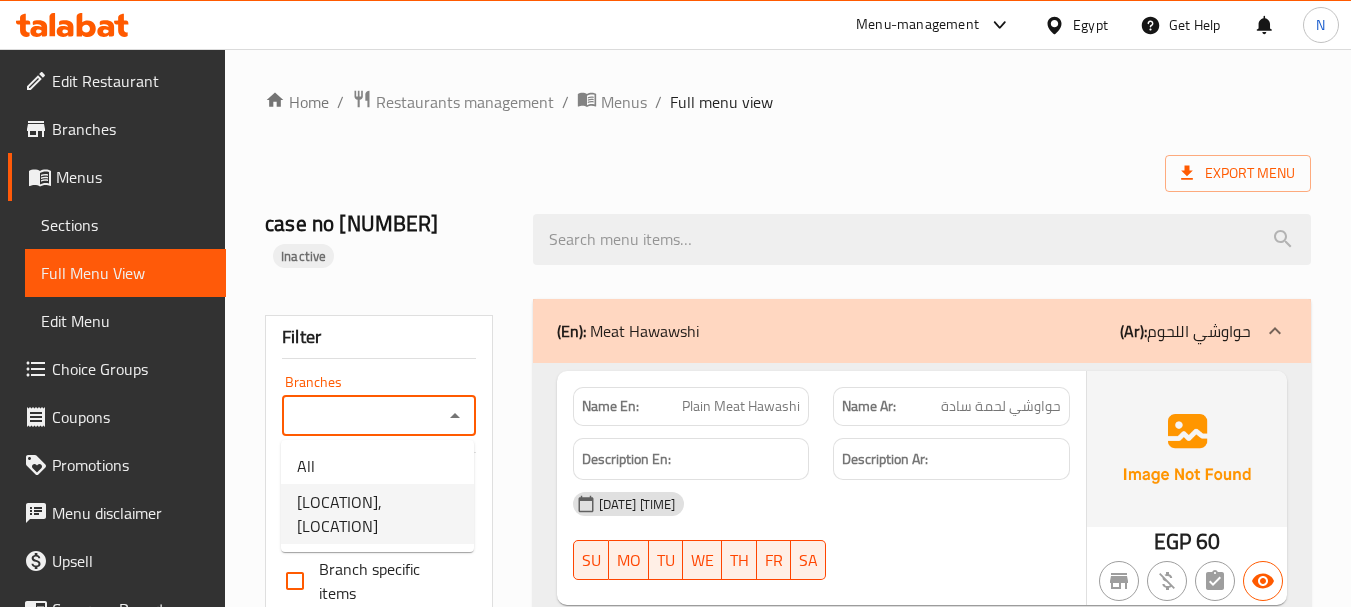 click on "Blrada, Al Sharq District" at bounding box center [377, 514] 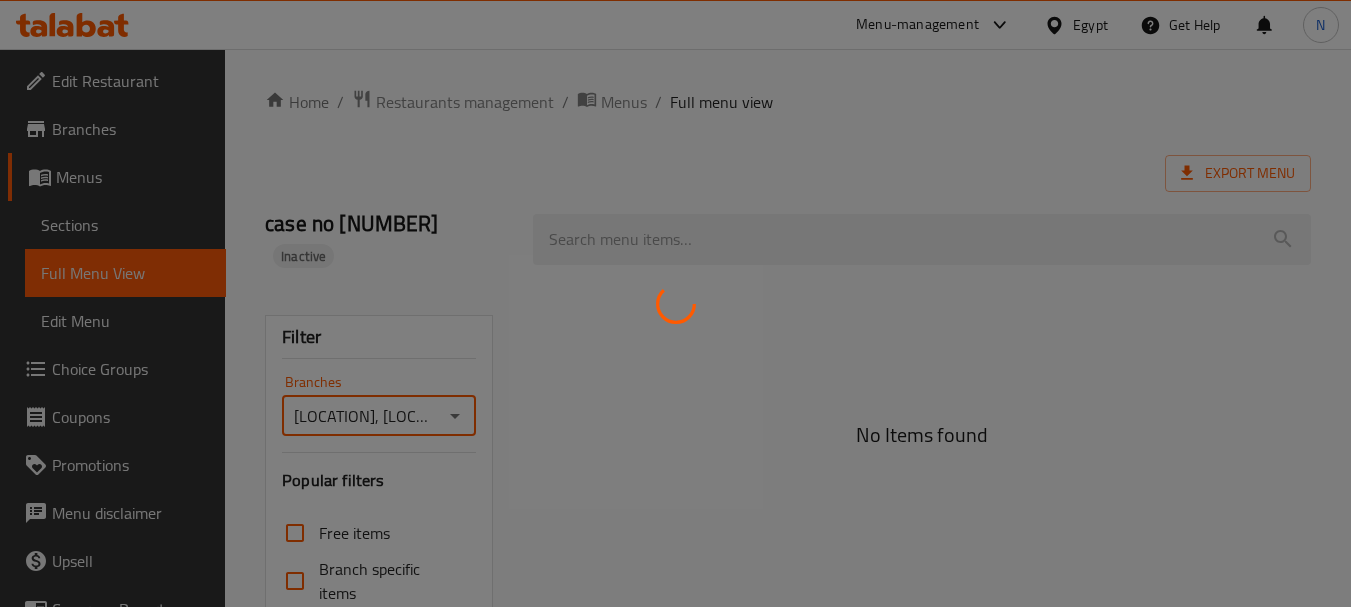 type on "Blrada, Al Sharq District" 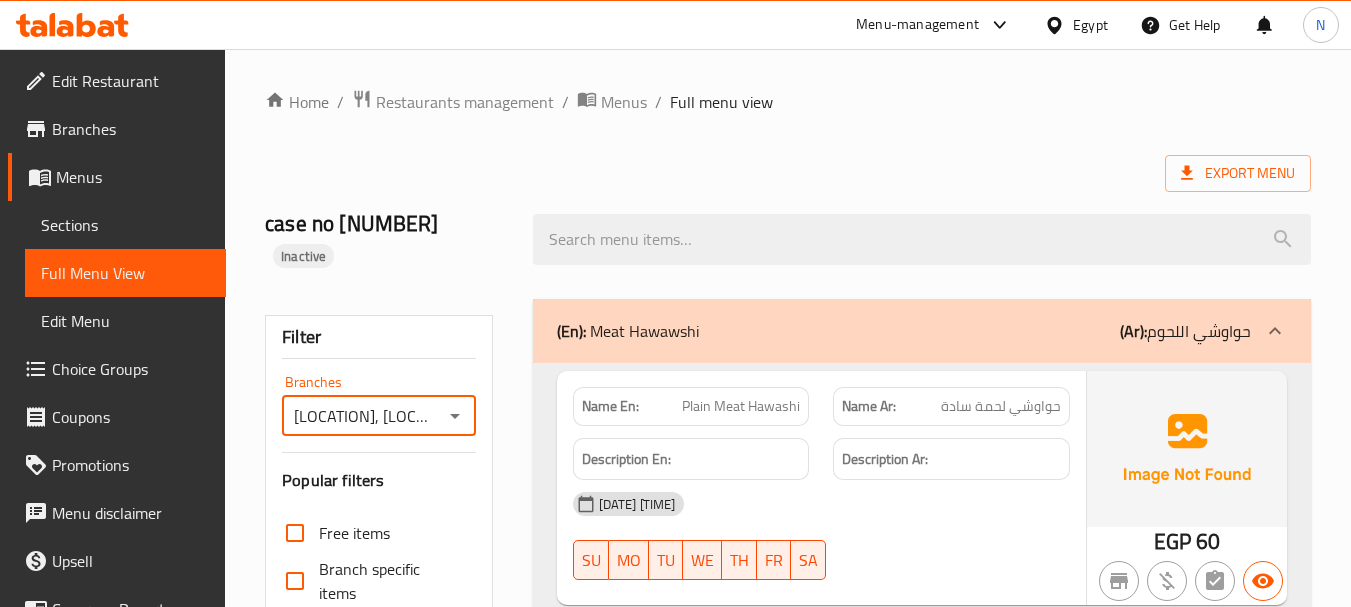 scroll, scrollTop: 531, scrollLeft: 0, axis: vertical 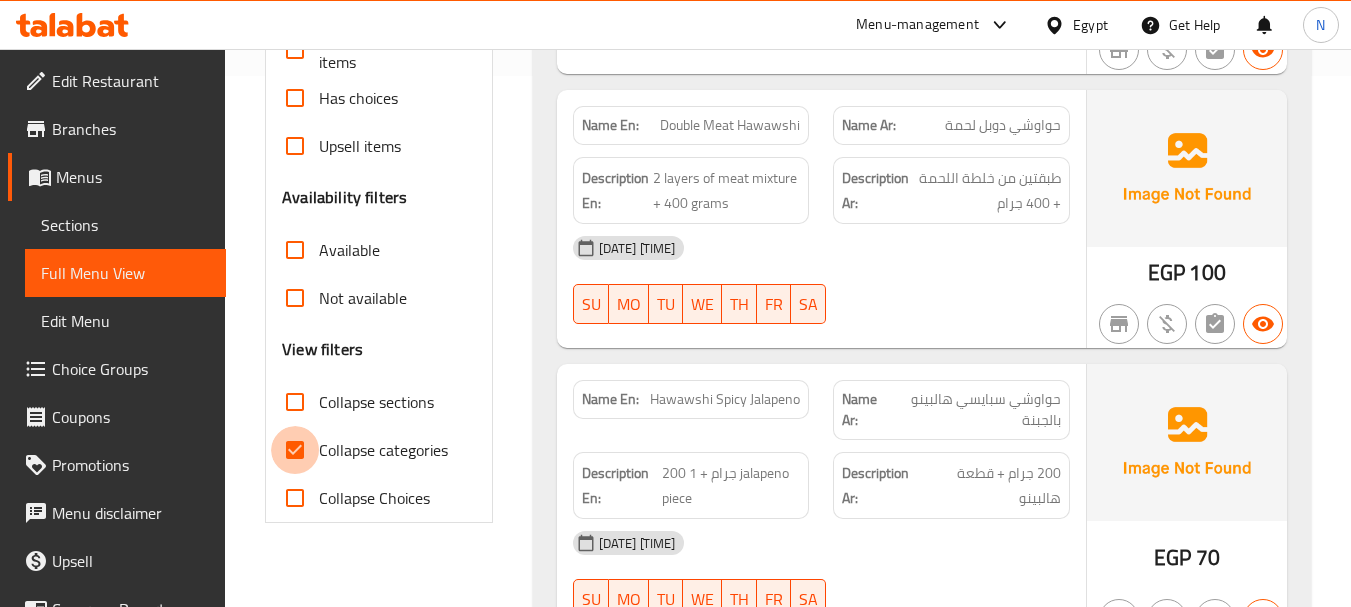 click on "Collapse categories" at bounding box center [295, 450] 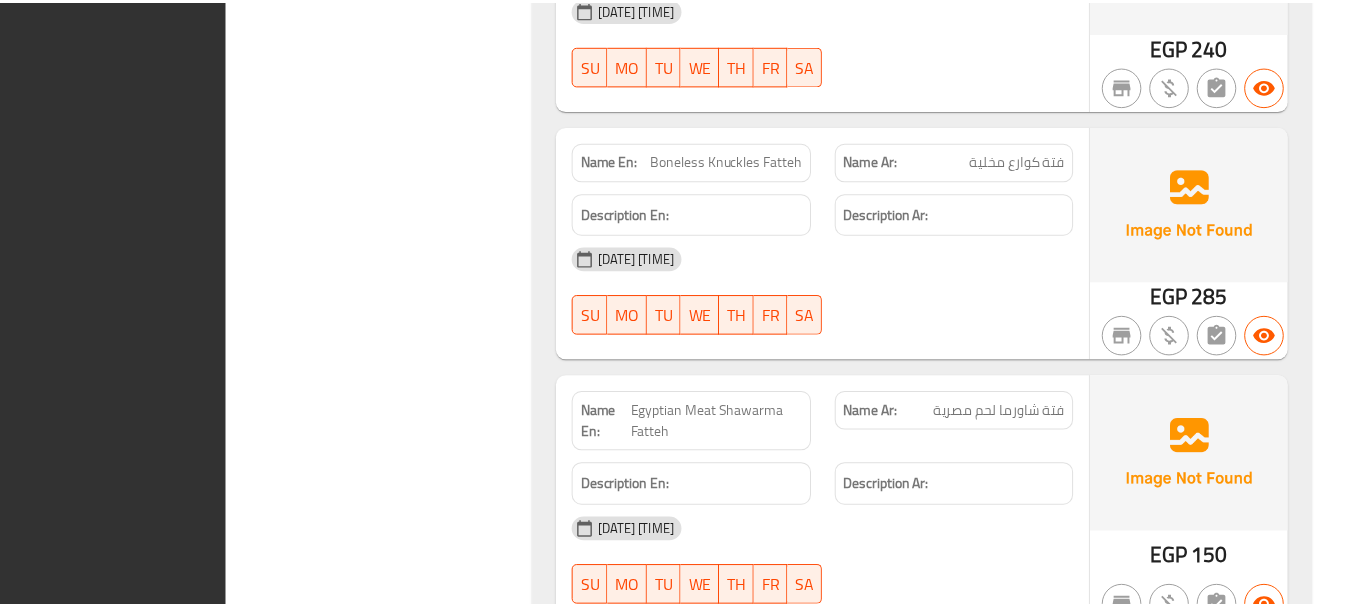 scroll, scrollTop: 66539, scrollLeft: 0, axis: vertical 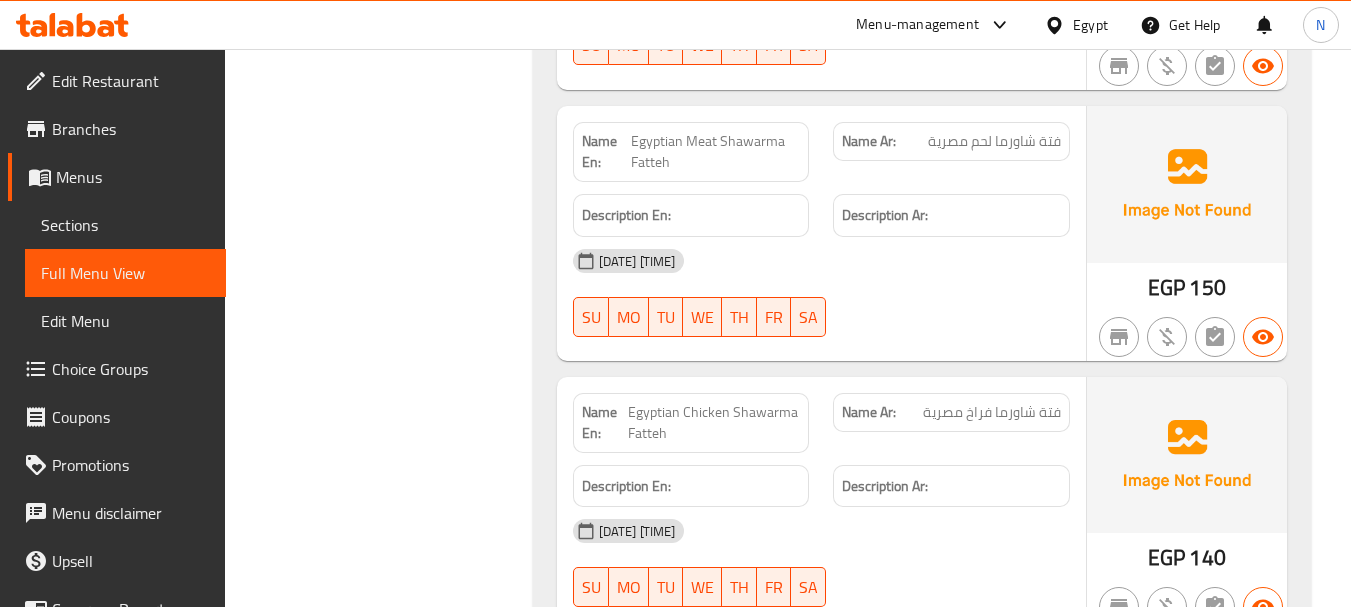 click on "Menus" at bounding box center [133, 177] 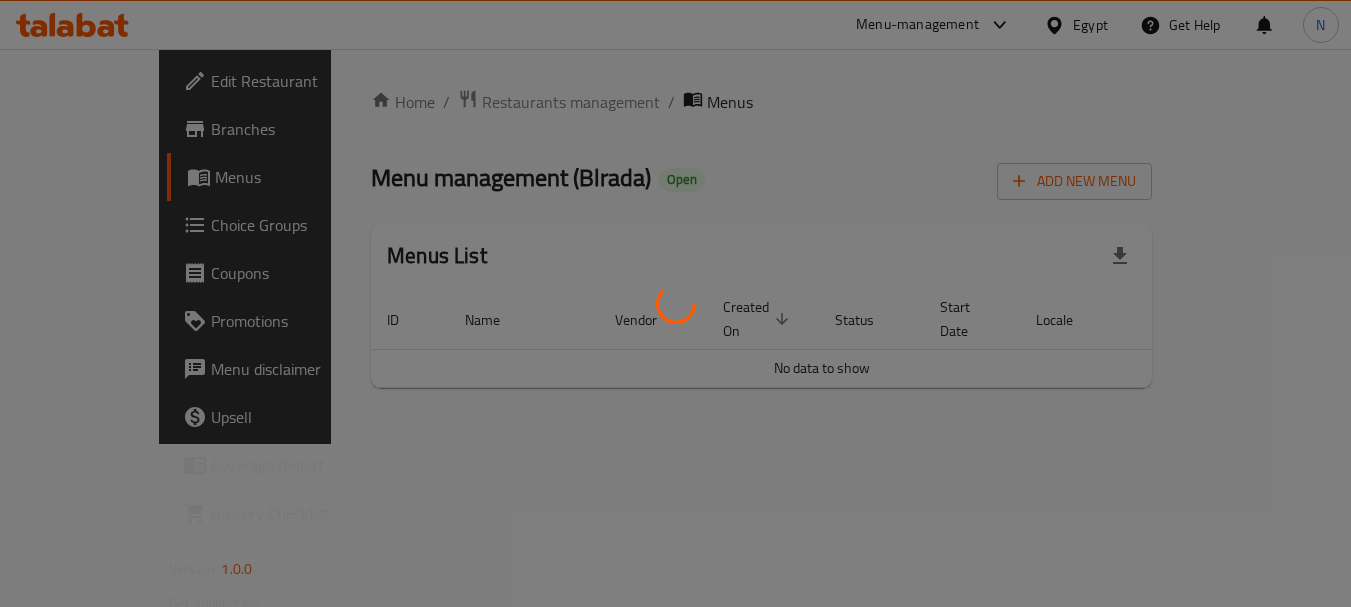 scroll, scrollTop: 0, scrollLeft: 0, axis: both 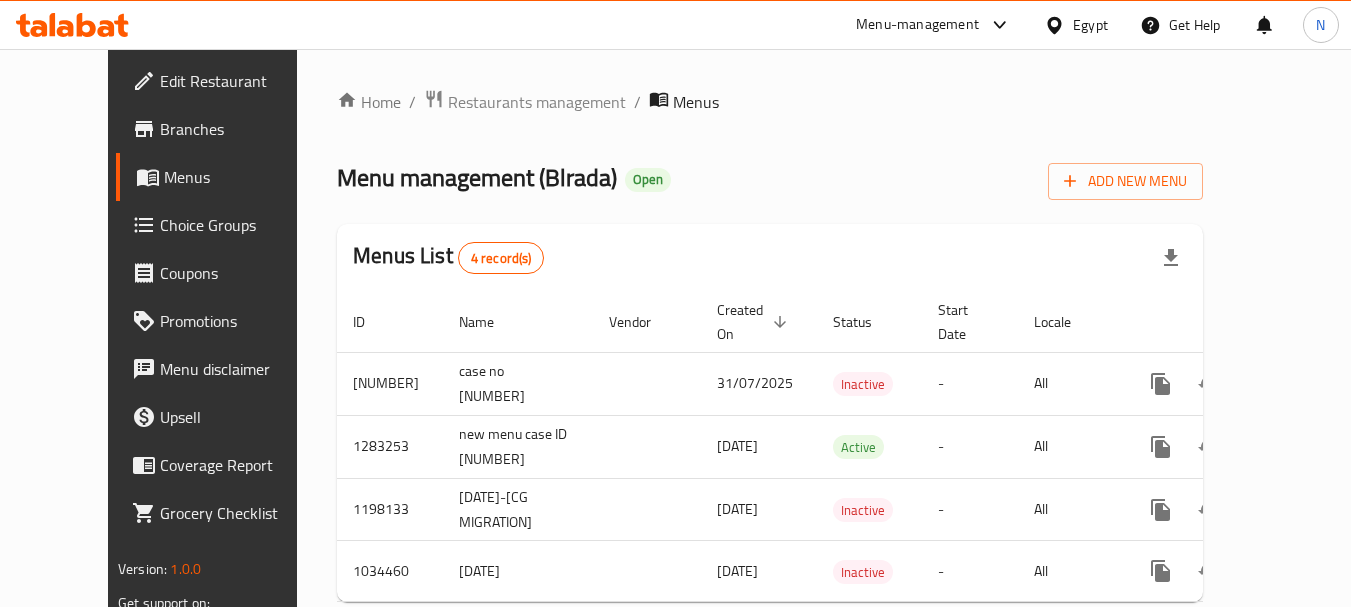 click on "Edit Restaurant" at bounding box center [239, 81] 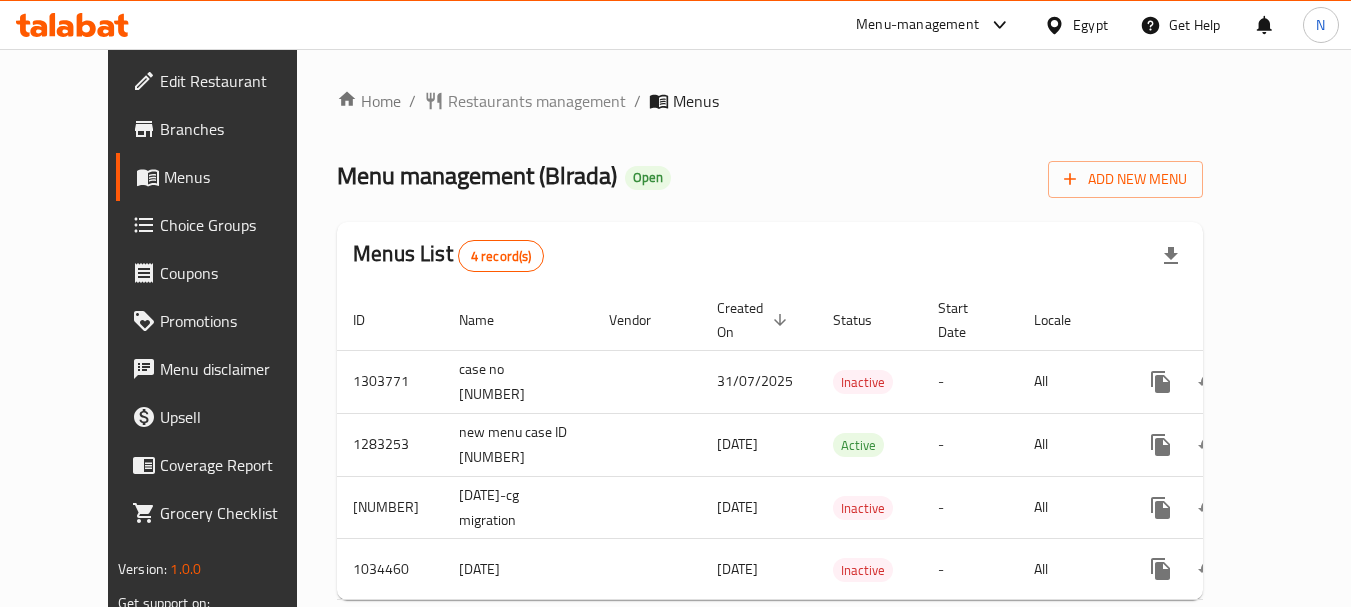 scroll, scrollTop: 0, scrollLeft: 0, axis: both 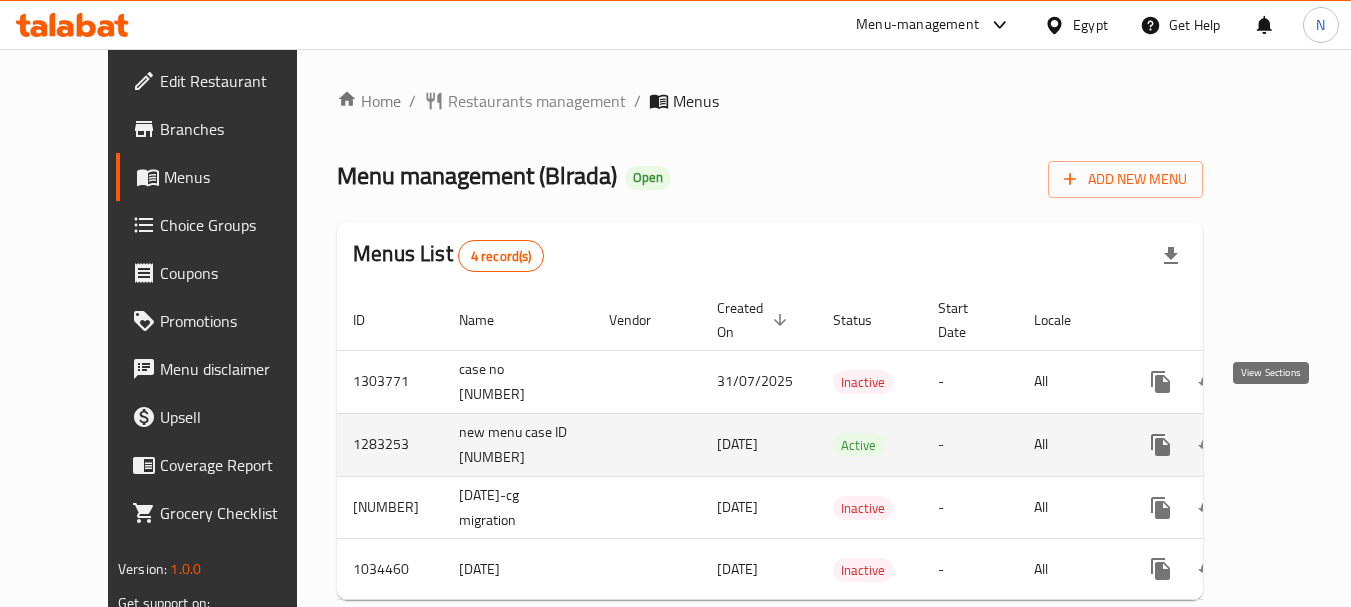 click 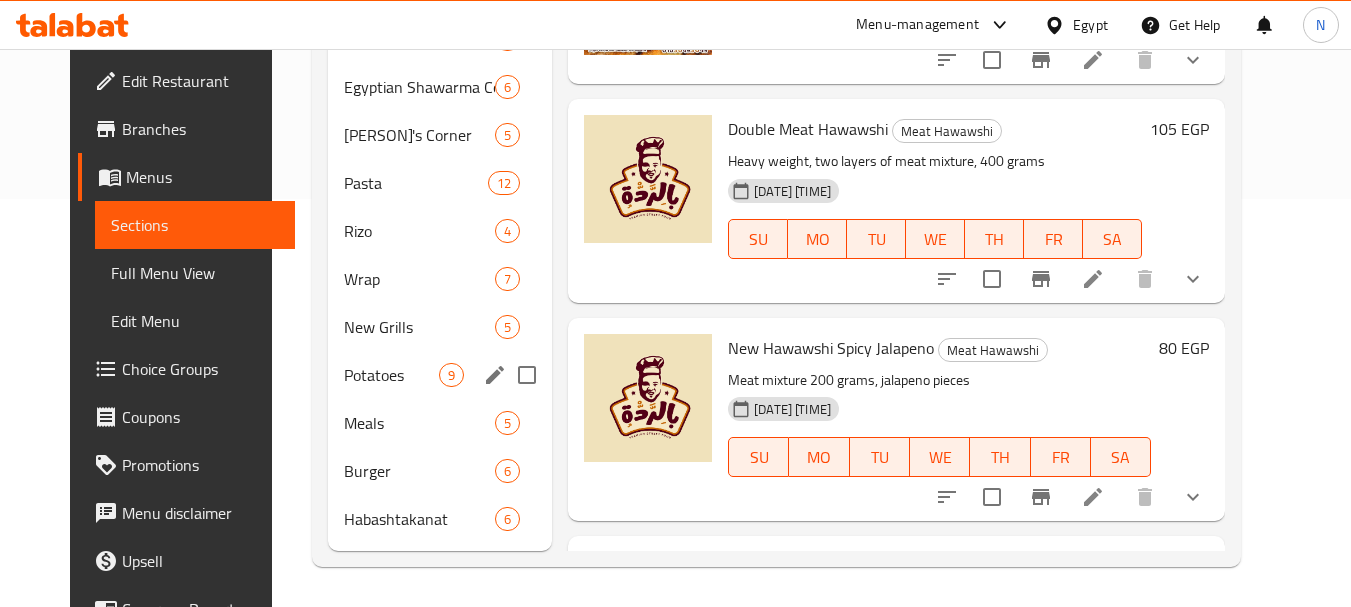 scroll, scrollTop: 0, scrollLeft: 0, axis: both 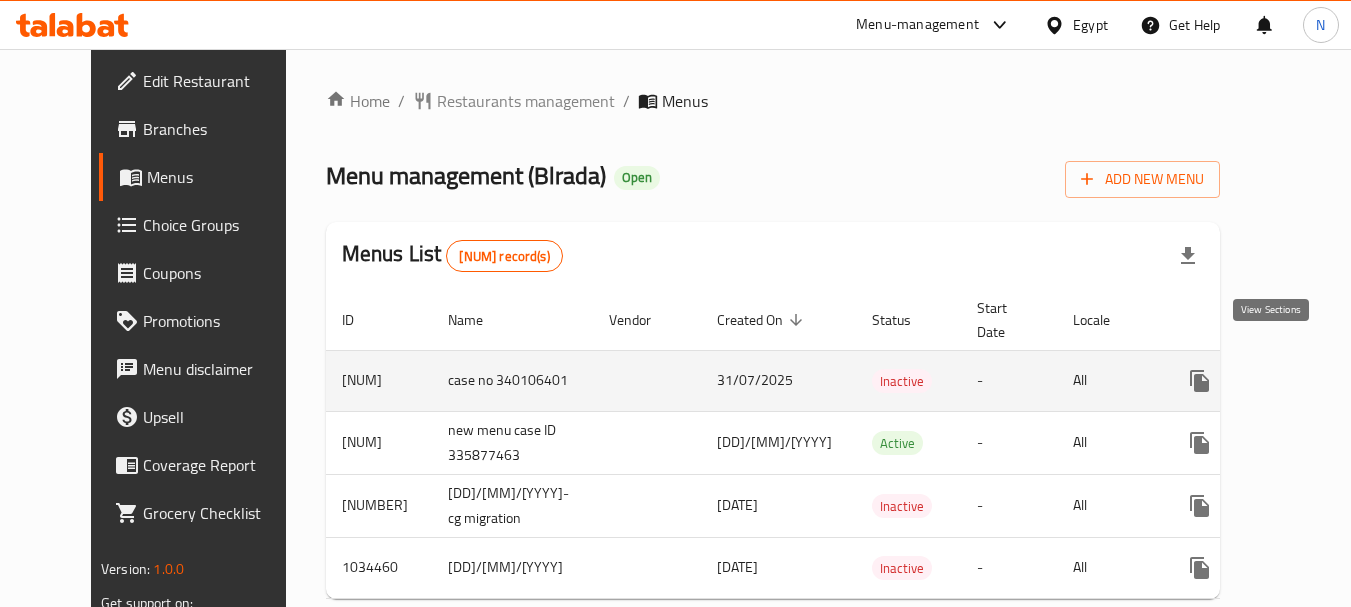 click 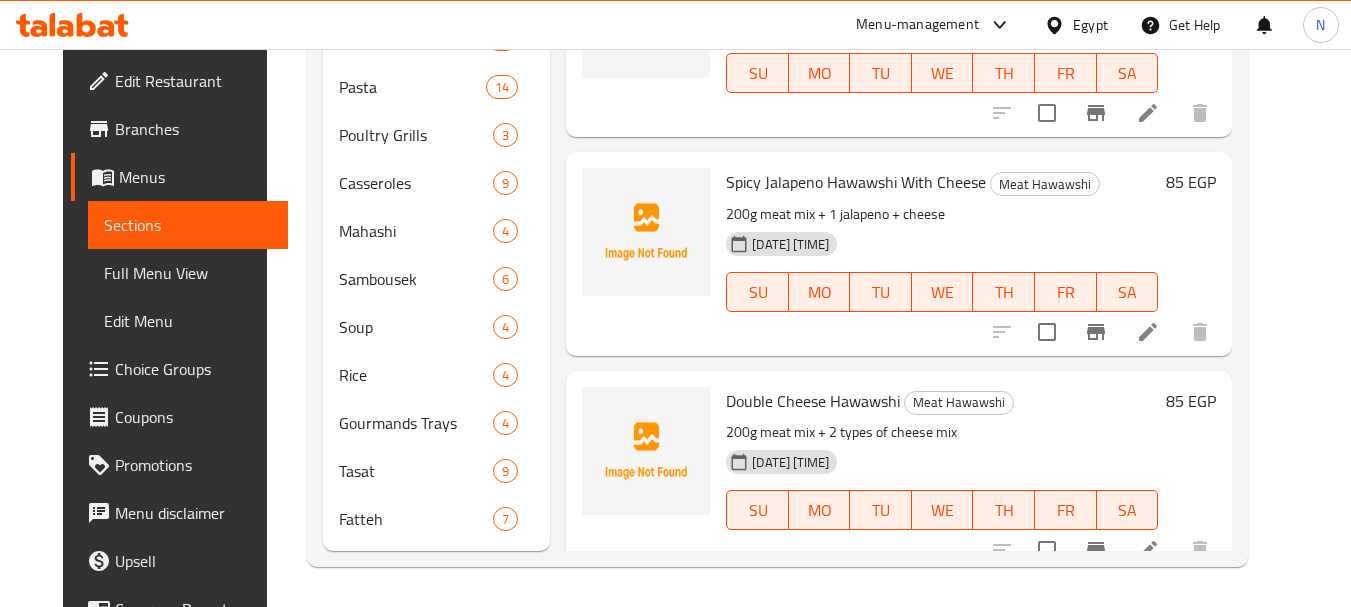 scroll, scrollTop: 261, scrollLeft: 0, axis: vertical 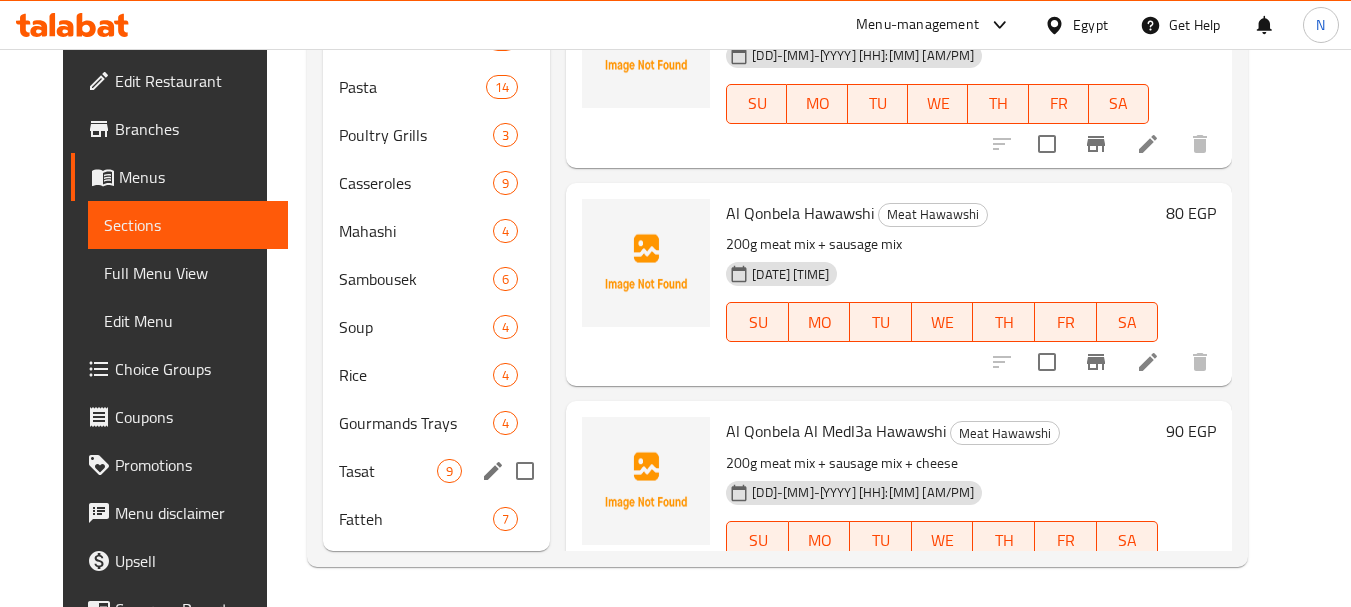 click on "Tasat 9" at bounding box center (436, 471) 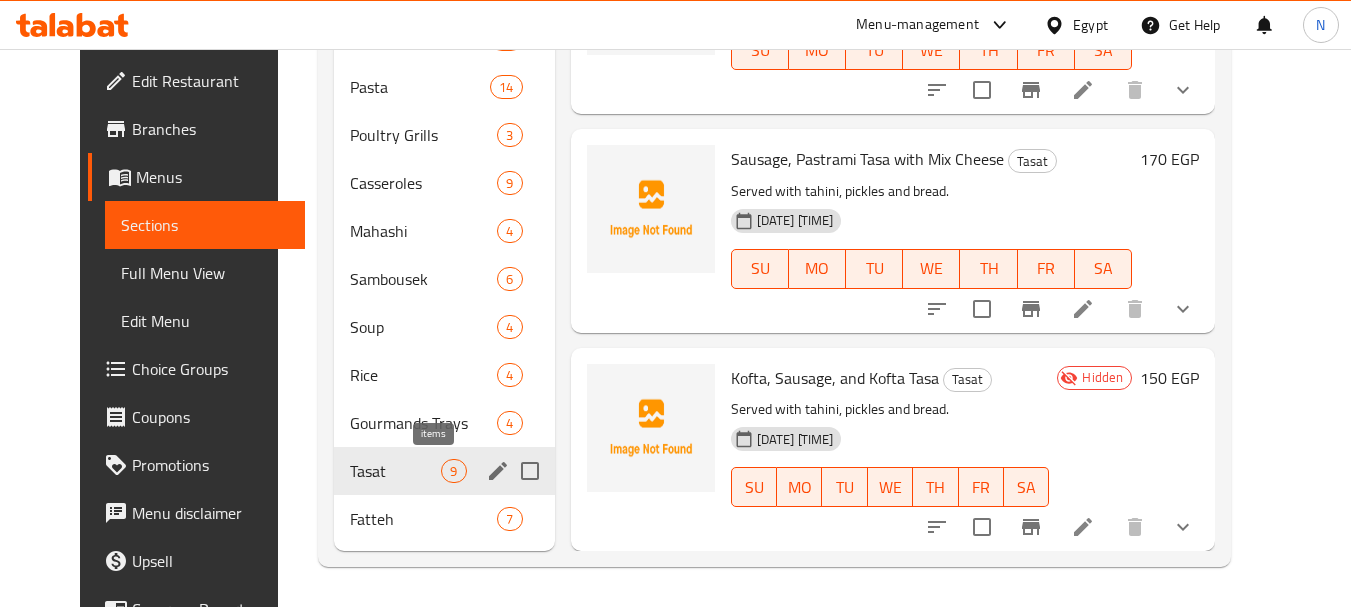 scroll, scrollTop: 927, scrollLeft: 0, axis: vertical 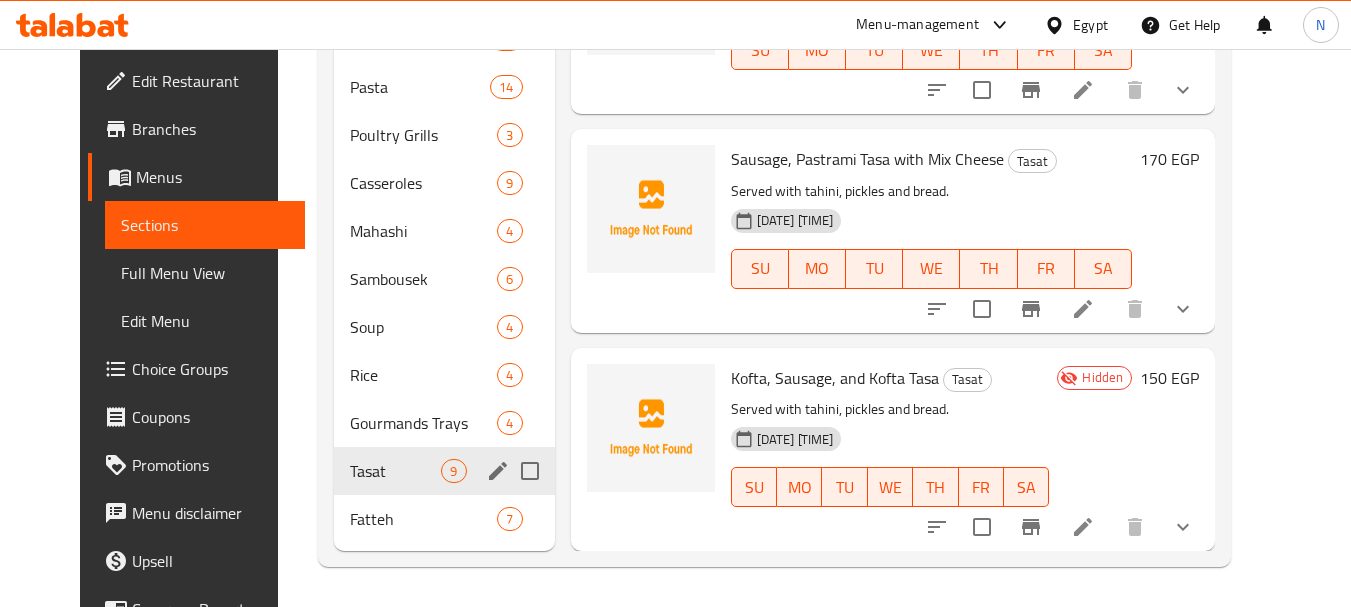 click at bounding box center (530, 471) 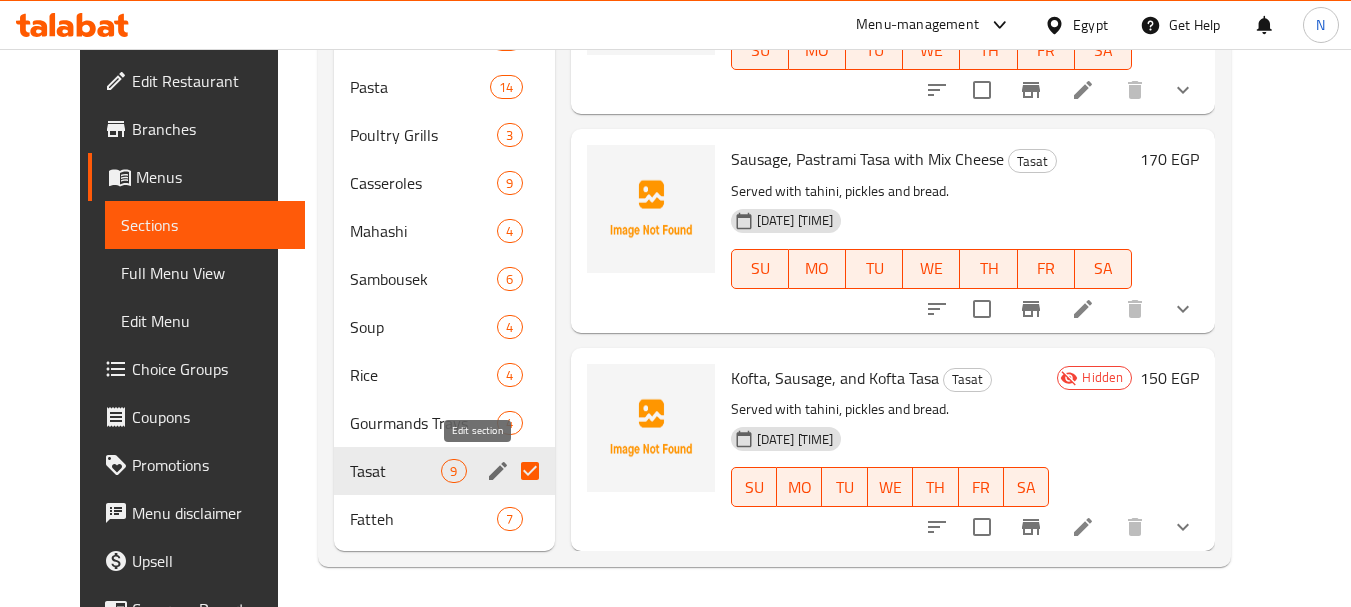 click 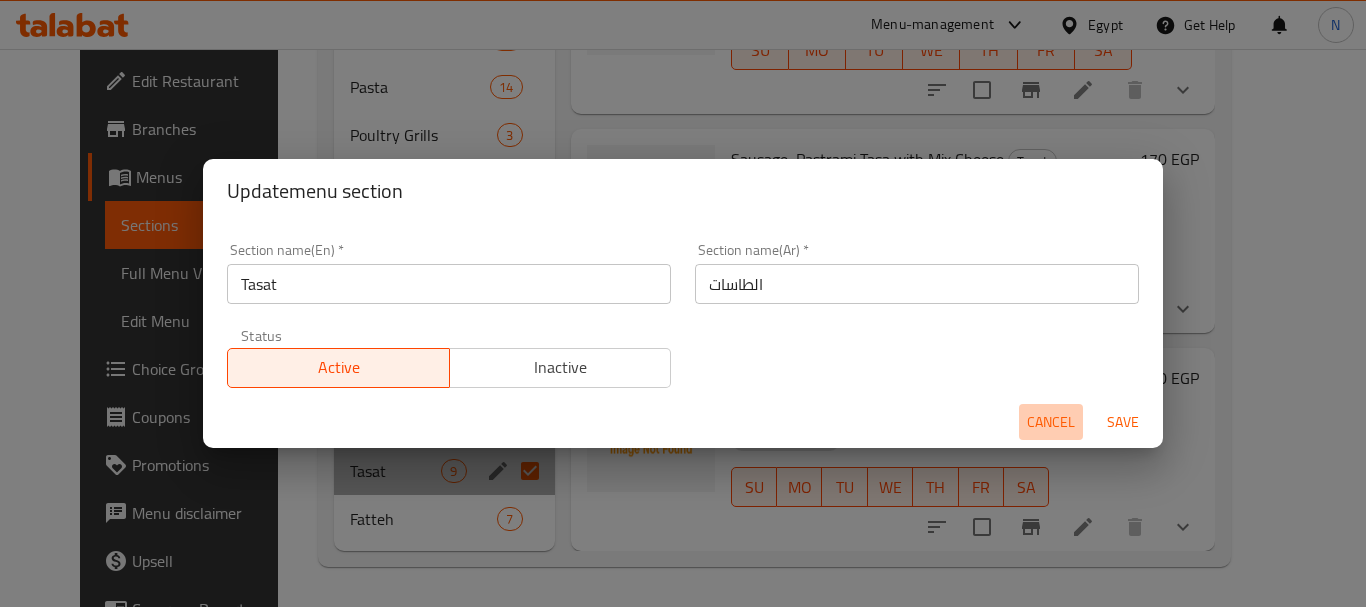 click on "Cancel" at bounding box center [1051, 422] 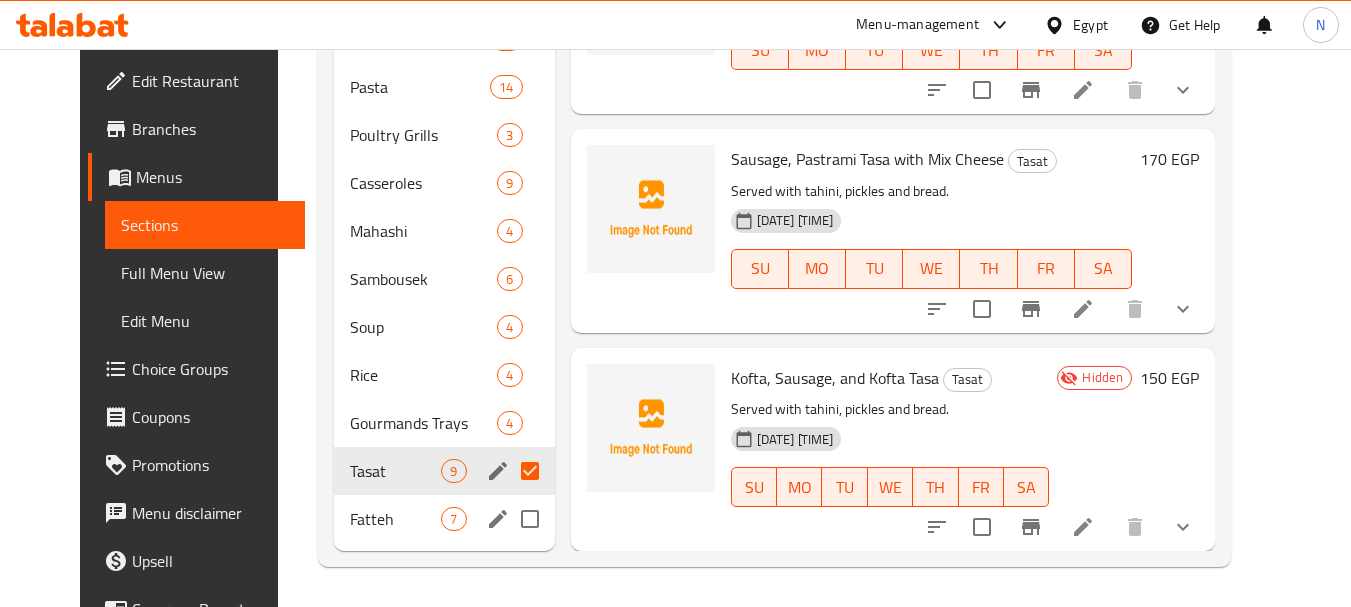 click at bounding box center (530, 519) 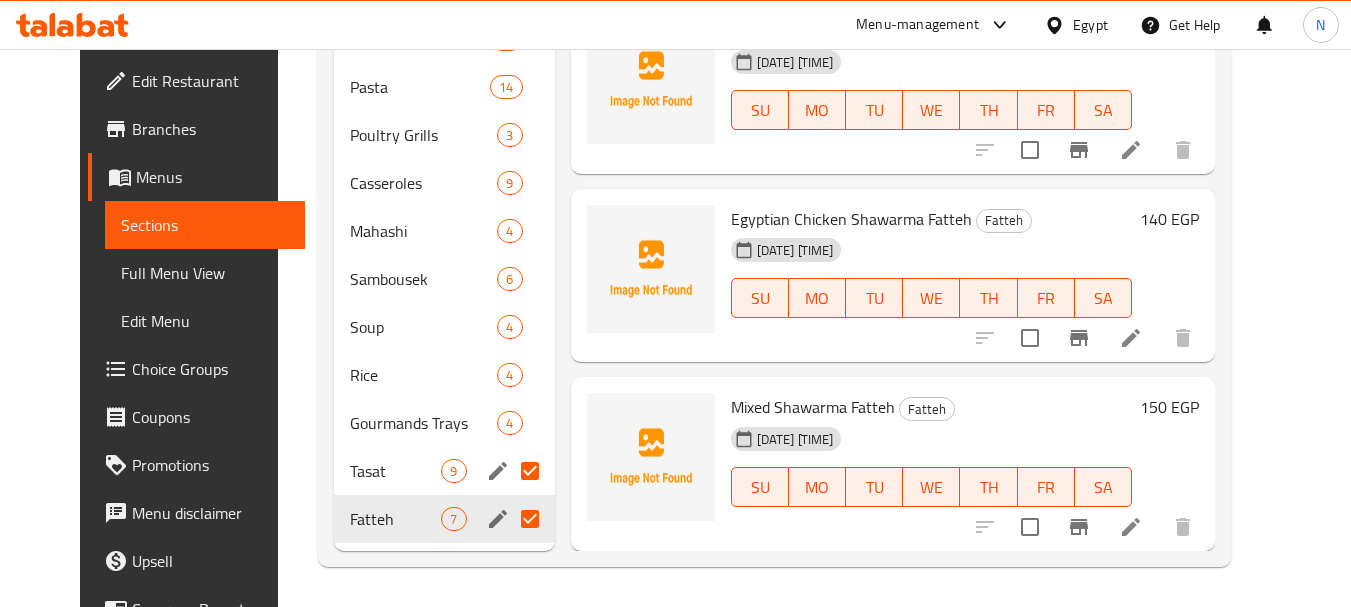 scroll, scrollTop: 281, scrollLeft: 0, axis: vertical 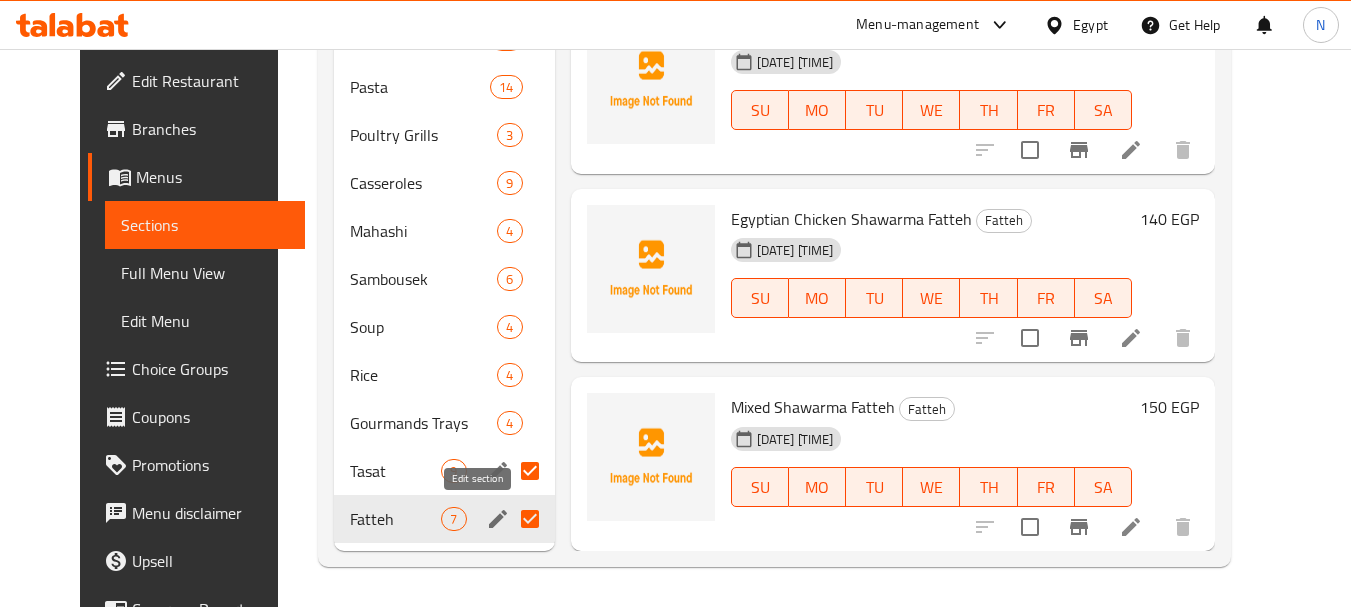 click 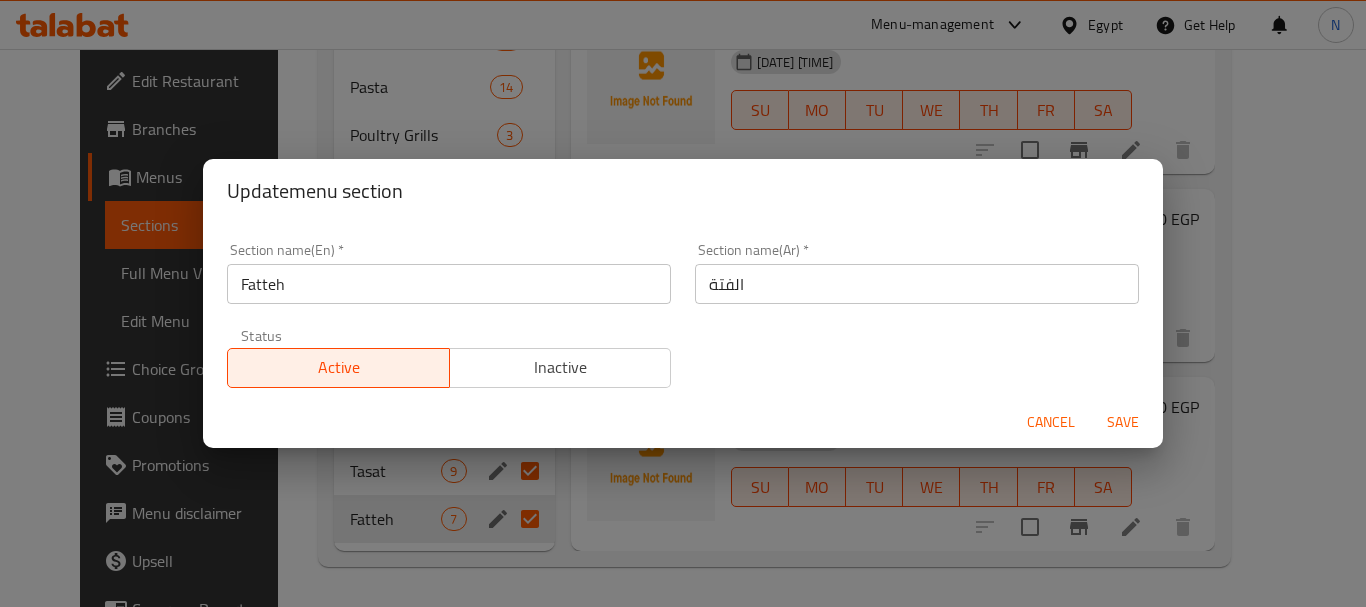 click on "Cancel" at bounding box center [1051, 422] 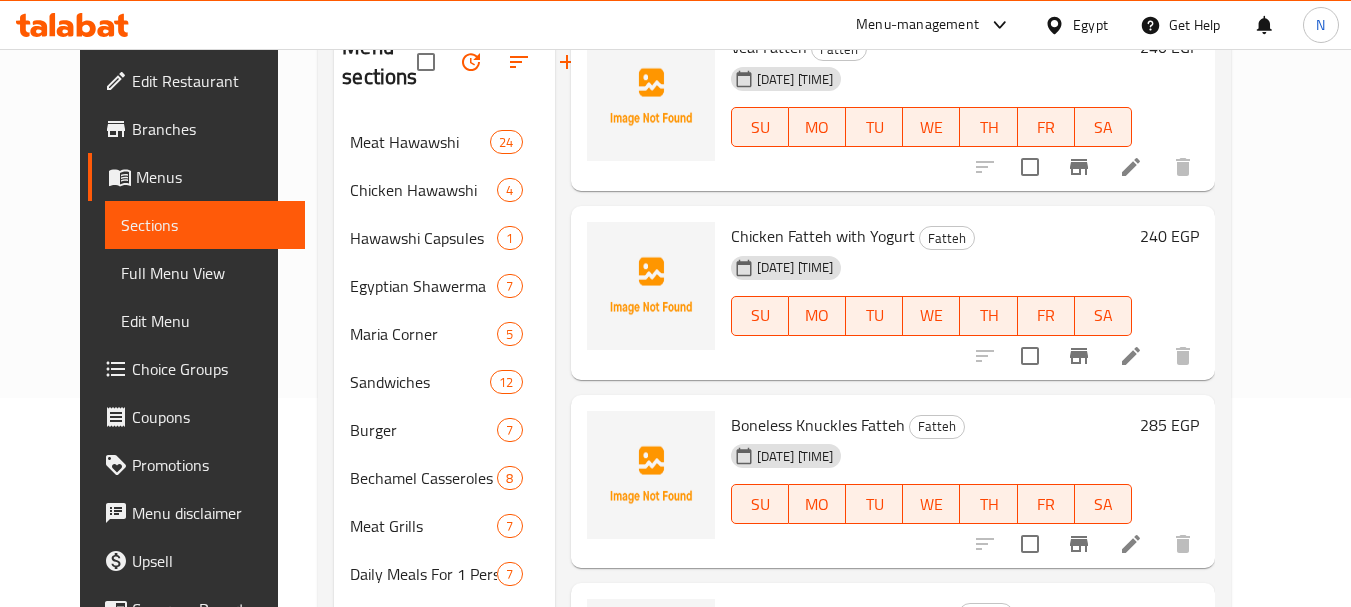 scroll, scrollTop: 0, scrollLeft: 0, axis: both 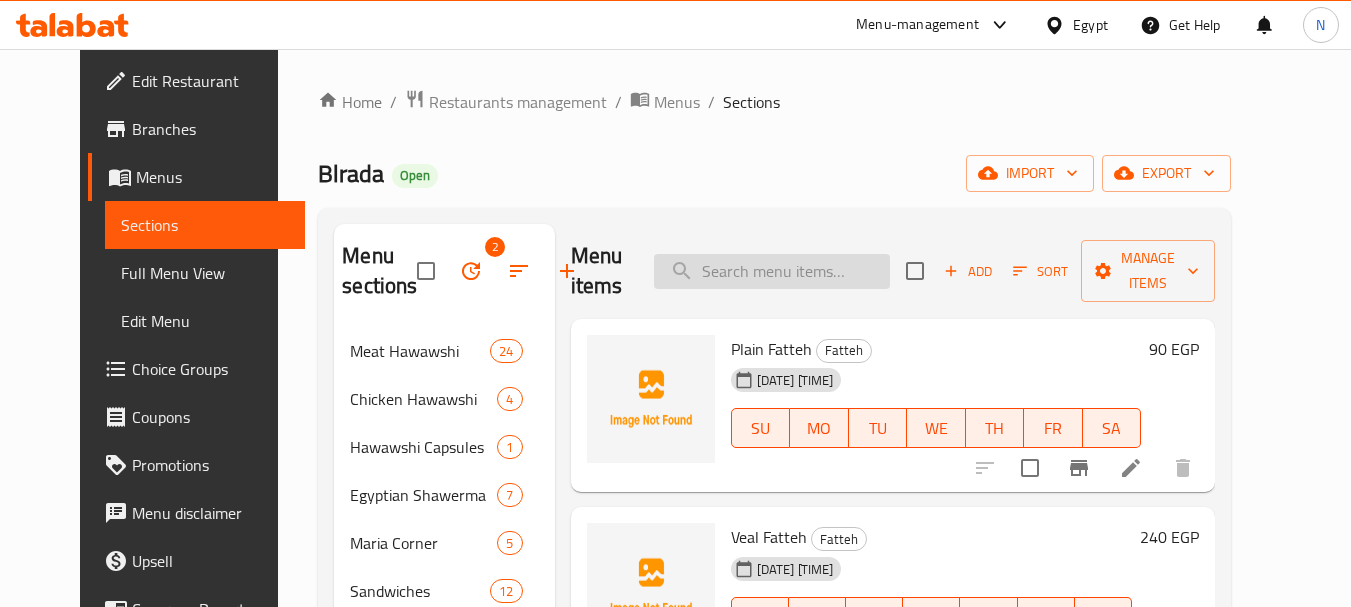 click at bounding box center (772, 271) 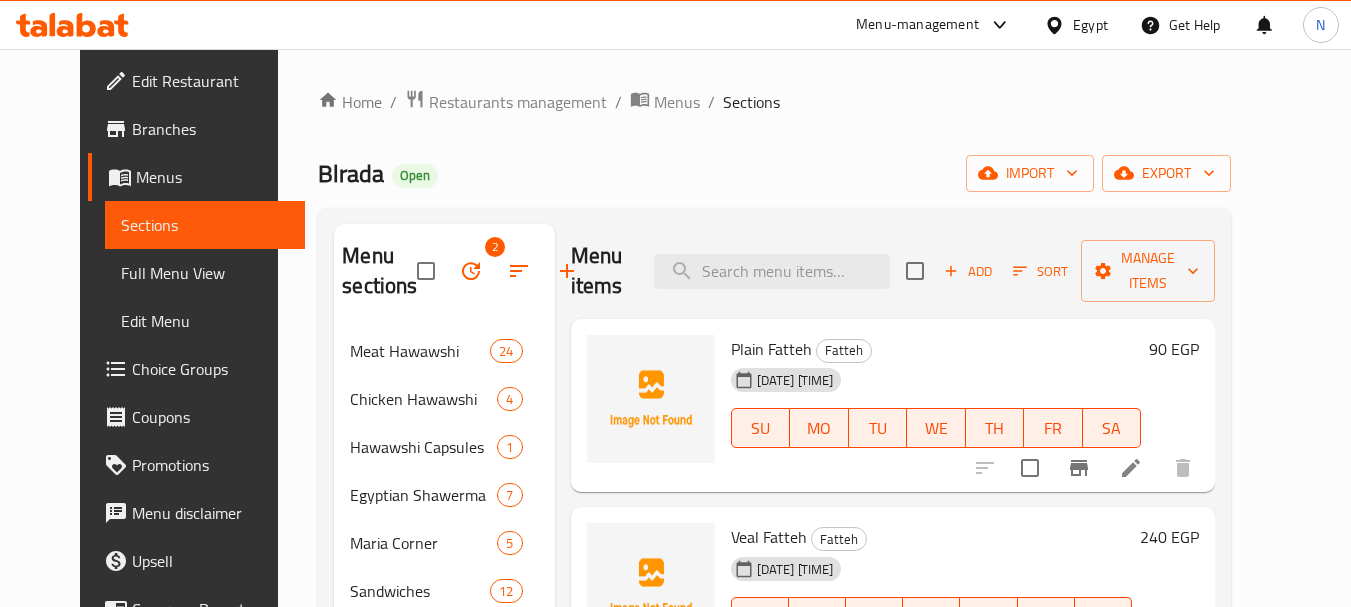 type on "w" 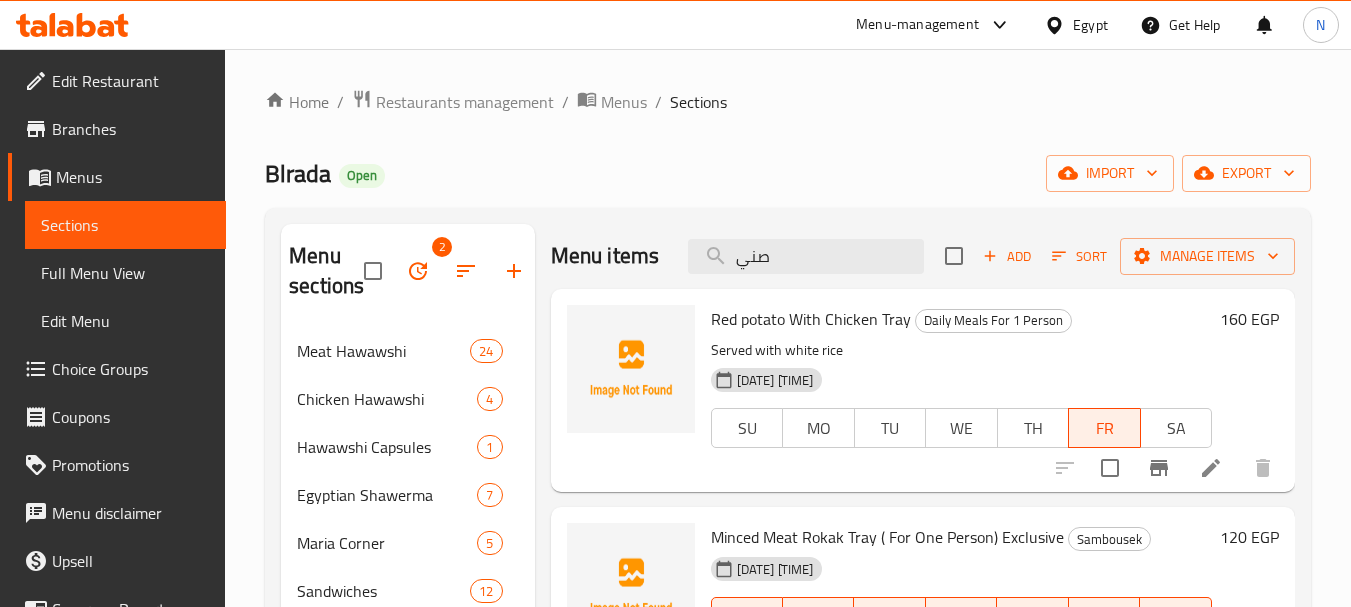 type on "صني" 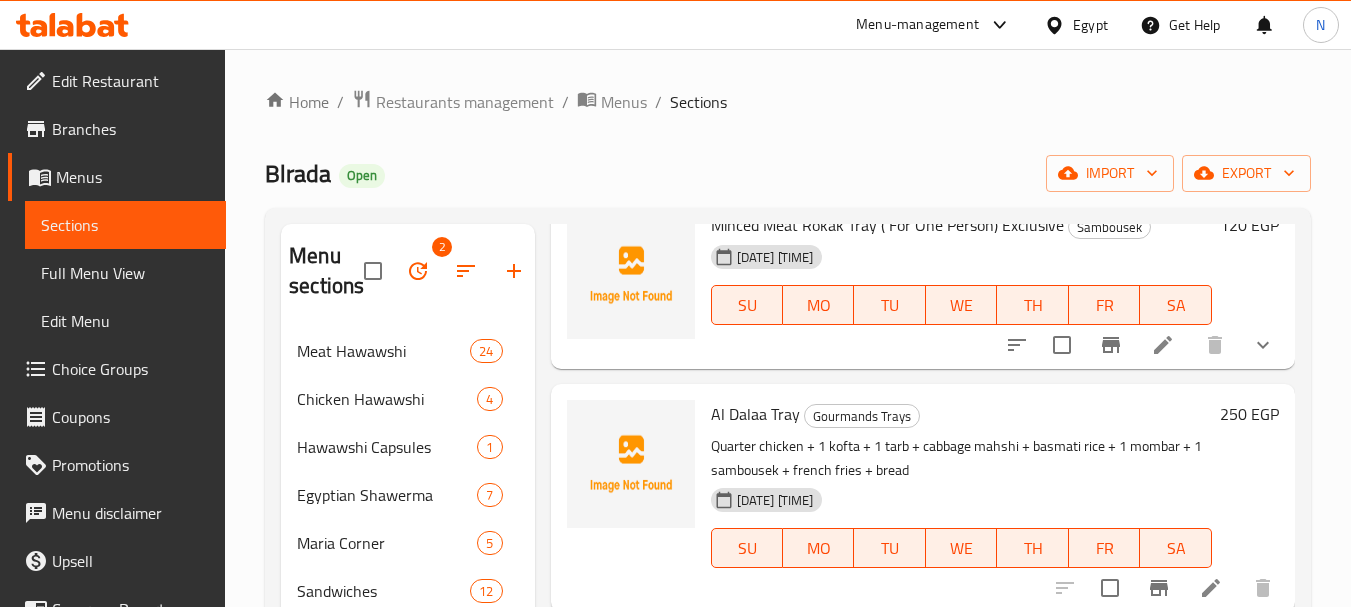 scroll, scrollTop: 342, scrollLeft: 0, axis: vertical 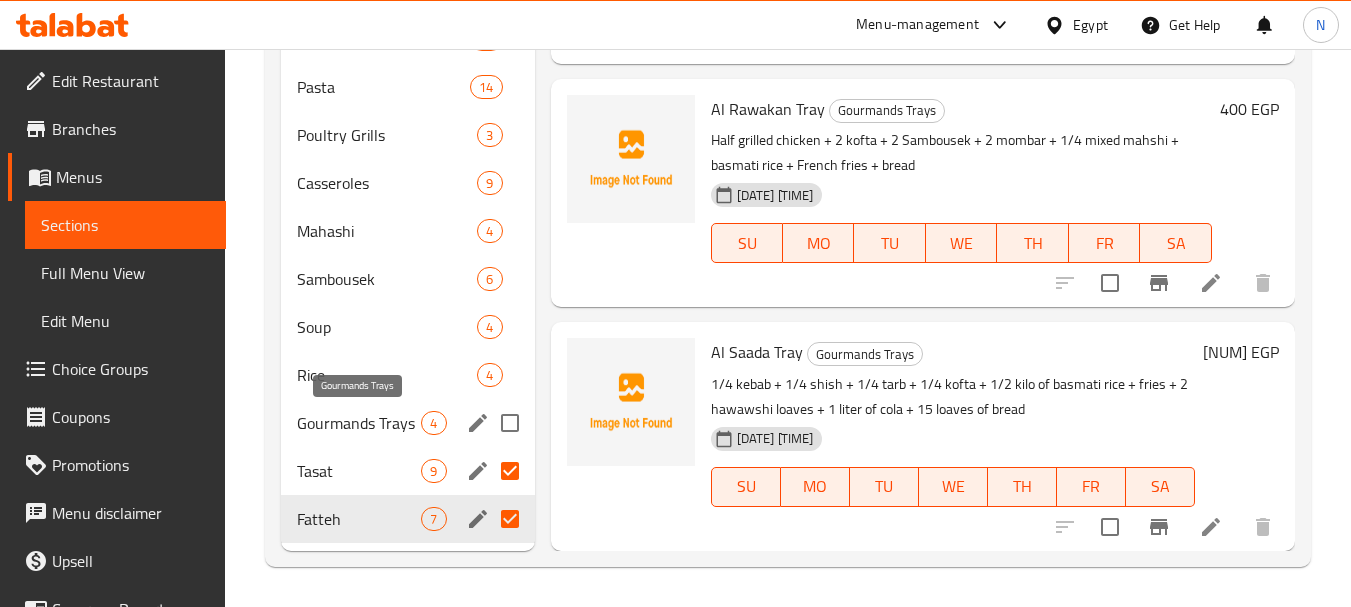 click on "Gourmands Trays" at bounding box center [359, 423] 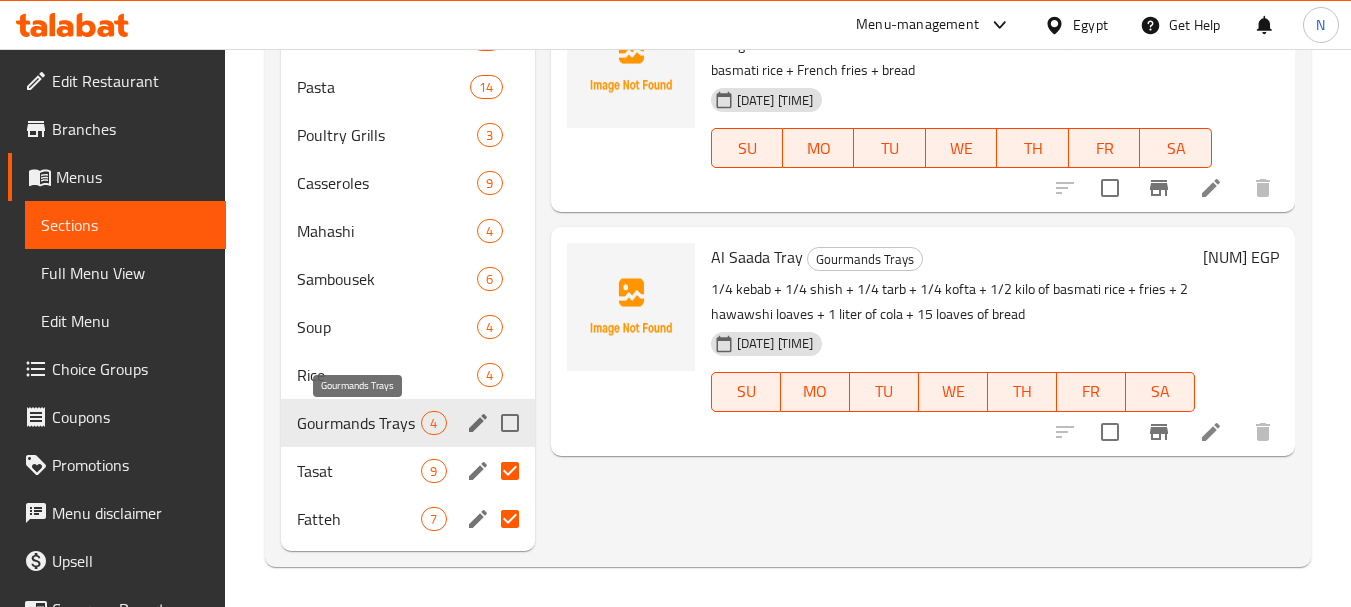 scroll, scrollTop: 0, scrollLeft: 0, axis: both 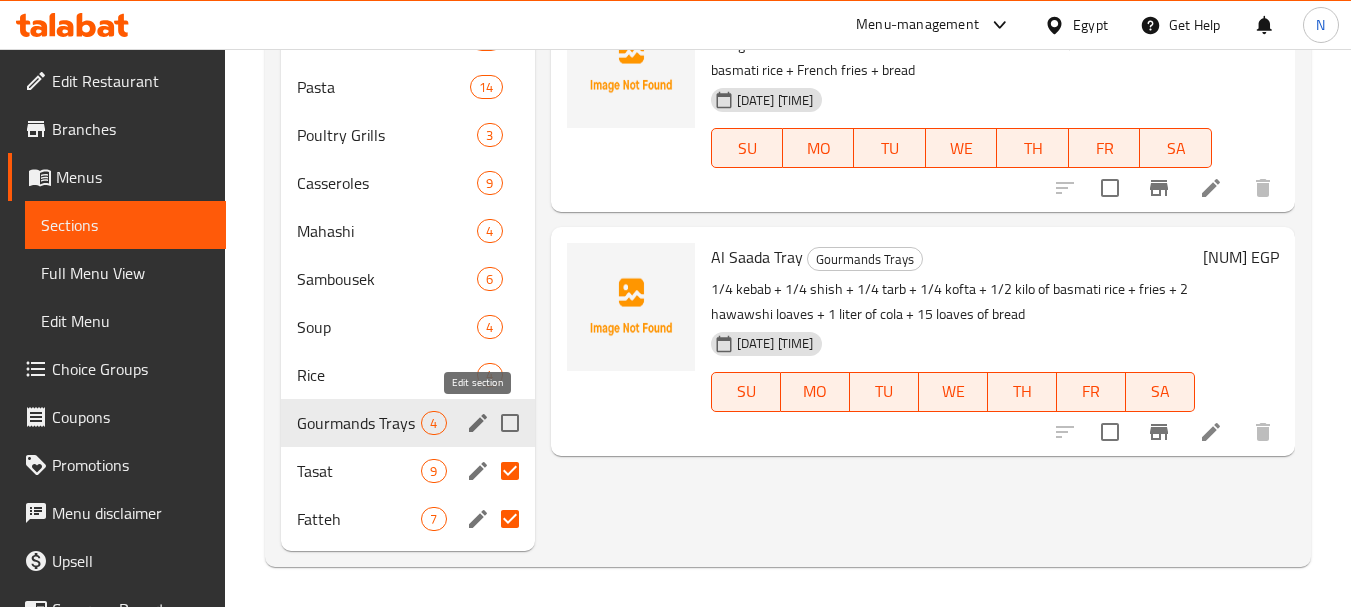 click 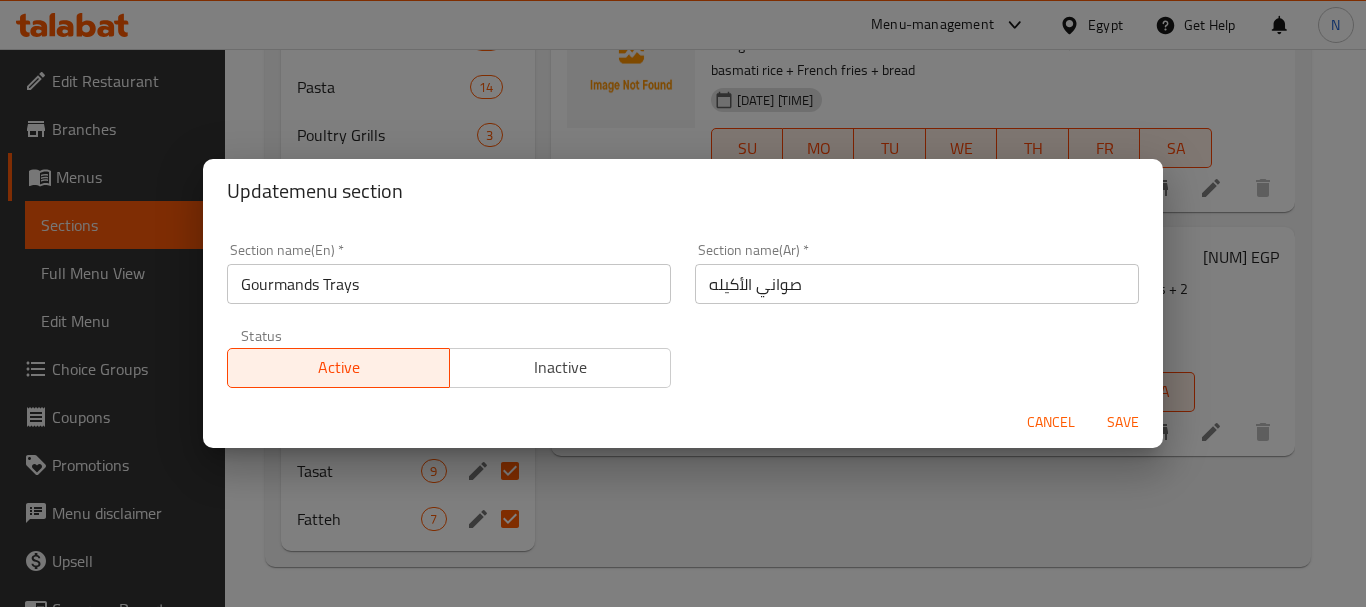 click on "Gourmands Trays" at bounding box center [449, 284] 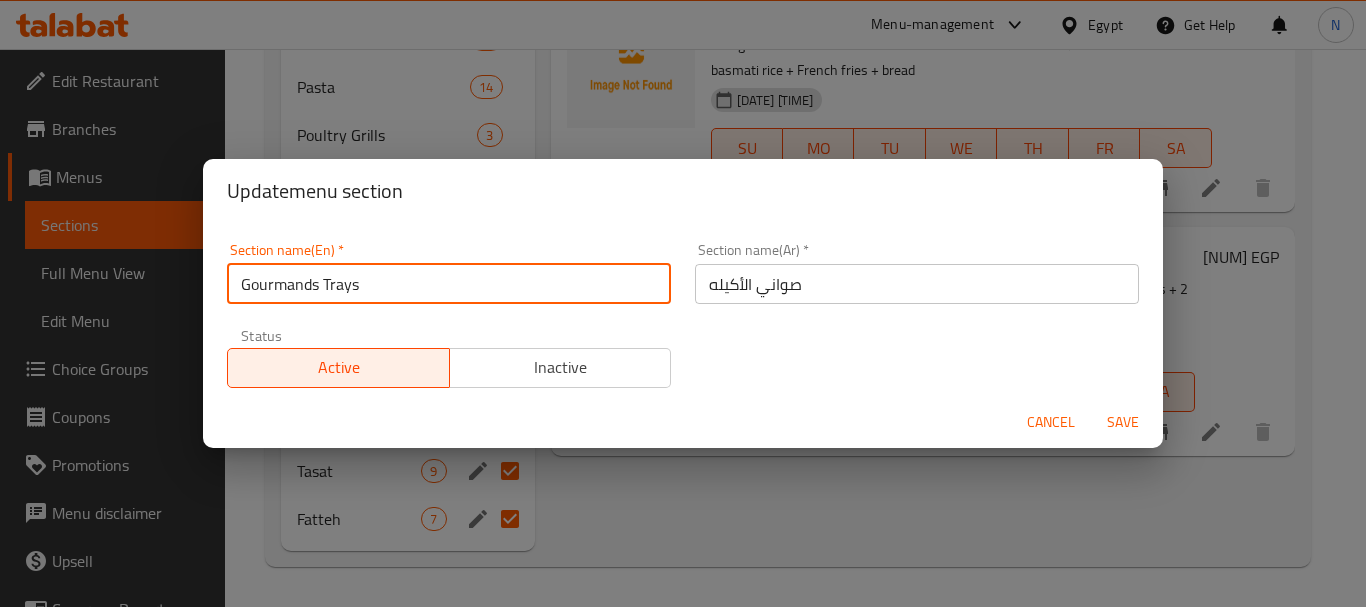 click on "Gourmands Trays" at bounding box center (449, 284) 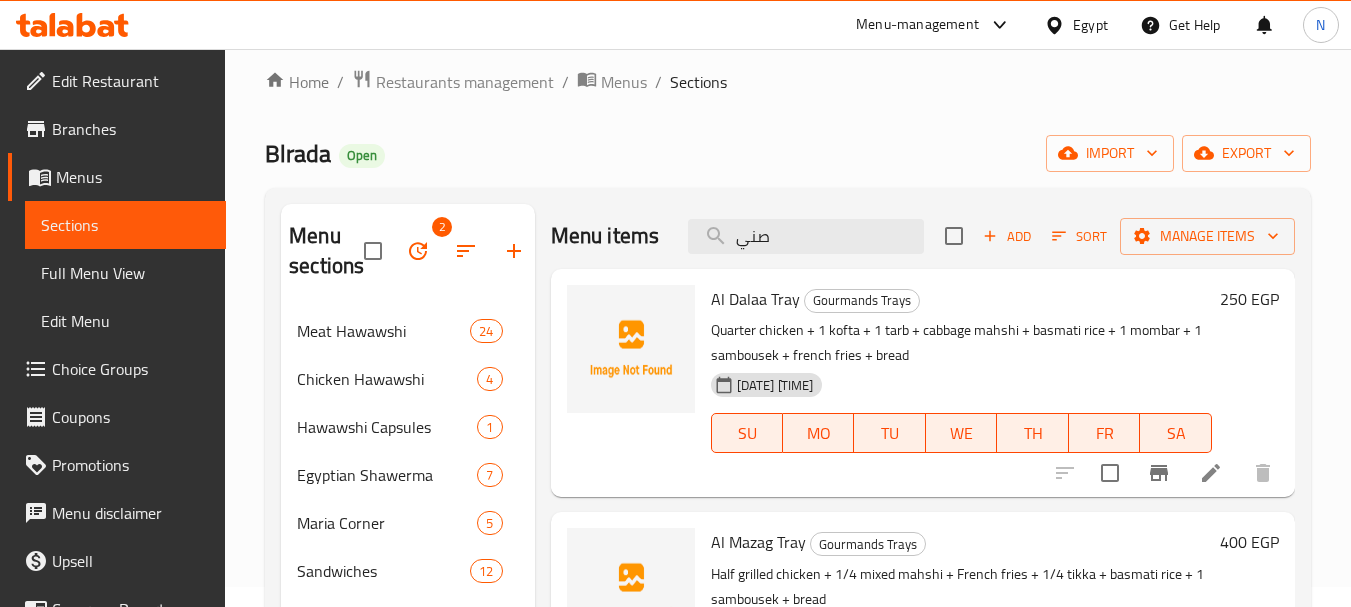 scroll, scrollTop: 0, scrollLeft: 0, axis: both 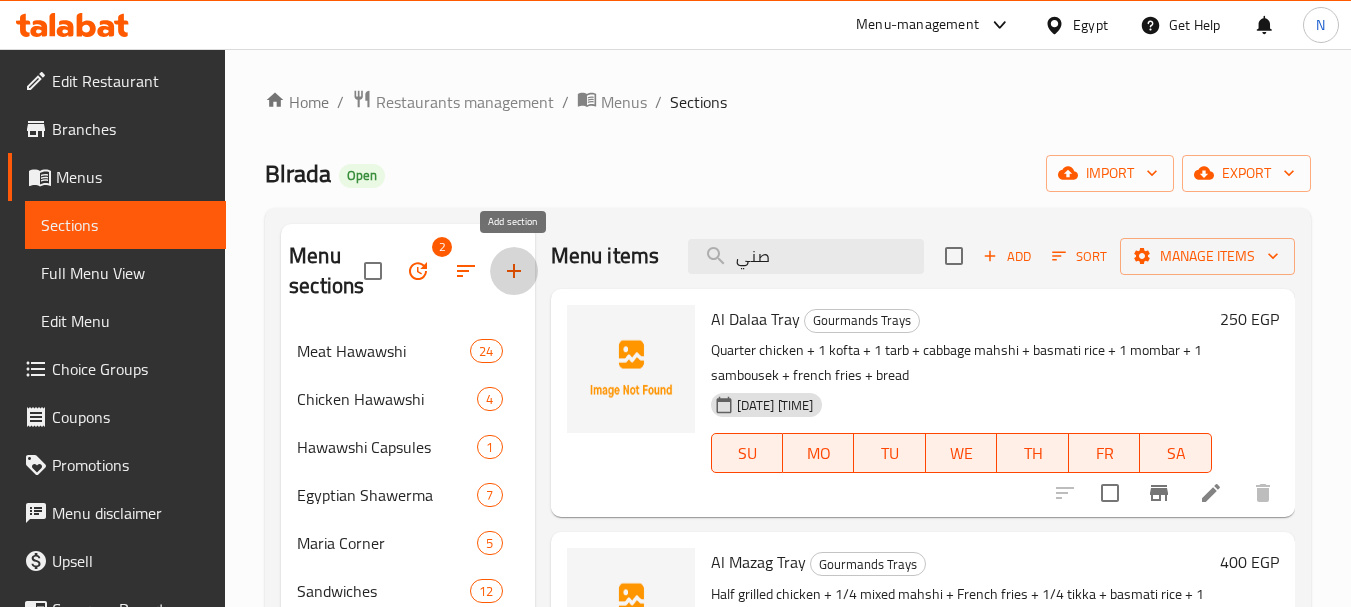 click at bounding box center (514, 271) 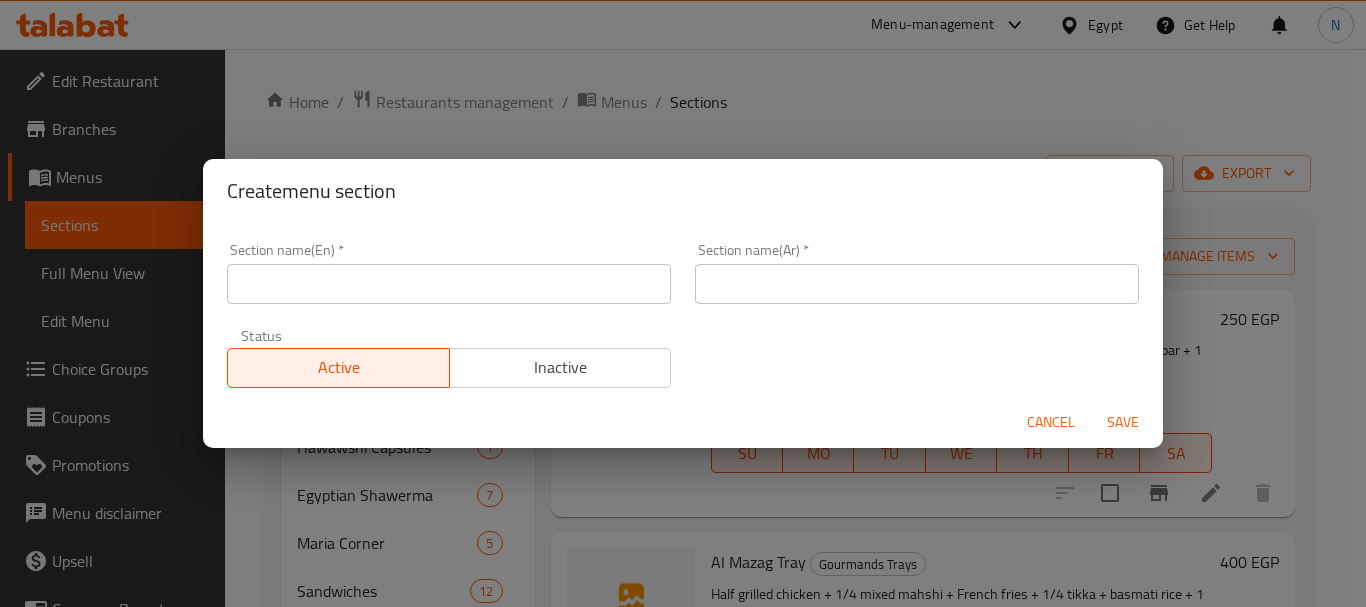 click at bounding box center [917, 284] 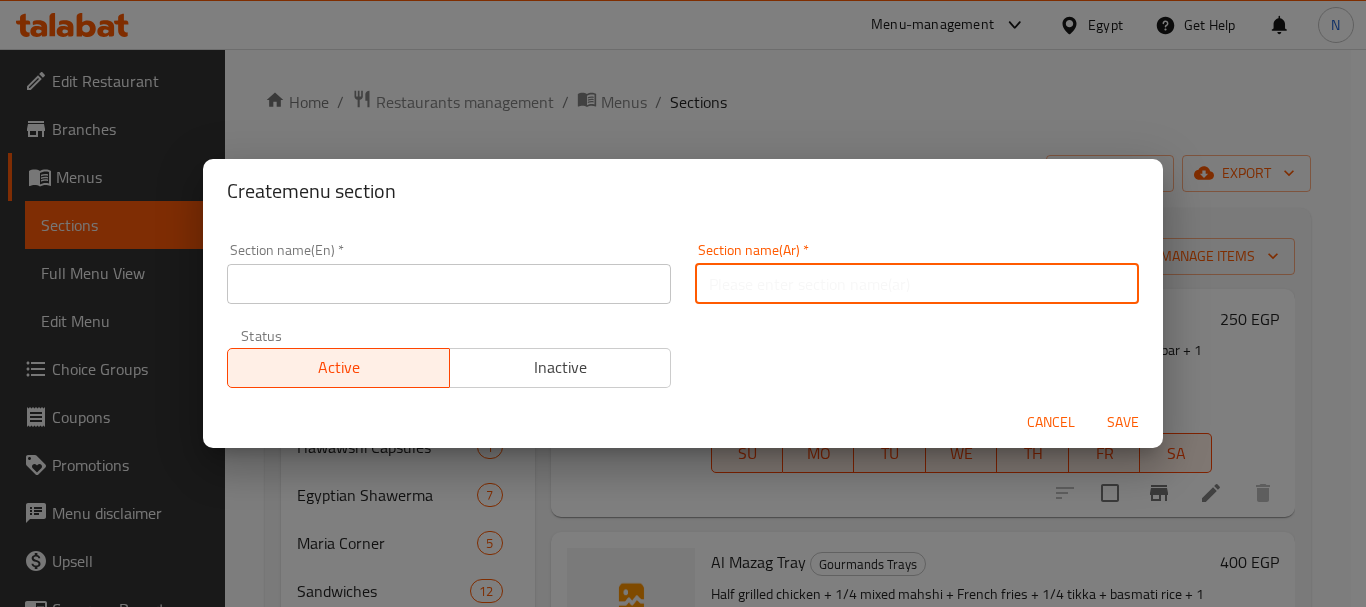 paste on "وجبات التوفير" 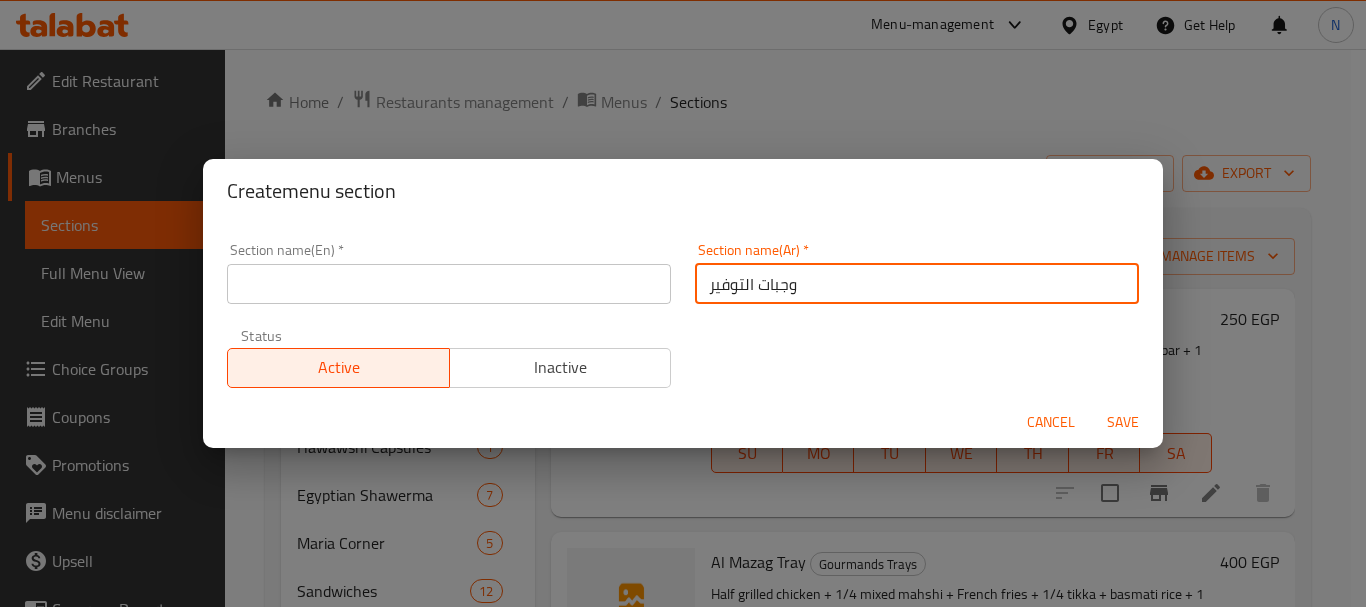 type on "وجبات التوفير" 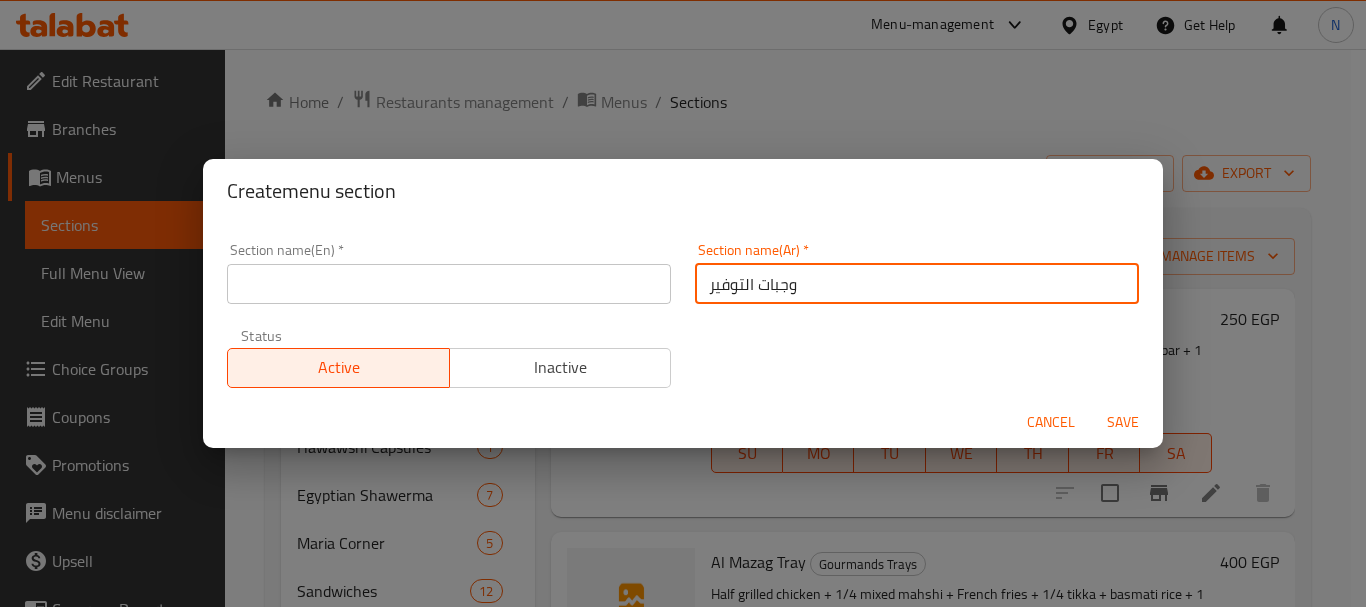 click at bounding box center [449, 284] 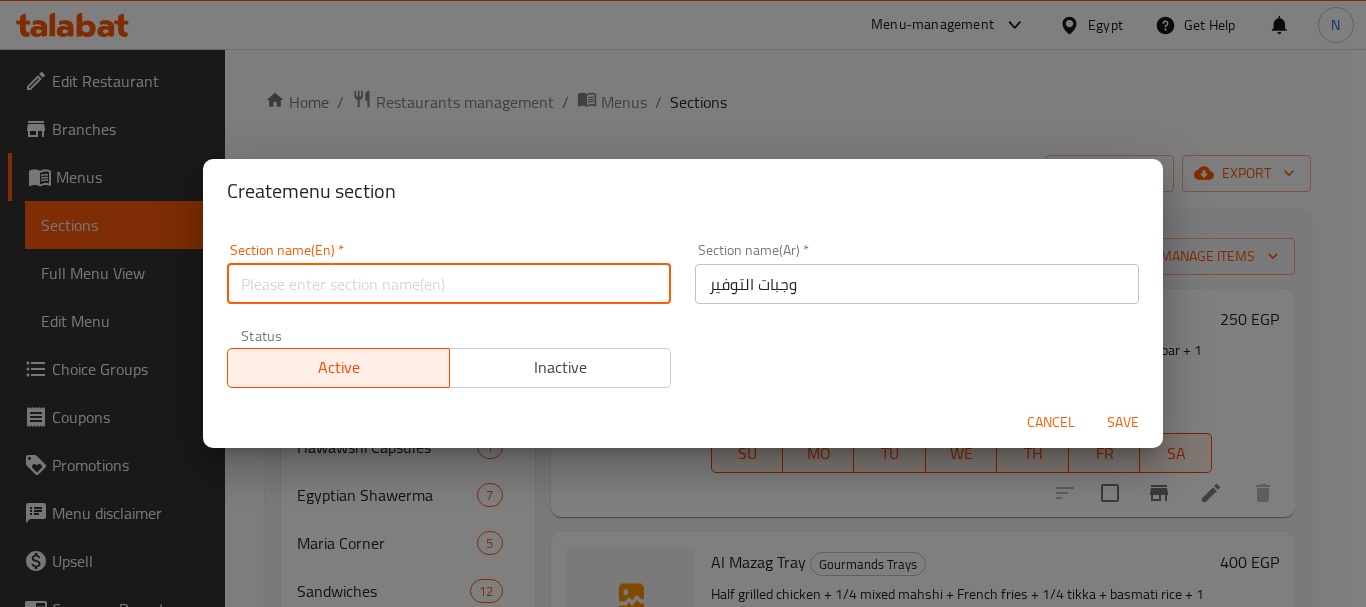 paste on "Savings meals" 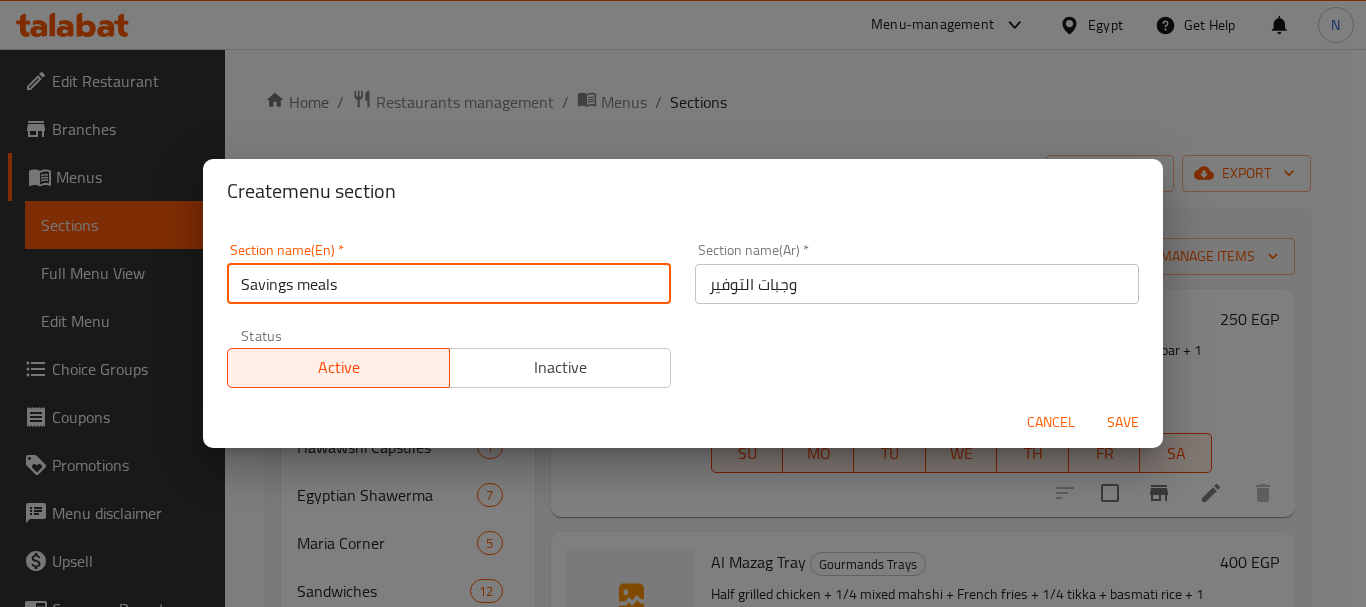 type on "Savings Meals" 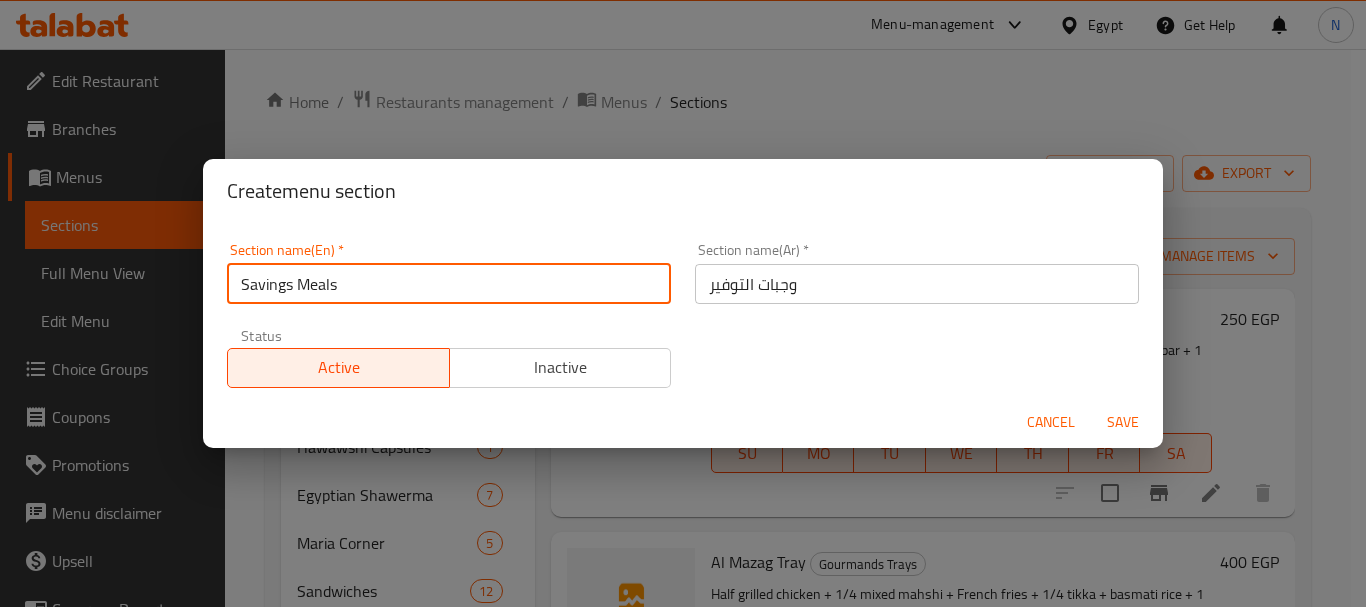 click on "Save" at bounding box center (1123, 422) 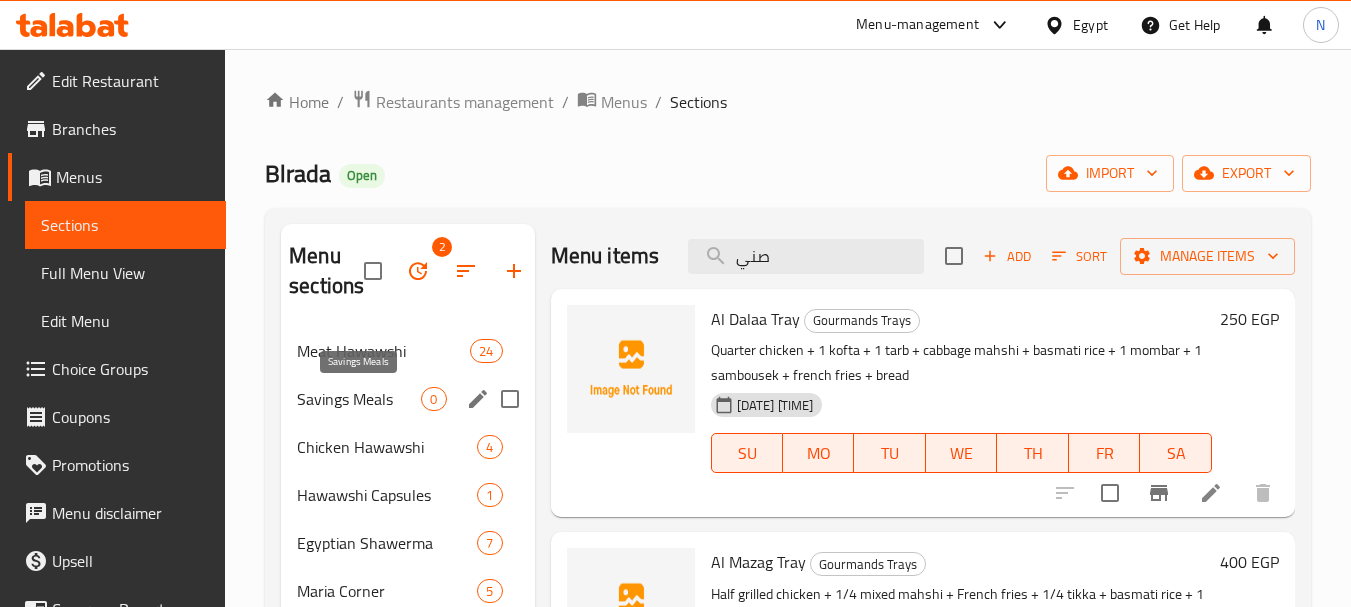 click on "Savings Meals" at bounding box center [359, 399] 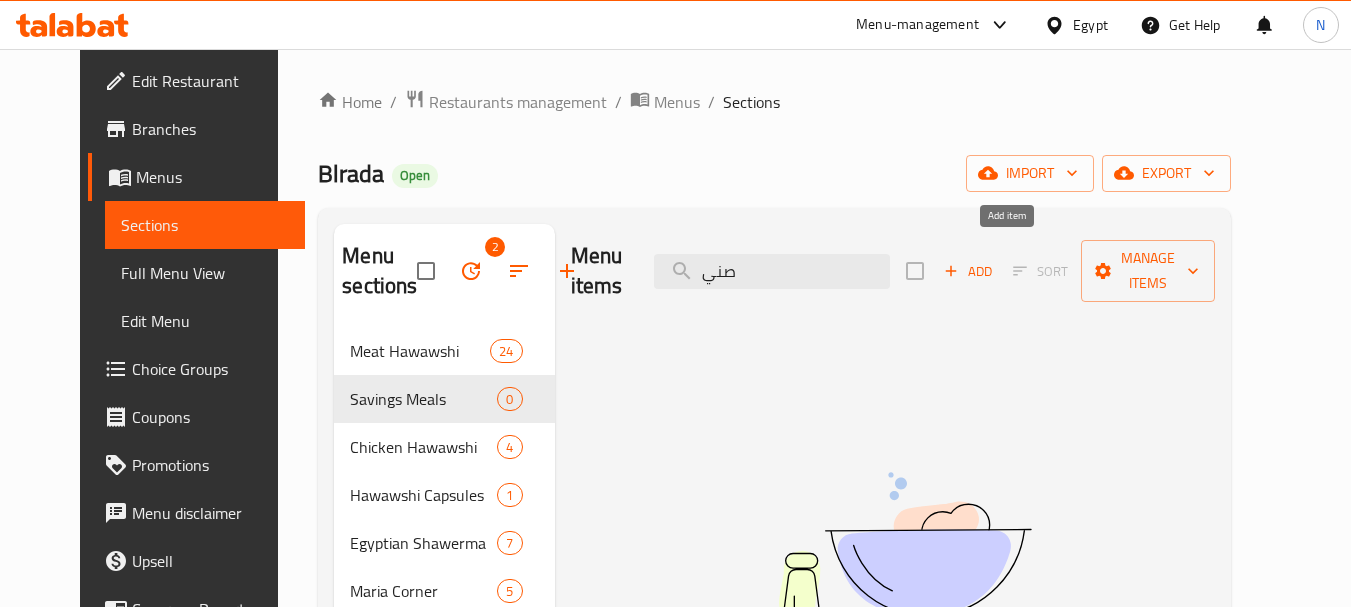 click on "Add" at bounding box center [968, 271] 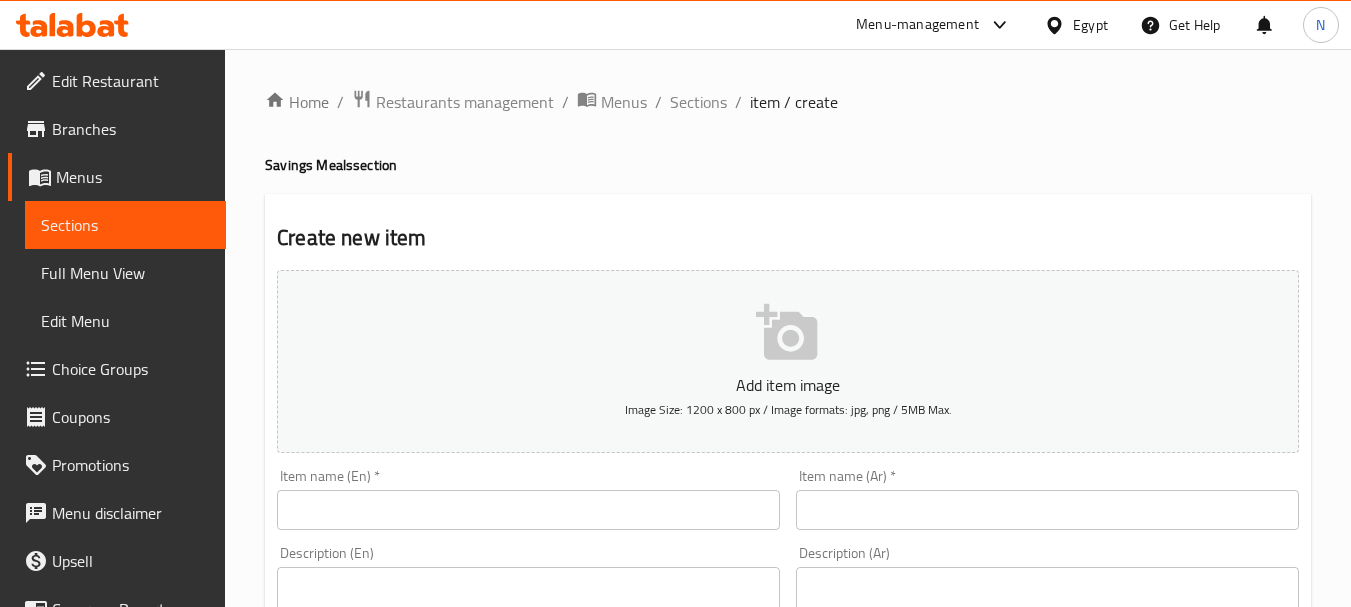 click at bounding box center (1047, 510) 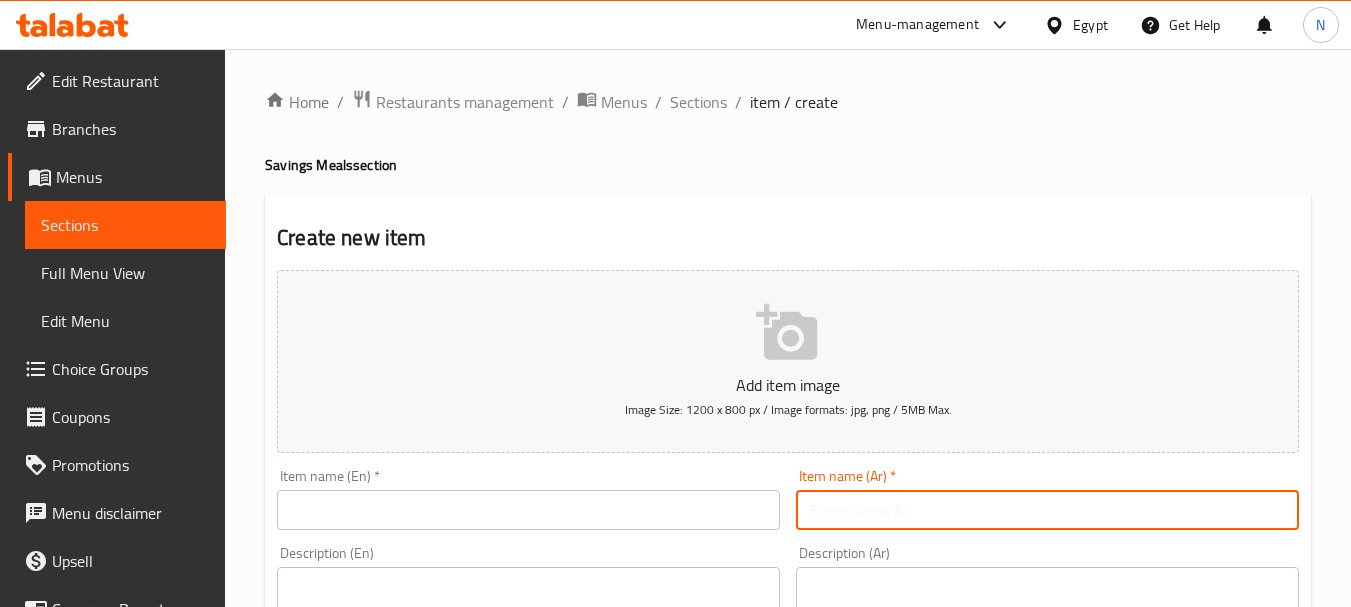 paste on "3 كبسولات + بطاطس" 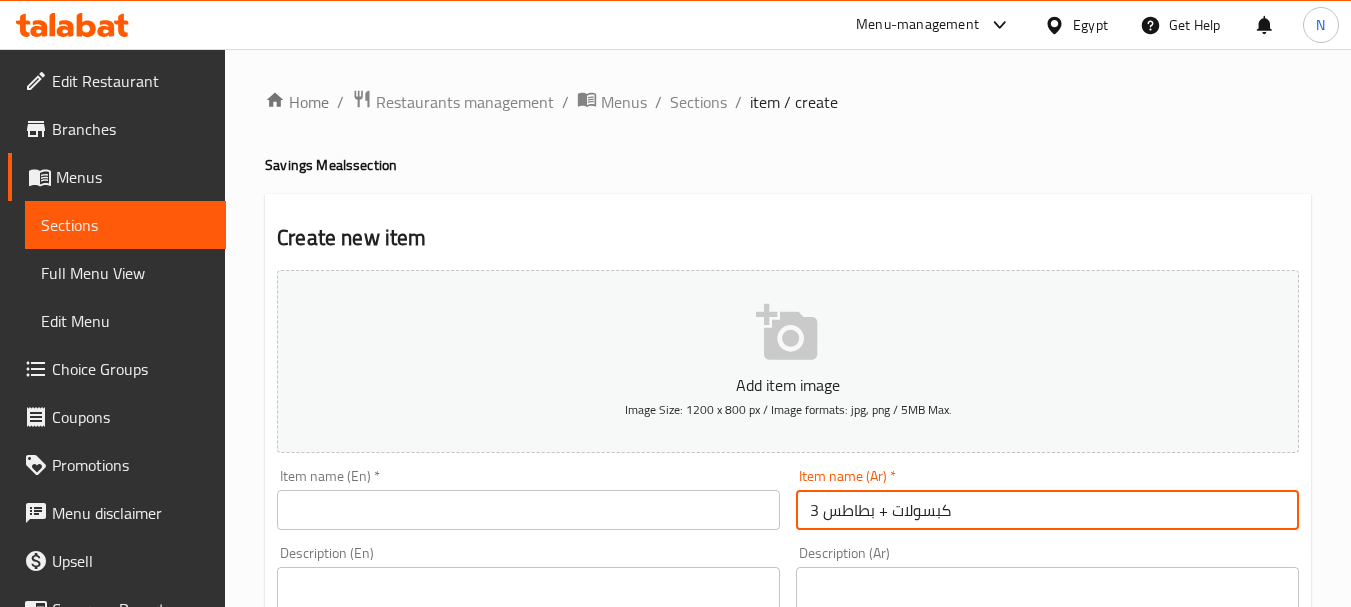 click on "3 كبسولات + بطاطس" at bounding box center [1047, 510] 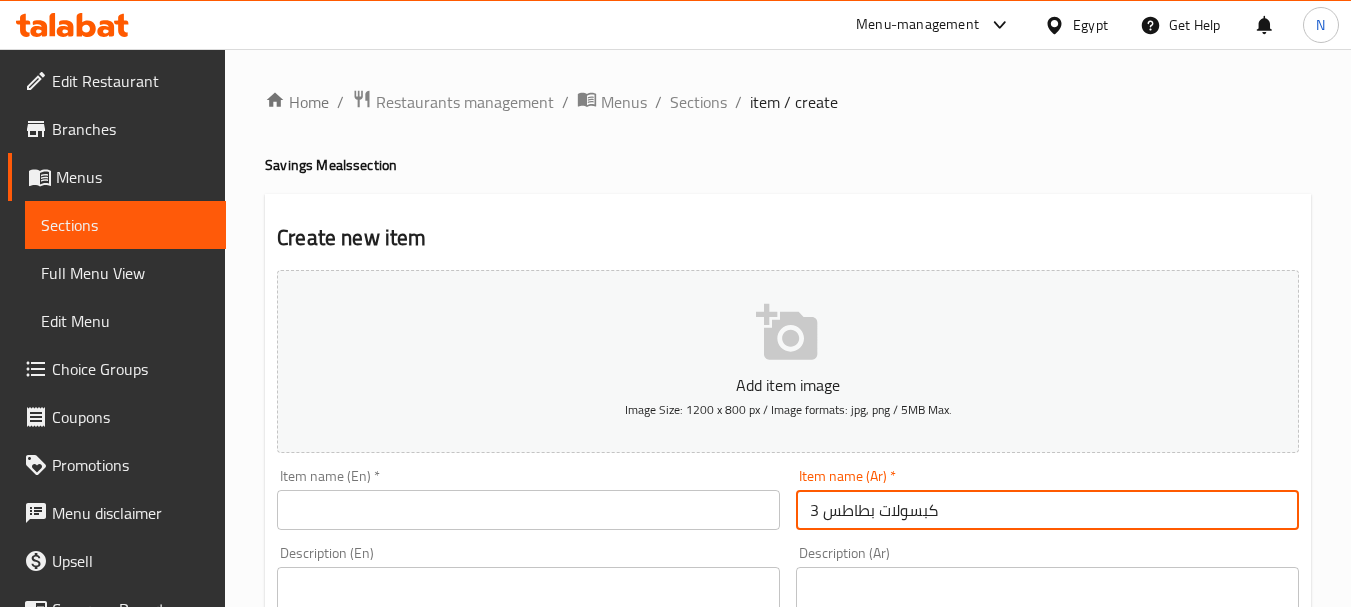 click on "3 كبسولات بطاطس" at bounding box center [1047, 510] 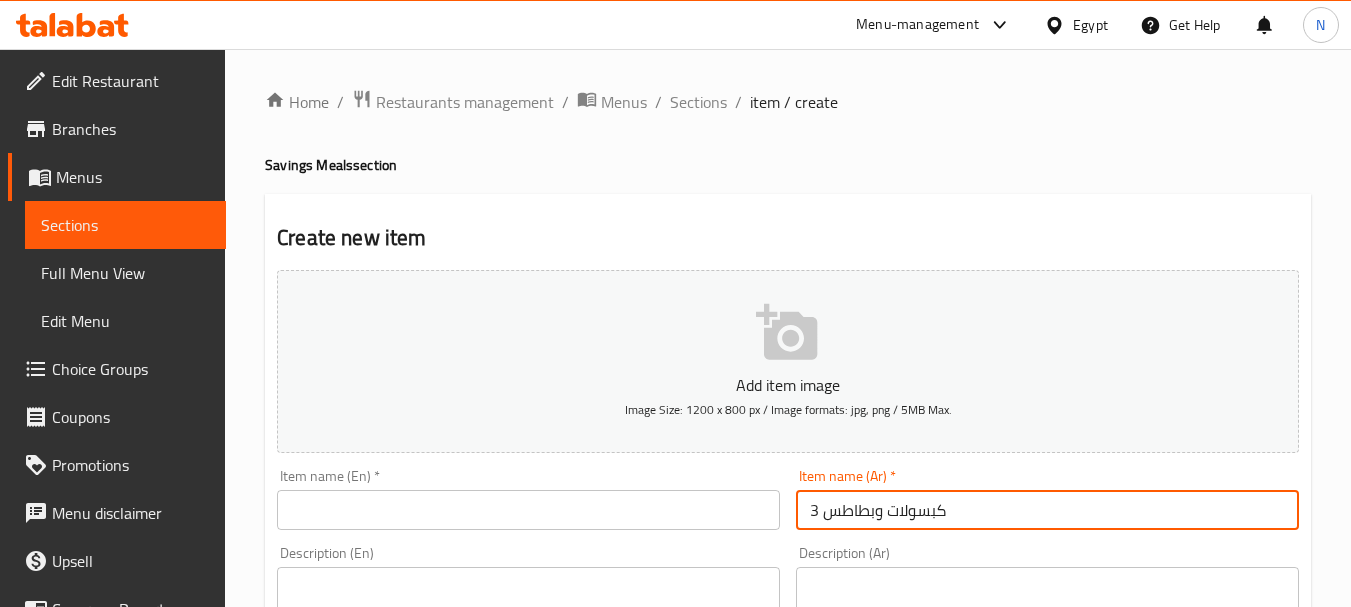 click on "3 كبسولات وبطاطس" at bounding box center (1047, 510) 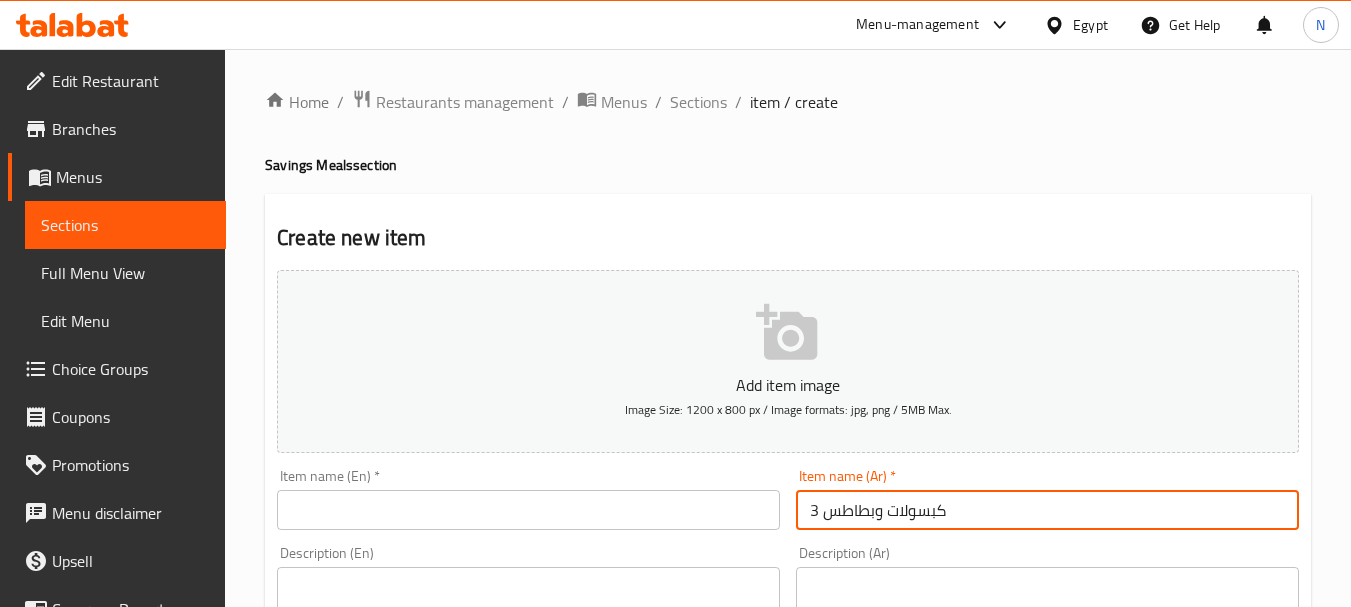 click at bounding box center [528, 510] 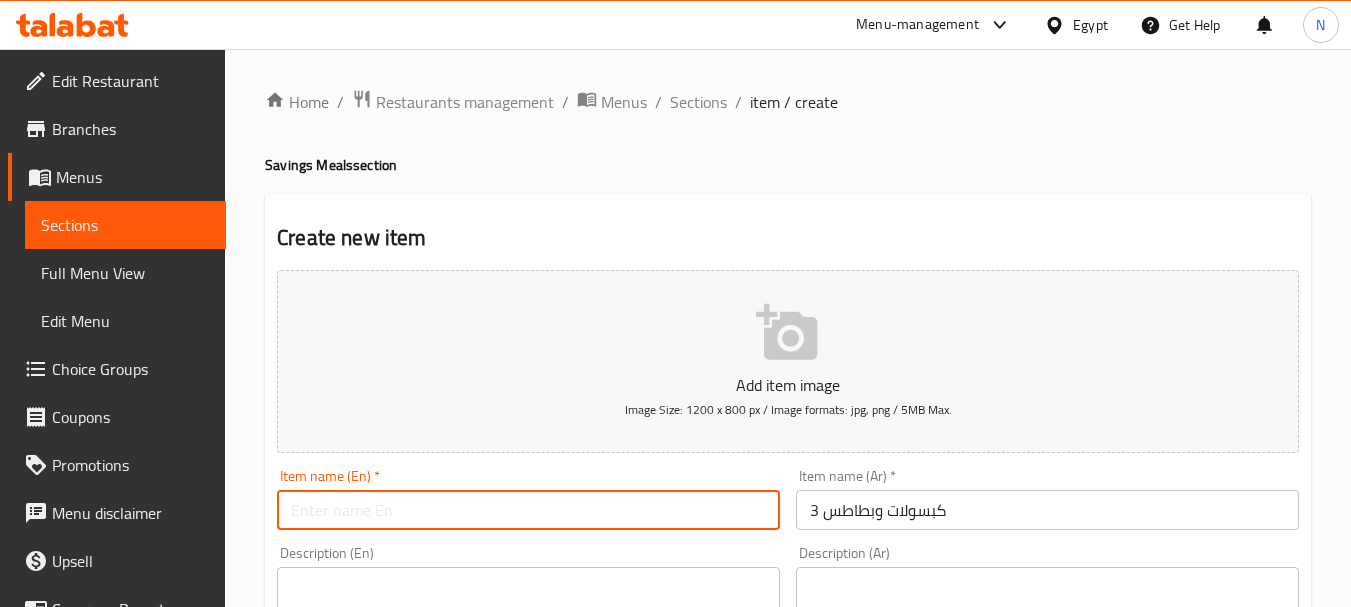 paste on "3 capsules and potatoes" 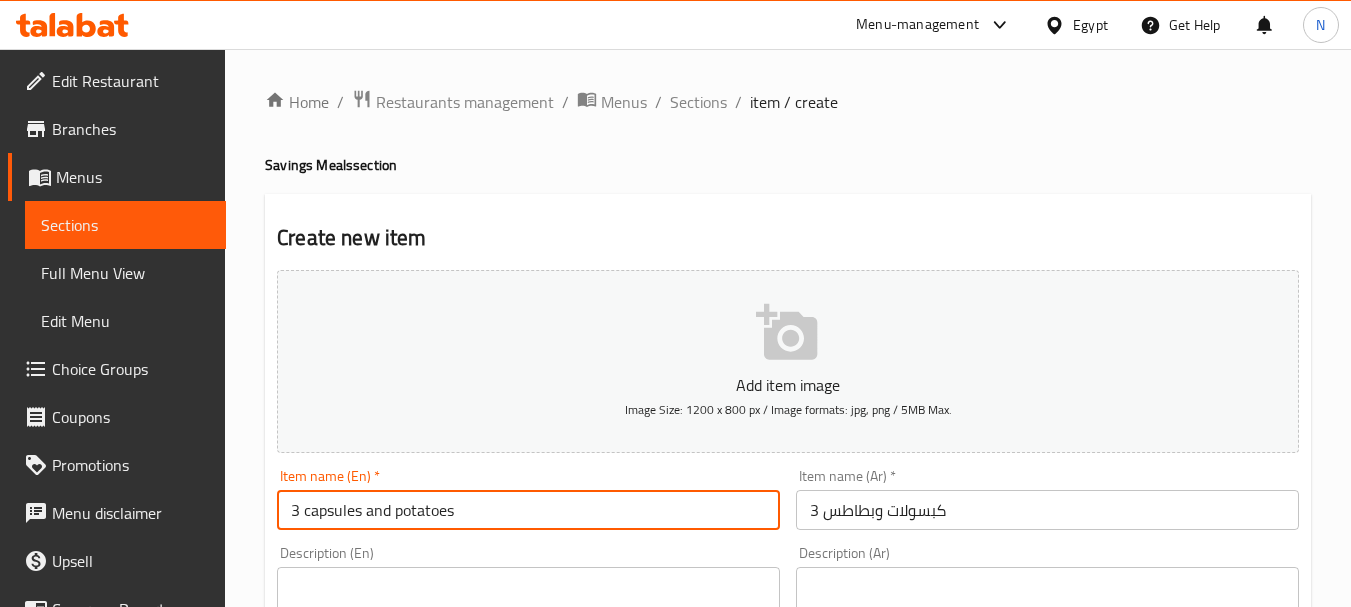 click on "3 capsules and potatoes" at bounding box center (528, 510) 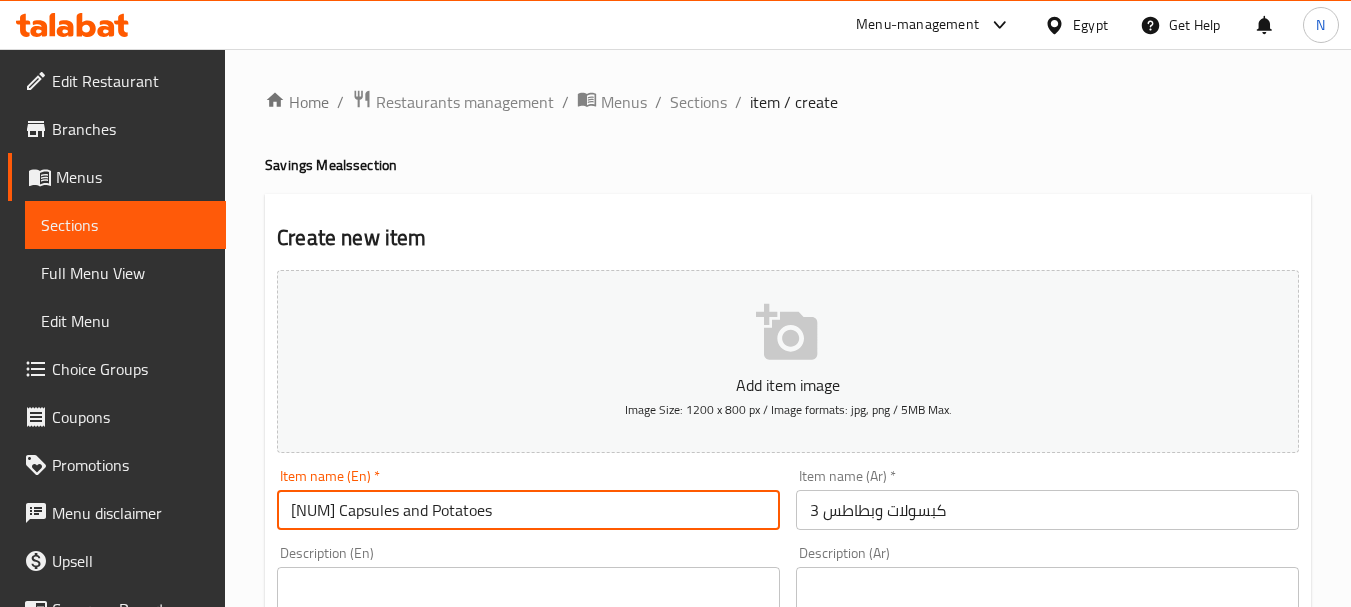 click on "[NUM] Capsules and Potatoes" at bounding box center [528, 510] 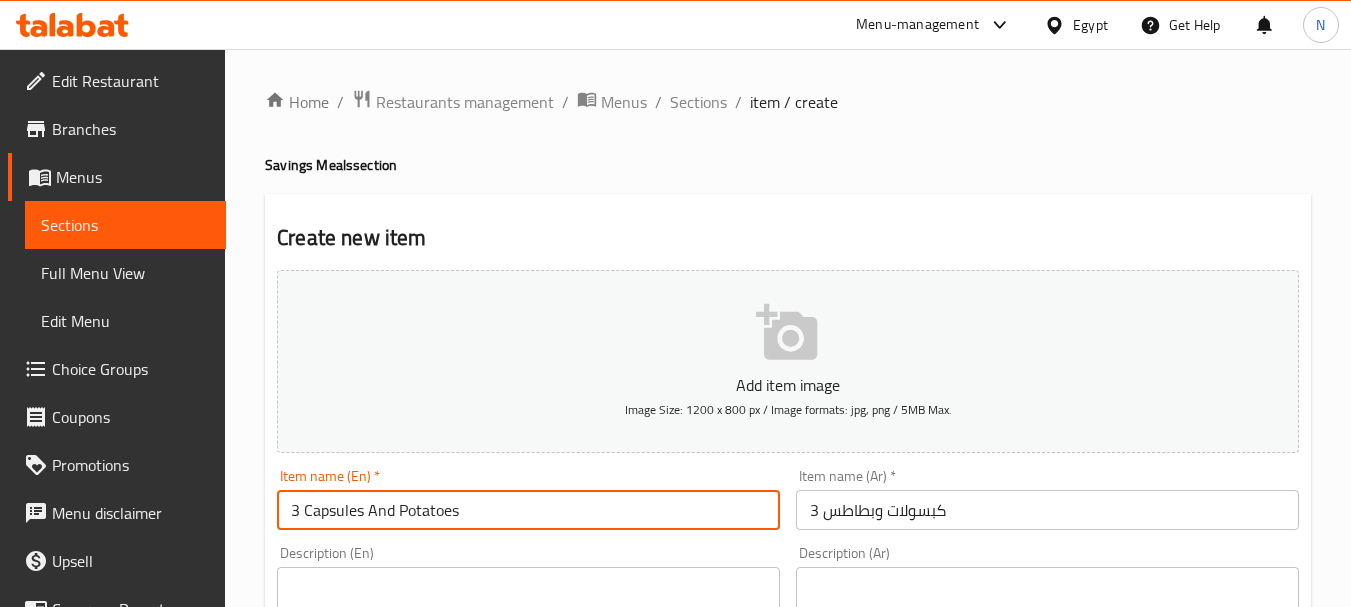 type on "3 Capsules And Potatoes" 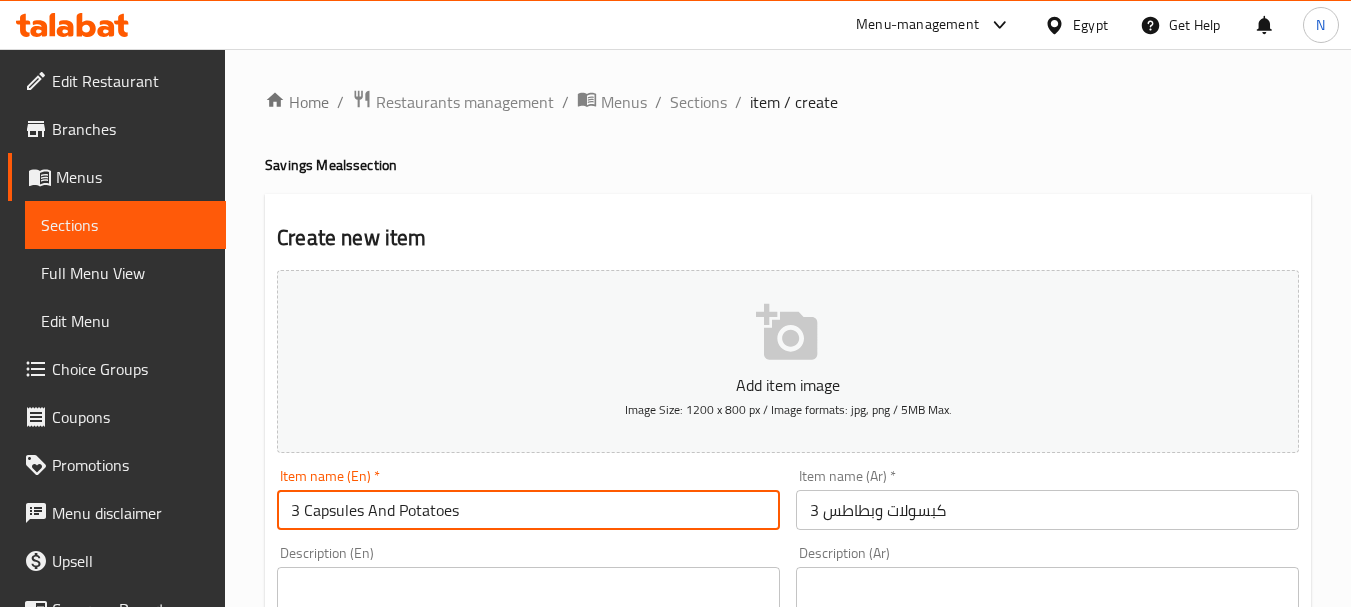 scroll, scrollTop: 531, scrollLeft: 0, axis: vertical 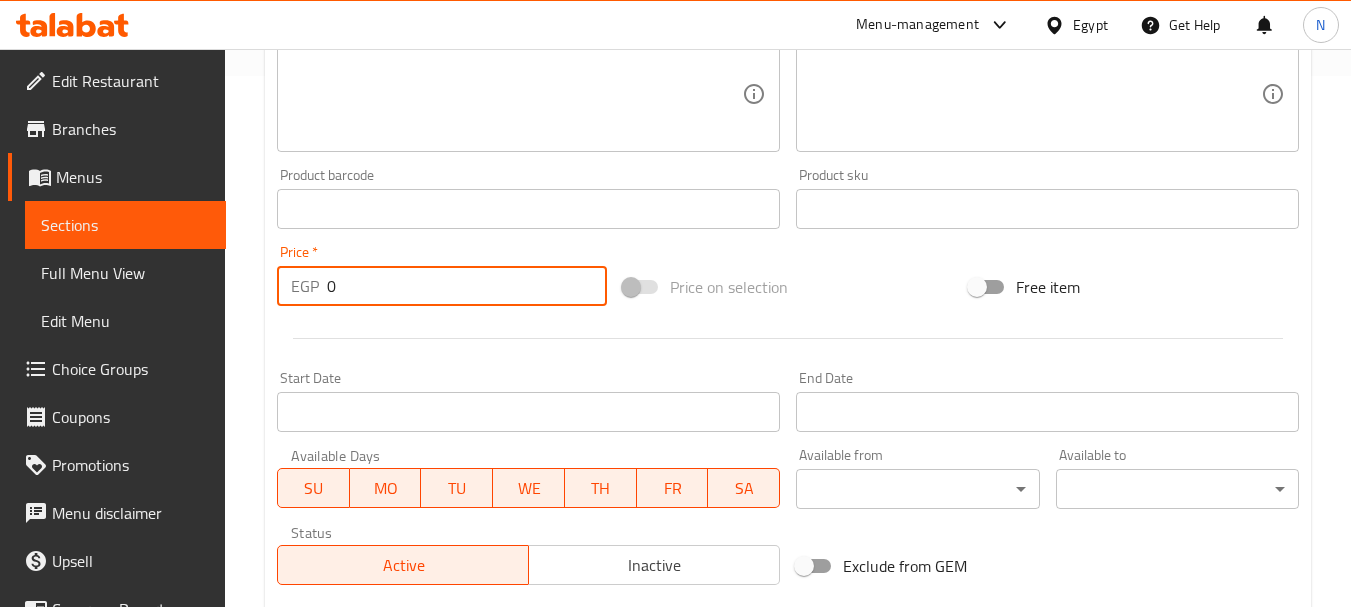 drag, startPoint x: 404, startPoint y: 287, endPoint x: 304, endPoint y: 292, distance: 100.12492 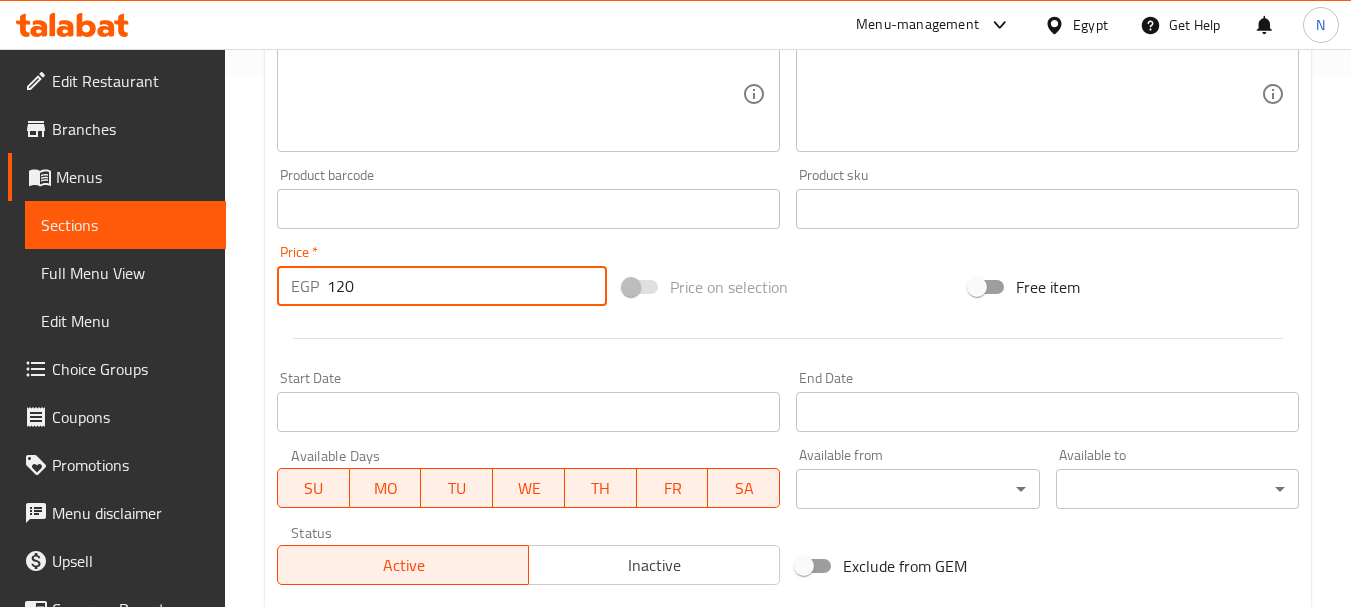 type on "120" 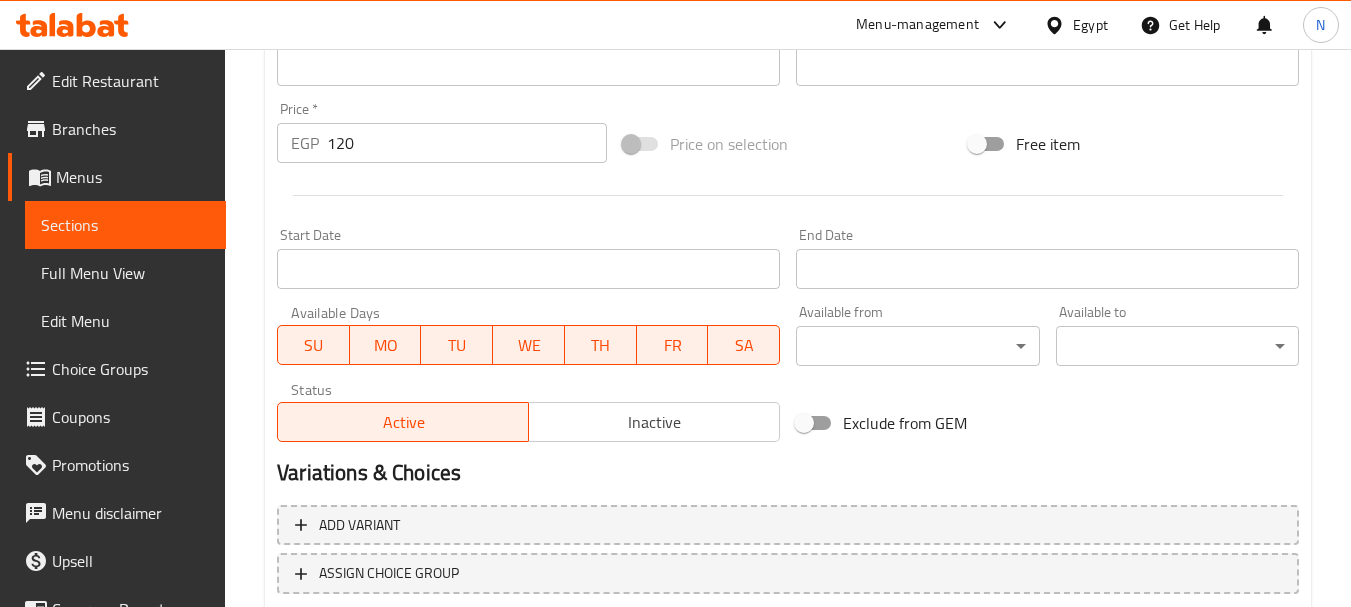 scroll, scrollTop: 806, scrollLeft: 0, axis: vertical 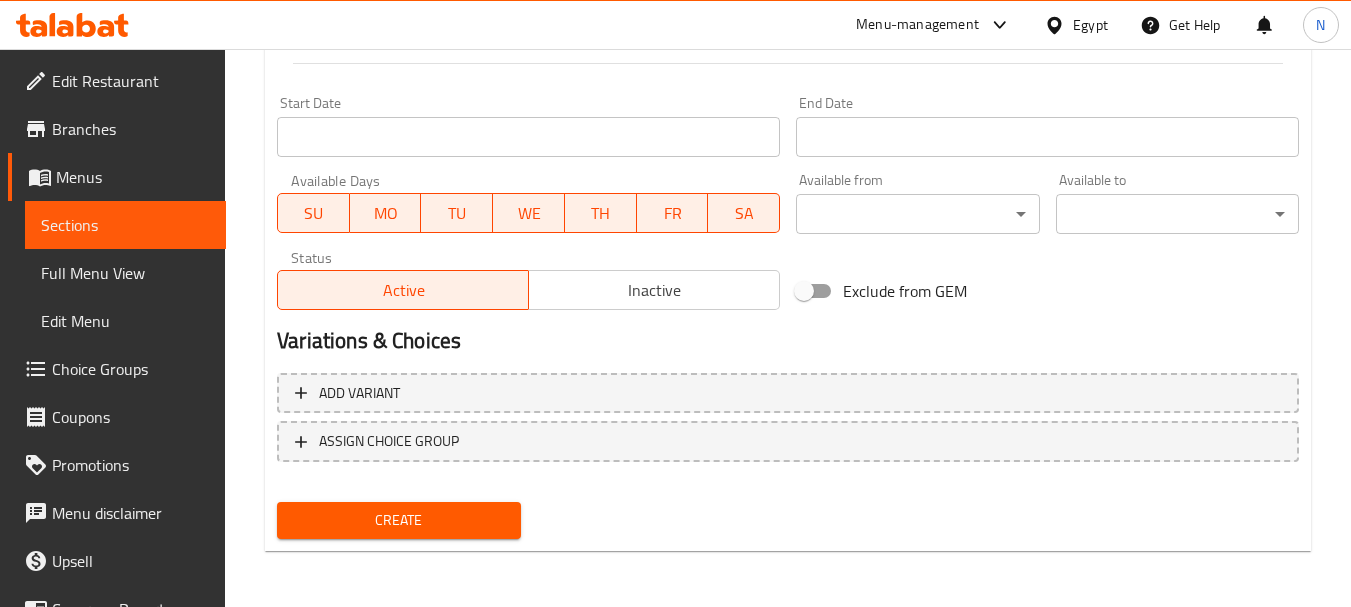 click on "Create" at bounding box center [398, 520] 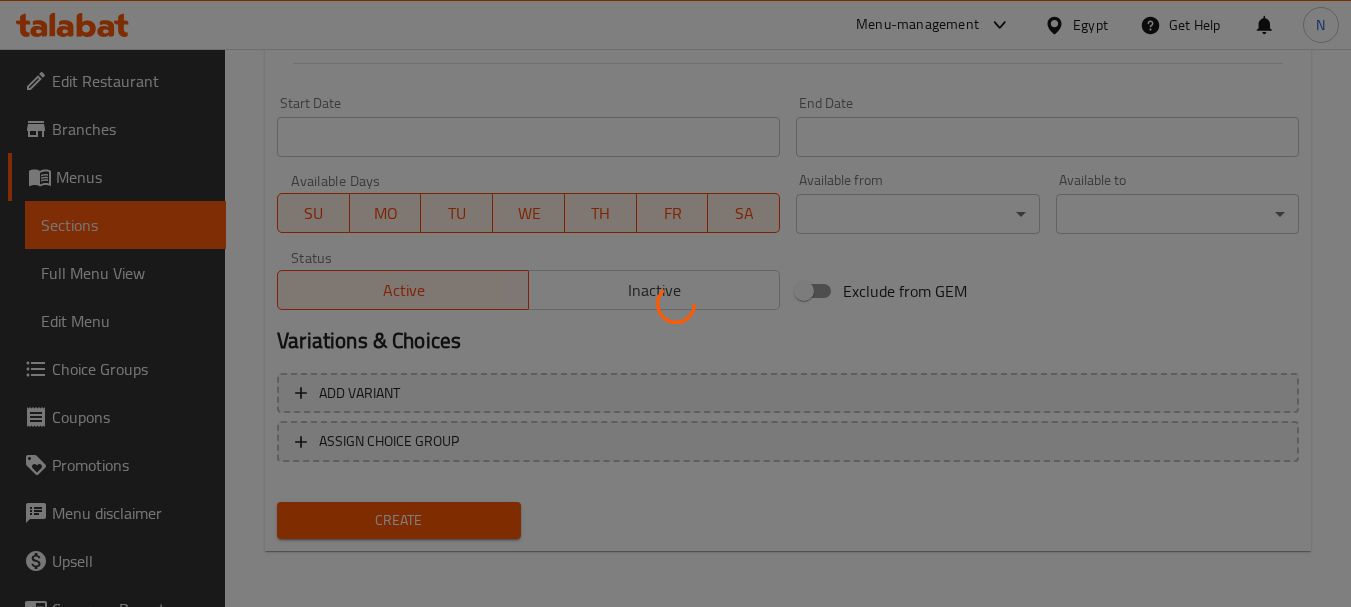 type 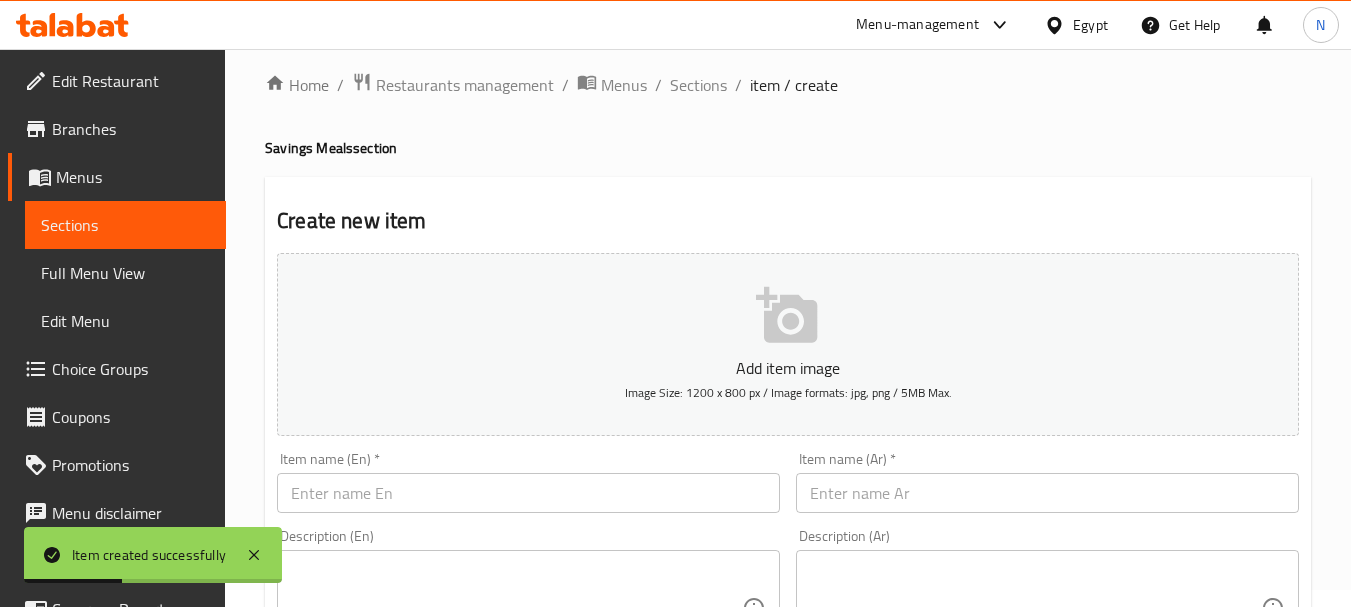 scroll, scrollTop: 0, scrollLeft: 0, axis: both 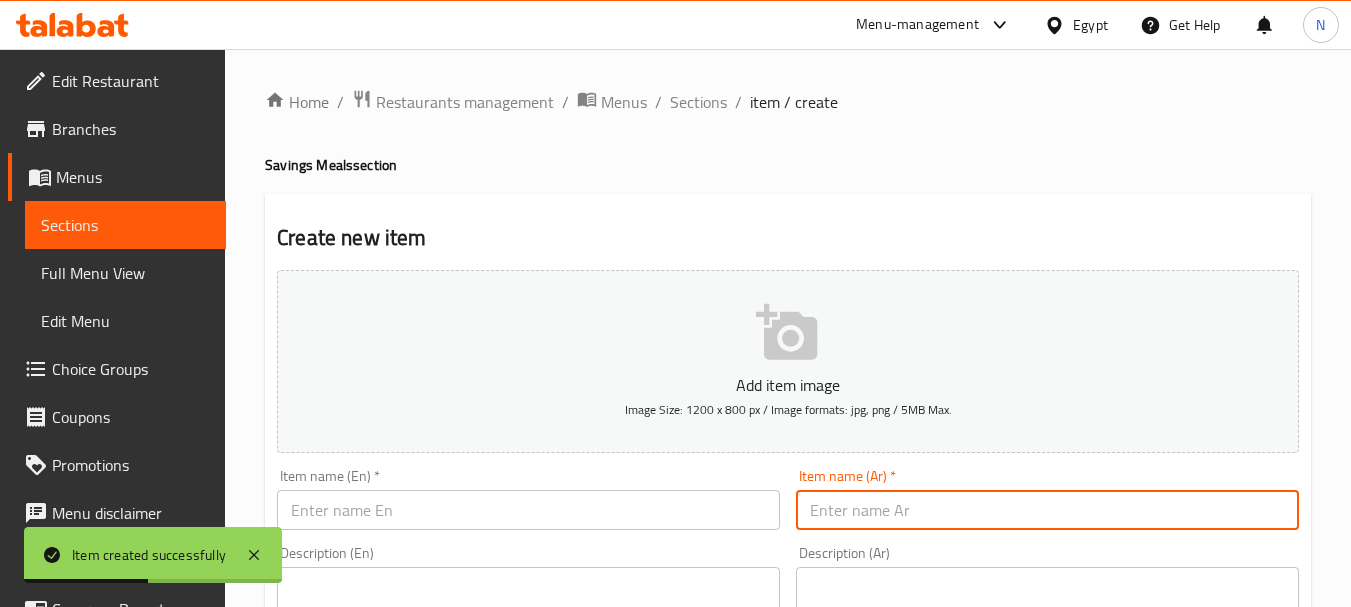 click at bounding box center [1047, 510] 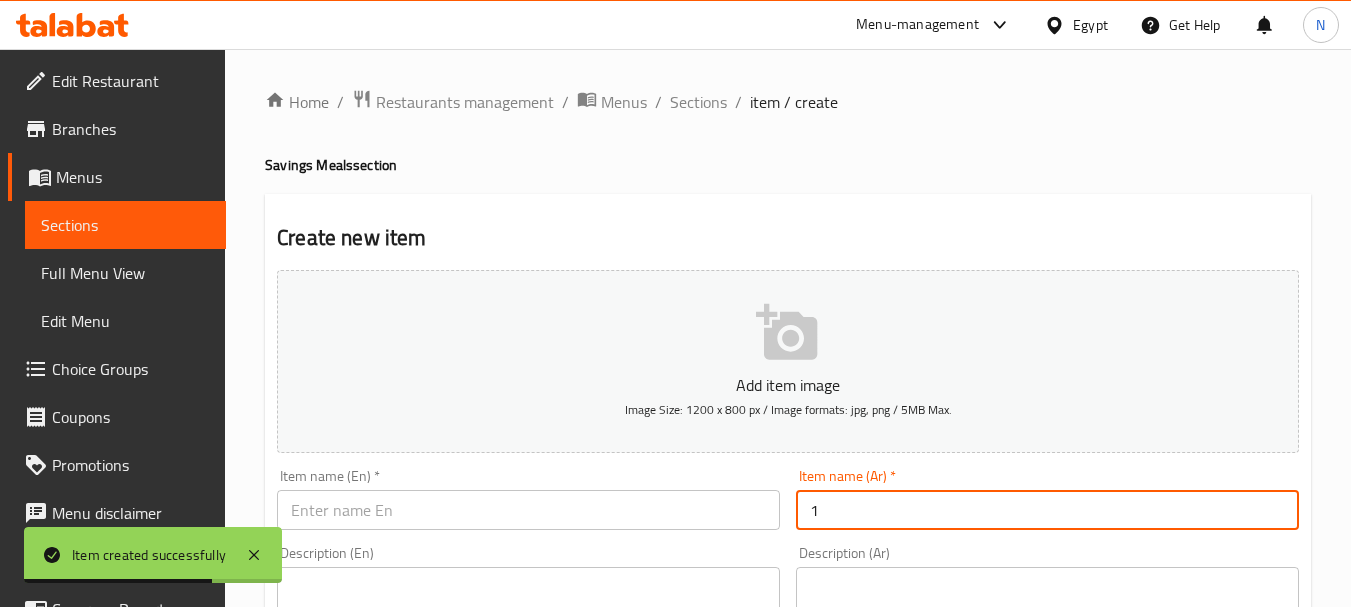 paste on "Hawawshi Mozzarella + Smash Burger Veal" 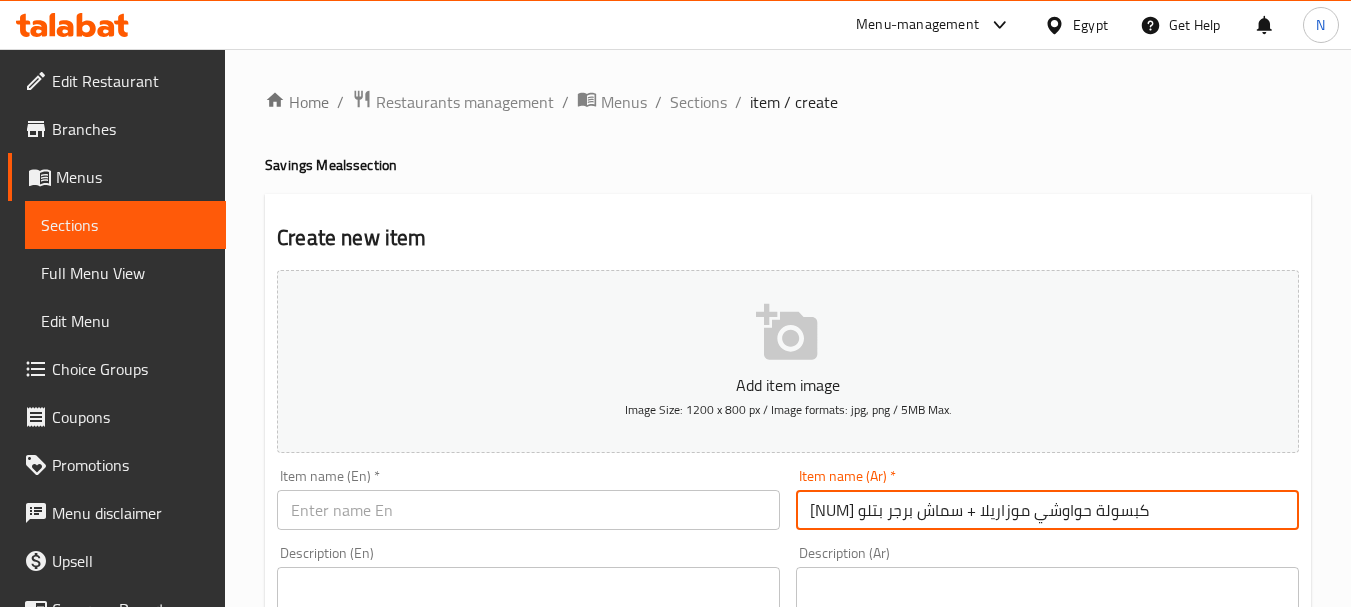 drag, startPoint x: 927, startPoint y: 508, endPoint x: 940, endPoint y: 509, distance: 13.038404 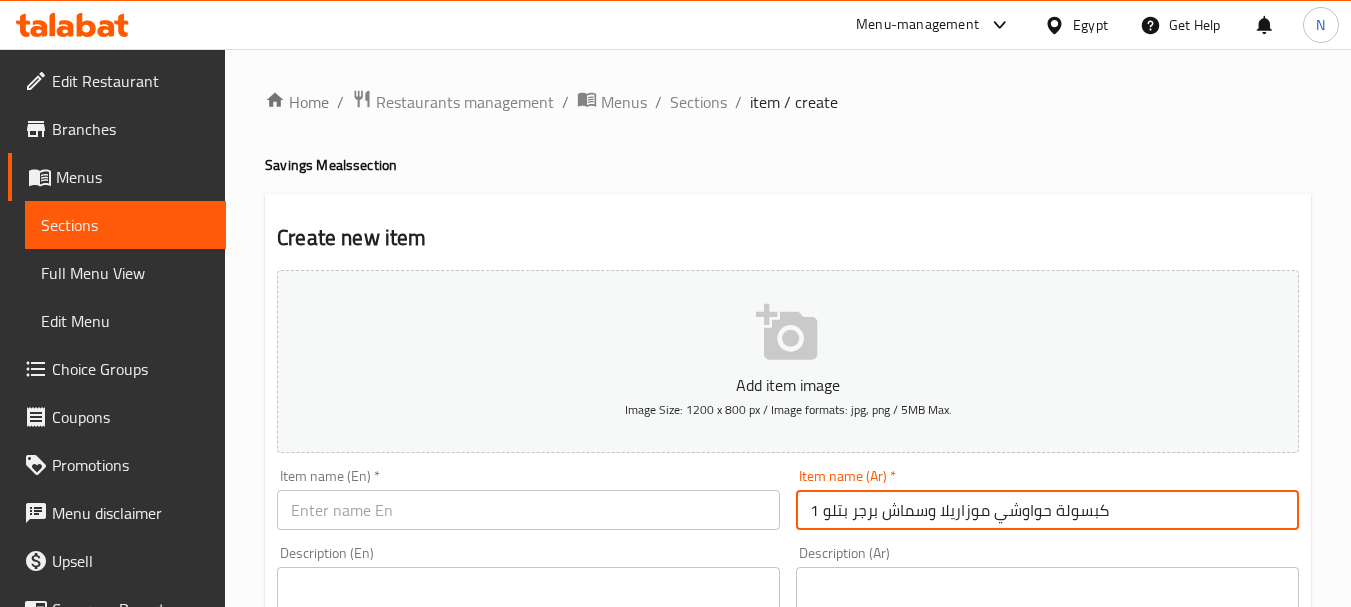 click on "1 كبسولة حواوشي موزاريلا وسماش برجر بتلو" at bounding box center [1047, 510] 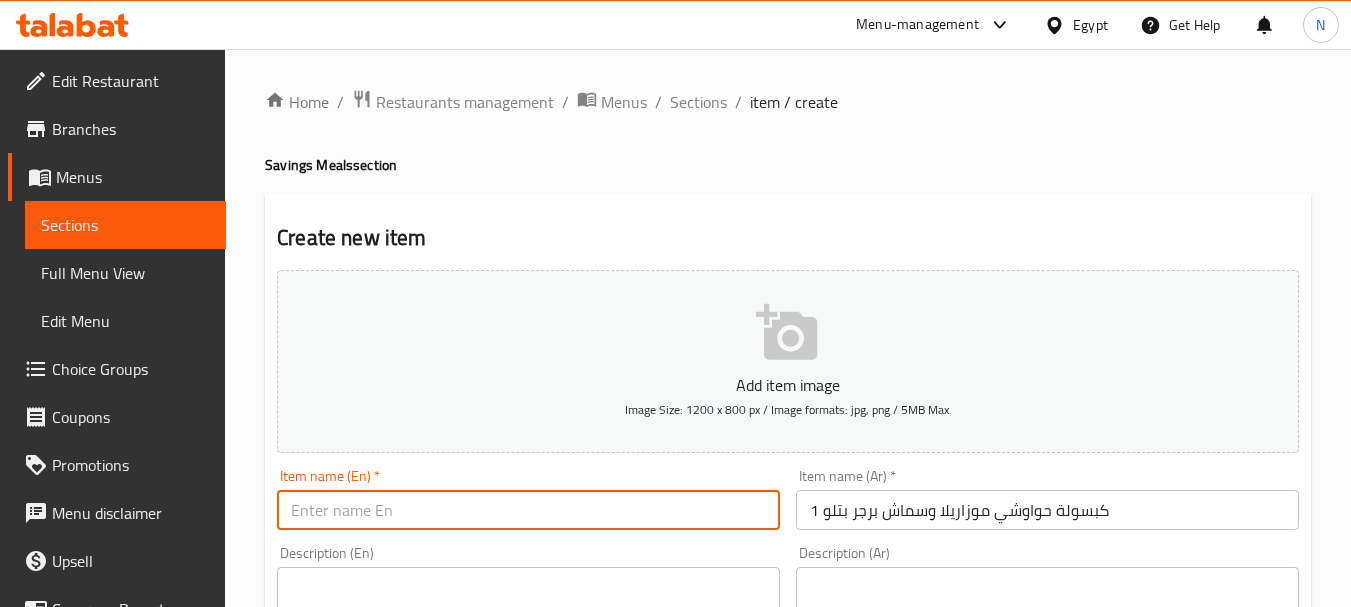 click at bounding box center (528, 510) 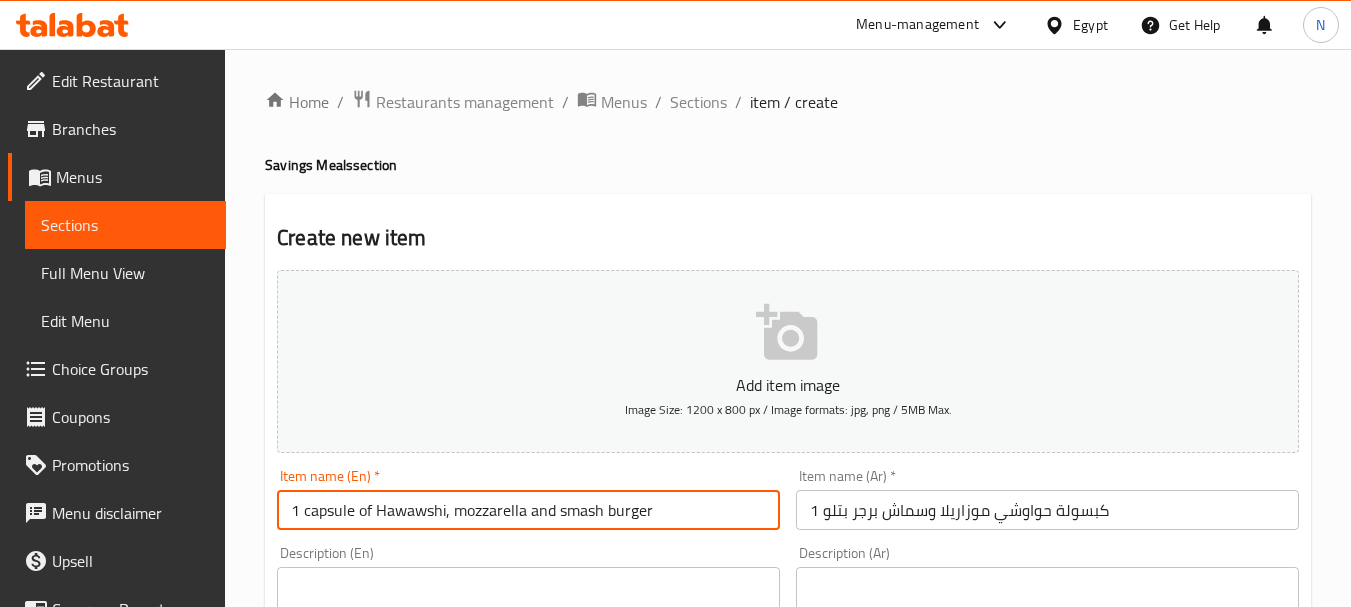 click on "1 capsule of Hawawshi, mozzarella and smash burger" at bounding box center (528, 510) 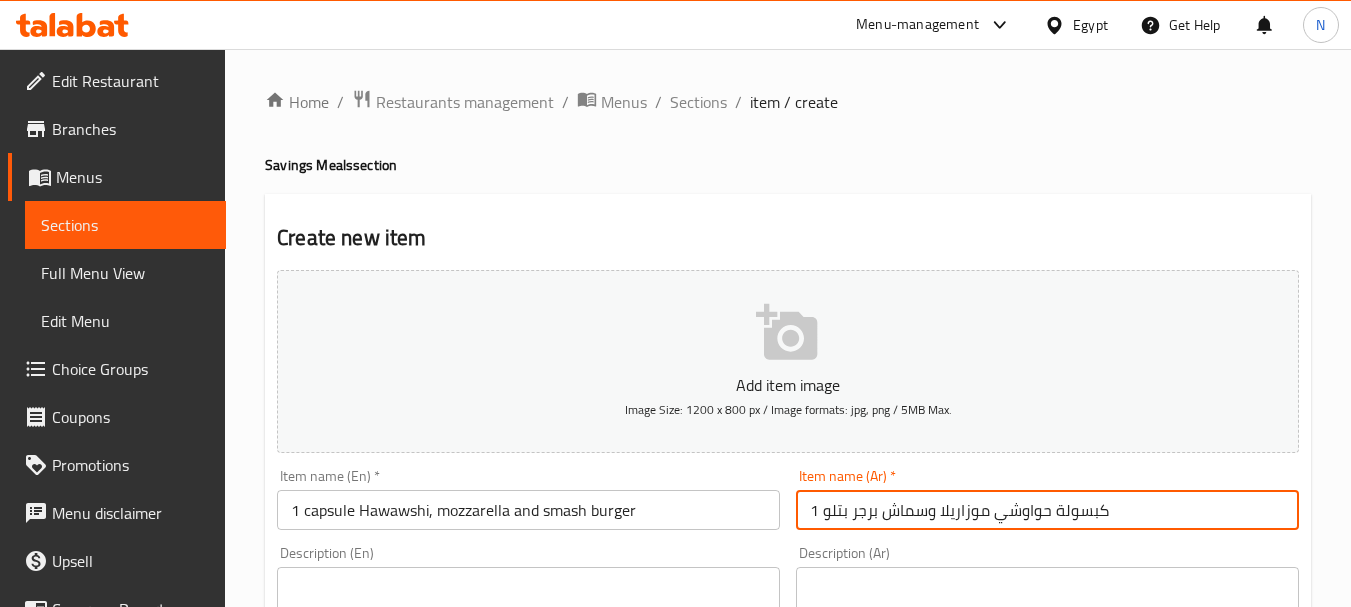 click on "1 كبسولة حواوشي موزاريلا وسماش برجر بتلو" at bounding box center [1047, 510] 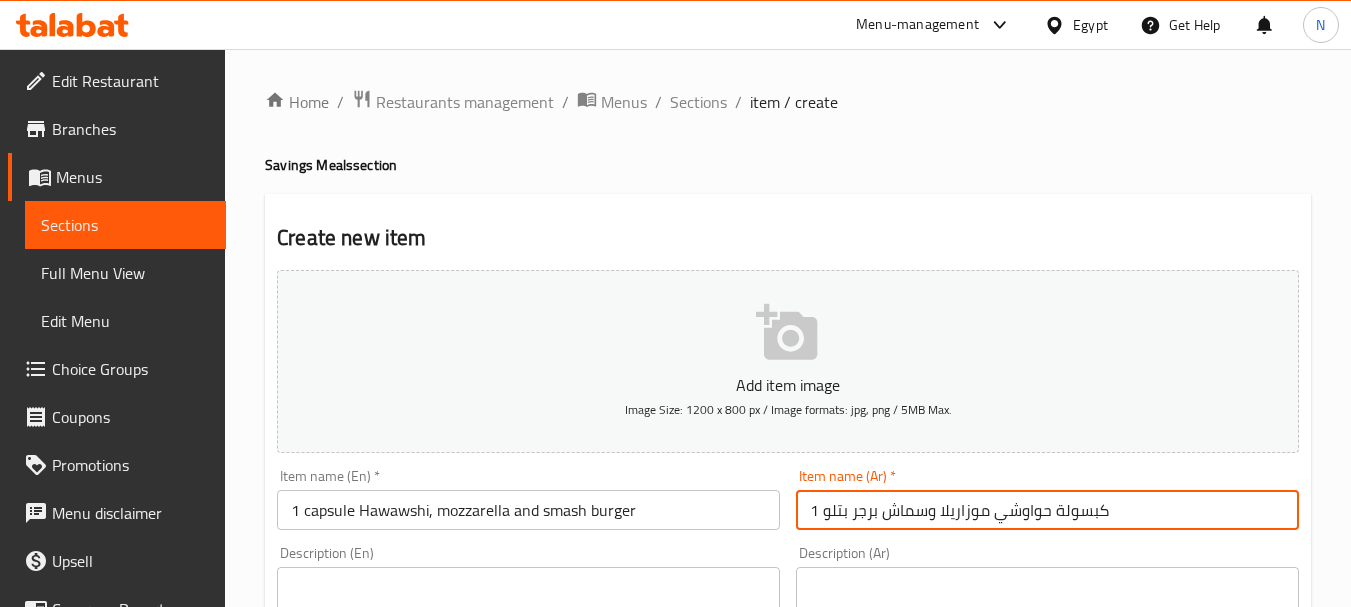 click on "1 capsule Hawawshi, mozzarella and smash burger" at bounding box center [528, 510] 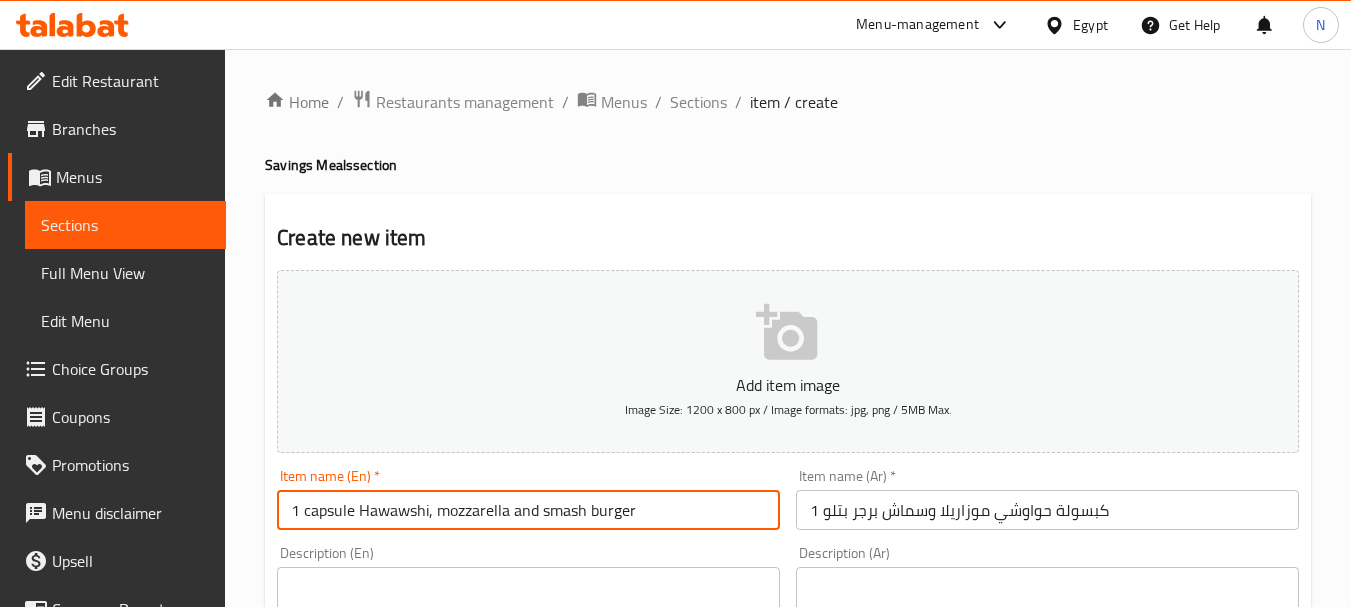 click on "1 capsule Hawawshi, mozzarella and smash burger" at bounding box center [528, 510] 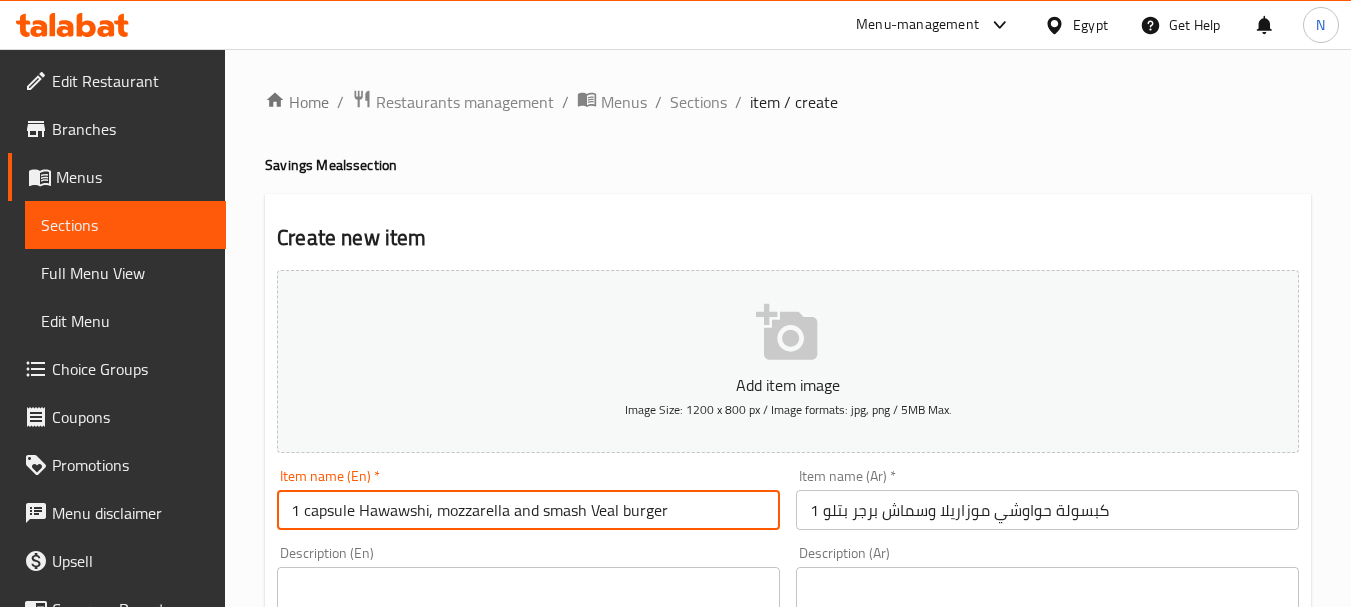 click on "1 capsule Hawawshi, mozzarella and smash Veal burger" at bounding box center [528, 510] 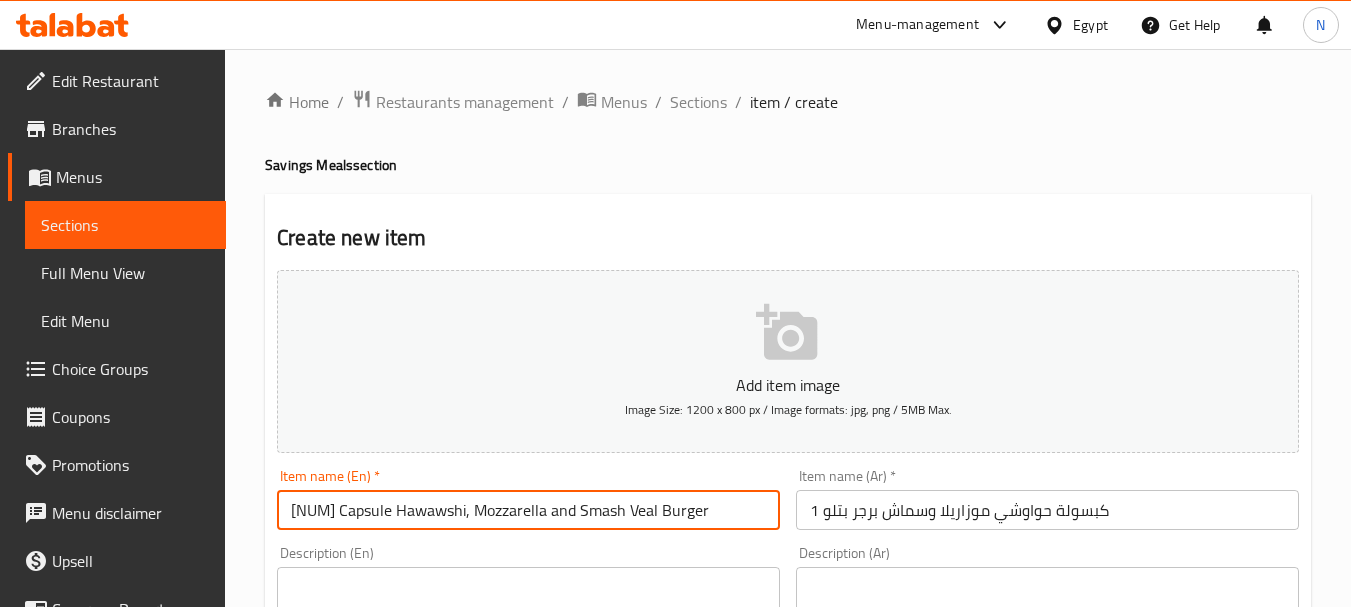 type on "[NUM] Capsule Hawawshi, Mozzarella and Smash Veal Burger" 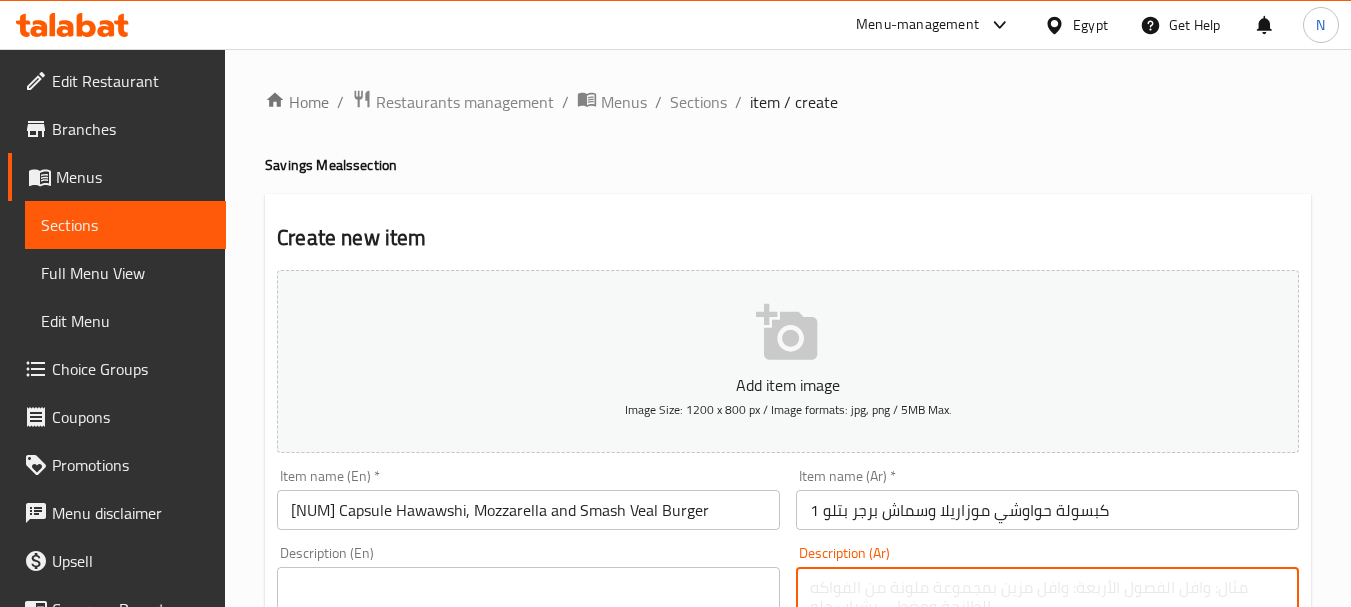 scroll, scrollTop: 531, scrollLeft: 0, axis: vertical 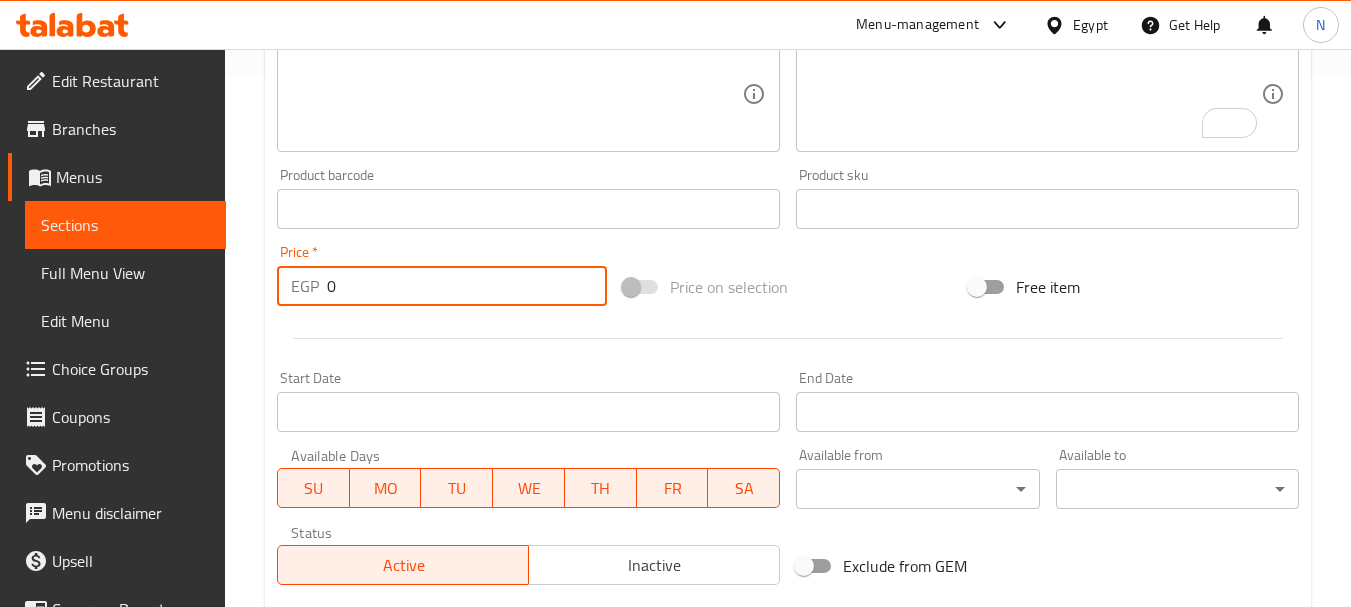 drag, startPoint x: 344, startPoint y: 292, endPoint x: 328, endPoint y: 291, distance: 16.03122 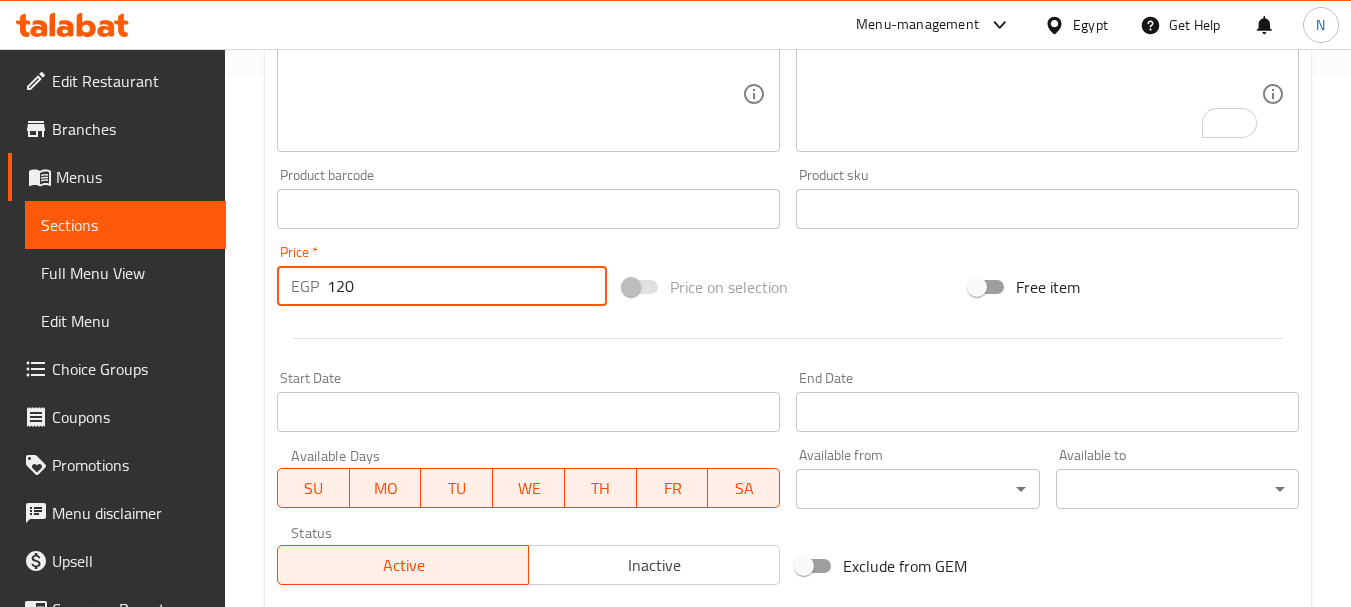 type on "120" 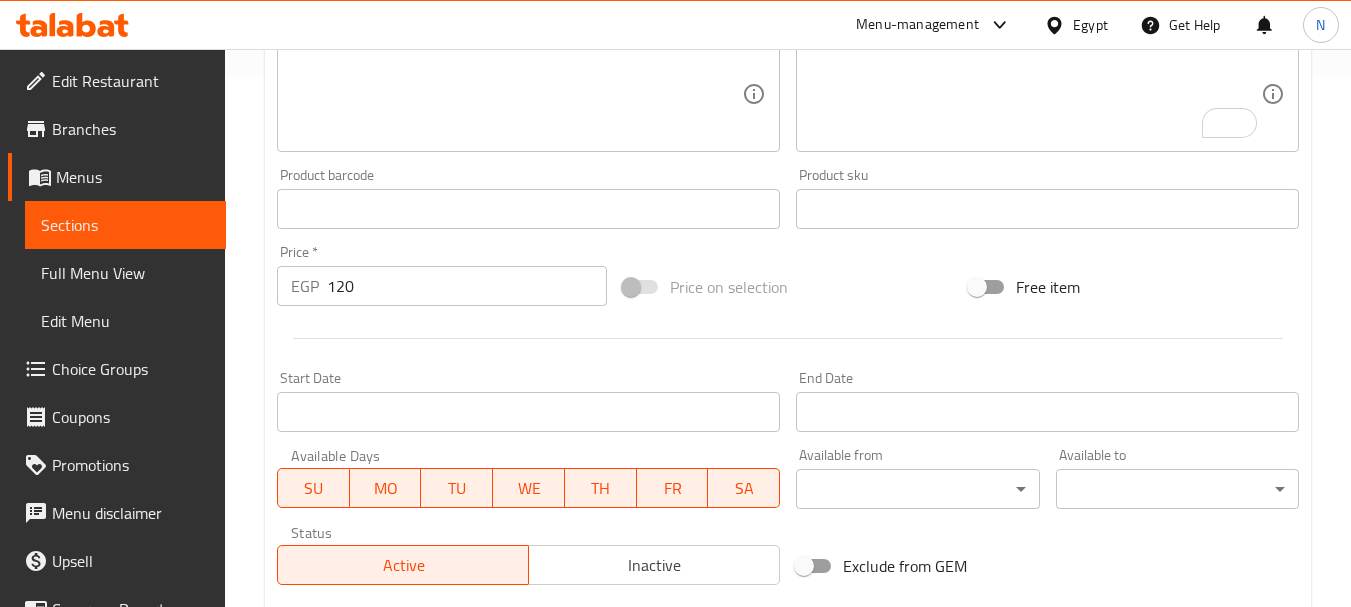 click on "Price on selection" at bounding box center [788, 287] 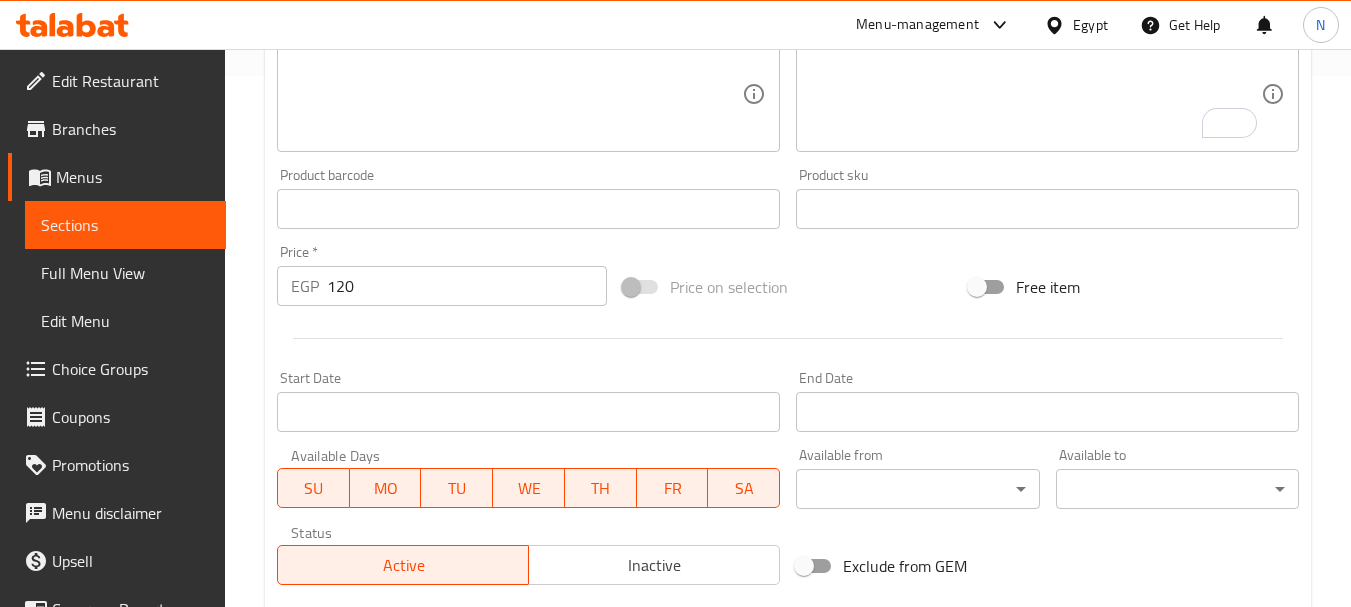 scroll, scrollTop: 806, scrollLeft: 0, axis: vertical 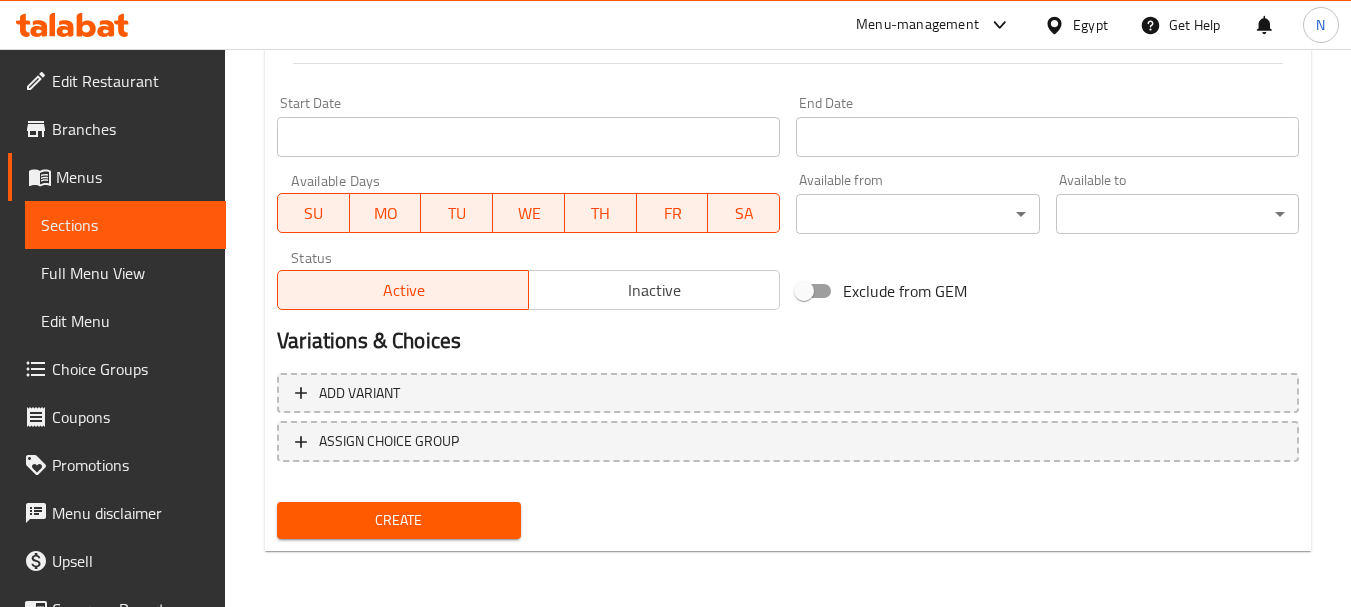 click on "Create" at bounding box center (398, 520) 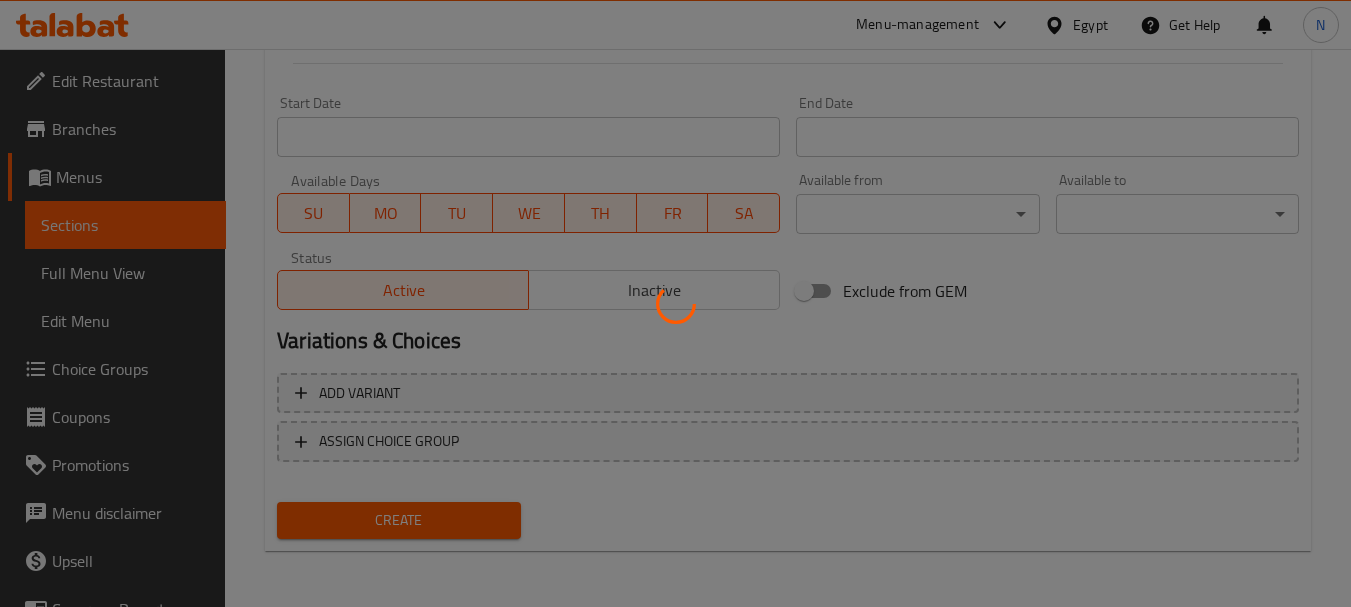 type 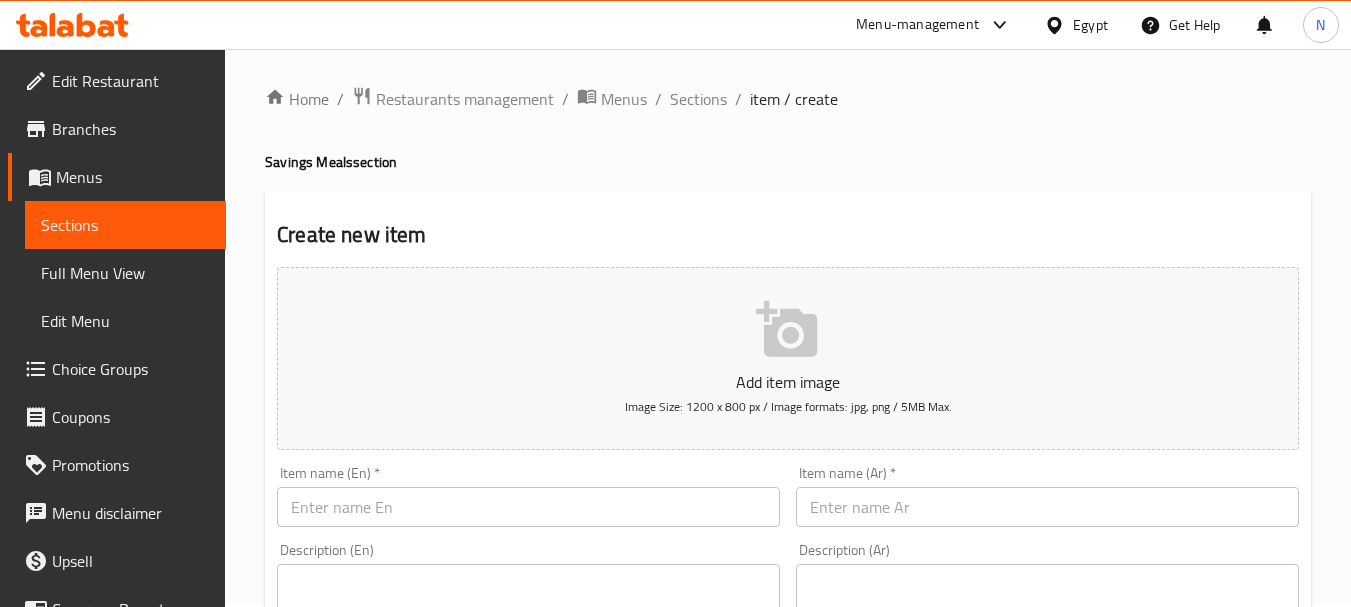 scroll, scrollTop: 0, scrollLeft: 0, axis: both 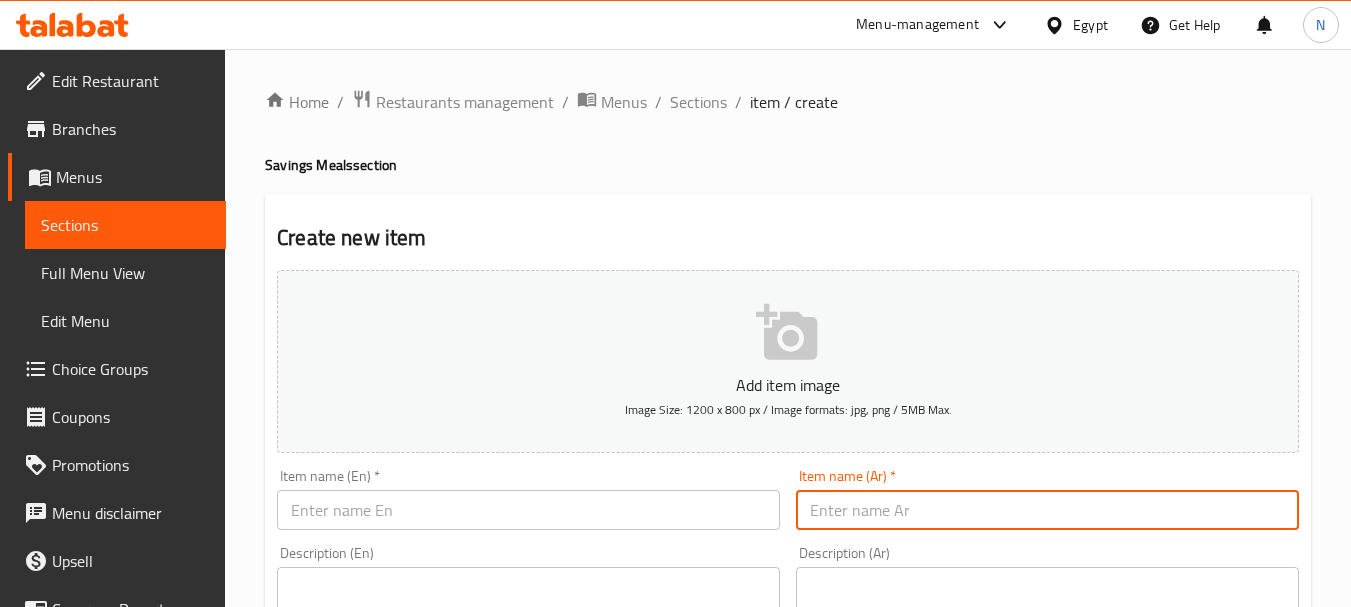 click at bounding box center [1047, 510] 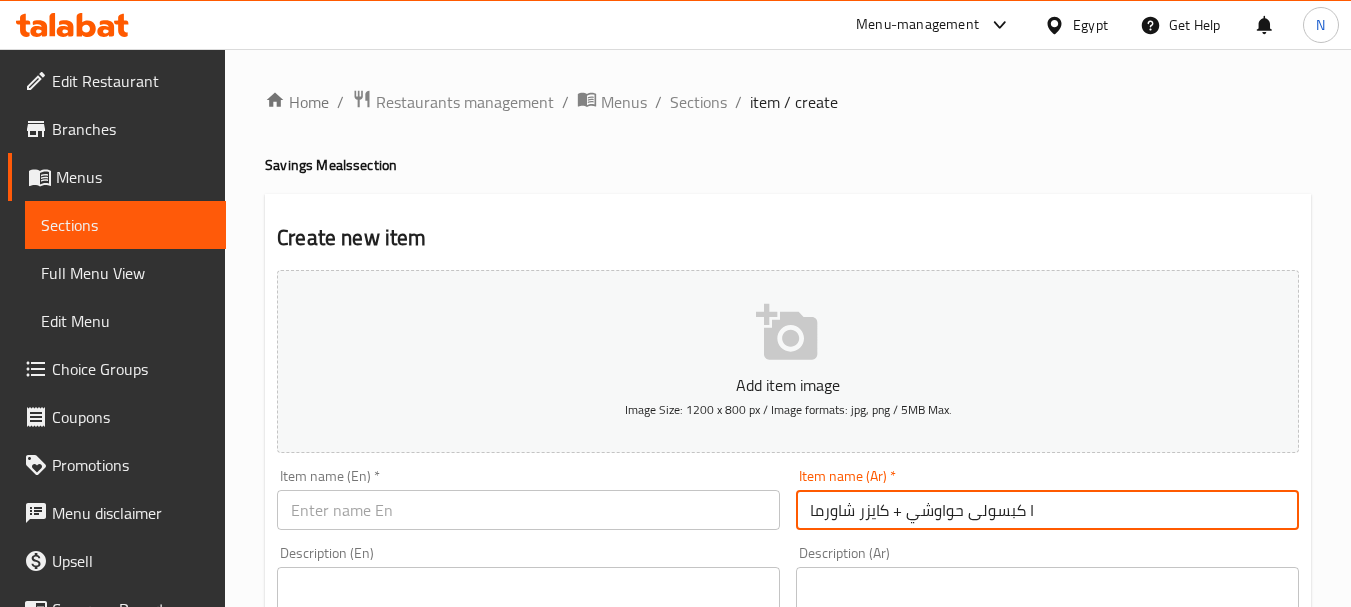 drag, startPoint x: 886, startPoint y: 514, endPoint x: 900, endPoint y: 513, distance: 14.035668 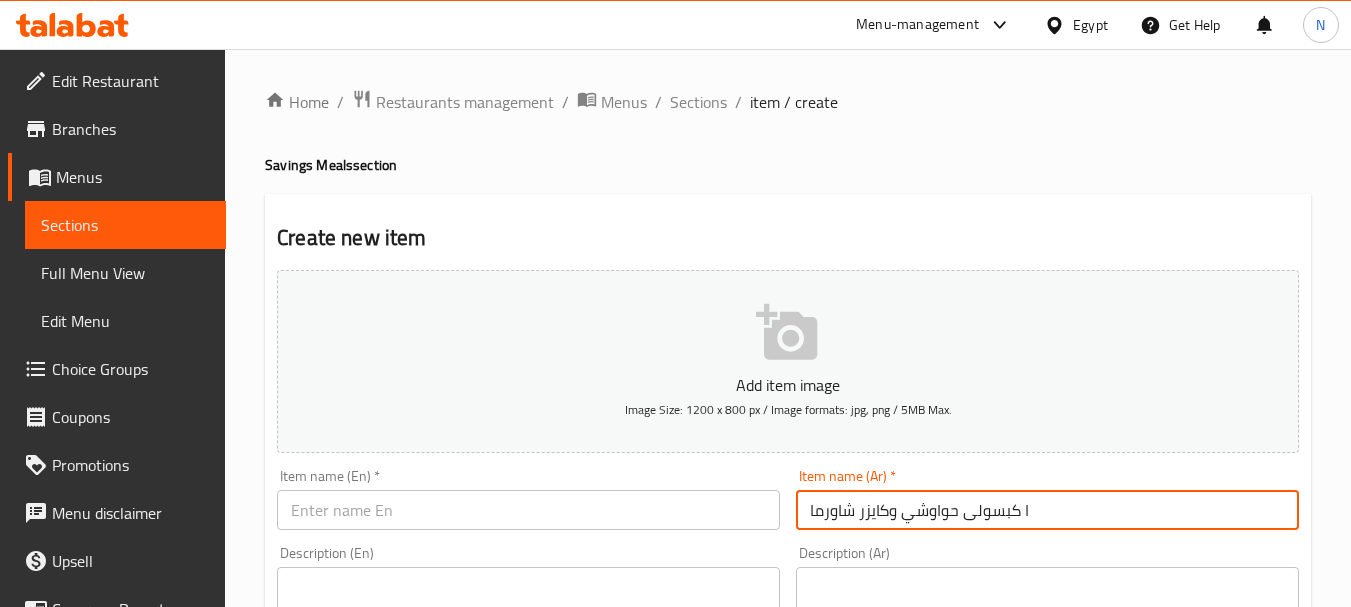 click on "ا كبسولى حواوشي وكايزر شاورما" at bounding box center [1047, 510] 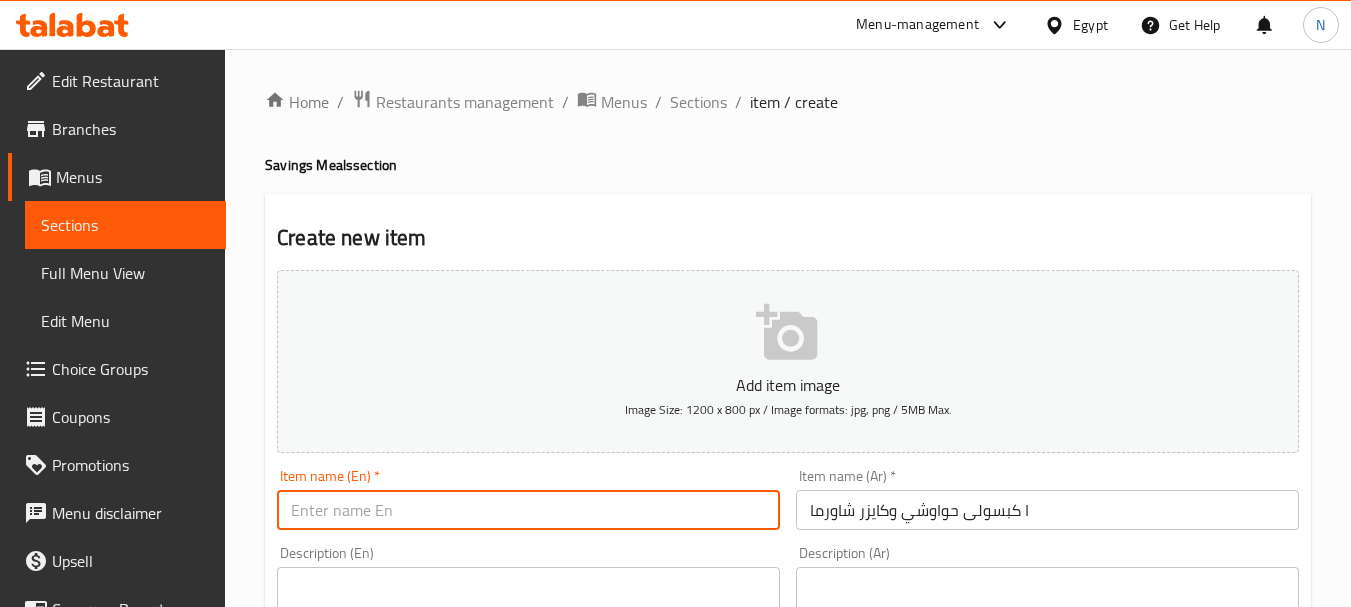 paste on "Hawawshi capsules and Kaiser shawarma" 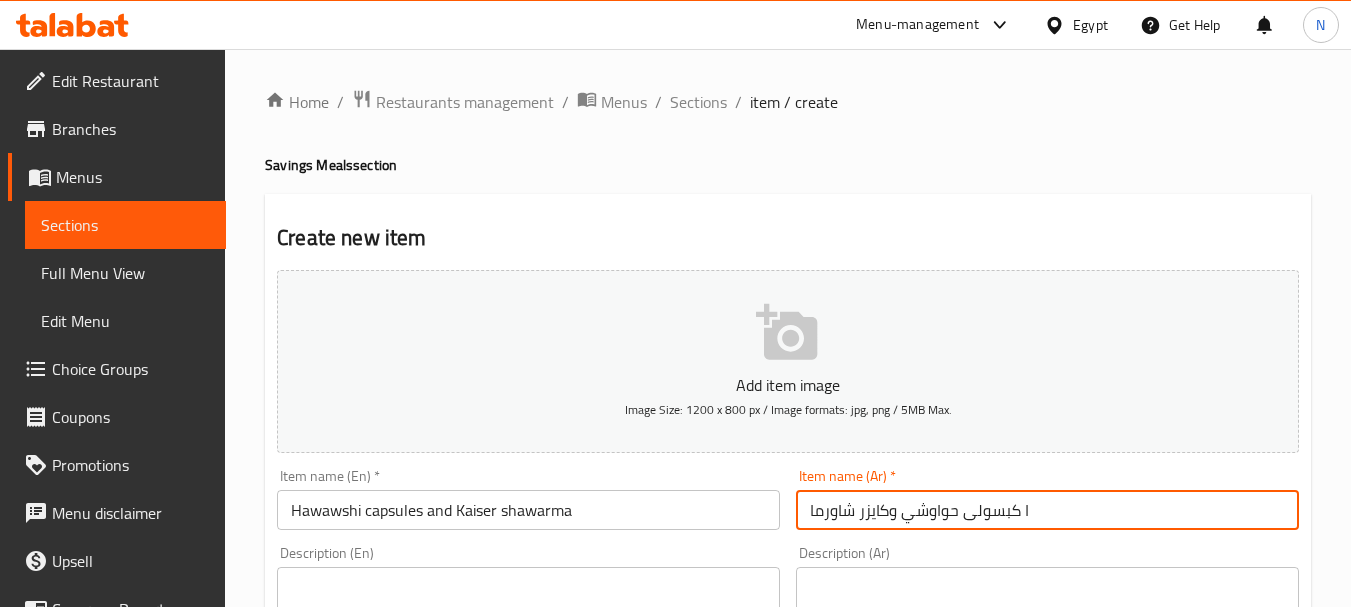 click on "ا كبسولى حواوشي وكايزر شاورما" at bounding box center [1047, 510] 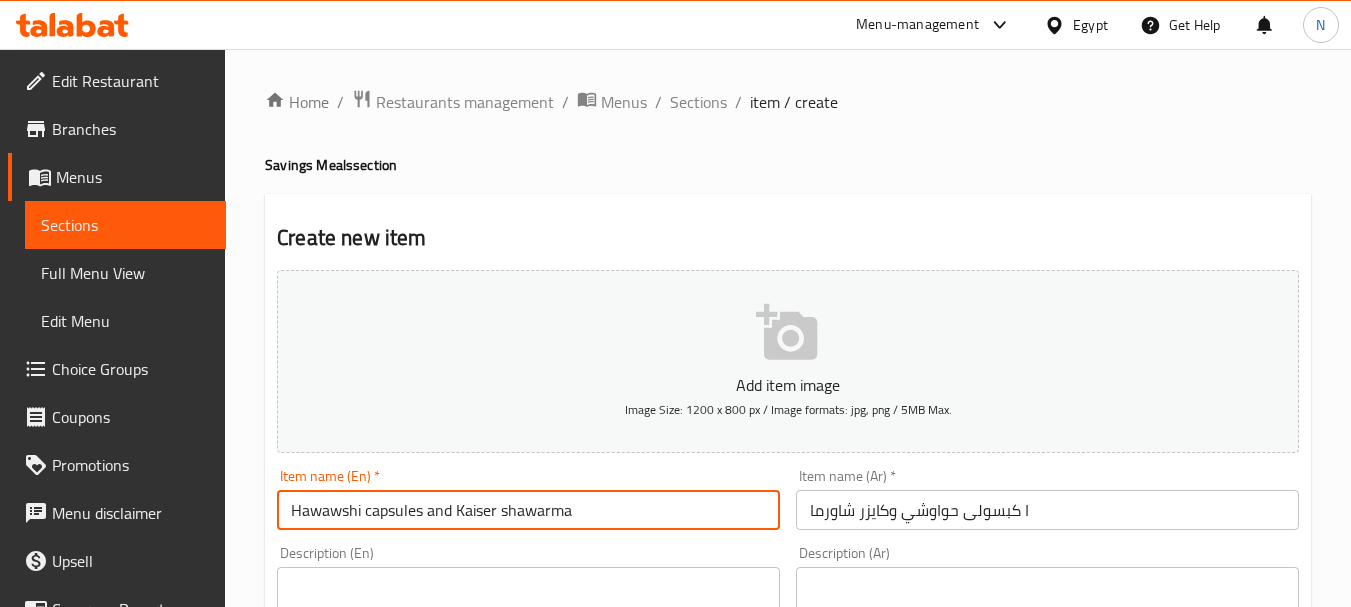 click on "Hawawshi capsules and Kaiser shawarma" at bounding box center [528, 510] 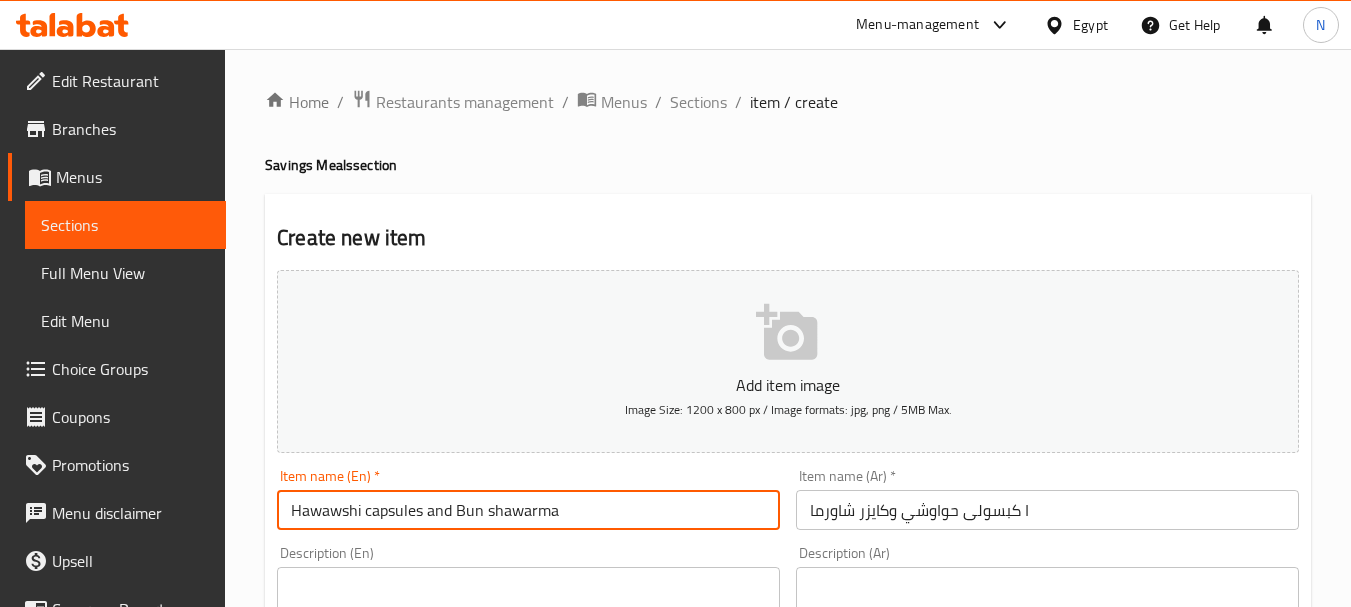 click on "Hawawshi capsules and Bun shawarma" at bounding box center (528, 510) 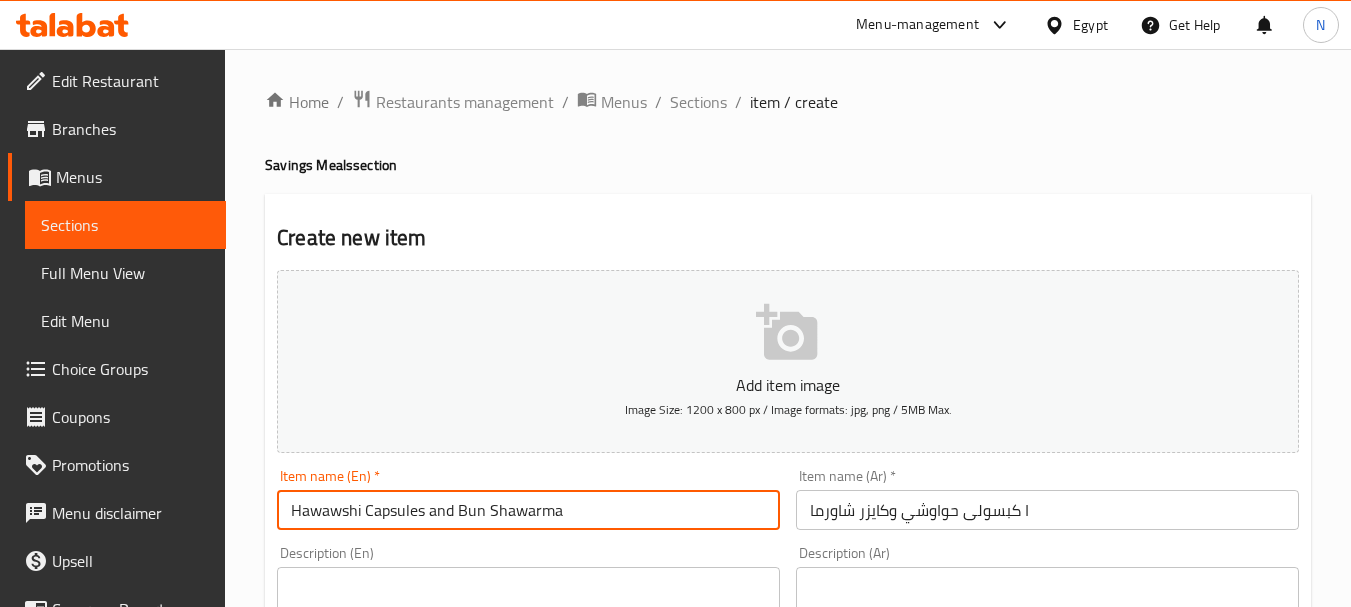 click on "Hawawshi Capsules and Bun Shawarma" at bounding box center [528, 510] 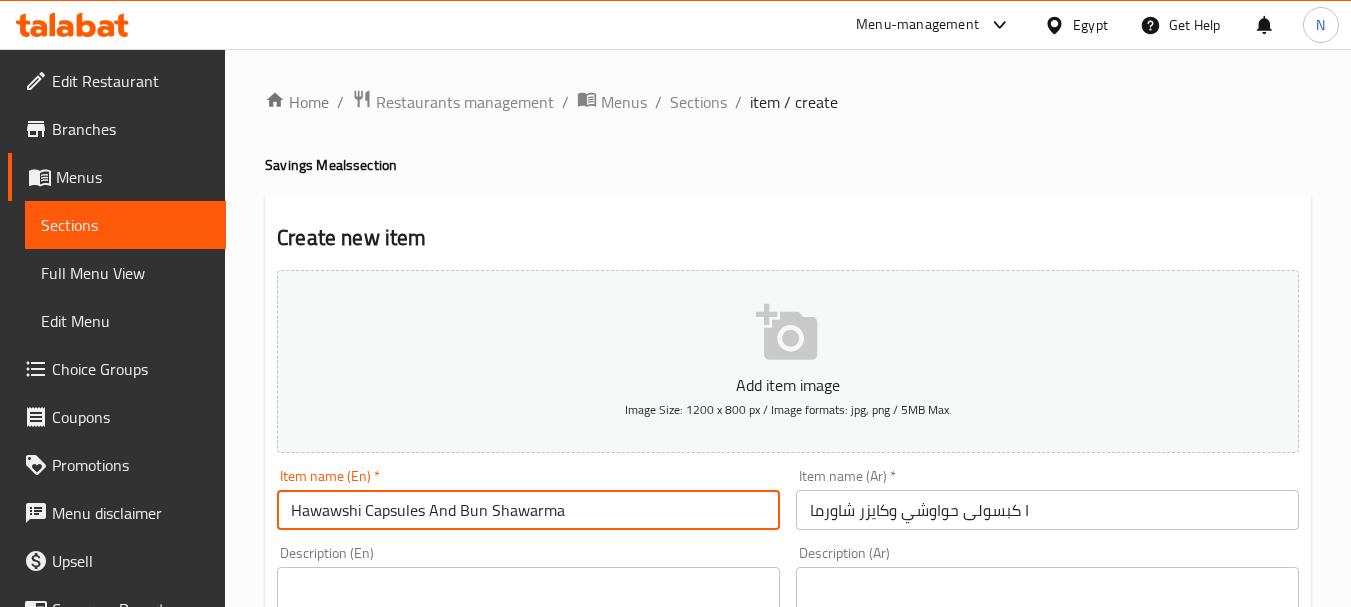type on "Hawawshi Capsules And Bun Shawarma" 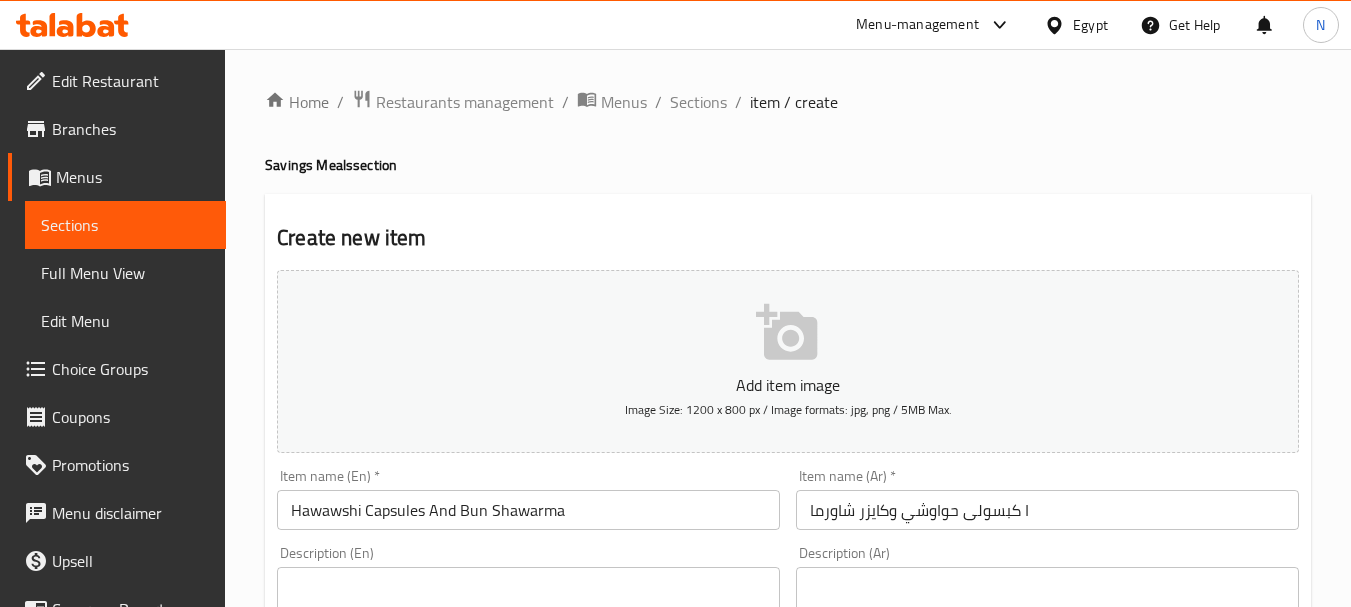 click on "Description (En) Description (En)" at bounding box center [528, 614] 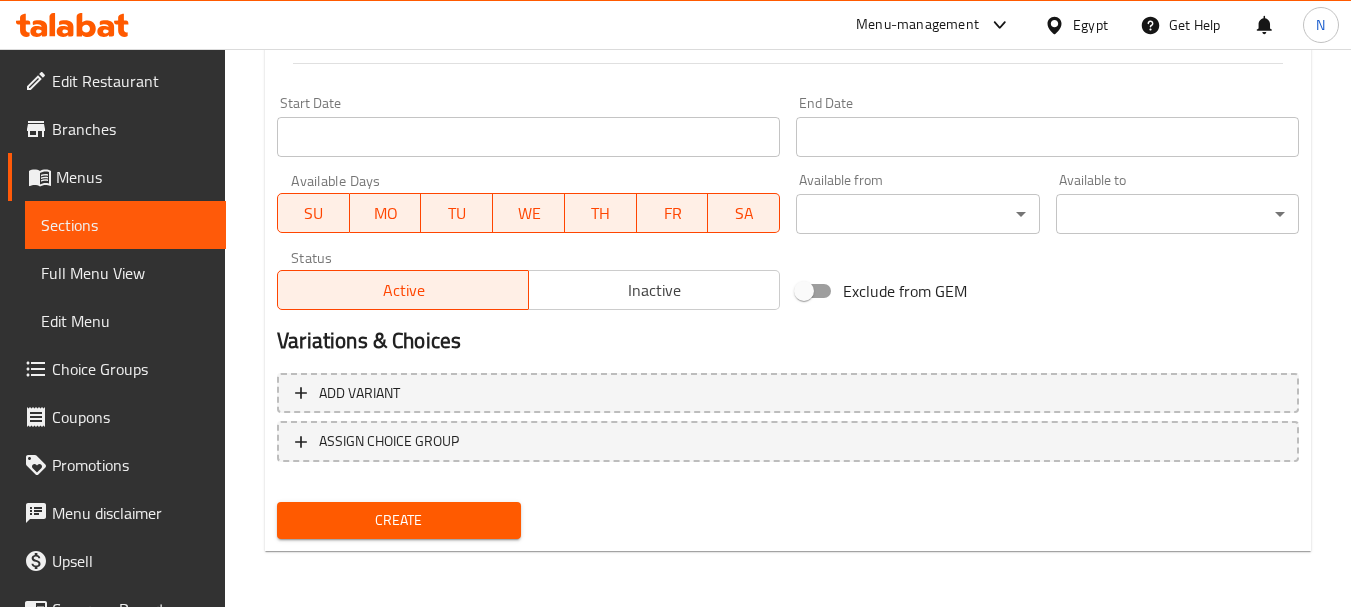 scroll, scrollTop: 275, scrollLeft: 0, axis: vertical 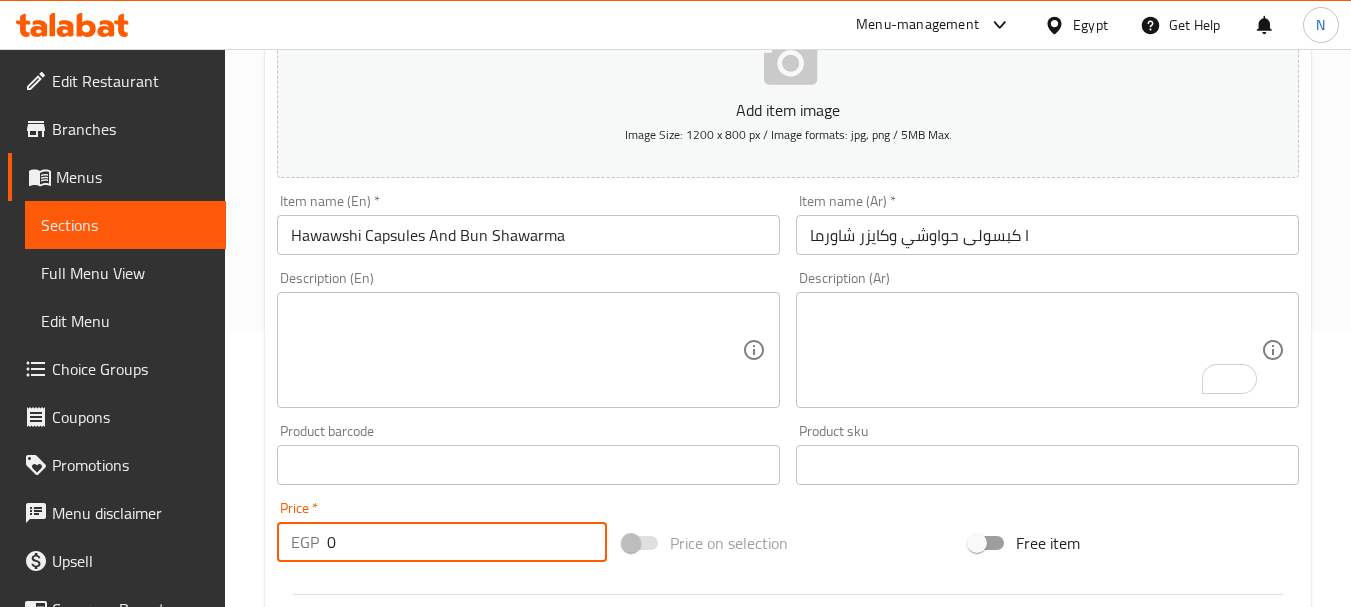 drag, startPoint x: 343, startPoint y: 529, endPoint x: 313, endPoint y: 538, distance: 31.320919 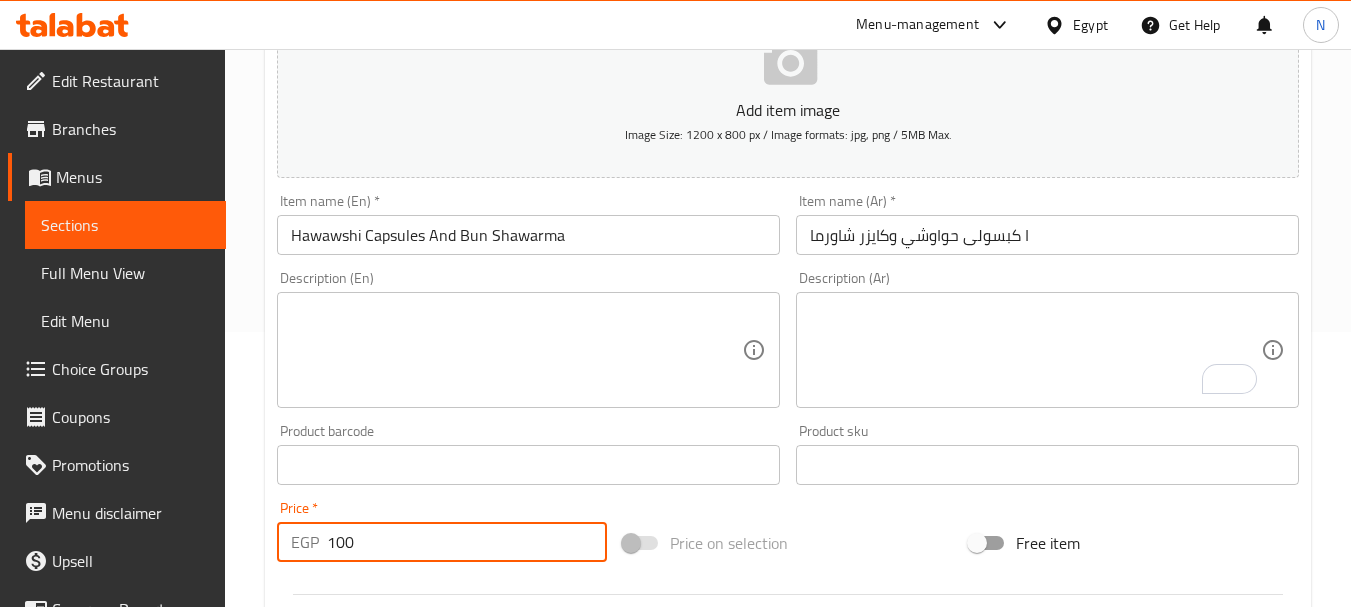 type on "100" 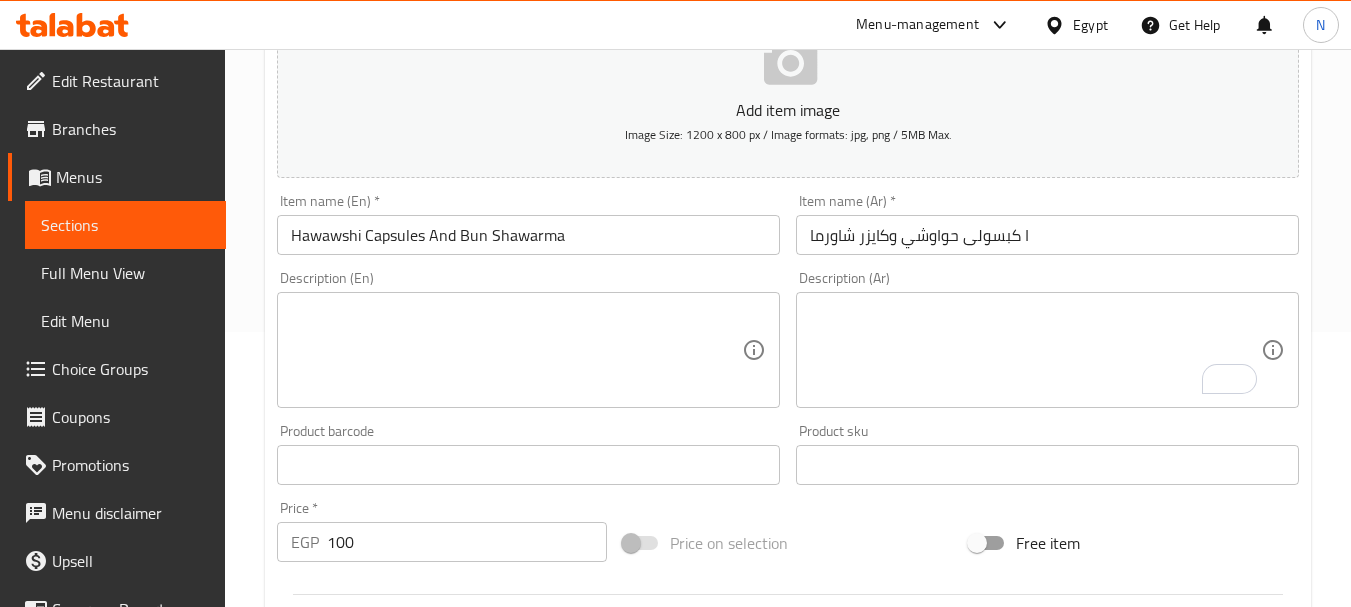 click on "Hawawshi Capsules And Bun Shawarma" at bounding box center [528, 235] 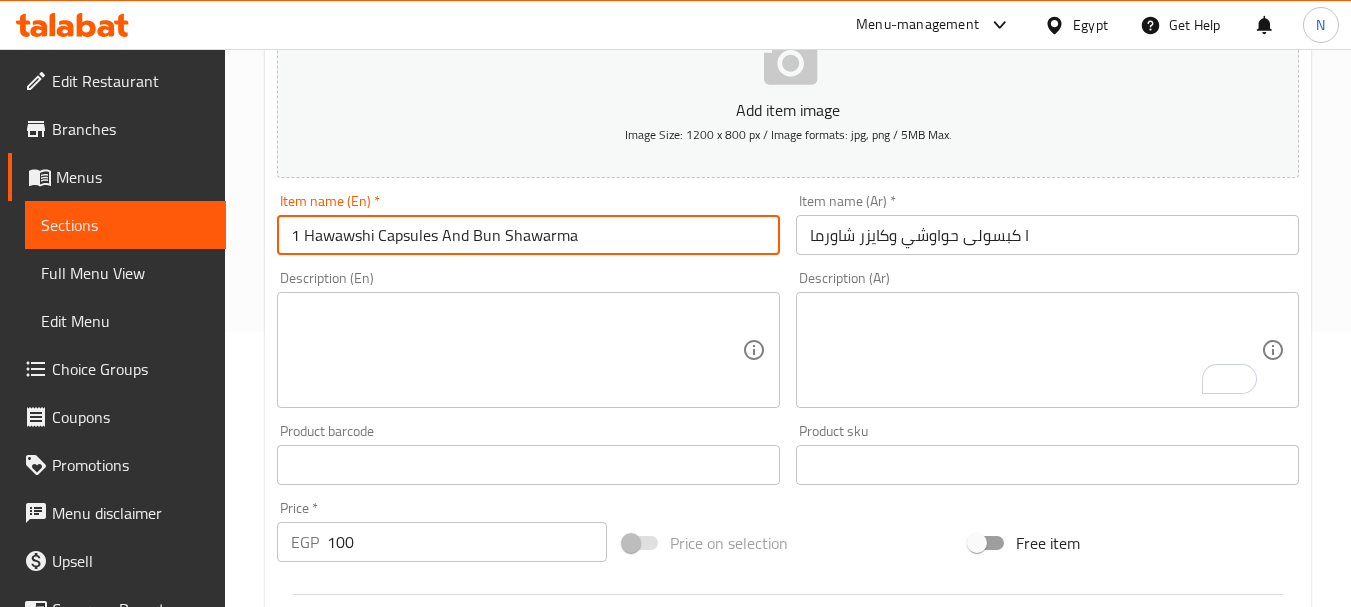 type on "1 Hawawshi Capsules And Bun Shawarma" 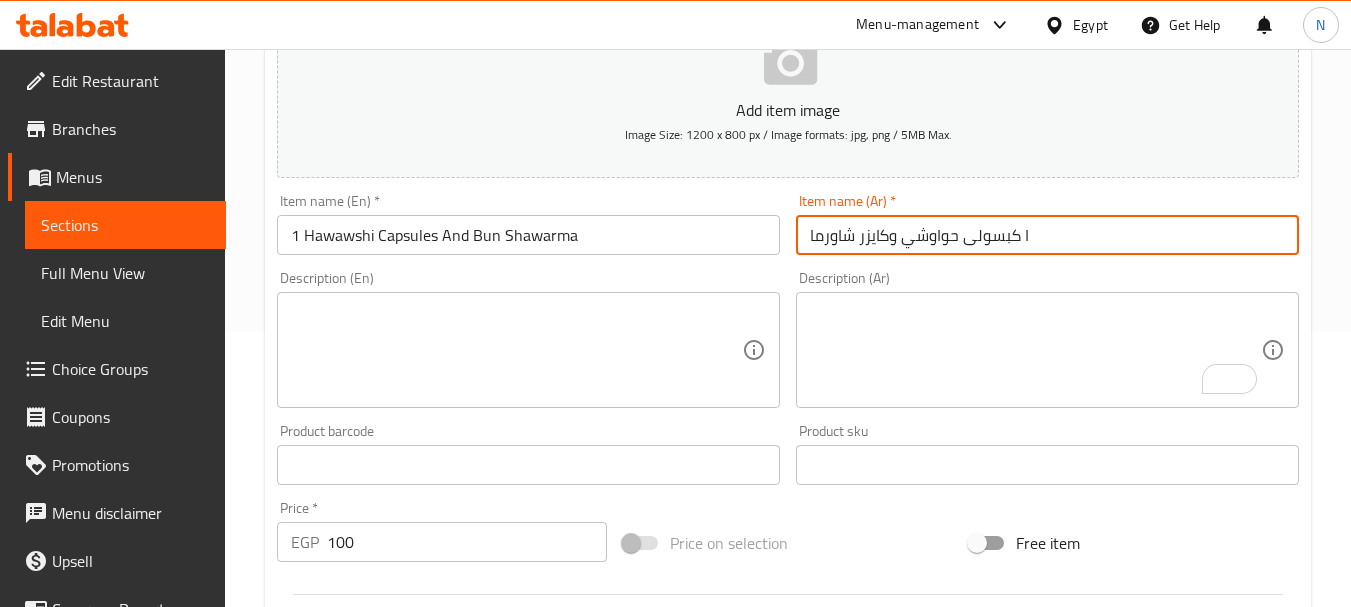 click on "ا كبسولى حواوشي وكايزر شاورما" at bounding box center (1047, 235) 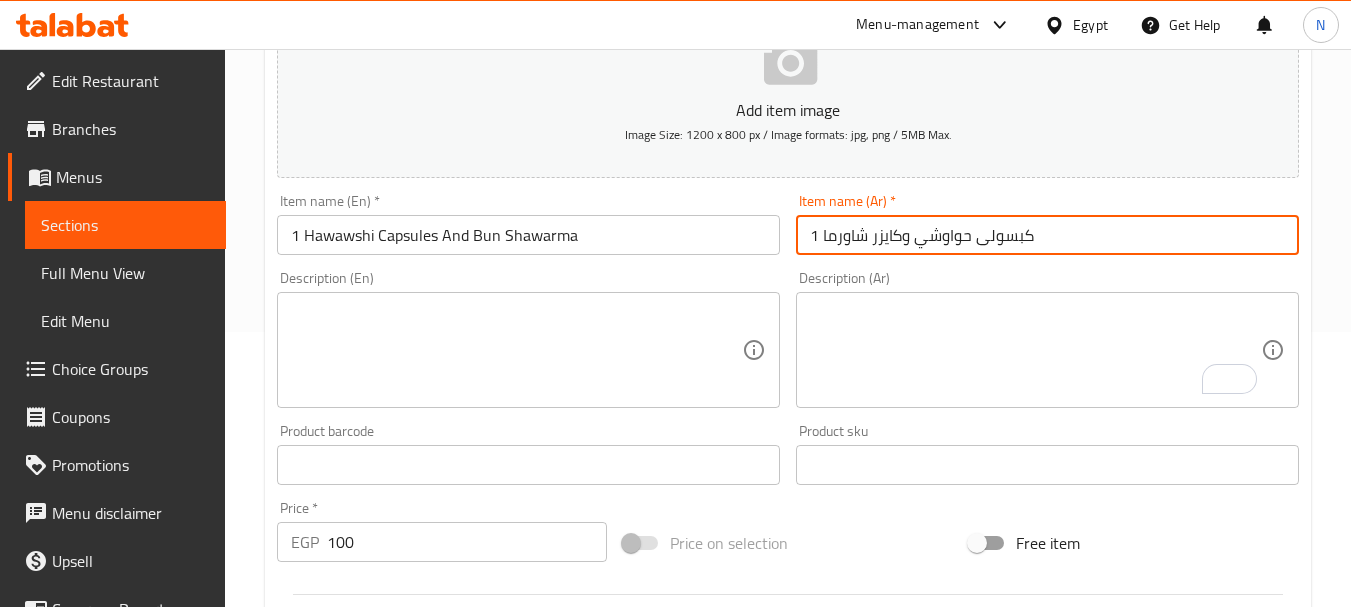 type on "1 كبسولى حواوشي وكايزر شاورما" 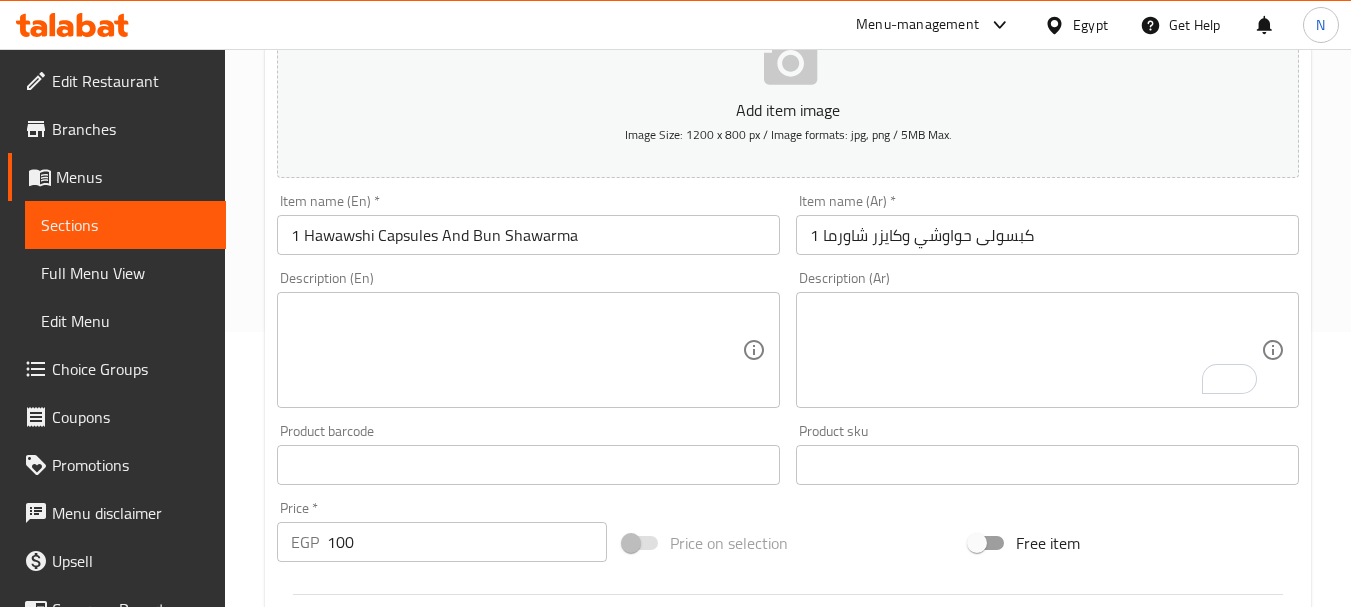 scroll, scrollTop: 806, scrollLeft: 0, axis: vertical 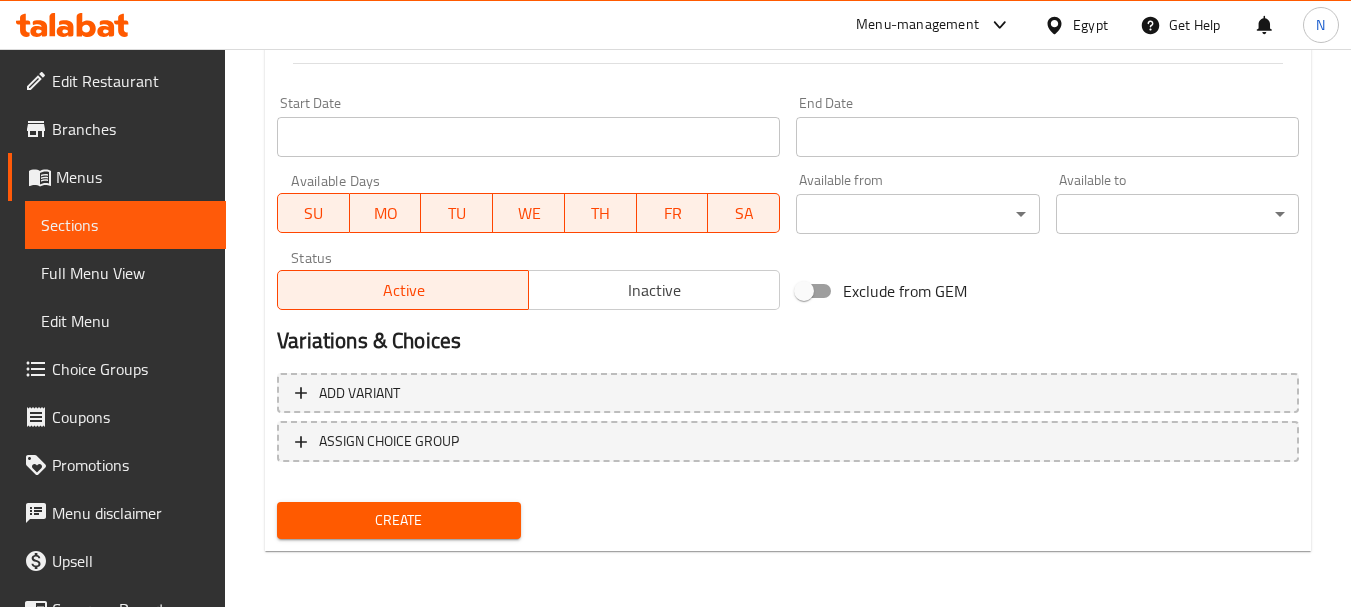 click on "Create" at bounding box center (398, 520) 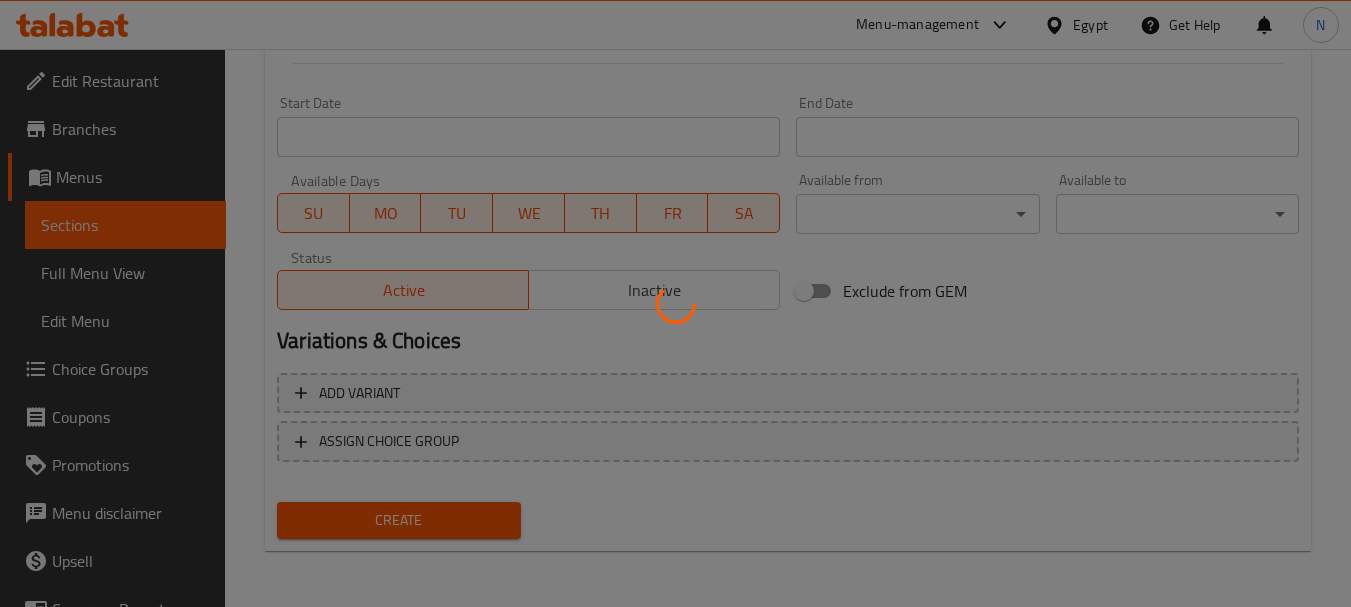 type 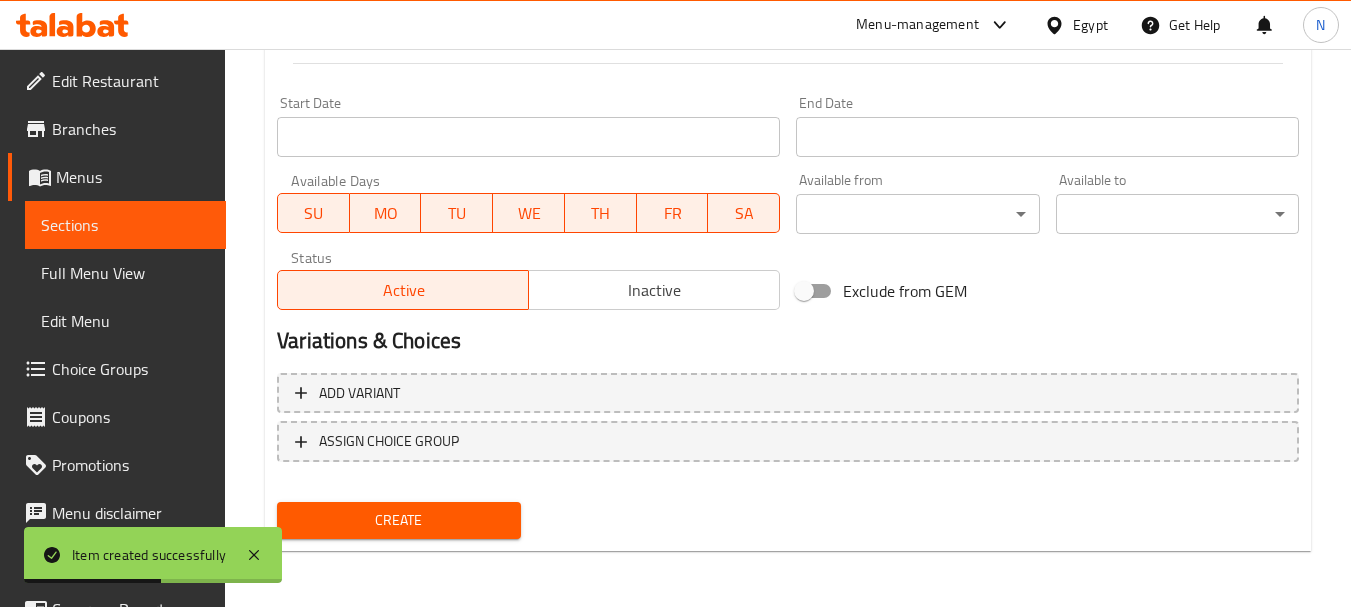 scroll, scrollTop: 0, scrollLeft: 0, axis: both 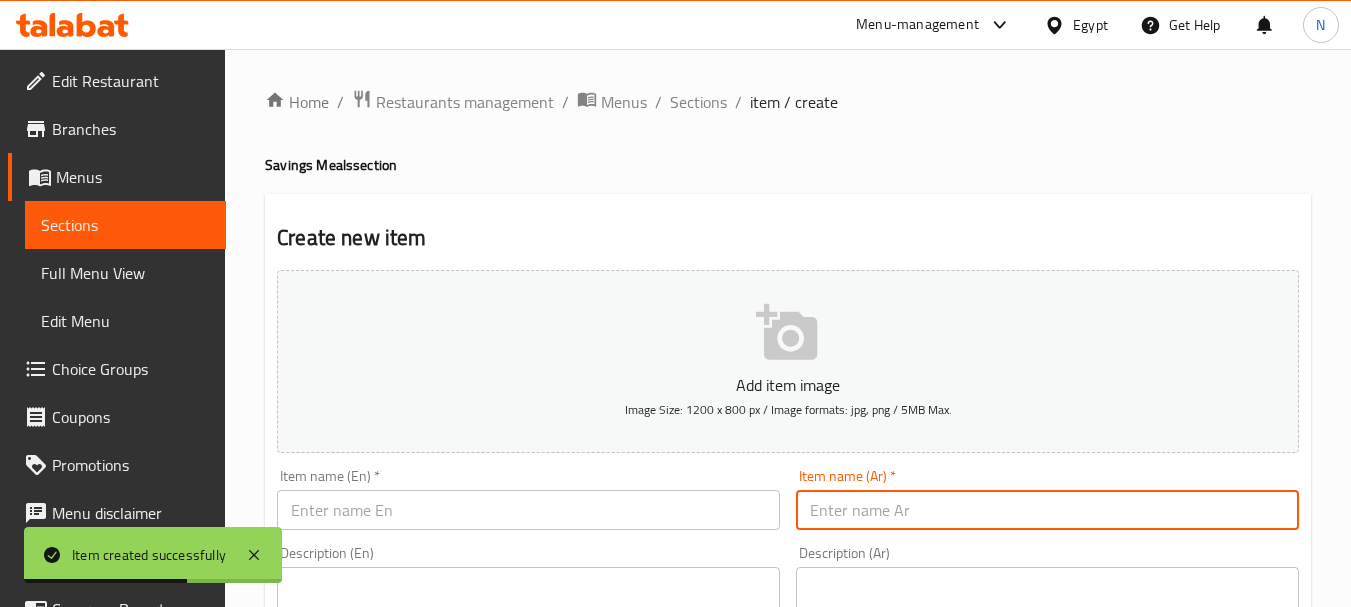 click at bounding box center [1047, 510] 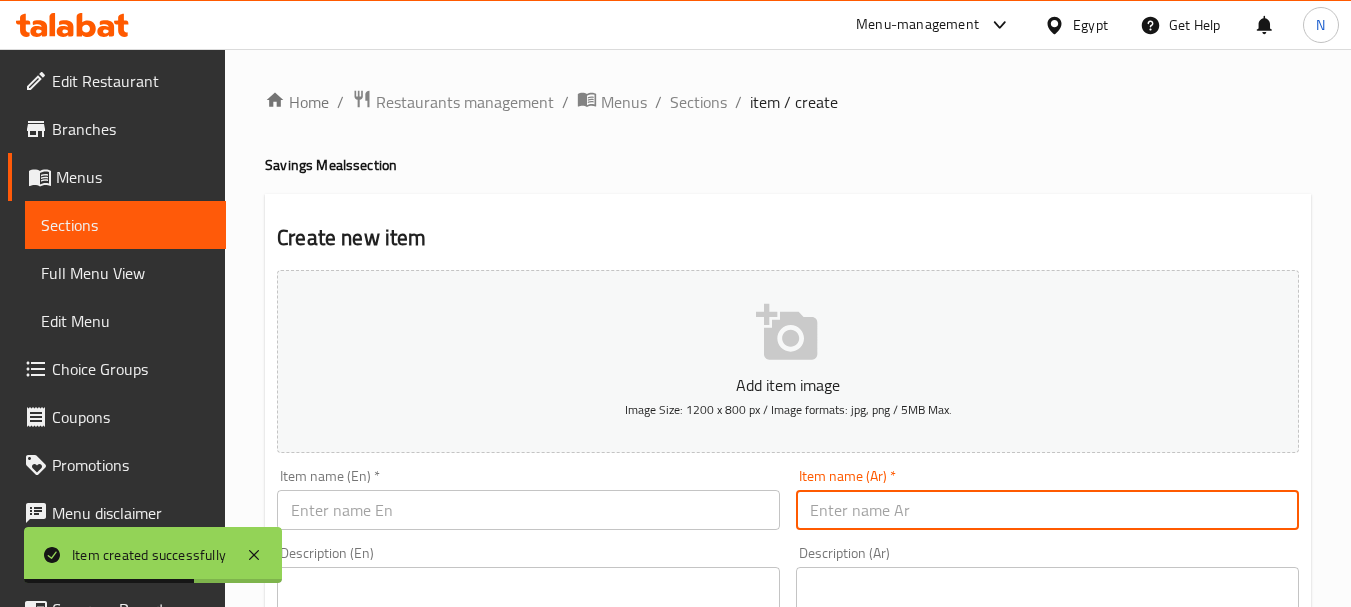 paste on "[NUM] كبسولة حواوشي + [NUM] كفتة + [NUM] شيش + | شاورما مصري" 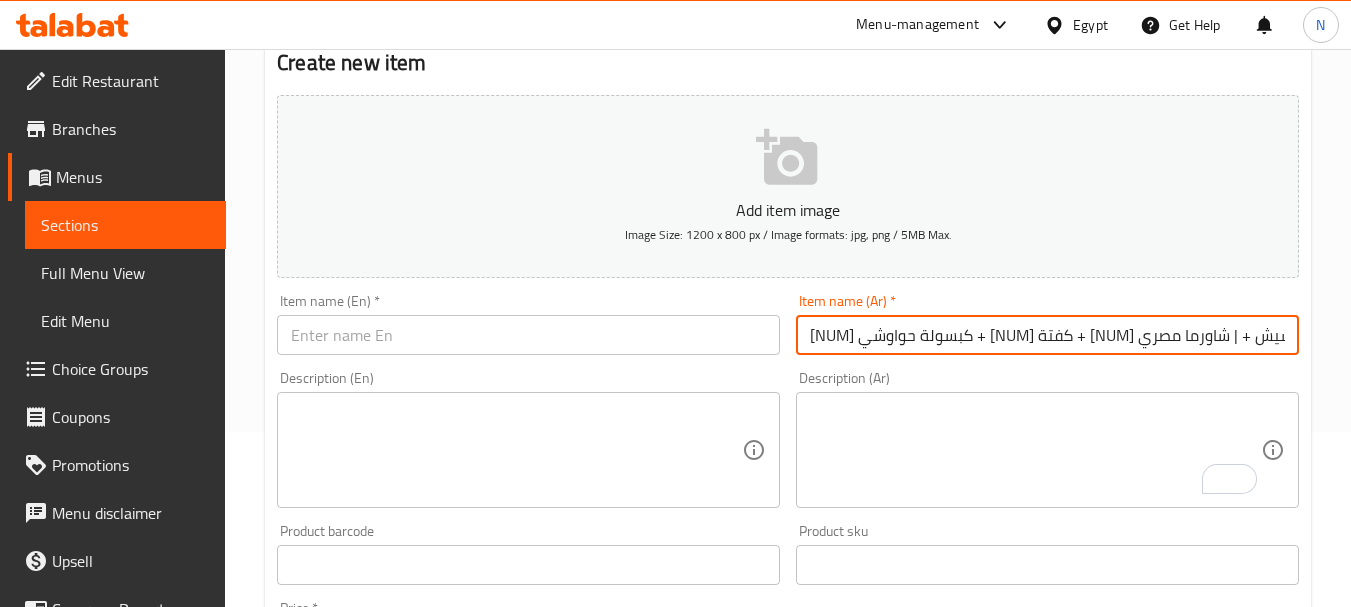 scroll, scrollTop: 531, scrollLeft: 0, axis: vertical 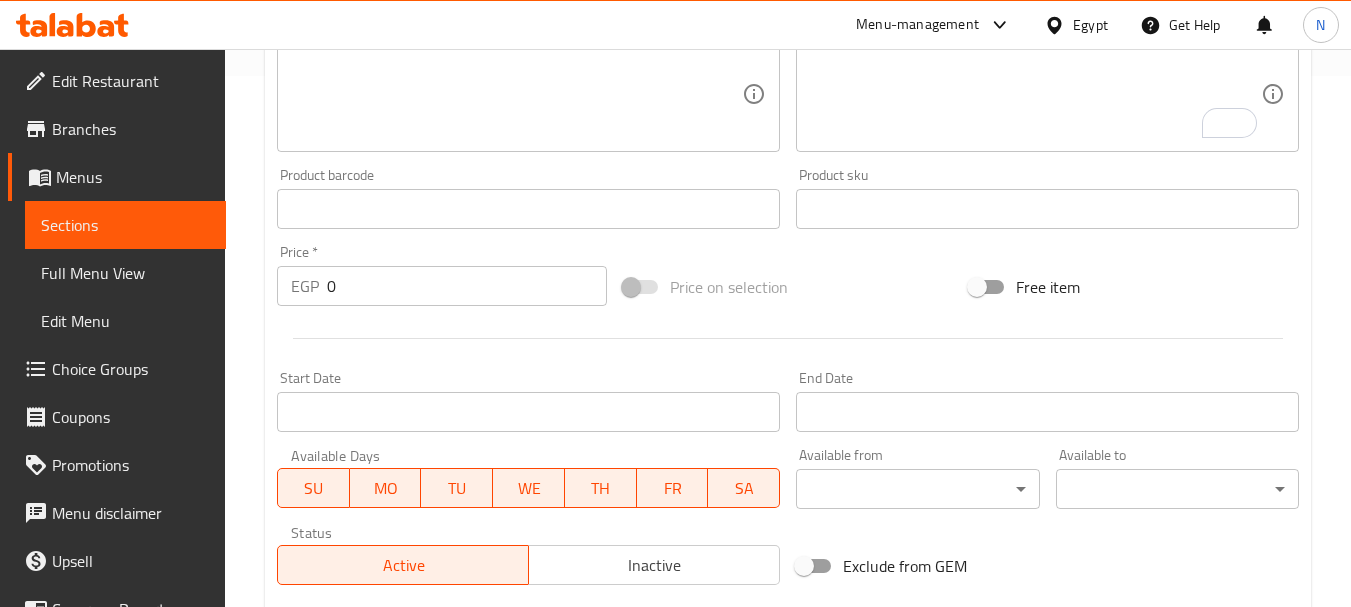 type on "[NUM] كبسولة حواوشي + [NUM] كفتة + [NUM] شيش + | شاورما مصري" 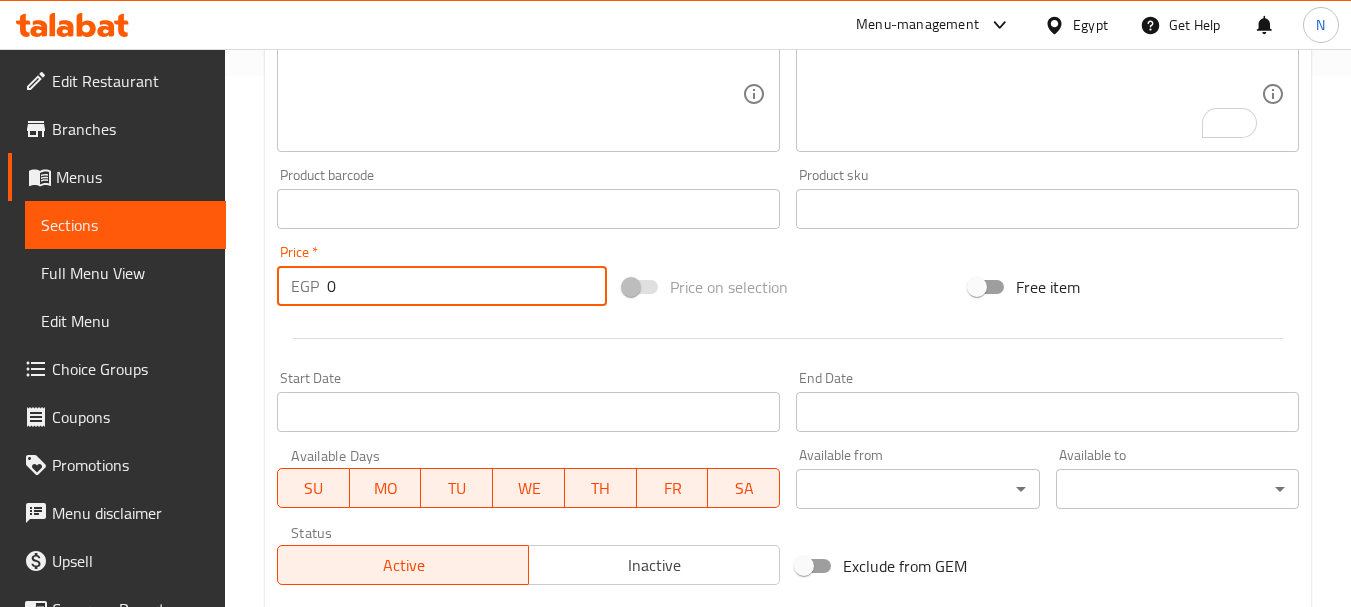 drag, startPoint x: 372, startPoint y: 291, endPoint x: 320, endPoint y: 295, distance: 52.153618 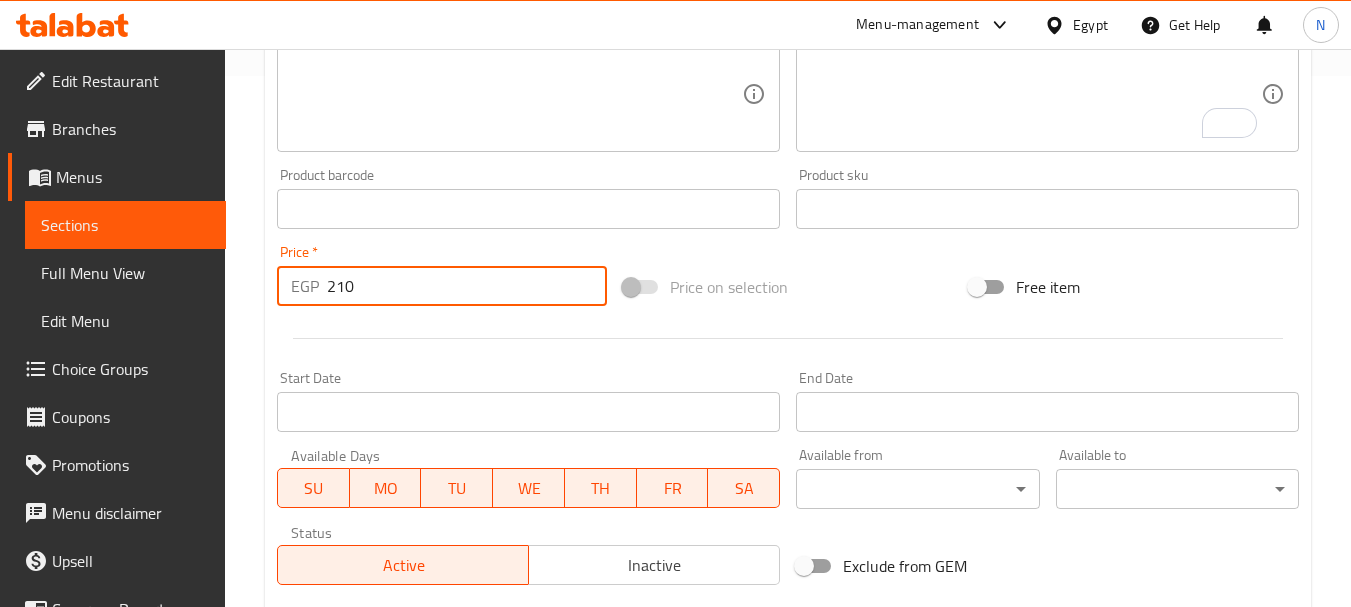 type on "210" 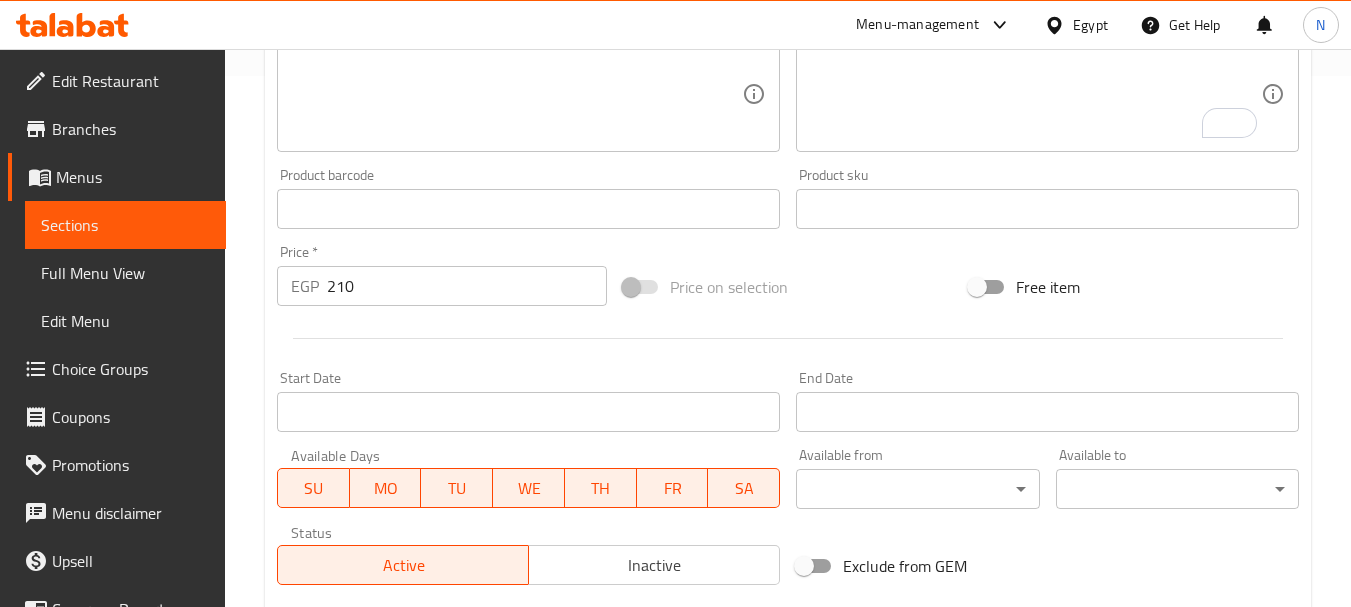 scroll, scrollTop: 0, scrollLeft: 0, axis: both 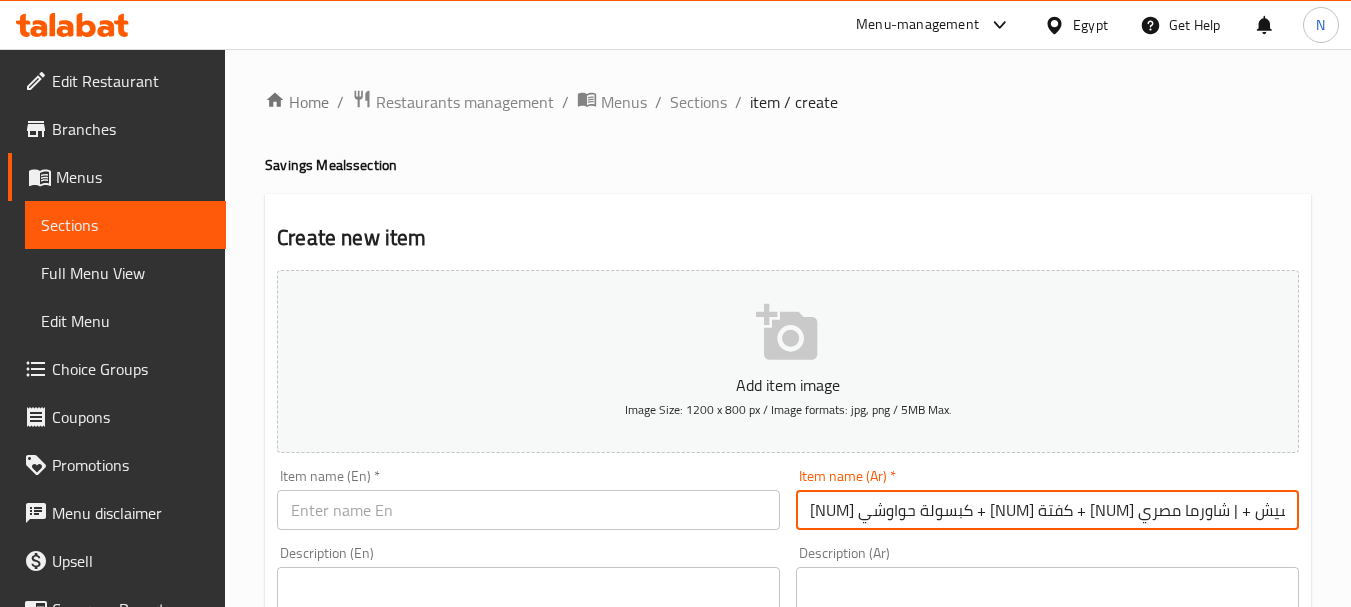 drag, startPoint x: 824, startPoint y: 513, endPoint x: 811, endPoint y: 513, distance: 13 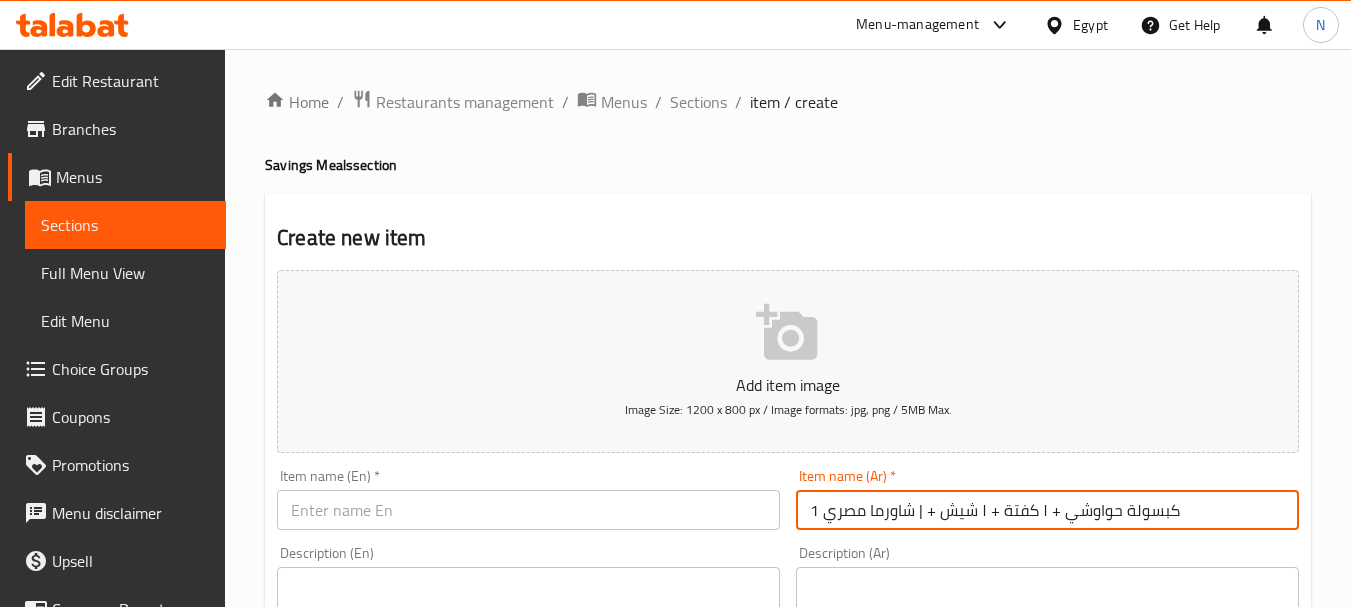 click on "1 كبسولة حواوشي + ١ كفتة + ١ شيش + | شاورما مصري" at bounding box center (1047, 510) 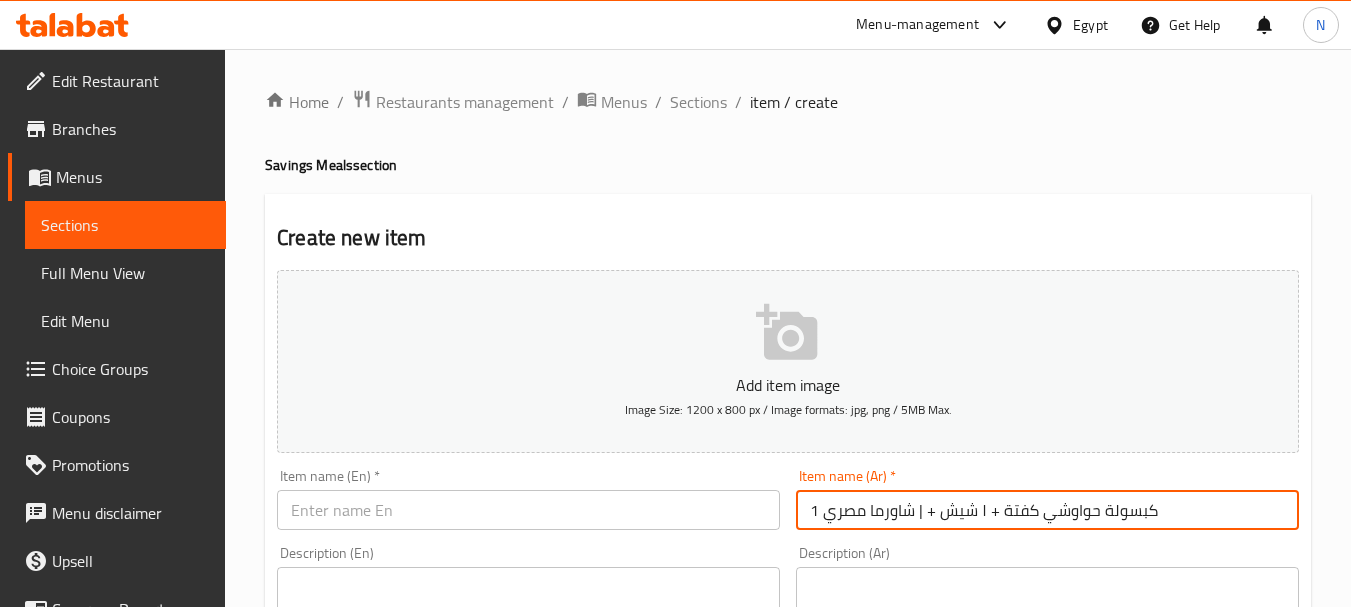 click on "1 كبسولة حواوشي كفتة + ١ شيش + | شاورما مصري" at bounding box center [1047, 510] 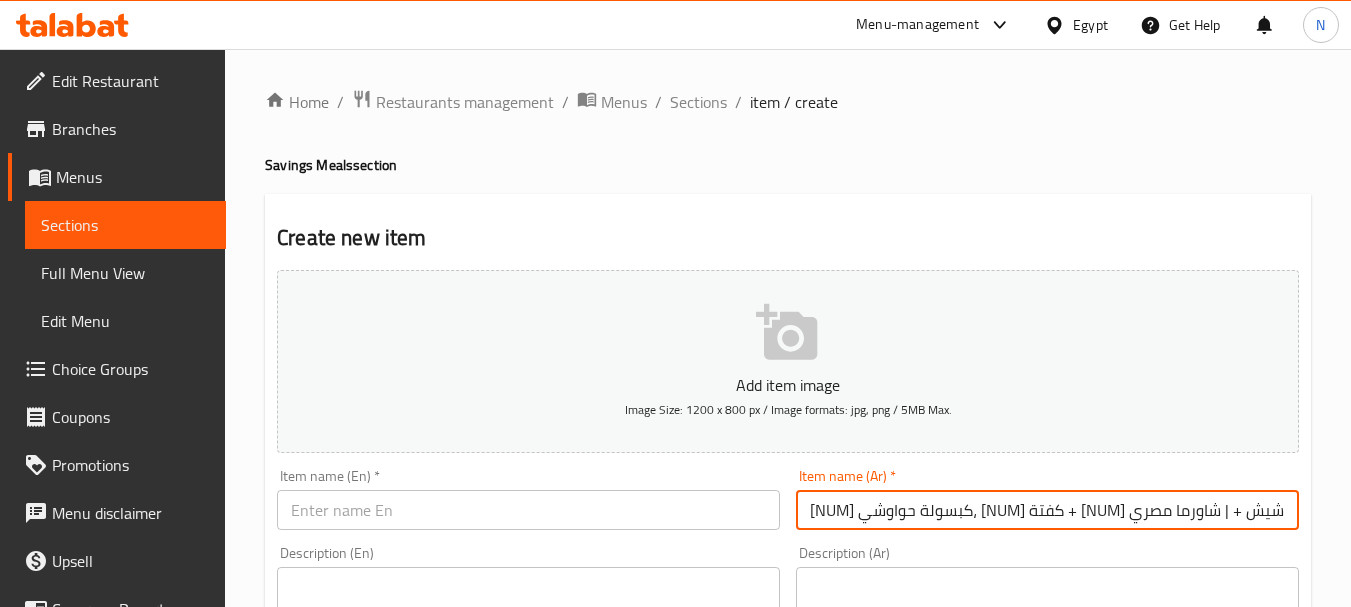 click on "[NUM] كبسولة حواوشي، [NUM] كفتة + [NUM] شيش + | شاورما مصري" at bounding box center (1047, 510) 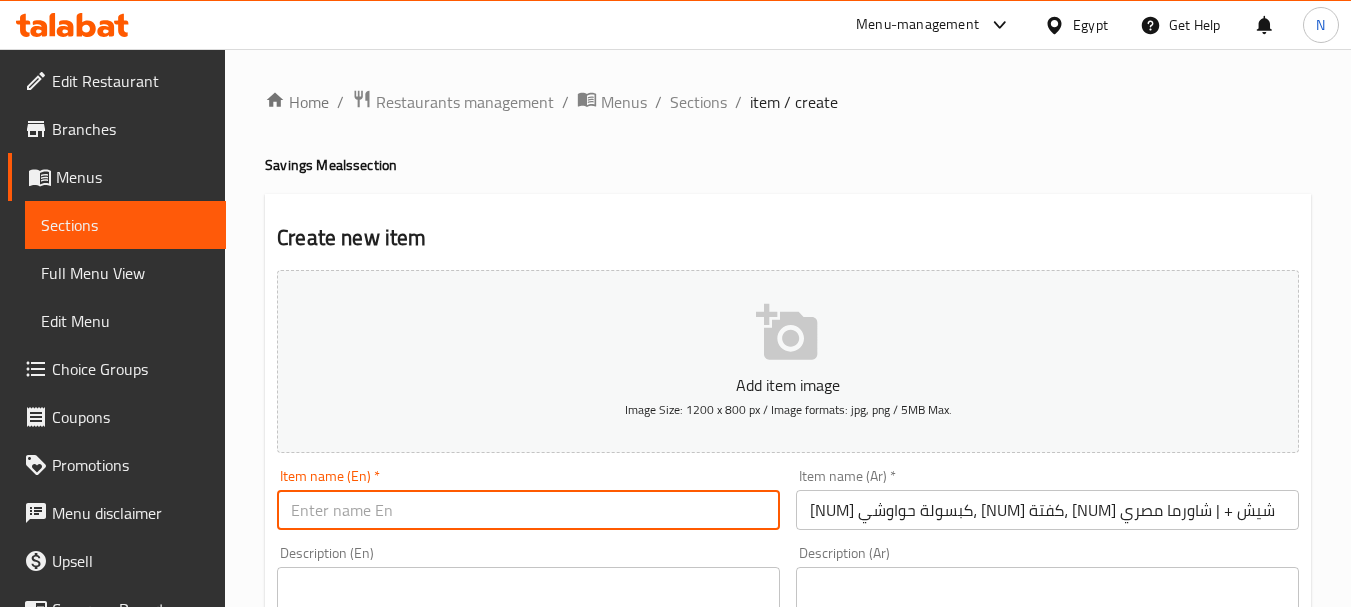 click at bounding box center [528, 510] 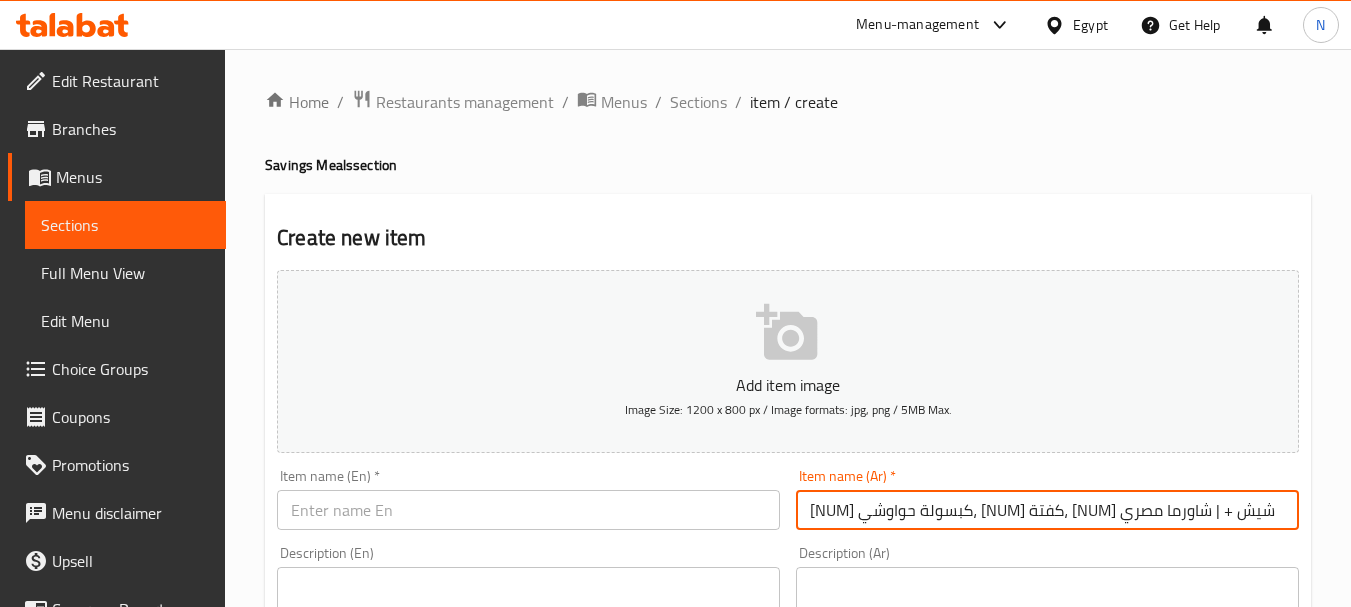 click on "[NUM] كبسولة حواوشي، [NUM] كفتة، [NUM] شيش + | شاورما مصري" at bounding box center [1047, 510] 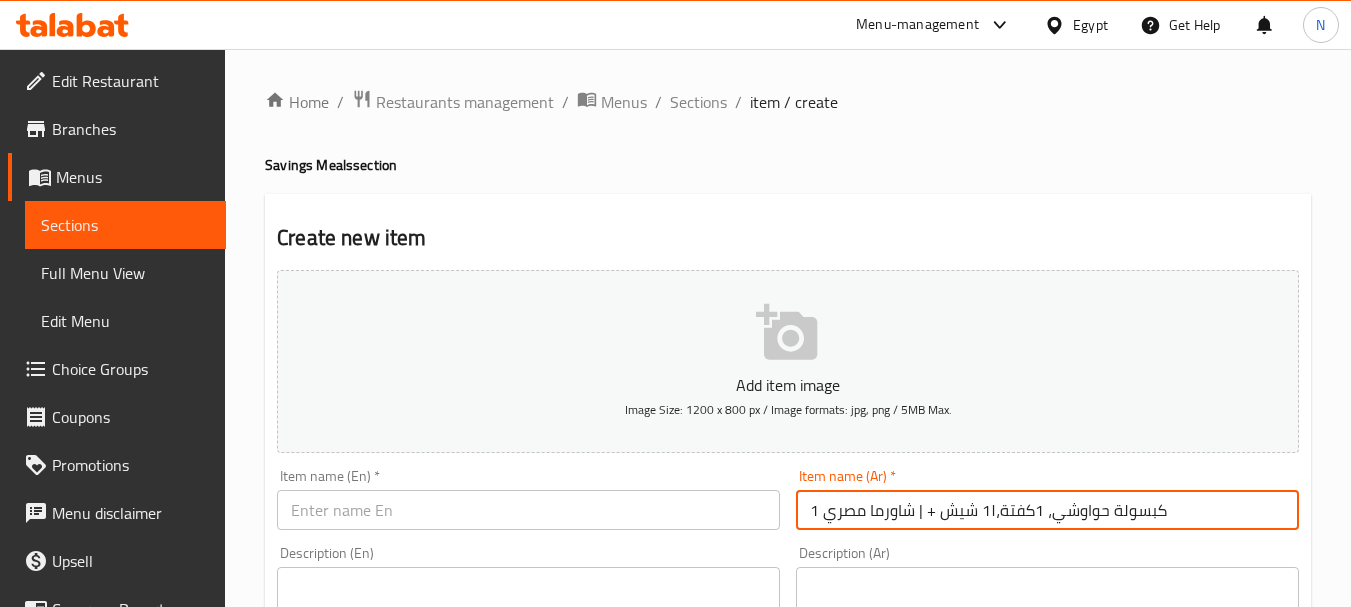 click on "1 كبسولة حواوشي، 1كفتة،1١ شيش + | شاورما مصري" at bounding box center (1047, 510) 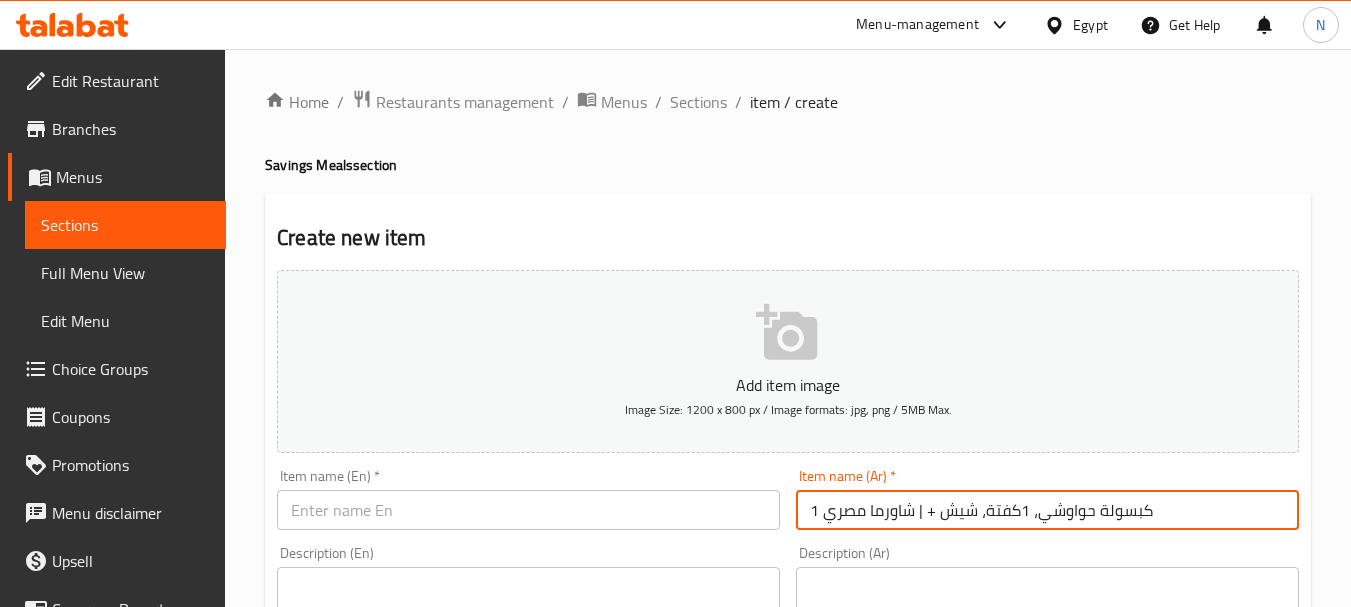 click on "1 كبسولة حواوشي، 1كفتة، شيش + | شاورما مصري" at bounding box center [1047, 510] 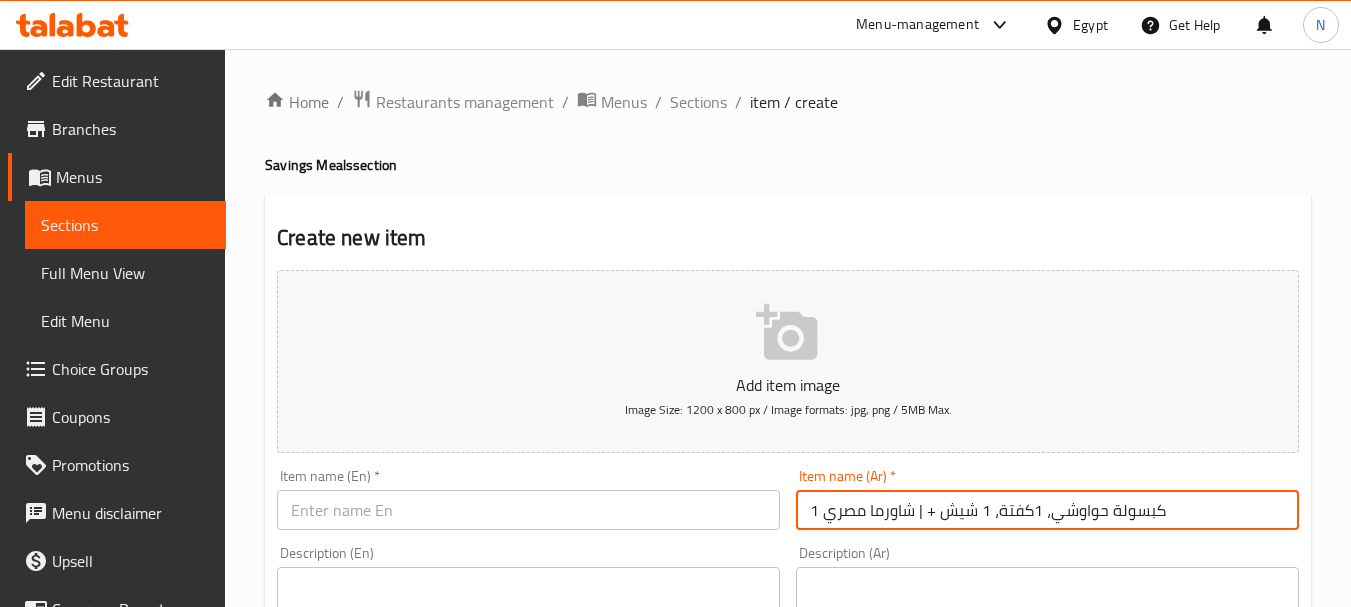 drag, startPoint x: 916, startPoint y: 514, endPoint x: 935, endPoint y: 512, distance: 19.104973 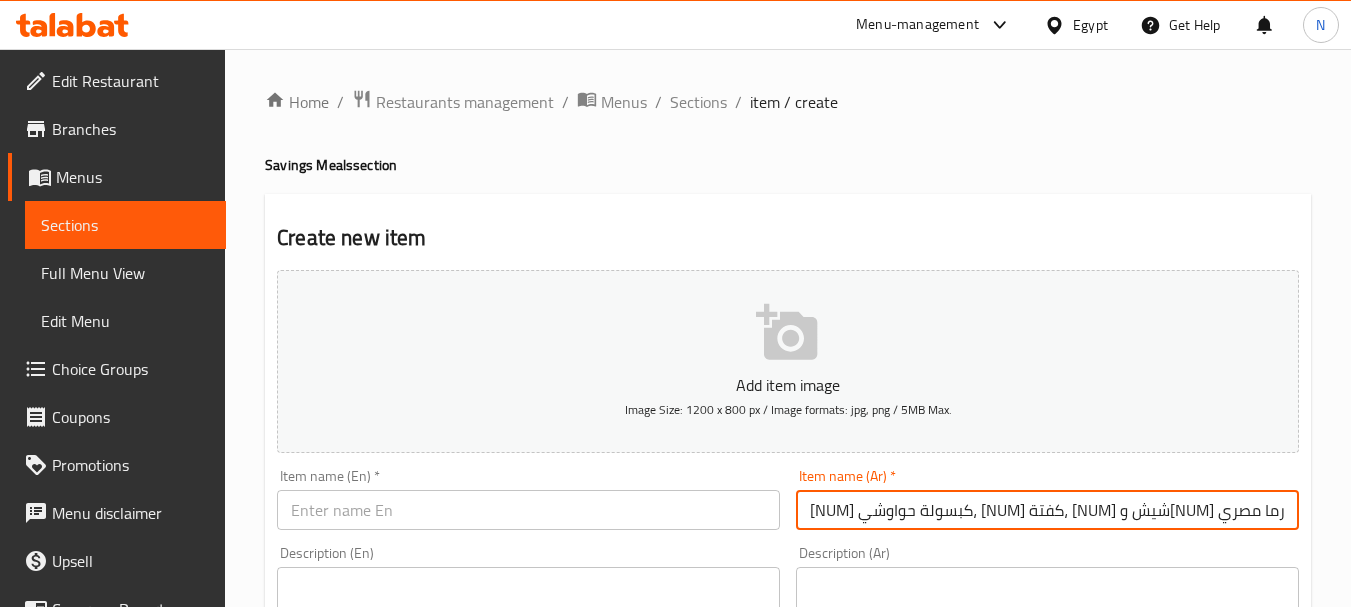 click on "[NUM] كبسولة حواوشي، [NUM] كفتة، [NUM] شيش و[NUM] شاورما مصري" at bounding box center (1047, 510) 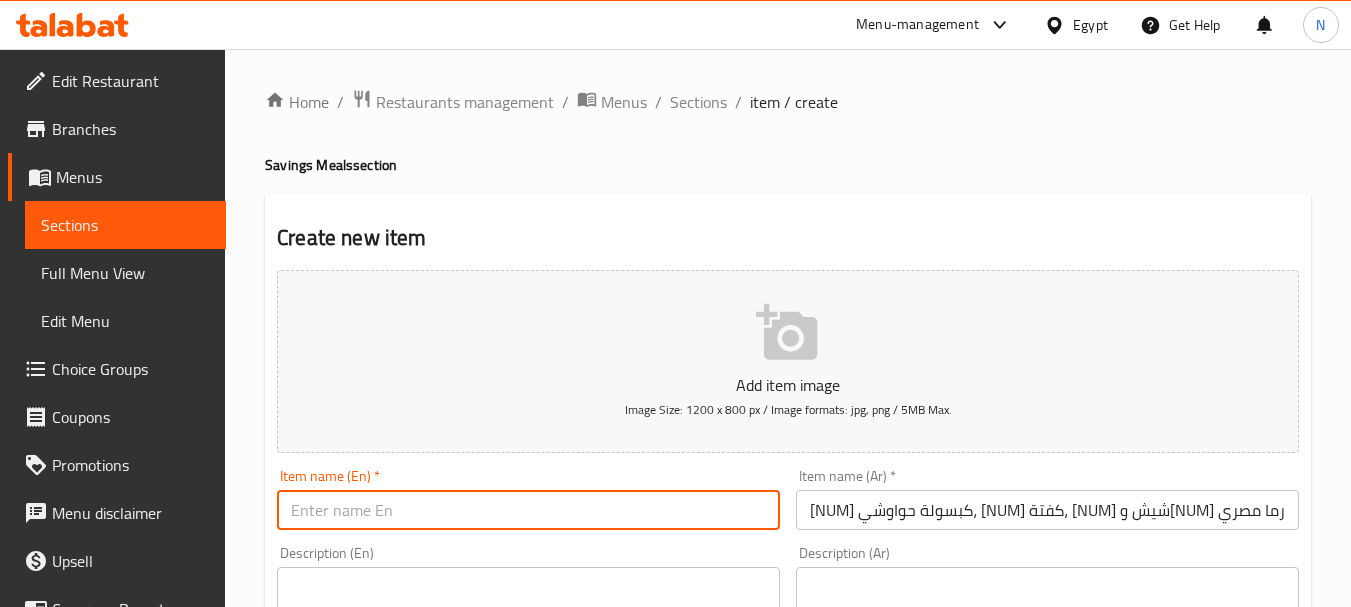 paste on "[NUM] Hawawshi capsule, [NUM] Kofta, [NUM] Shish and [NUM] Egyptian Shawarma" 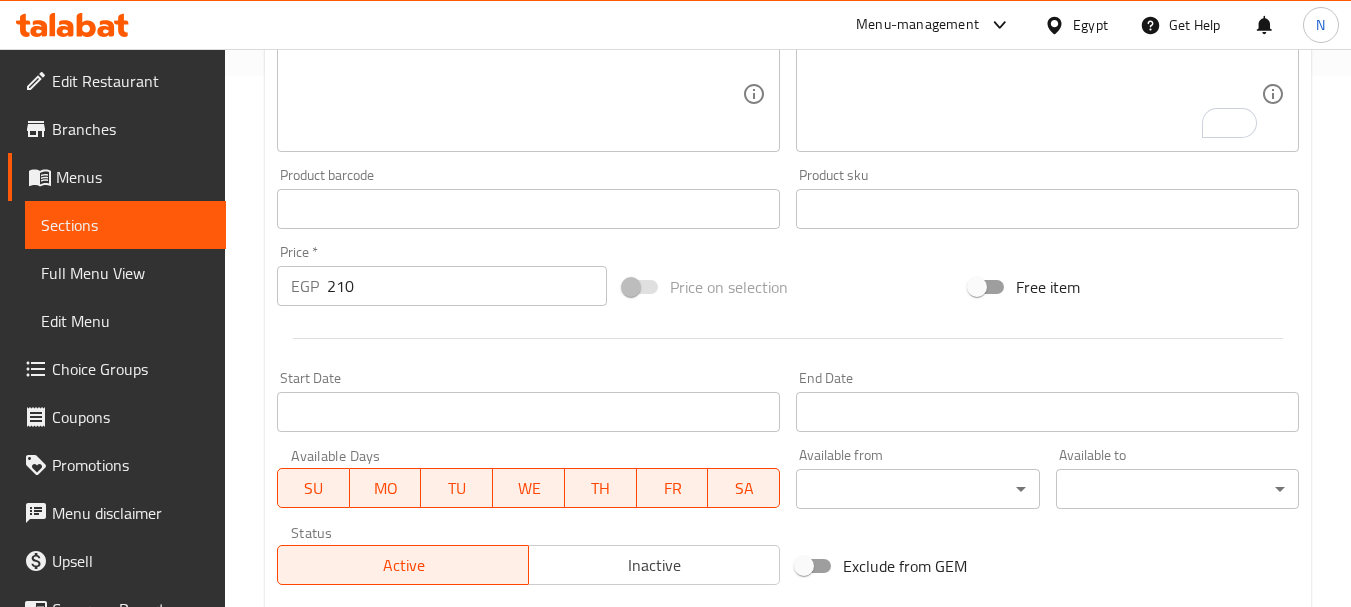 scroll, scrollTop: 0, scrollLeft: 0, axis: both 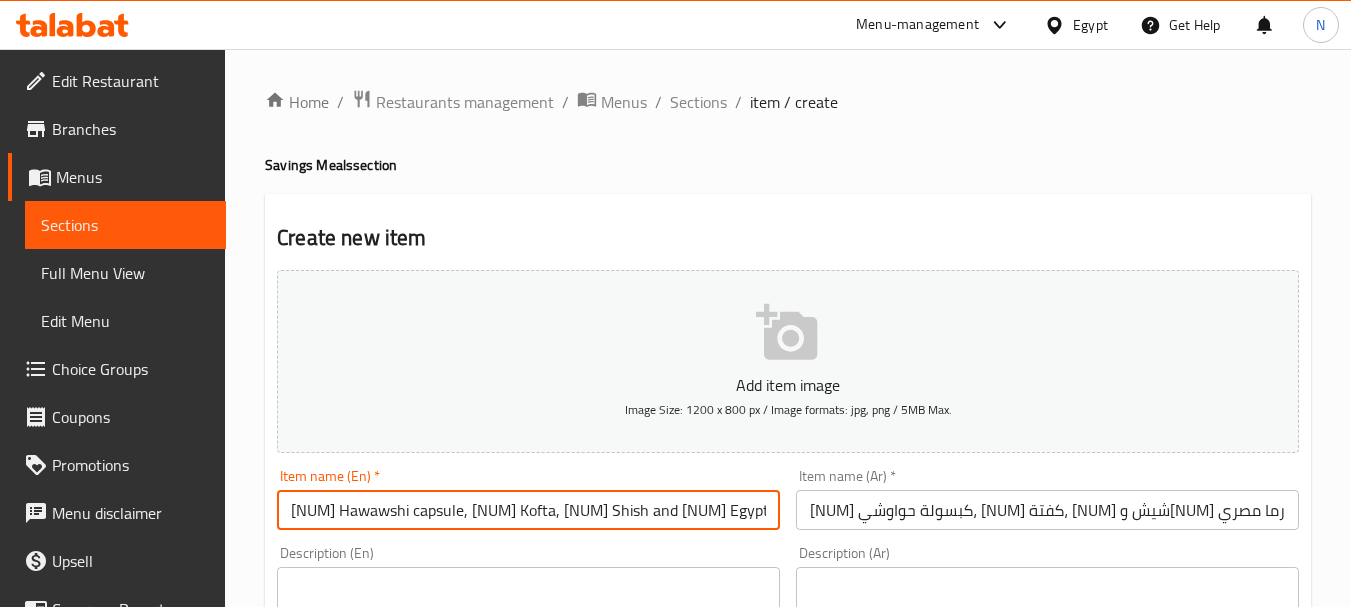 click on "[NUM] Hawawshi capsule, [NUM] Kofta, [NUM] Shish and [NUM] Egyptian Shawarma" at bounding box center [528, 510] 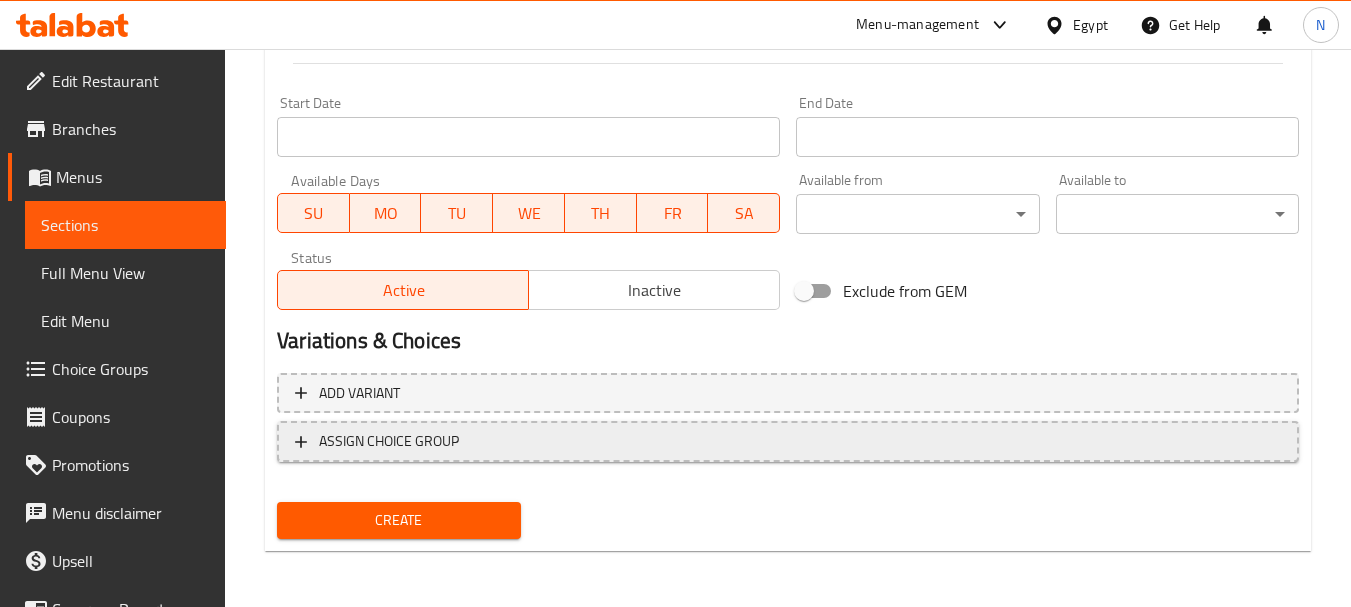 scroll, scrollTop: 275, scrollLeft: 0, axis: vertical 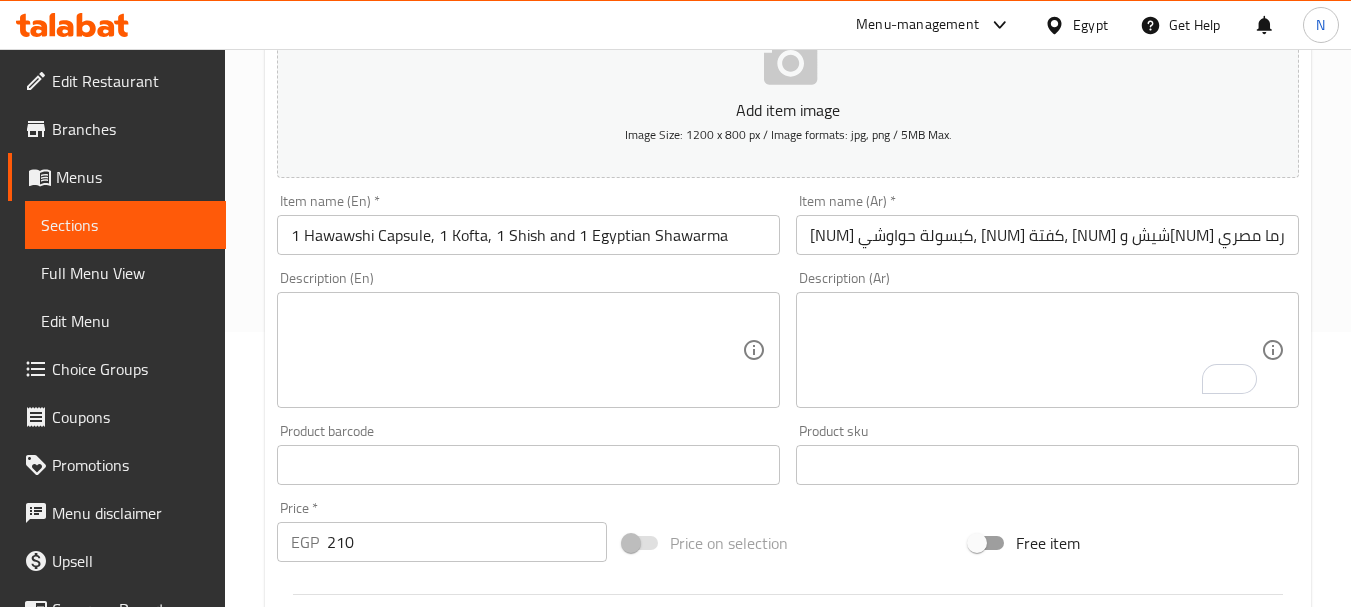 click on "Price on selection" at bounding box center [788, 543] 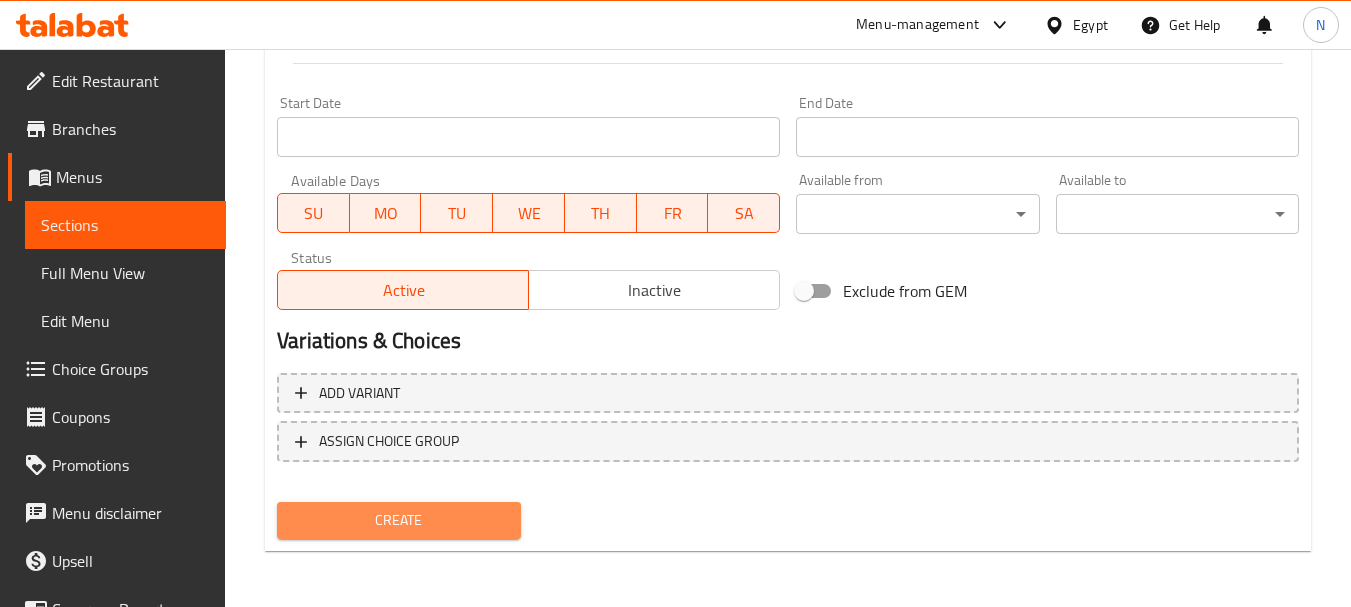 click on "Create" at bounding box center [398, 520] 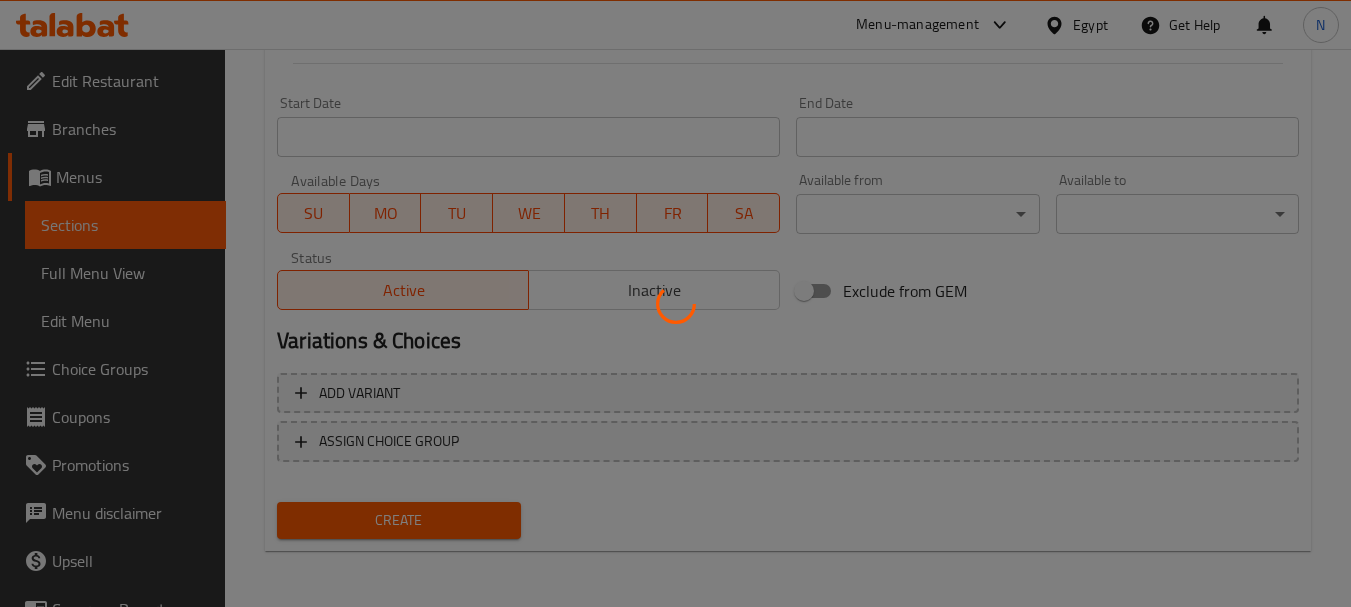 type 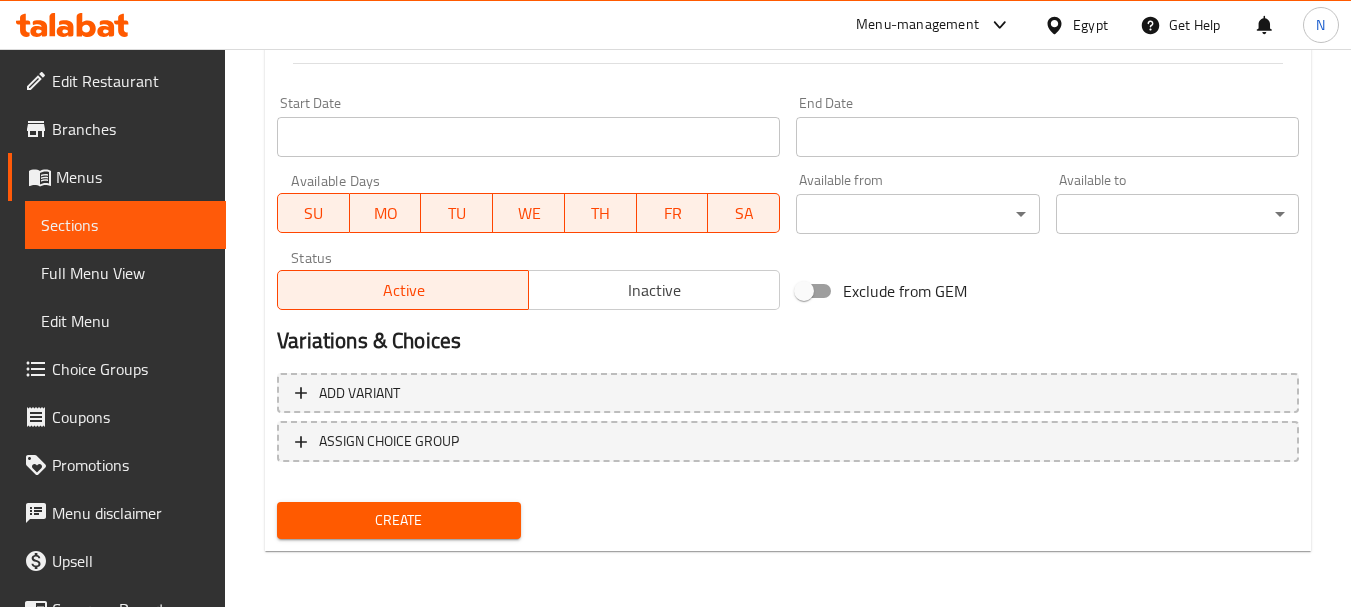 scroll, scrollTop: 275, scrollLeft: 0, axis: vertical 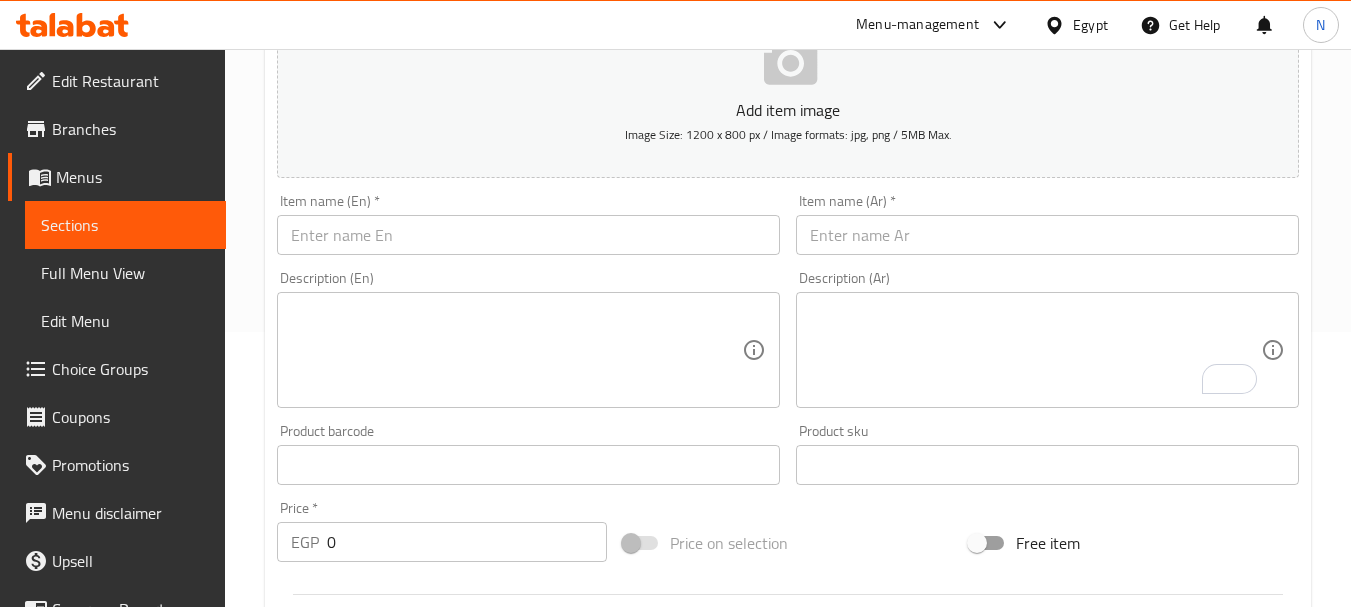 type 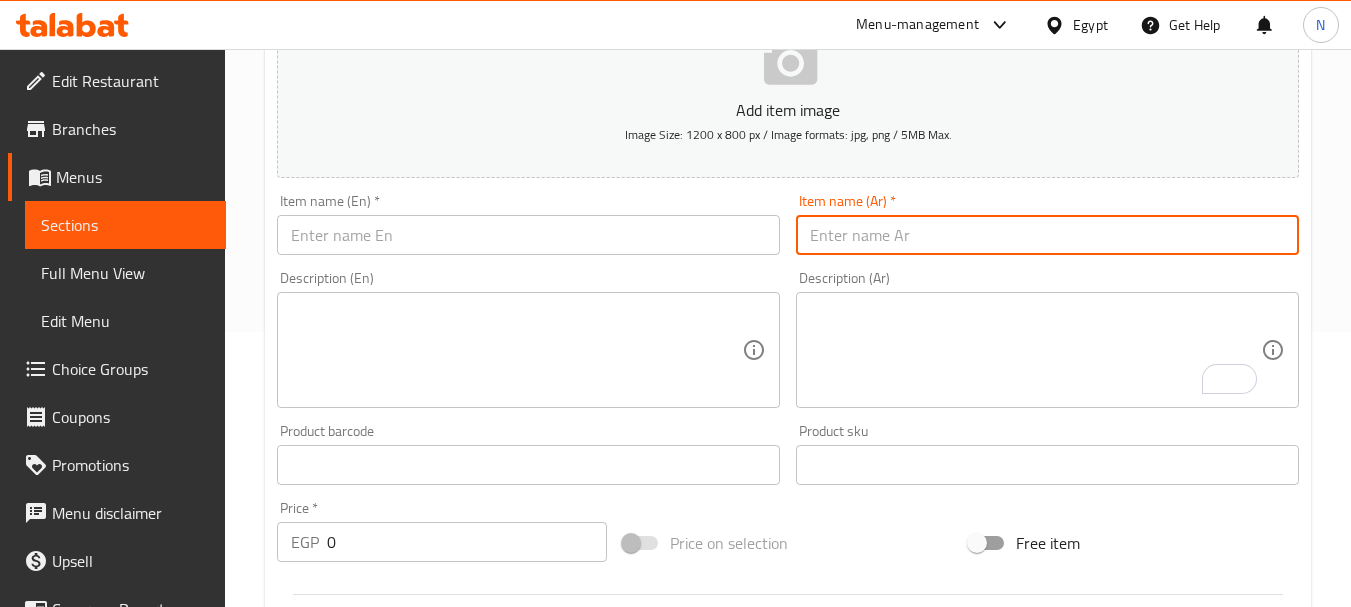 paste on "ربع فرخة + ارز ابيض + خضار + [NUM] سمبوسك" 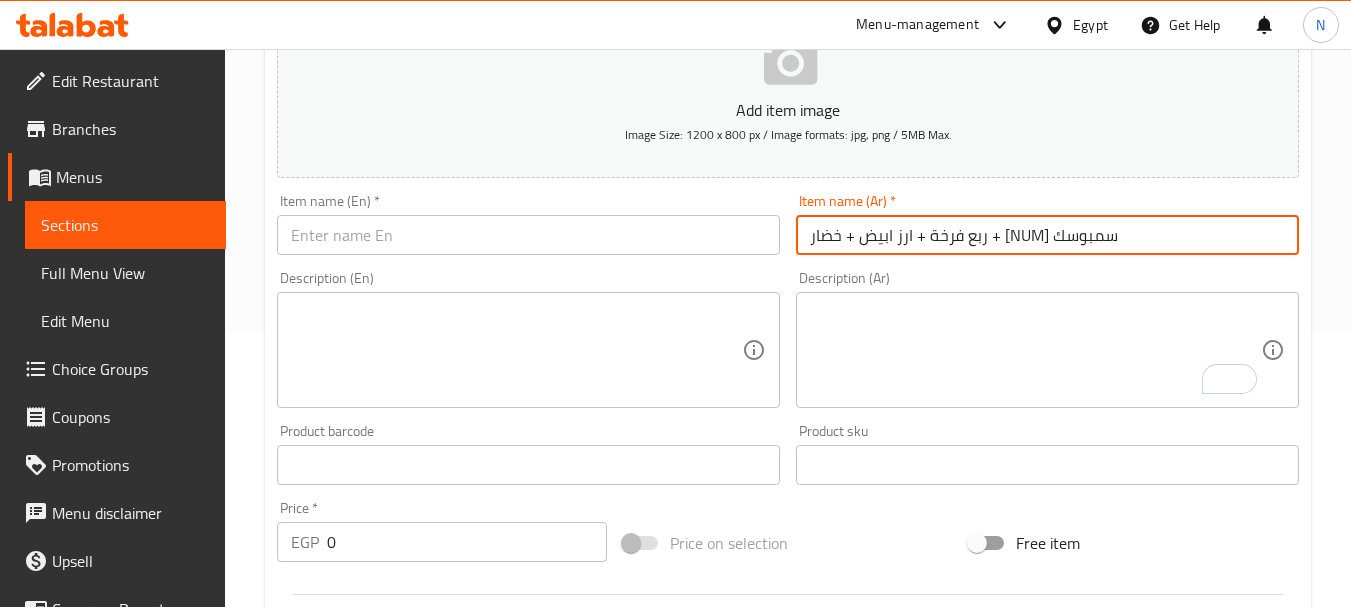 click on "ربع فرخة + ارز ابيض + خضار + [NUM] سمبوسك" at bounding box center (1047, 235) 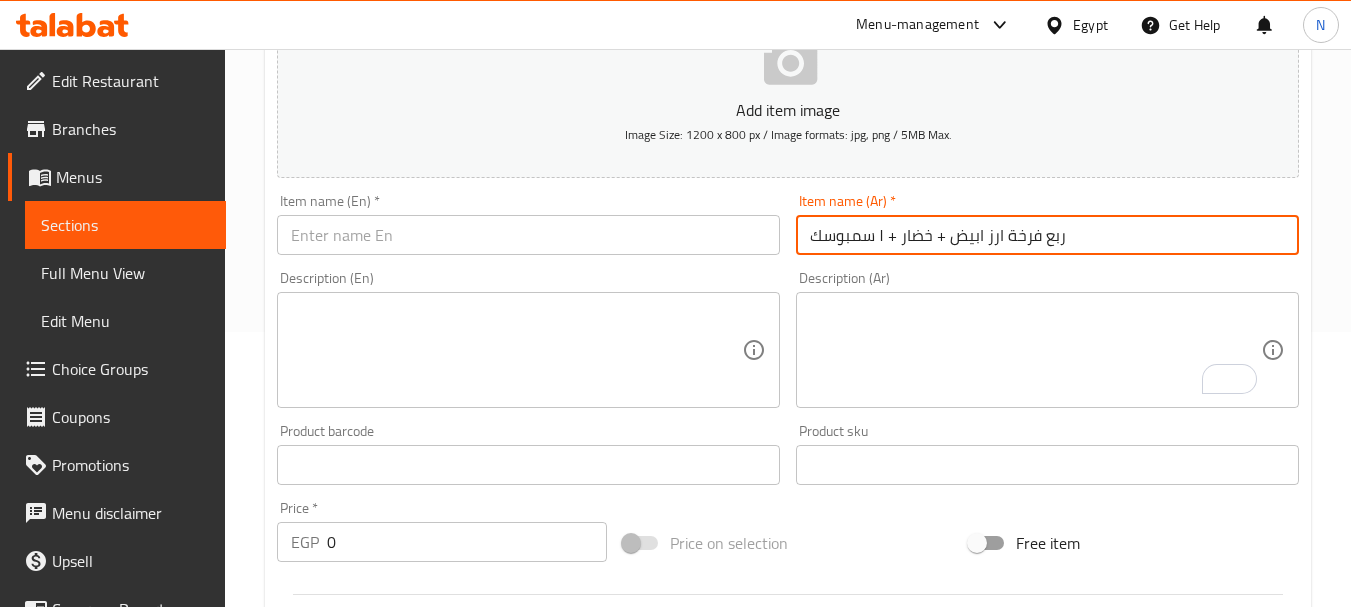 click on "ربع فرخة ارز ابيض + خضار + ١ سمبوسك" at bounding box center (1047, 235) 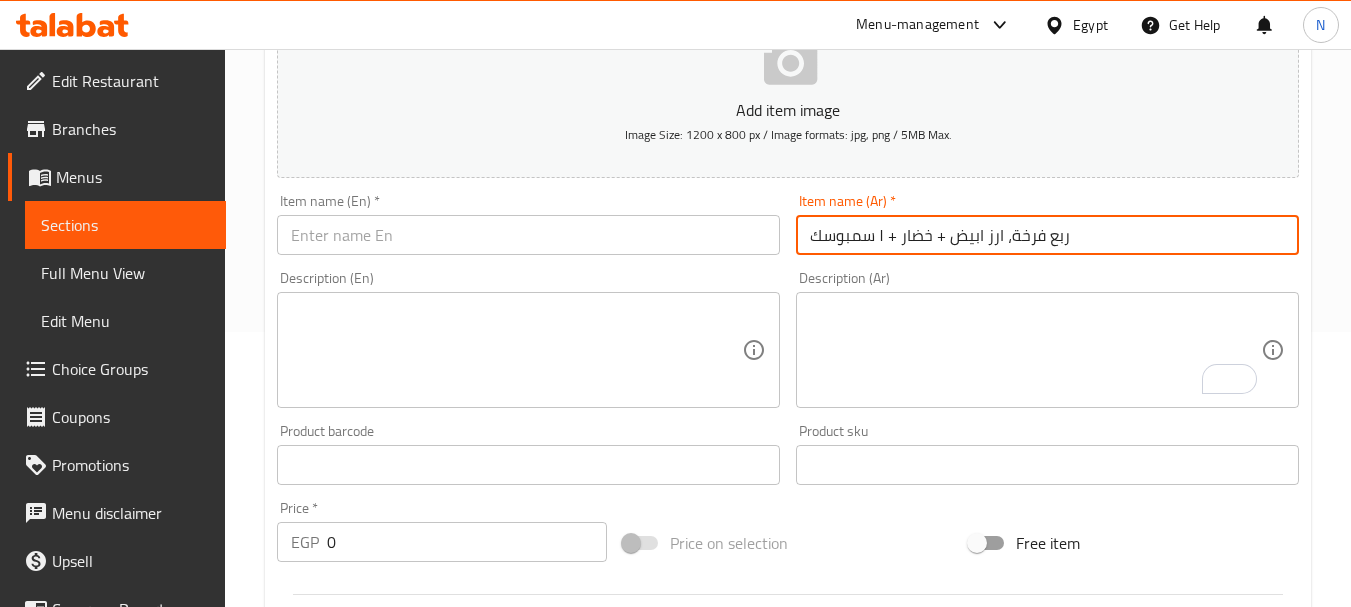 drag, startPoint x: 936, startPoint y: 230, endPoint x: 947, endPoint y: 231, distance: 11.045361 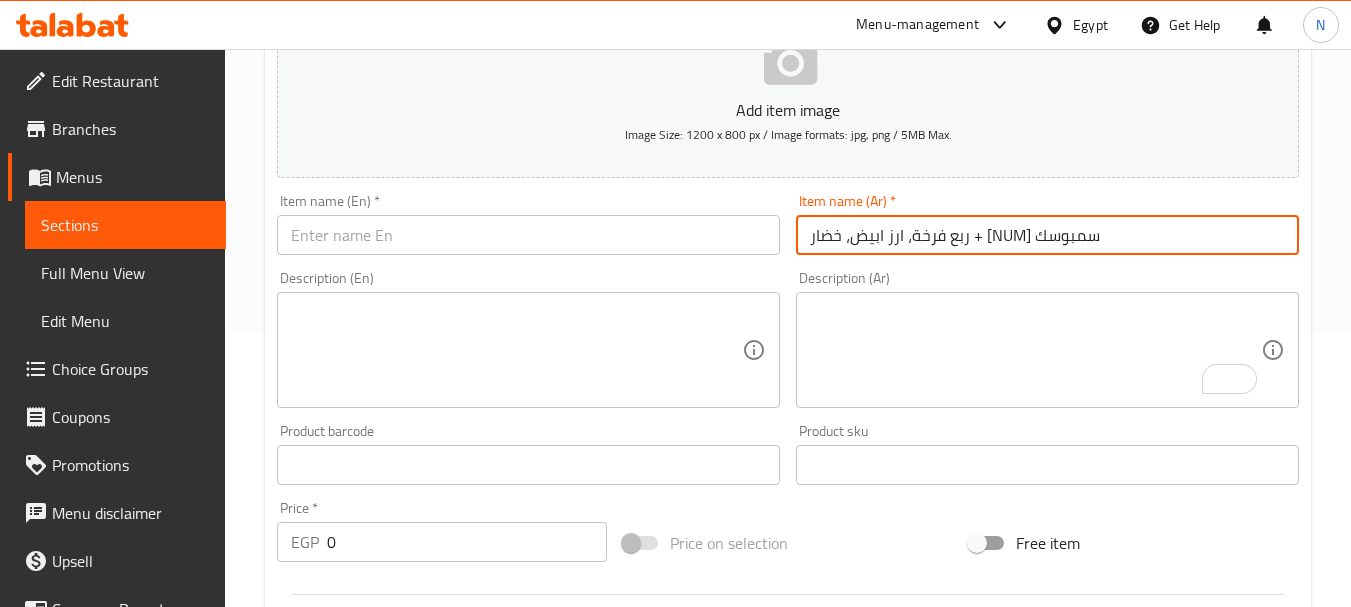 drag, startPoint x: 896, startPoint y: 240, endPoint x: 875, endPoint y: 243, distance: 21.213203 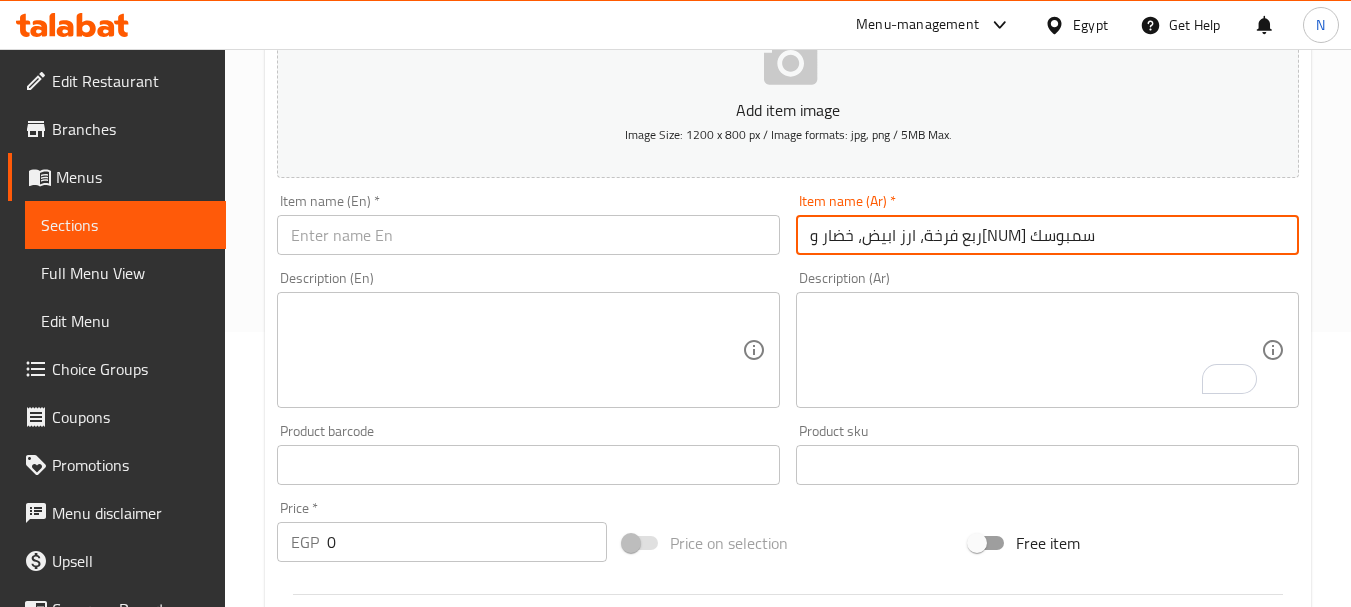 click on "ربع فرخة، ارز ابيض، خضار و[NUM] سمبوسك" at bounding box center [1047, 235] 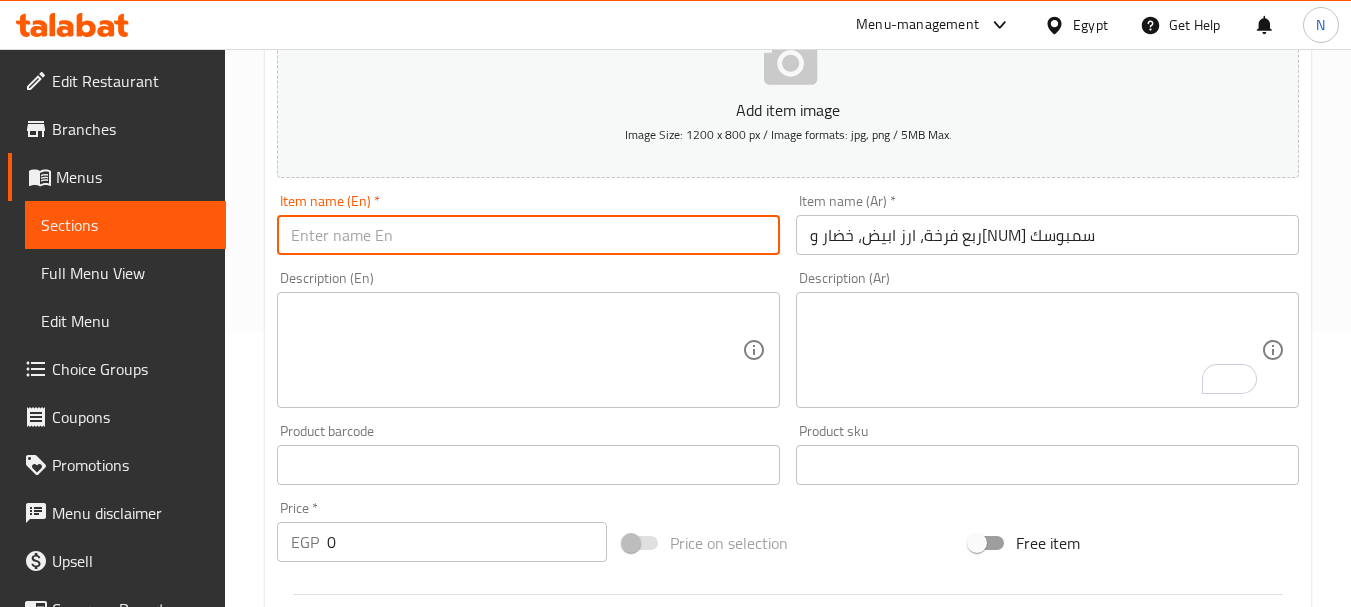 click at bounding box center [528, 235] 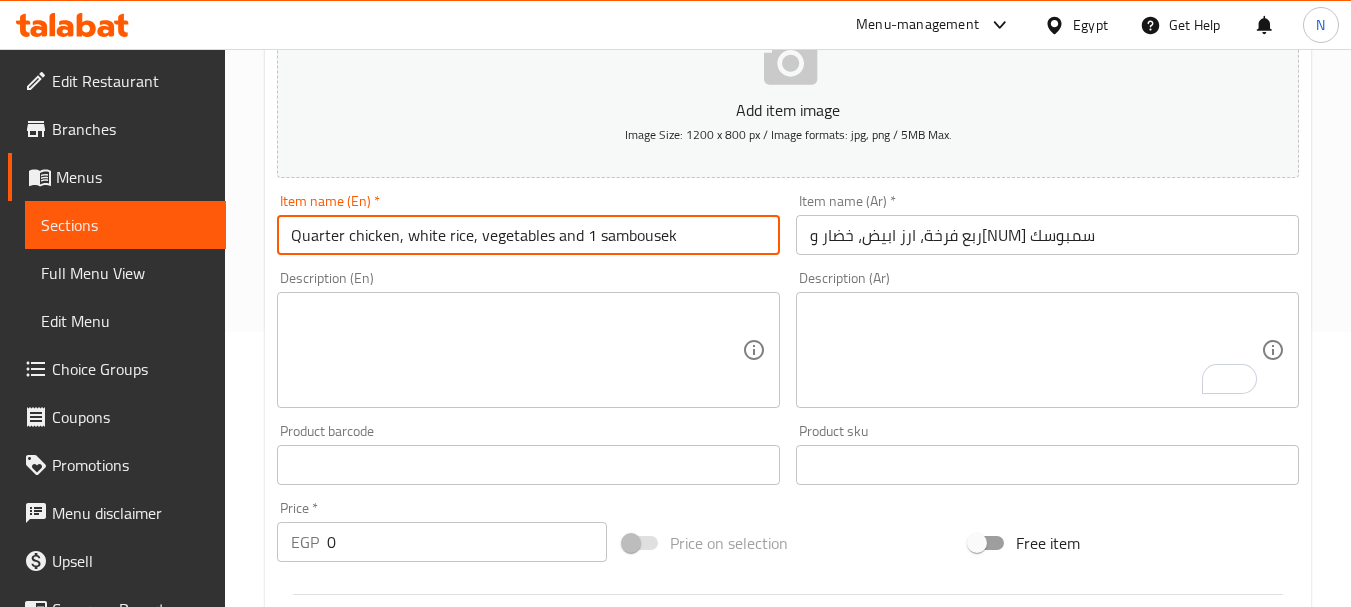 type on "Quarter chicken, white rice, vegetables and 1 sambousek" 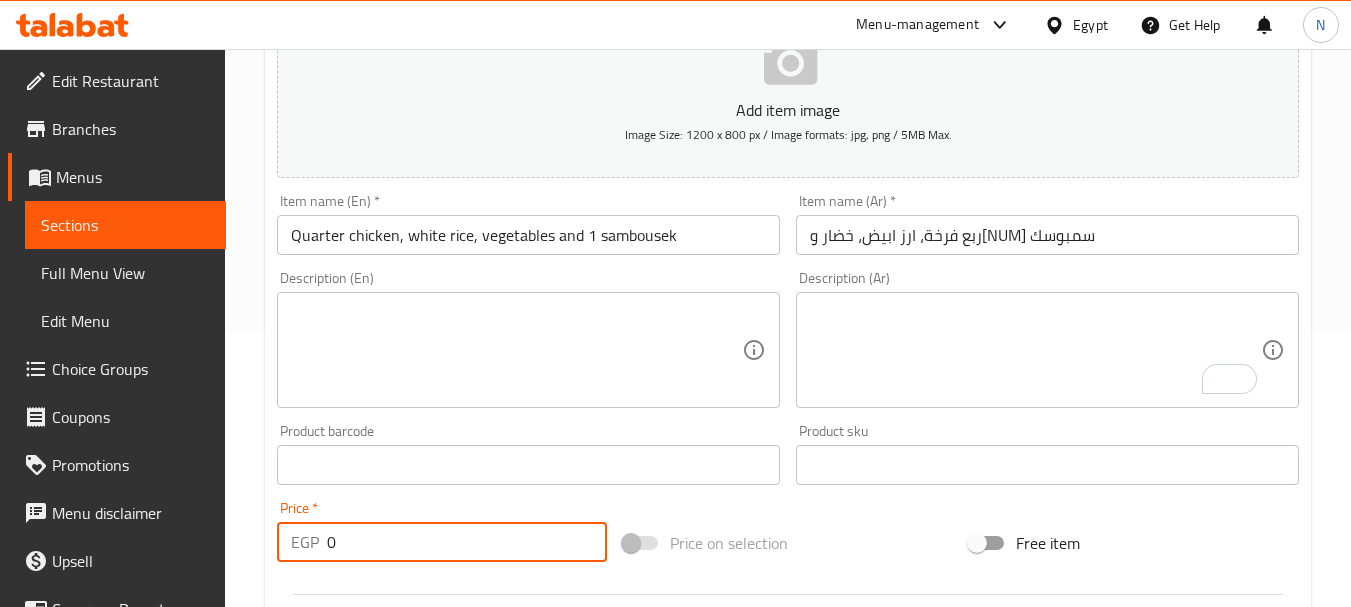 drag, startPoint x: 390, startPoint y: 532, endPoint x: 288, endPoint y: 538, distance: 102.176315 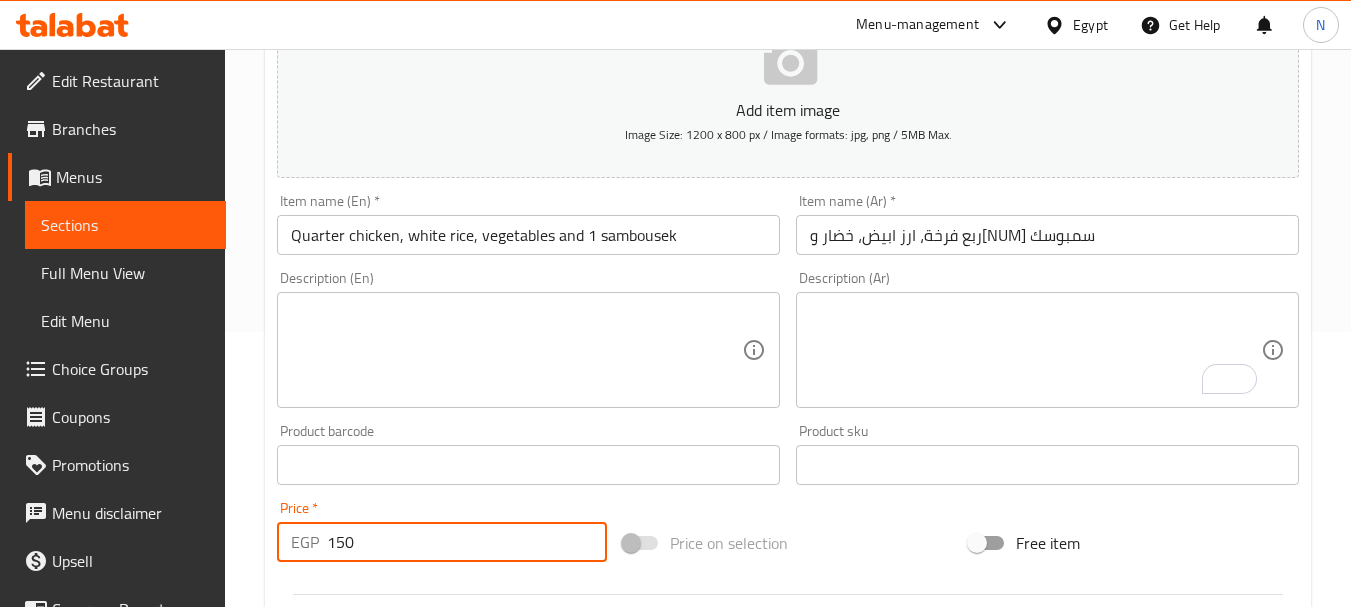 type on "150" 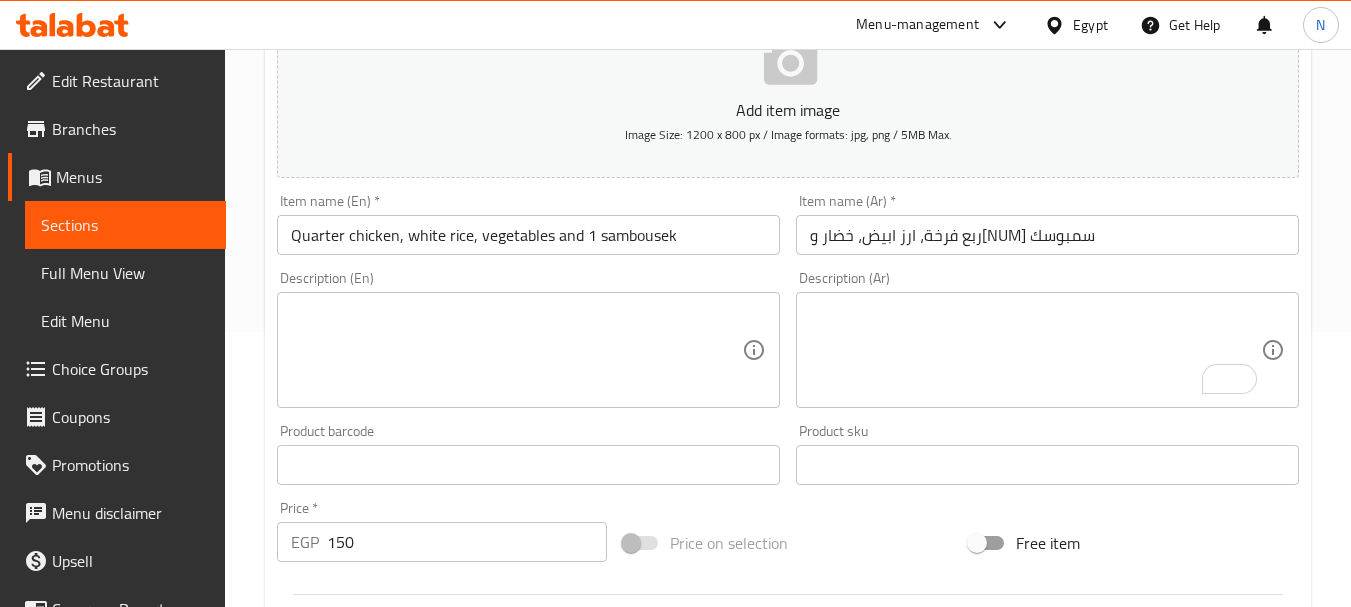 click on "Quarter chicken, white rice, vegetables and 1 sambousek" at bounding box center (528, 235) 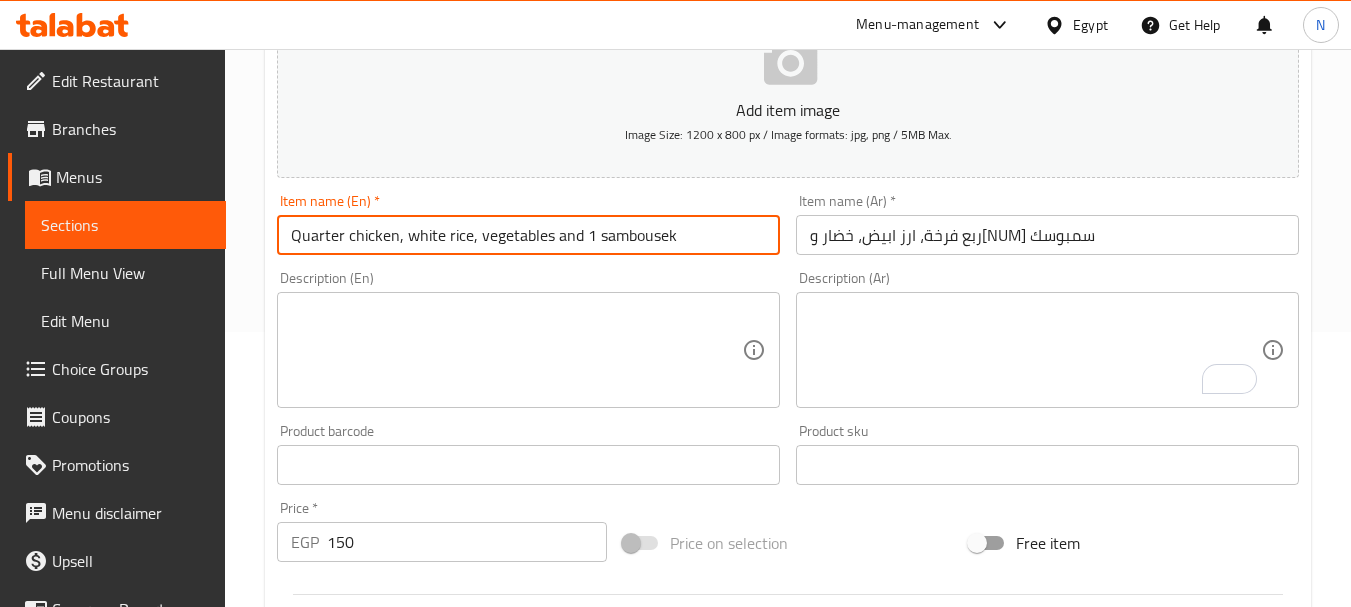drag, startPoint x: 383, startPoint y: 240, endPoint x: 701, endPoint y: 237, distance: 318.01416 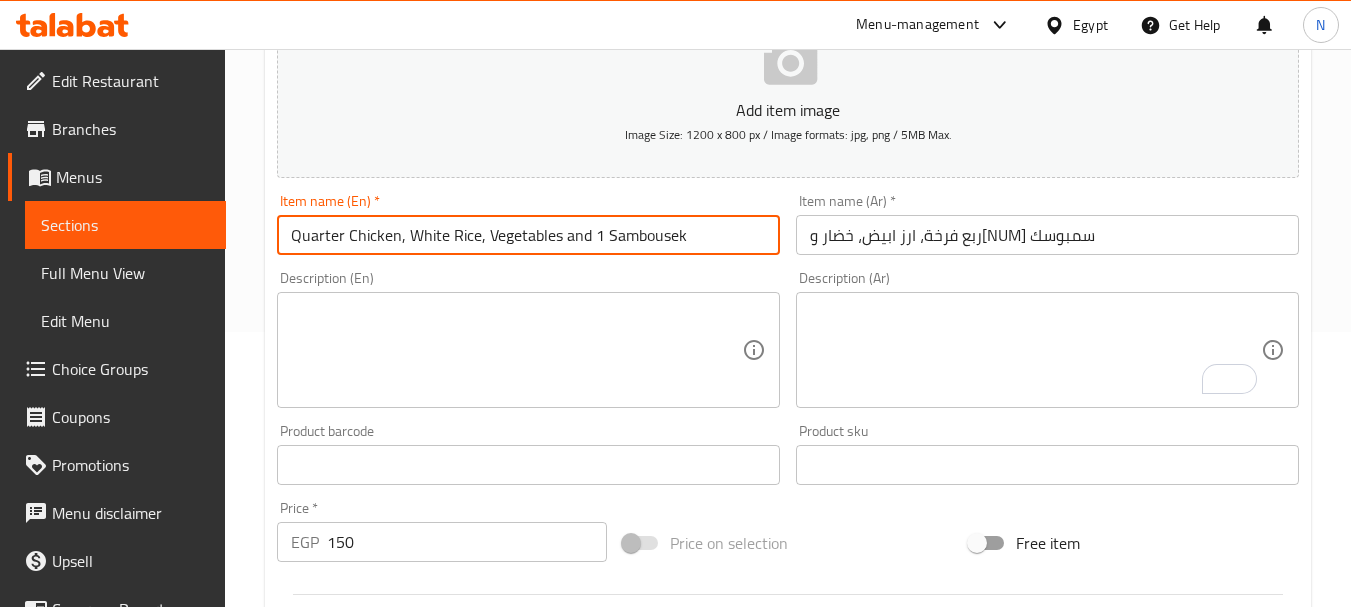 click on "Quarter Chicken, White Rice, Vegetables and 1 Sambousek" at bounding box center (528, 235) 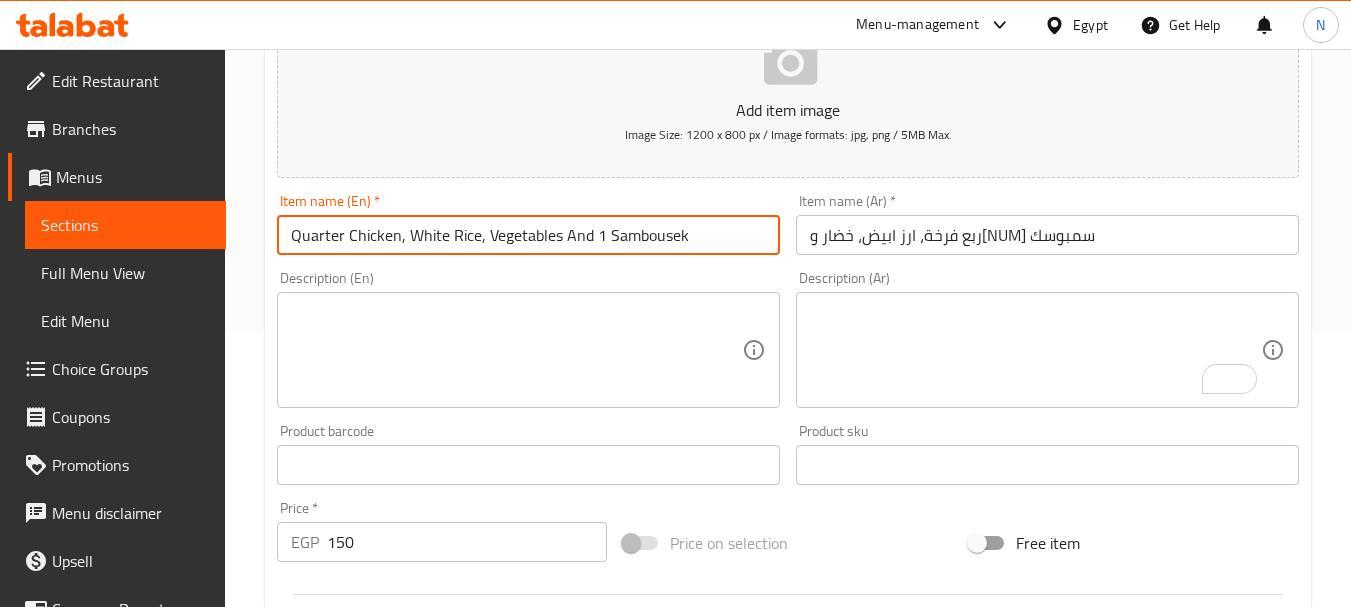 click on "Price on selection" at bounding box center [788, 543] 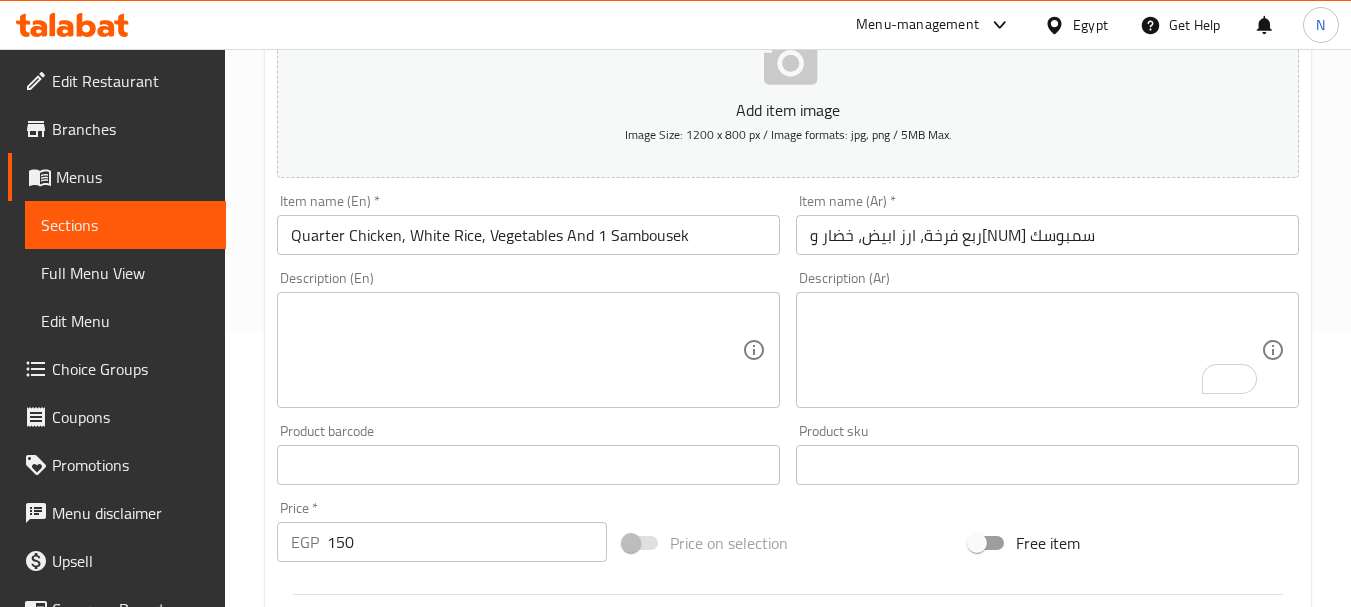 scroll, scrollTop: 806, scrollLeft: 0, axis: vertical 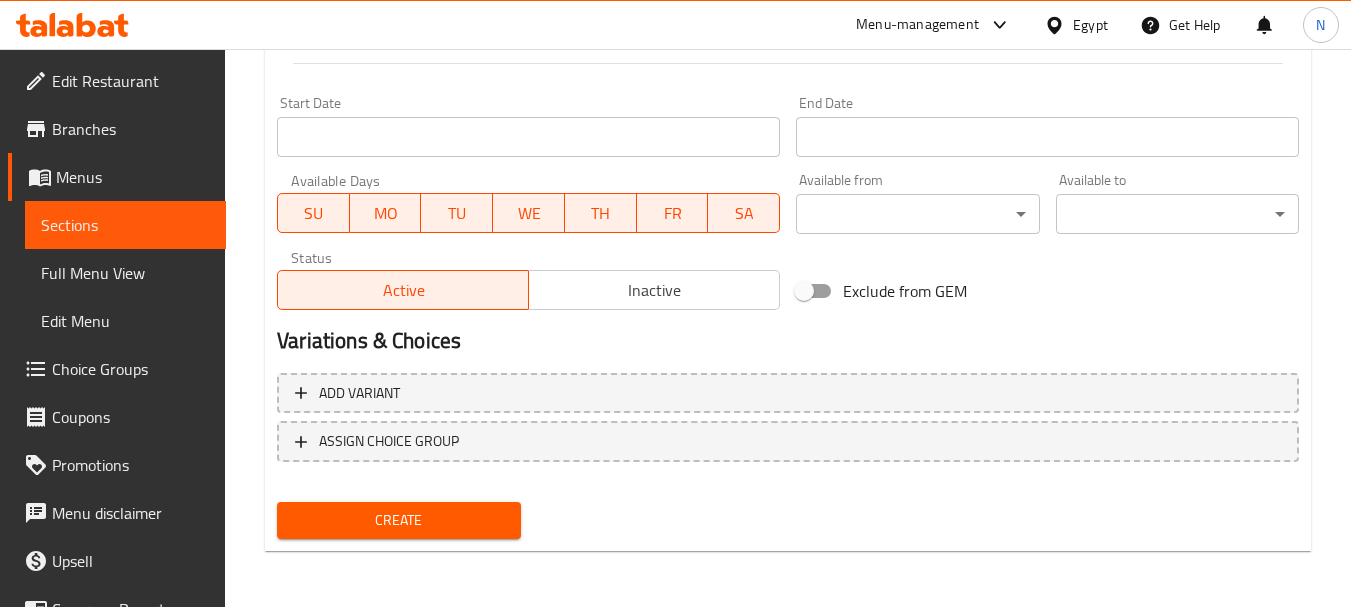click on "Create" at bounding box center (398, 520) 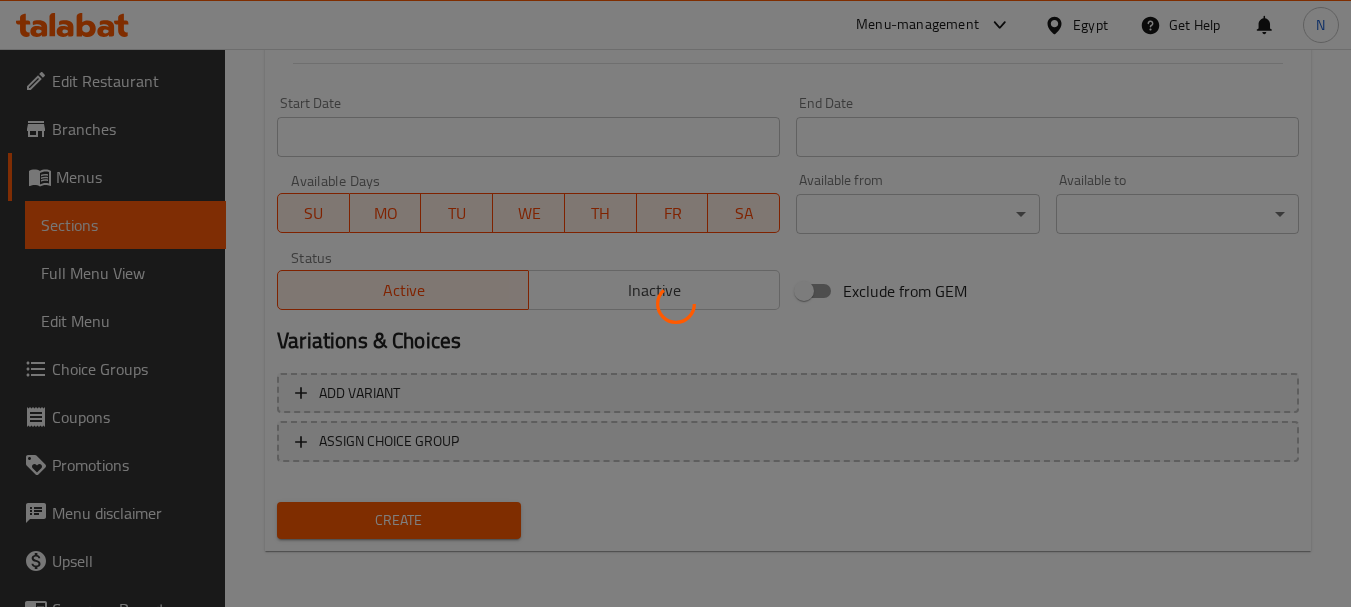 type 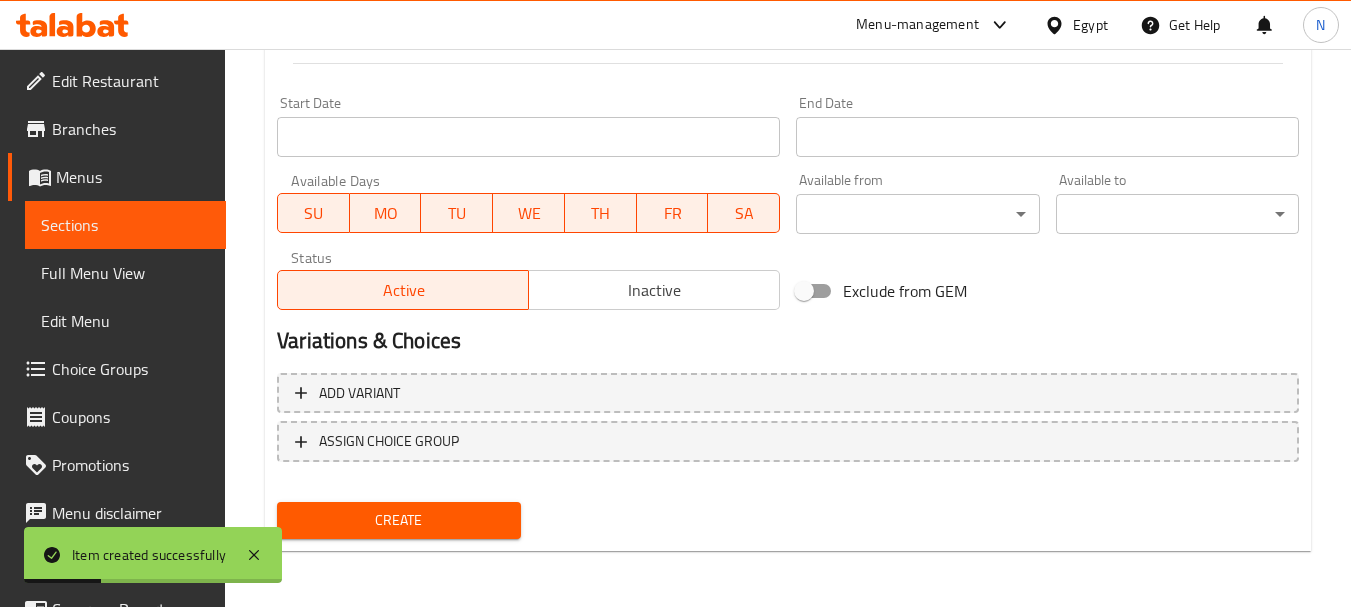 scroll, scrollTop: 0, scrollLeft: 0, axis: both 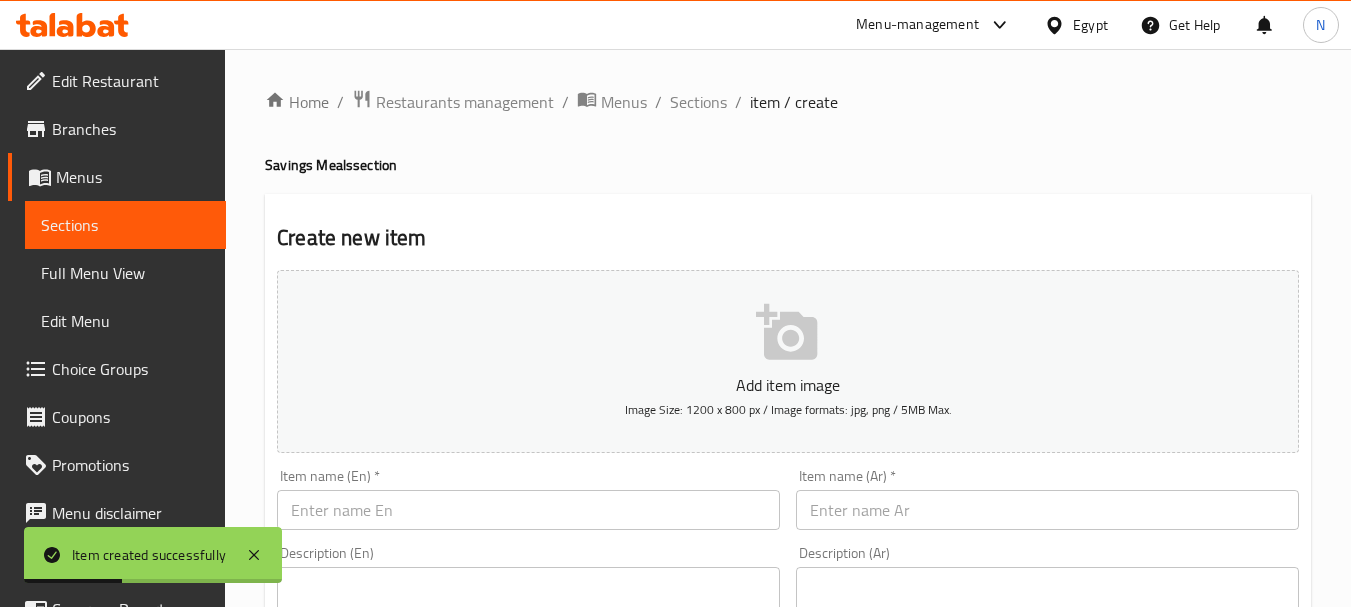 click at bounding box center [1047, 510] 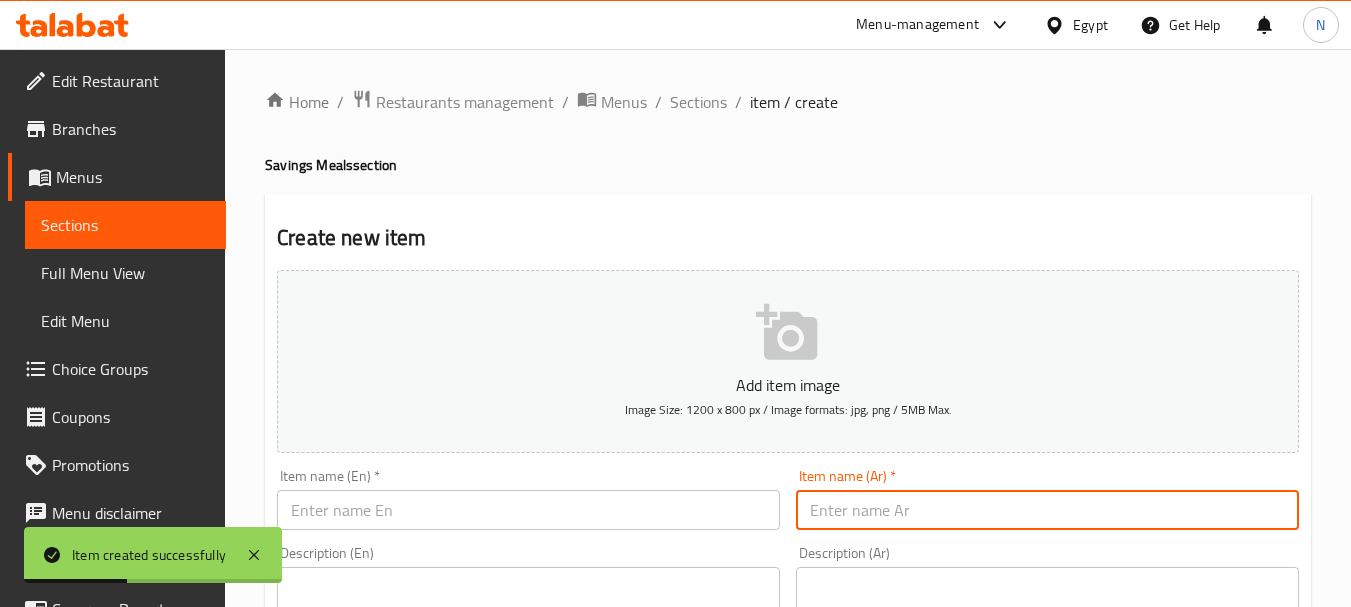 paste on "2 صابع كفتة + 3 قطع شيش طاووق + ارز بسمتي + ا سمبوسك" 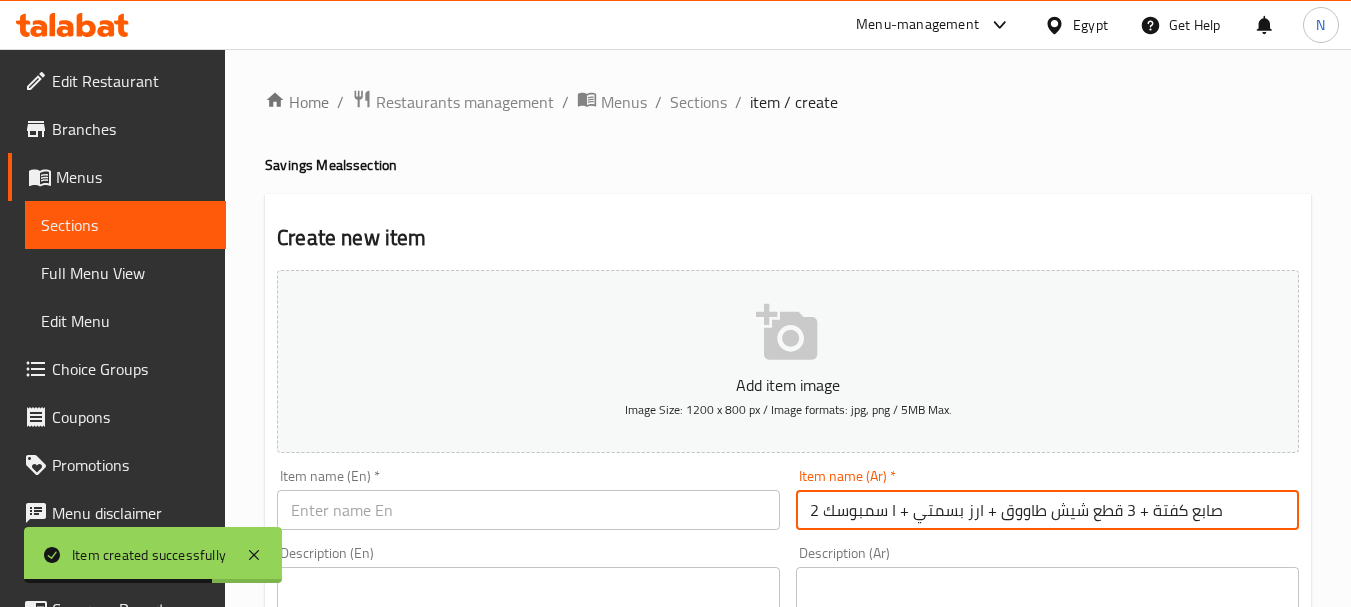 drag, startPoint x: 1138, startPoint y: 512, endPoint x: 1150, endPoint y: 510, distance: 12.165525 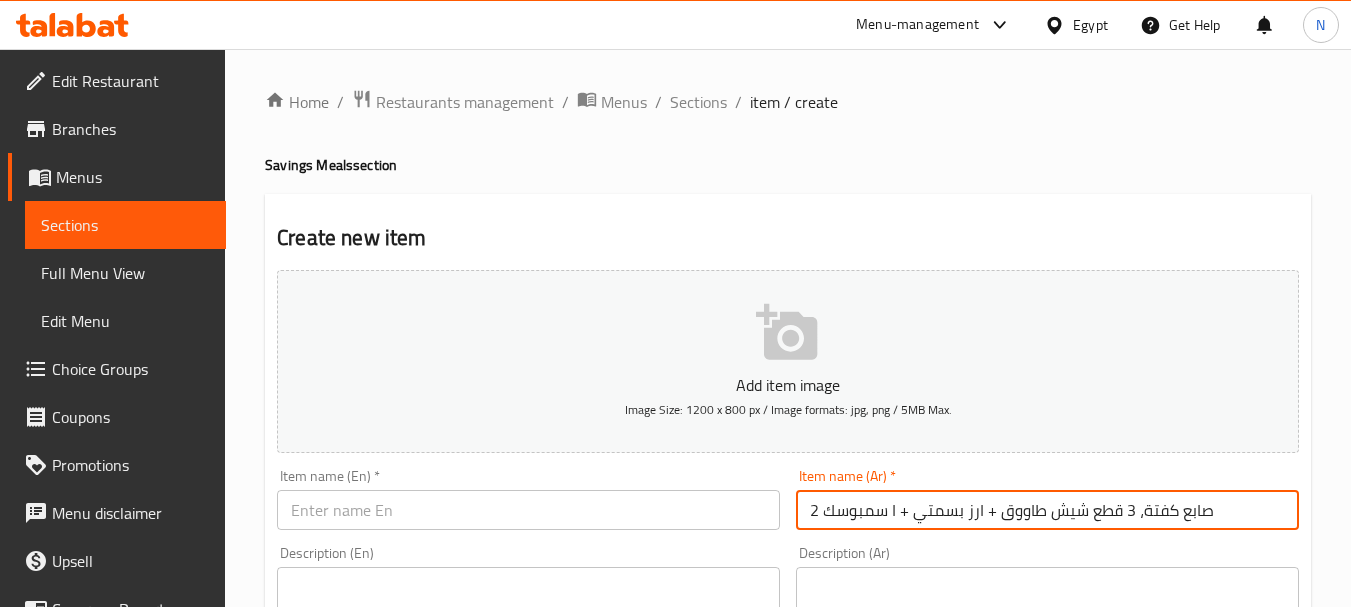 drag, startPoint x: 985, startPoint y: 514, endPoint x: 999, endPoint y: 520, distance: 15.231546 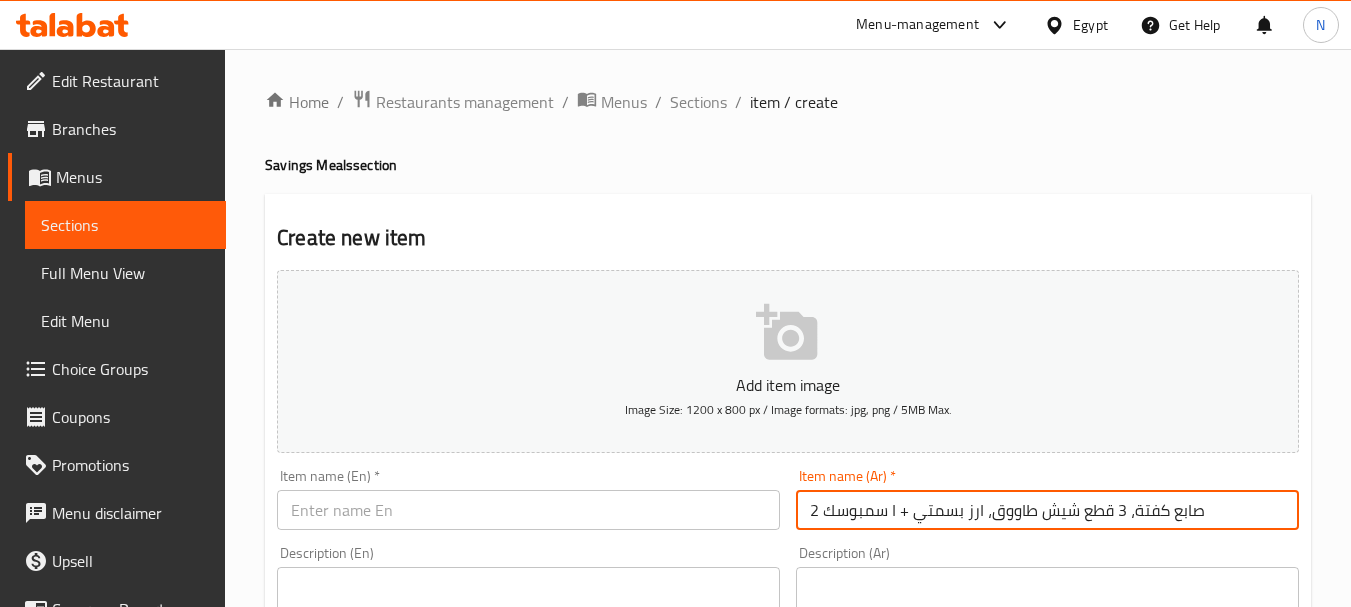 drag, startPoint x: 905, startPoint y: 512, endPoint x: 888, endPoint y: 515, distance: 17.262676 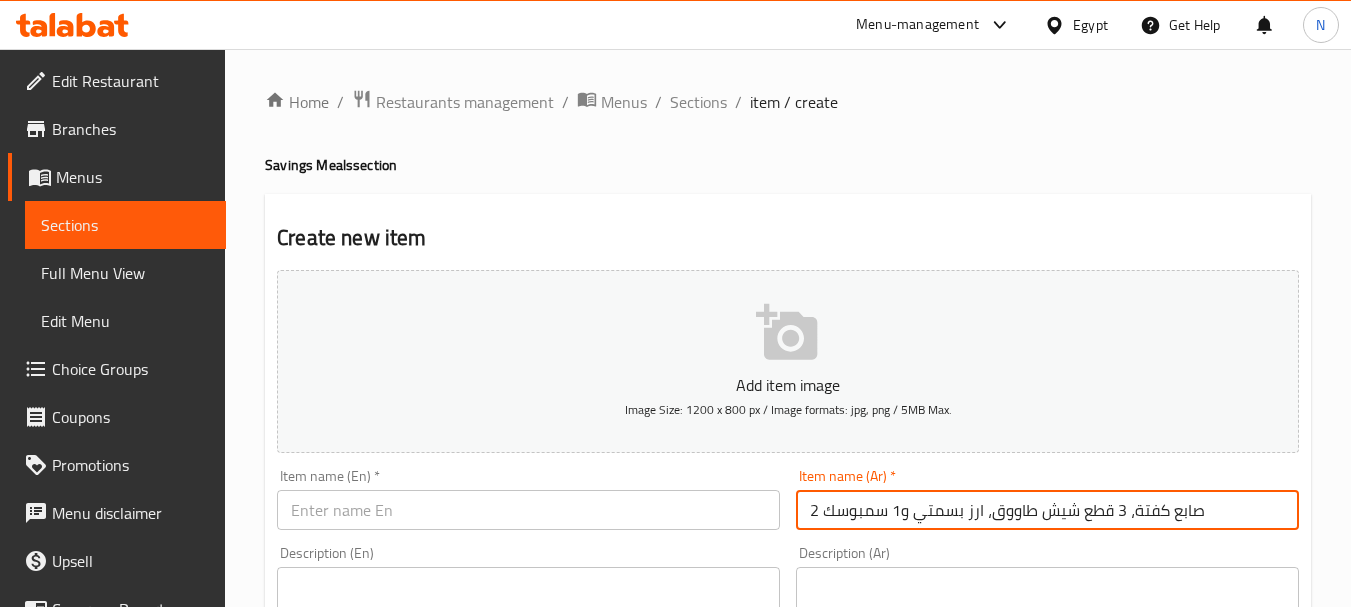 click on "2 صابع كفتة، 3 قطع شيش طاووق، ارز بسمتي و1 سمبوسك" at bounding box center (1047, 510) 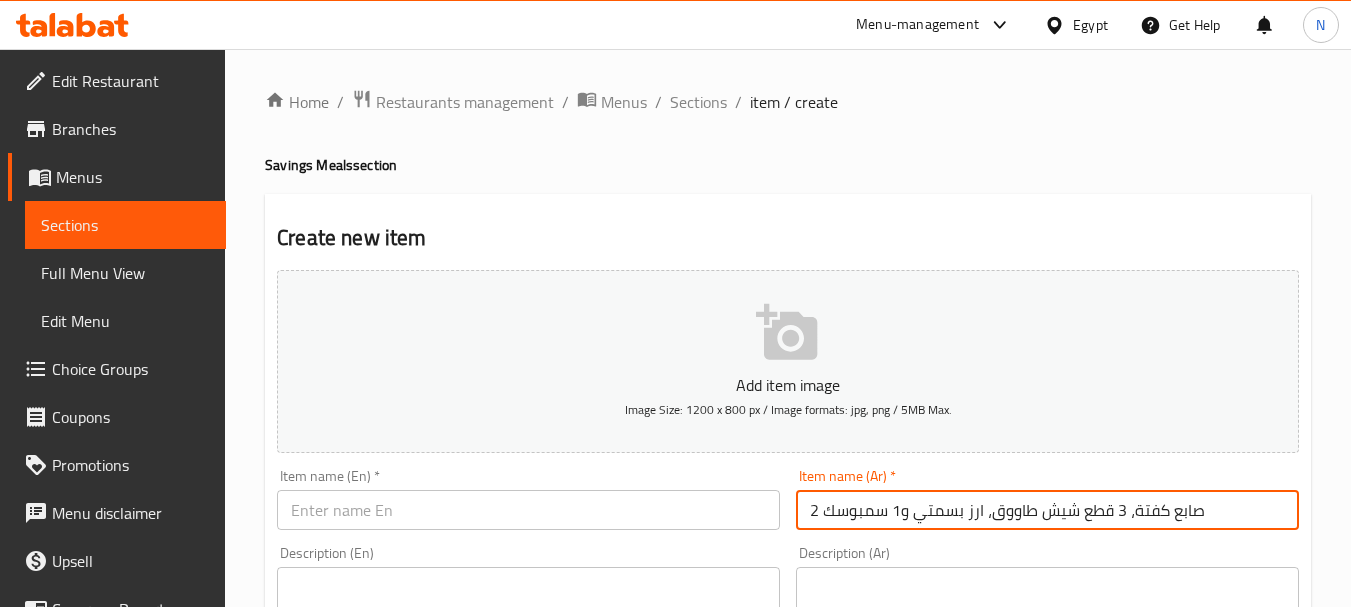 click at bounding box center [528, 510] 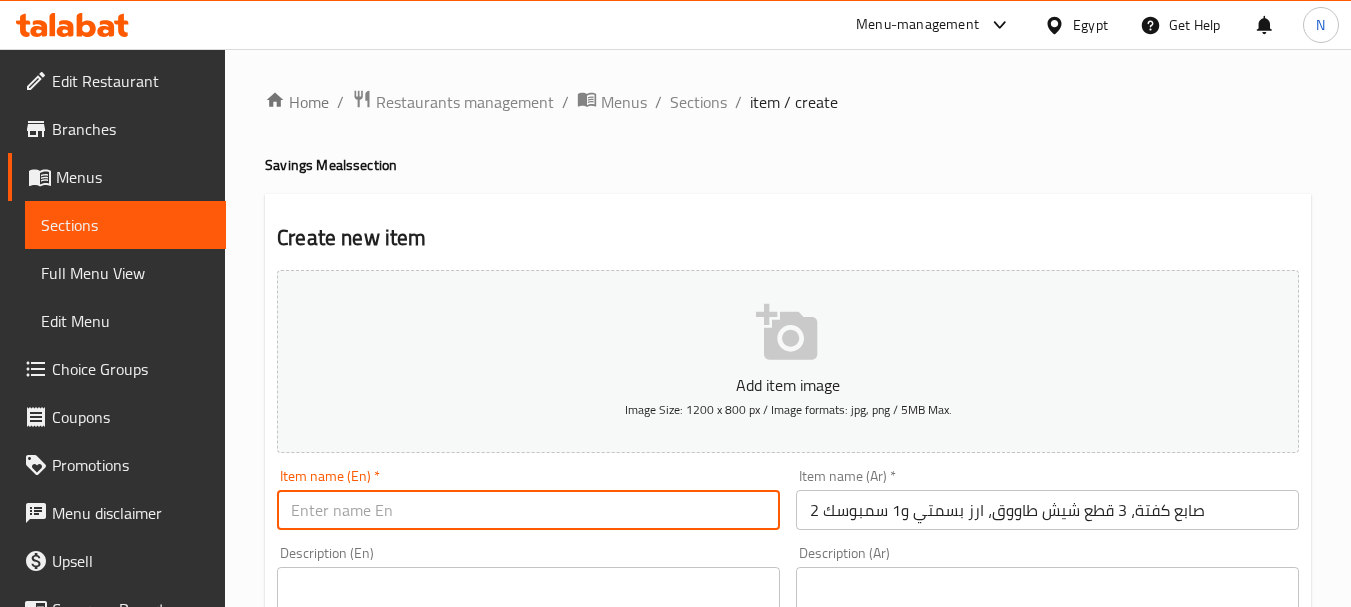 paste on "2 kofta fingers, 3 shish tawook pieces, basmati rice and 1 sambousek" 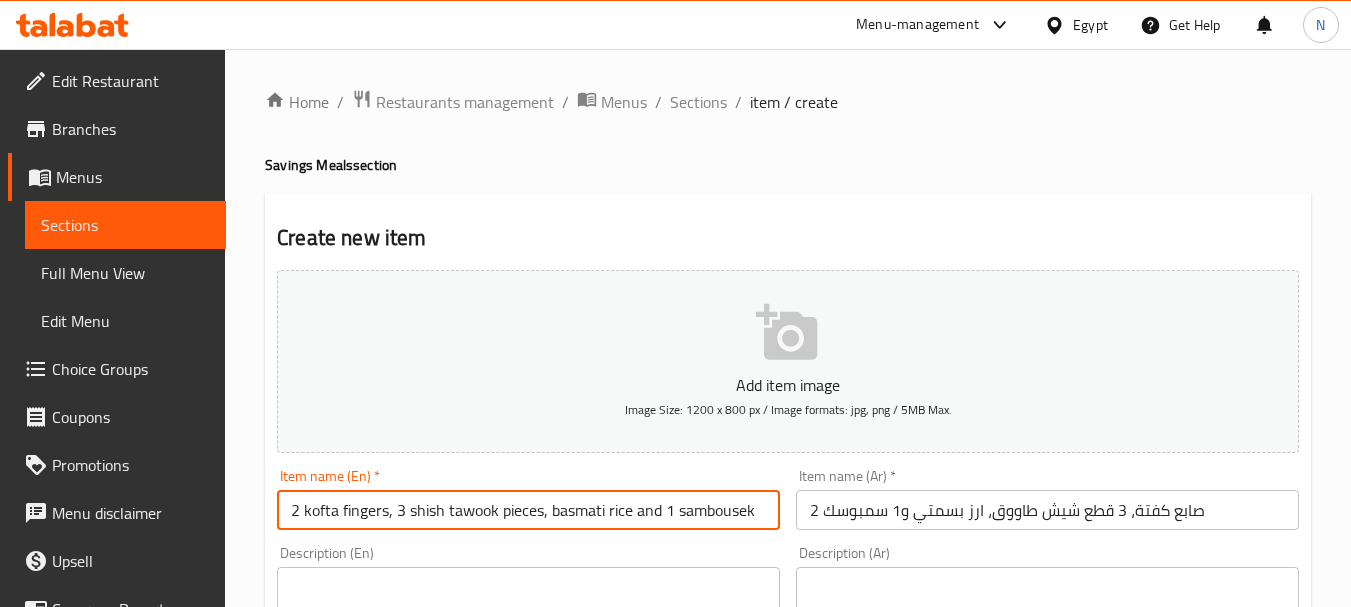 type on "2 kofta fingers, 3 shish tawook pieces, basmati rice and 1 sambousek" 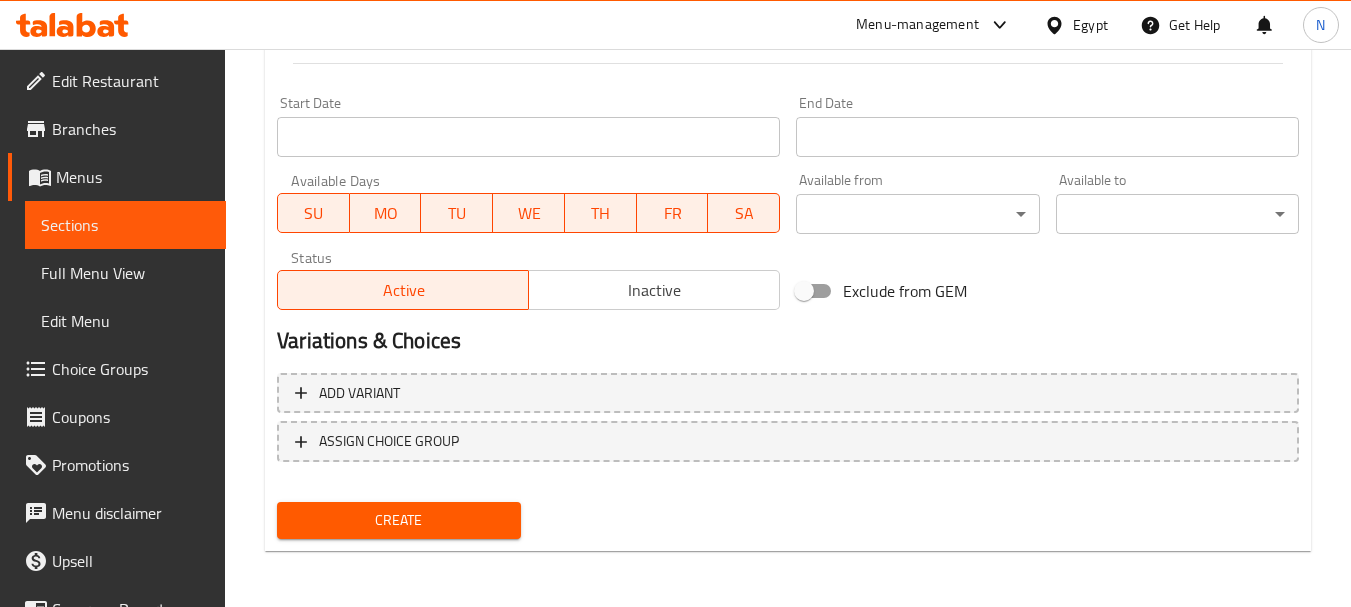 scroll, scrollTop: 275, scrollLeft: 0, axis: vertical 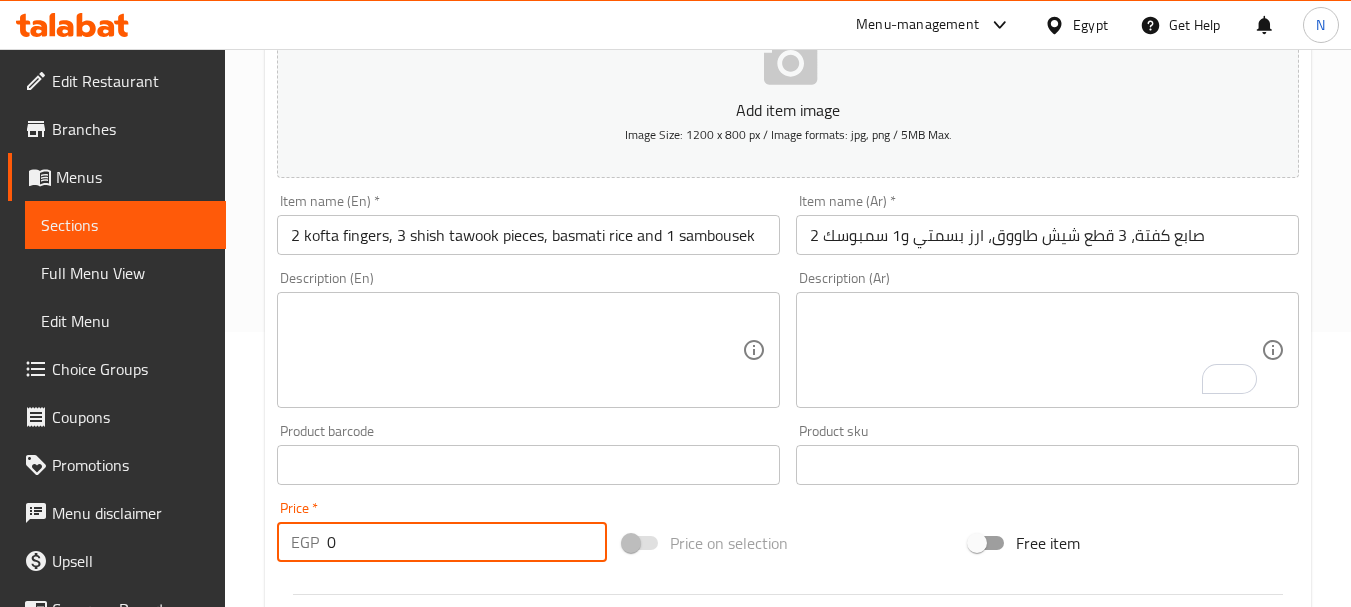drag, startPoint x: 344, startPoint y: 558, endPoint x: 321, endPoint y: 556, distance: 23.086792 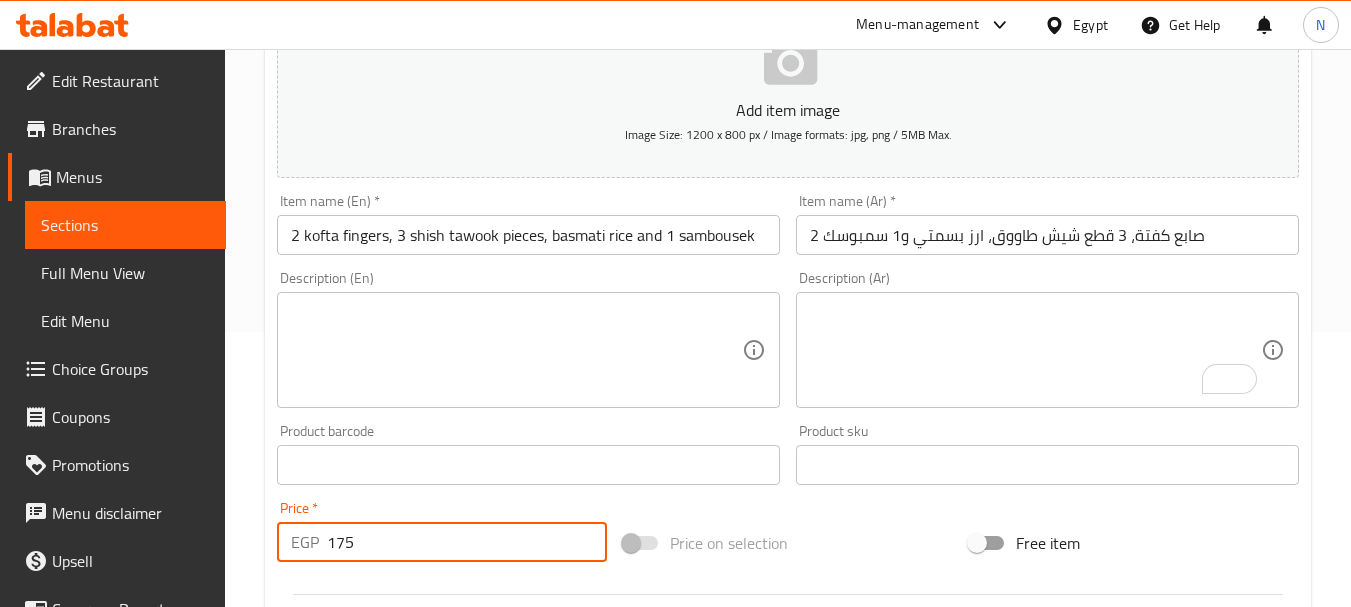 type on "175" 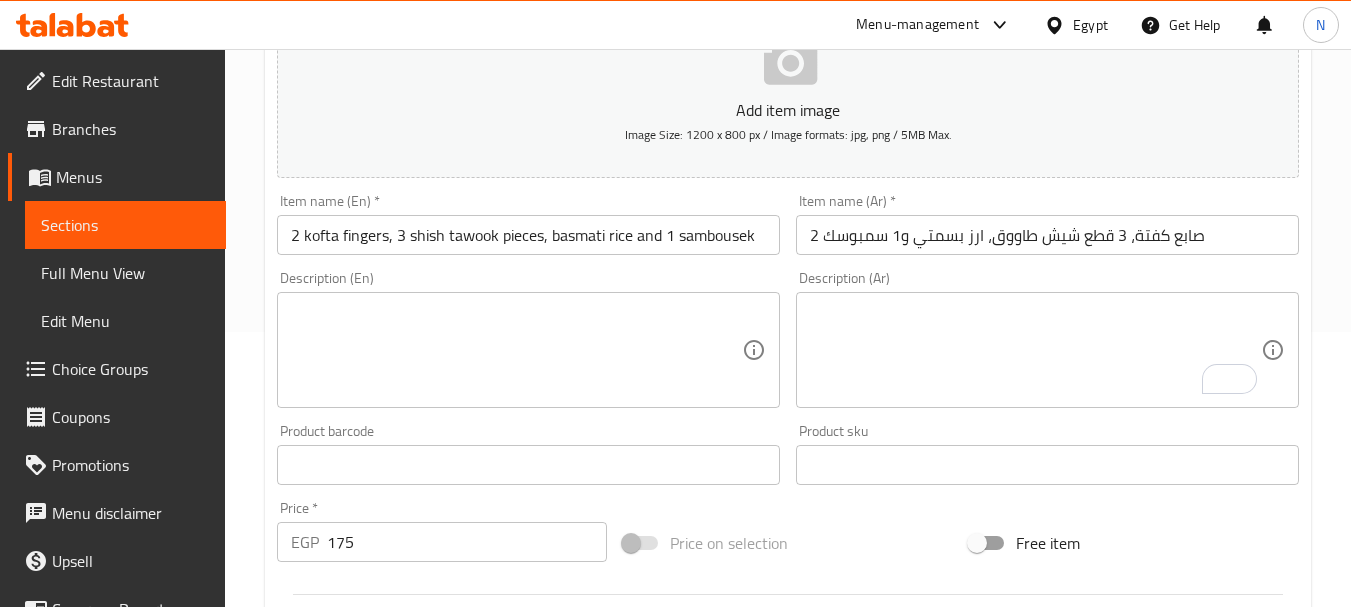 click on "2 kofta fingers, 3 shish tawook pieces, basmati rice and 1 sambousek" at bounding box center [528, 235] 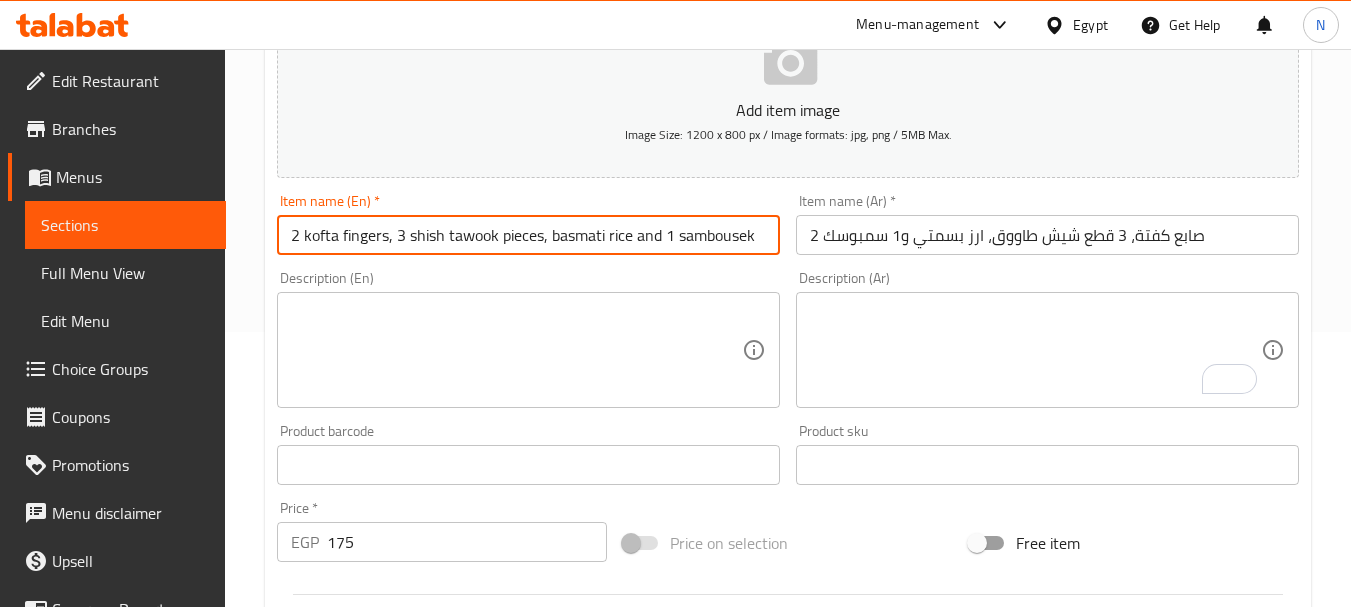 drag, startPoint x: 309, startPoint y: 237, endPoint x: 738, endPoint y: 264, distance: 429.84882 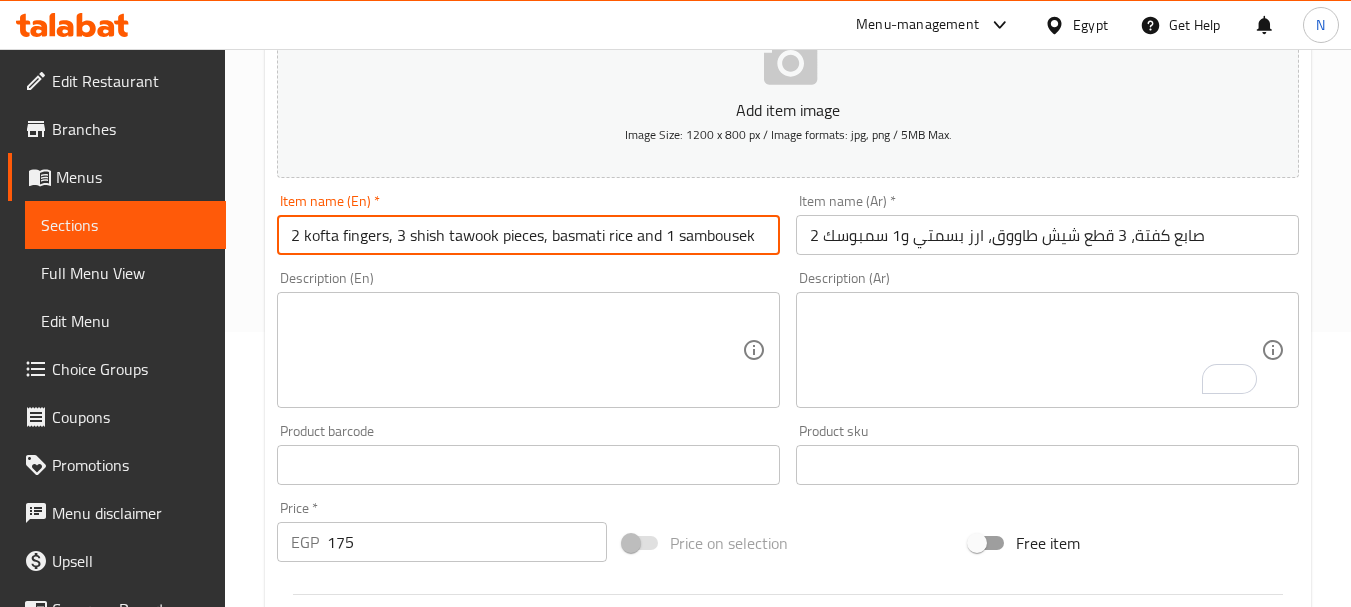 type on "2 Kofta Fingers, 3 Shish Tawook Pieces, Basmati Rice and 1 Sambousek" 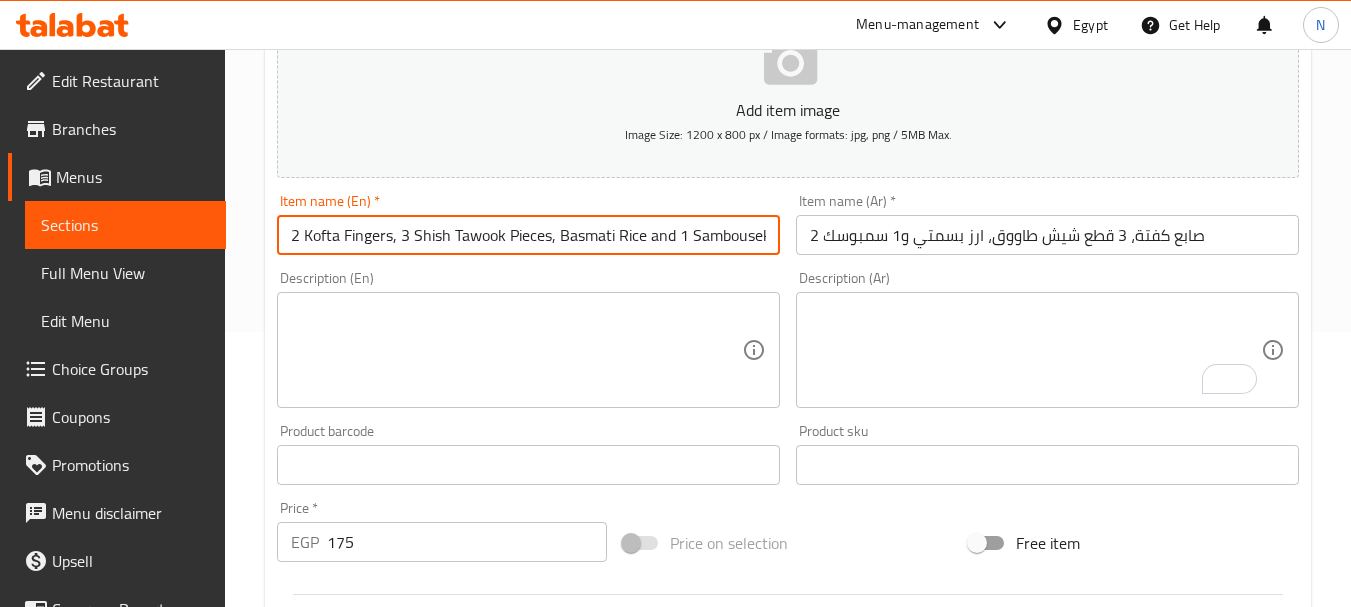 click at bounding box center (1035, 350) 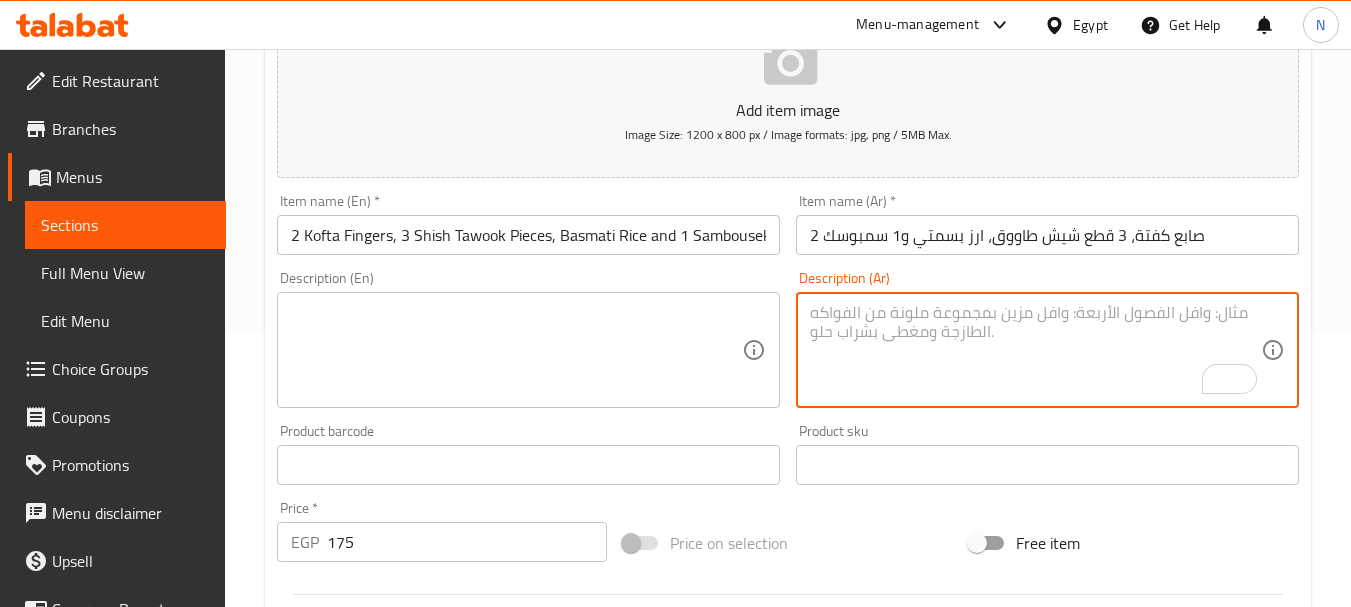 click on "Price on selection" at bounding box center (788, 543) 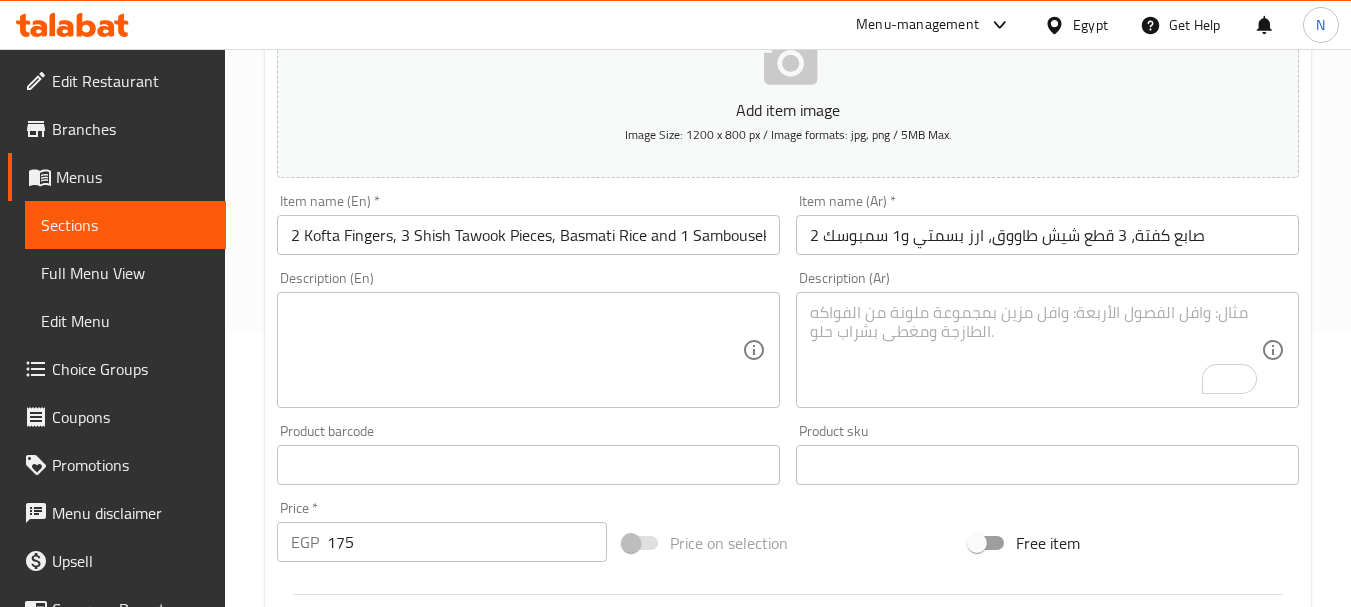 scroll, scrollTop: 806, scrollLeft: 0, axis: vertical 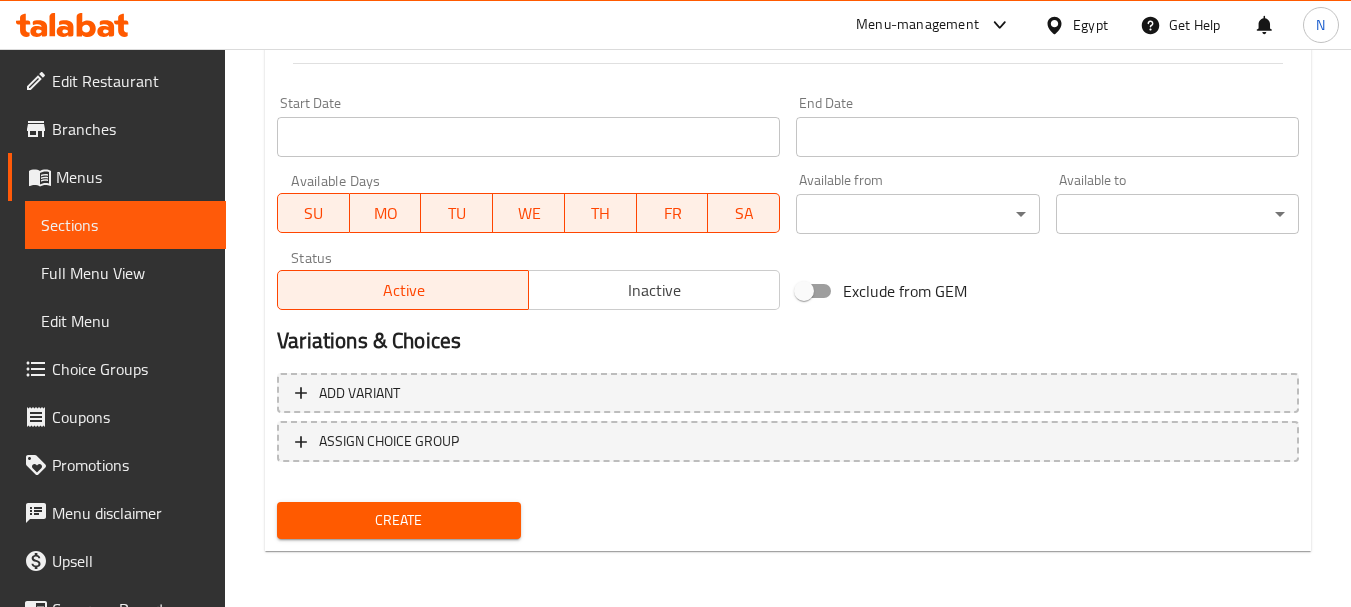 click on "Create" at bounding box center [398, 520] 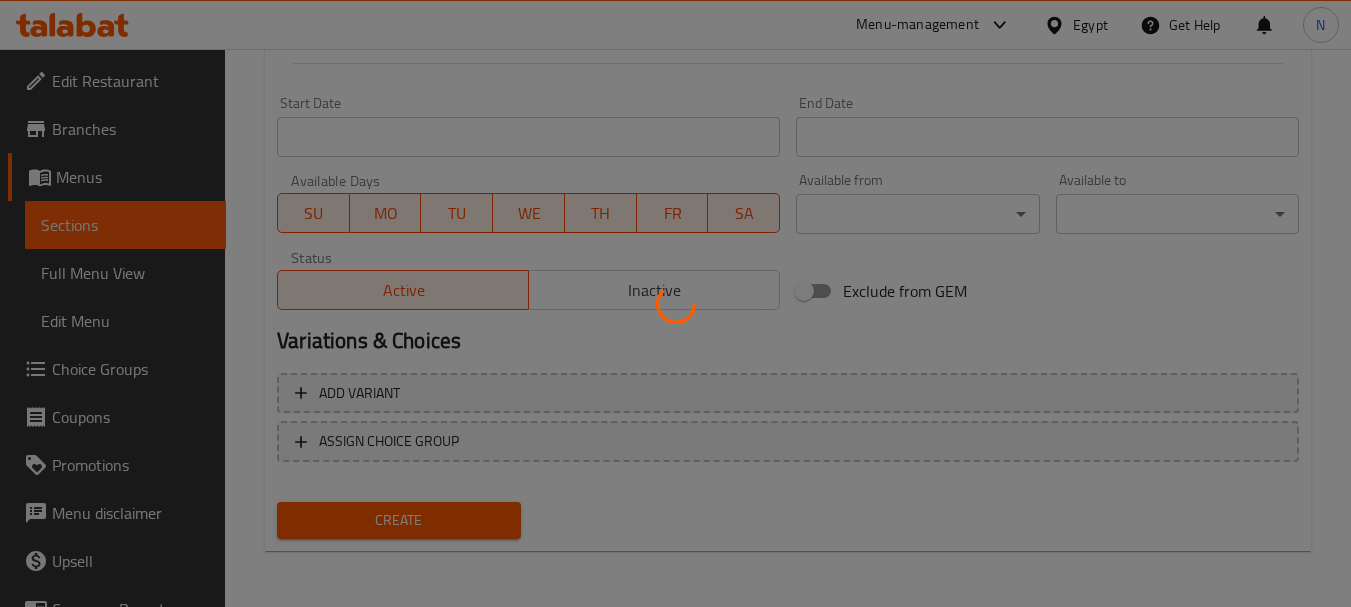 type 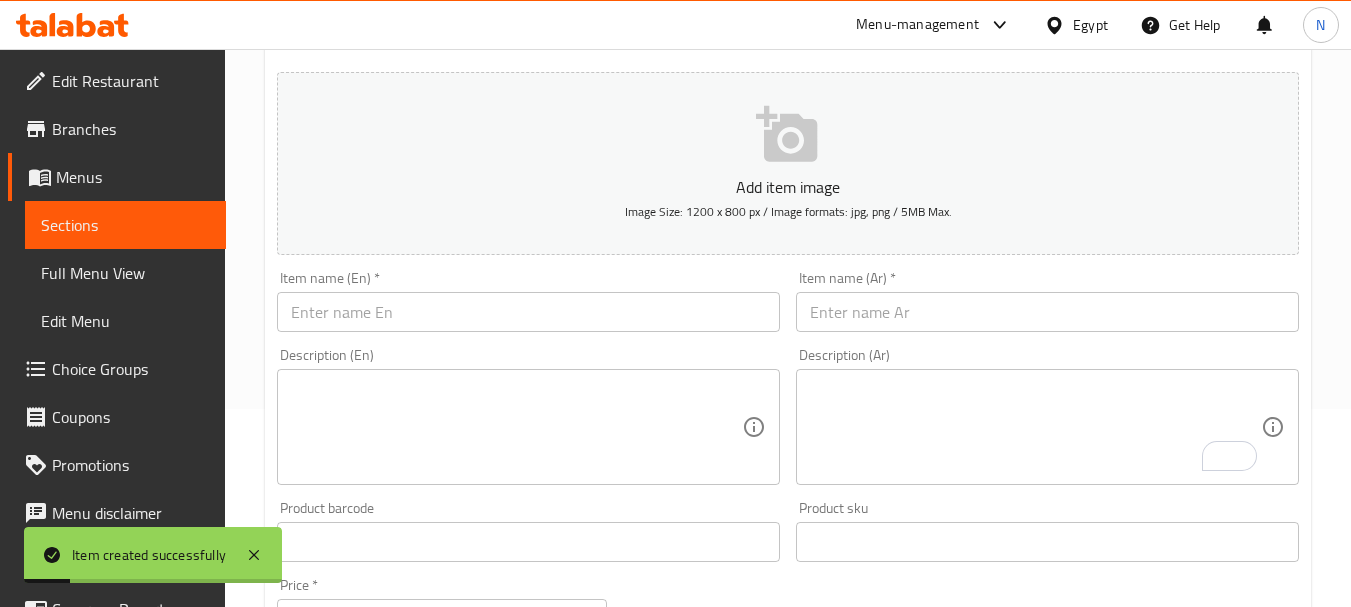 scroll, scrollTop: 0, scrollLeft: 0, axis: both 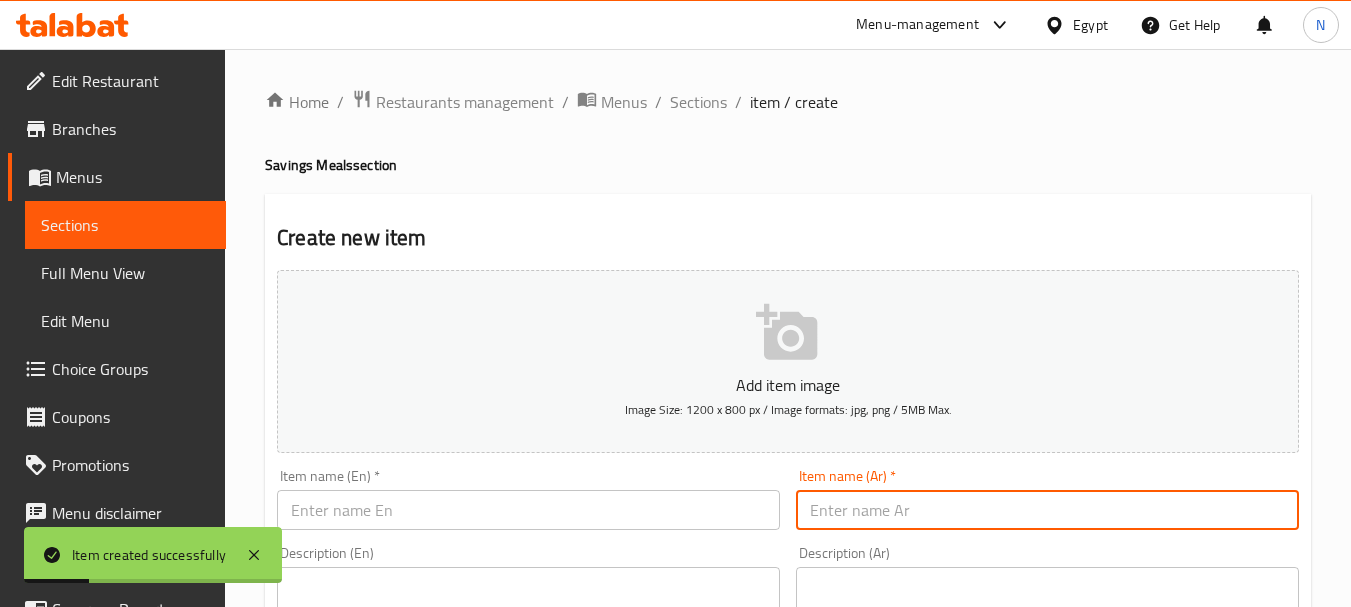 click at bounding box center [1047, 510] 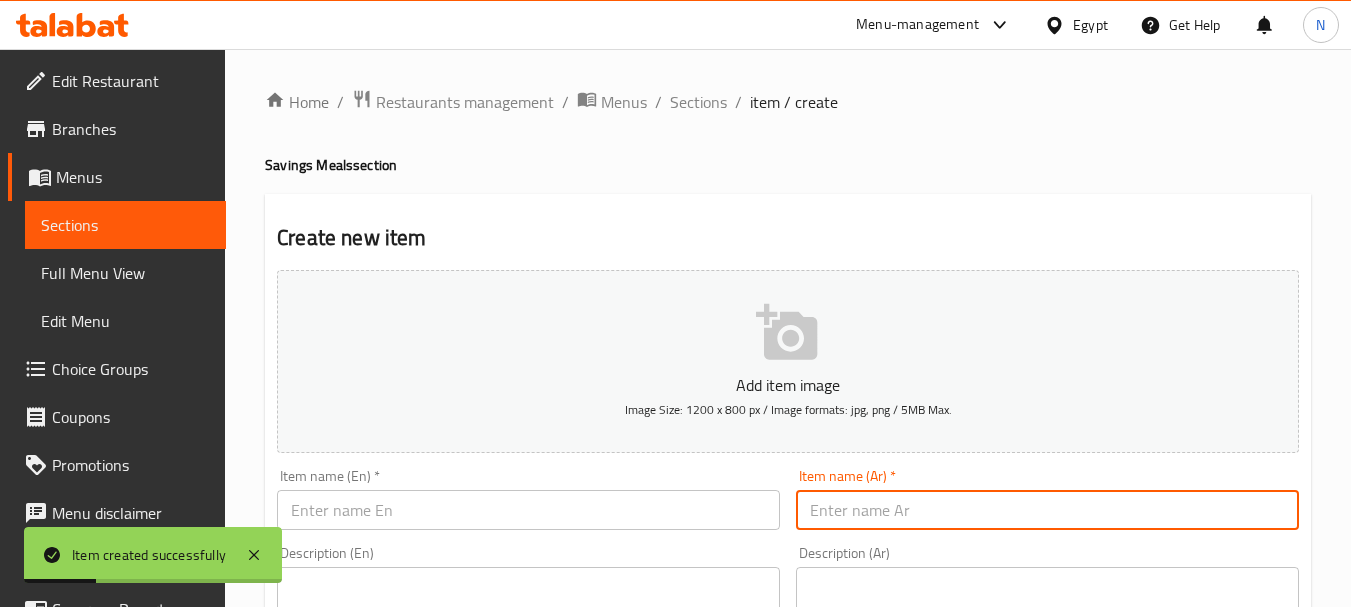 paste on "ربع فرخة شيش + ارز ابيض + محشي + ا سمبوسك" 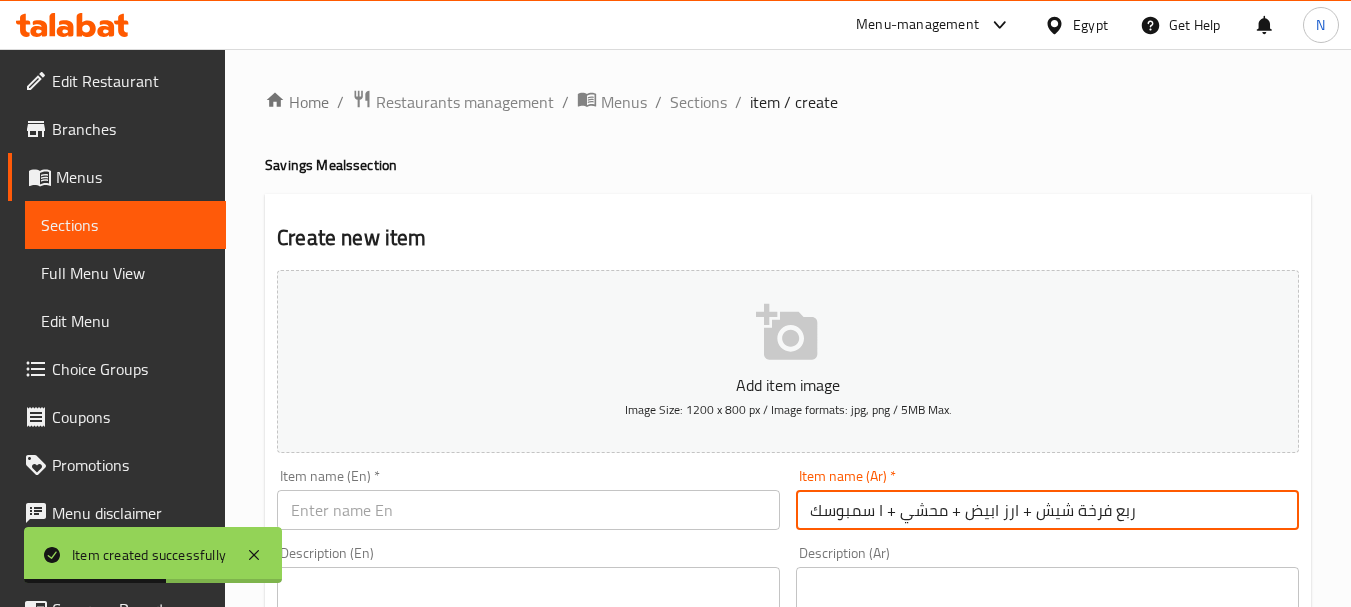 click on "ربع فرخة شيش + ارز ابيض + محشي + ا سمبوسك" at bounding box center [1047, 510] 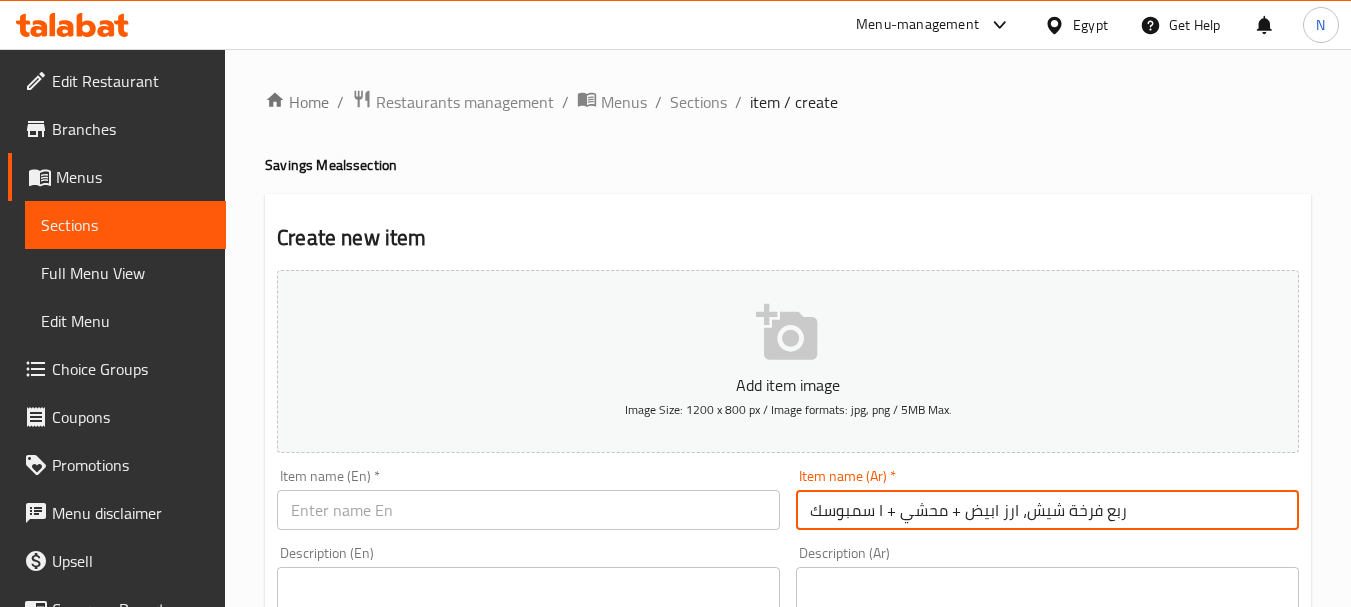 drag, startPoint x: 968, startPoint y: 505, endPoint x: 954, endPoint y: 511, distance: 15.231546 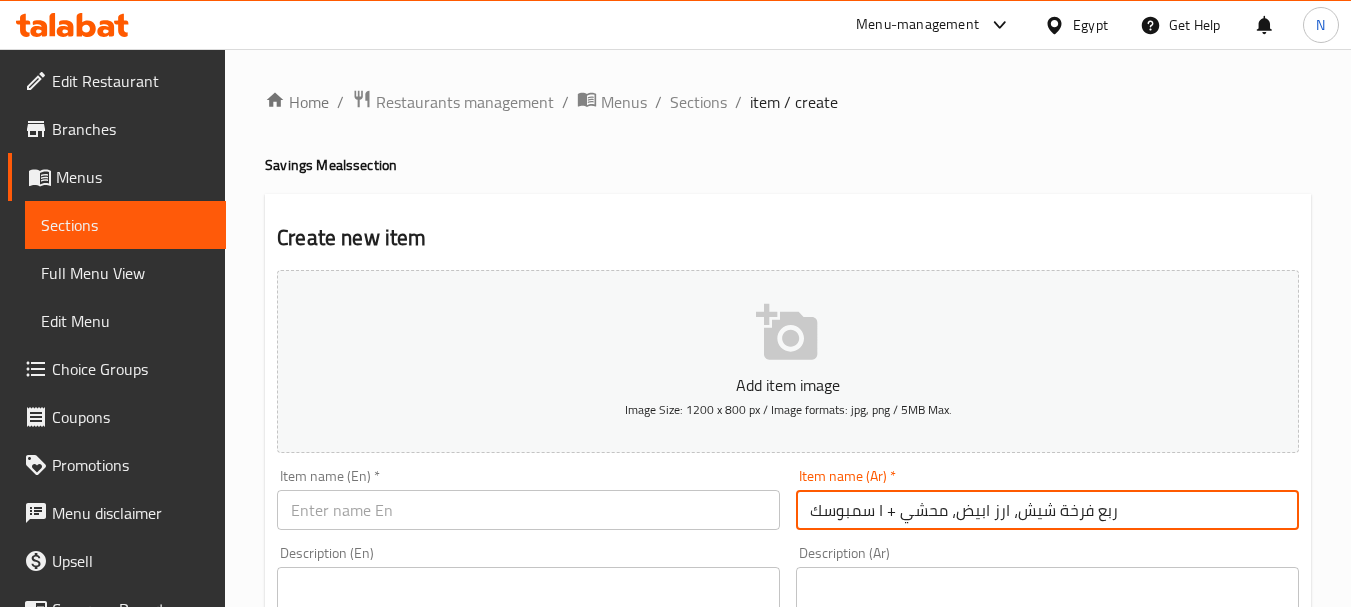 drag, startPoint x: 893, startPoint y: 515, endPoint x: 878, endPoint y: 518, distance: 15.297058 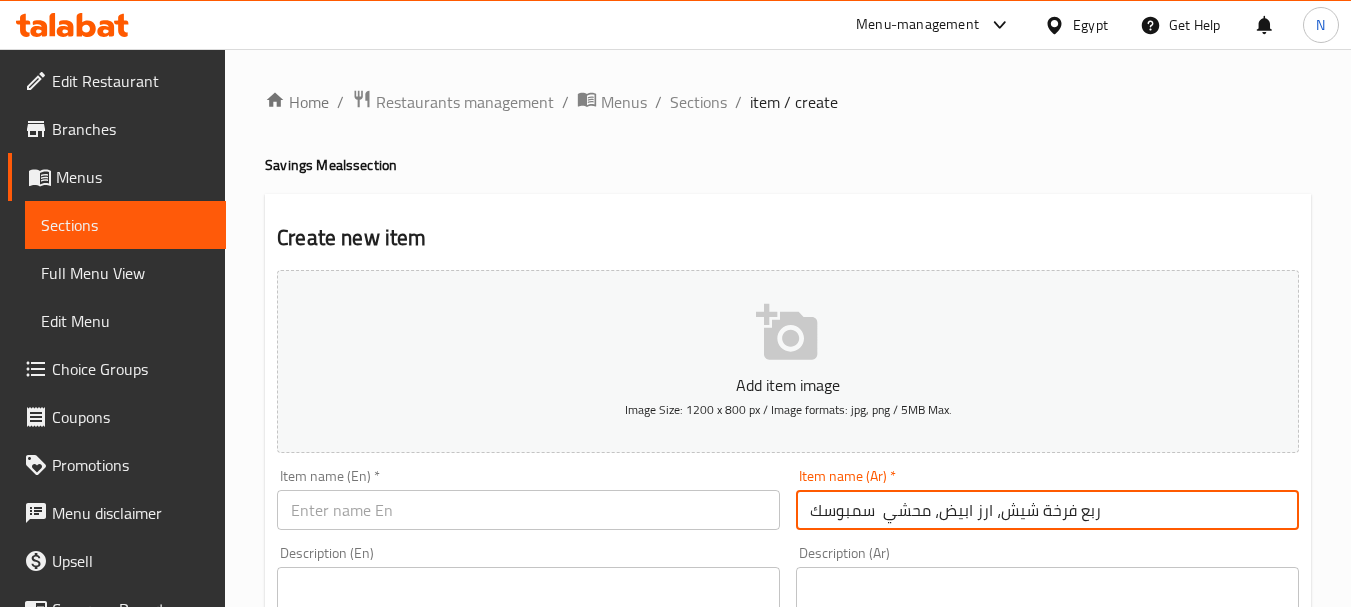 click on "ربع فرخة شيش، ارز ابيض، محشي  سمبوسك" at bounding box center [1047, 510] 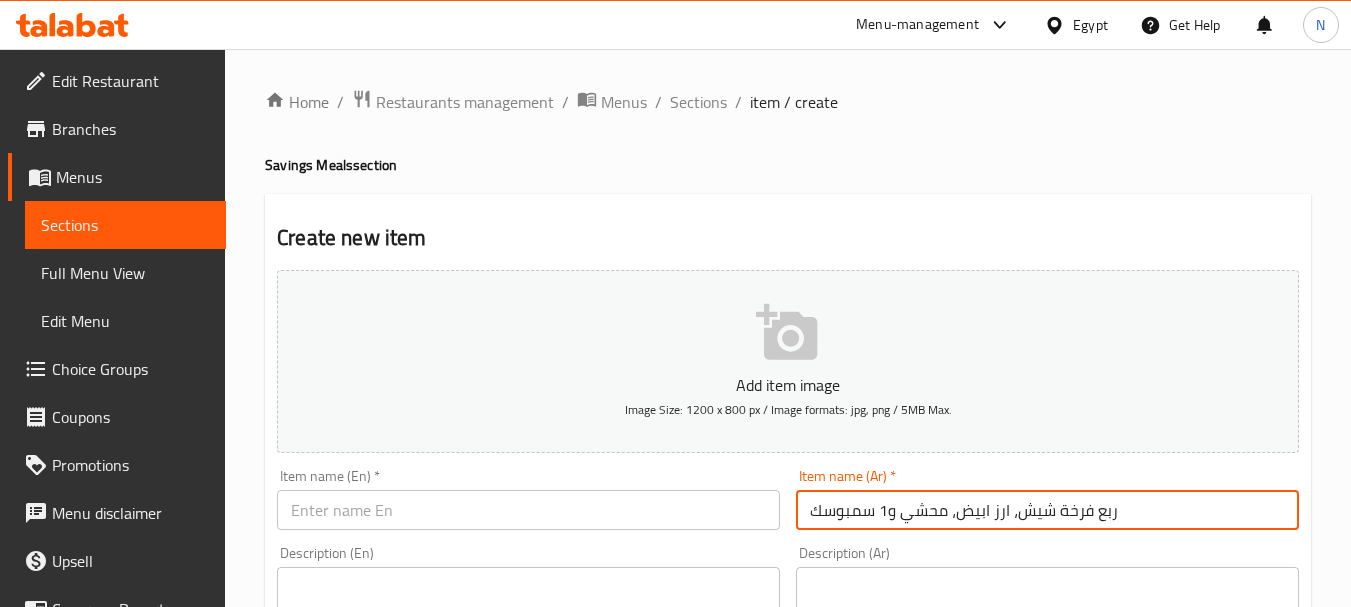click on "ربع فرخة شيش، ارز ابيض، محشي و1 سمبوسك" at bounding box center [1047, 510] 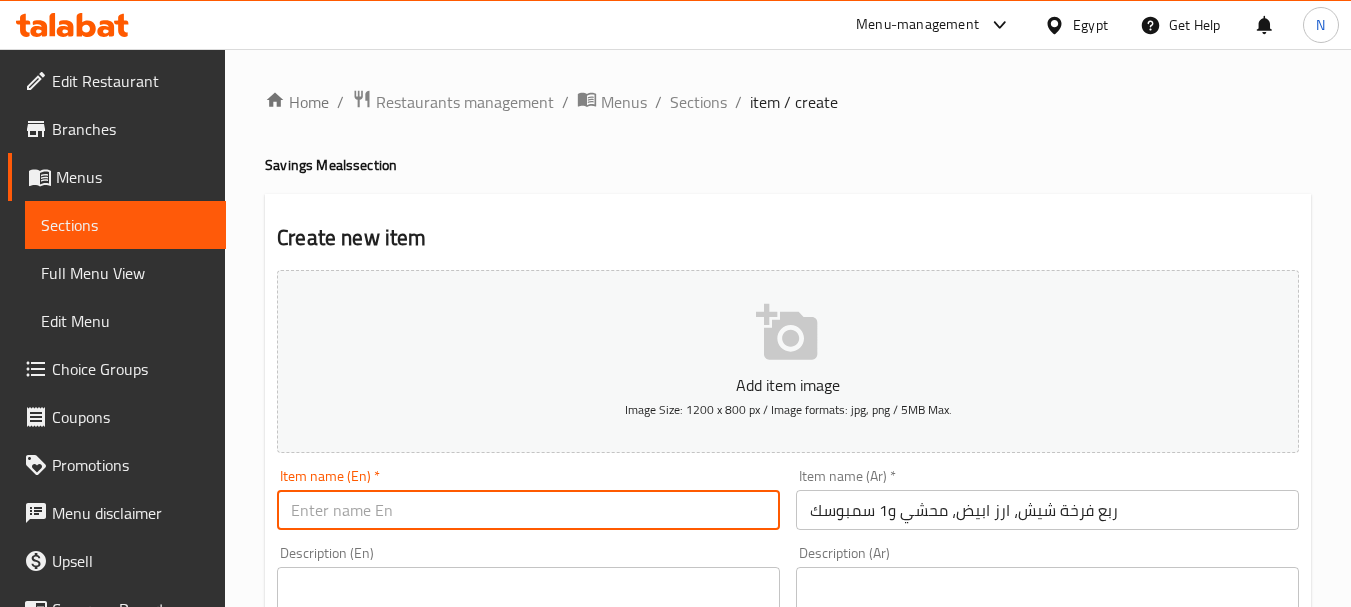 paste on "Quarter chicken shish, white rice, stuffed vegetables and 1 sambousek" 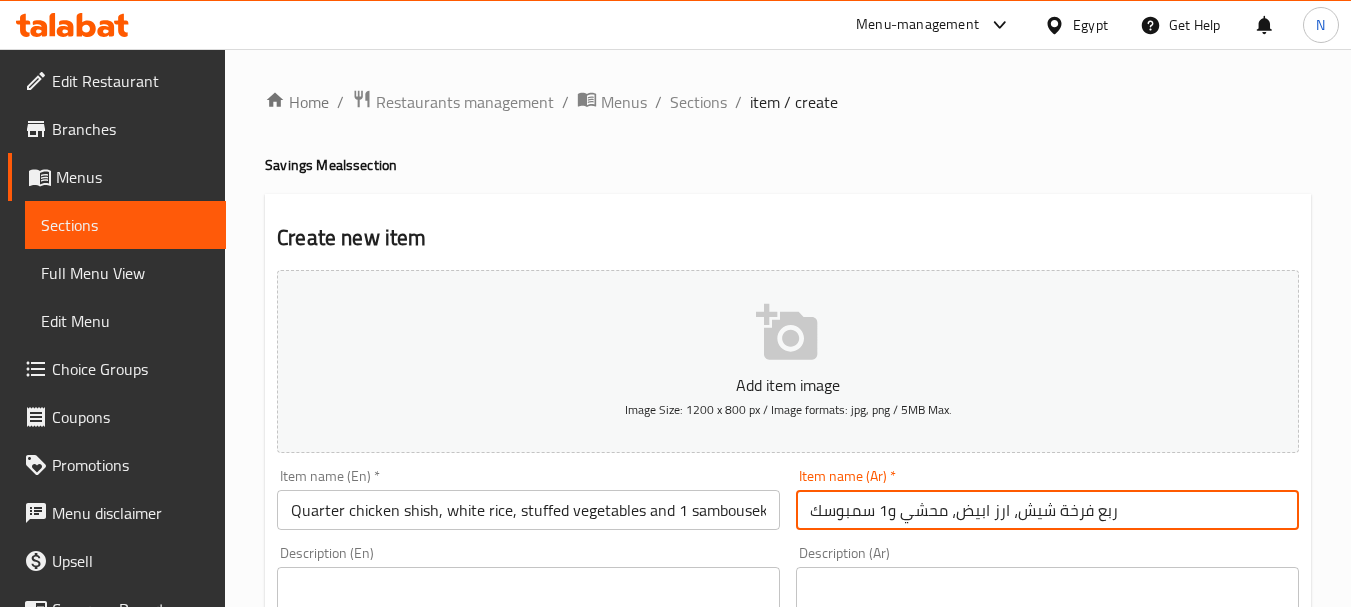click on "ربع فرخة شيش، ارز ابيض، محشي و1 سمبوسك" at bounding box center [1047, 510] 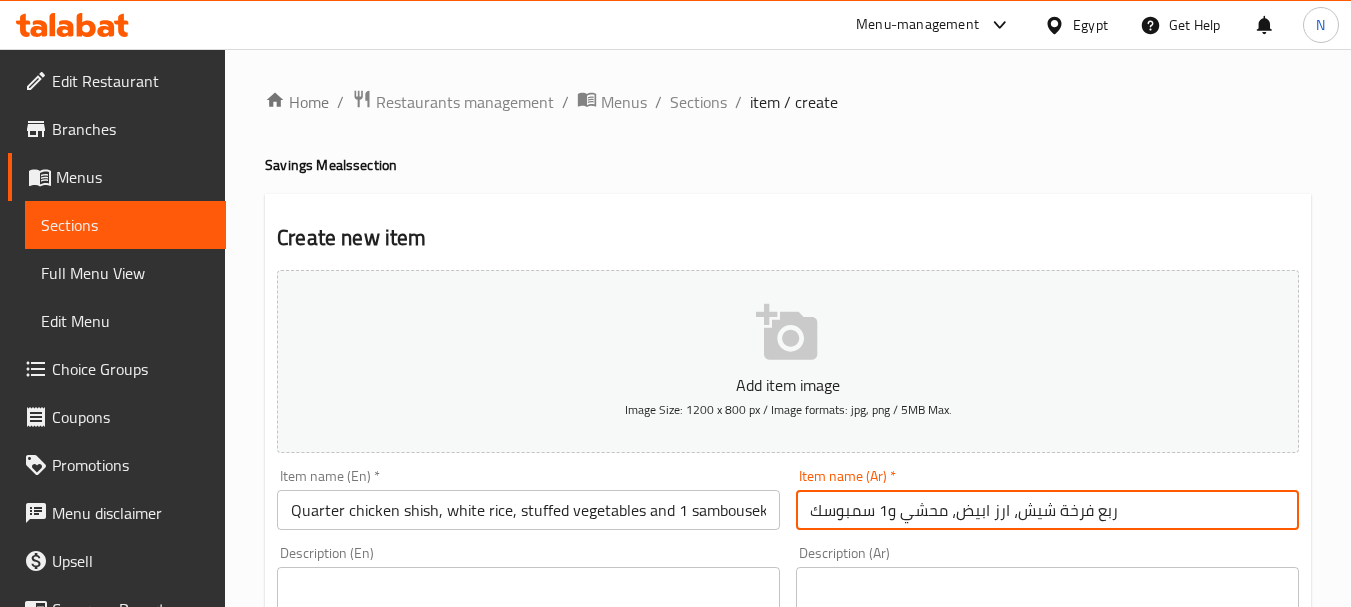 click on "Quarter chicken shish, white rice, stuffed vegetables and 1 sambousek" at bounding box center (528, 510) 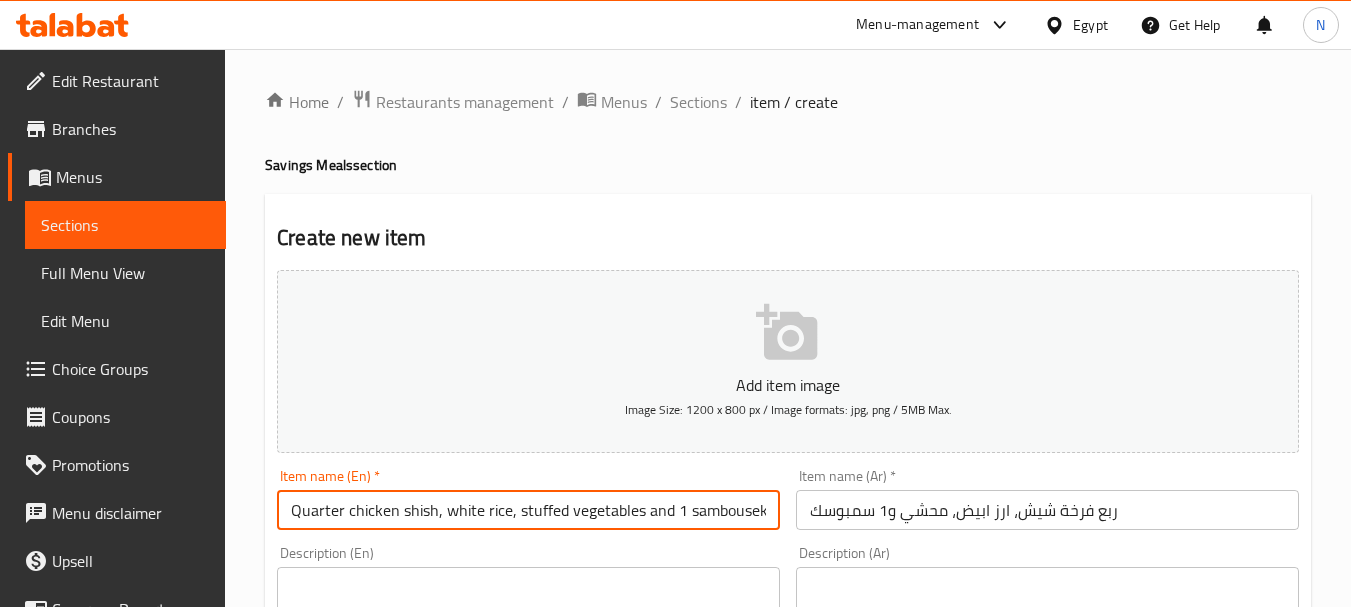 click on "Quarter chicken shish, white rice, stuffed vegetables and 1 sambousek" at bounding box center [528, 510] 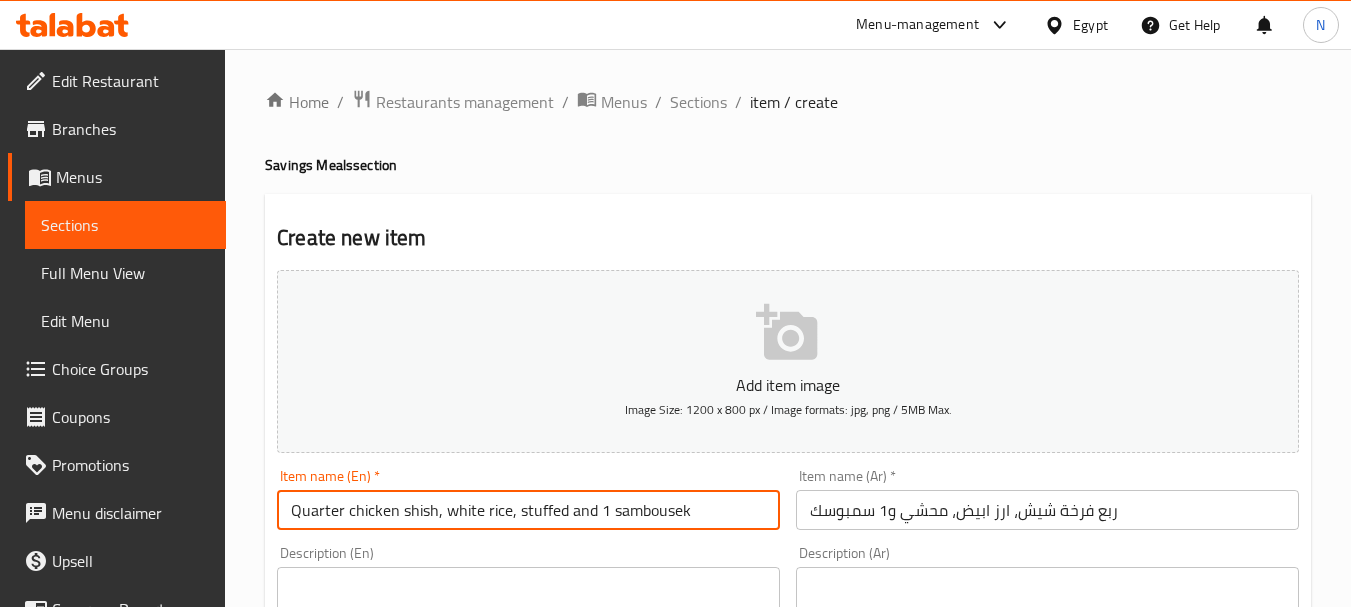 click on "Quarter chicken shish, white rice, stuffed and 1 sambousek" at bounding box center [528, 510] 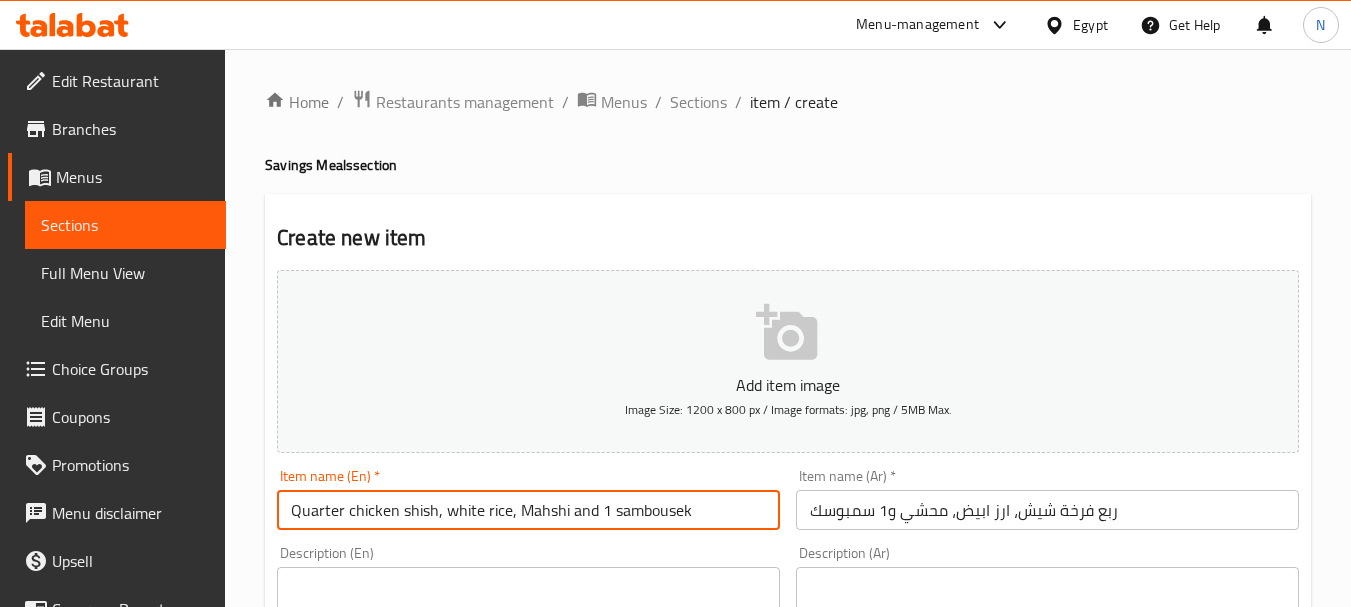 click on "Quarter chicken shish, white rice, Mahshi and 1 sambousek" at bounding box center (528, 510) 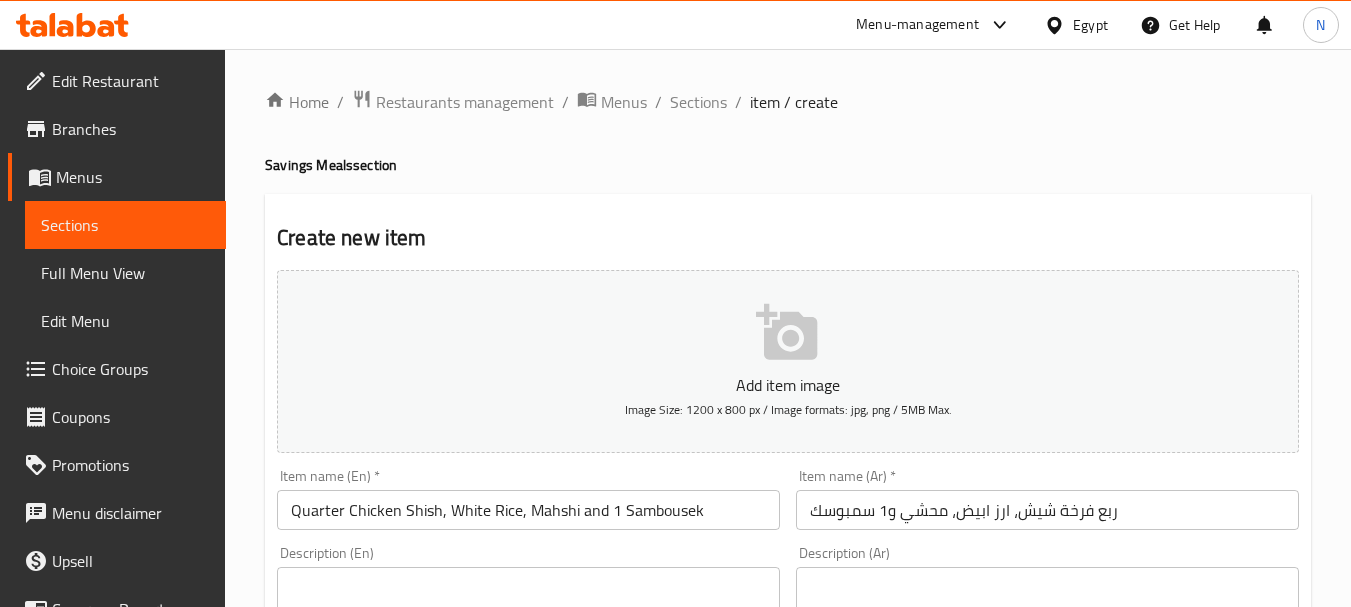 click on "Description (En) Description (En)" at bounding box center (528, 614) 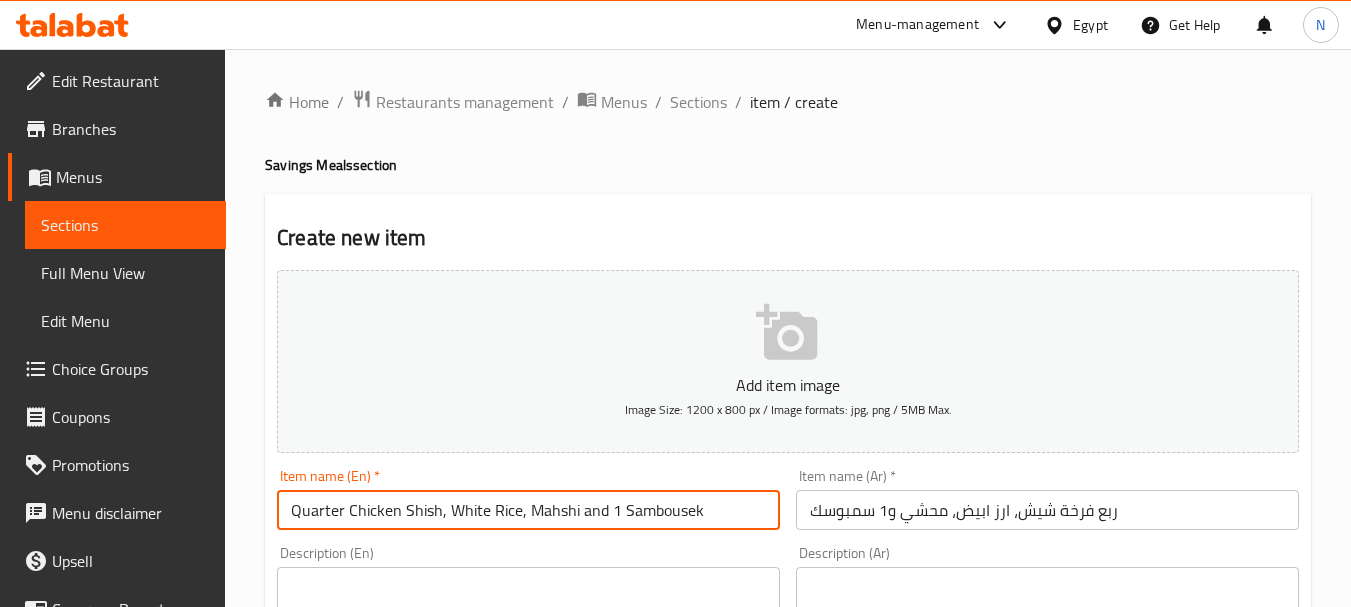 click on "Quarter Chicken Shish, White Rice, Mahshi and 1 Sambousek" at bounding box center [528, 510] 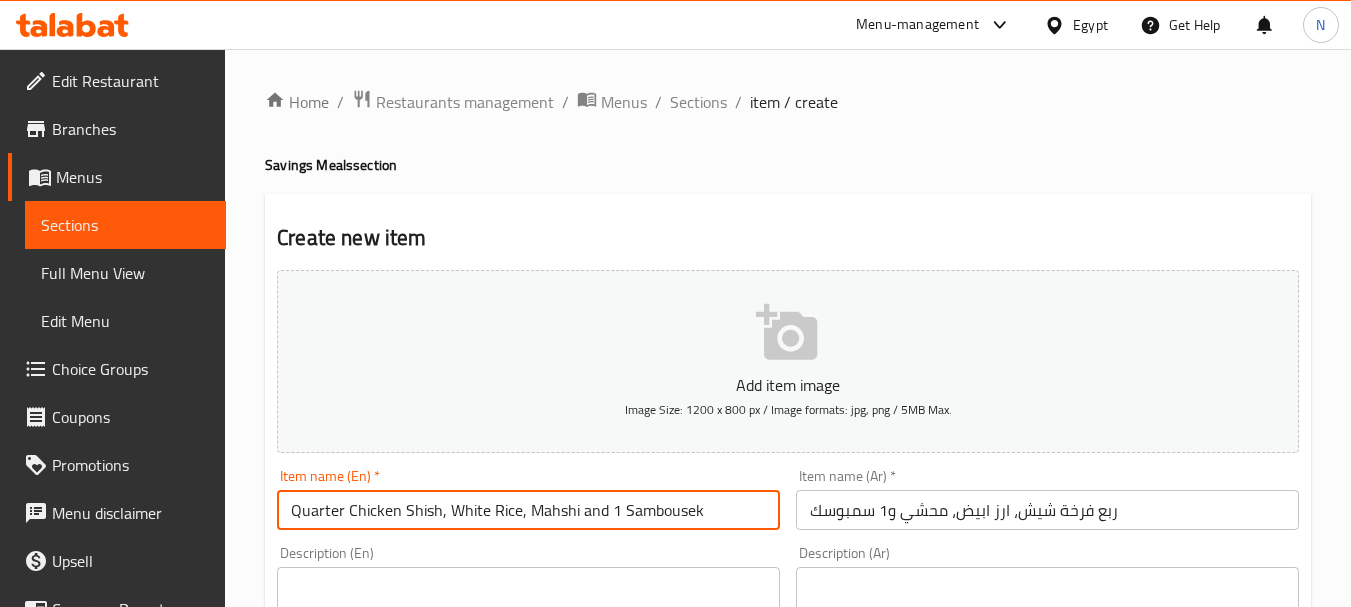 type on "Quarter Chicken Shish, White Rice, Mahshi And 1 Sambousek" 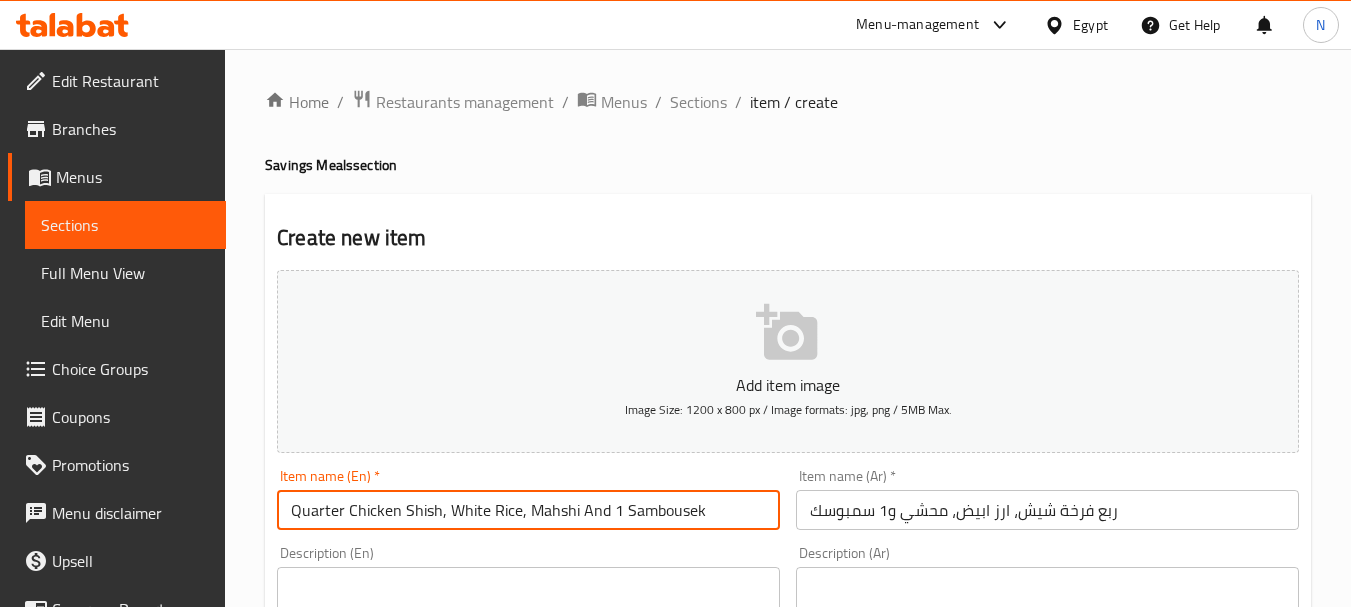 scroll, scrollTop: 531, scrollLeft: 0, axis: vertical 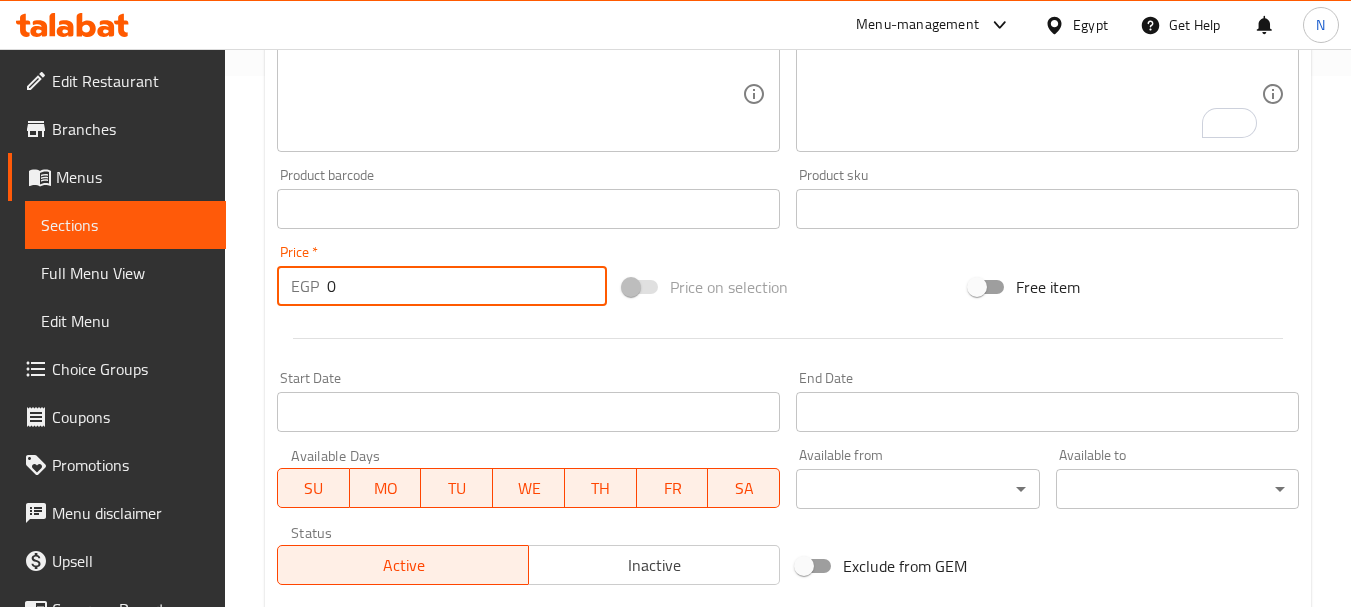 drag, startPoint x: 363, startPoint y: 282, endPoint x: 309, endPoint y: 295, distance: 55.542778 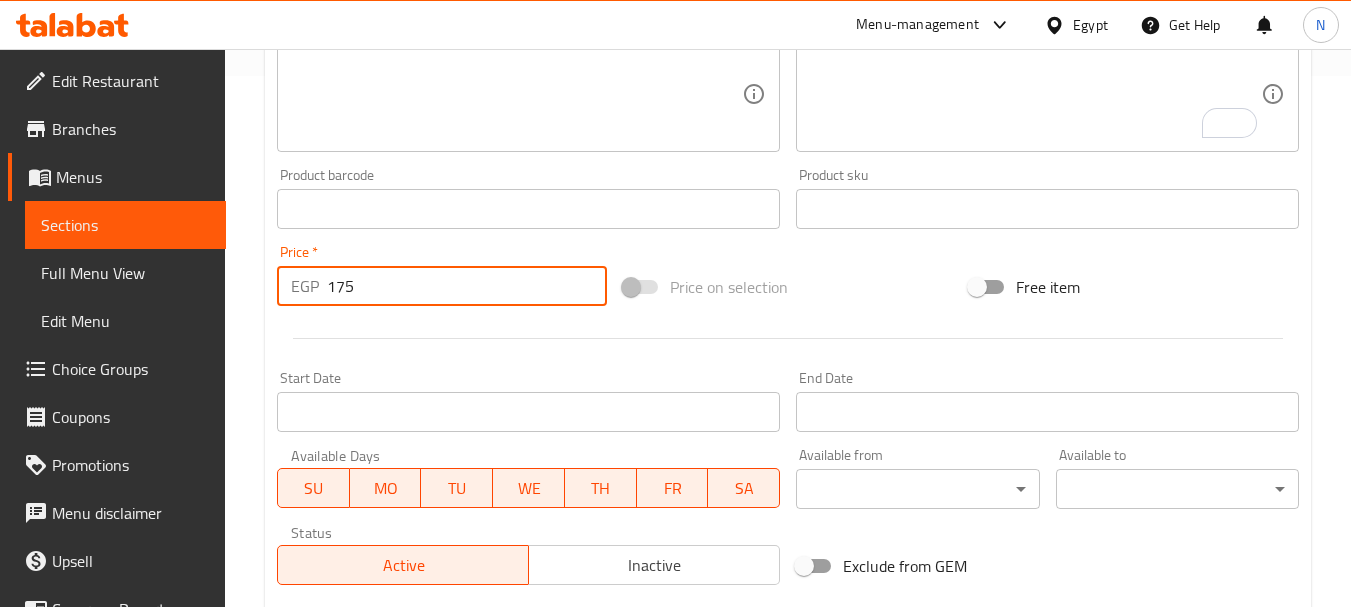 type on "175" 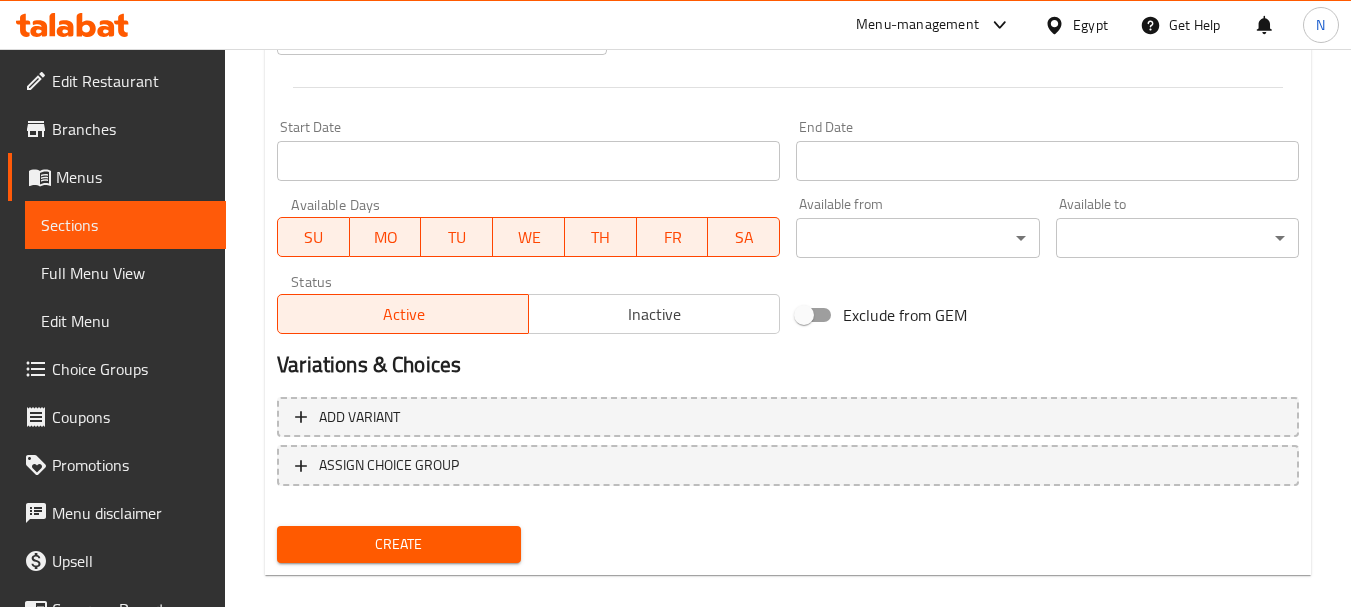 scroll, scrollTop: 806, scrollLeft: 0, axis: vertical 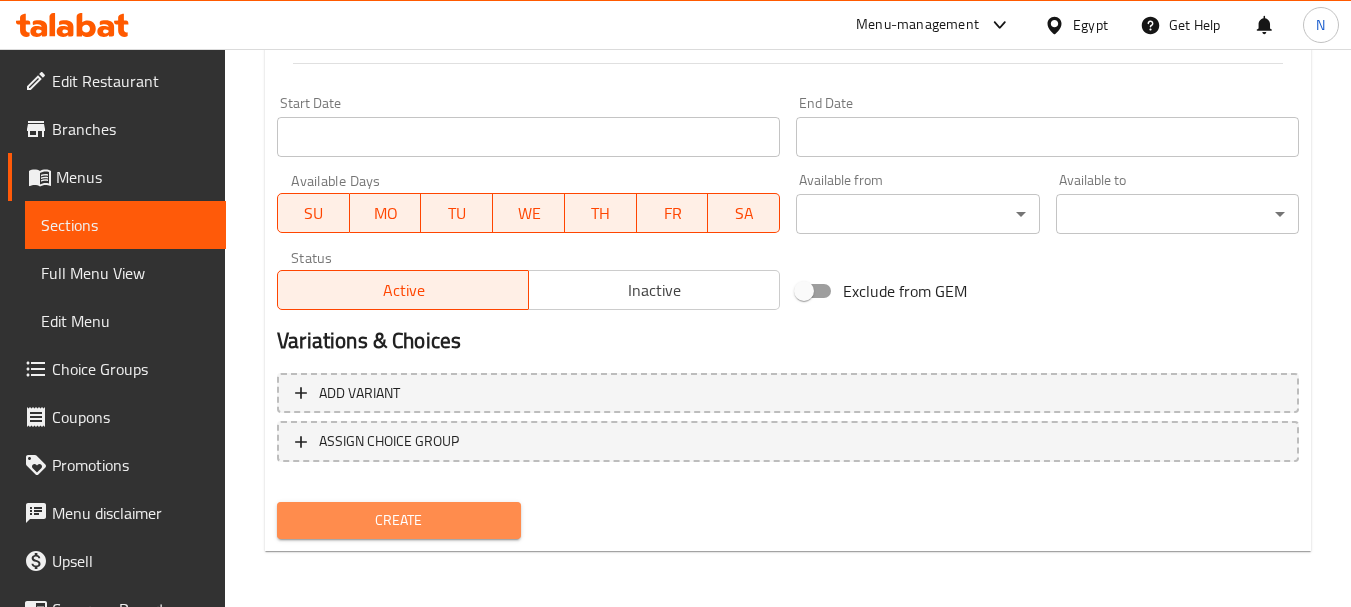 click on "Create" at bounding box center [398, 520] 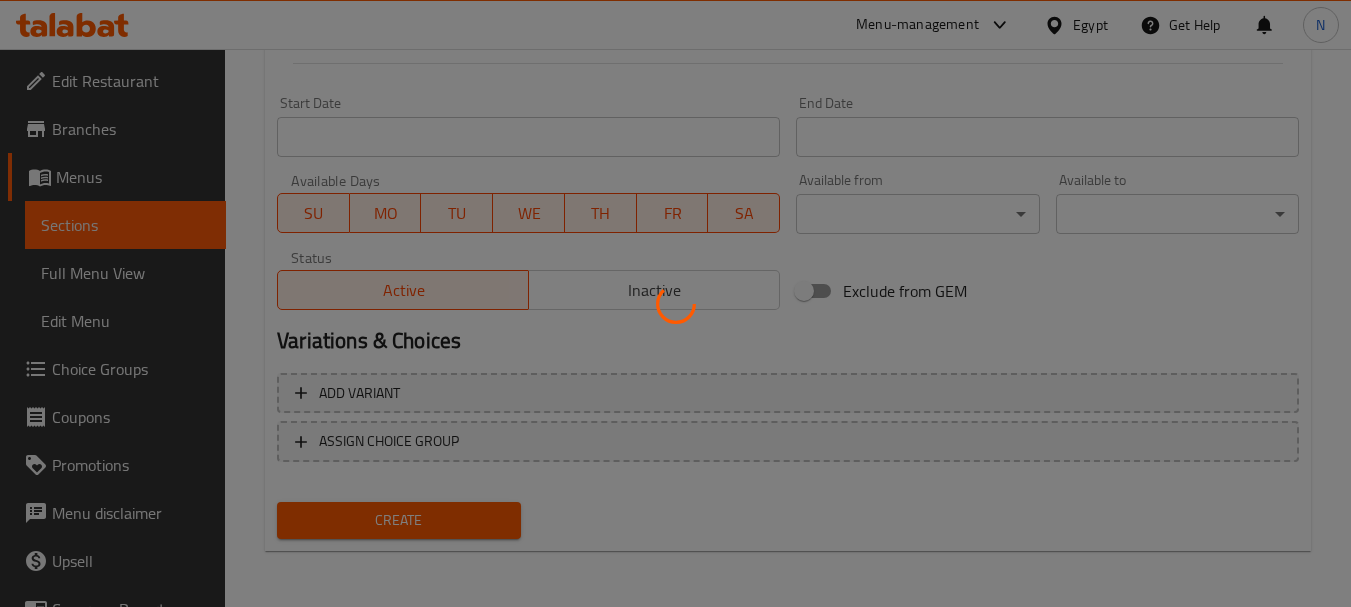 type 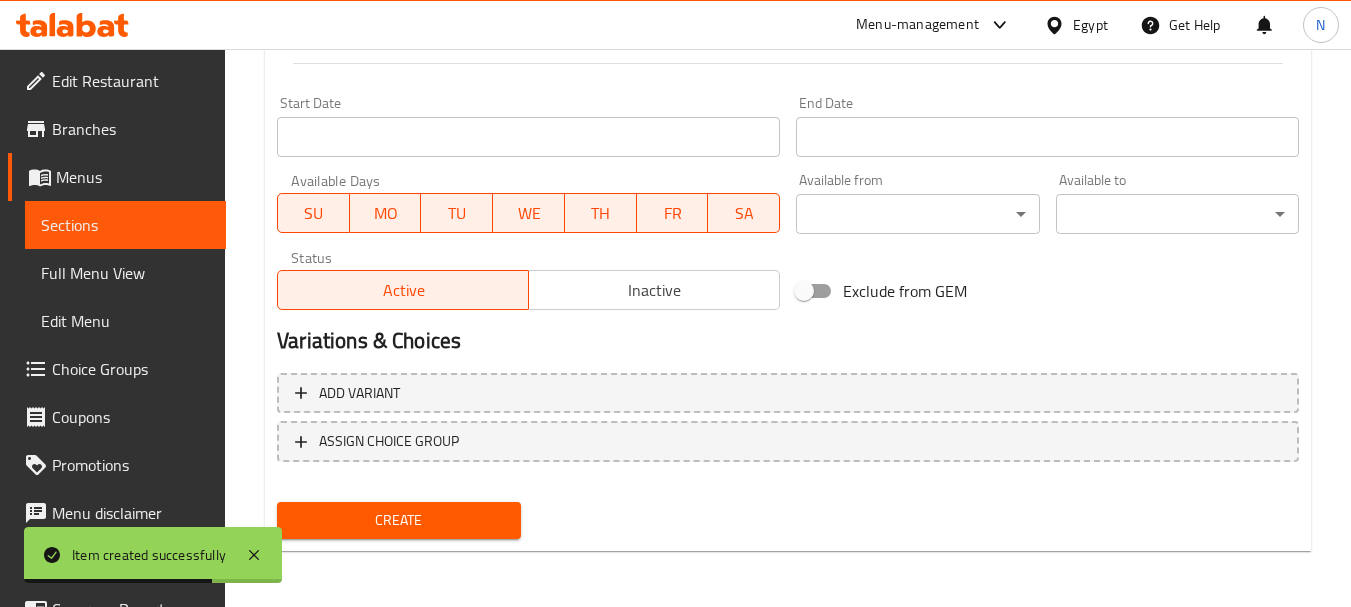 scroll, scrollTop: 0, scrollLeft: 0, axis: both 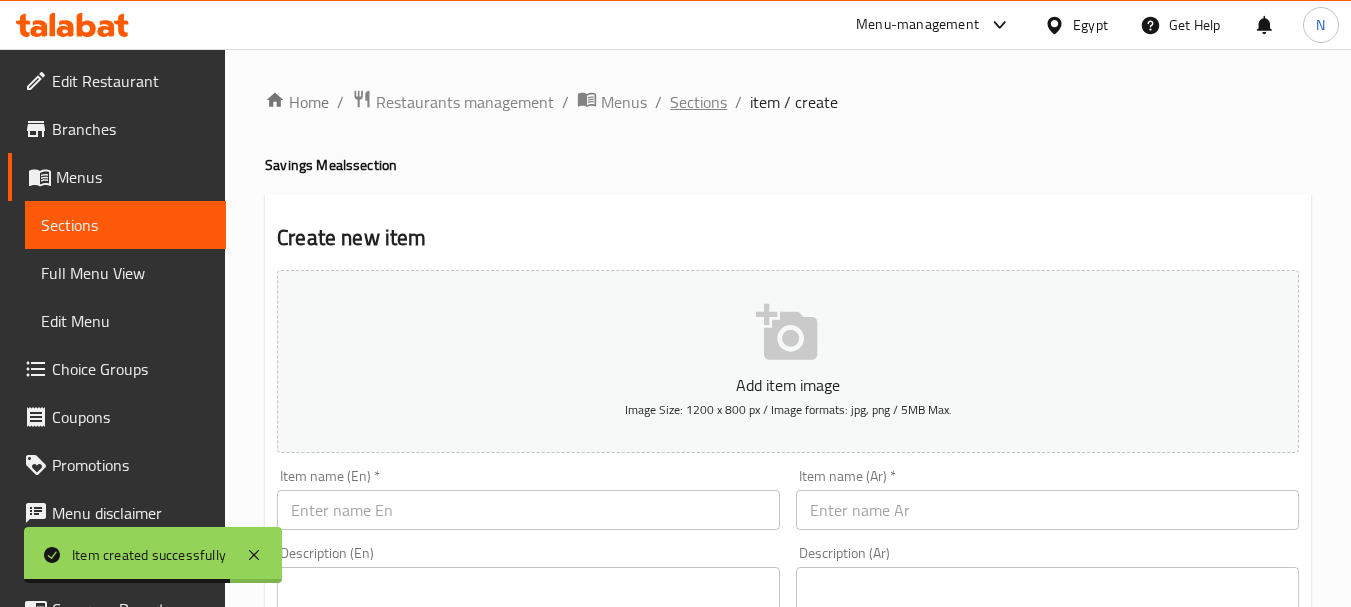 click on "Sections" at bounding box center [698, 102] 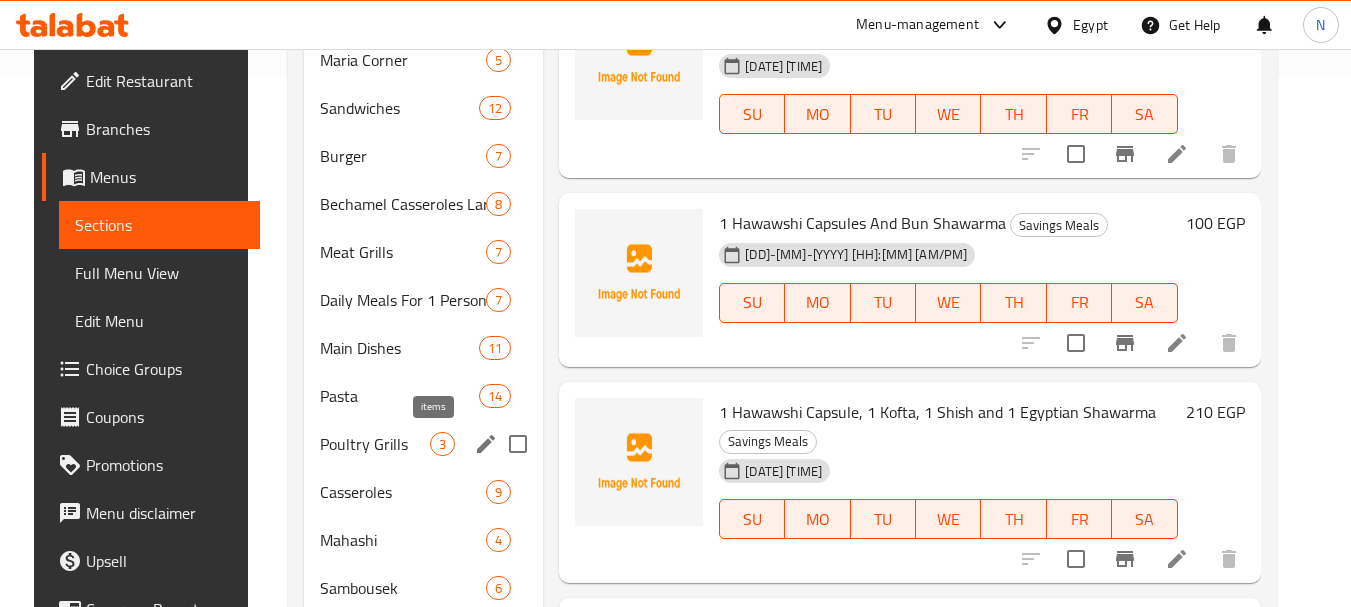 scroll, scrollTop: 0, scrollLeft: 0, axis: both 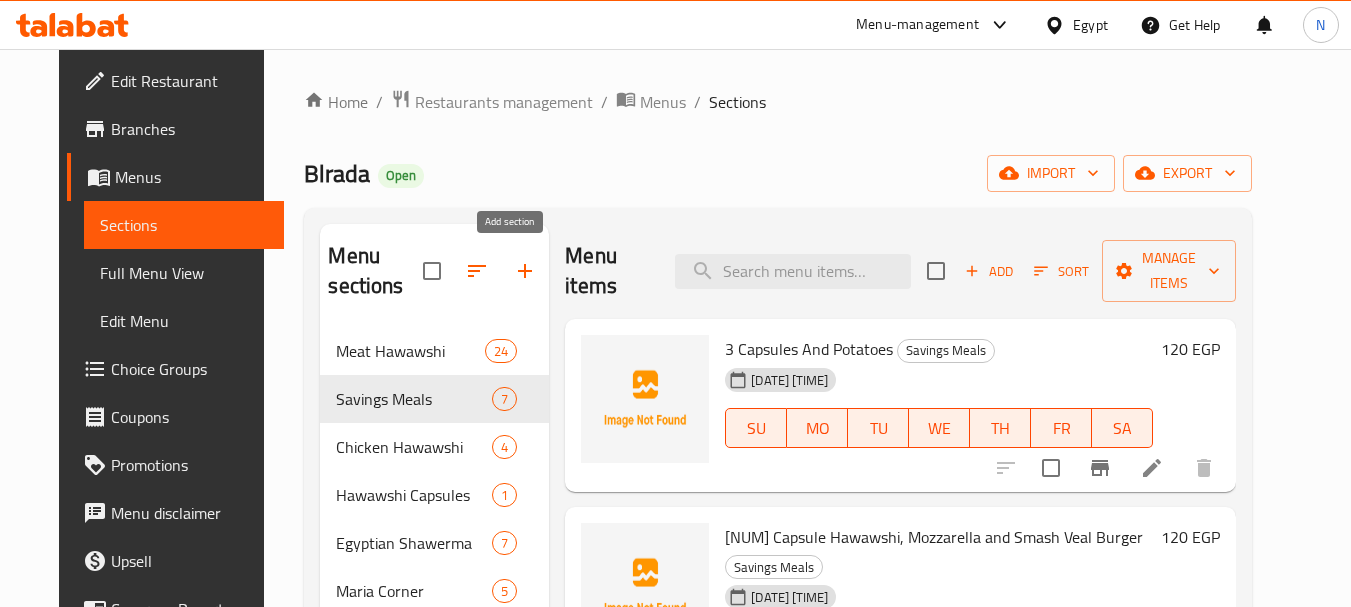 click 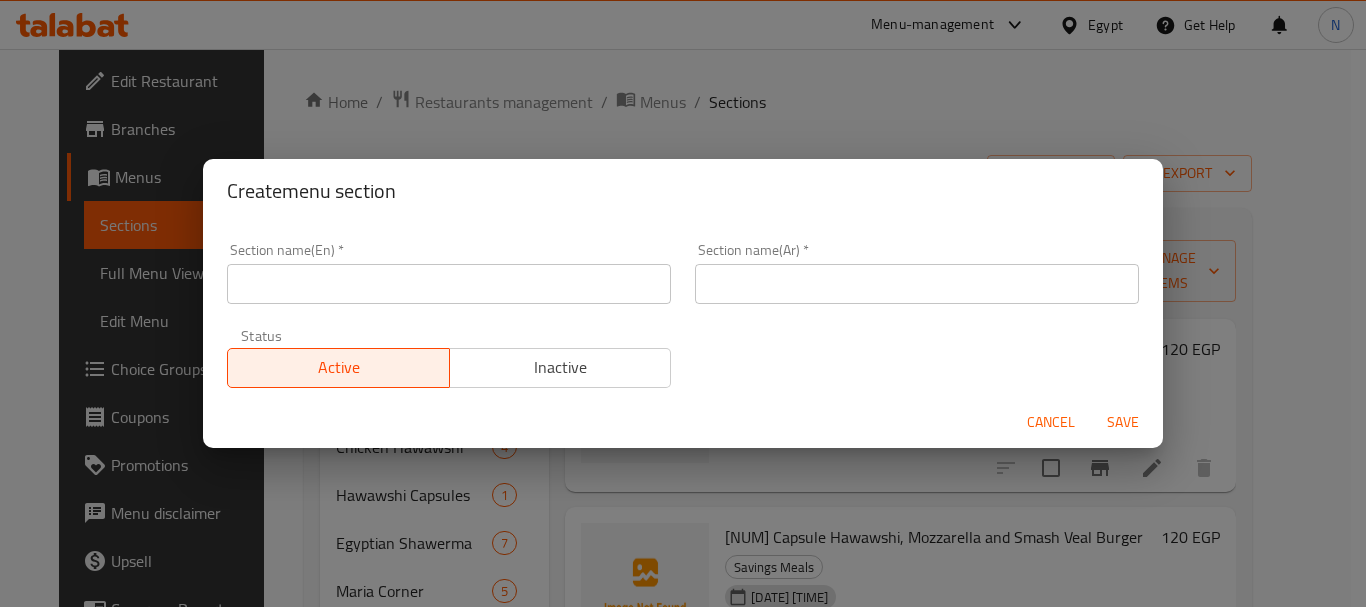 click at bounding box center (917, 284) 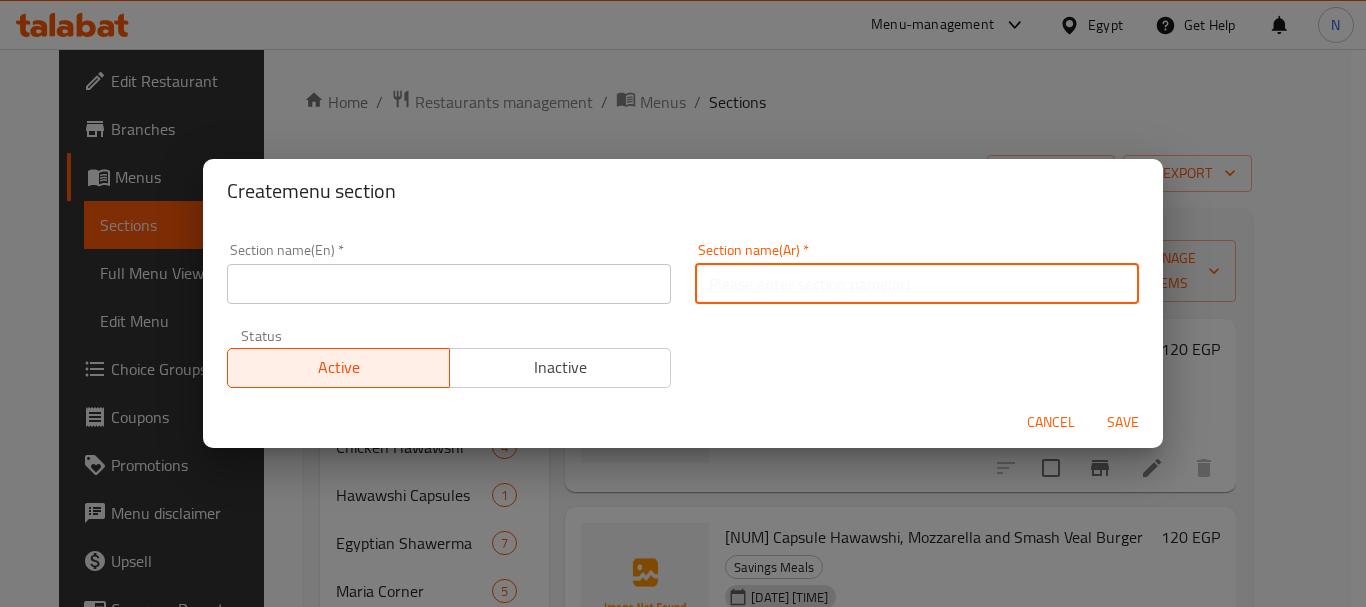 paste on "بطاطس" 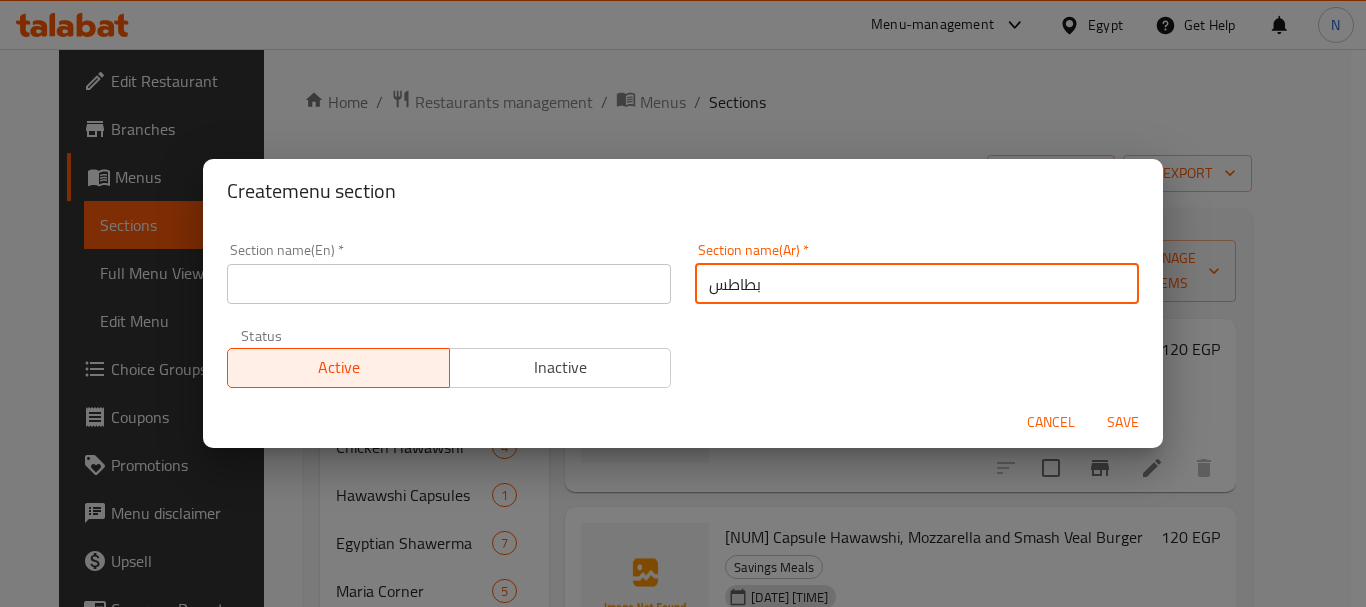type on "بطاطس" 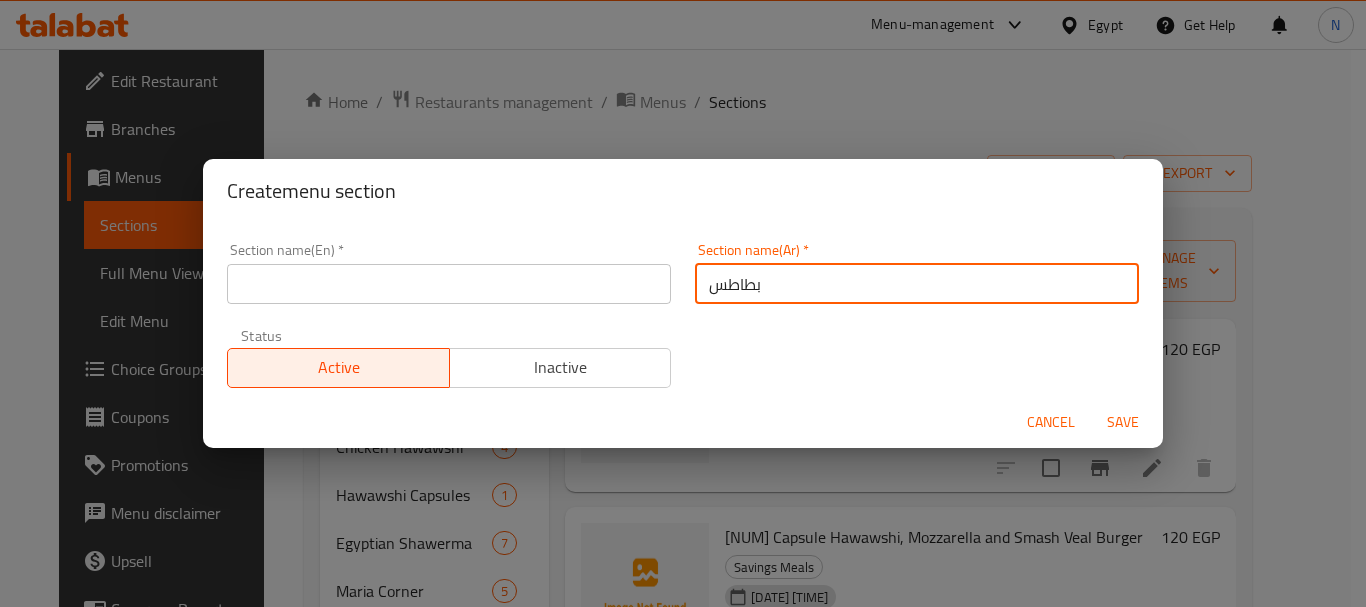 click at bounding box center [449, 284] 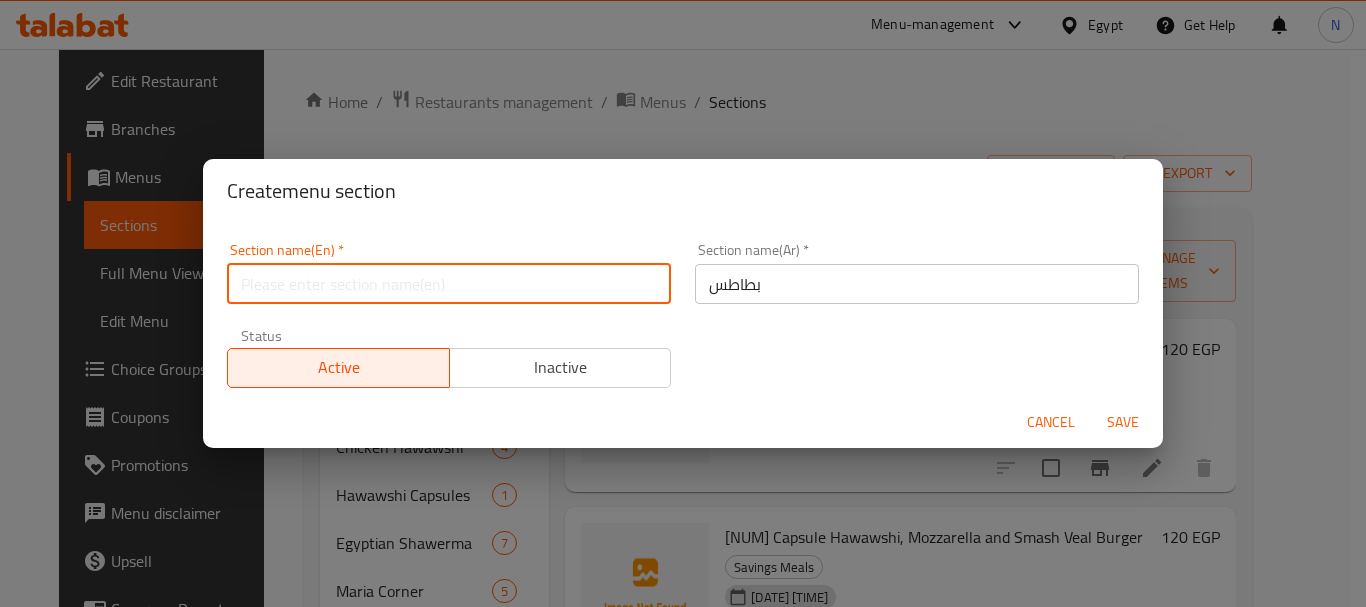 paste on "potatoes" 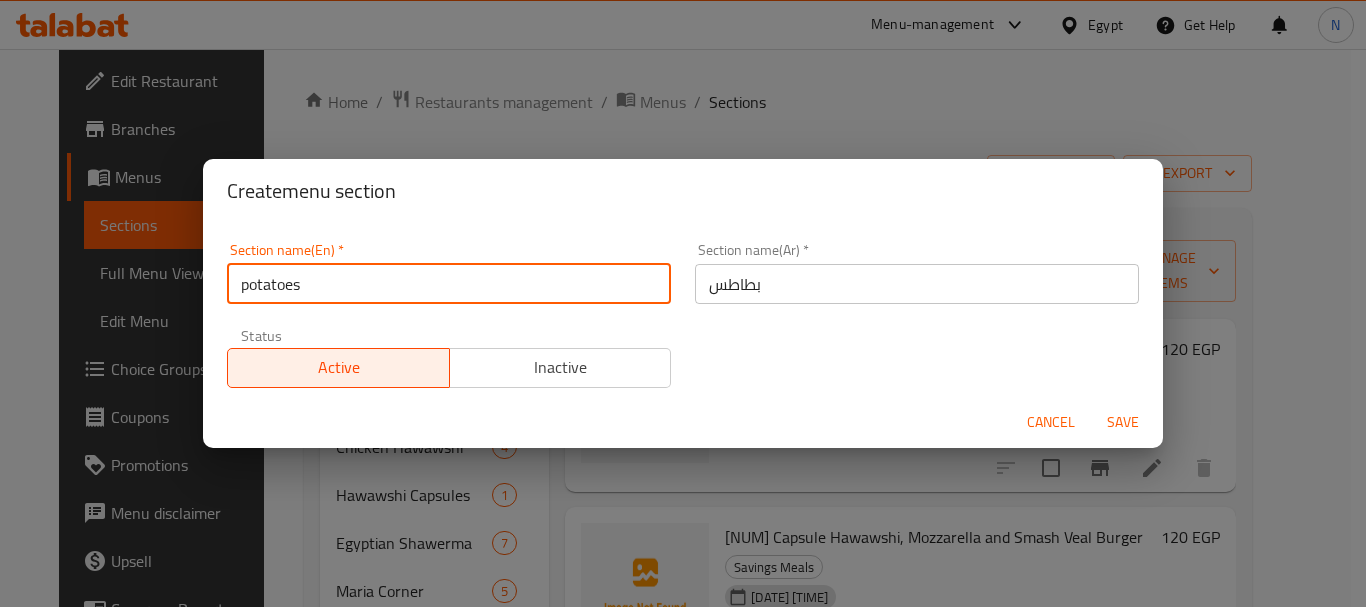 click on "potatoes" at bounding box center [449, 284] 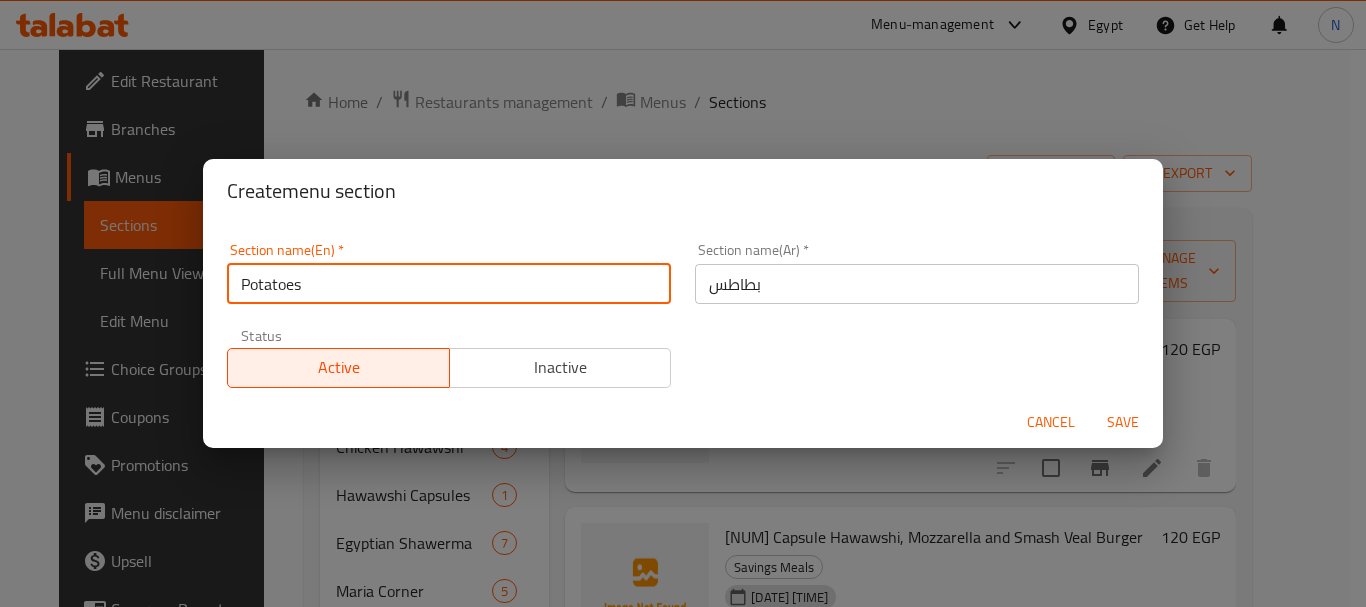 type on "Potatoes" 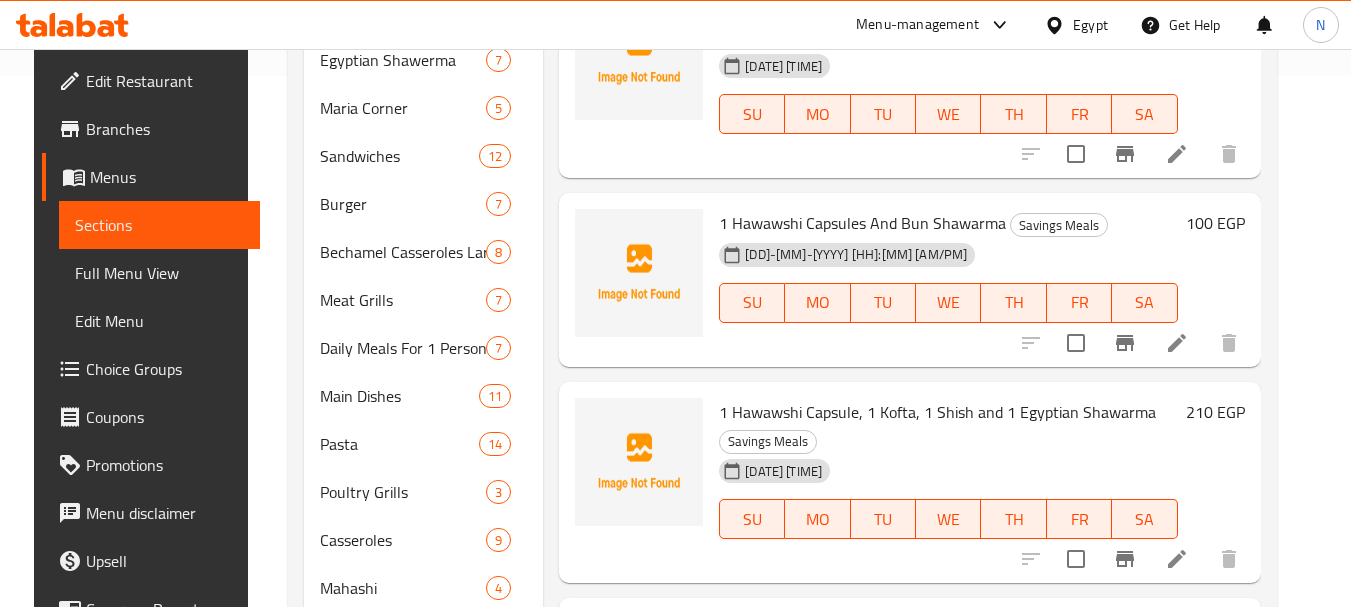 scroll, scrollTop: 0, scrollLeft: 0, axis: both 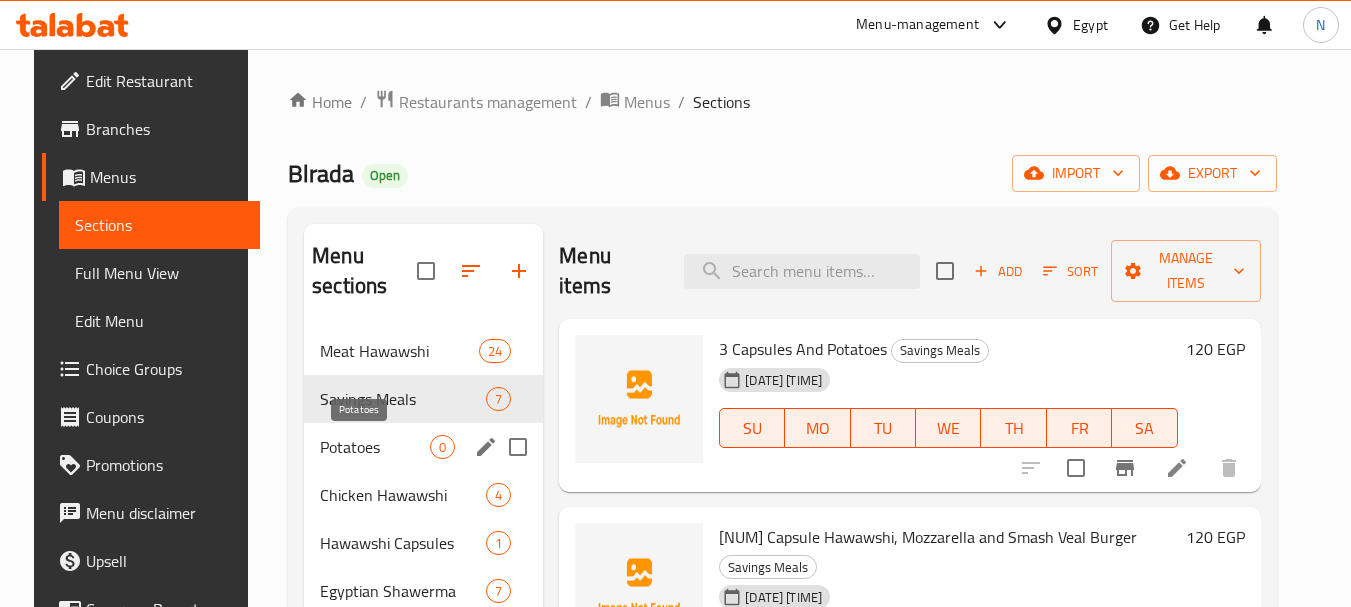 click on "Potatoes" at bounding box center (375, 447) 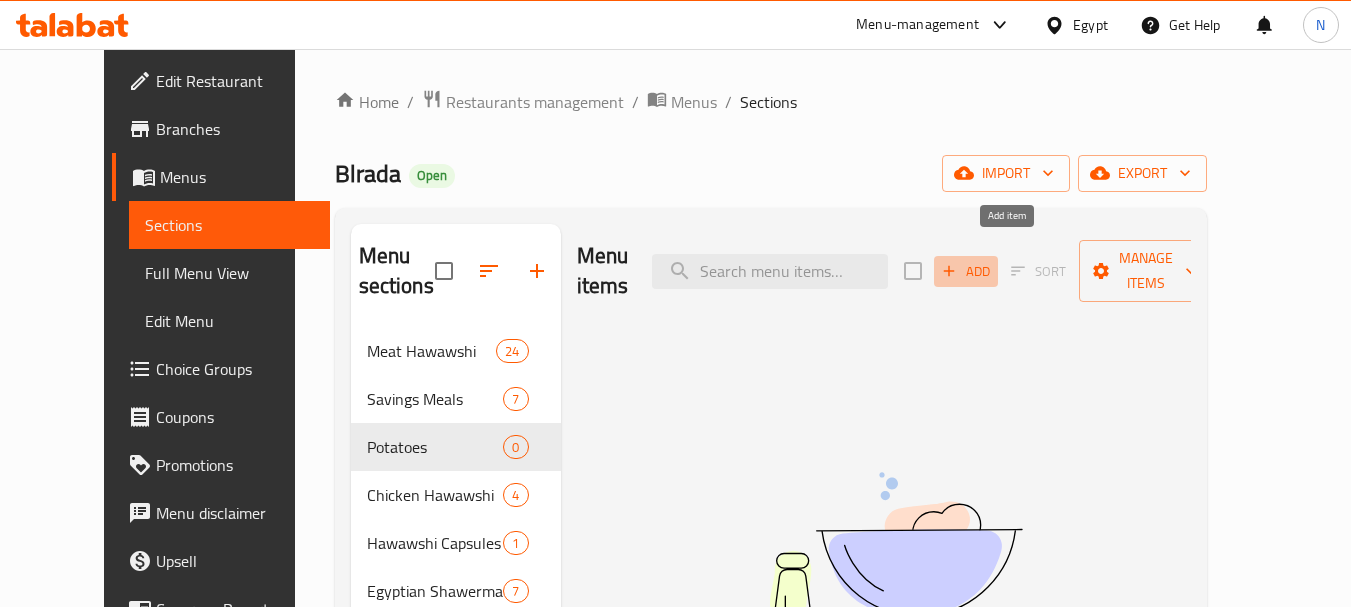 click on "Add" at bounding box center [966, 271] 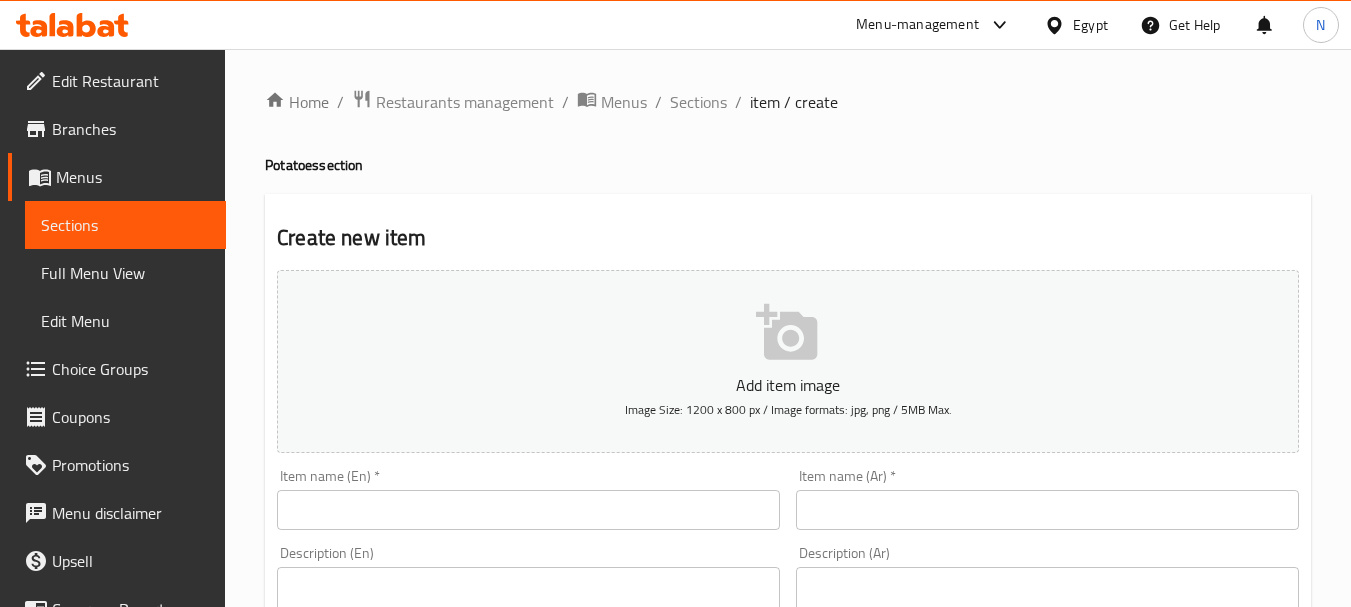 click at bounding box center [1047, 510] 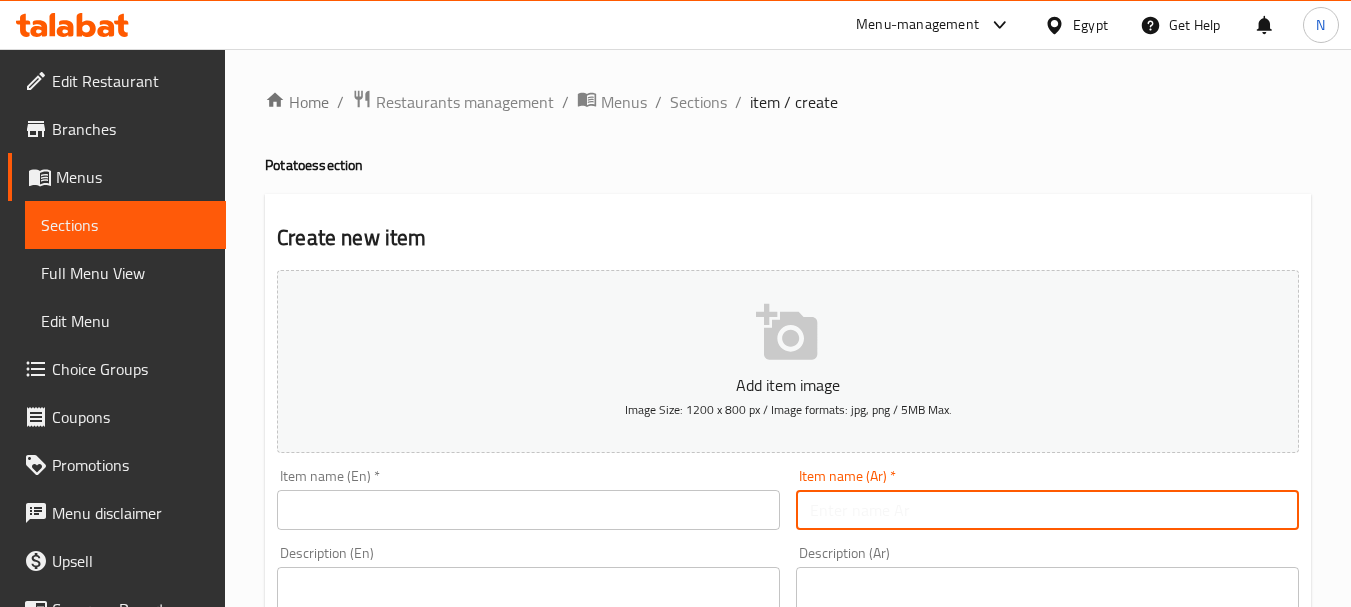 paste on "بطاطس بهارات" 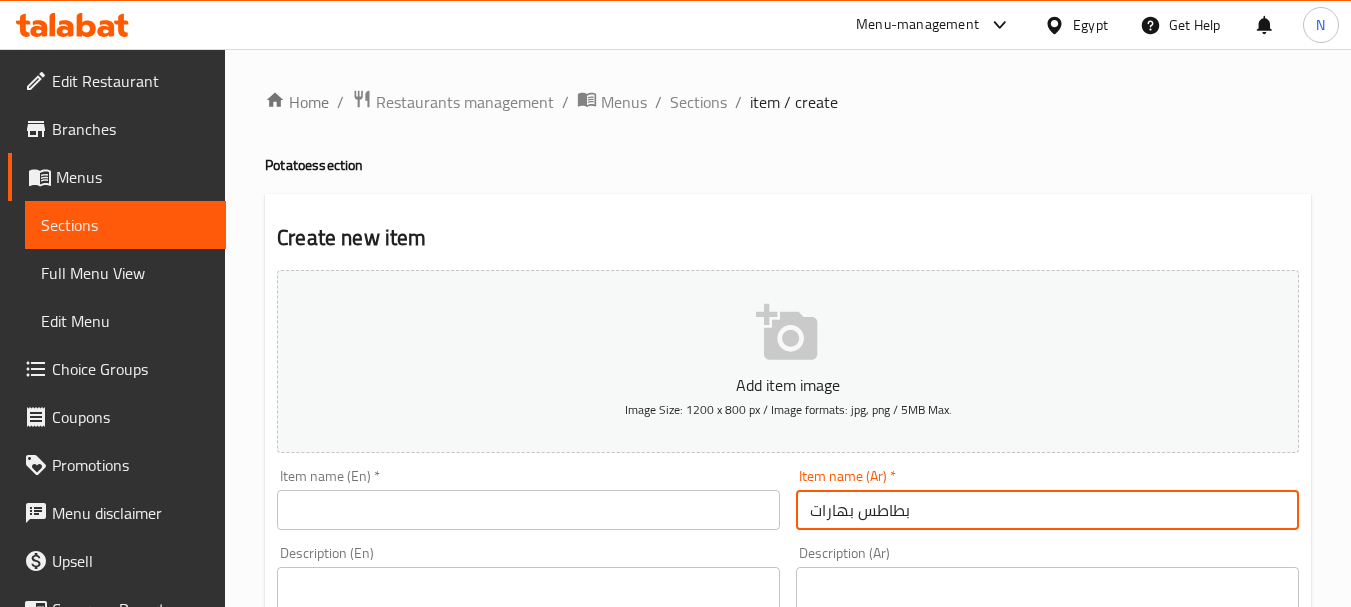 type on "بطاطس بهارات" 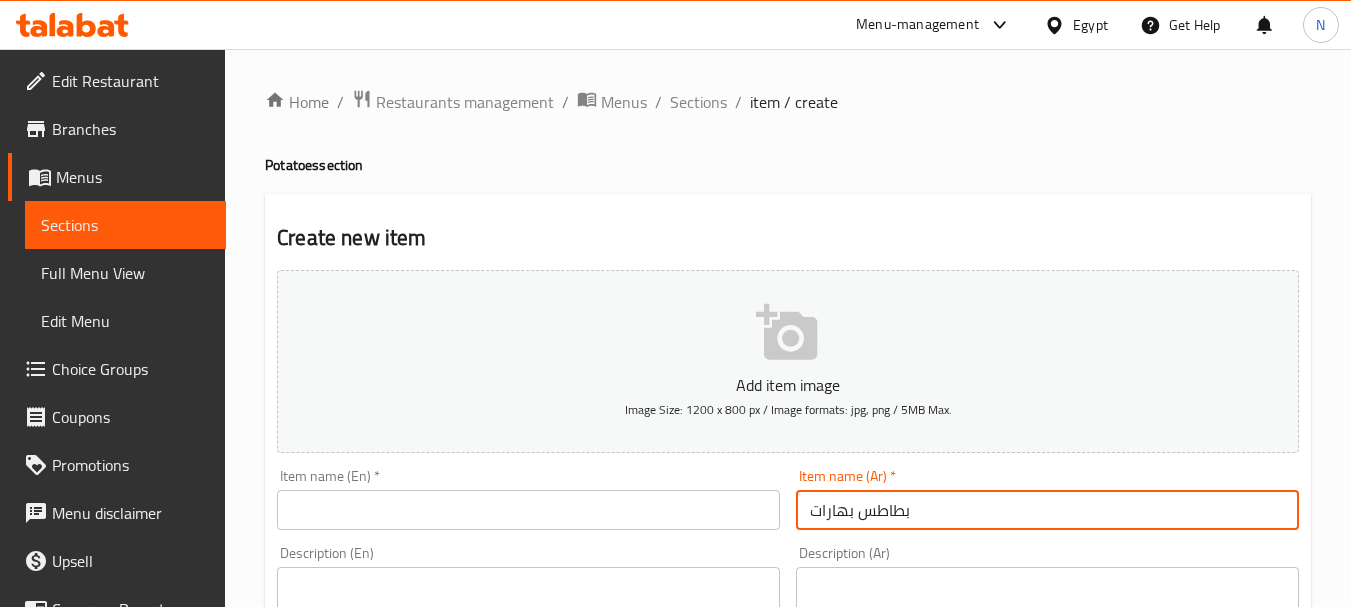 click on "Item name (En)   * Item name (En)  *" at bounding box center [528, 499] 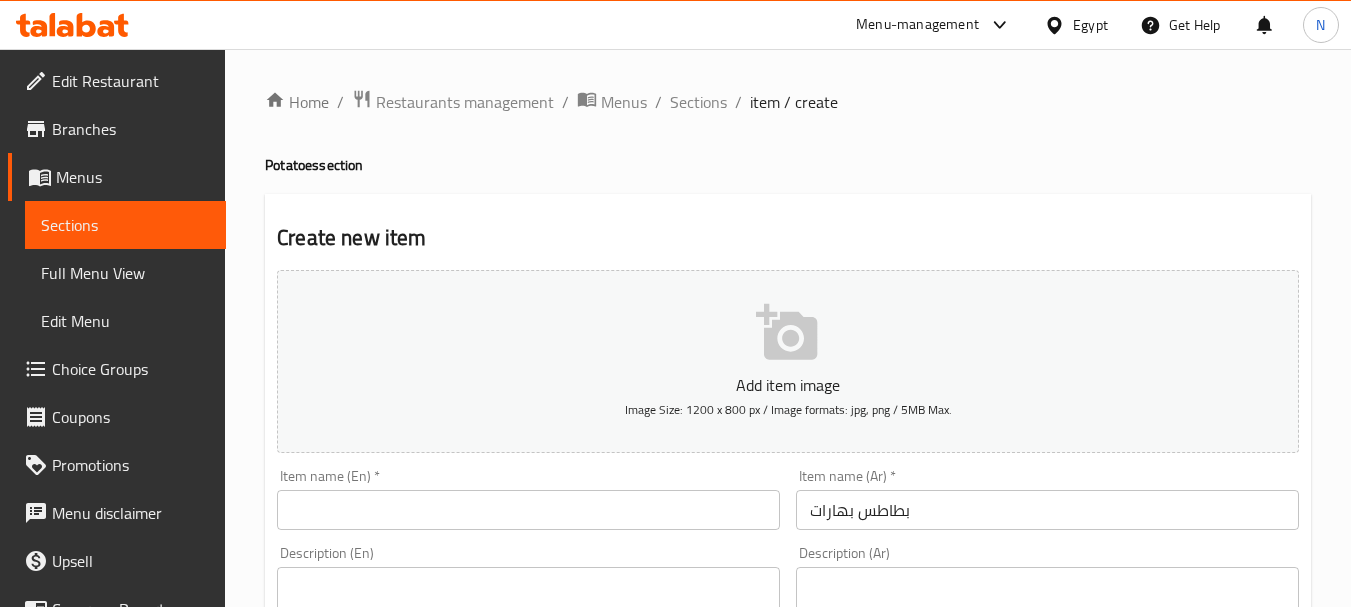 click at bounding box center [528, 510] 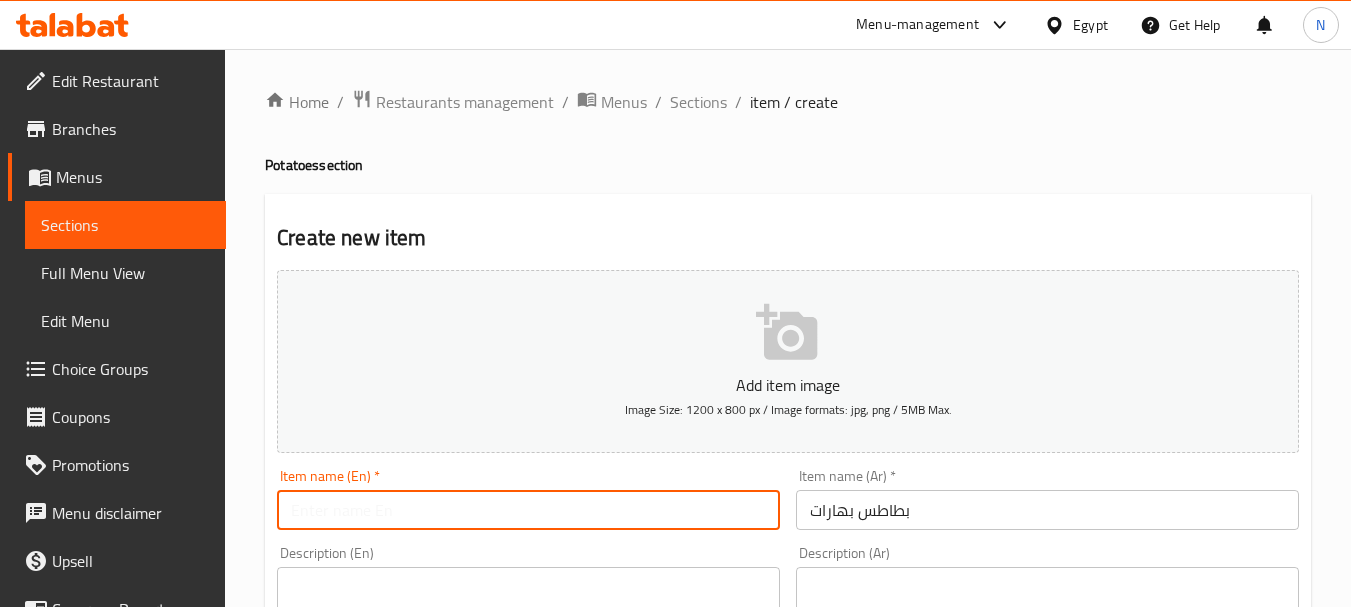 paste on "Spiced potatoes" 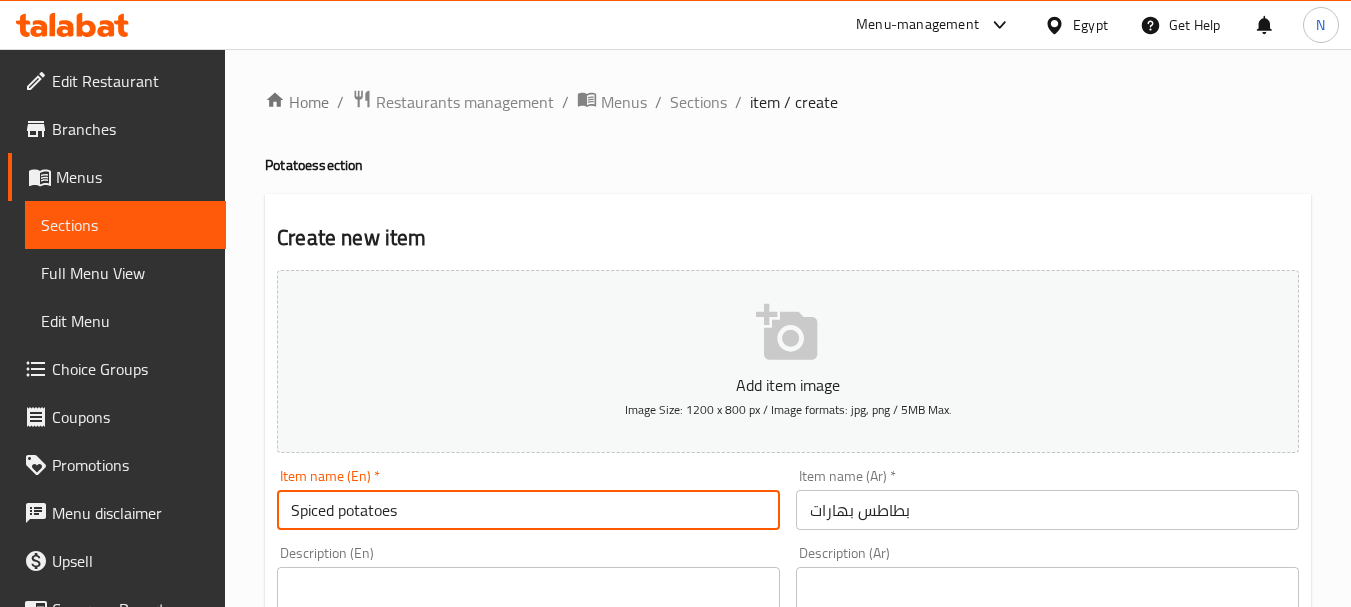 click on "Spiced potatoes" at bounding box center (528, 510) 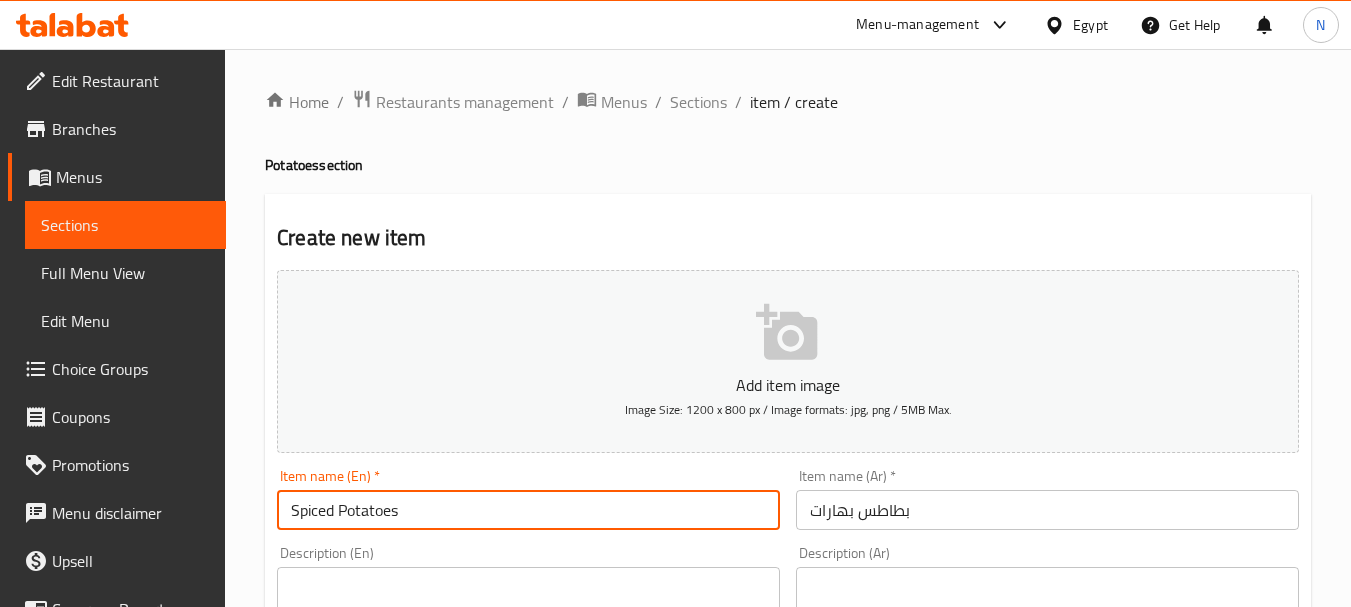type on "Spiced Potatoes" 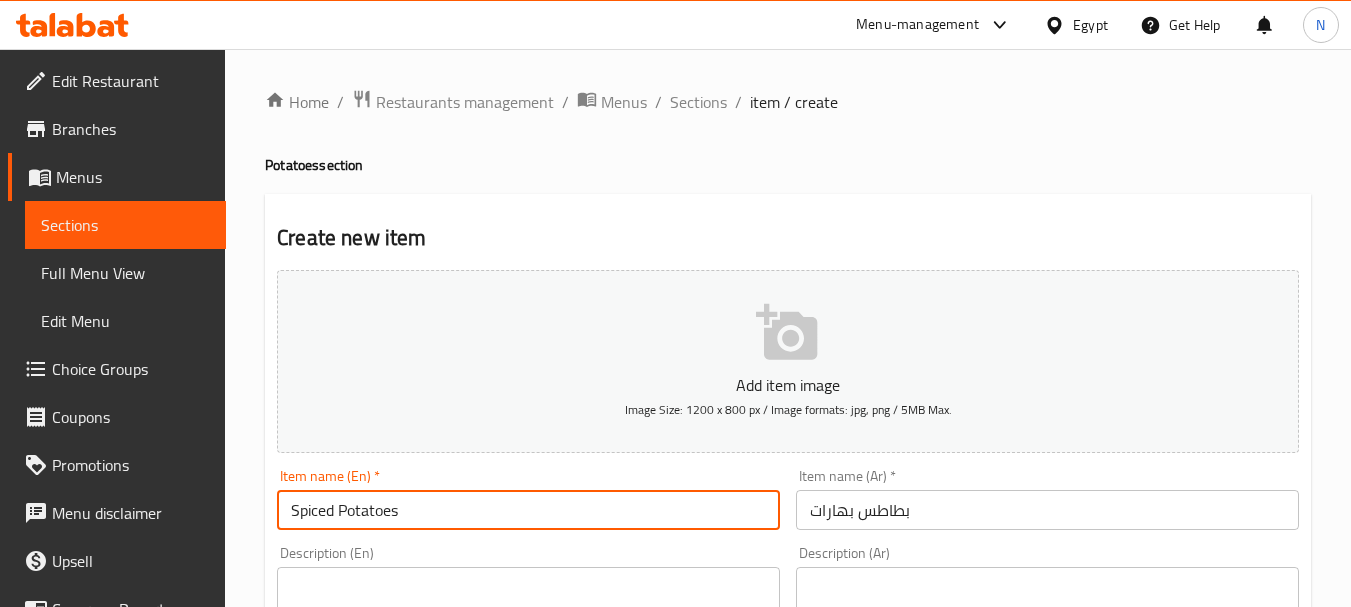 scroll, scrollTop: 531, scrollLeft: 0, axis: vertical 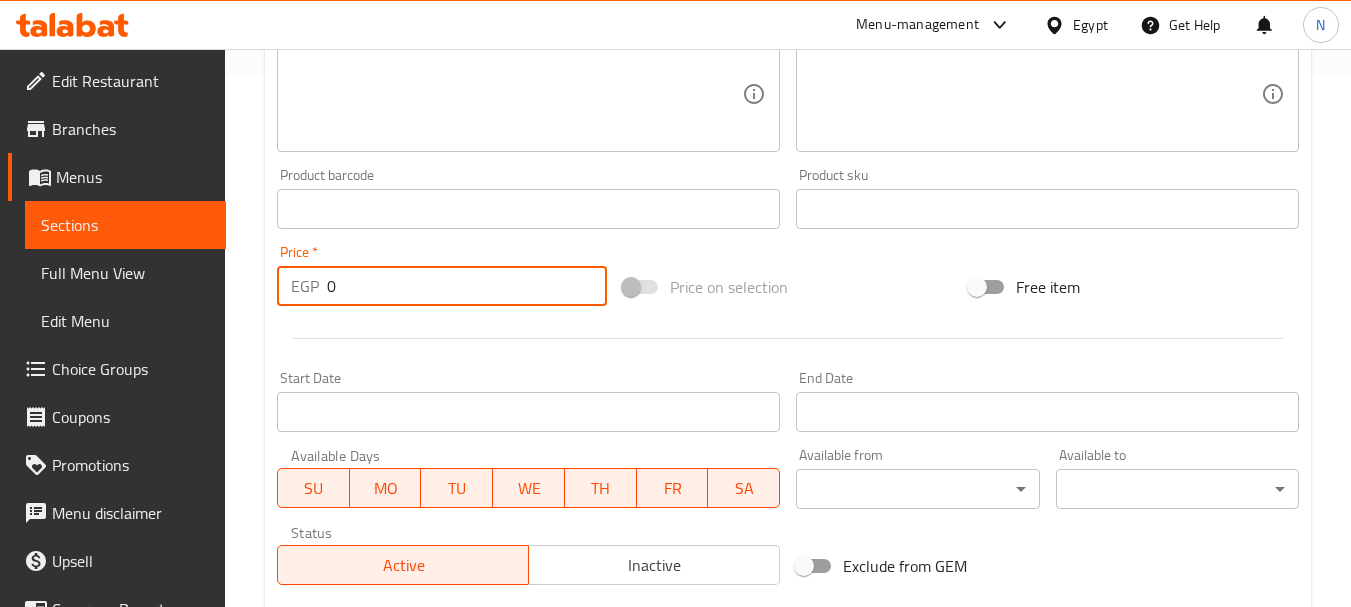 drag, startPoint x: 345, startPoint y: 283, endPoint x: 304, endPoint y: 279, distance: 41.19466 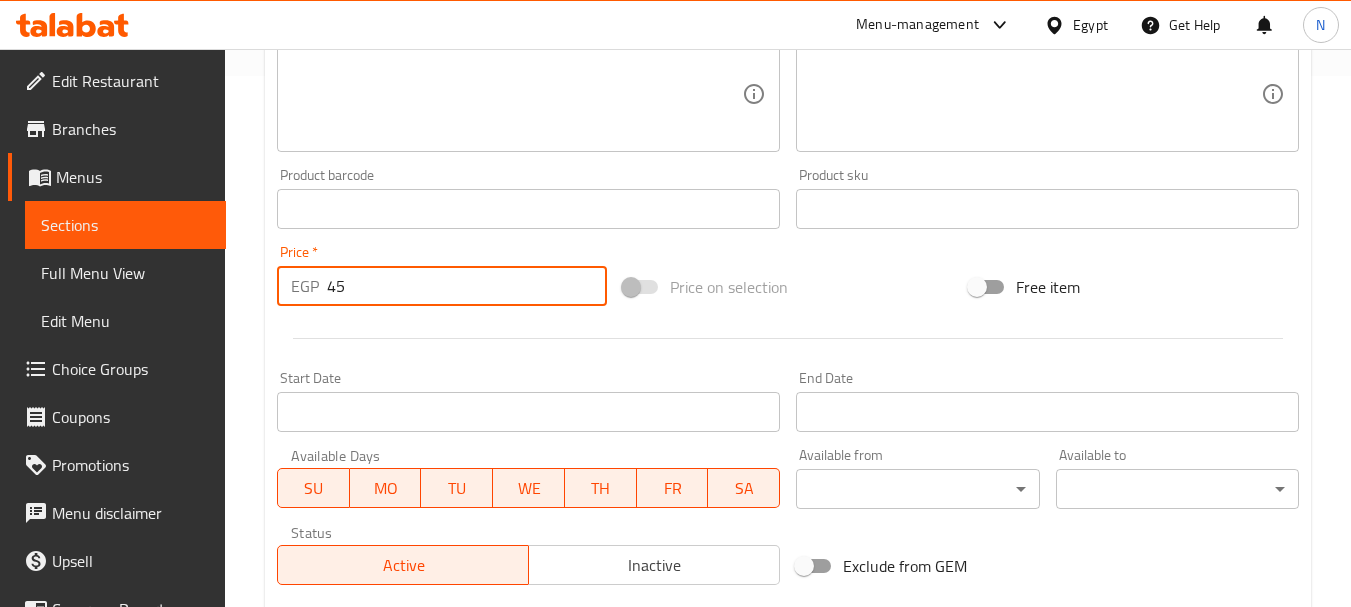 type on "45" 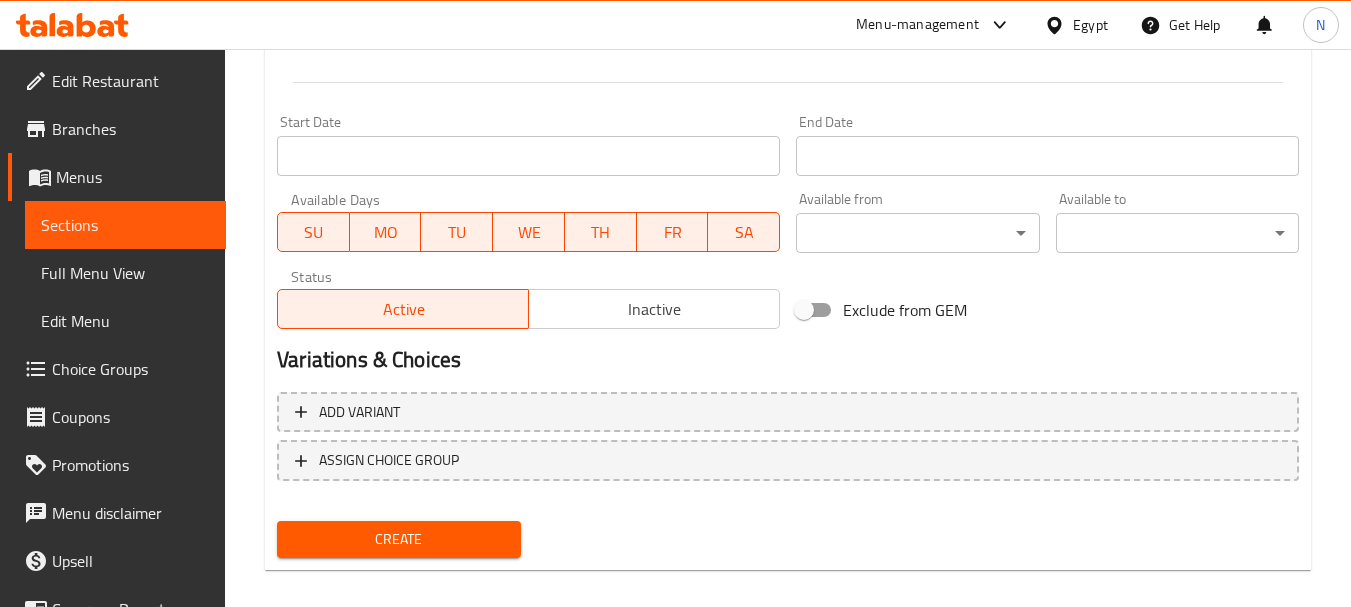 scroll, scrollTop: 806, scrollLeft: 0, axis: vertical 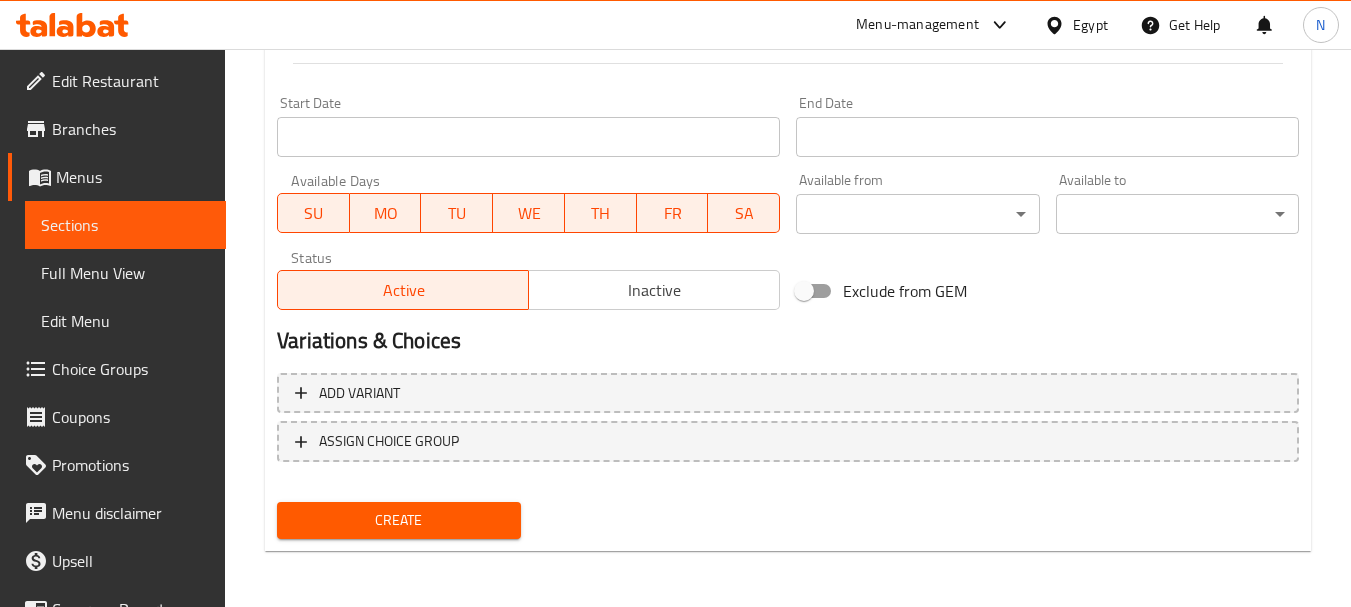 click on "Create" at bounding box center (398, 520) 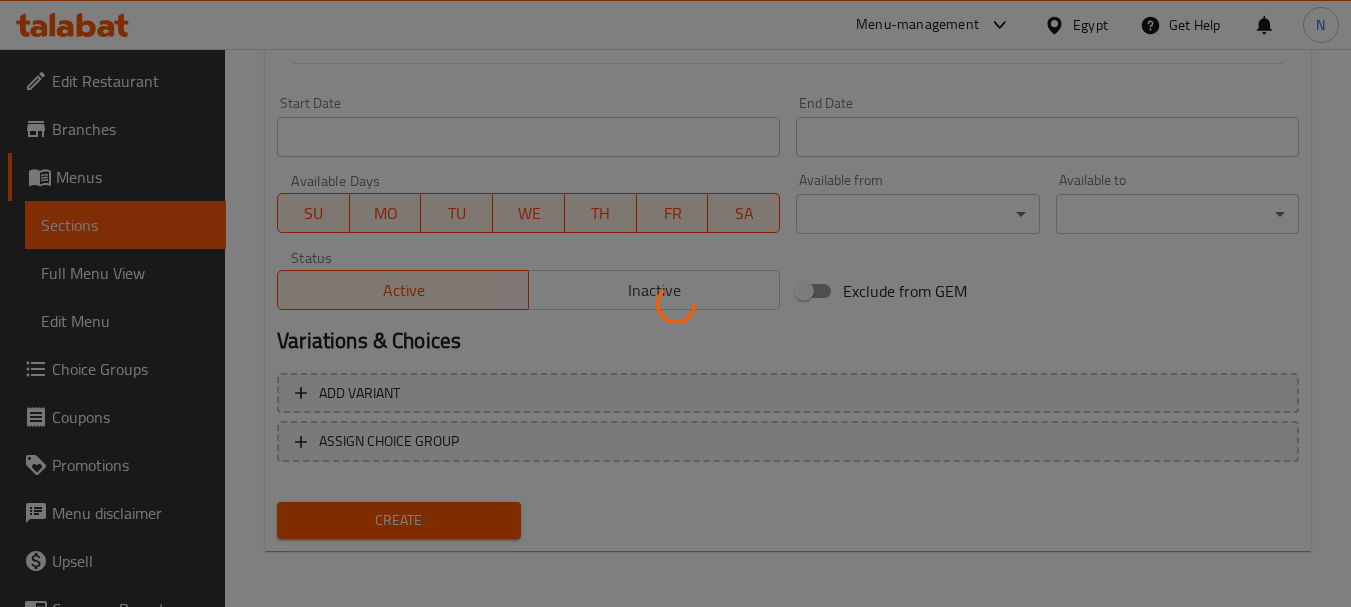 type 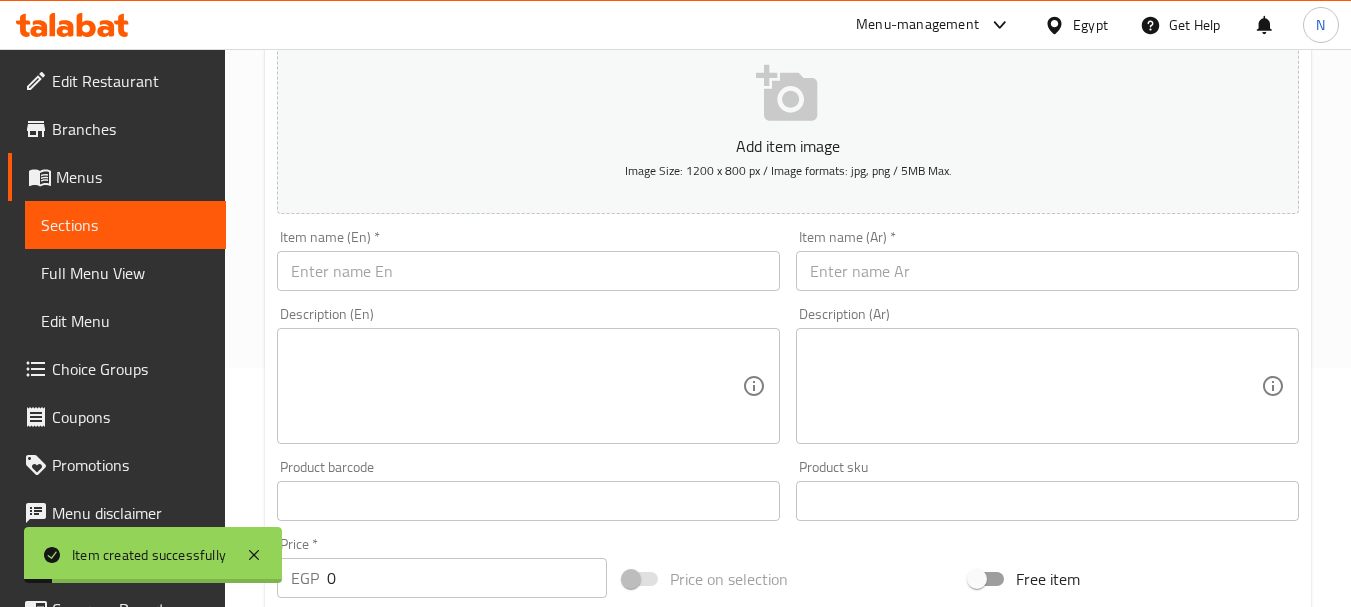 scroll, scrollTop: 0, scrollLeft: 0, axis: both 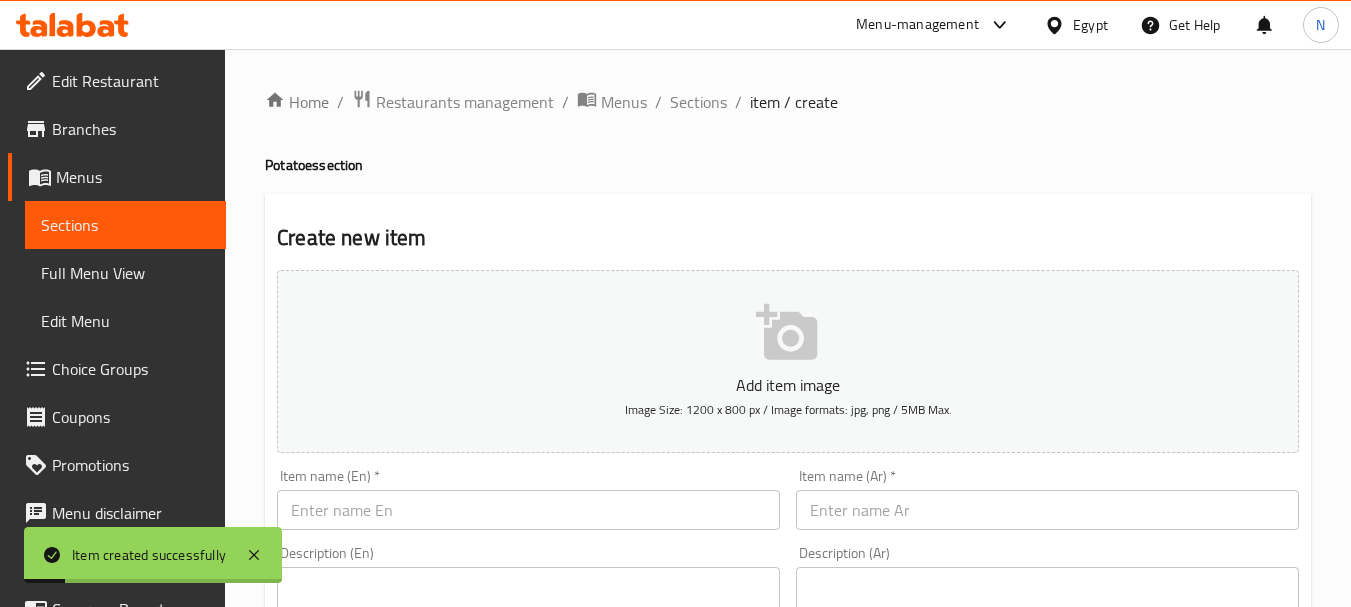 type 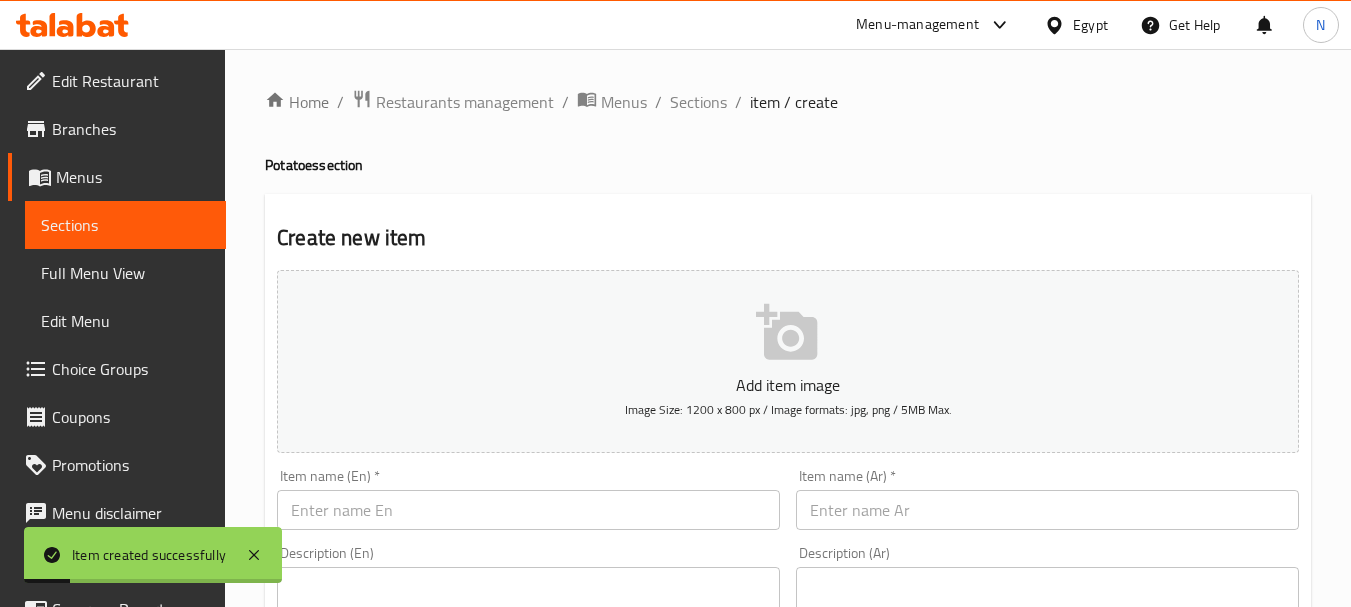 click at bounding box center [1047, 510] 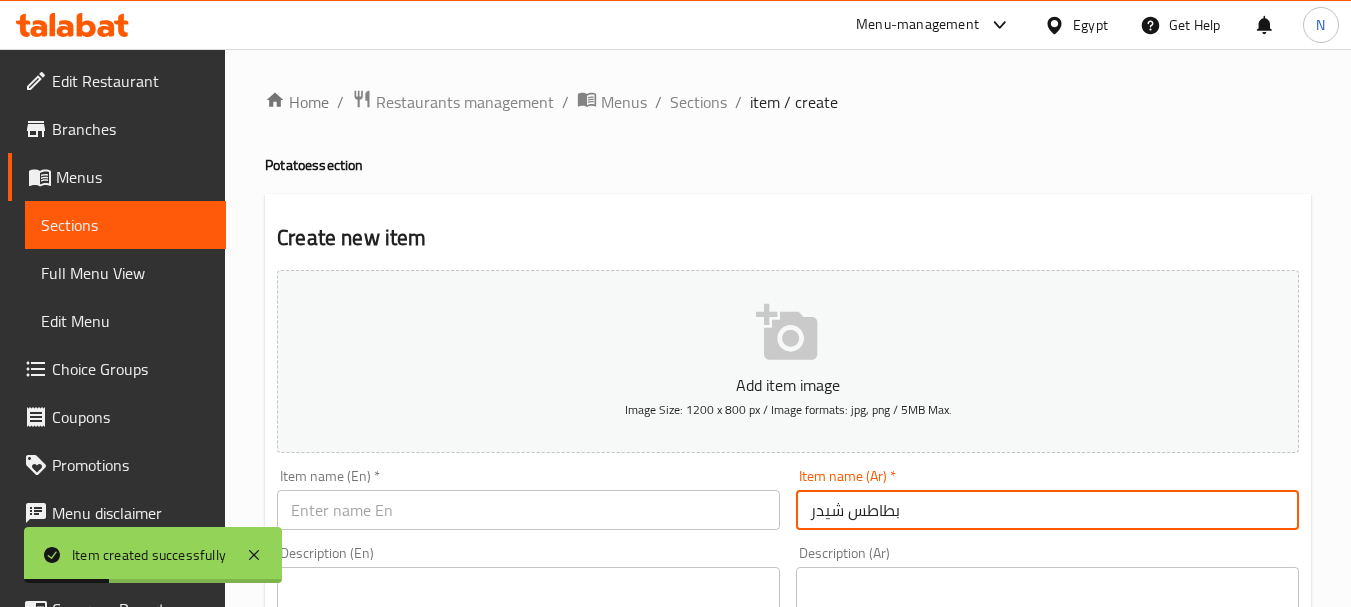 type on "بطاطس شيدر" 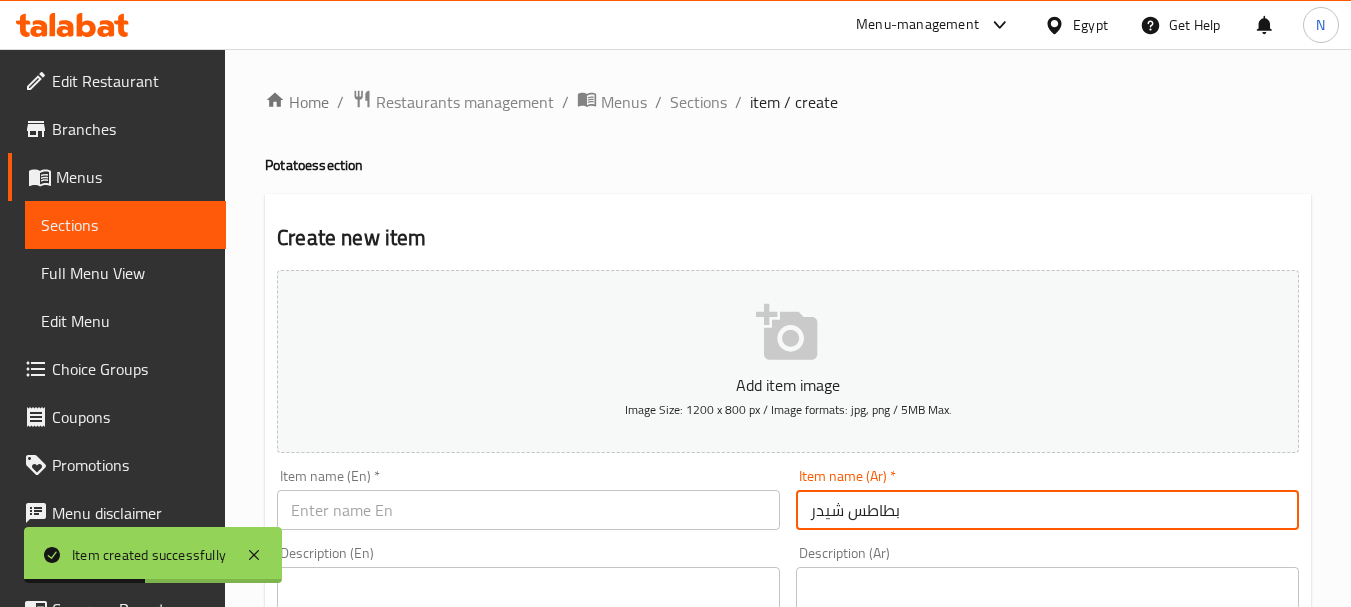 click at bounding box center (528, 510) 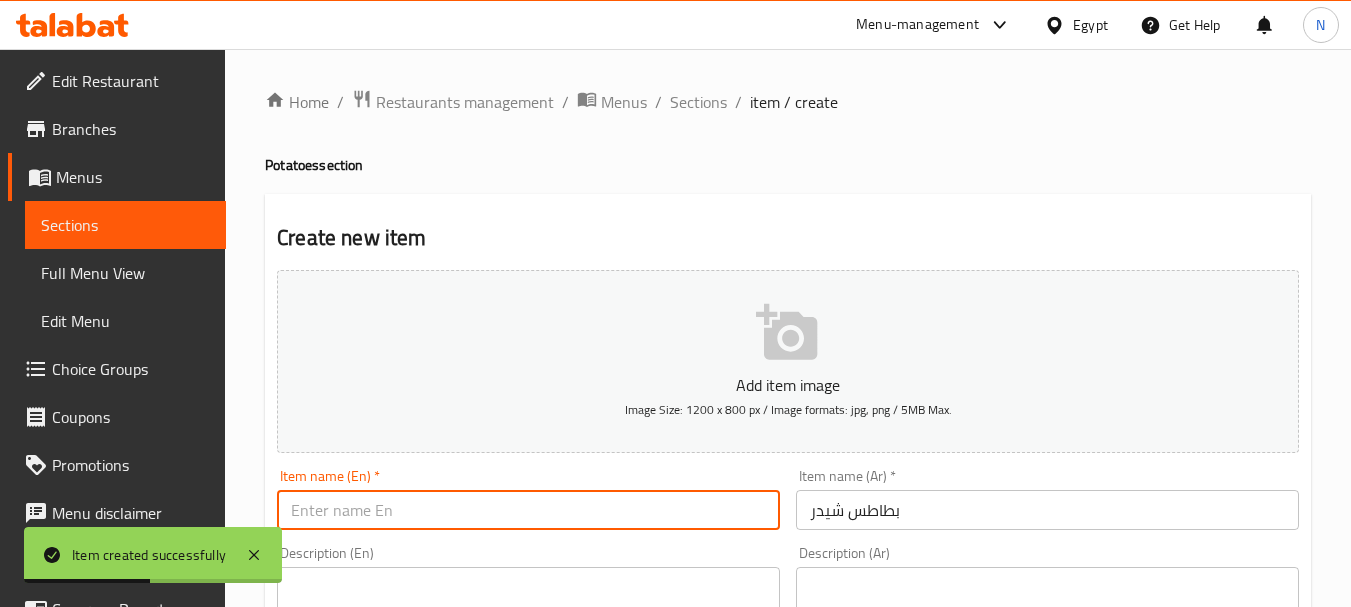 paste on "Cheddar potatoes" 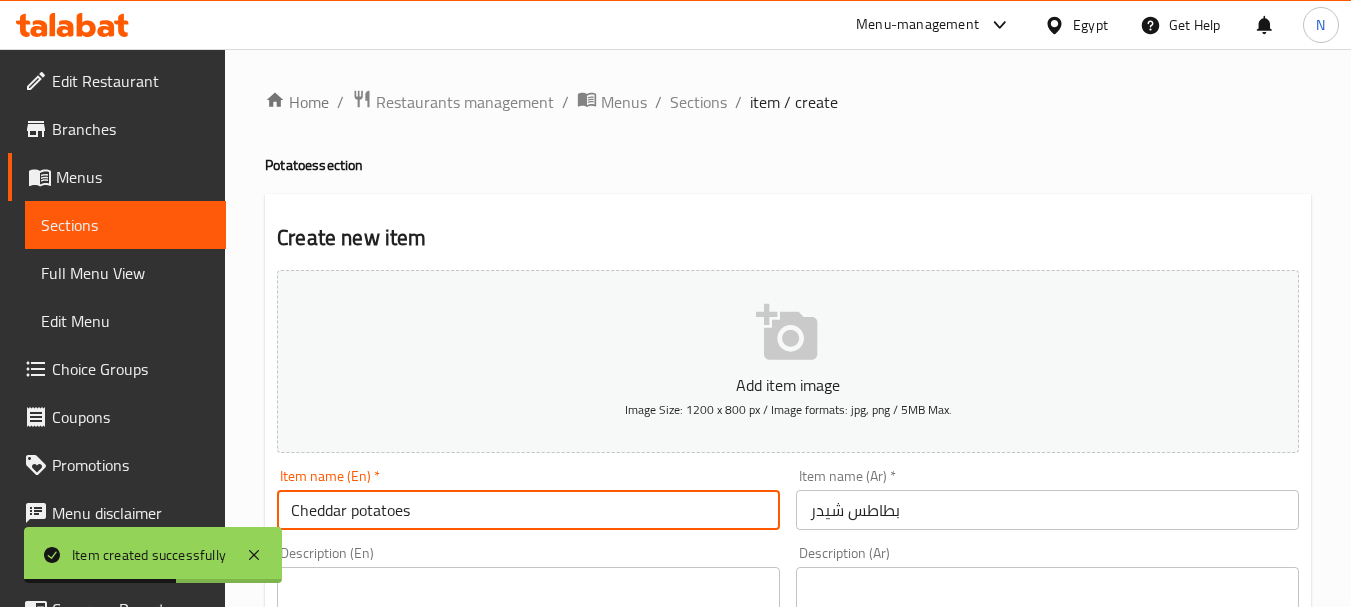 type on "Cheddar Potatoes" 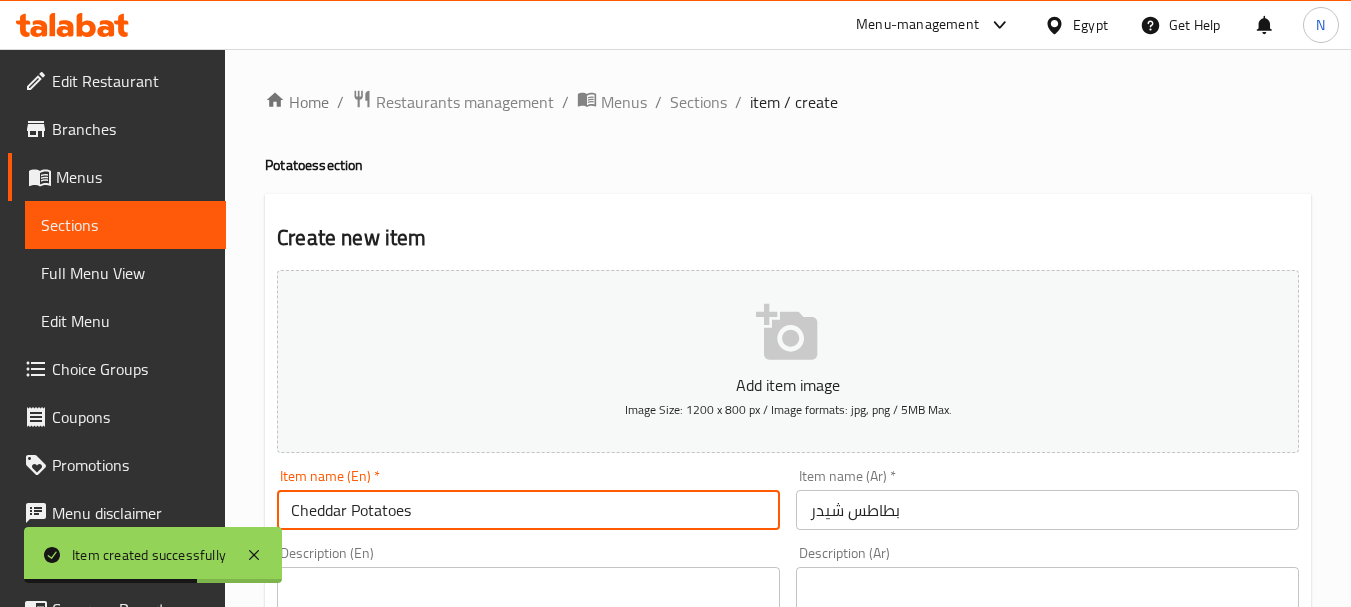 click on "Description (En) Description (En)" at bounding box center [528, 614] 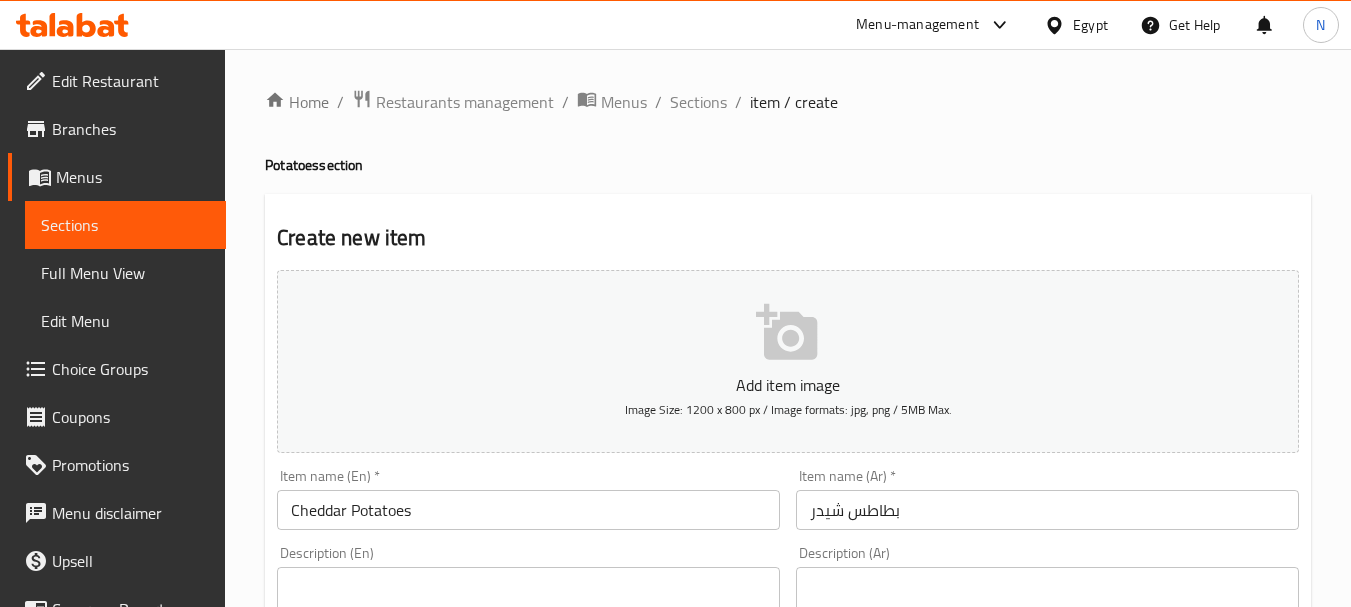 scroll, scrollTop: 531, scrollLeft: 0, axis: vertical 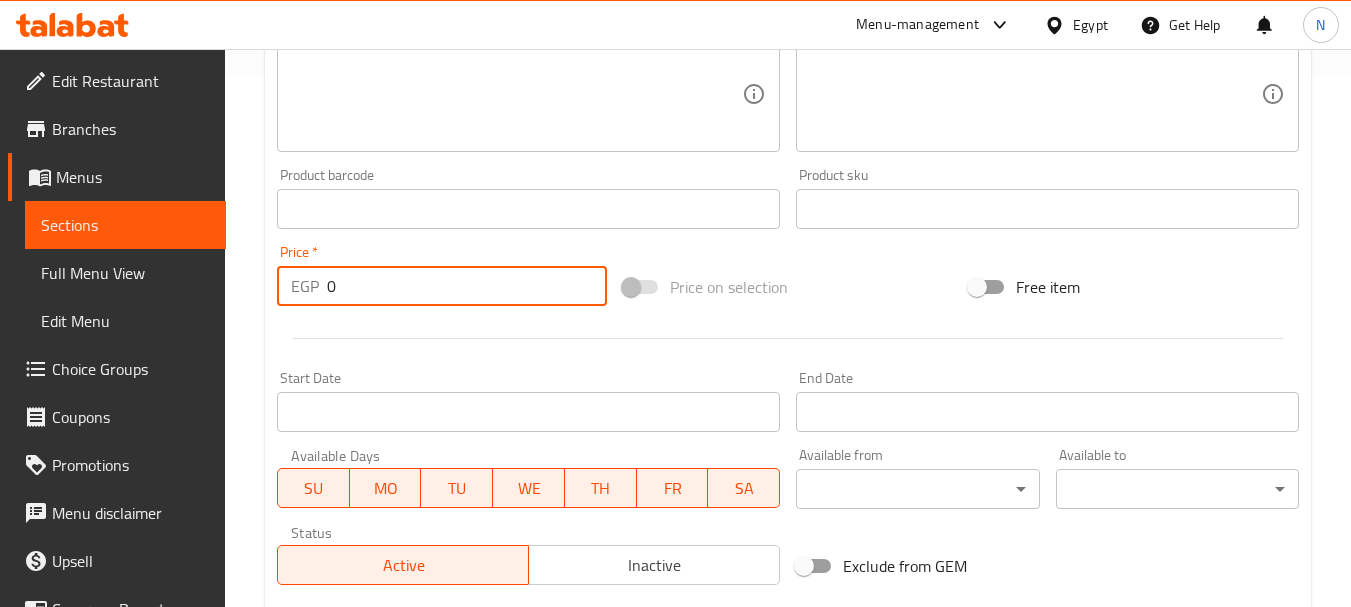drag, startPoint x: 342, startPoint y: 294, endPoint x: 320, endPoint y: 296, distance: 22.090721 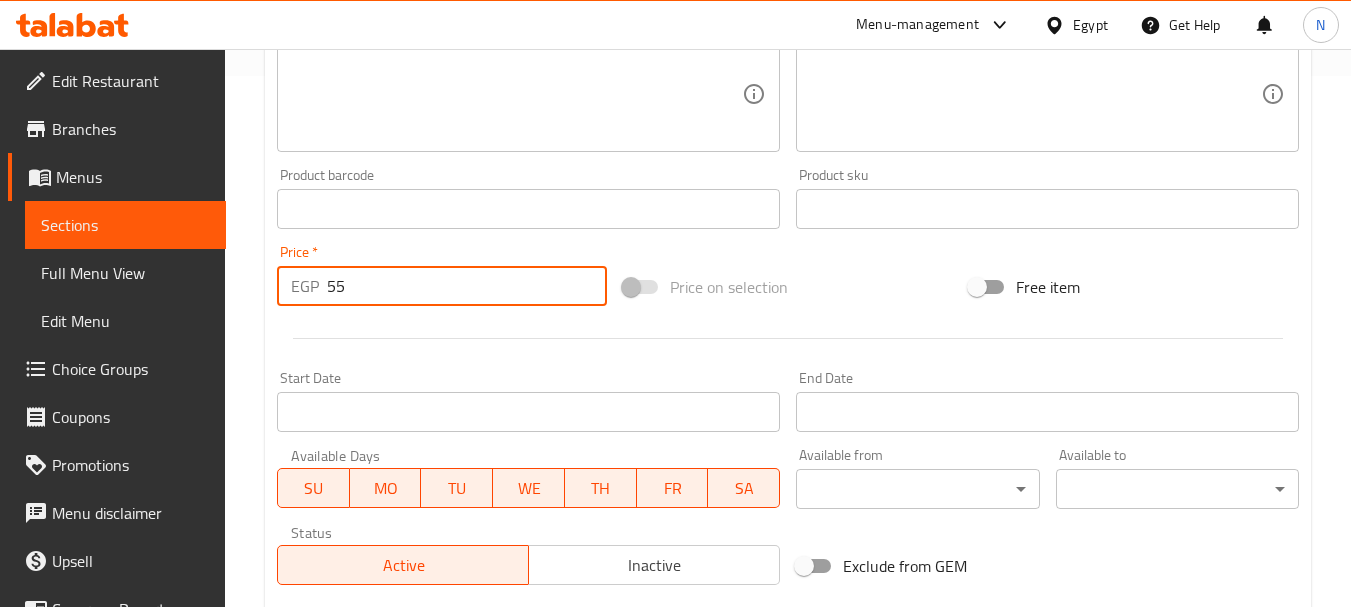 type on "55" 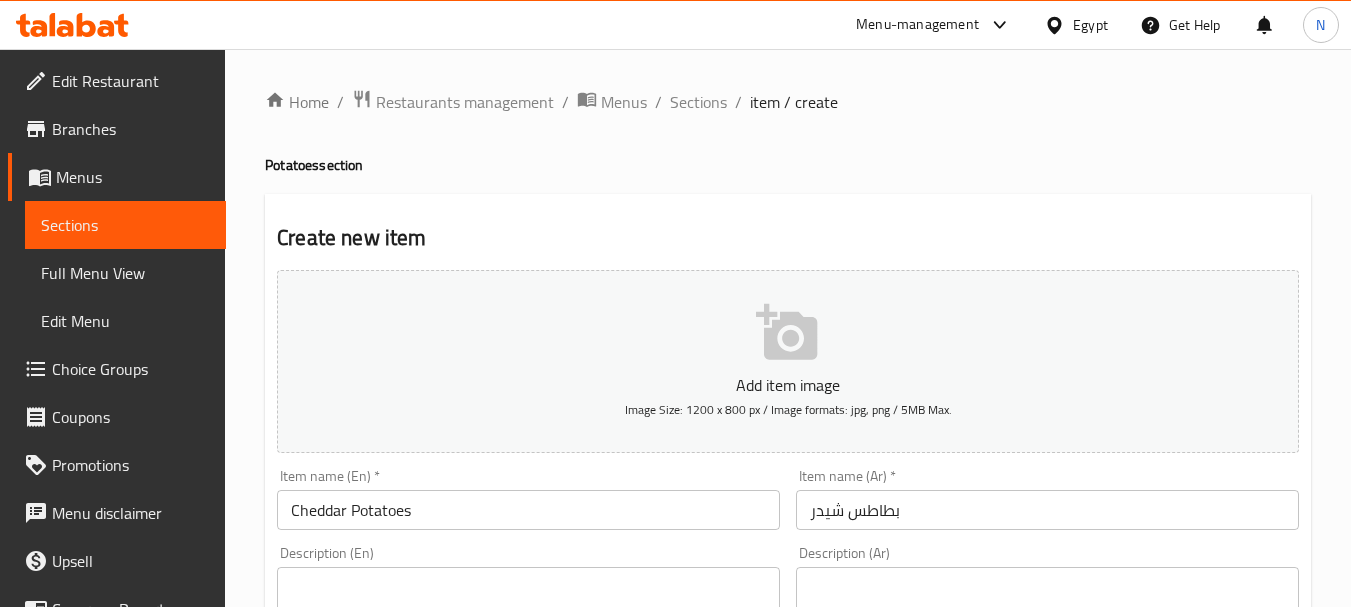 scroll, scrollTop: 806, scrollLeft: 0, axis: vertical 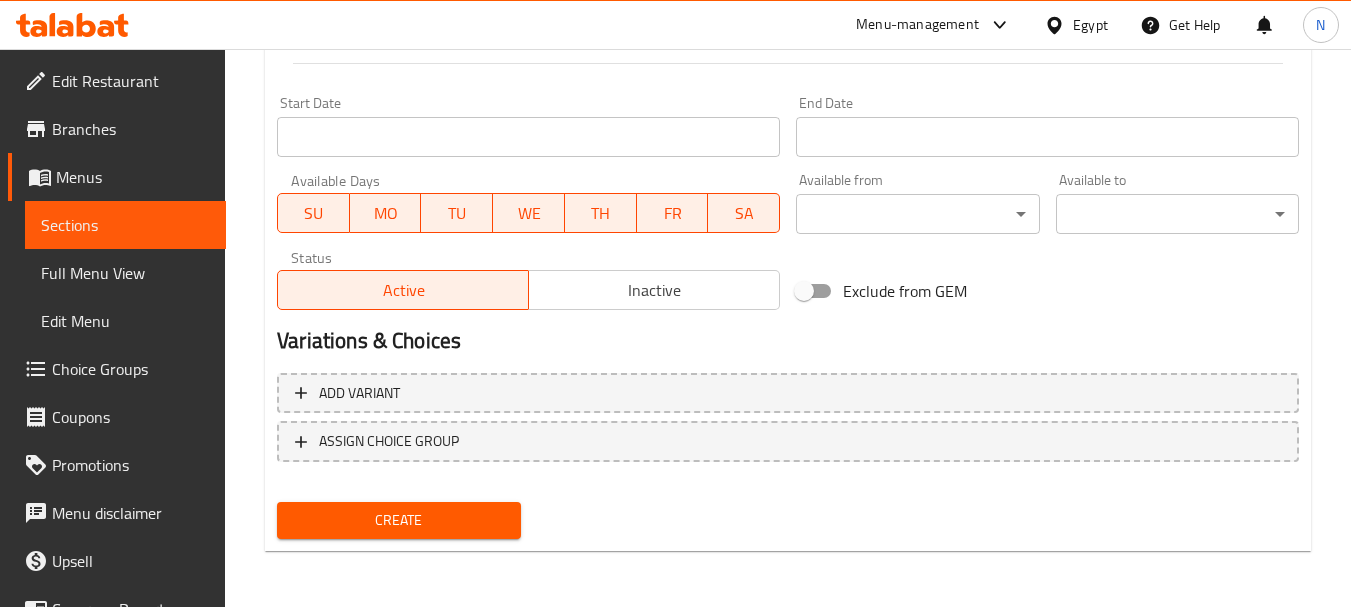 click on "Create" at bounding box center (398, 520) 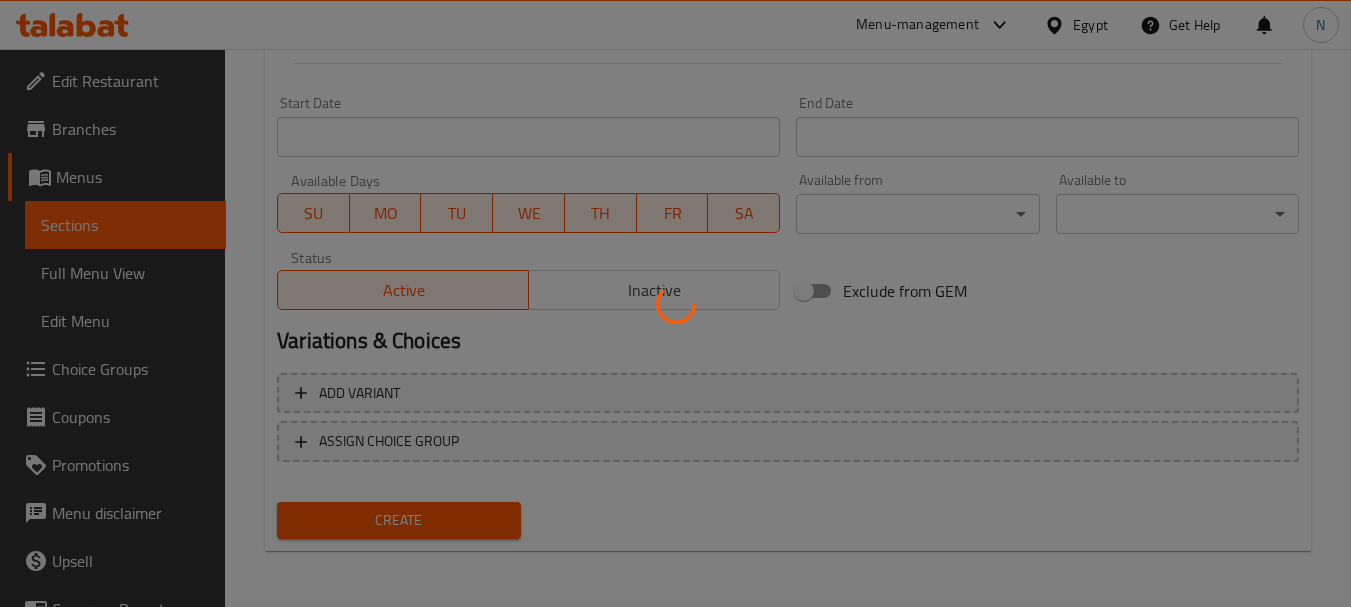 type 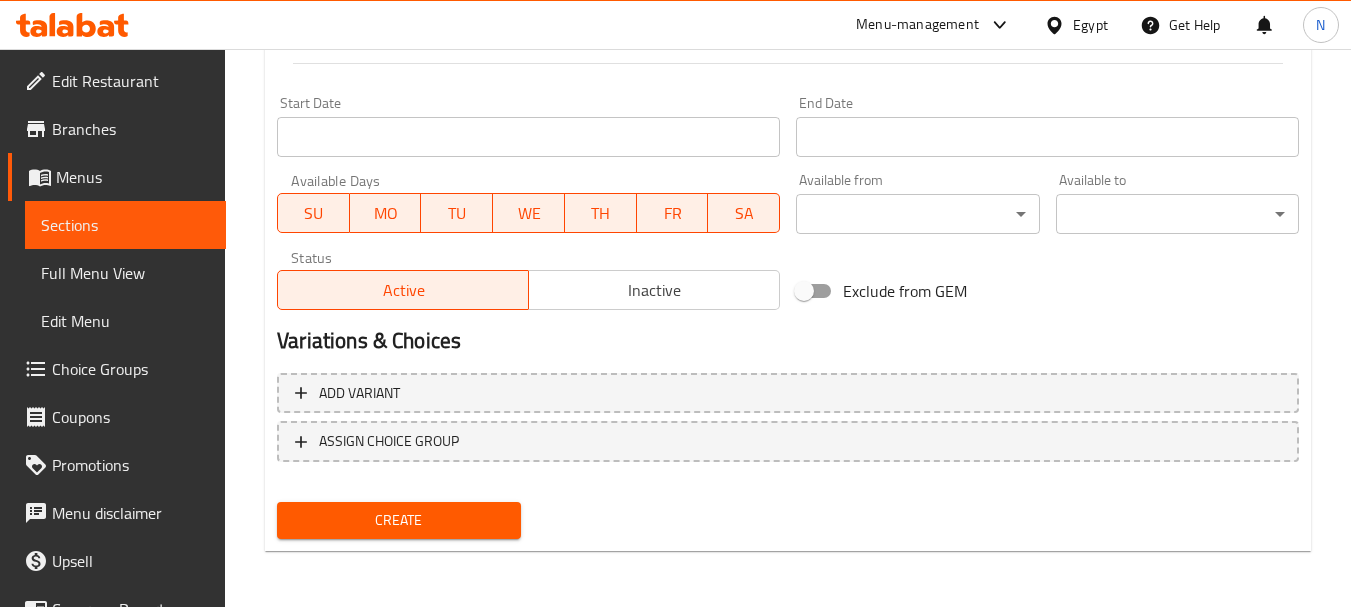 scroll, scrollTop: 0, scrollLeft: 0, axis: both 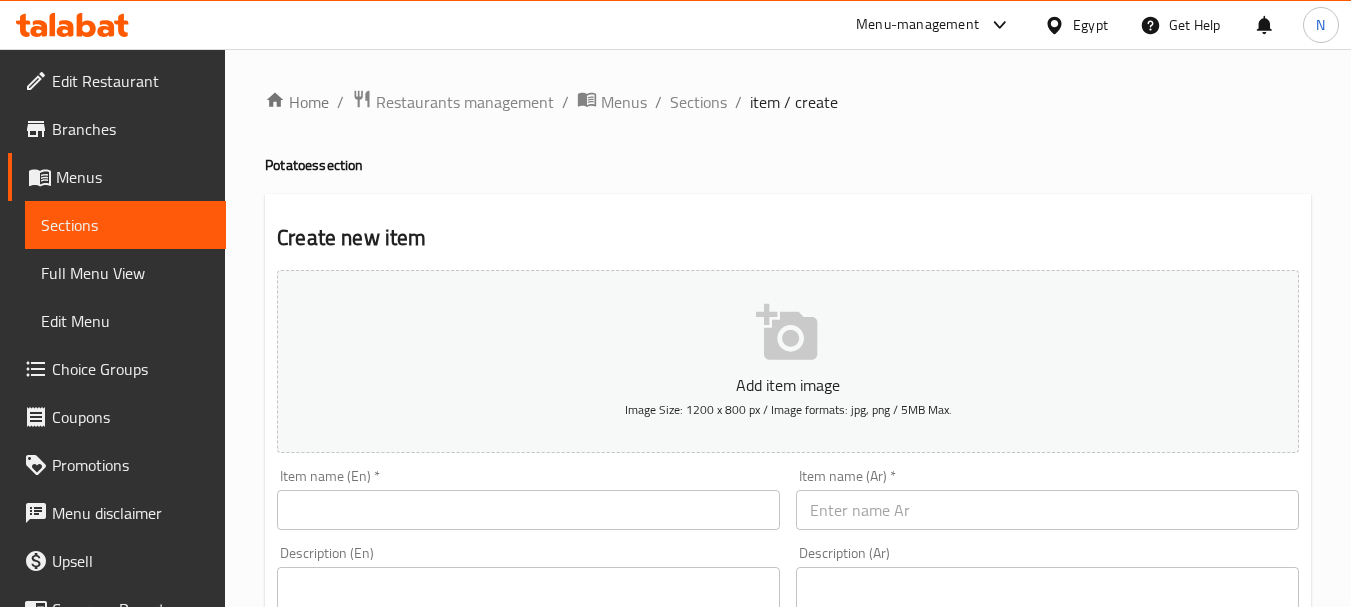 click at bounding box center [1047, 510] 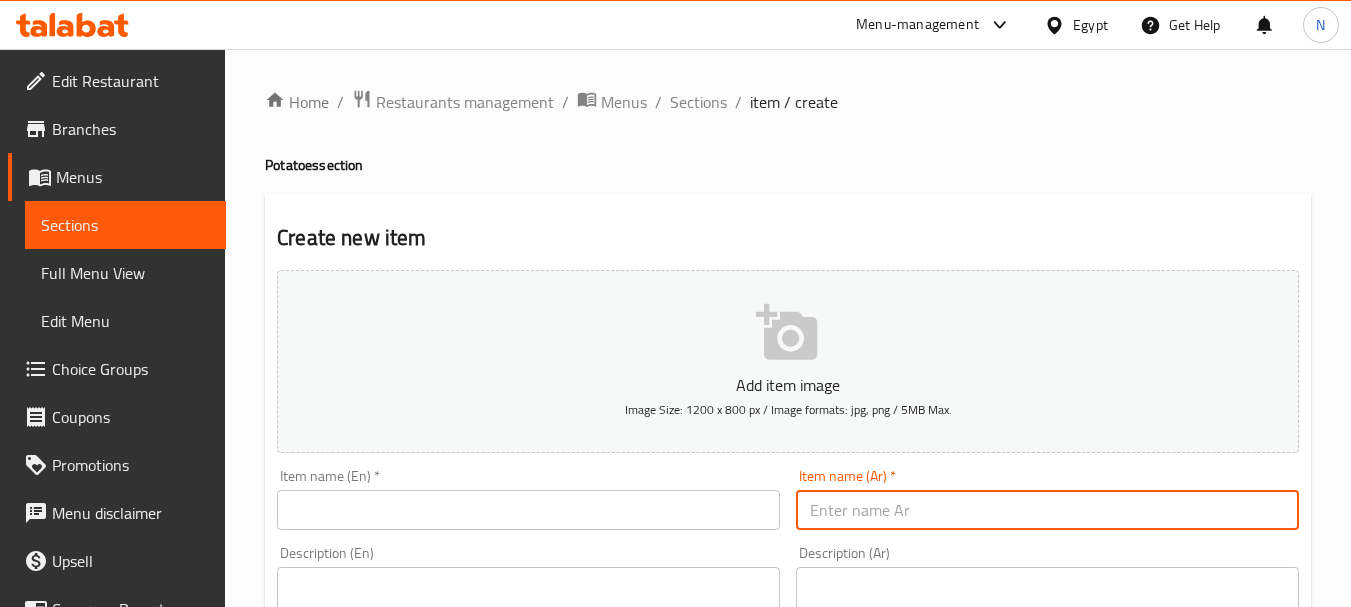 paste on "بطاطس كريسبي" 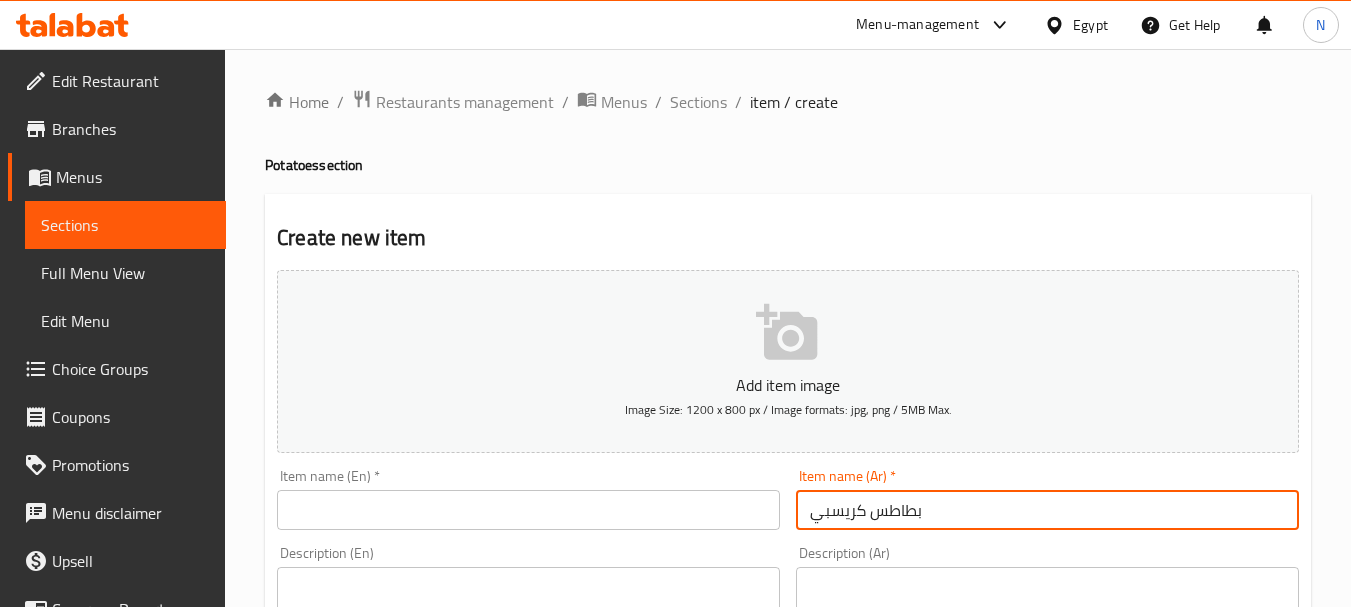 type on "بطاطس كريسبي" 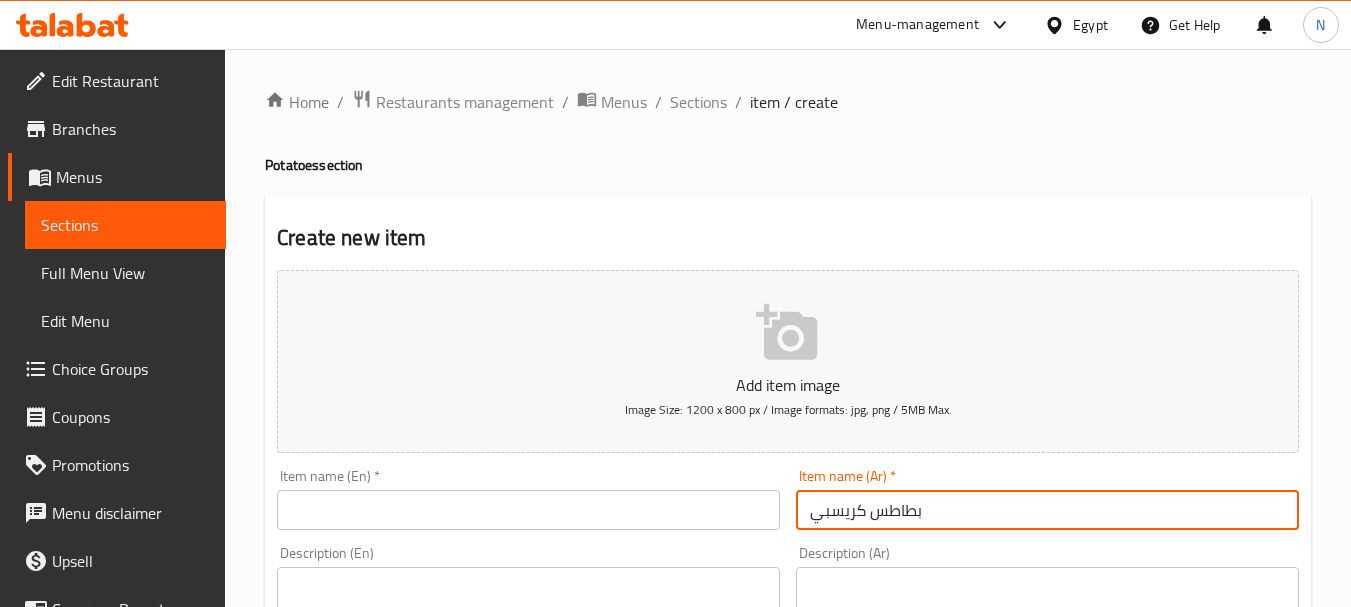 click at bounding box center (528, 510) 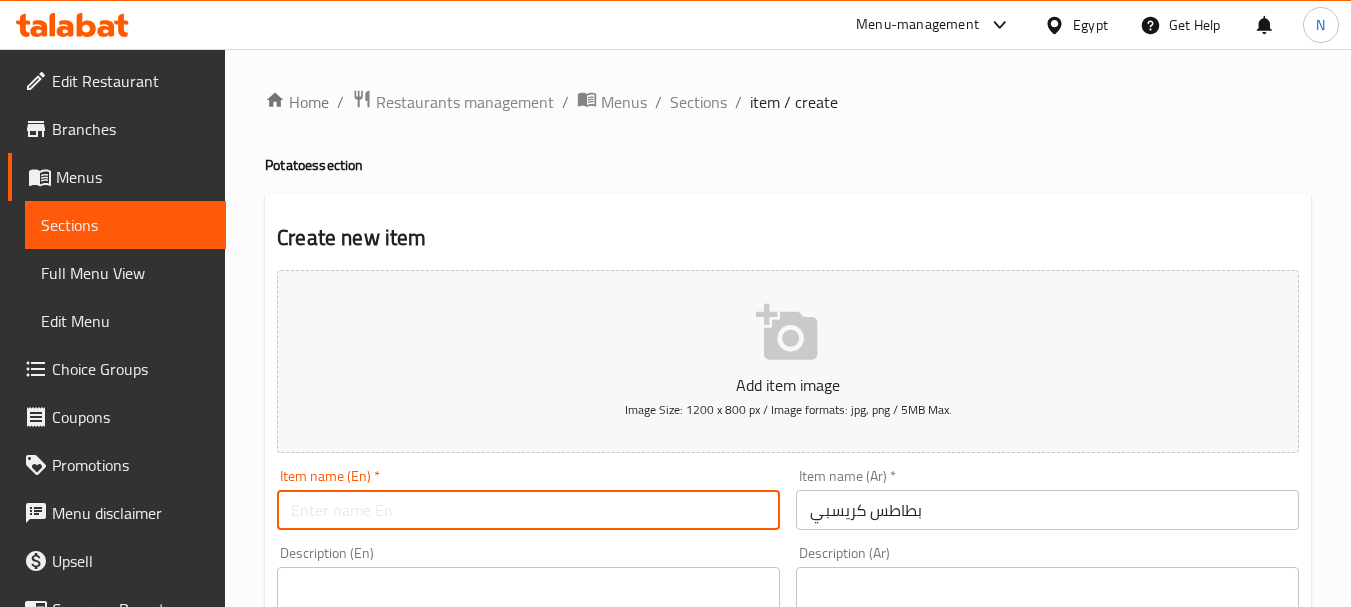 paste on "Crispy potatoes" 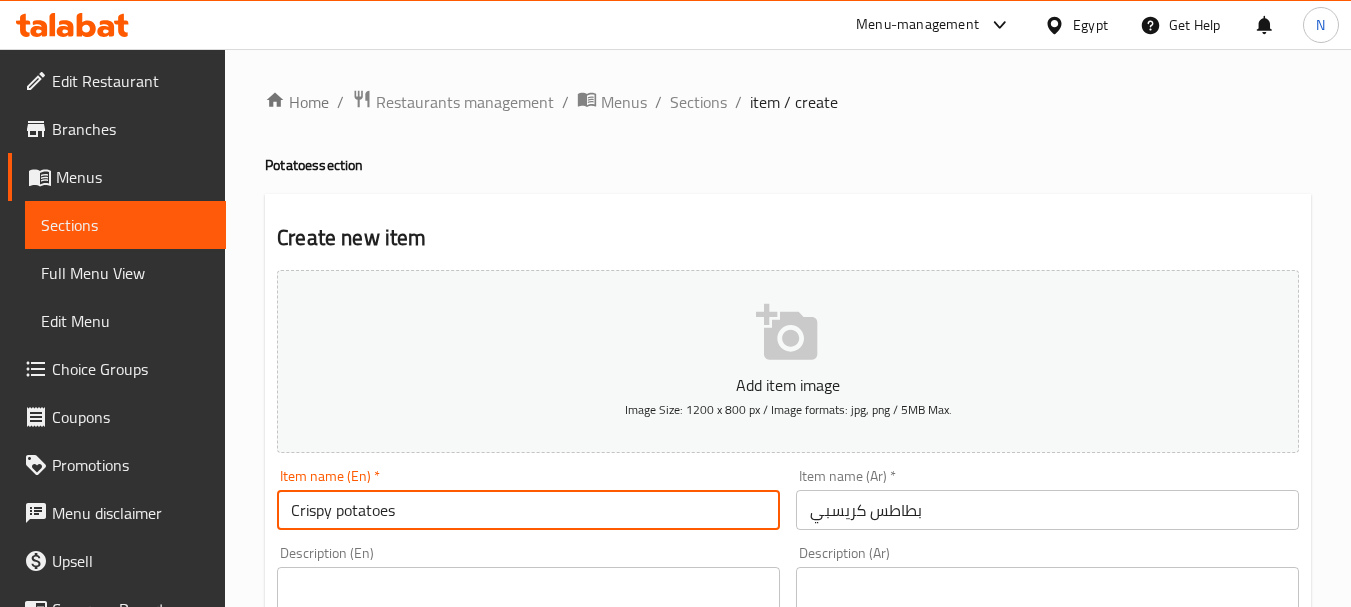 click on "Crispy potatoes" at bounding box center [528, 510] 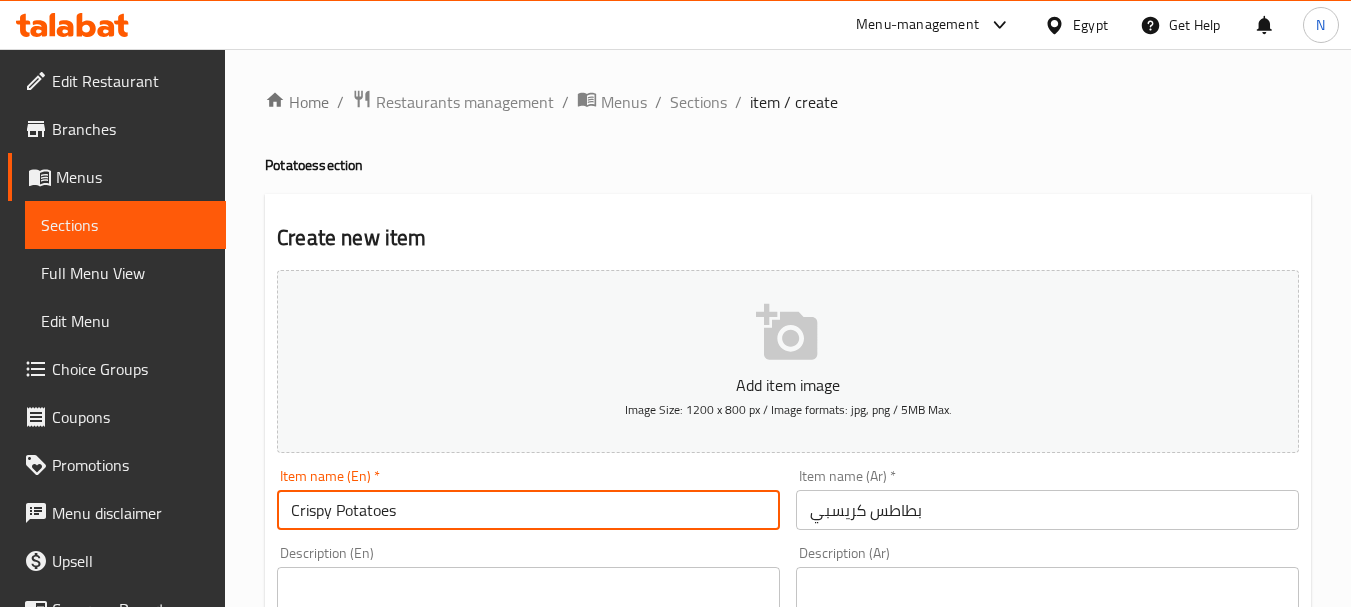 scroll, scrollTop: 531, scrollLeft: 0, axis: vertical 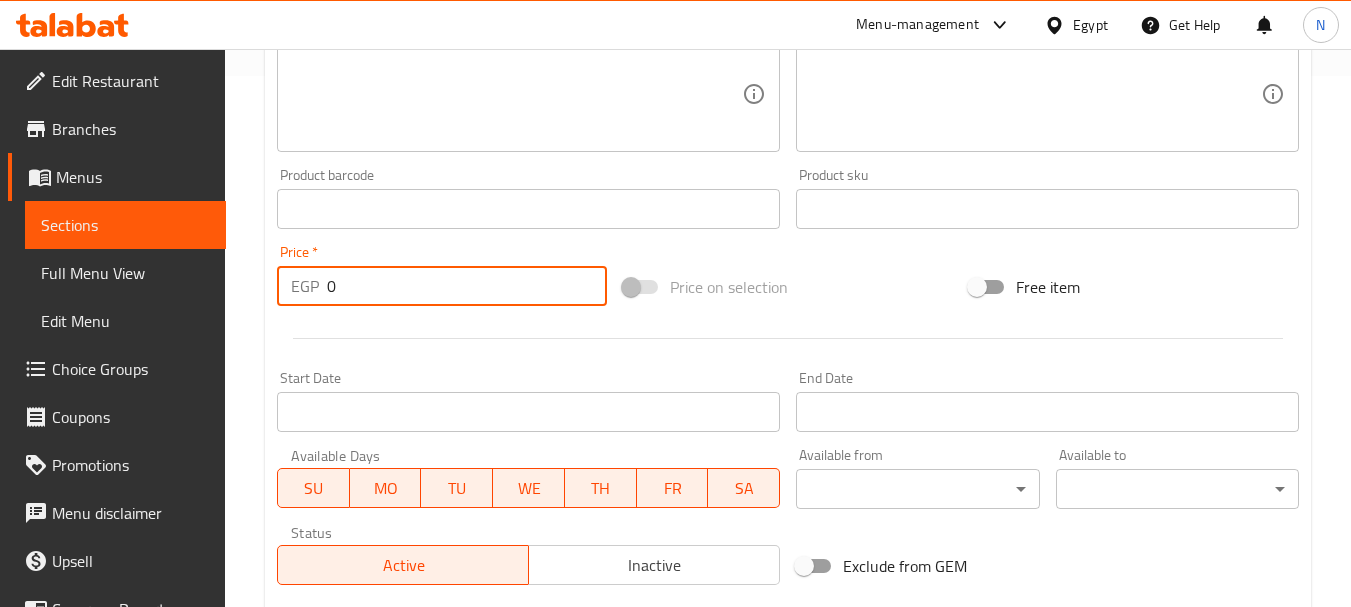 drag, startPoint x: 355, startPoint y: 283, endPoint x: 319, endPoint y: 287, distance: 36.221542 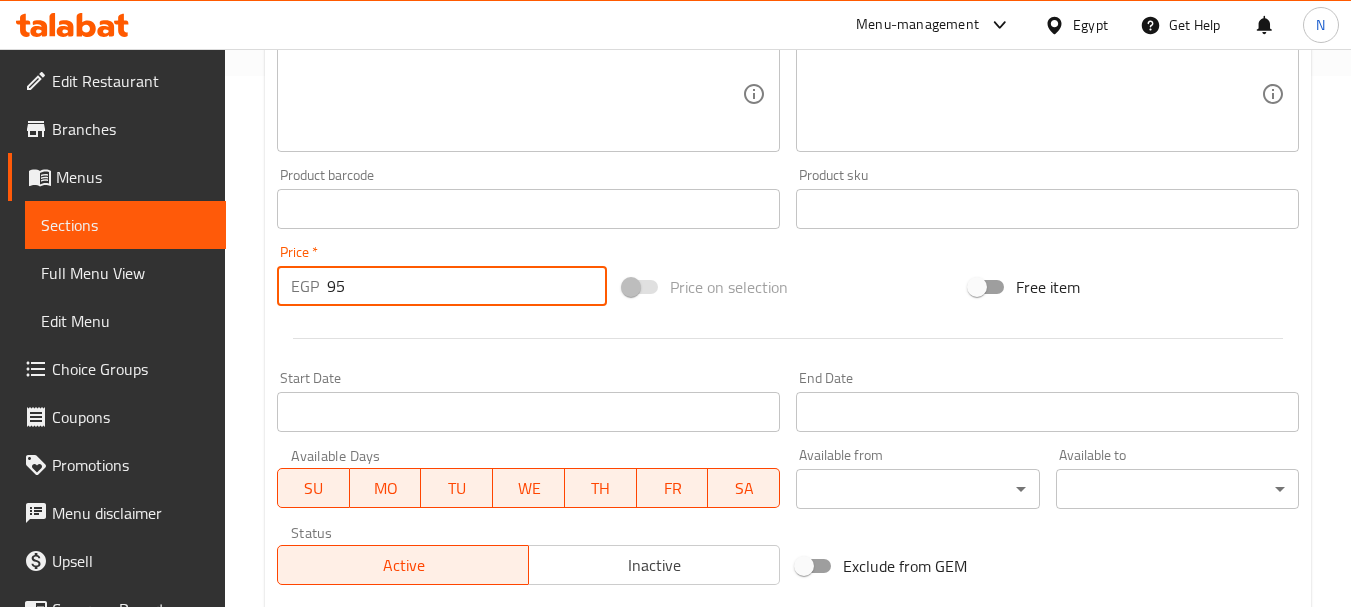 type on "95" 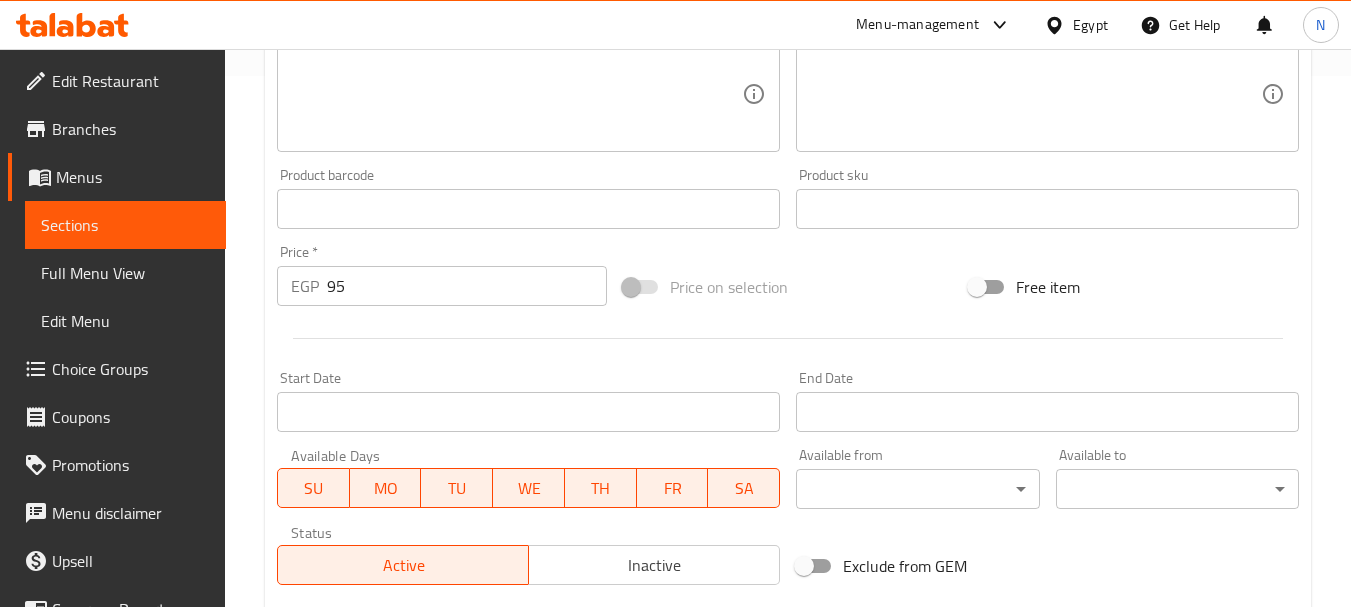 click on "Price on selection" at bounding box center [788, 287] 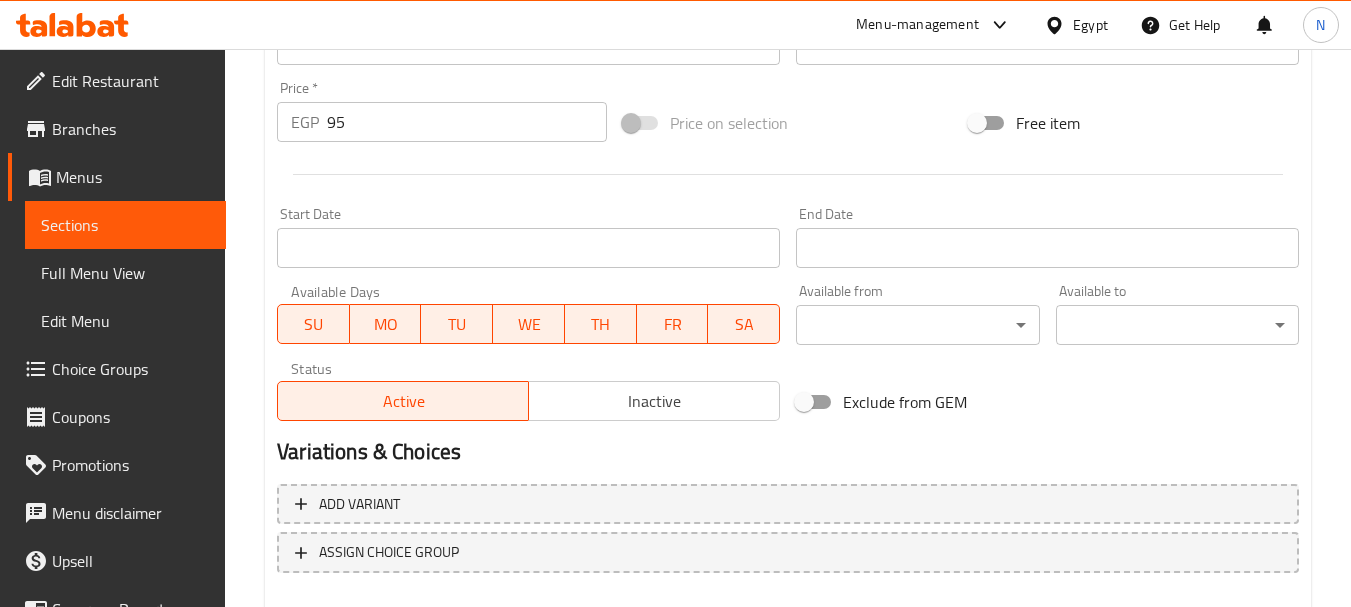 scroll, scrollTop: 806, scrollLeft: 0, axis: vertical 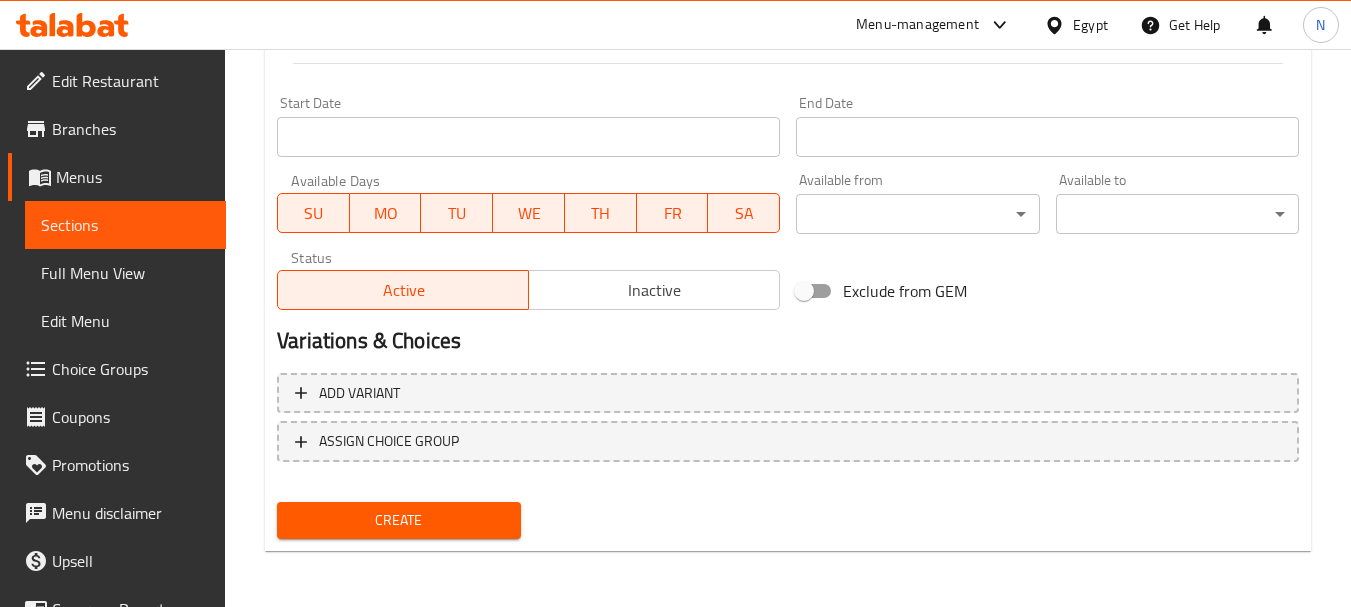 click on "Create" at bounding box center [398, 520] 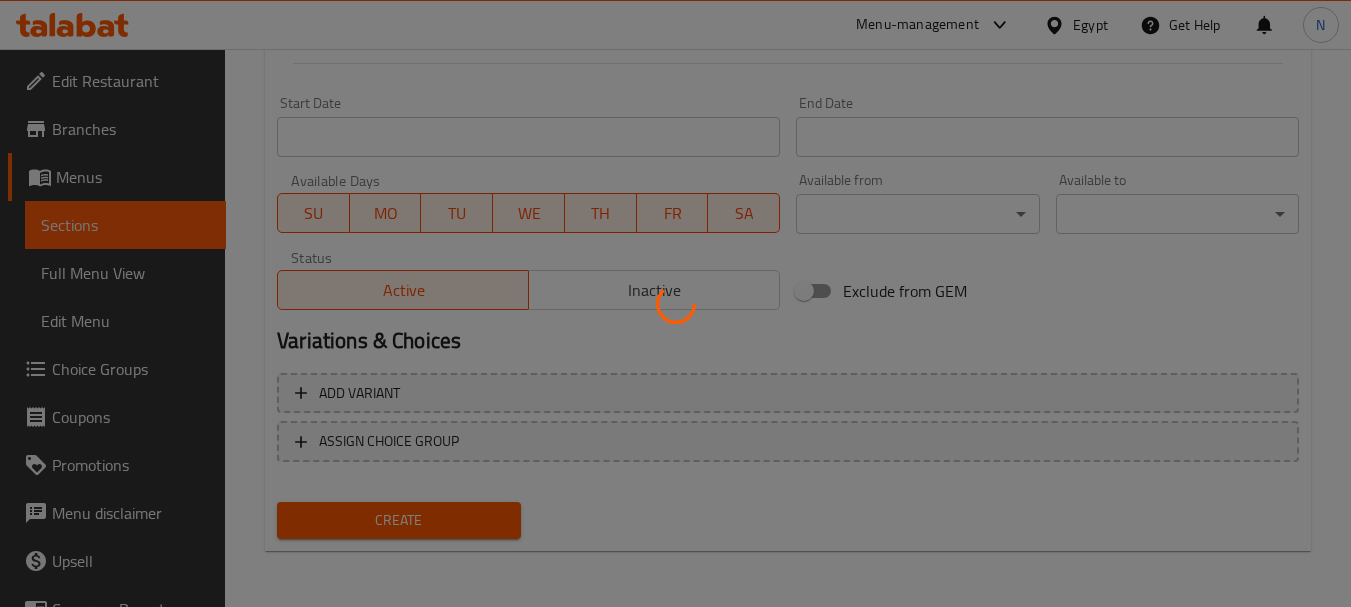 type 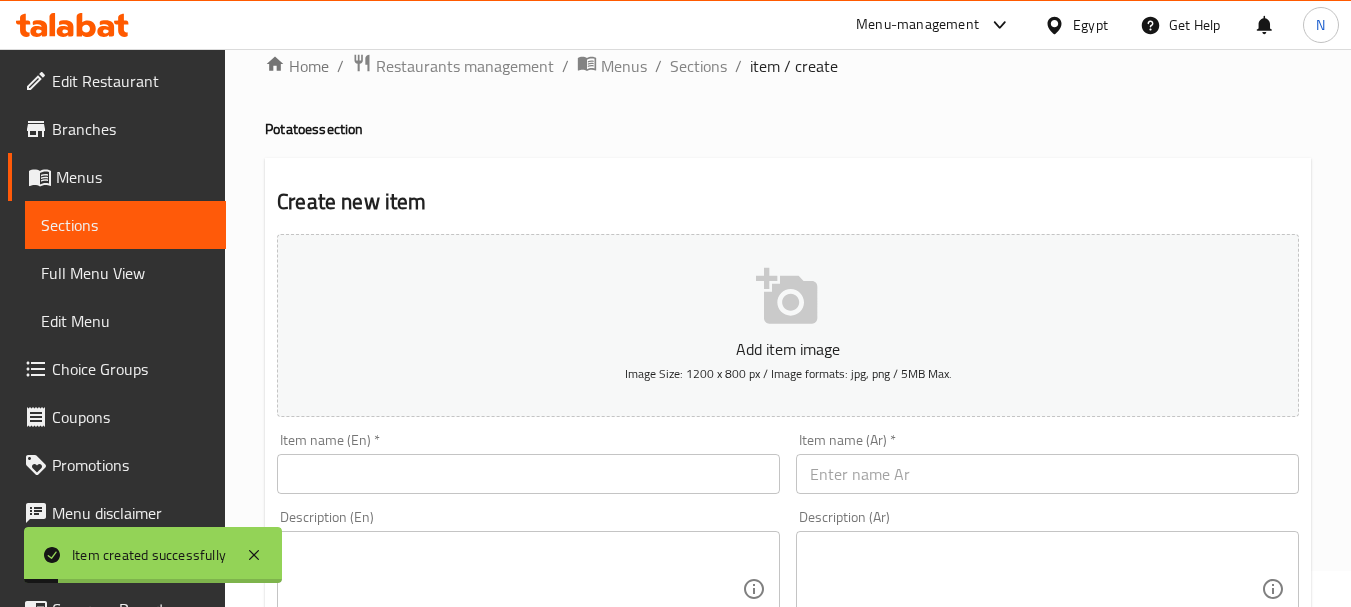 scroll, scrollTop: 0, scrollLeft: 0, axis: both 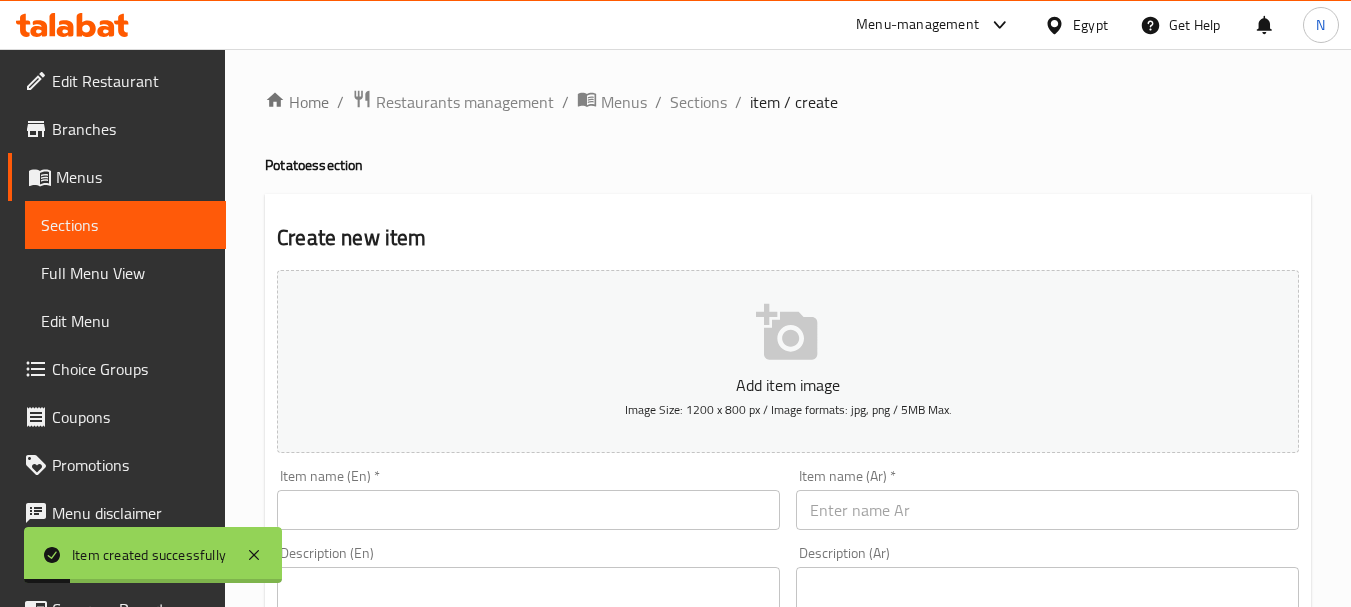click at bounding box center [1047, 510] 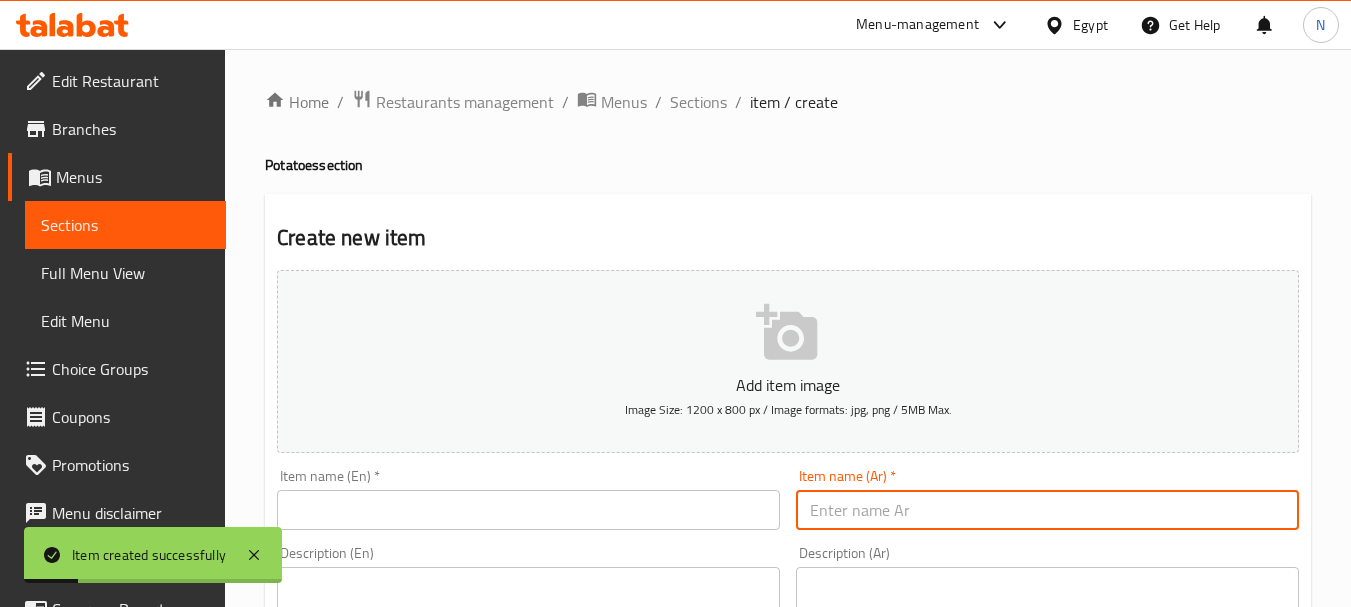 paste on "بطاطس سماش برجر" 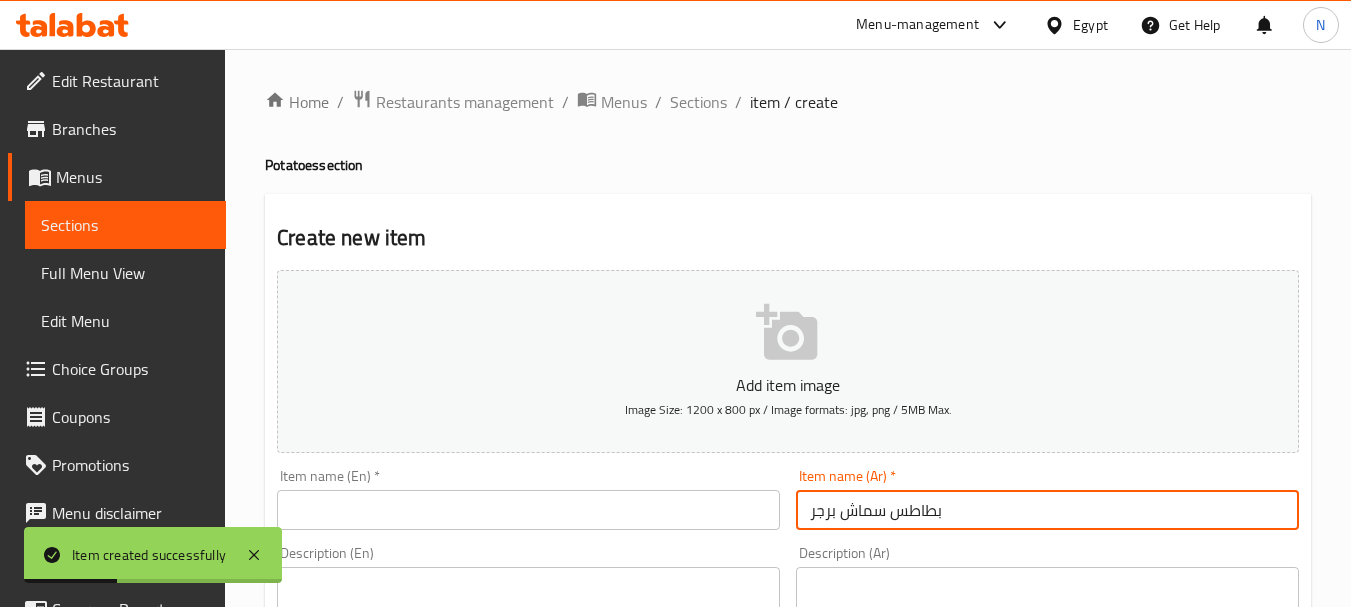 type on "بطاطس سماش برجر" 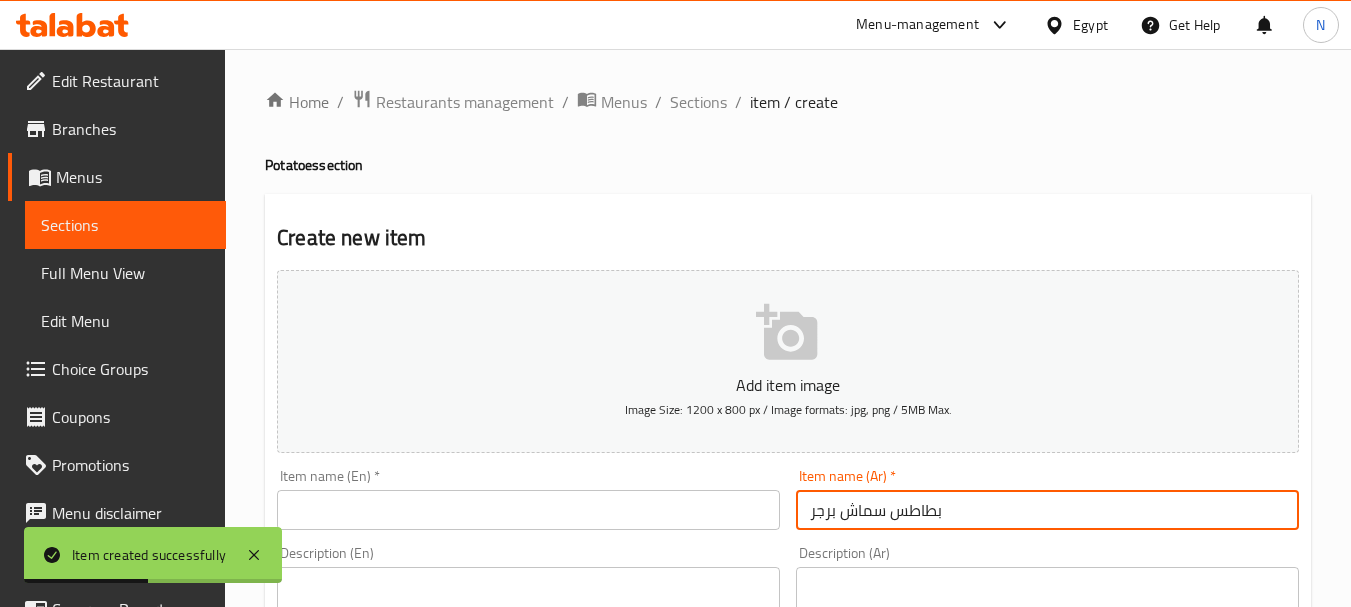 click at bounding box center [528, 510] 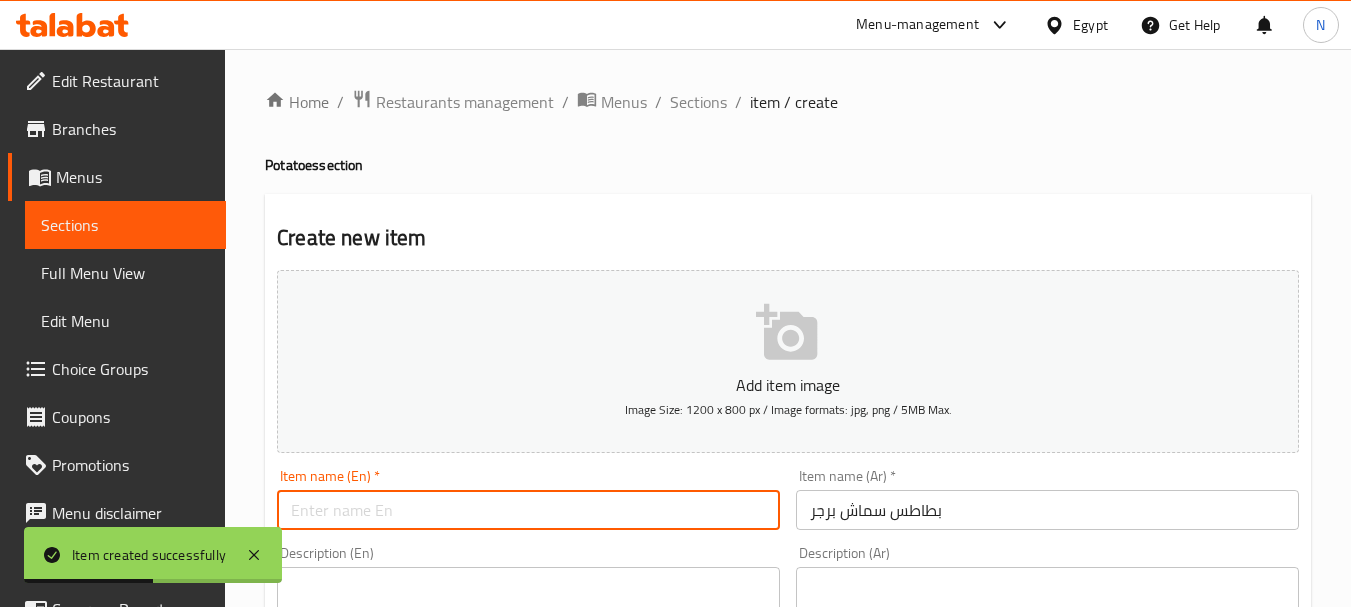 paste on "Smashburger Fries" 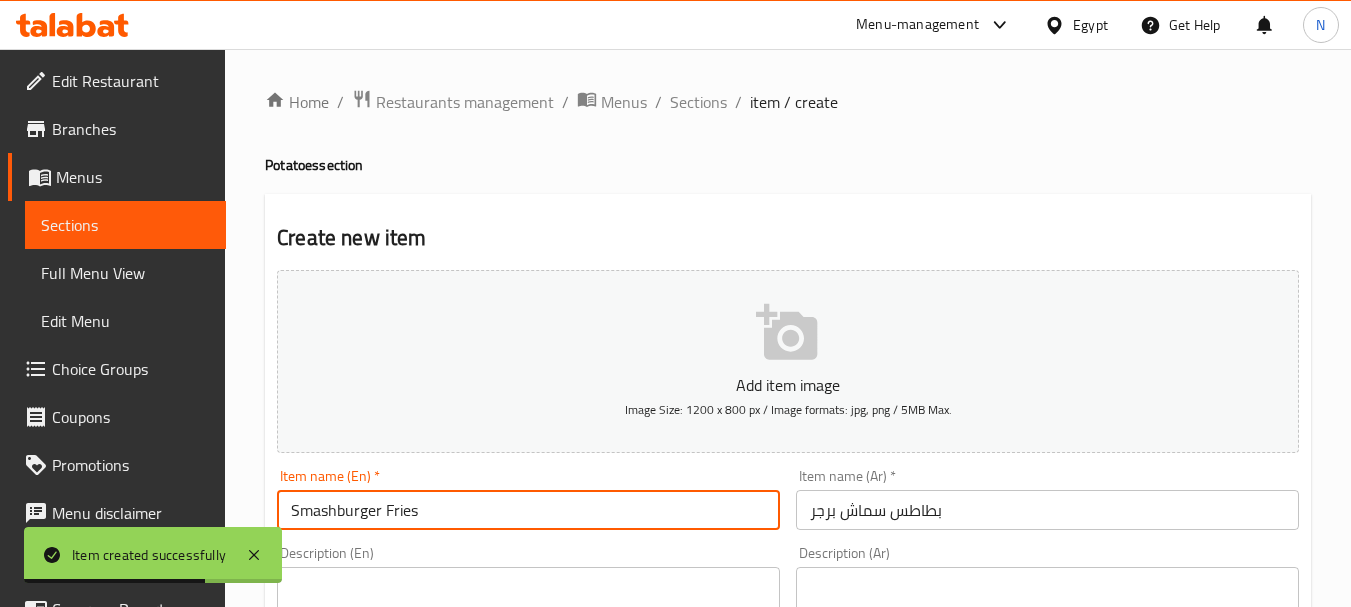 click on "Smashburger Fries" at bounding box center (528, 510) 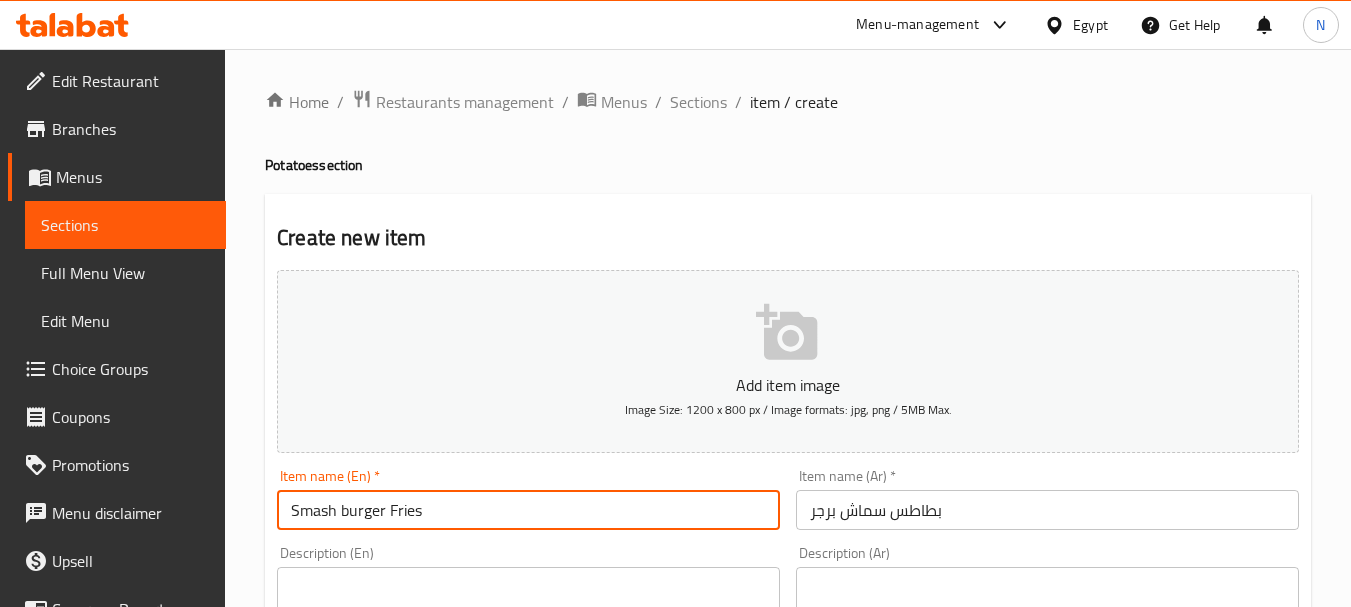 click on "Smash burger Fries" at bounding box center (528, 510) 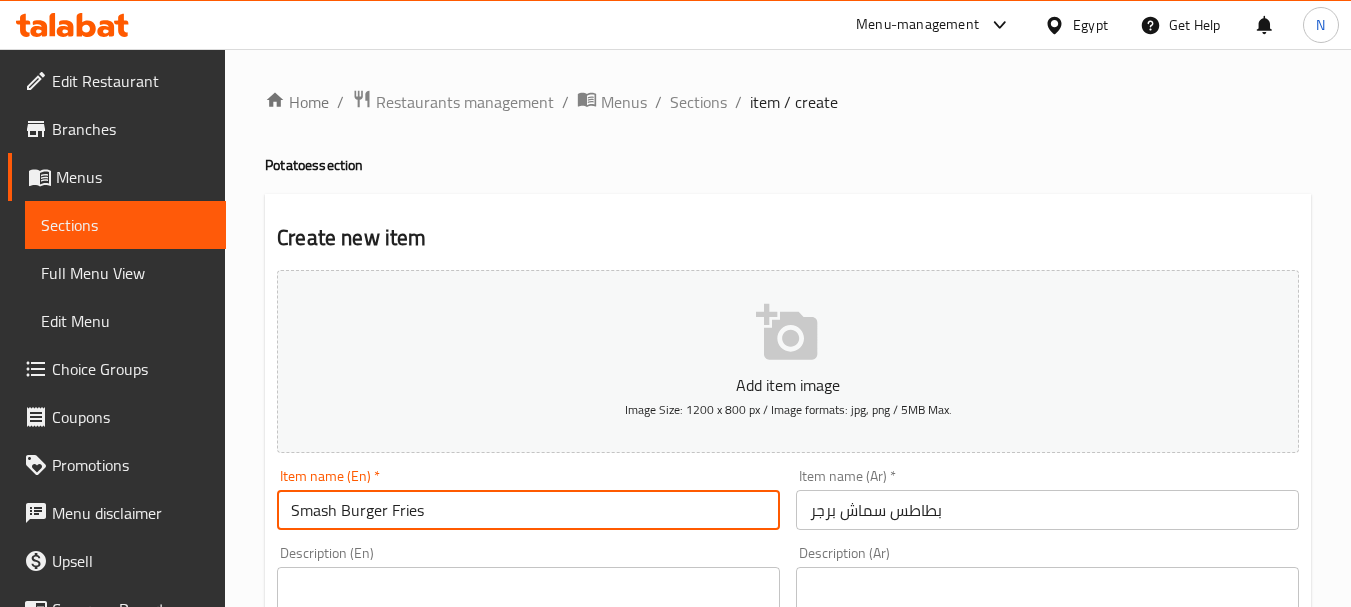 type on "Smash Burger Fries" 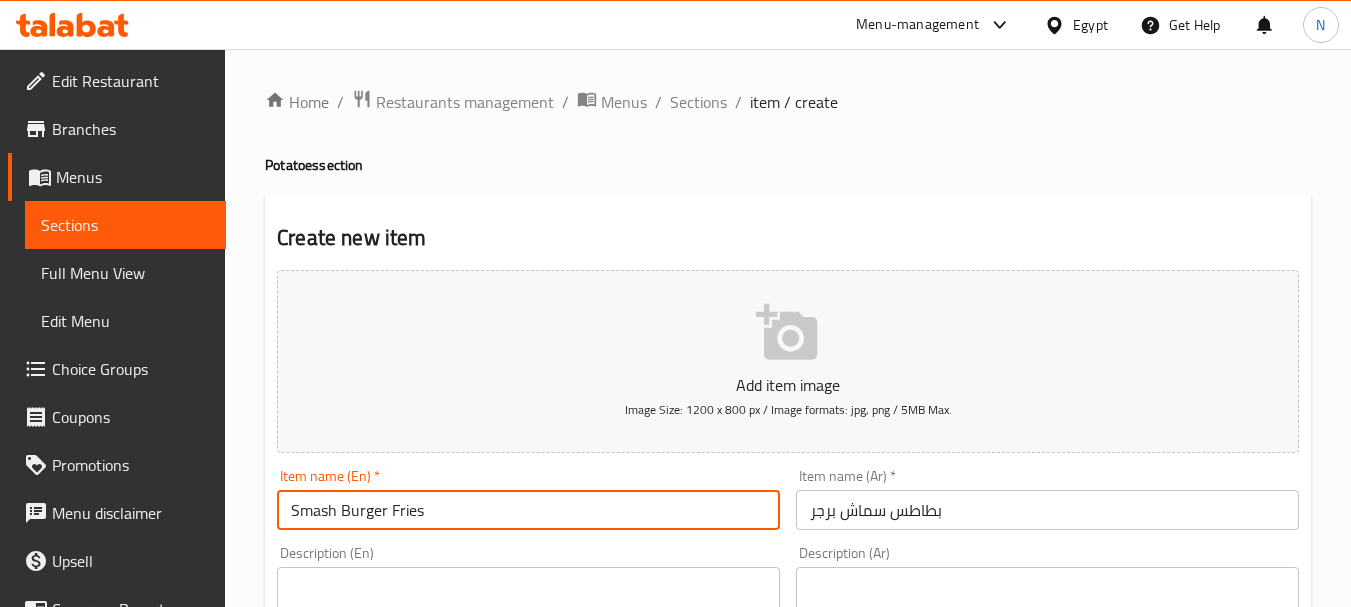 scroll, scrollTop: 531, scrollLeft: 0, axis: vertical 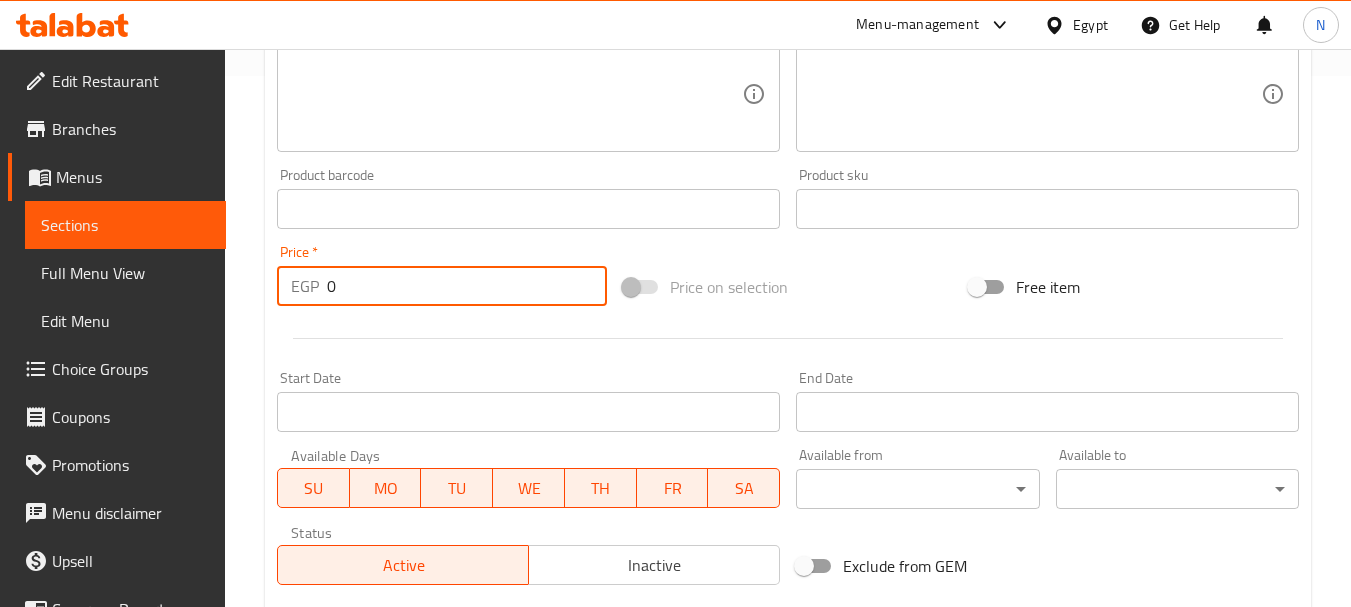 drag, startPoint x: 387, startPoint y: 288, endPoint x: 295, endPoint y: 294, distance: 92.19544 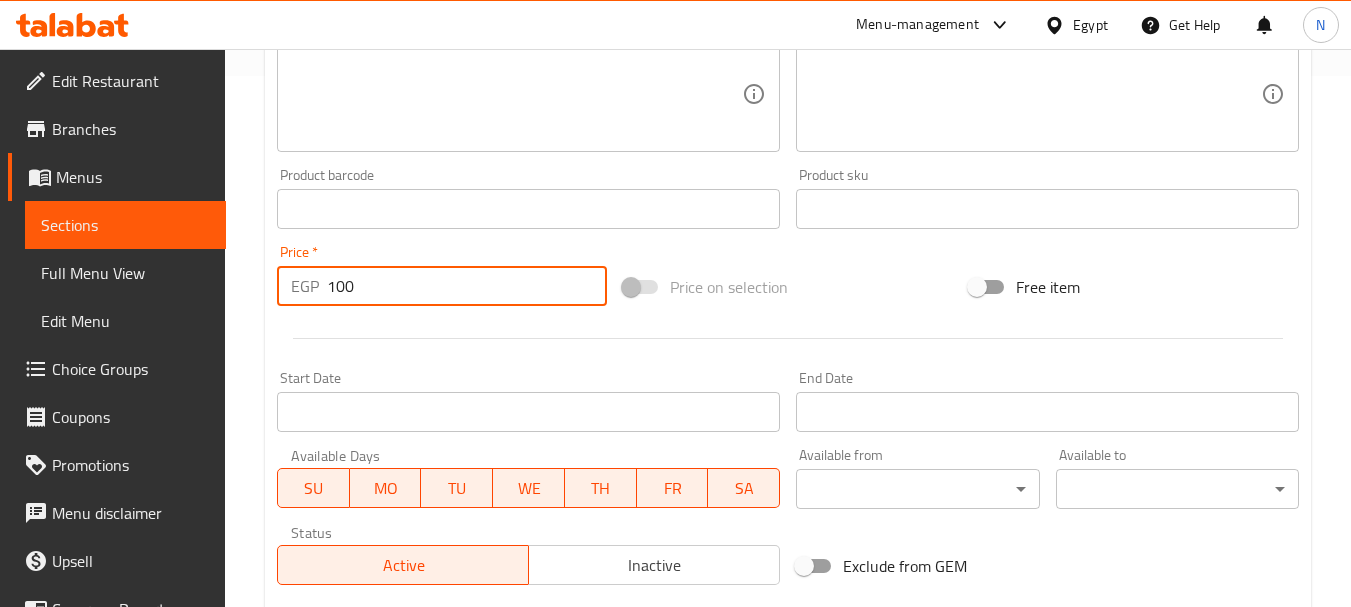 type on "100" 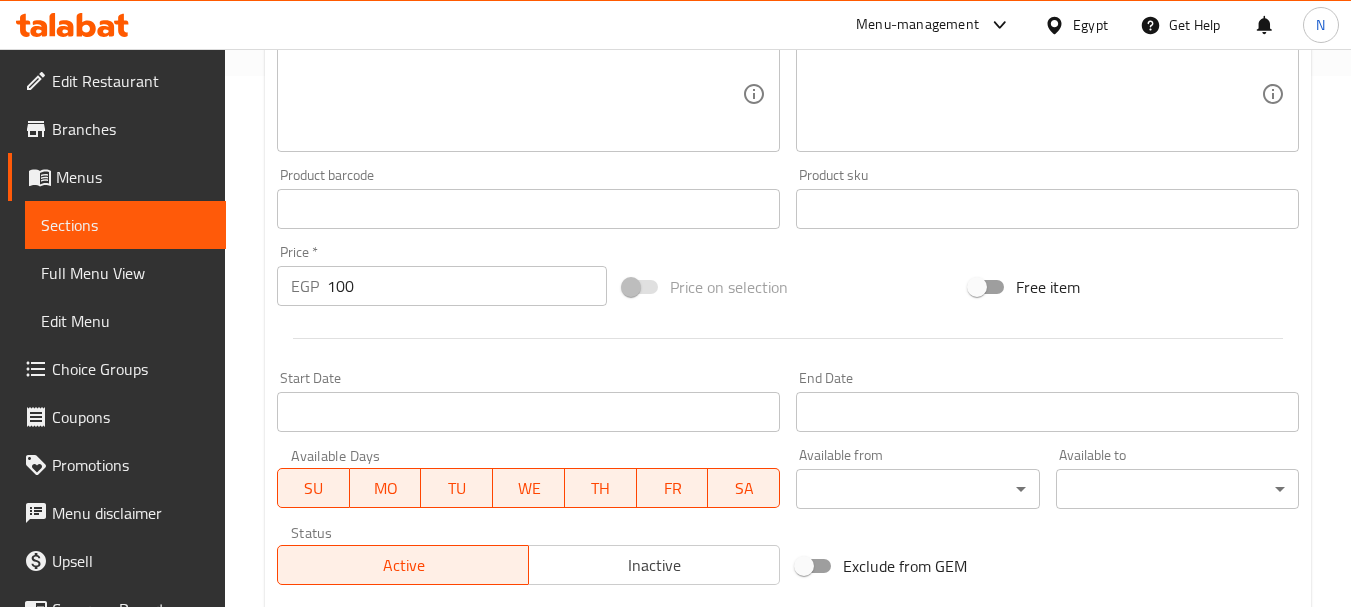 click on "Price on selection" at bounding box center [700, 287] 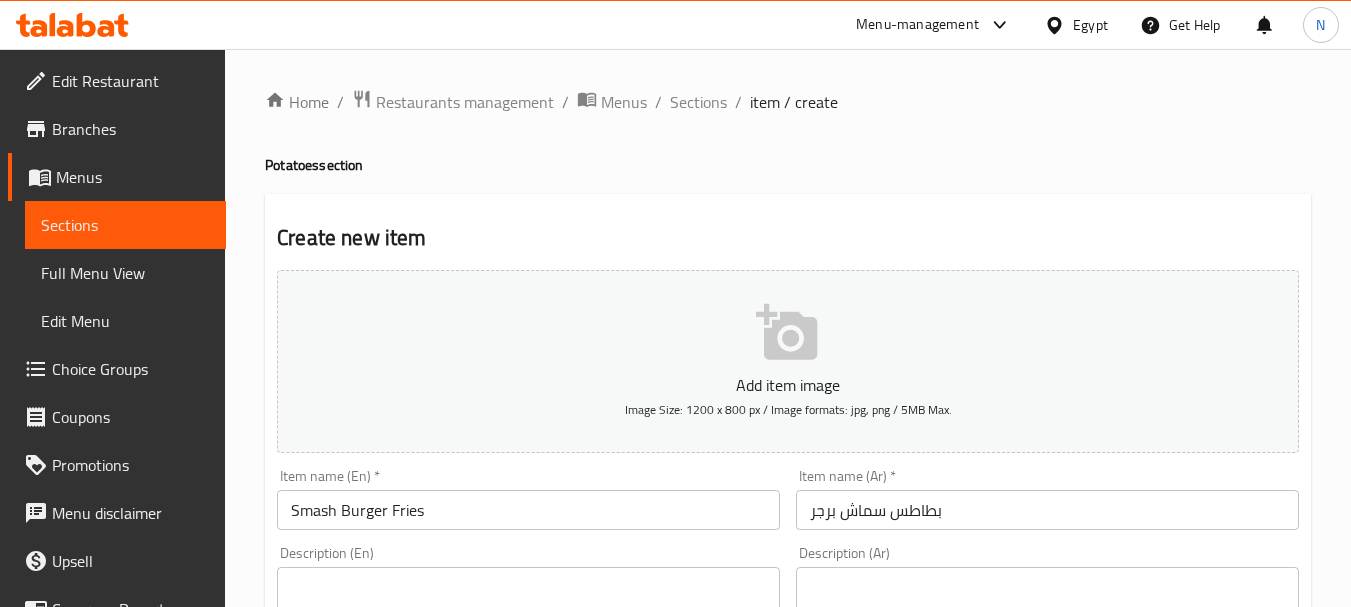 scroll, scrollTop: 806, scrollLeft: 0, axis: vertical 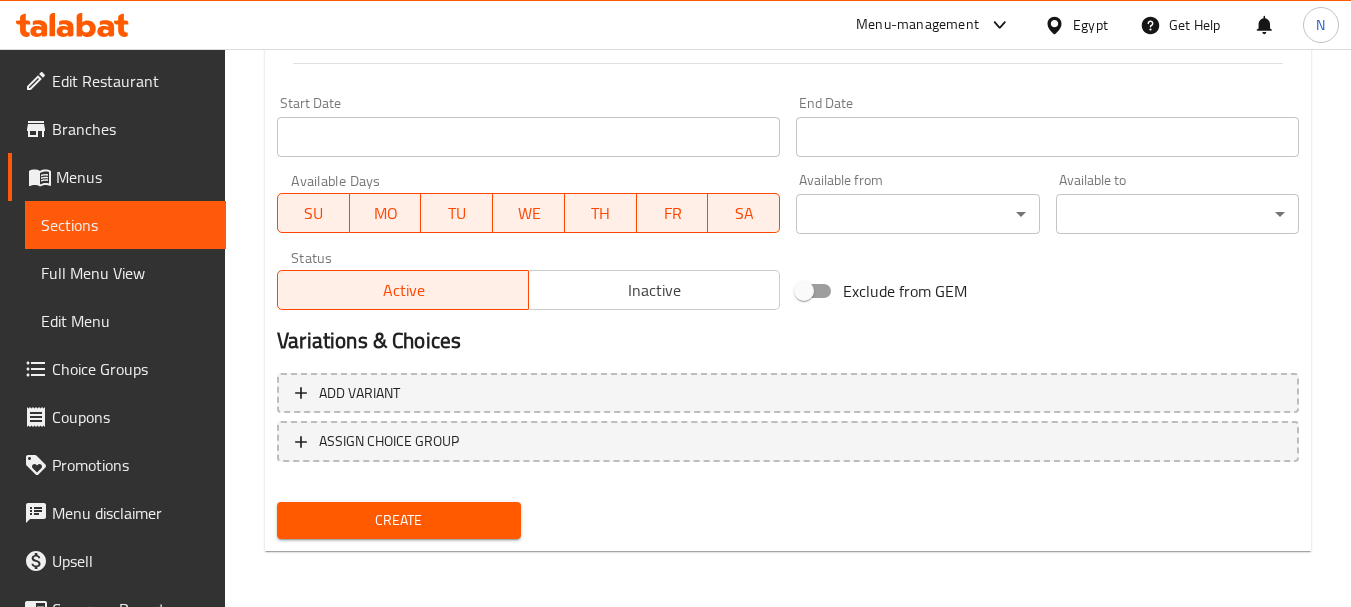 click on "Create" at bounding box center (398, 520) 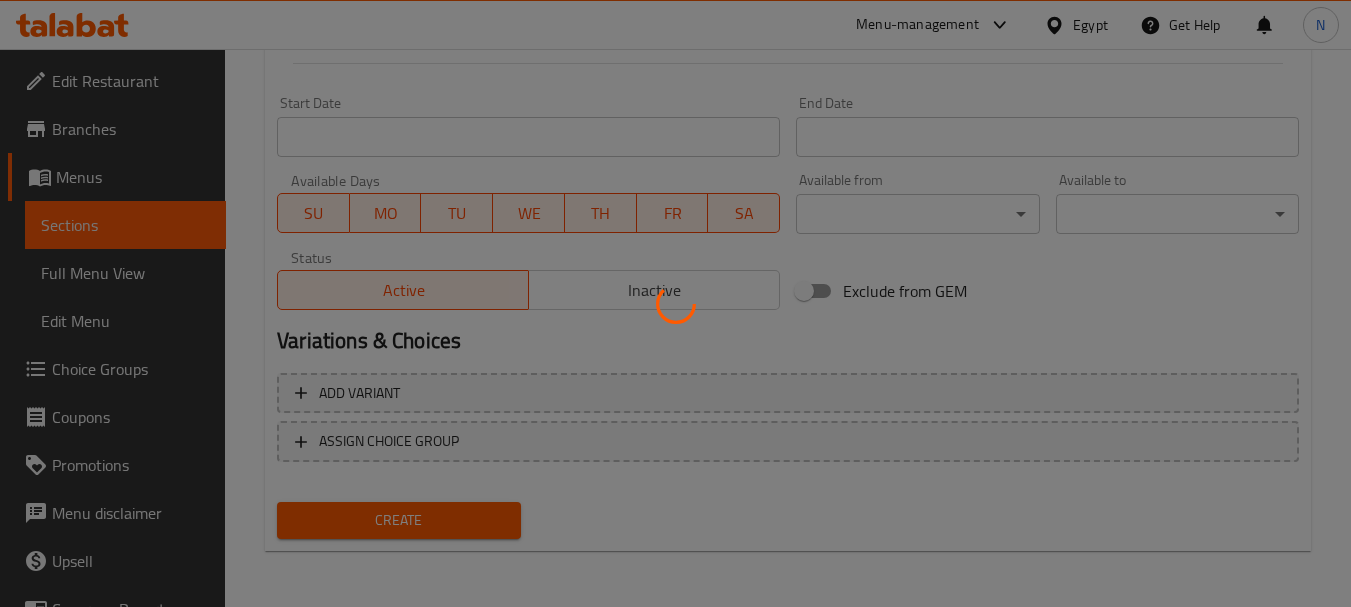 type 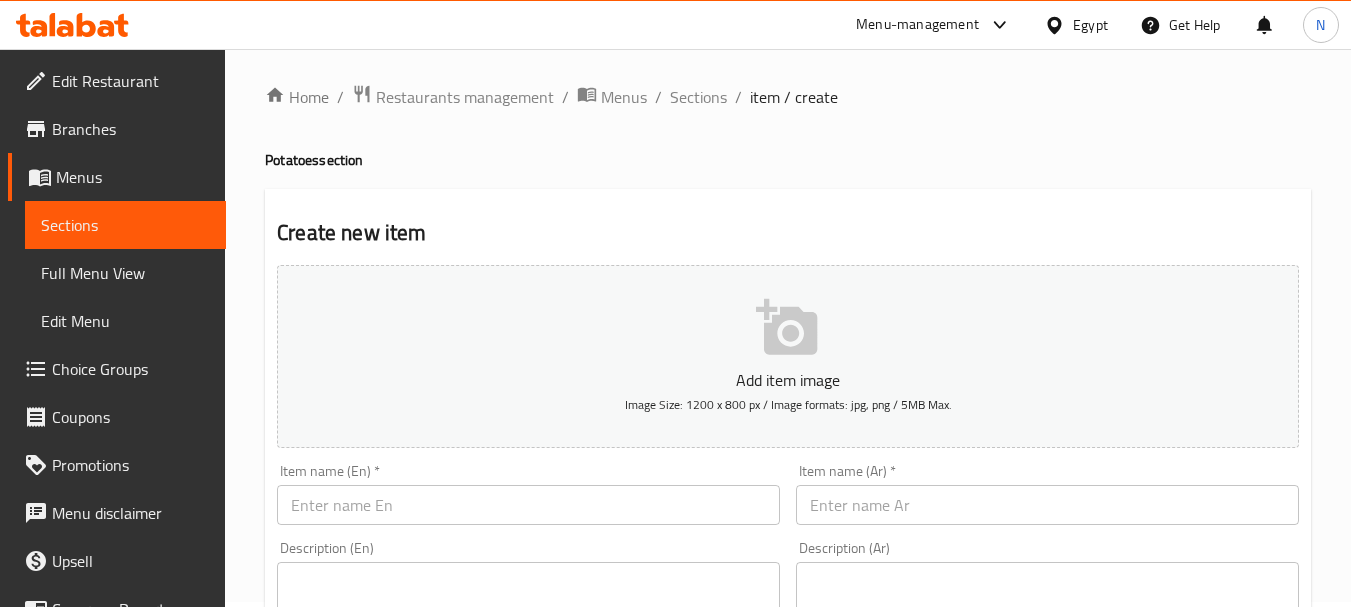 scroll, scrollTop: 0, scrollLeft: 0, axis: both 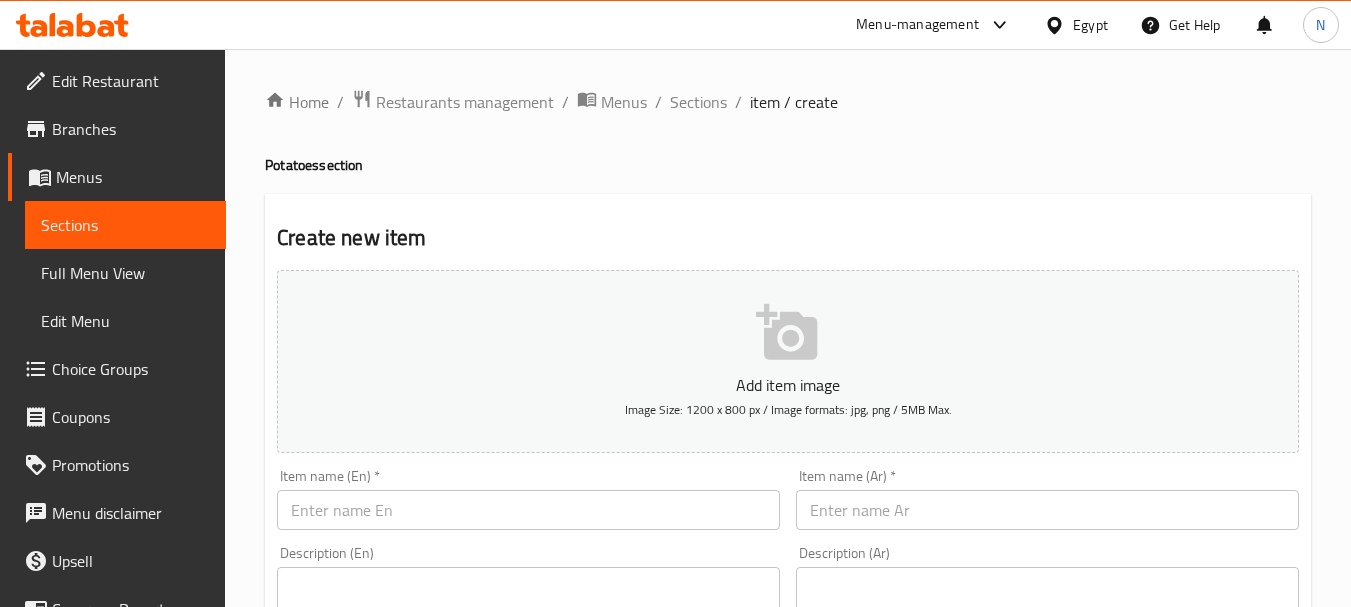 click at bounding box center (1047, 510) 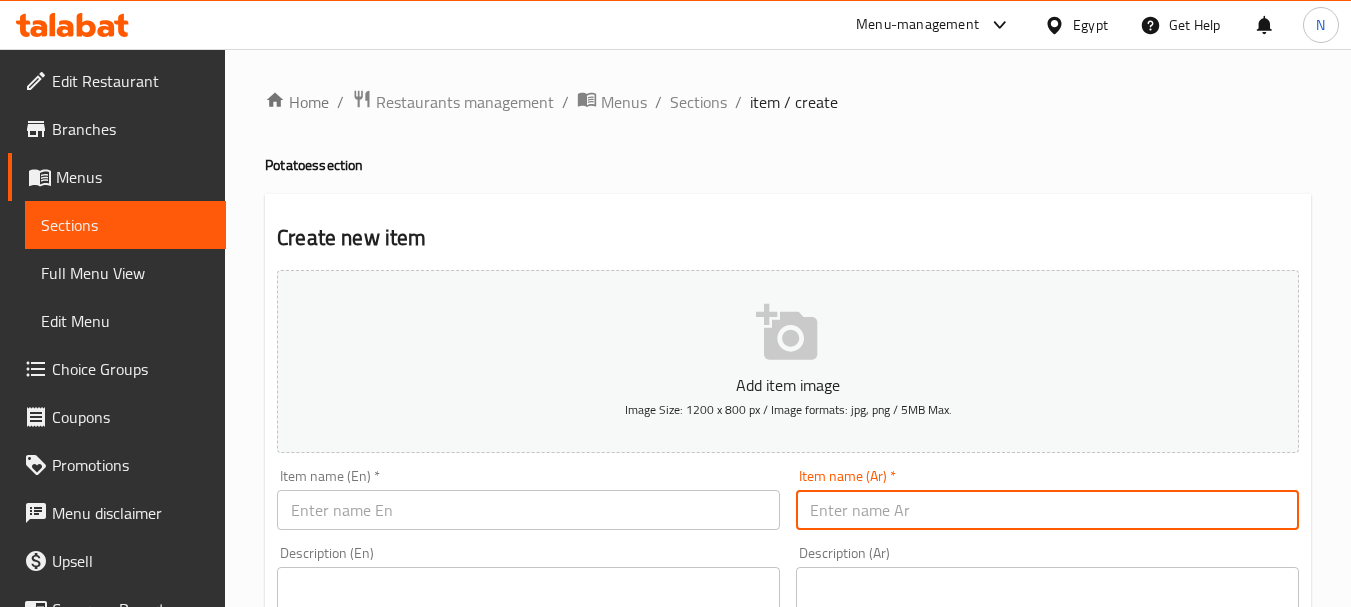paste on "بطاطس كفتة" 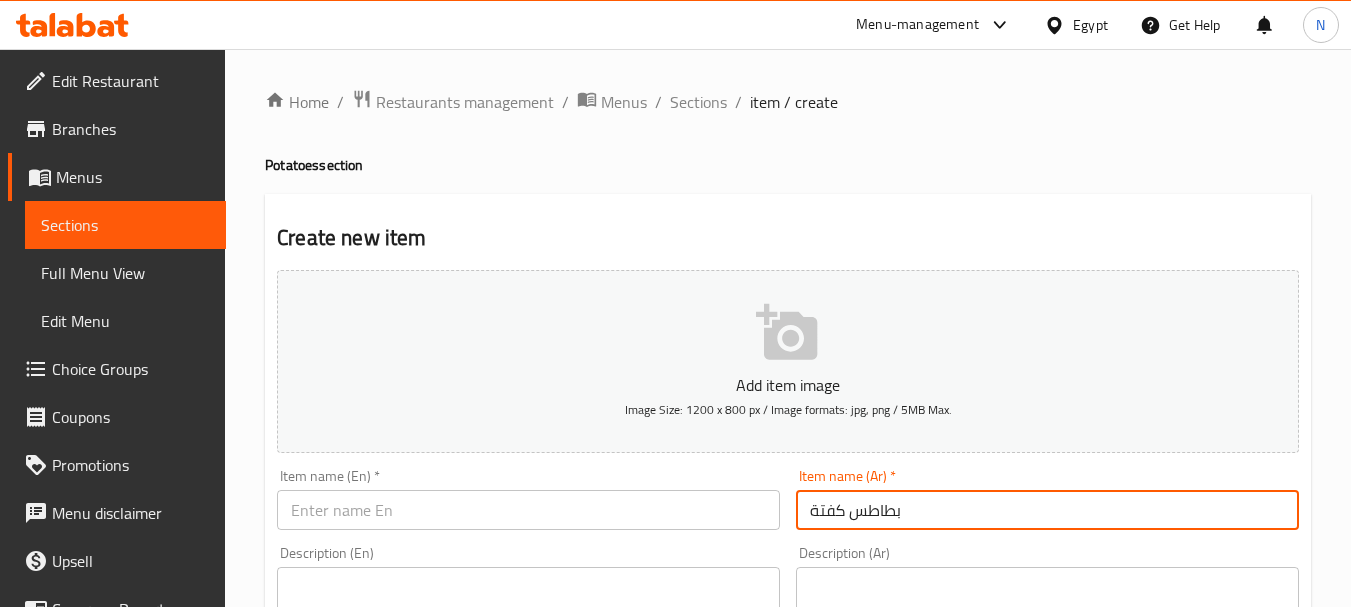 type on "بطاطس كفتة" 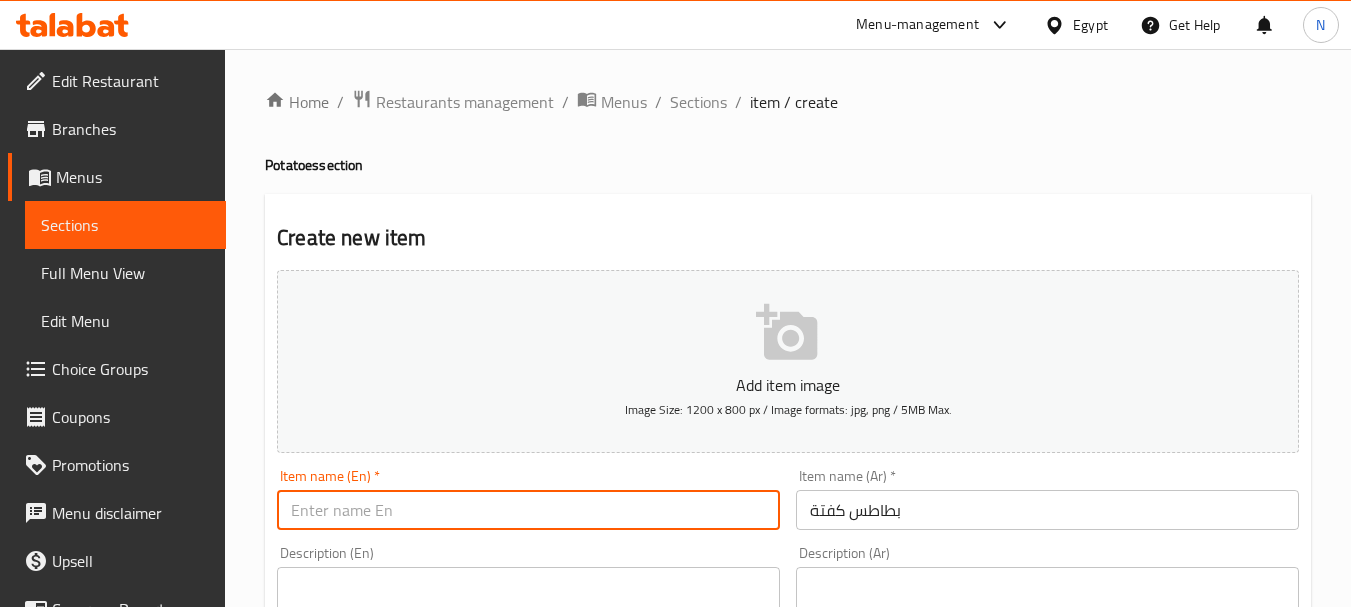 paste on "Potato kofta" 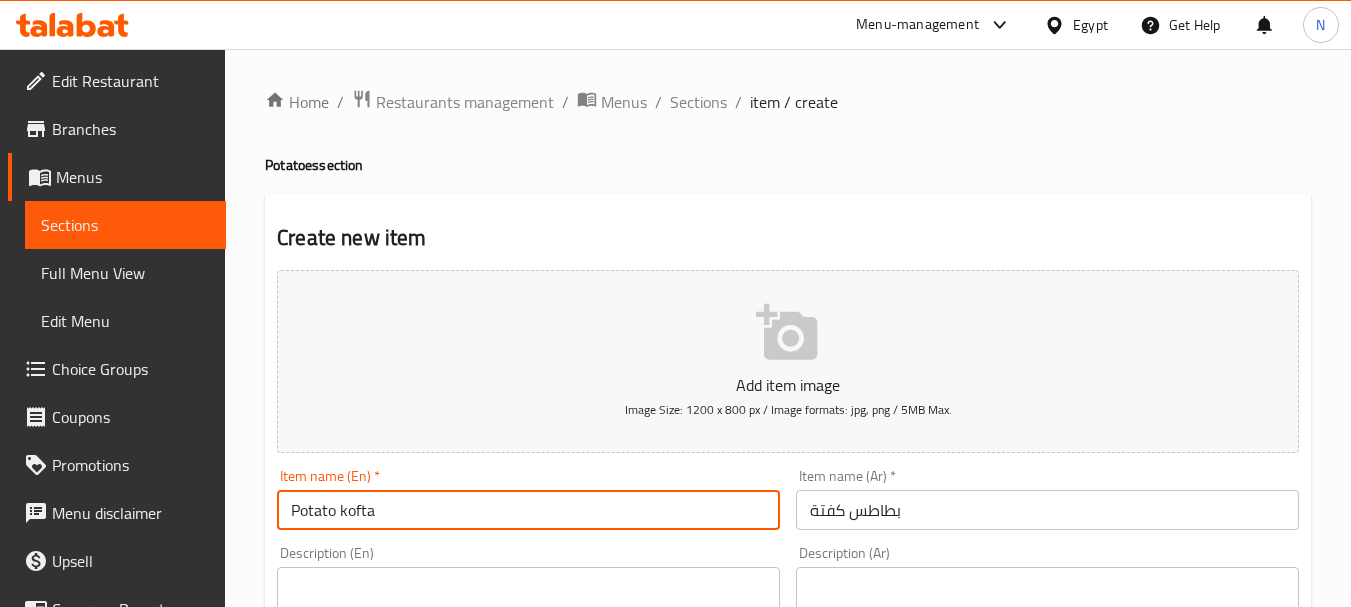 click on "Potato kofta" at bounding box center [528, 510] 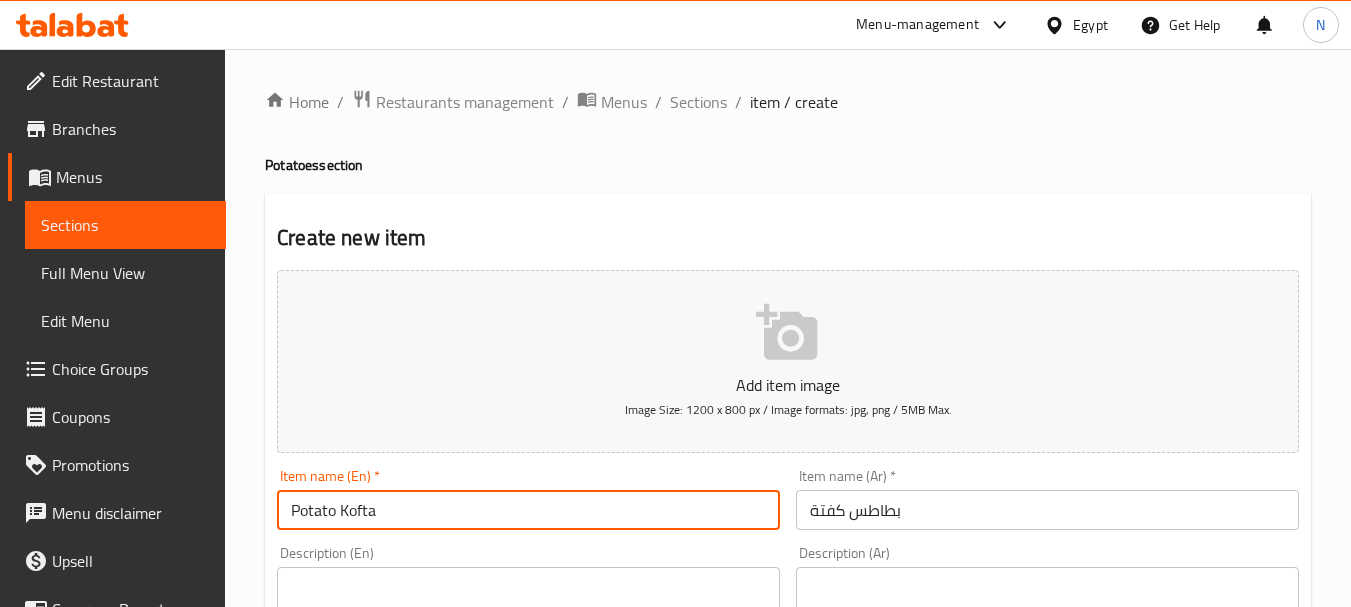 type on "Potato Kofta" 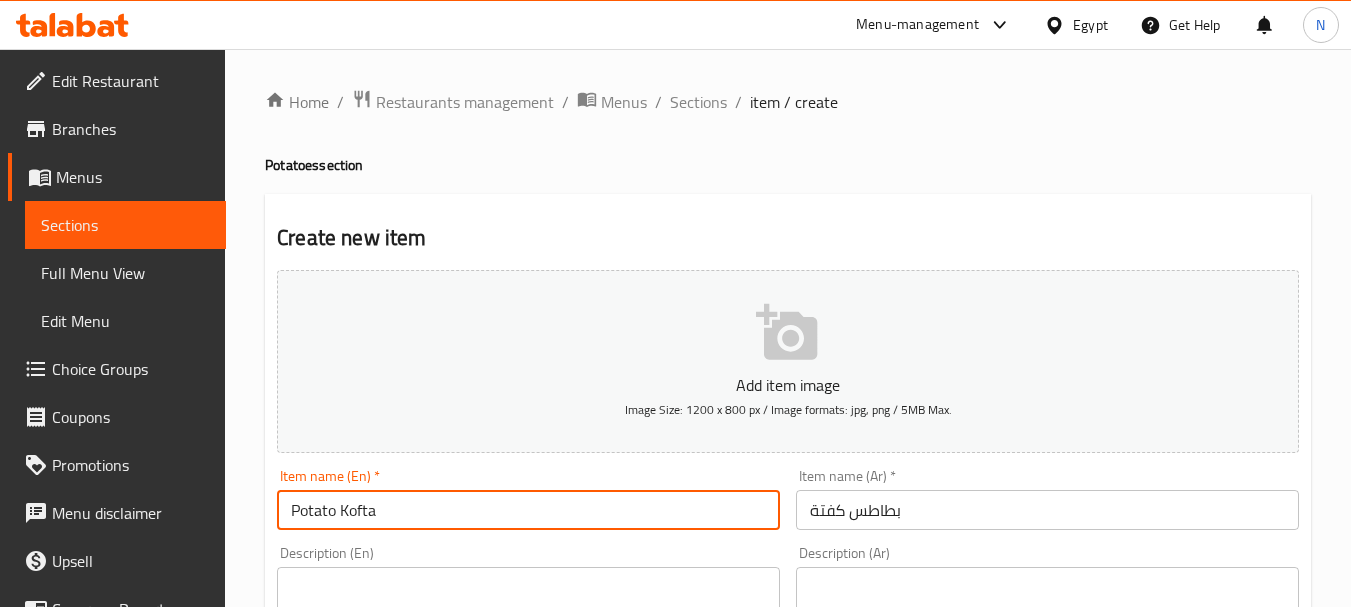 scroll, scrollTop: 531, scrollLeft: 0, axis: vertical 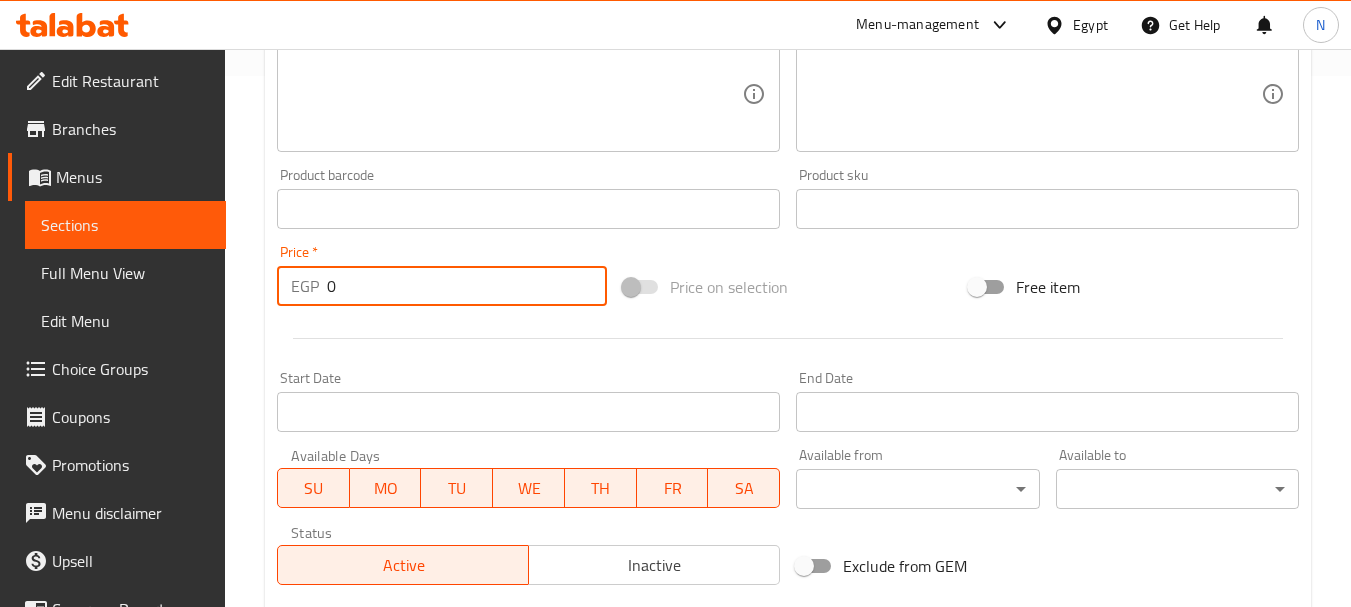 drag, startPoint x: 370, startPoint y: 278, endPoint x: 320, endPoint y: 291, distance: 51.662365 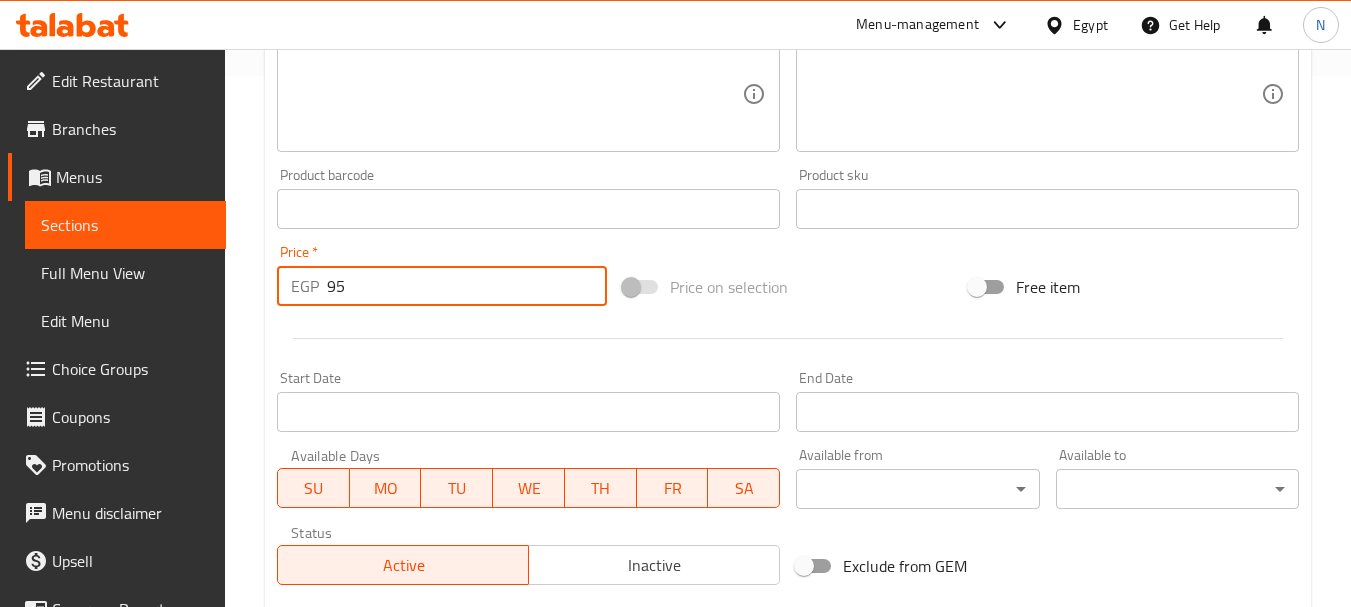 type on "95" 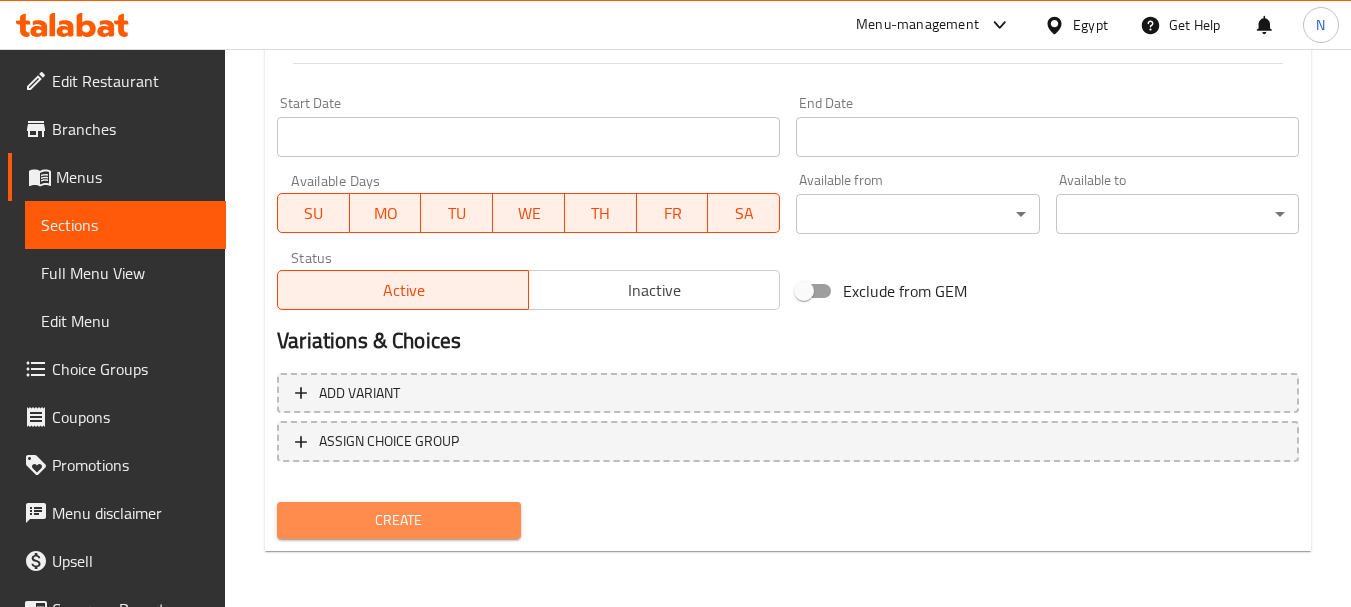click on "Create" at bounding box center [398, 520] 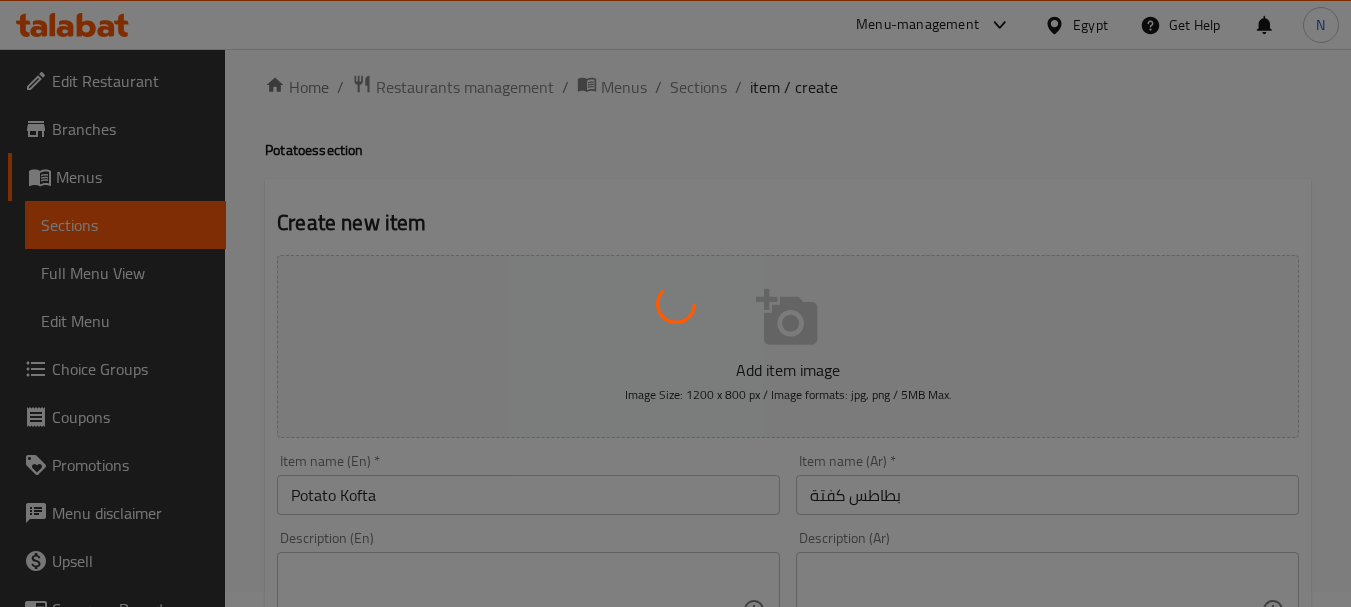 scroll, scrollTop: 0, scrollLeft: 0, axis: both 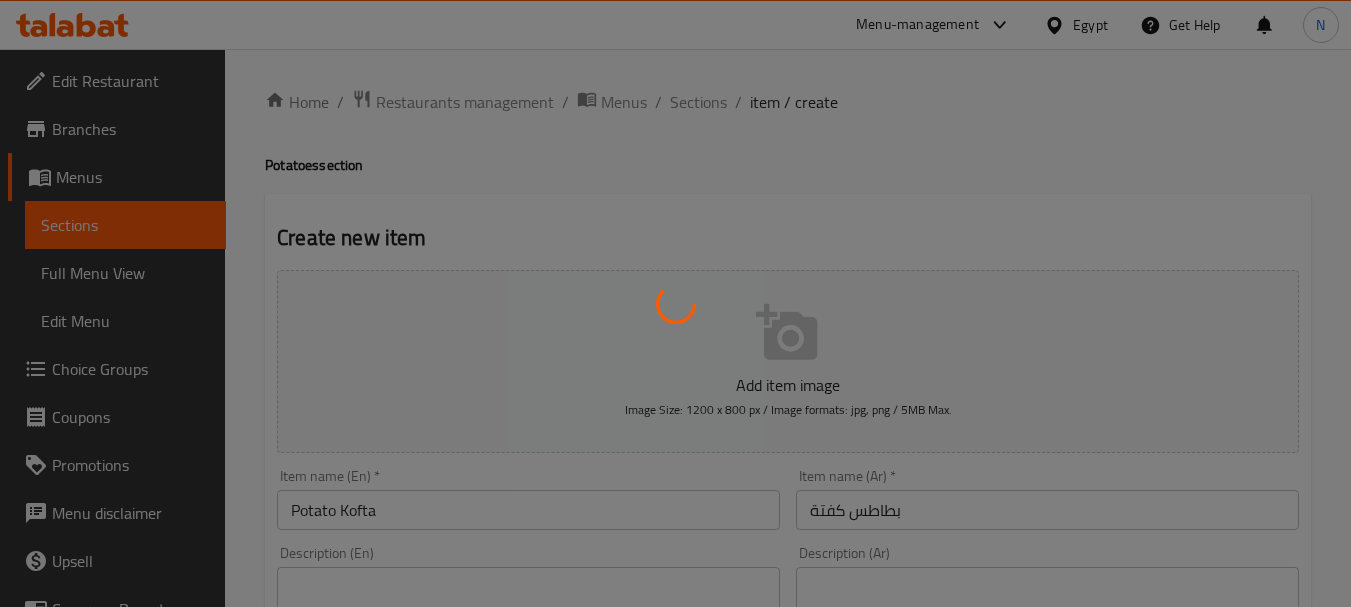 type 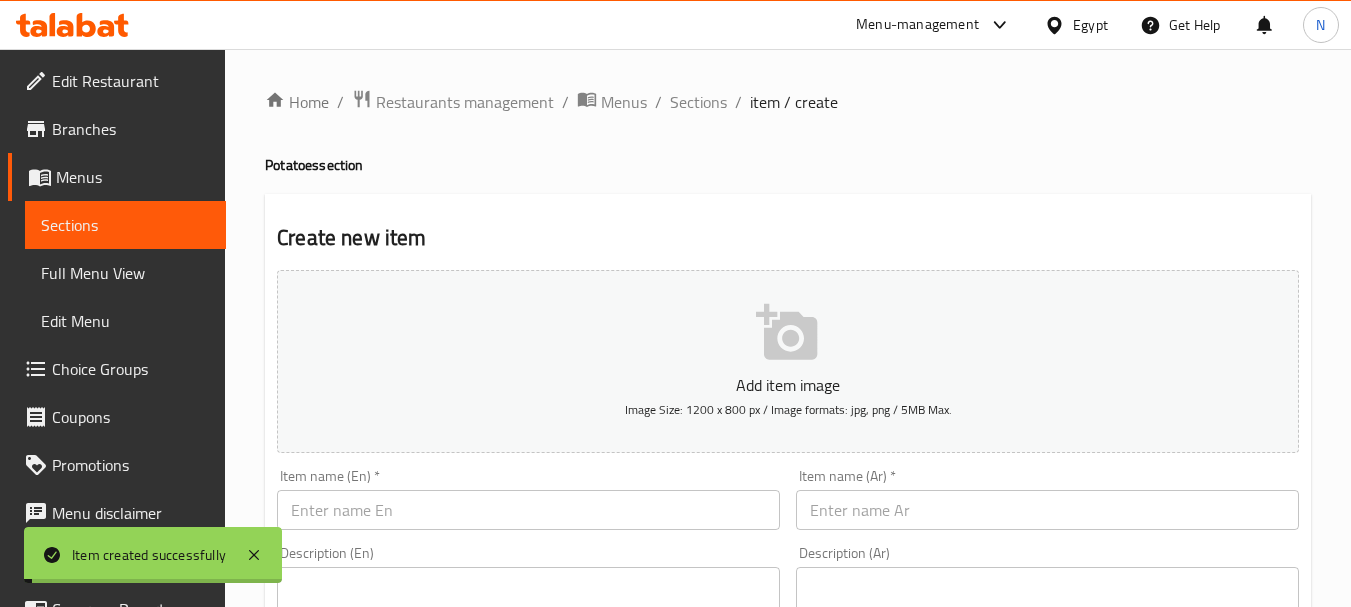 click at bounding box center [1047, 510] 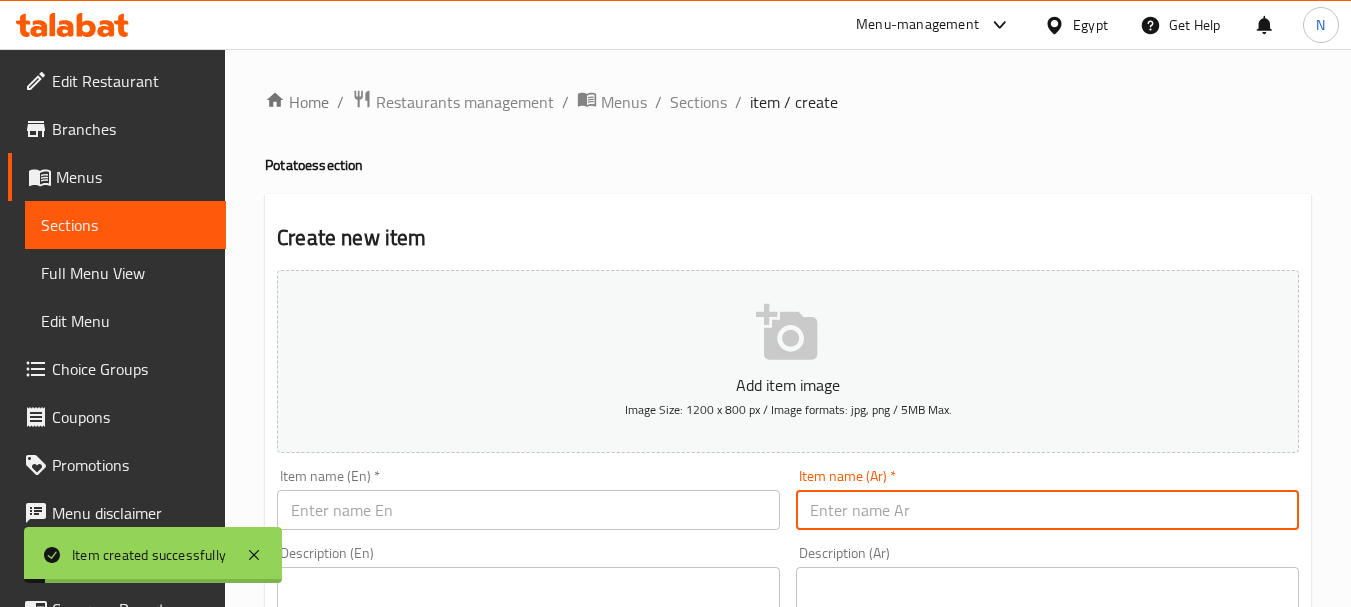 paste on "بطاطس شيش" 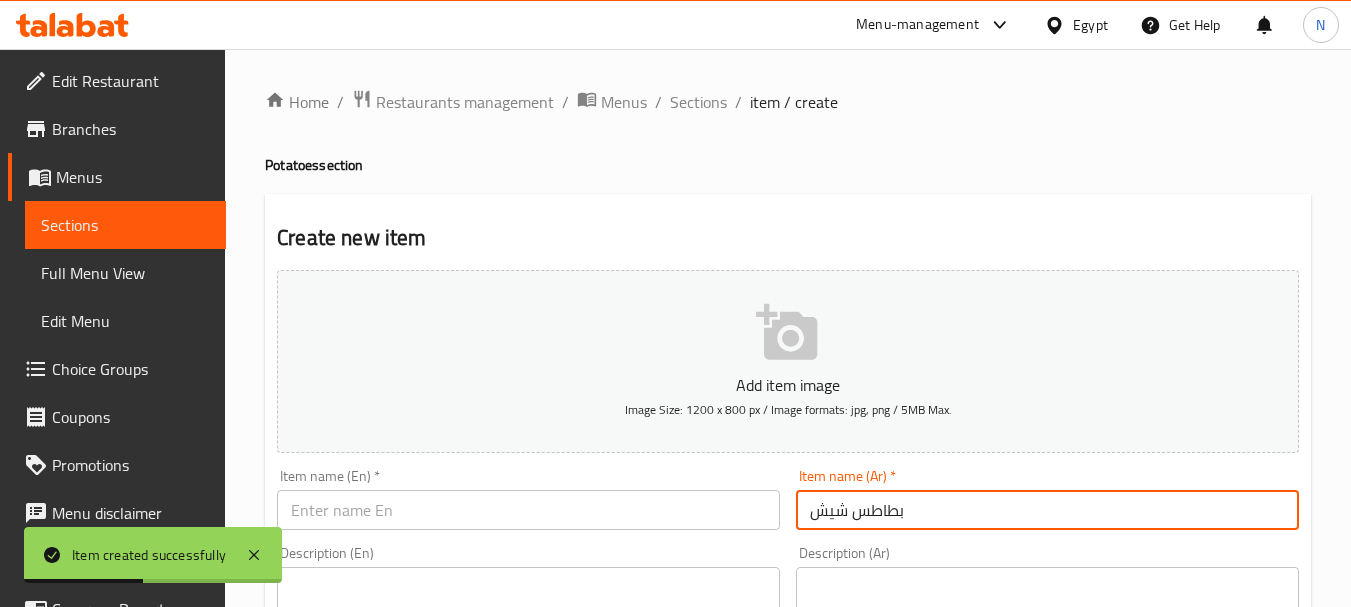 type on "بطاطس شيش" 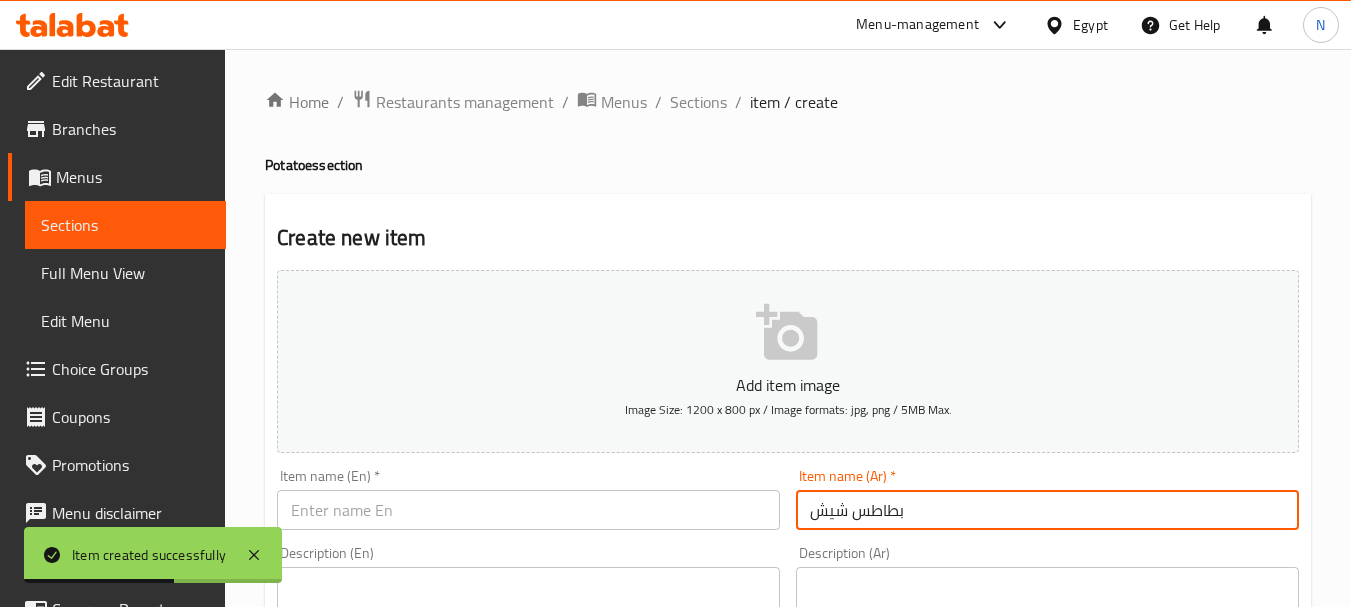 click on "Item name (En)   * Item name (En)  *" at bounding box center [528, 499] 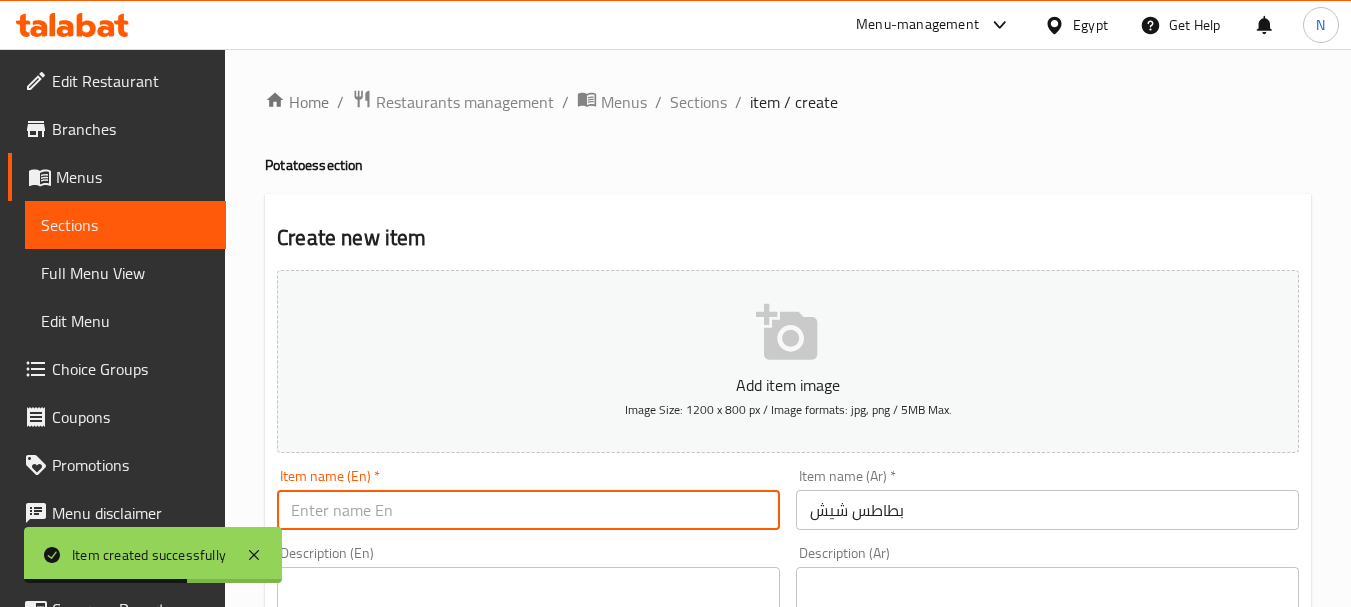 click at bounding box center [528, 510] 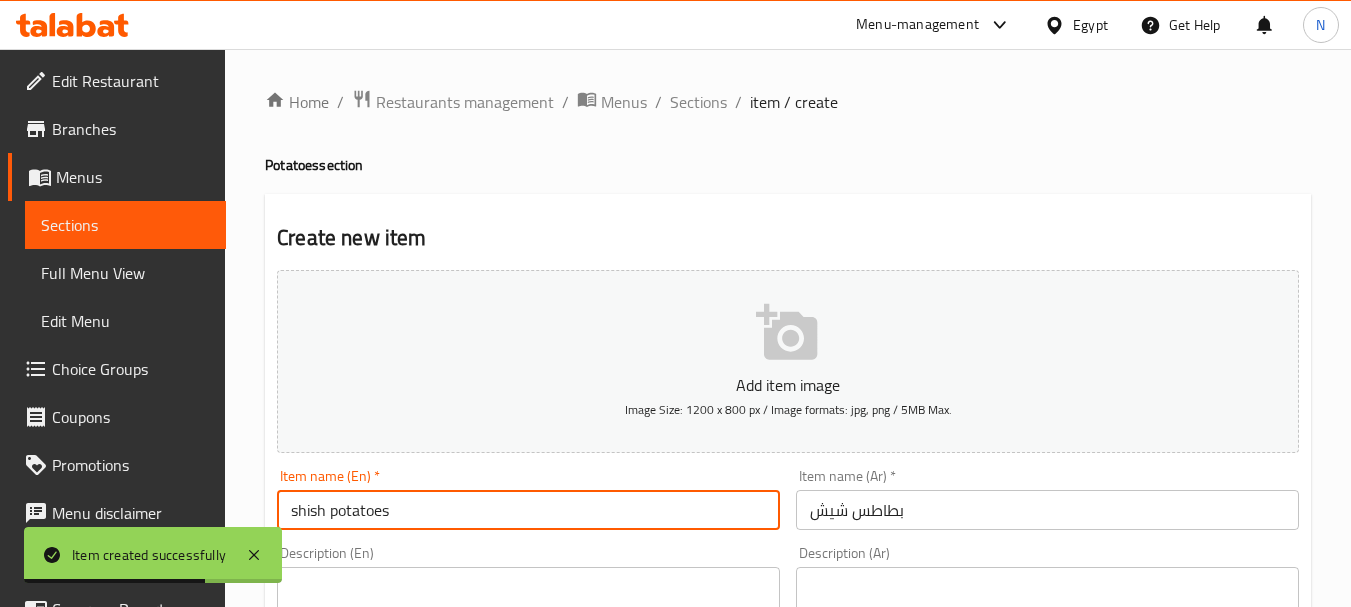 click on "shish potatoes" at bounding box center [528, 510] 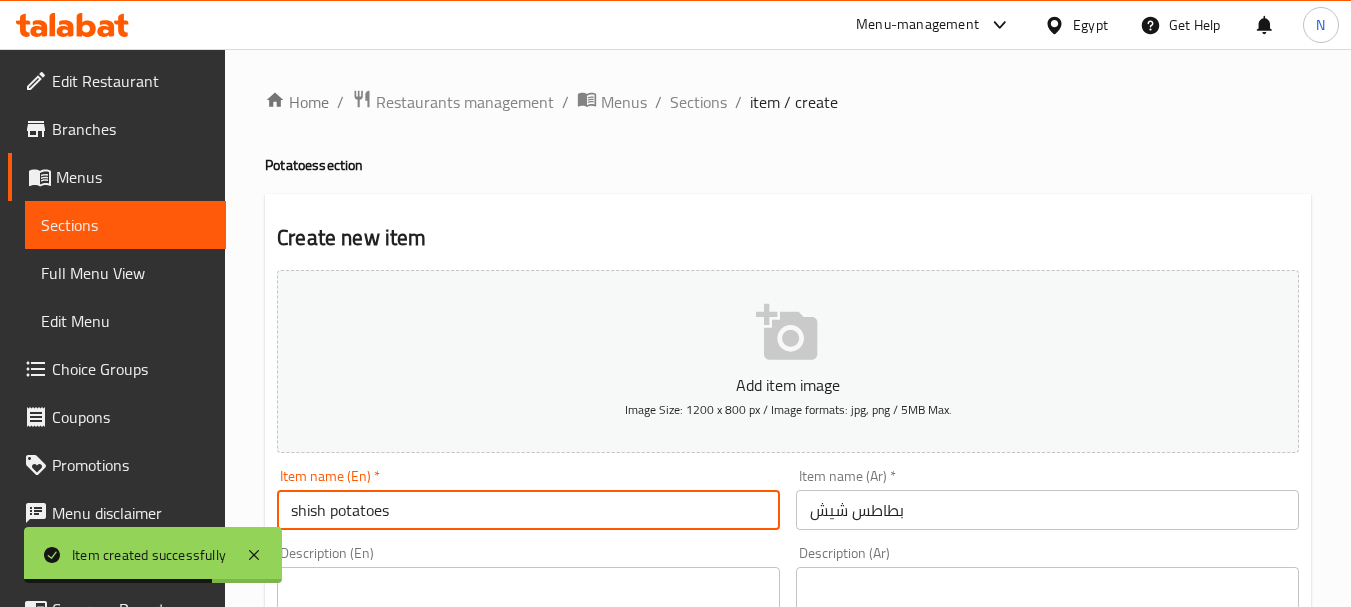 click on "shish potatoes" at bounding box center [528, 510] 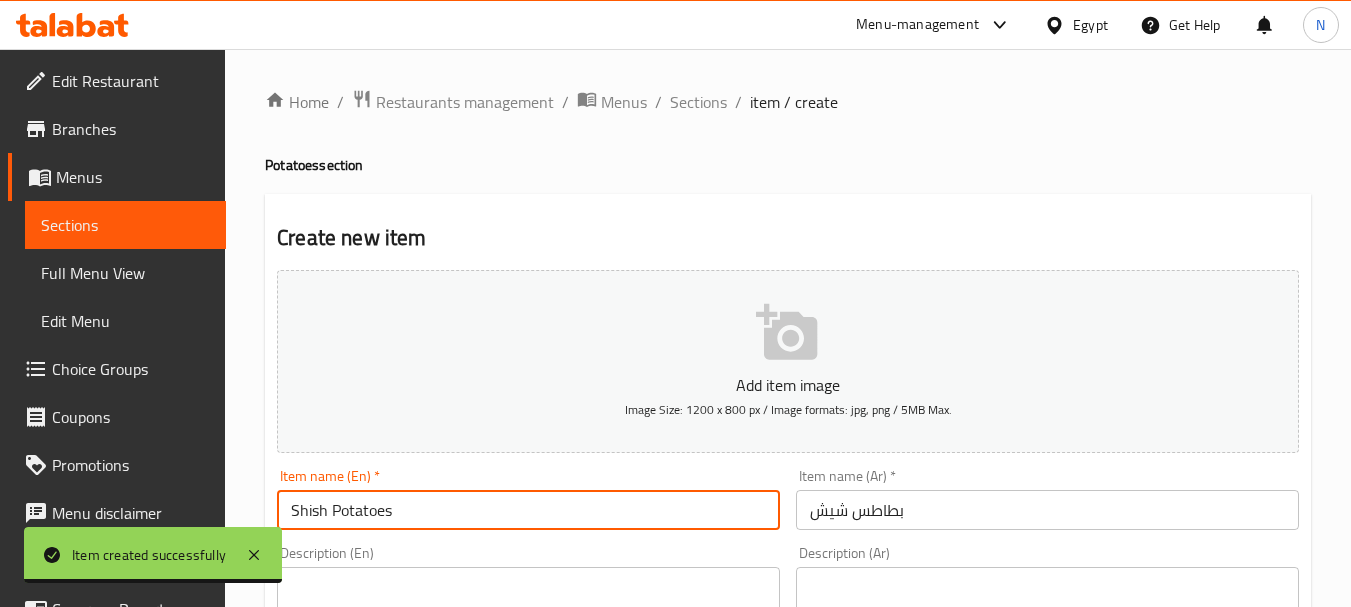 scroll, scrollTop: 531, scrollLeft: 0, axis: vertical 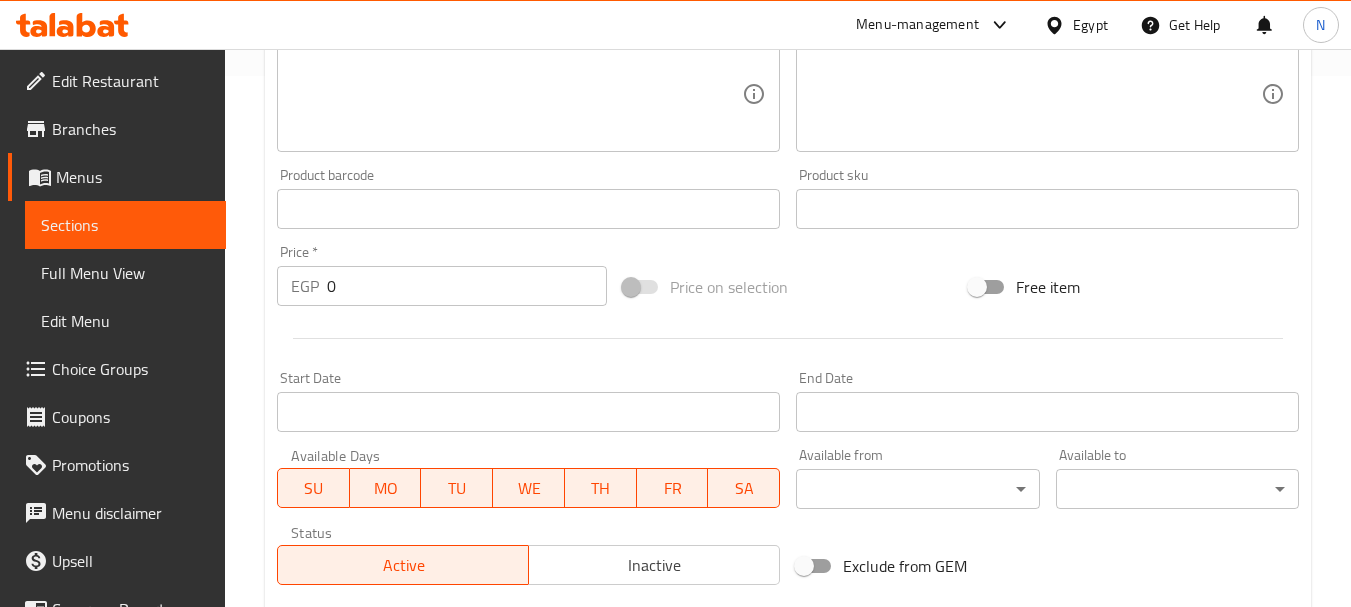 type on "Shish Potatoes" 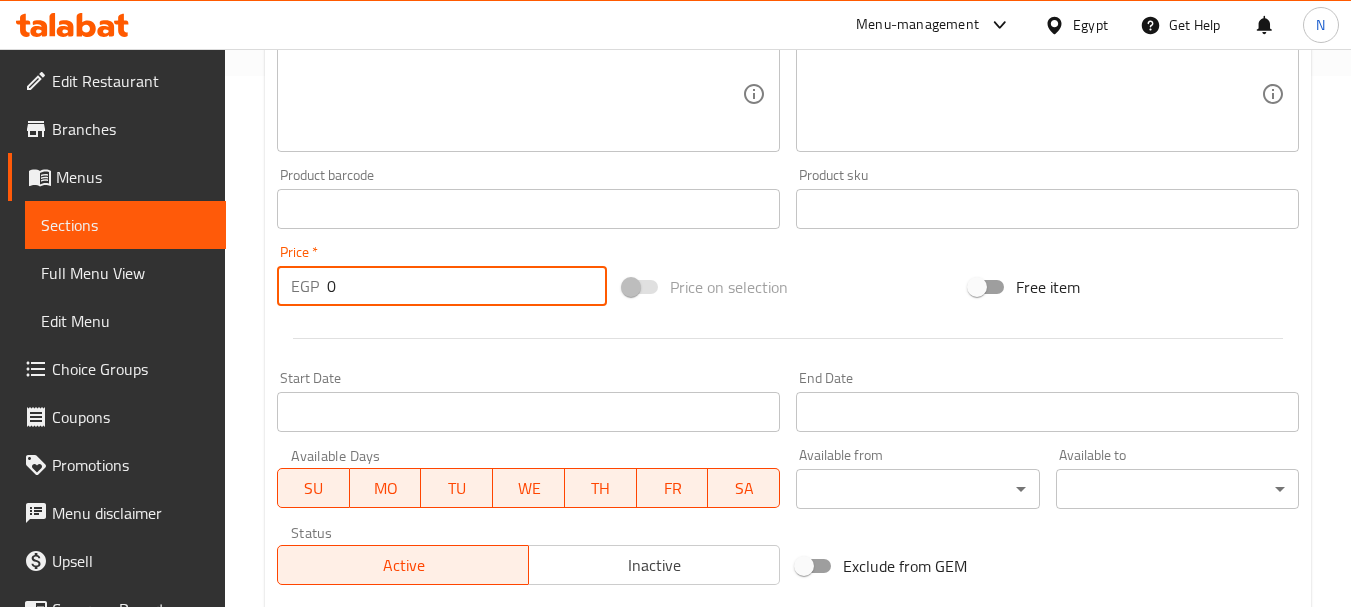 drag, startPoint x: 353, startPoint y: 289, endPoint x: 315, endPoint y: 290, distance: 38.013157 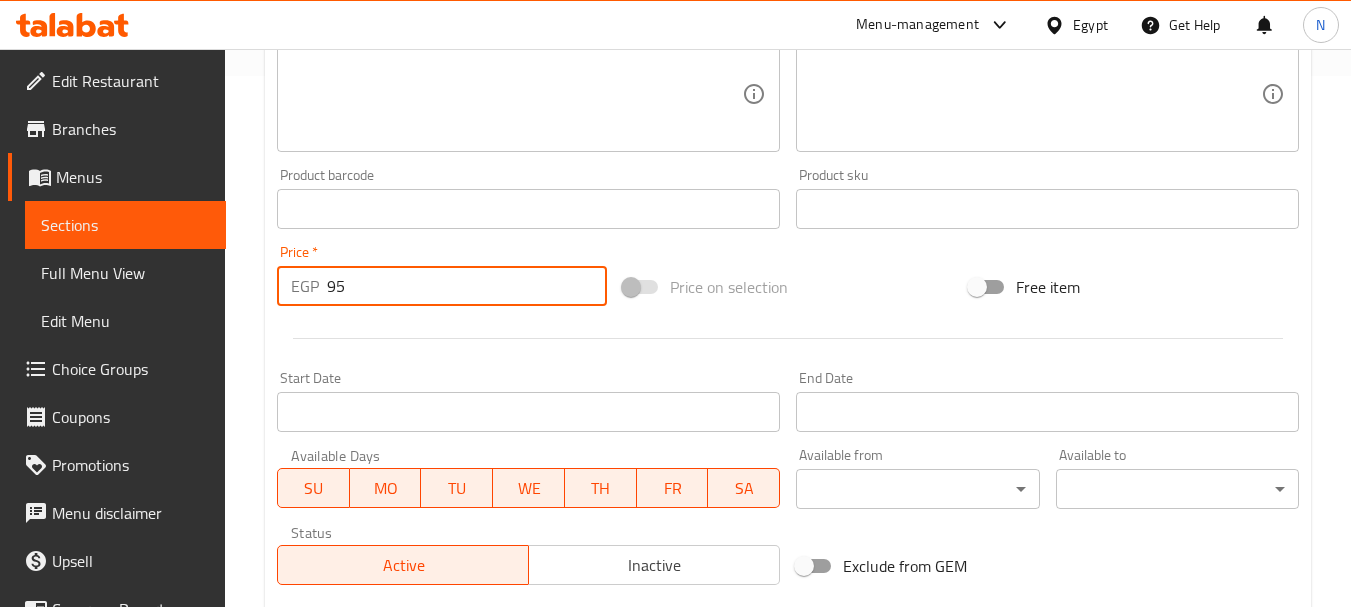 type on "95" 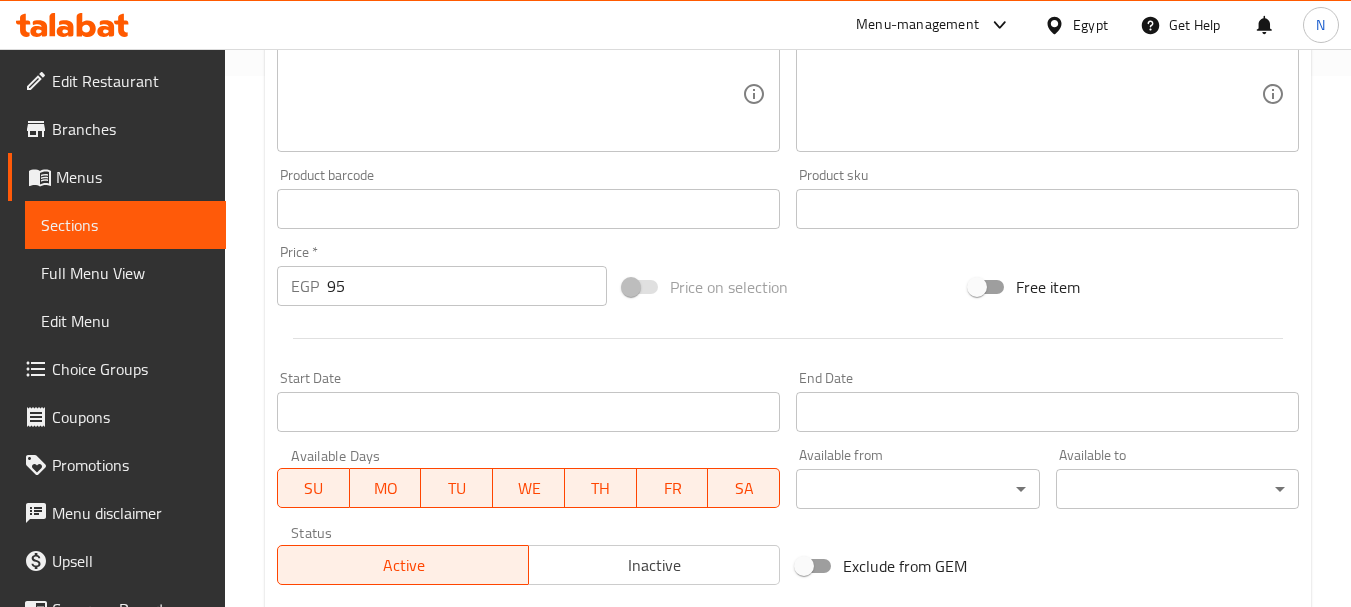 scroll, scrollTop: 806, scrollLeft: 0, axis: vertical 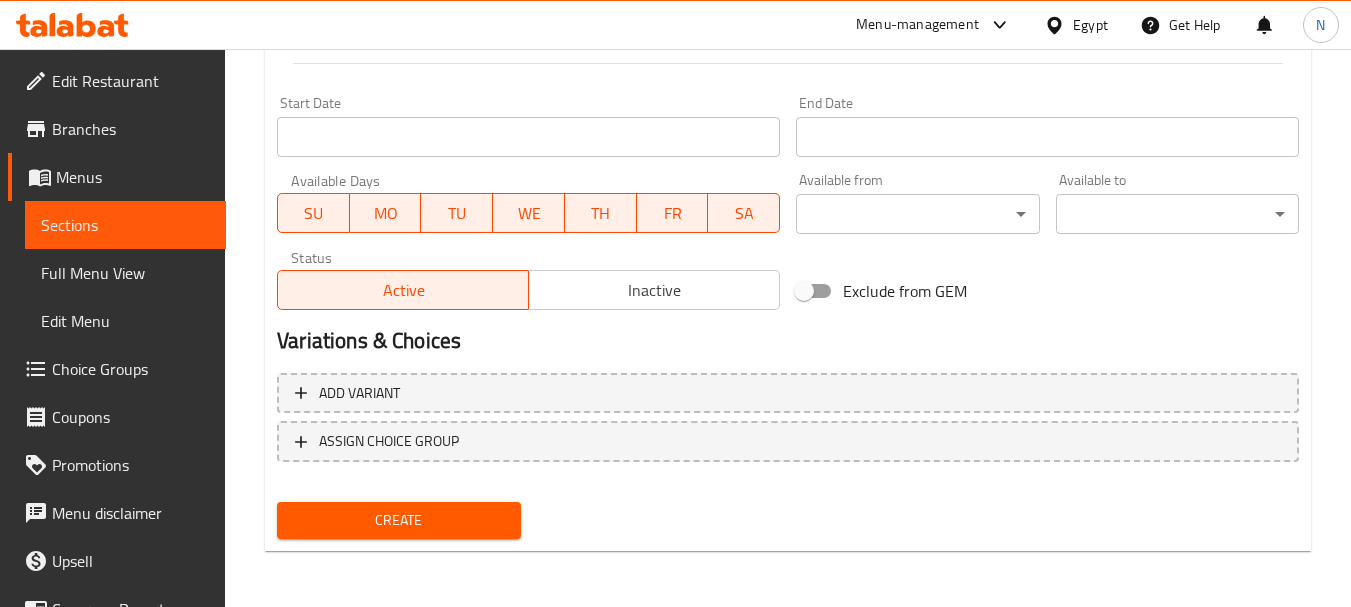 click on "Create" at bounding box center [398, 520] 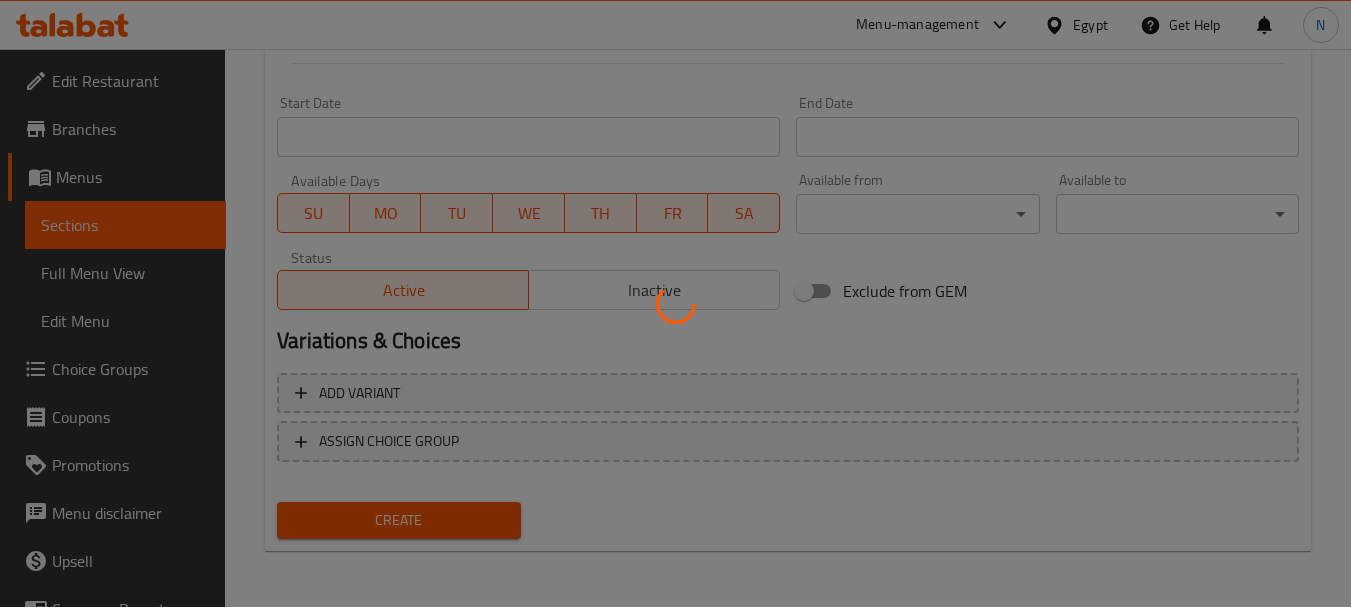 type 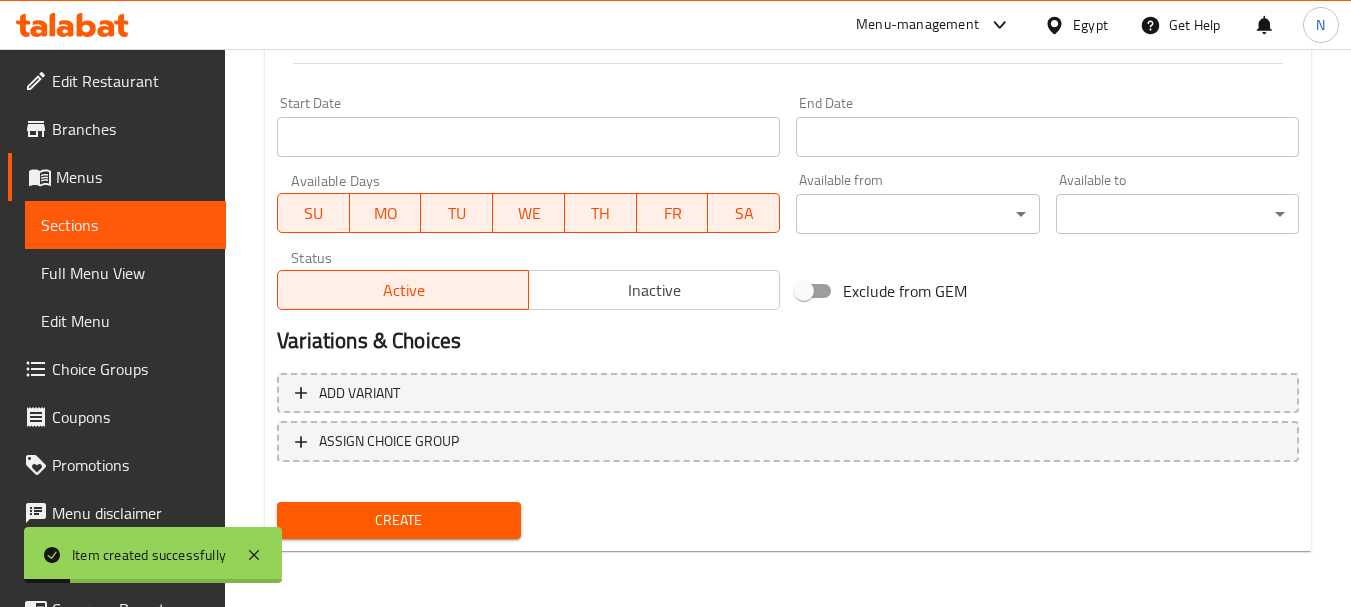 scroll, scrollTop: 275, scrollLeft: 0, axis: vertical 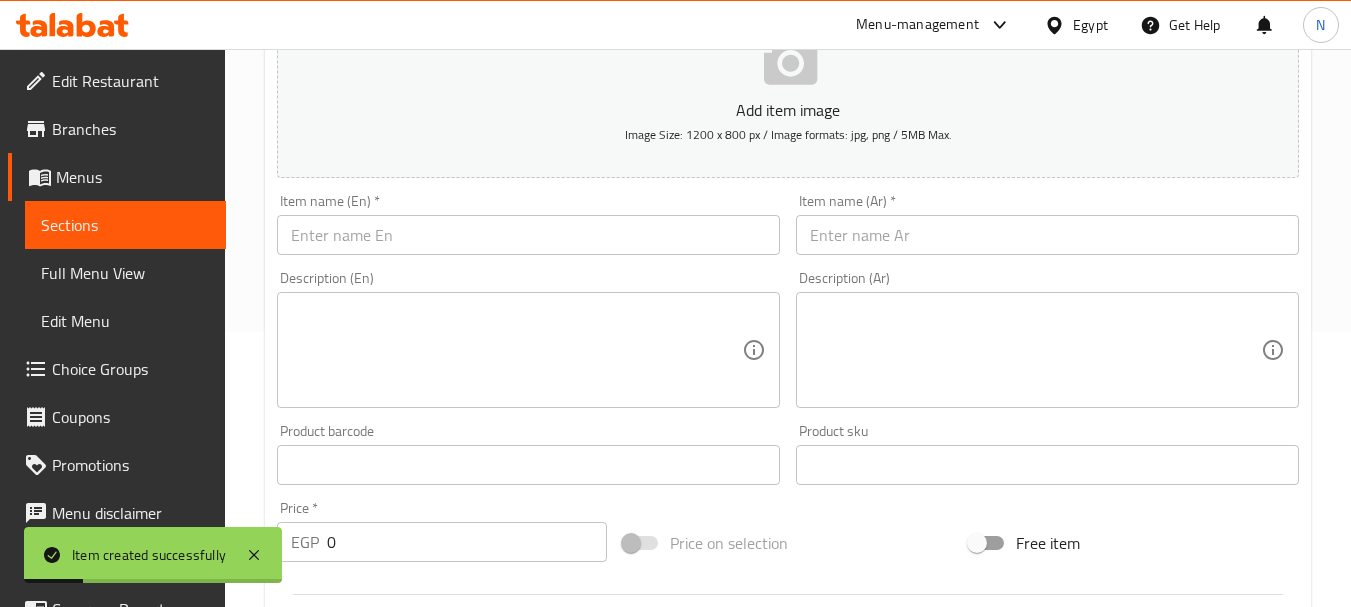 click at bounding box center [1047, 235] 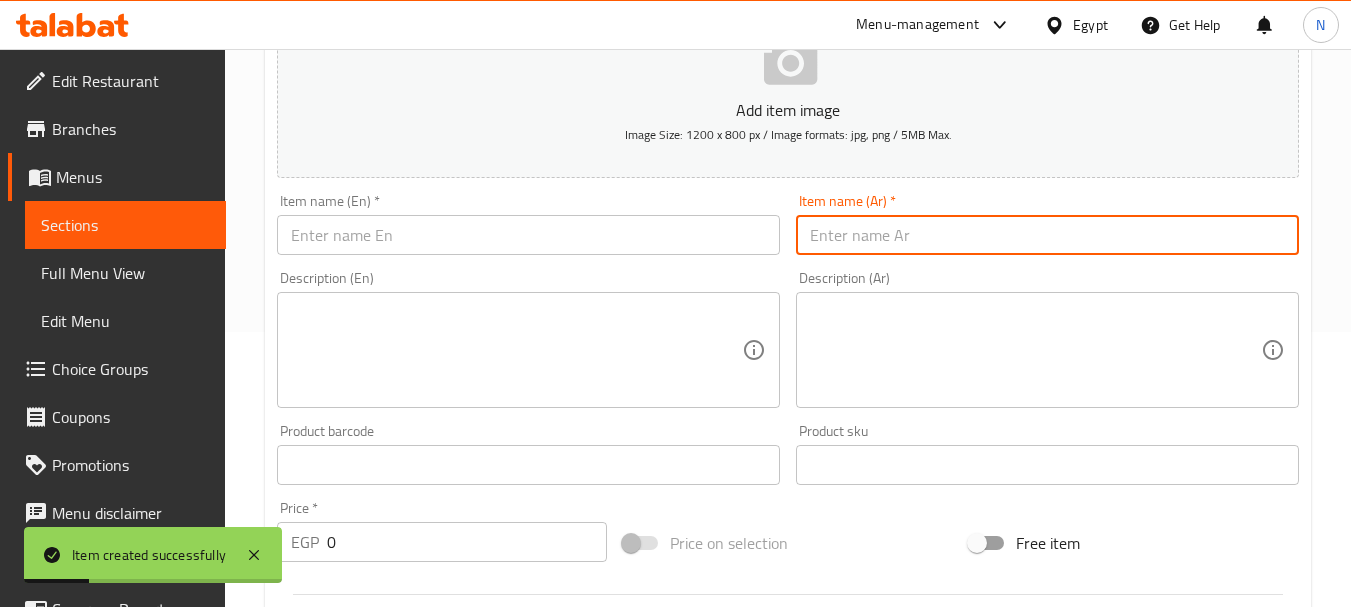 paste on "بطاطس ميلانو" 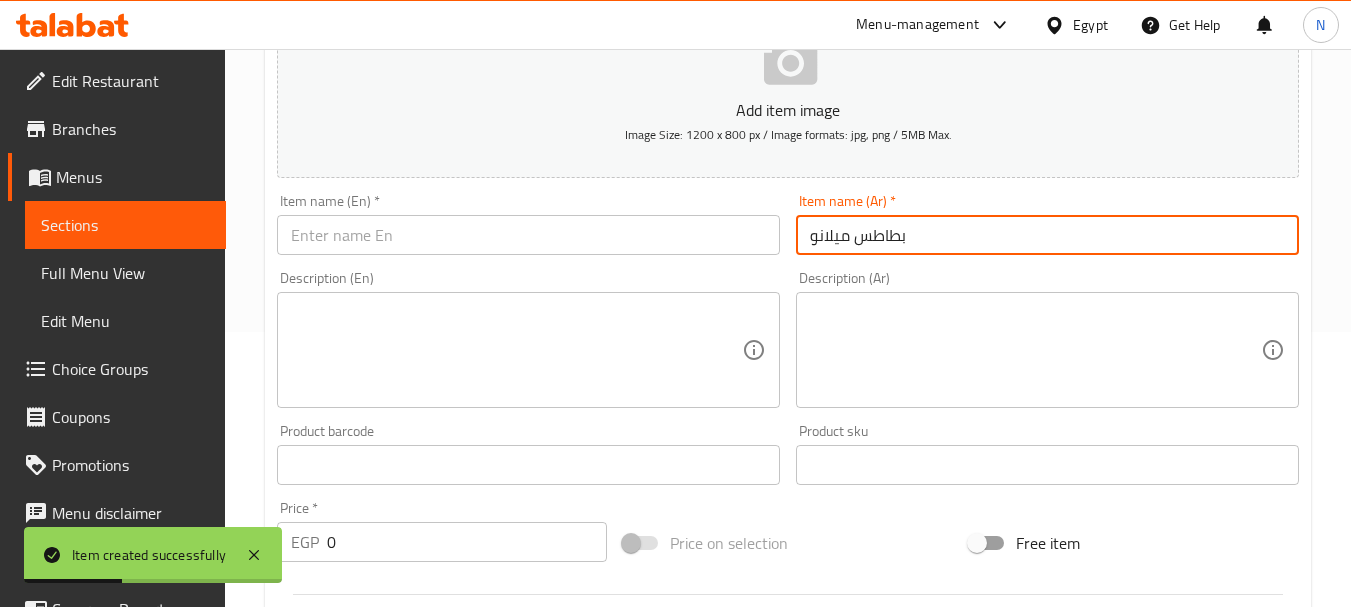 type on "بطاطس ميلانو" 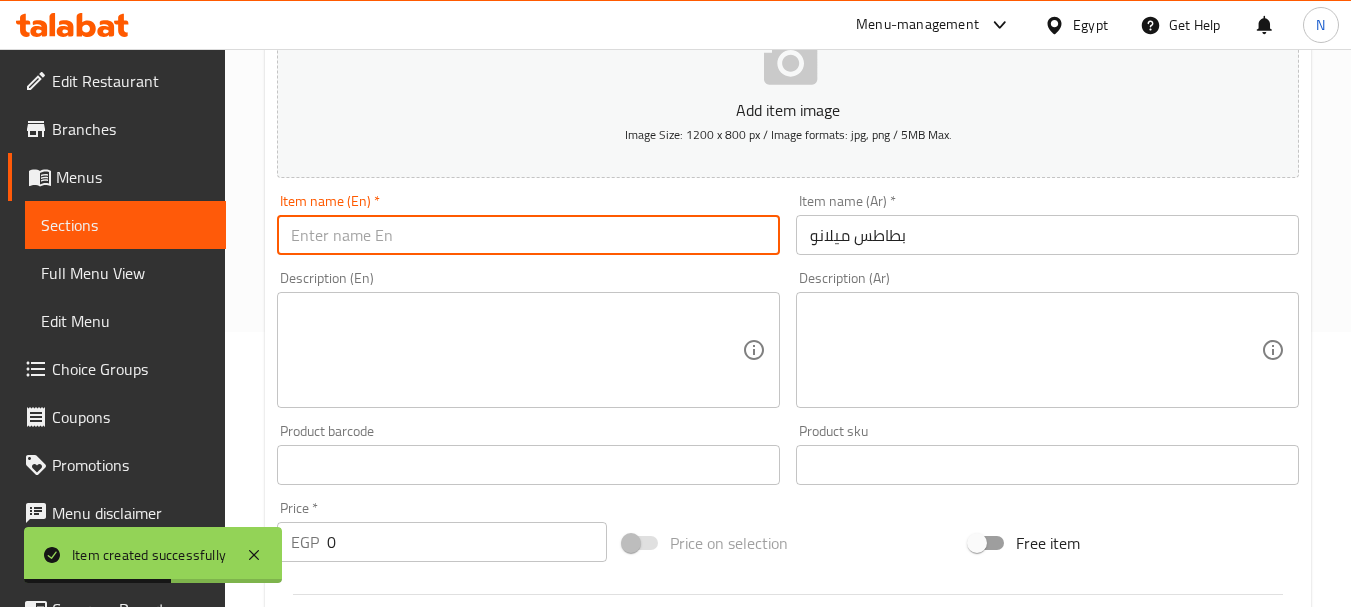 click at bounding box center [528, 235] 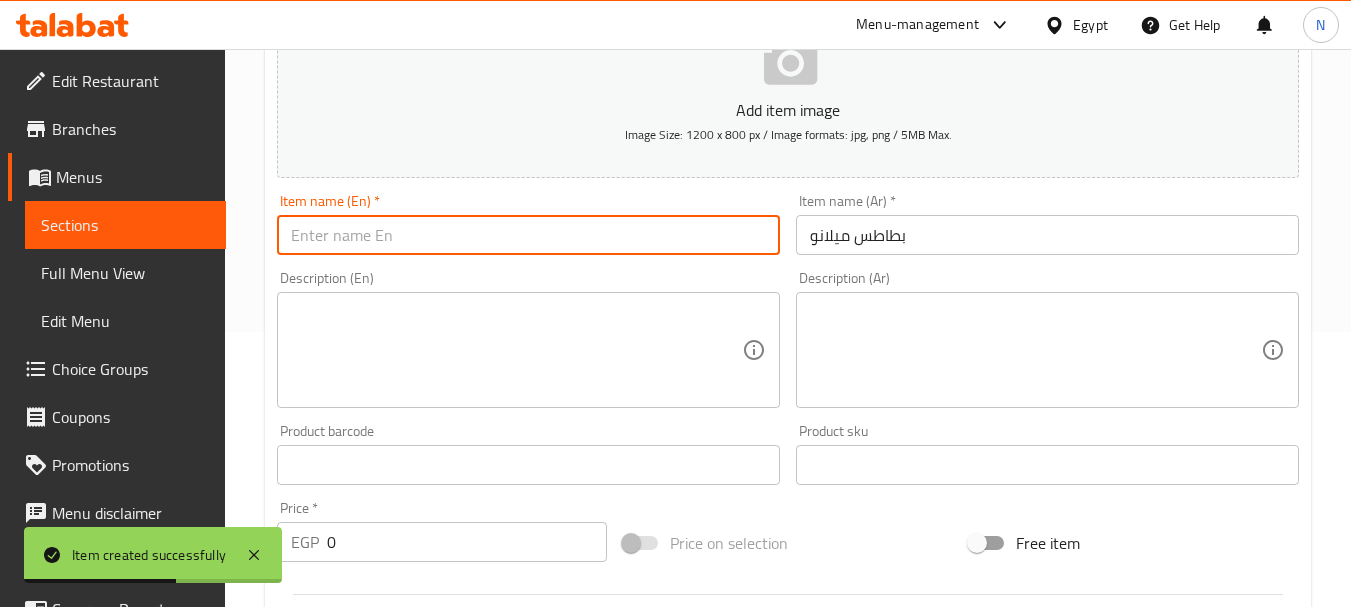 paste on "Milanese potatoes" 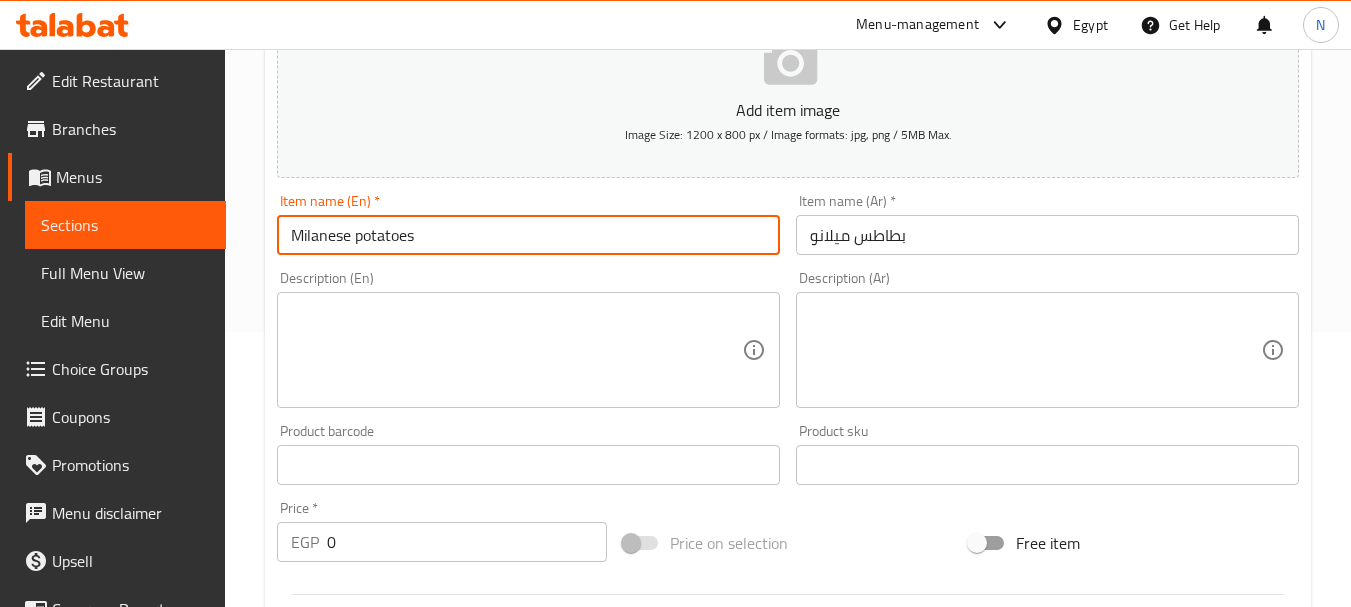 click on "Milanese potatoes" at bounding box center (528, 235) 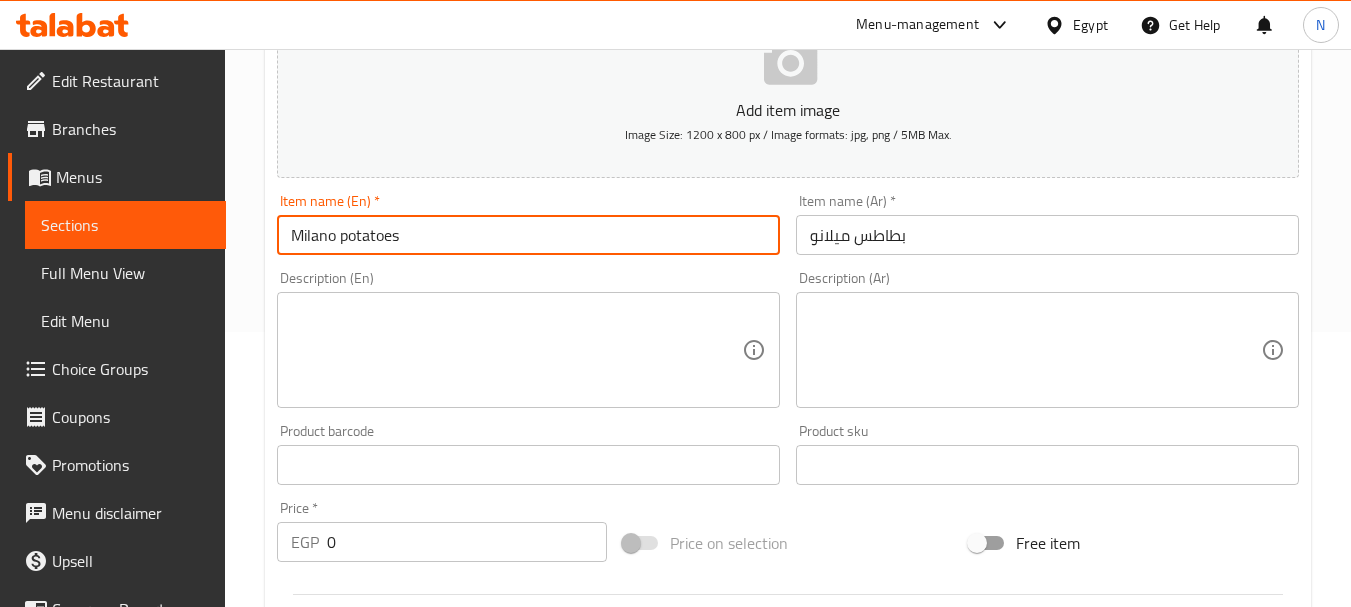 click on "Milano potatoes" at bounding box center [528, 235] 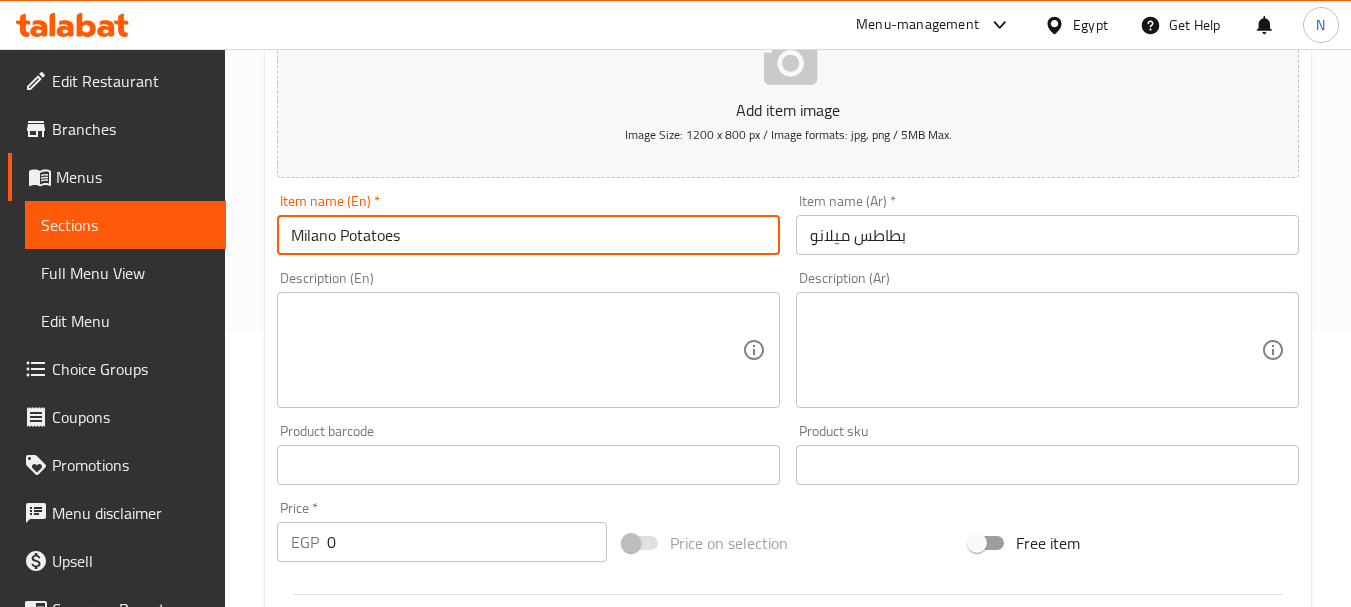 type on "Milano Potatoes" 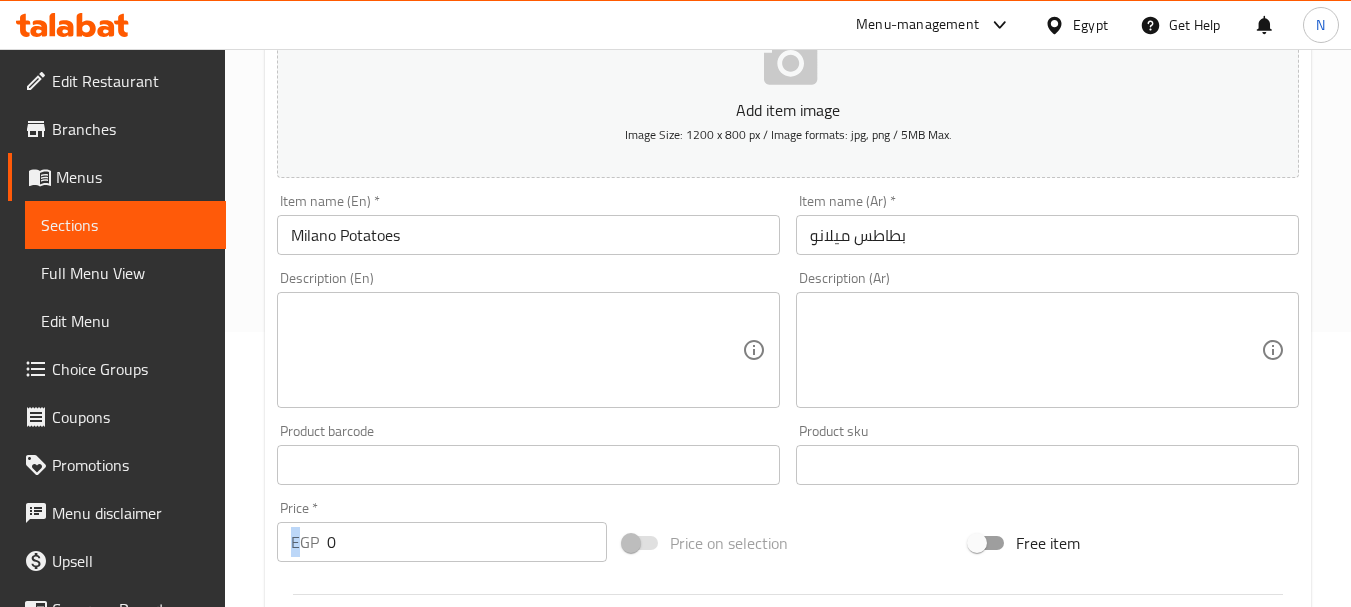 drag, startPoint x: 396, startPoint y: 518, endPoint x: 339, endPoint y: 540, distance: 61.09828 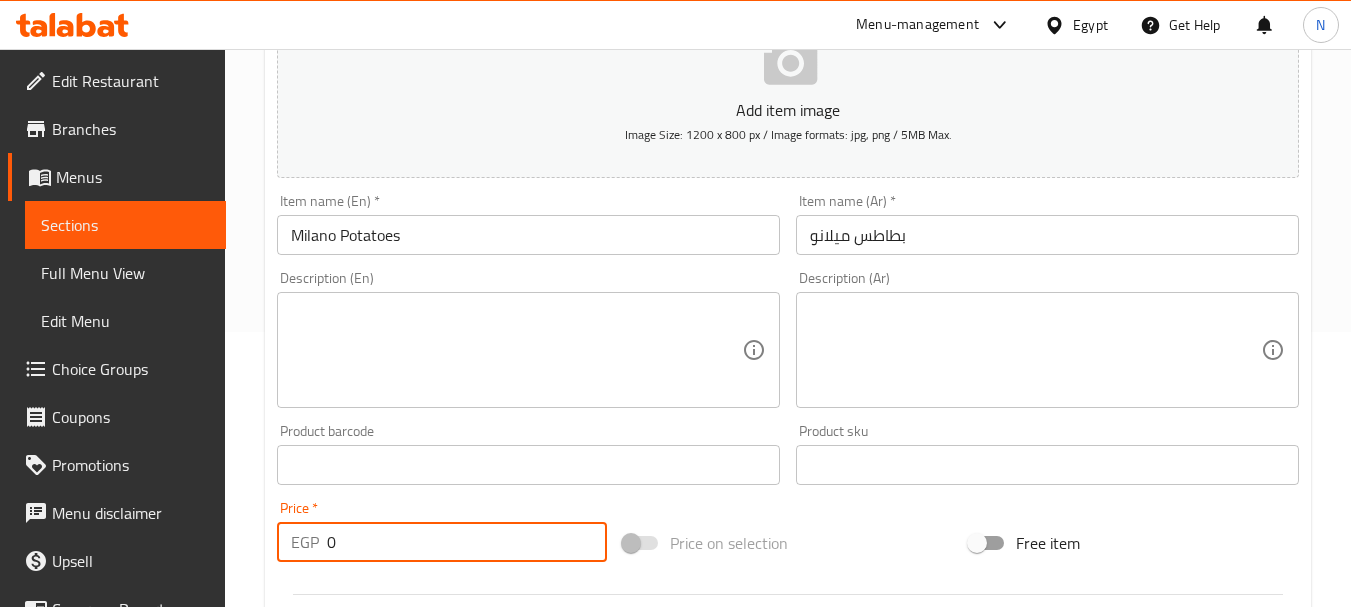 drag, startPoint x: 343, startPoint y: 541, endPoint x: 309, endPoint y: 553, distance: 36.05551 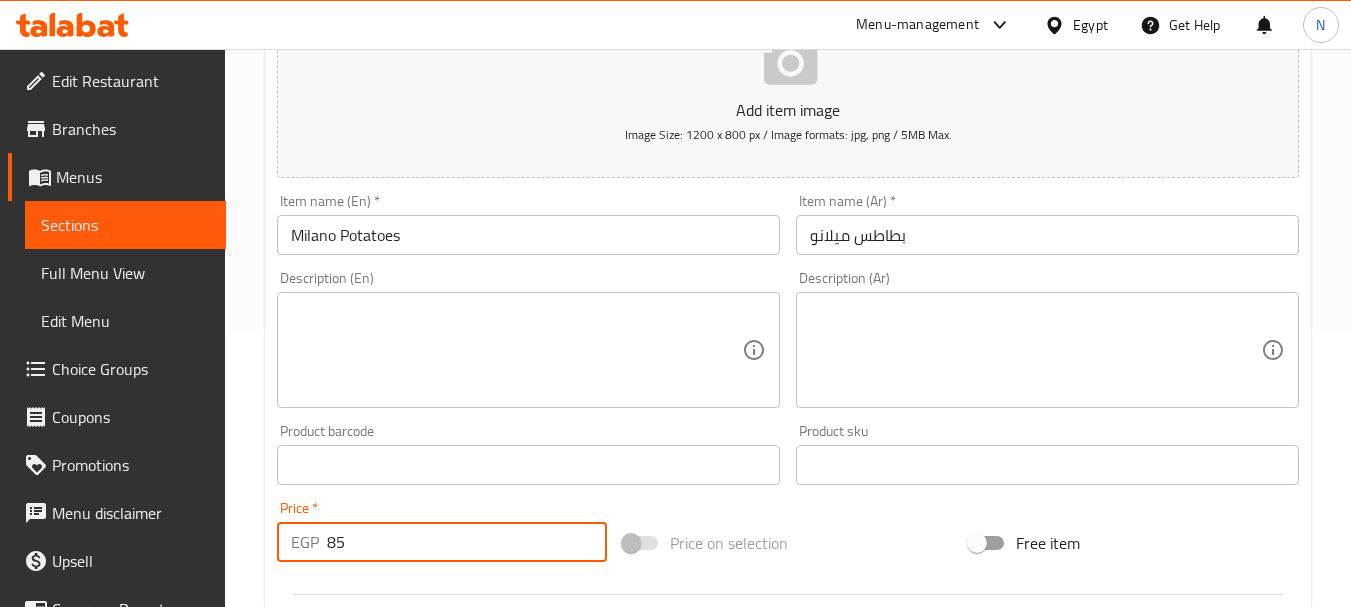 type on "85" 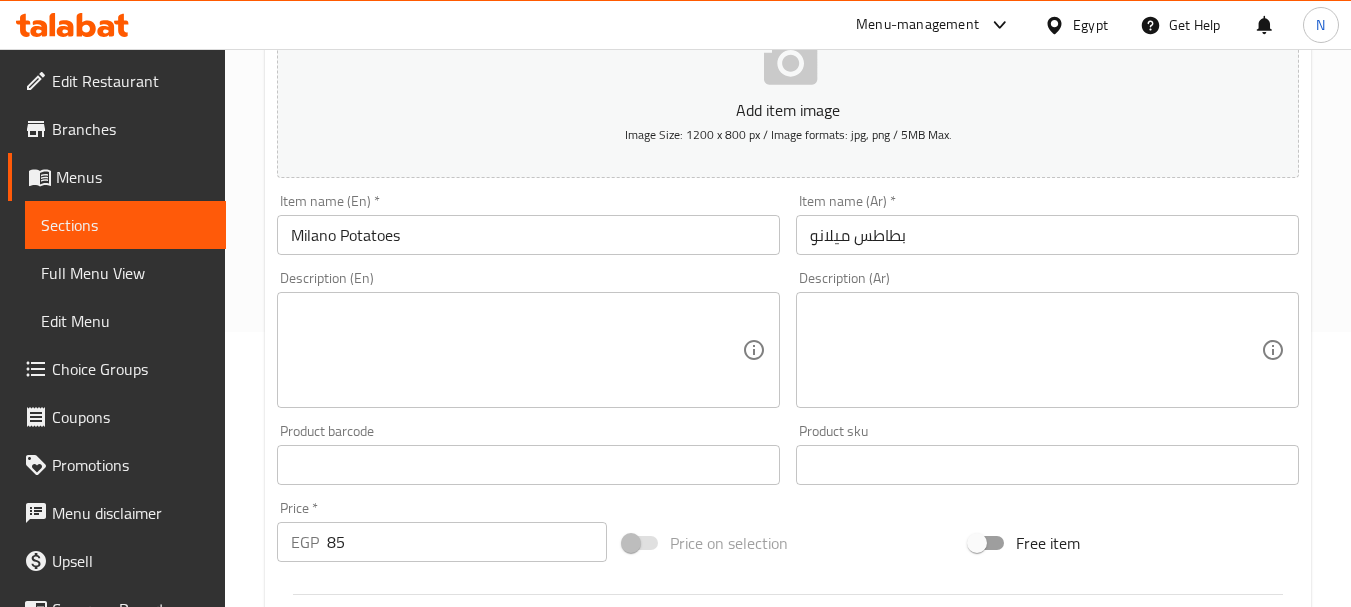 scroll, scrollTop: 806, scrollLeft: 0, axis: vertical 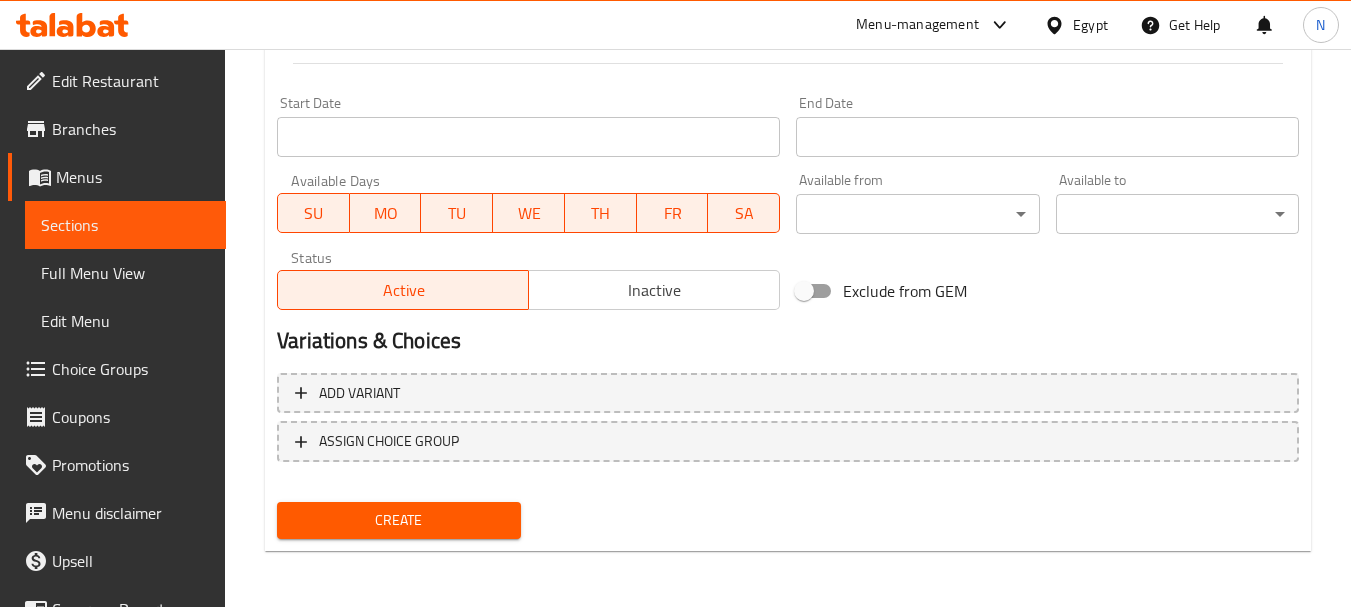 click on "Create" at bounding box center [398, 520] 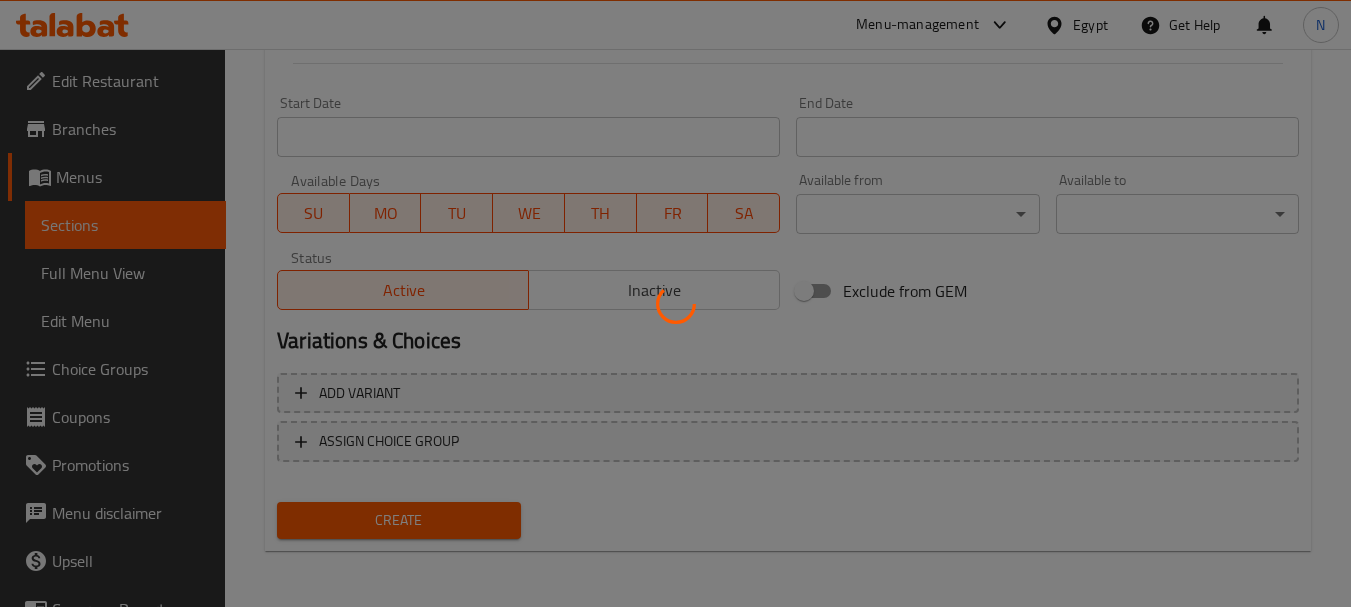 type 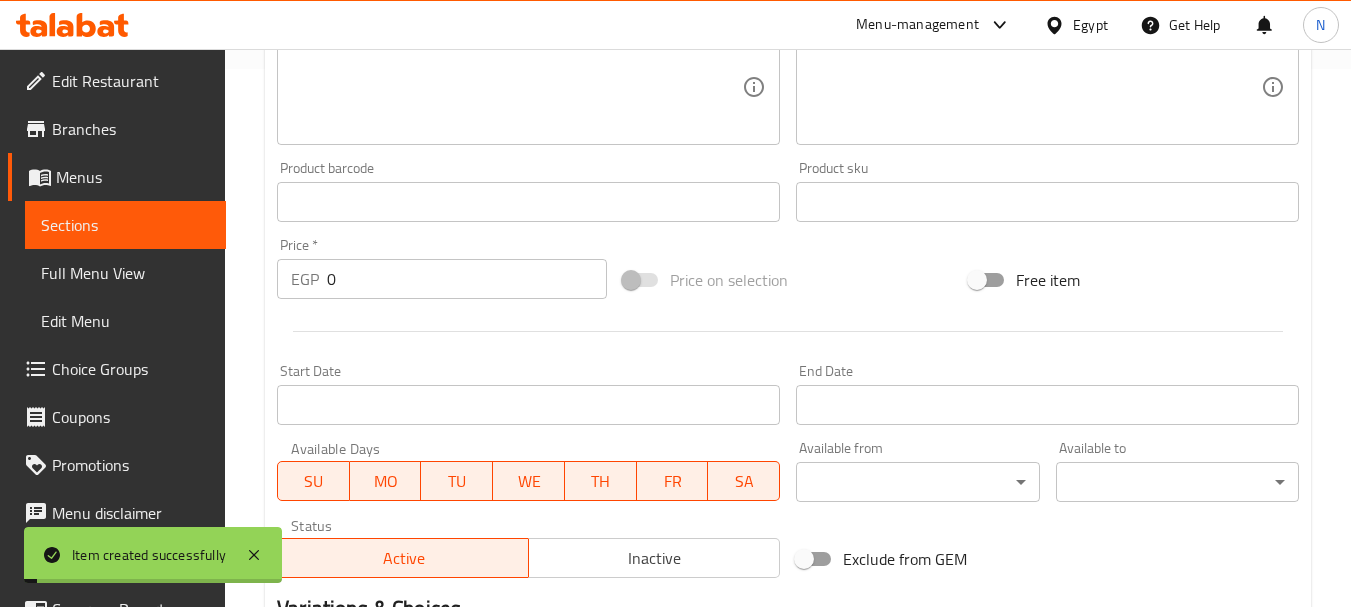 scroll, scrollTop: 275, scrollLeft: 0, axis: vertical 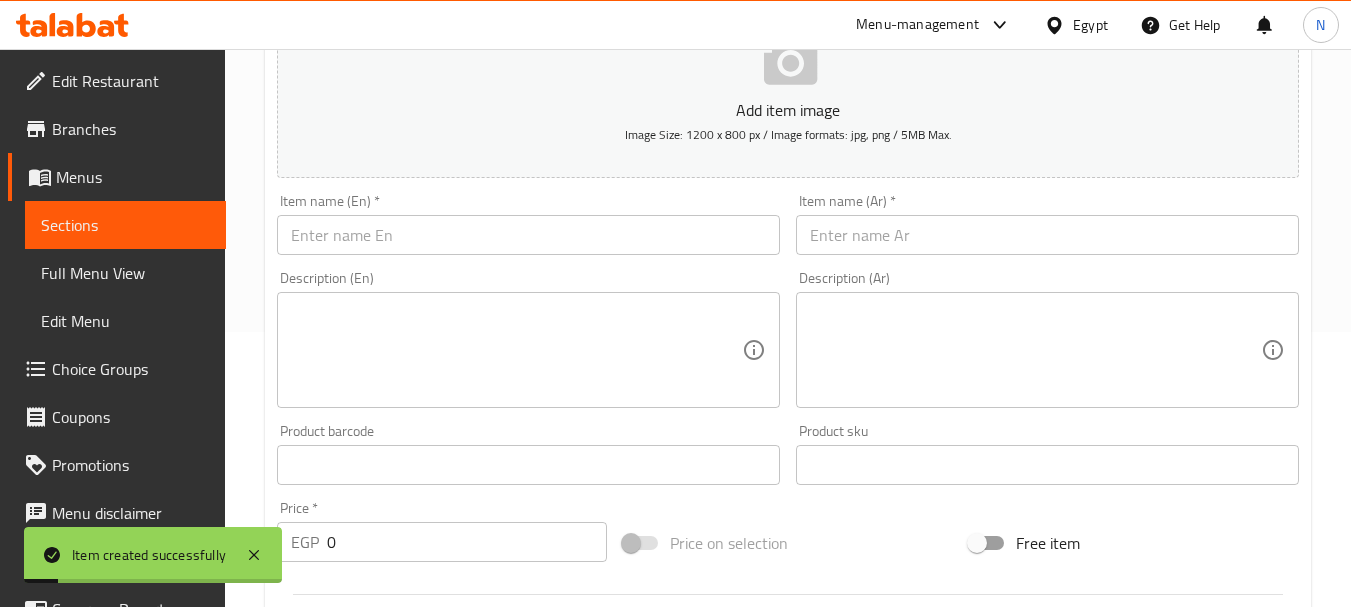 click at bounding box center [1047, 235] 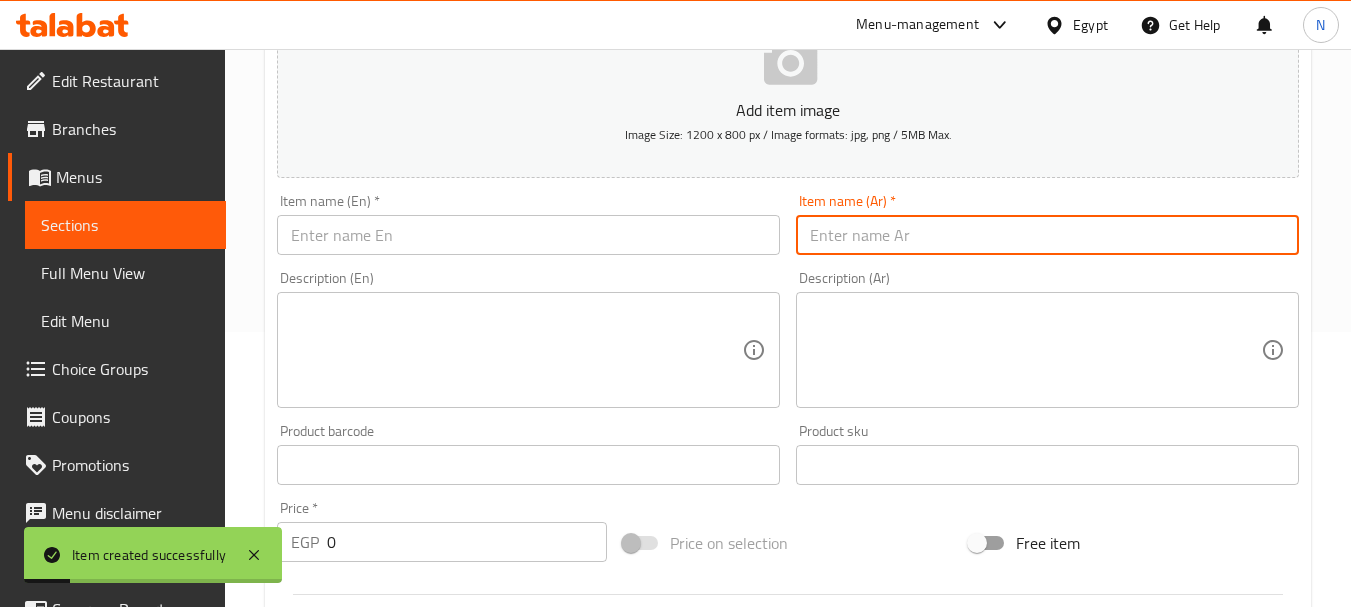 paste on "بطاطس سوبريم" 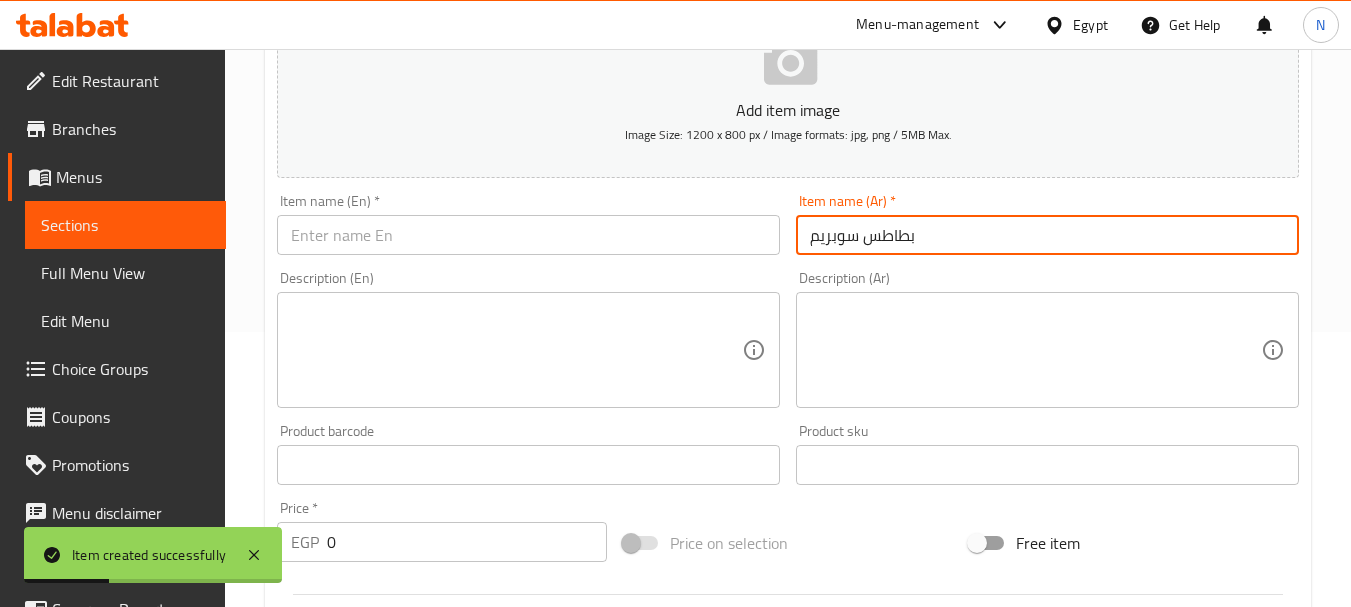 type on "بطاطس سوبريم" 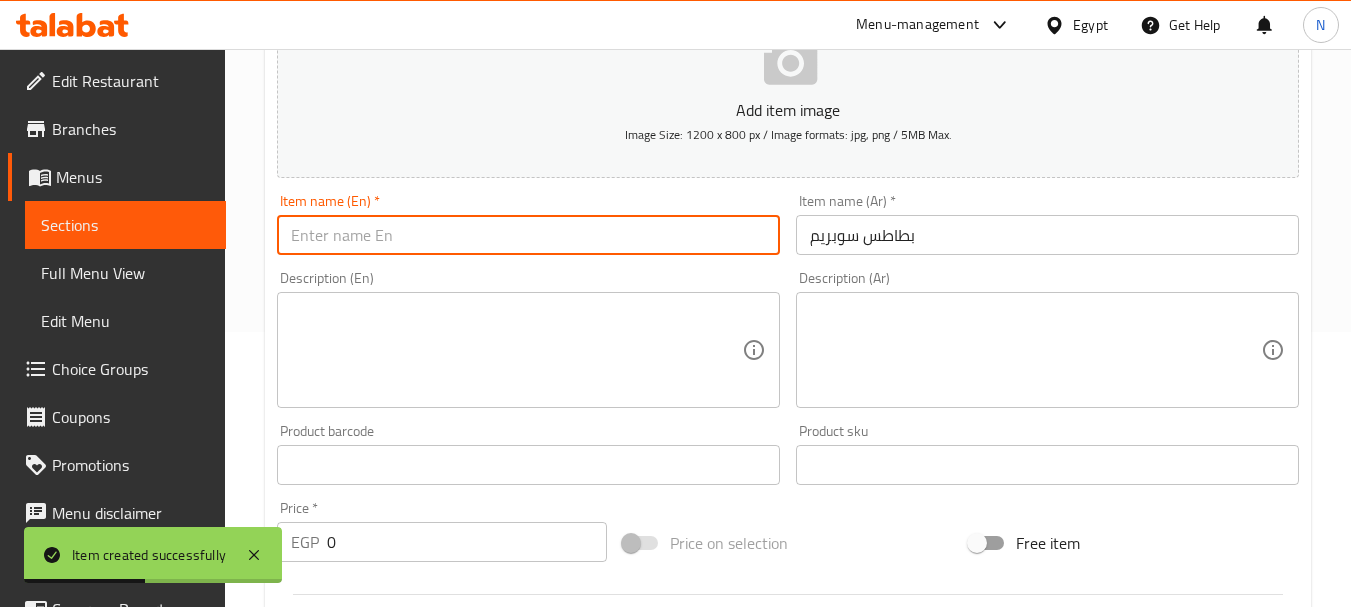 click at bounding box center [528, 235] 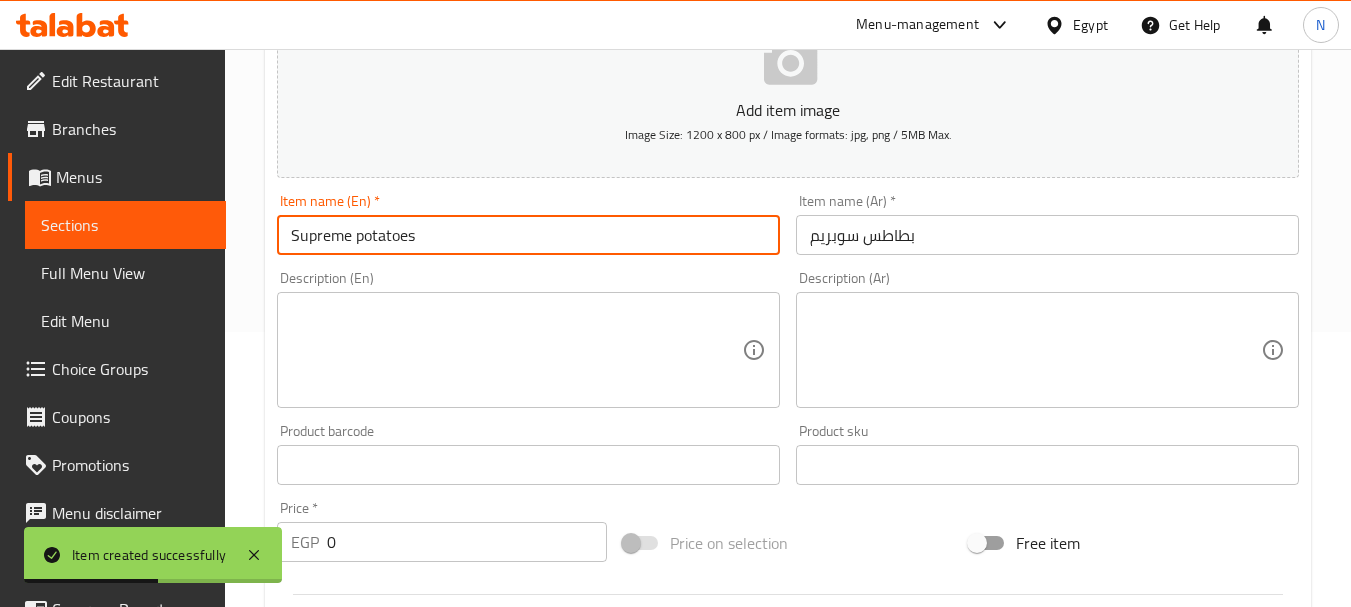 click on "Supreme potatoes" at bounding box center (528, 235) 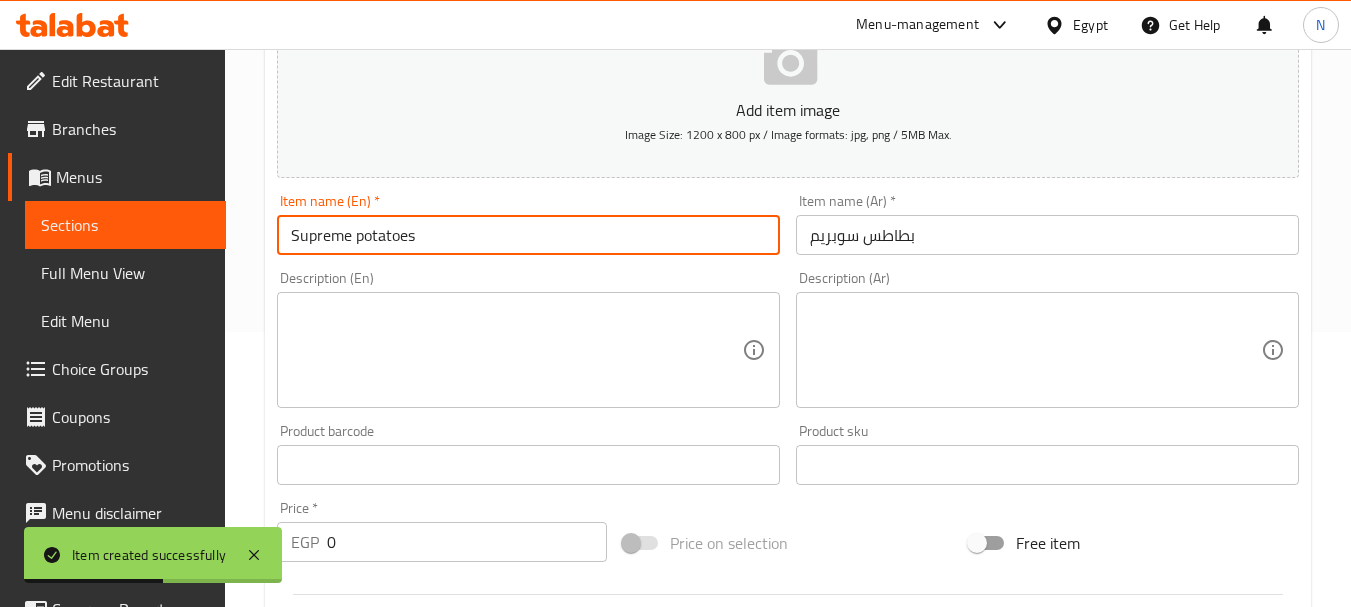 click on "Supreme potatoes" at bounding box center (528, 235) 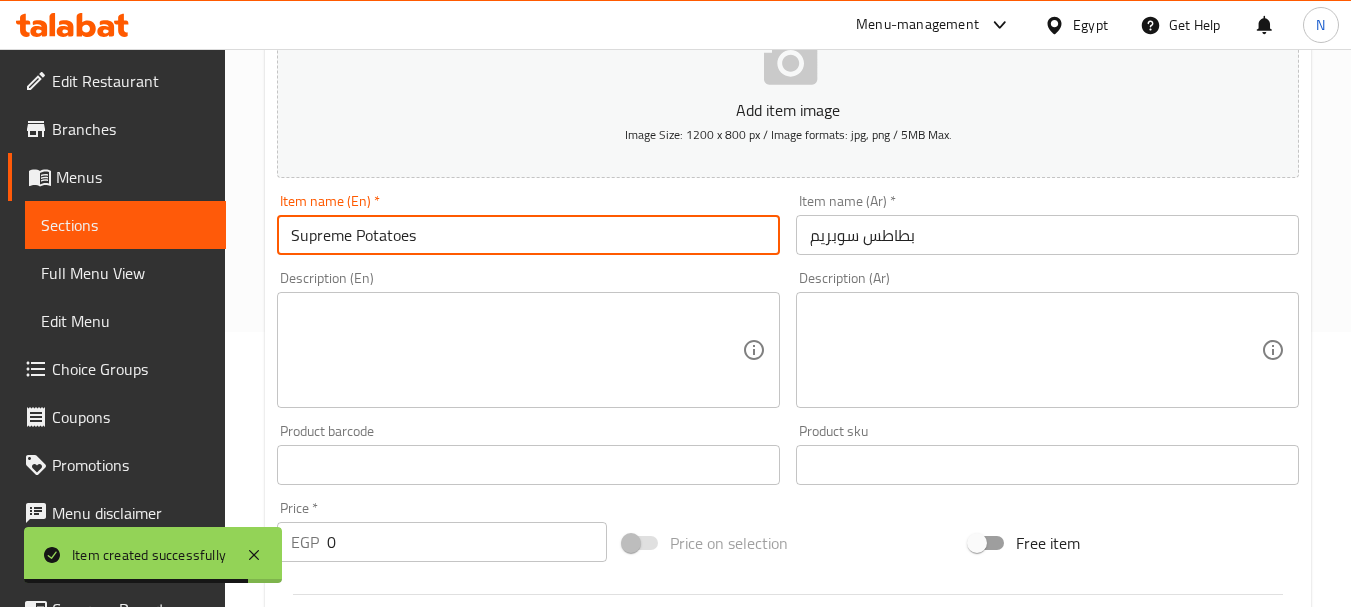 type on "Supreme Potatoes" 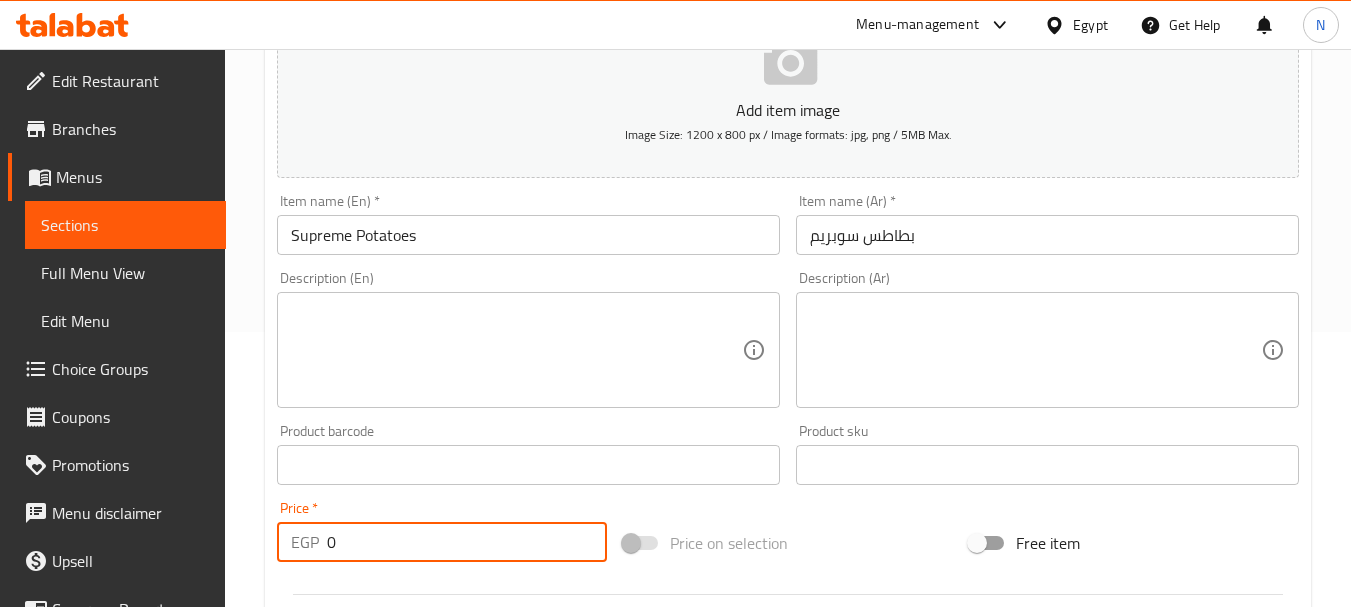 drag, startPoint x: 340, startPoint y: 538, endPoint x: 328, endPoint y: 544, distance: 13.416408 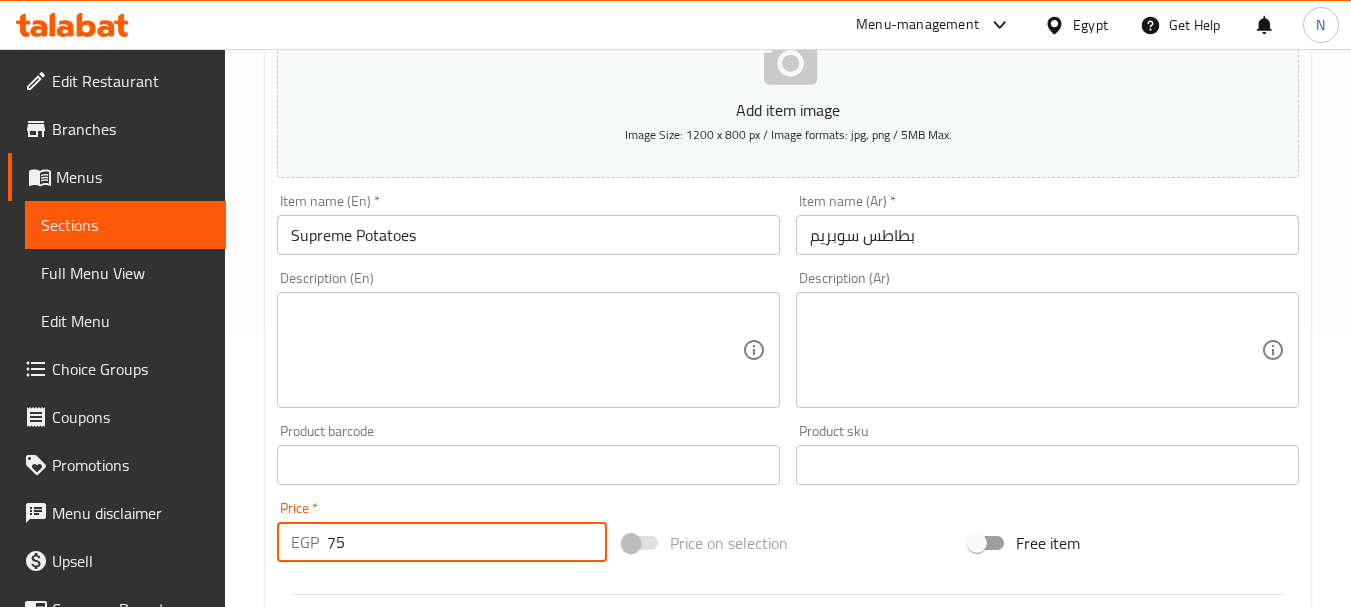 type on "75" 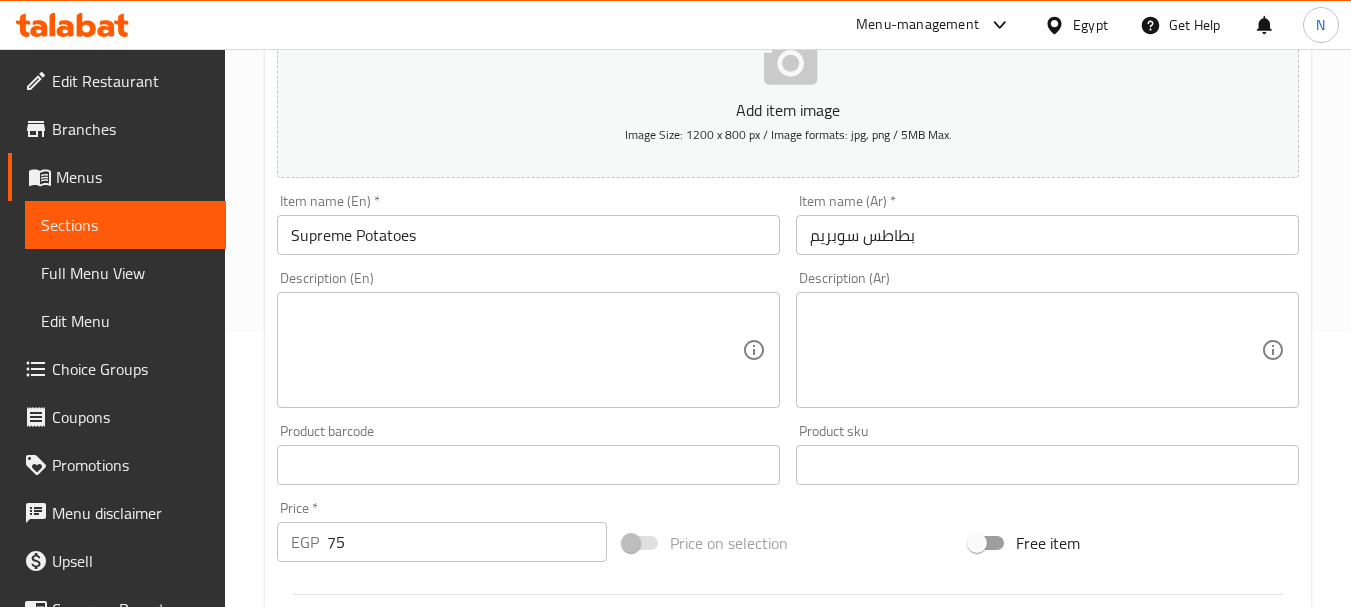 click on "Price on selection" at bounding box center (788, 543) 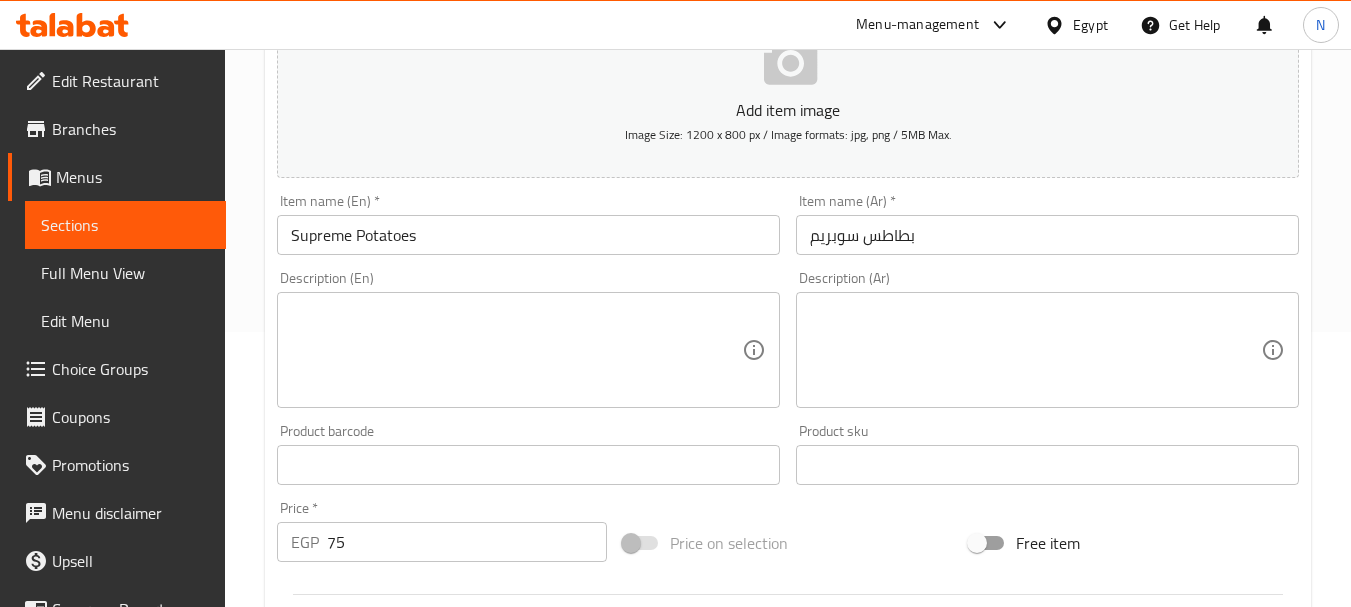scroll, scrollTop: 806, scrollLeft: 0, axis: vertical 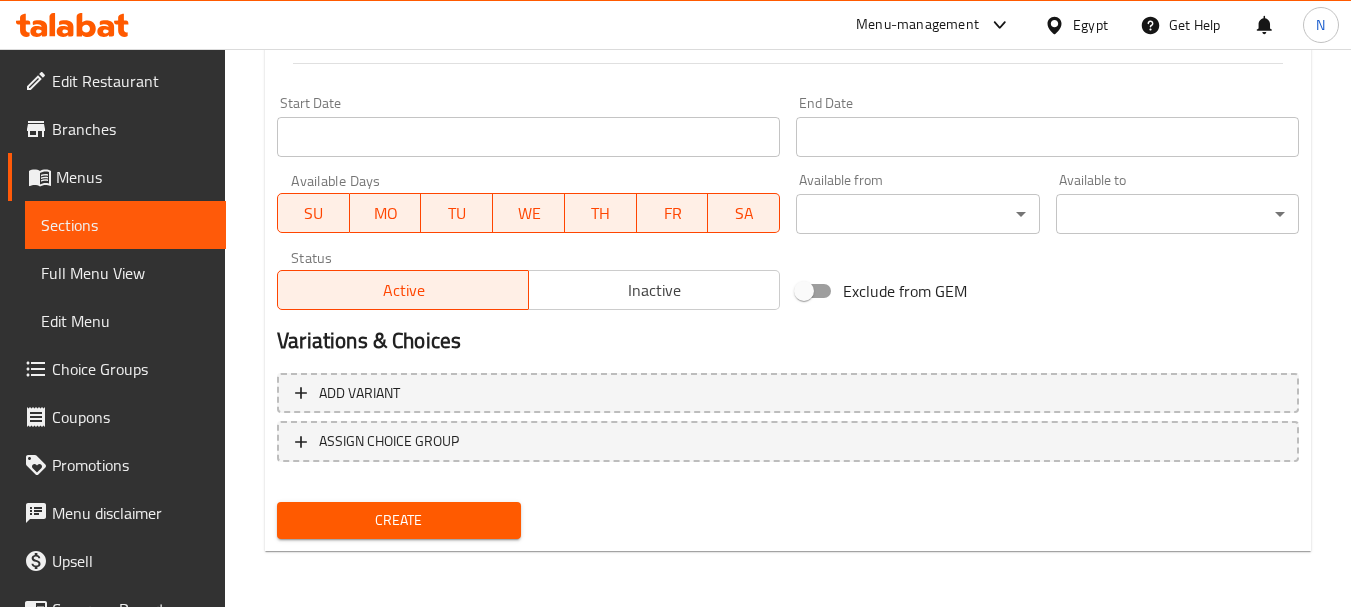click on "Create" at bounding box center [398, 520] 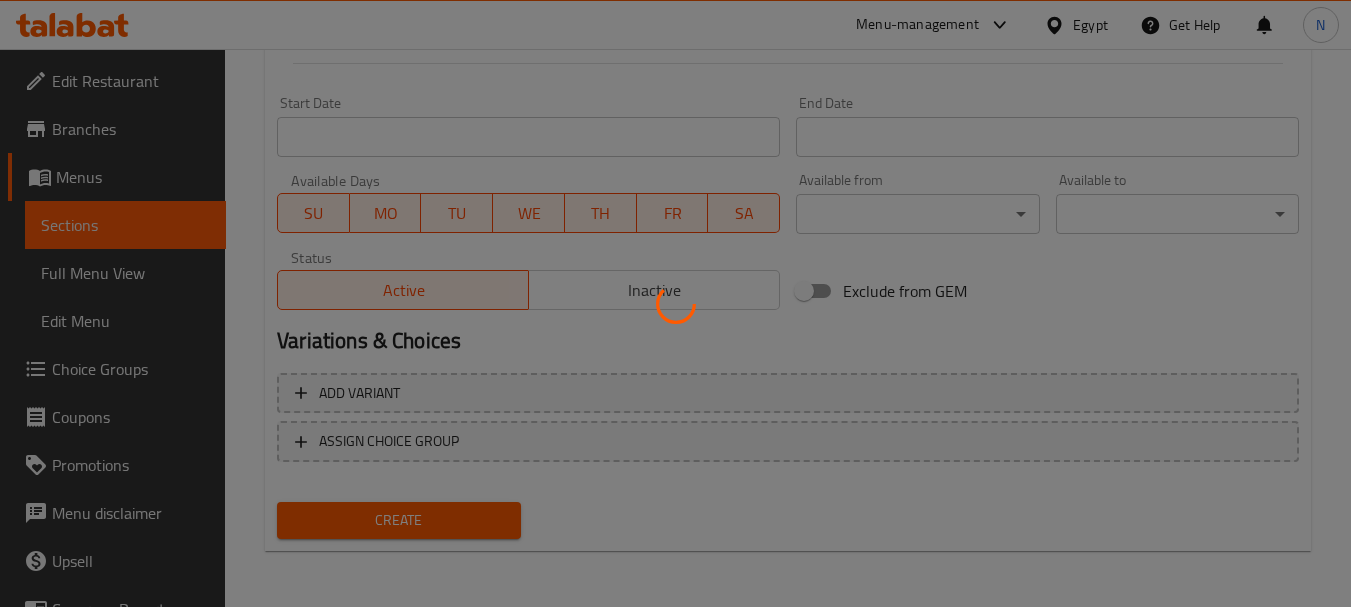 type 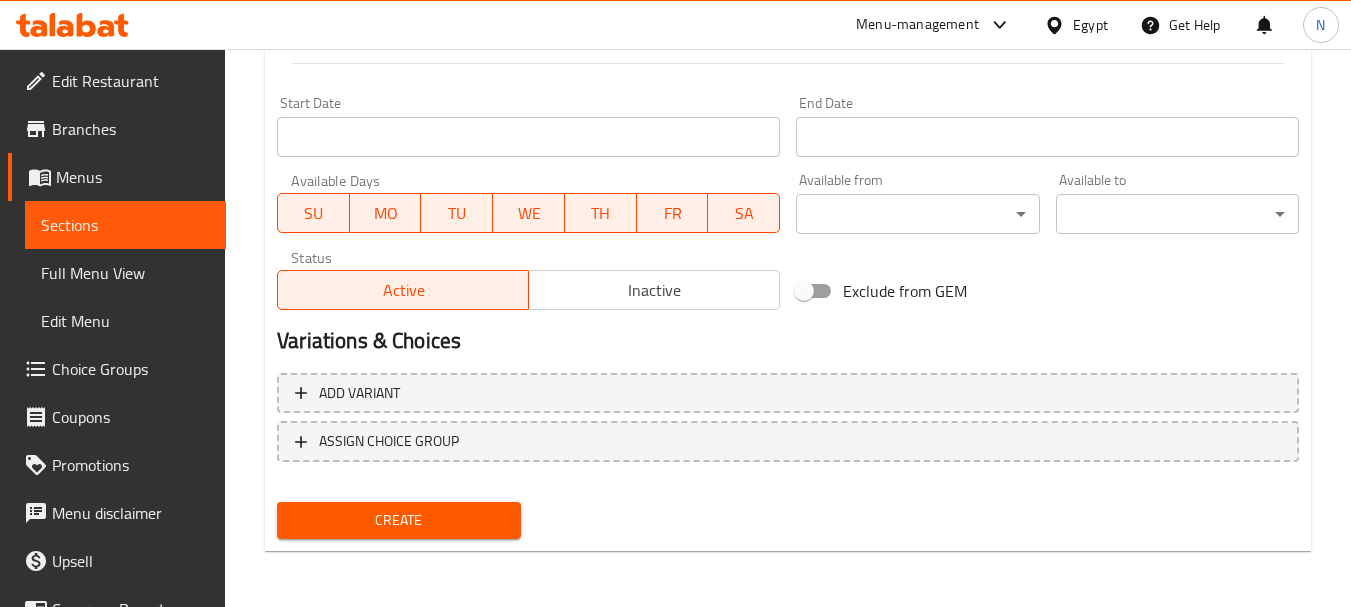 scroll, scrollTop: 0, scrollLeft: 0, axis: both 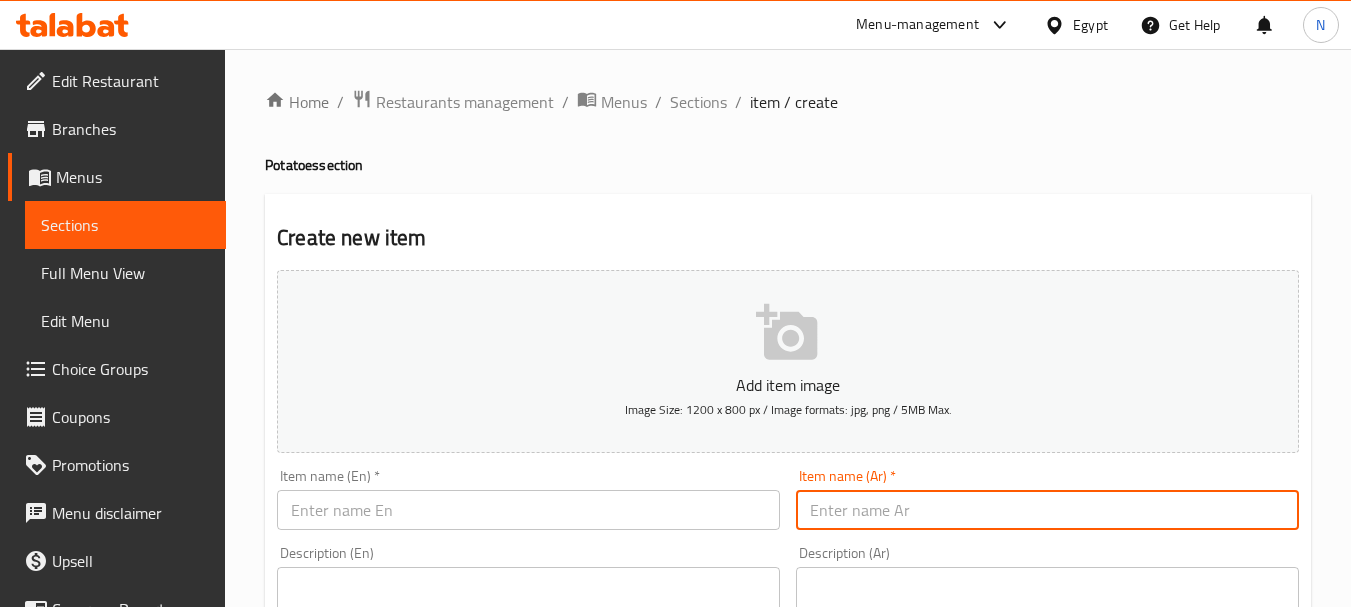 click at bounding box center (1047, 510) 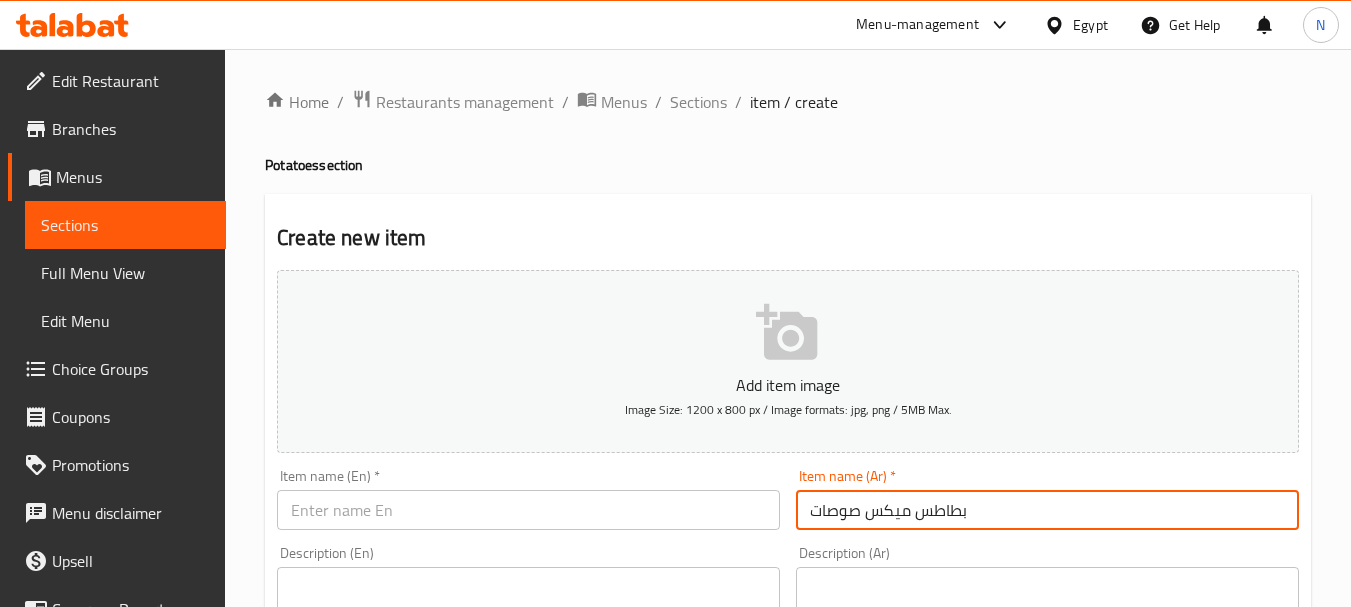 type on "بطاطس ميكس صوصات" 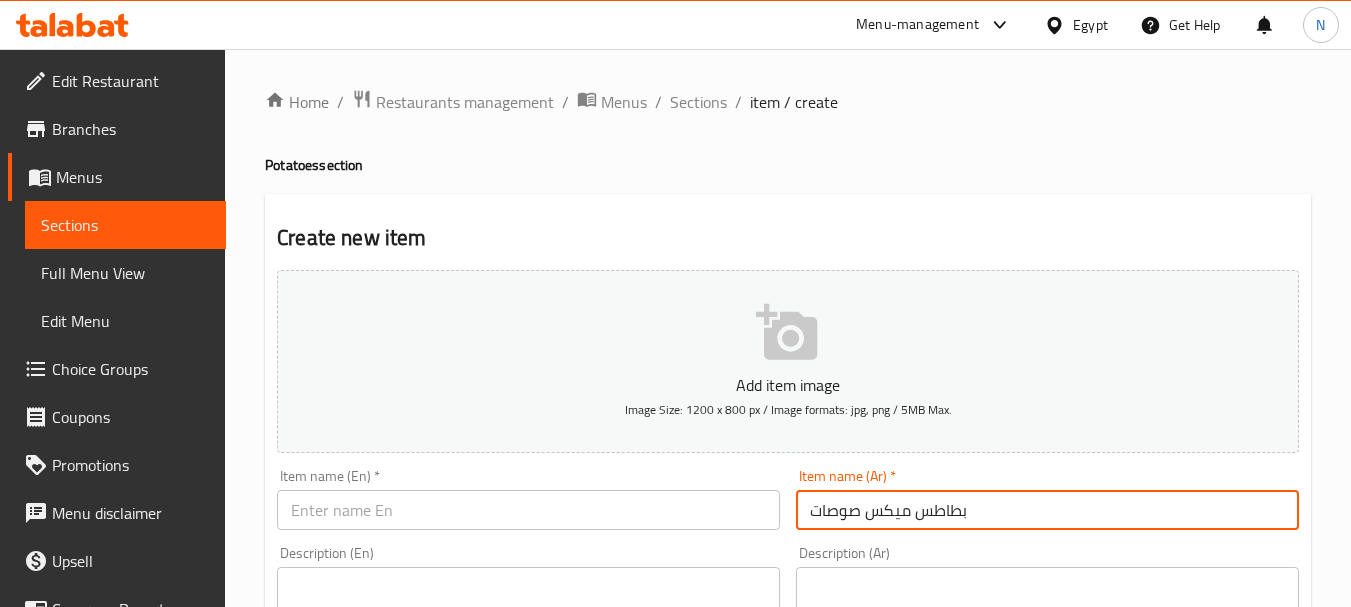 click at bounding box center [528, 510] 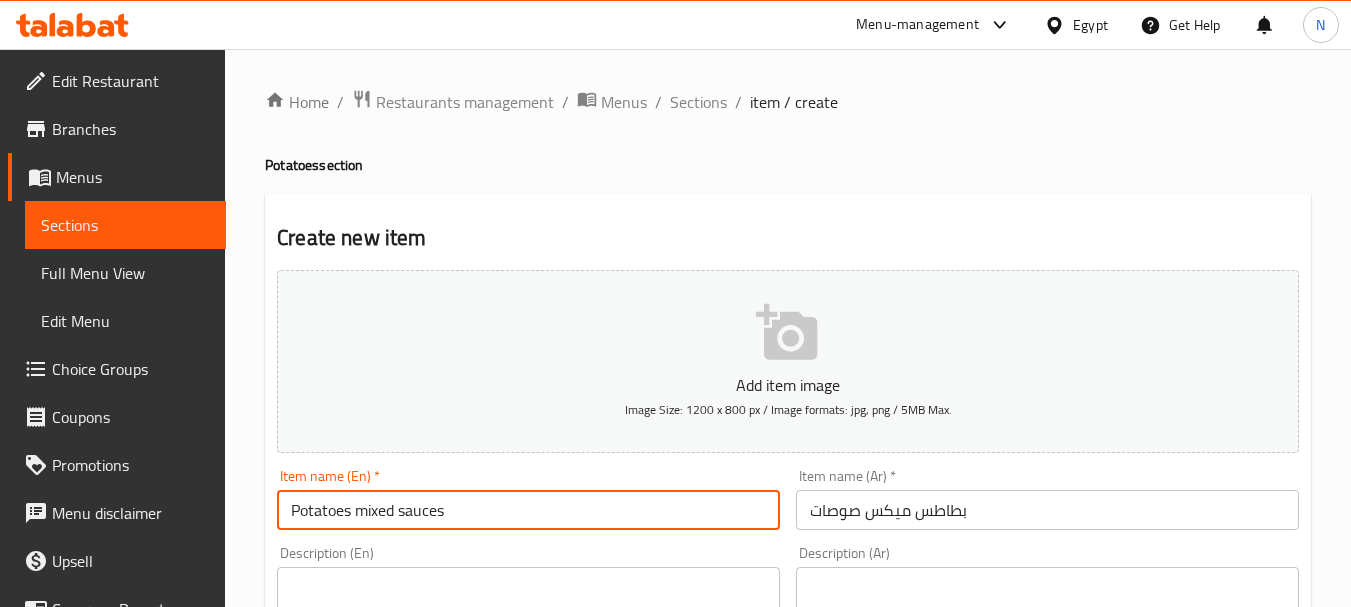 click on "Potatoes mixed sauces" at bounding box center [528, 510] 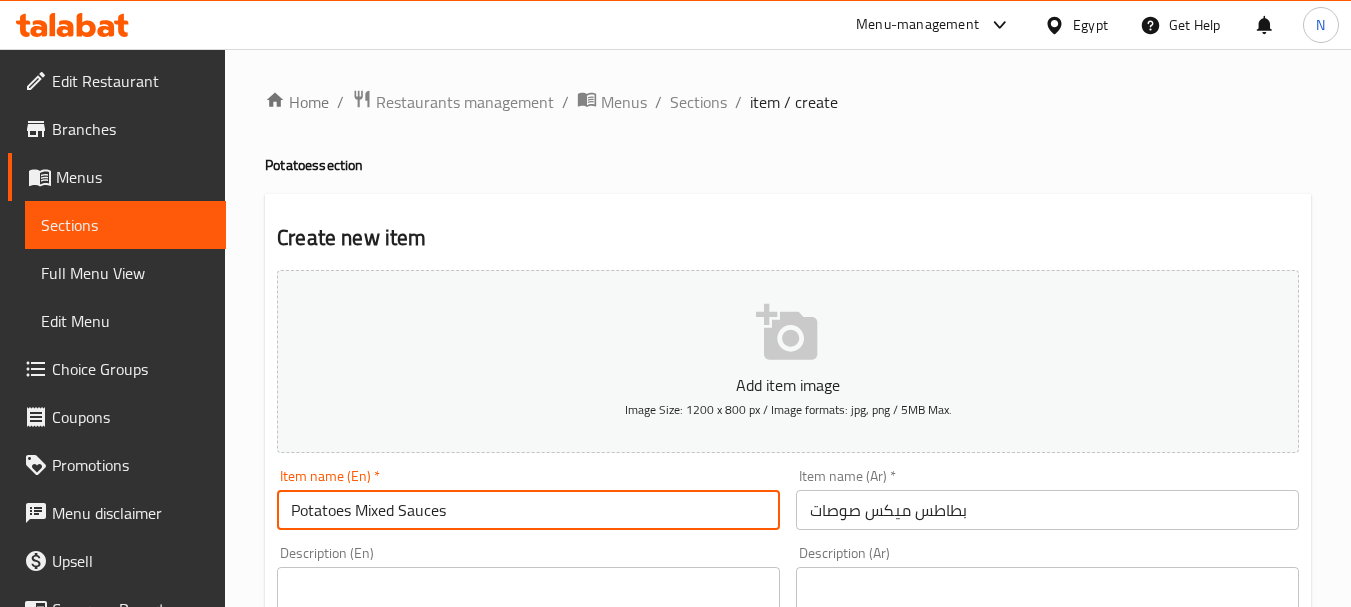 type on "Potatoes Mixed Sauces" 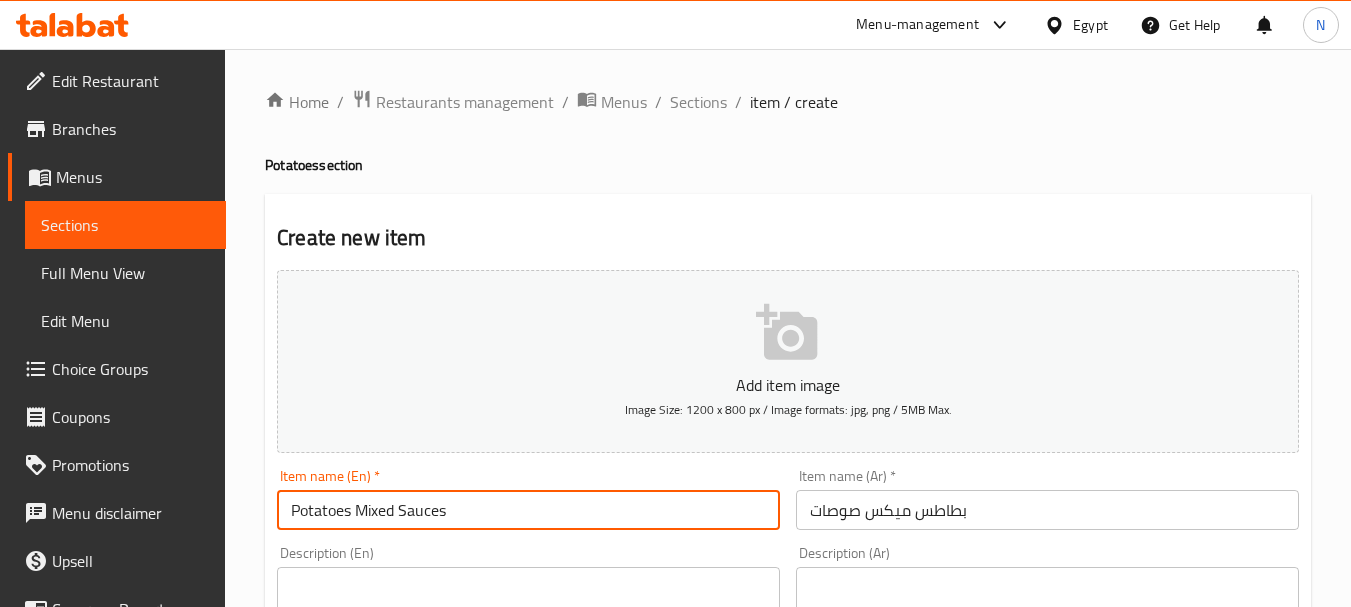 scroll, scrollTop: 531, scrollLeft: 0, axis: vertical 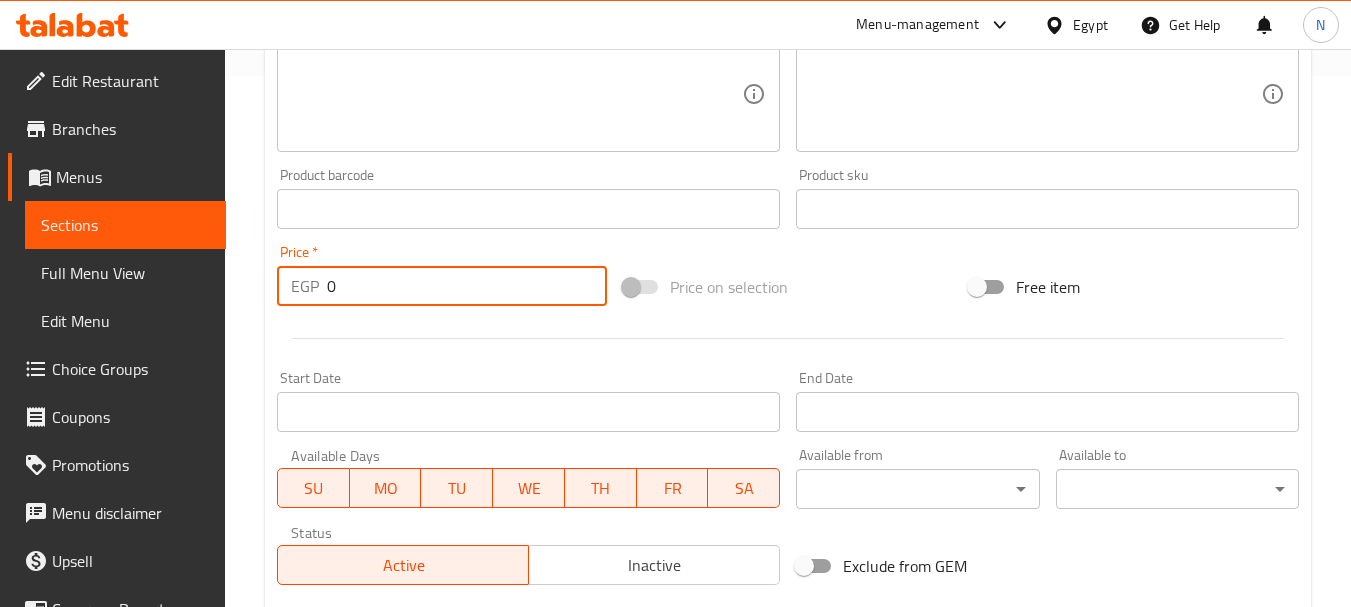 drag, startPoint x: 355, startPoint y: 296, endPoint x: 327, endPoint y: 296, distance: 28 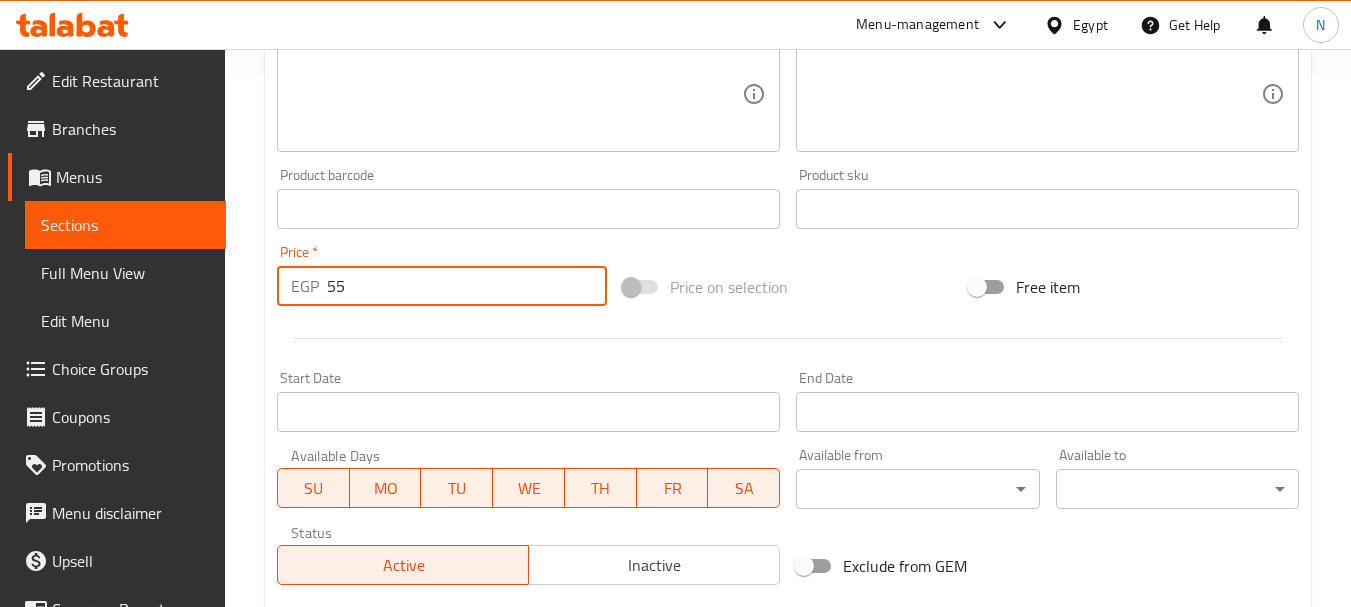 type on "55" 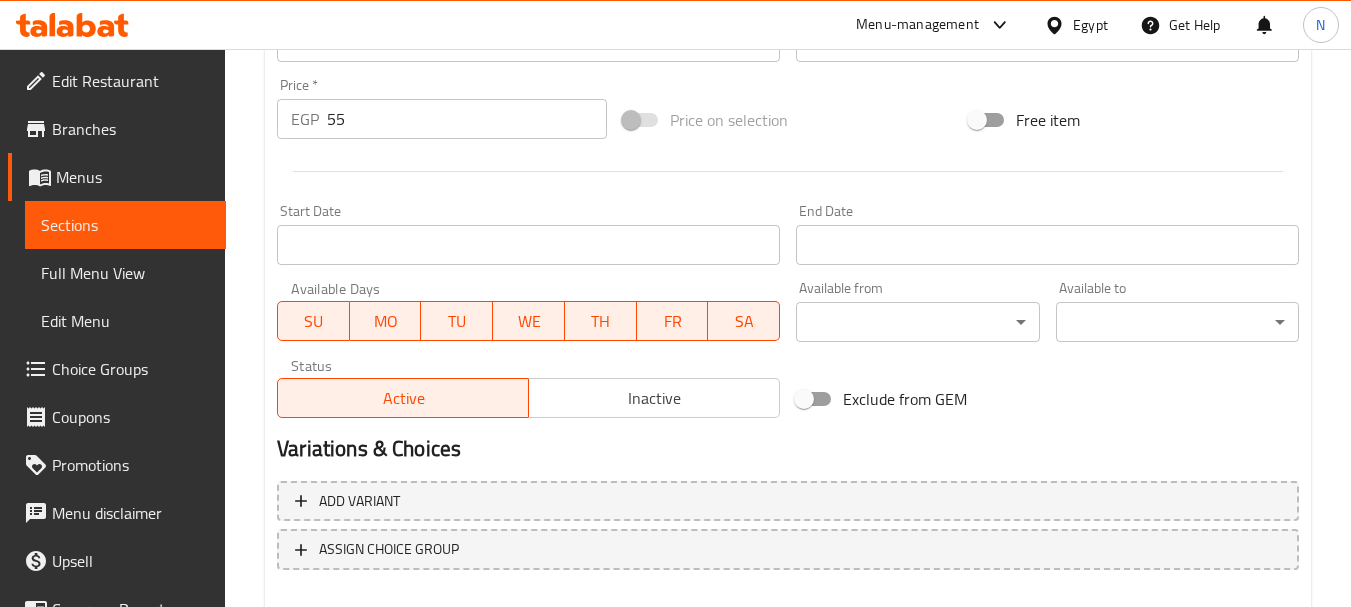 scroll, scrollTop: 806, scrollLeft: 0, axis: vertical 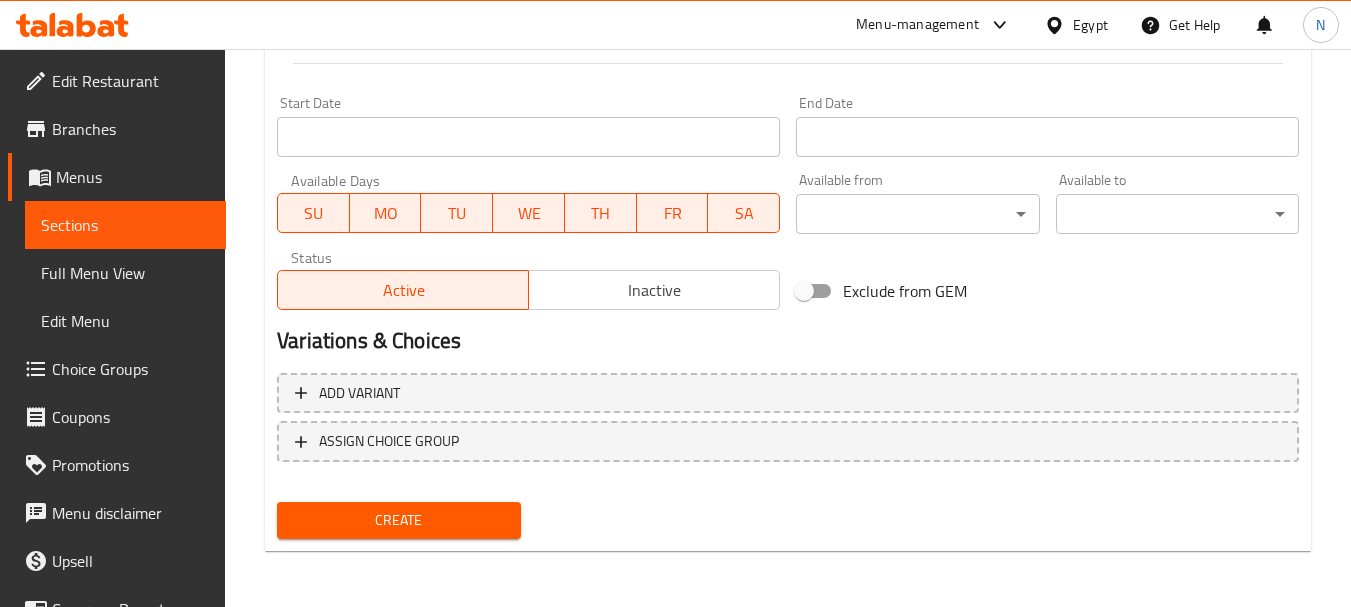 click on "Create" at bounding box center (398, 520) 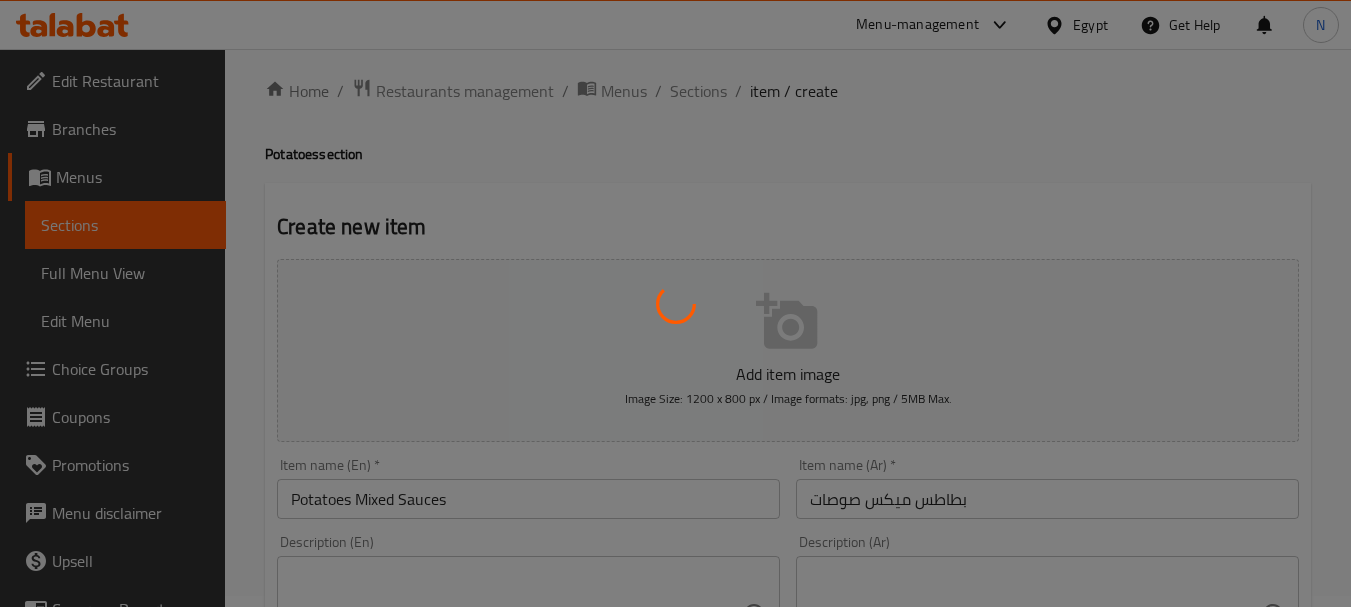 scroll, scrollTop: 0, scrollLeft: 0, axis: both 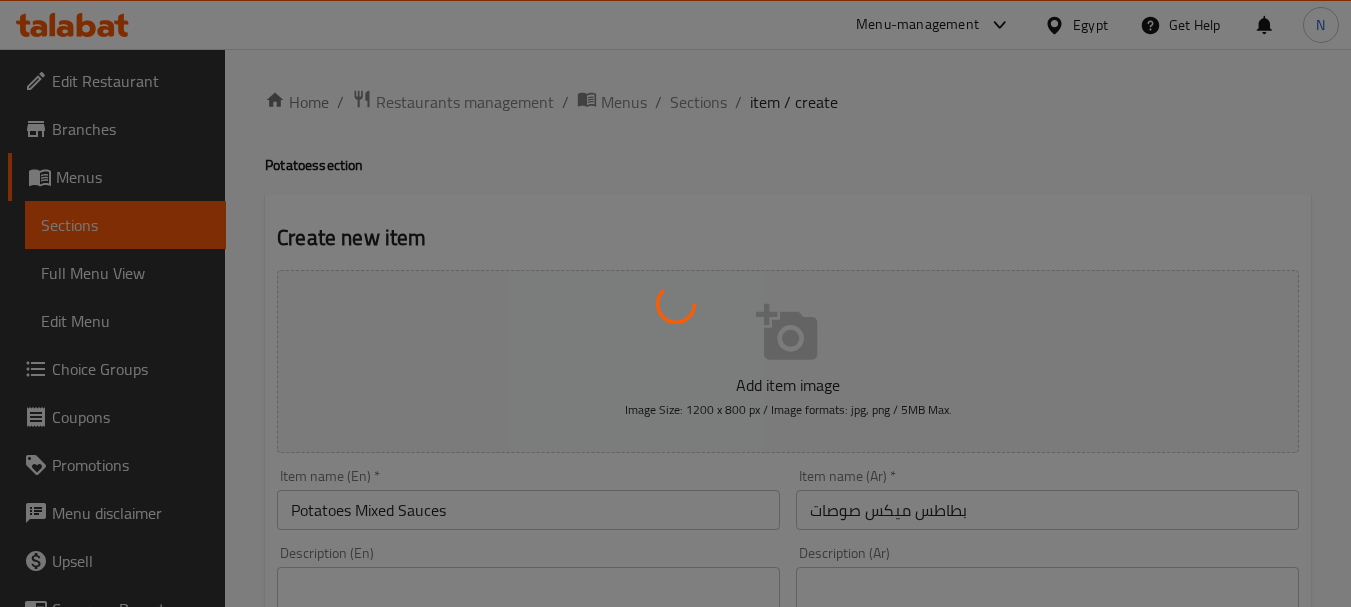 type 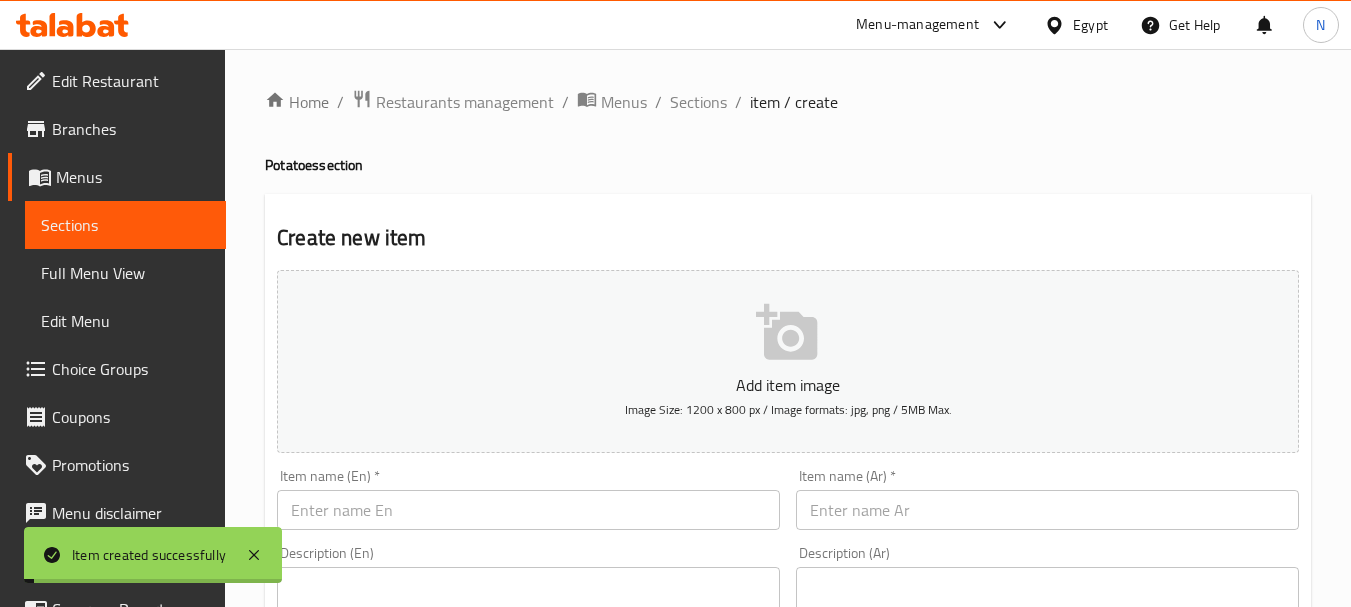 click at bounding box center (1047, 510) 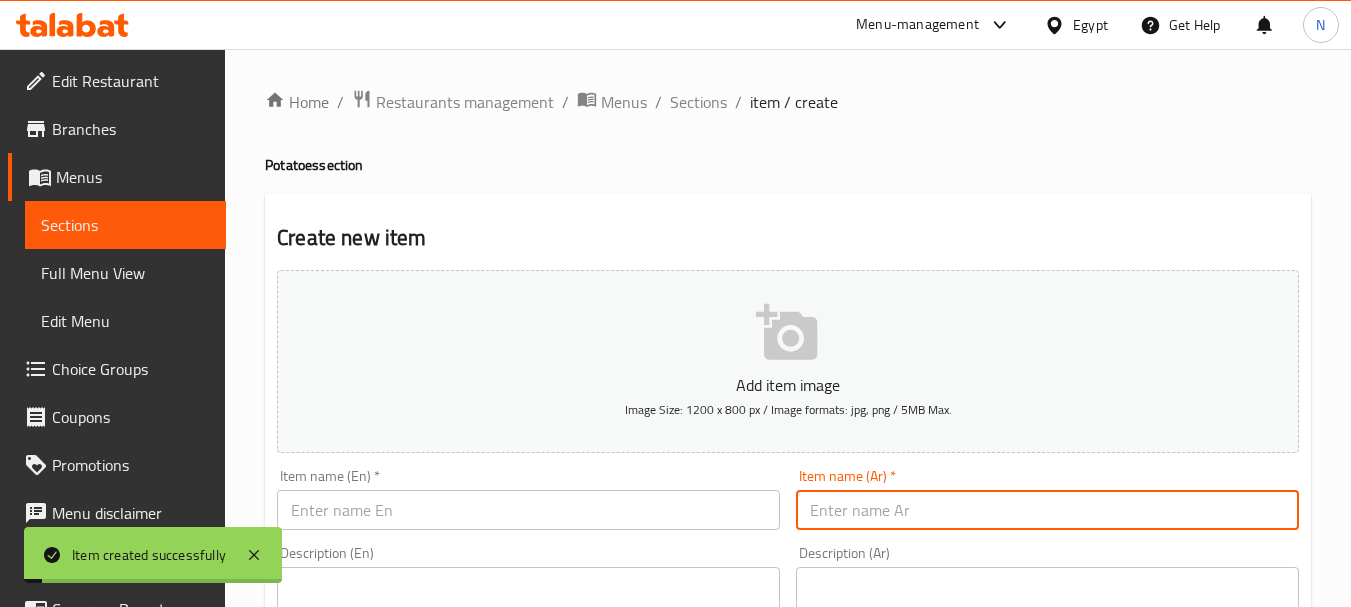 paste on "بطاطس شاورما لحم مصري" 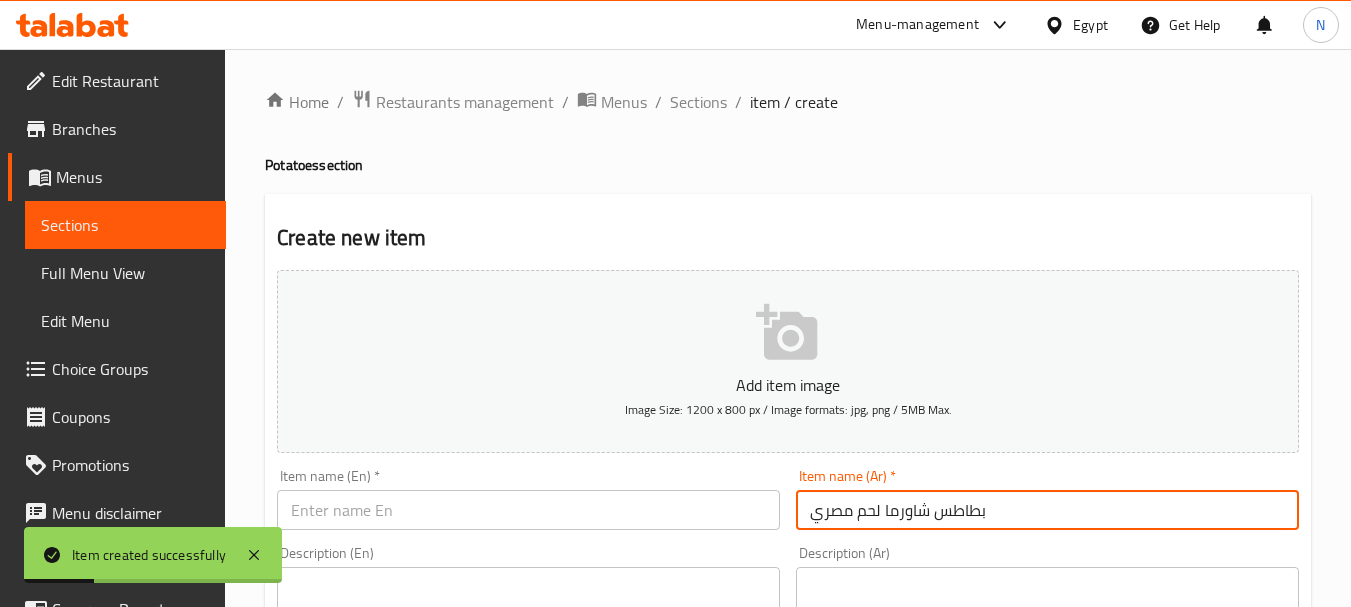 type on "بطاطس شاورما لحم مصري" 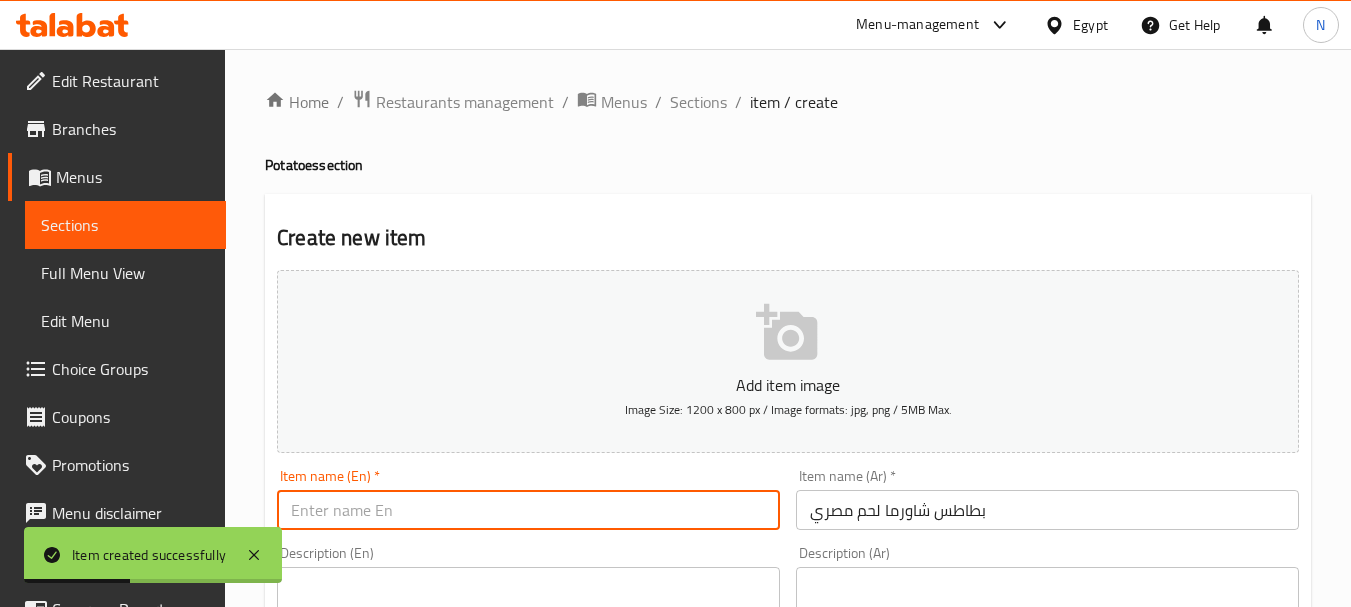 click at bounding box center [528, 510] 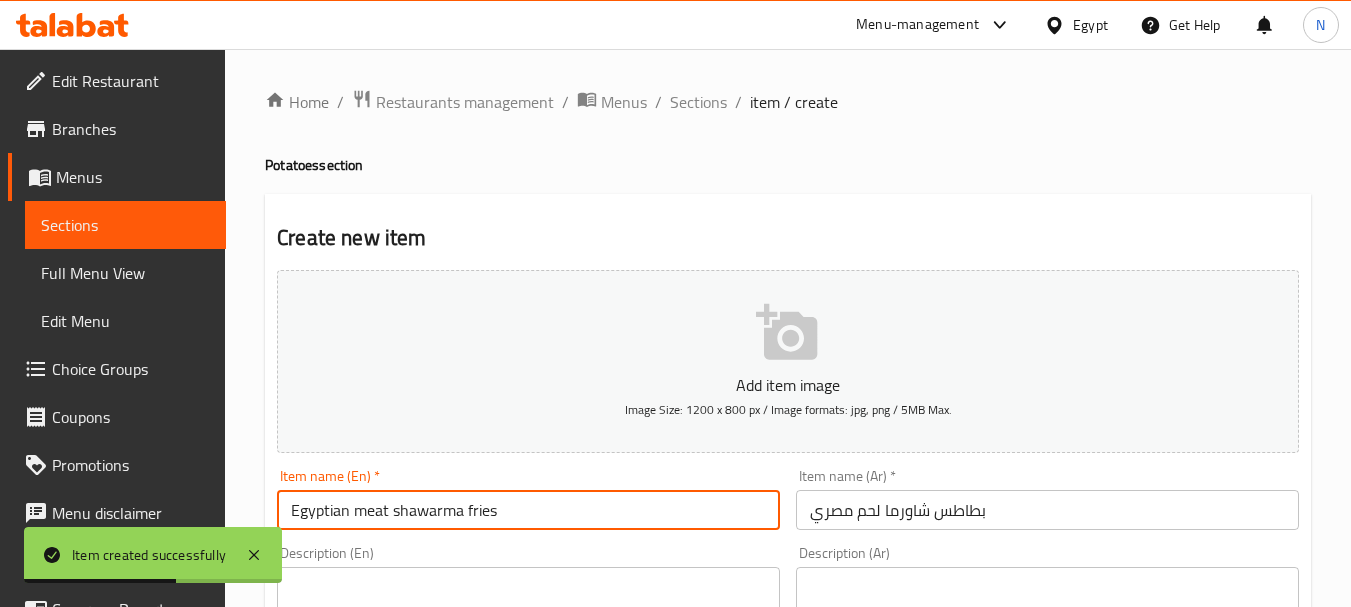 click on "Egyptian meat shawarma fries" at bounding box center [528, 510] 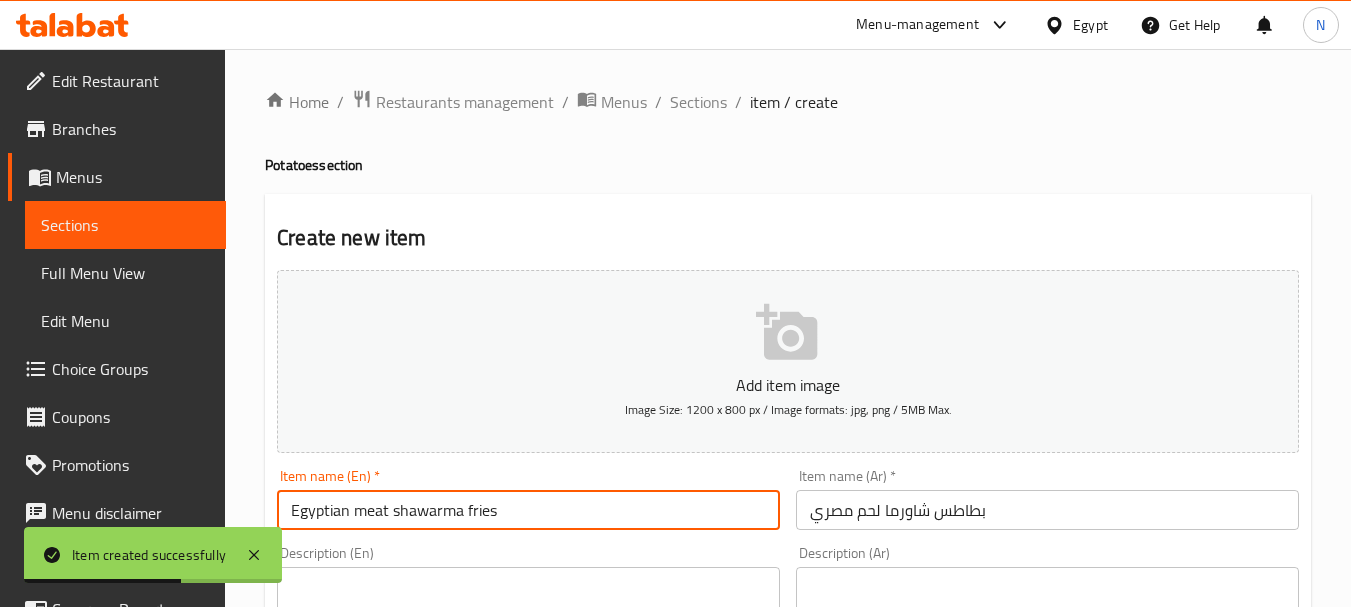click on "Egyptian meat shawarma fries" at bounding box center [528, 510] 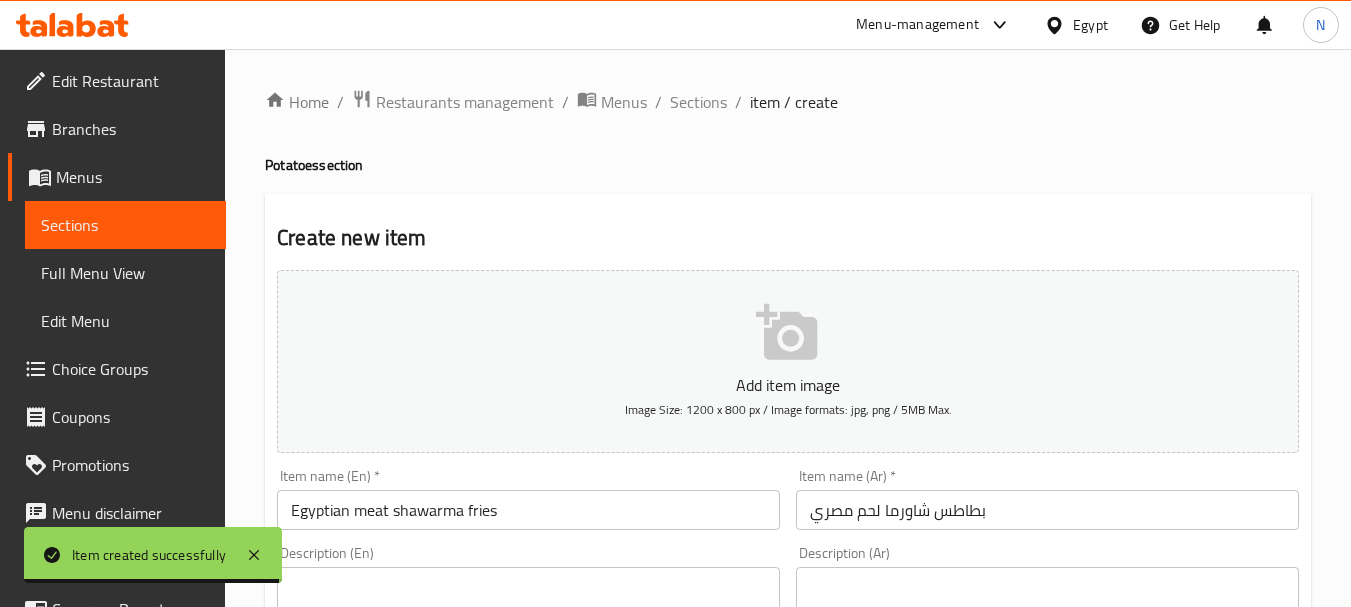 drag, startPoint x: 456, startPoint y: 511, endPoint x: 302, endPoint y: 163, distance: 380.55222 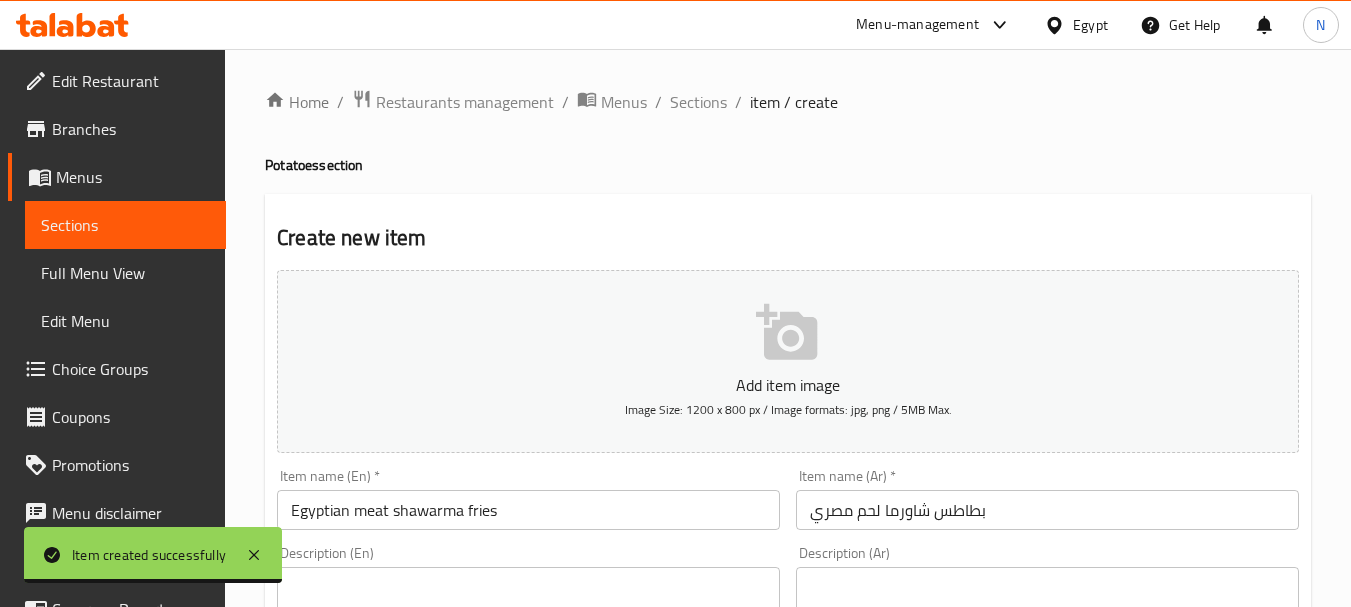 click on "Potatoes  section" at bounding box center [788, 165] 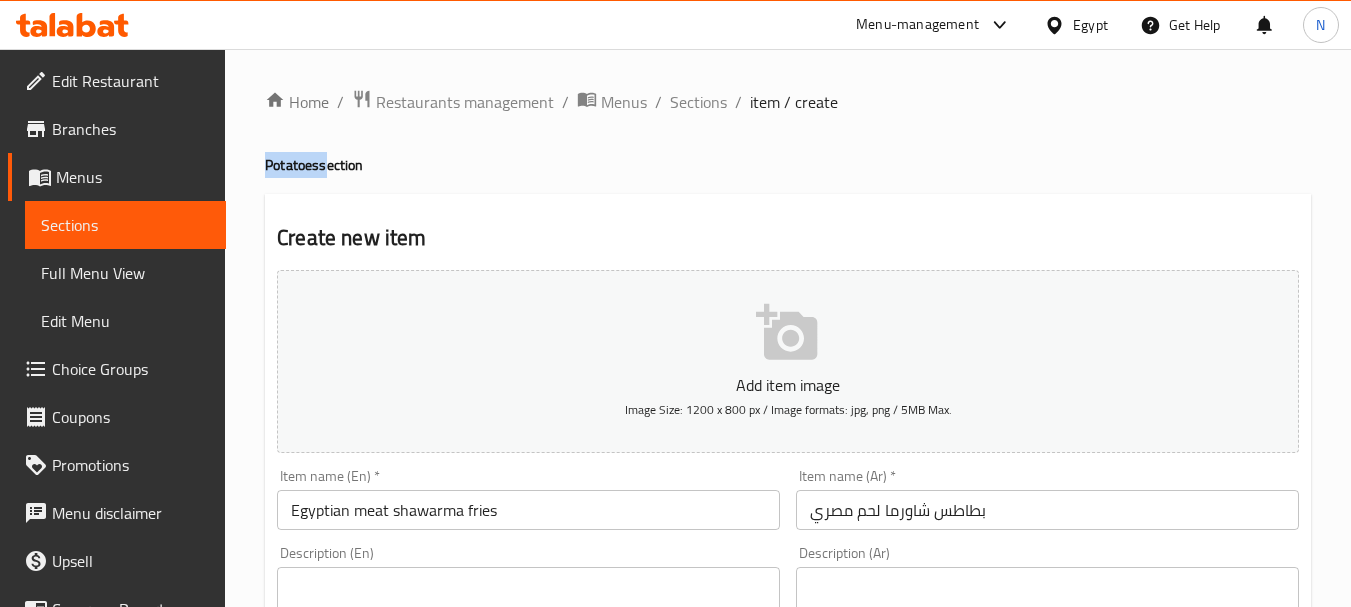 click on "Potatoes  section" at bounding box center [788, 165] 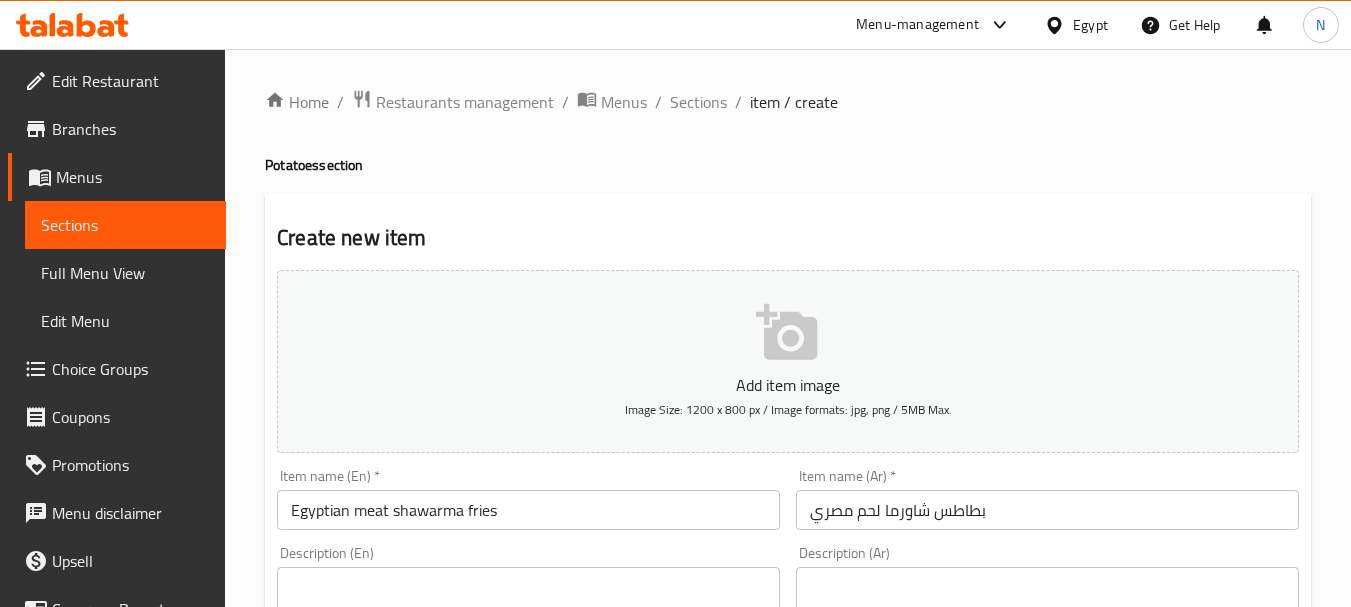 click on "Egyptian meat shawarma fries" at bounding box center (528, 510) 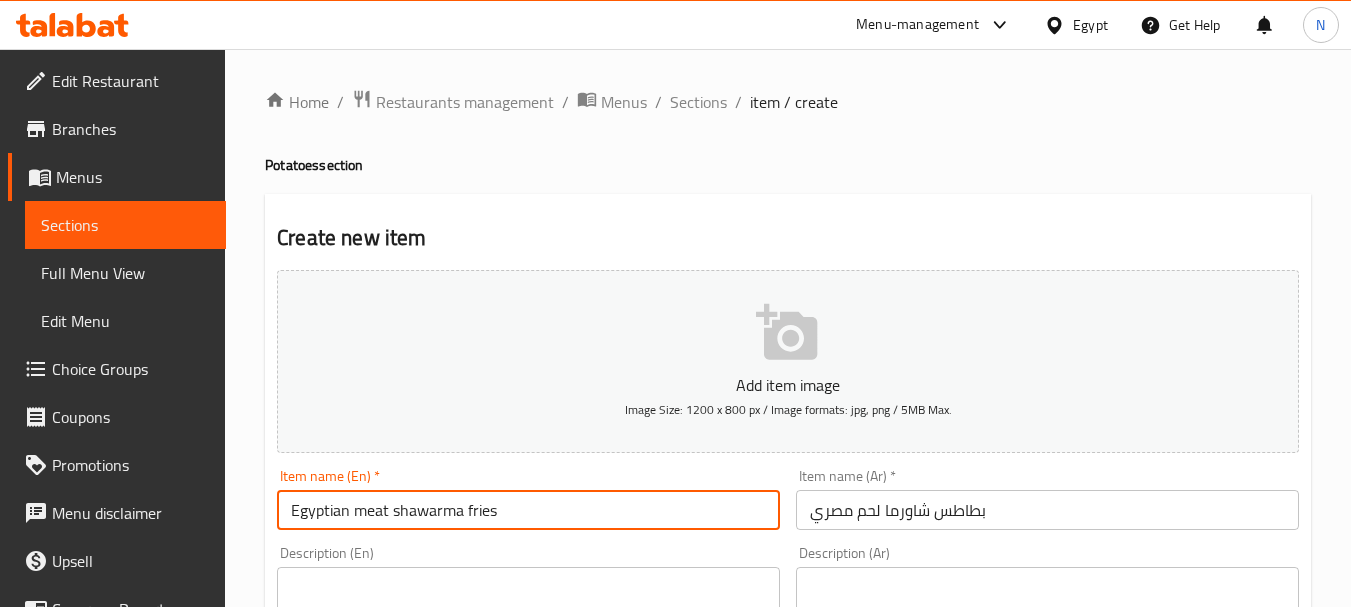 click on "Egyptian meat shawarma fries" at bounding box center (528, 510) 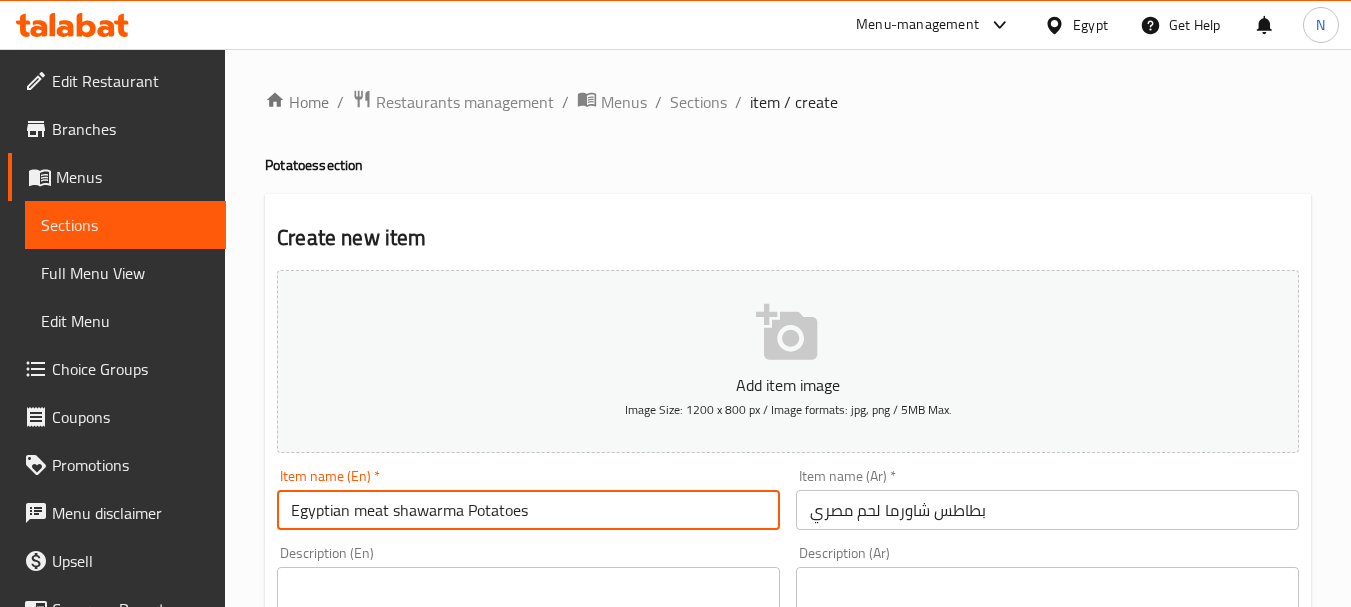click on "Egyptian meat shawarma Potatoes" at bounding box center [528, 510] 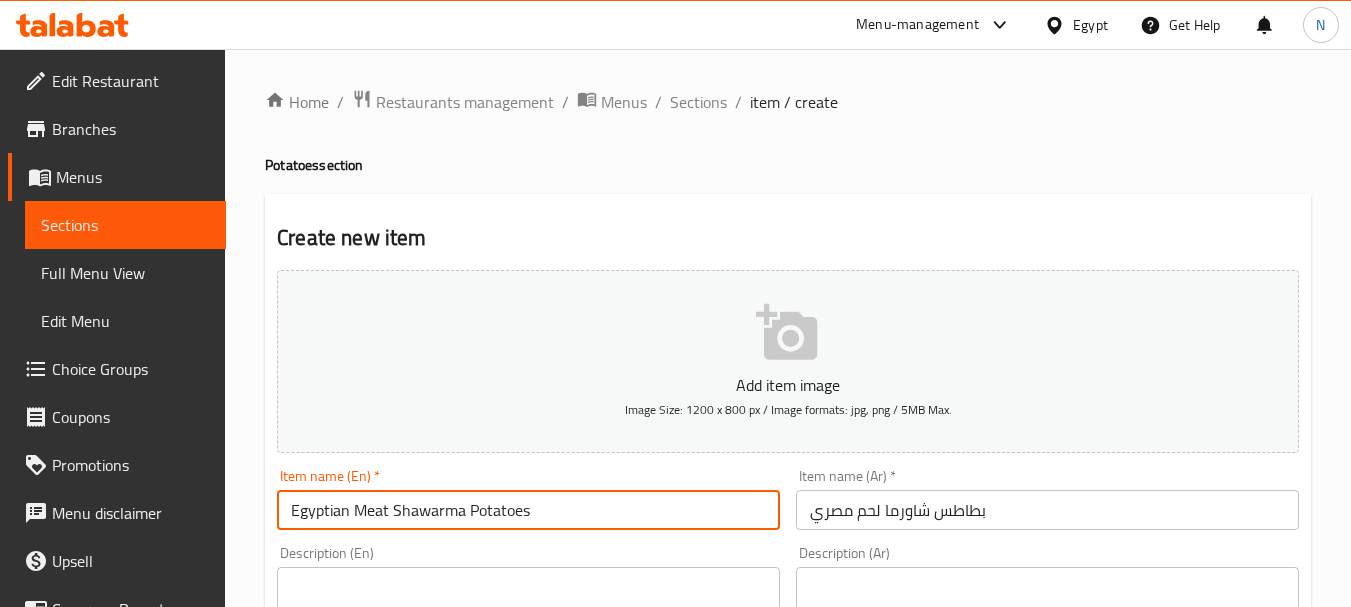 type on "Egyptian Meat Shawarma Potatoes" 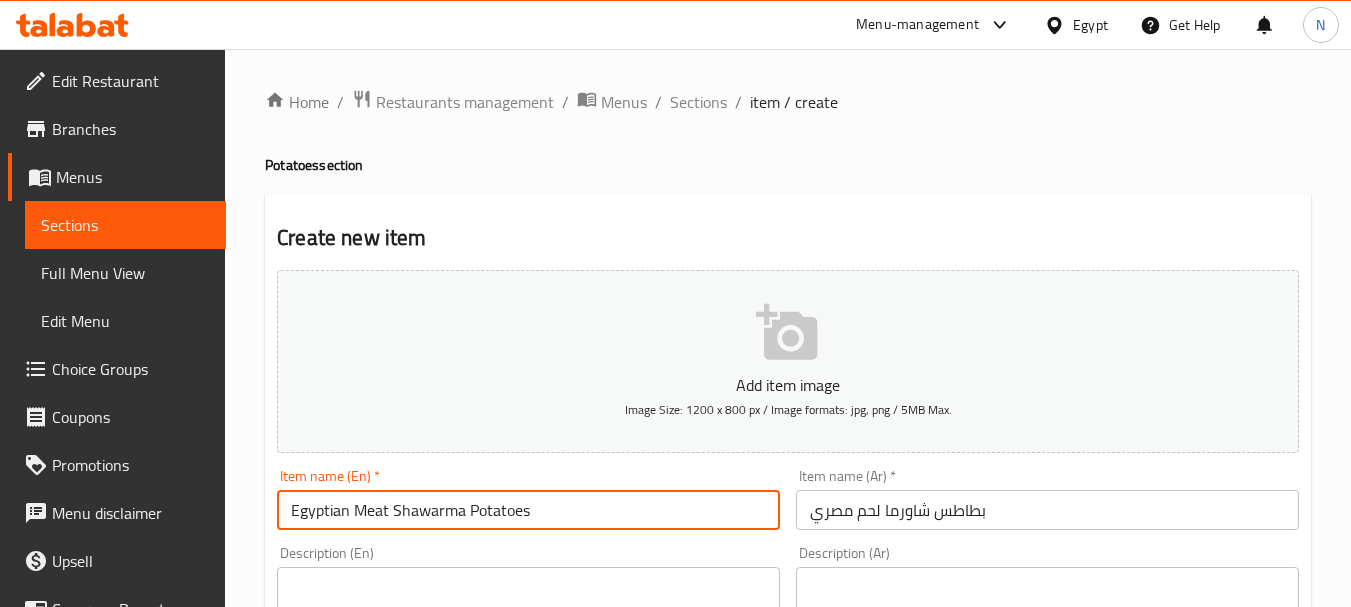 scroll, scrollTop: 531, scrollLeft: 0, axis: vertical 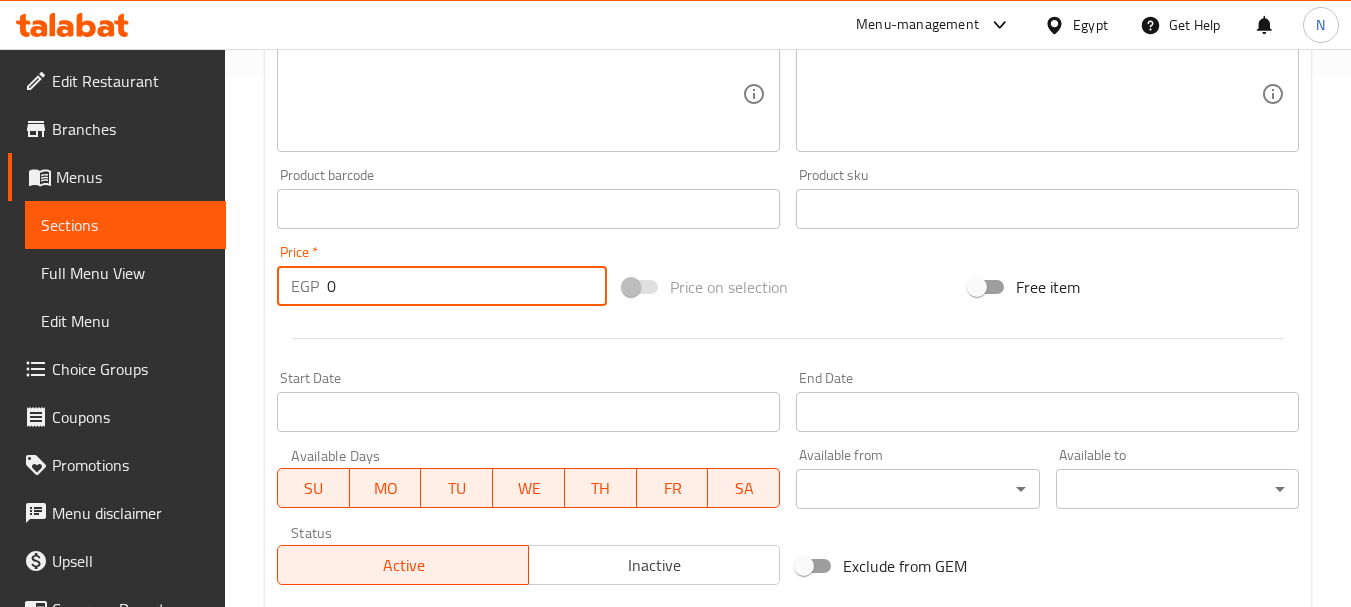 drag, startPoint x: 378, startPoint y: 284, endPoint x: 318, endPoint y: 292, distance: 60.530983 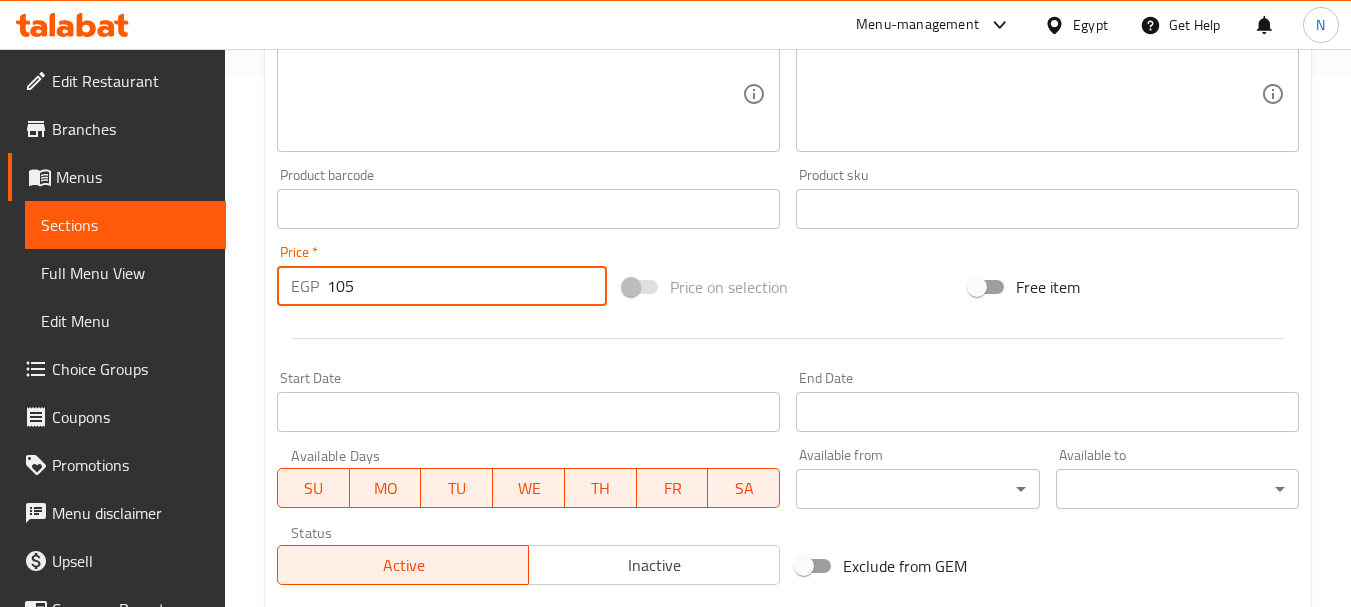 type on "105" 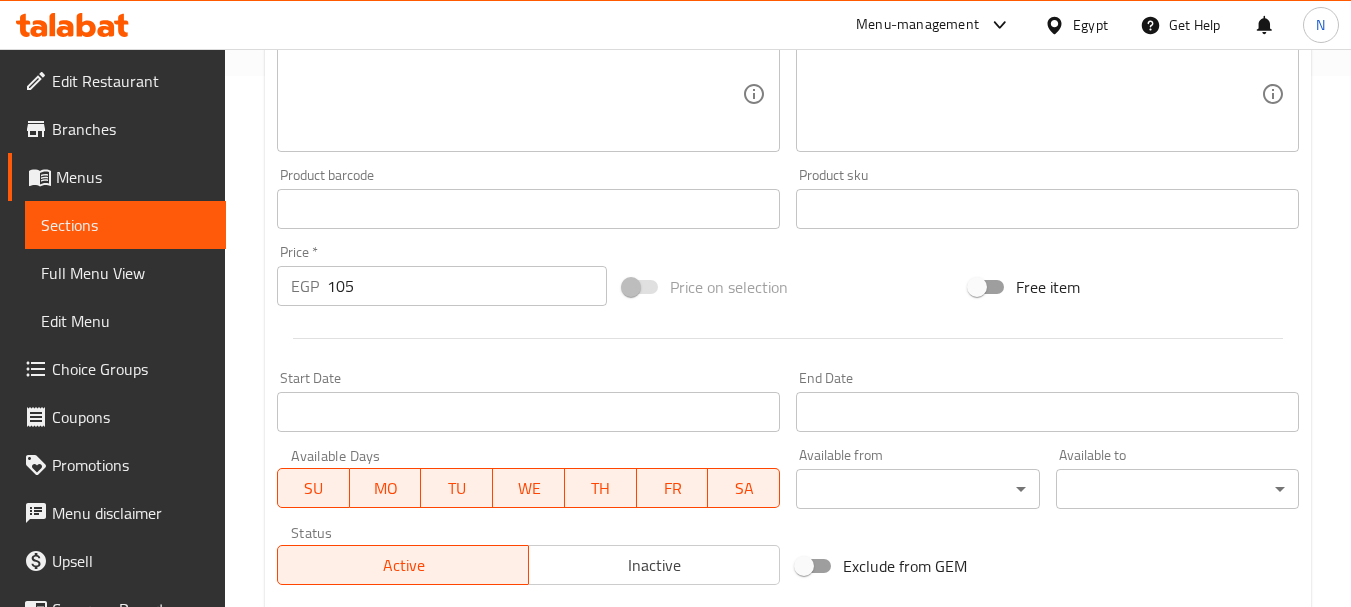 click on "Price on selection" at bounding box center (788, 287) 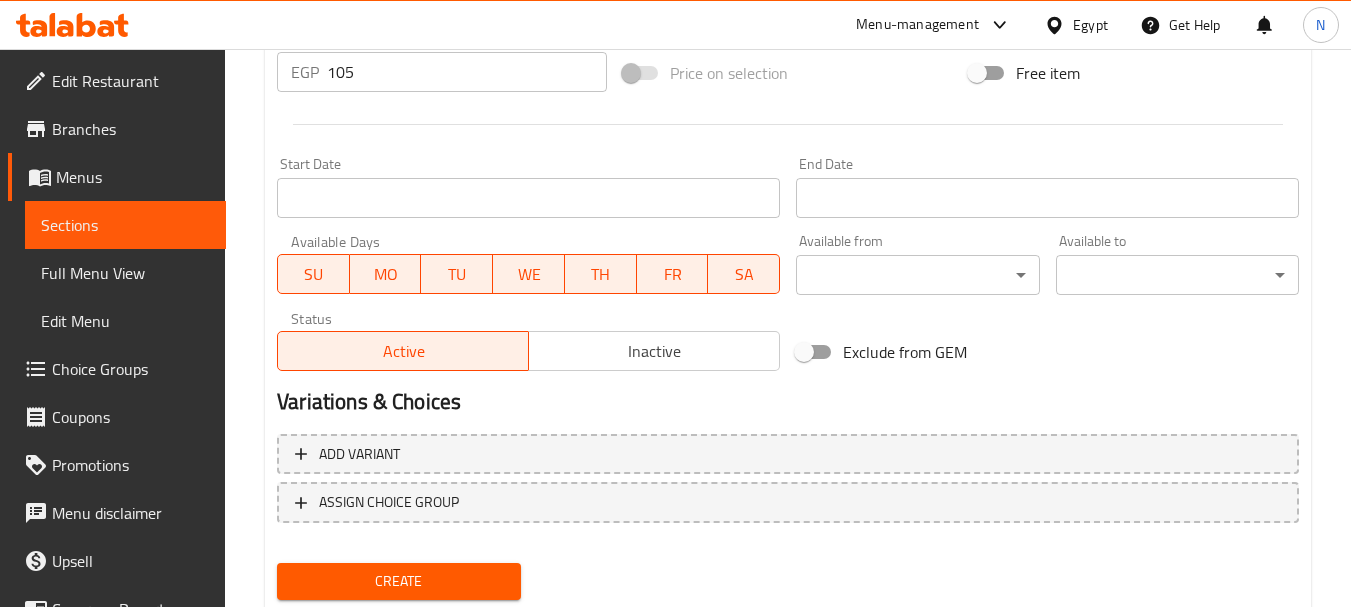 scroll, scrollTop: 806, scrollLeft: 0, axis: vertical 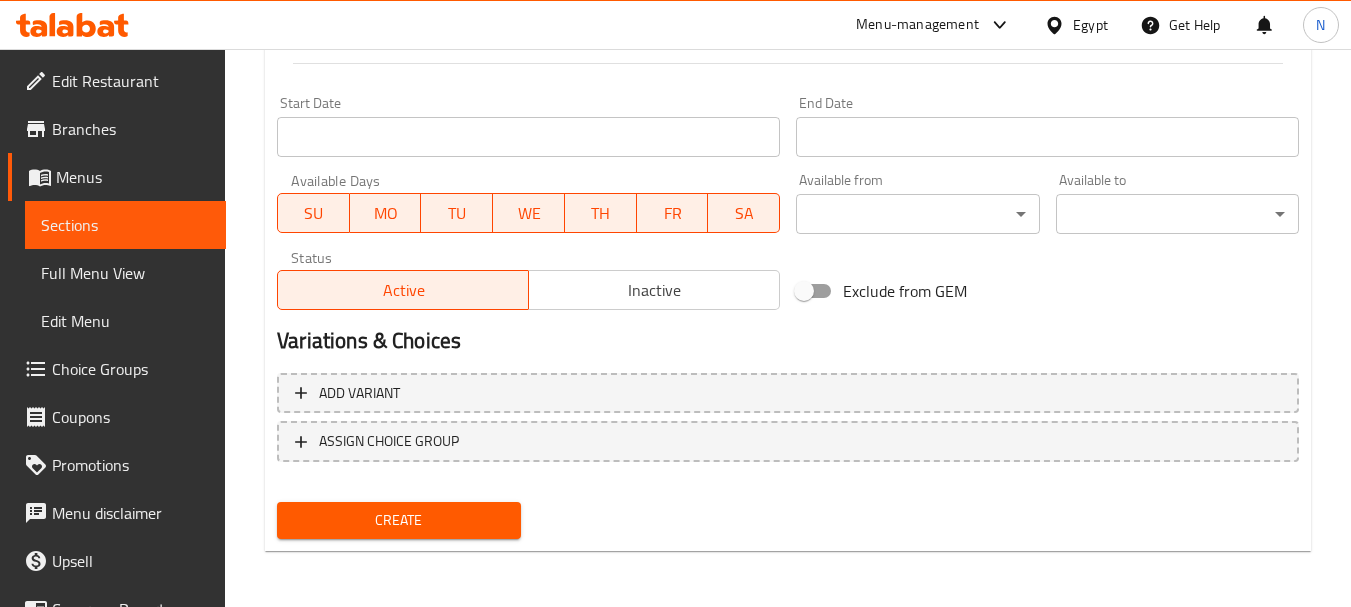 click on "Create" at bounding box center (398, 520) 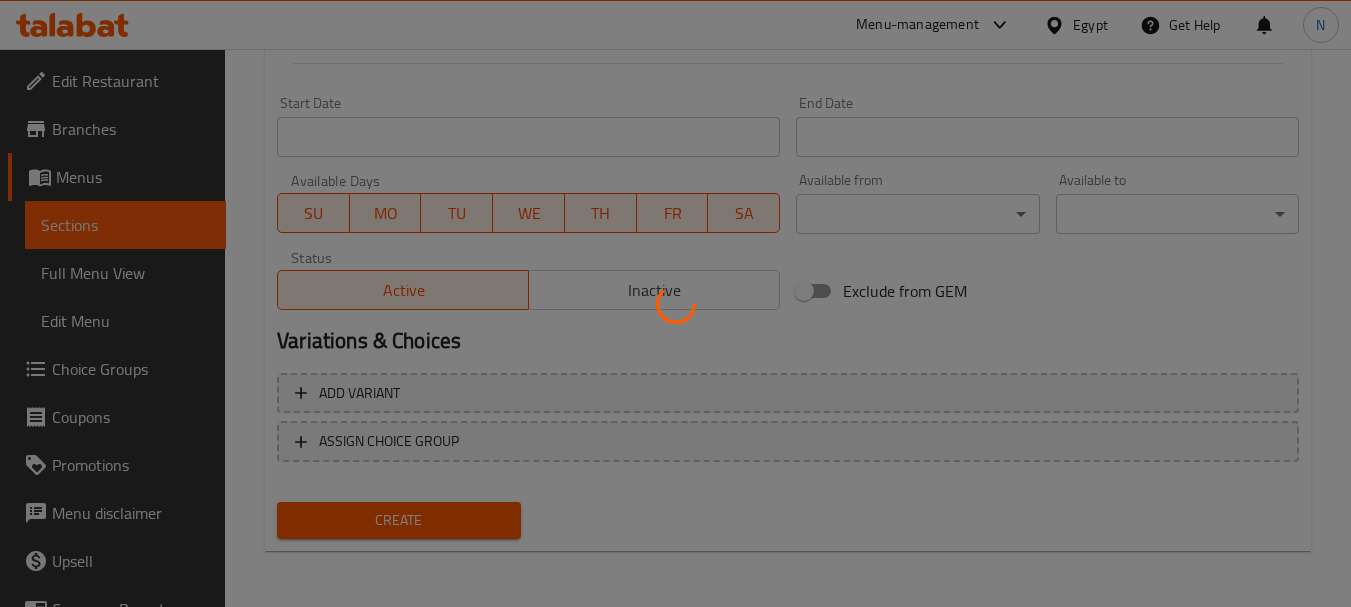 type 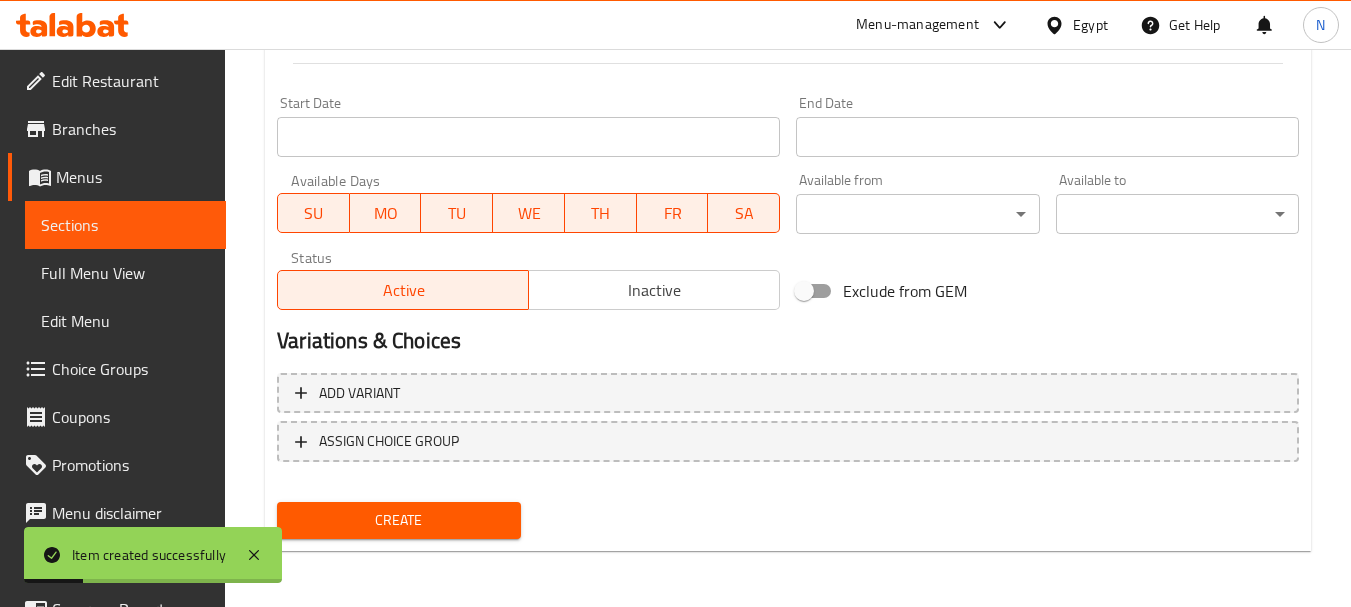 scroll, scrollTop: 275, scrollLeft: 0, axis: vertical 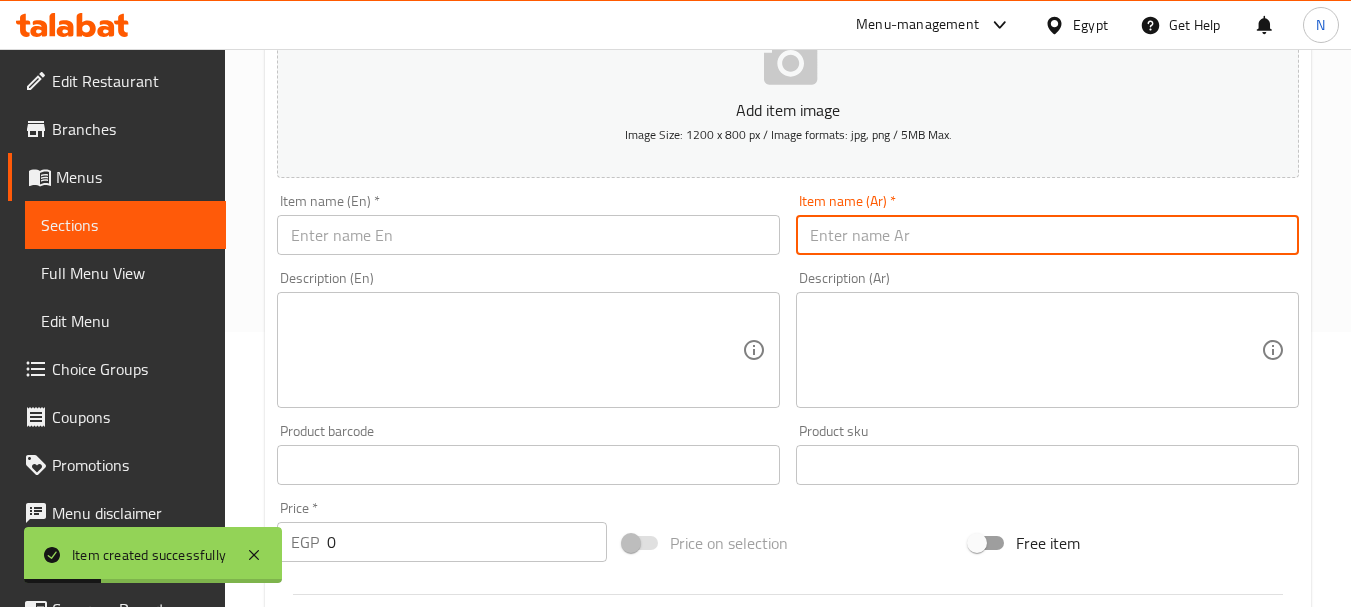 click at bounding box center (1047, 235) 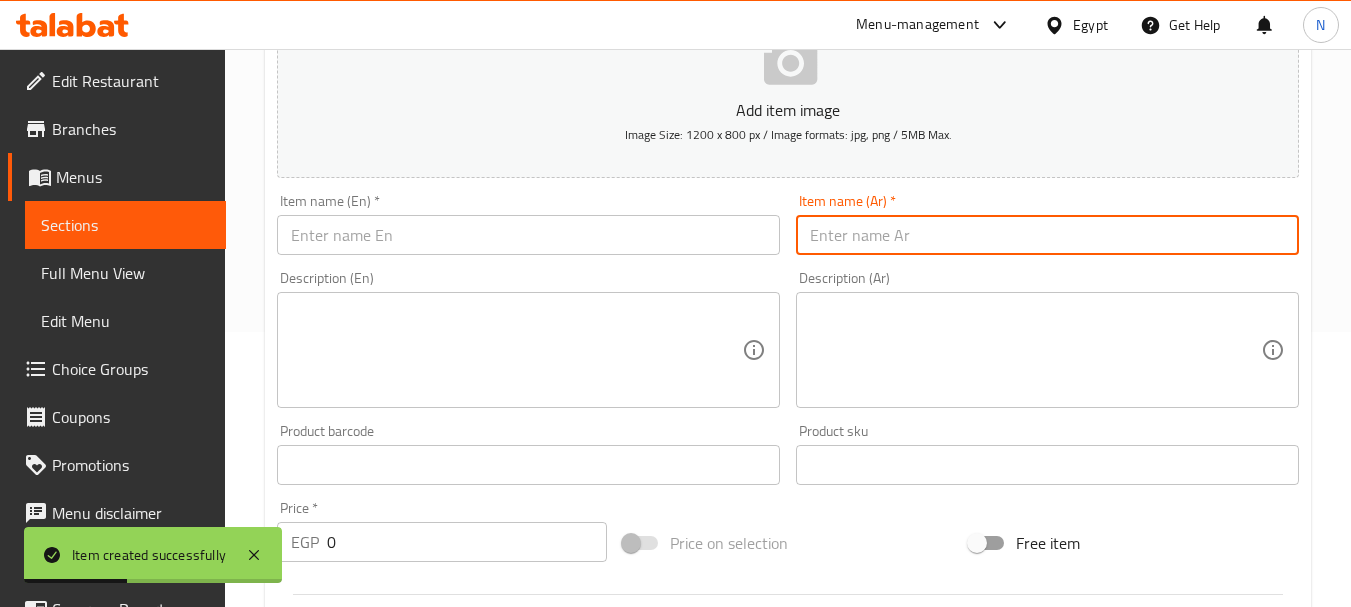 paste on "Potatoes" 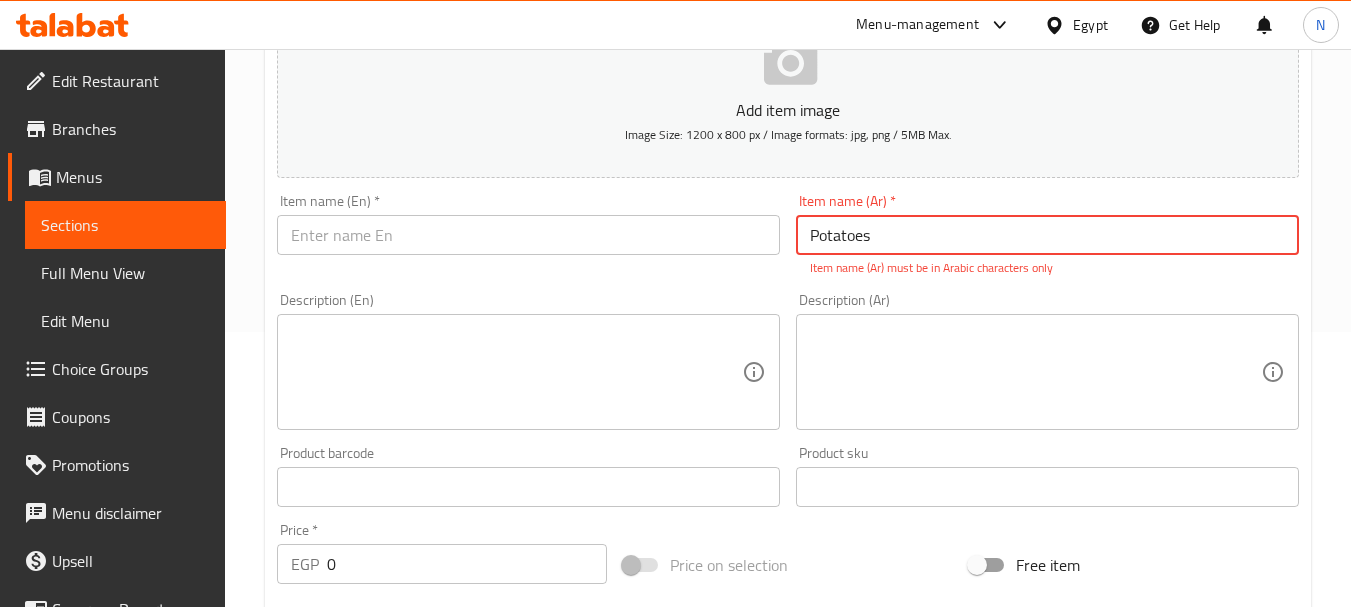click on "Potatoes" at bounding box center (1047, 235) 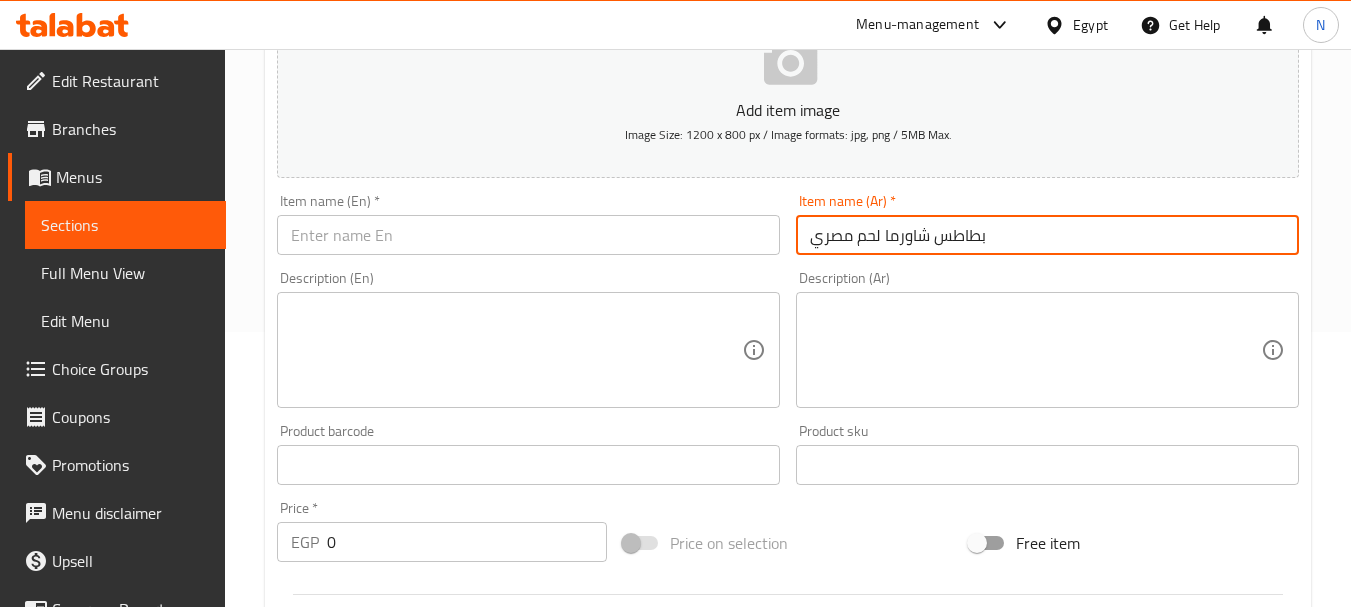 click on "بطاطس شاورما لحم مصري" at bounding box center [1047, 235] 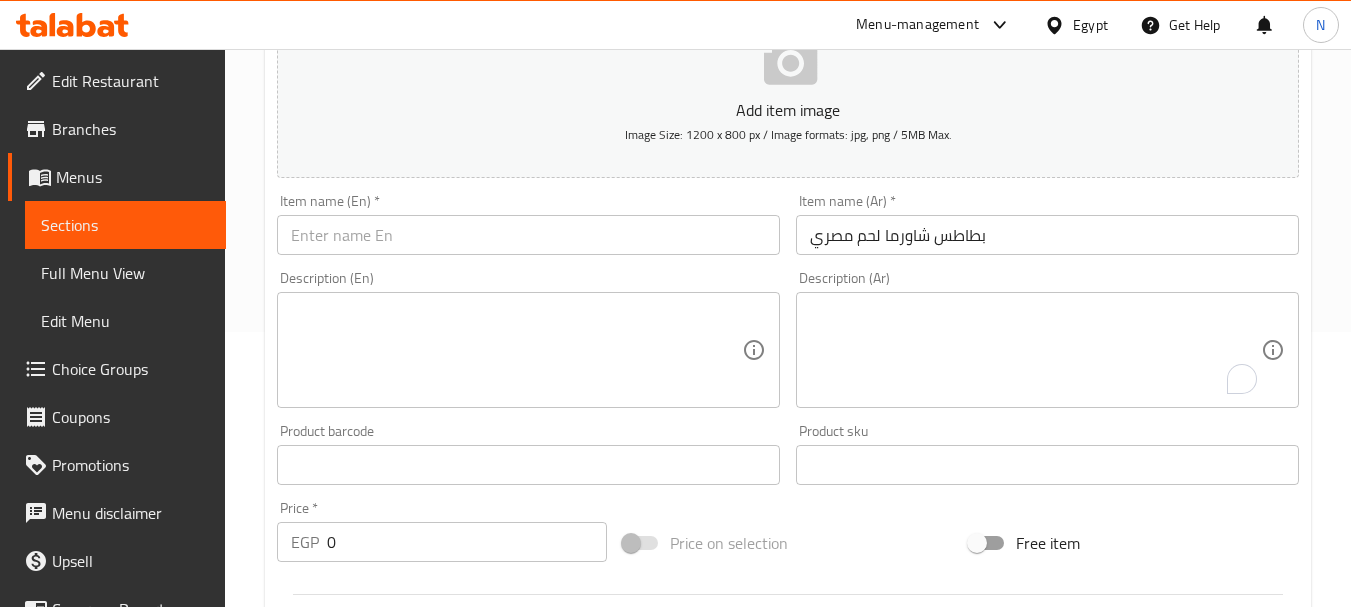 click on "Description (Ar)" at bounding box center (1047, 350) 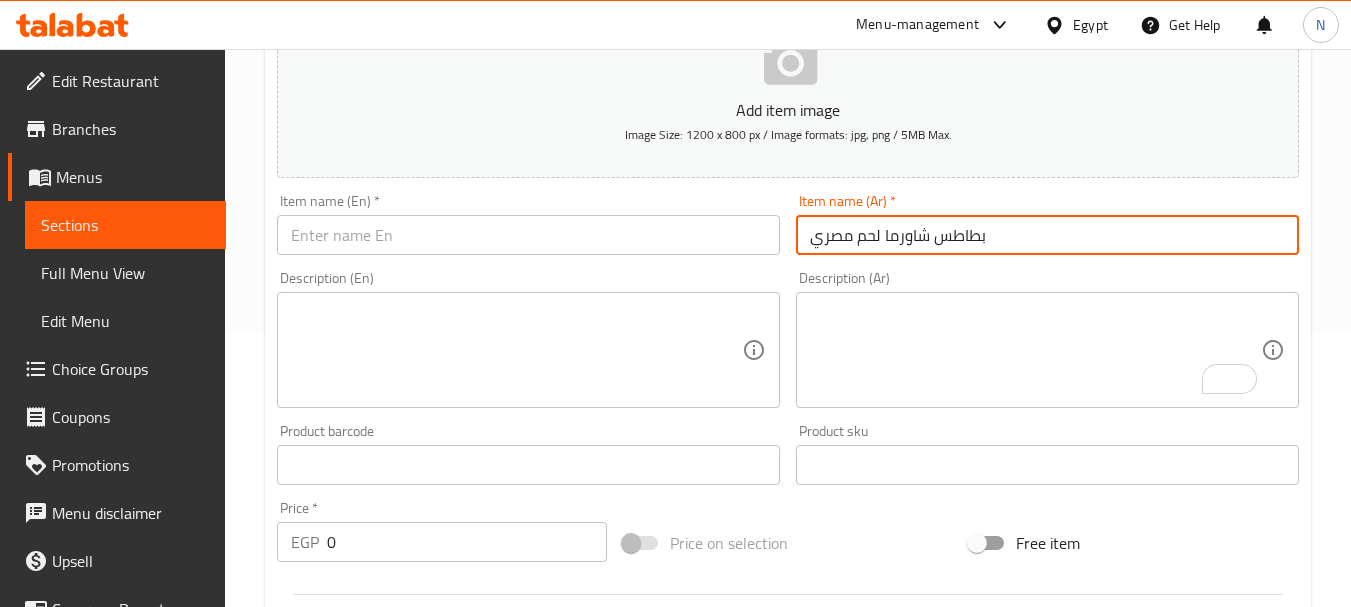 click on "بطاطس شاورما لحم مصري" at bounding box center (1047, 235) 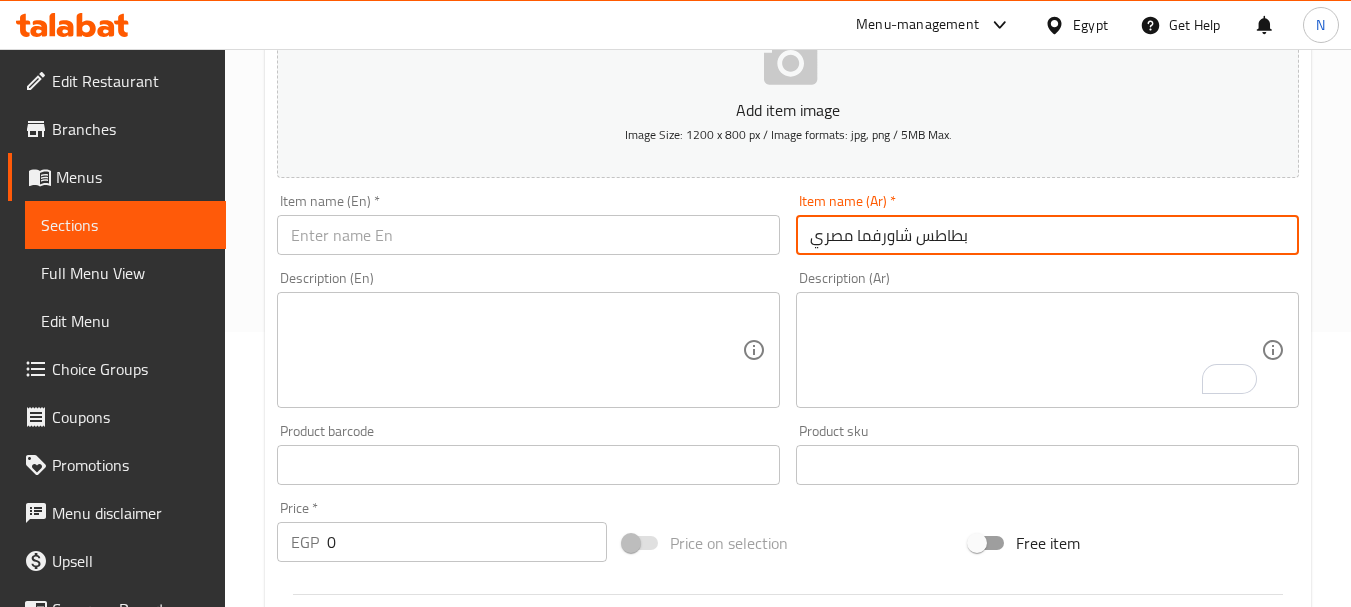 click on "بطاطس شاورفما مصري" at bounding box center (1047, 235) 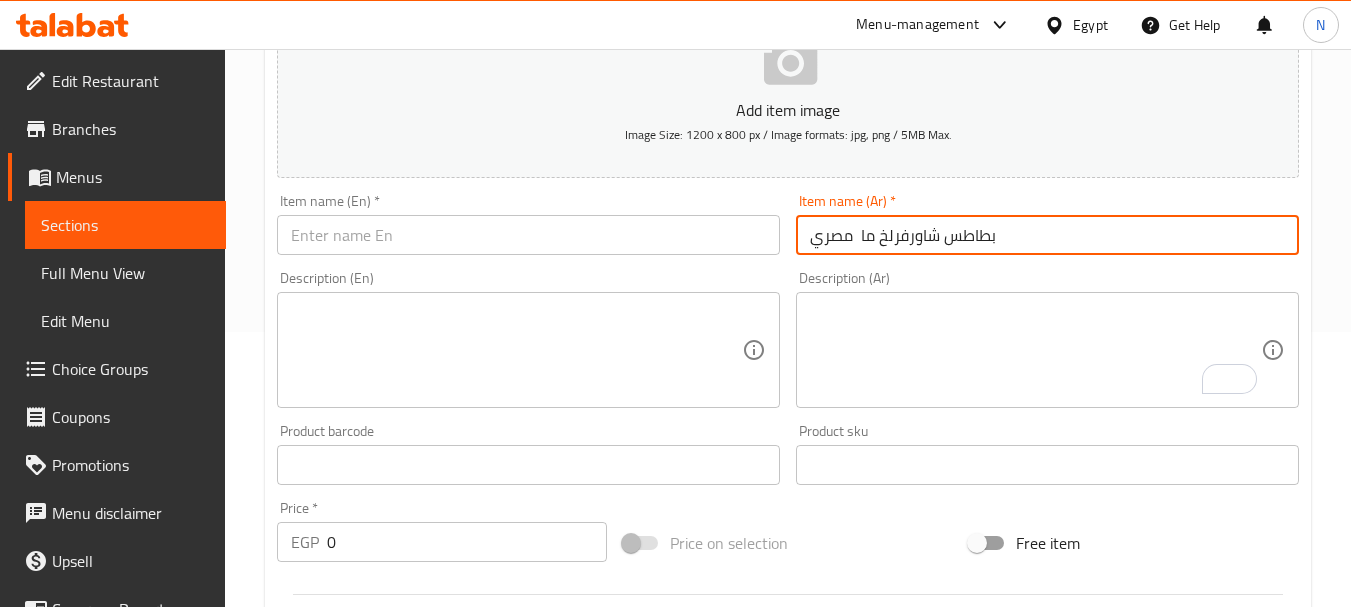 click on "بطاطس شاورفرلخ ما  مصري" at bounding box center [1047, 235] 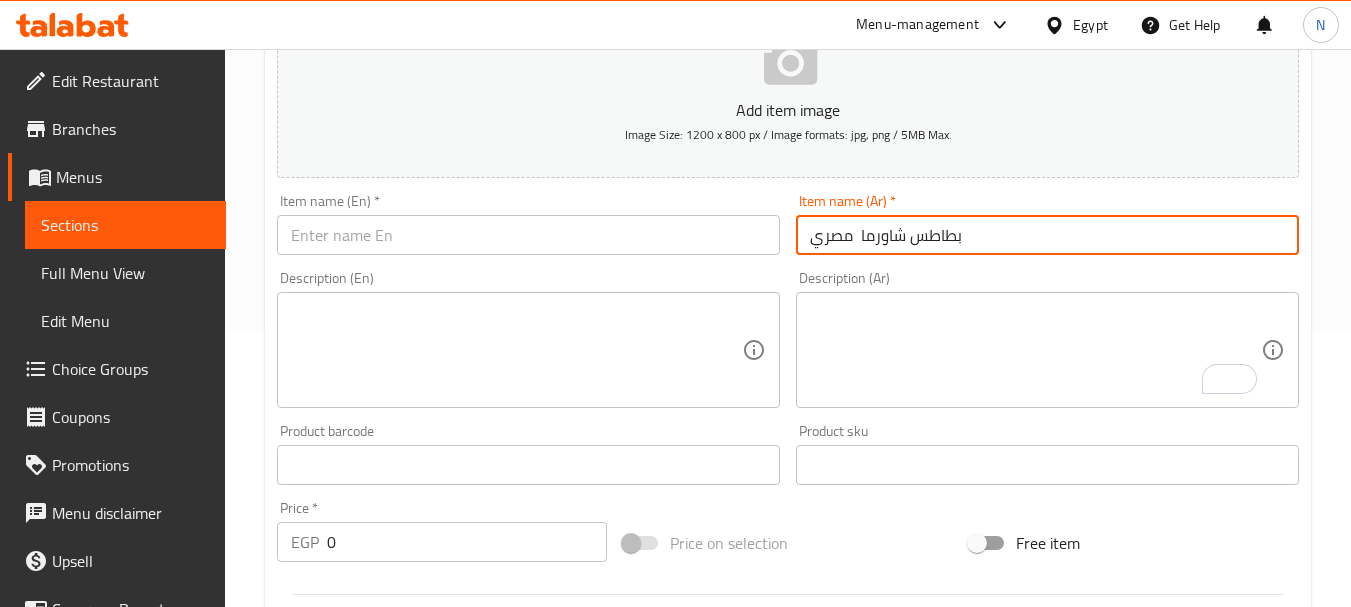 click on "بطاطس شاورما  مصري" at bounding box center (1047, 235) 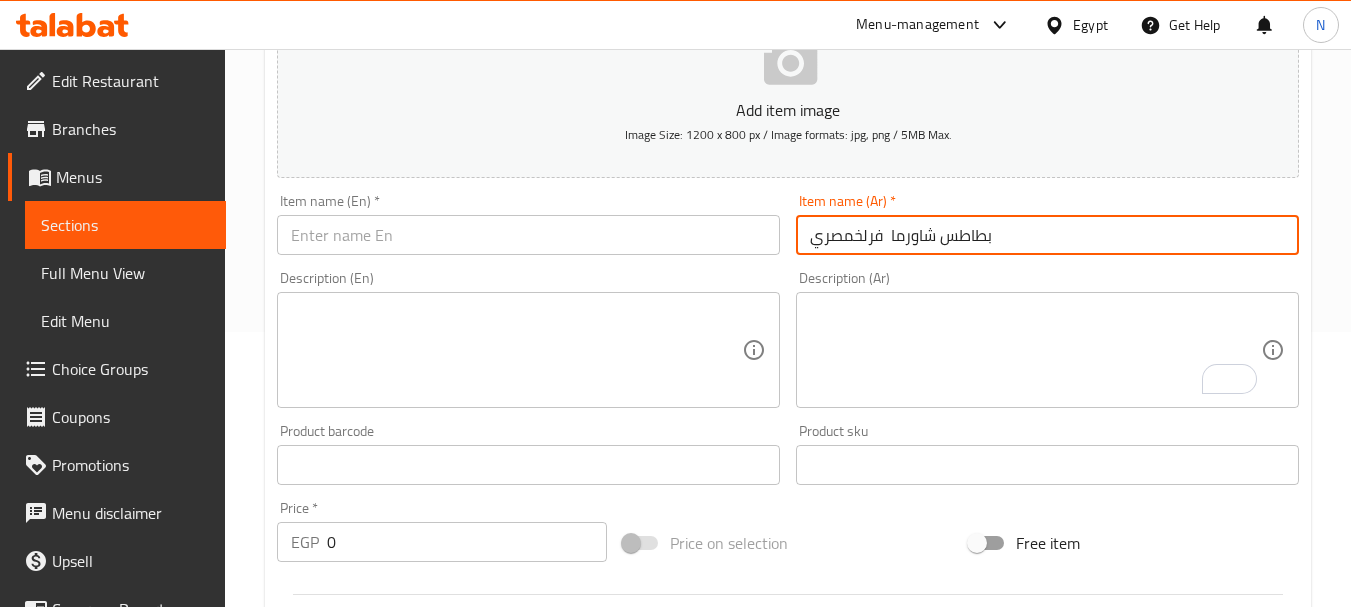 click on "بطاطس شاورما  فرلخمصري" at bounding box center [1047, 235] 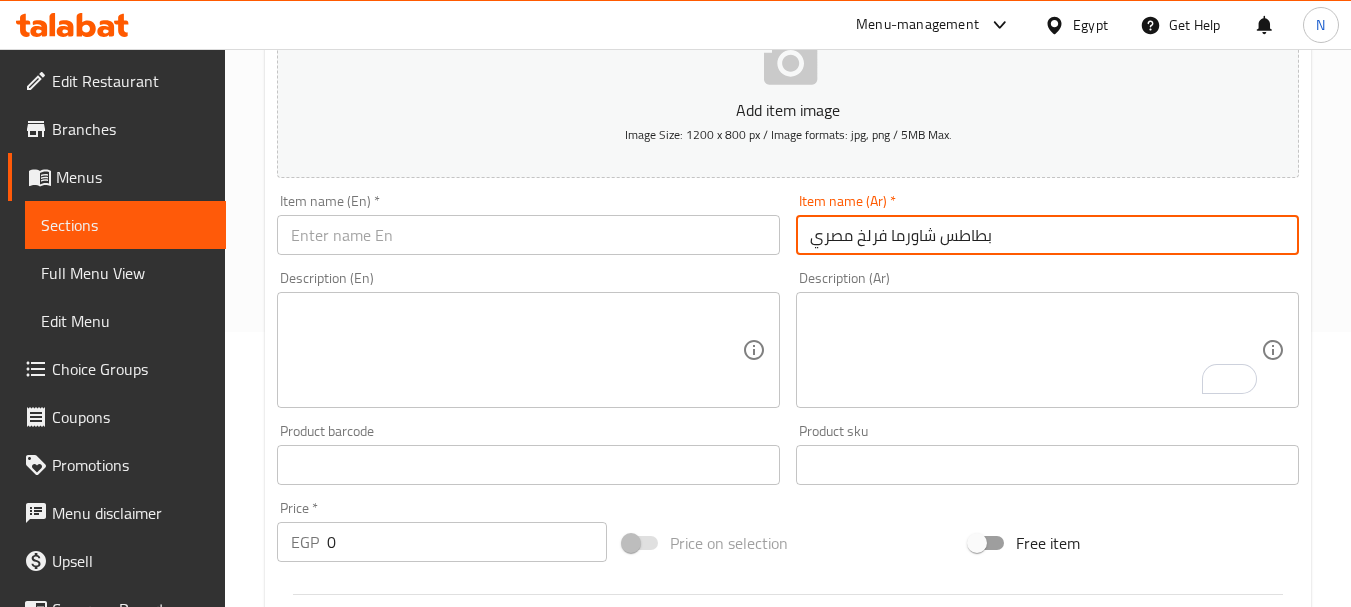 click on "بطاطس شاورما فرلخ مصري" at bounding box center [1047, 235] 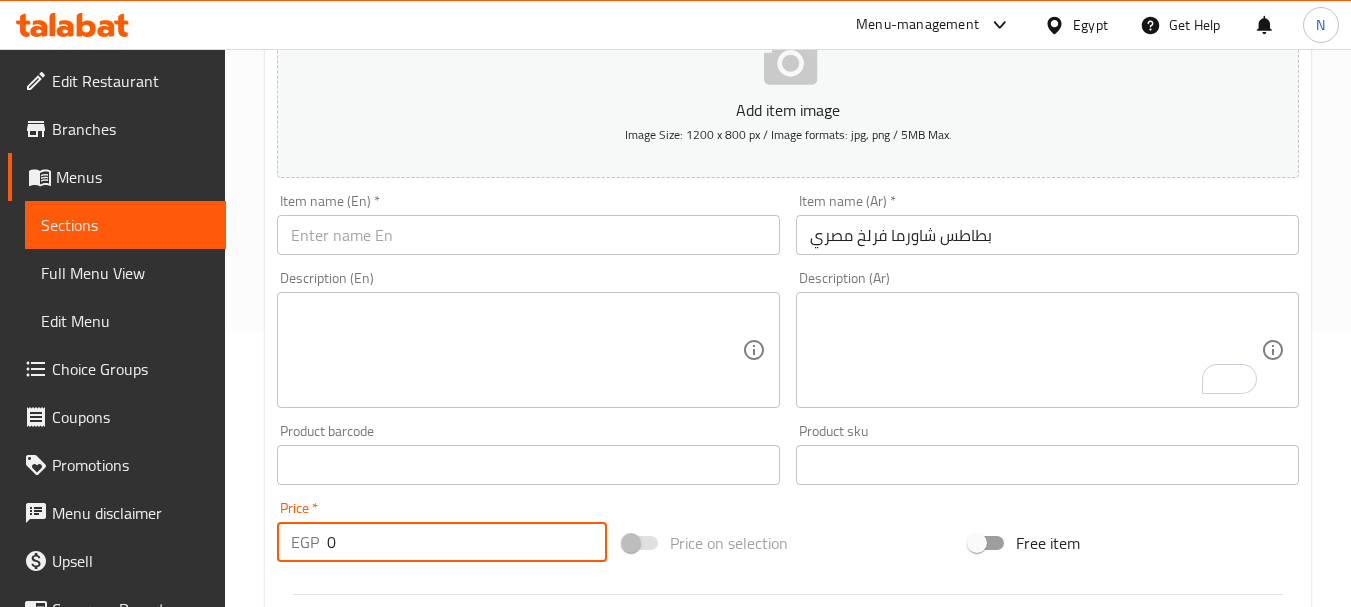 drag, startPoint x: 354, startPoint y: 544, endPoint x: 328, endPoint y: 544, distance: 26 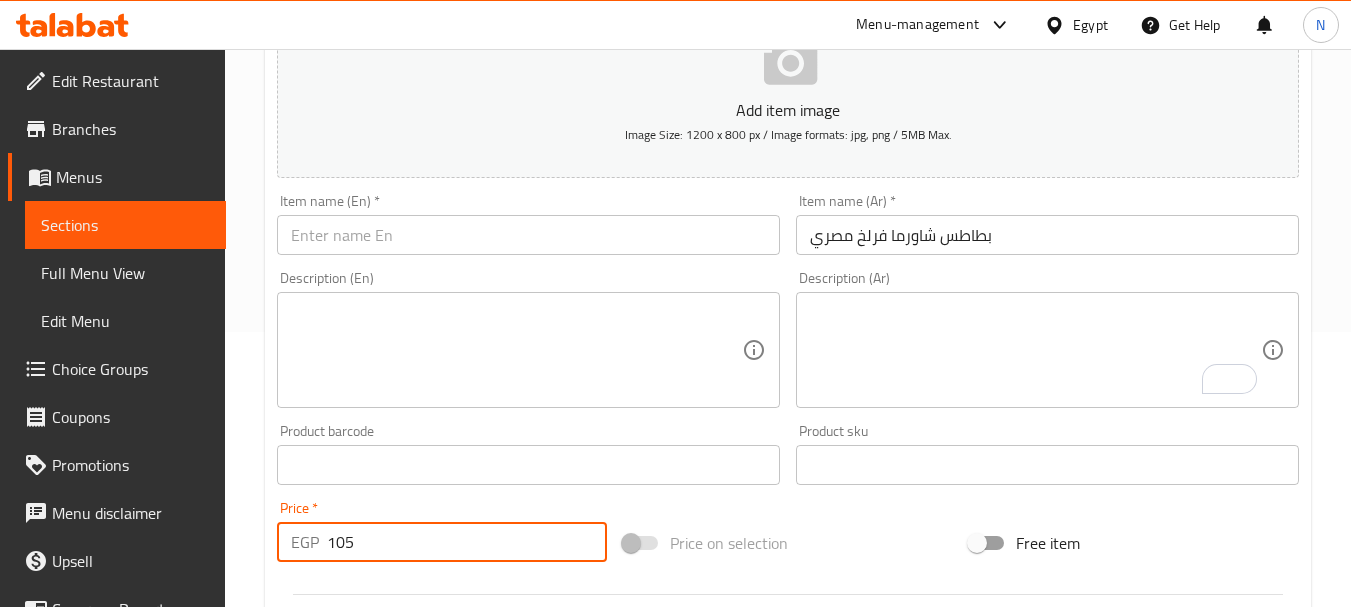 type on "105" 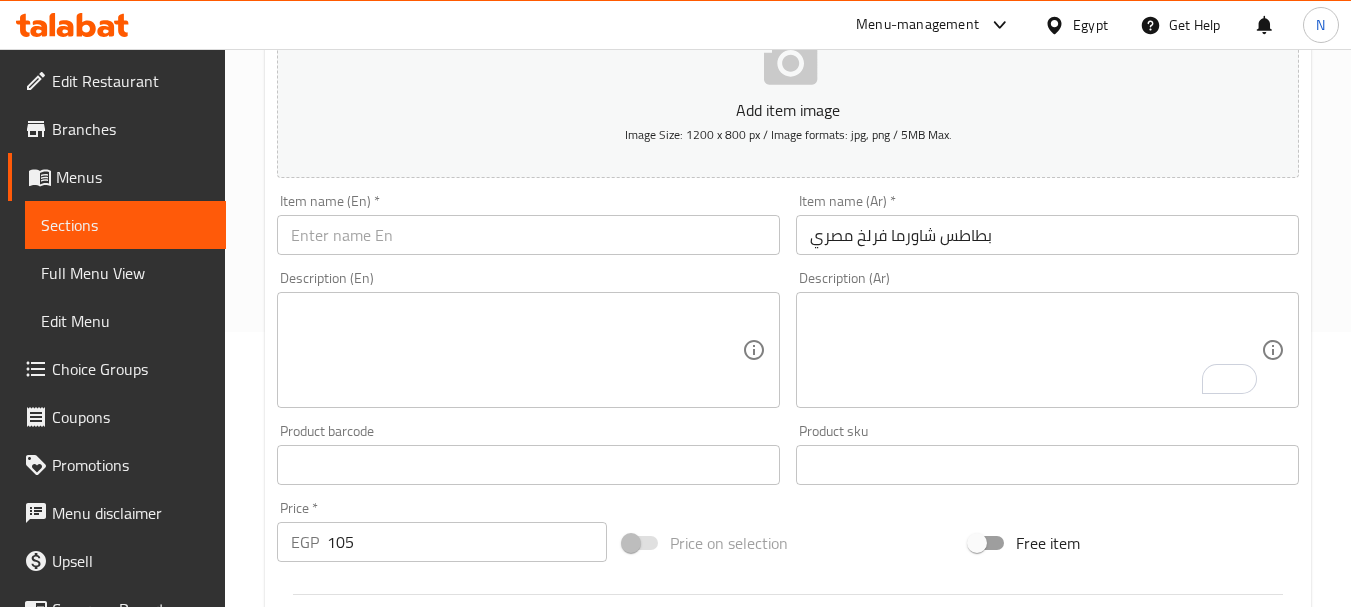 click on "Price on selection" at bounding box center (788, 543) 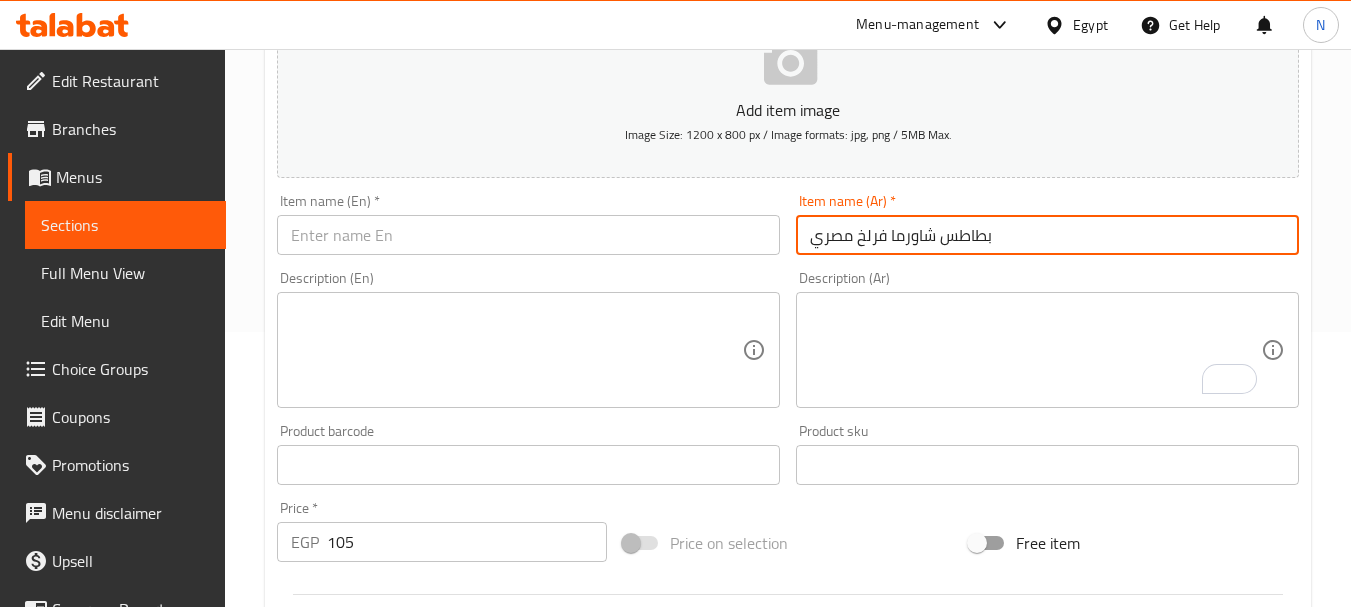 click on "بطاطس شاورما فرلخ مصري" at bounding box center (1047, 235) 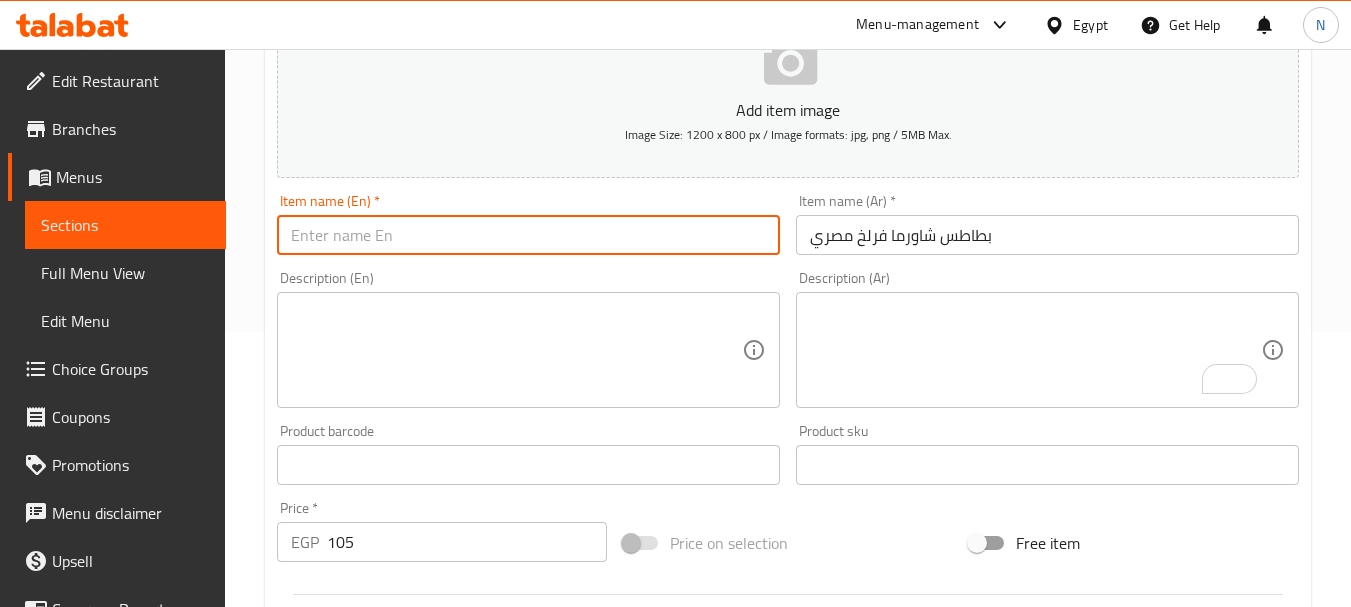 paste on "Egyptian chicken shawarma fries" 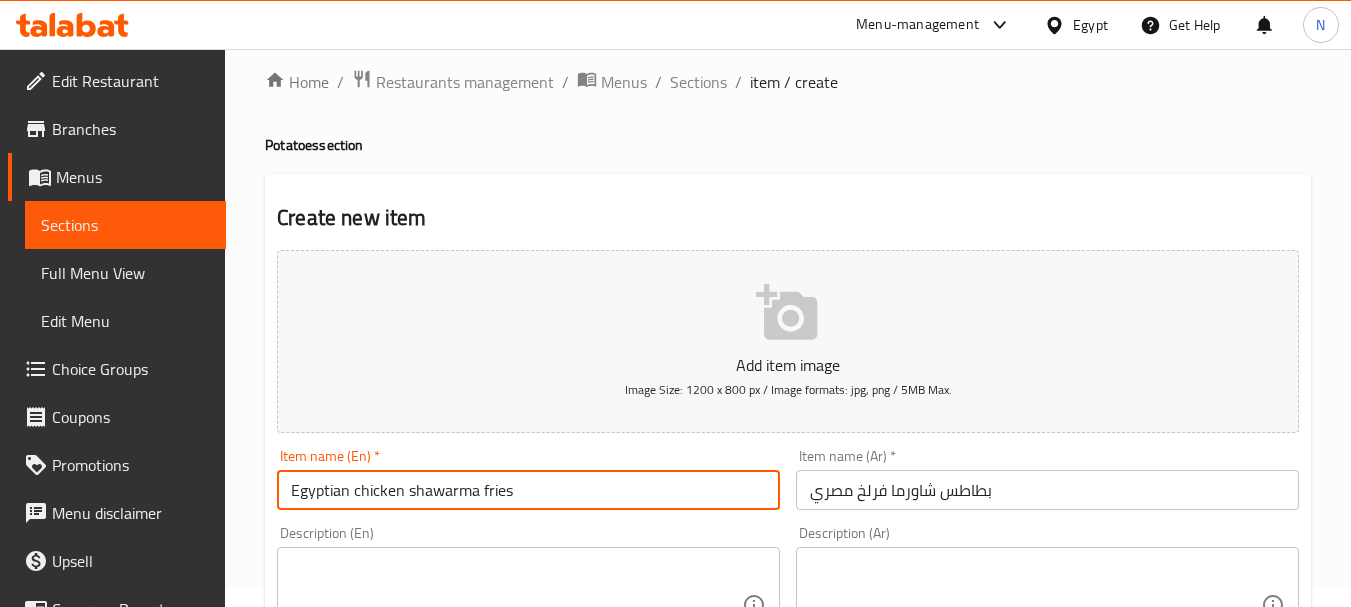 scroll, scrollTop: 0, scrollLeft: 0, axis: both 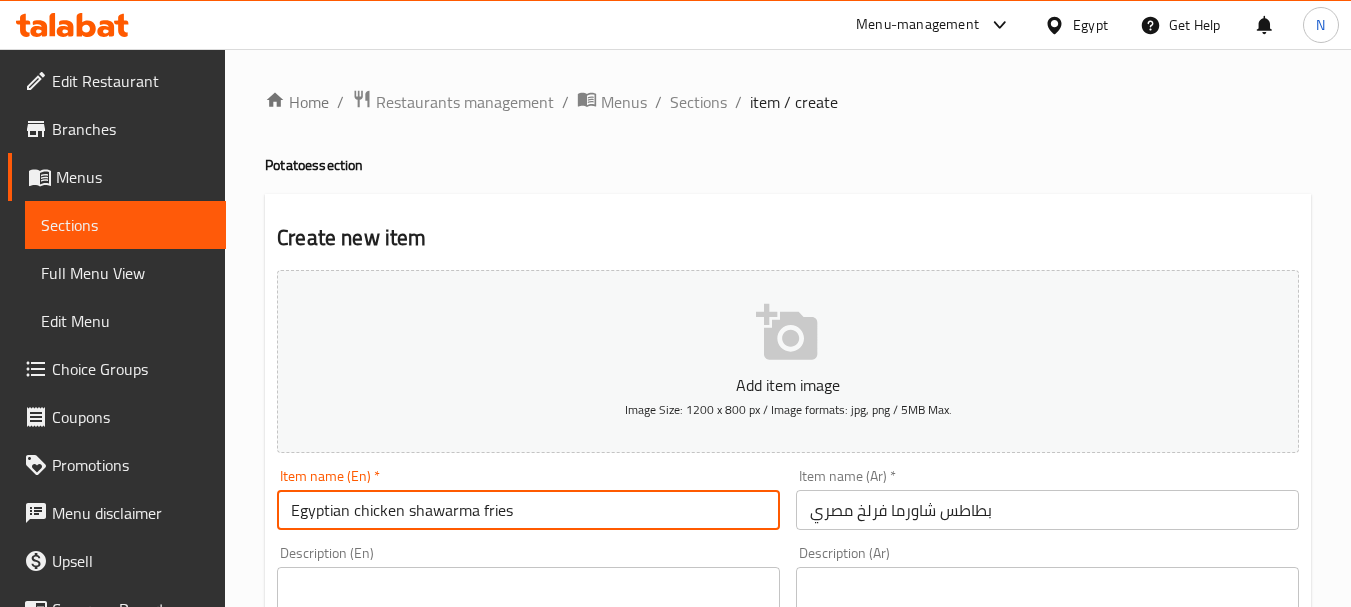 click on "Potatoes  section" at bounding box center [788, 165] 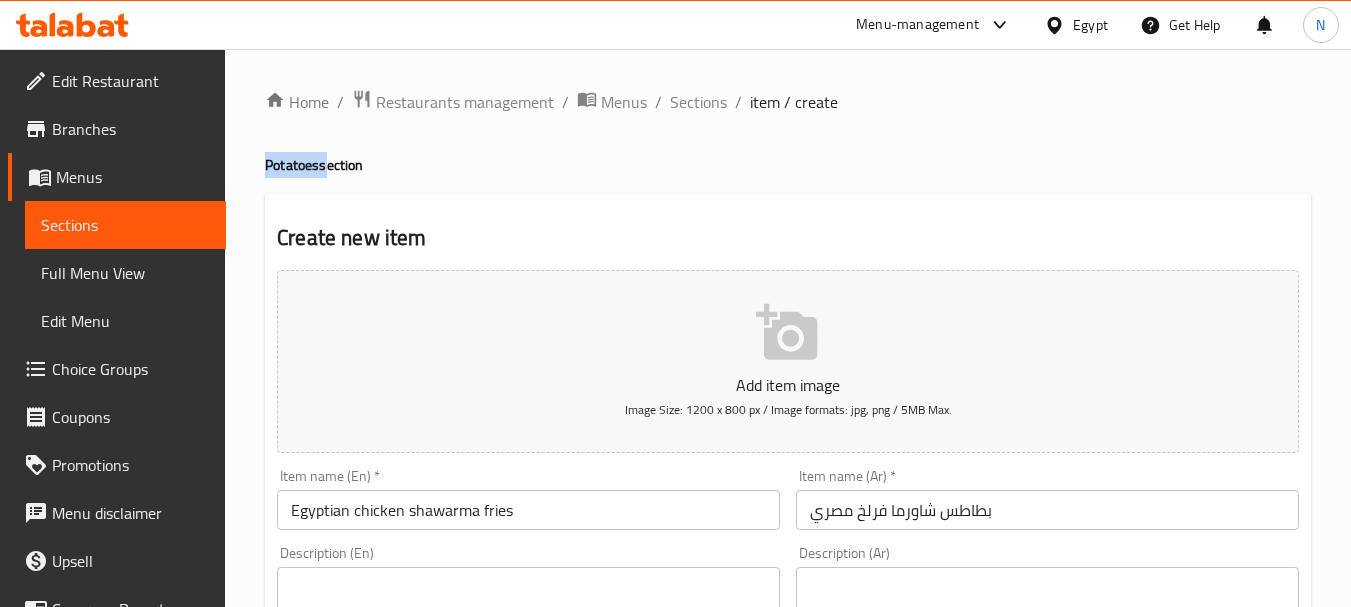 click on "Potatoes  section" at bounding box center [788, 165] 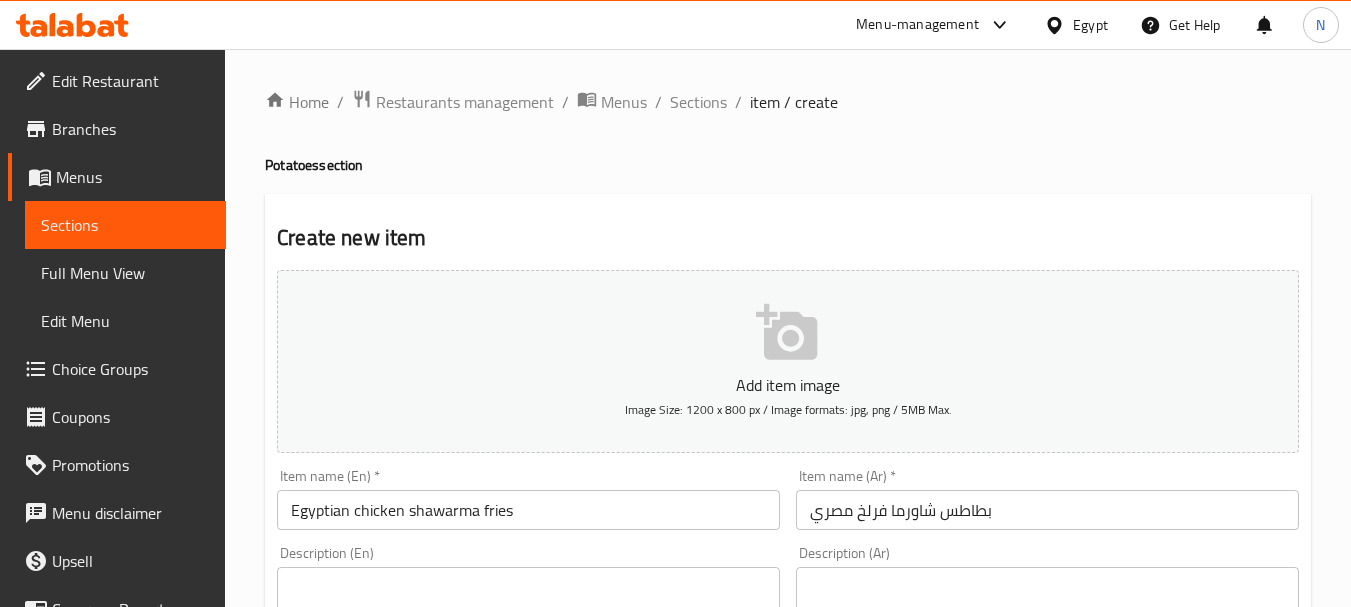 click on "Egyptian chicken shawarma fries" at bounding box center [528, 510] 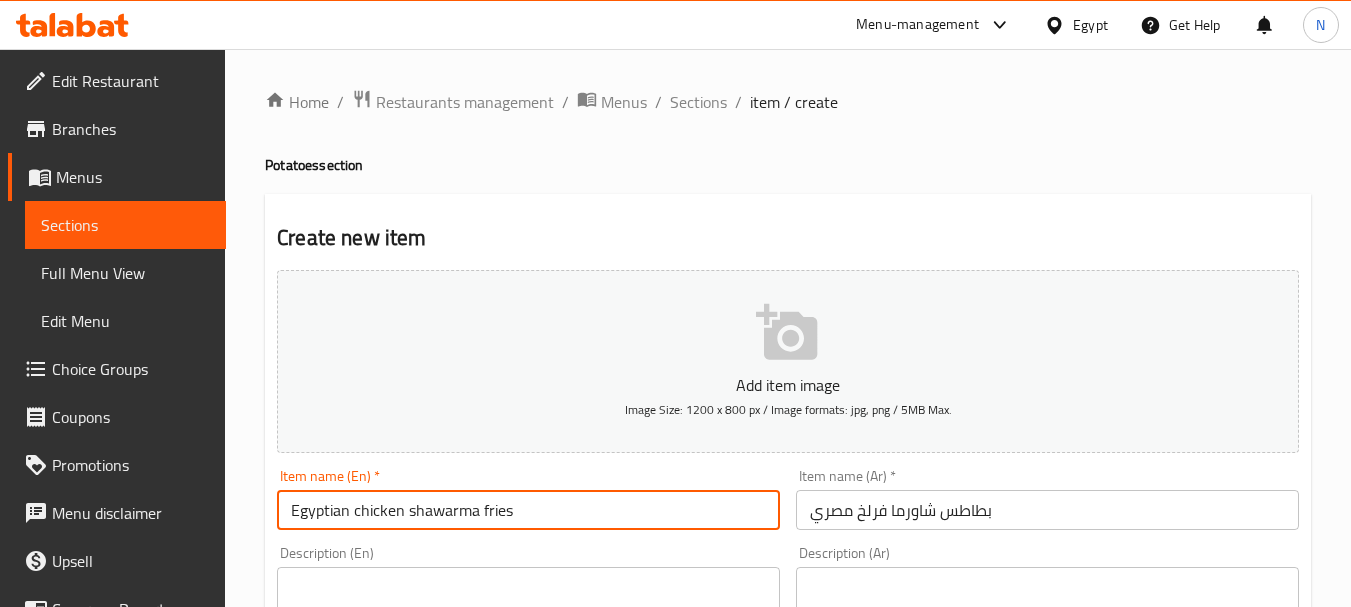 click on "Egyptian chicken shawarma fries" at bounding box center [528, 510] 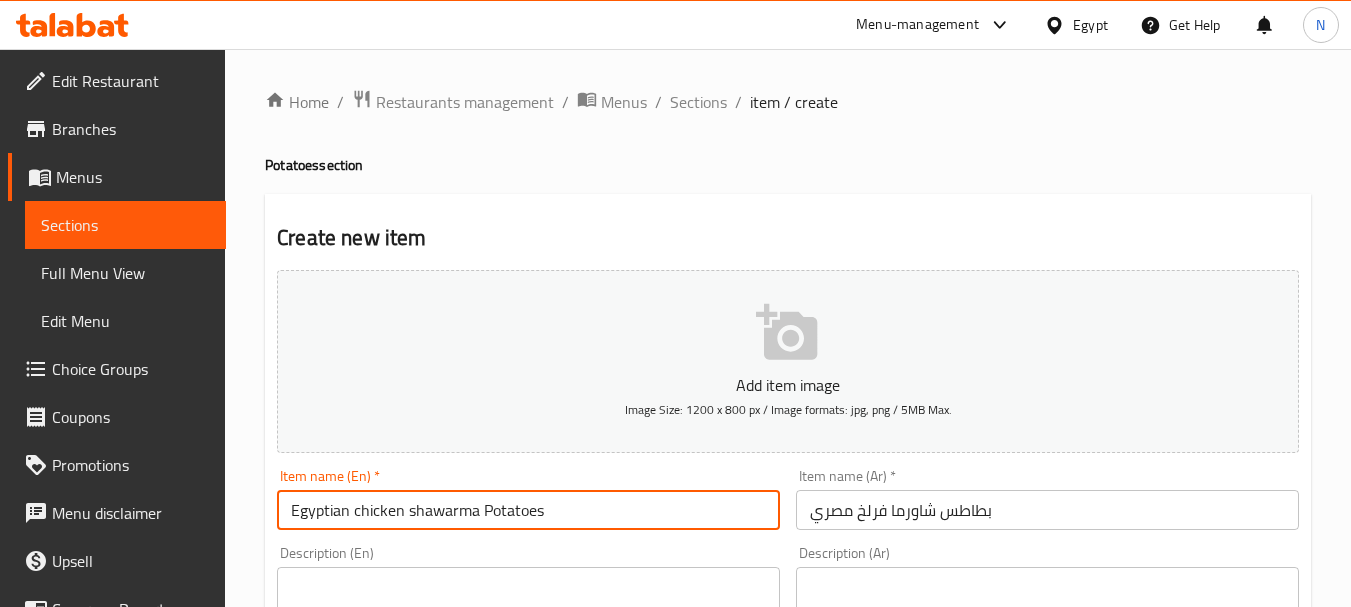 click on "Egyptian chicken shawarma Potatoes" at bounding box center (528, 510) 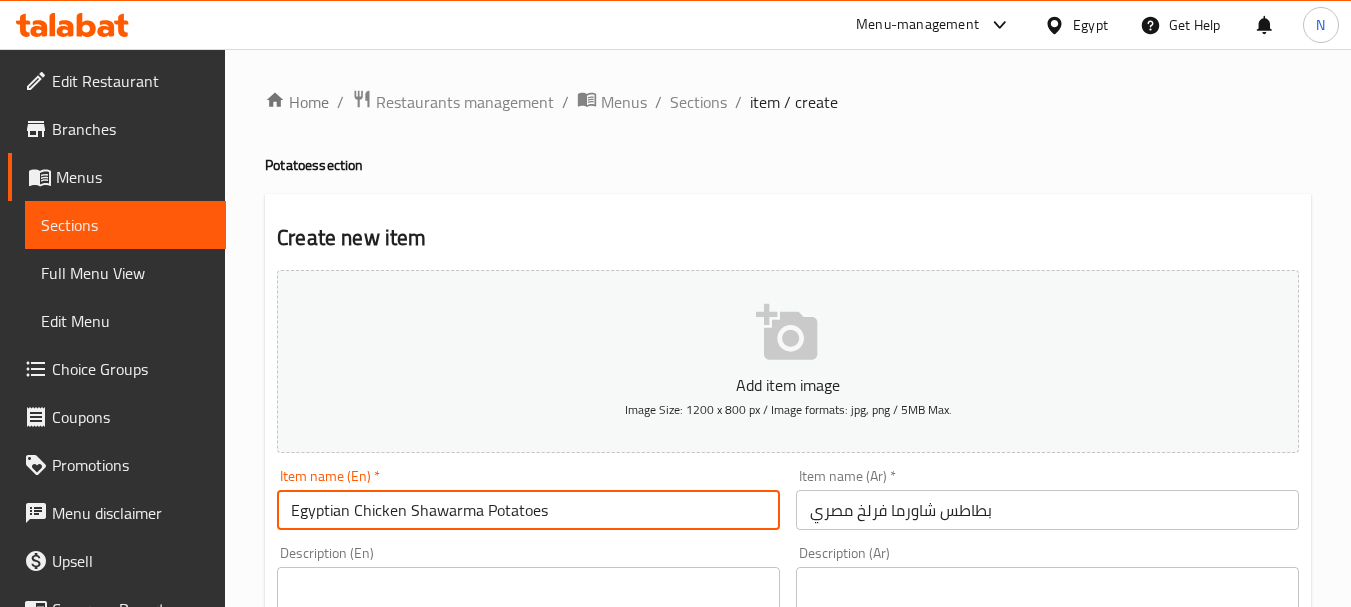 scroll, scrollTop: 531, scrollLeft: 0, axis: vertical 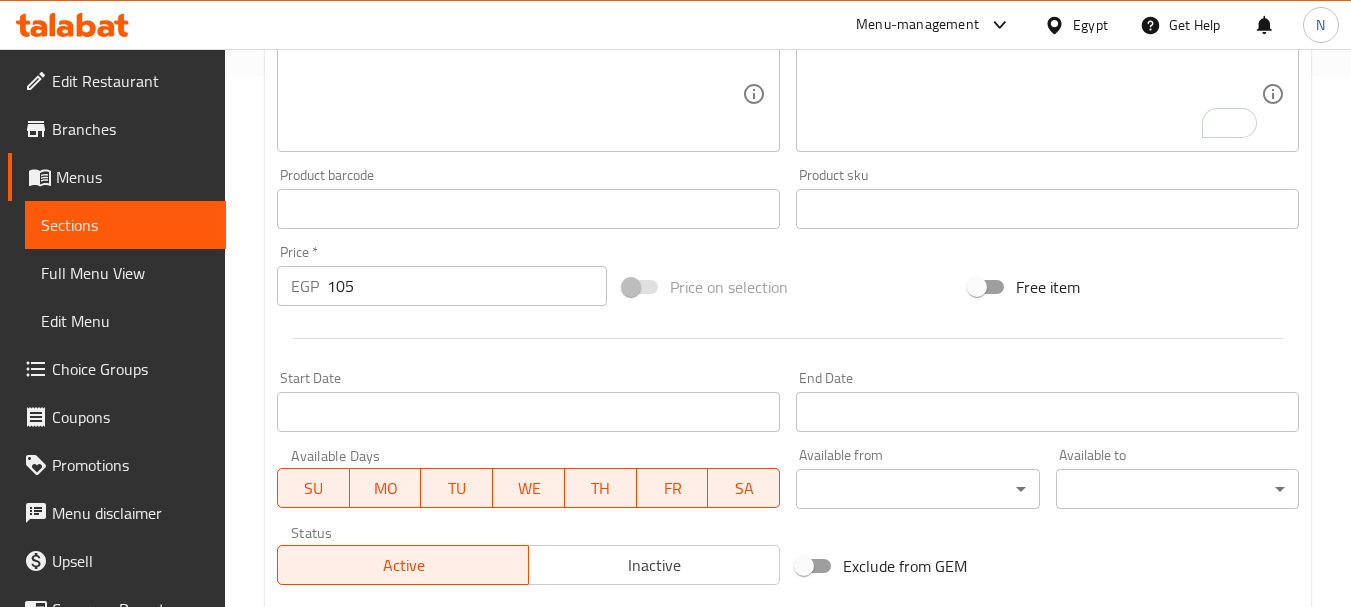 type on "Egyptian Chicken Shawarma Potatoes" 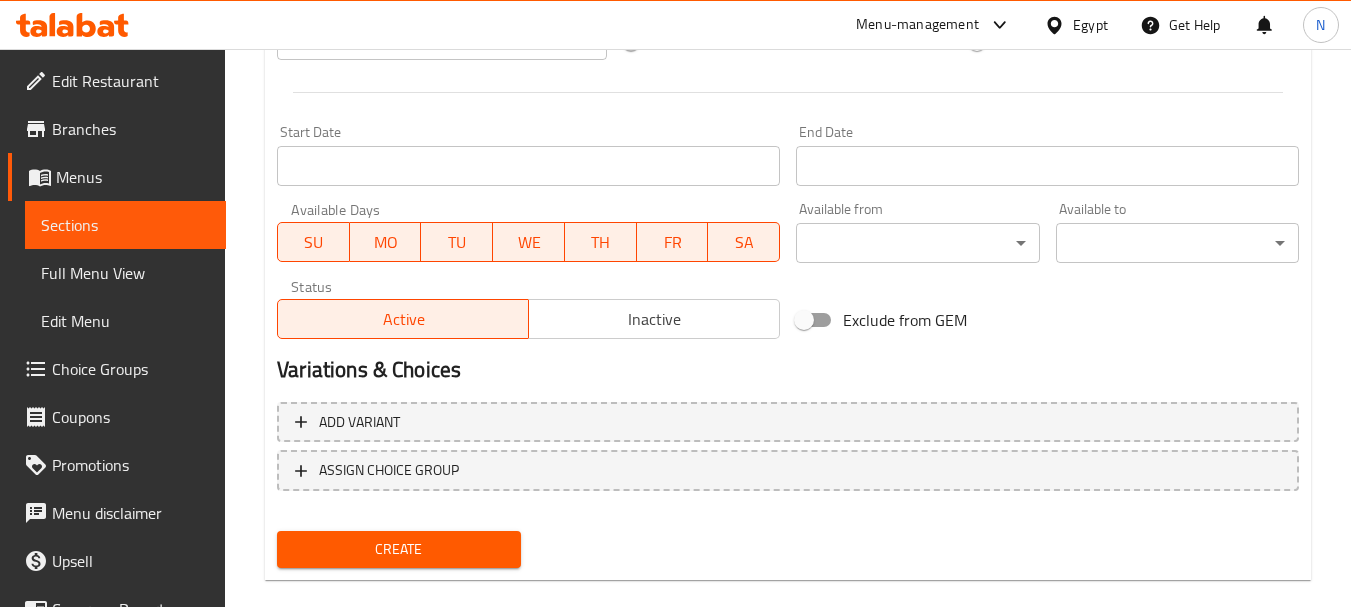 scroll, scrollTop: 806, scrollLeft: 0, axis: vertical 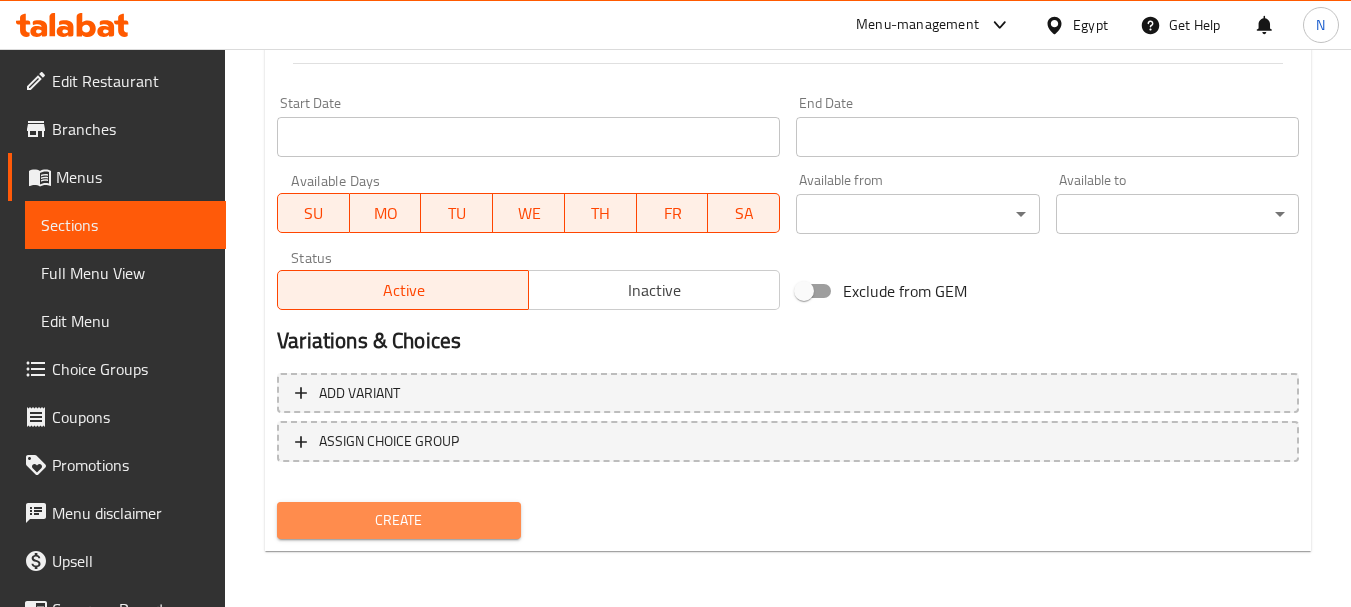 click on "Create" at bounding box center [398, 520] 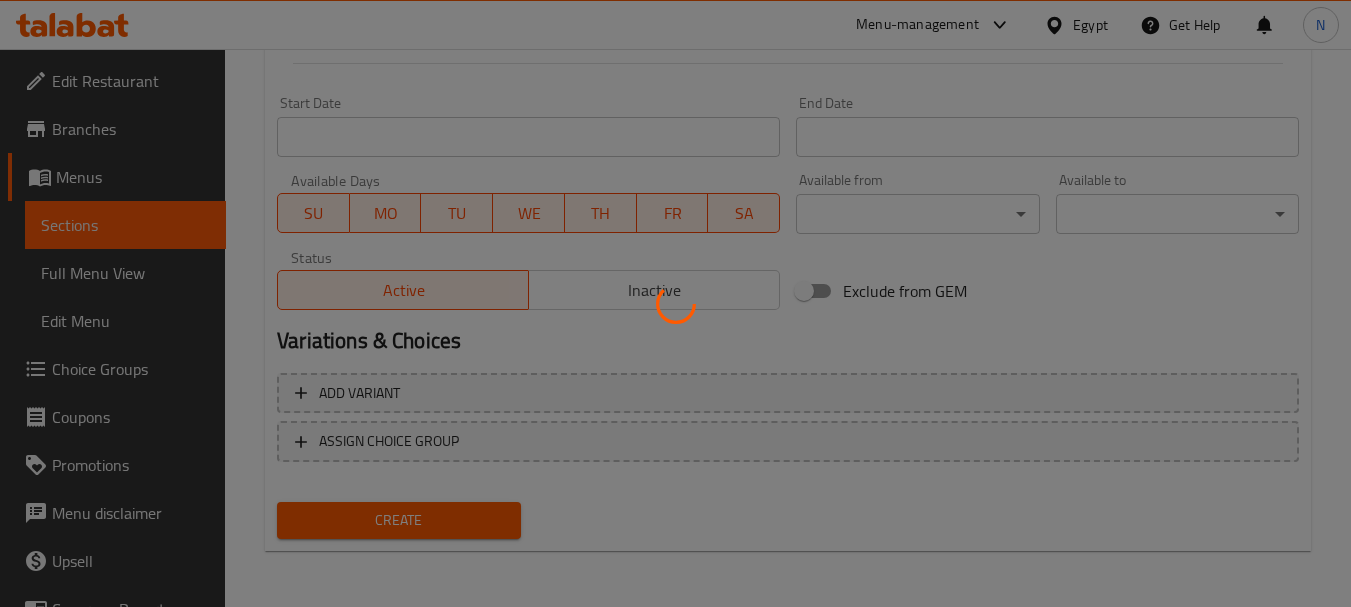 type 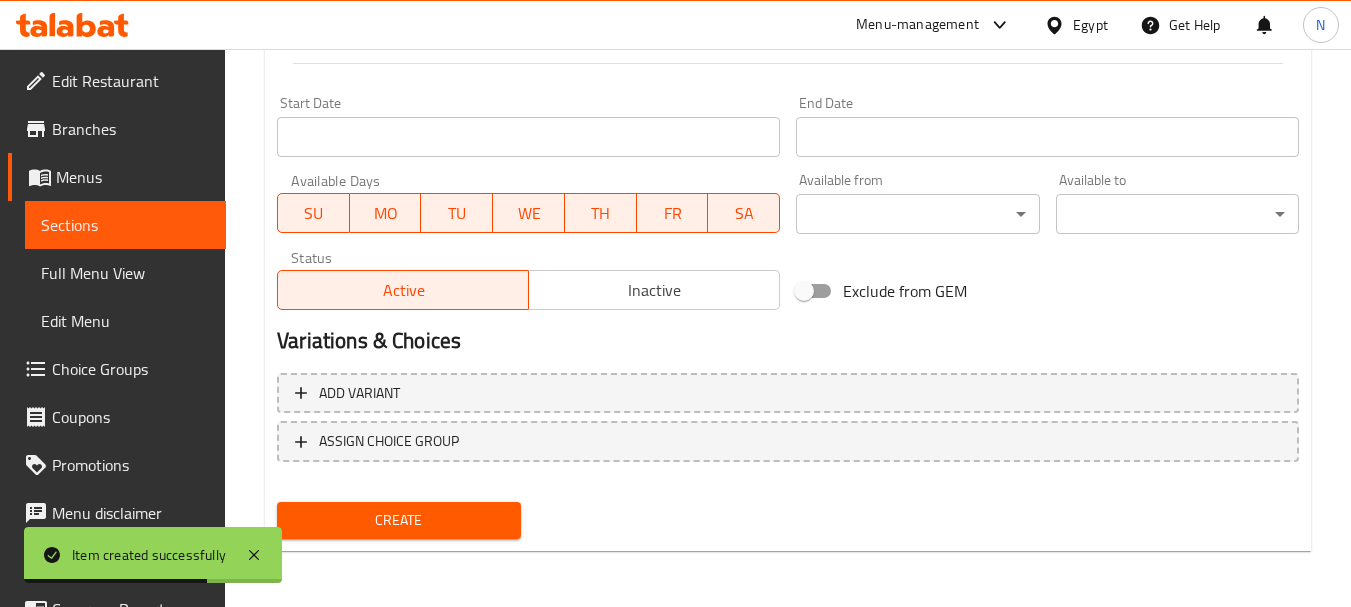 scroll, scrollTop: 0, scrollLeft: 0, axis: both 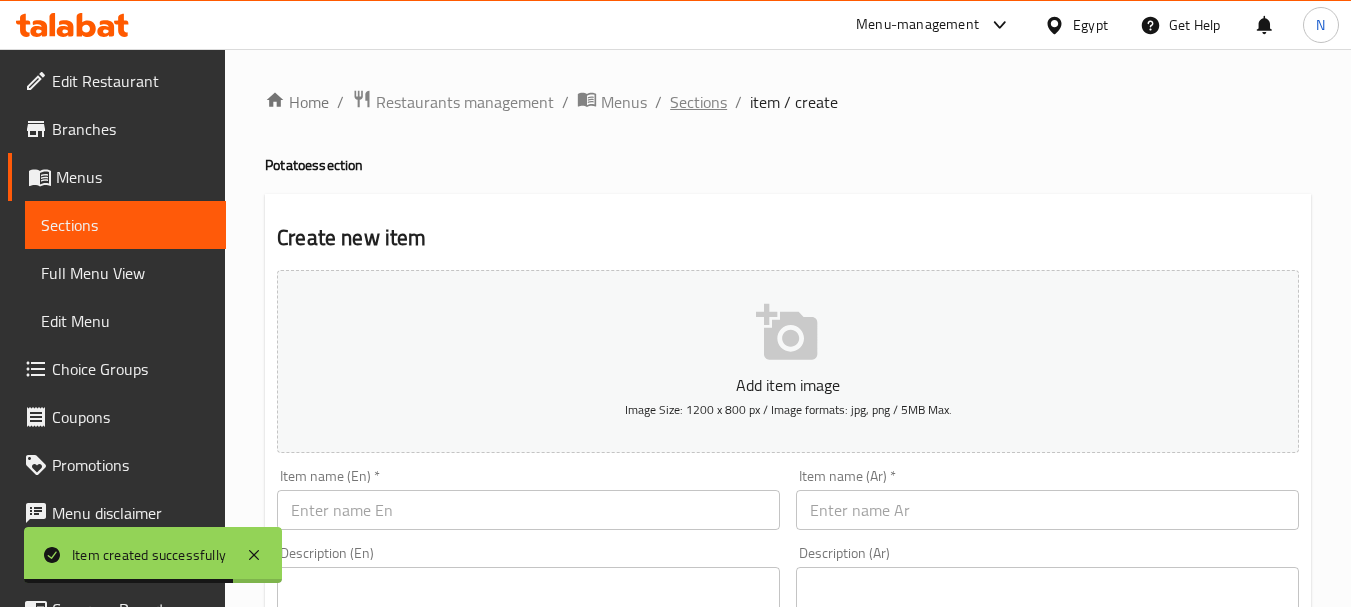 click on "Sections" at bounding box center [698, 102] 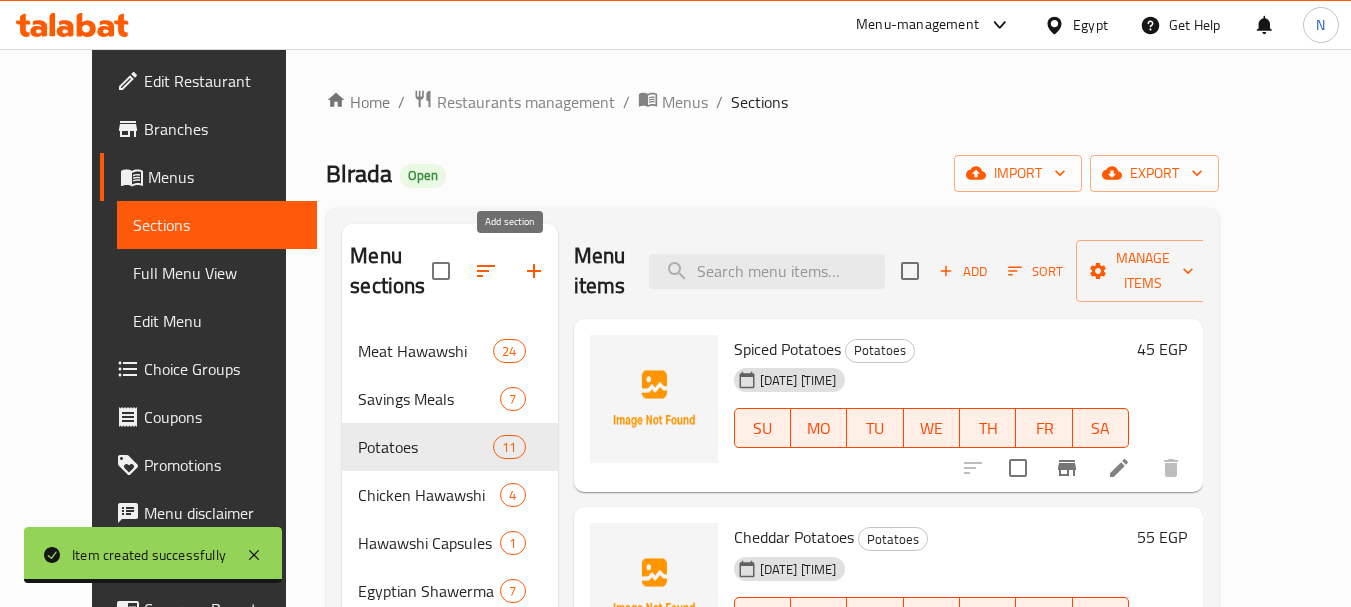 click at bounding box center [534, 271] 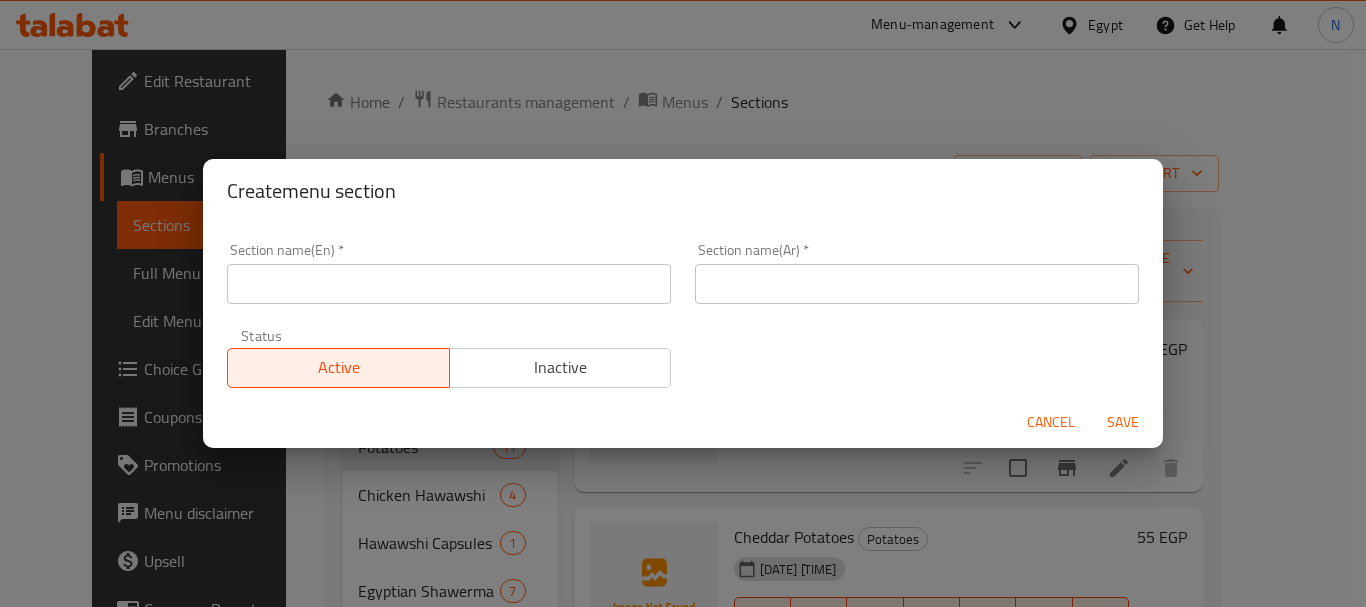 click at bounding box center [917, 284] 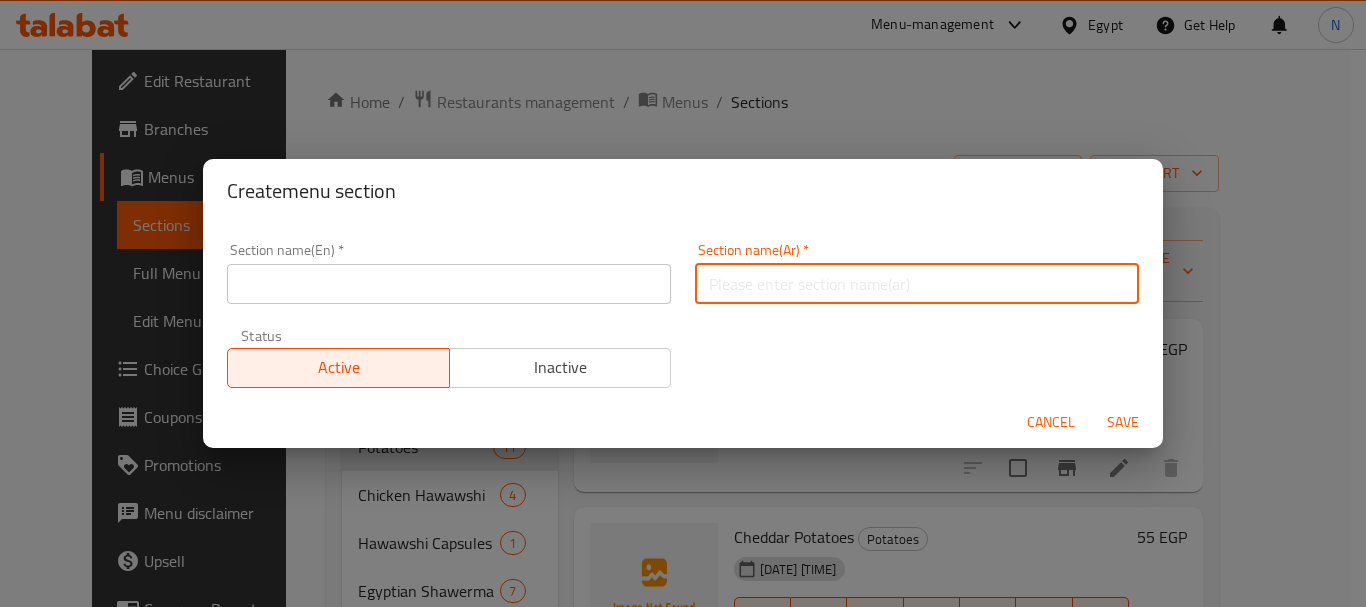 paste on "Potatoes" 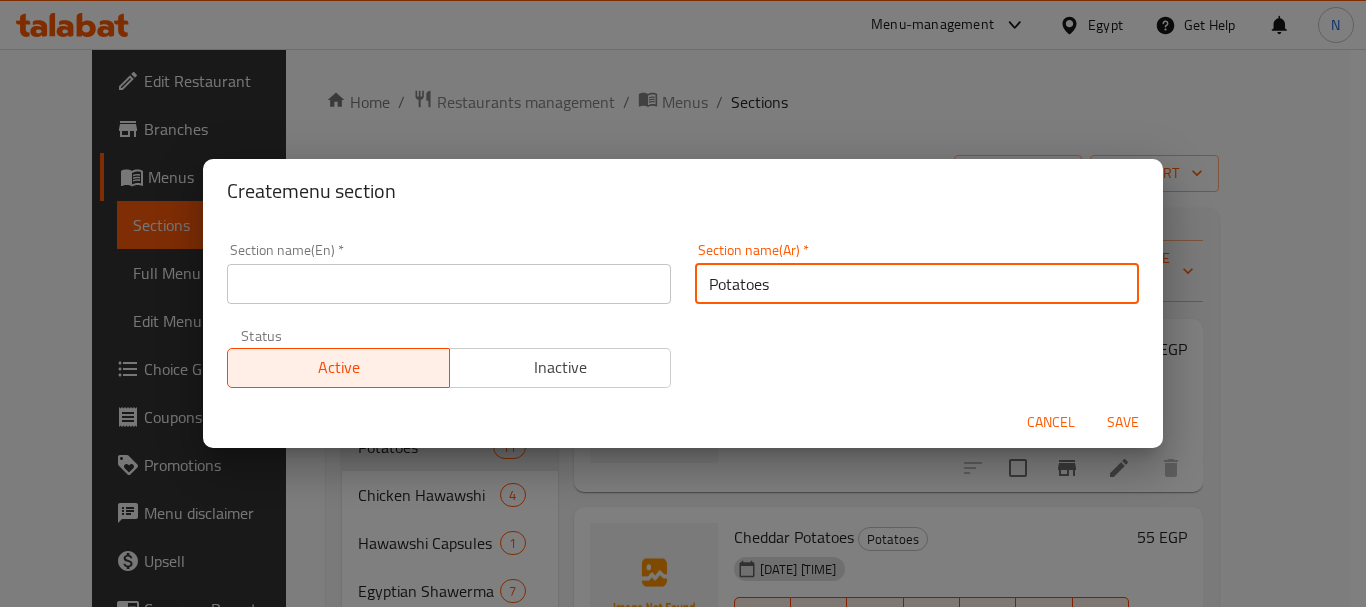type on "Potatoes" 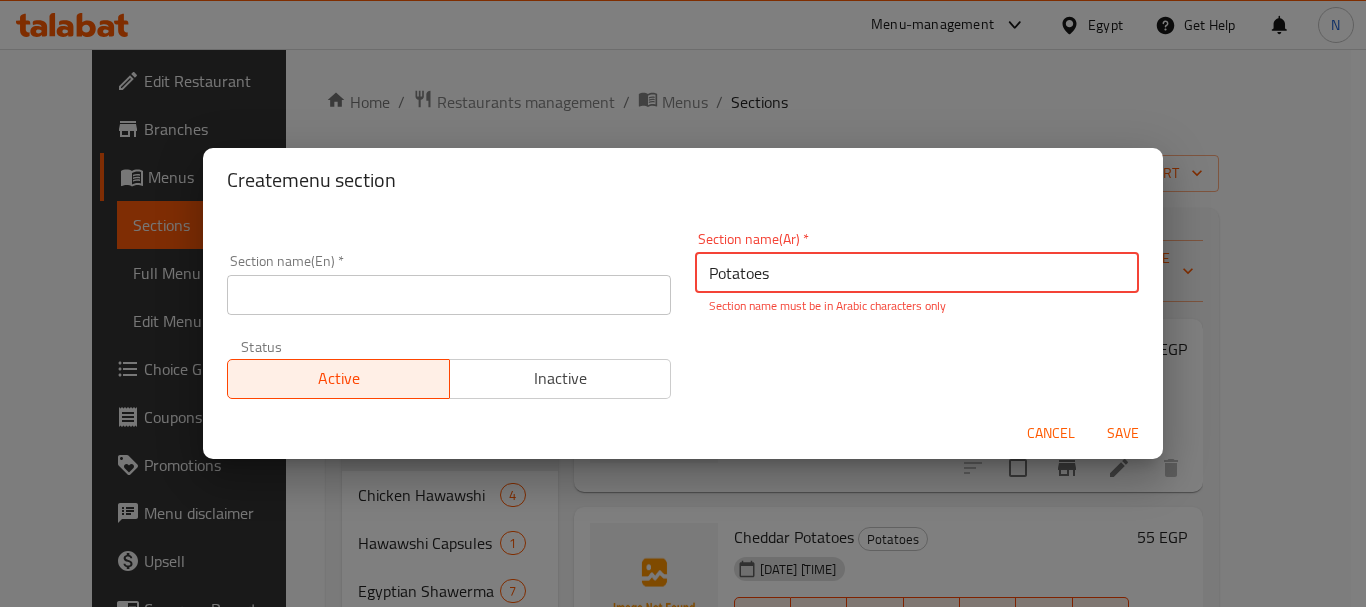 click at bounding box center (449, 295) 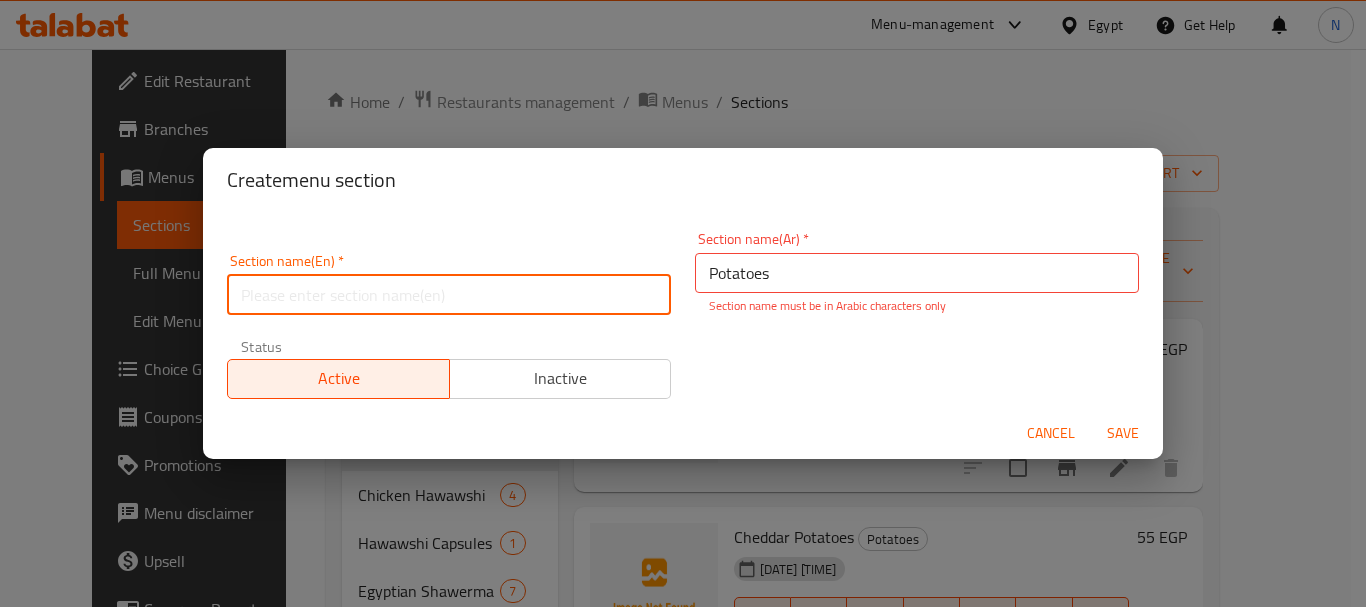 paste on "cold appetizers" 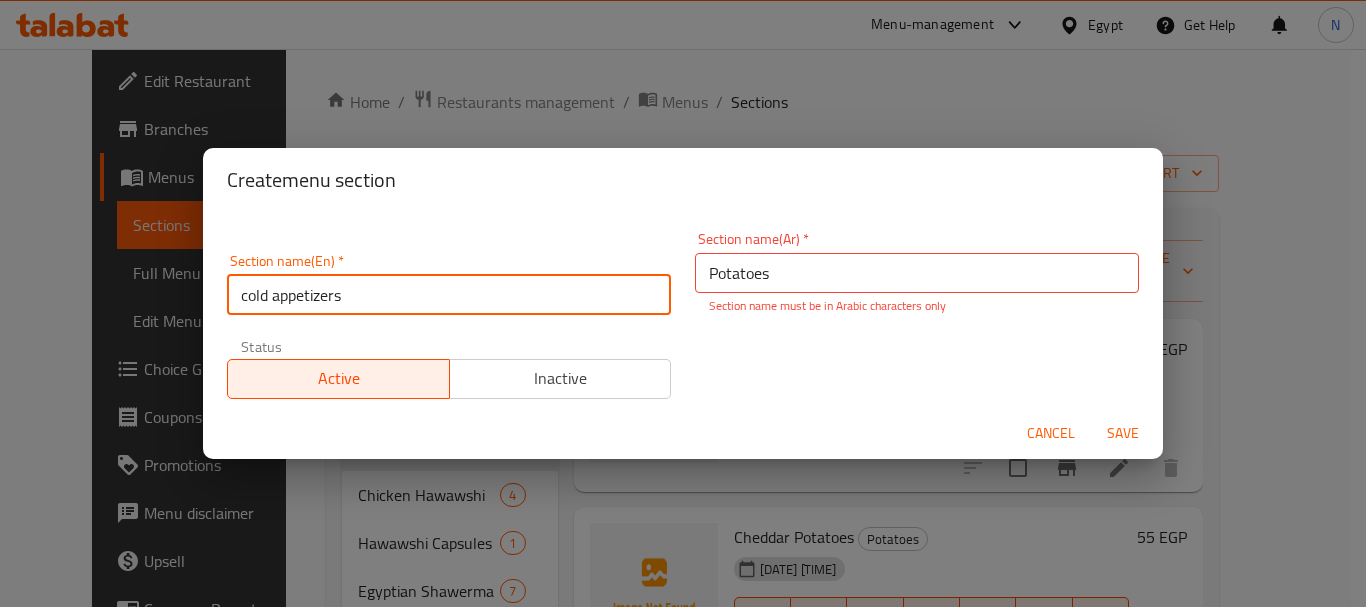 click on "cold appetizers" at bounding box center (449, 295) 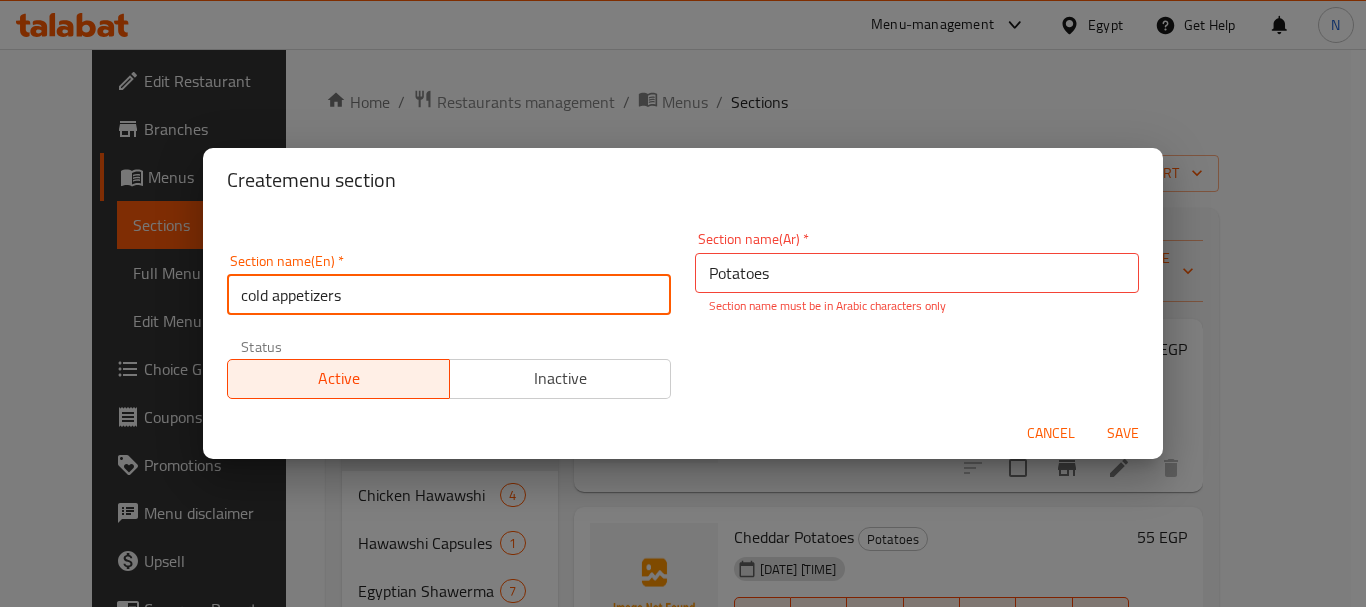 click on "cold appetizers" at bounding box center (449, 295) 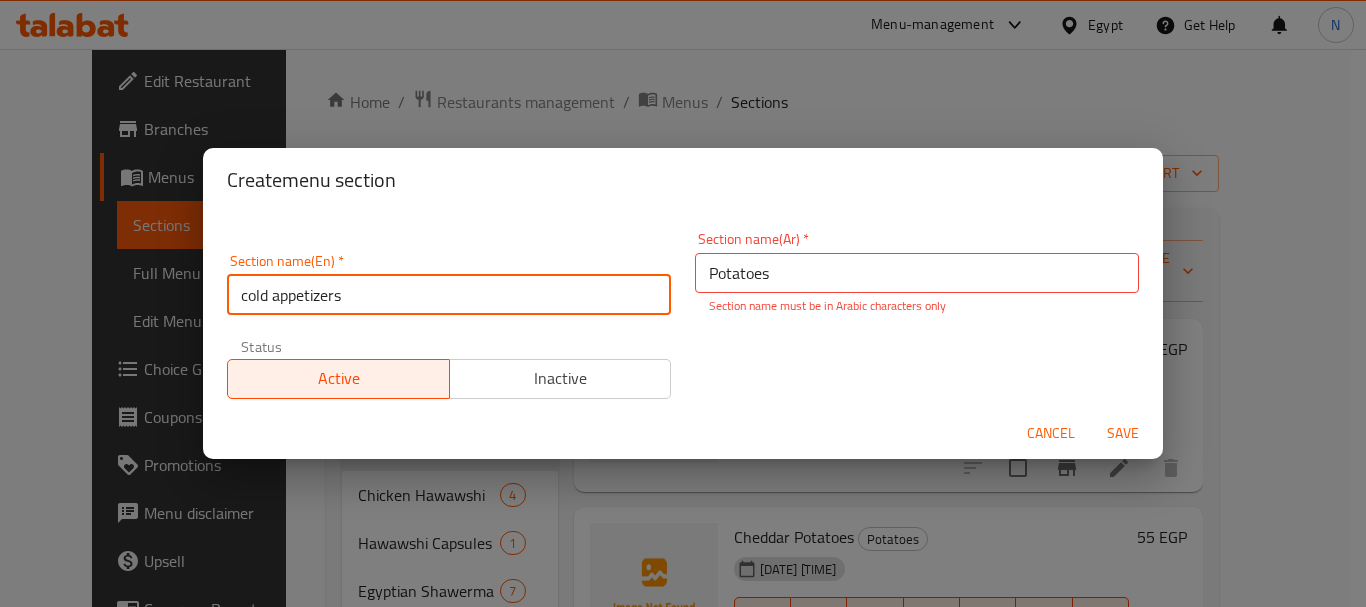 type on "Cold Appetizers" 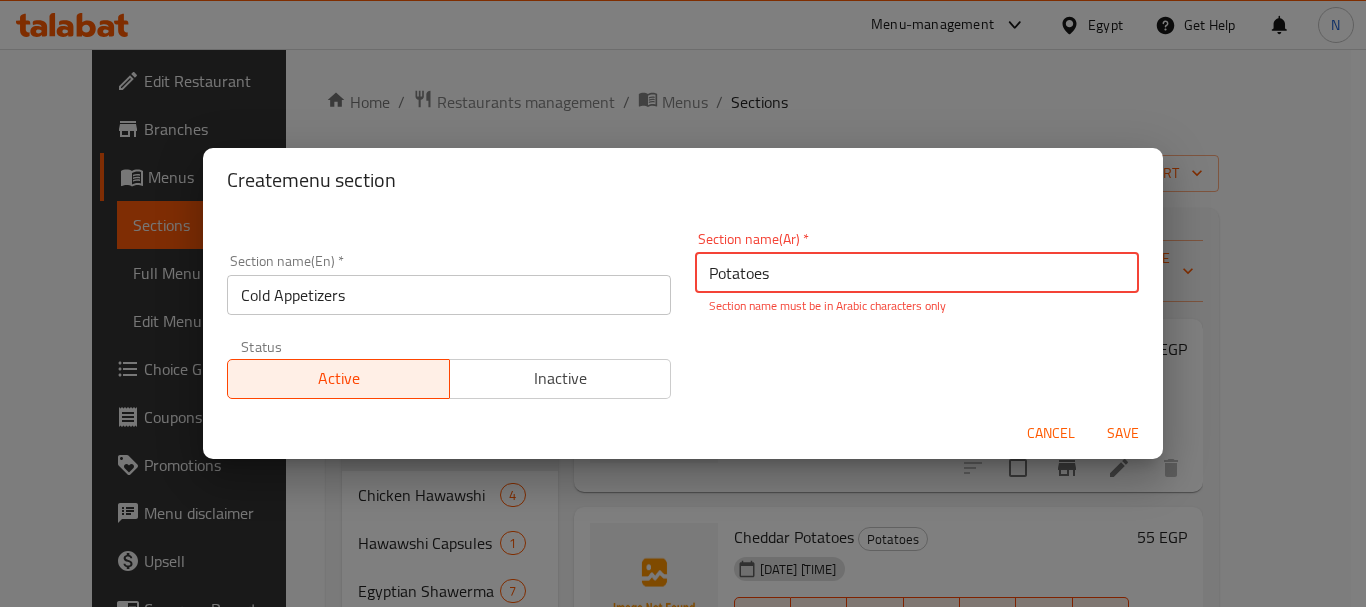 click on "Potatoes" at bounding box center [917, 273] 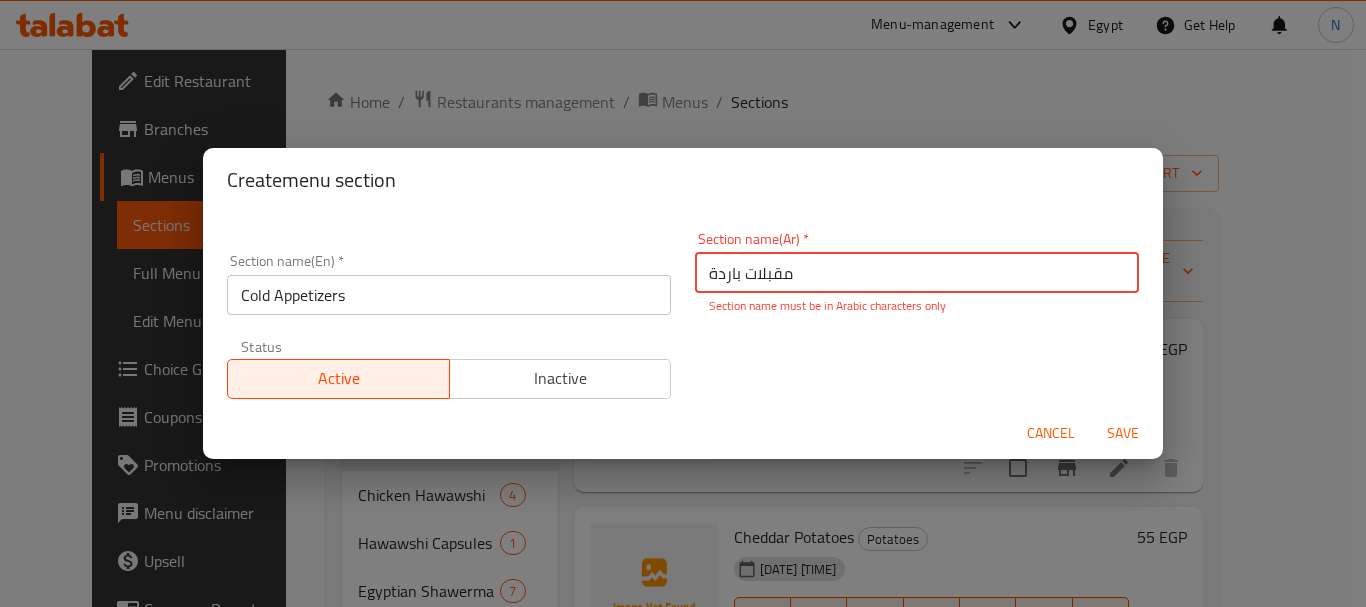 type on "مقبلات باردة" 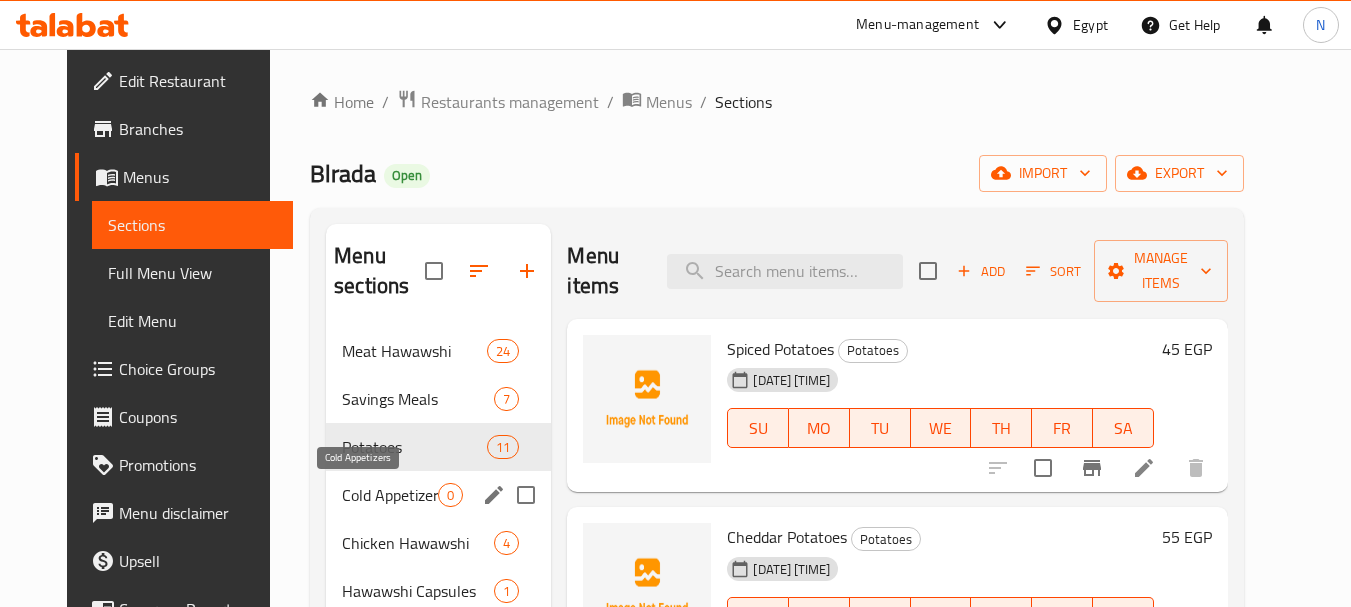click on "Cold Appetizers" at bounding box center (390, 495) 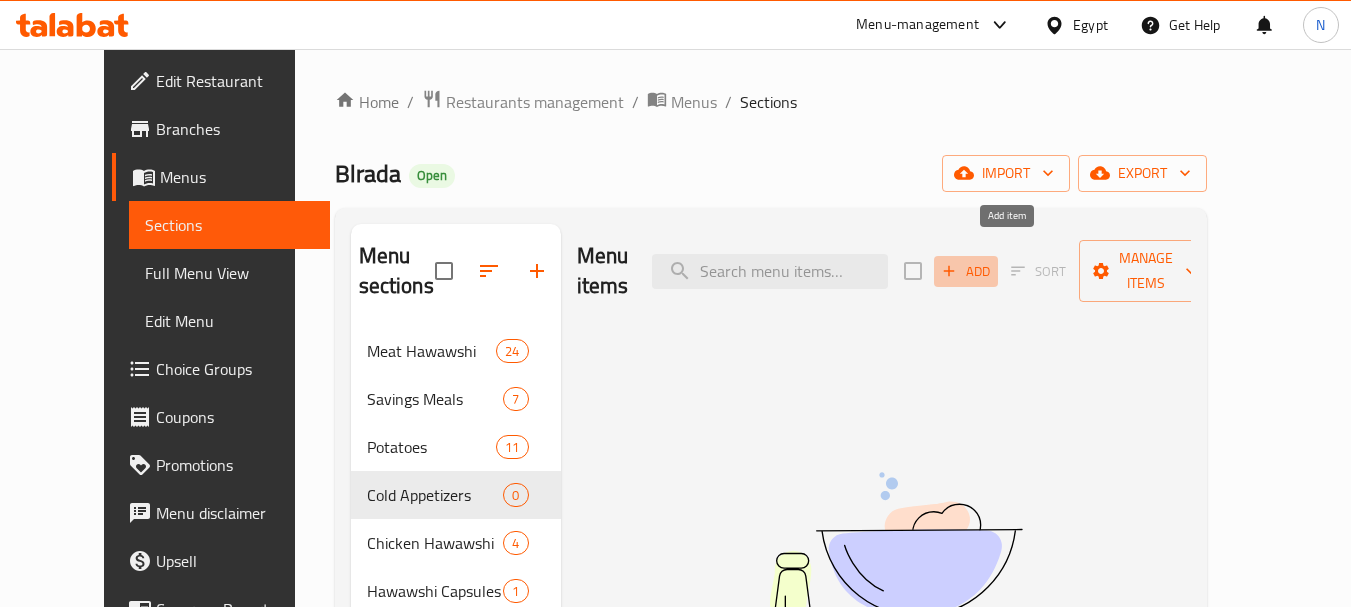 click on "Add" at bounding box center (966, 271) 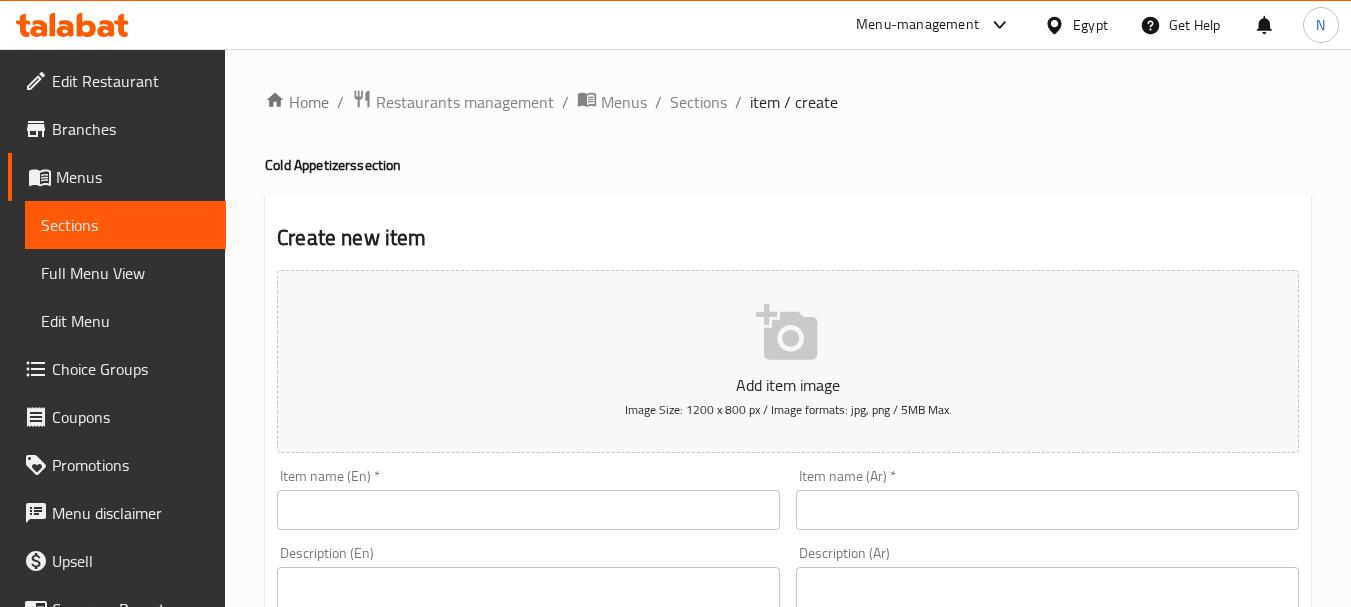 click at bounding box center [1047, 510] 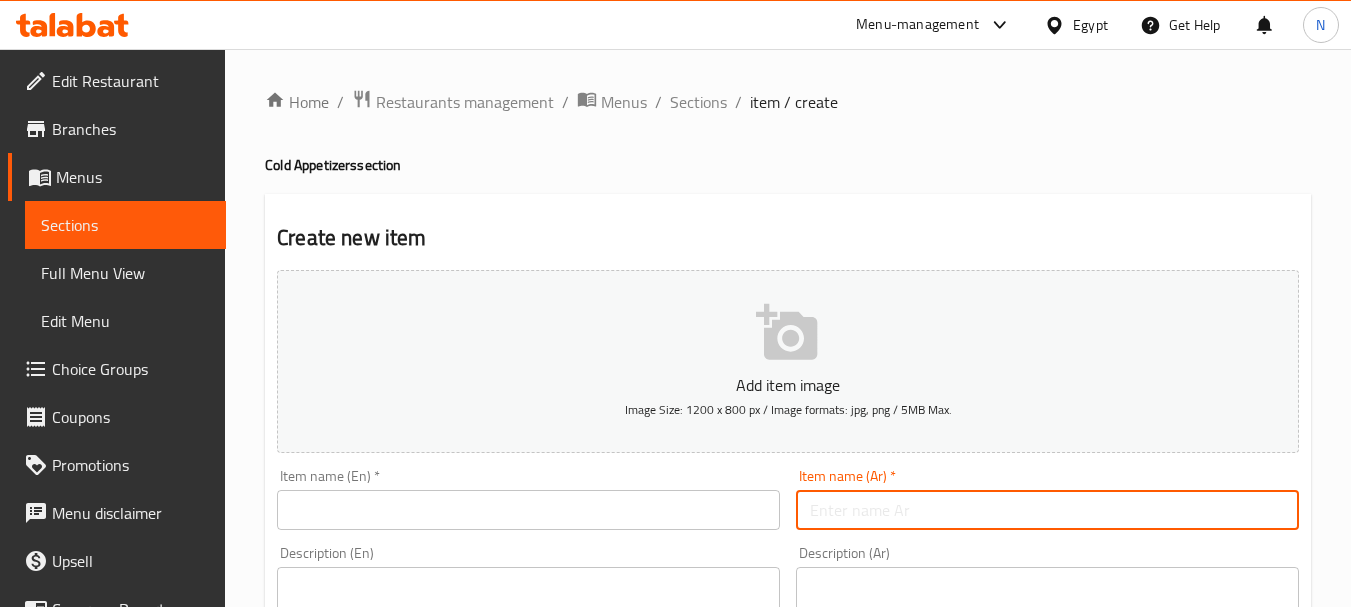 paste on "سلطة خضراء بلدي" 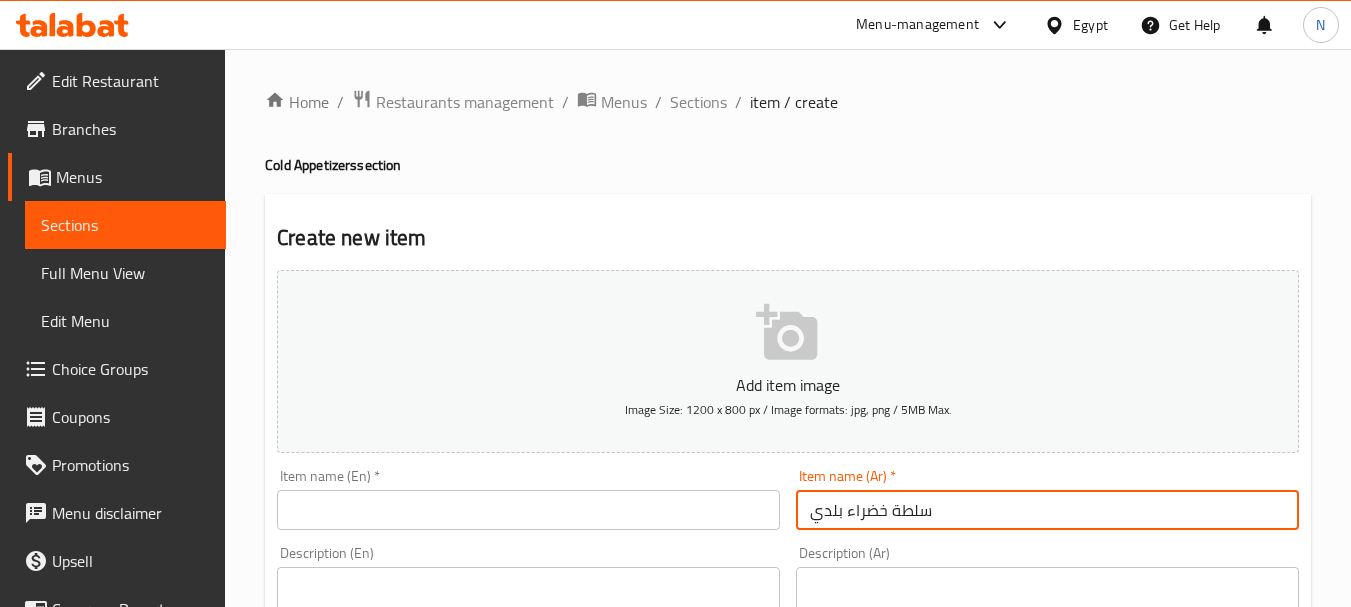 type on "سلطة خضراء بلدي" 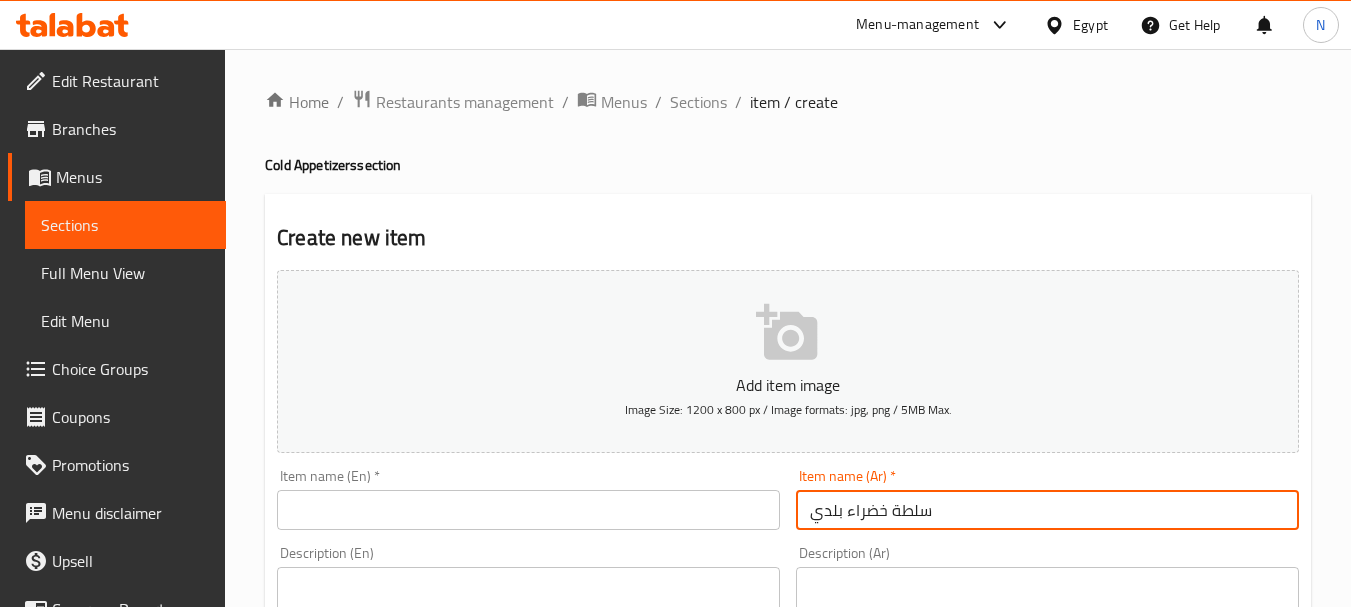 click at bounding box center [528, 510] 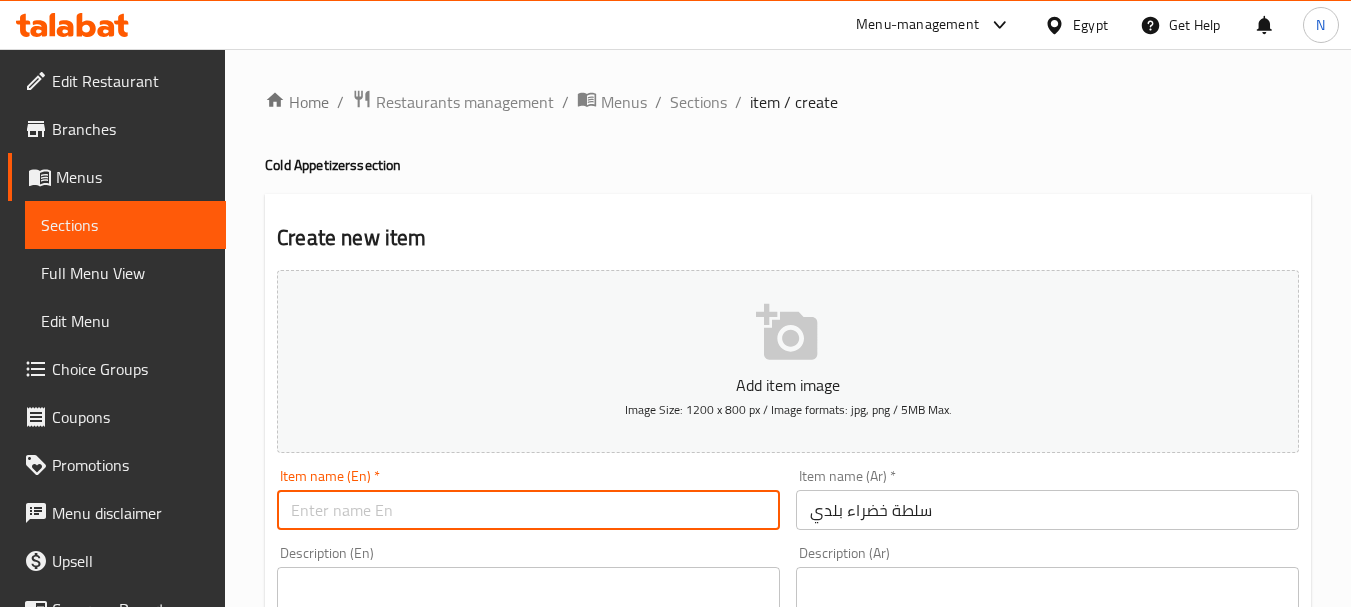 paste on "My green salad" 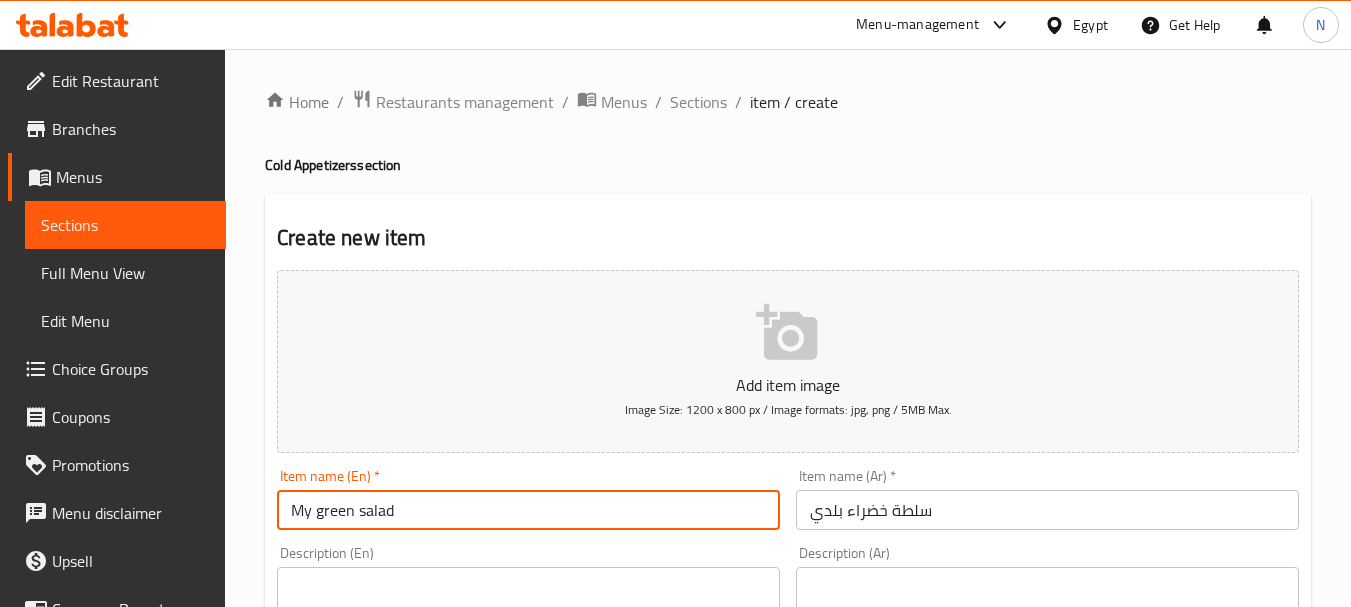 click on "My green salad" at bounding box center (528, 510) 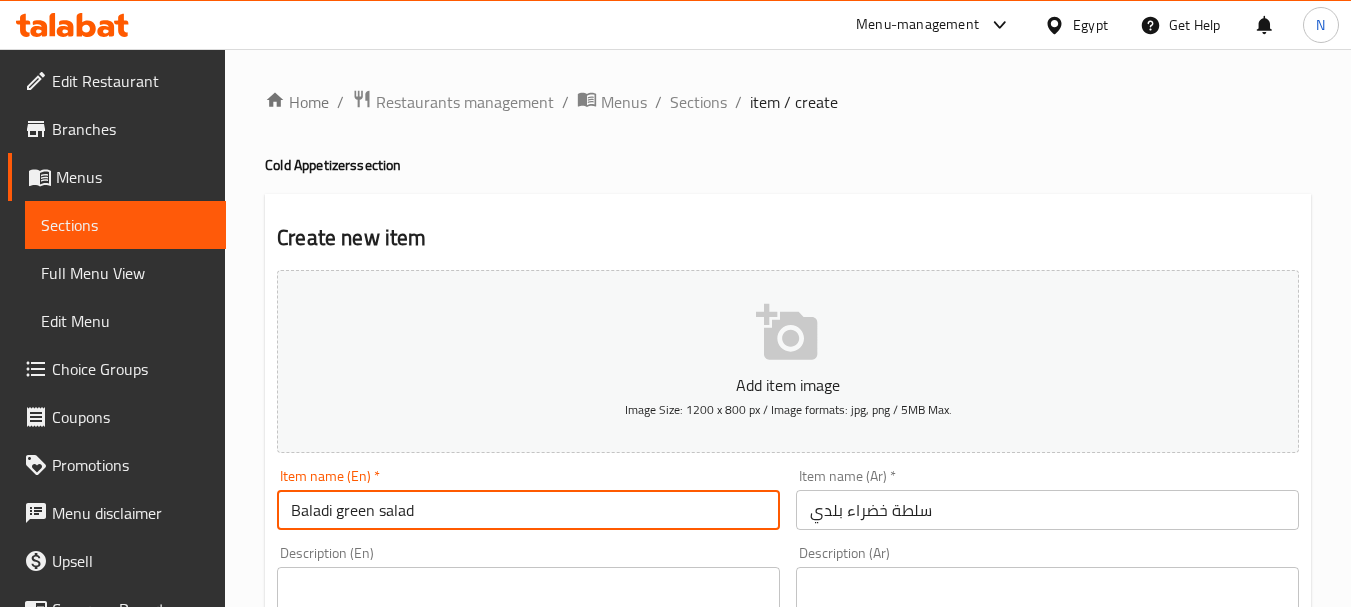 click on "Baladi green salad" at bounding box center (528, 510) 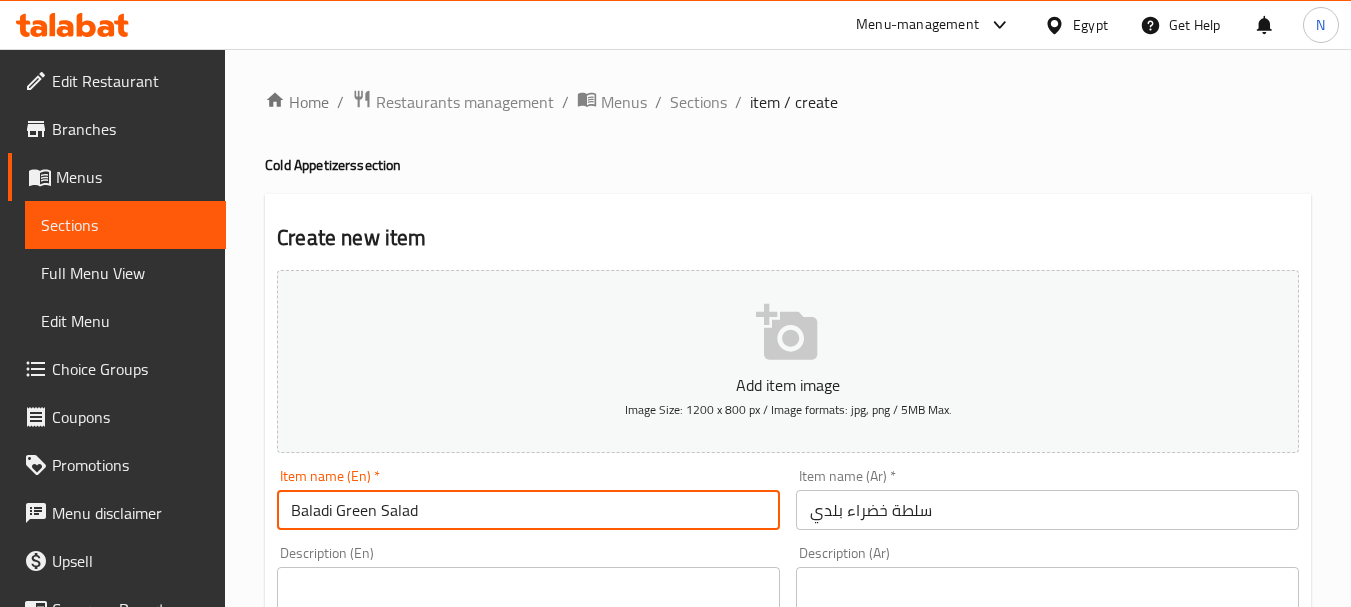type on "Baladi Green Salad" 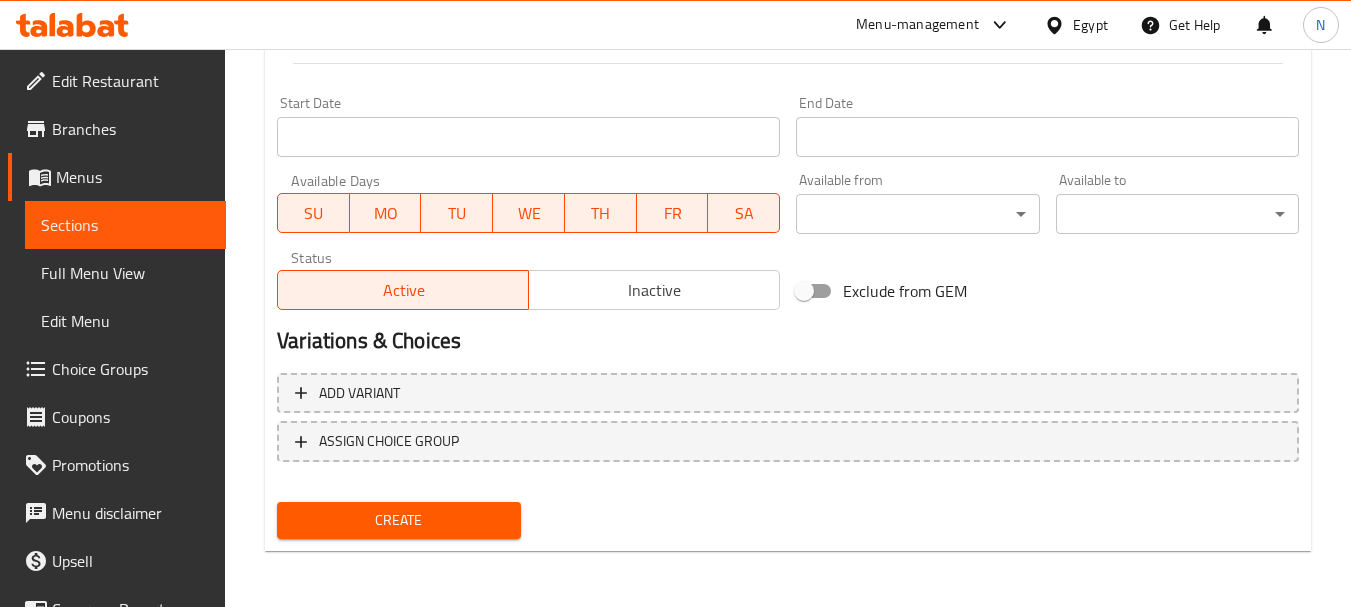 scroll, scrollTop: 275, scrollLeft: 0, axis: vertical 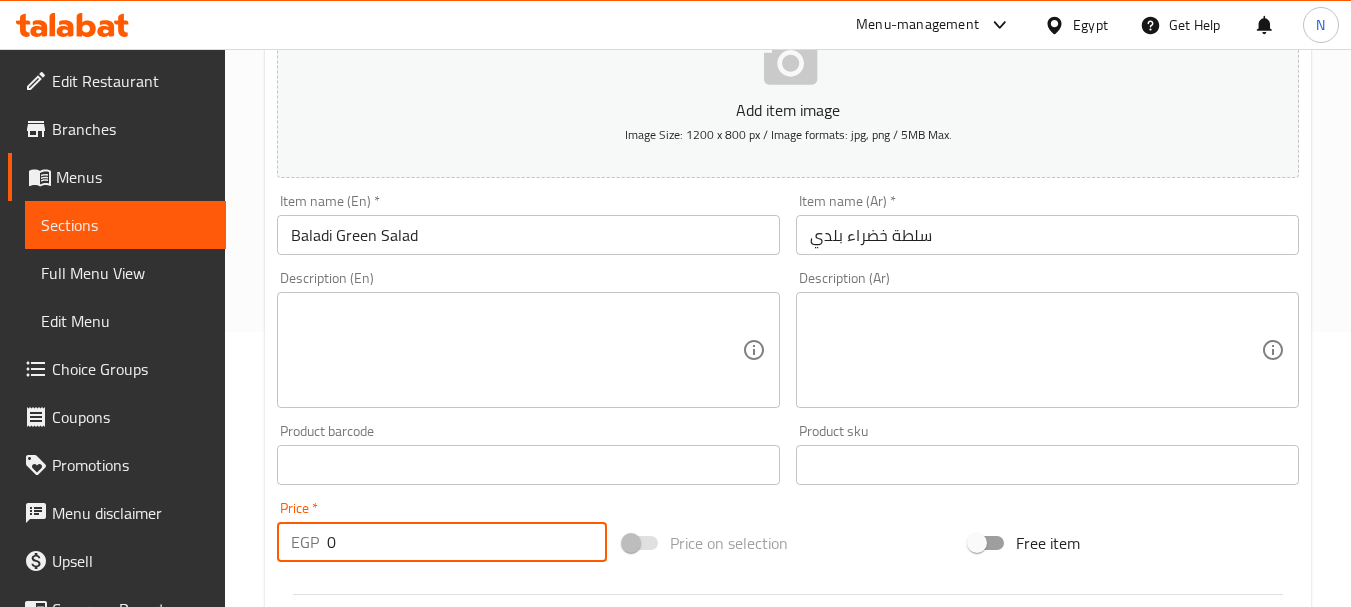 drag, startPoint x: 335, startPoint y: 551, endPoint x: 320, endPoint y: 546, distance: 15.811388 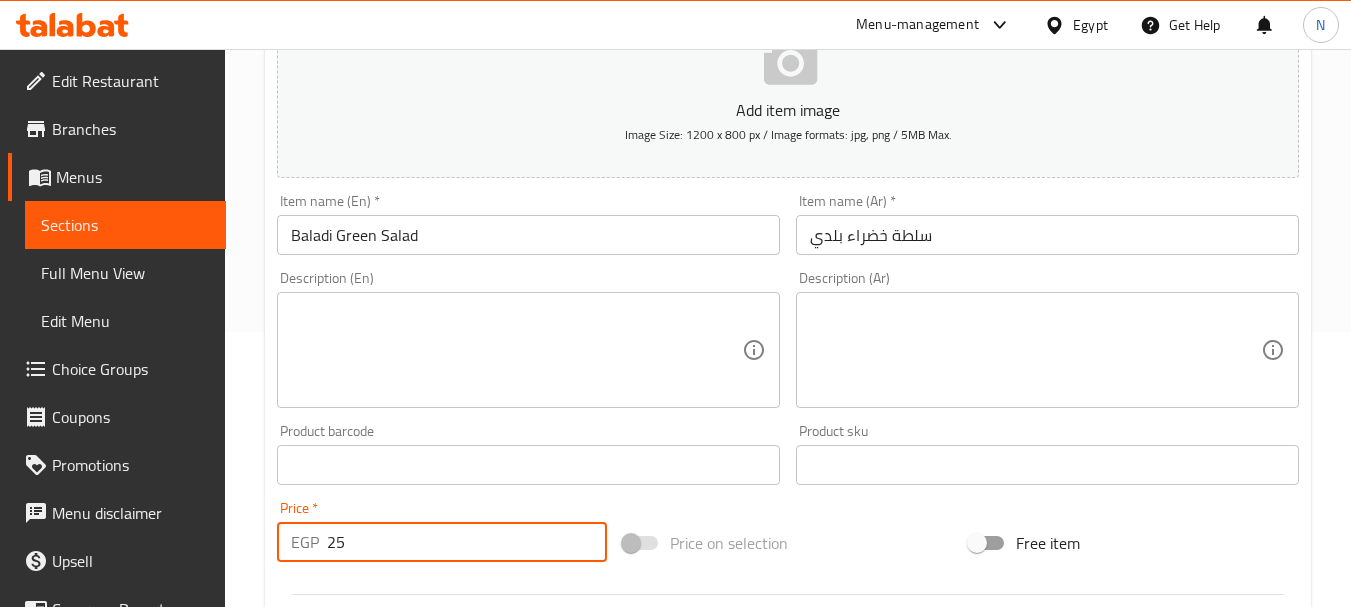 type on "25" 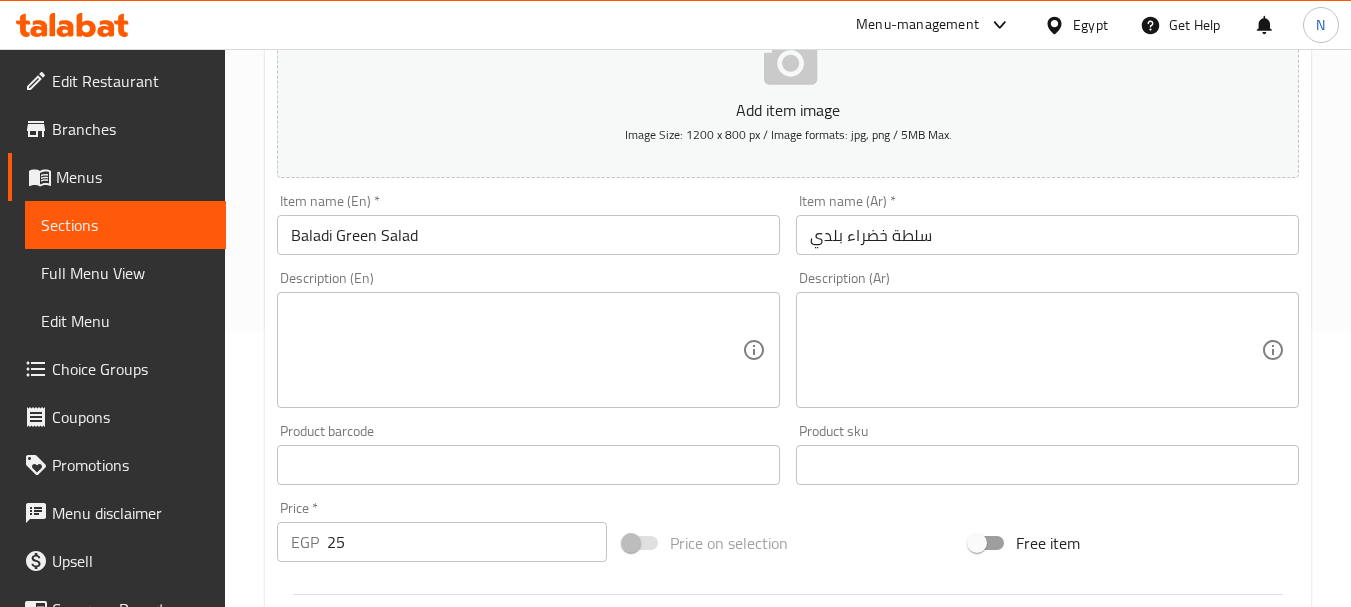scroll, scrollTop: 806, scrollLeft: 0, axis: vertical 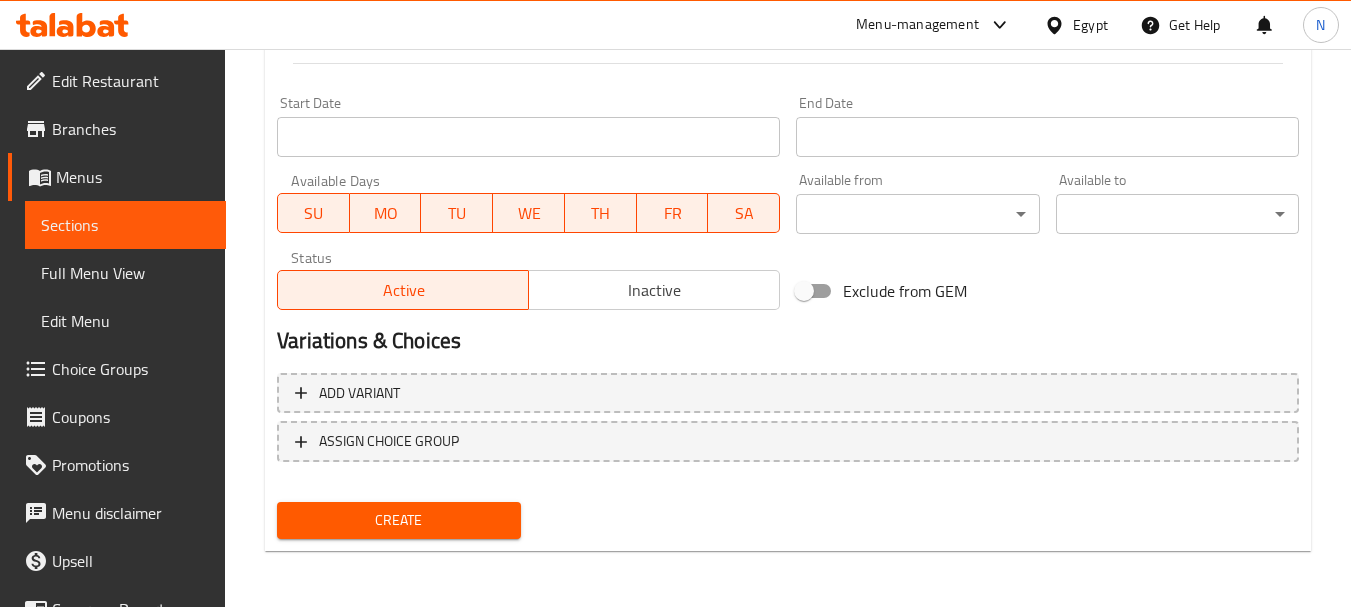 click on "Create" at bounding box center [398, 520] 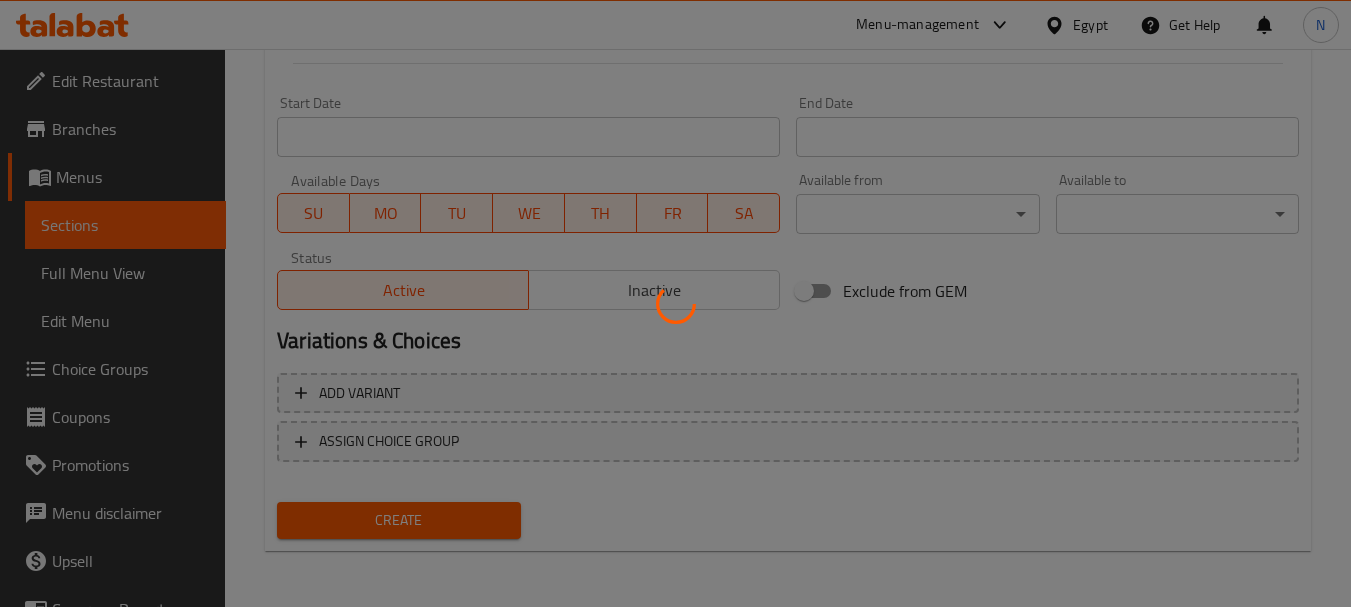 type 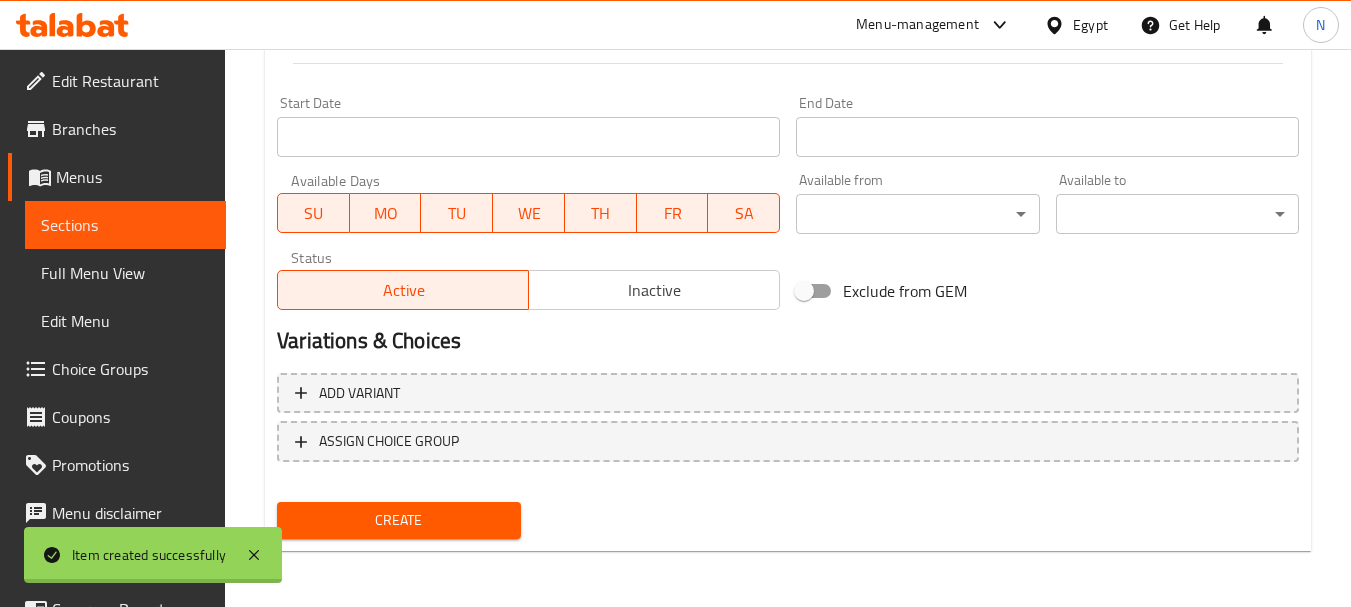 scroll, scrollTop: 275, scrollLeft: 0, axis: vertical 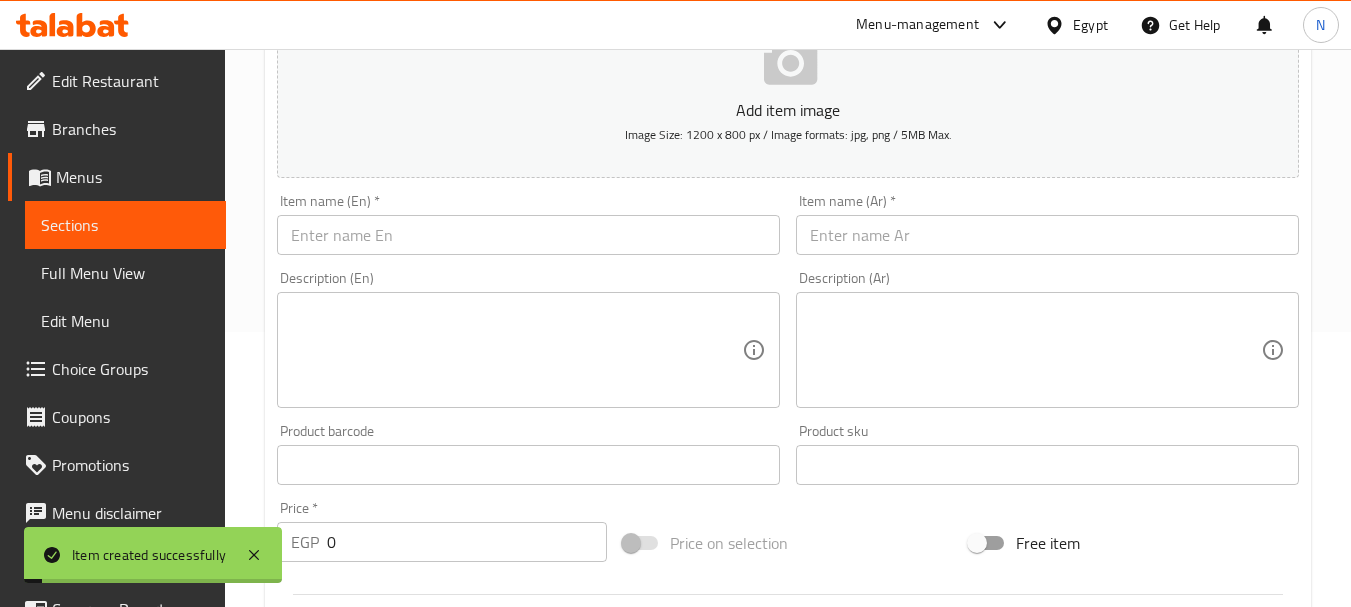 click at bounding box center [1047, 235] 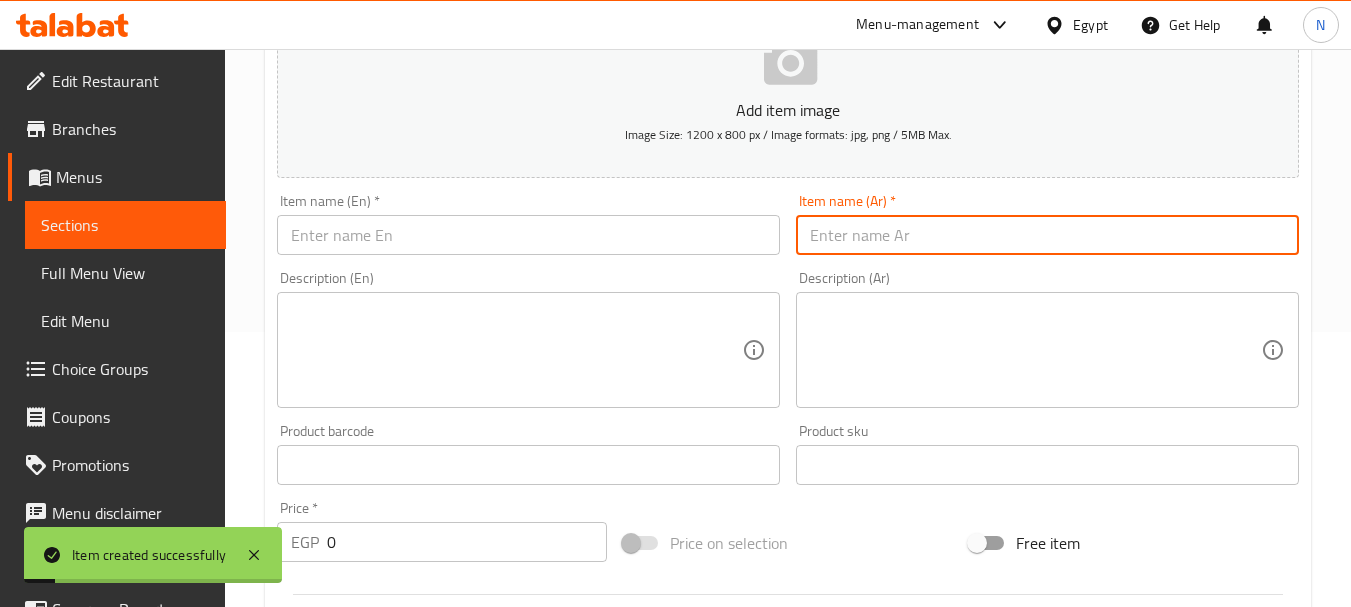 paste on "طحينة" 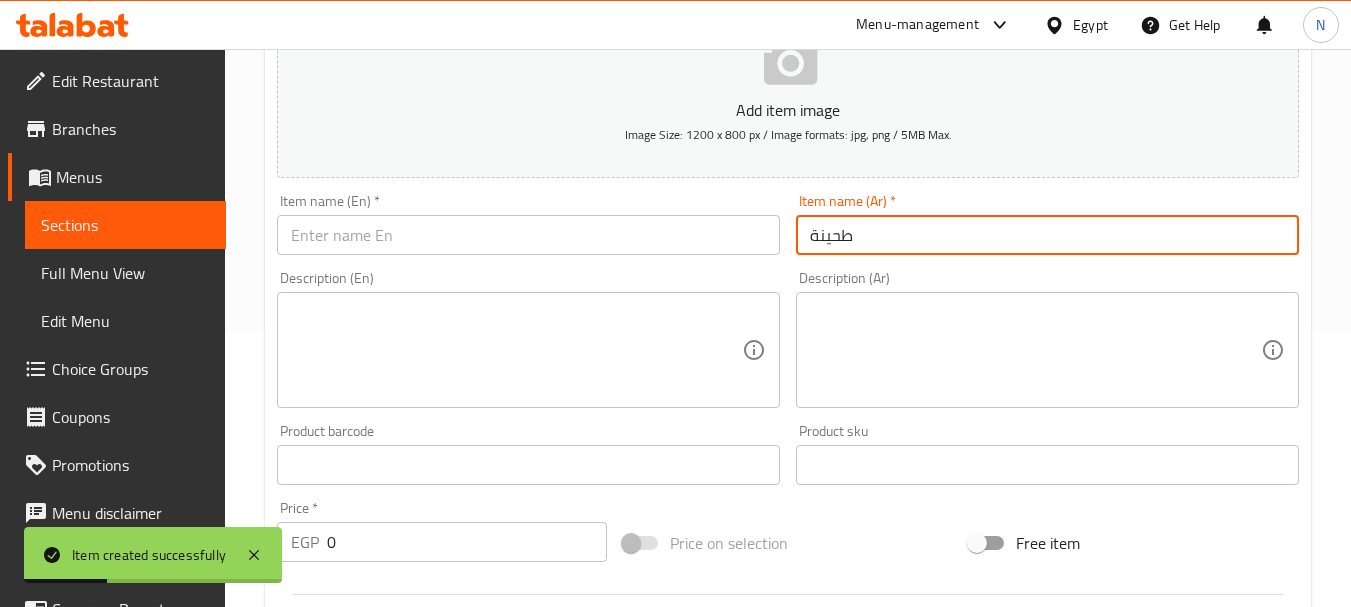 type on "طحينة" 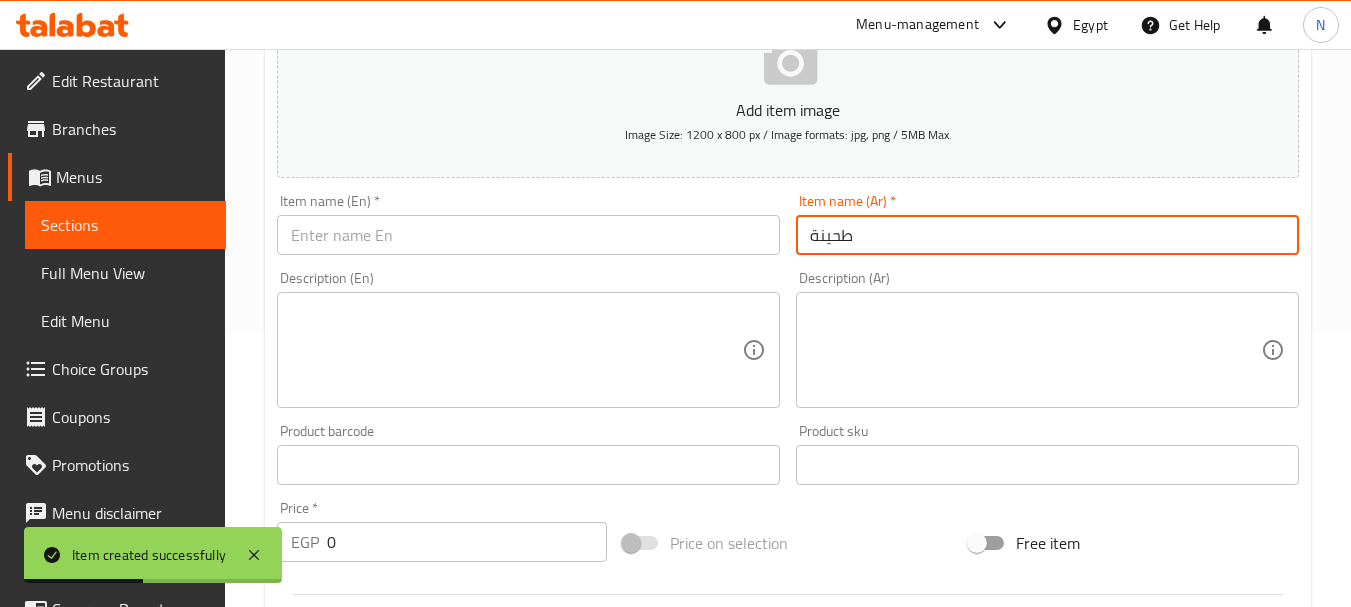 click at bounding box center (528, 235) 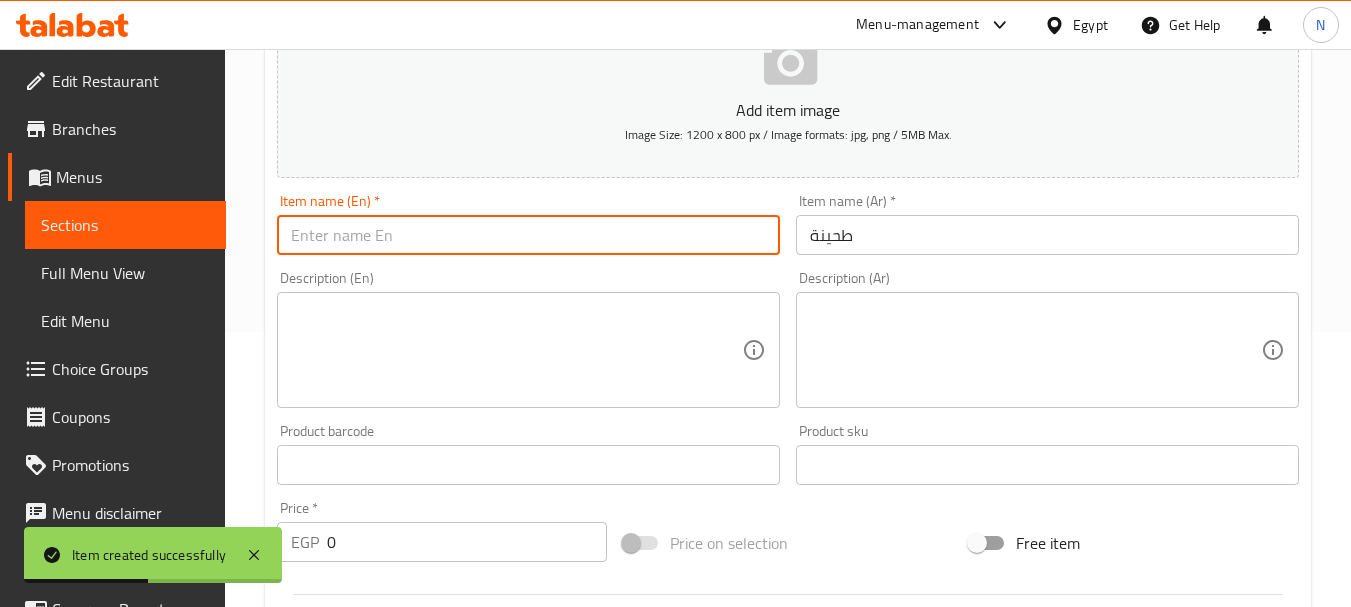 paste on "Tahini" 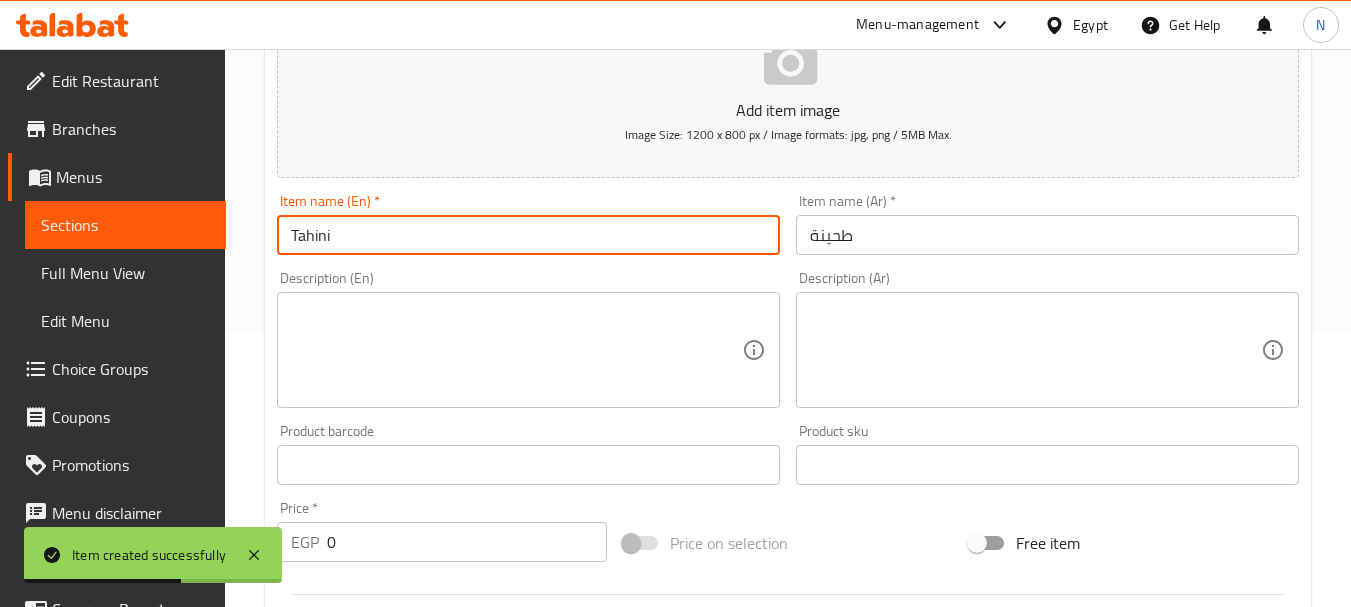 type on "Tahini" 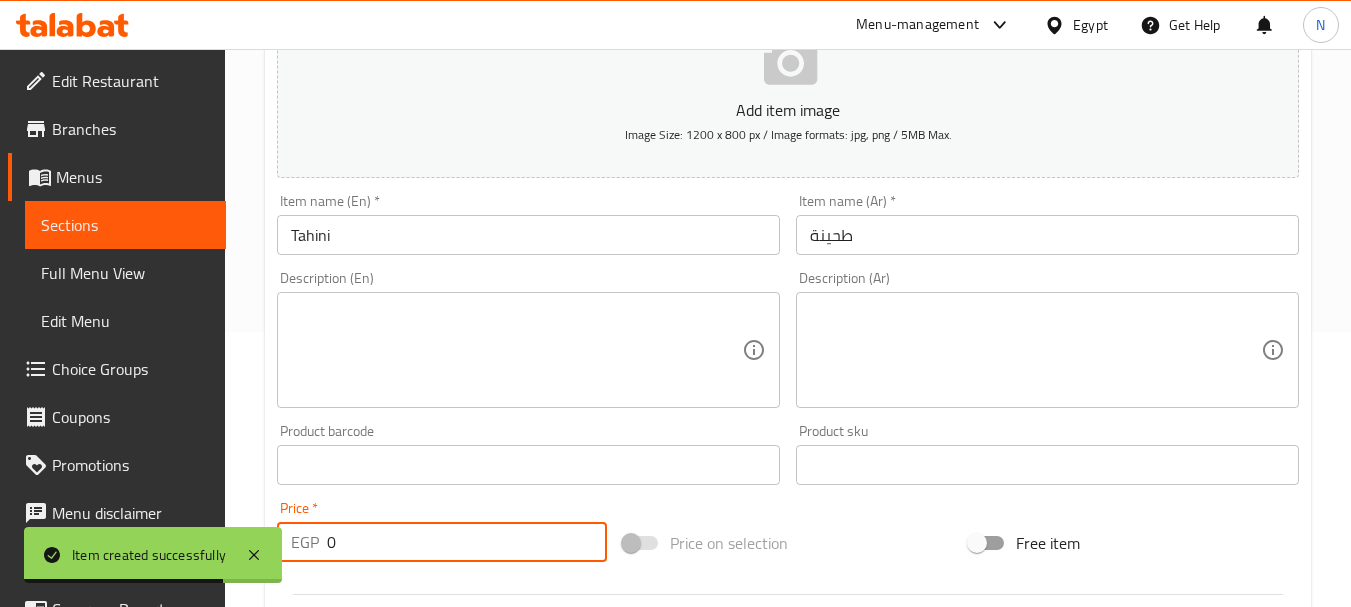 drag, startPoint x: 371, startPoint y: 536, endPoint x: 326, endPoint y: 539, distance: 45.099888 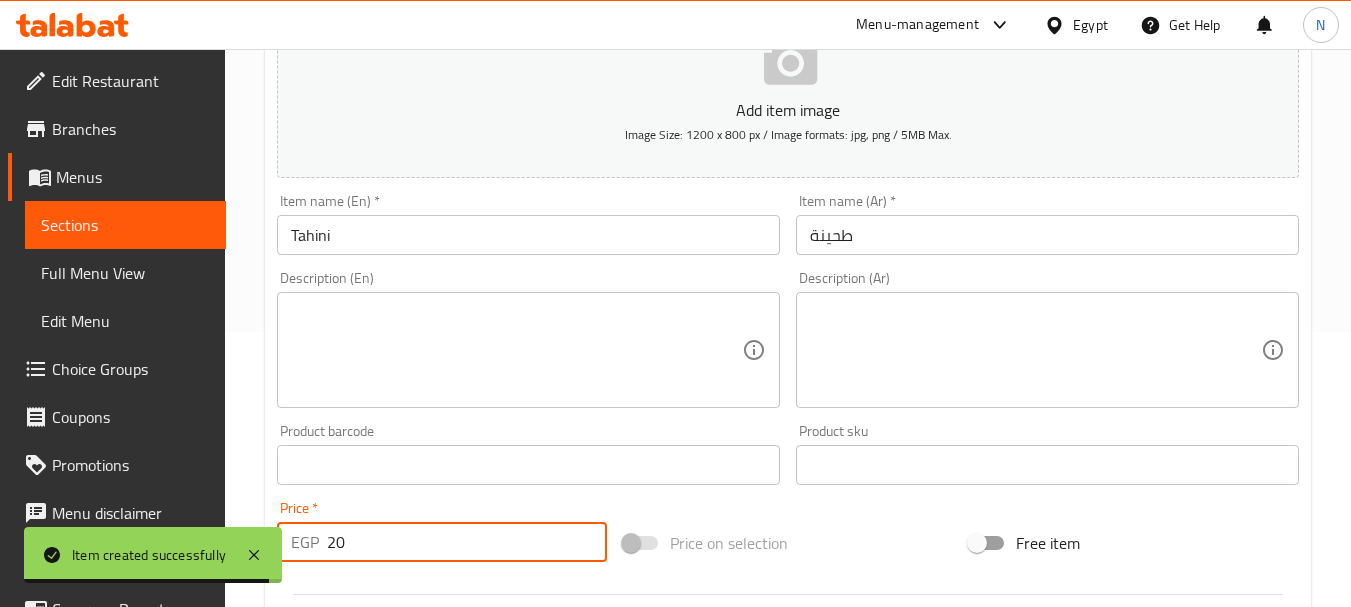 type on "20" 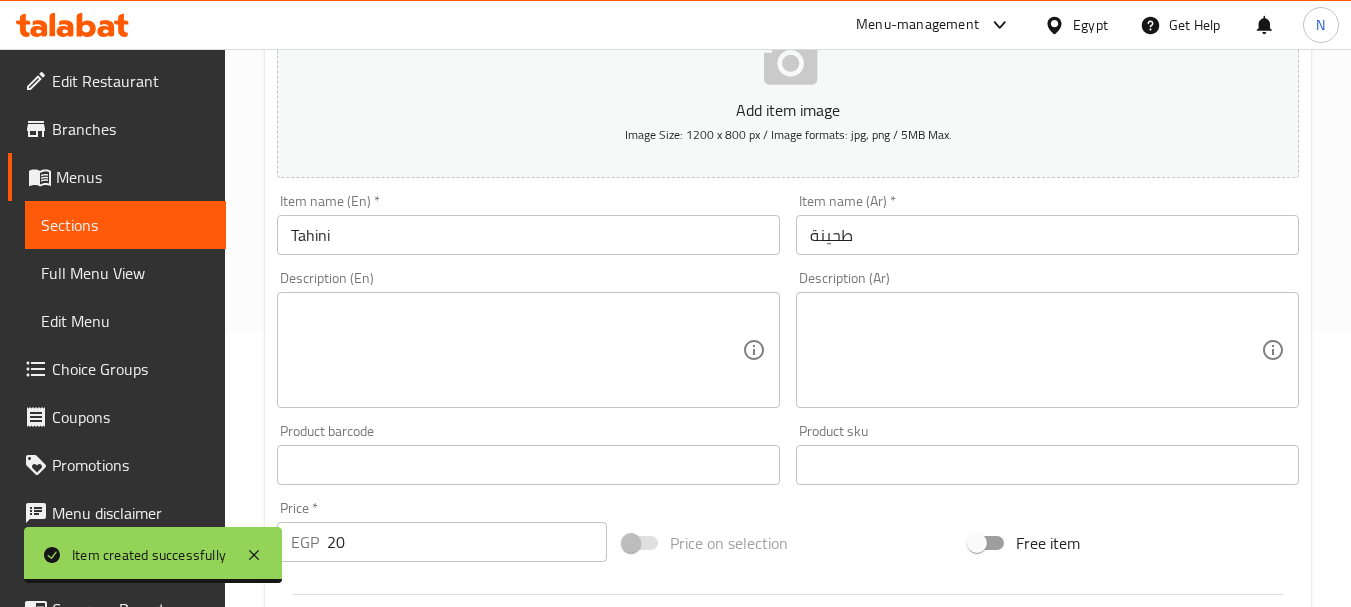 scroll, scrollTop: 806, scrollLeft: 0, axis: vertical 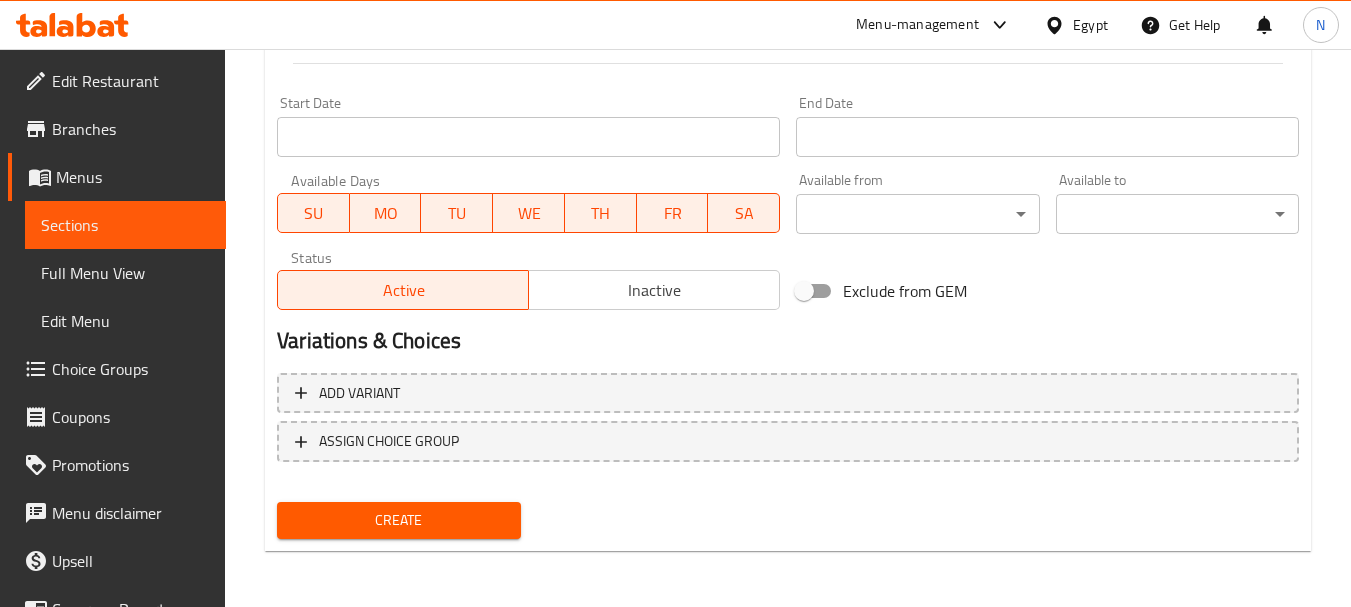 click on "Create" at bounding box center [398, 520] 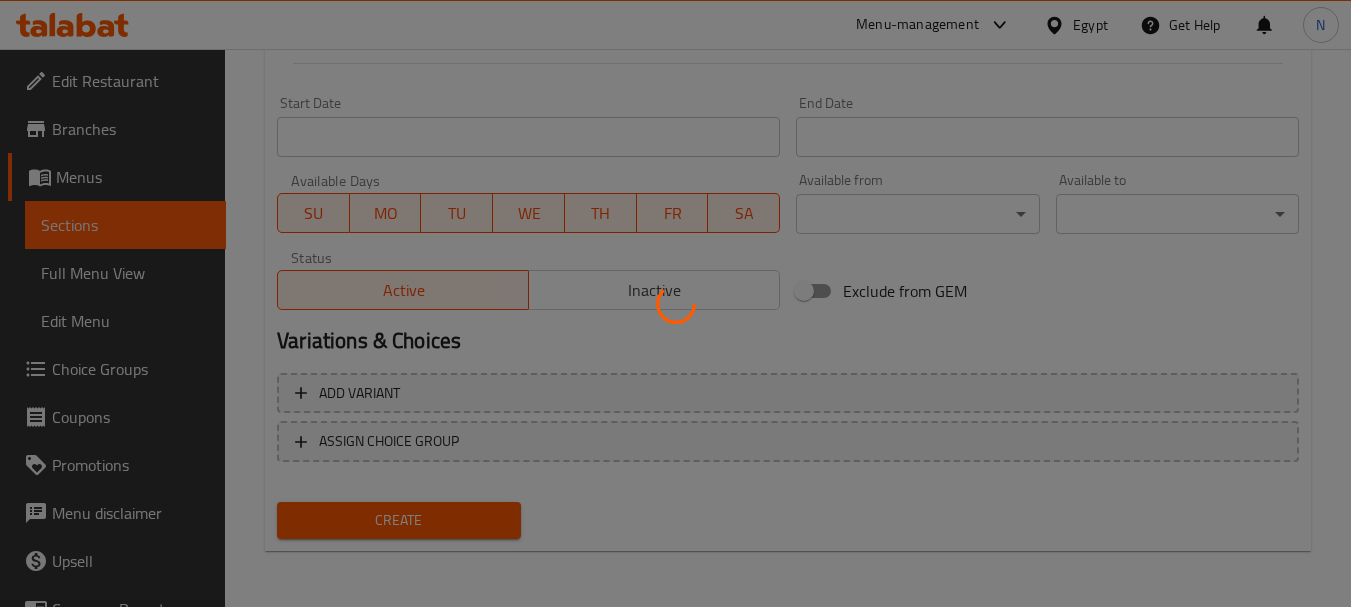 type 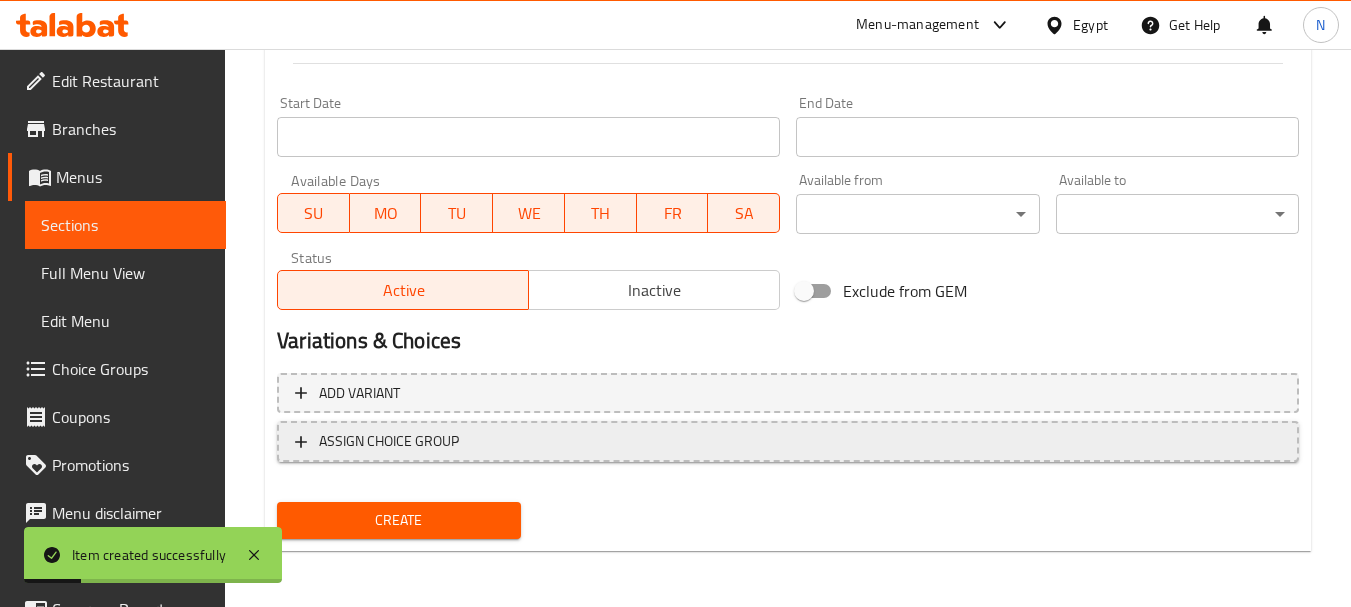 scroll, scrollTop: 275, scrollLeft: 0, axis: vertical 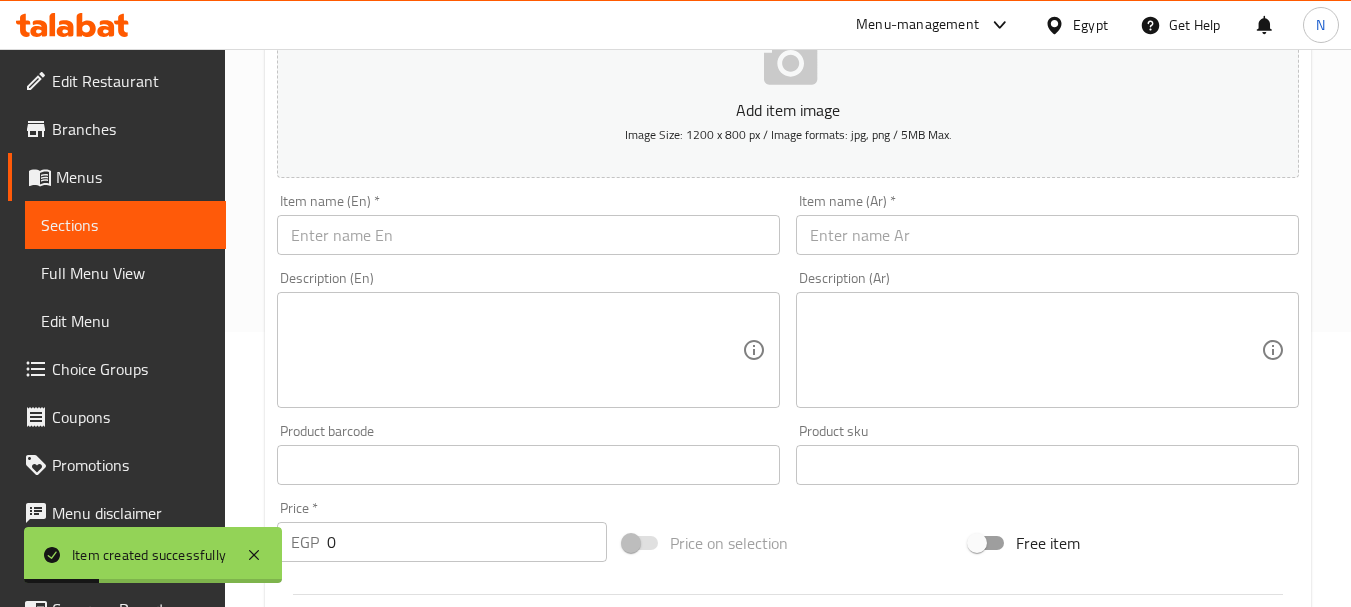 click at bounding box center [1047, 235] 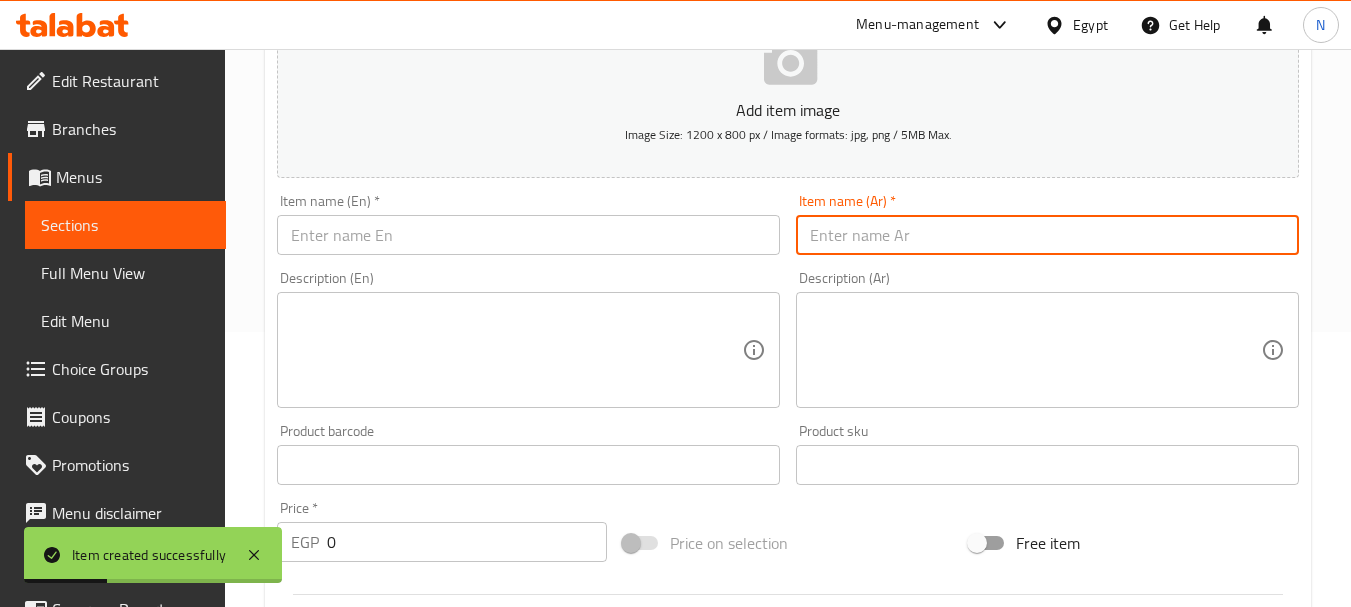 paste on "بابا غنوج" 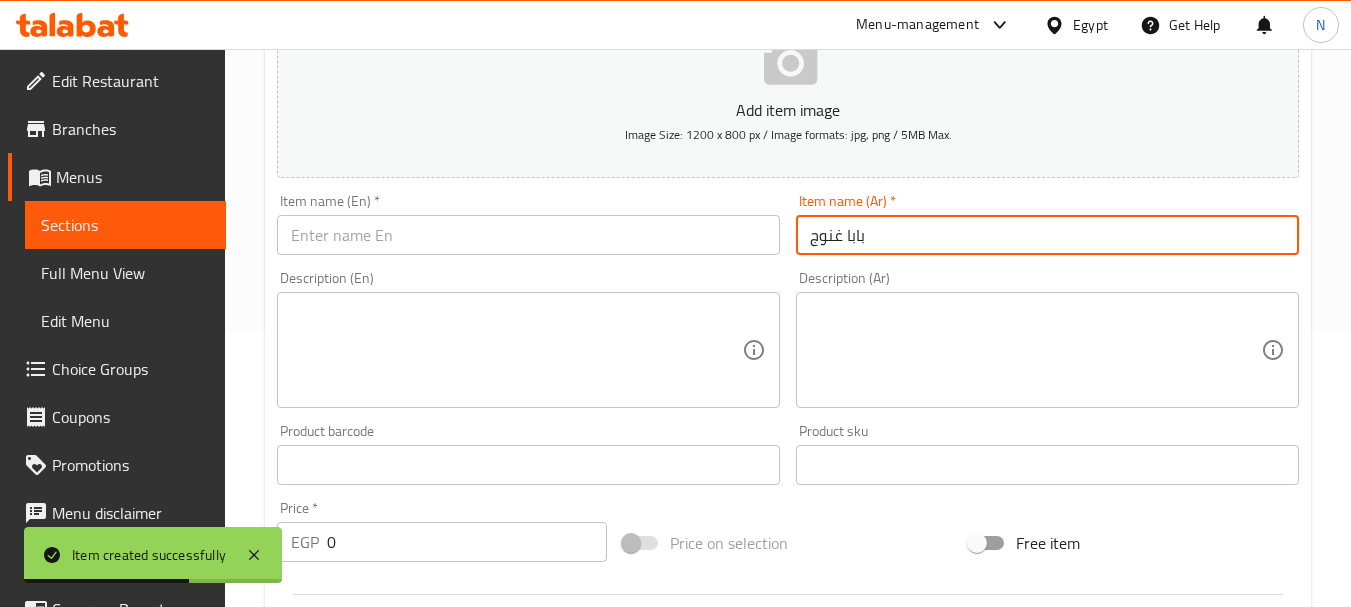 type on "بابا غنوج" 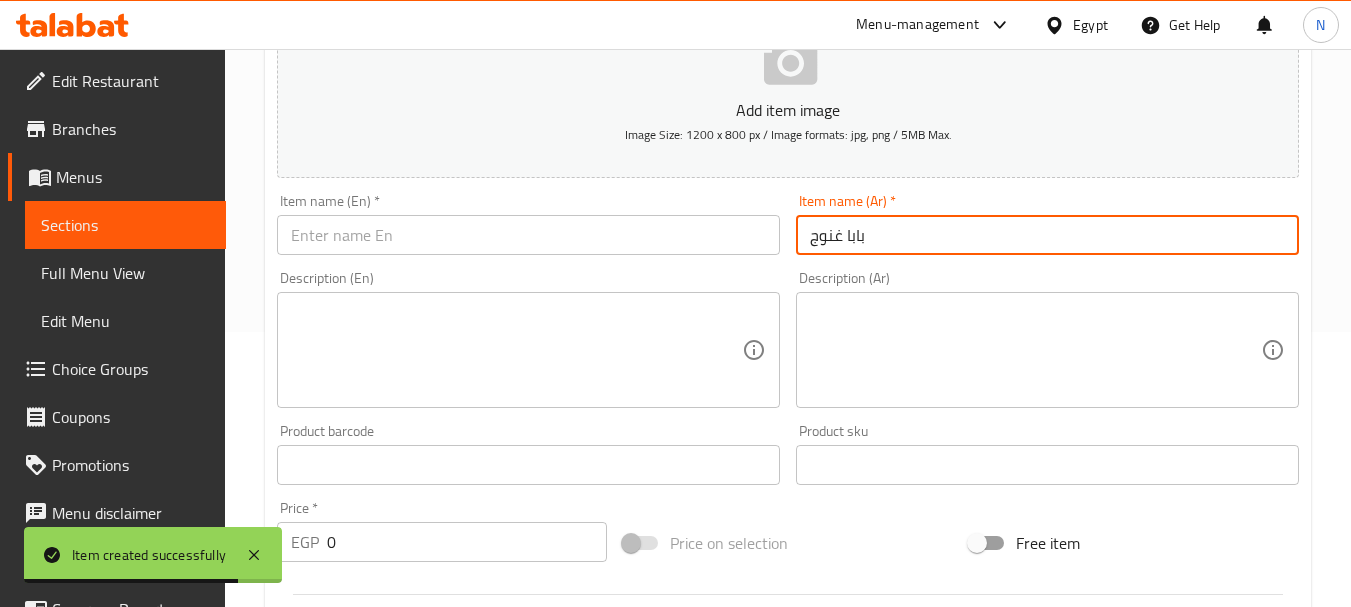click at bounding box center (528, 235) 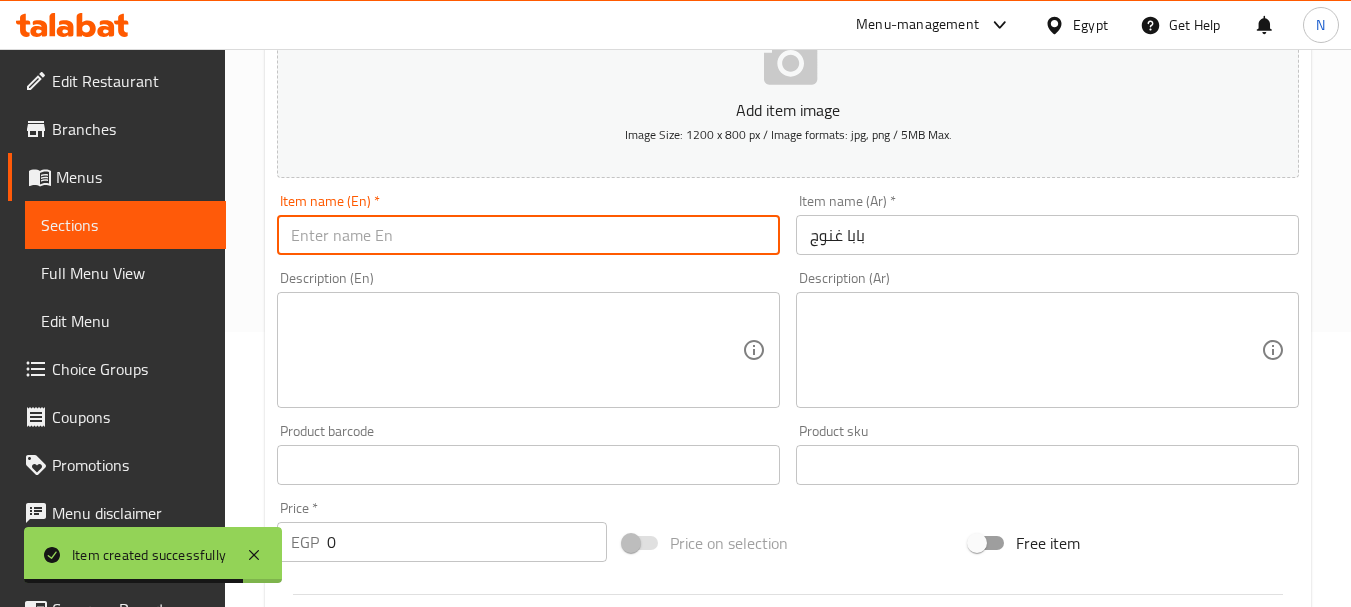 paste on "Baba Ghannoug" 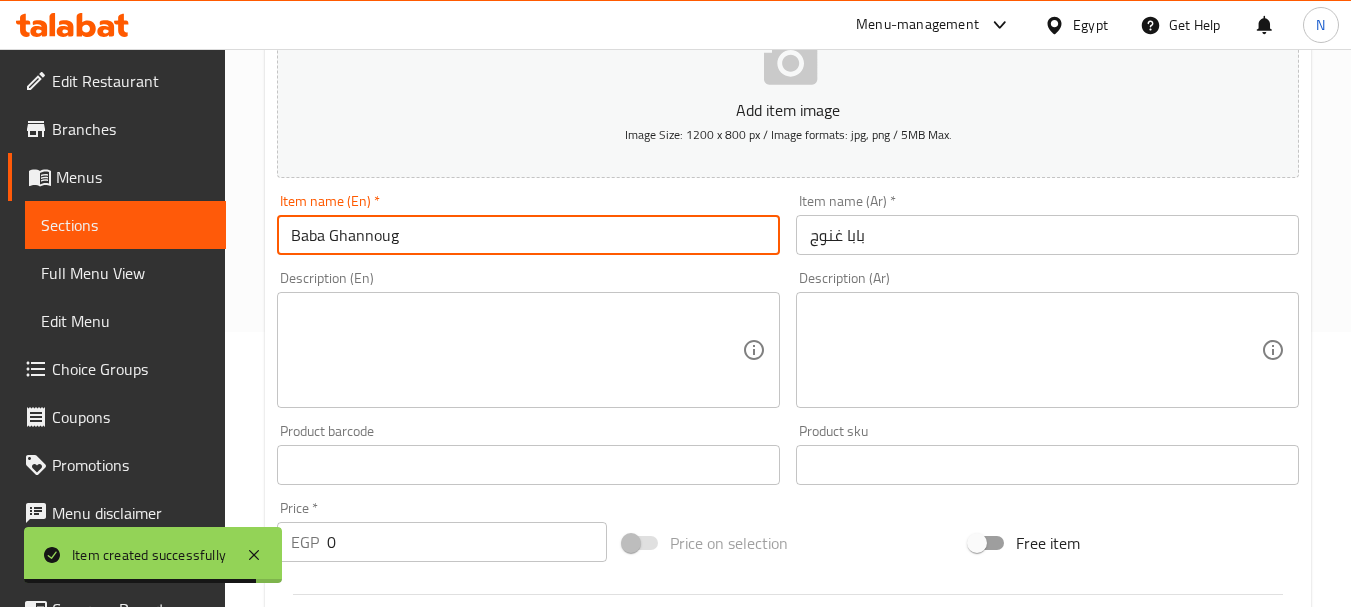type on "Baba Ghannoug" 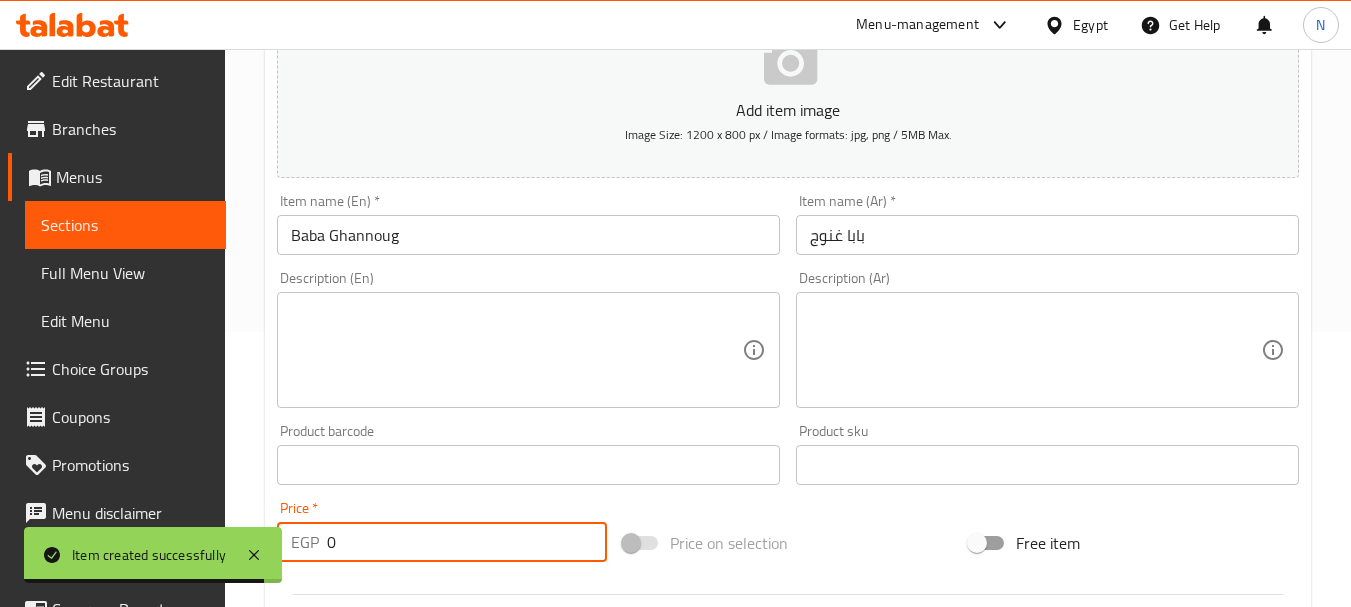 drag, startPoint x: 338, startPoint y: 539, endPoint x: 319, endPoint y: 542, distance: 19.235384 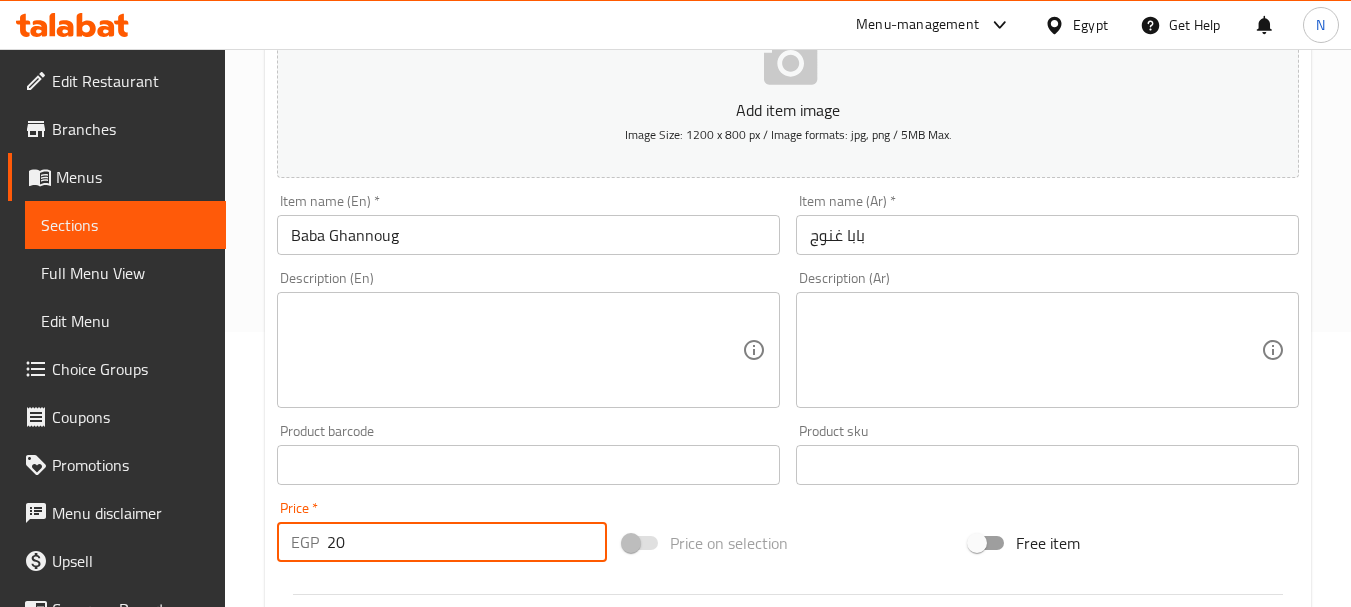 type on "20" 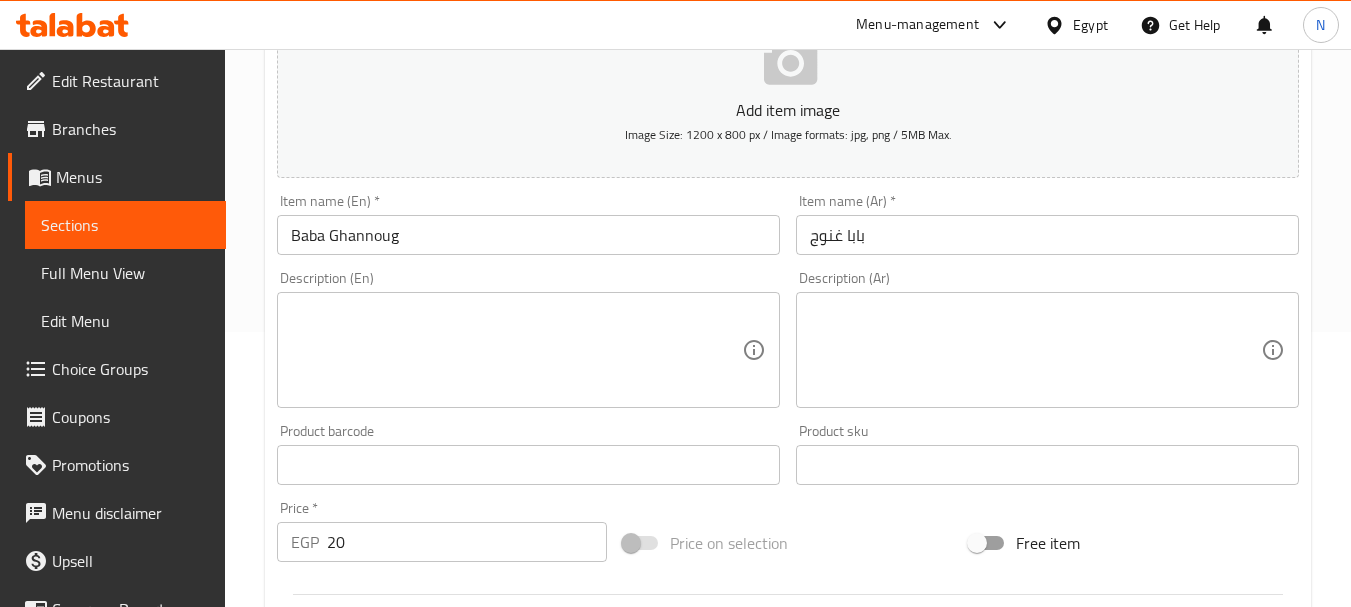 scroll, scrollTop: 806, scrollLeft: 0, axis: vertical 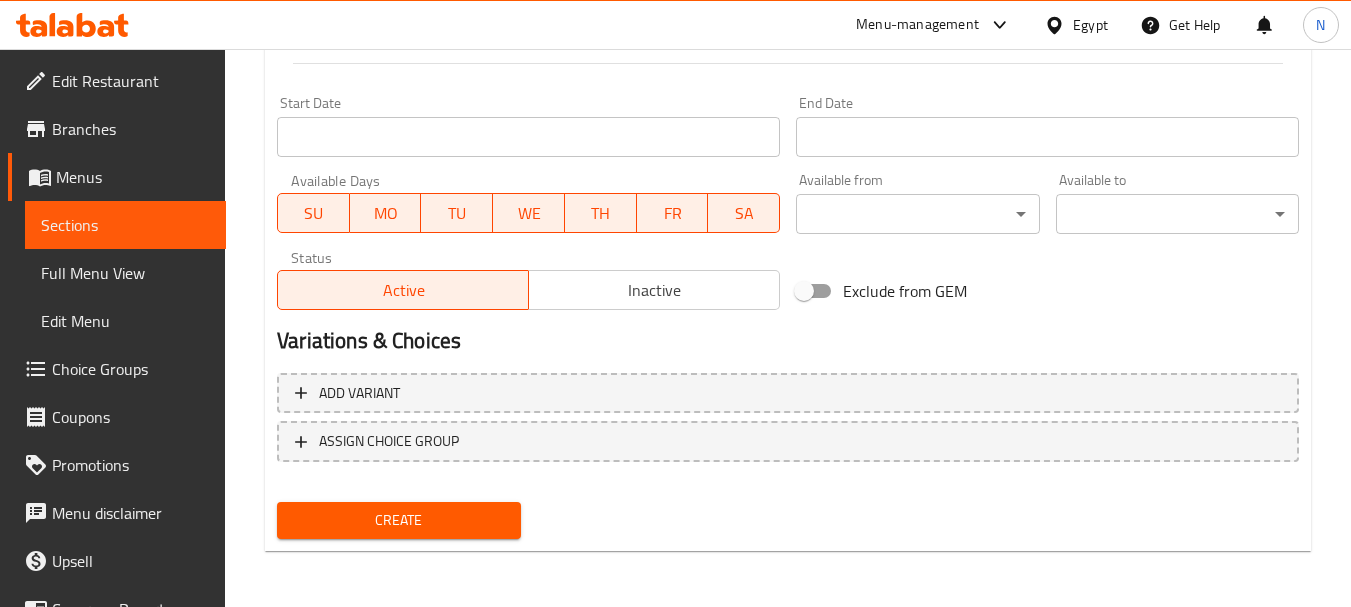 click on "Create" at bounding box center (398, 520) 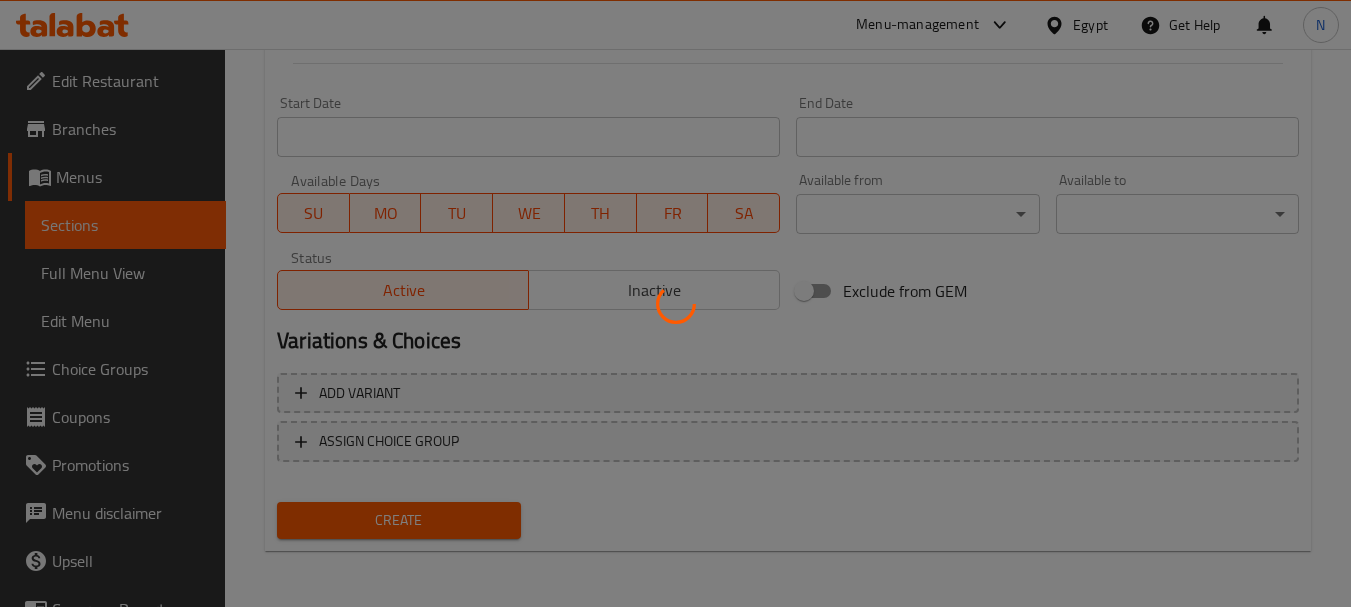 type 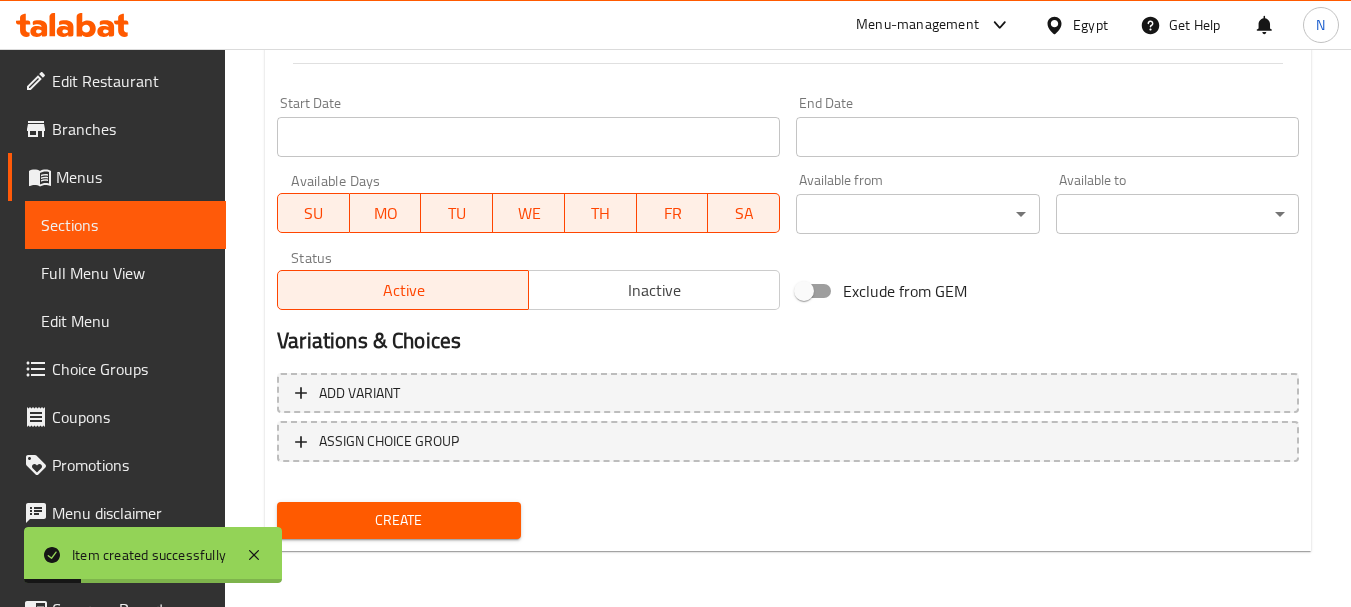 scroll, scrollTop: 275, scrollLeft: 0, axis: vertical 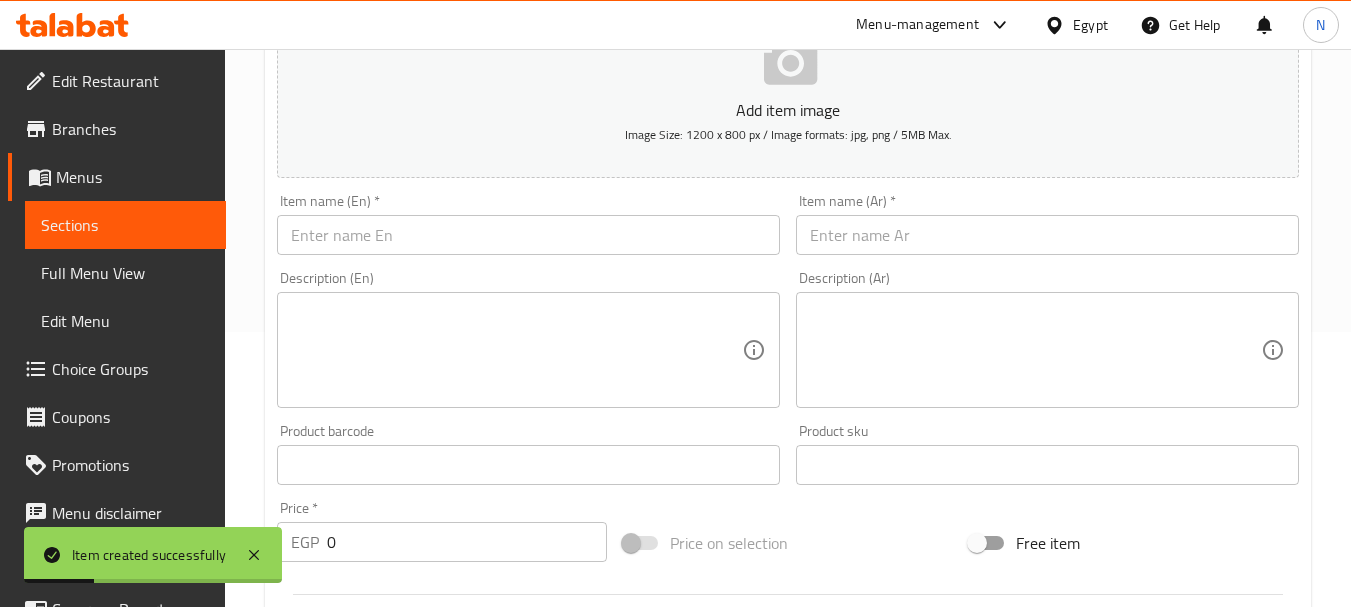 click at bounding box center [1047, 235] 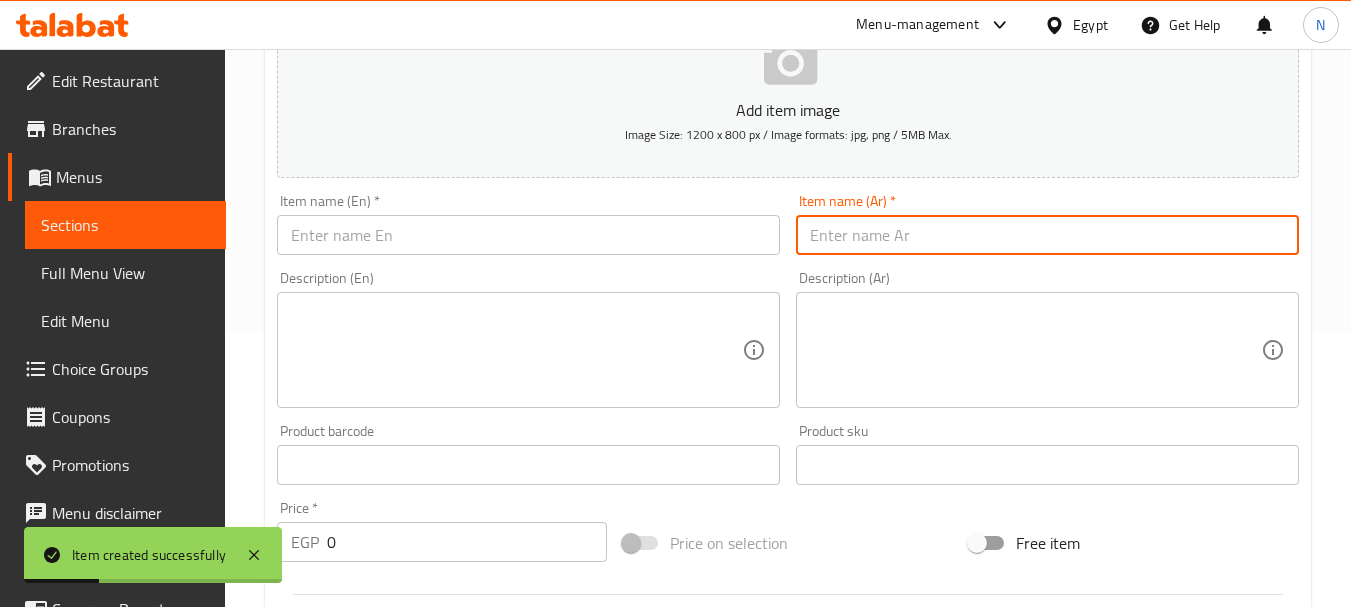 paste on "تومية" 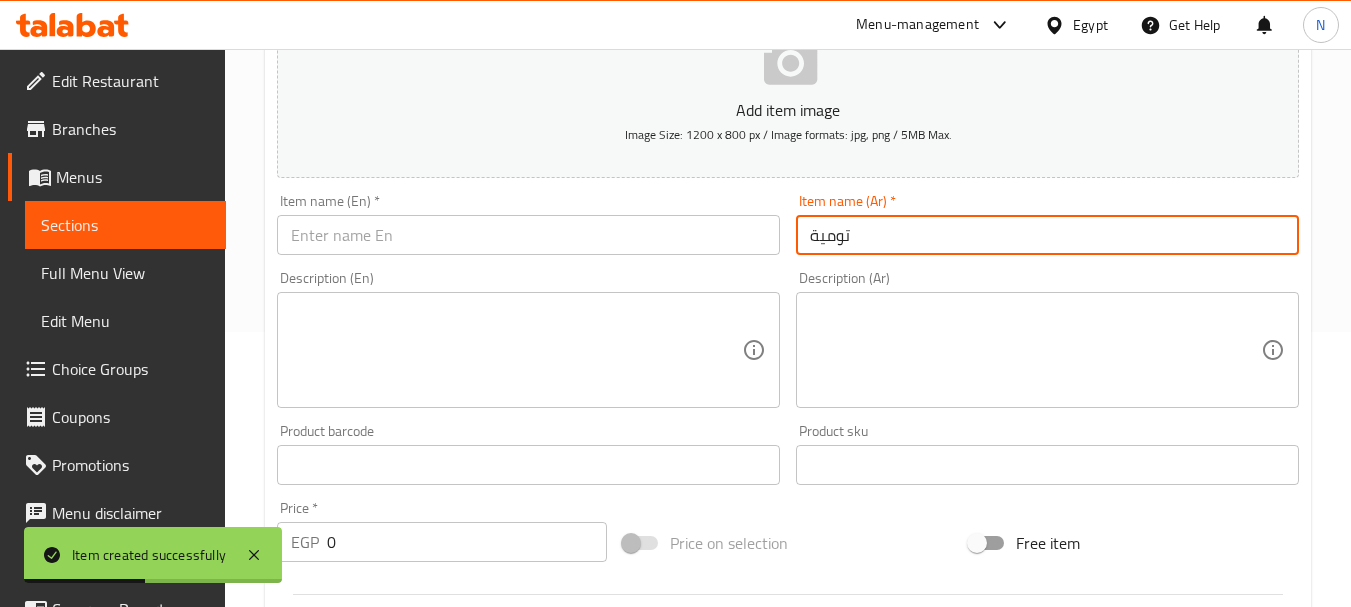 type on "تومية" 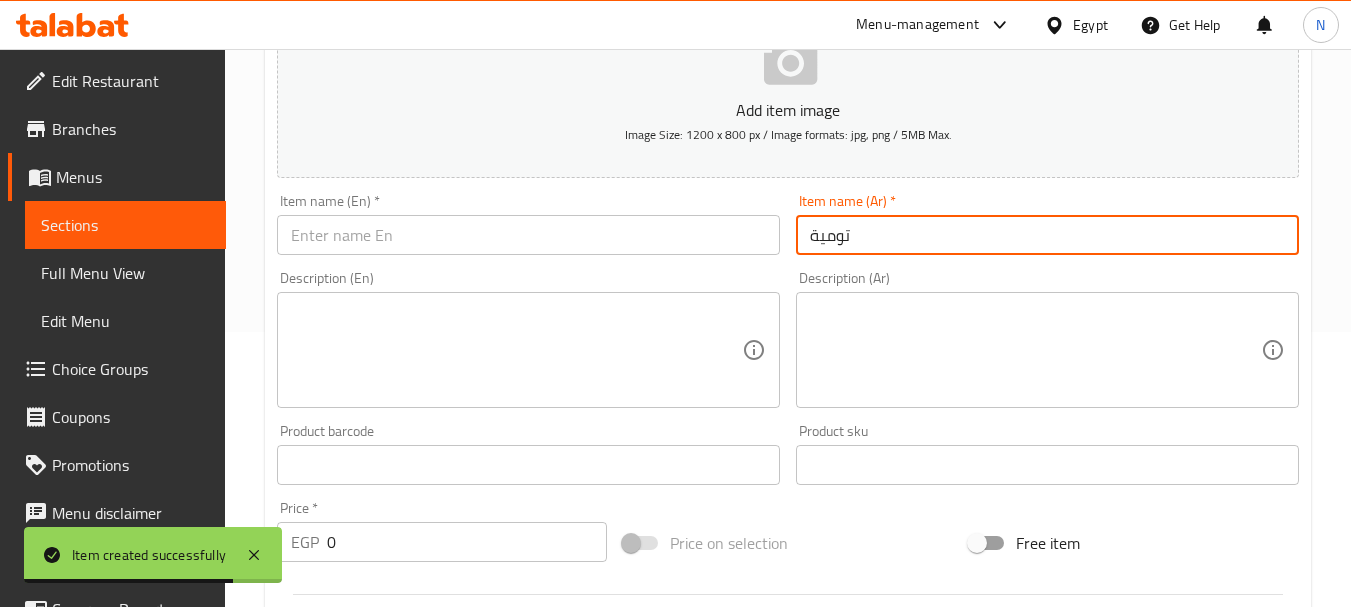 click at bounding box center (528, 235) 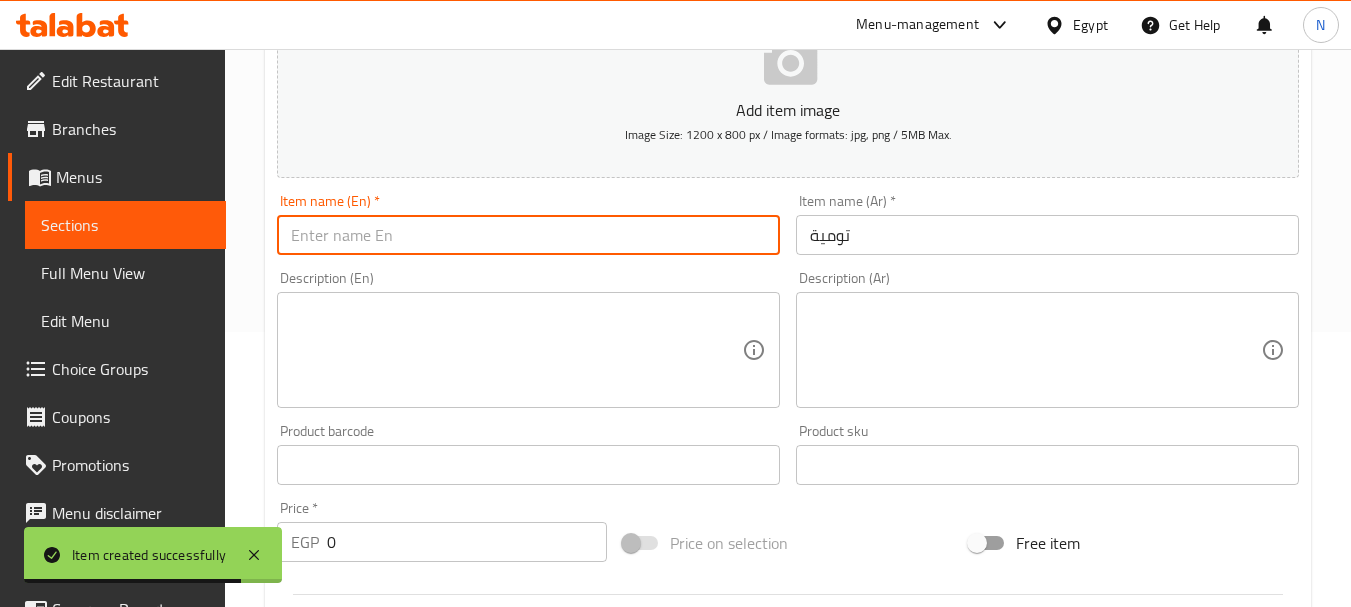 click at bounding box center [528, 235] 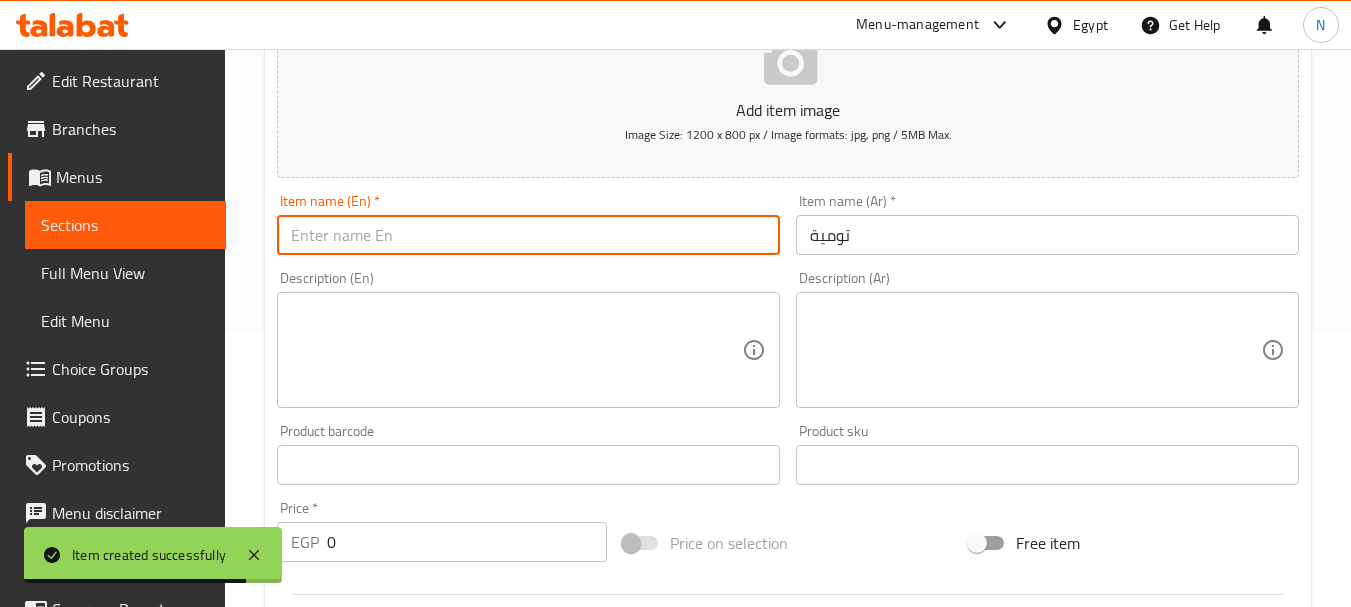 paste on "Garlic dip" 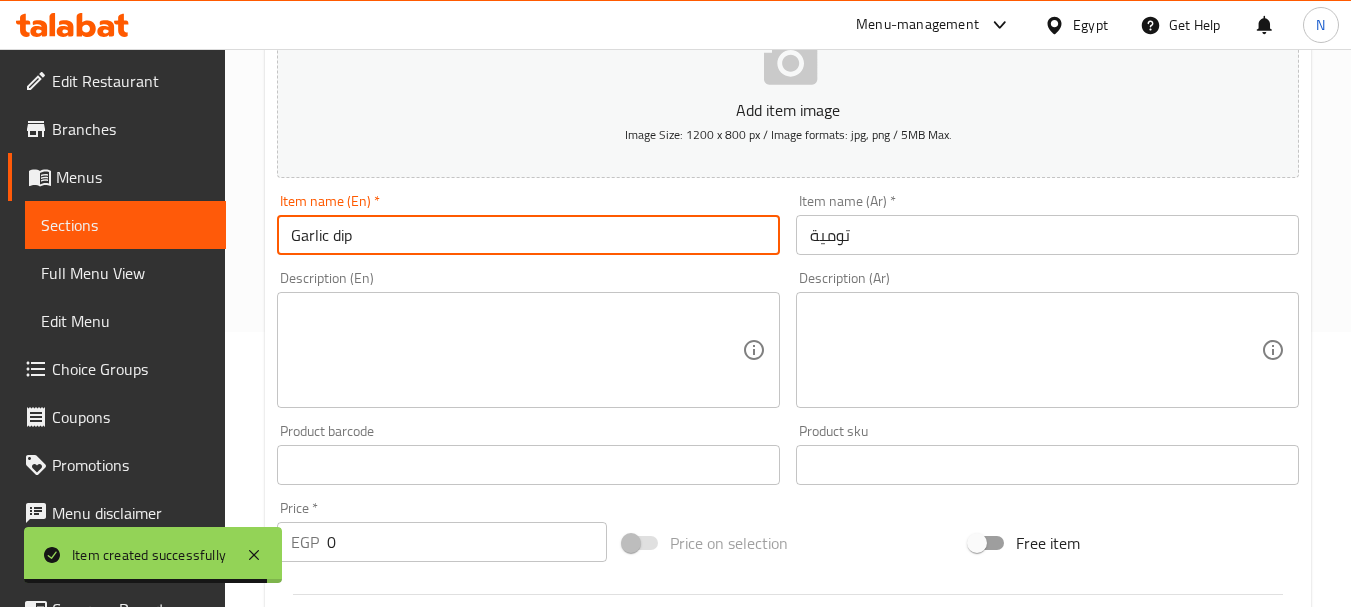 type on "Garlic Dip" 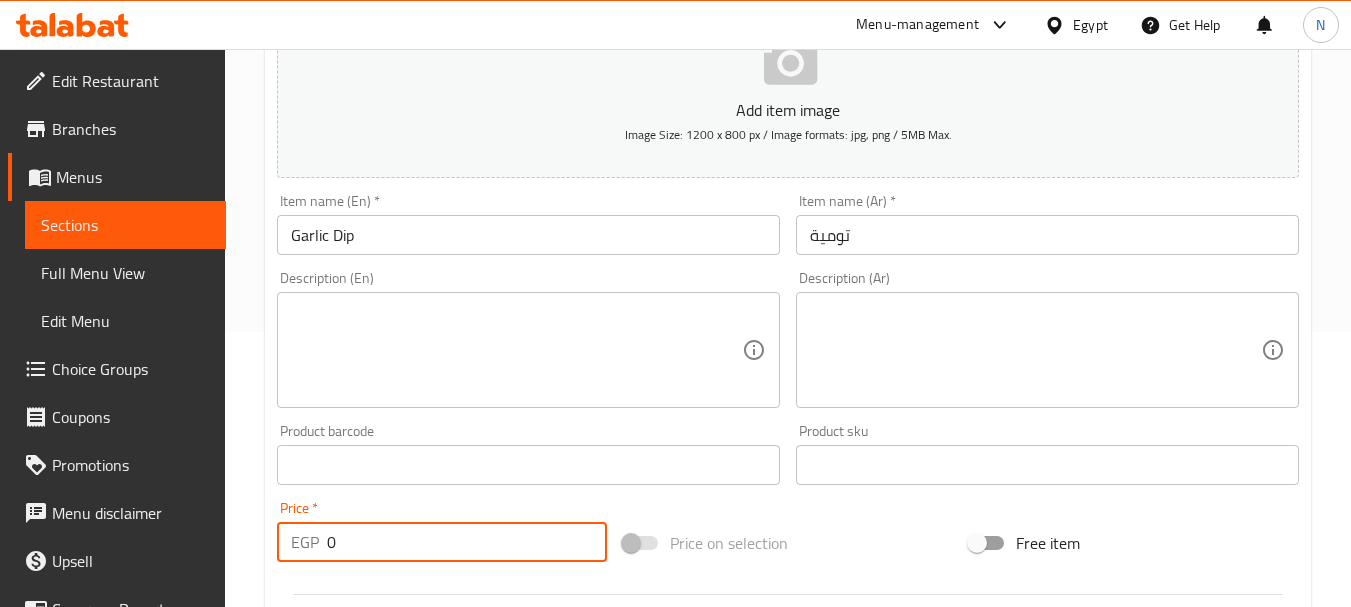 drag, startPoint x: 385, startPoint y: 525, endPoint x: 319, endPoint y: 533, distance: 66.48308 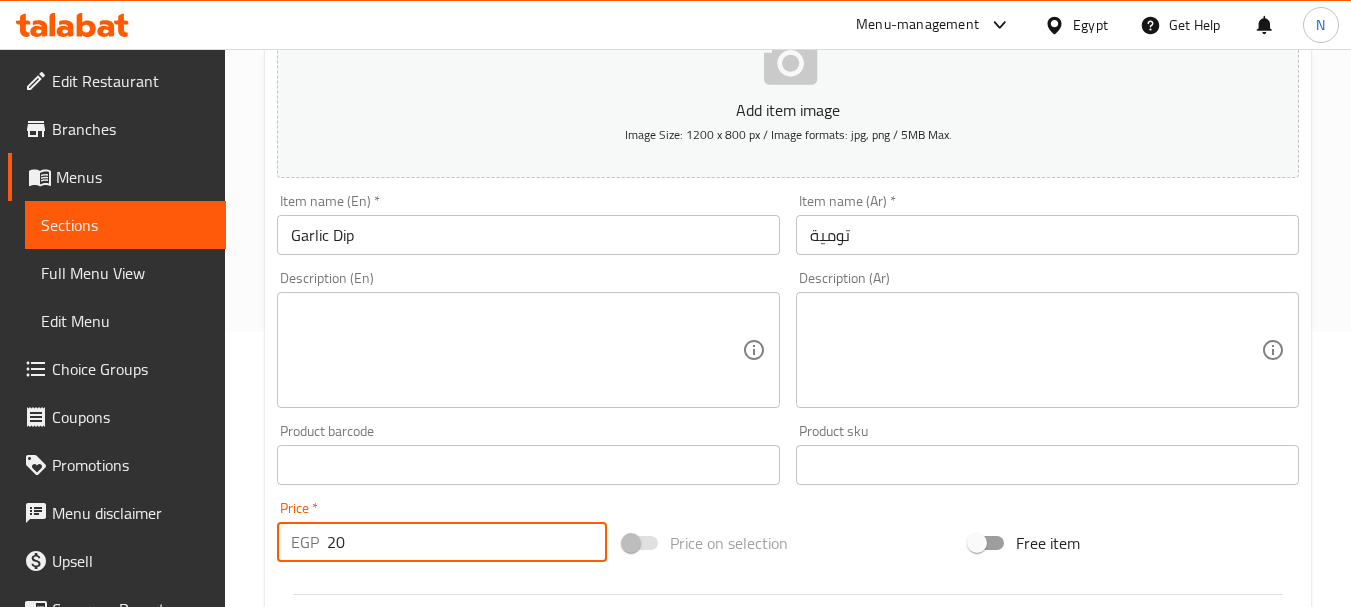 type on "20" 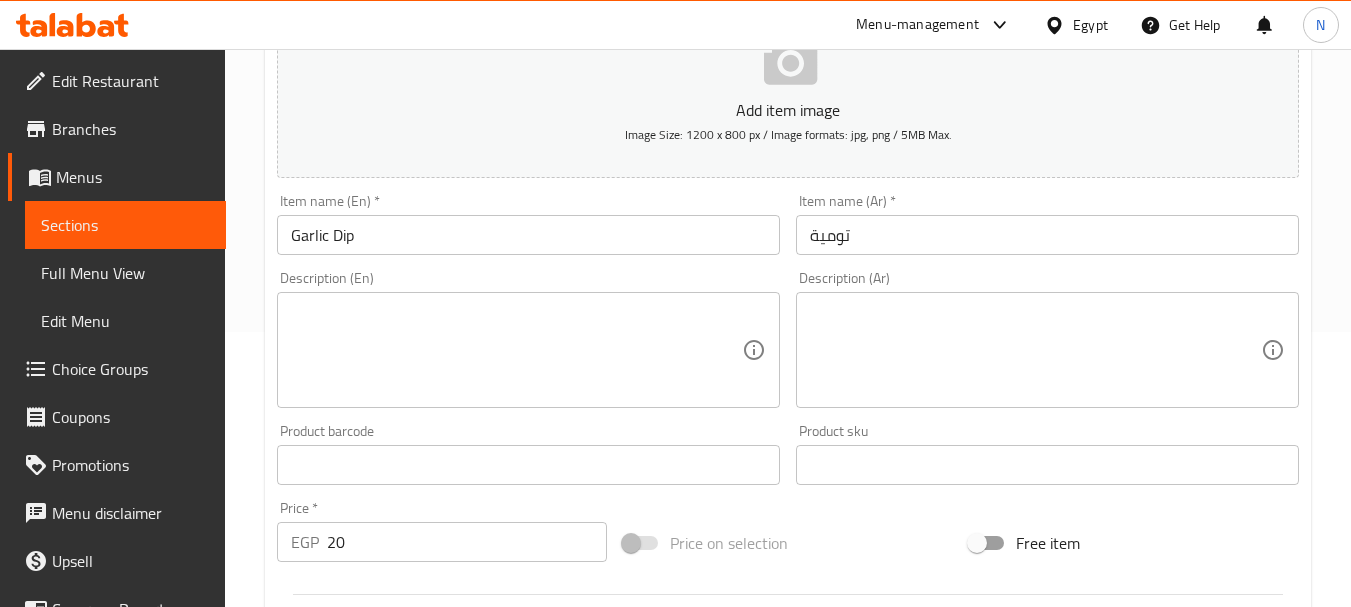 scroll, scrollTop: 806, scrollLeft: 0, axis: vertical 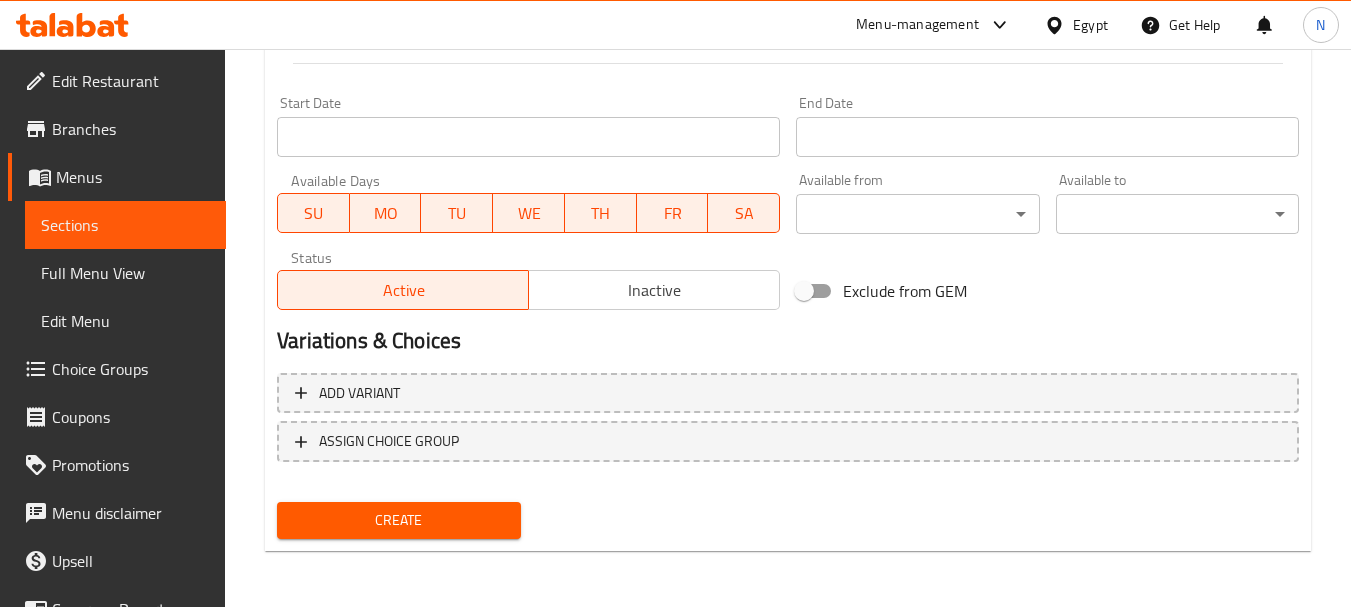 click on "Create" at bounding box center (398, 520) 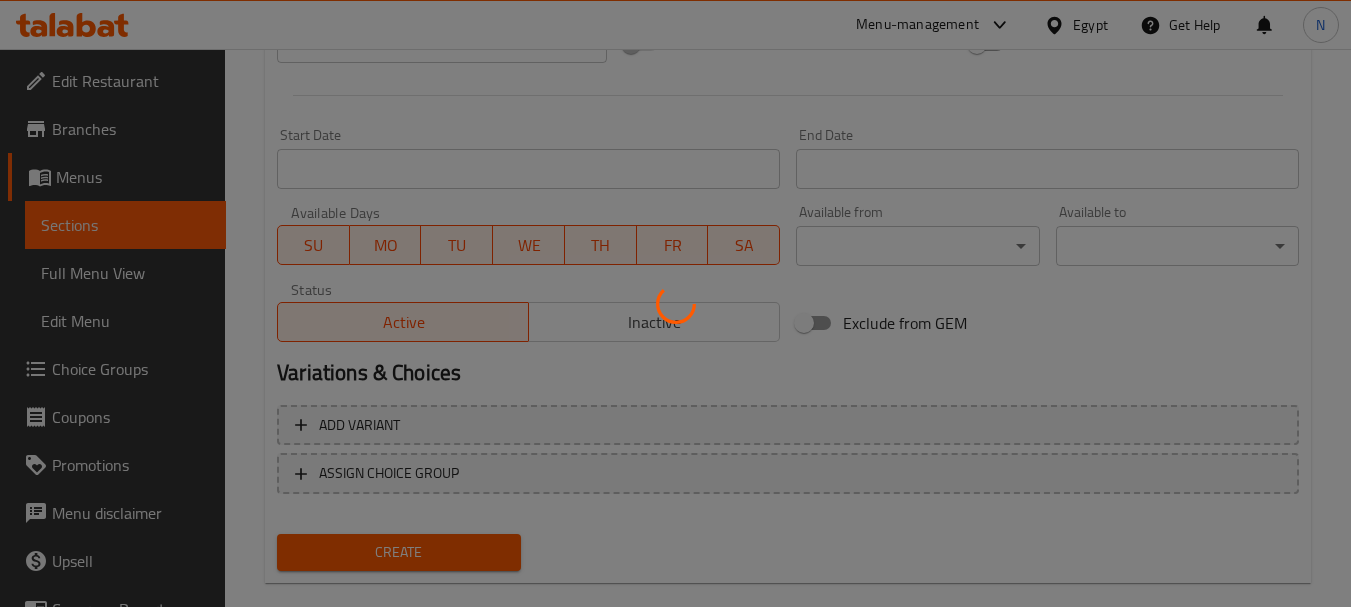 scroll, scrollTop: 275, scrollLeft: 0, axis: vertical 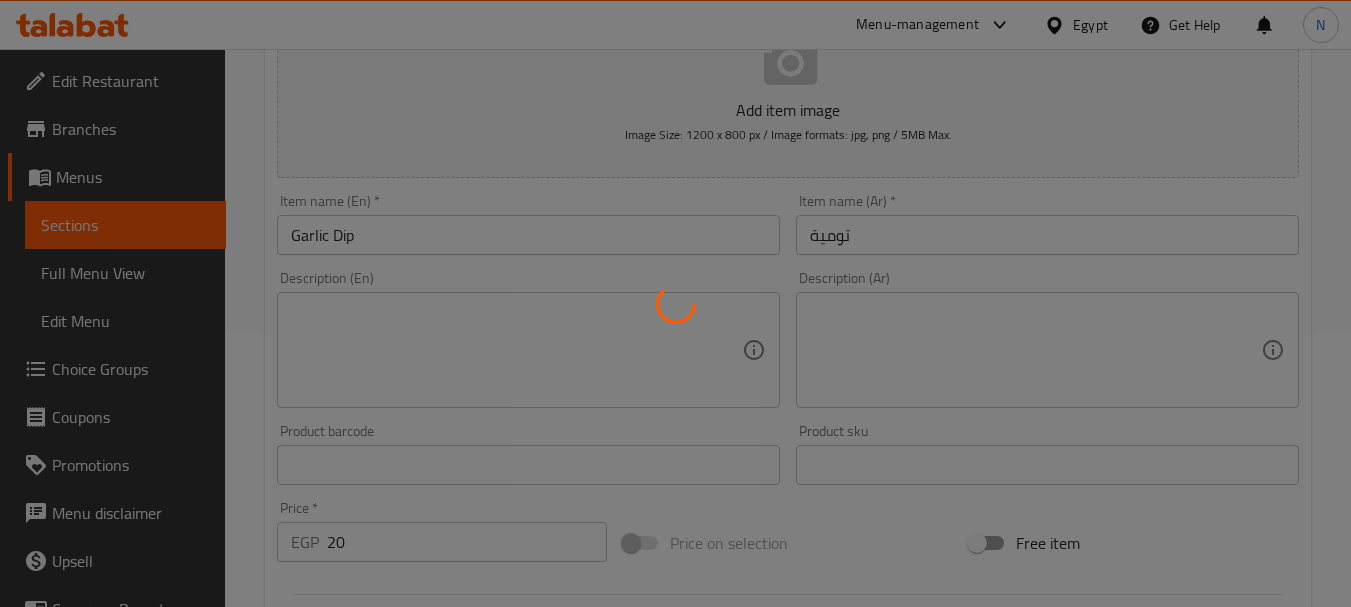 type 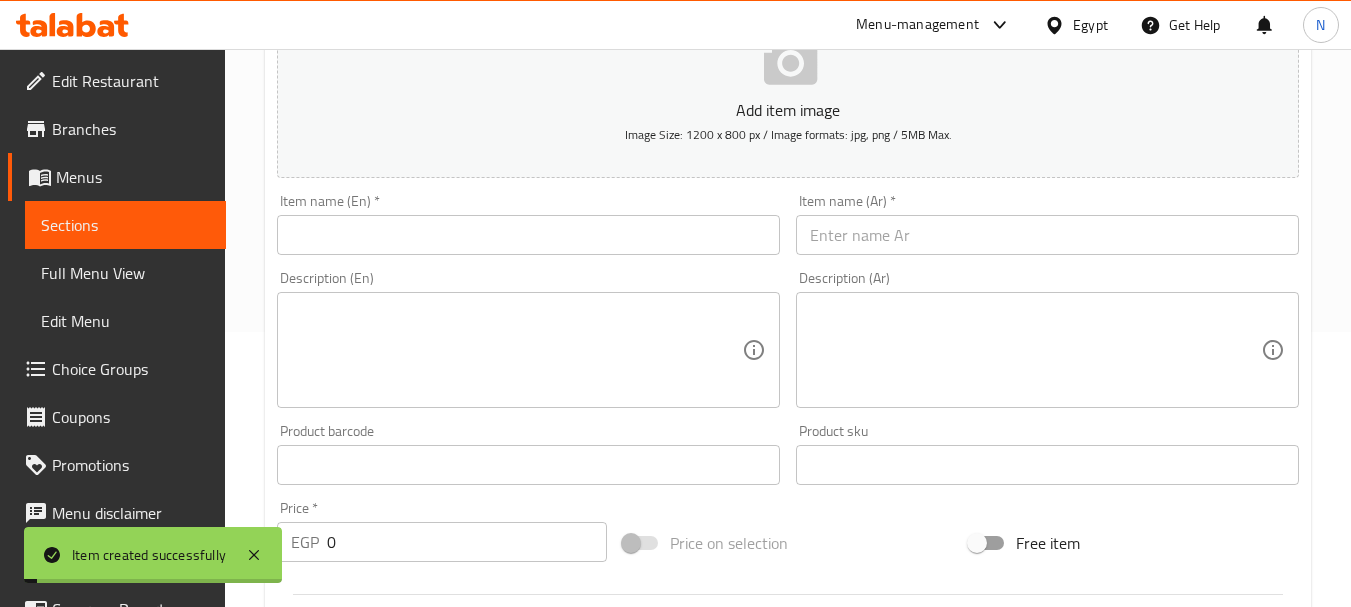 click at bounding box center [1047, 235] 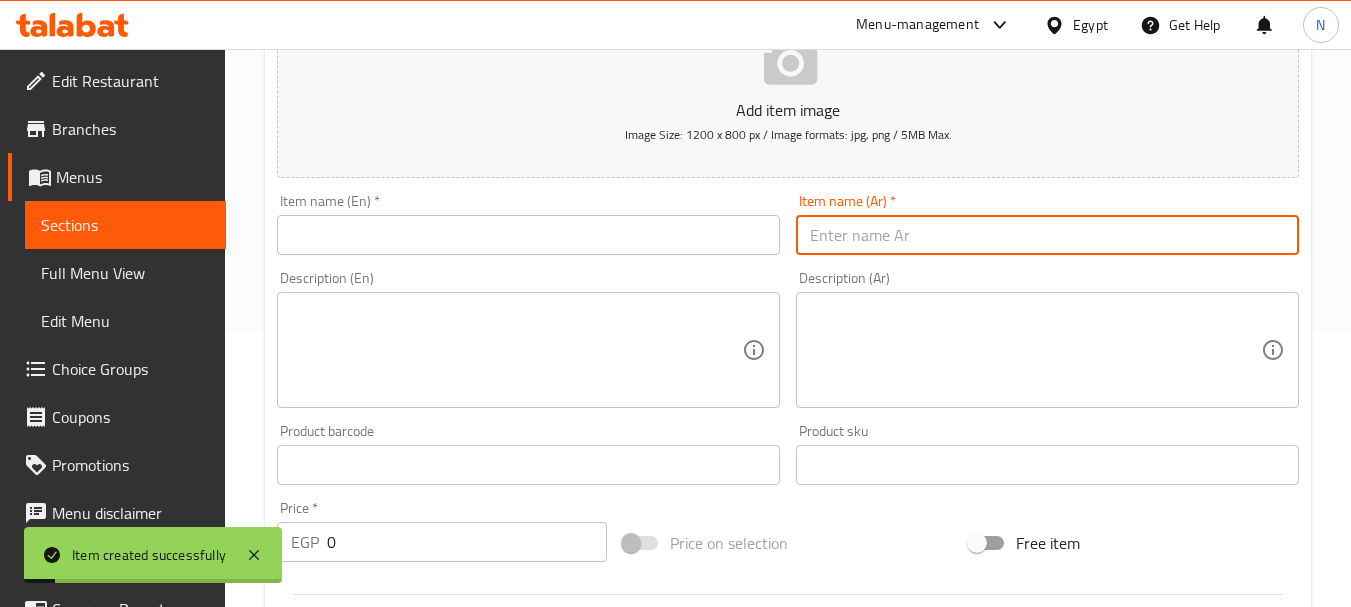 paste on "كلو سلو" 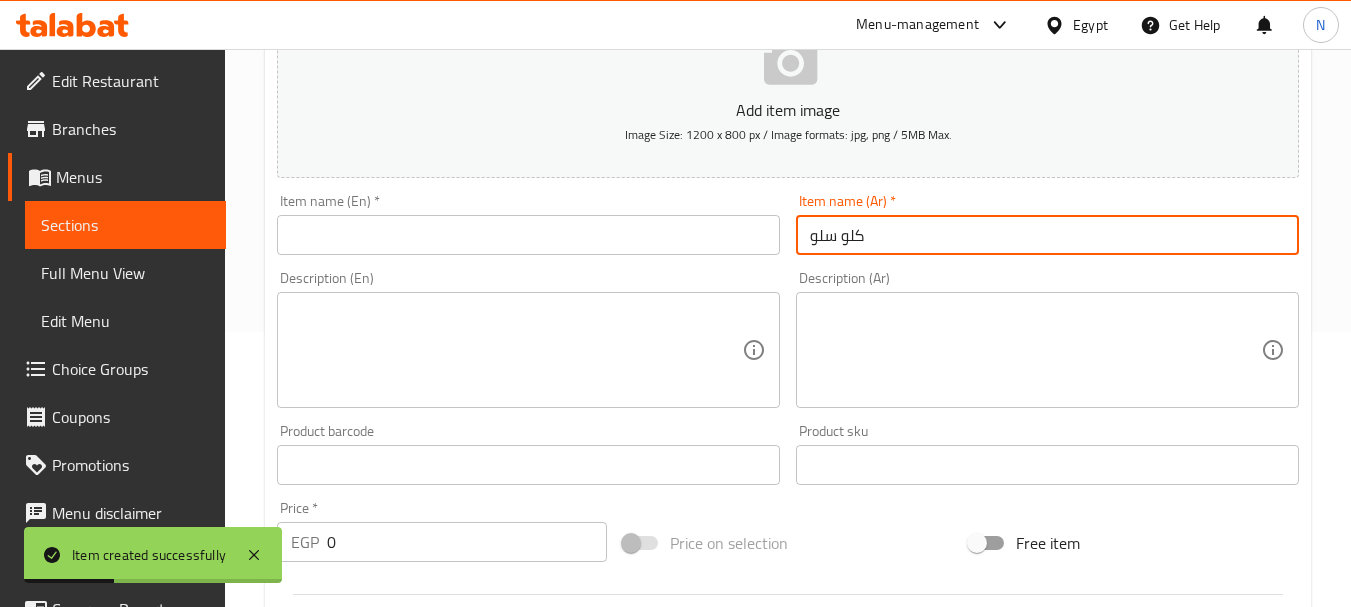 type on "كلو سلو" 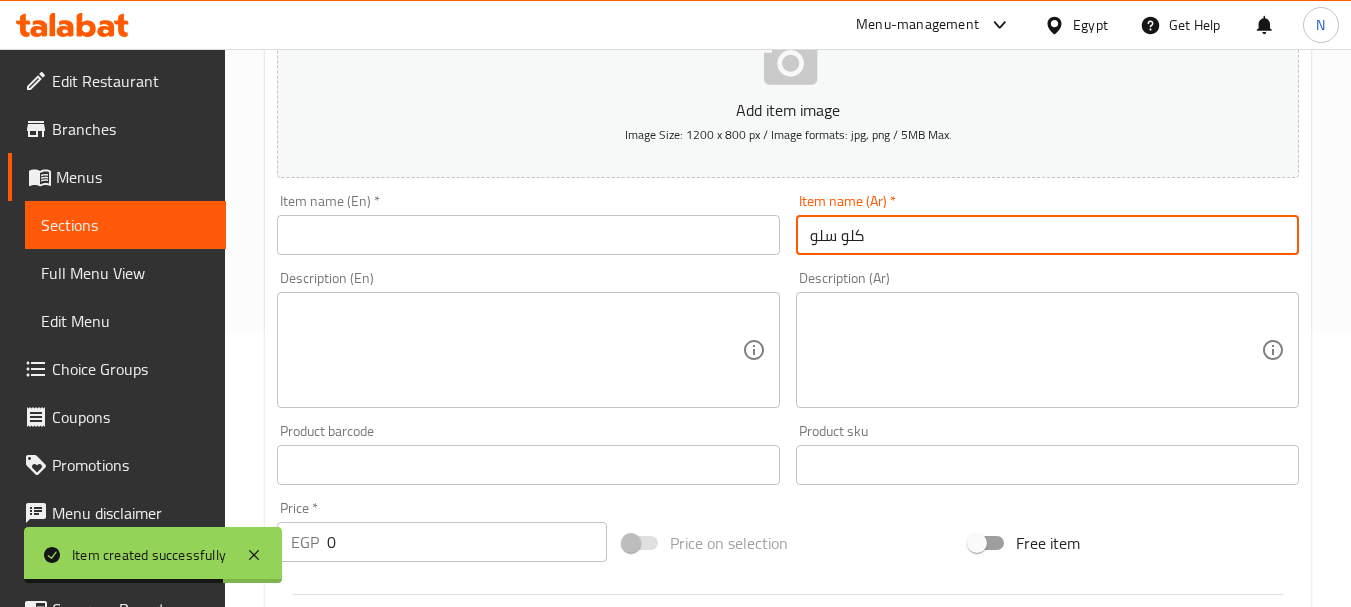 click at bounding box center [528, 235] 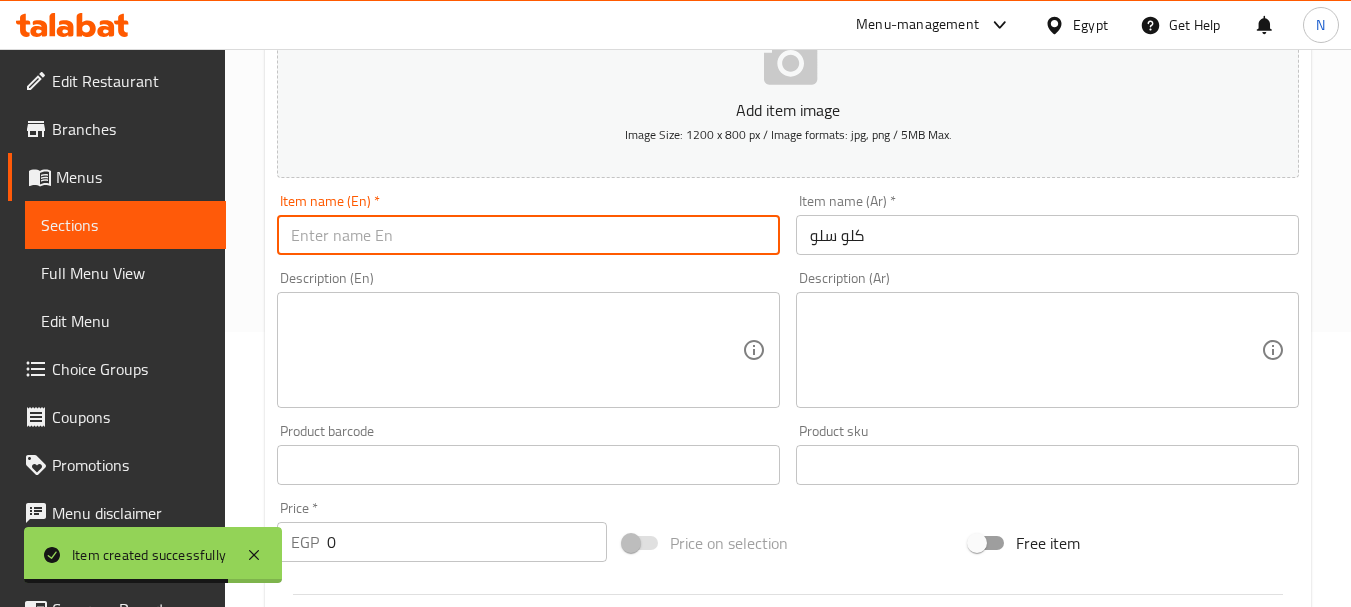 paste on "Coleslaw" 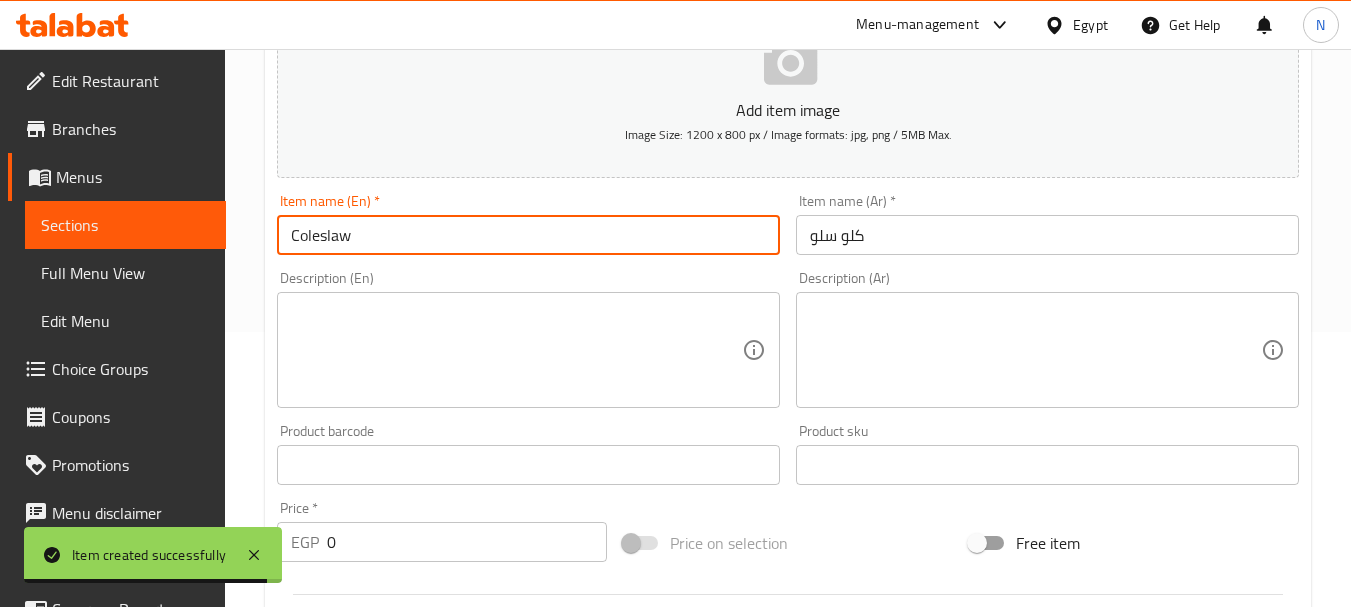 type on "Coleslaw" 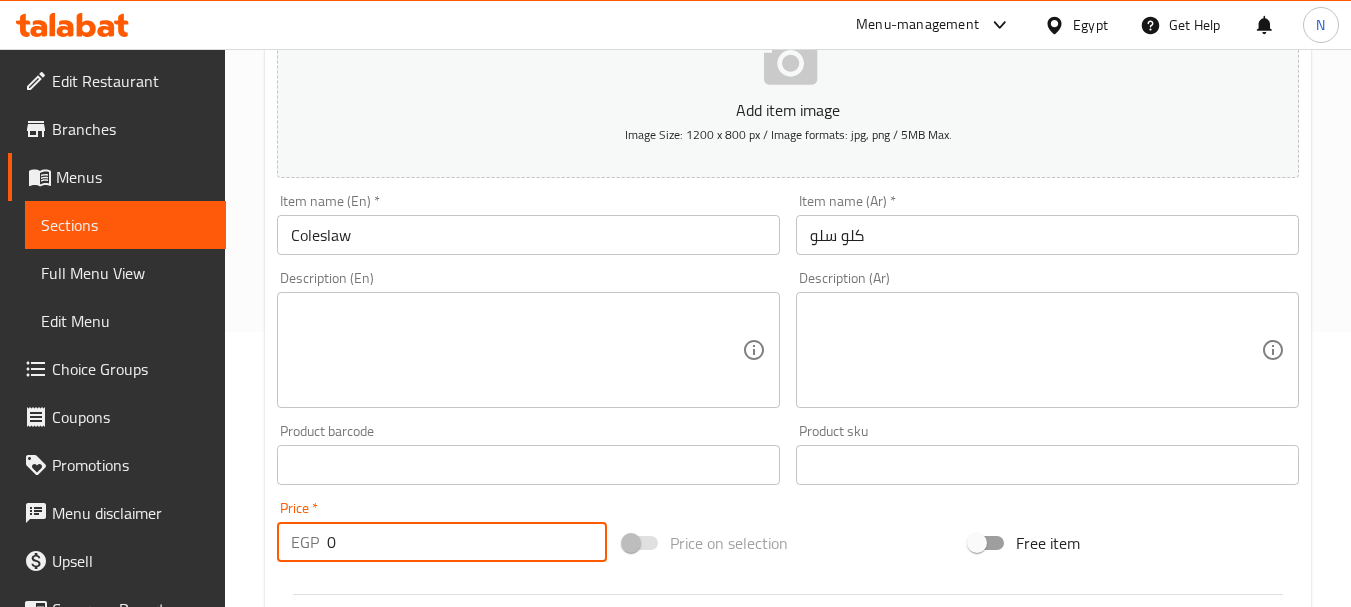 drag, startPoint x: 357, startPoint y: 532, endPoint x: 321, endPoint y: 544, distance: 37.94733 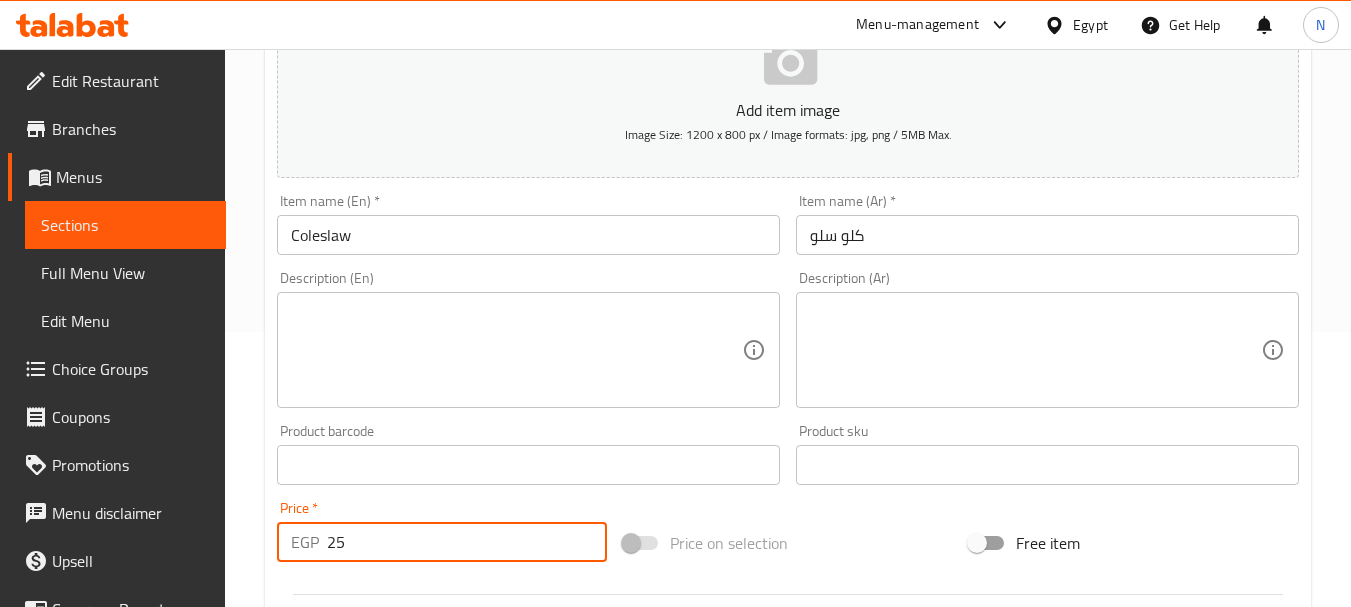 type on "25" 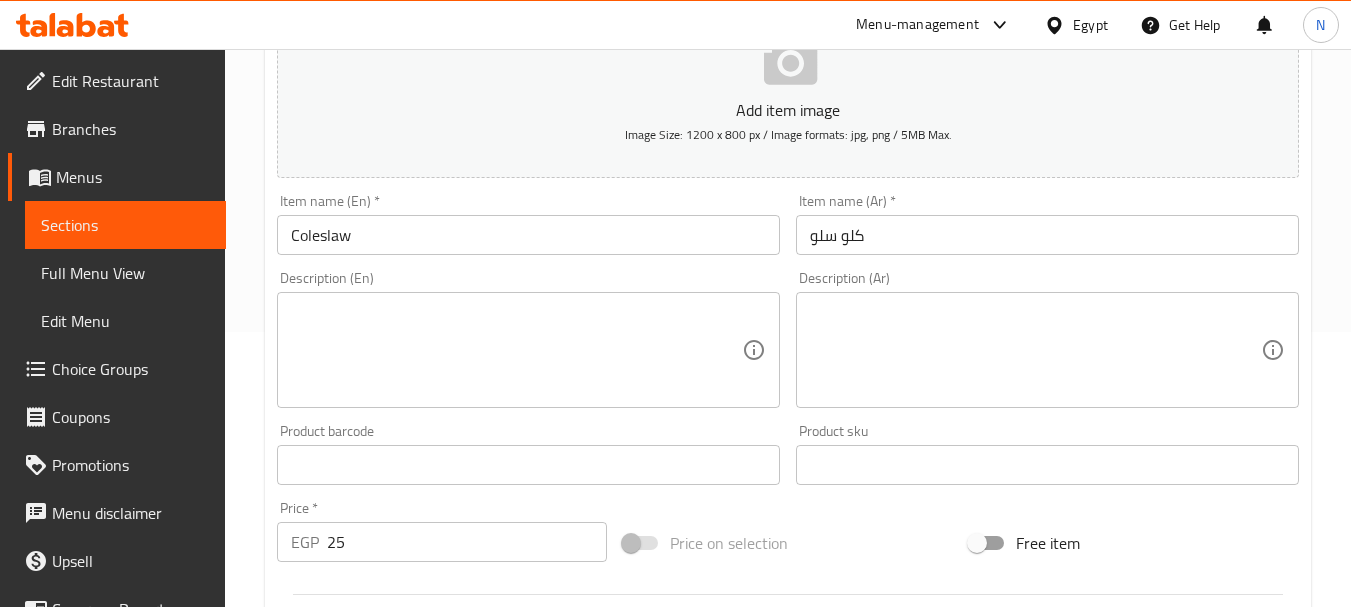 click on "Price on selection" at bounding box center [788, 543] 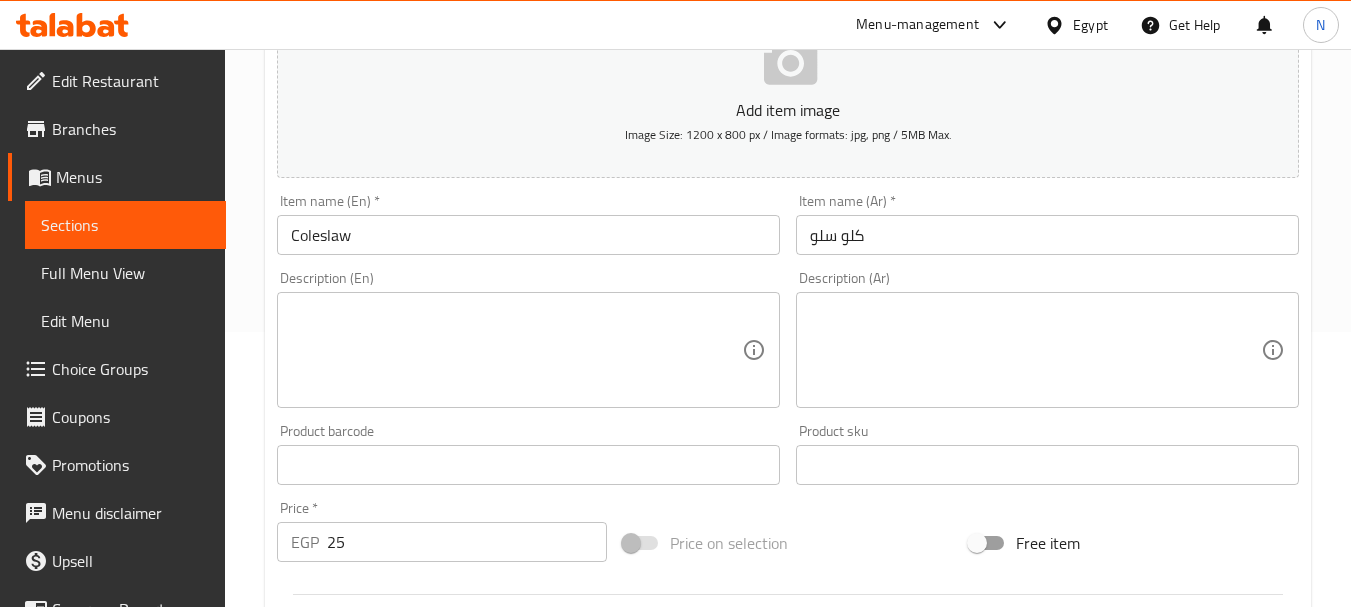 scroll, scrollTop: 806, scrollLeft: 0, axis: vertical 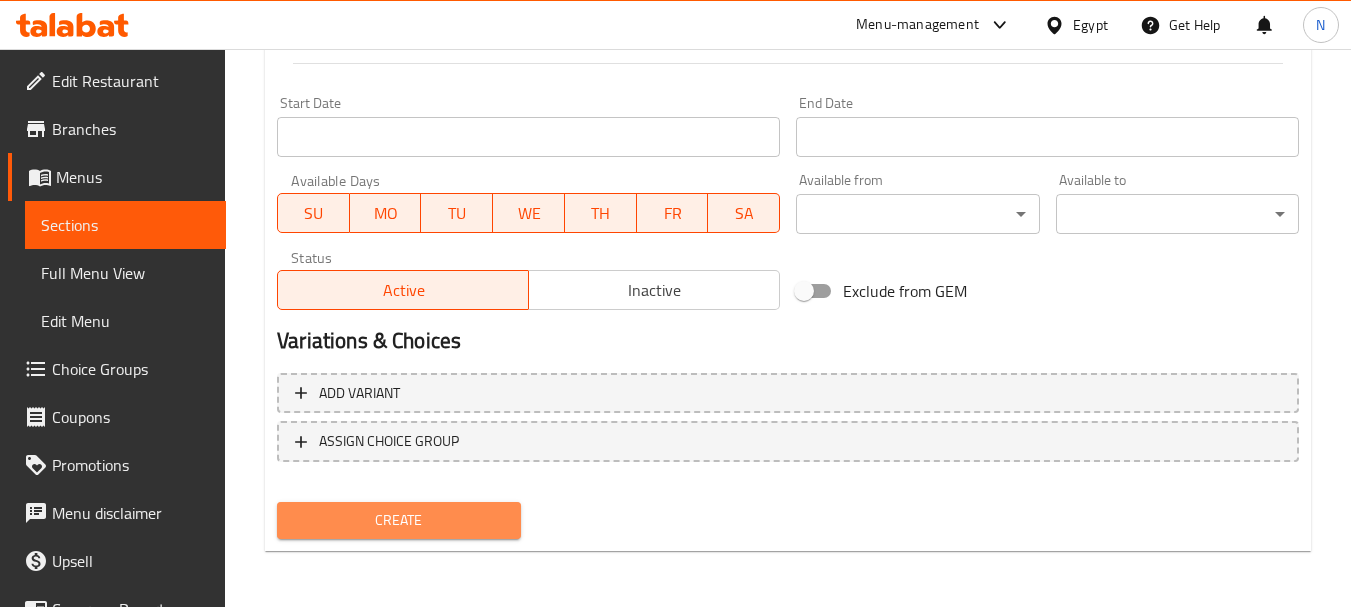 click on "Create" at bounding box center (398, 520) 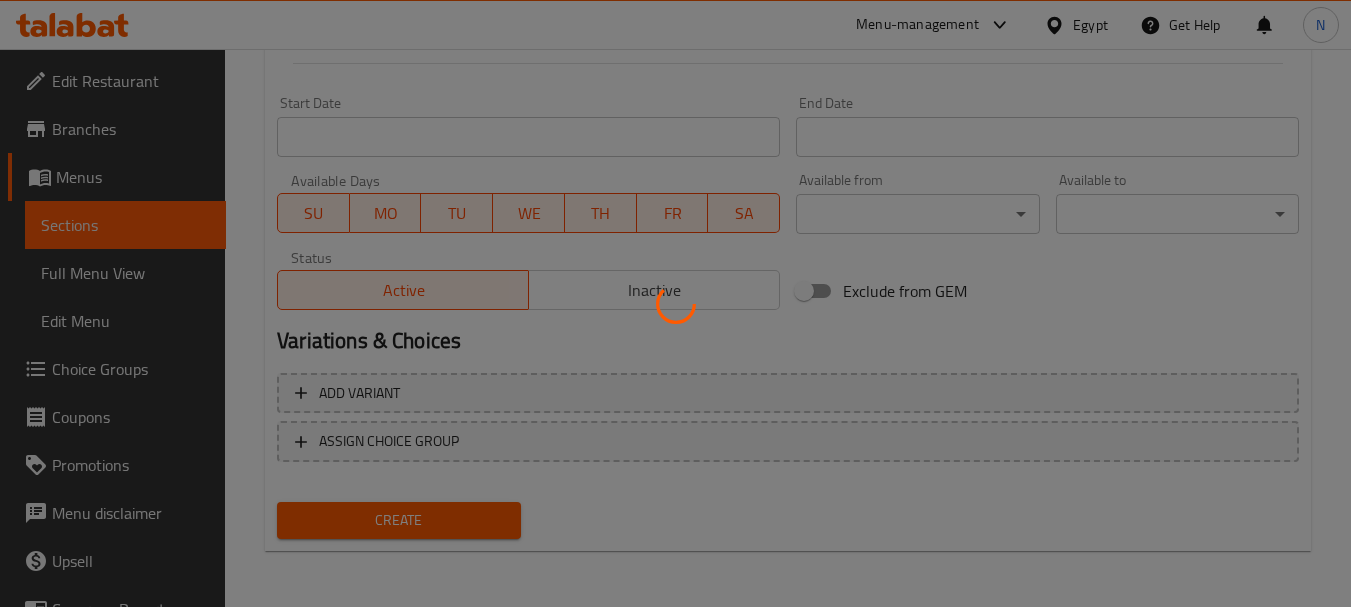 type 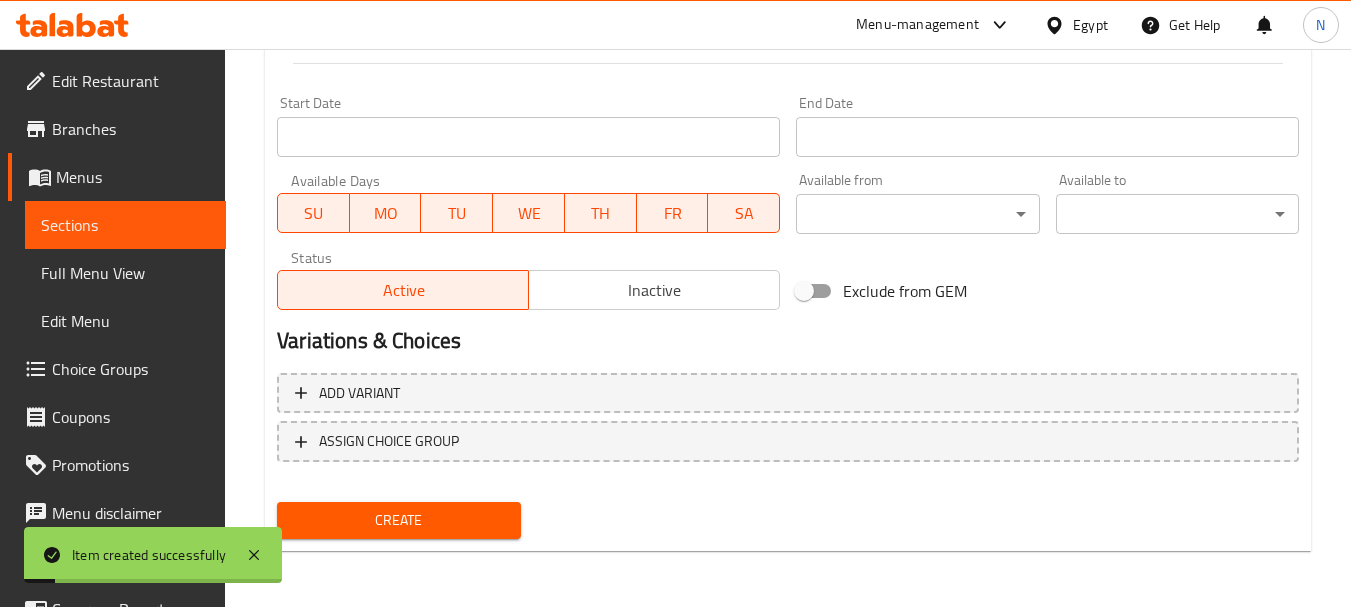 scroll, scrollTop: 275, scrollLeft: 0, axis: vertical 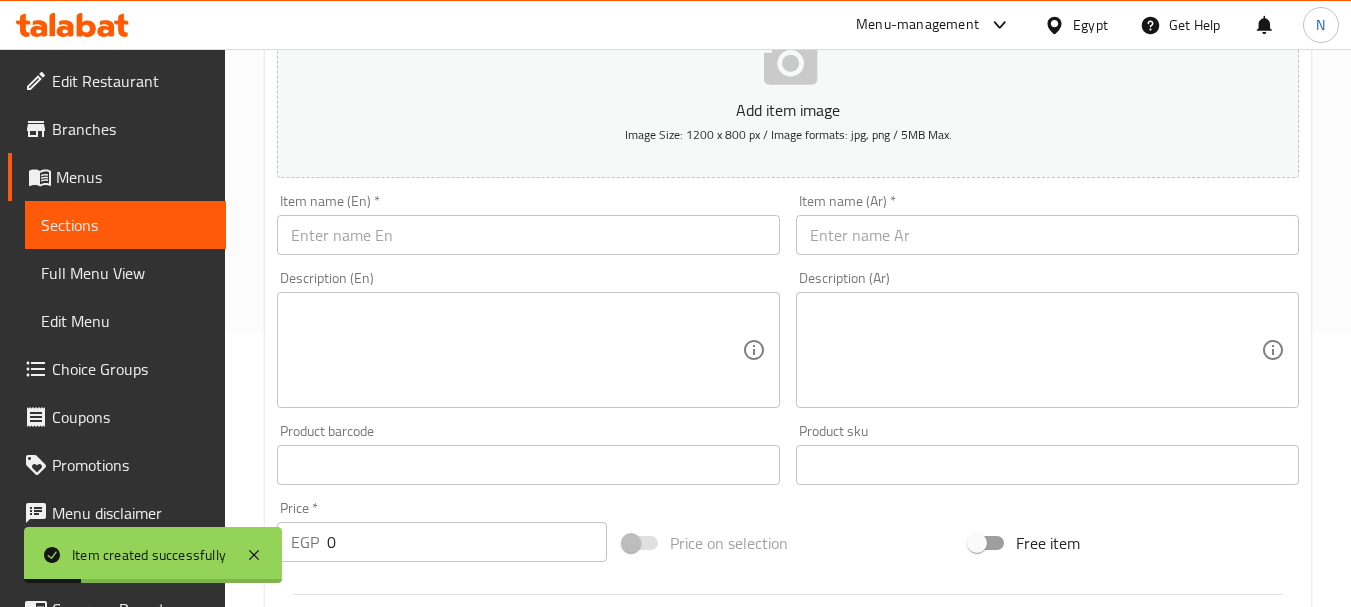 click at bounding box center [1047, 235] 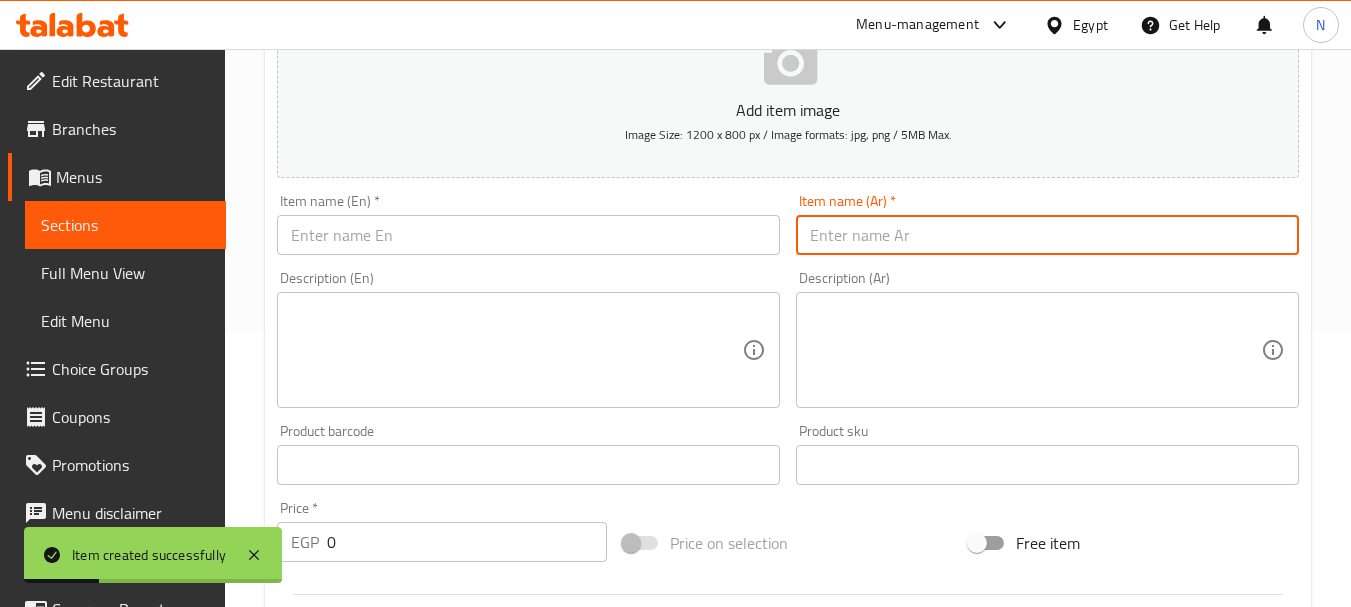 paste on "بزلة بالمايونيز" 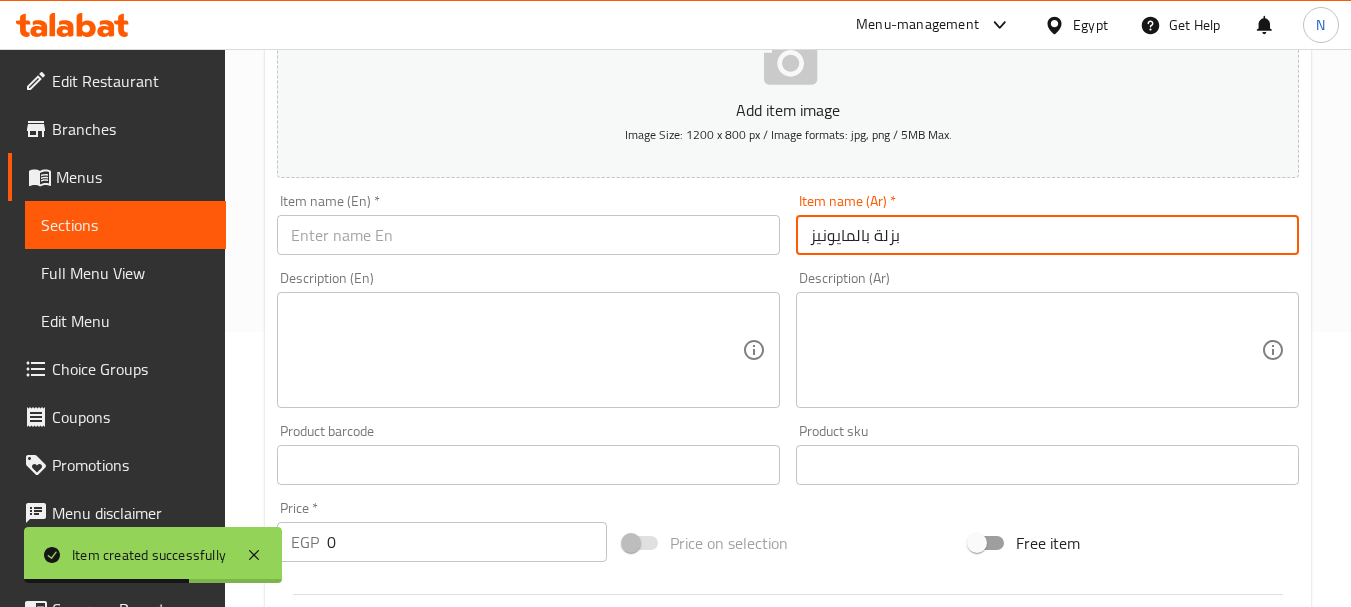 type on "بزلة بالمايونيز" 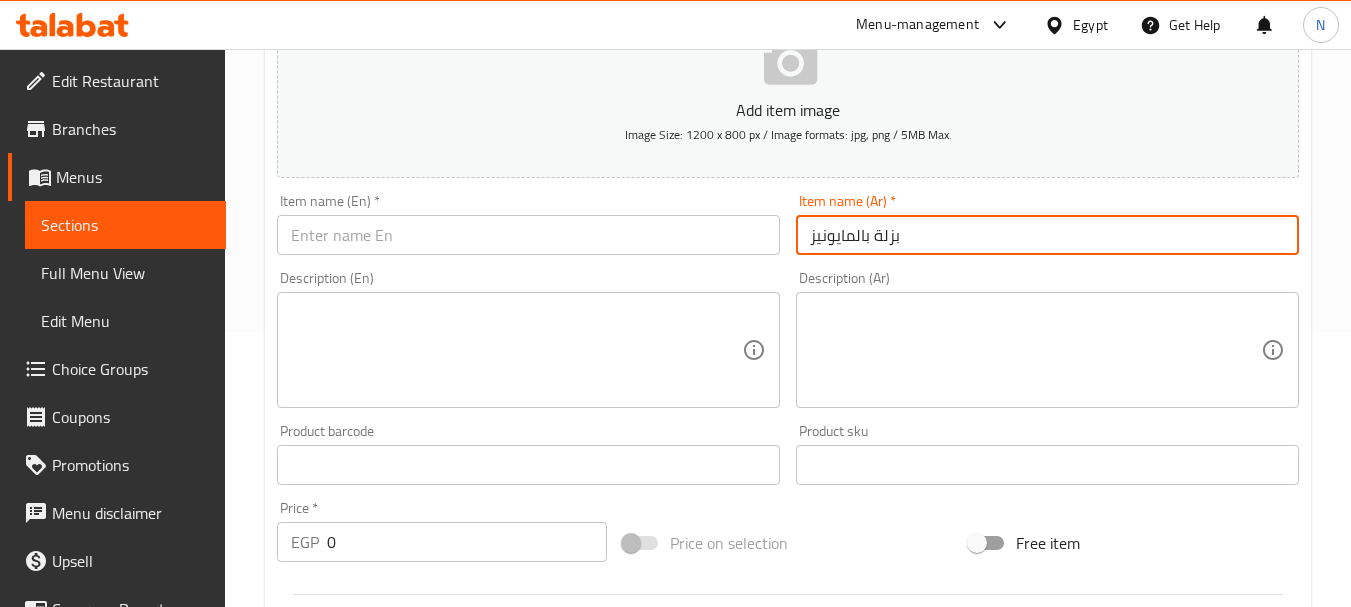 click at bounding box center (528, 235) 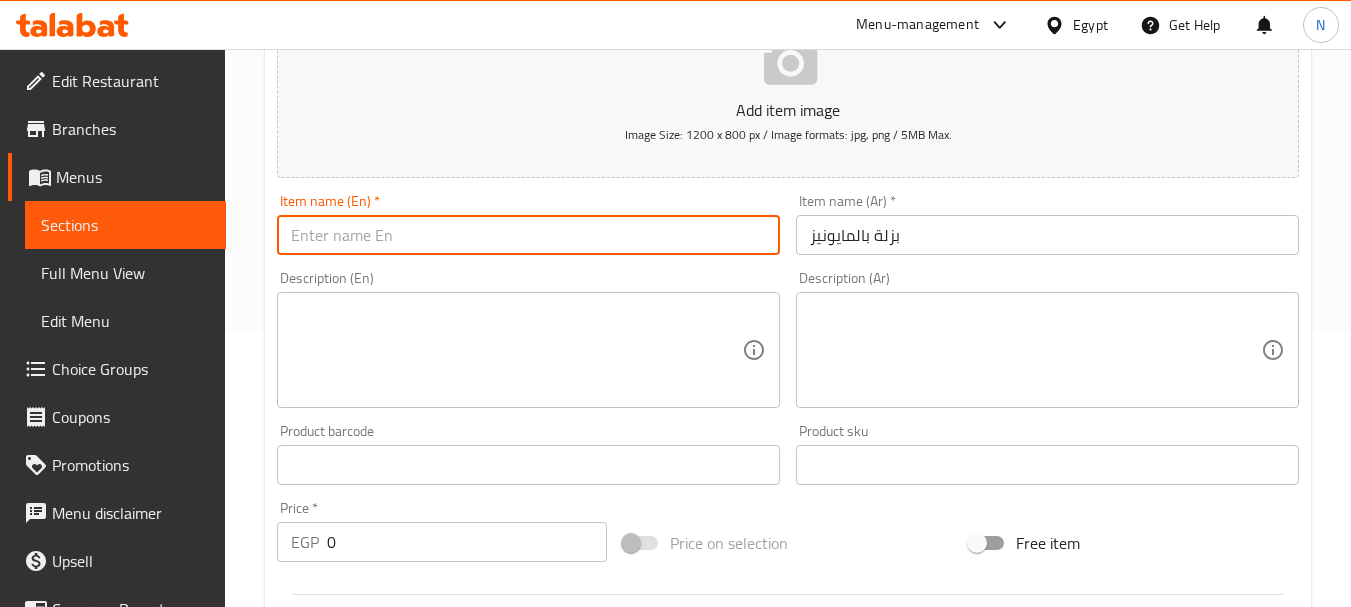 paste on "Pesto with mayonnaise" 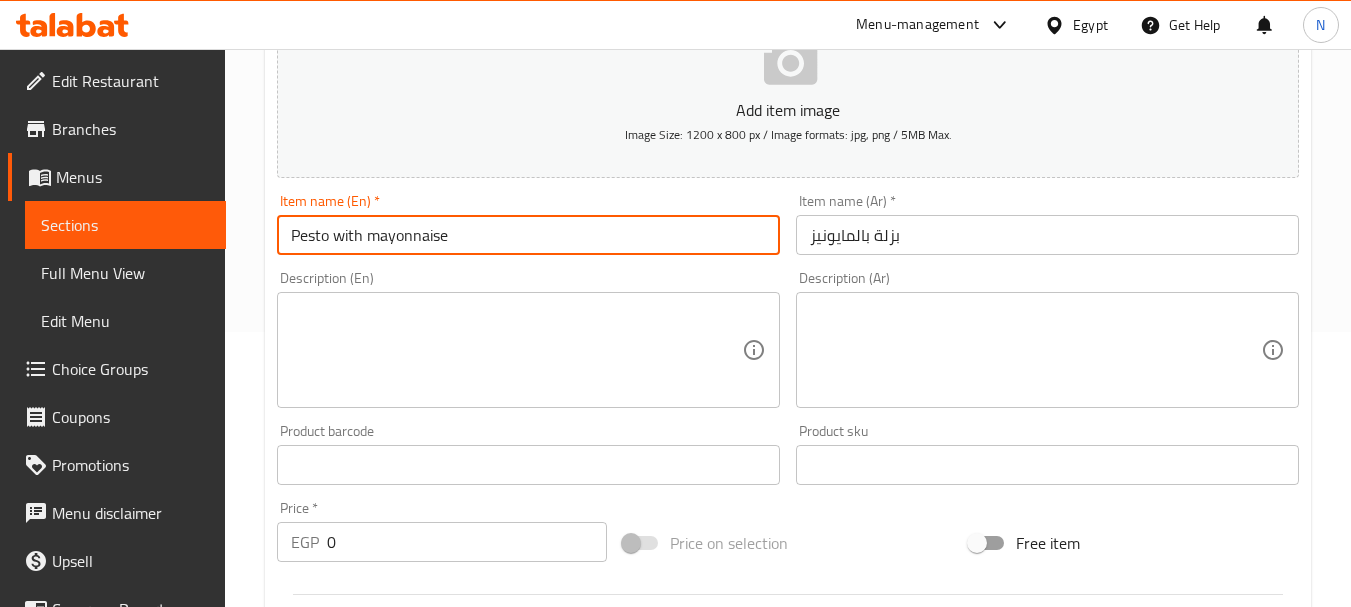 click on "Pesto with mayonnaise" at bounding box center (528, 235) 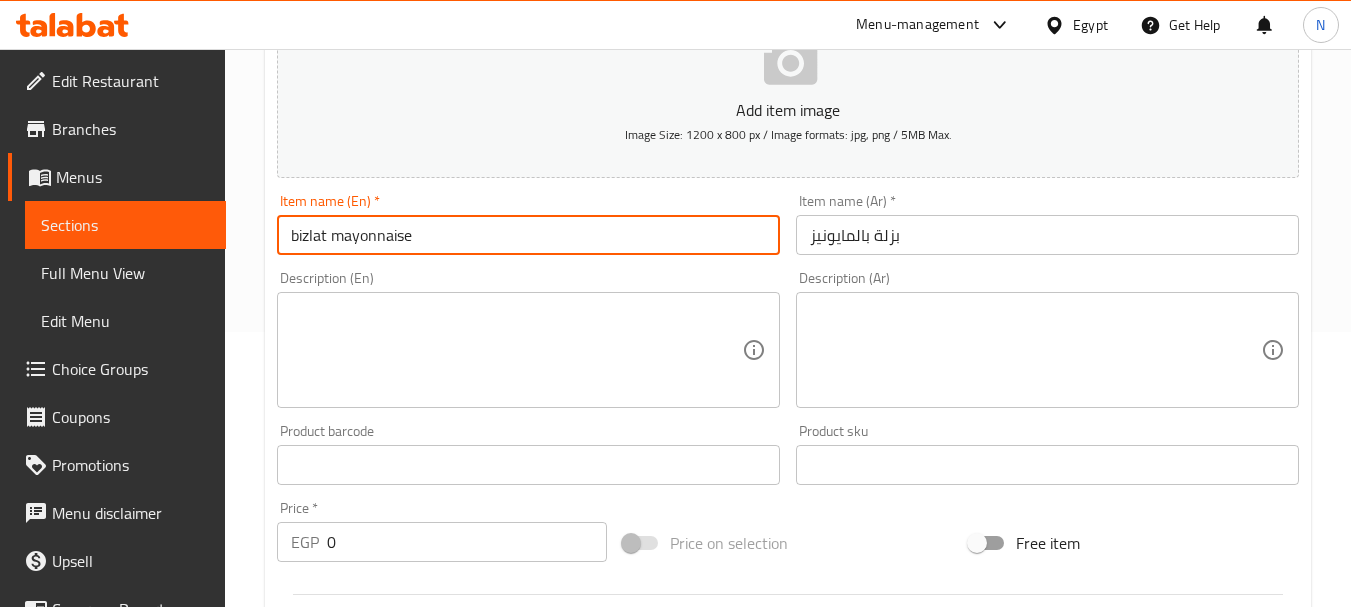click on "bizlat mayonnaise" at bounding box center [528, 235] 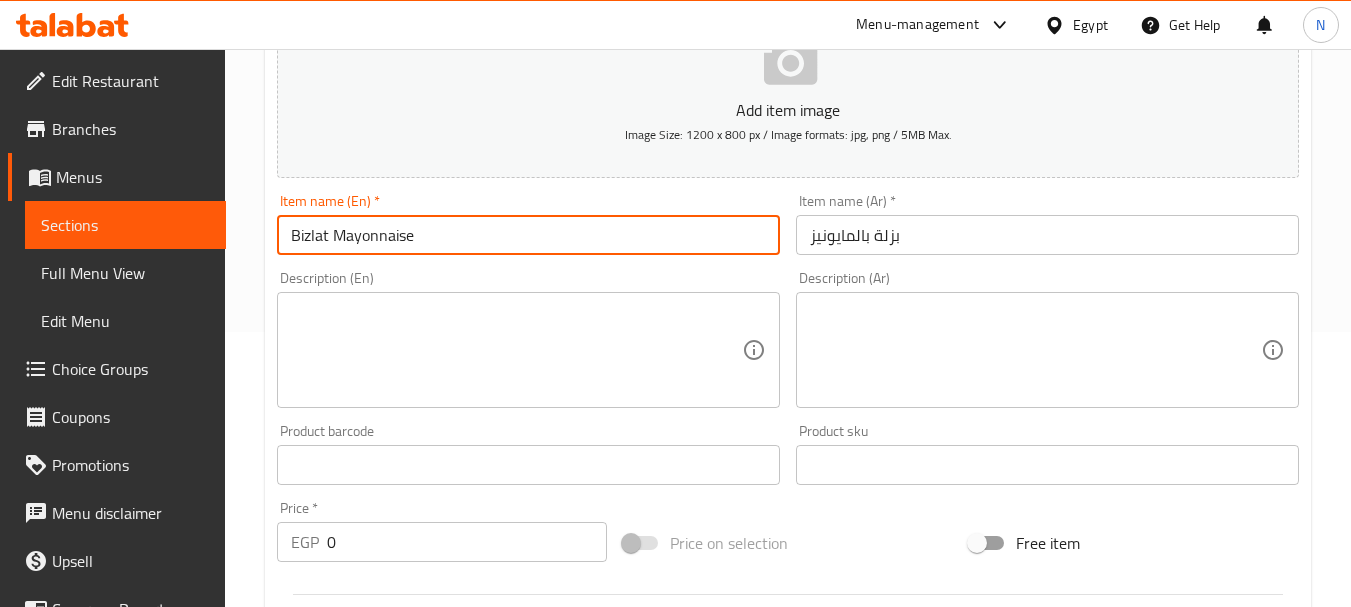 type on "Bizlat Mayonnaise" 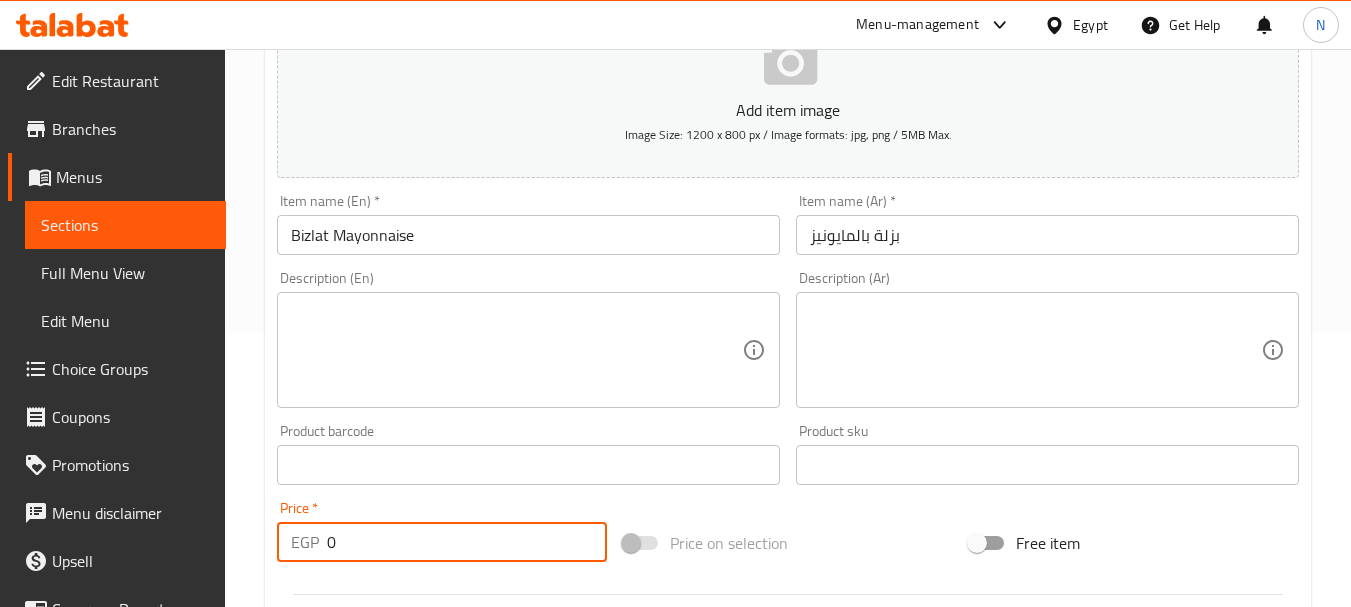 drag, startPoint x: 384, startPoint y: 543, endPoint x: 311, endPoint y: 537, distance: 73.24616 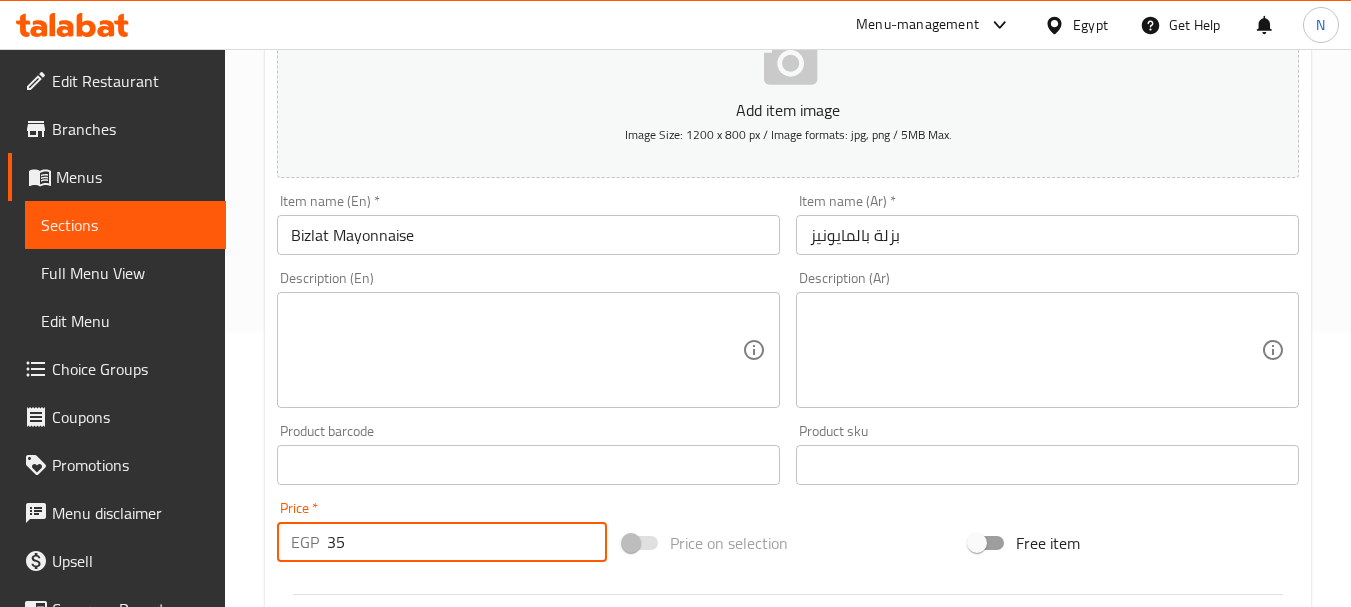 type on "35" 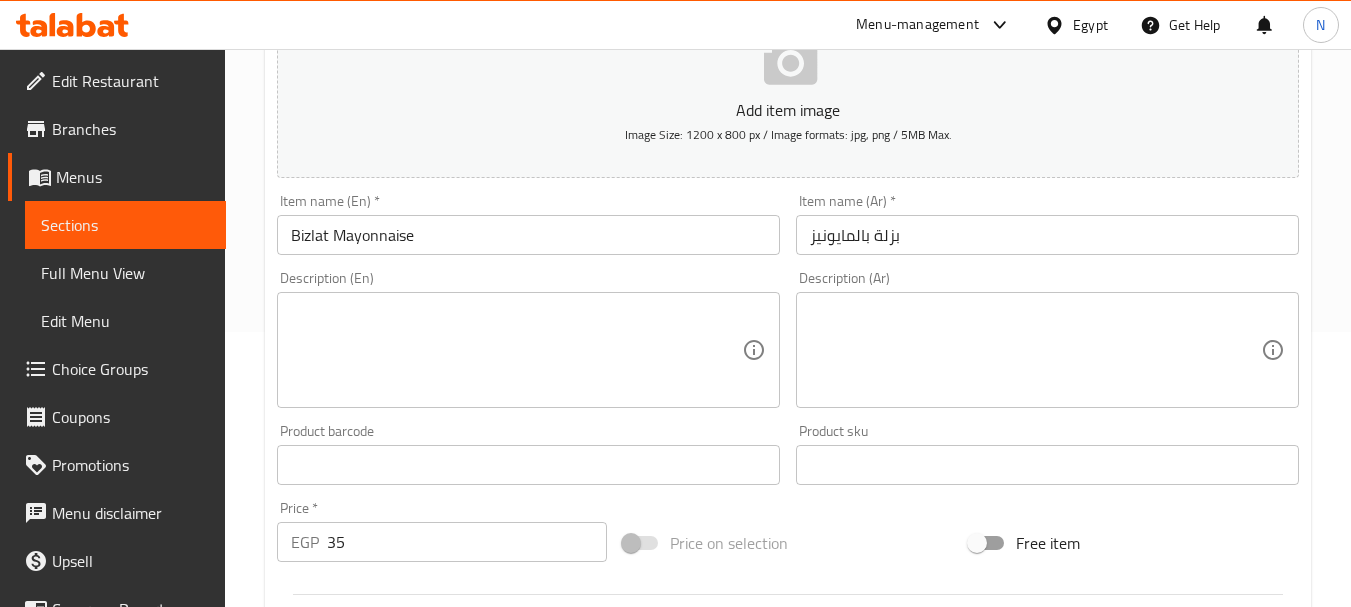 scroll, scrollTop: 806, scrollLeft: 0, axis: vertical 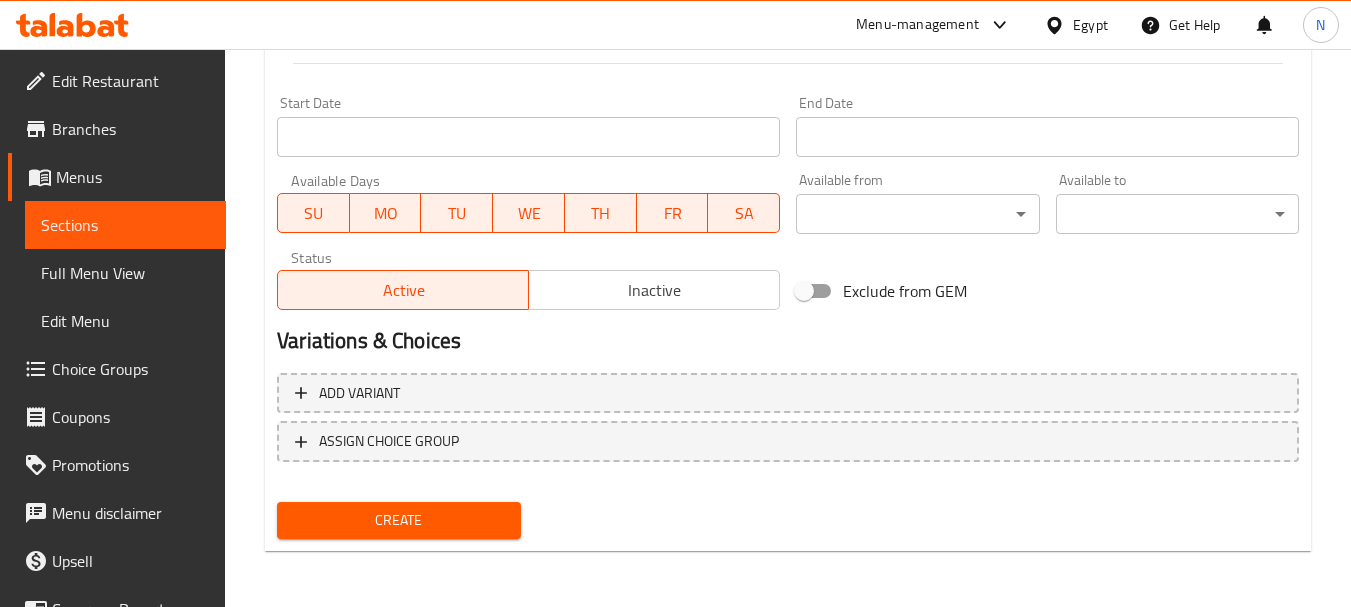 click on "Create" at bounding box center (398, 520) 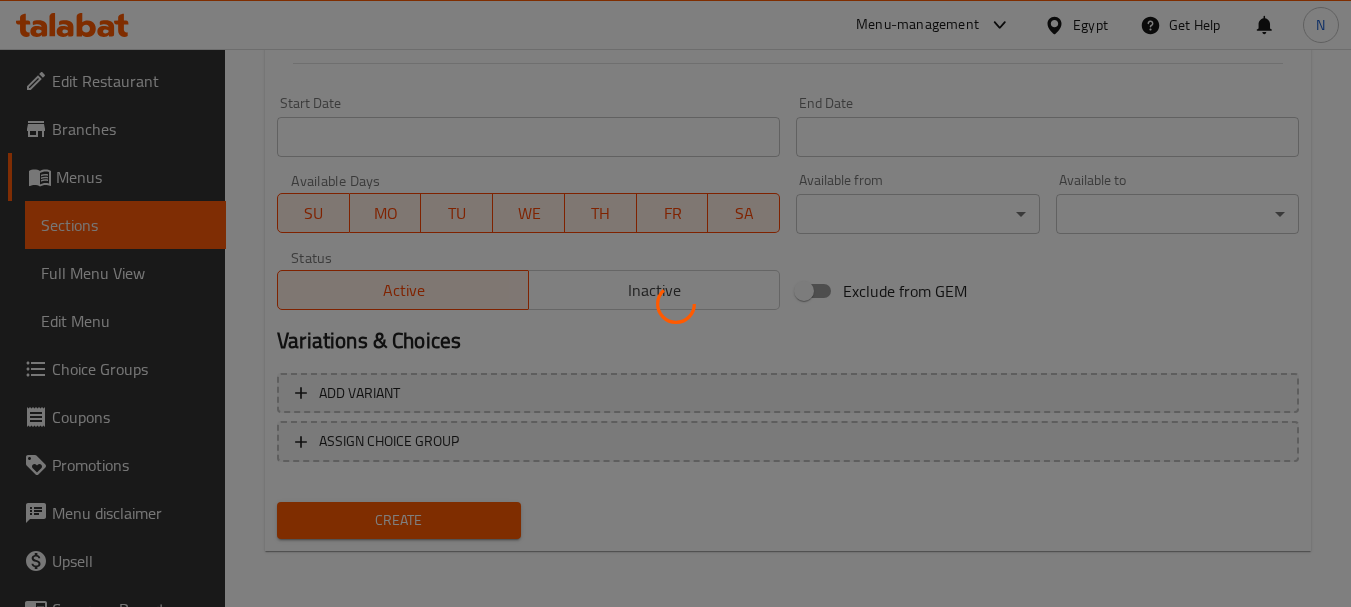 type 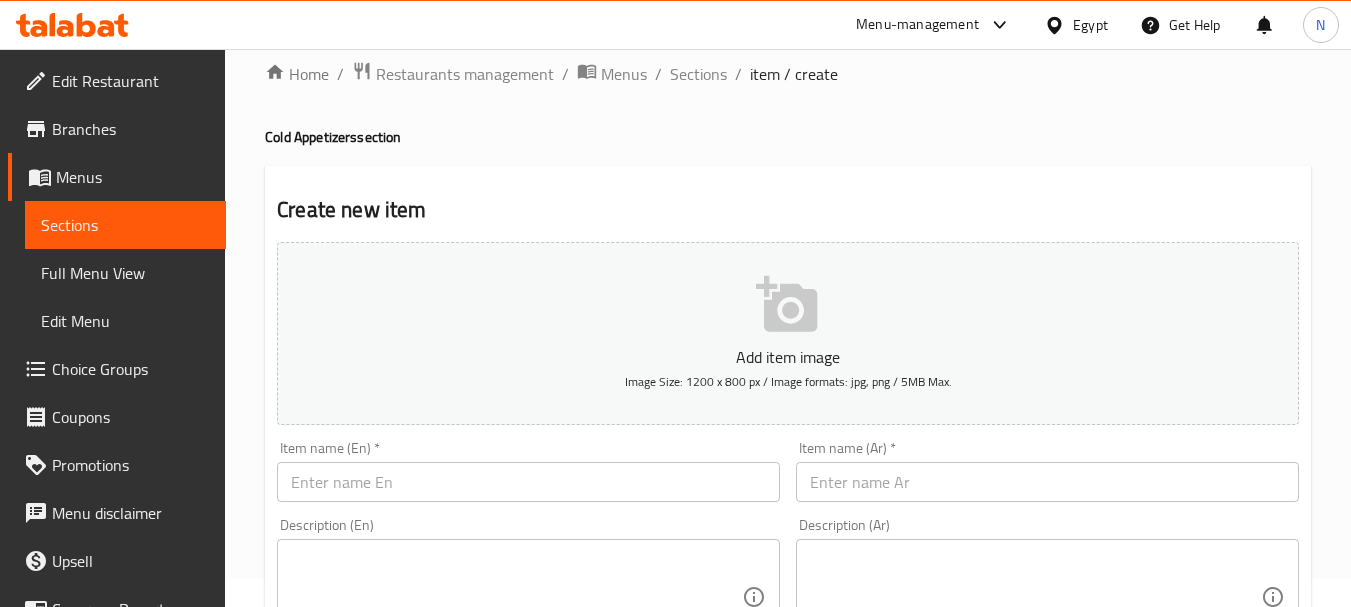 scroll, scrollTop: 0, scrollLeft: 0, axis: both 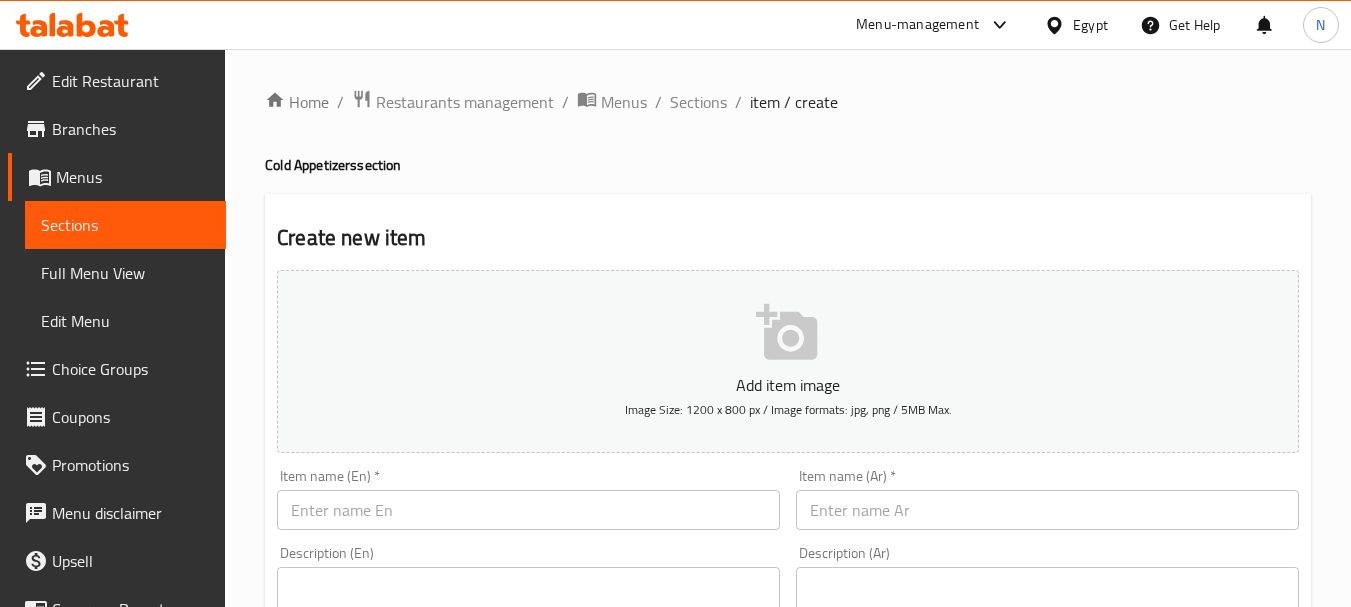 type 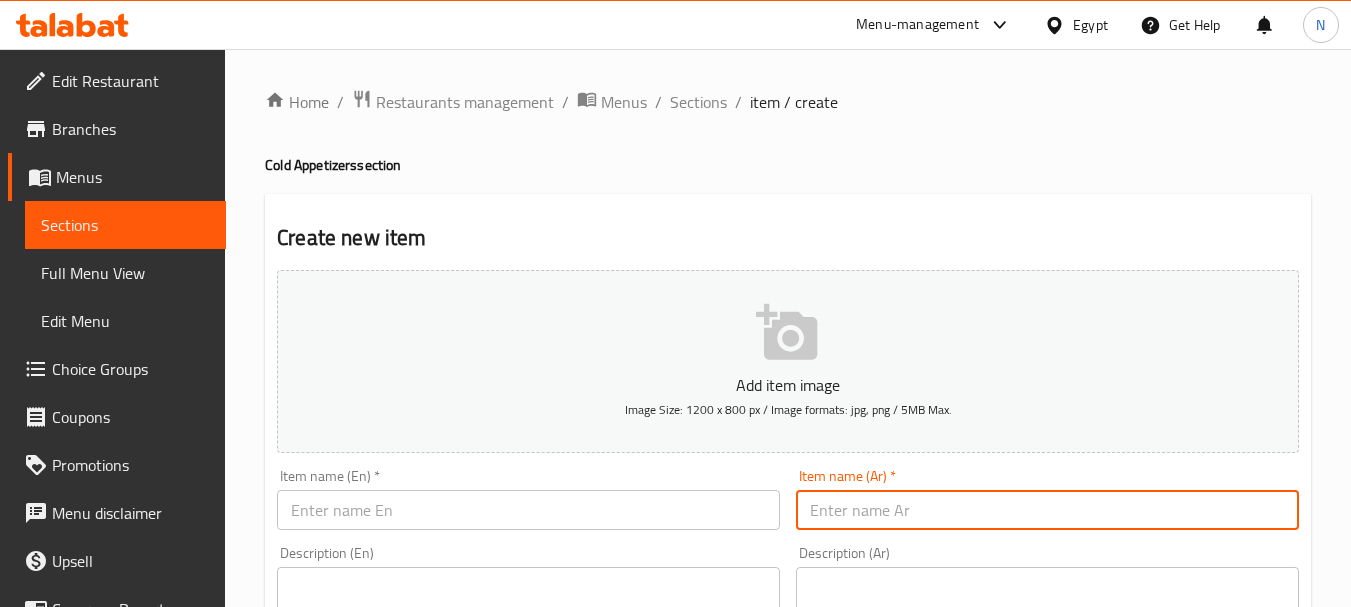 paste on "مخللات" 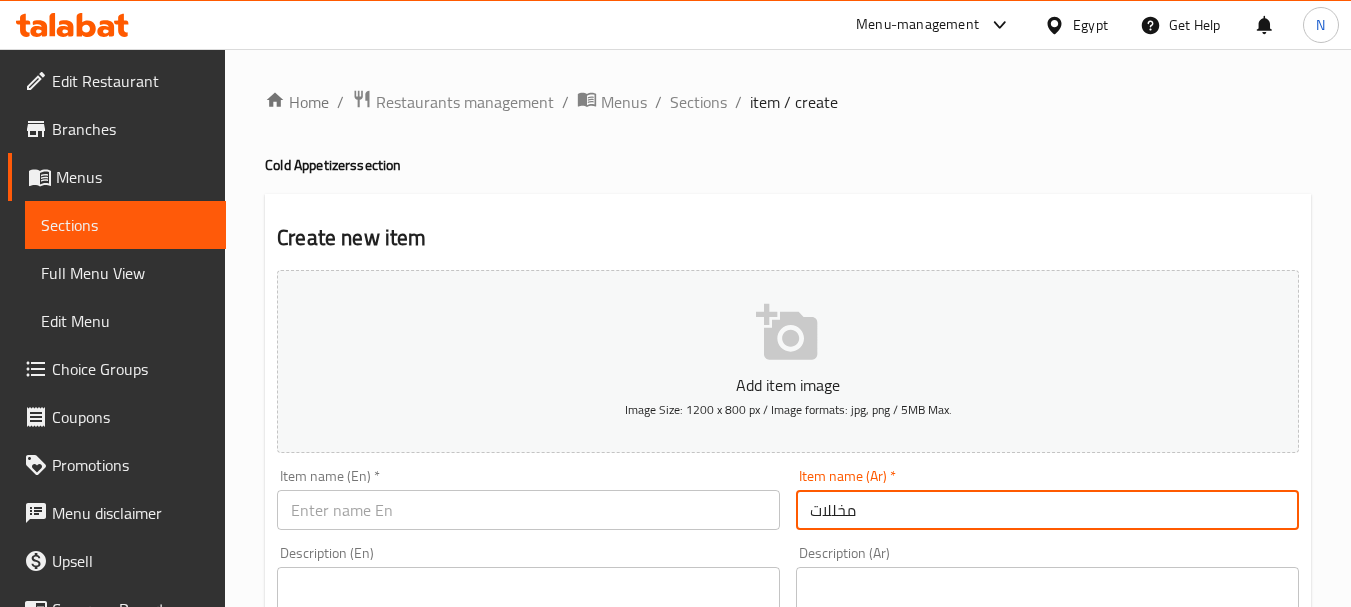 type on "مخللات" 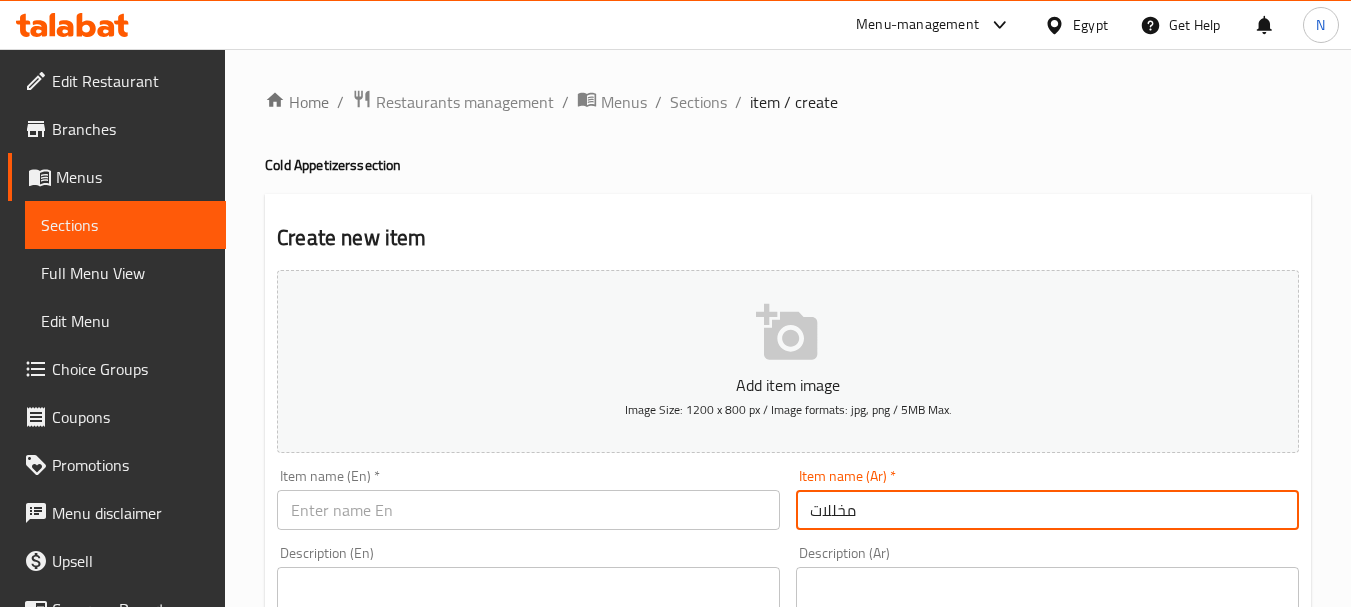click at bounding box center [528, 510] 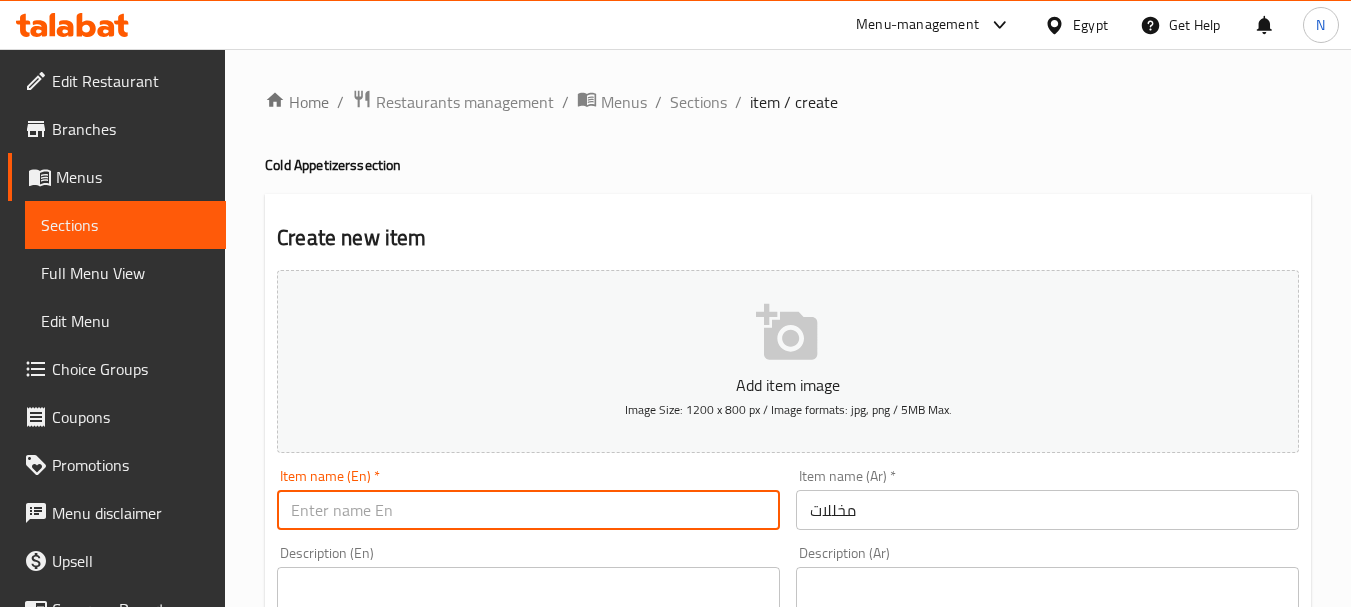 paste on "pickles" 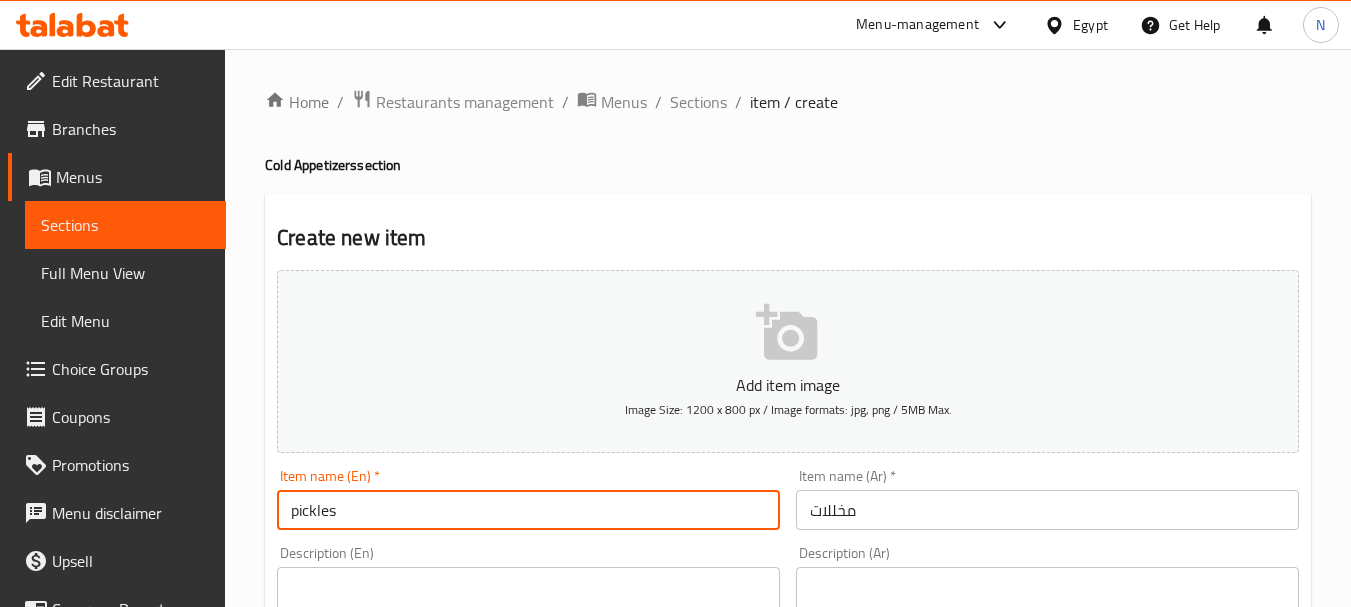 type on "Pickles" 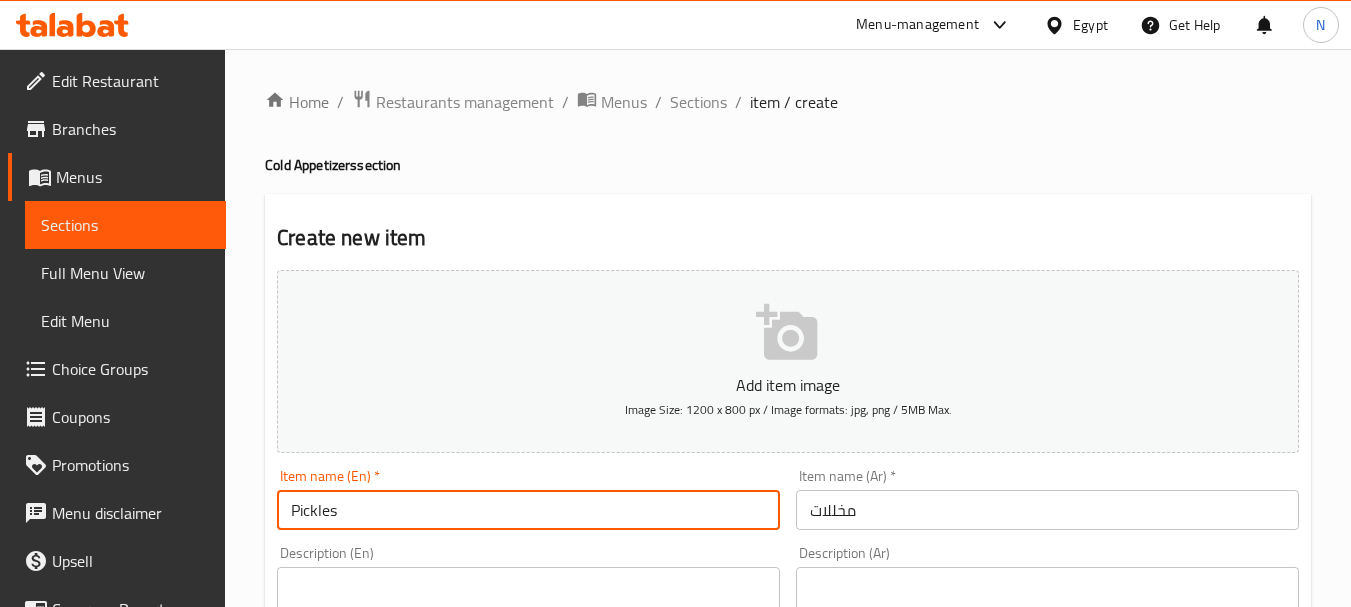 scroll, scrollTop: 531, scrollLeft: 0, axis: vertical 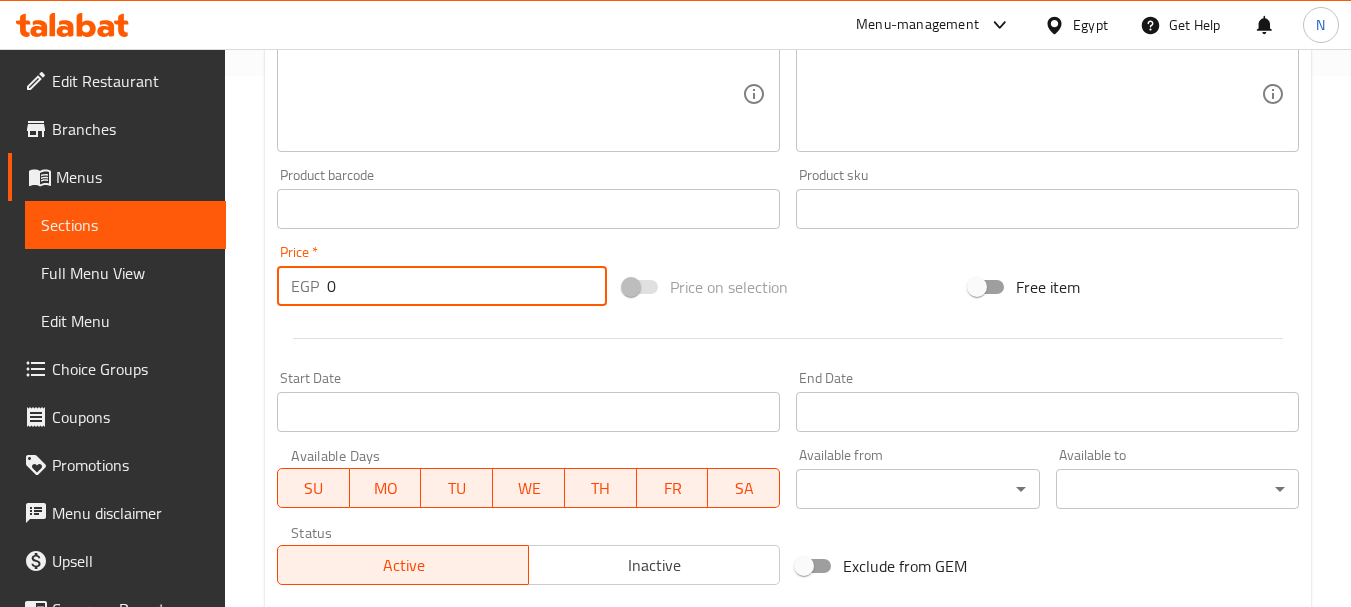 drag, startPoint x: 364, startPoint y: 292, endPoint x: 321, endPoint y: 294, distance: 43.046486 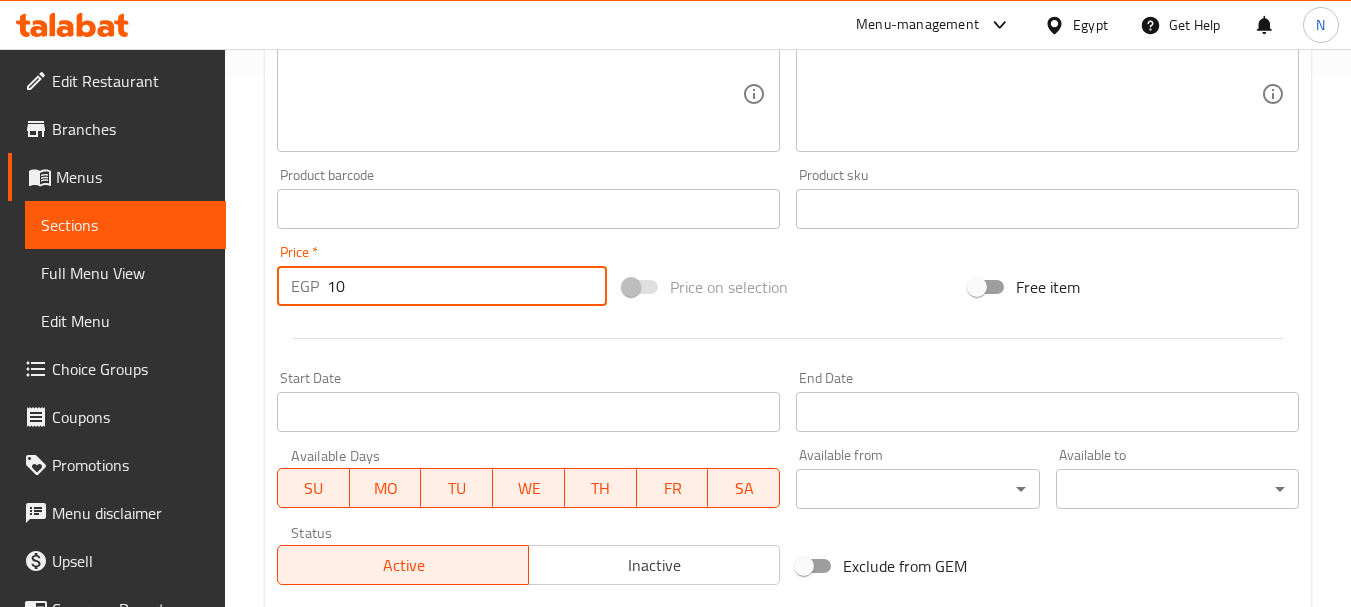 type on "10" 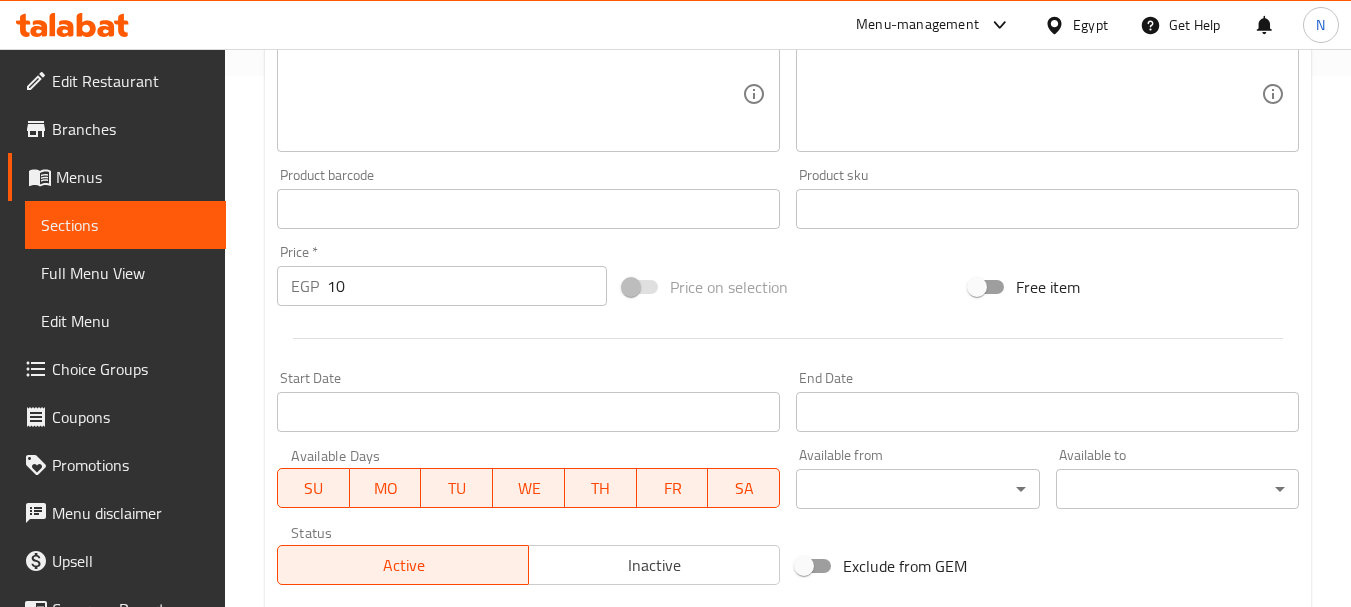 click on "Price on selection" at bounding box center (788, 287) 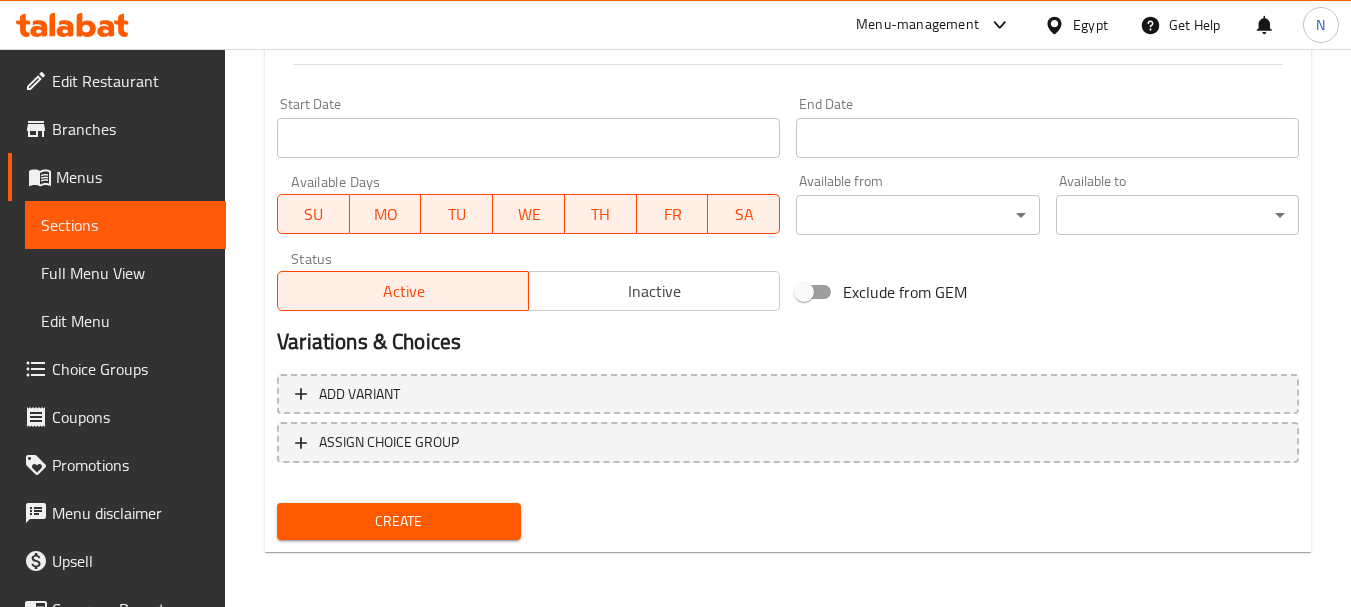 scroll, scrollTop: 806, scrollLeft: 0, axis: vertical 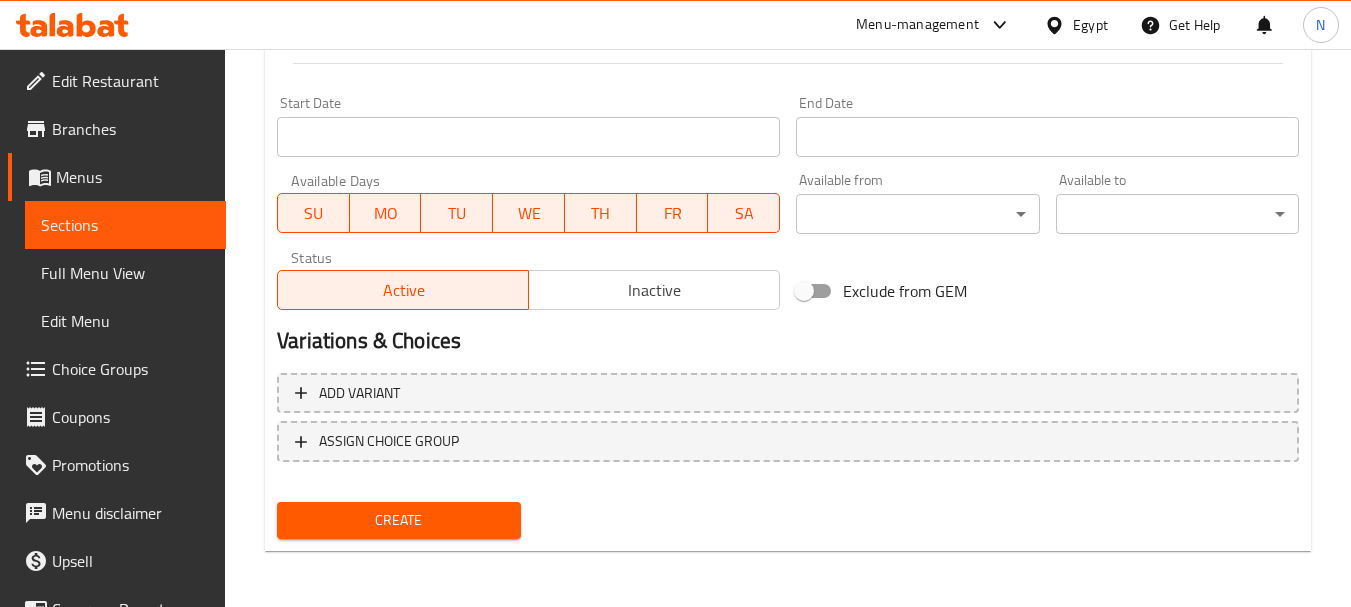 click on "Create" at bounding box center (398, 520) 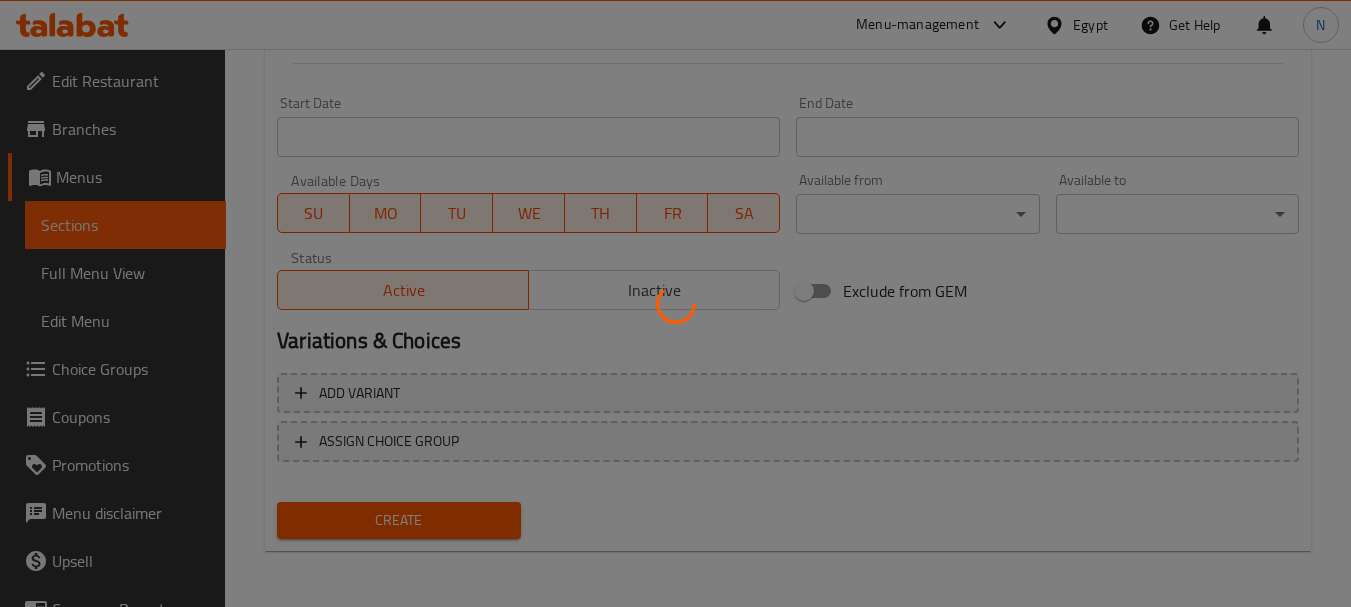 type 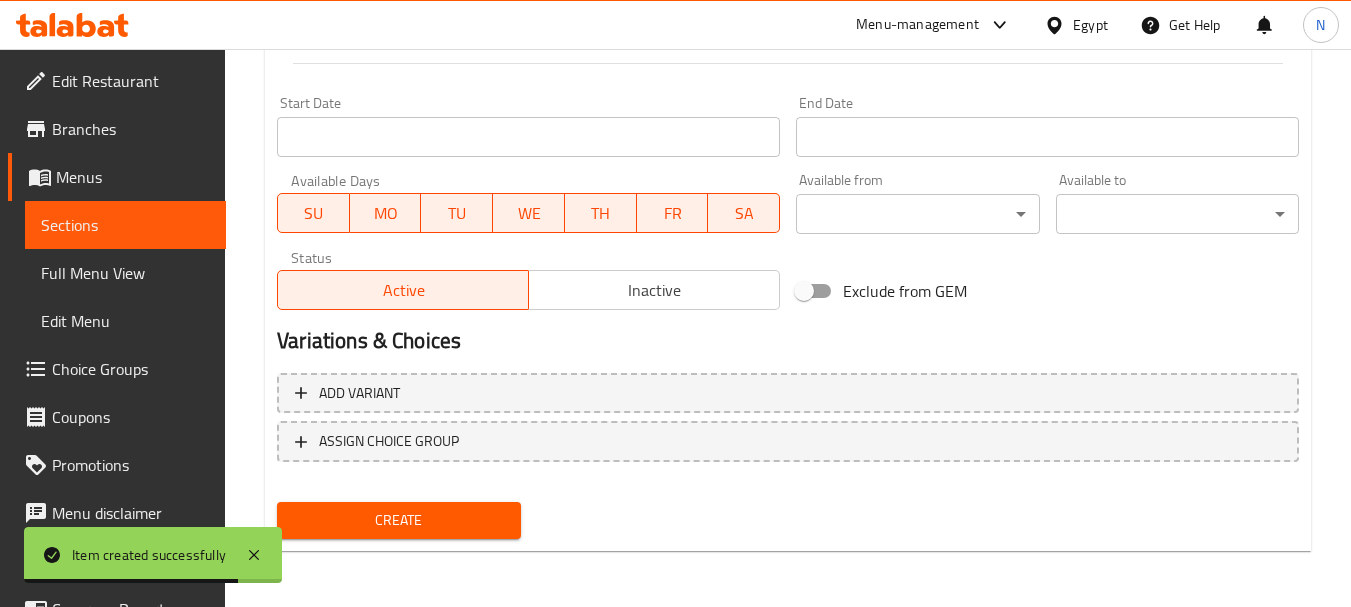 scroll, scrollTop: 275, scrollLeft: 0, axis: vertical 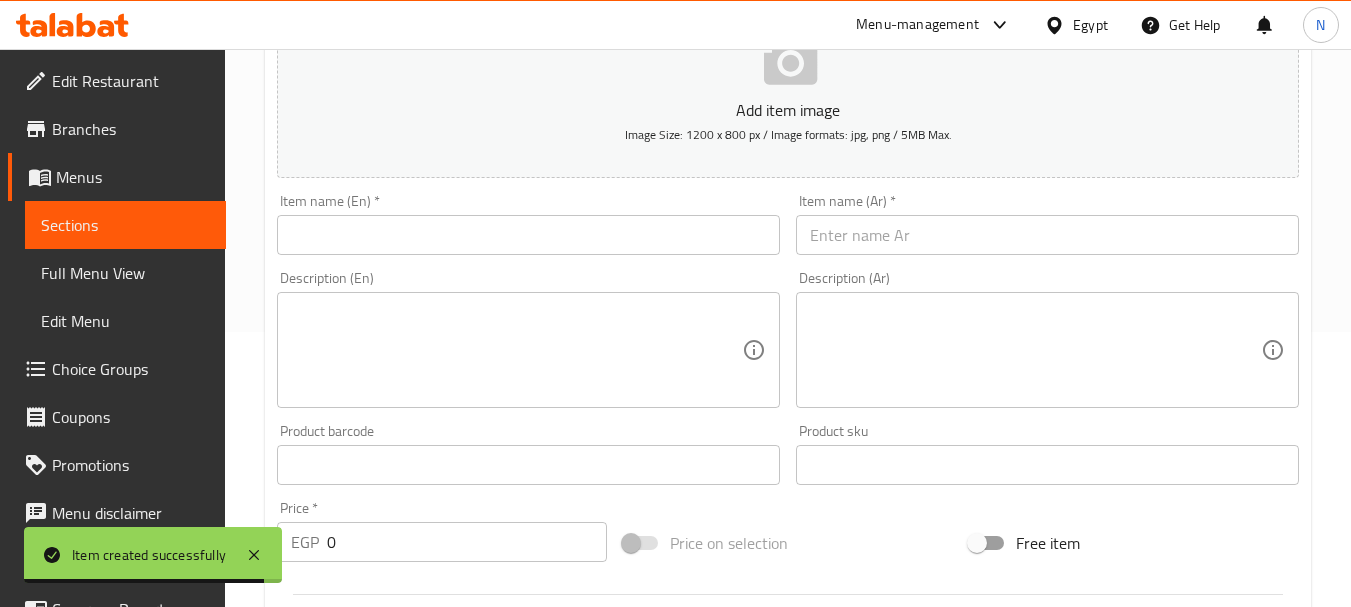 click at bounding box center (528, 235) 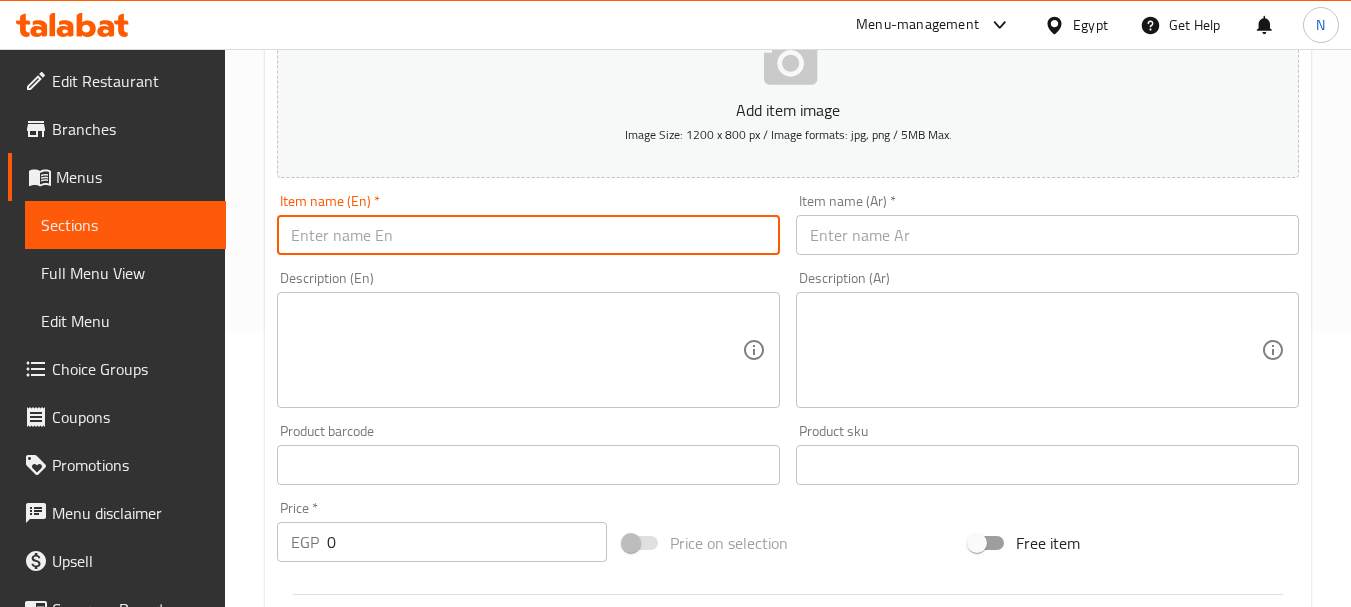 click at bounding box center [1047, 235] 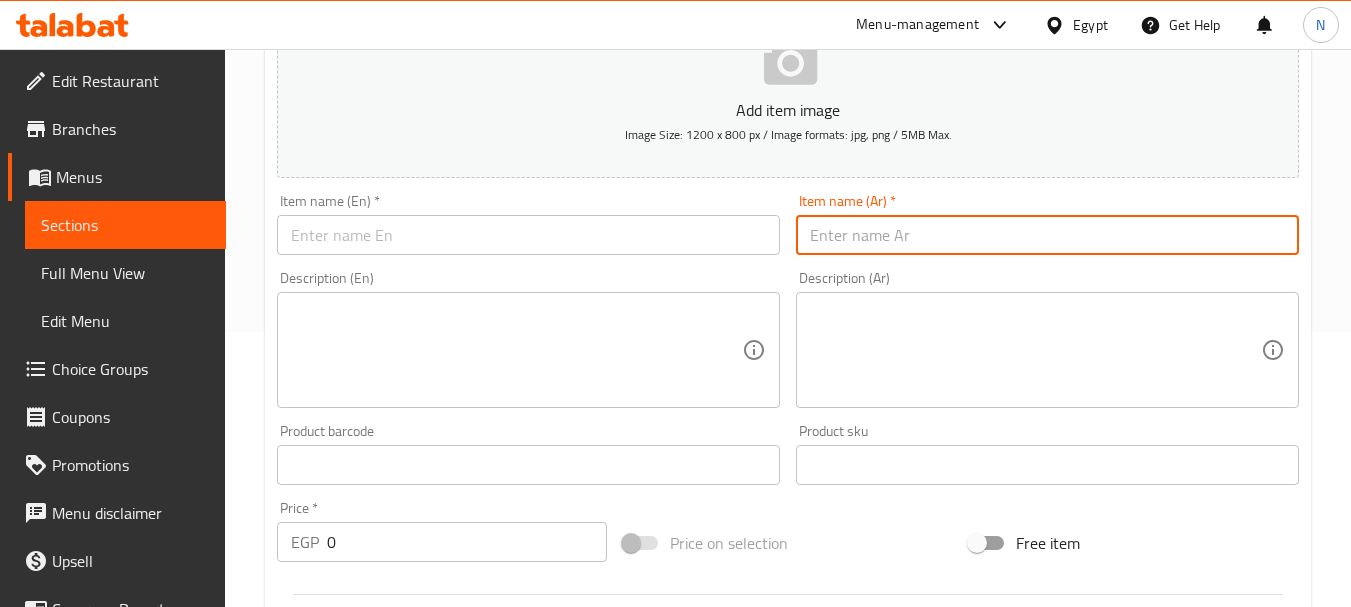 paste on "Forbidden Items" 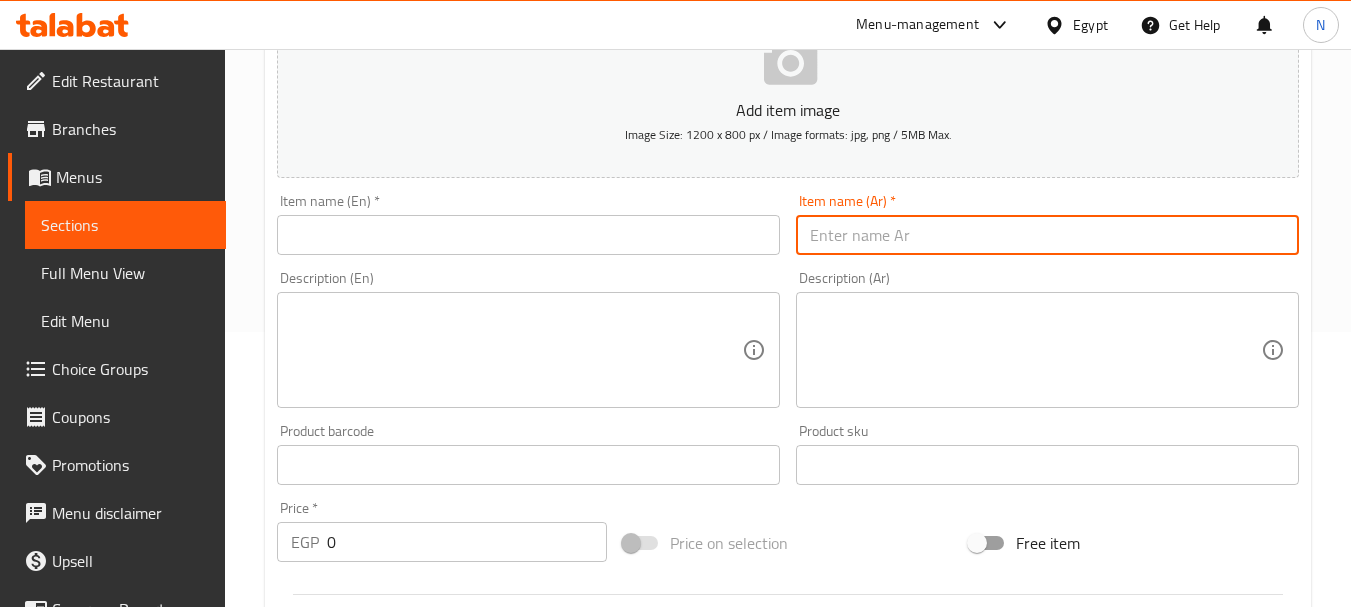 type on "Forbidden Items" 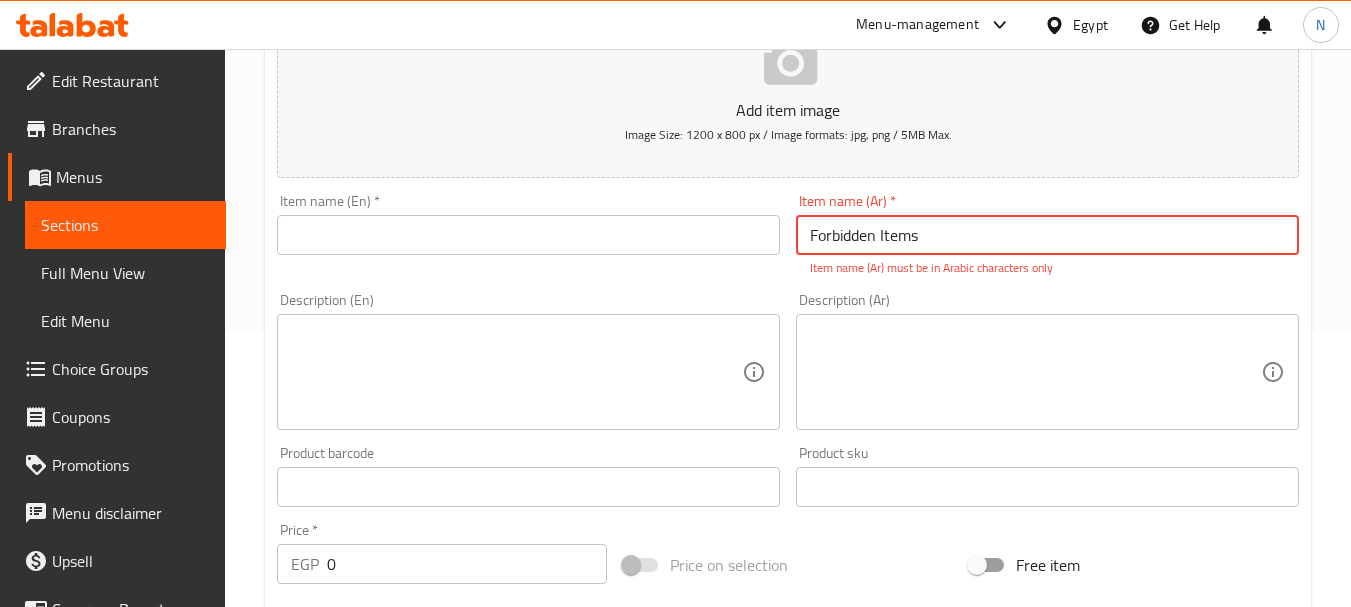 click on "Forbidden Items" at bounding box center [1047, 235] 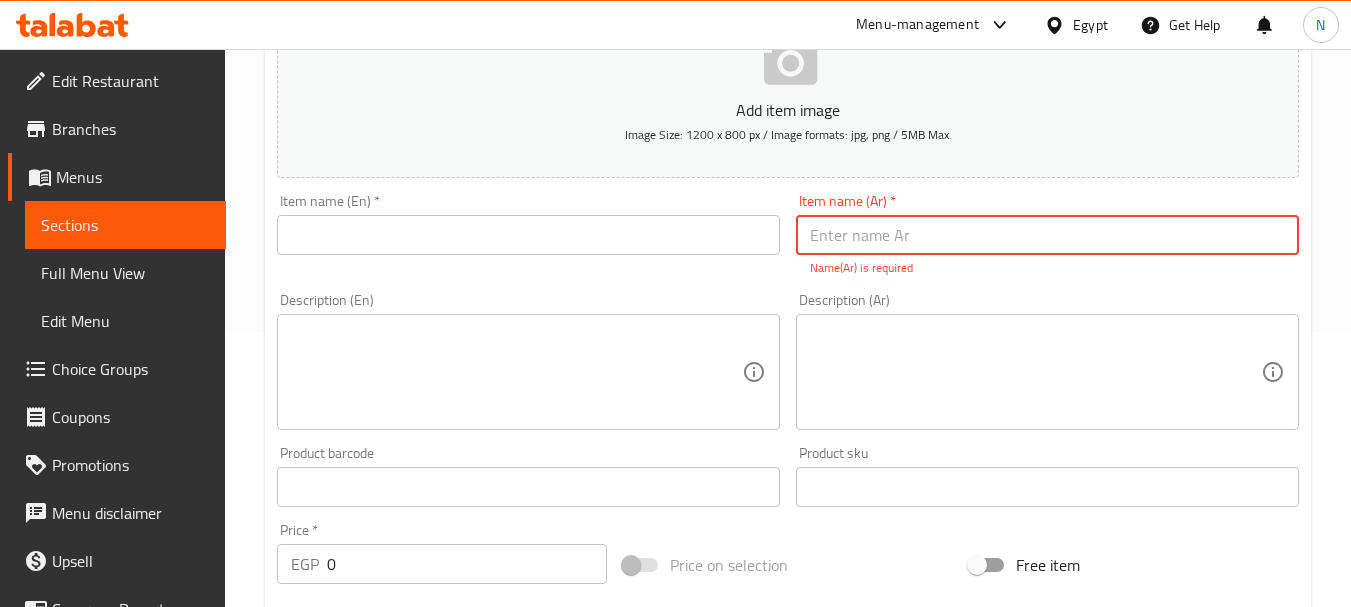 click at bounding box center (1047, 235) 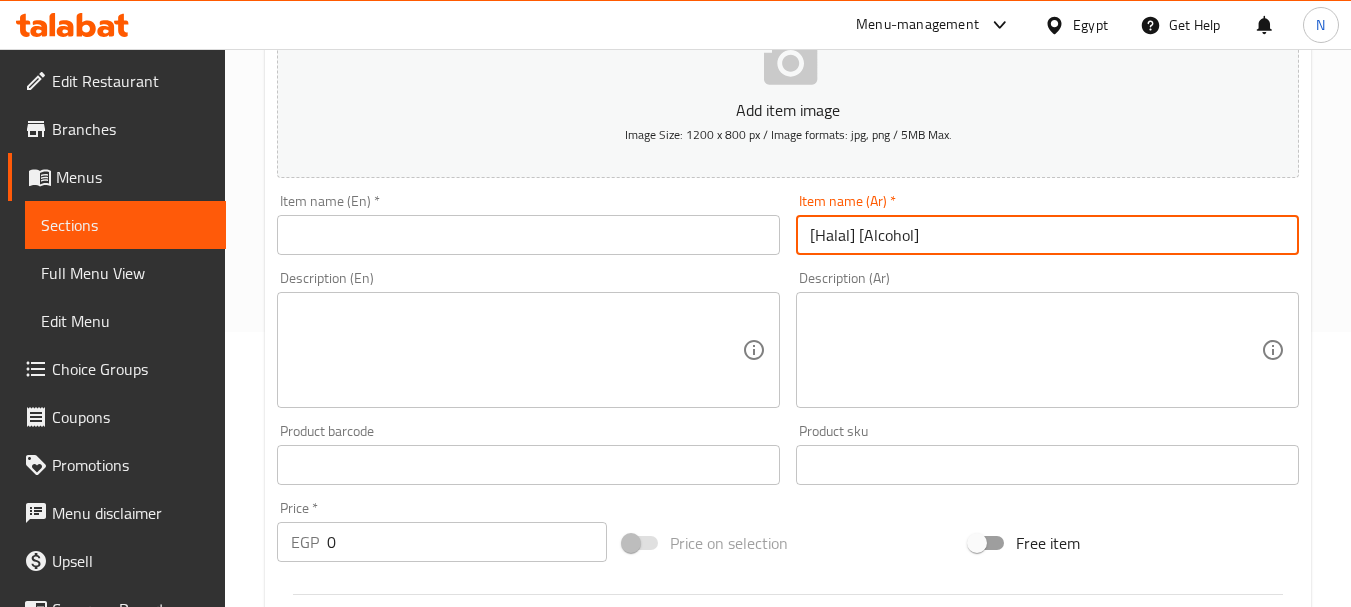 type on "[Halal] [Alcohol]" 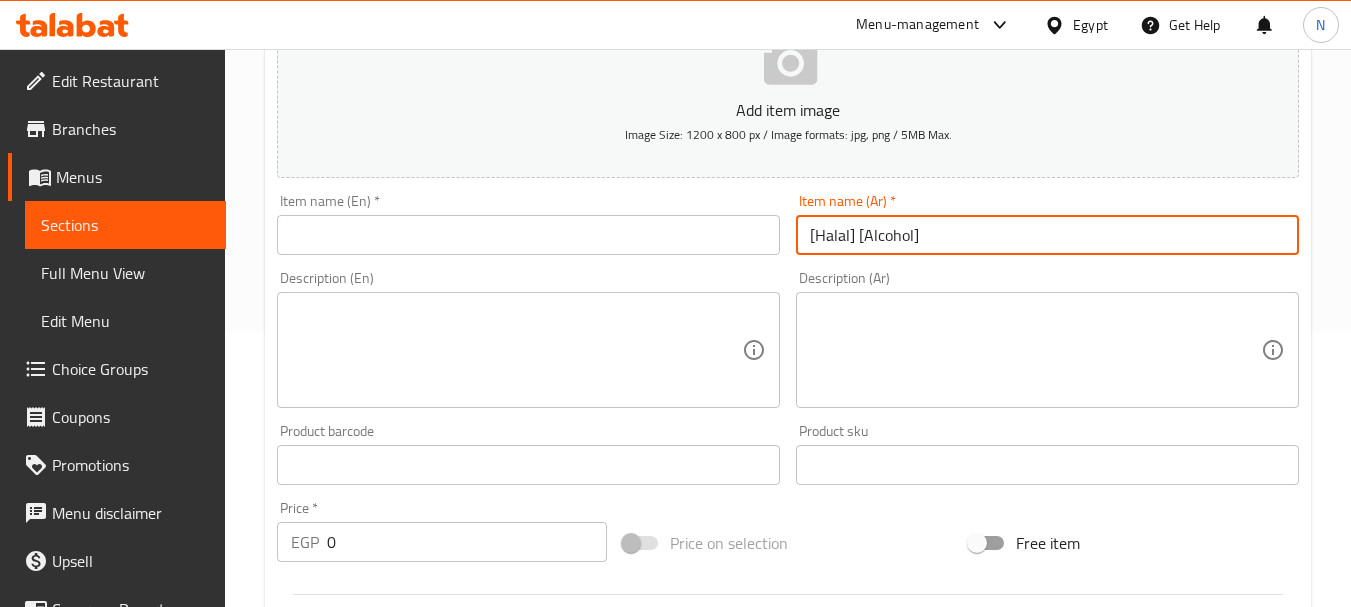 click at bounding box center [528, 235] 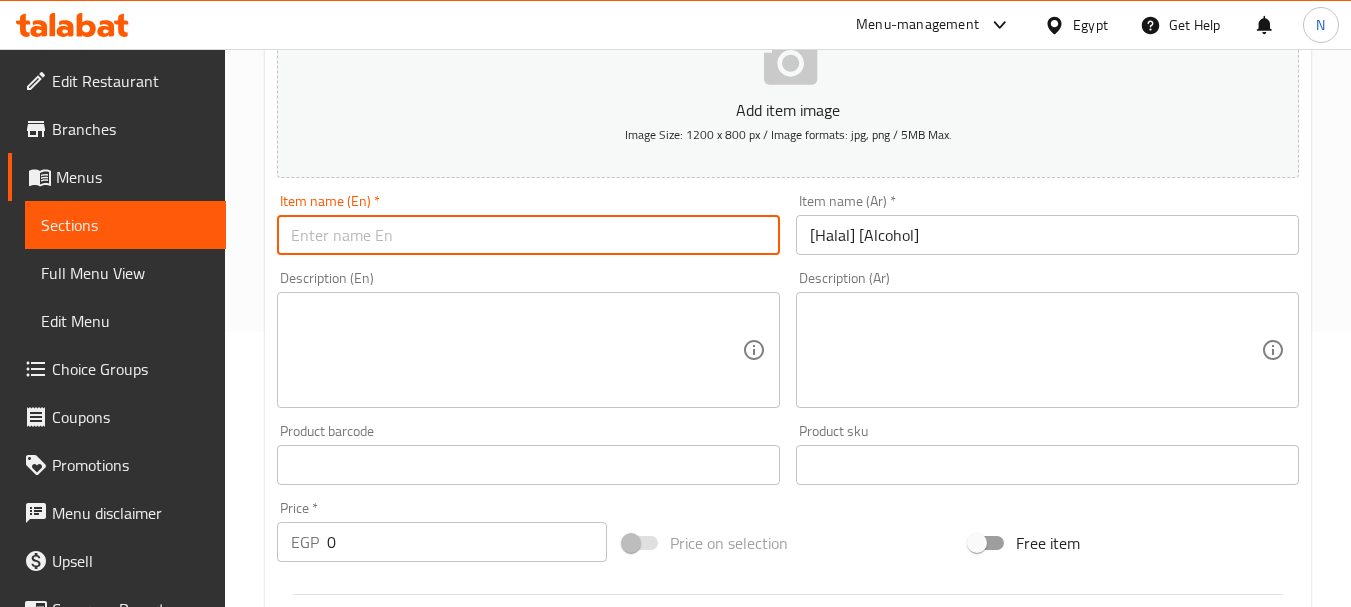 paste on "[Halal] [Alcohol]" 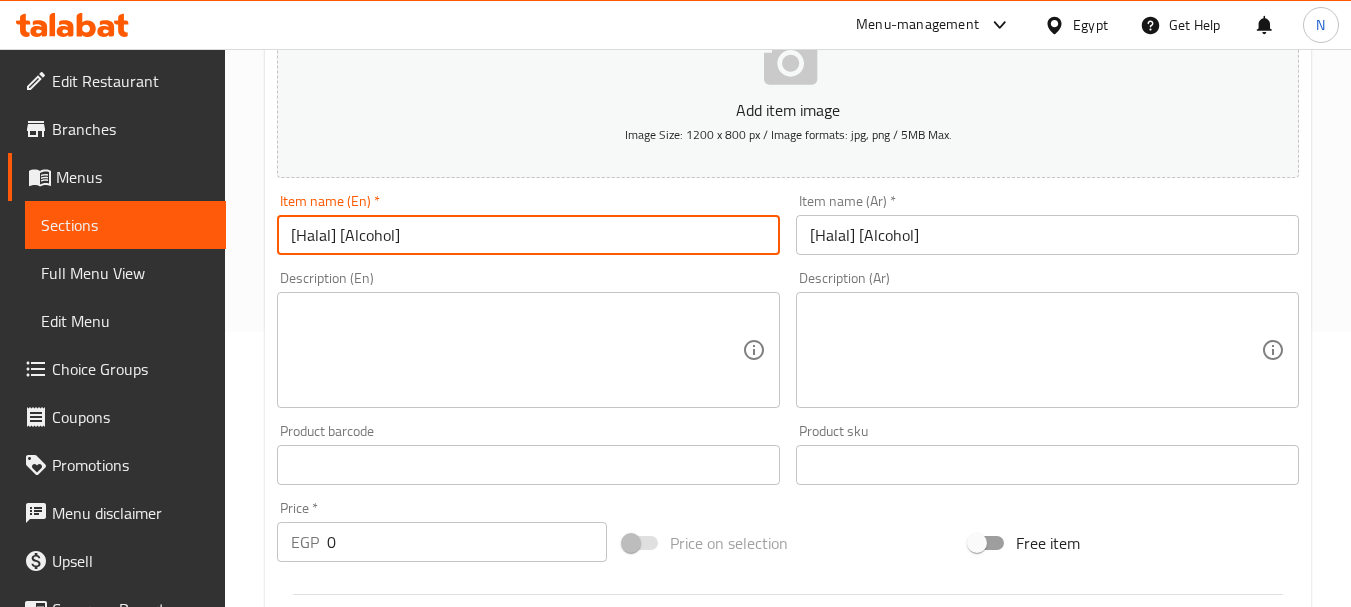 type on "[Halal] [Alcohol]" 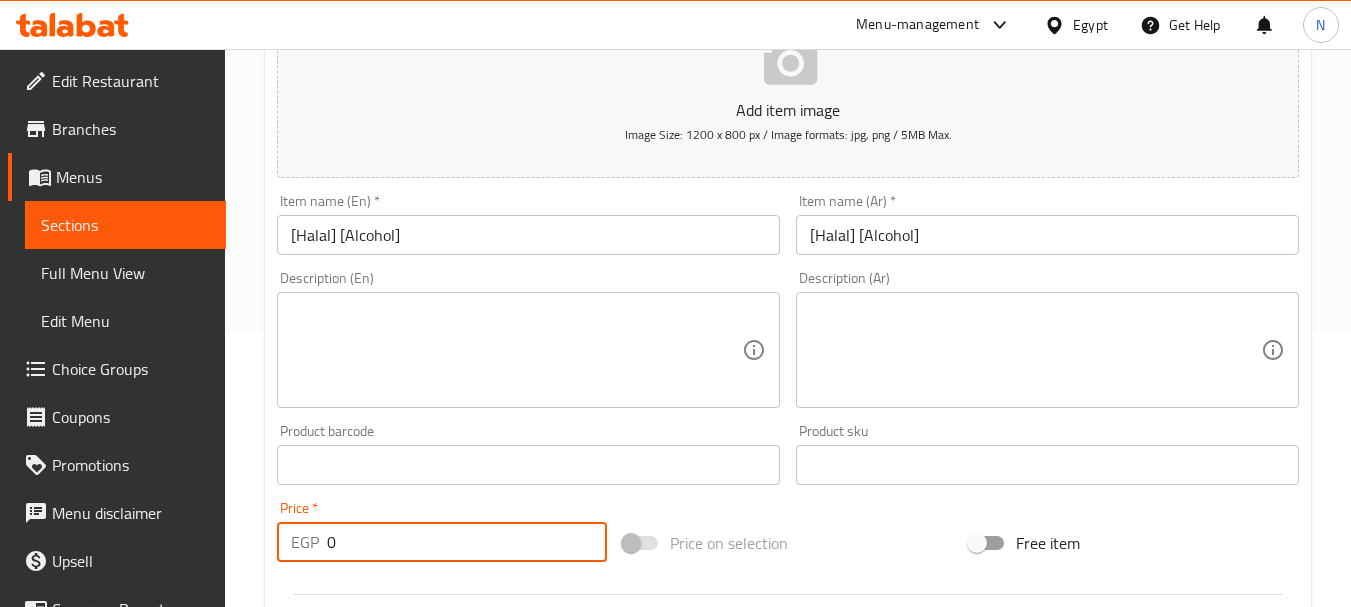 drag, startPoint x: 347, startPoint y: 549, endPoint x: 318, endPoint y: 549, distance: 29 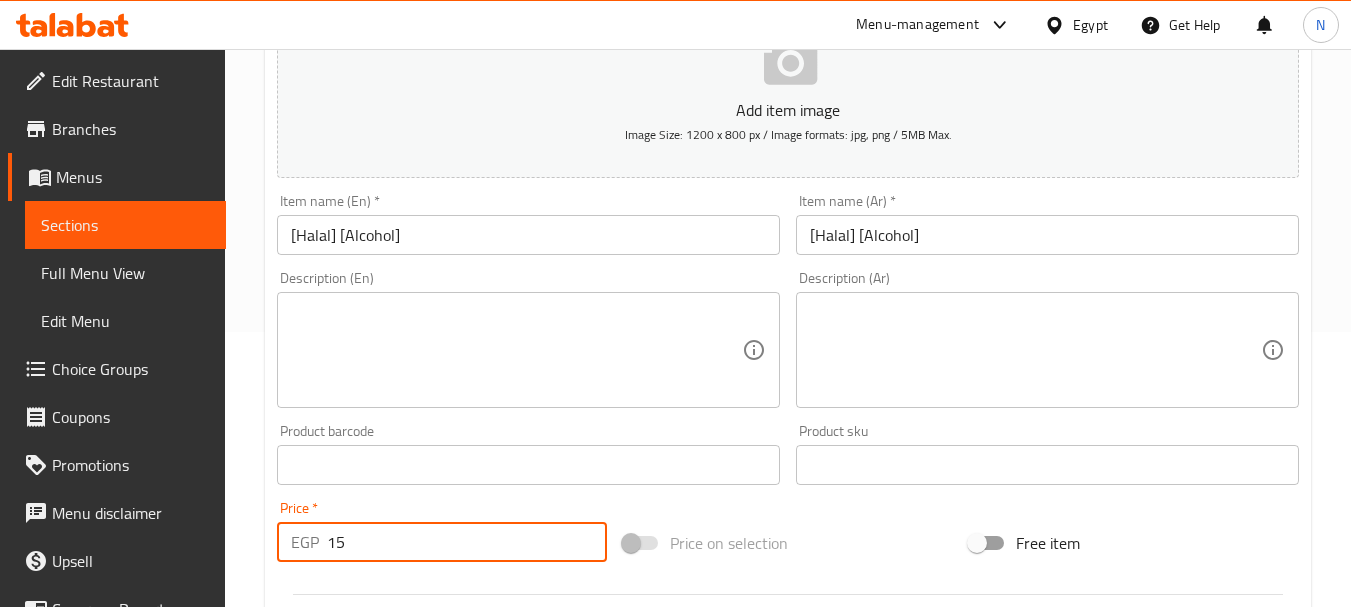 type on "15" 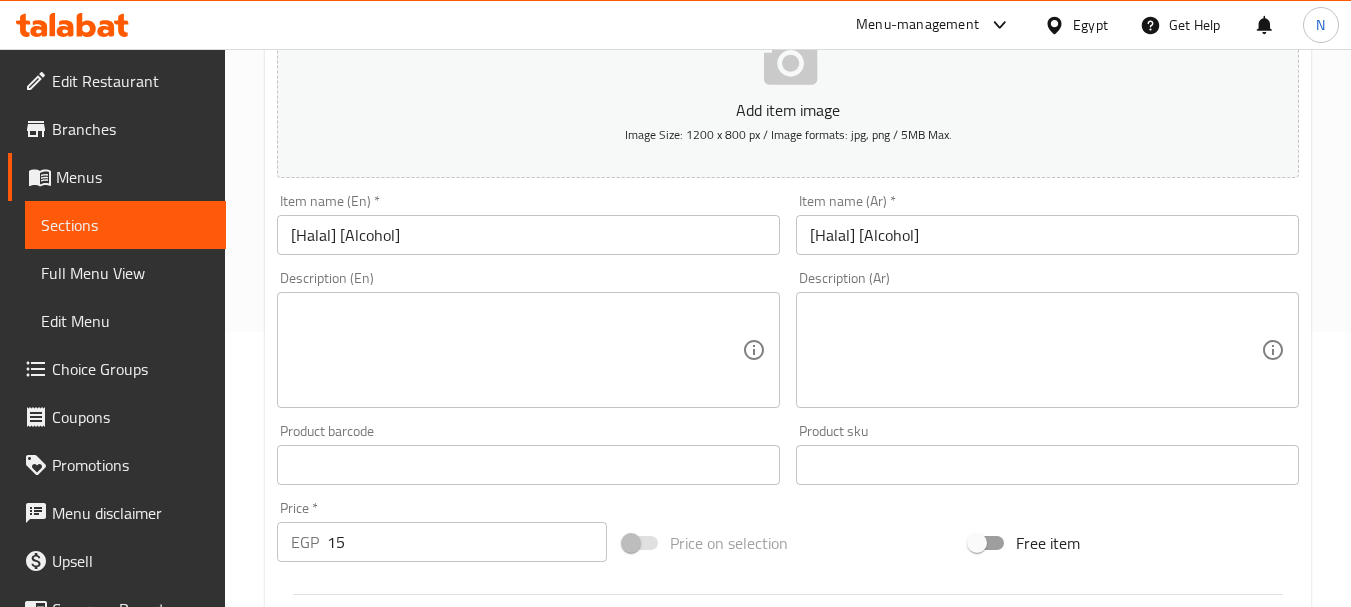click on "Price on selection" at bounding box center [788, 543] 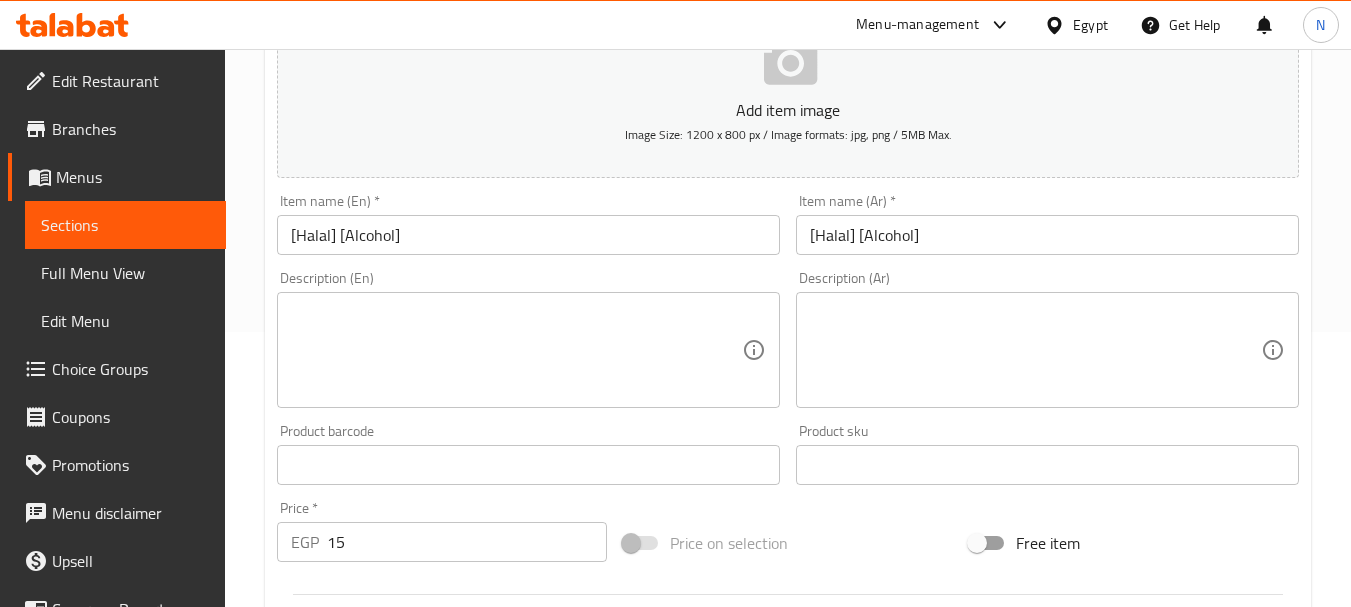 click on "Price on selection" at bounding box center [788, 543] 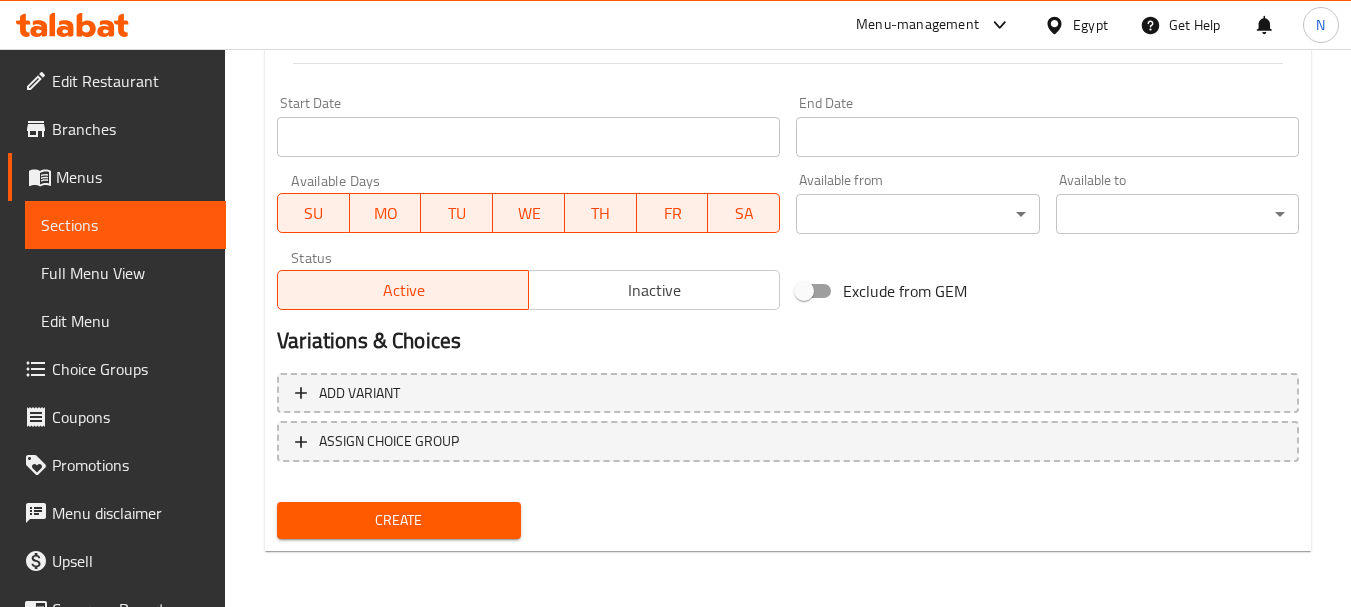 click on "Create" at bounding box center (398, 520) 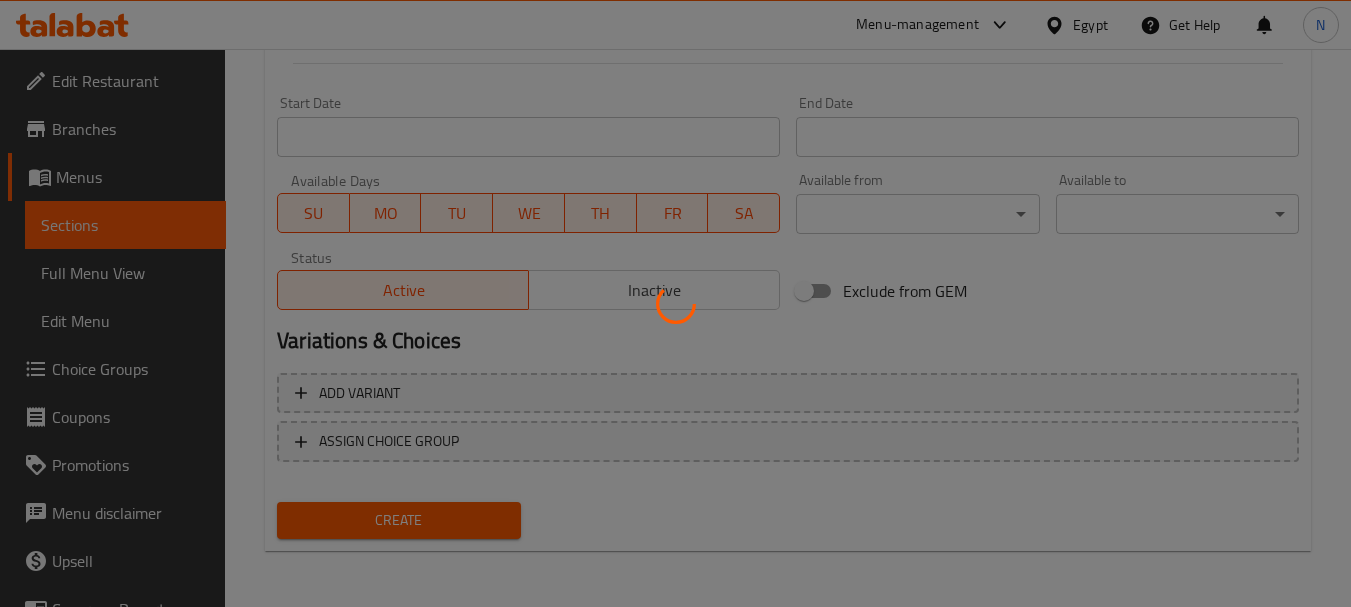 type 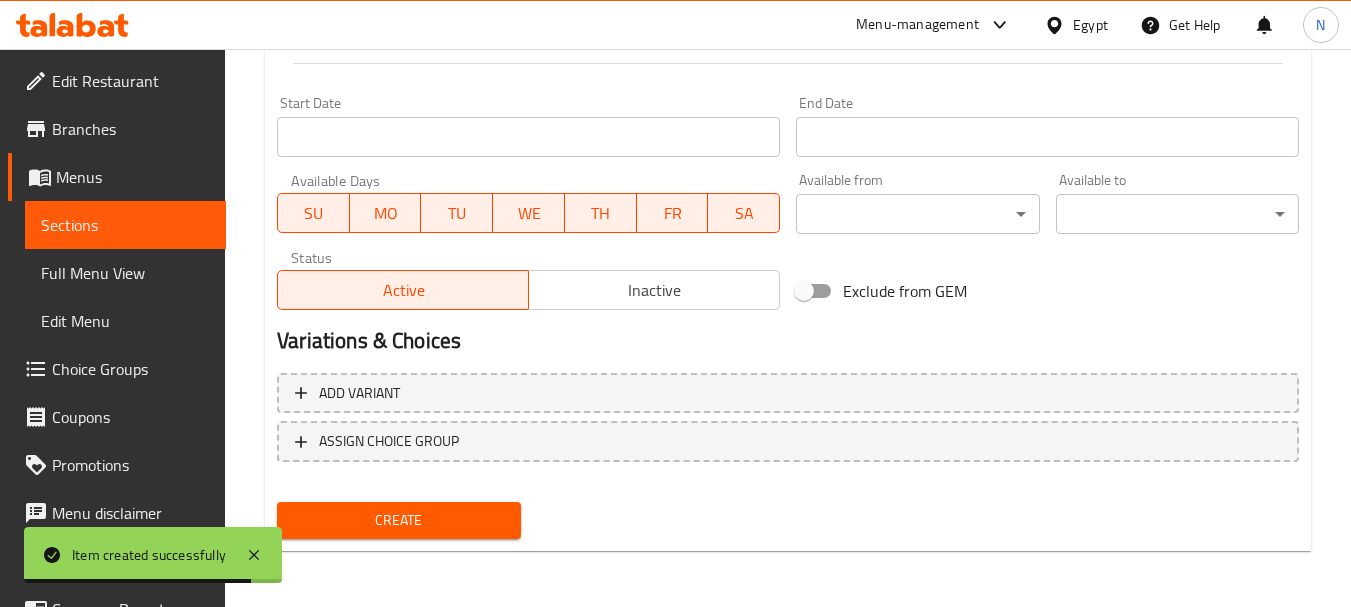 scroll, scrollTop: 0, scrollLeft: 0, axis: both 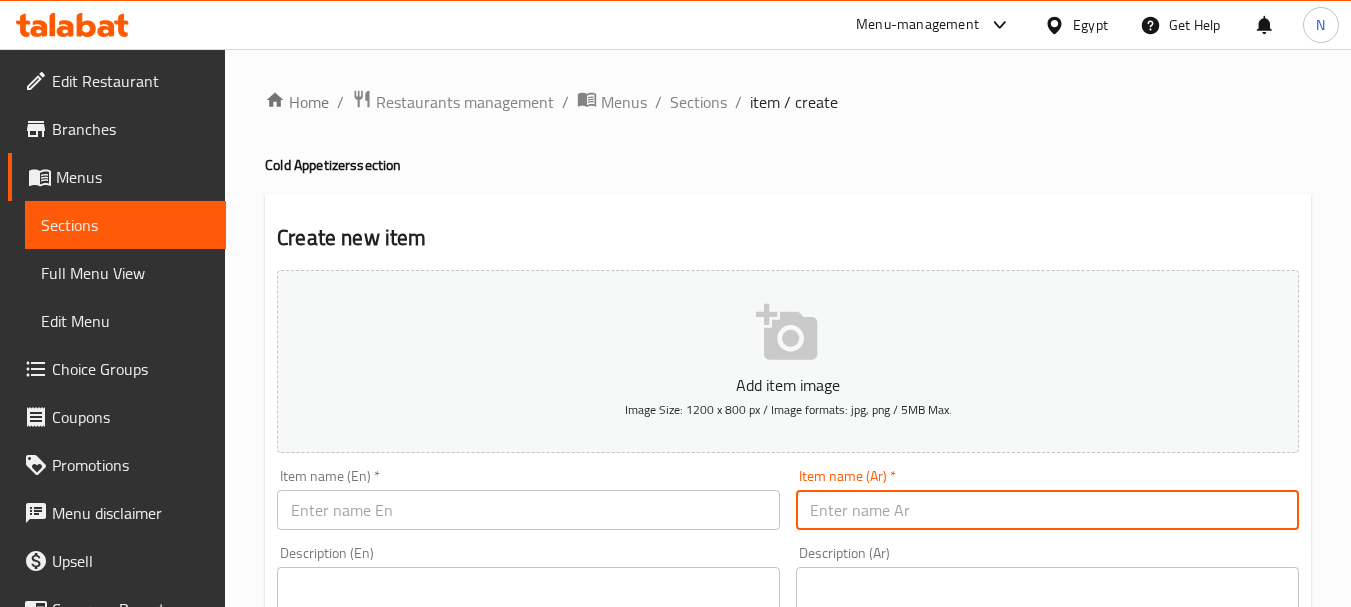 click at bounding box center (1047, 510) 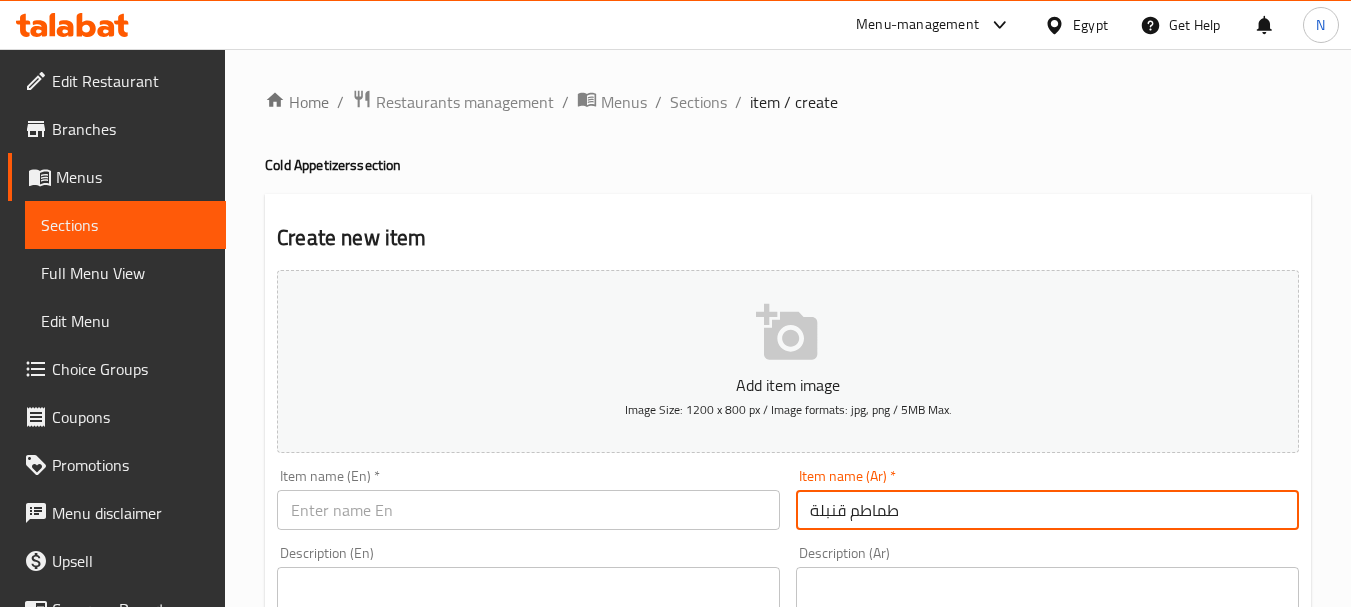 type on "طماطم قنبلة" 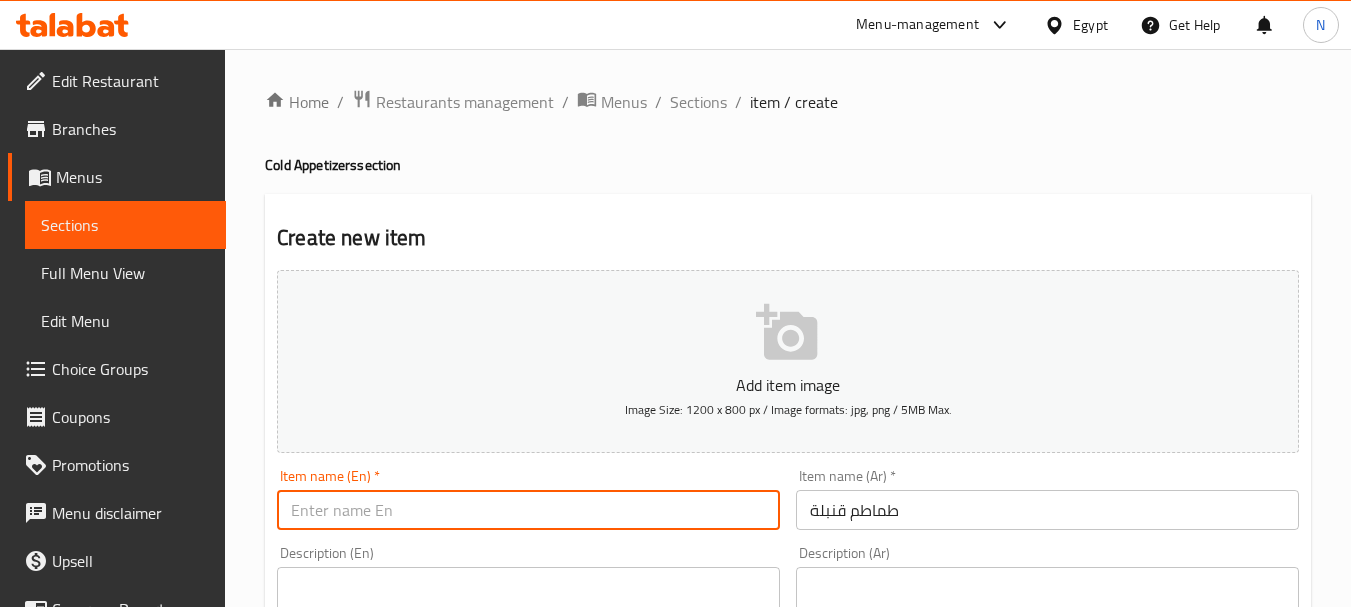 click at bounding box center (528, 510) 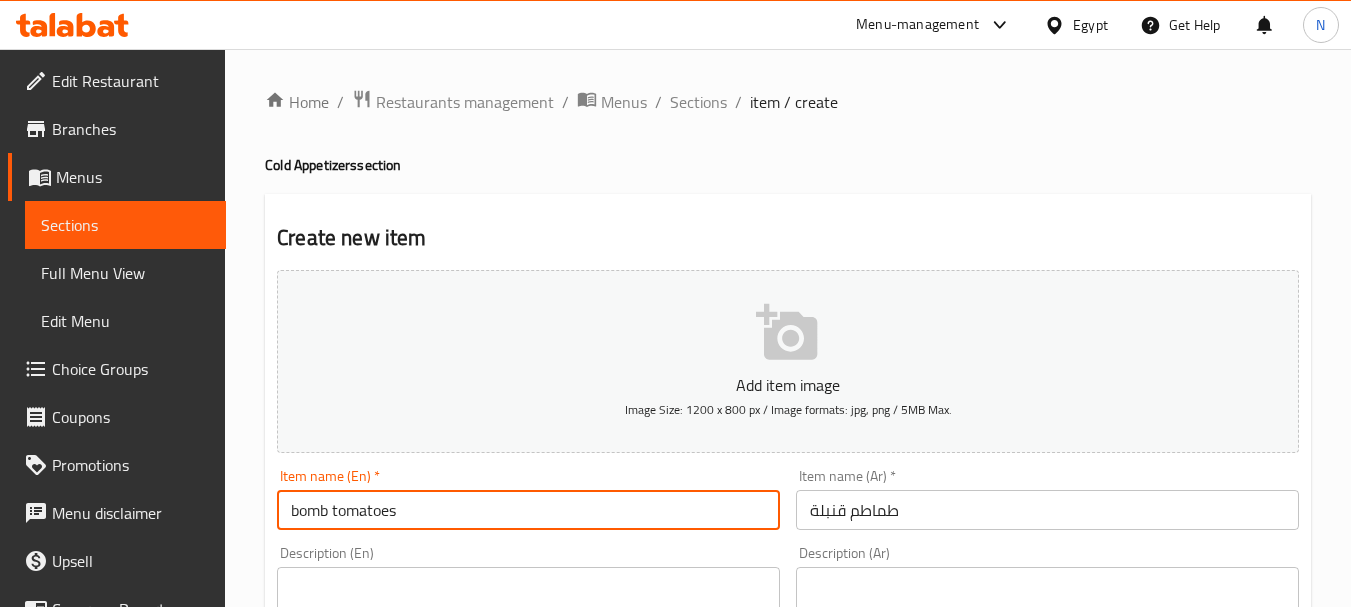 click on "bomb tomatoes" at bounding box center [528, 510] 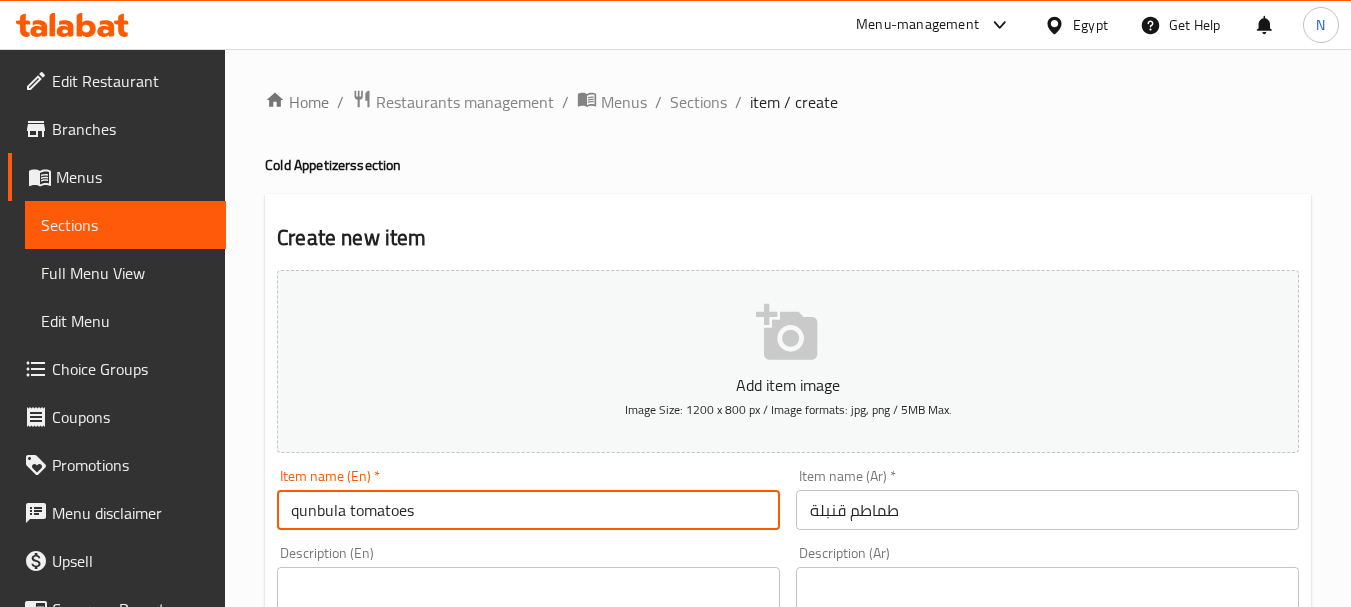 click on "qunbula tomatoes" at bounding box center (528, 510) 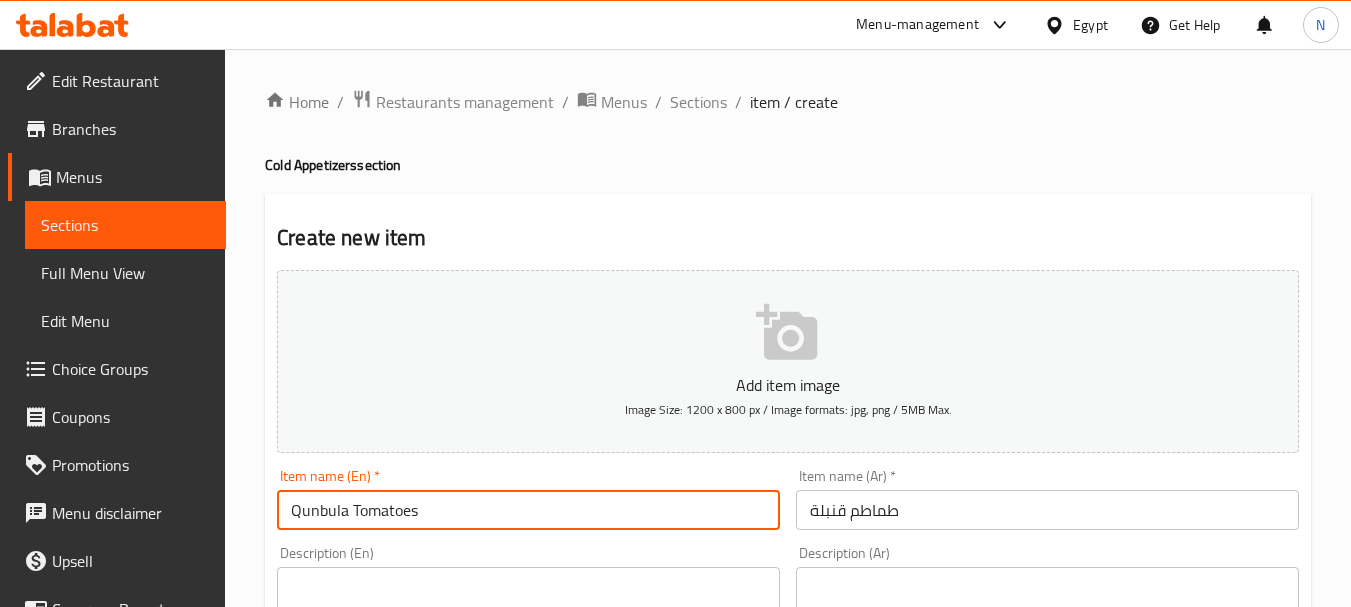 type on "Qunbula Tomatoes" 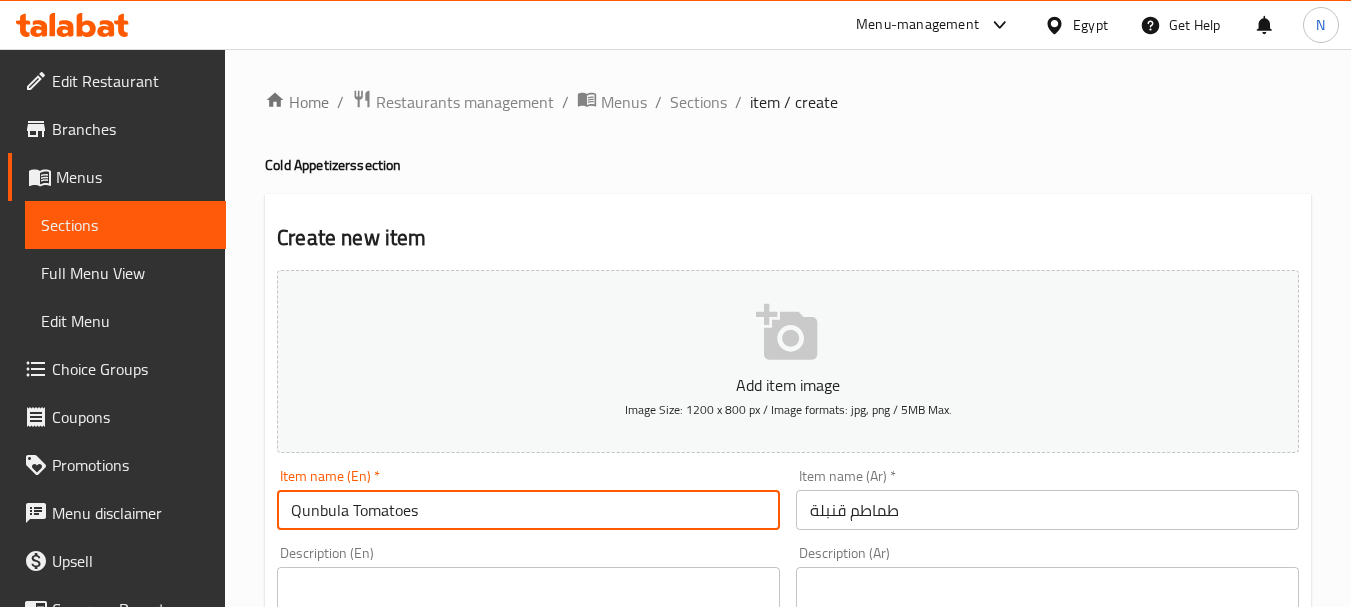 scroll, scrollTop: 531, scrollLeft: 0, axis: vertical 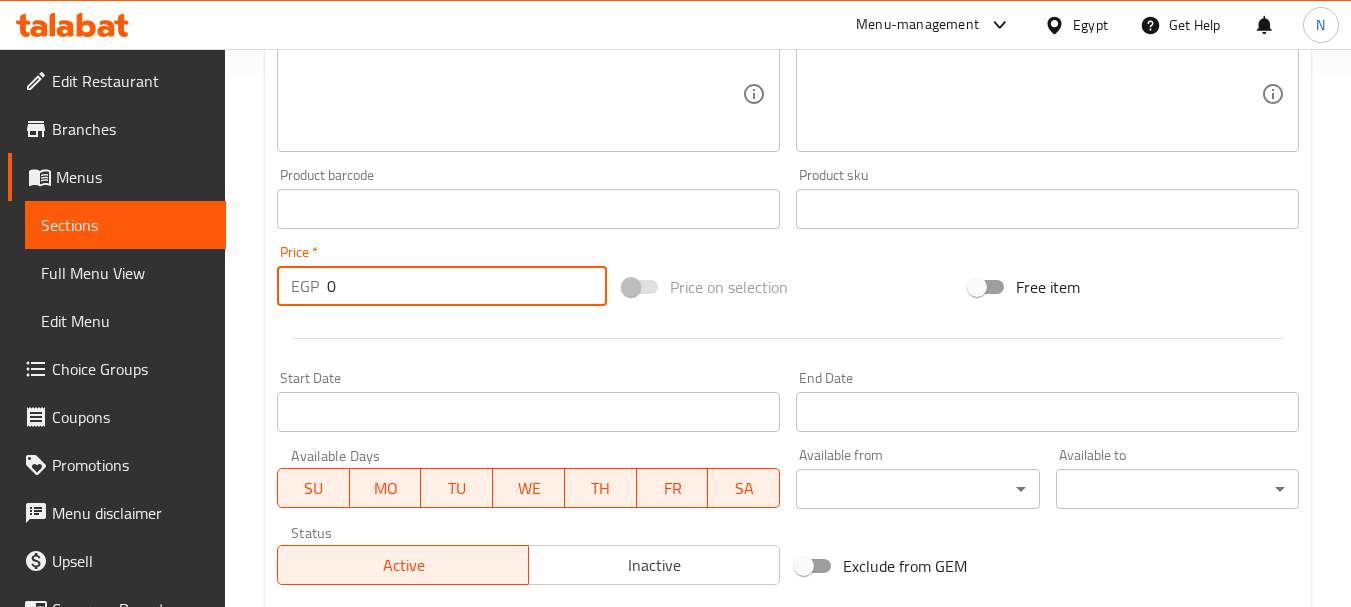 drag, startPoint x: 360, startPoint y: 296, endPoint x: 321, endPoint y: 306, distance: 40.261642 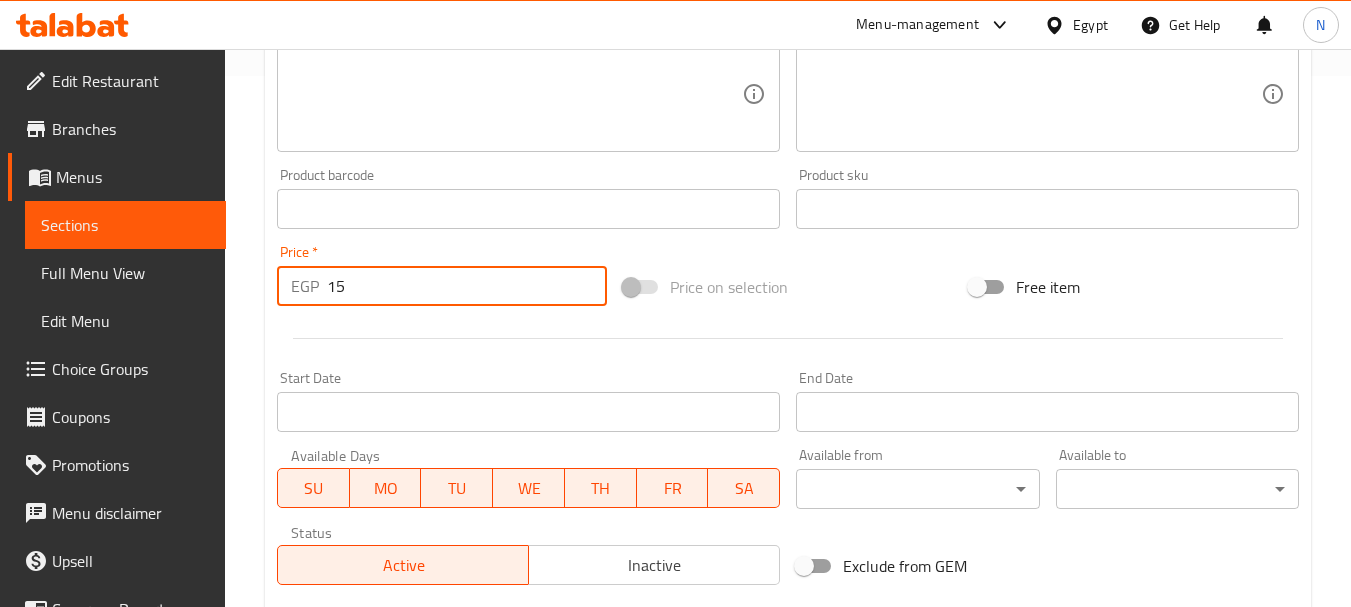 type on "15" 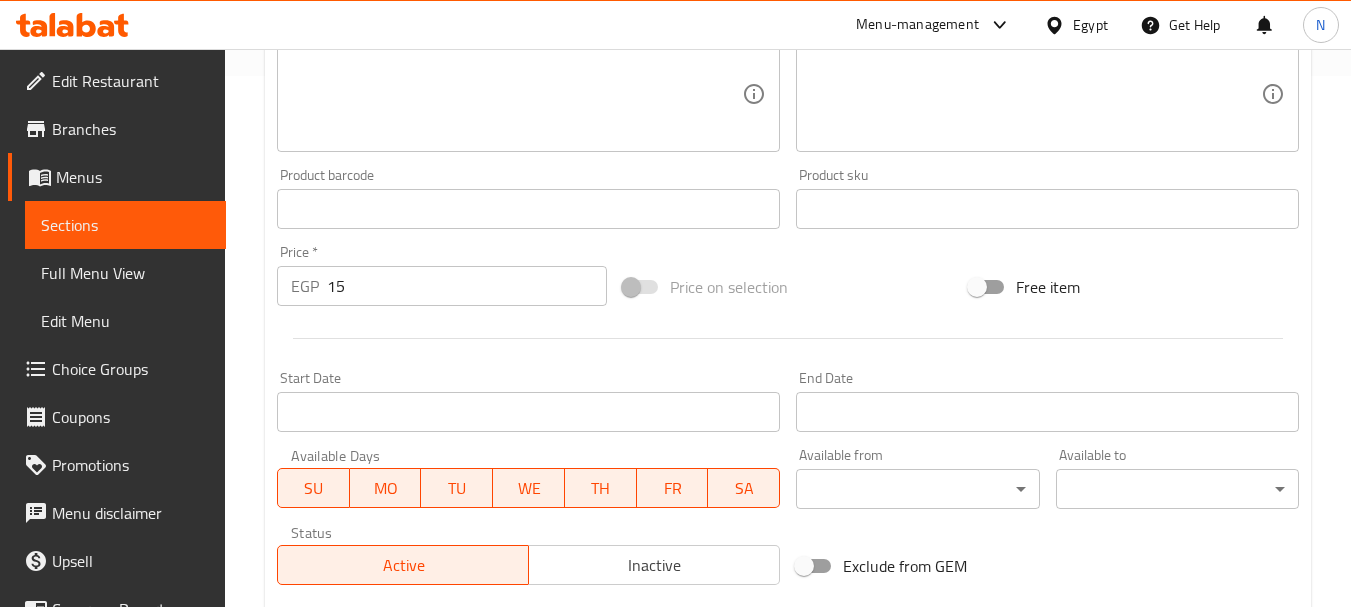 click on "Price on selection" at bounding box center [788, 287] 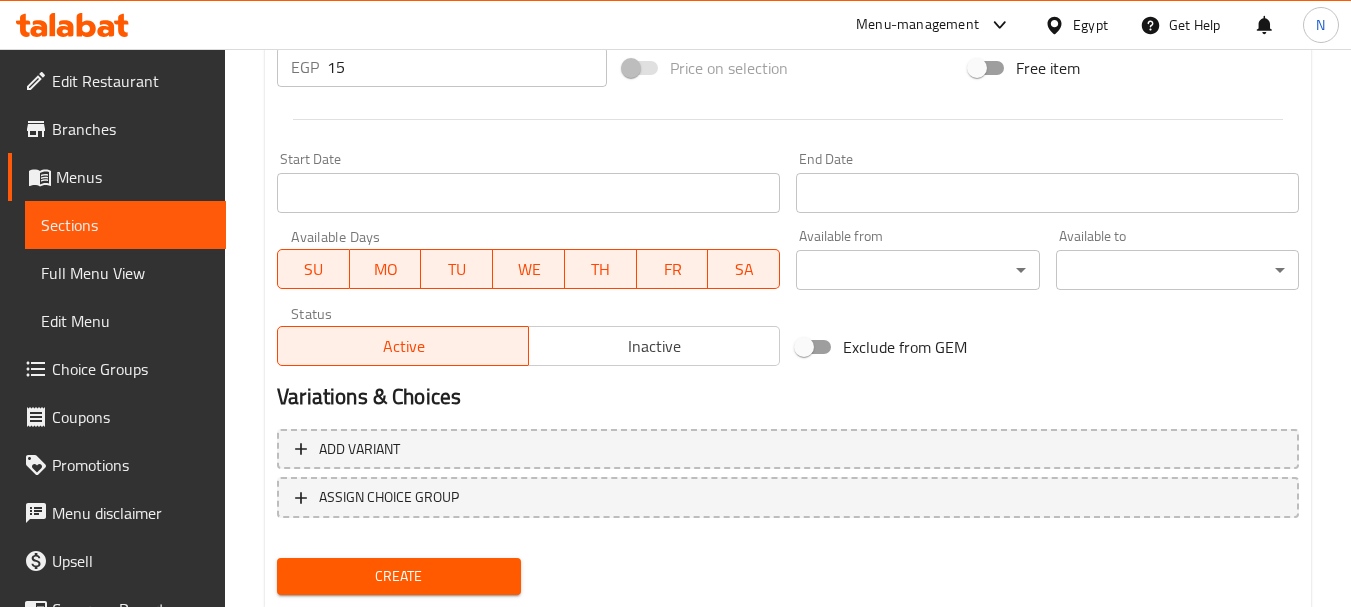 scroll, scrollTop: 806, scrollLeft: 0, axis: vertical 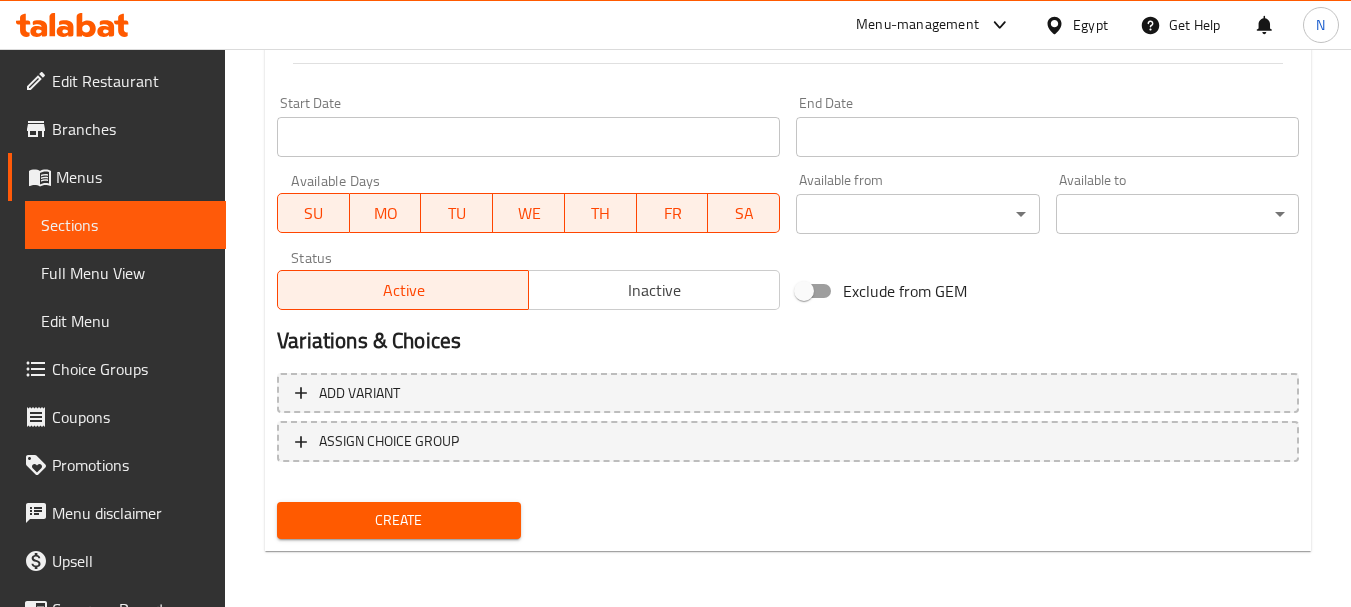 click on "Create" at bounding box center [398, 520] 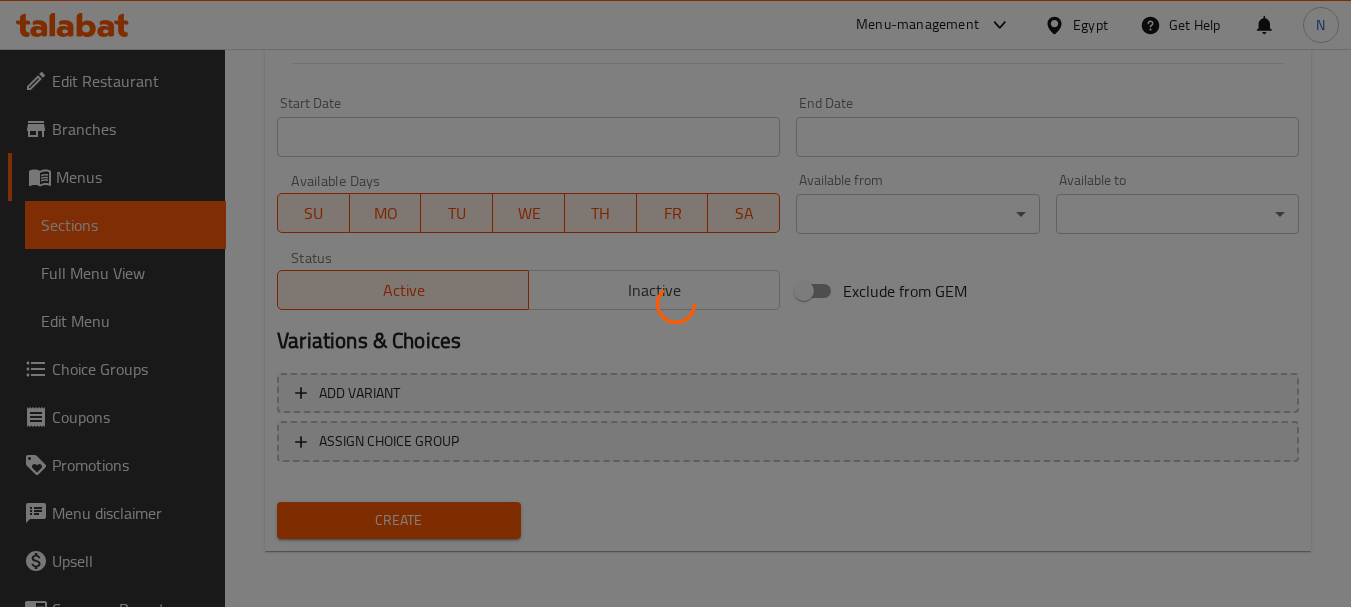 type 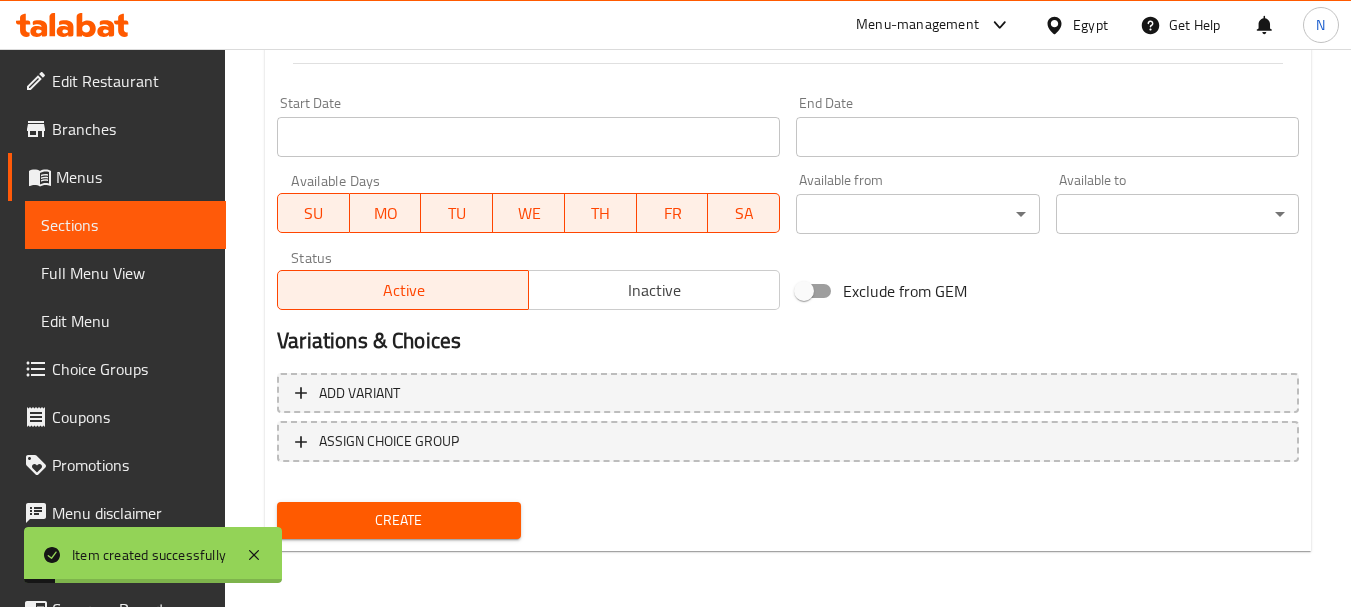 scroll, scrollTop: 275, scrollLeft: 0, axis: vertical 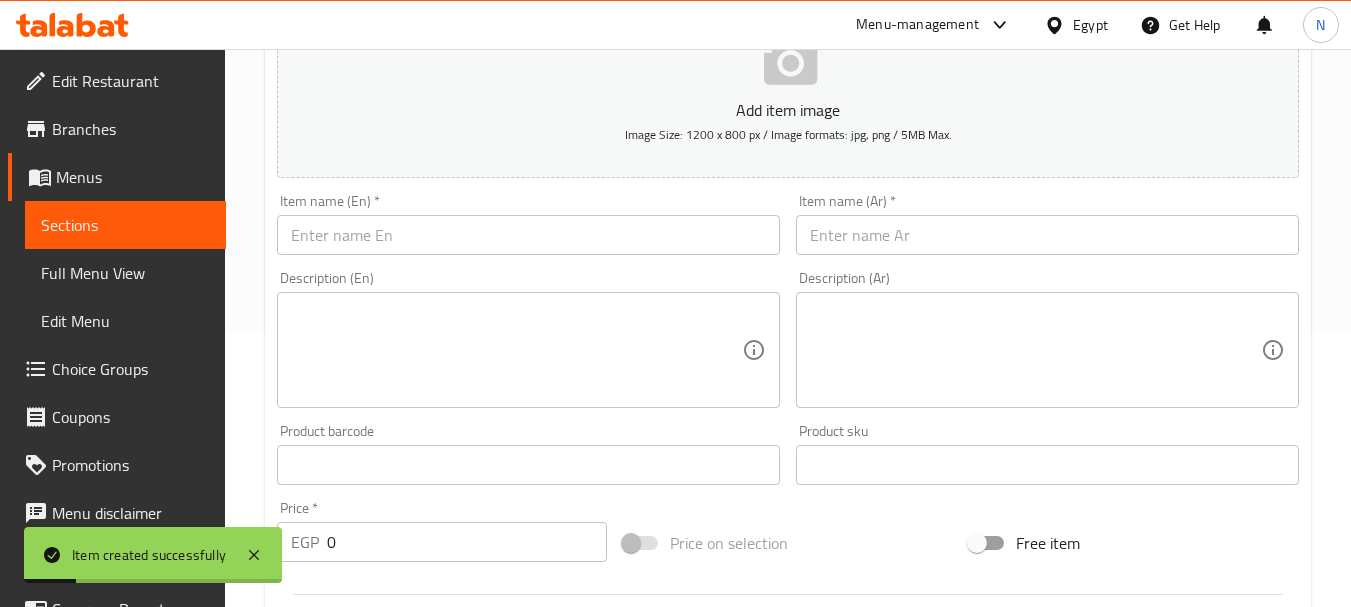 click at bounding box center (1047, 235) 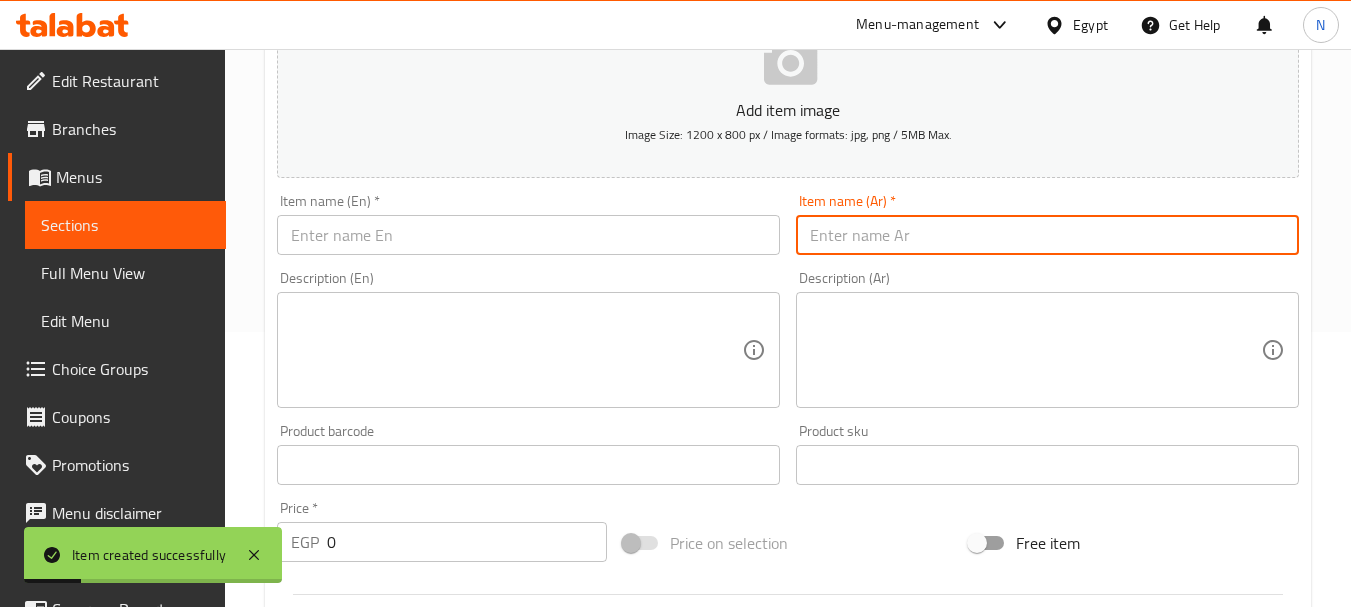 paste on "خيار مخلل" 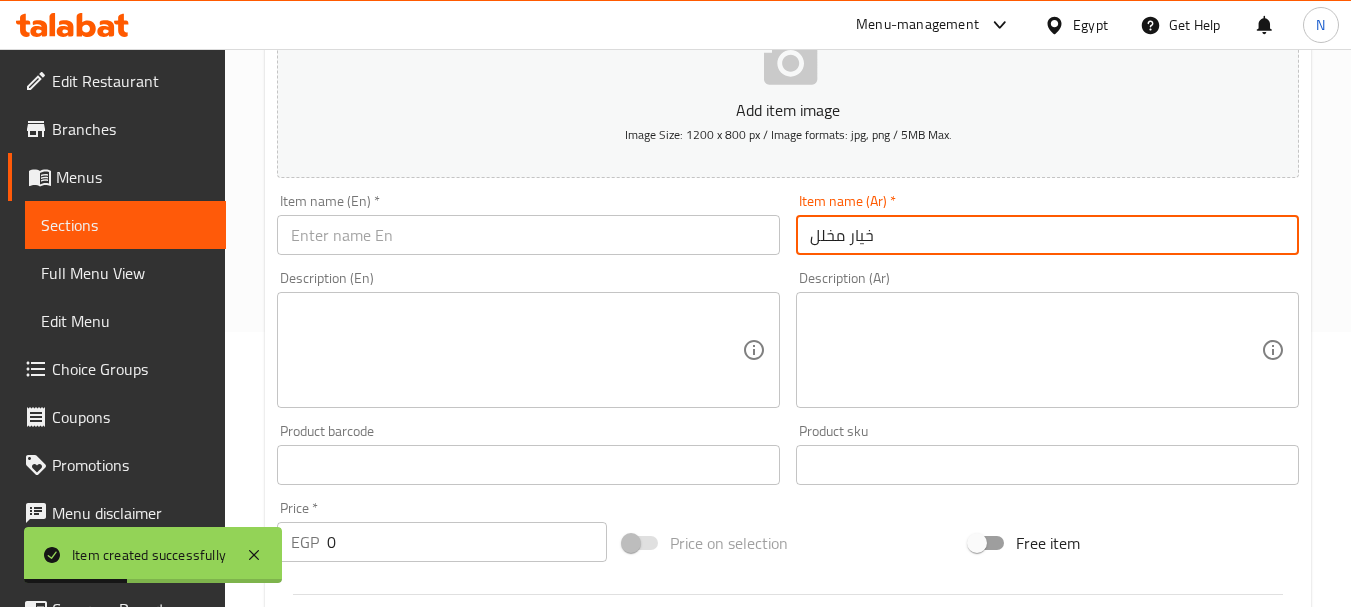 type on "خيار مخلل" 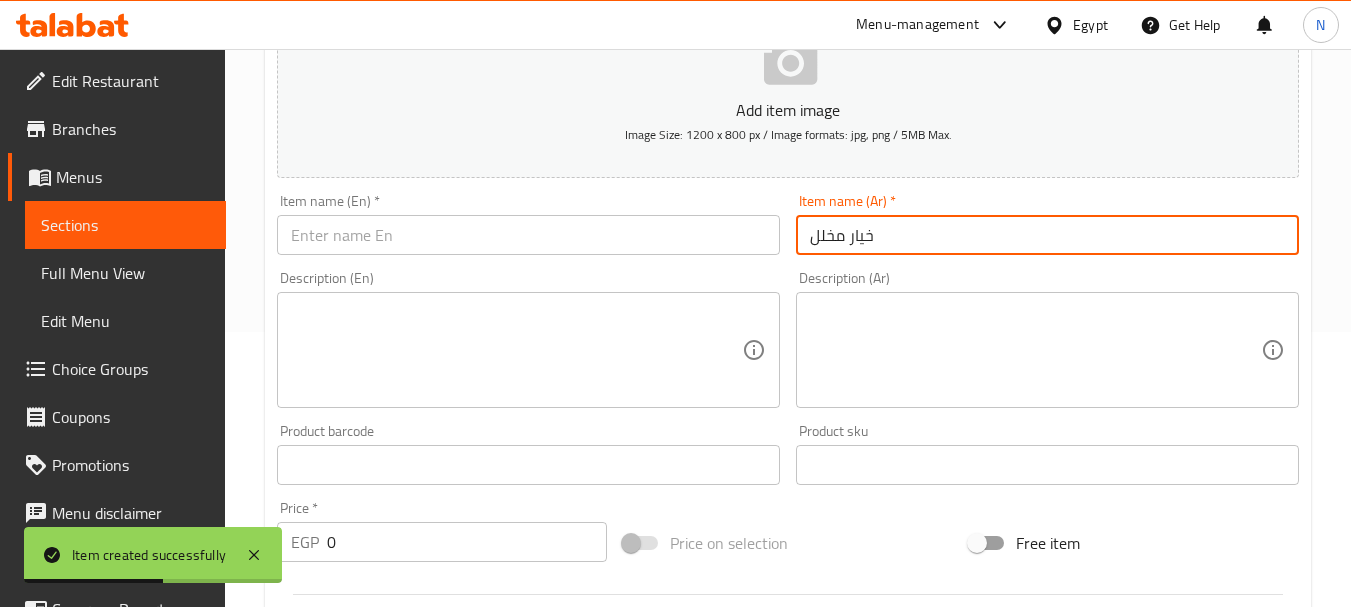 click at bounding box center (528, 235) 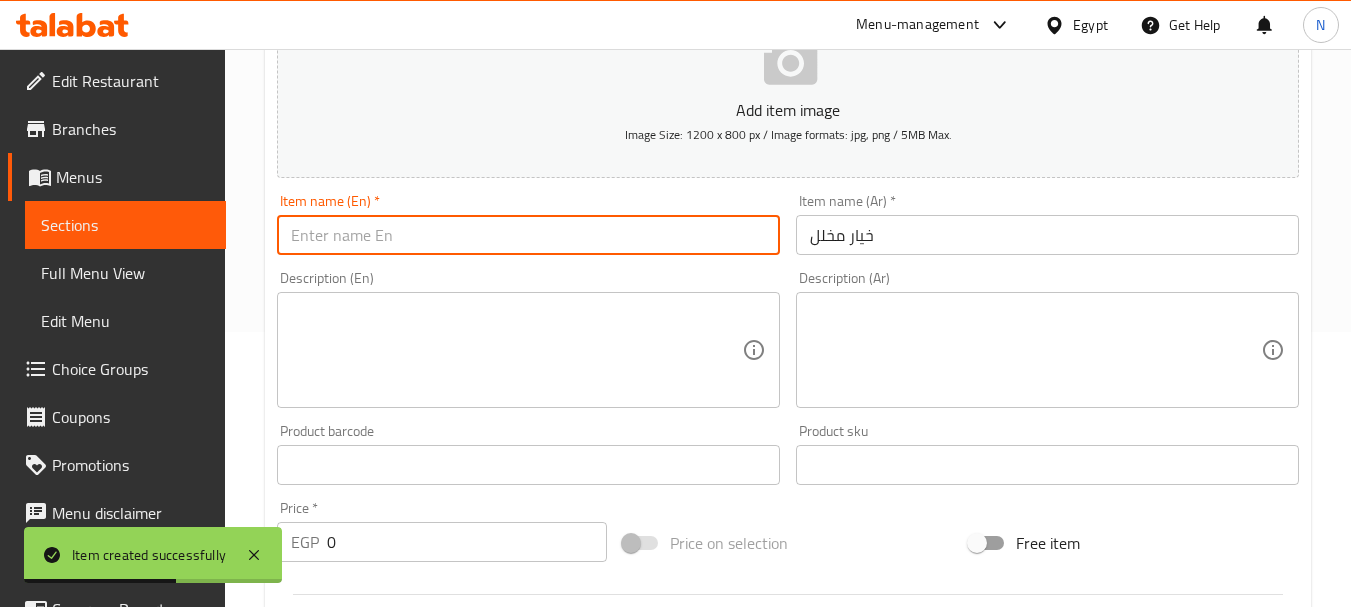 click at bounding box center (528, 235) 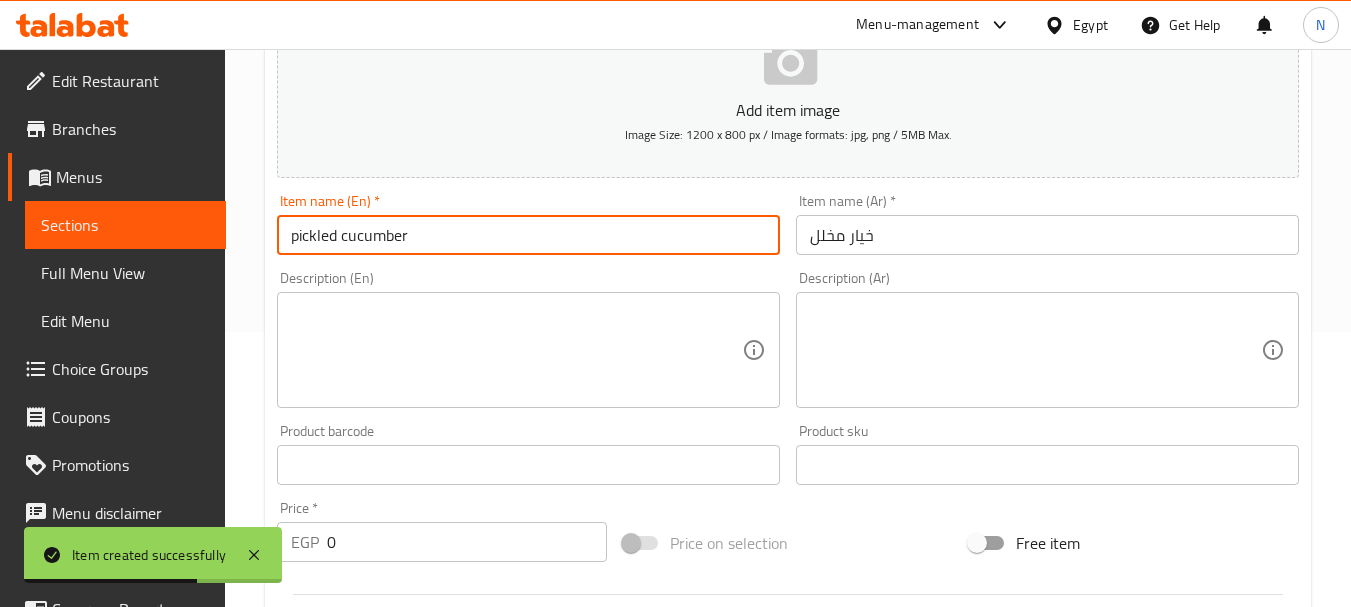 click on "pickled cucumber" at bounding box center (528, 235) 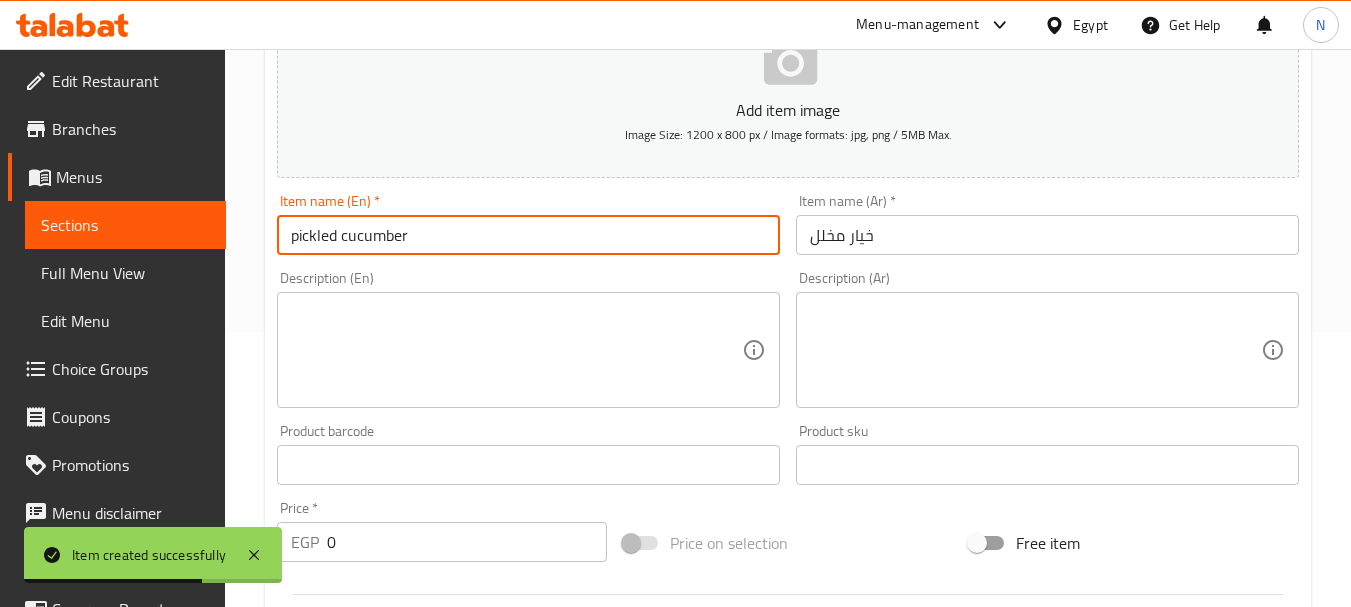 click on "pickled cucumber" at bounding box center (528, 235) 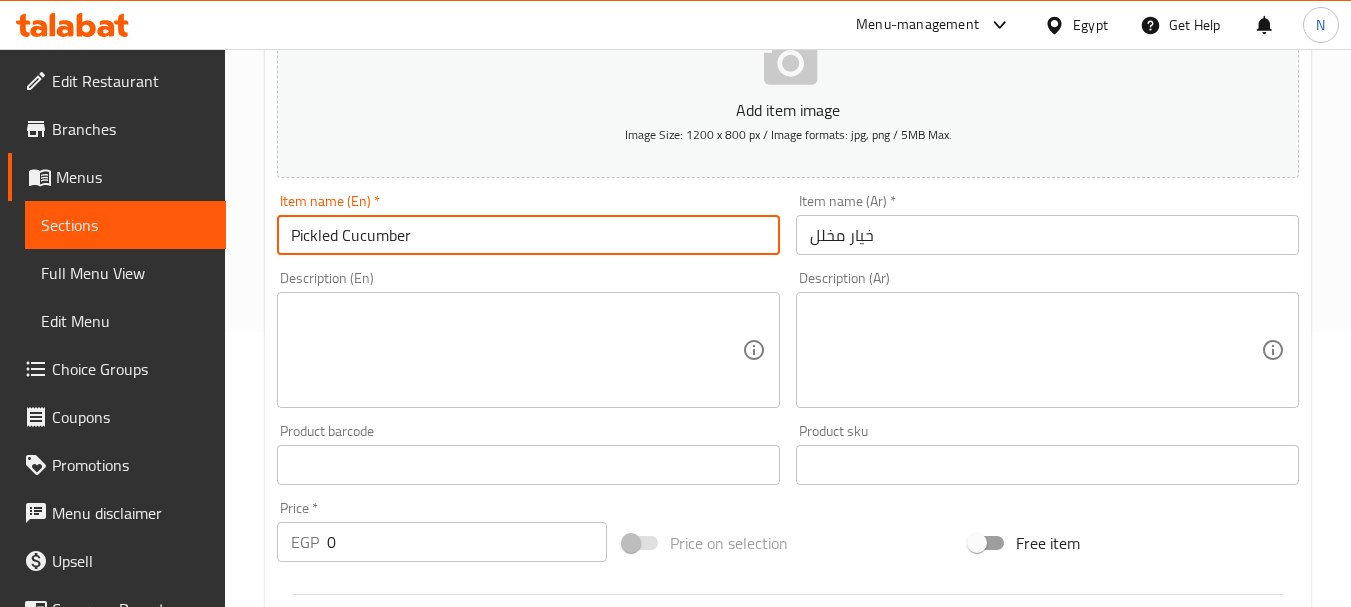 type on "Pickled Cucumber" 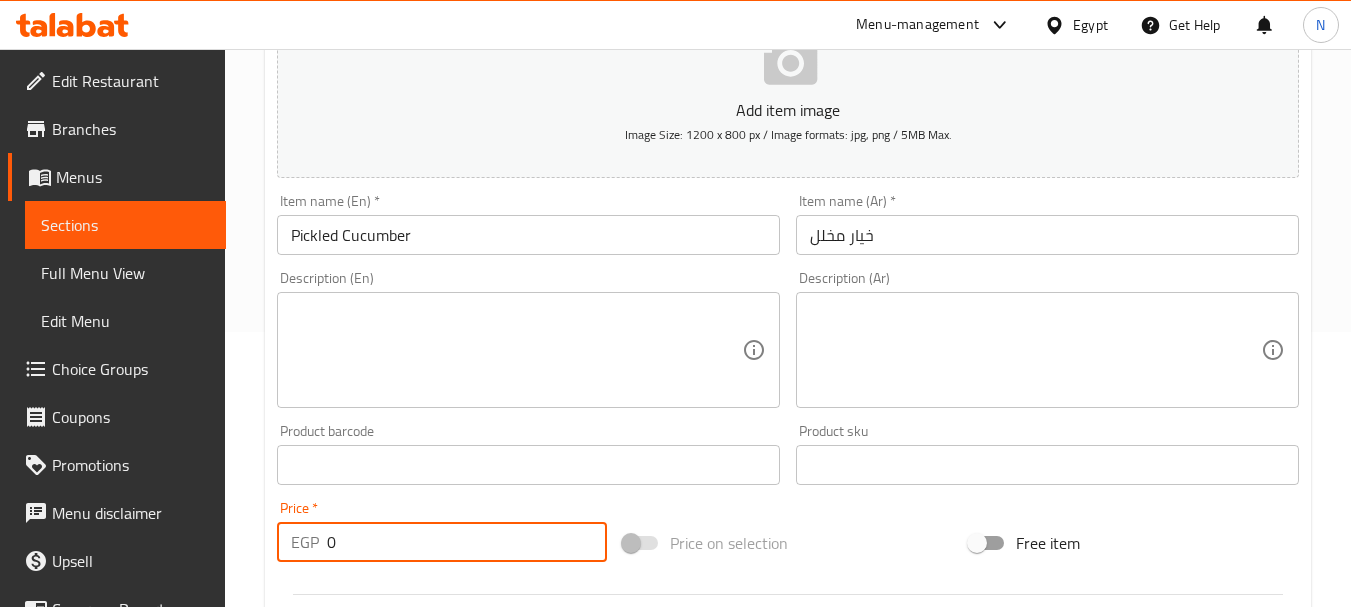 drag, startPoint x: 358, startPoint y: 533, endPoint x: 324, endPoint y: 544, distance: 35.735138 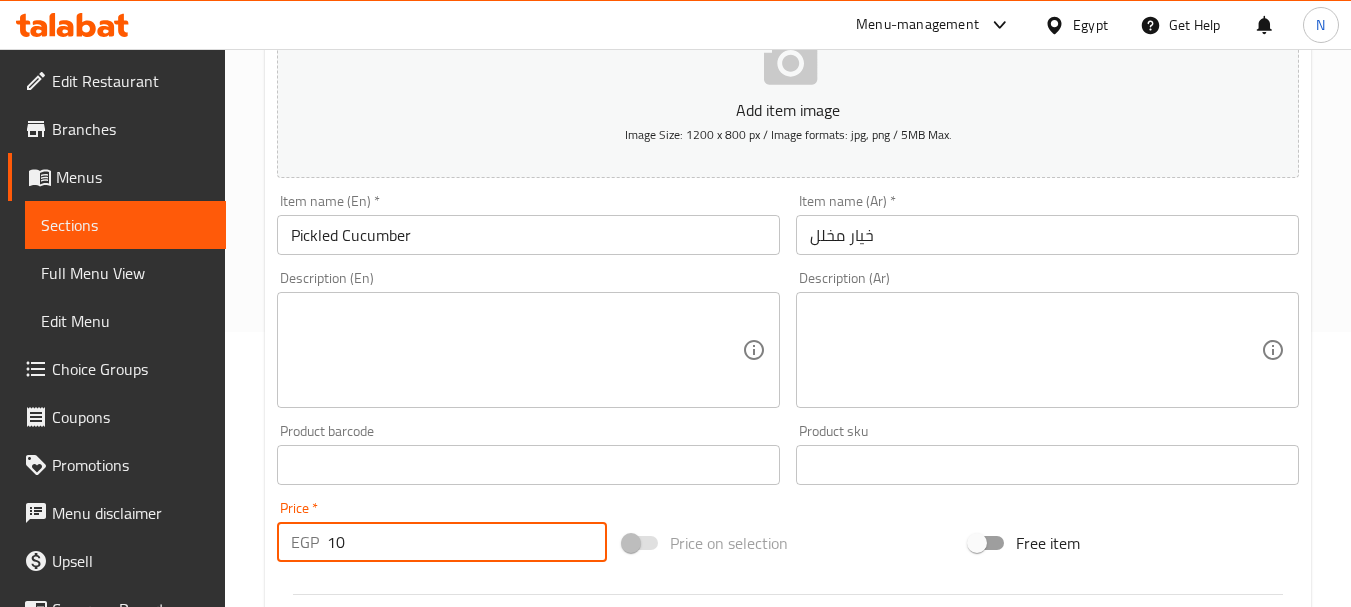 type on "10" 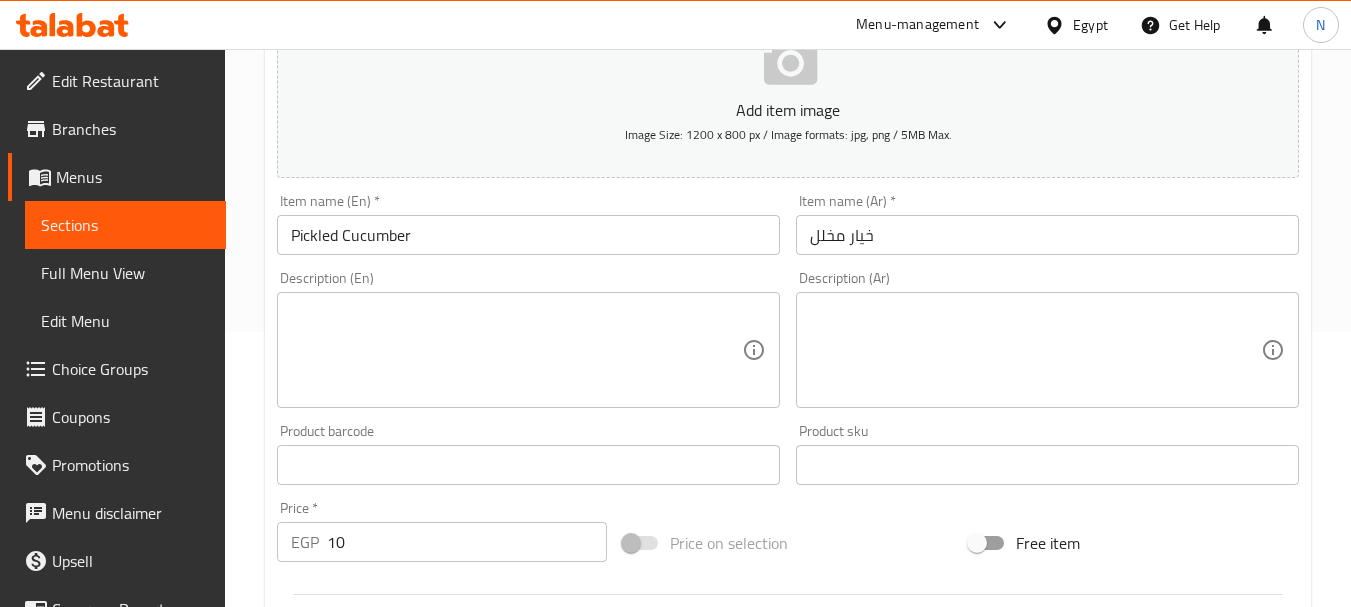 scroll, scrollTop: 806, scrollLeft: 0, axis: vertical 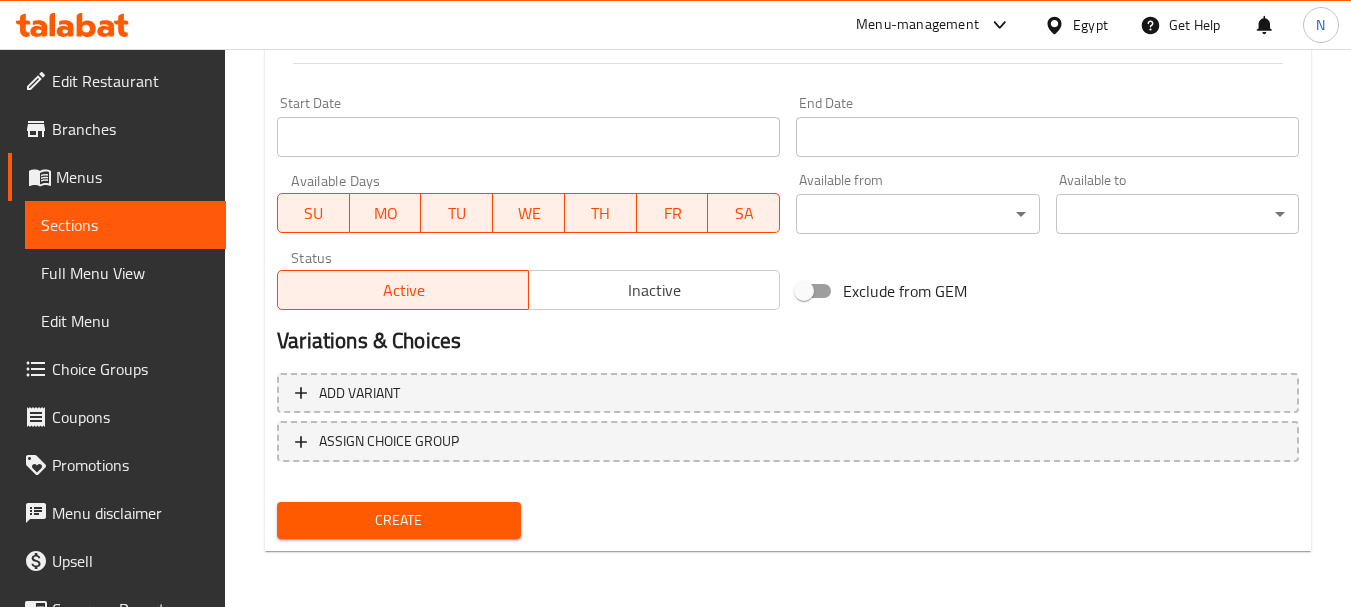 click on "Create" at bounding box center [398, 520] 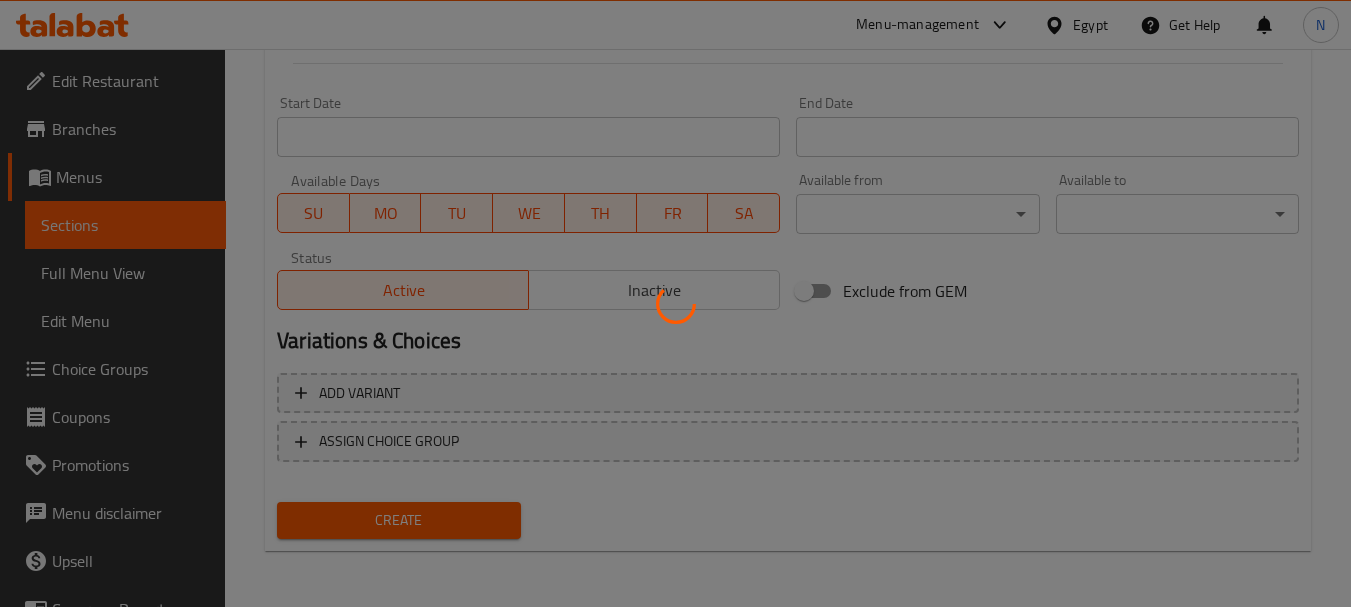 type 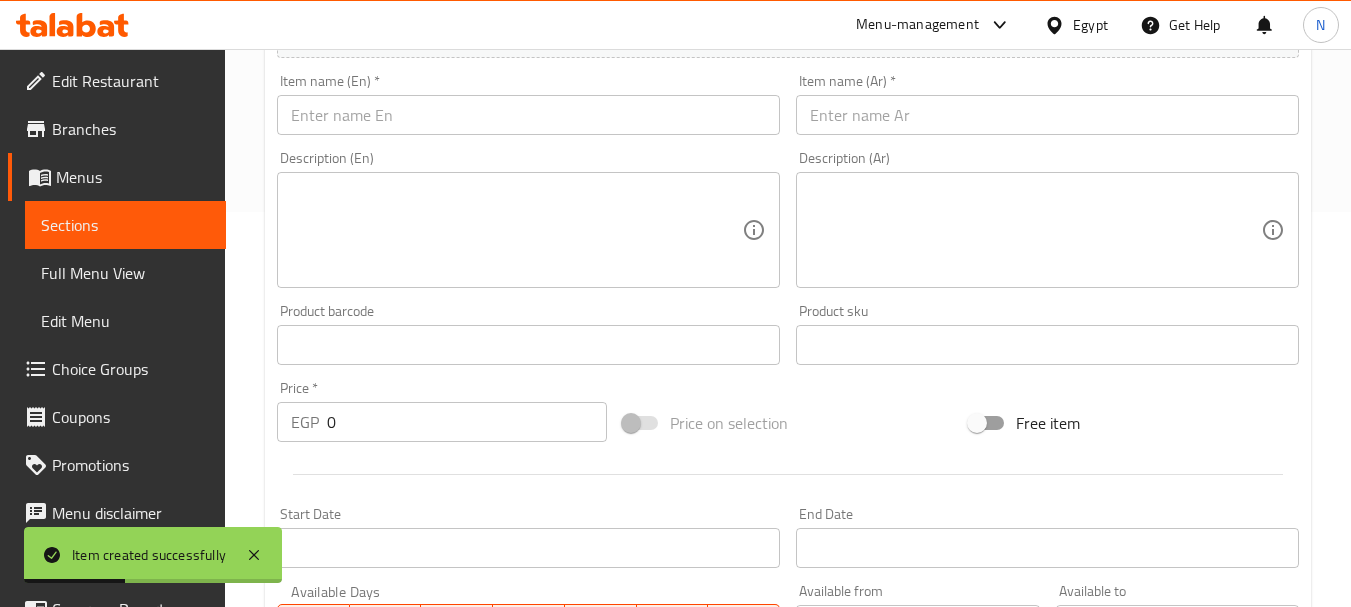 scroll, scrollTop: 275, scrollLeft: 0, axis: vertical 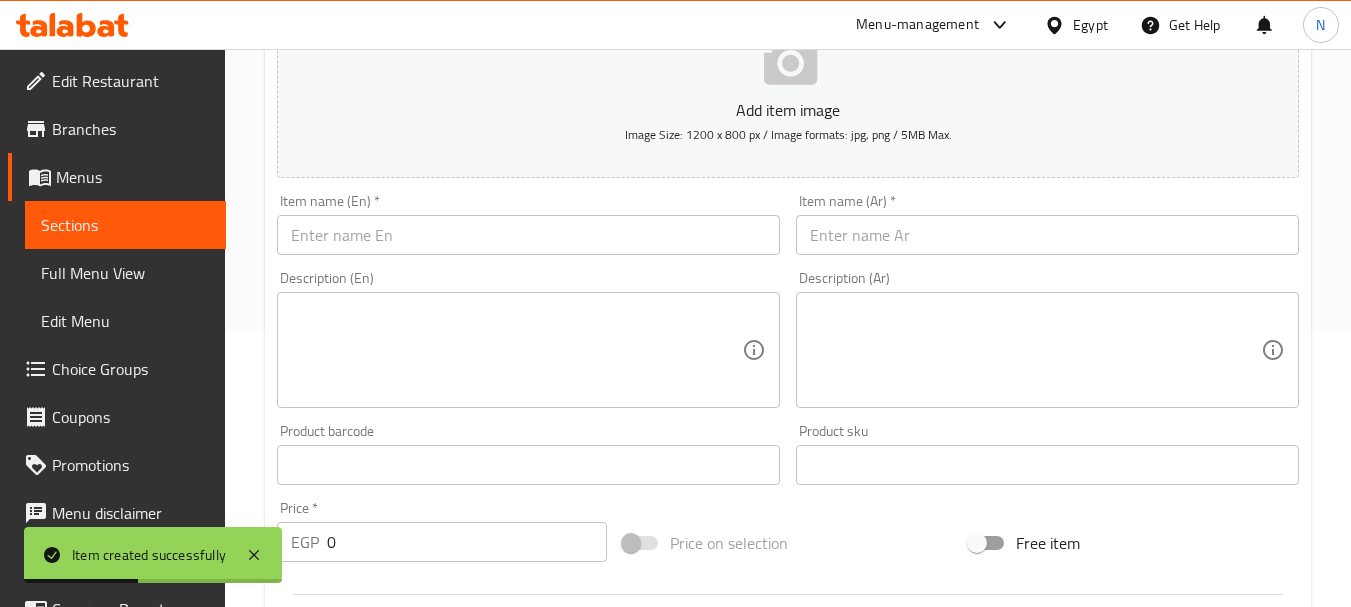 click at bounding box center [1047, 235] 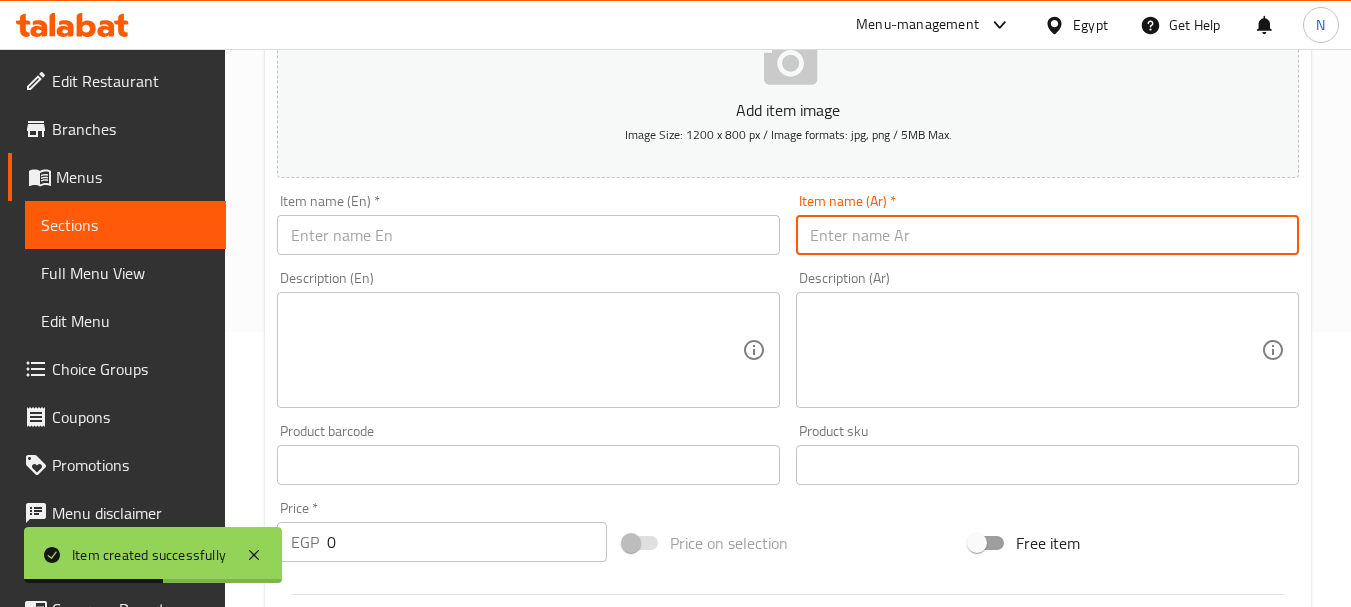paste on "عيش محمص" 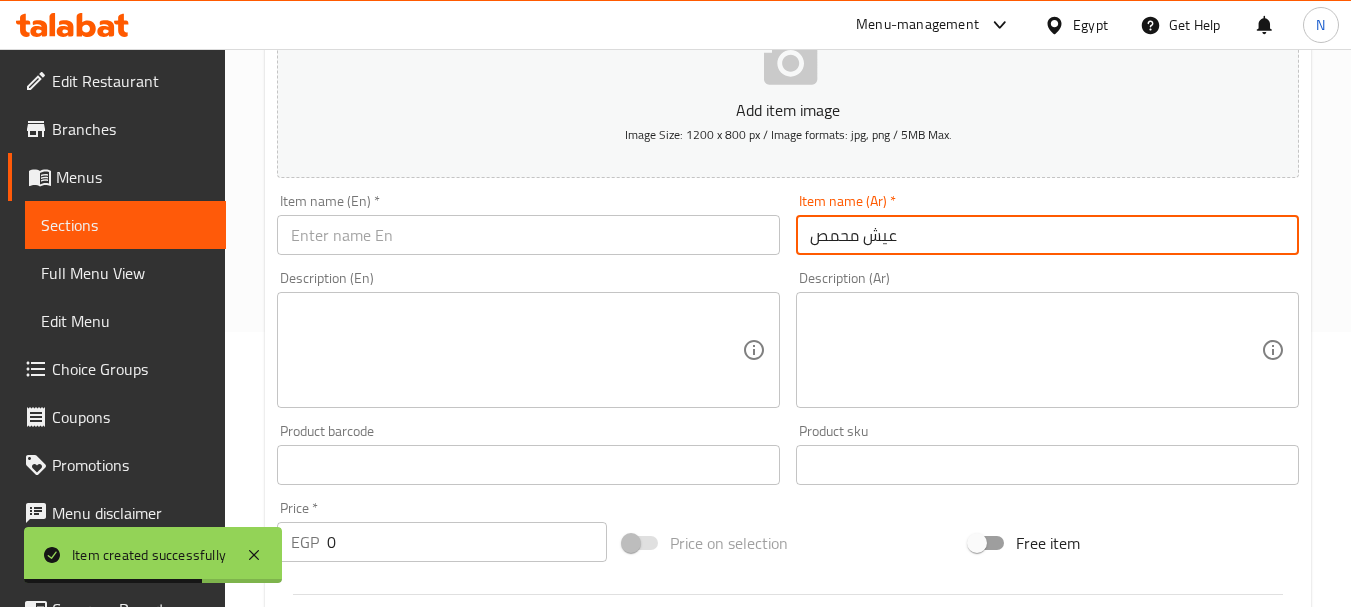 type on "عيش محمص" 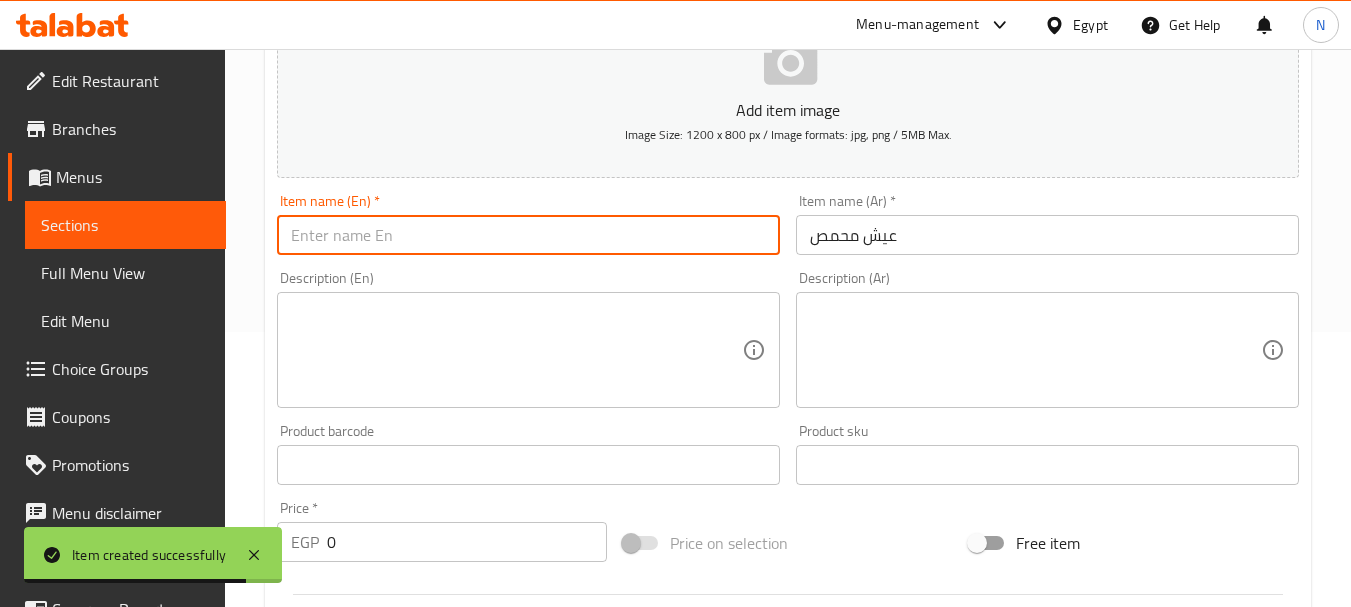 click at bounding box center (528, 235) 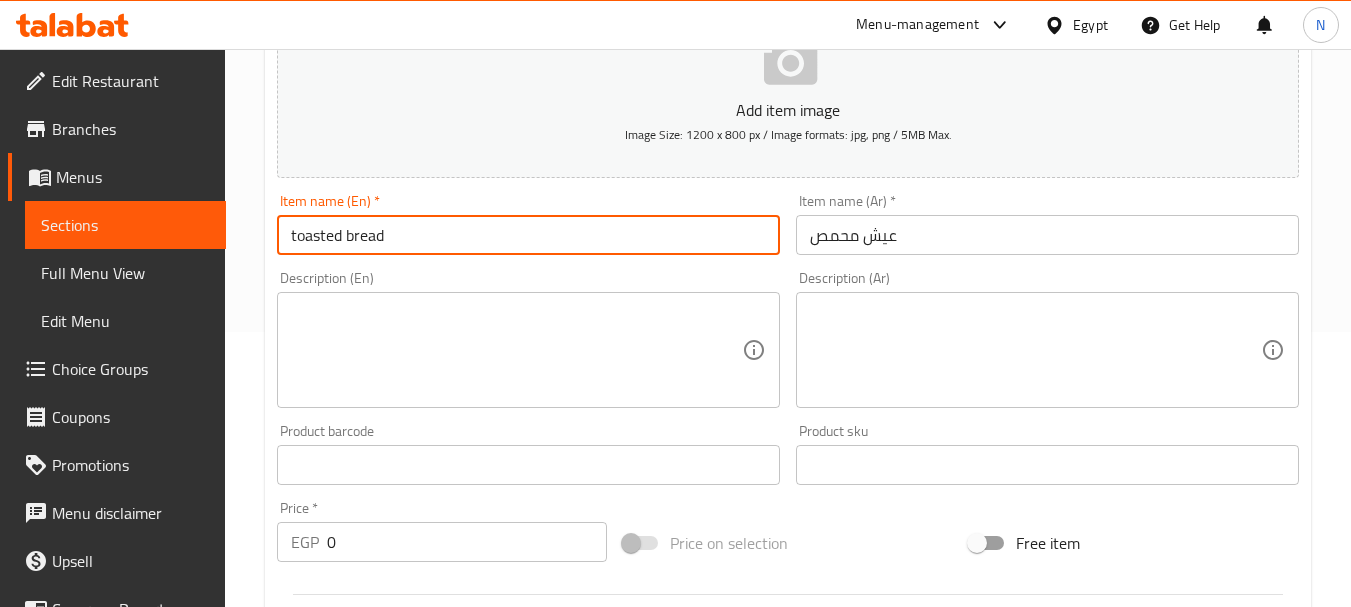 click on "toasted bread" at bounding box center [528, 235] 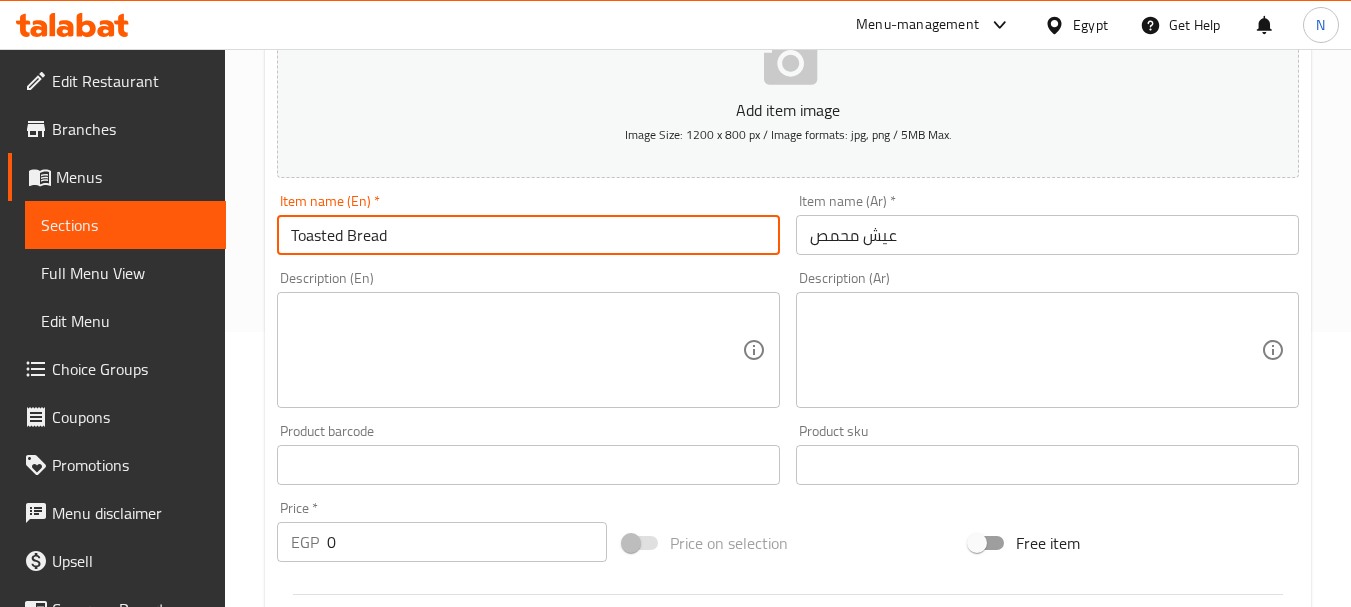 type on "Toasted Bread" 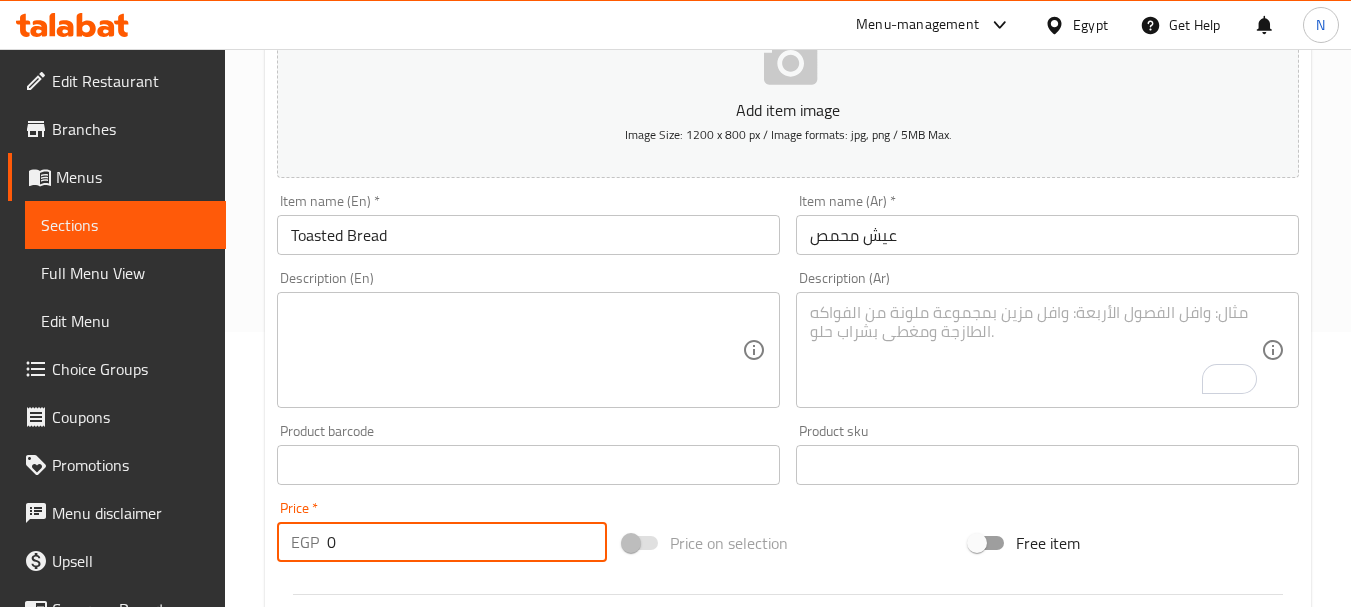 drag, startPoint x: 354, startPoint y: 543, endPoint x: 328, endPoint y: 550, distance: 26.925823 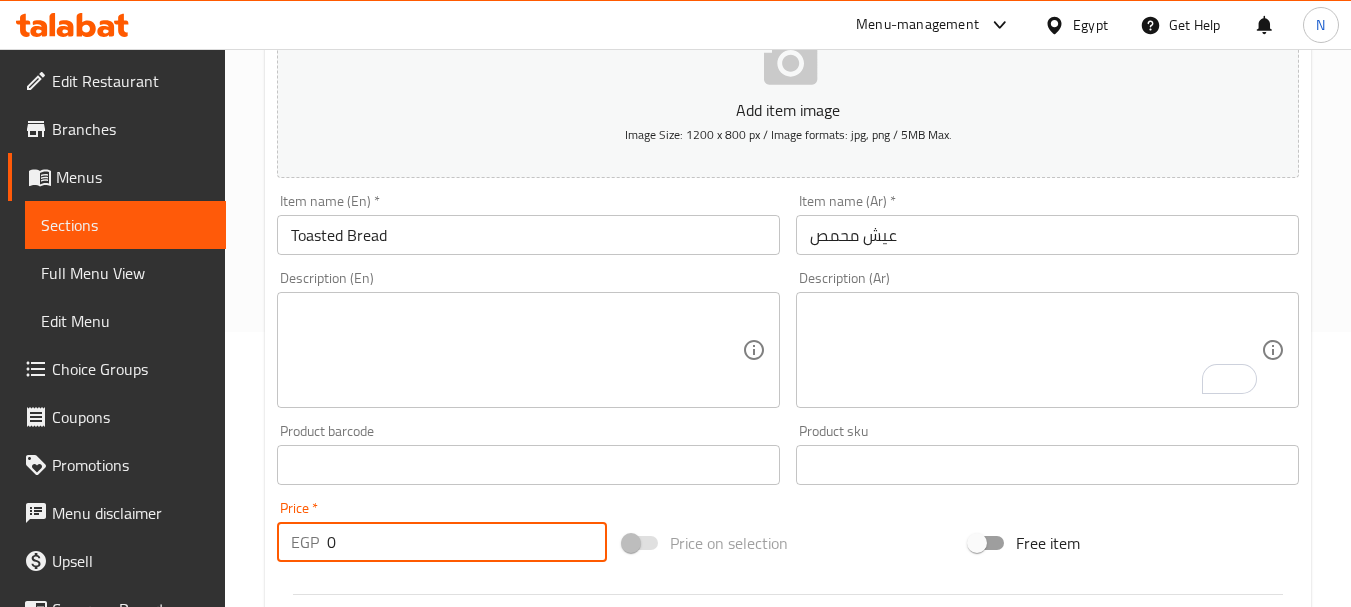 click on "0" at bounding box center (467, 542) 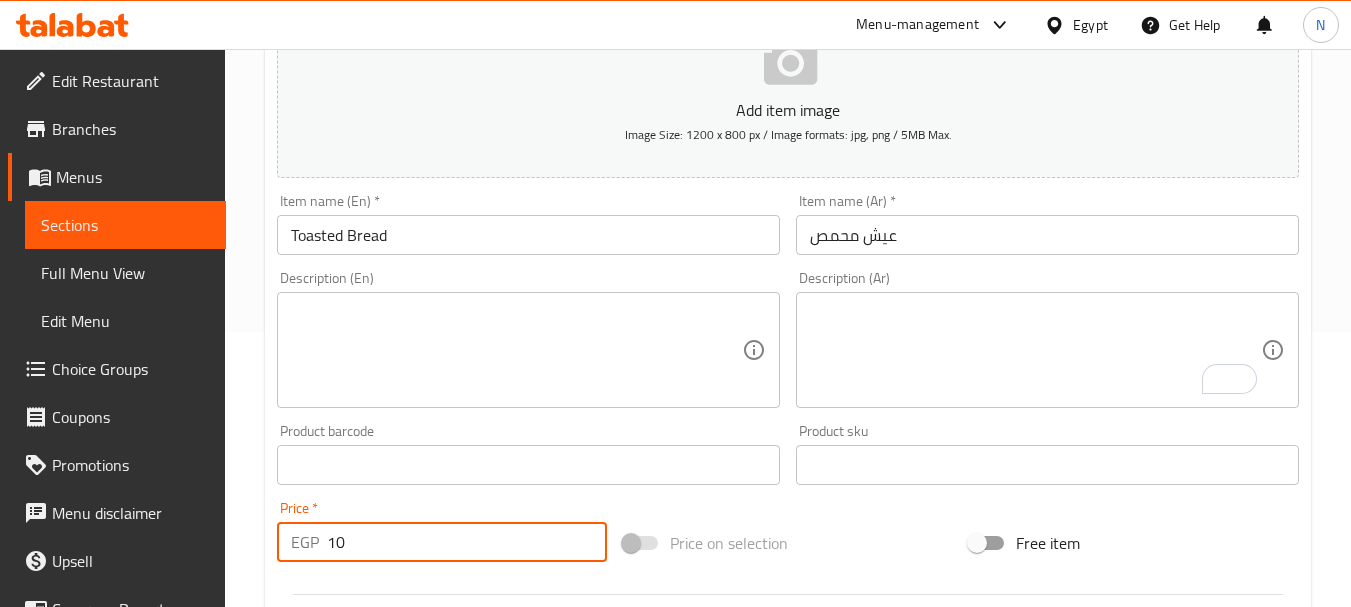 type on "10" 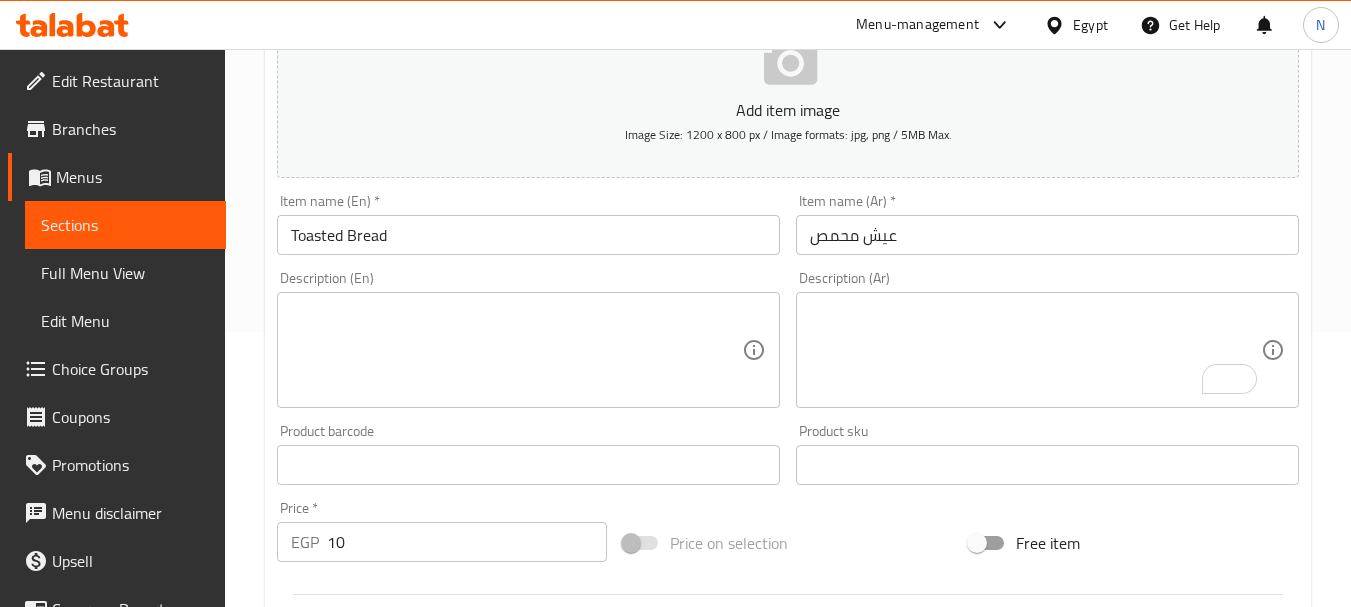 click on "Price on selection" at bounding box center (788, 543) 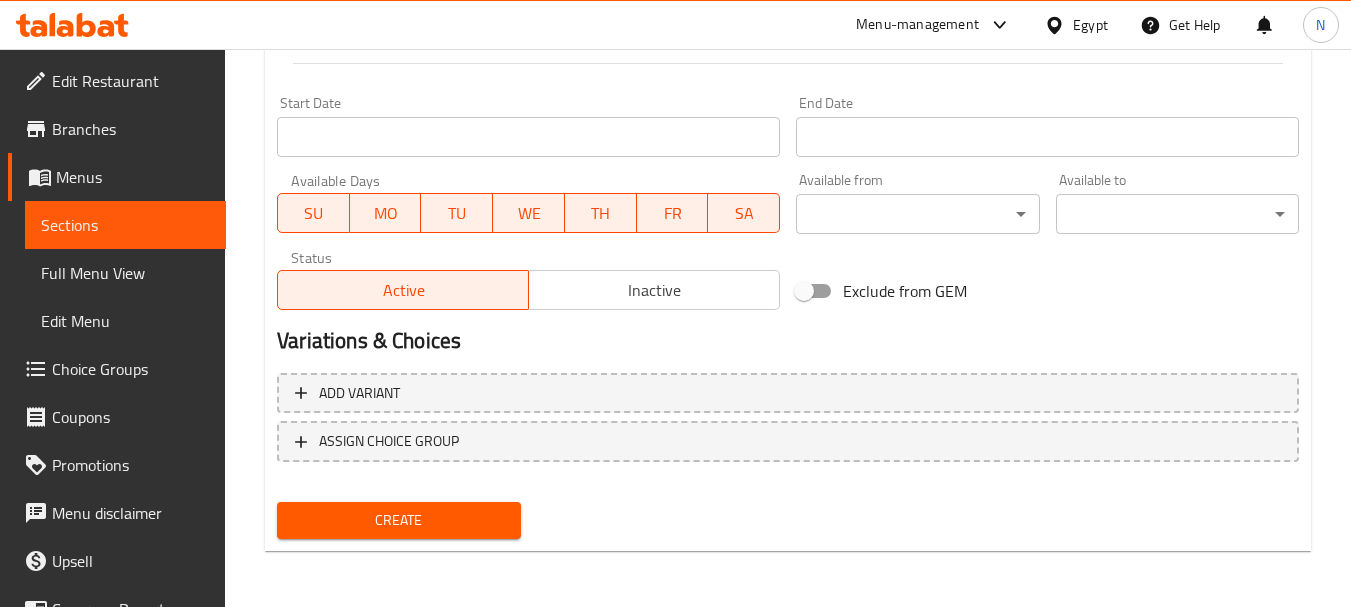 click on "Create" at bounding box center [398, 520] 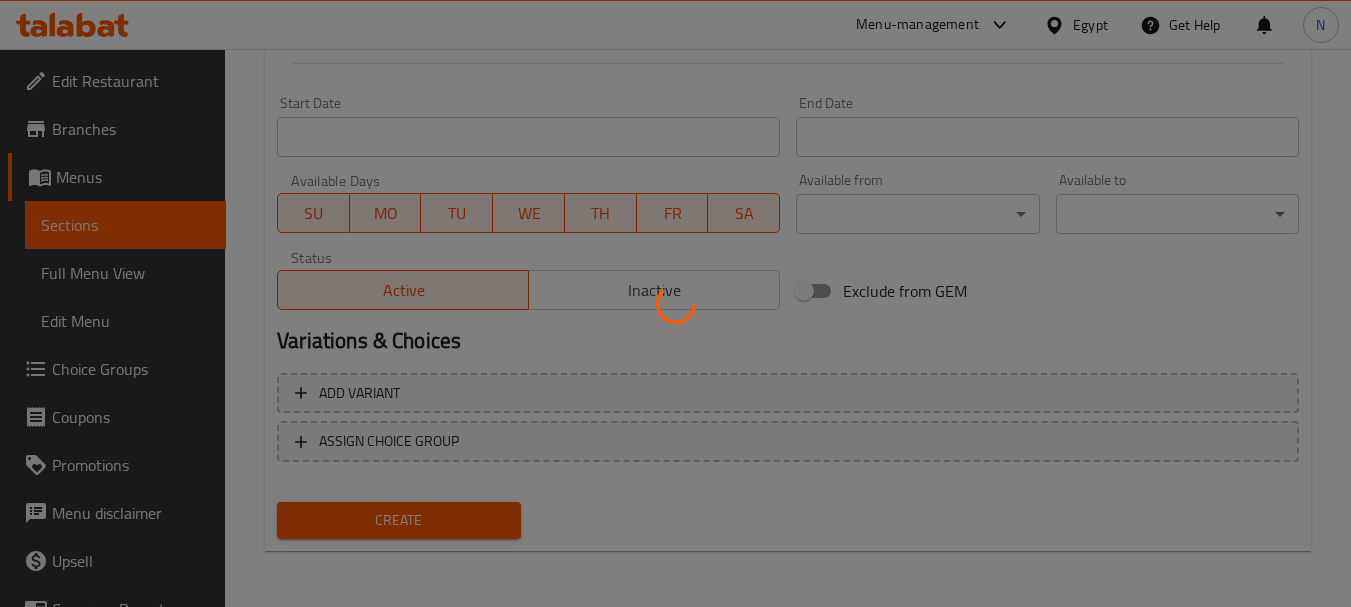 type 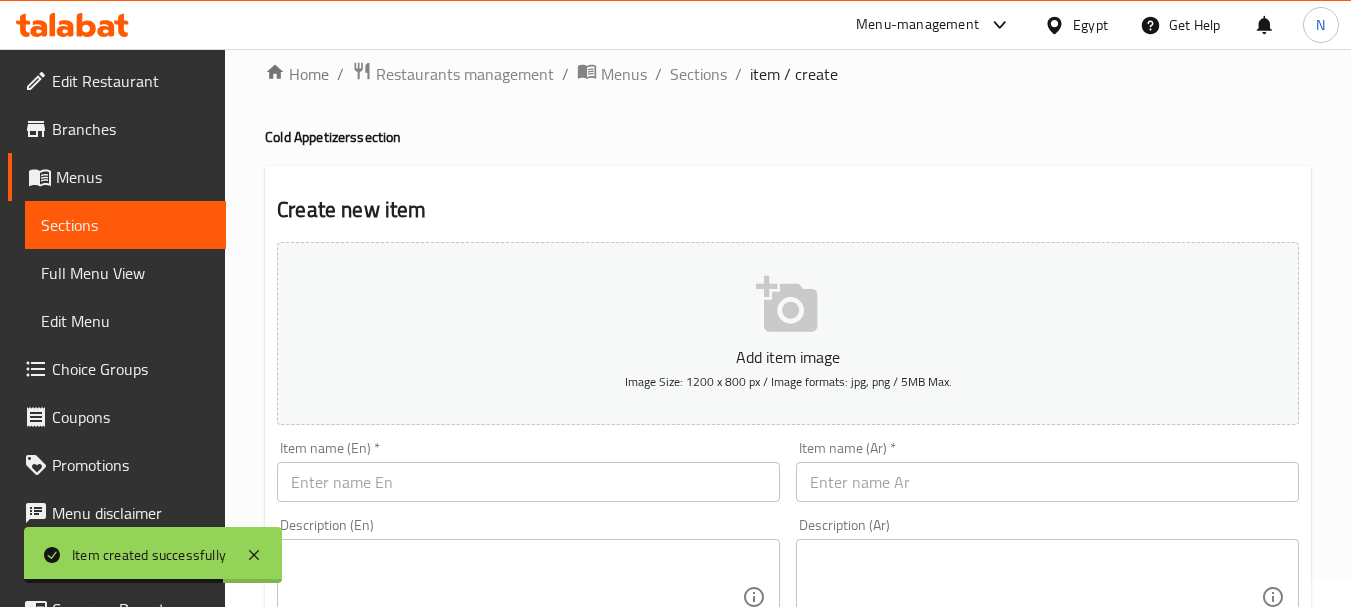 scroll, scrollTop: 0, scrollLeft: 0, axis: both 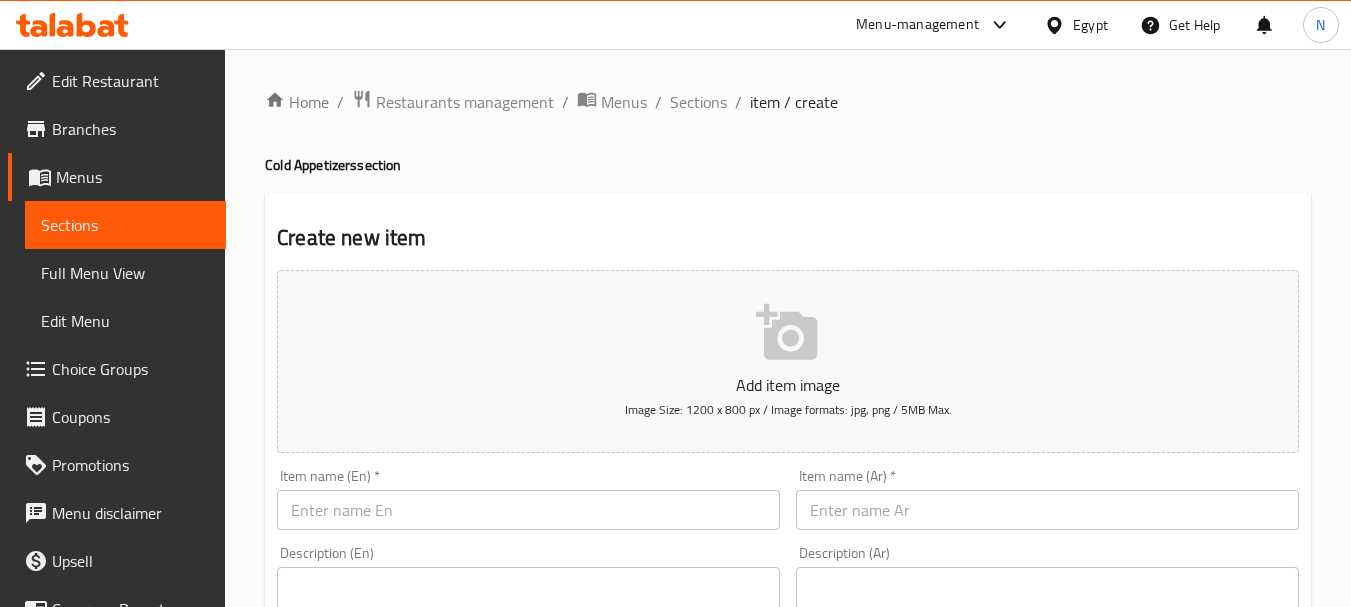 click at bounding box center [1047, 510] 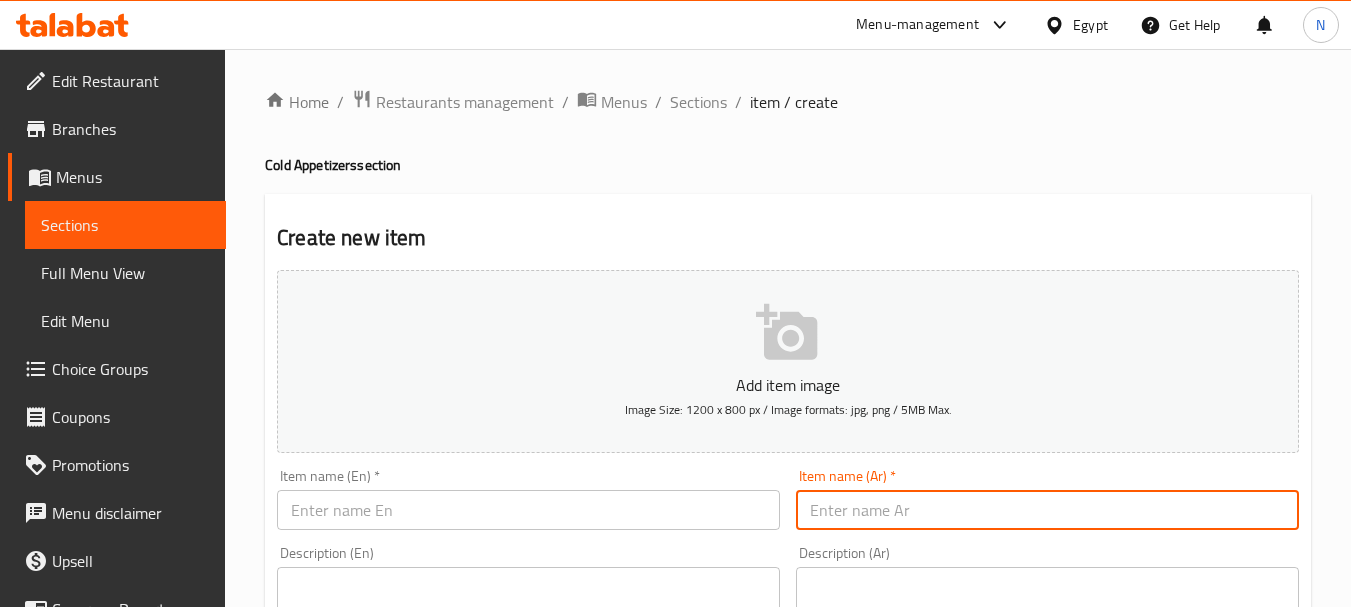 paste on "ركن الأستريبس" 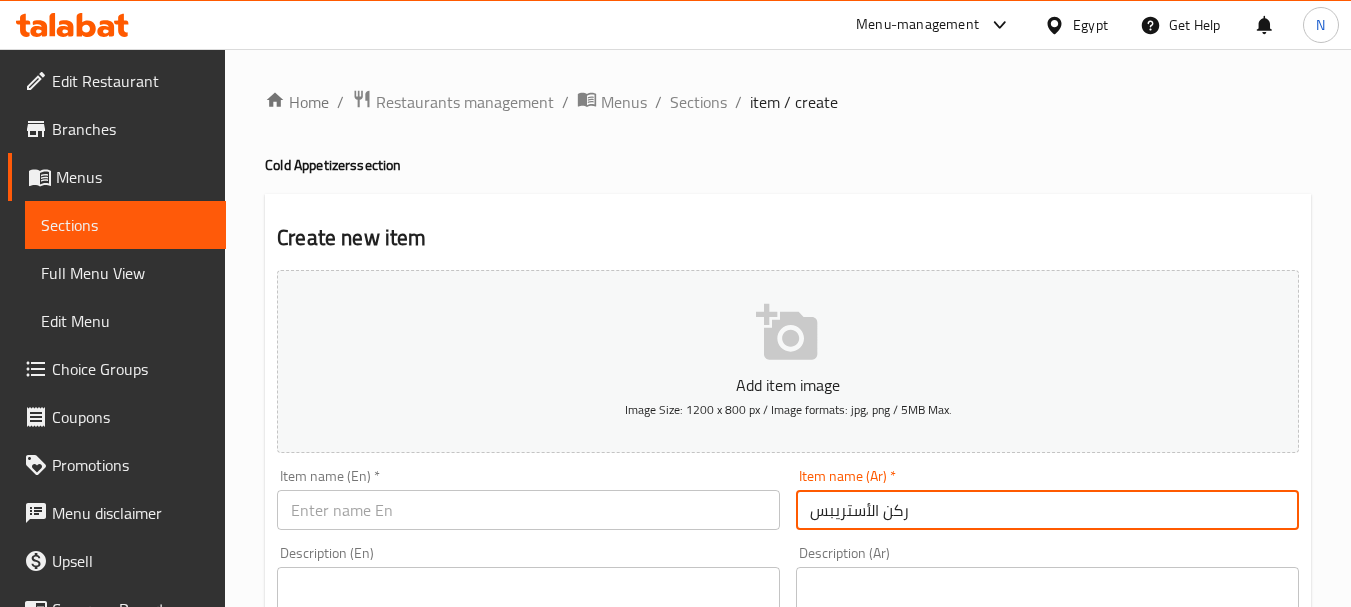 type on "ركن الأستريبس" 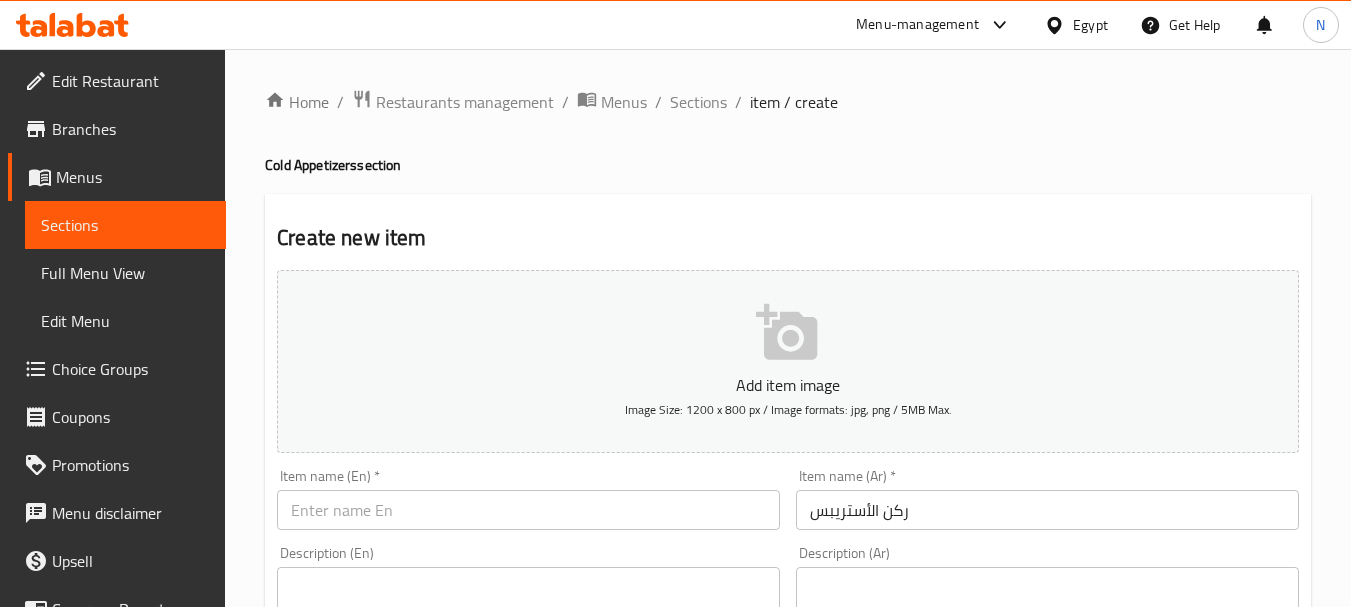 click on "Home / Restaurants management / Menus / Sections / item / create Cold Appetizers  section Create new item Add item image Image Size: 1200 x 800 px / Image formats: jpg, png / 5MB Max. Item name (En)   * Item name (En)  * Item name (Ar)   * ركن الأستريبس Item name (Ar)  * Description (En) Description (En) Description (Ar) Description (Ar) Product barcode Product barcode Product sku Product sku Price   * EGP 0 Price  * Price on selection Free item Start Date Start Date End Date End Date Available Days SU MO TU WE TH FR SA Available from ​ ​ Available to ​ ​ Status Active Inactive Exclude from GEM Variations & Choices Add variant ASSIGN CHOICE GROUP Create" at bounding box center [788, 731] 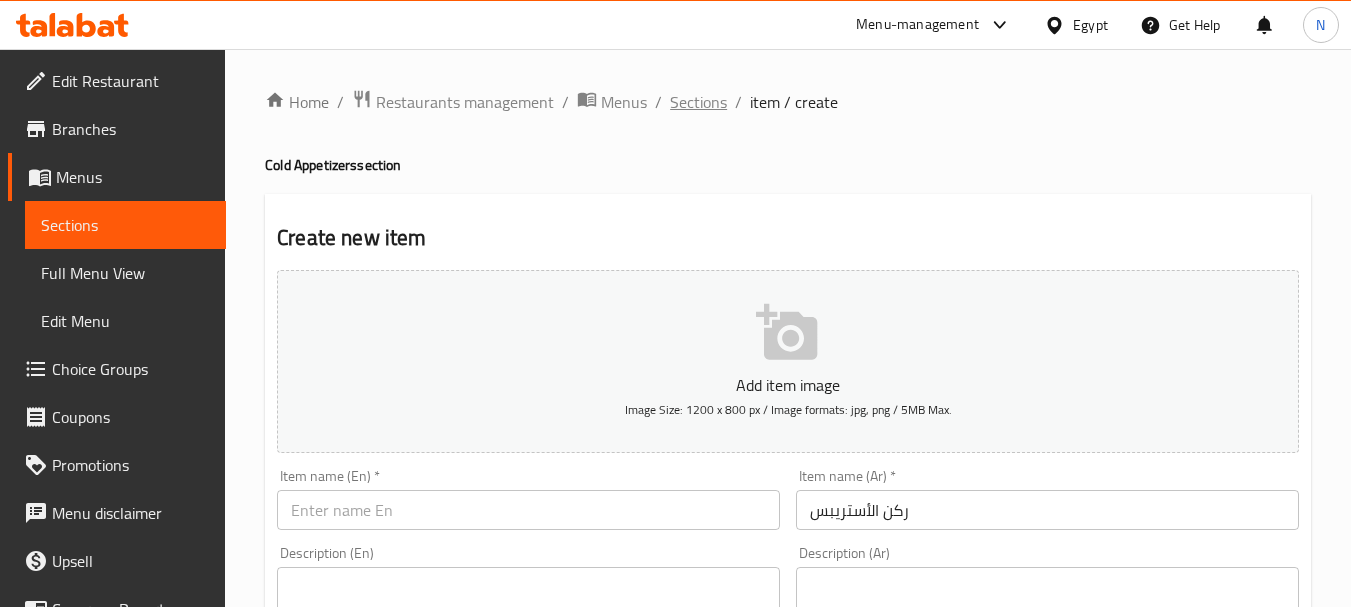 click on "Sections" at bounding box center [698, 102] 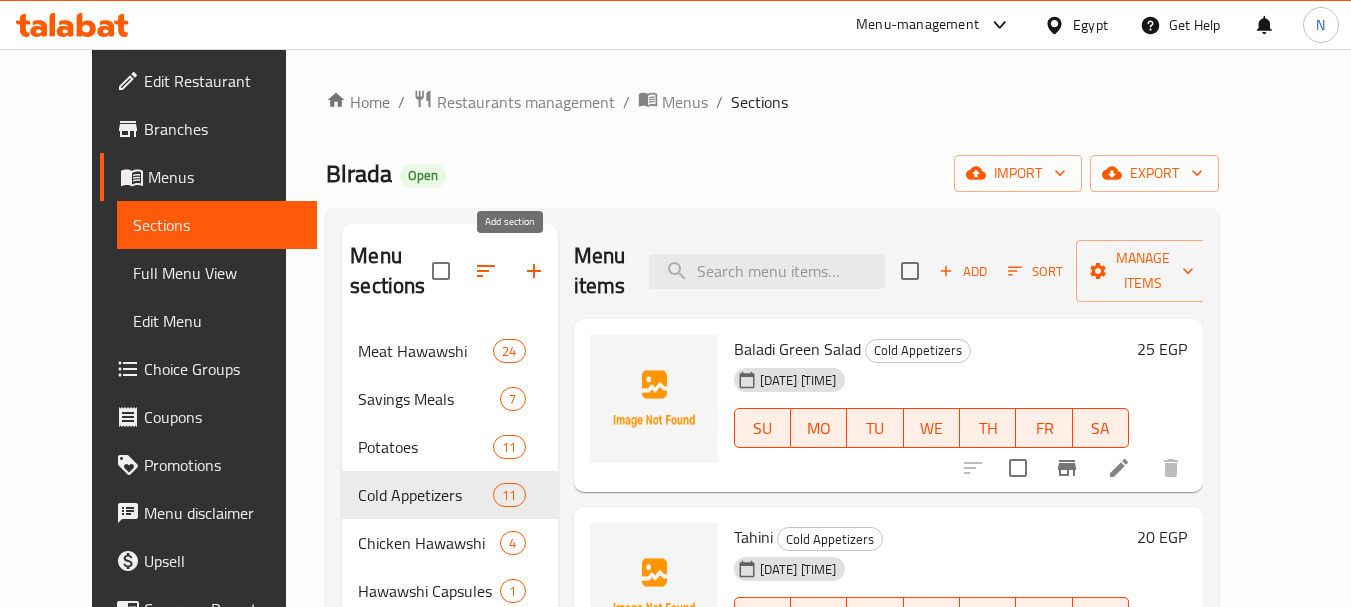 click 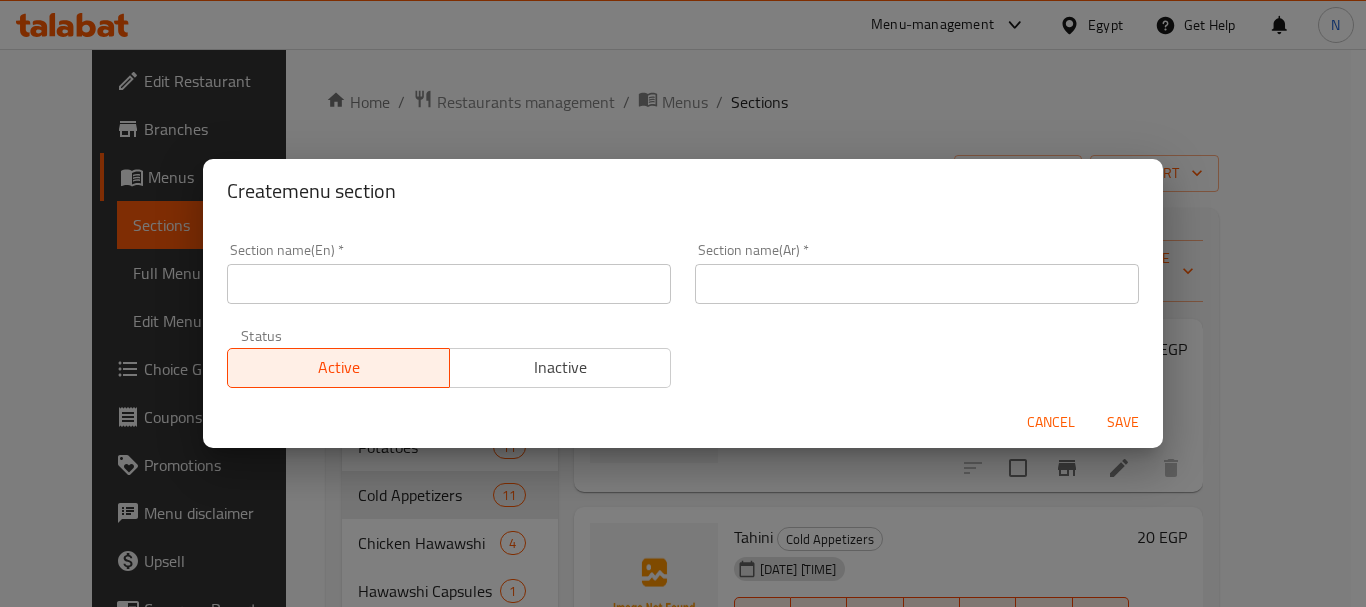 click at bounding box center [917, 284] 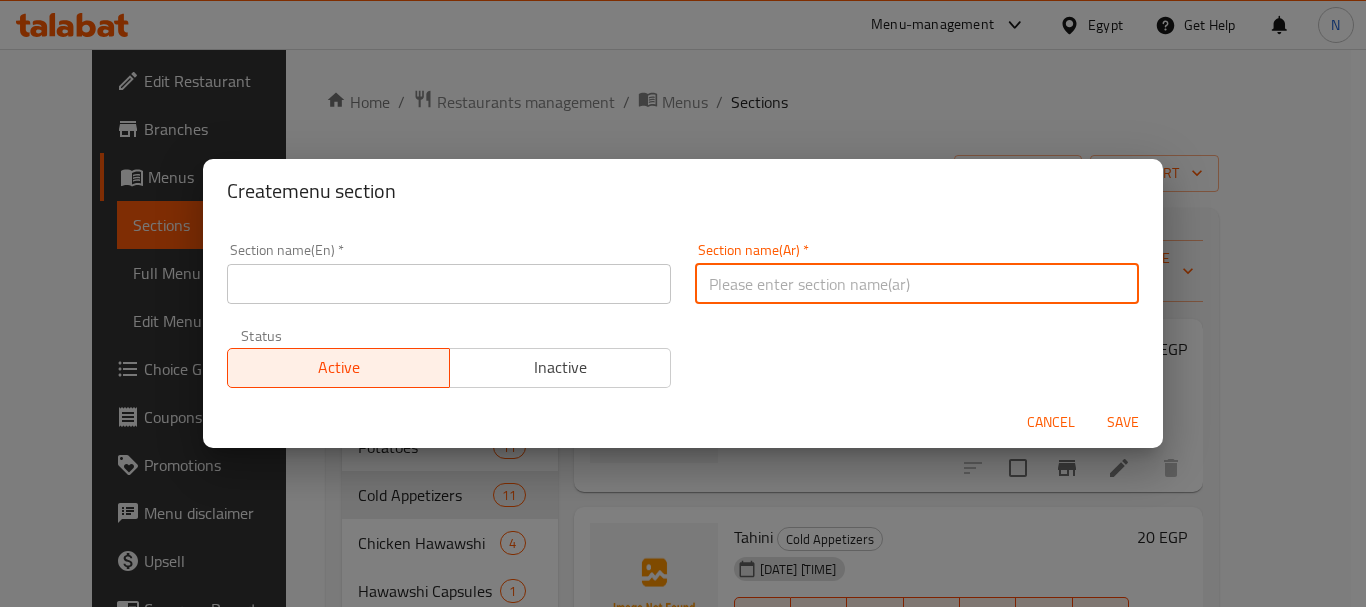 paste on "ركن الأستريبس" 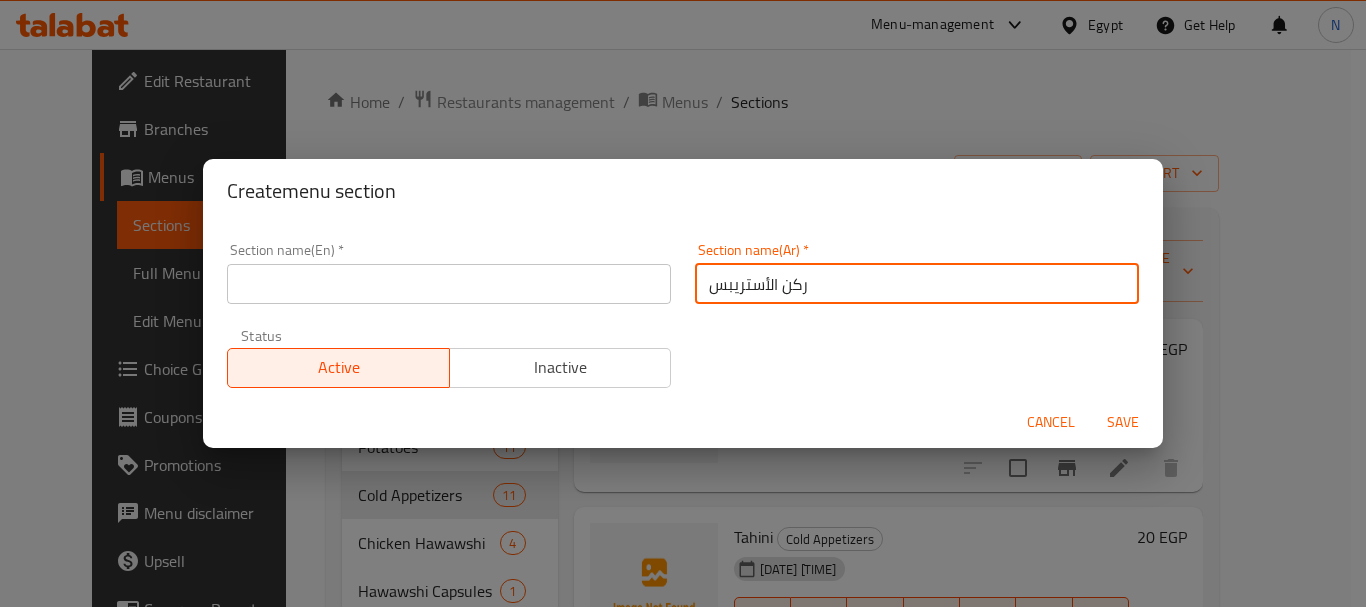 type on "ركن الأستريبس" 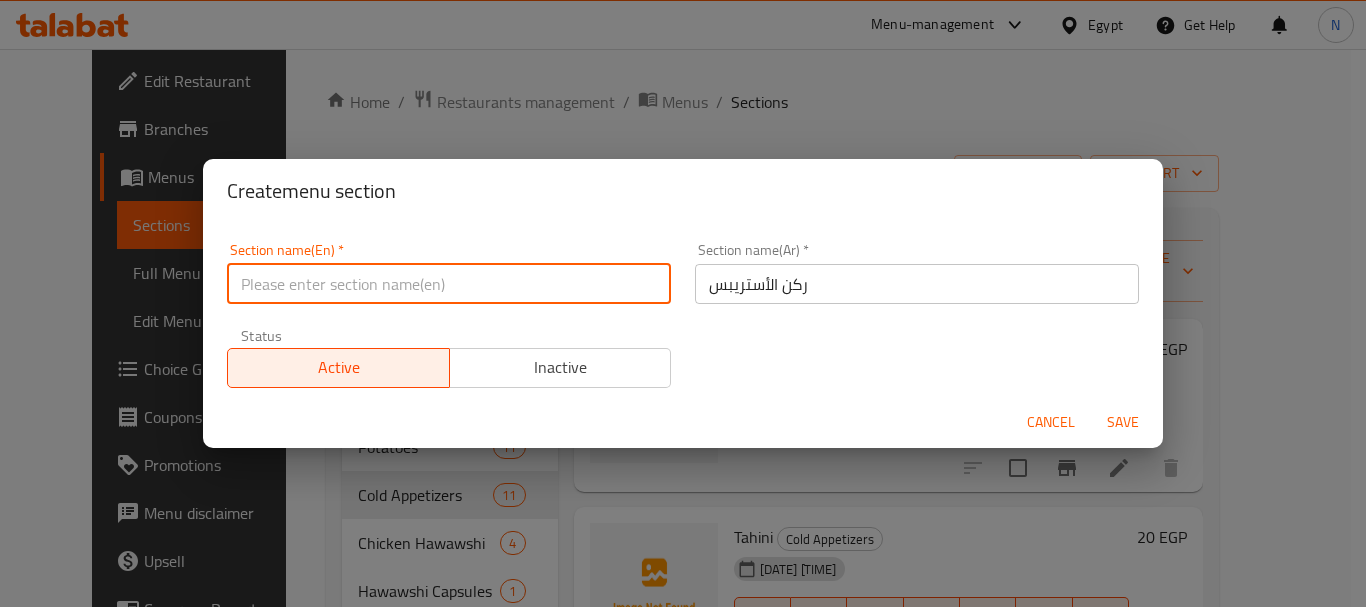 click at bounding box center (449, 284) 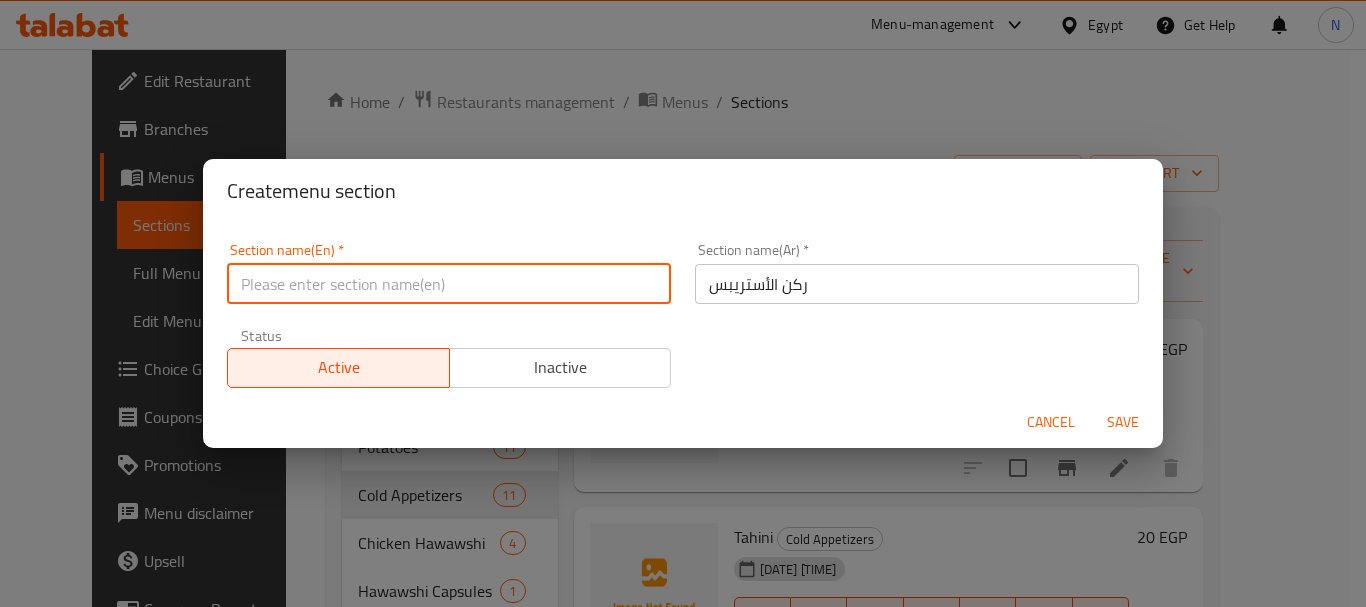 paste on "Stripes Corner" 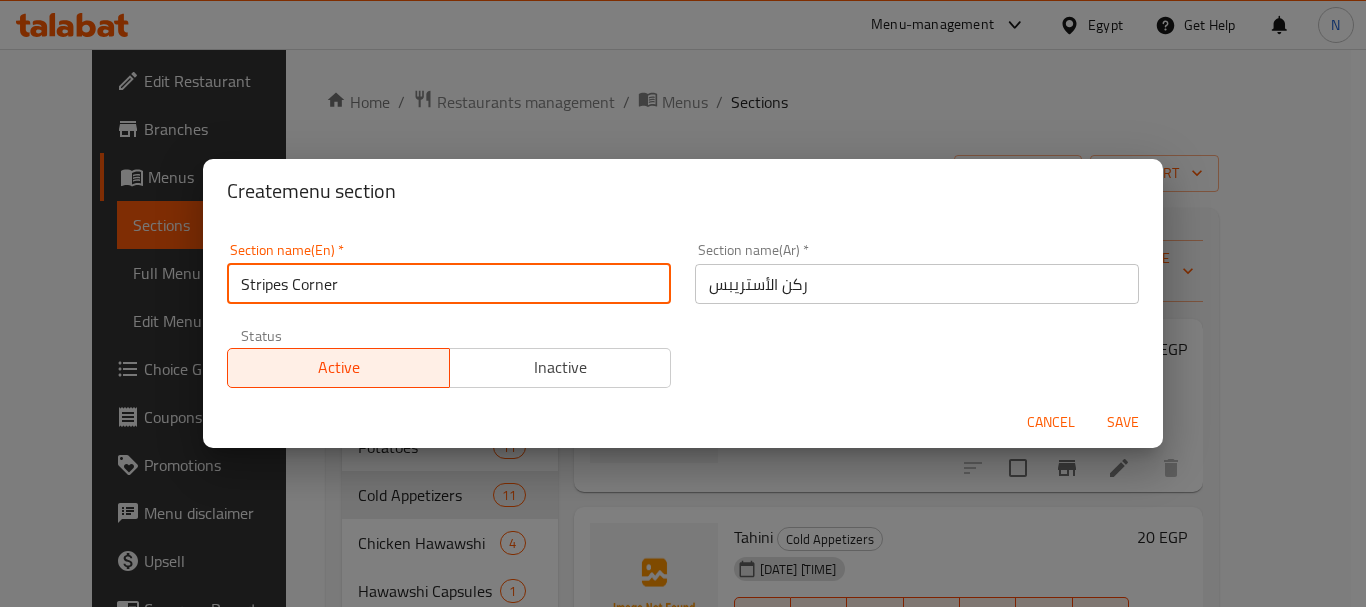 type on "Stripes Corner" 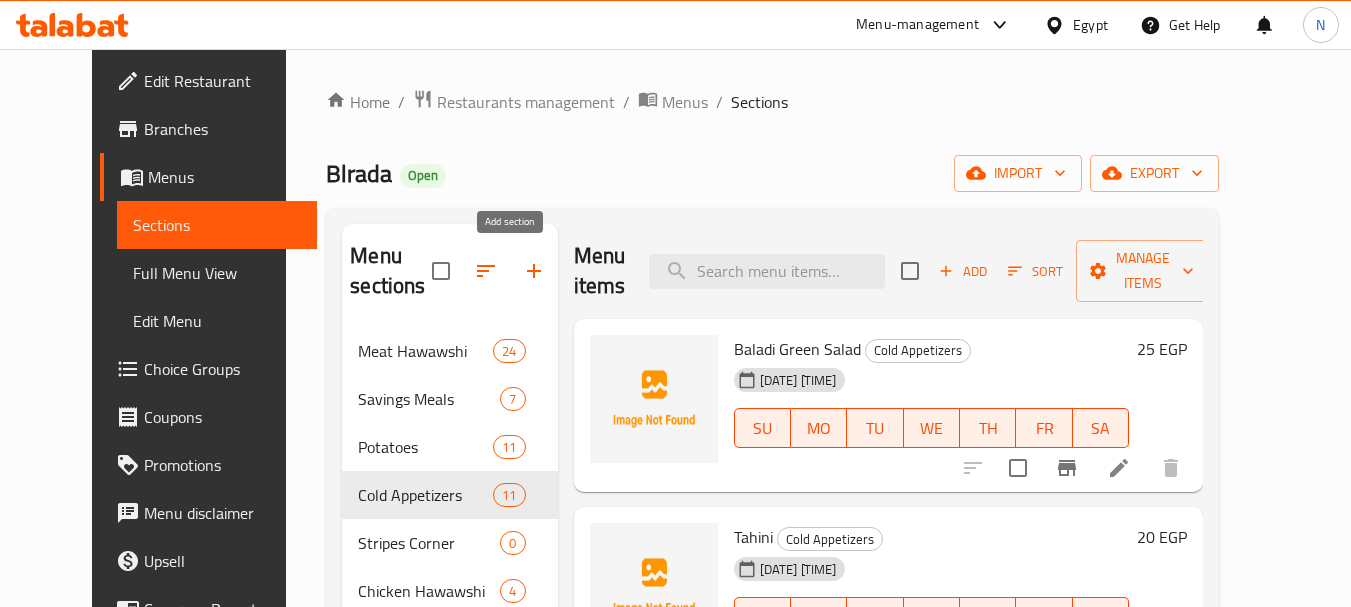 click at bounding box center (534, 271) 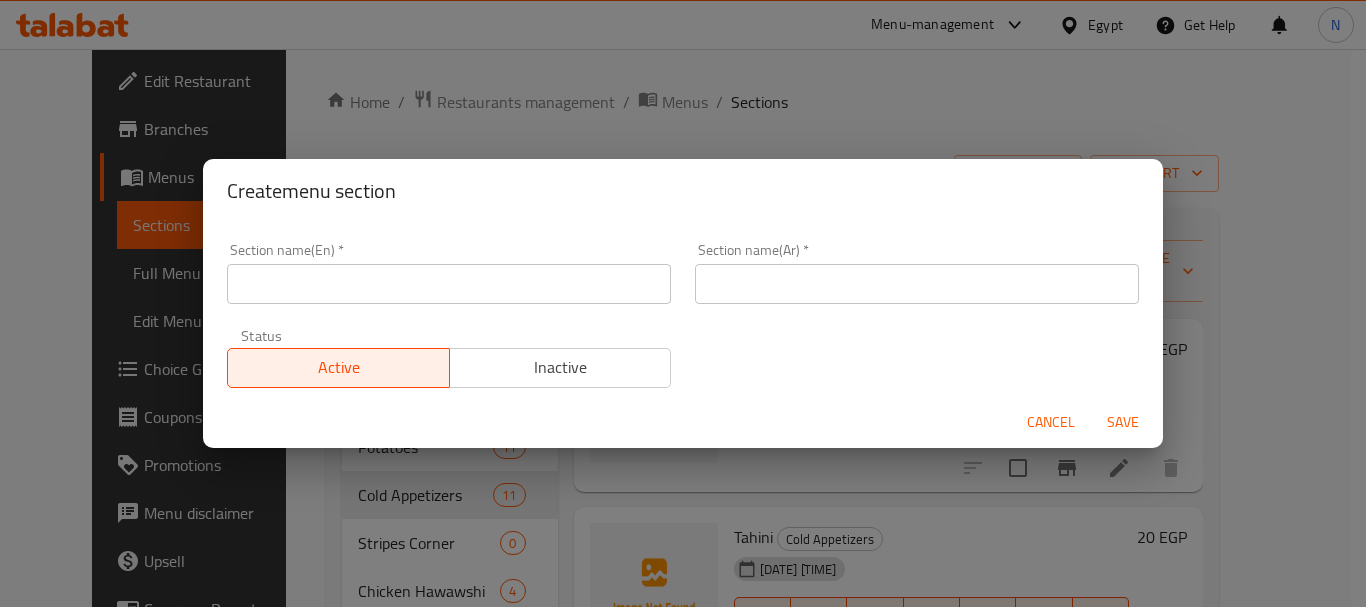 click at bounding box center (917, 284) 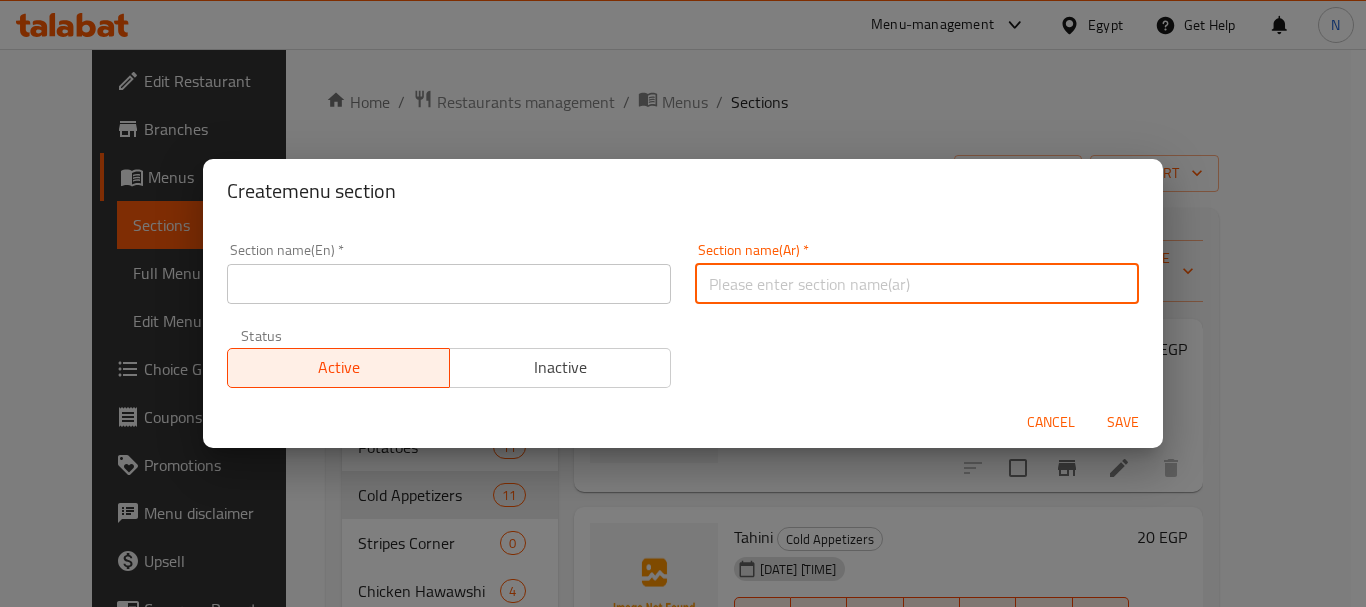 paste on "ركن الأطفال" 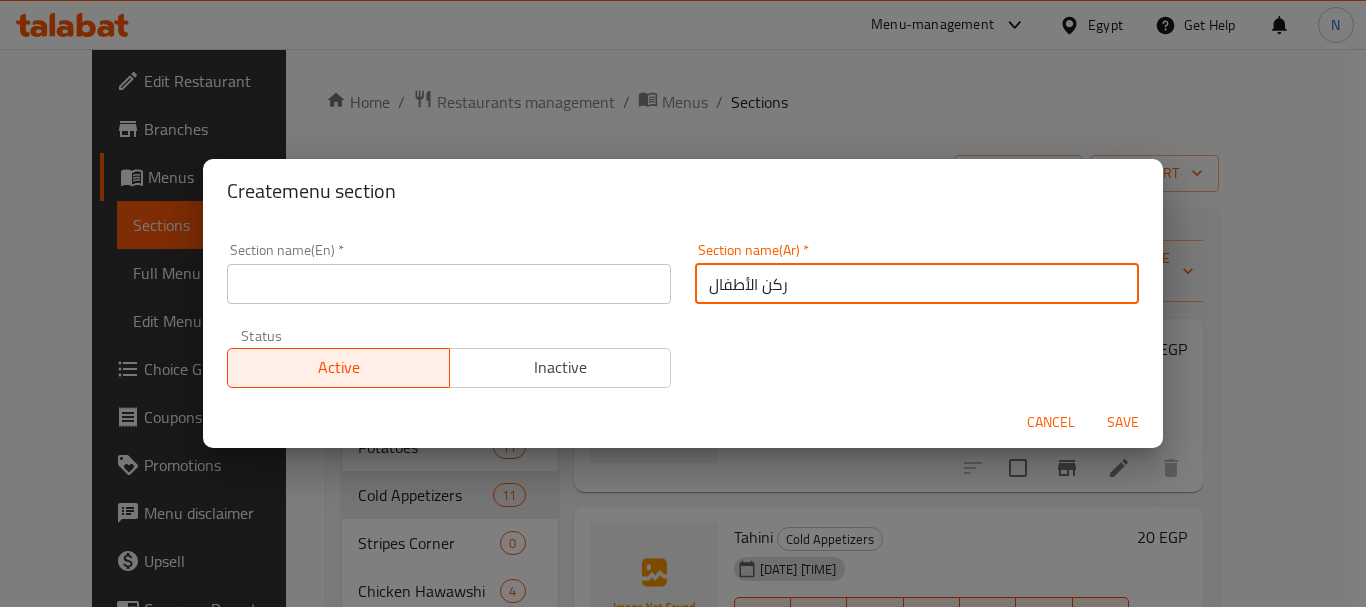 type on "ركن الأطفال" 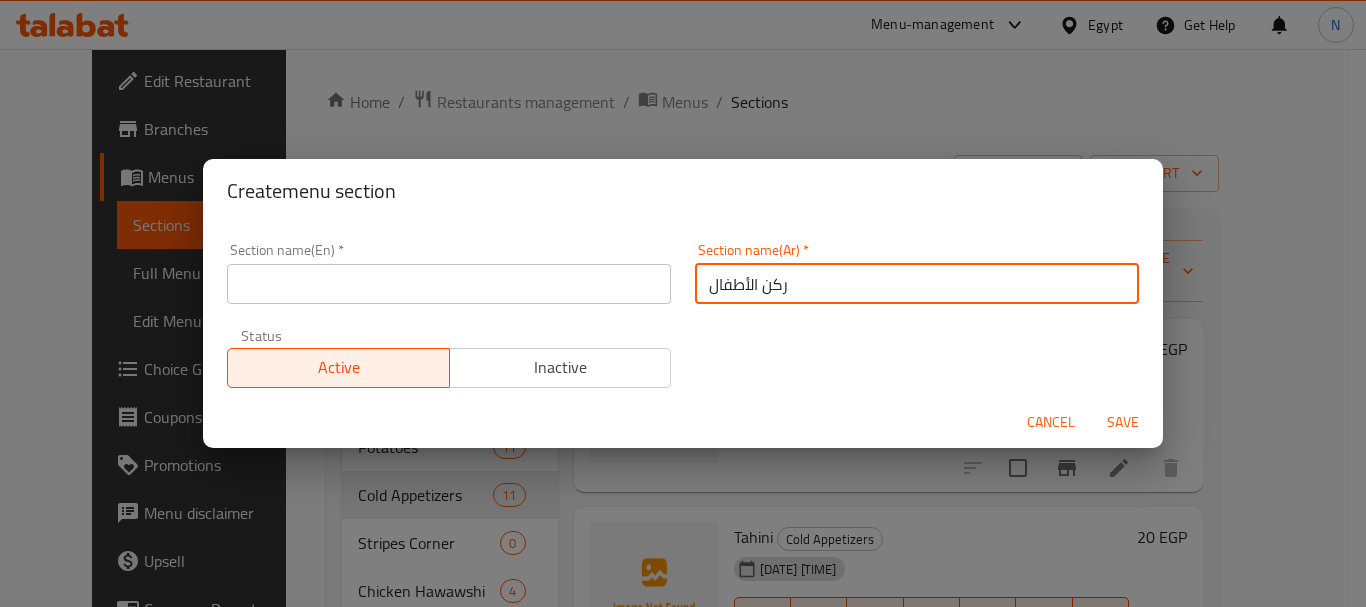 click at bounding box center (449, 284) 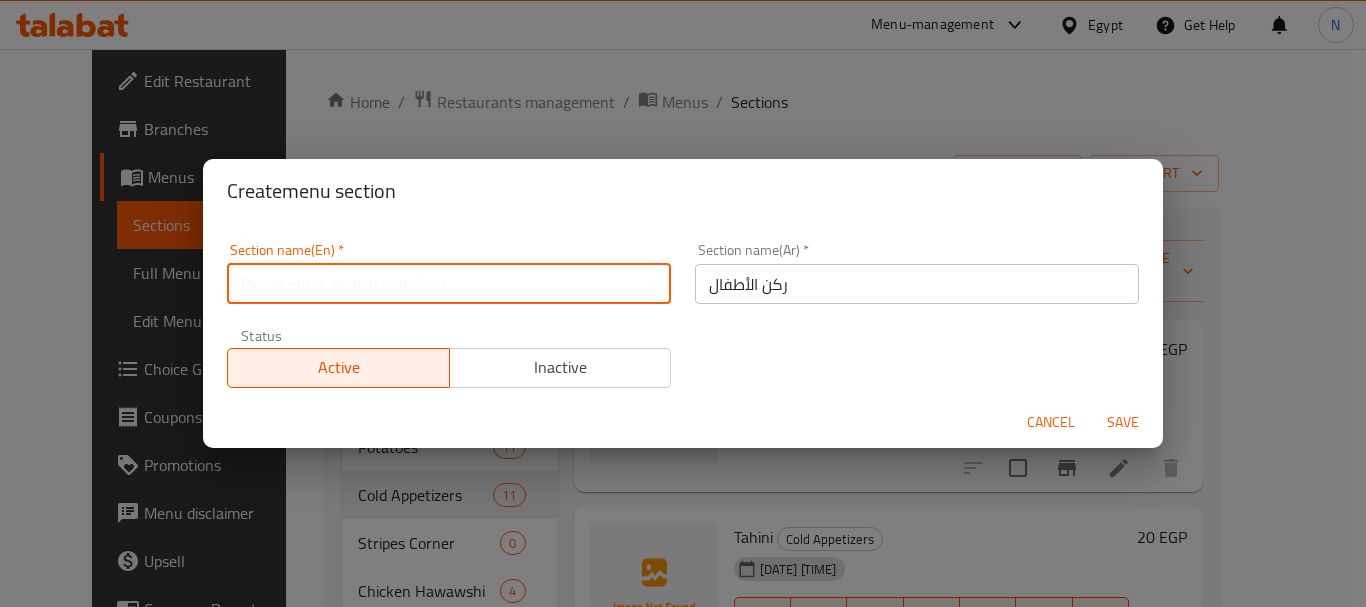 paste on "Children's Corner" 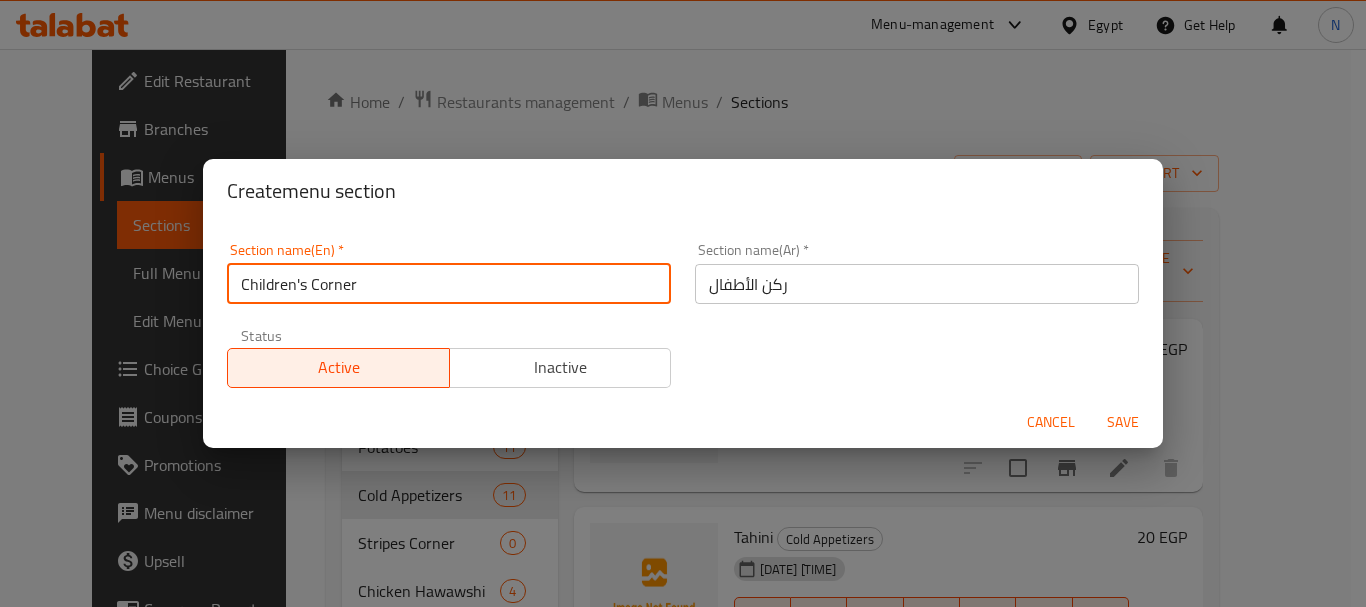 type on "Children's Corner" 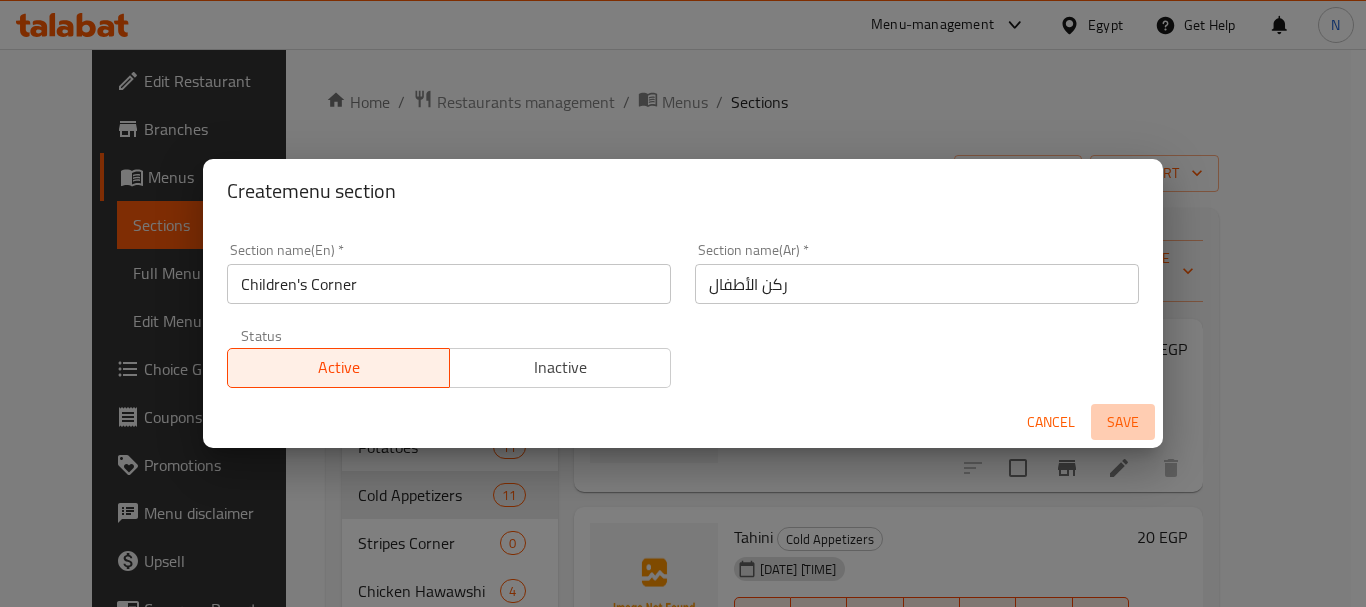 click on "Save" at bounding box center [1123, 422] 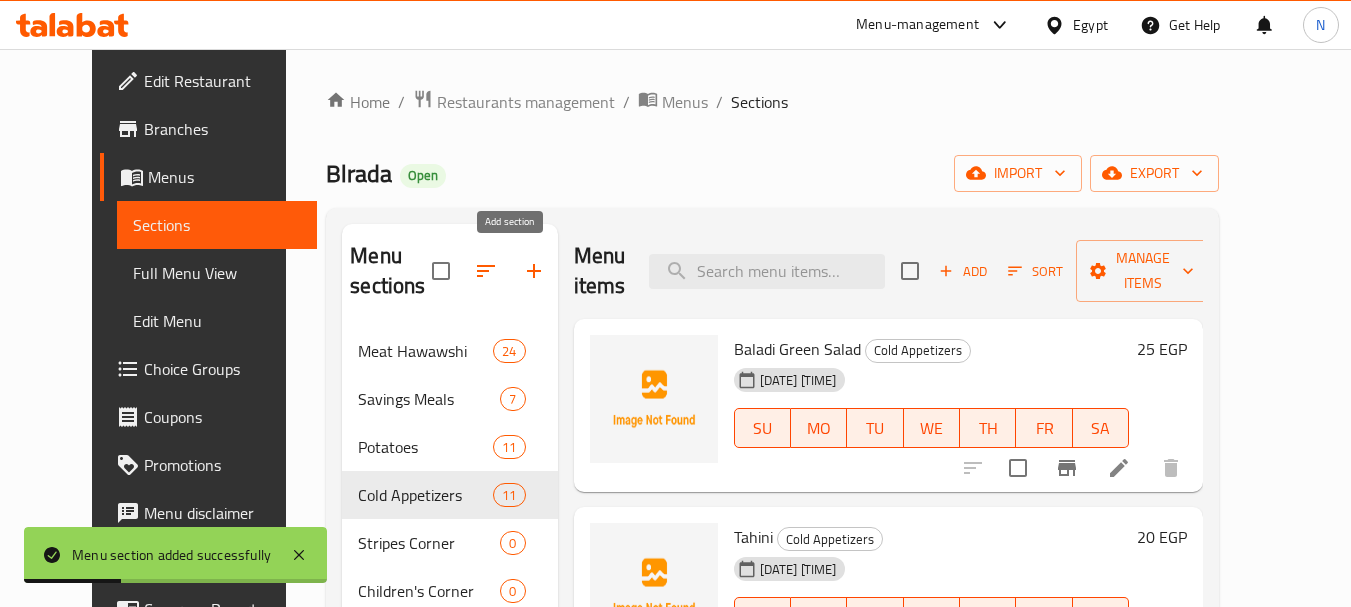 click 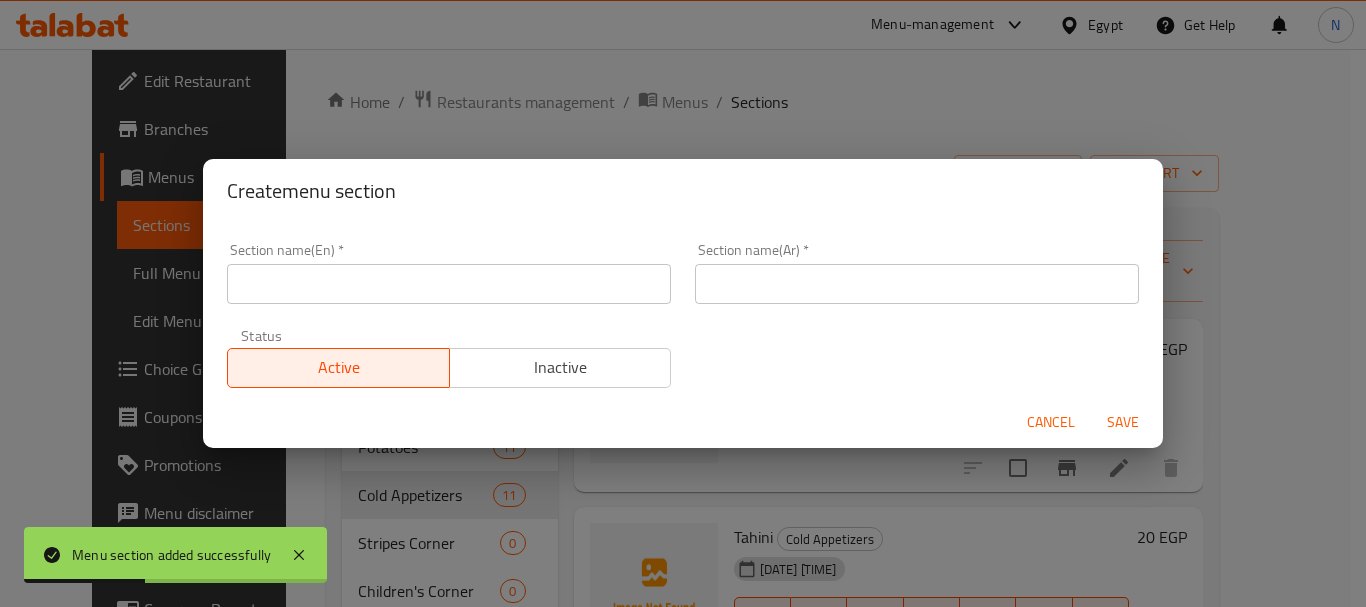 click at bounding box center (917, 284) 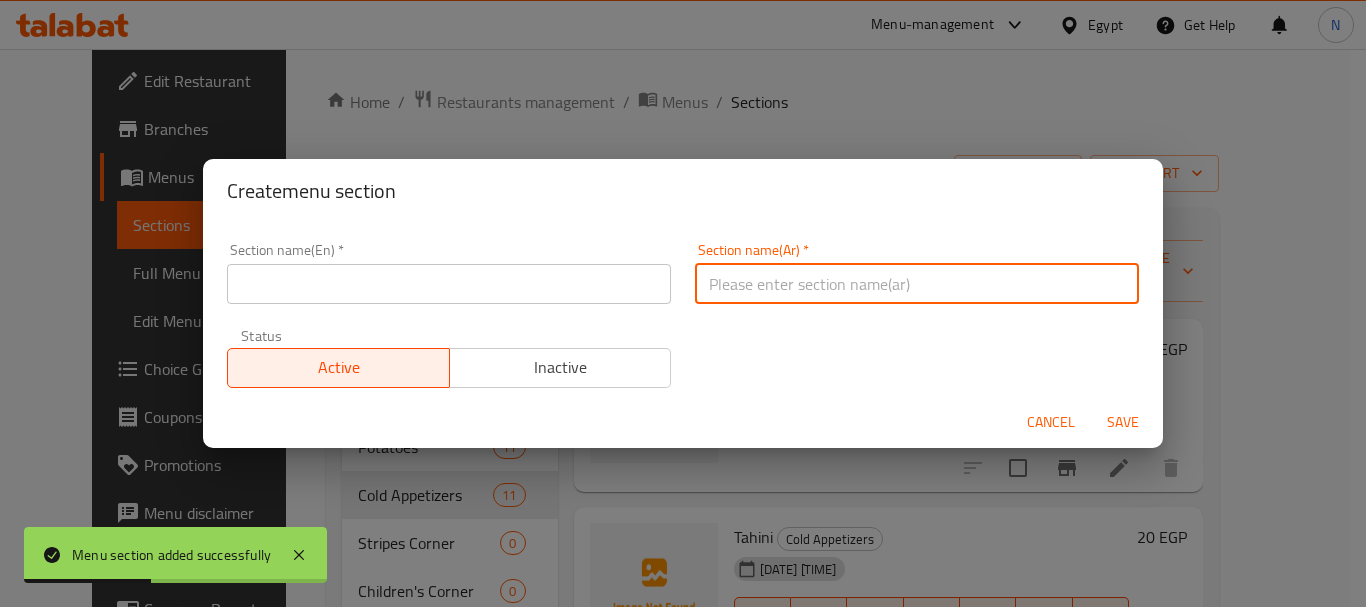 paste on "المشروبات" 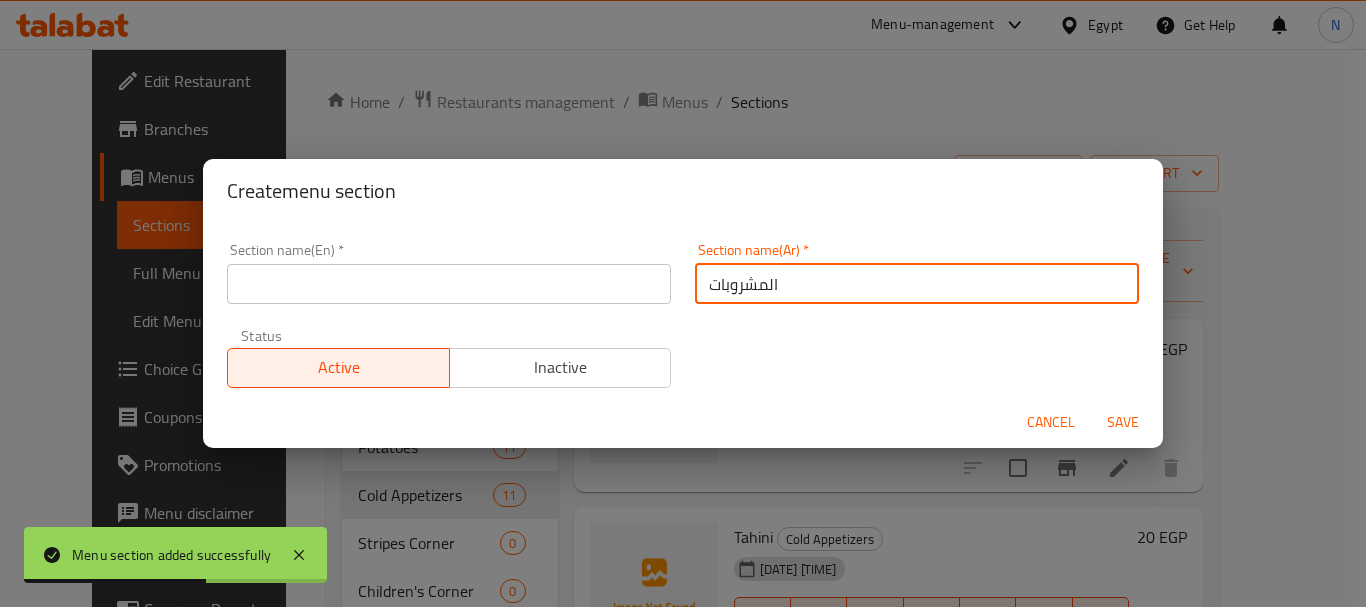 type on "المشروبات" 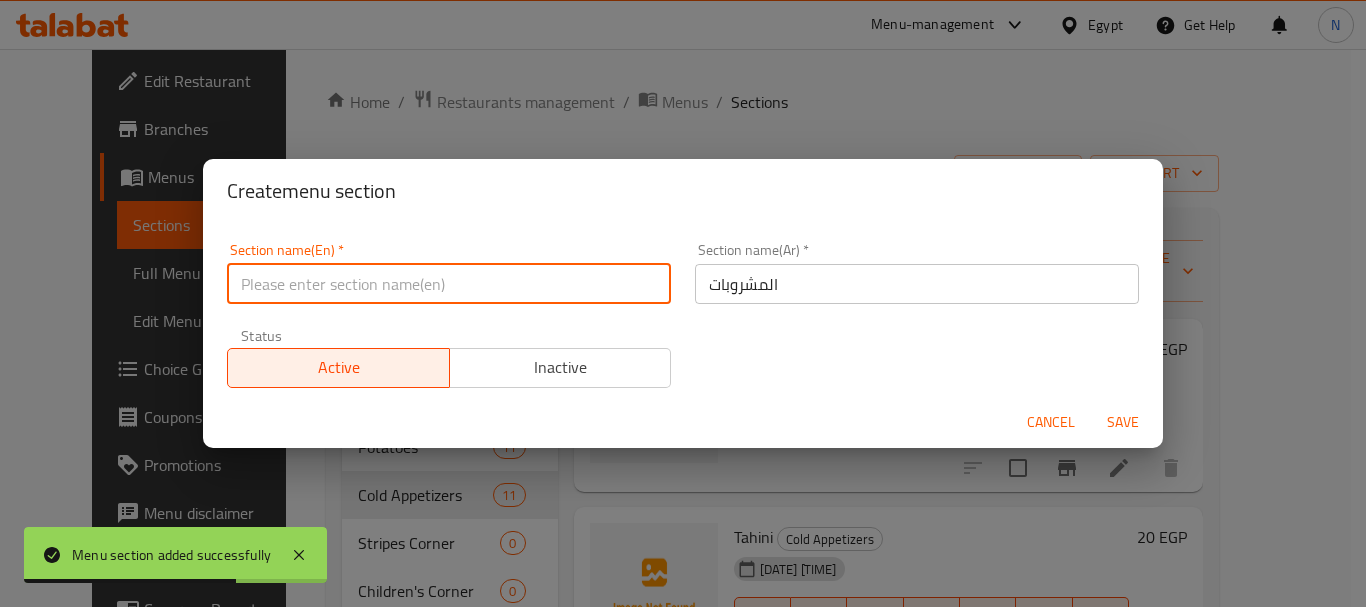 click at bounding box center (449, 284) 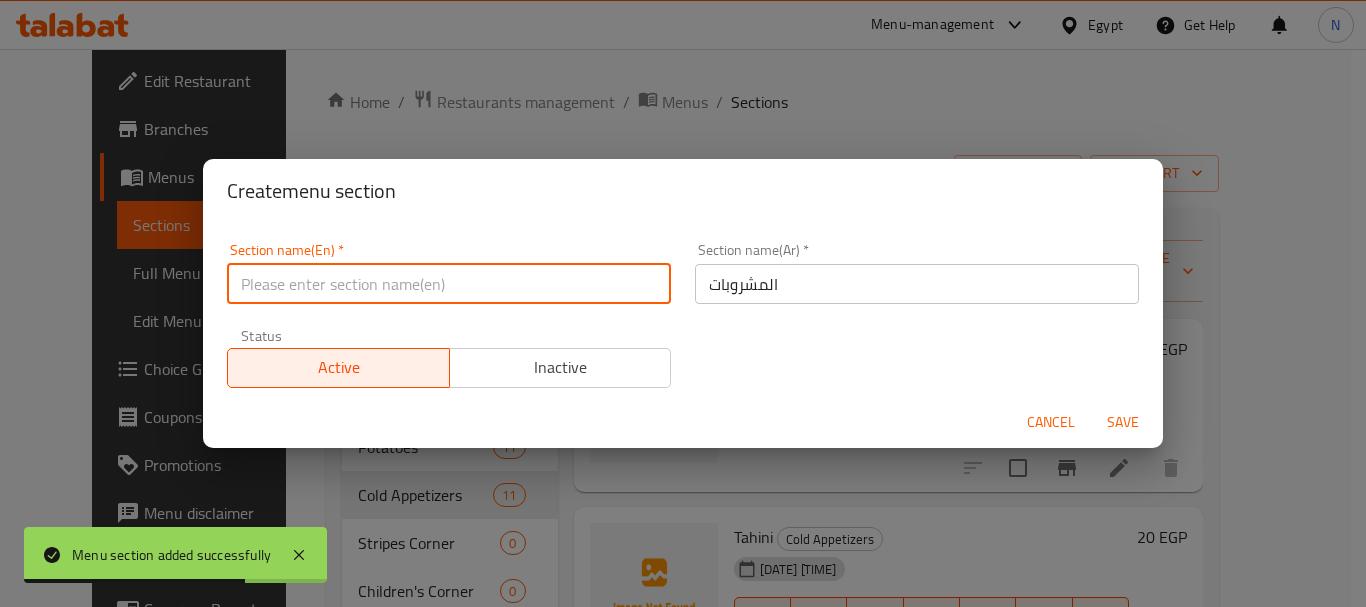 paste on "drinks" 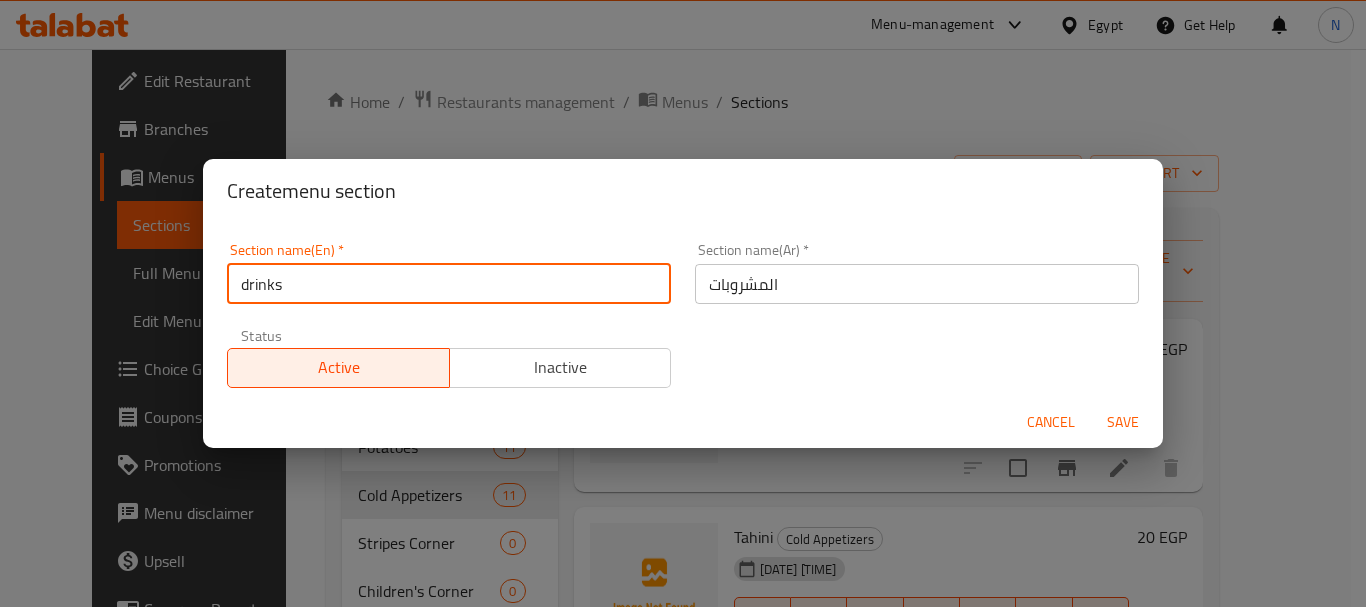 type 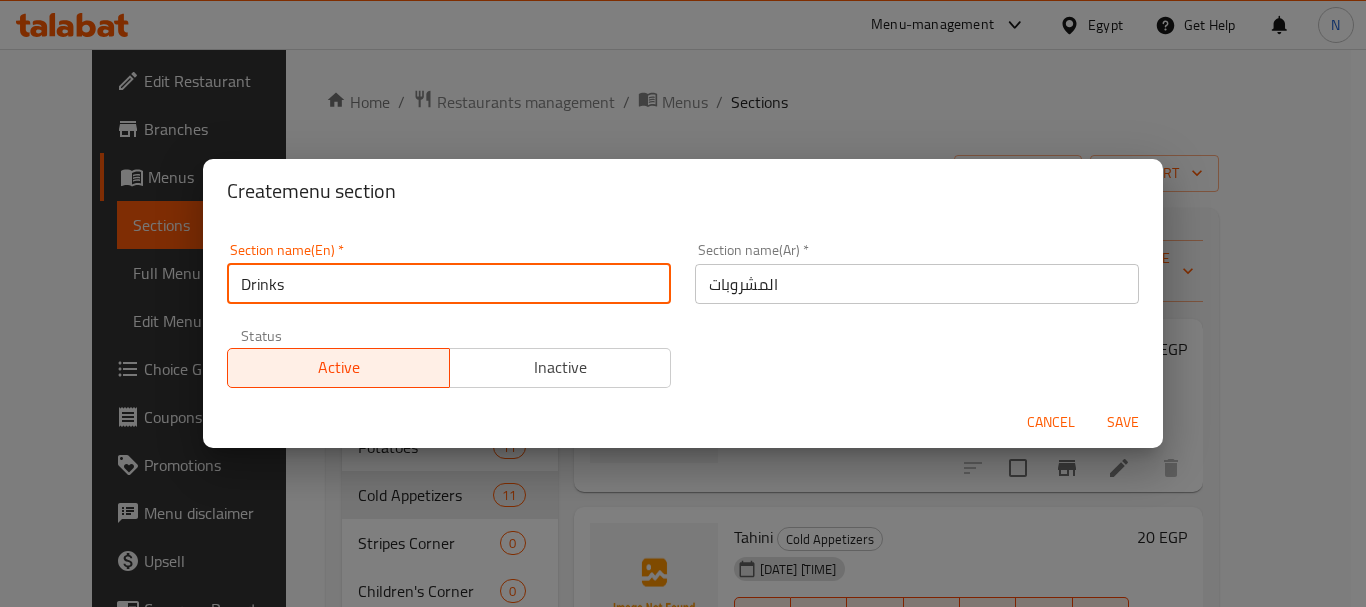 click on "Save" at bounding box center [1123, 422] 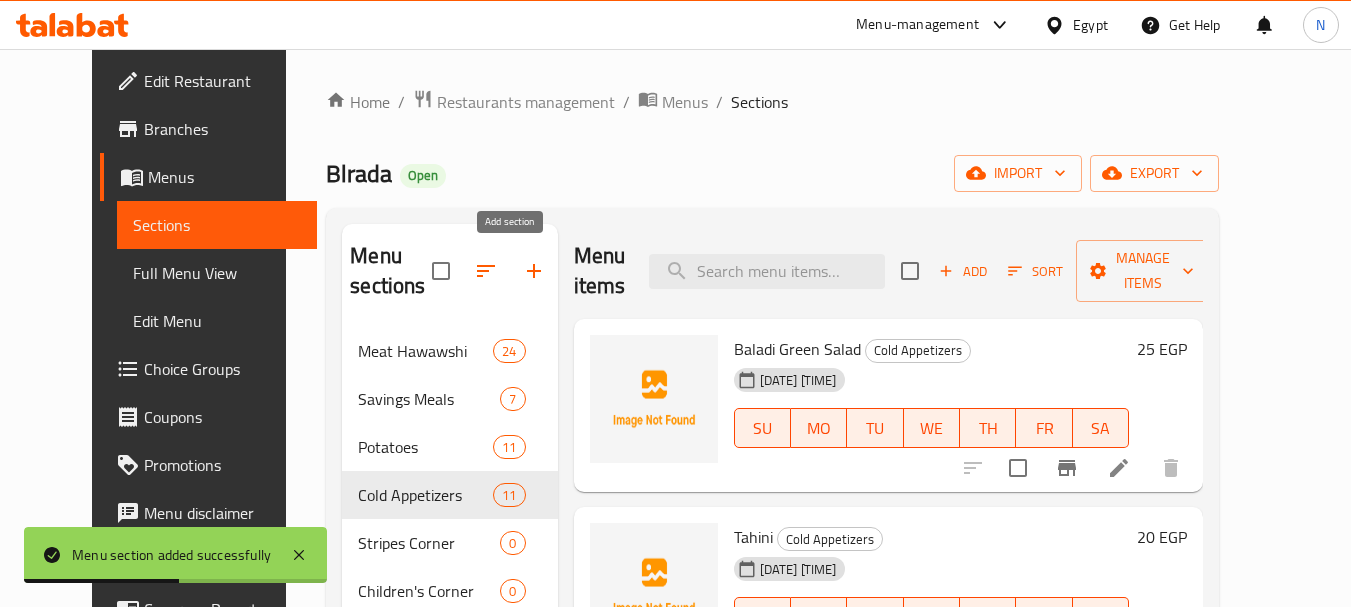 click 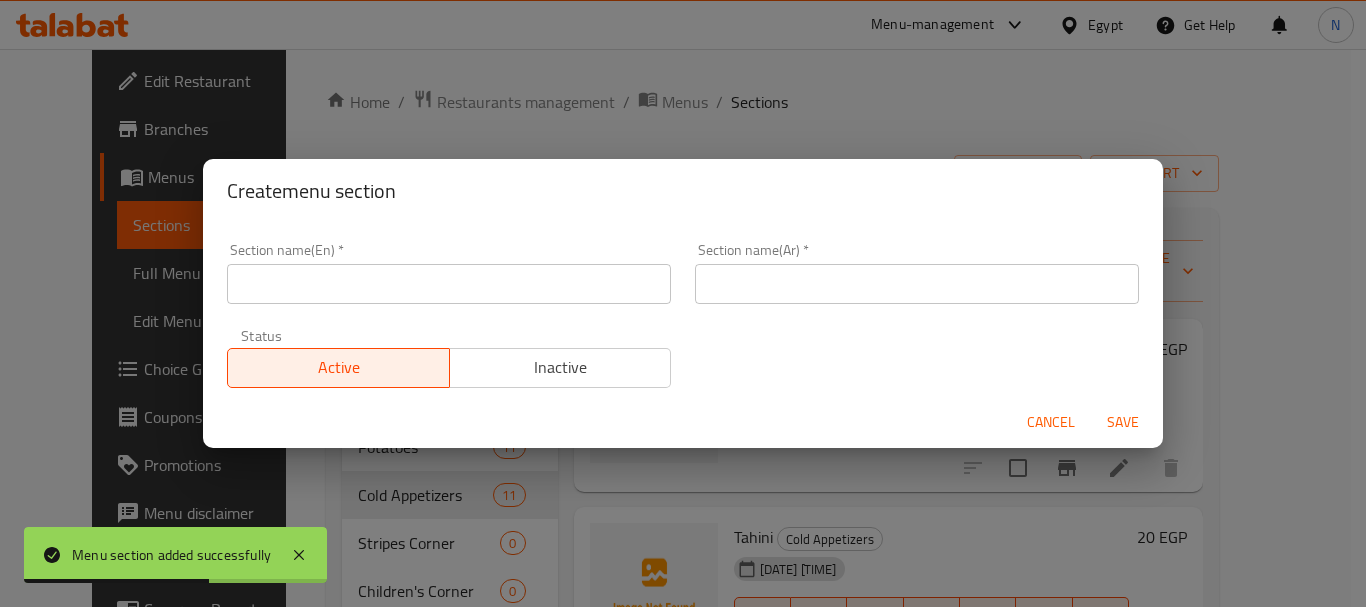 click at bounding box center [917, 284] 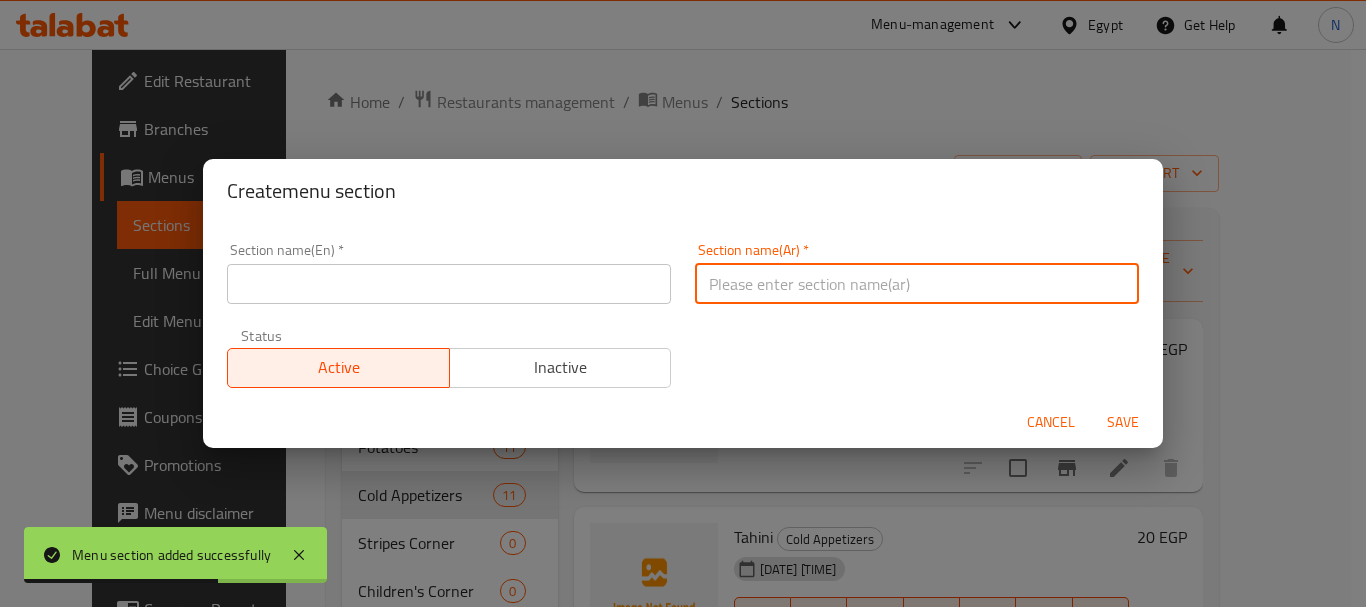 paste on "الحلو للحلو" 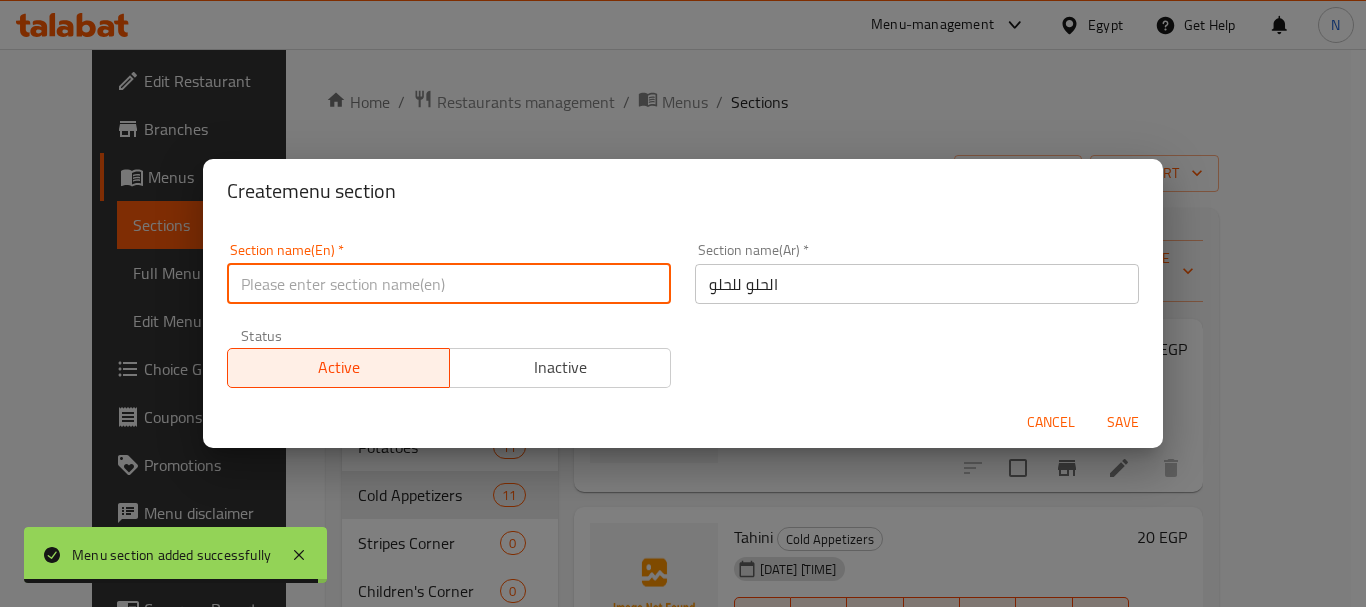 click at bounding box center (449, 284) 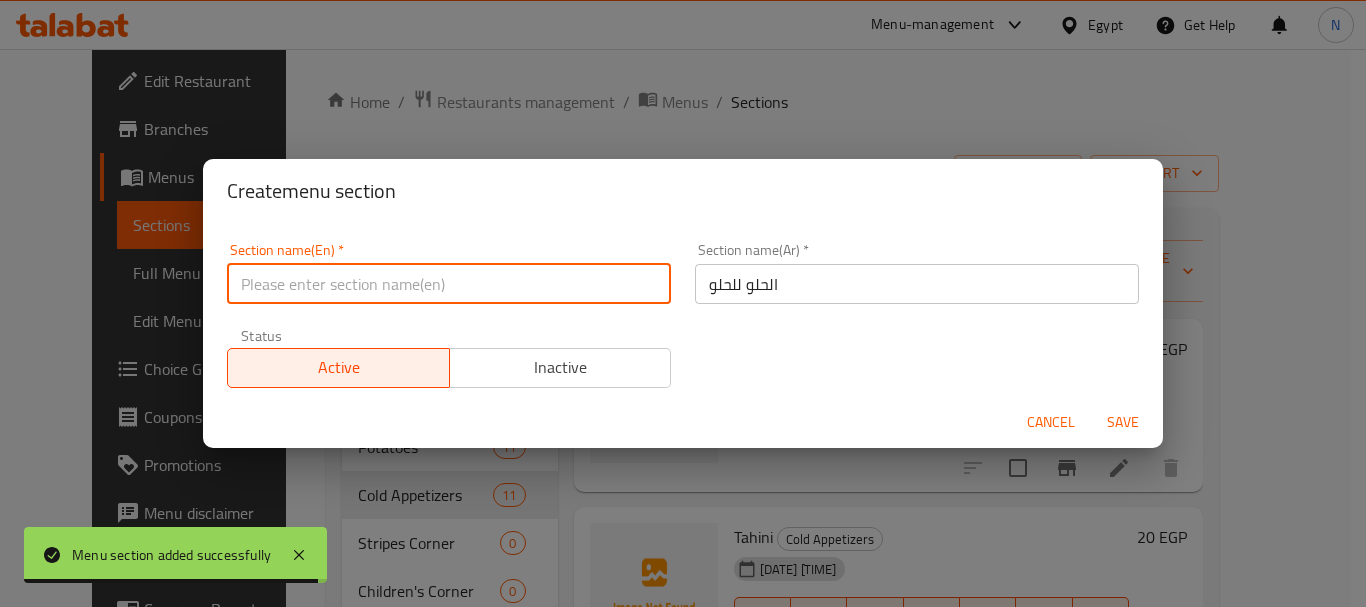 paste on "Sweet for sweet" 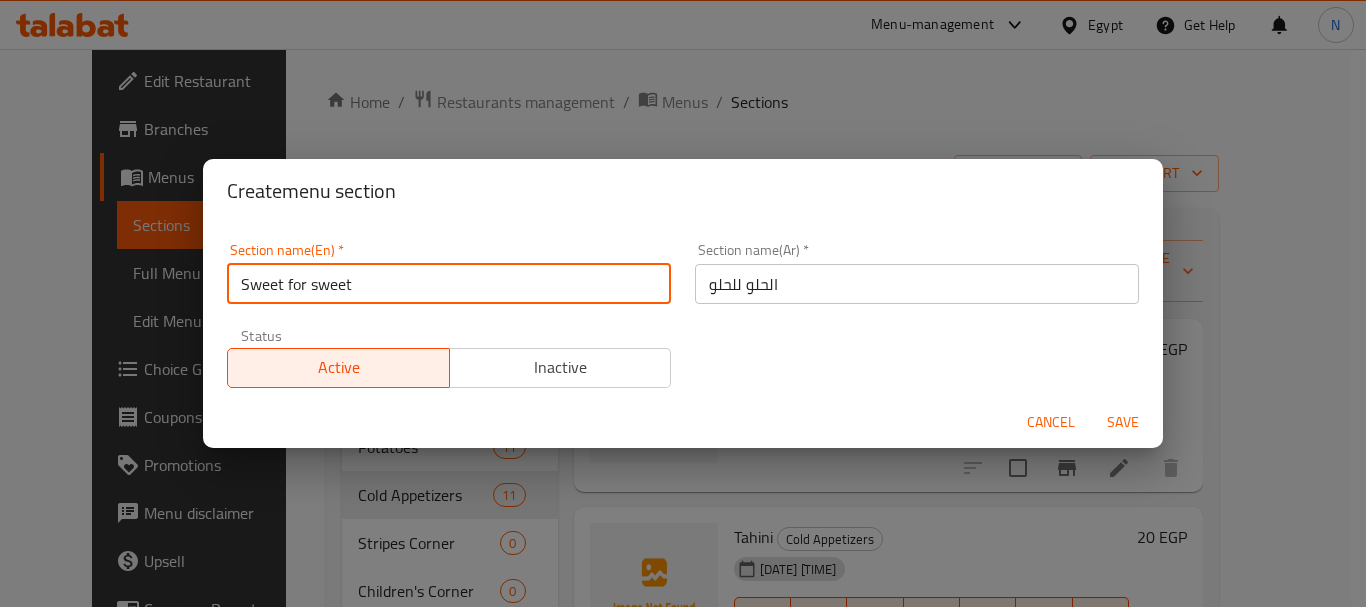 click on "Sweet for sweet" at bounding box center (449, 284) 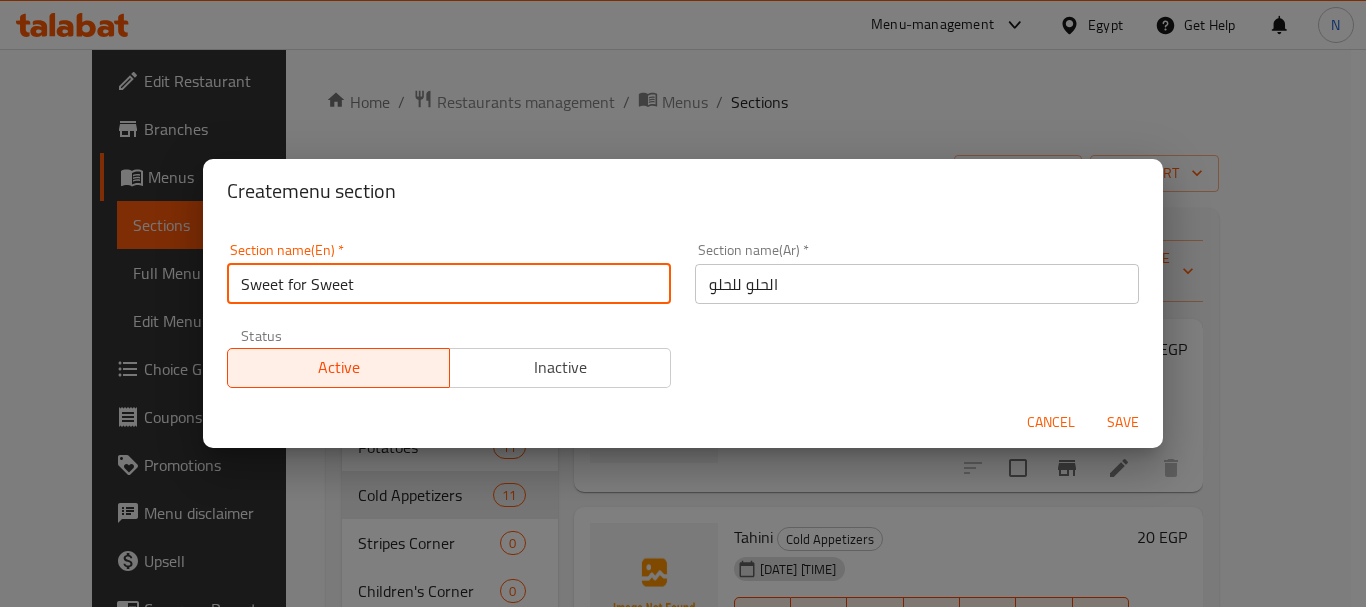 click on "Sweet for Sweet" at bounding box center (449, 284) 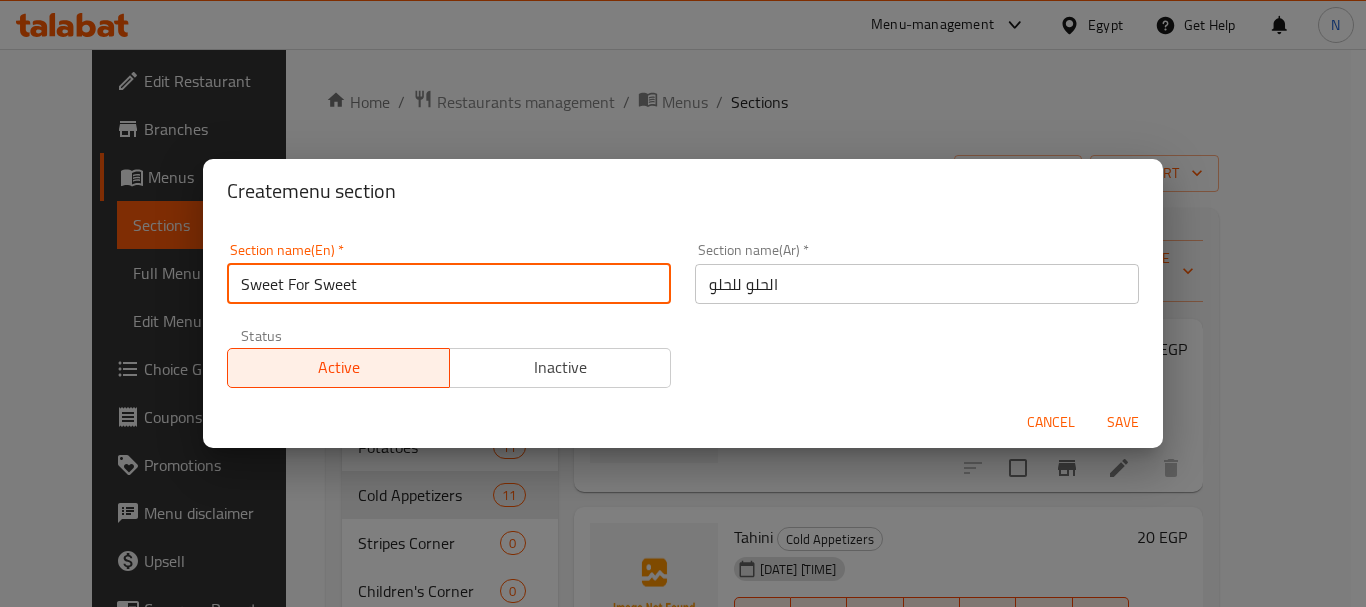 click on "Save" at bounding box center [1123, 422] 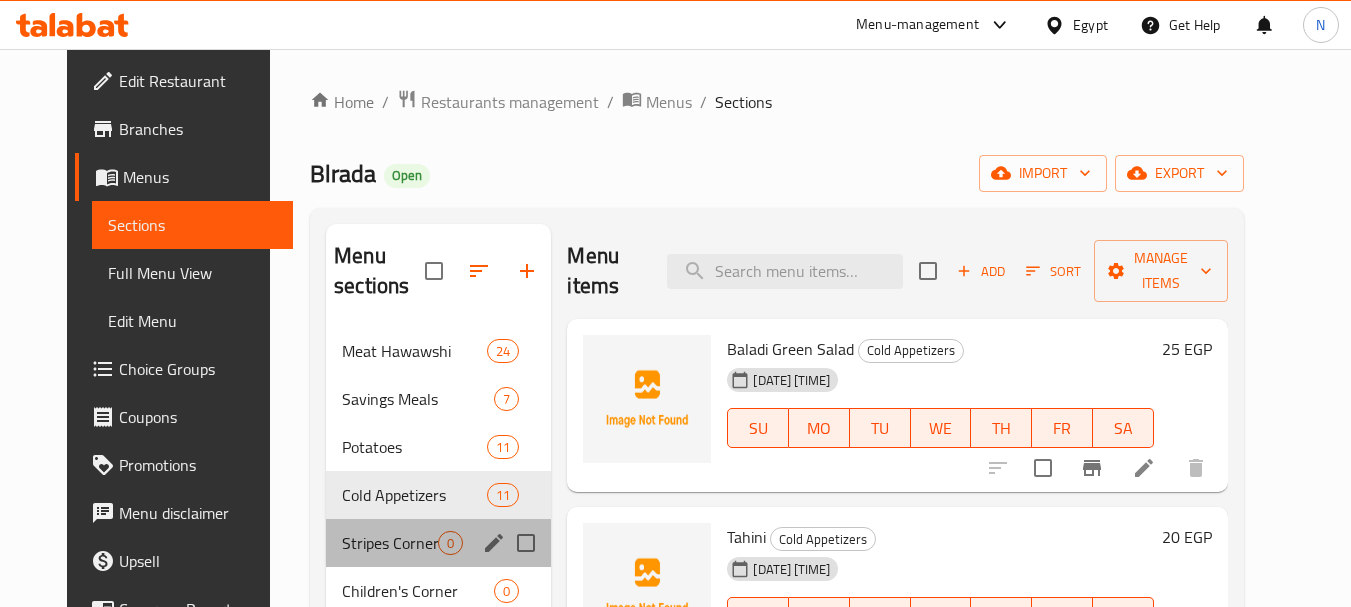 click on "Stripes Corner 0" at bounding box center [438, 543] 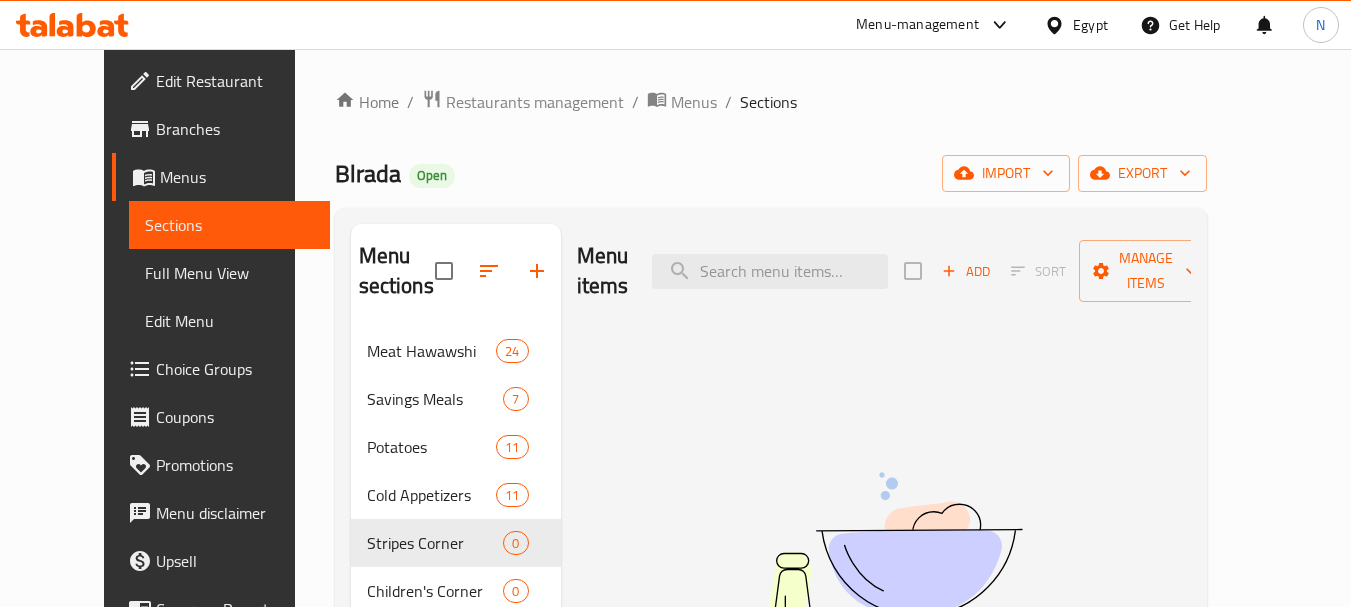 click 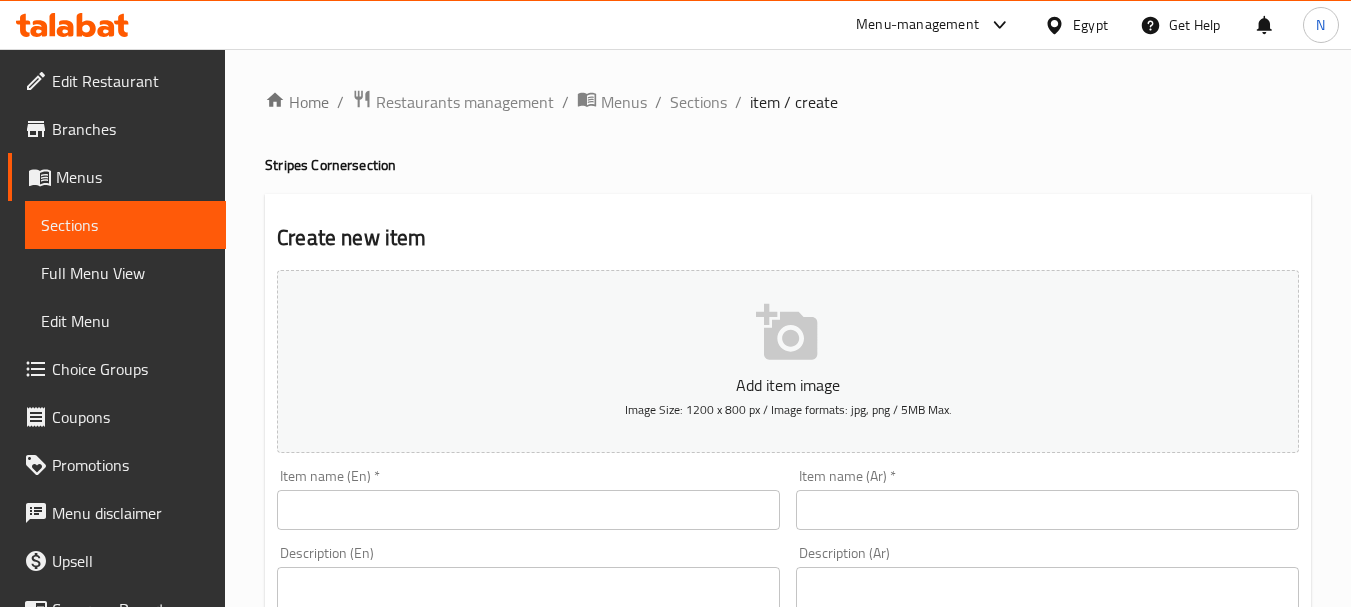 click at bounding box center [1047, 510] 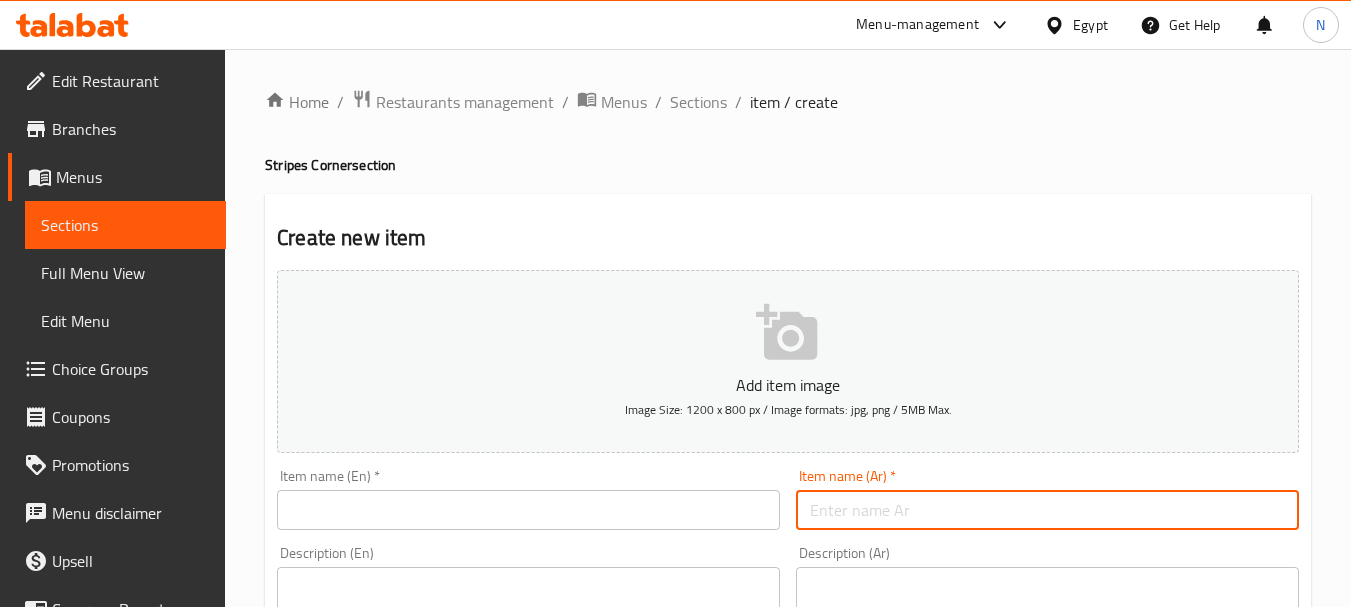 paste on "[NUM] قطعة استريبس بطاطس + ثومية + مخلل + خبز كايزر" 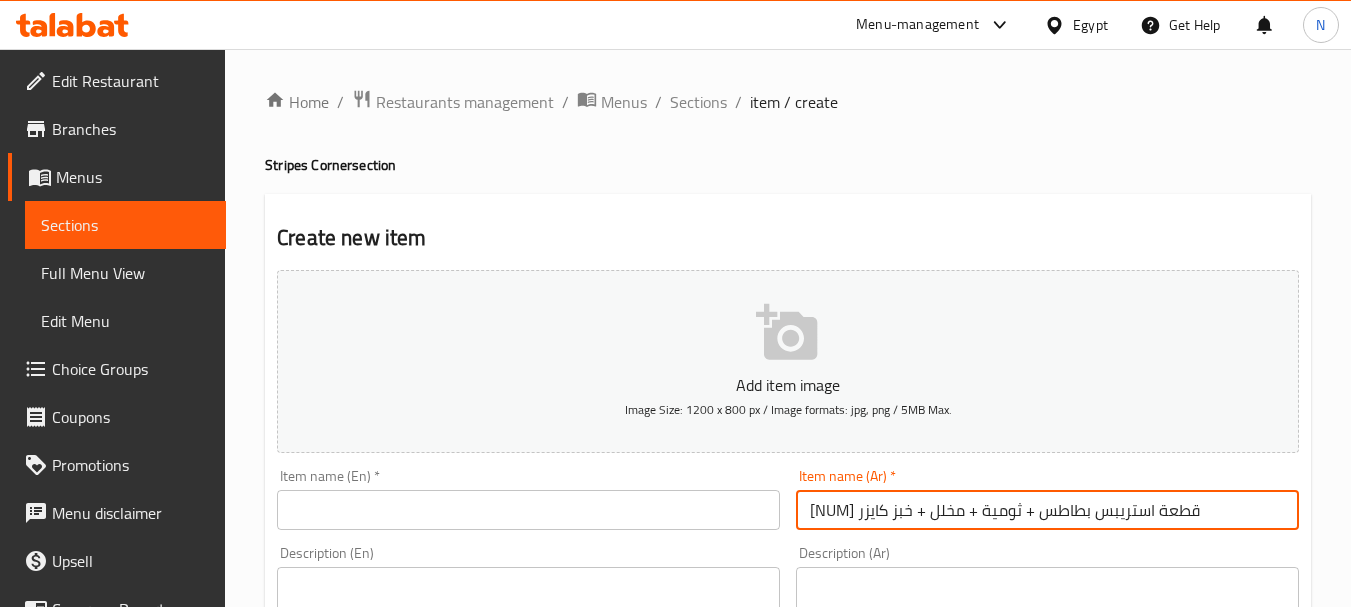 click on "[NUM] قطعة استريبس بطاطس + ثومية + مخلل + خبز كايزر" at bounding box center [1047, 510] 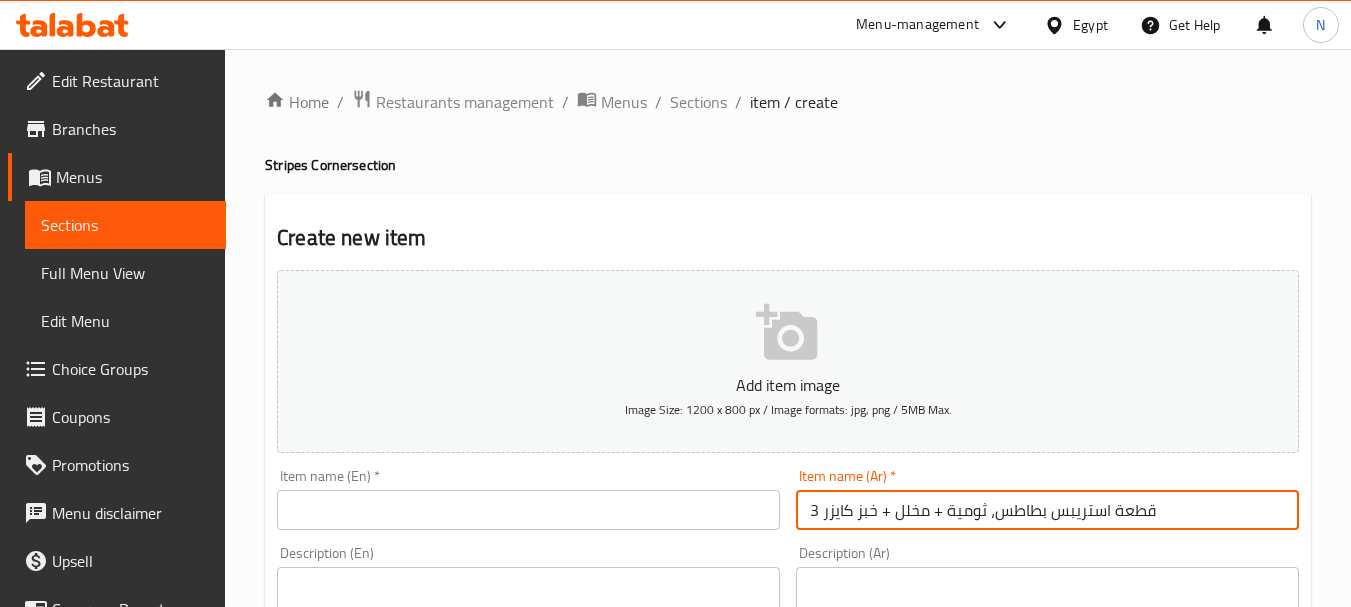 click on "3 قطعة استريبس بطاطس، ثومية + مخلل + خبز كايزر" at bounding box center (1047, 510) 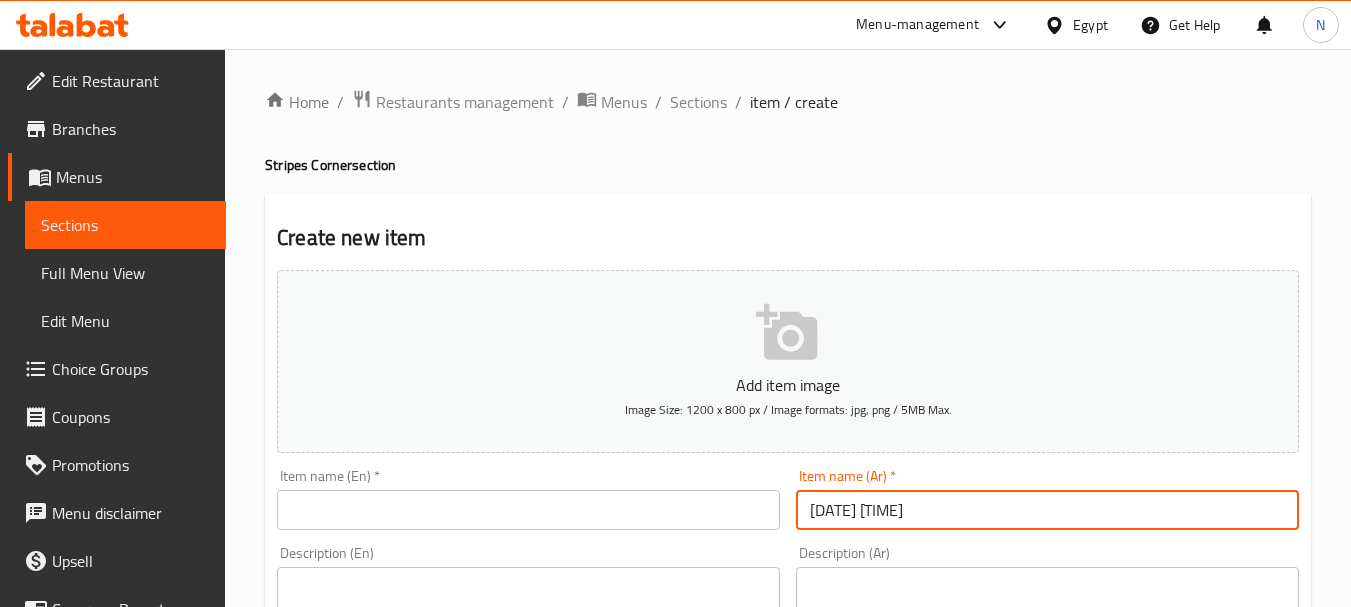 click on "[DATE] [TIME]" at bounding box center [1047, 510] 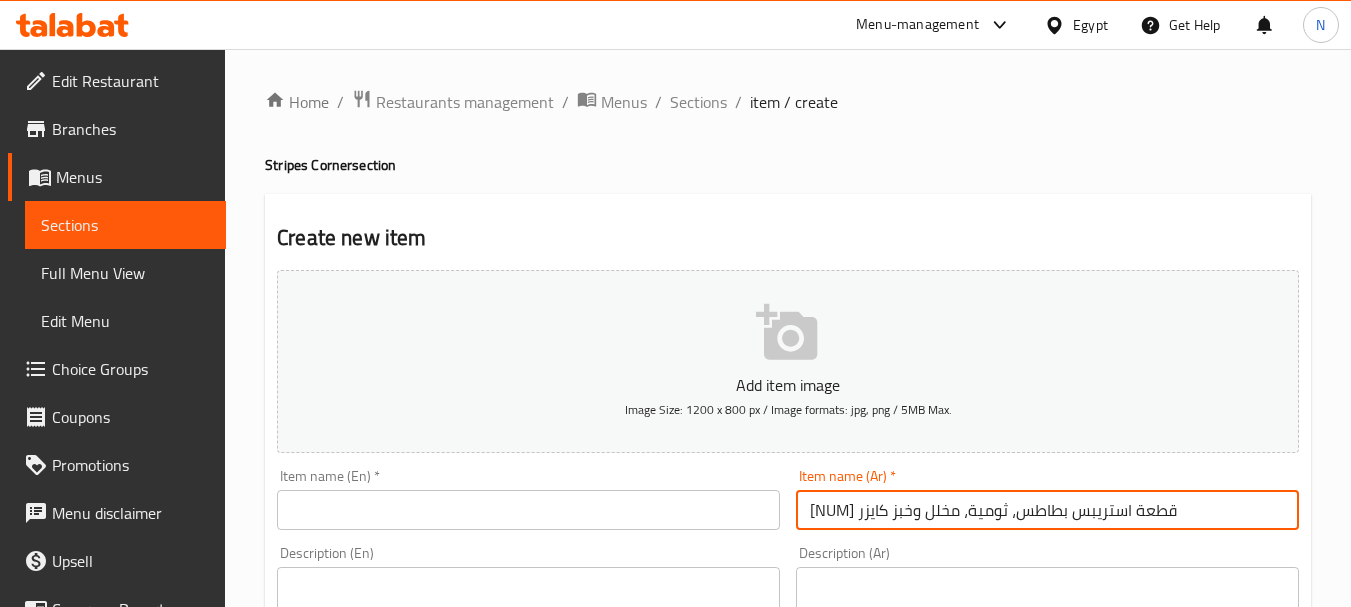 click on "[NUM] قطعة استريبس بطاطس، ثومية، مخلل وخبز كايزر" at bounding box center [1047, 510] 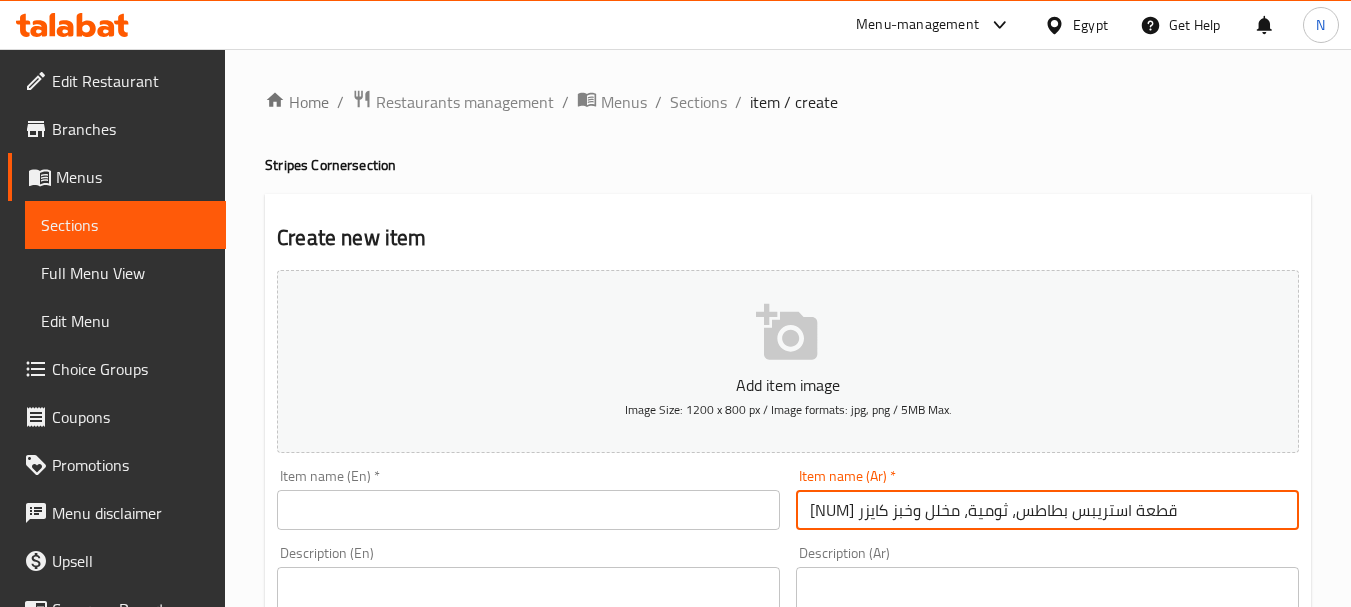 click at bounding box center (528, 510) 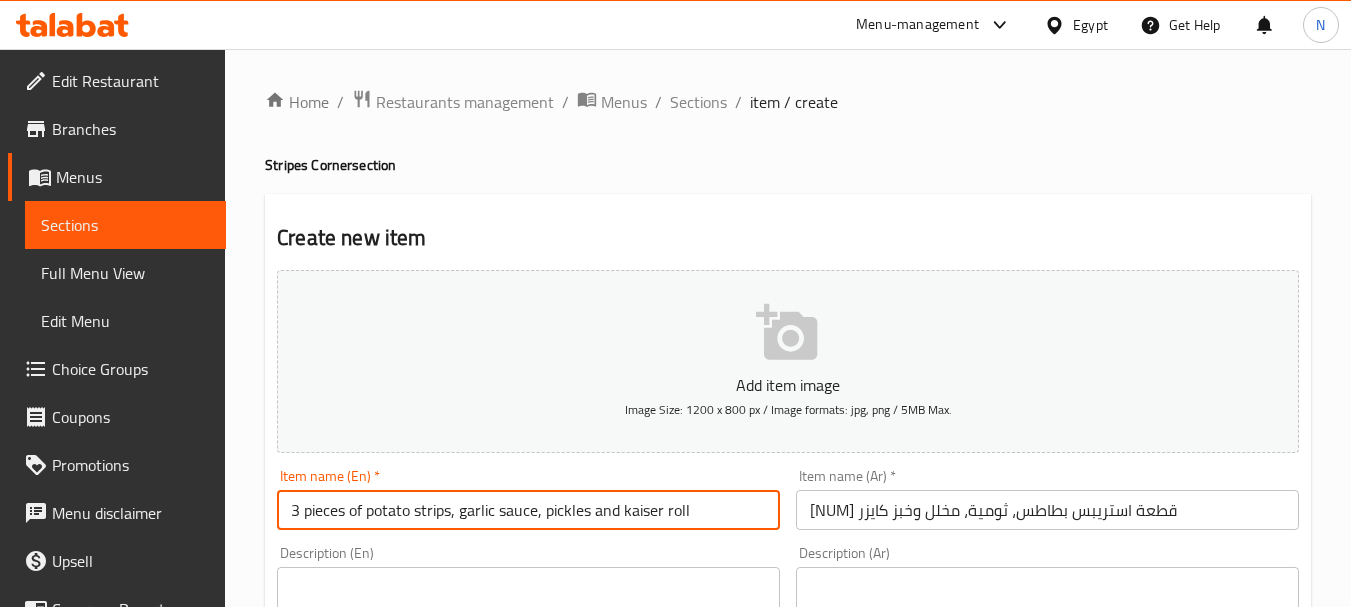 click on "3 pieces of potato strips, garlic sauce, pickles and kaiser roll" at bounding box center (528, 510) 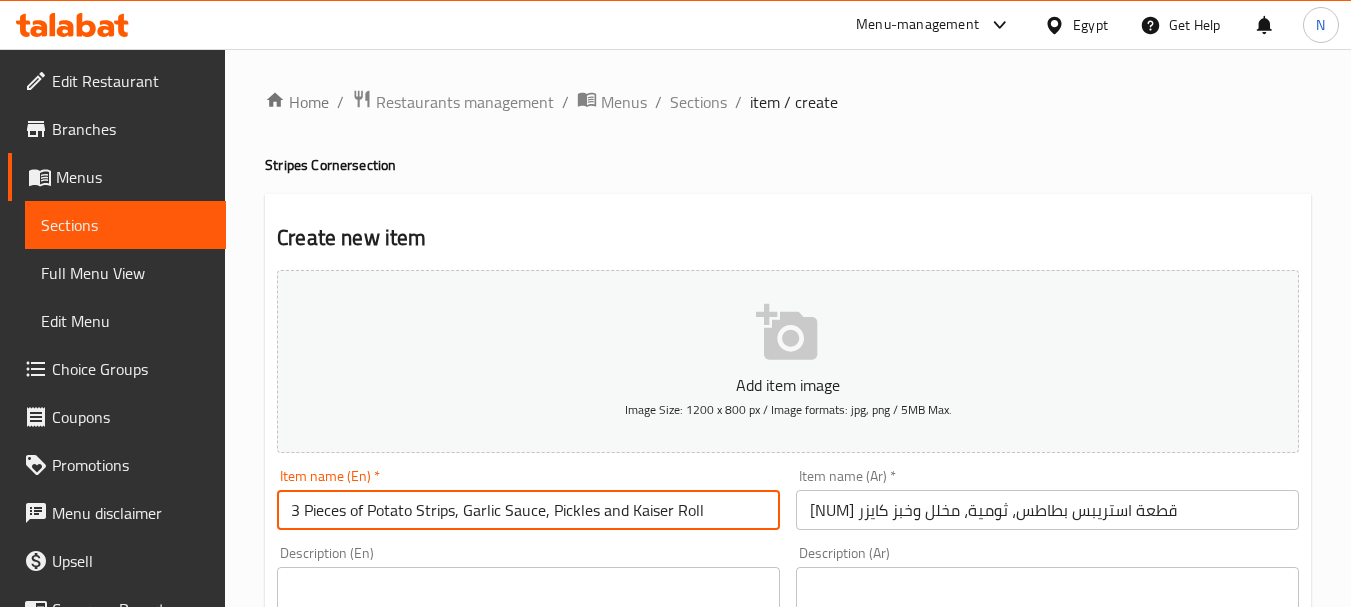 click on "3 Pieces of Potato Strips, Garlic Sauce, Pickles and Kaiser Roll" at bounding box center (528, 510) 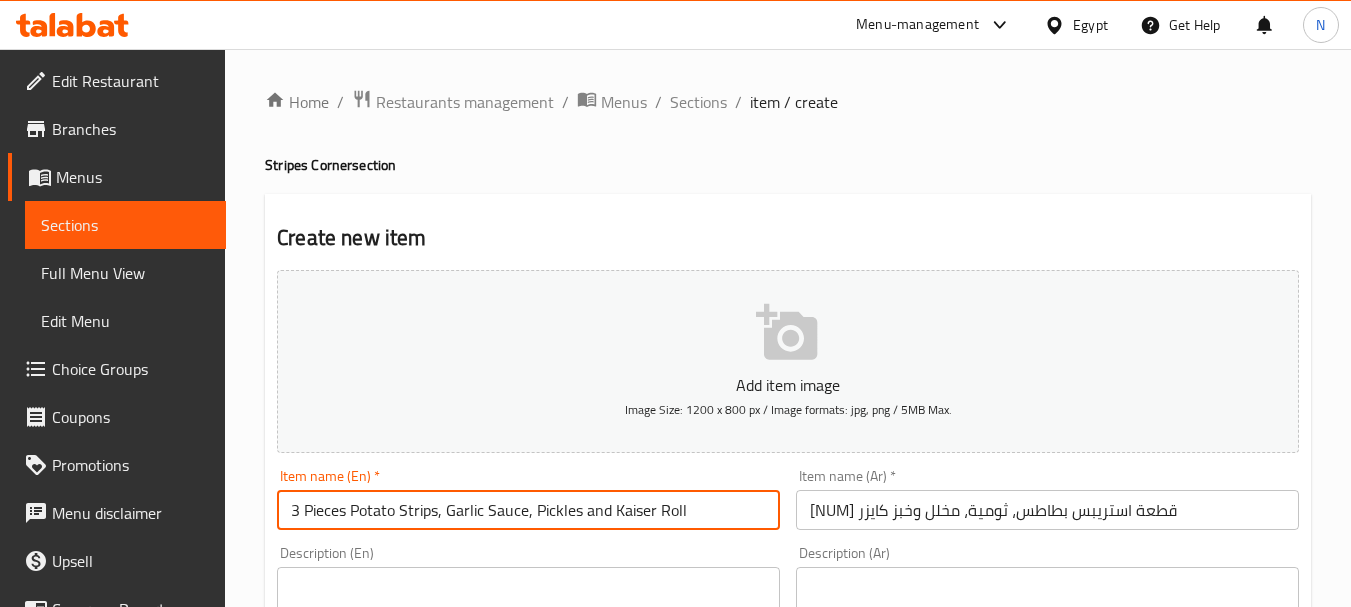 click on "3 Pieces Potato Strips, Garlic Sauce, Pickles and Kaiser Roll" at bounding box center (528, 510) 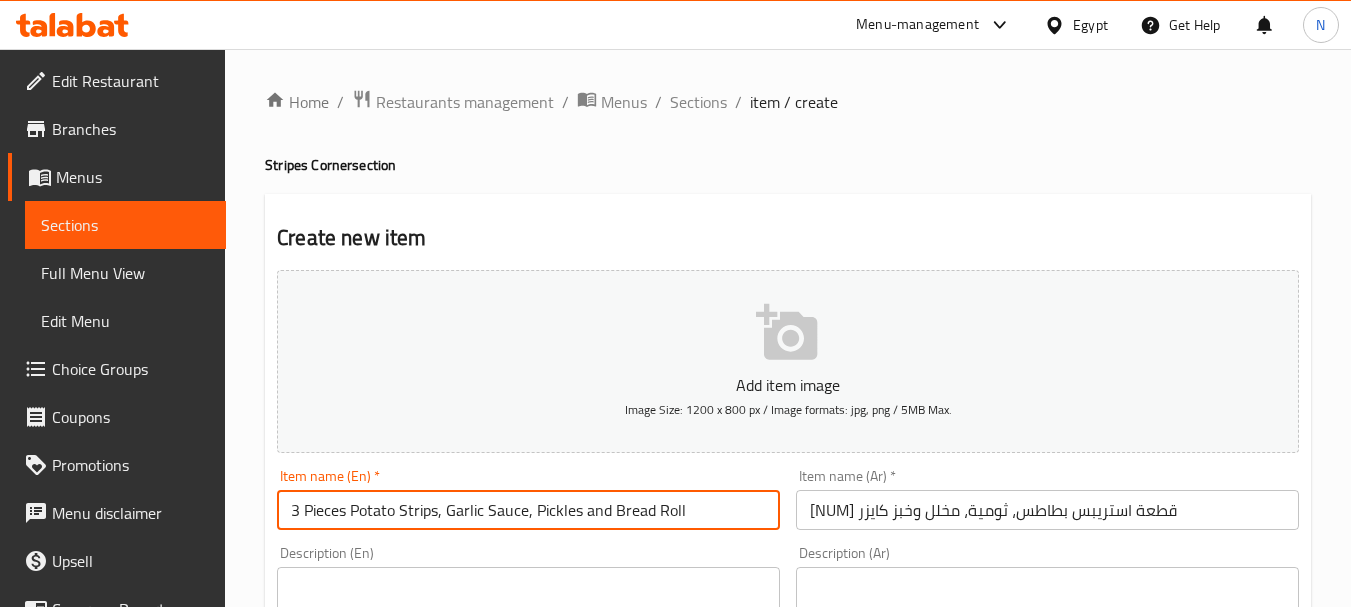 click on "3 Pieces Potato Strips, Garlic Sauce, Pickles and Bread Roll" at bounding box center [528, 510] 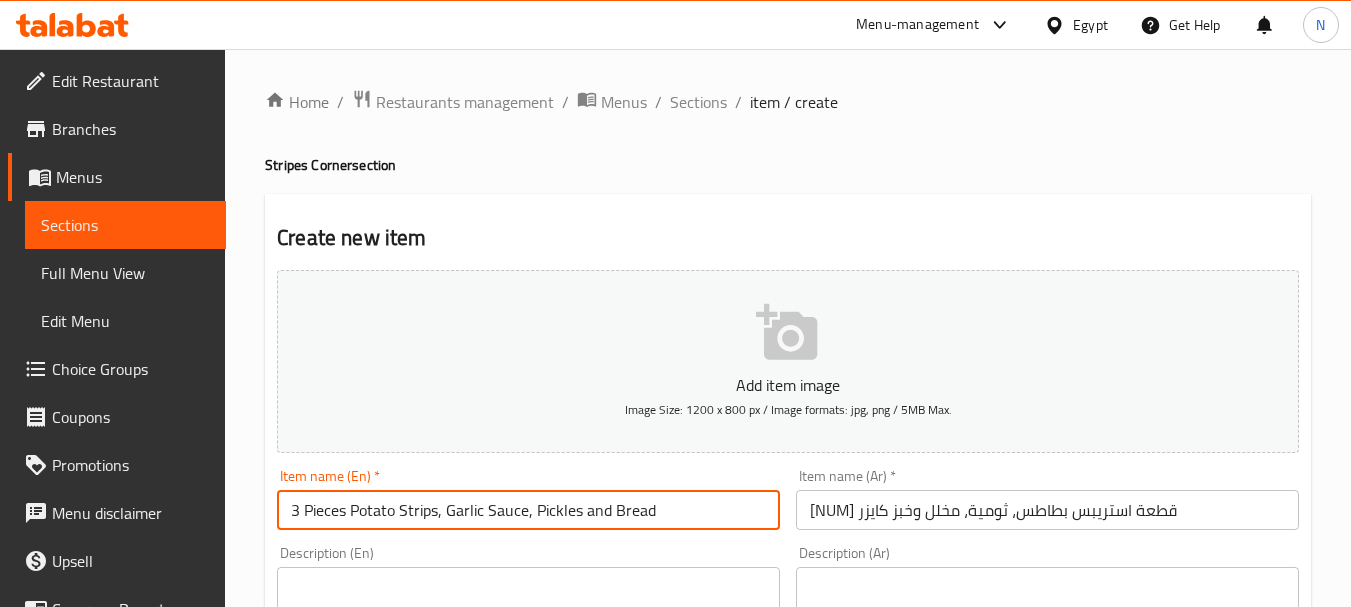 click on "3 Pieces Potato Strips, Garlic Sauce, Pickles and Bread" at bounding box center (528, 510) 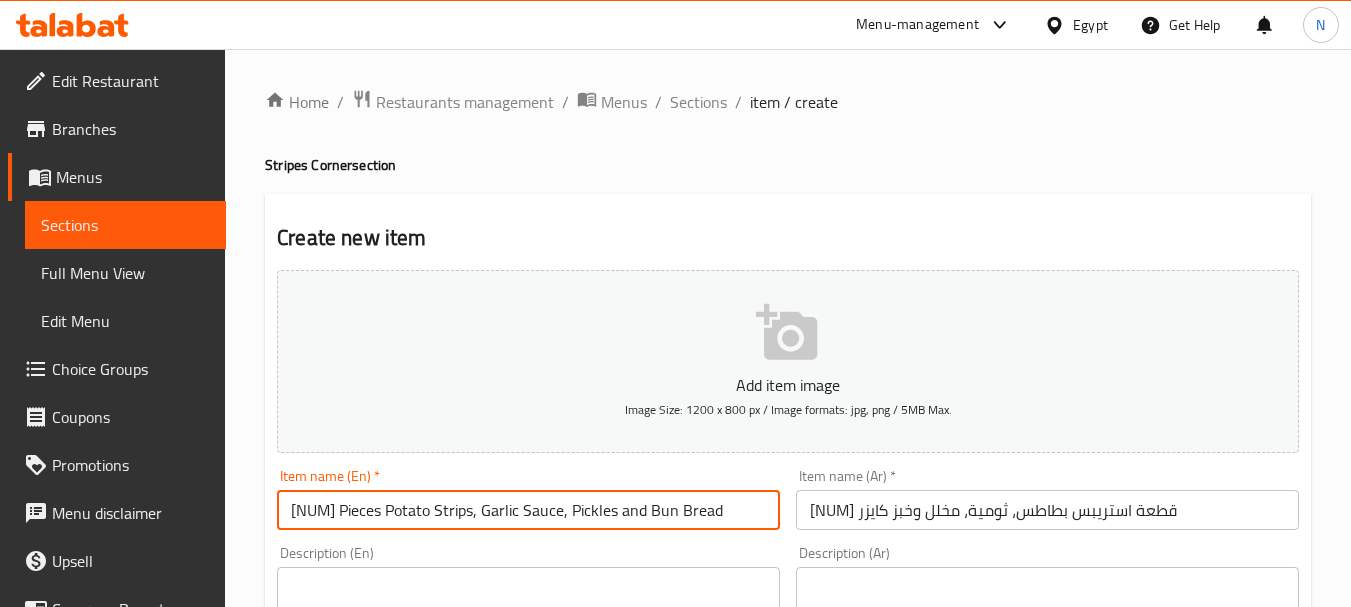 click on "[NUM] Pieces Potato Strips, Garlic Sauce, Pickles and Bun Bread" at bounding box center (528, 510) 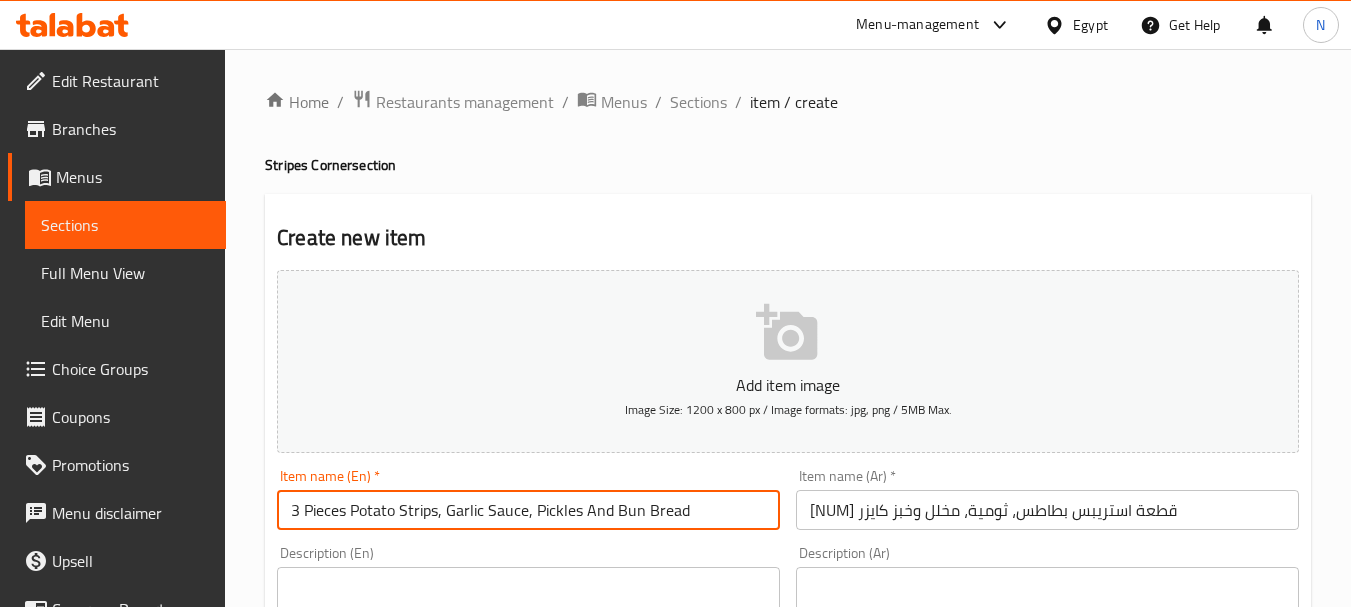 click on "3 Pieces Potato Strips, Garlic Sauce, Pickles And Bun Bread" at bounding box center [528, 510] 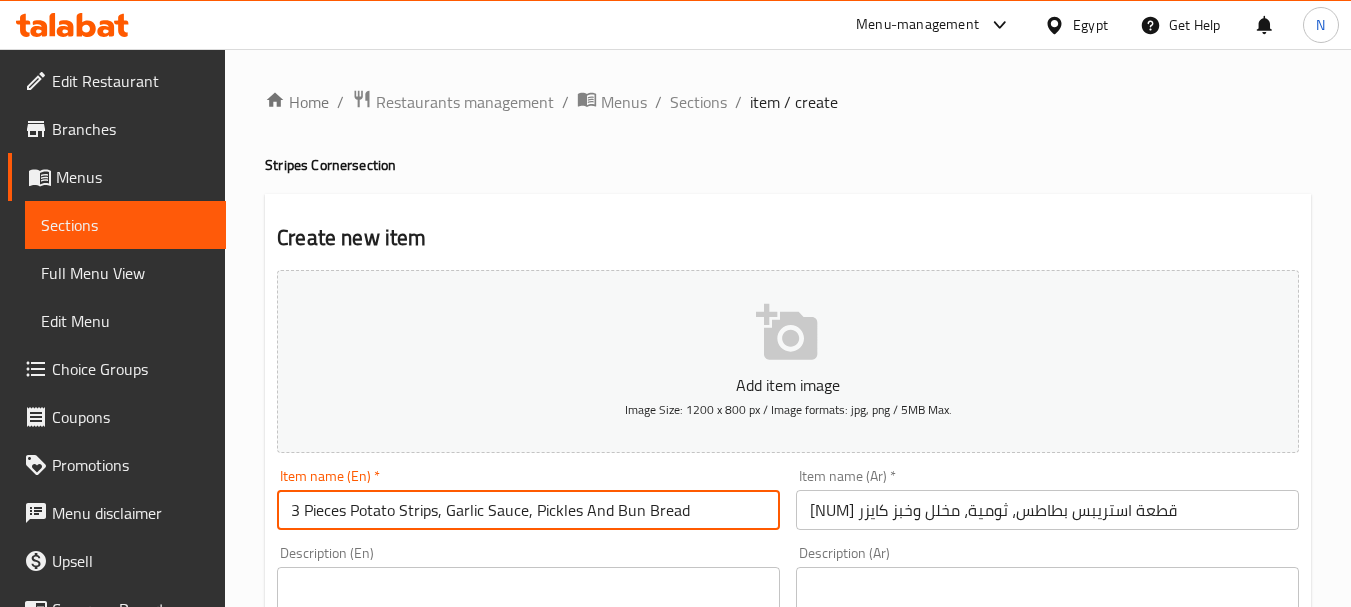 click on "3 Pieces Potato Strips, Garlic Sauce, Pickles And Bun Bread" at bounding box center (528, 510) 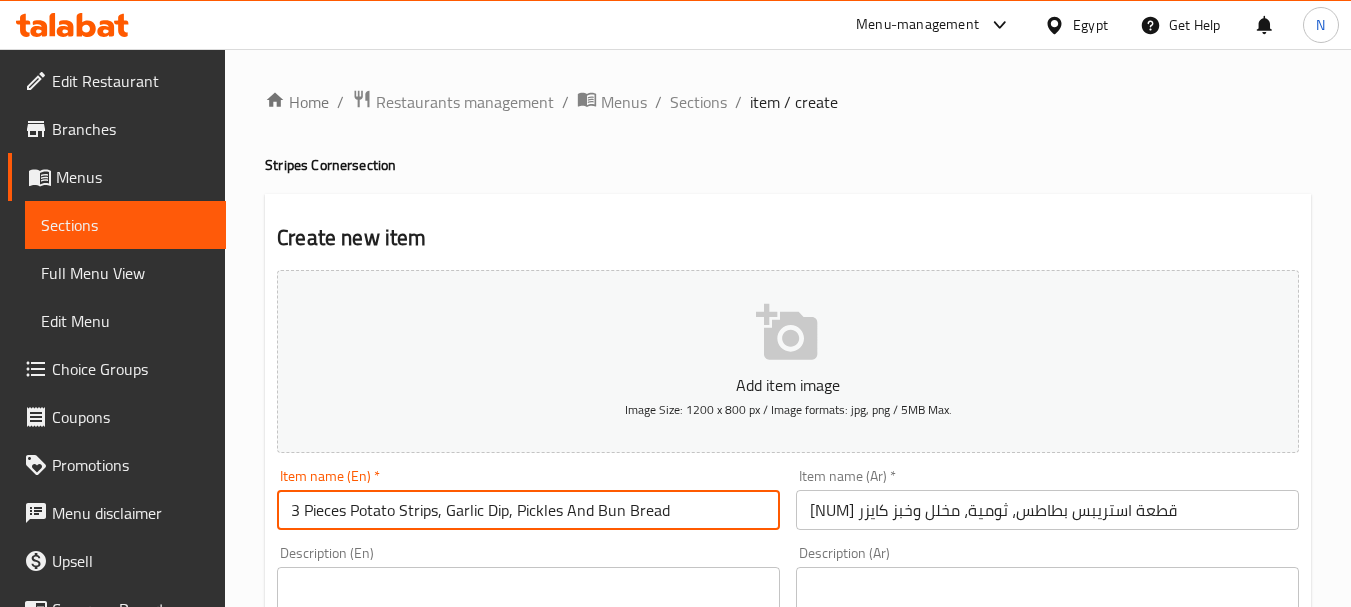 click on "[NUM] قطعة استريبس بطاطس، ثومية، مخلل وخبز كايزر" at bounding box center [1047, 510] 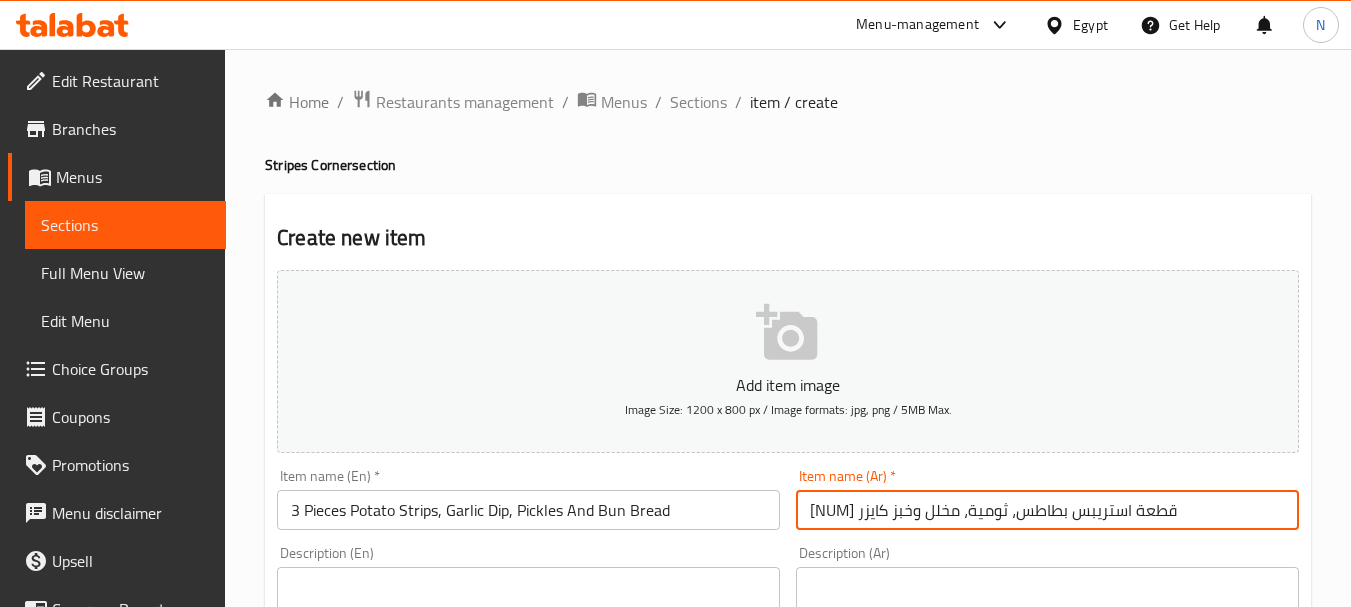 click on "[NUM] قطعة استريبس بطاطس، ثومية، مخلل وخبز كايزر" at bounding box center (1047, 510) 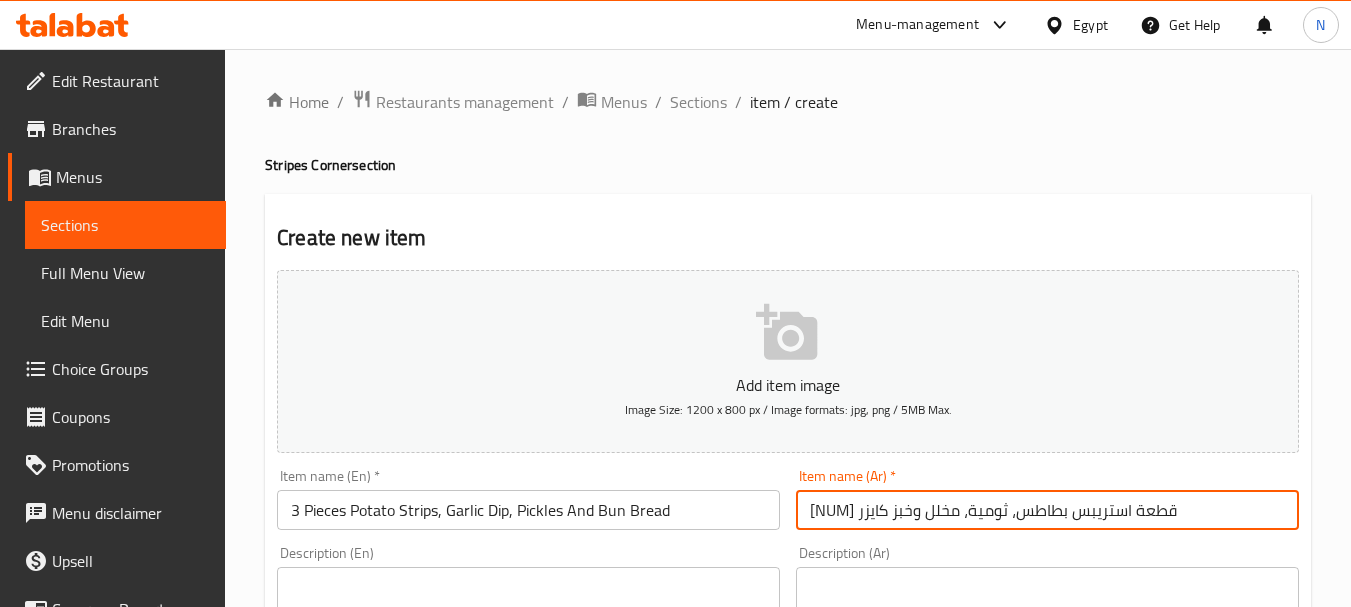 scroll, scrollTop: 531, scrollLeft: 0, axis: vertical 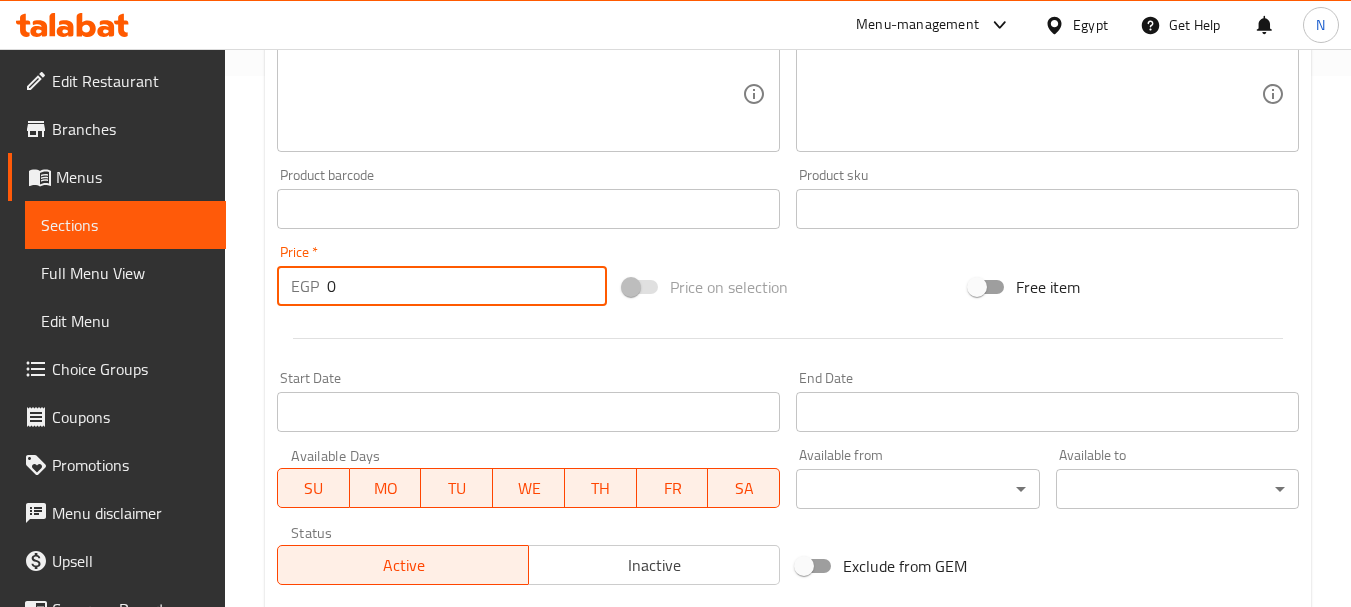drag, startPoint x: 361, startPoint y: 285, endPoint x: 299, endPoint y: 292, distance: 62.39391 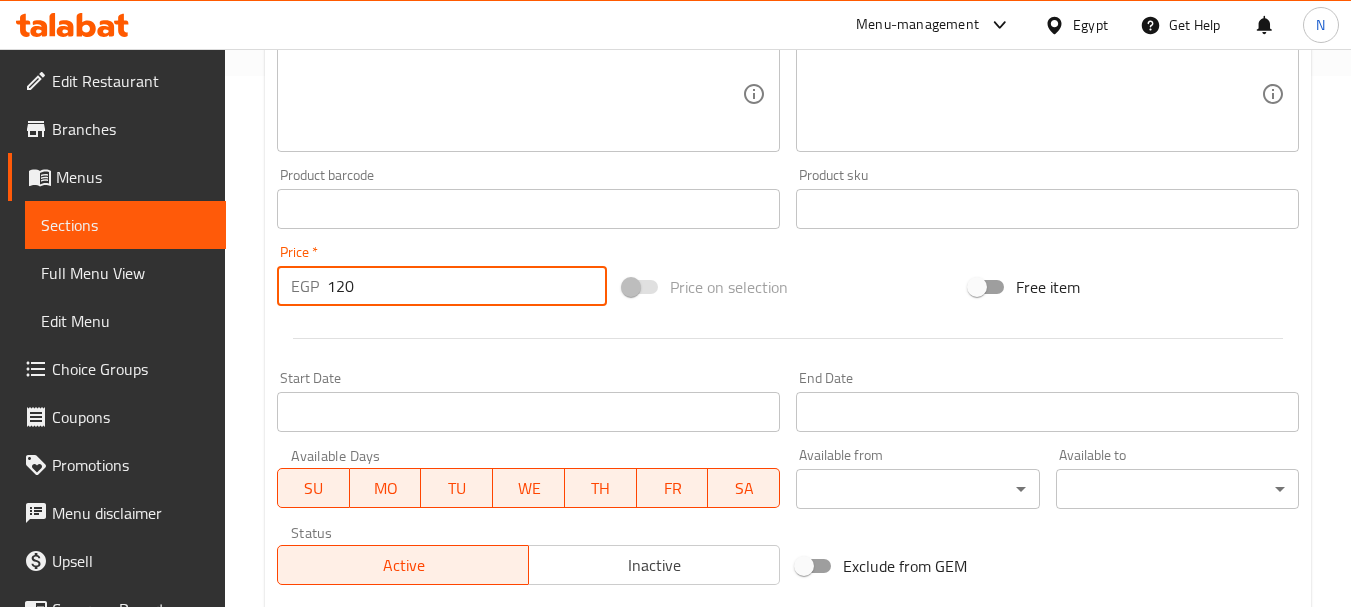 click on "Add item image Image Size: 1200 x 800 px / Image formats: jpg, png / 5MB Max. Item name (En) * 3 Pieces Potato Strips, Garlic Dip, Pickles And Bun Bread Item name (En) * Item name (Ar) * 3 قطعة استريبس بطاطس، ثومية، مخلل وخبز كايزر Item name (Ar) * Description (En) Description (En) Description (Ar) Description (Ar) Product barcode Product barcode Product sku Product sku Price * EGP 120 Price * Price on selection Free item Start Date Start Date End Date End Date Available Days SU MO TU WE TH FR SA Available from Available to Status Active Inactive Exclude from GEM" at bounding box center (788, 162) 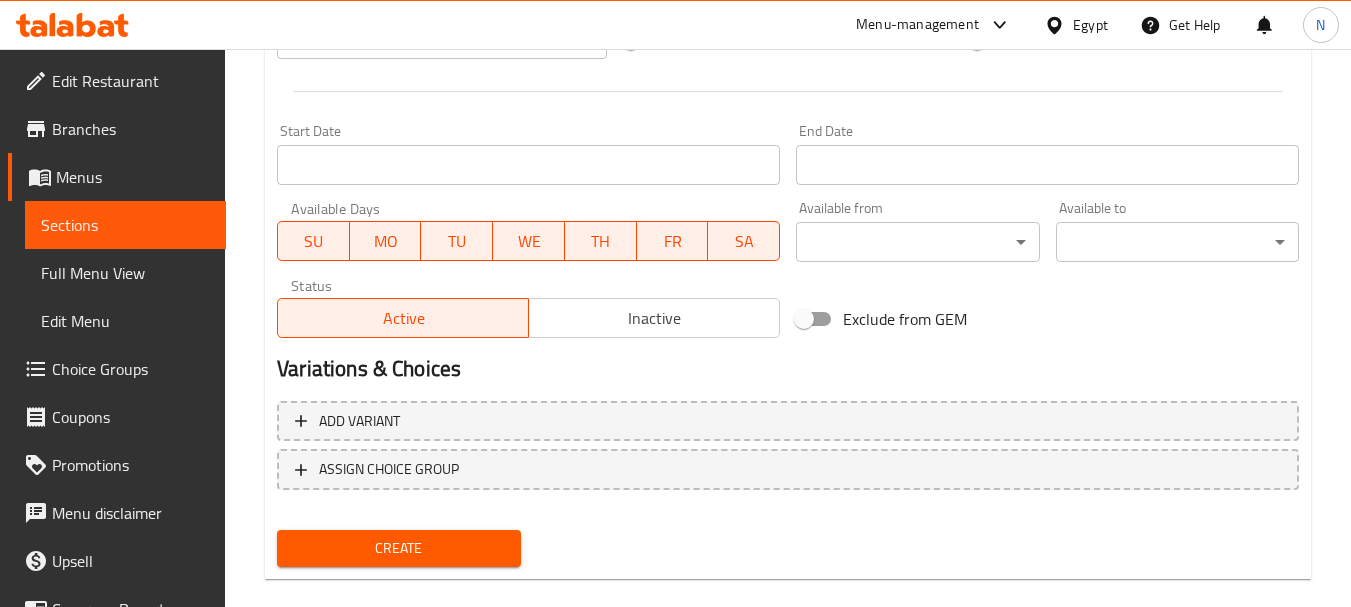 scroll, scrollTop: 806, scrollLeft: 0, axis: vertical 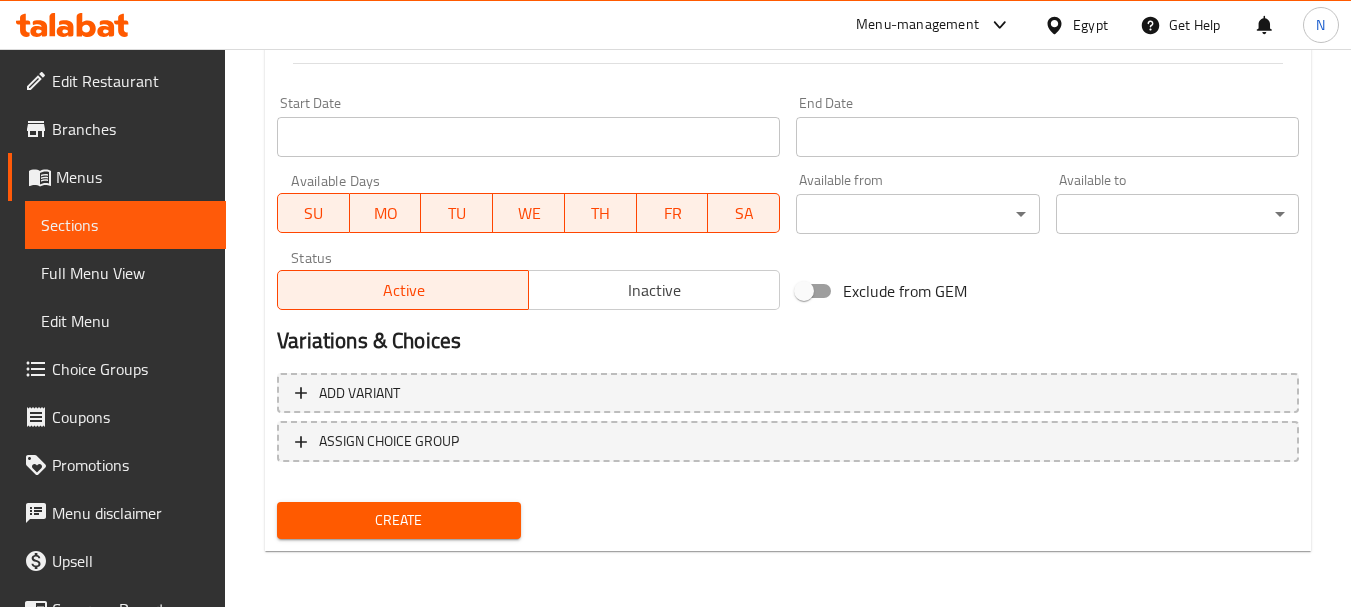 click on "Create" at bounding box center [398, 520] 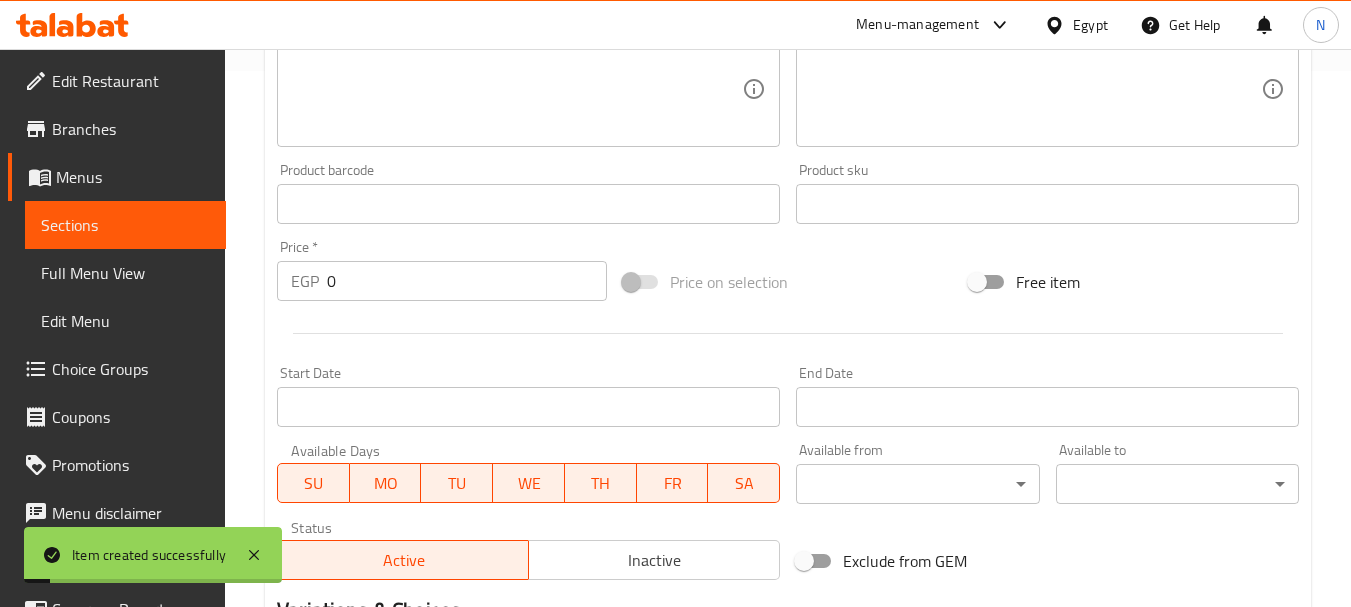 scroll, scrollTop: 275, scrollLeft: 0, axis: vertical 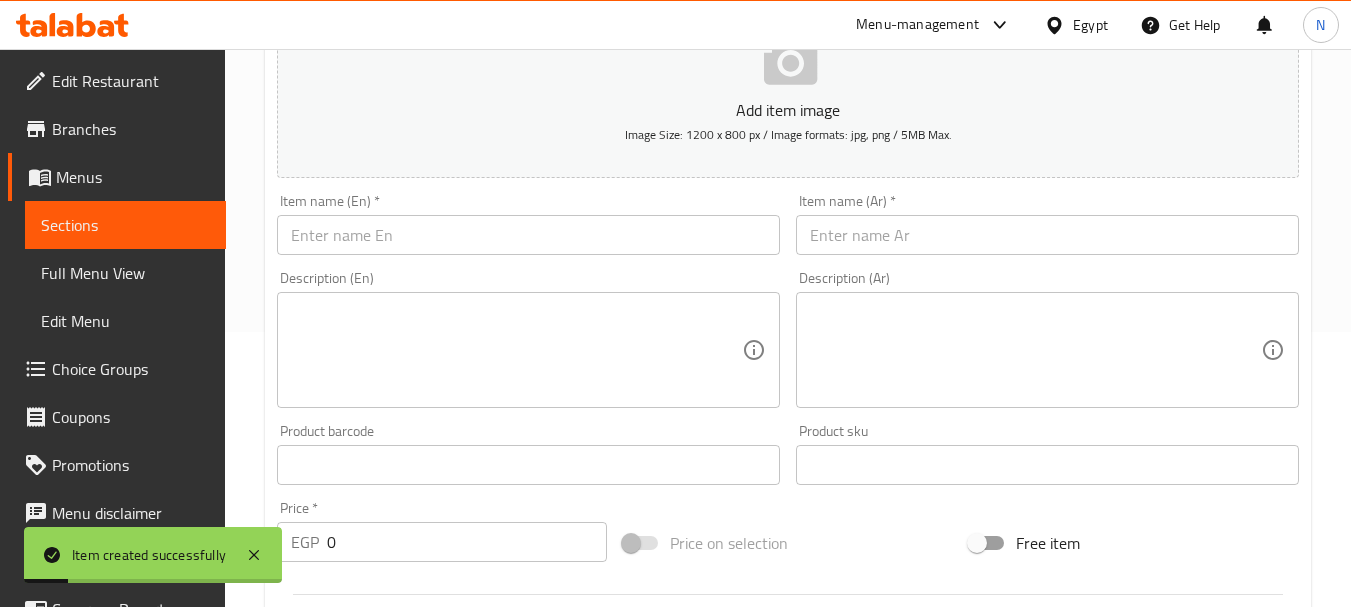 click at bounding box center (1047, 235) 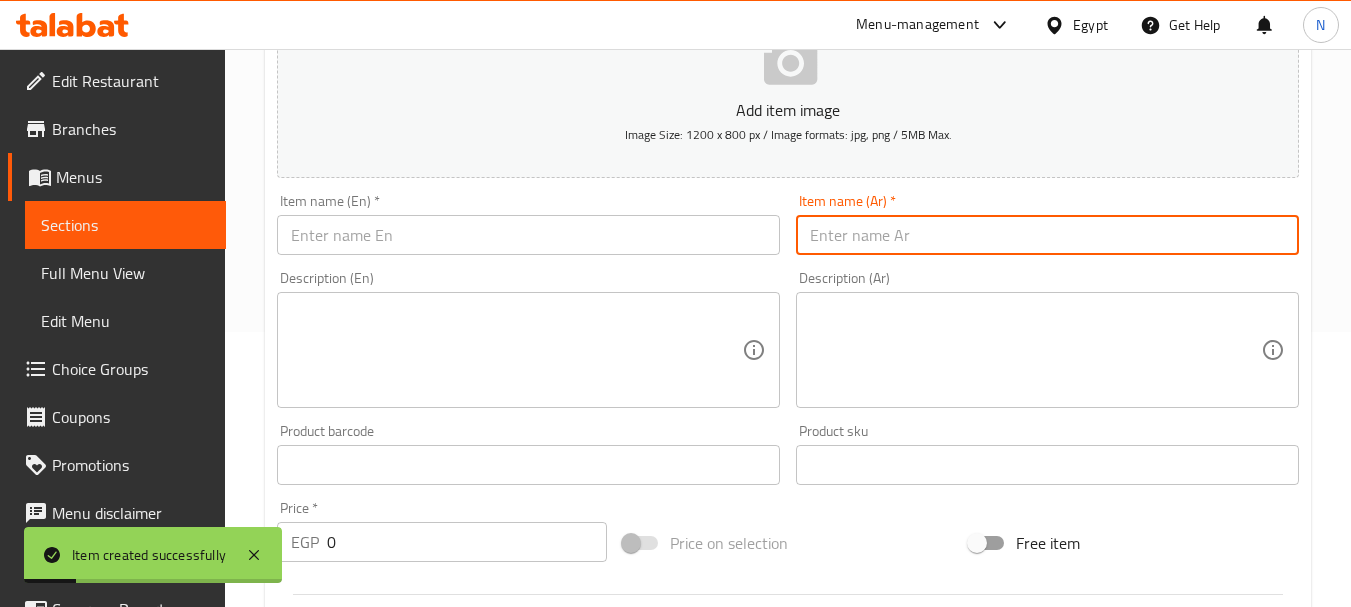 paste on "5 قطعة استريبس بطاطس + ثومية + مخلل + خبز كايزر" 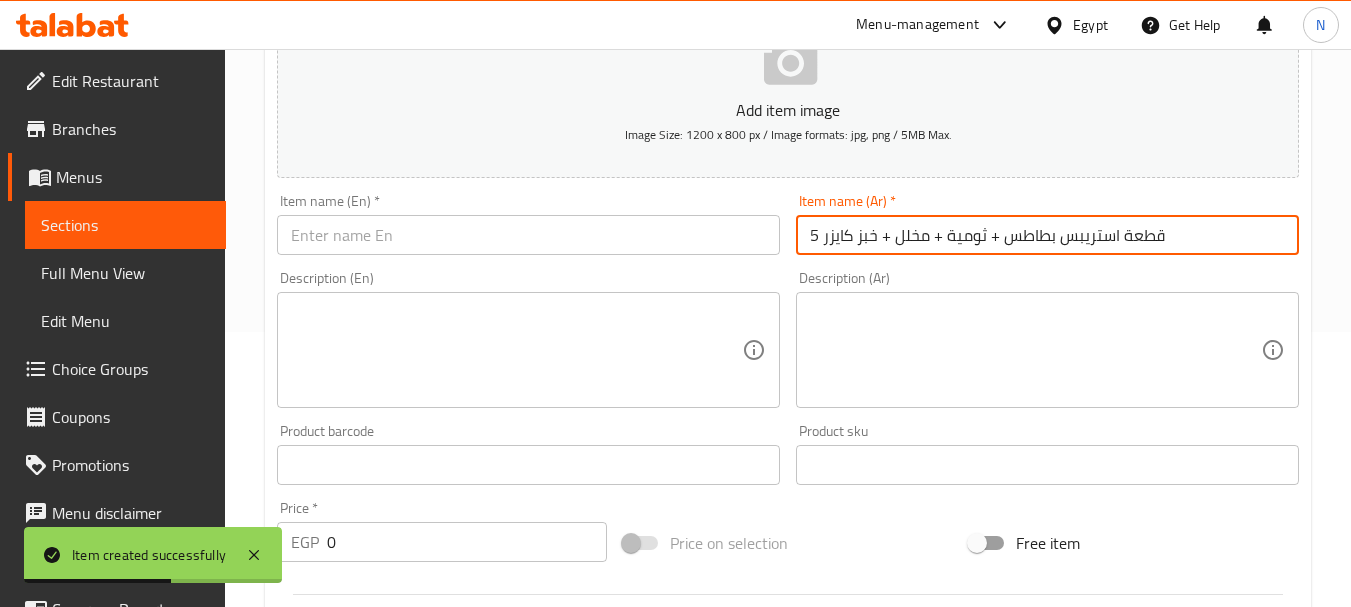 drag, startPoint x: 1004, startPoint y: 236, endPoint x: 990, endPoint y: 234, distance: 14.142136 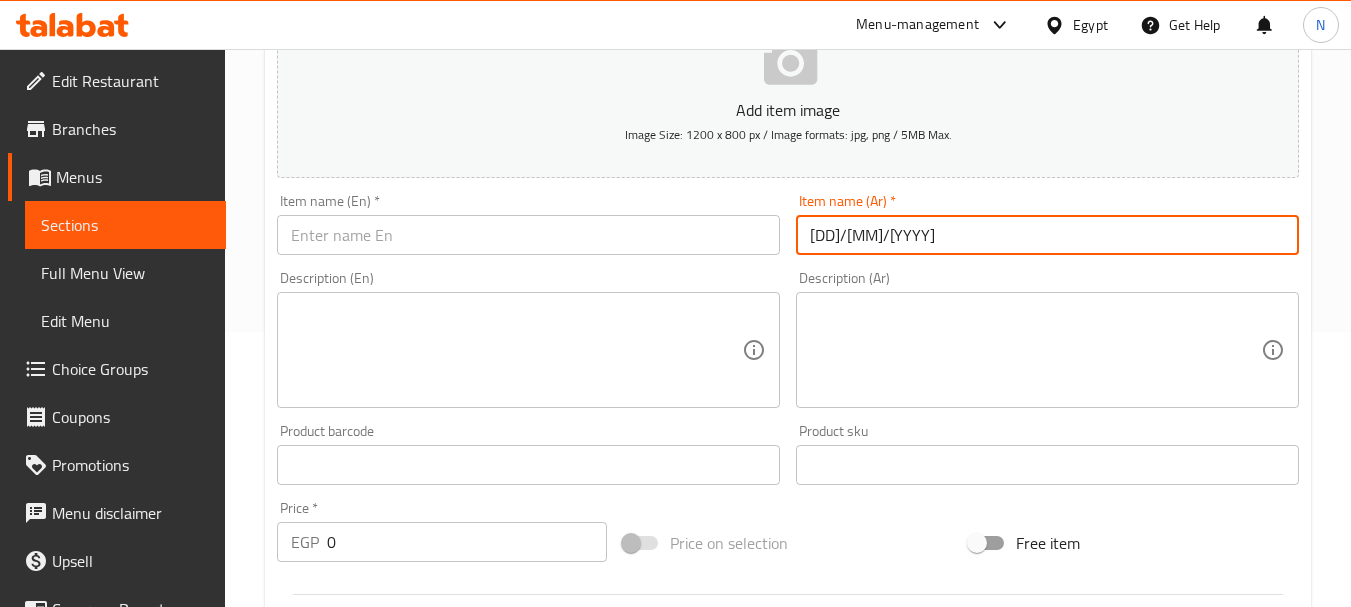 click on "[DD]/[MM]/[YYYY]" at bounding box center (1047, 235) 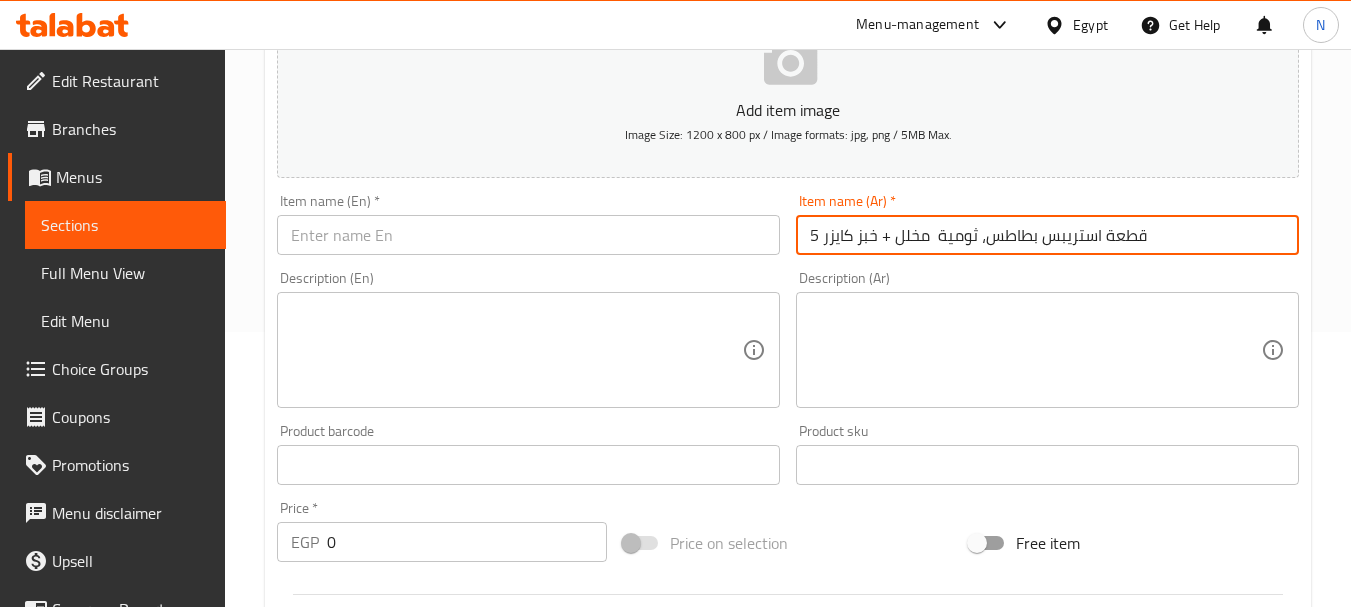 click on "5 قطعة استريبس بطاطس، ثومية  مخلل + خبز كايزر" at bounding box center [1047, 235] 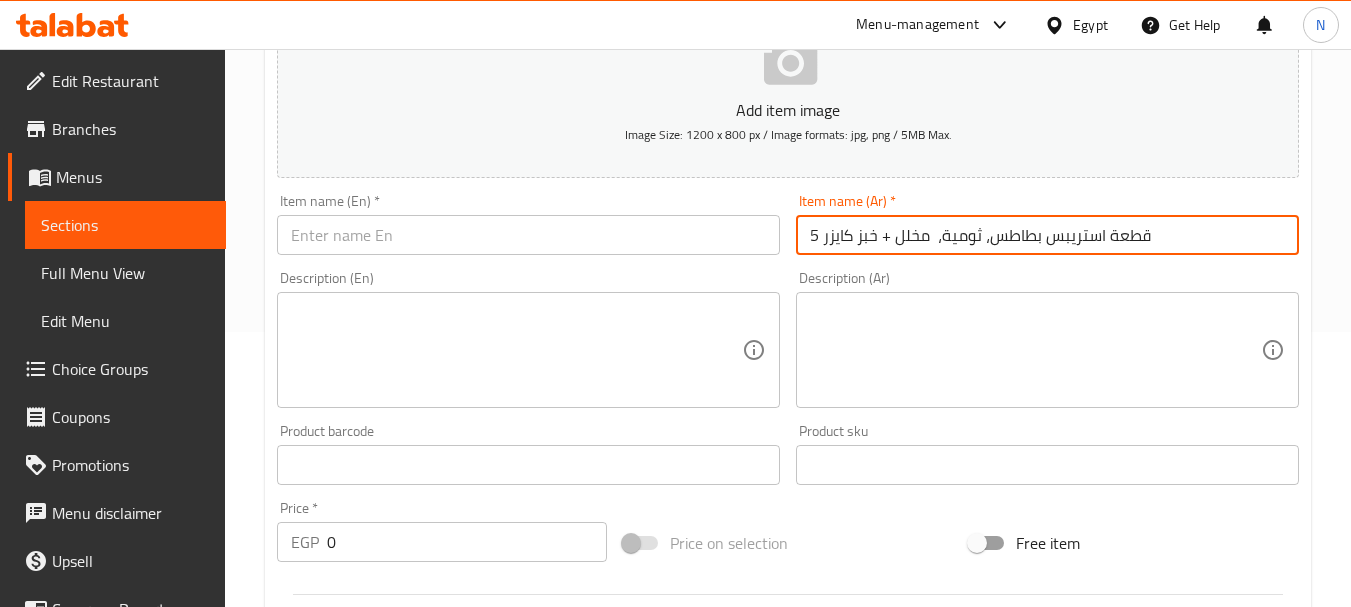 click on "5 قطعة استريبس بطاطس، ثومية،  مخلل + خبز كايزر" at bounding box center (1047, 235) 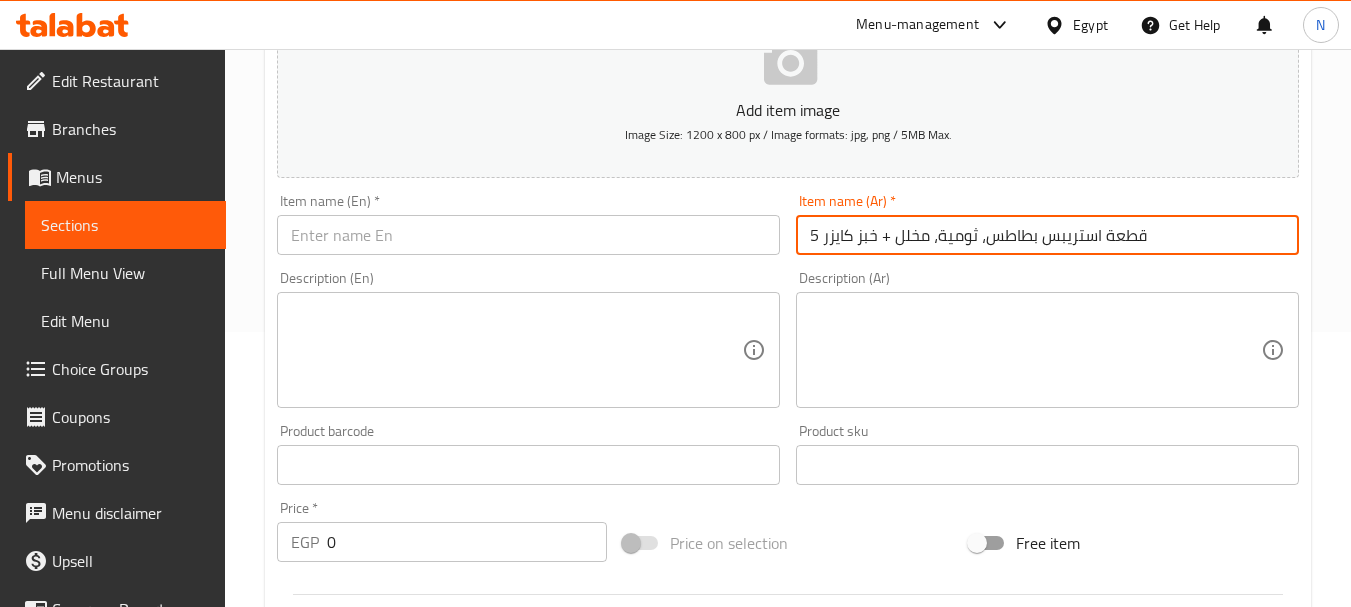 click on "5 قطعة استريبس بطاطس، ثومية، مخلل + خبز كايزر" at bounding box center [1047, 235] 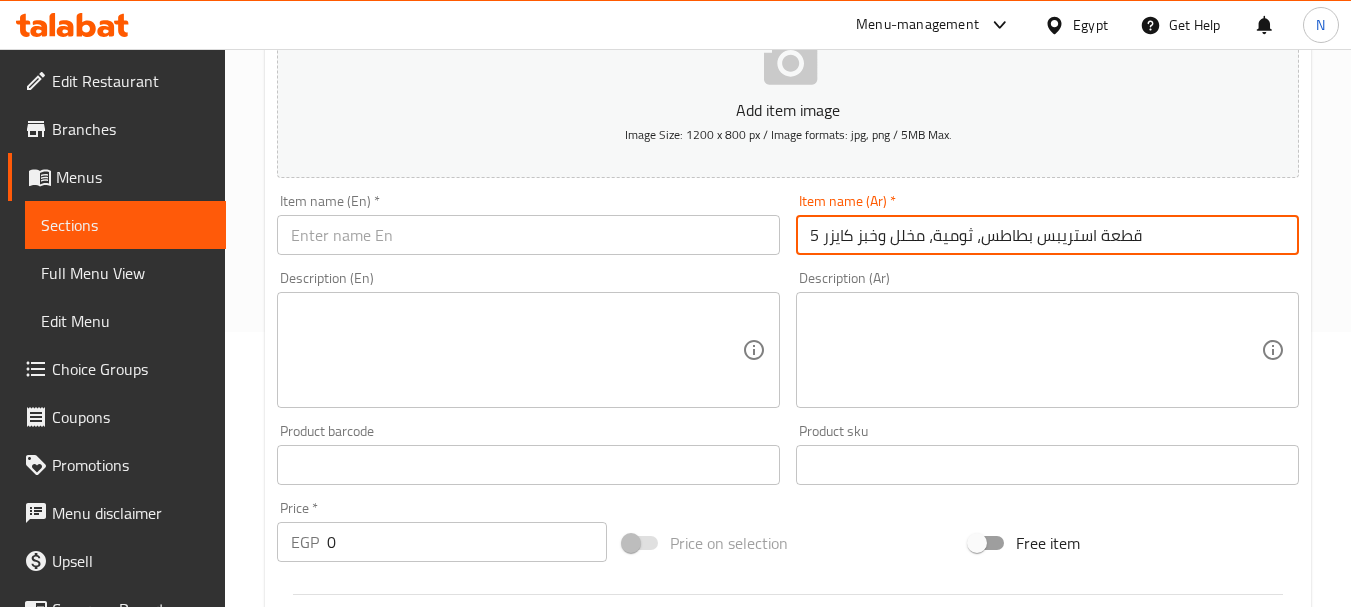click on "5 قطعة استريبس بطاطس، ثومية، مخلل وخبز كايزر" at bounding box center [1047, 235] 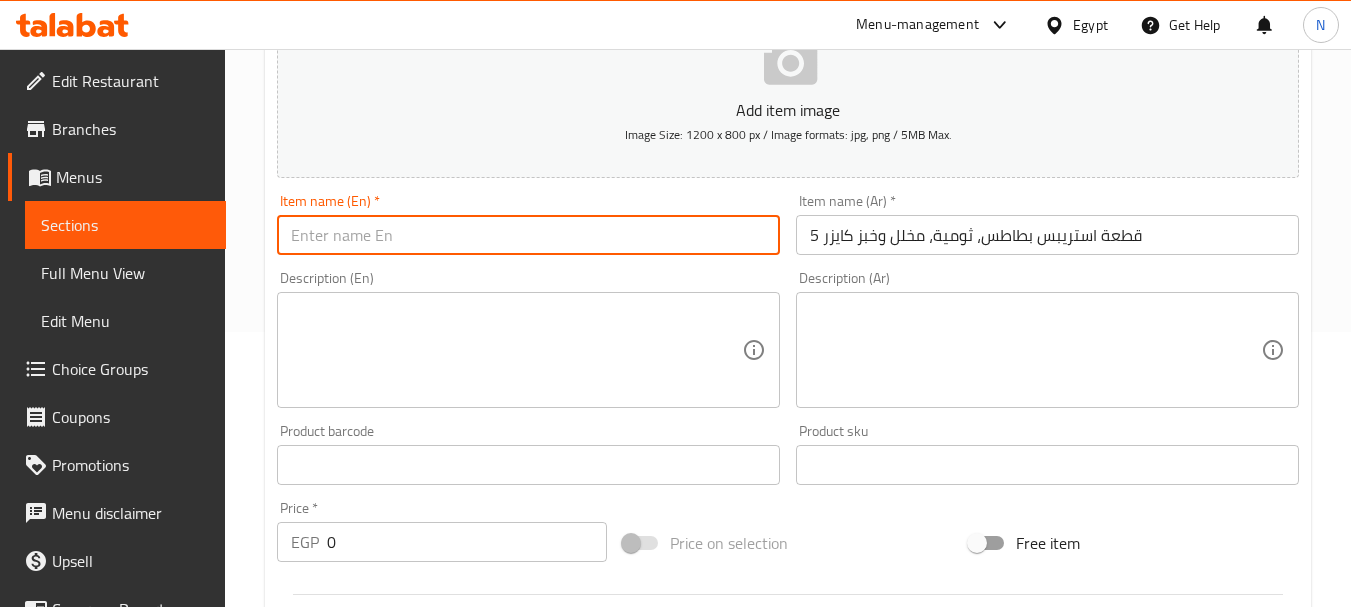 click at bounding box center [528, 235] 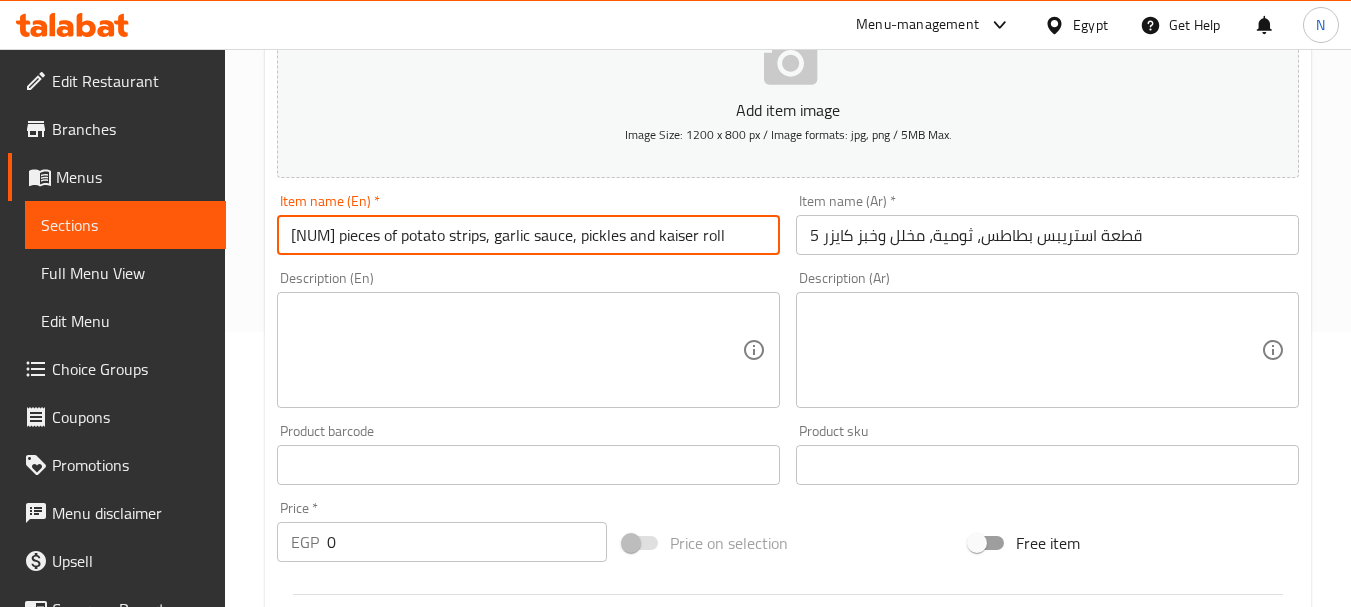 drag, startPoint x: 692, startPoint y: 238, endPoint x: 624, endPoint y: 235, distance: 68.06615 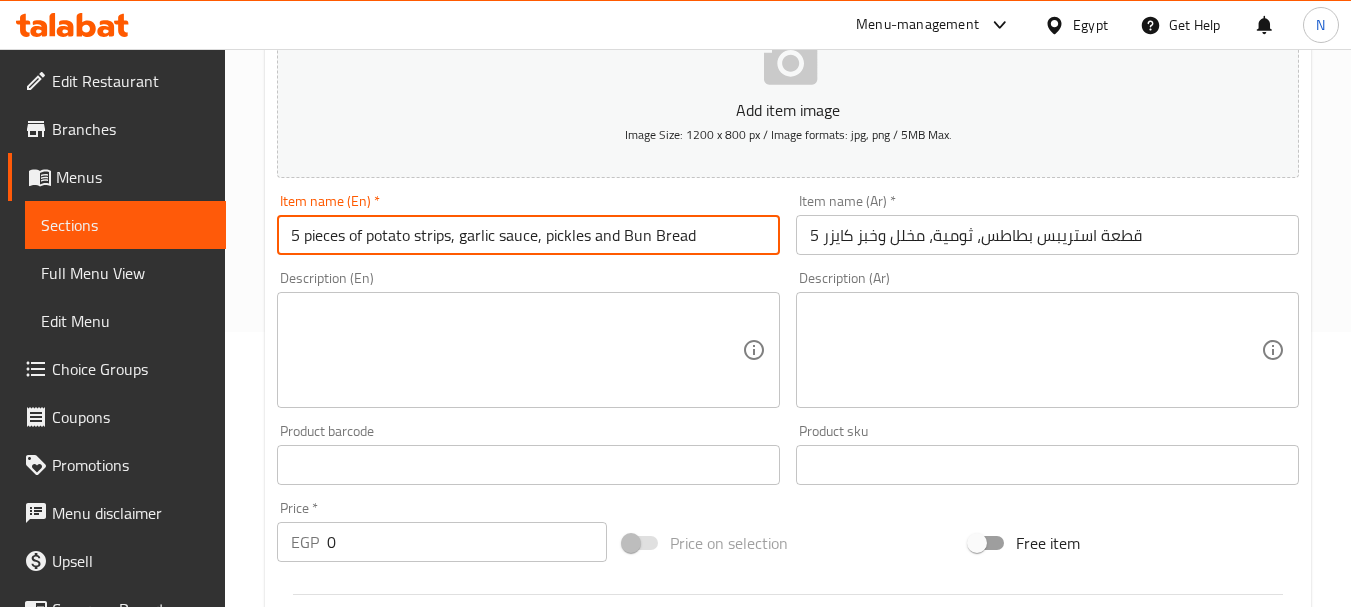 click on "5 pieces of potato strips, garlic sauce, pickles and Bun Bread" at bounding box center (528, 235) 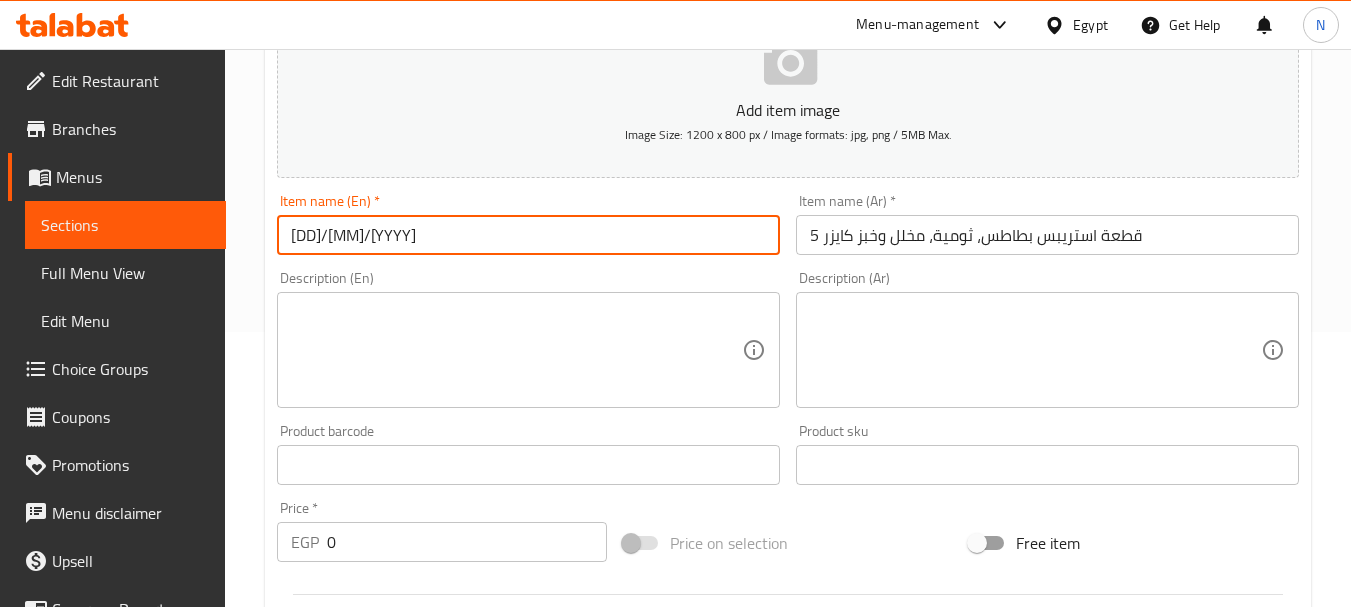 click on "[DD]/[MM]/[YYYY]" at bounding box center [528, 235] 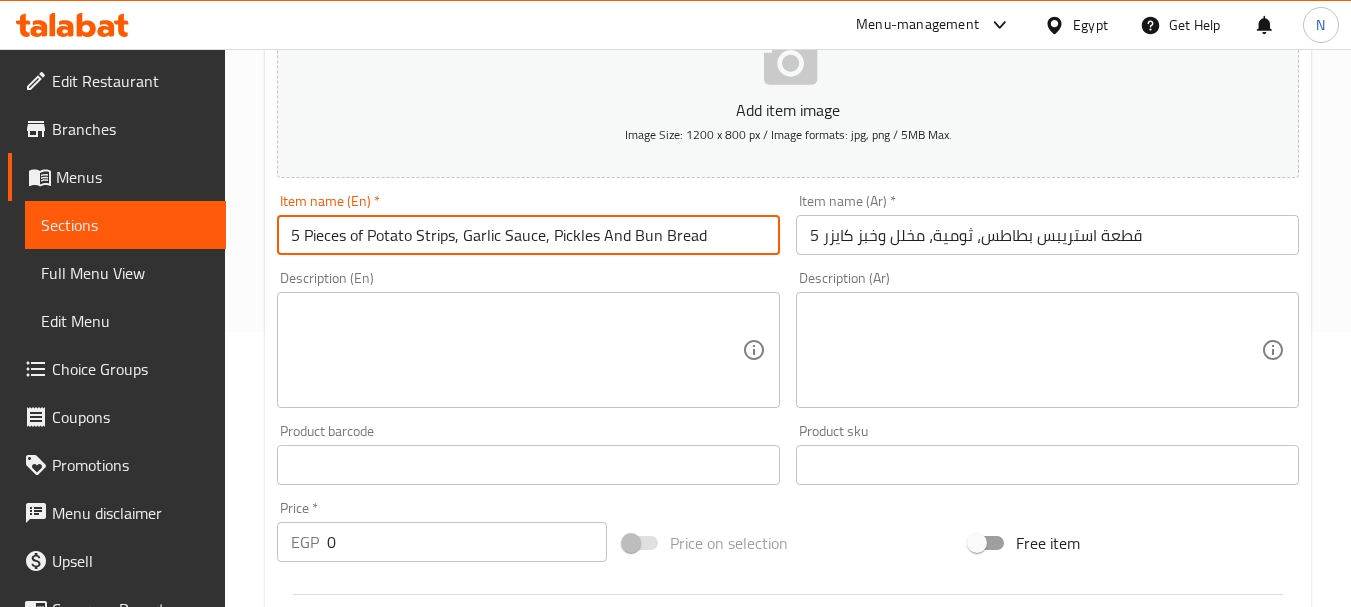 drag, startPoint x: 367, startPoint y: 242, endPoint x: 350, endPoint y: 242, distance: 17 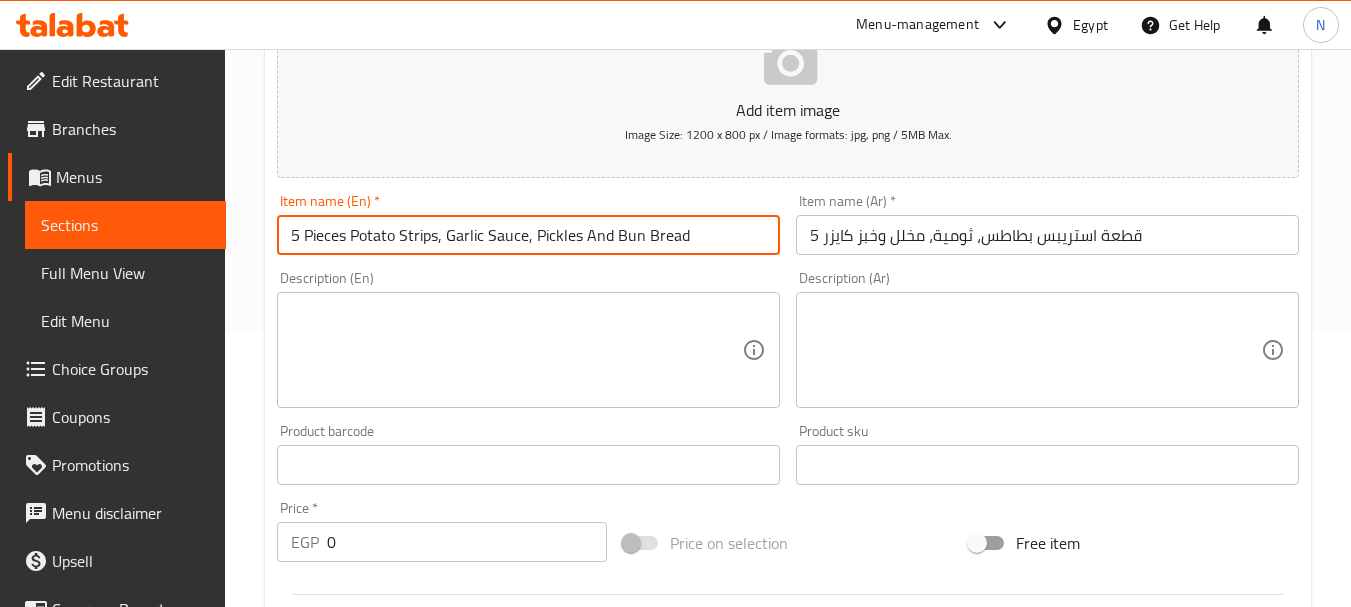 click on "5 Pieces Potato Strips, Garlic Sauce, Pickles And Bun Bread" at bounding box center [528, 235] 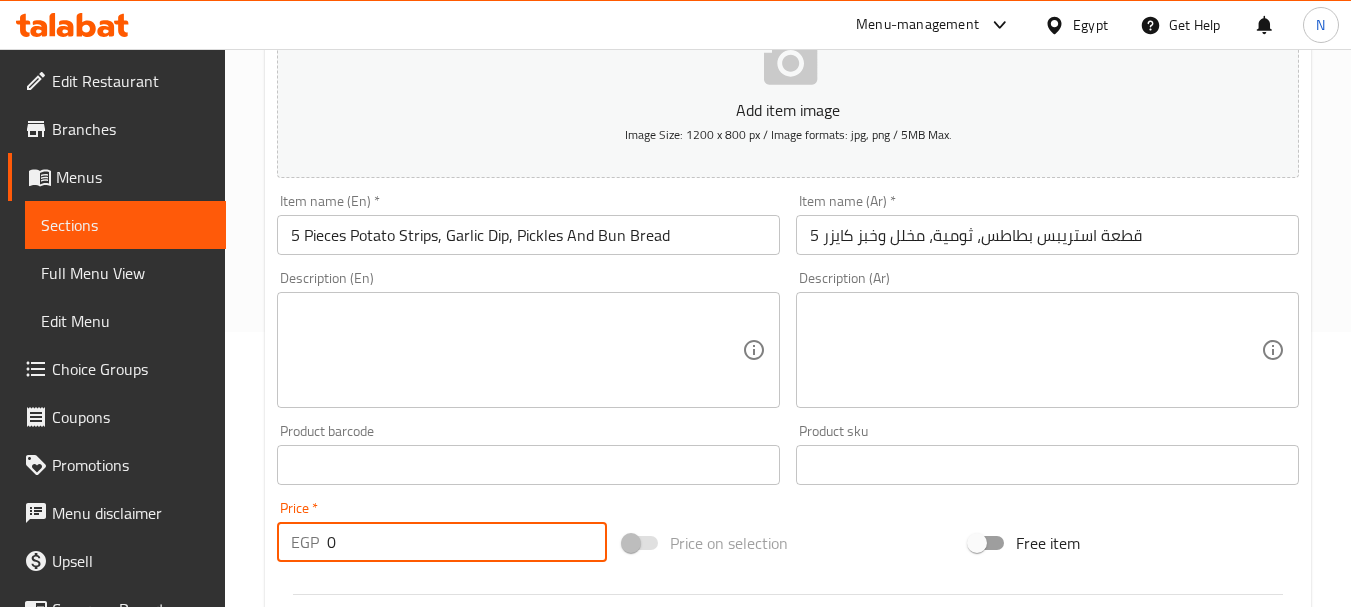 drag, startPoint x: 336, startPoint y: 545, endPoint x: 317, endPoint y: 545, distance: 19 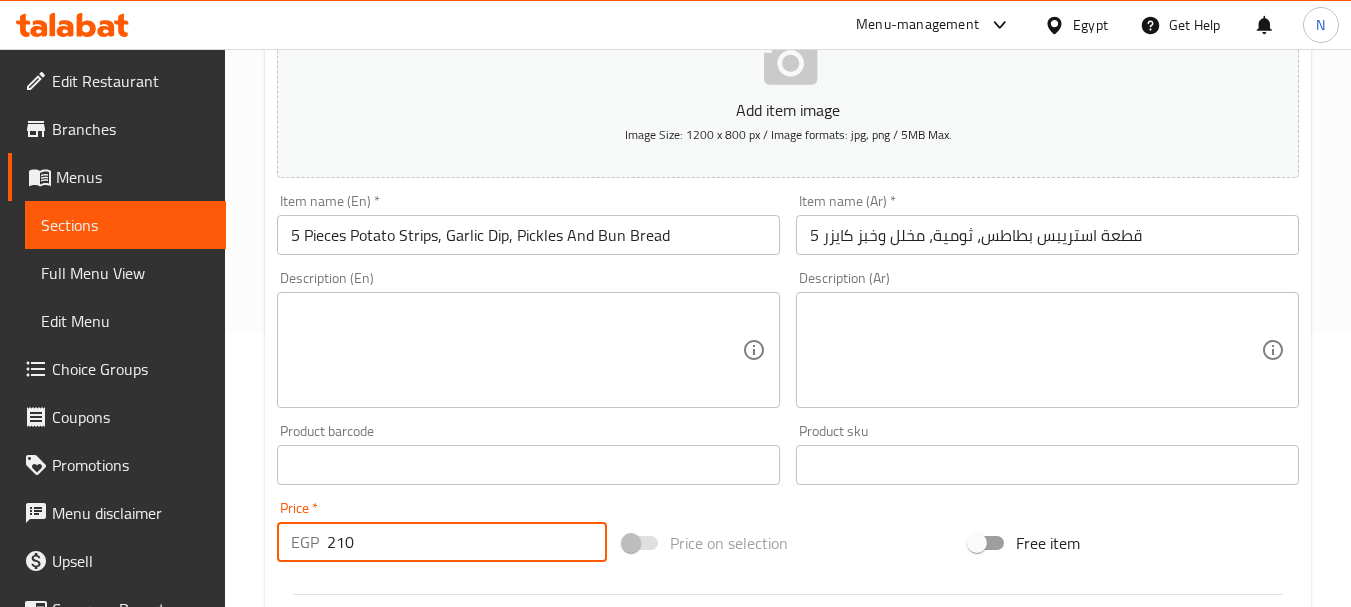 click on "Price on selection" at bounding box center [788, 543] 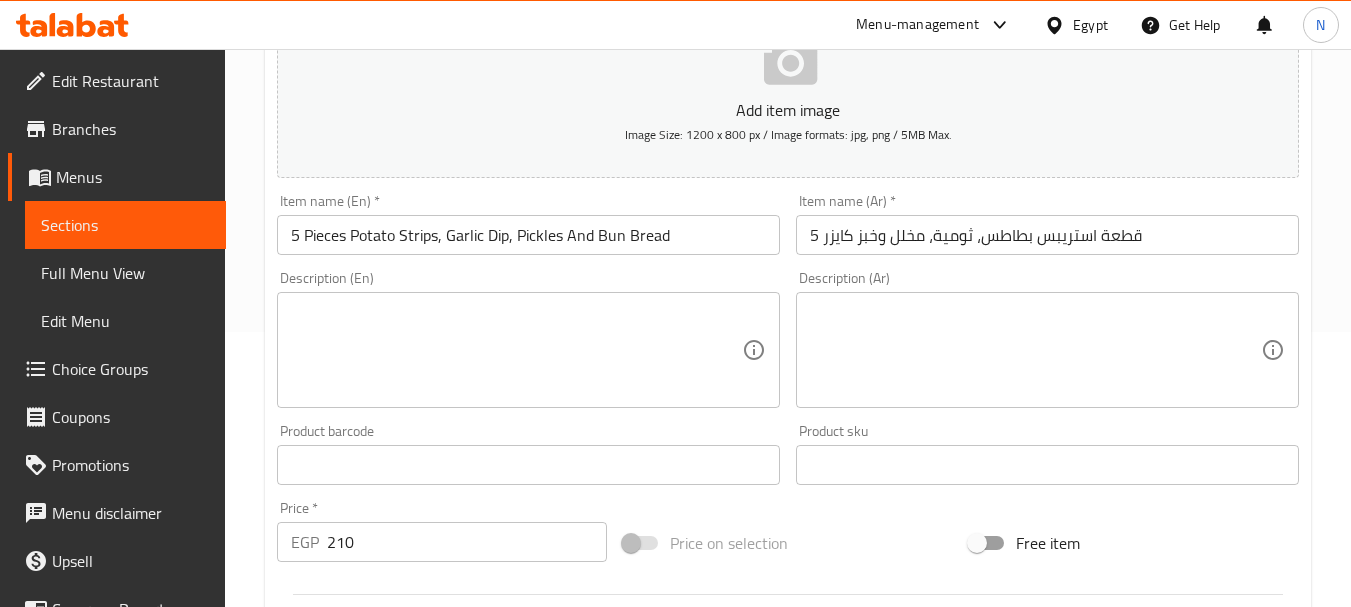 scroll, scrollTop: 806, scrollLeft: 0, axis: vertical 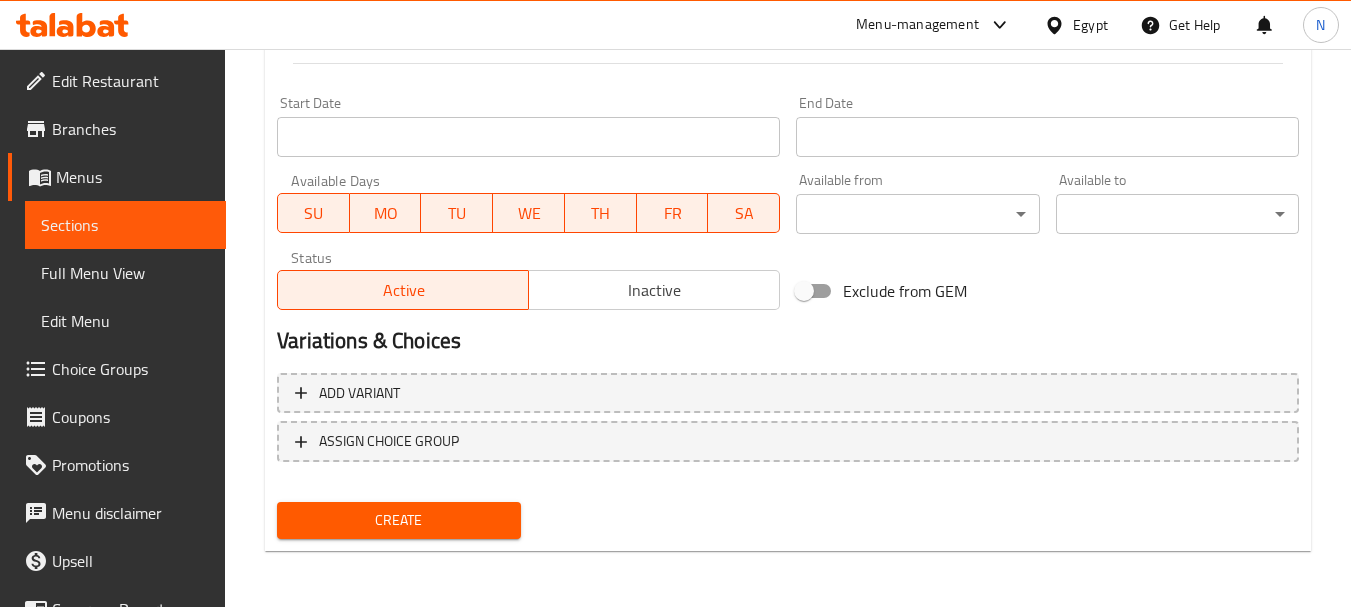 click on "Create" at bounding box center [398, 520] 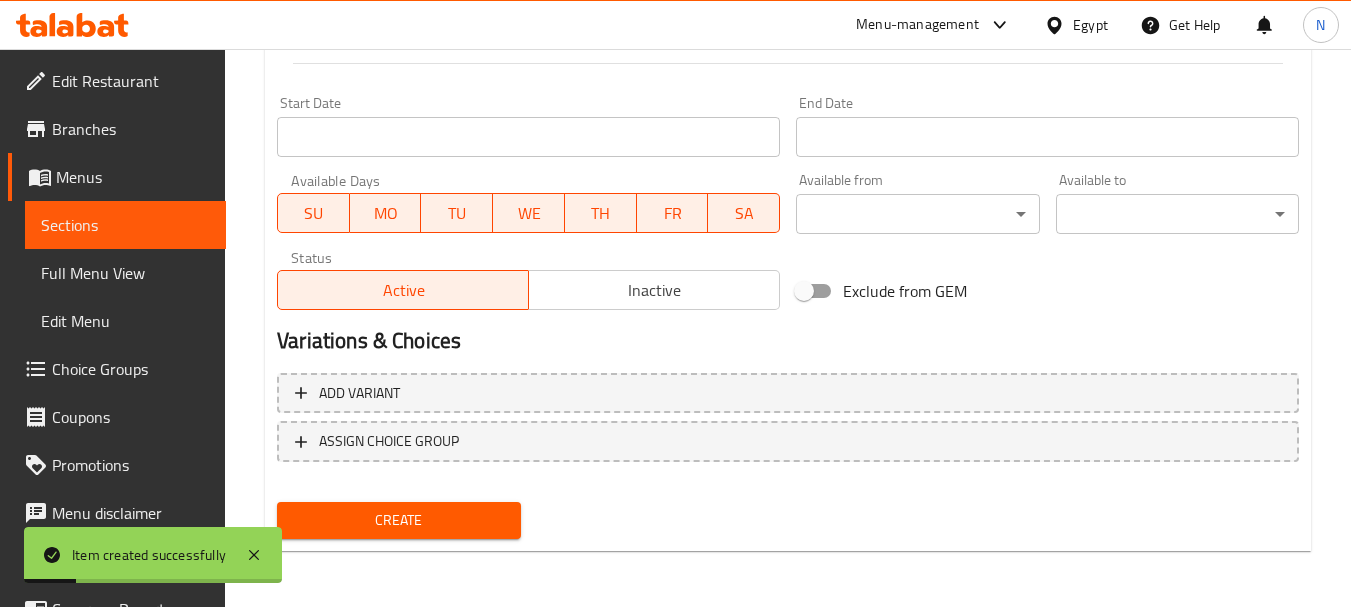 scroll, scrollTop: 275, scrollLeft: 0, axis: vertical 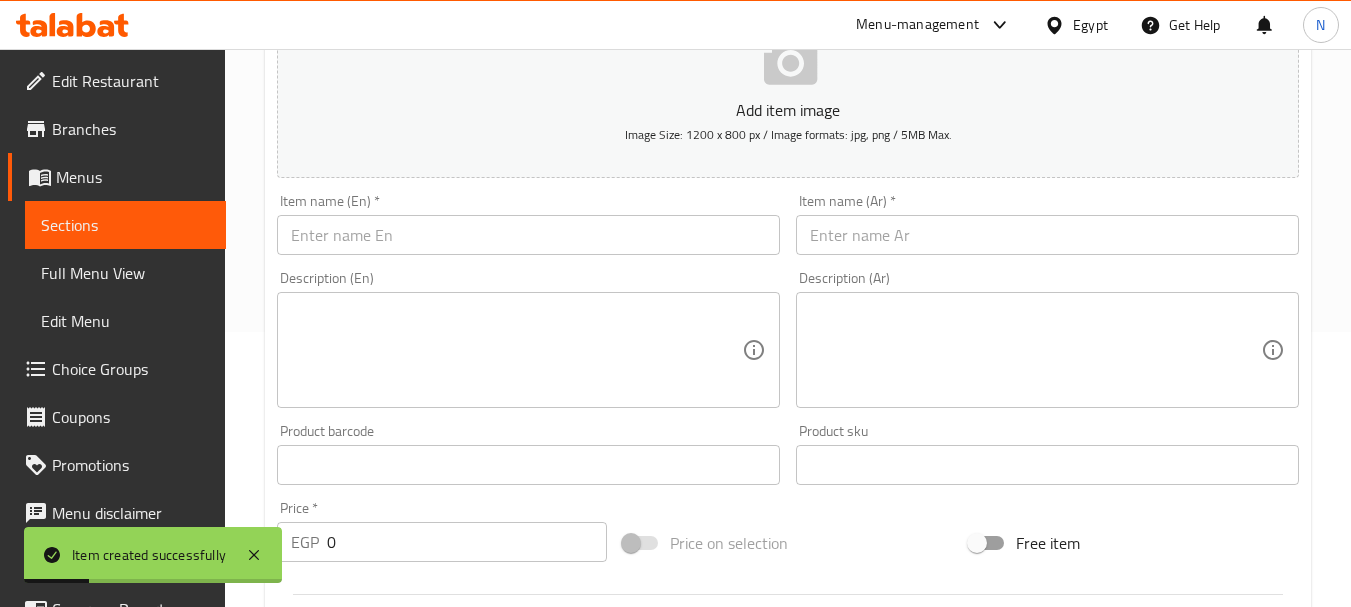 click at bounding box center [1047, 235] 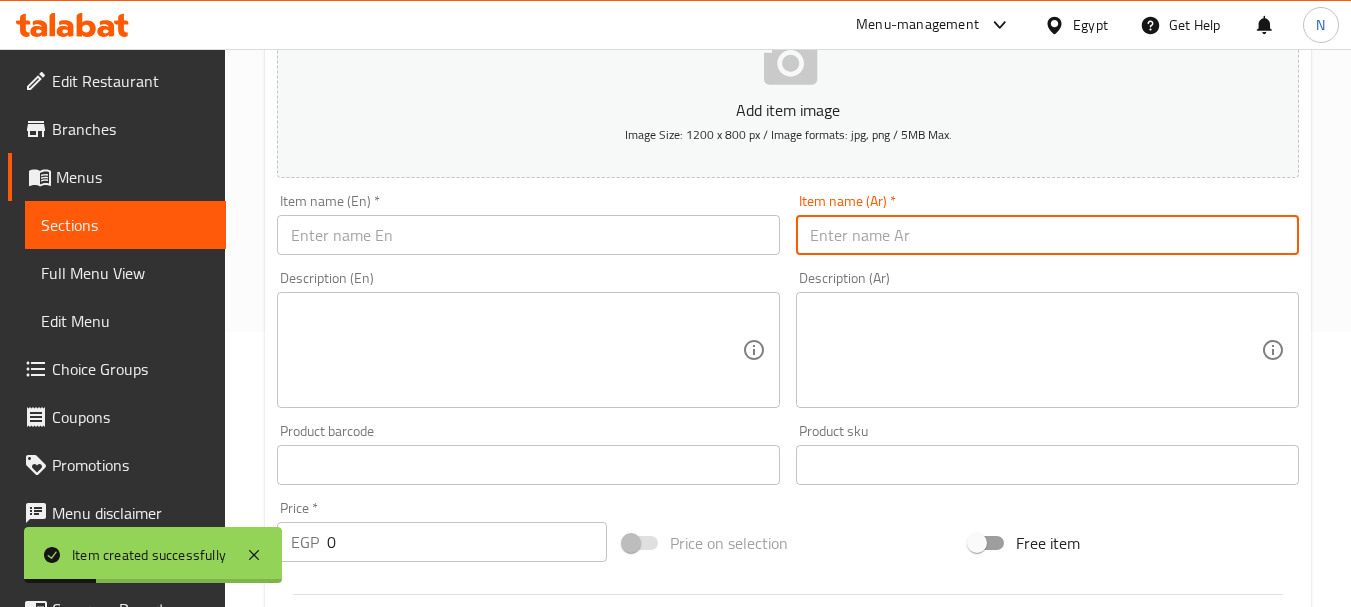 paste on "2 قطعة استريبس + ارز بسمتي بطاطس + ثومية + مخلل" 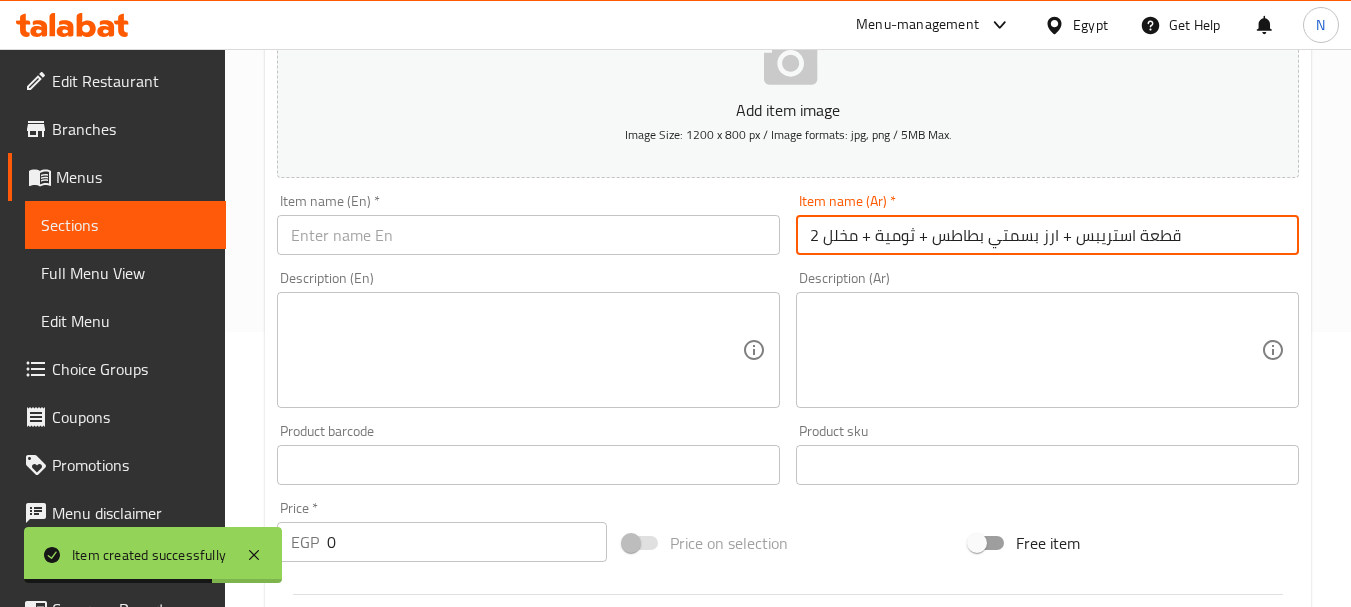 paste on "5 خبز كايزر" 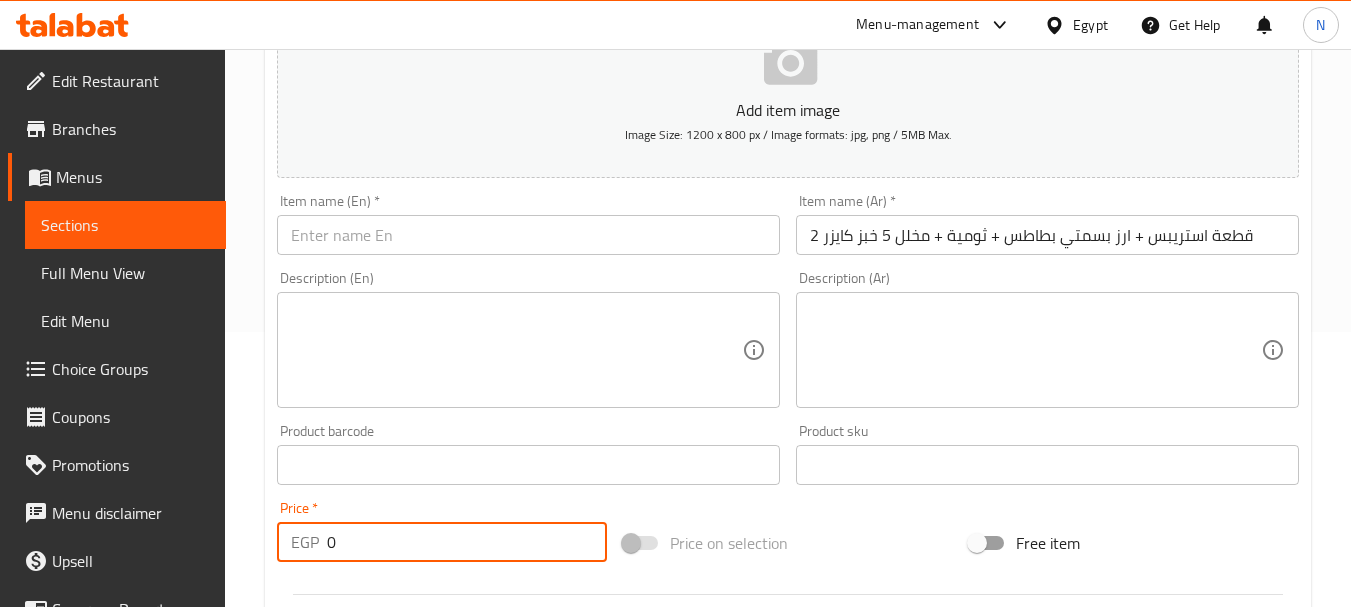 drag, startPoint x: 351, startPoint y: 540, endPoint x: 319, endPoint y: 541, distance: 32.01562 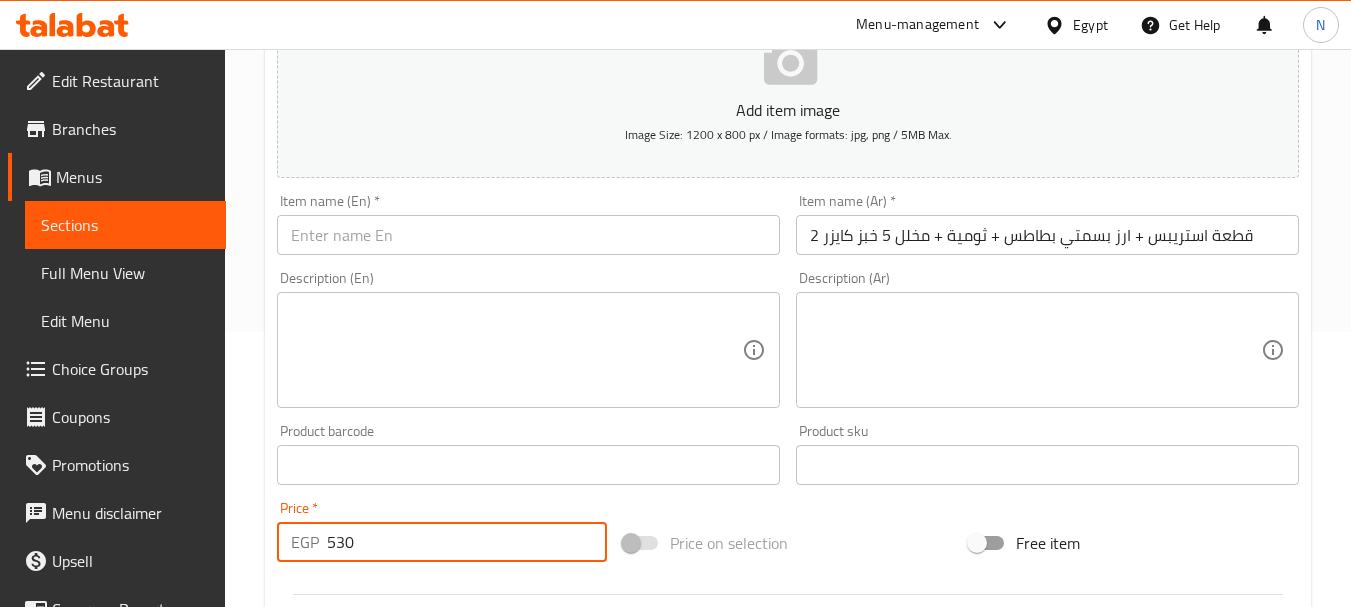 click on "Price on selection" at bounding box center [788, 543] 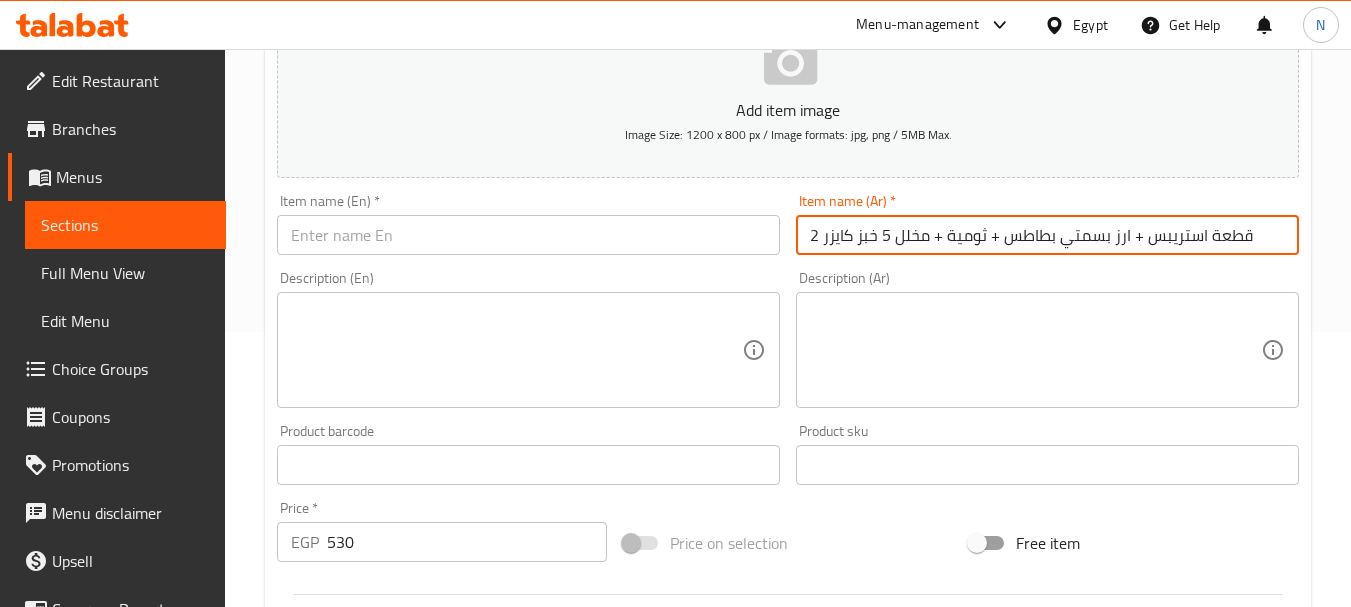 drag, startPoint x: 1133, startPoint y: 233, endPoint x: 1143, endPoint y: 234, distance: 10.049875 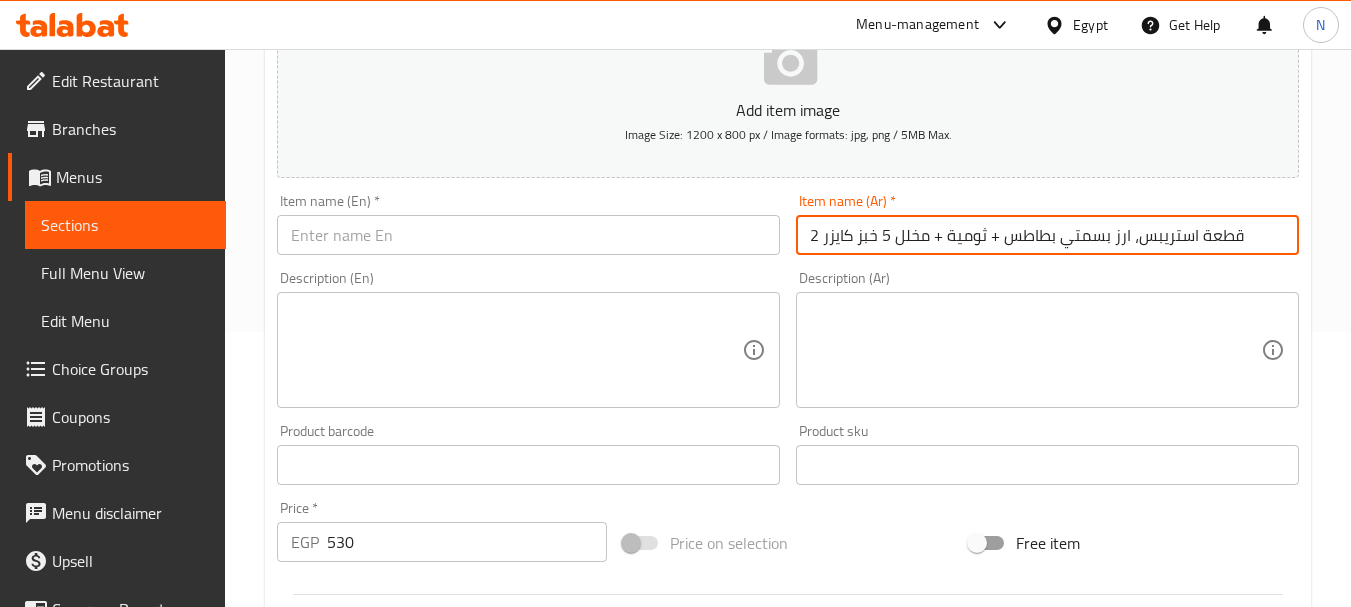 drag, startPoint x: 989, startPoint y: 242, endPoint x: 1001, endPoint y: 243, distance: 12.0415945 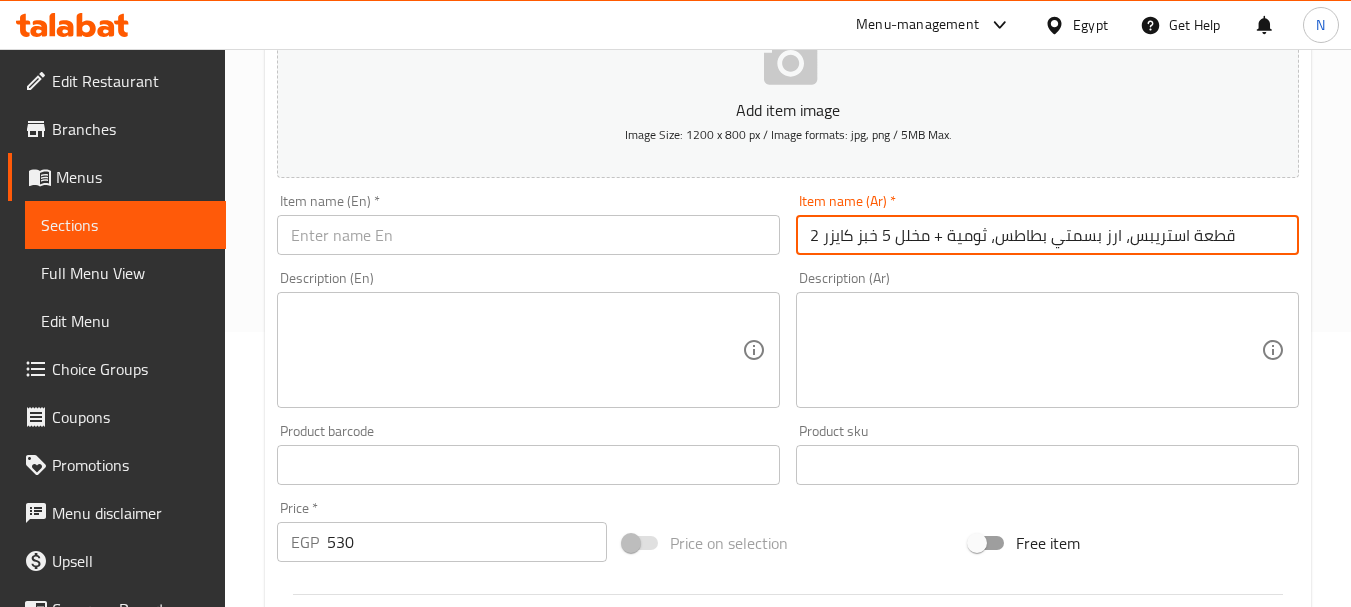 drag, startPoint x: 927, startPoint y: 238, endPoint x: 938, endPoint y: 241, distance: 11.401754 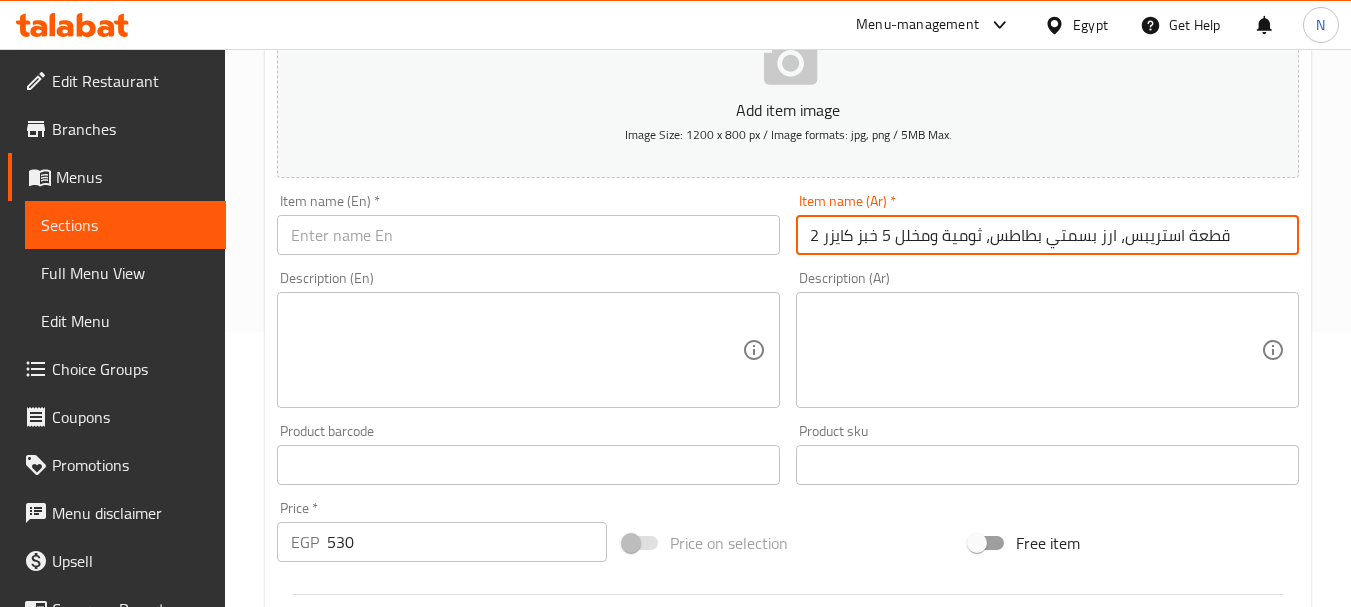 click on "2 قطعة استريبس، ارز بسمتي بطاطس، ثومية ومخلل 5 خبز كايزر" at bounding box center [1047, 235] 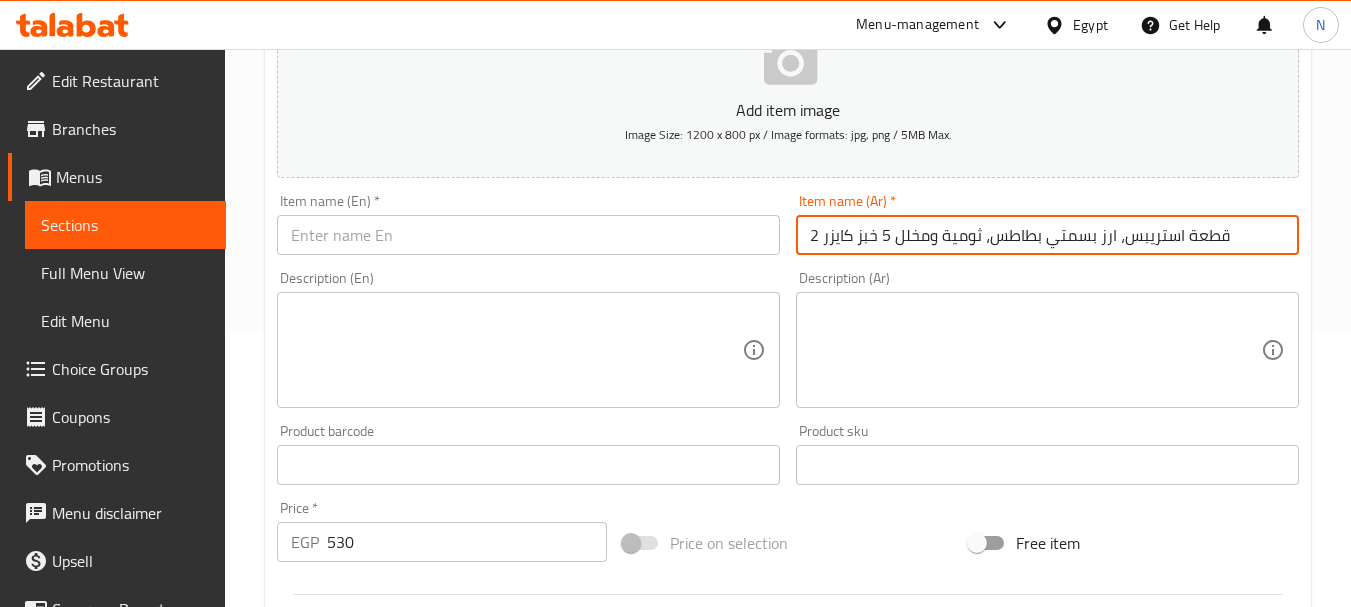 click at bounding box center [528, 235] 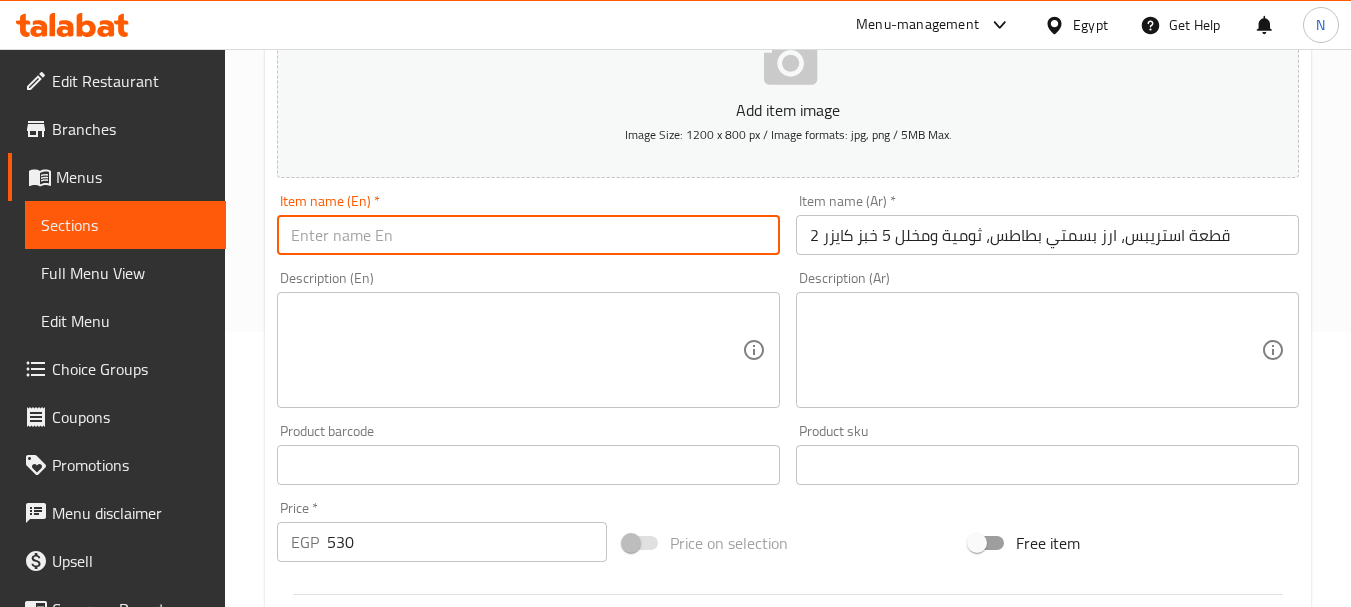 paste on "2 strips, basmati rice, potatoes, garlic sauce, pickles, and 5 kaiser rolls" 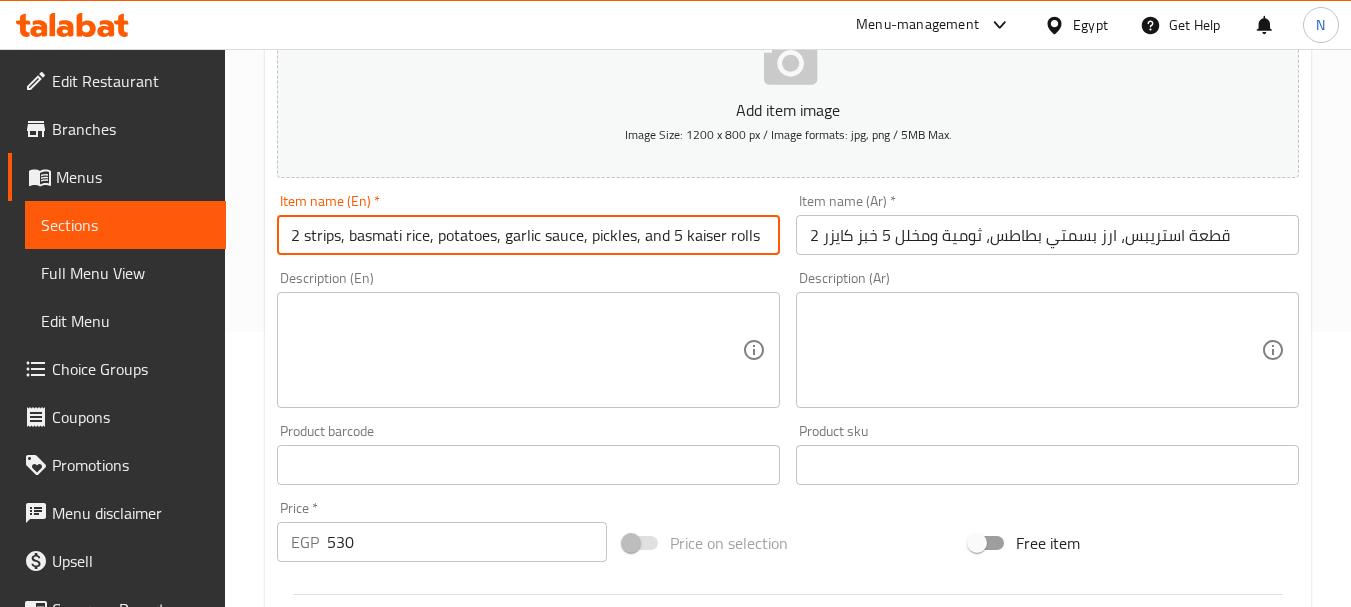 click on "2 strips, basmati rice, potatoes, garlic sauce, pickles, and 5 kaiser rolls" at bounding box center (528, 235) 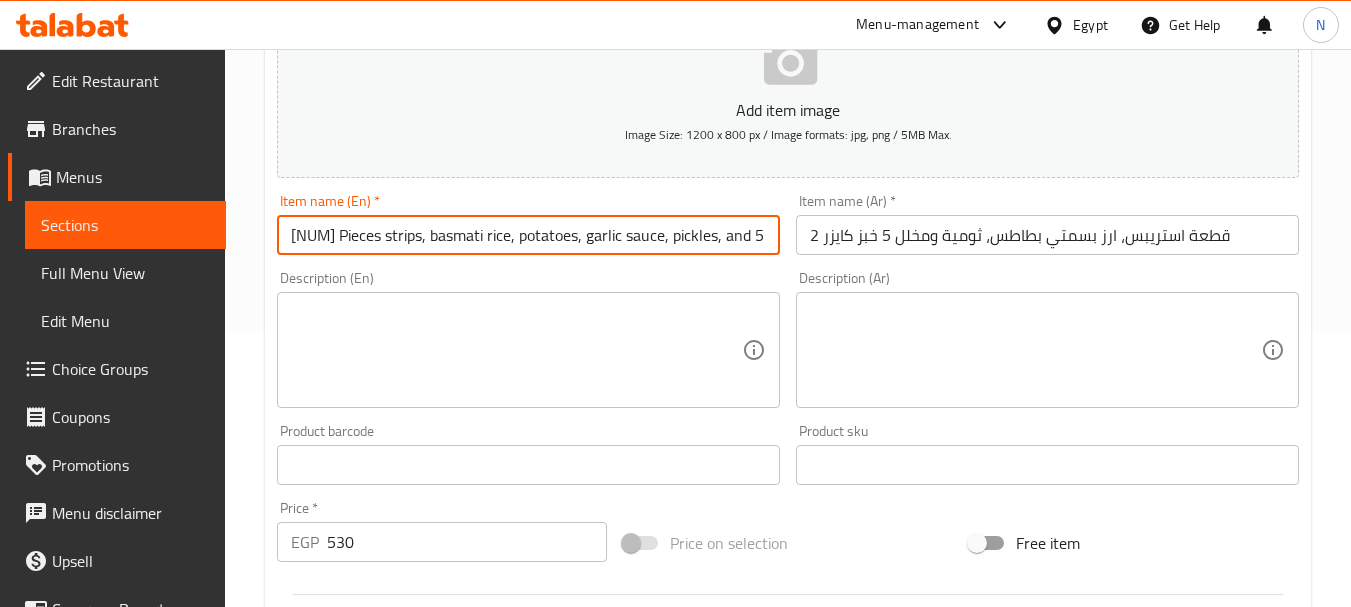 click on "[NUM] Pieces strips, basmati rice, potatoes, garlic sauce, pickles, and 5 kaiser rolls" at bounding box center (528, 235) 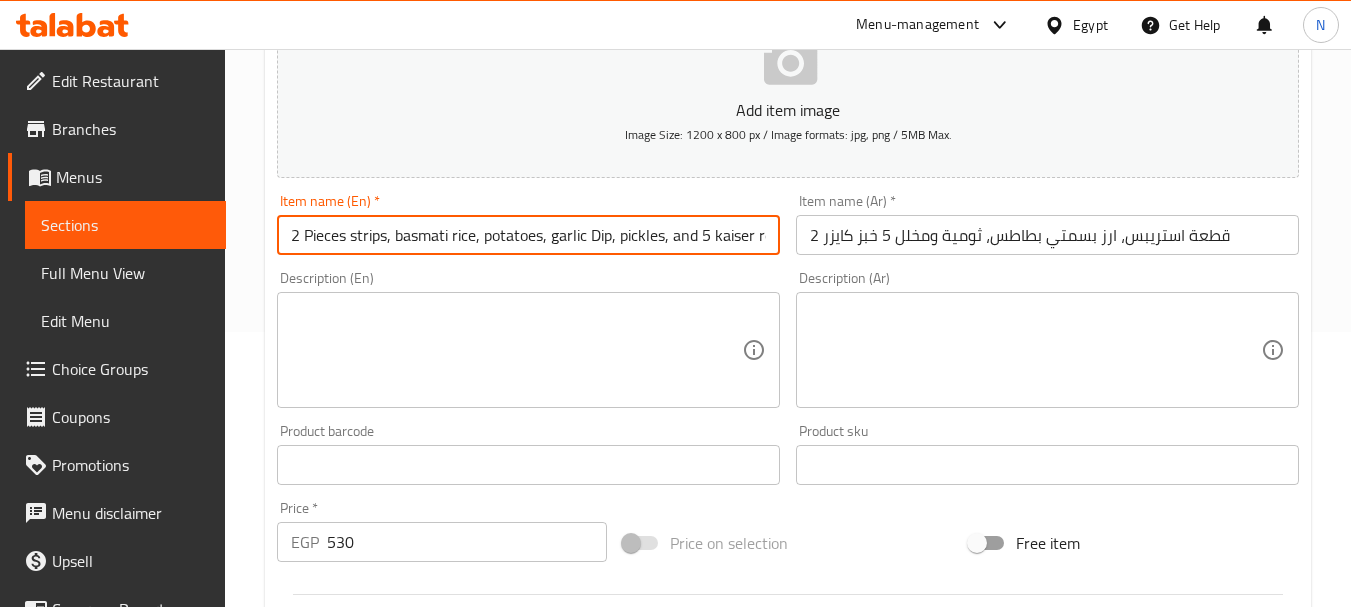 click on "2 Pieces strips, basmati rice, potatoes, garlic Dip, pickles, and 5 kaiser rolls" at bounding box center [528, 235] 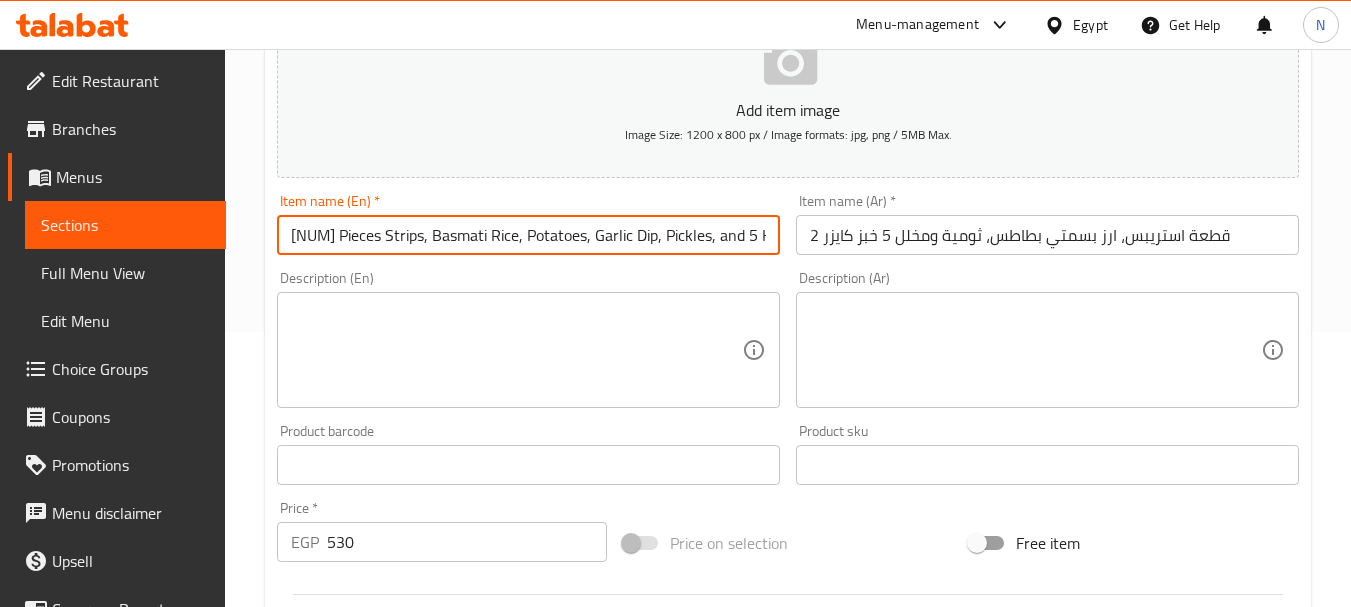 click on "Item name (En) * 2 Pieces Strips, Basmati Rice, Potatoes, Garlic Dip, Pickles, and 5 Kaiser Rolls Item name (En) *" at bounding box center (528, 224) 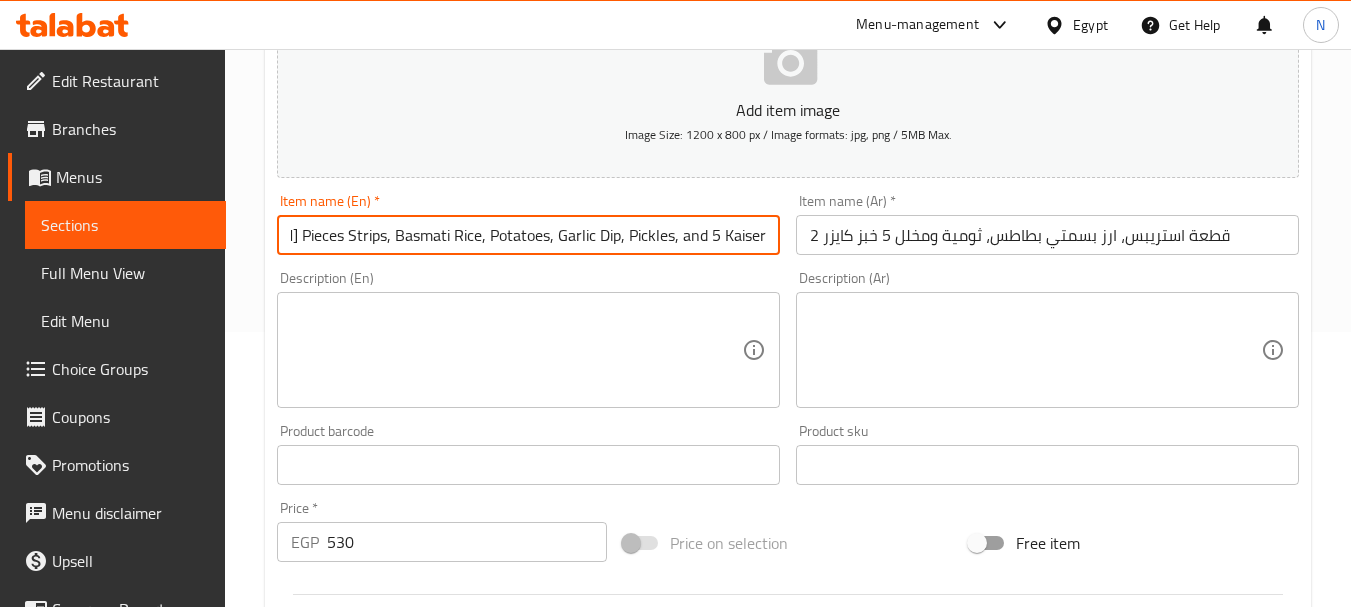 drag, startPoint x: 727, startPoint y: 243, endPoint x: 798, endPoint y: 258, distance: 72.56721 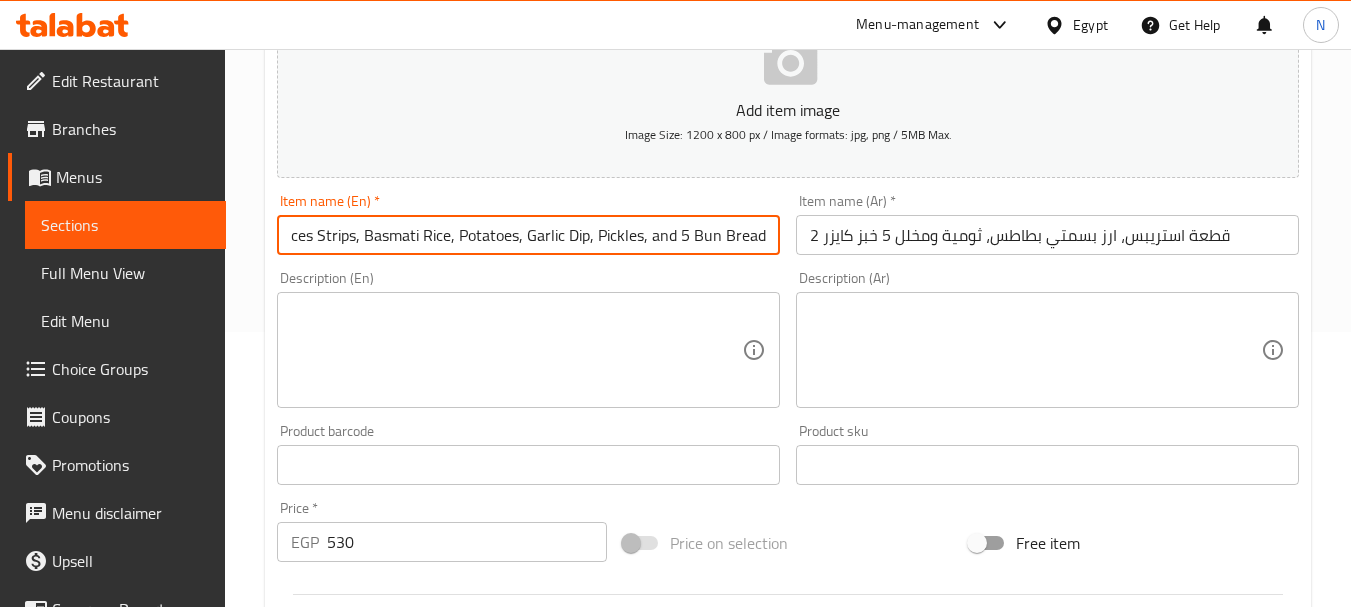 scroll, scrollTop: 0, scrollLeft: 29, axis: horizontal 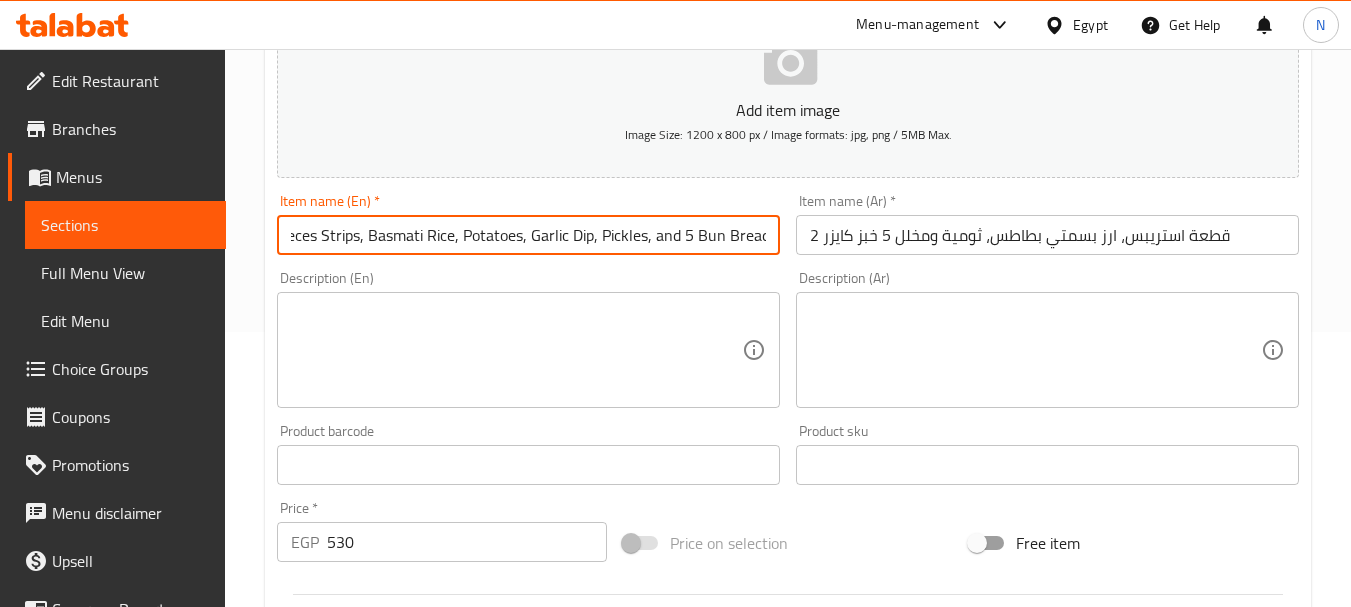 click on "2 Pieces Strips, Basmati Rice, Potatoes, Garlic Dip, Pickles, and 5 Bun Bread" at bounding box center (528, 235) 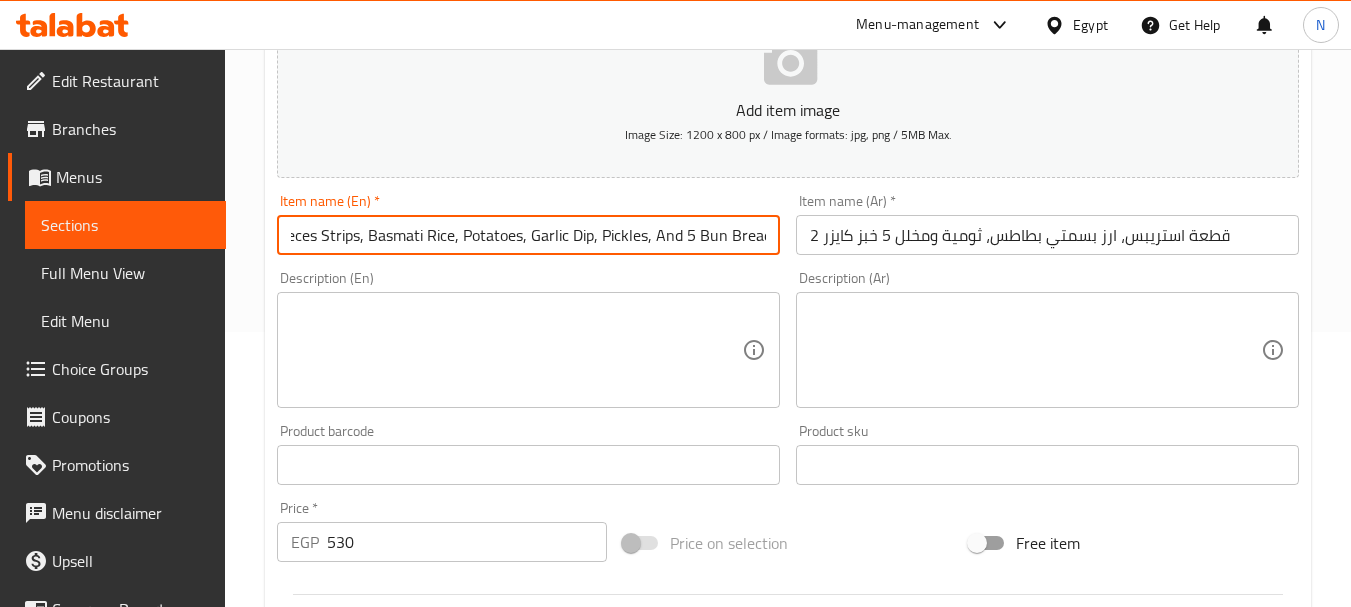 click at bounding box center (516, 350) 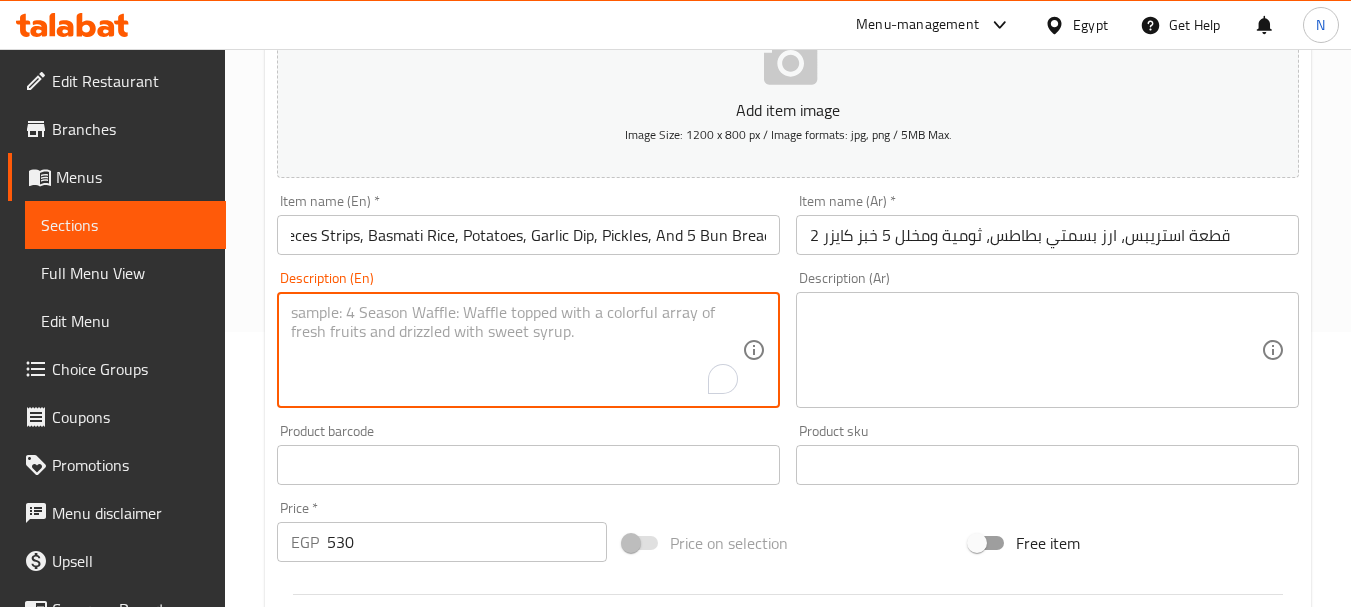 scroll, scrollTop: 0, scrollLeft: 0, axis: both 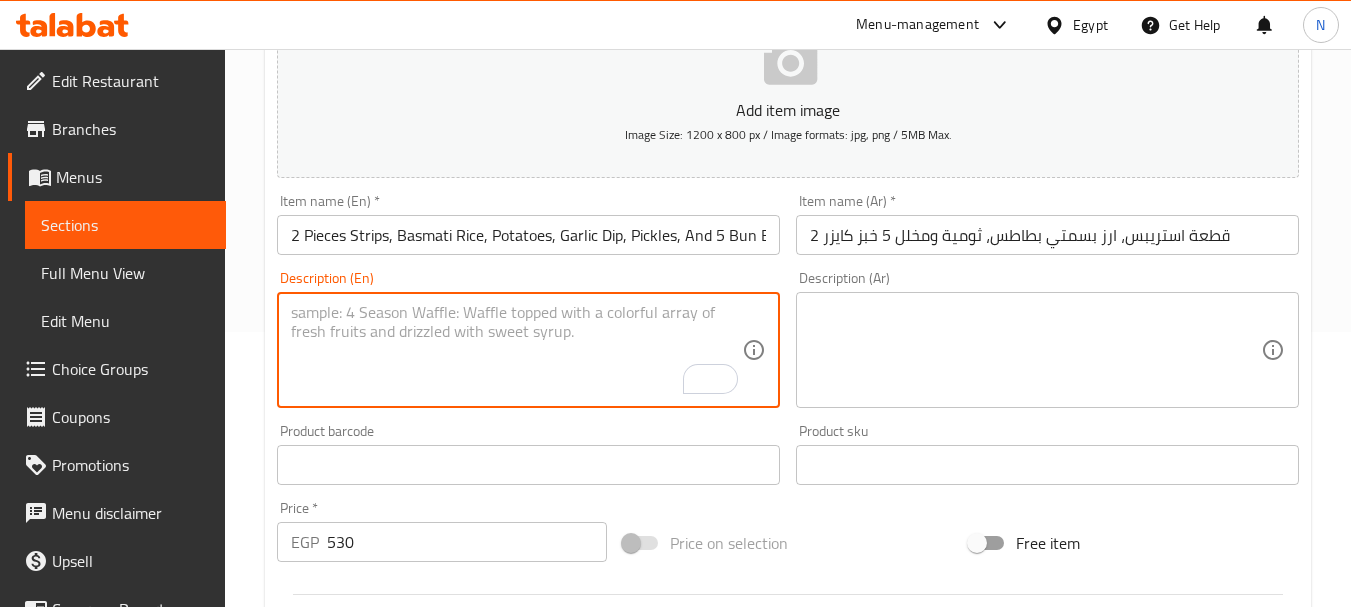 click on "Price on selection" at bounding box center [788, 543] 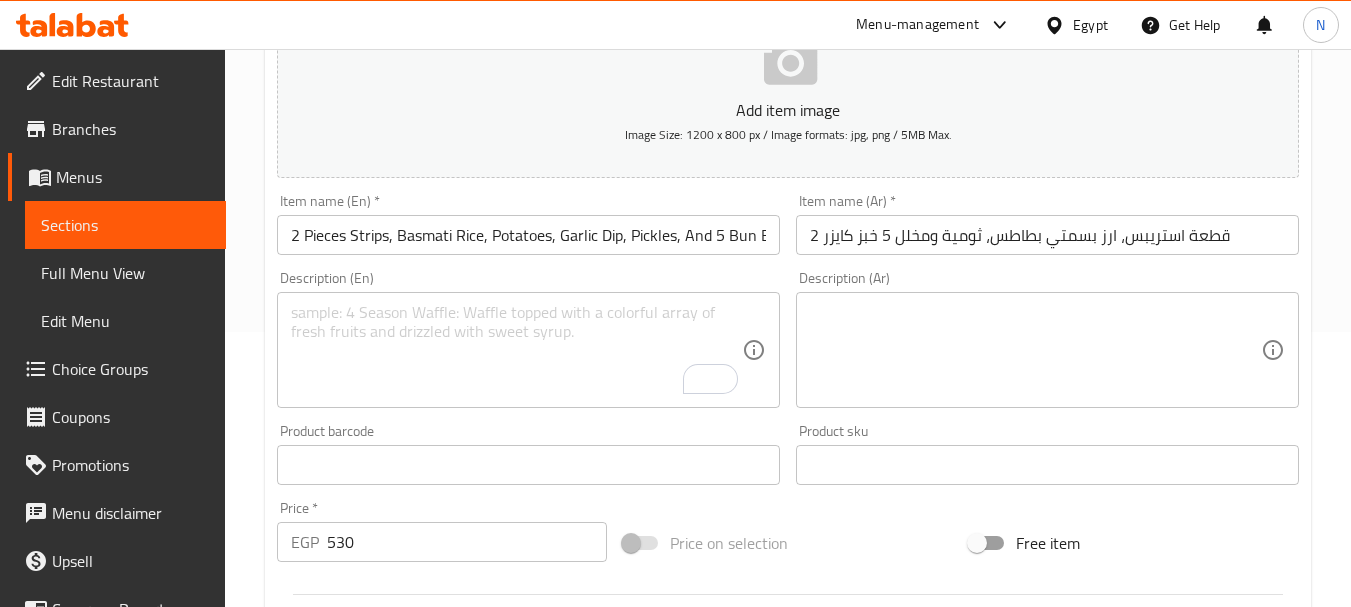 scroll, scrollTop: 806, scrollLeft: 0, axis: vertical 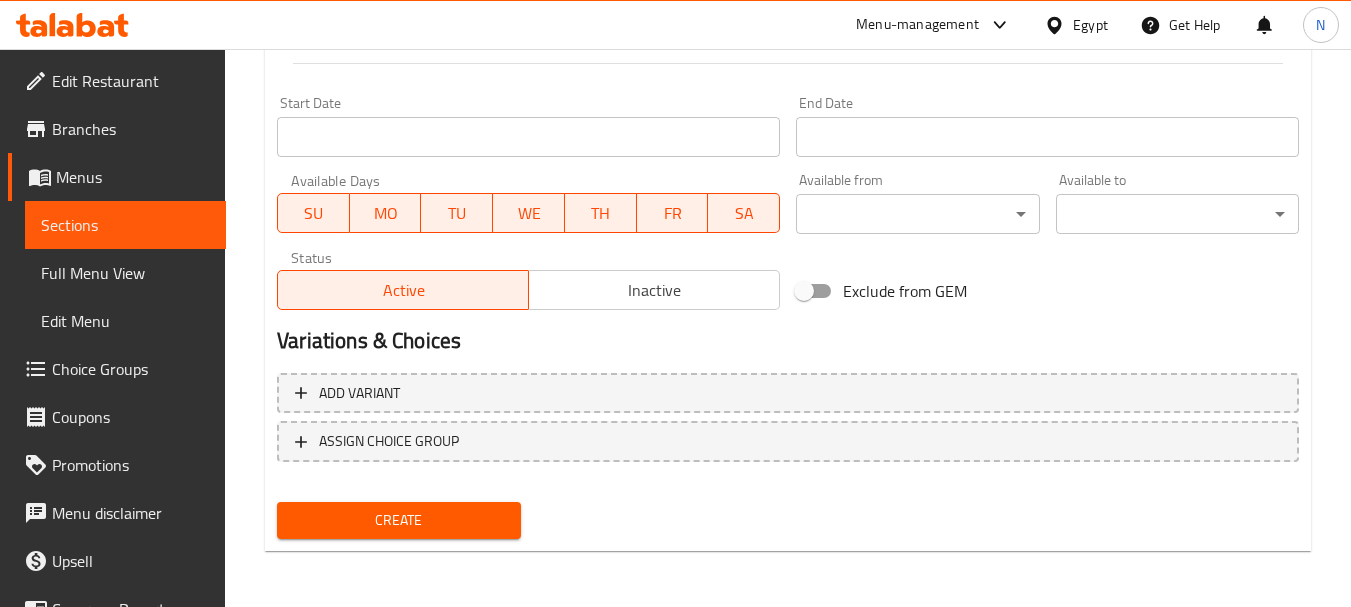 click on "Create" at bounding box center (398, 520) 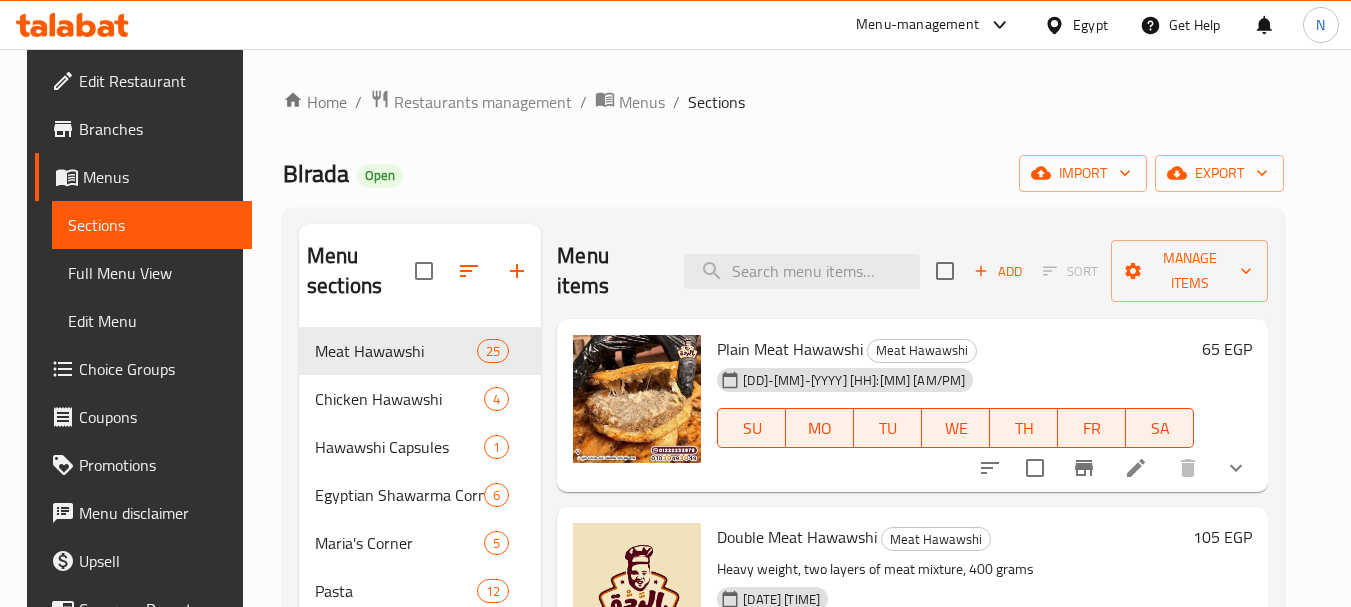 scroll, scrollTop: 0, scrollLeft: 0, axis: both 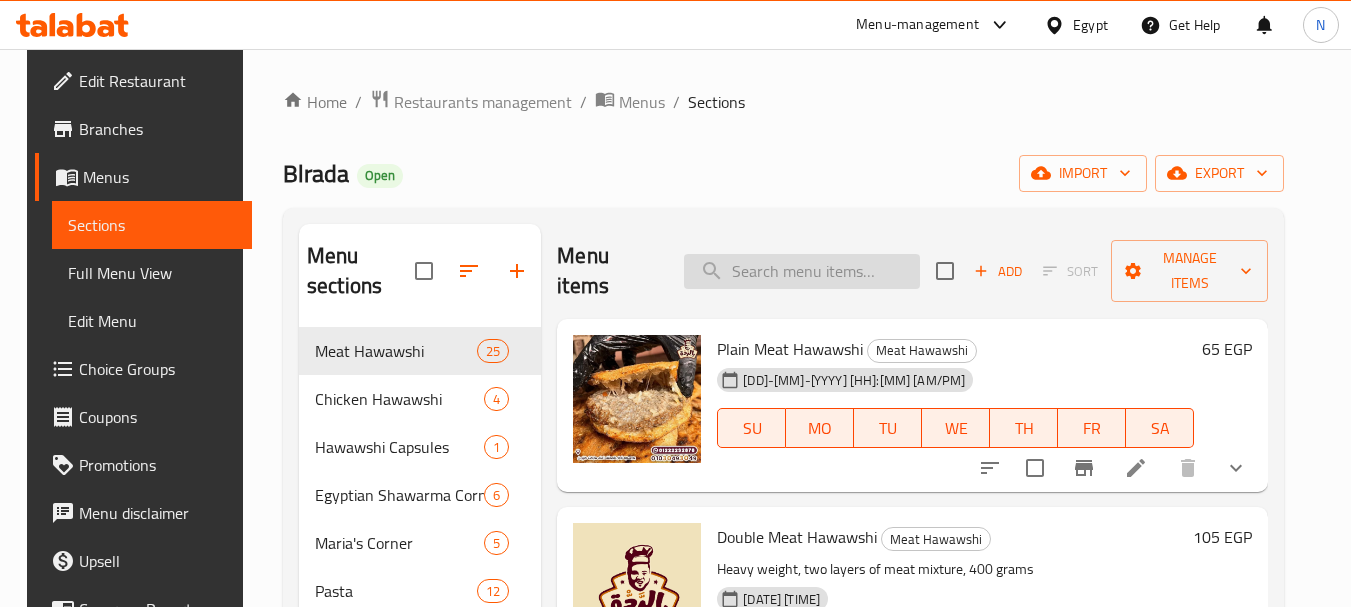 click at bounding box center [802, 271] 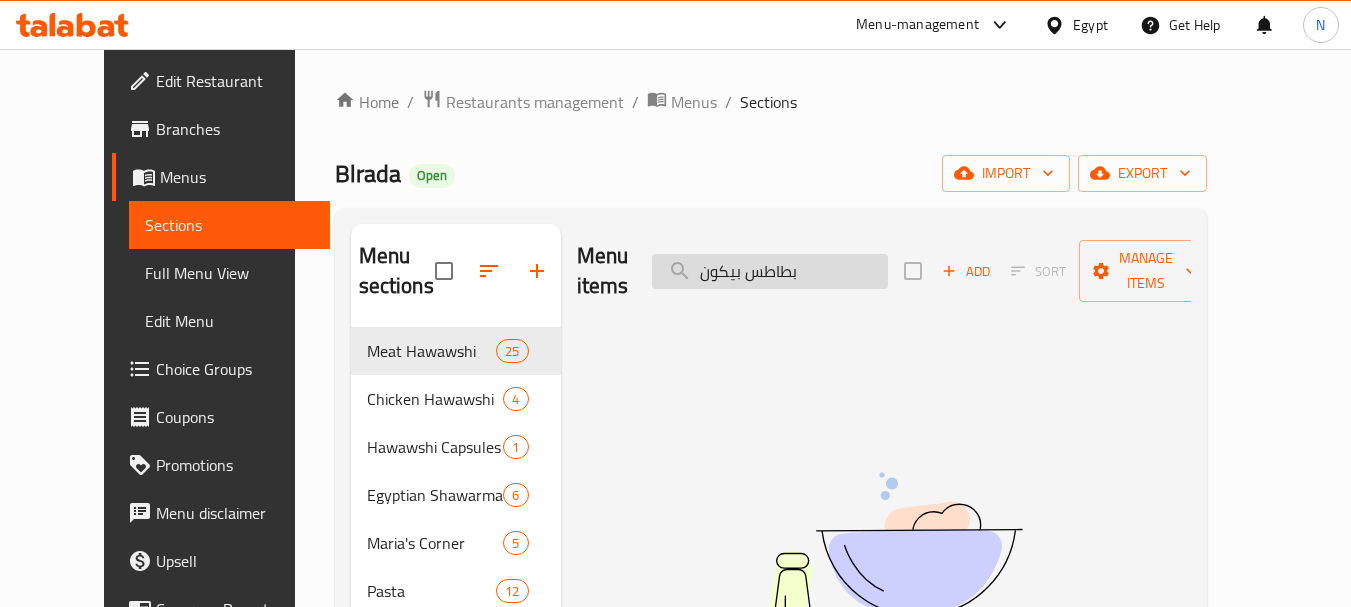 click on "بطاطس بيكون" at bounding box center (770, 271) 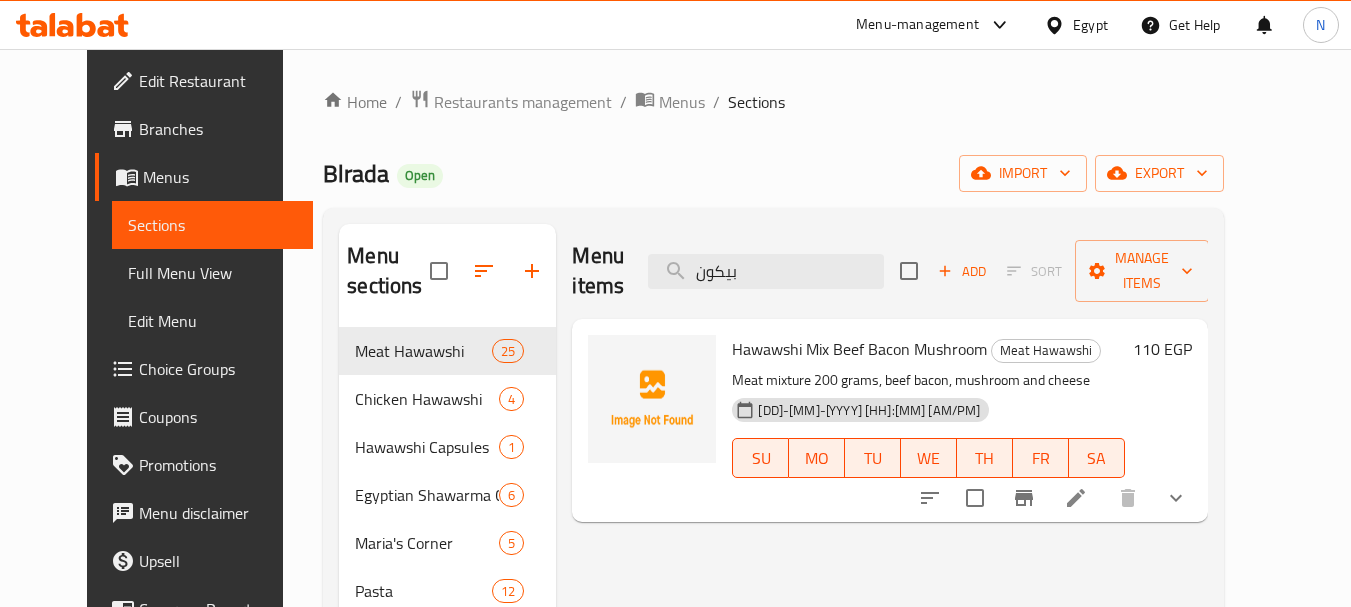 type on "بيكون" 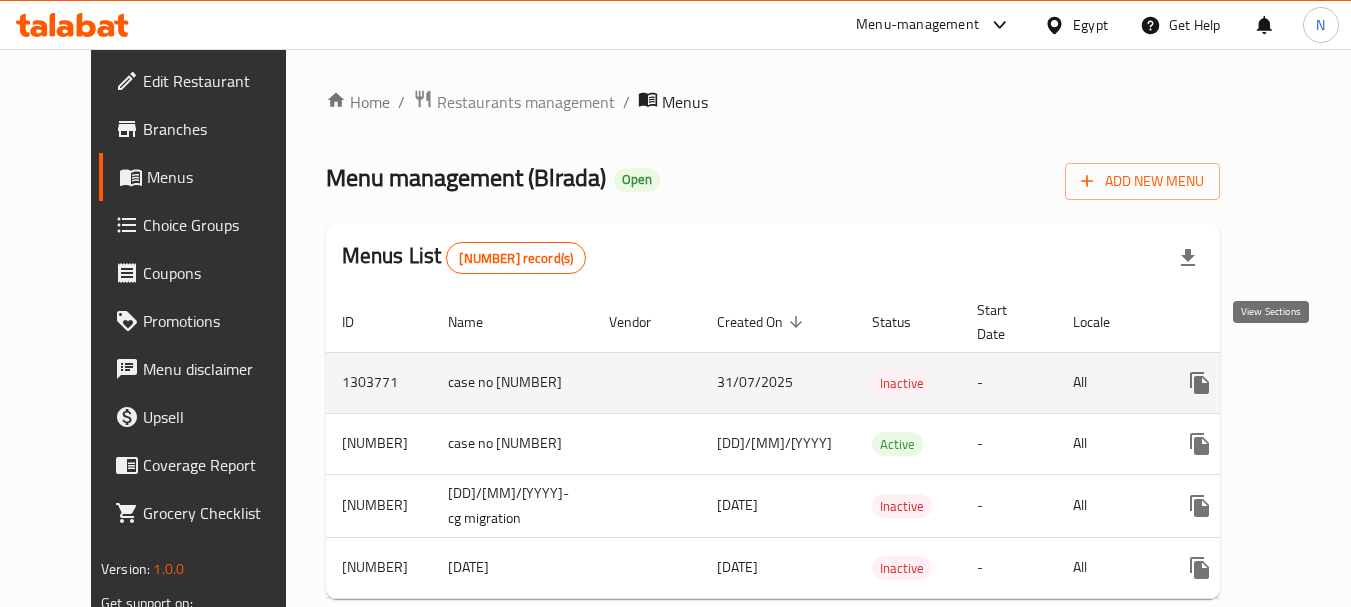 click 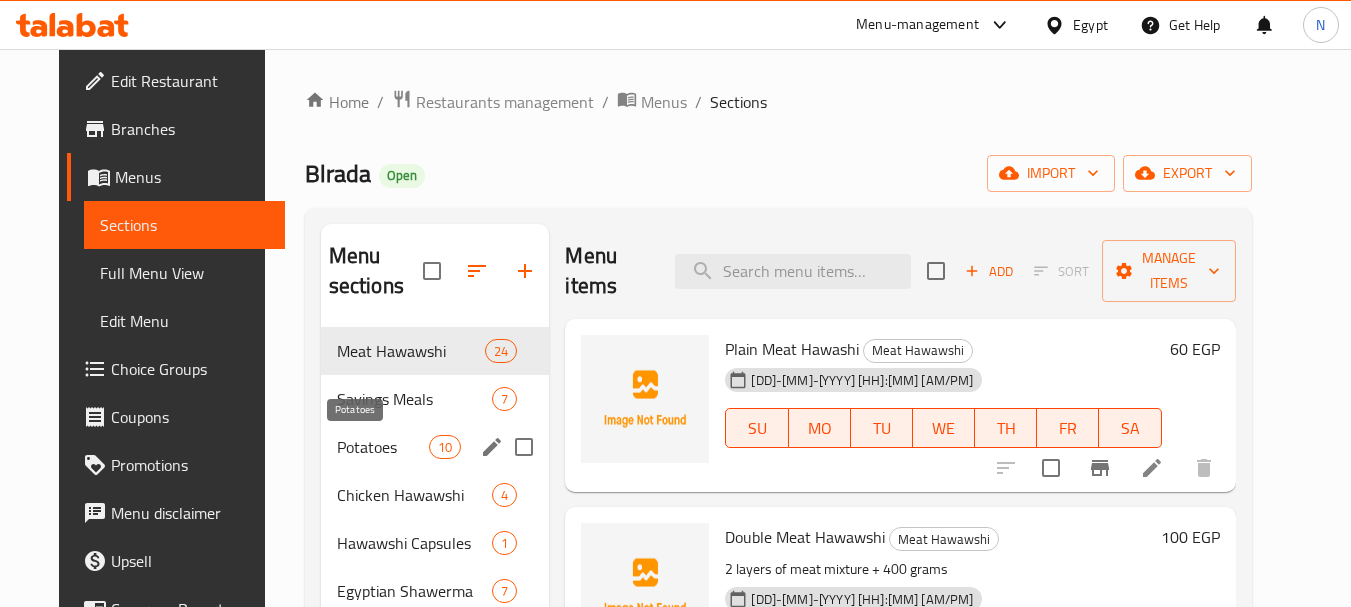 click on "Potatoes" at bounding box center [383, 447] 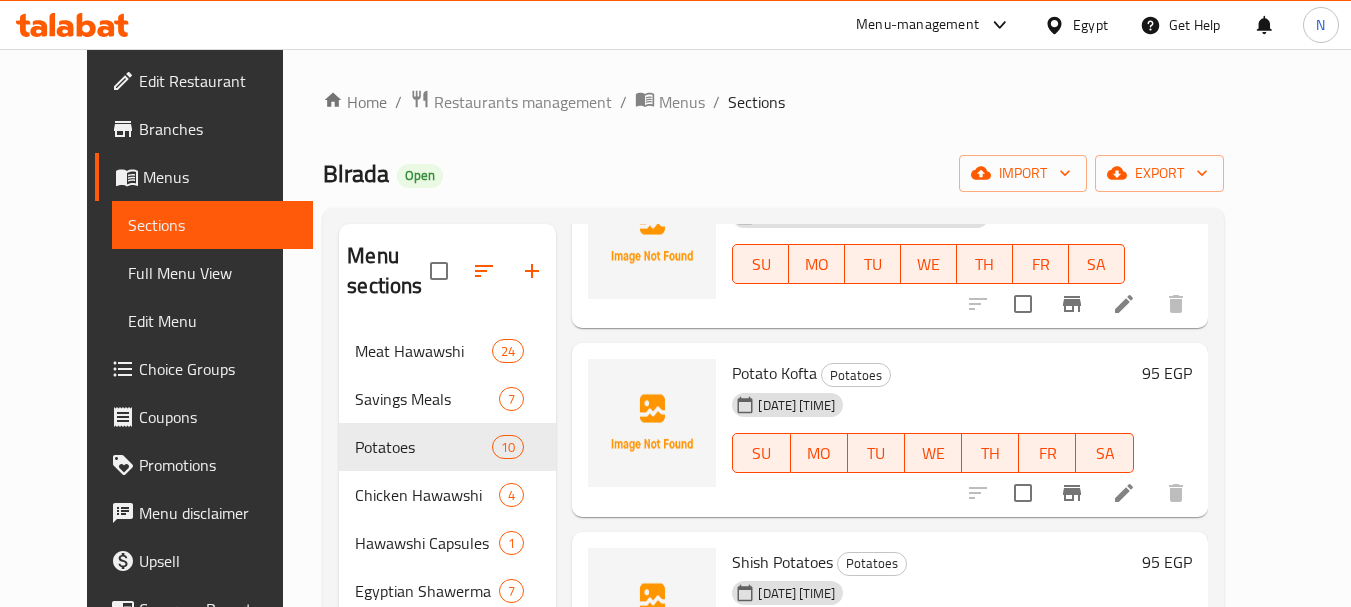 scroll, scrollTop: 751, scrollLeft: 0, axis: vertical 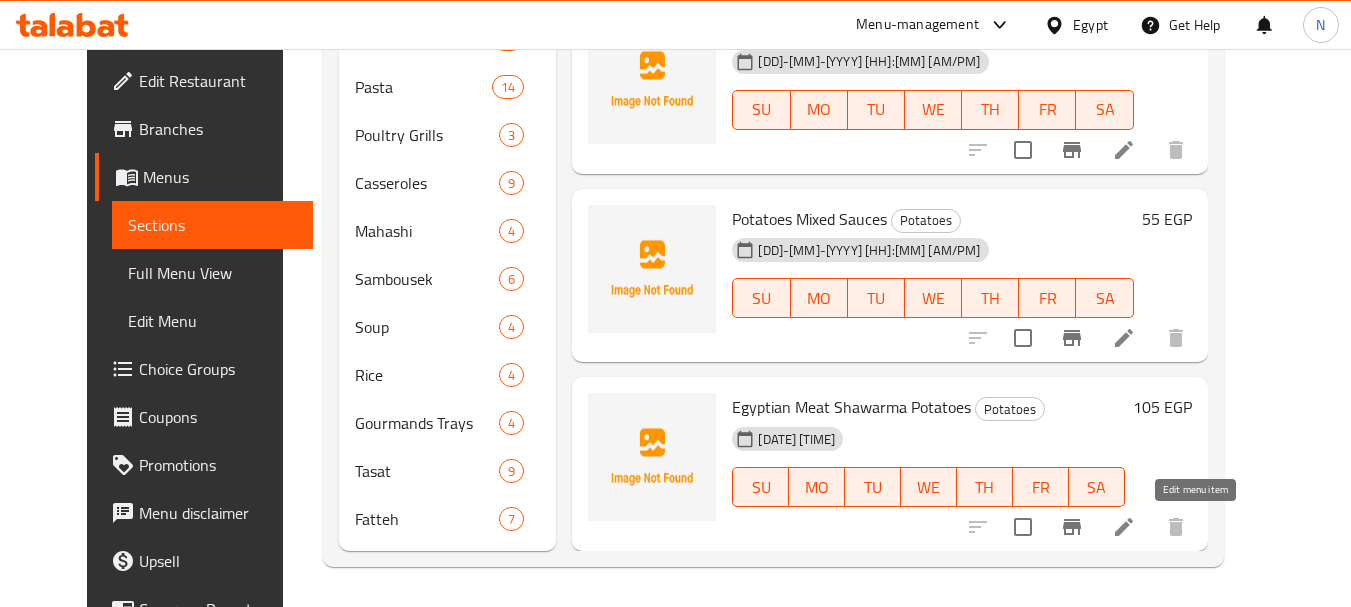 click 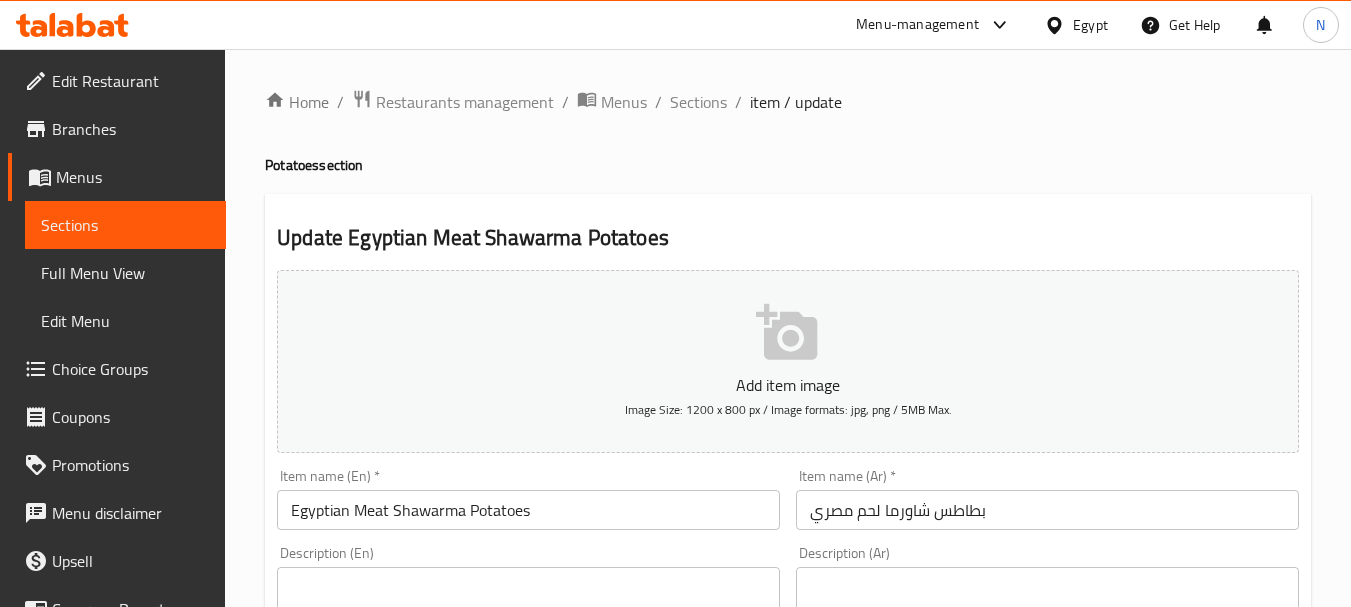 click on "بطاطس شاورما لحم مصري" at bounding box center (1047, 510) 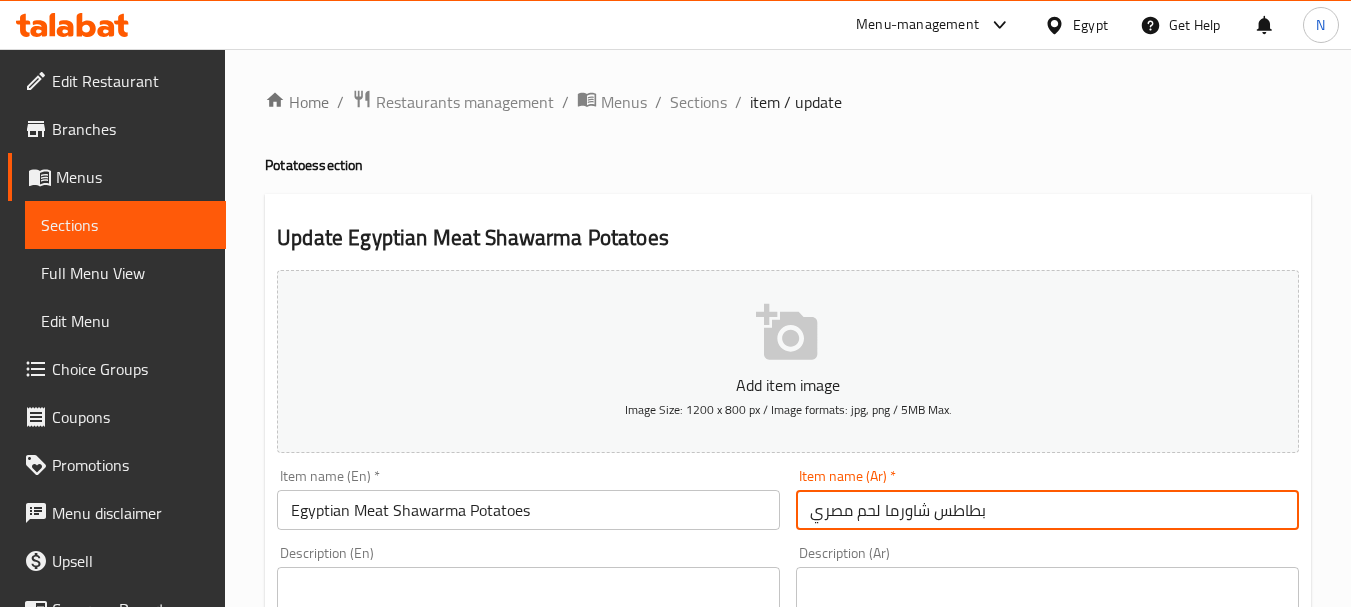 click on "بطاطس شاورما لحم مصري" at bounding box center (1047, 510) 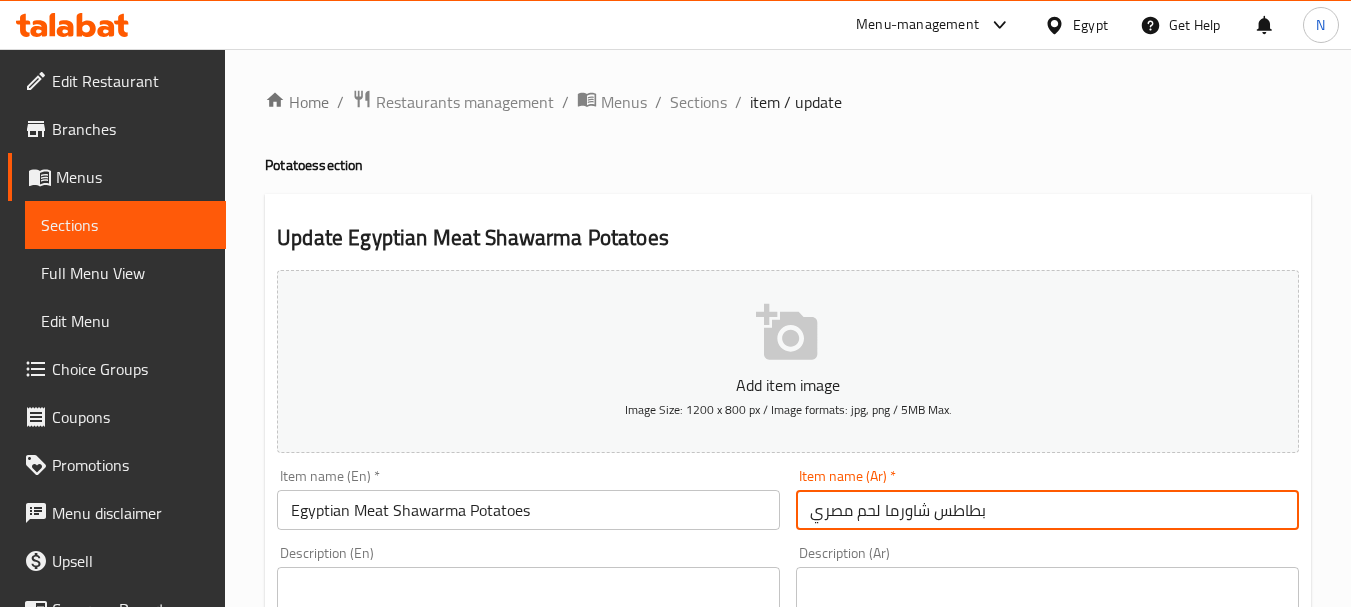 click on "Menus" at bounding box center [133, 177] 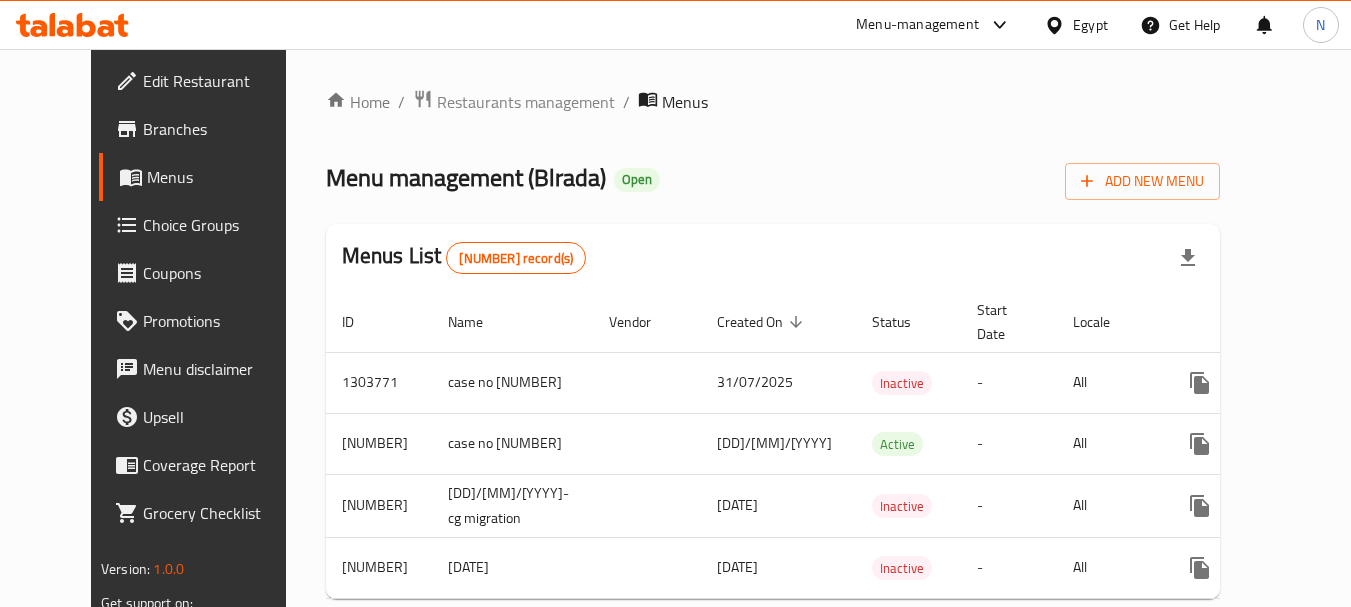 click on "Menu management ( Blrada )" at bounding box center (466, 177) 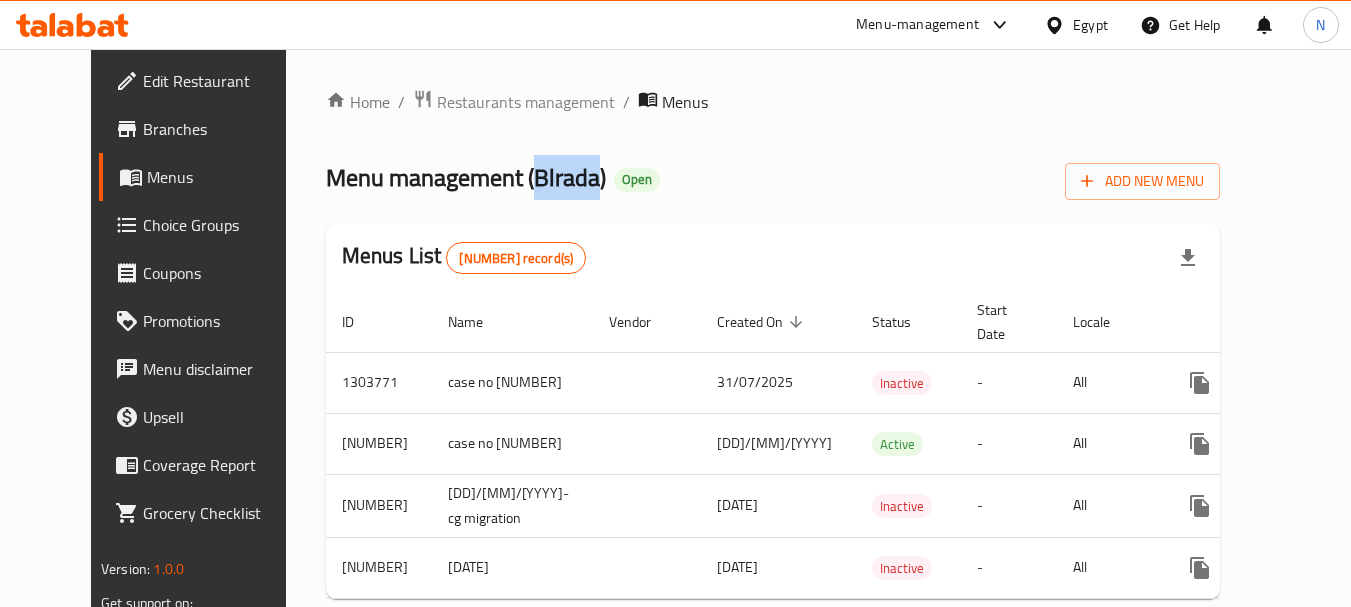 click on "Menu management ( Blrada )" at bounding box center [466, 177] 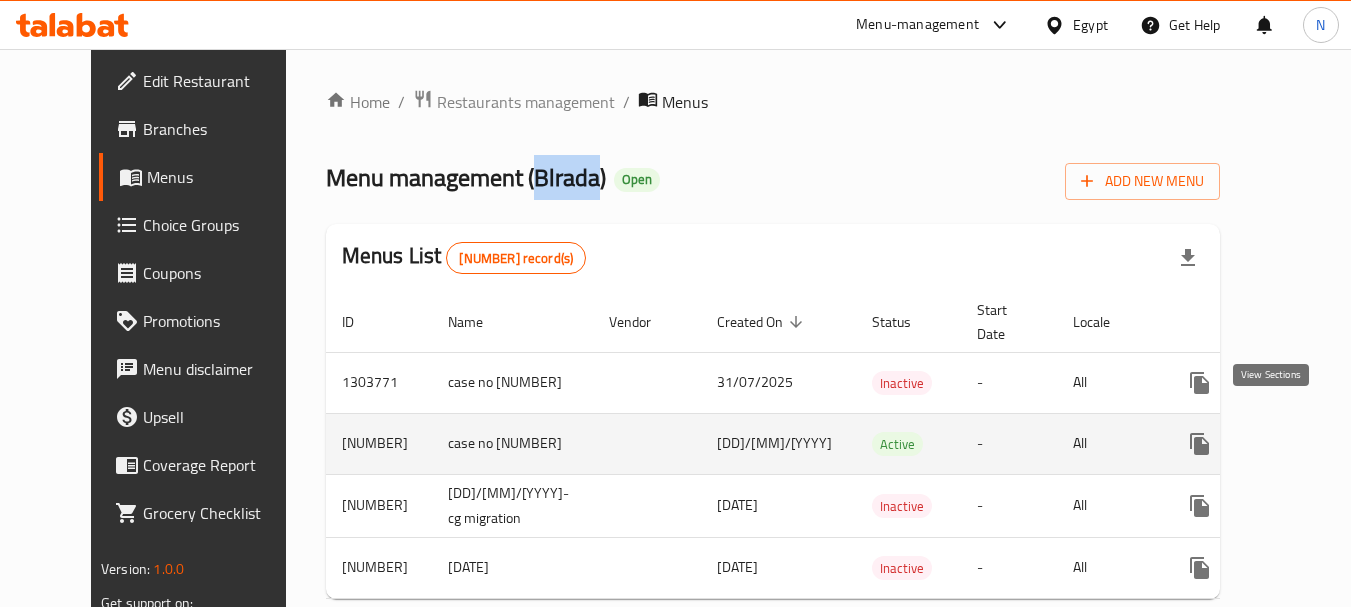 click 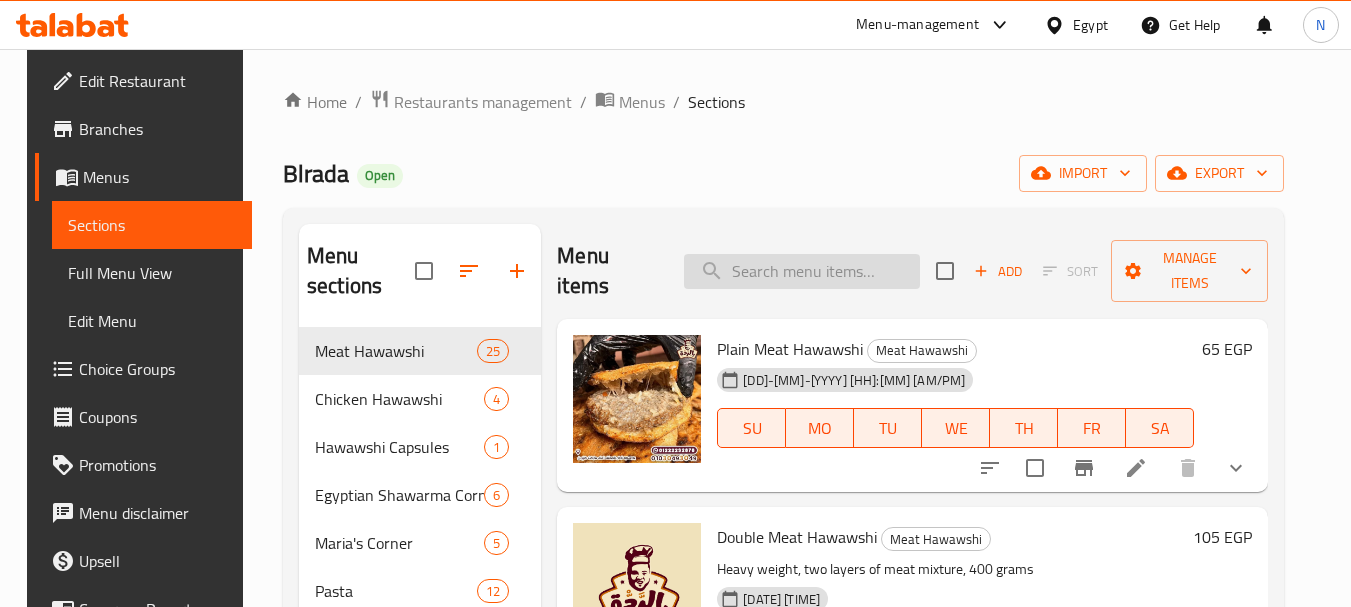 click at bounding box center (802, 271) 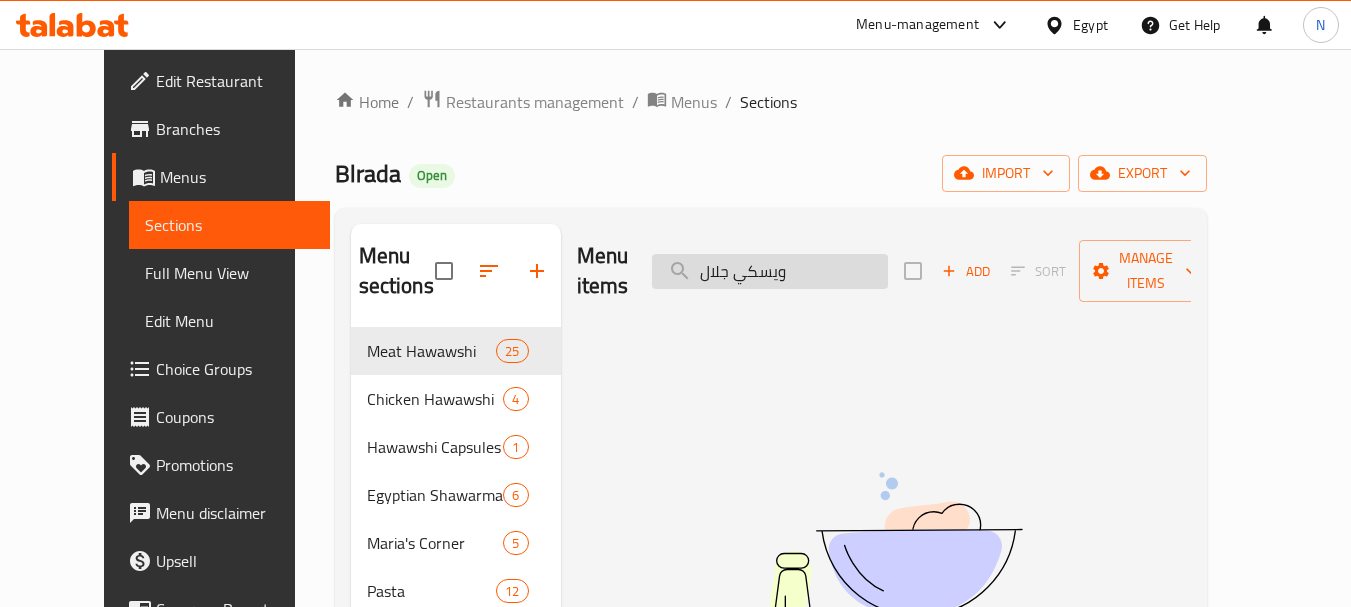 click on "ويسكي جلال" at bounding box center (770, 271) 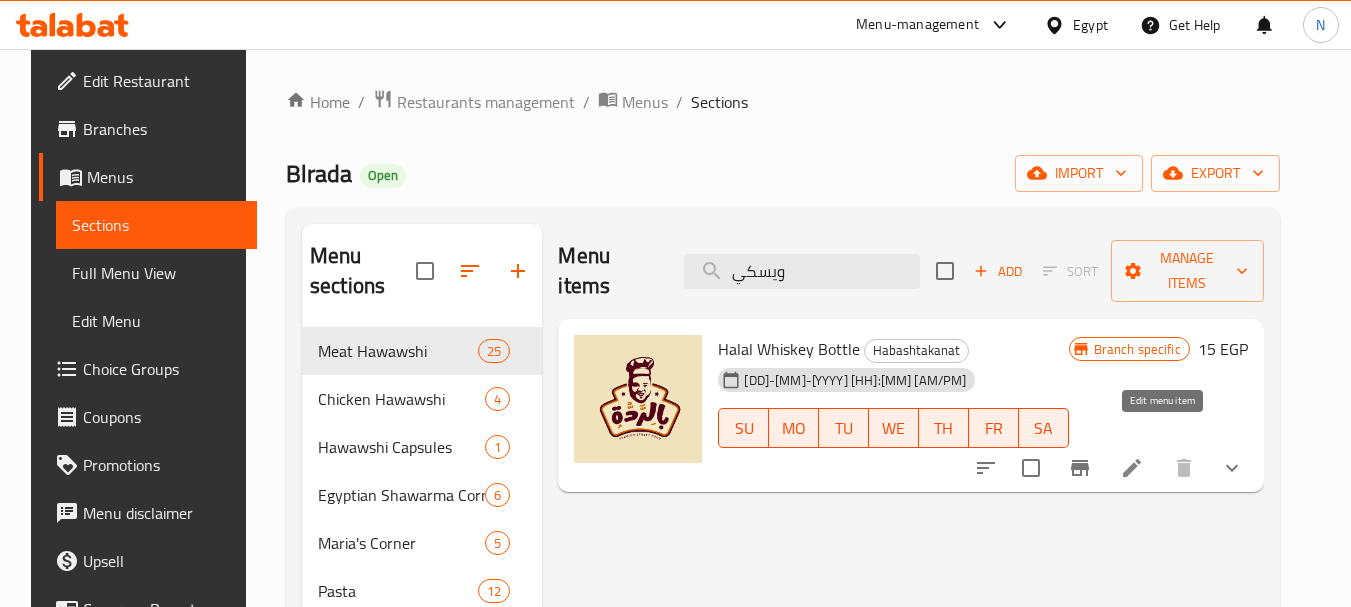 type on "ويسكي" 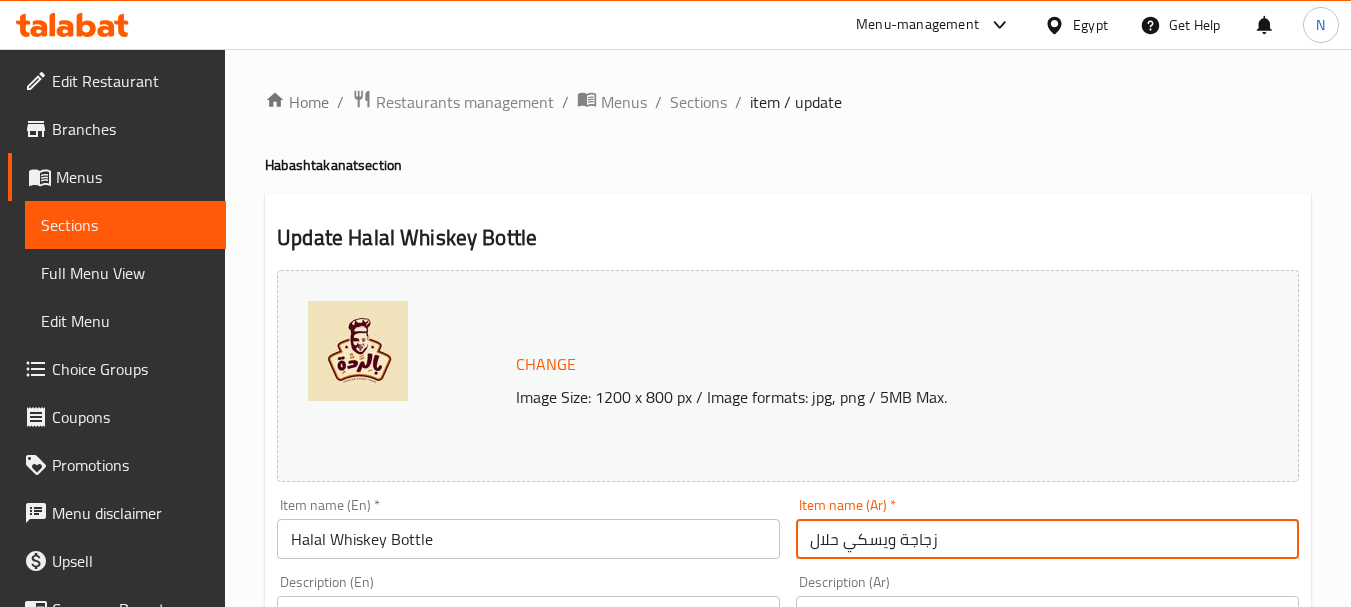 drag, startPoint x: 895, startPoint y: 542, endPoint x: 803, endPoint y: 546, distance: 92.086914 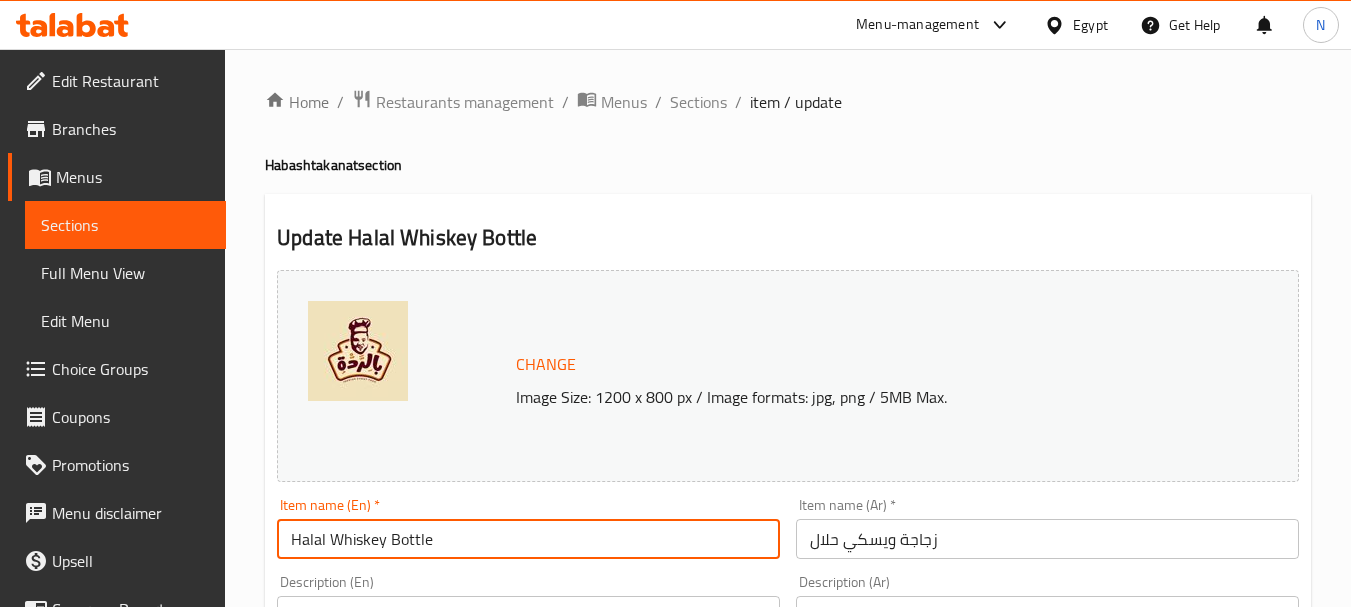 drag, startPoint x: 391, startPoint y: 542, endPoint x: 263, endPoint y: 551, distance: 128.31601 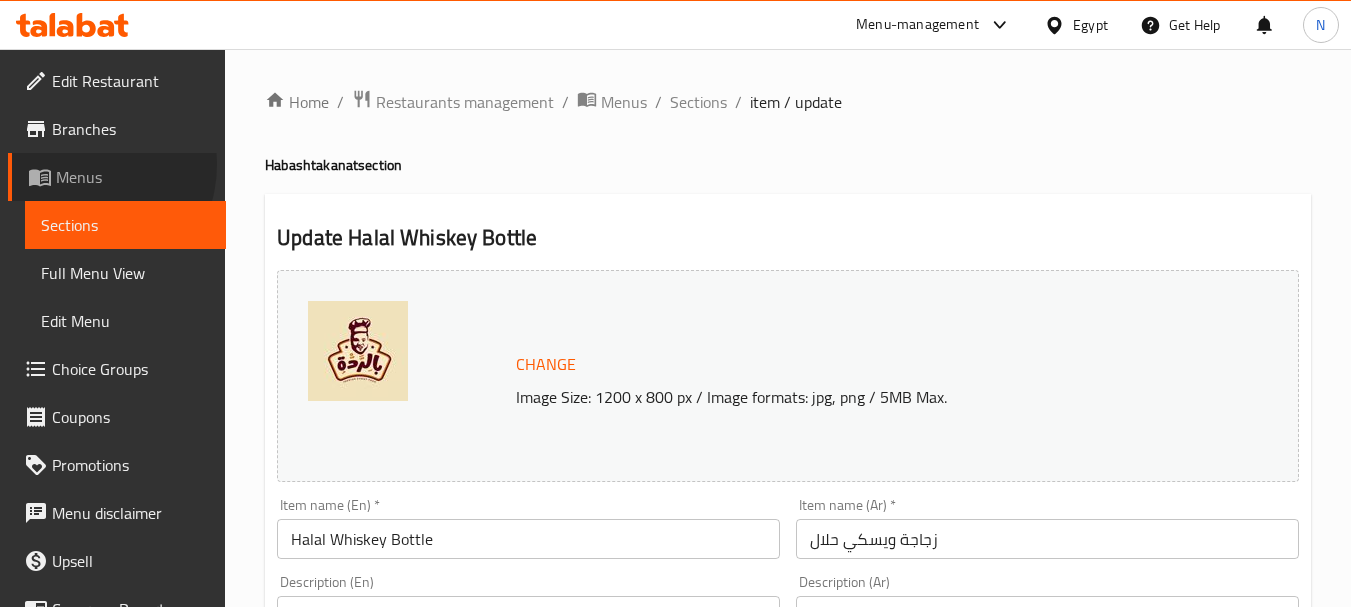 click on "Menus" at bounding box center [133, 177] 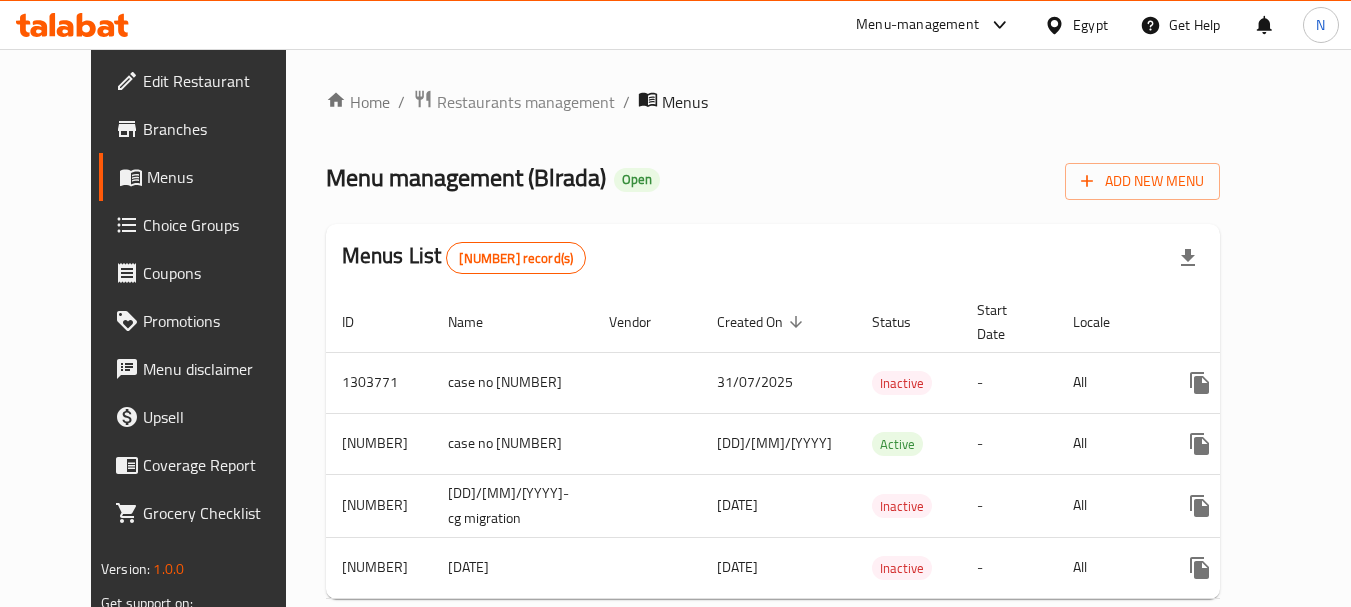 click on "Choice Groups" at bounding box center [222, 225] 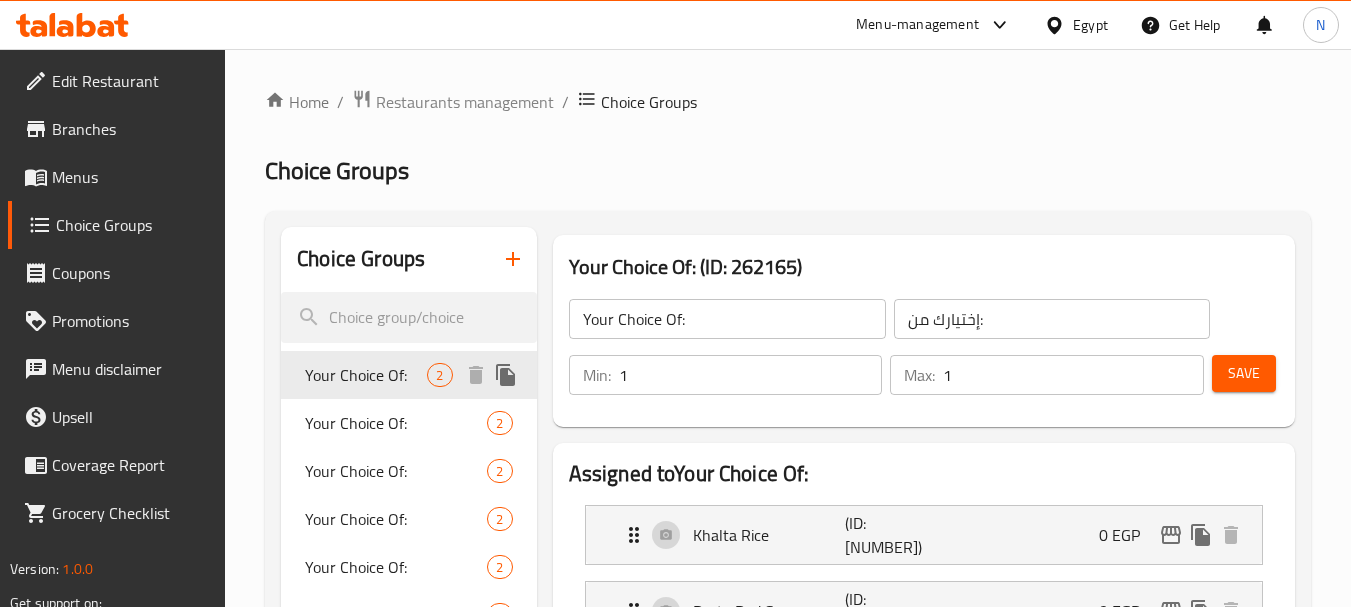 click on "Your Choice Of: 2" at bounding box center [408, 375] 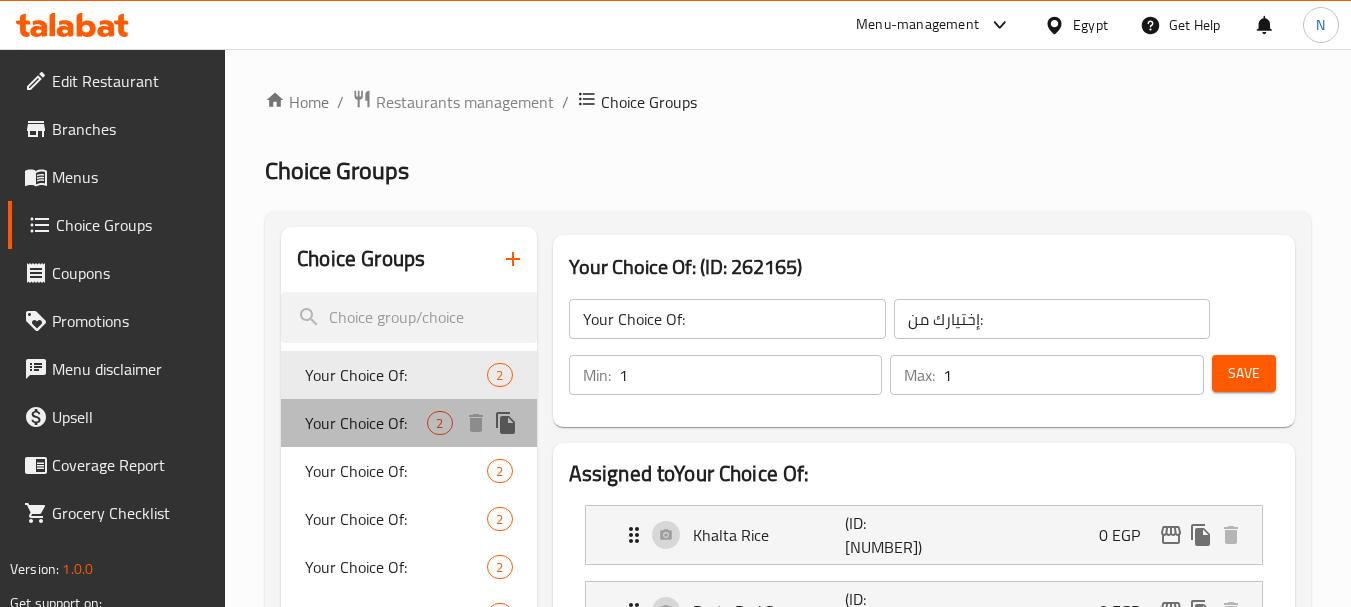 click on "Your Choice Of:" at bounding box center (366, 423) 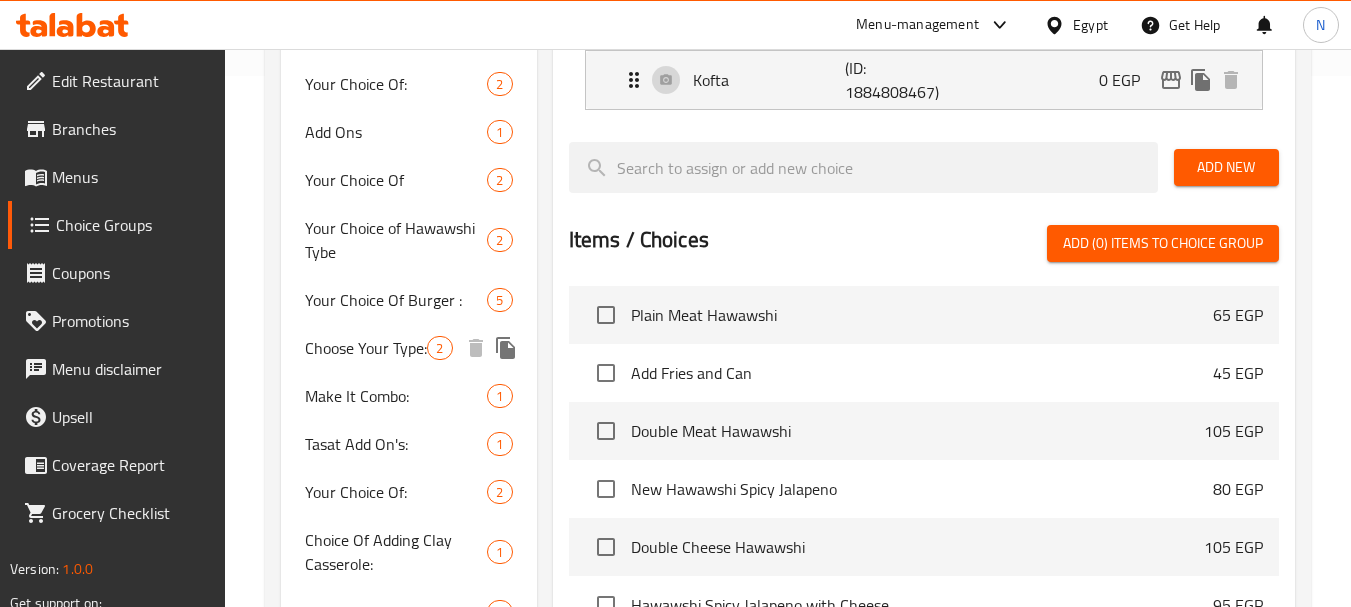 scroll, scrollTop: 0, scrollLeft: 0, axis: both 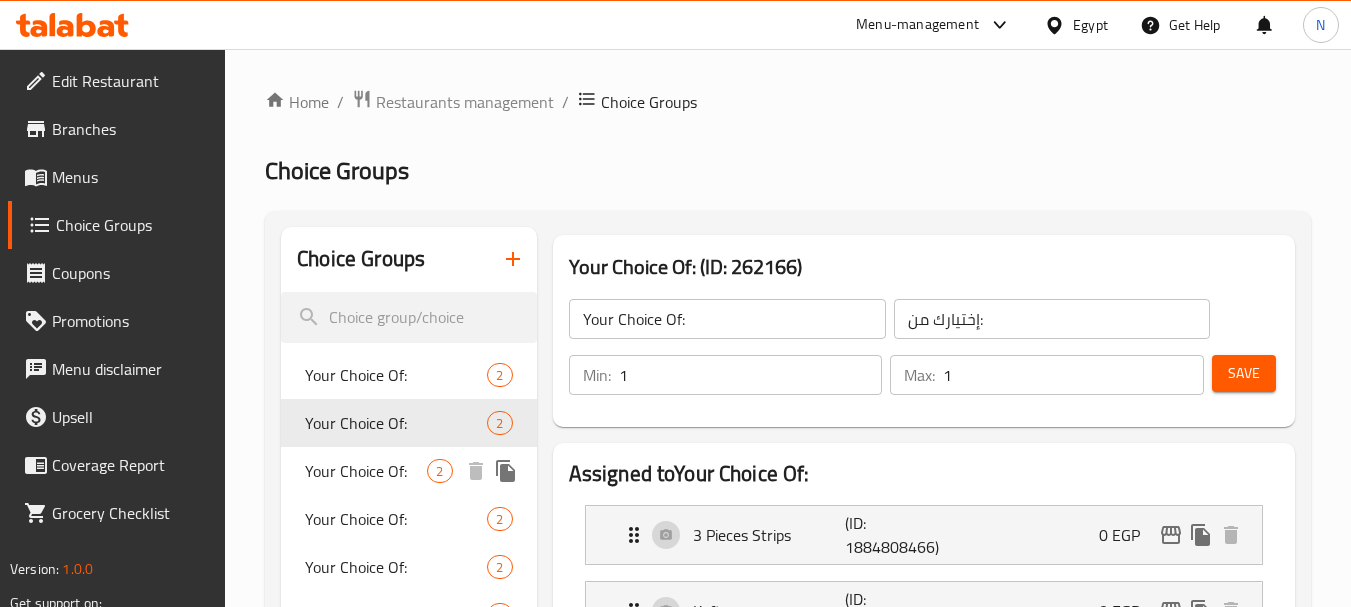 click on "Your Choice Of:" at bounding box center (366, 471) 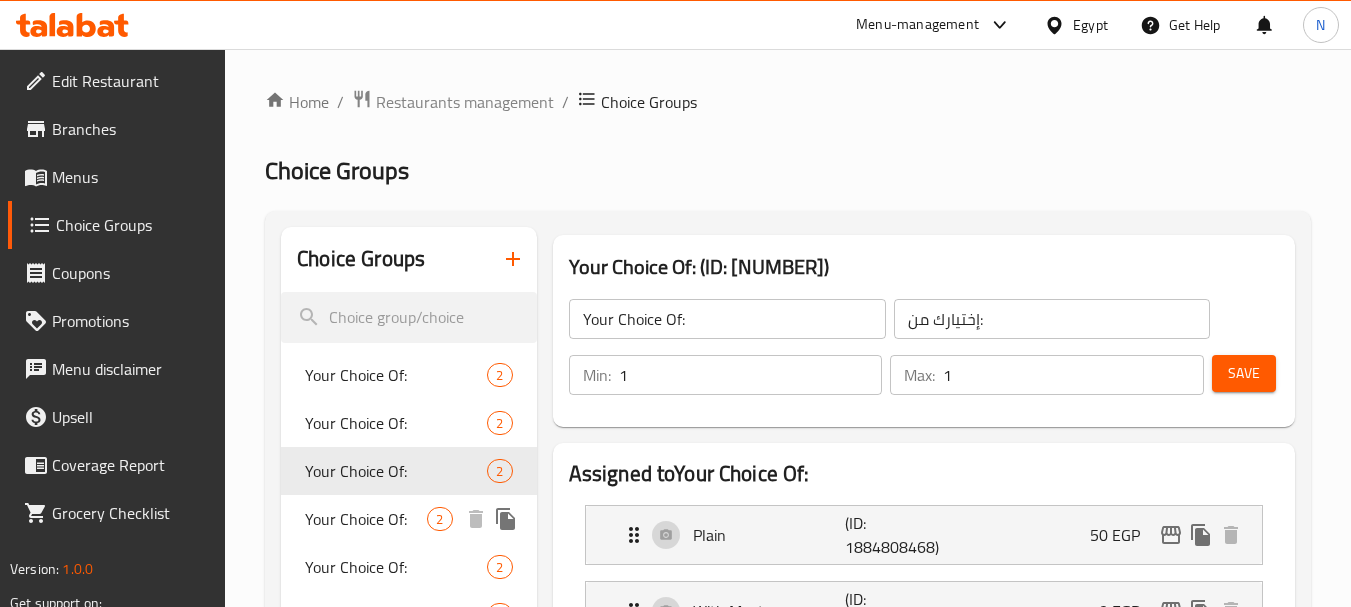click on "Your Choice Of:" at bounding box center [366, 519] 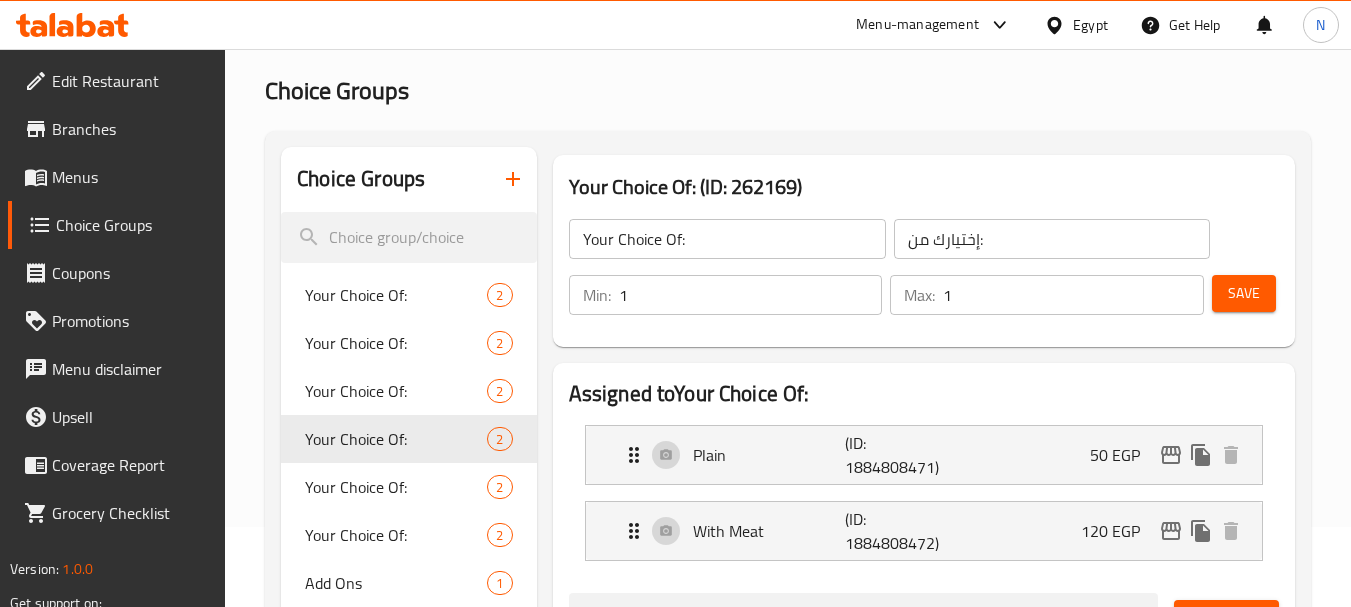 scroll, scrollTop: 120, scrollLeft: 0, axis: vertical 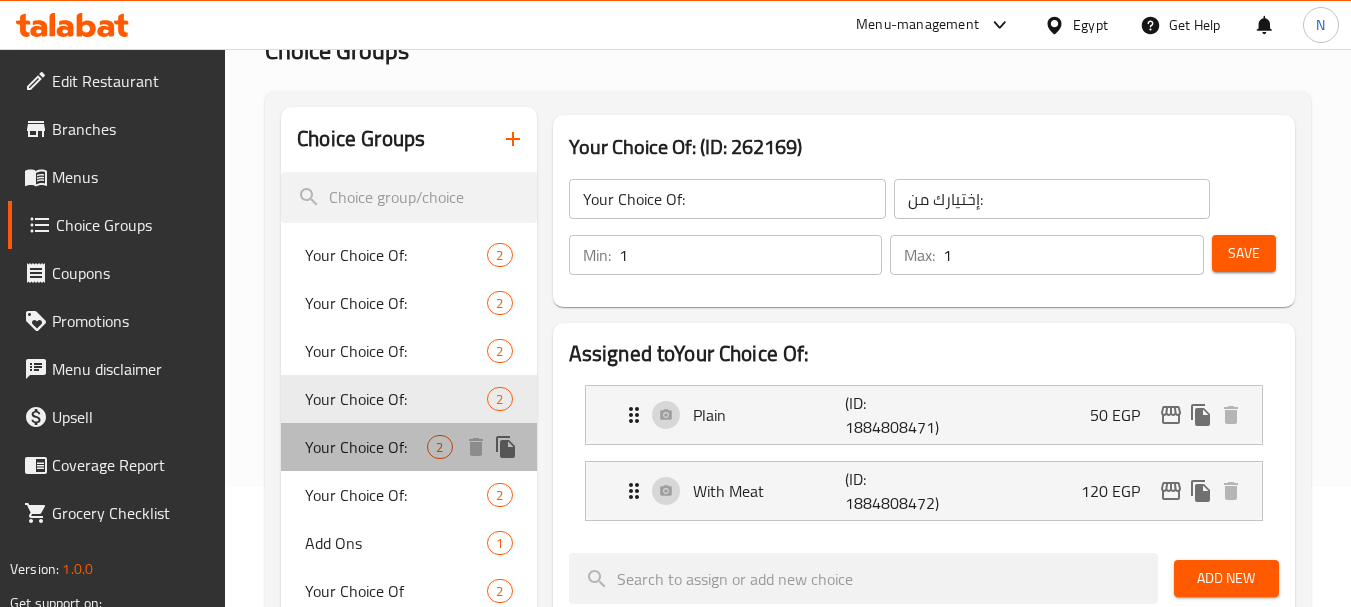 click on "Your Choice Of: 2" at bounding box center (408, 447) 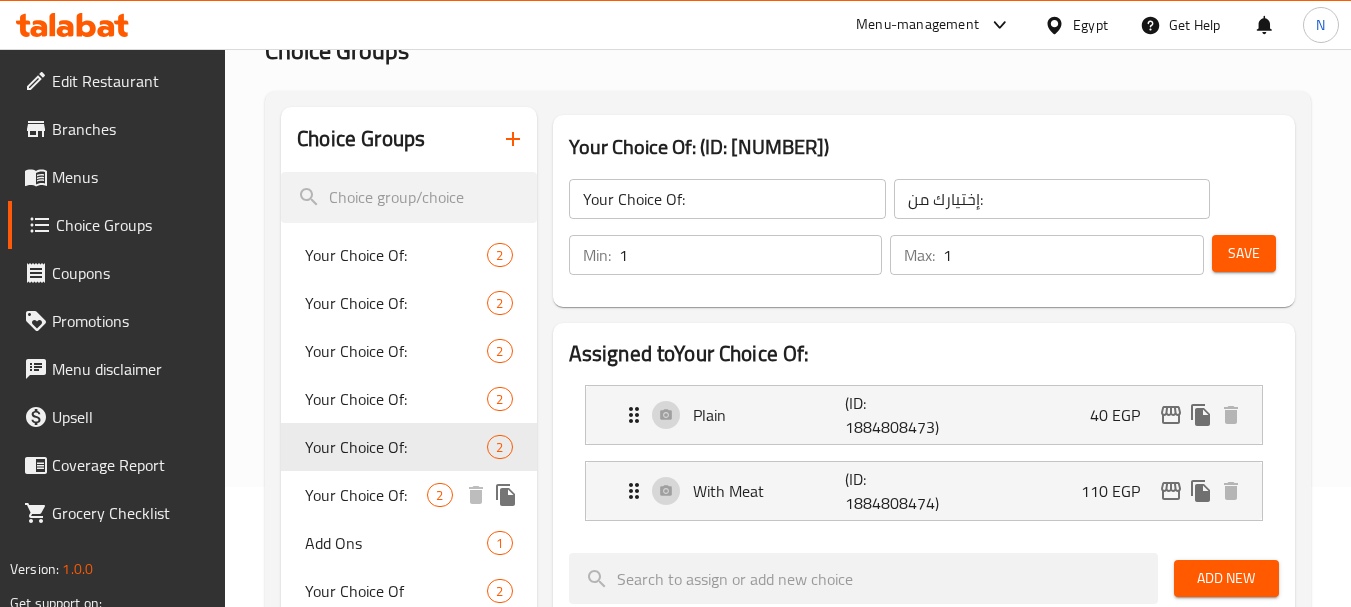 click on "Your Choice Of:" at bounding box center [366, 495] 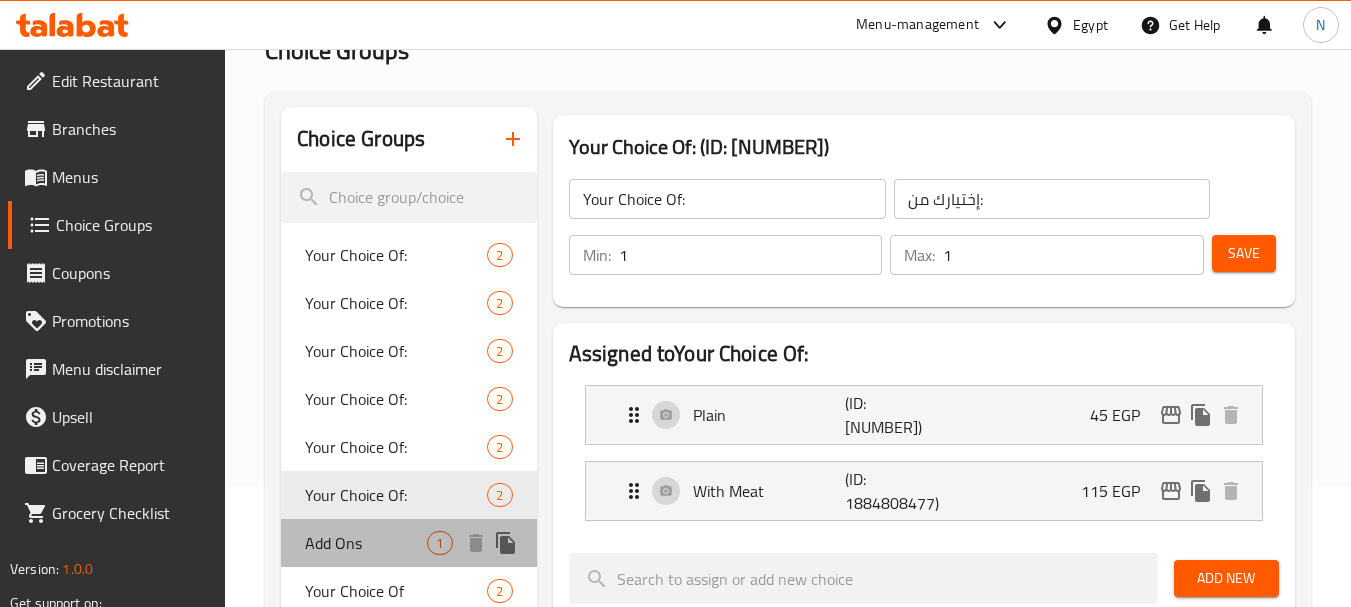 click on "Add Ons 1" at bounding box center [408, 543] 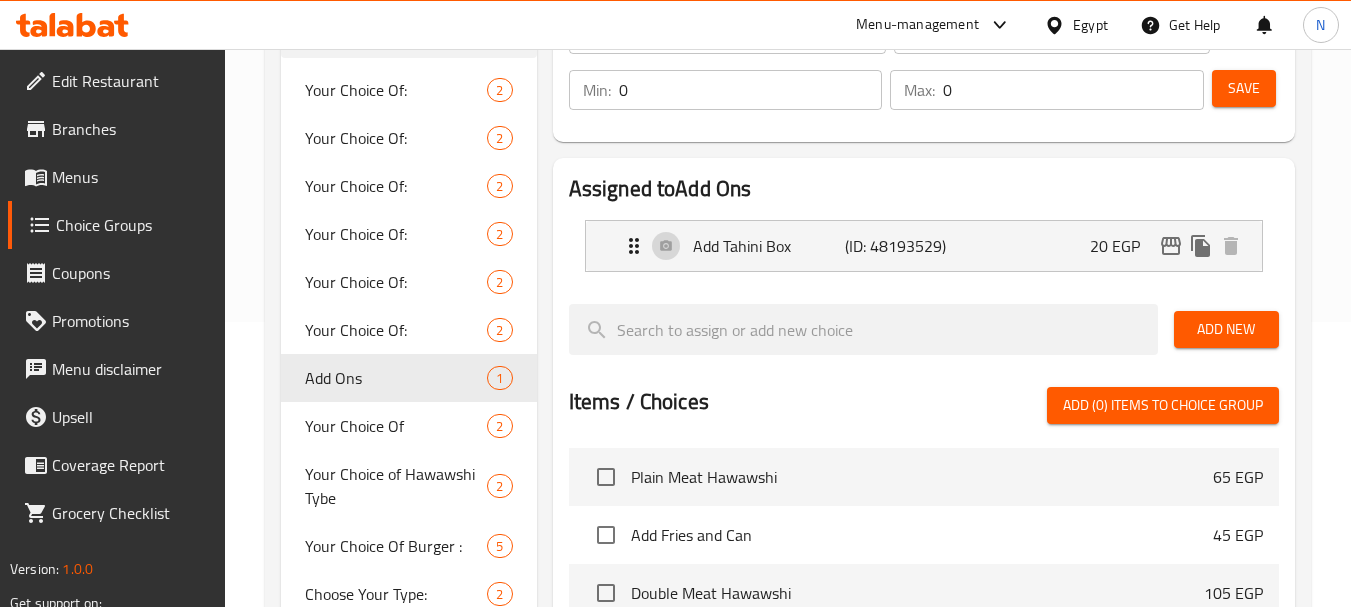 scroll, scrollTop: 320, scrollLeft: 0, axis: vertical 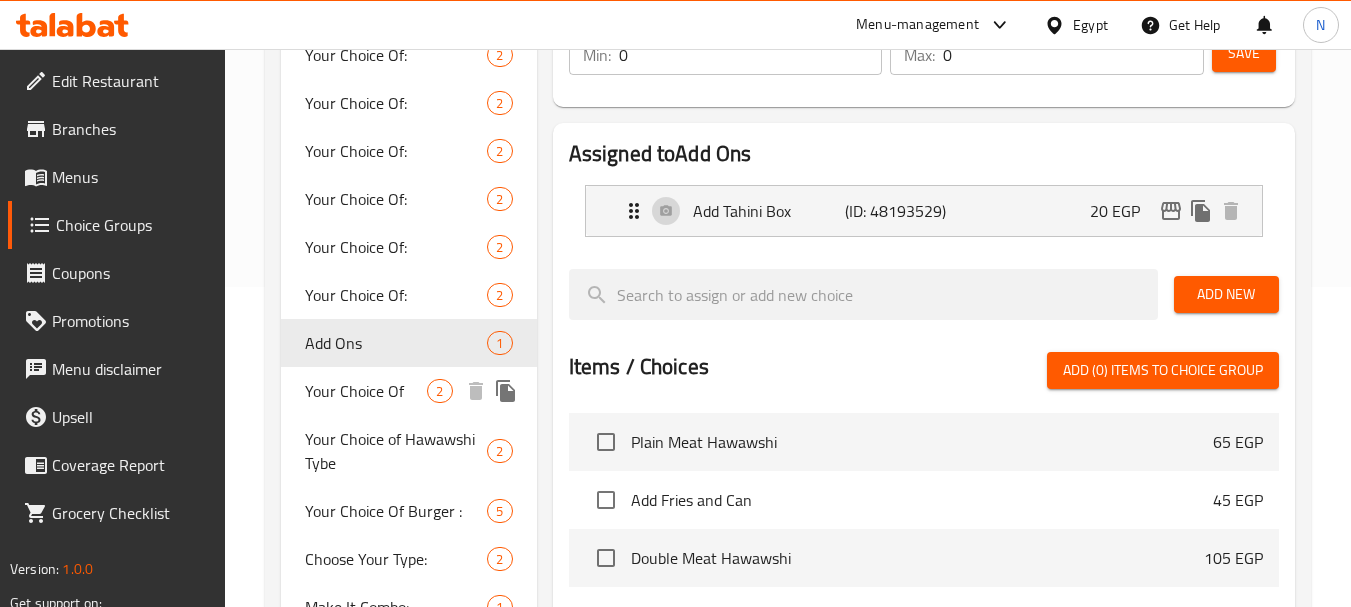 click on "Your Choice Of" at bounding box center (366, 391) 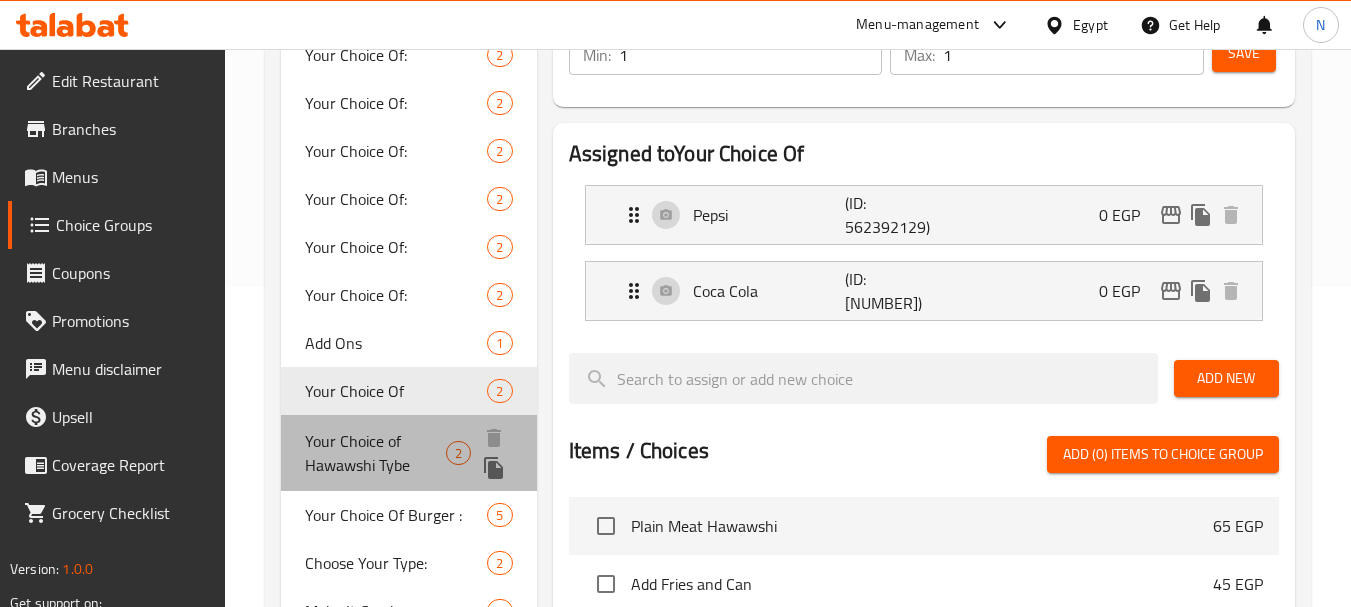 click on "Your Choice of Hawawshi Tybe" at bounding box center [375, 453] 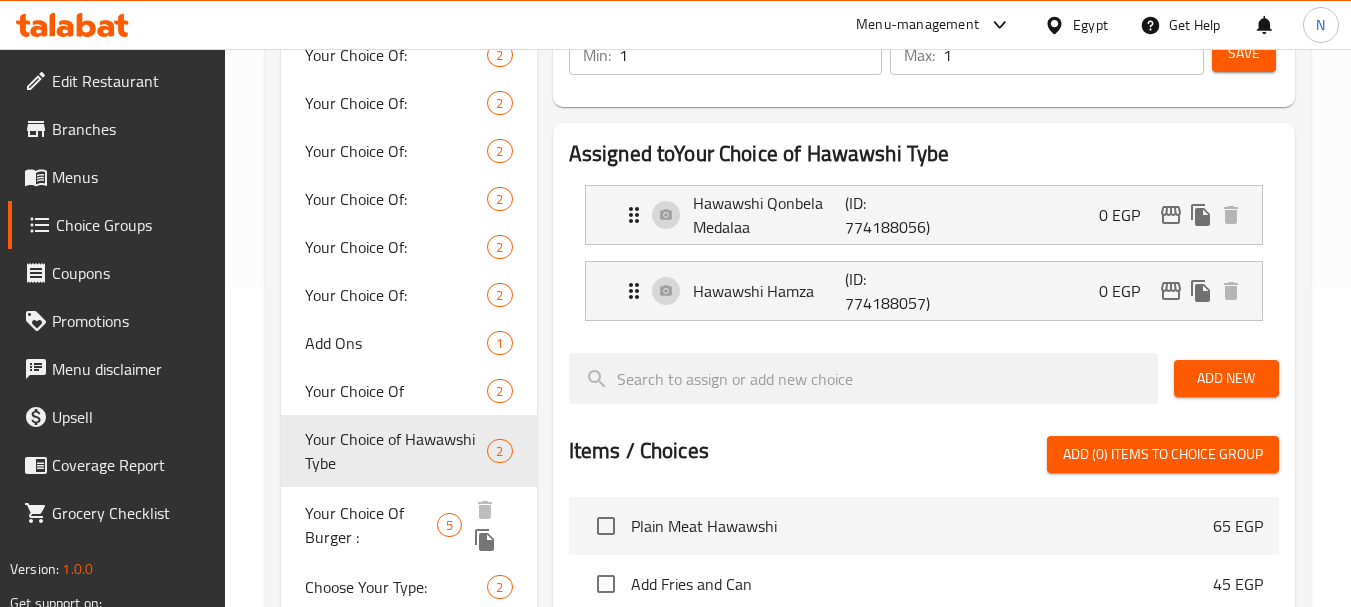 click on "Your Choice Of Burger :" at bounding box center [371, 525] 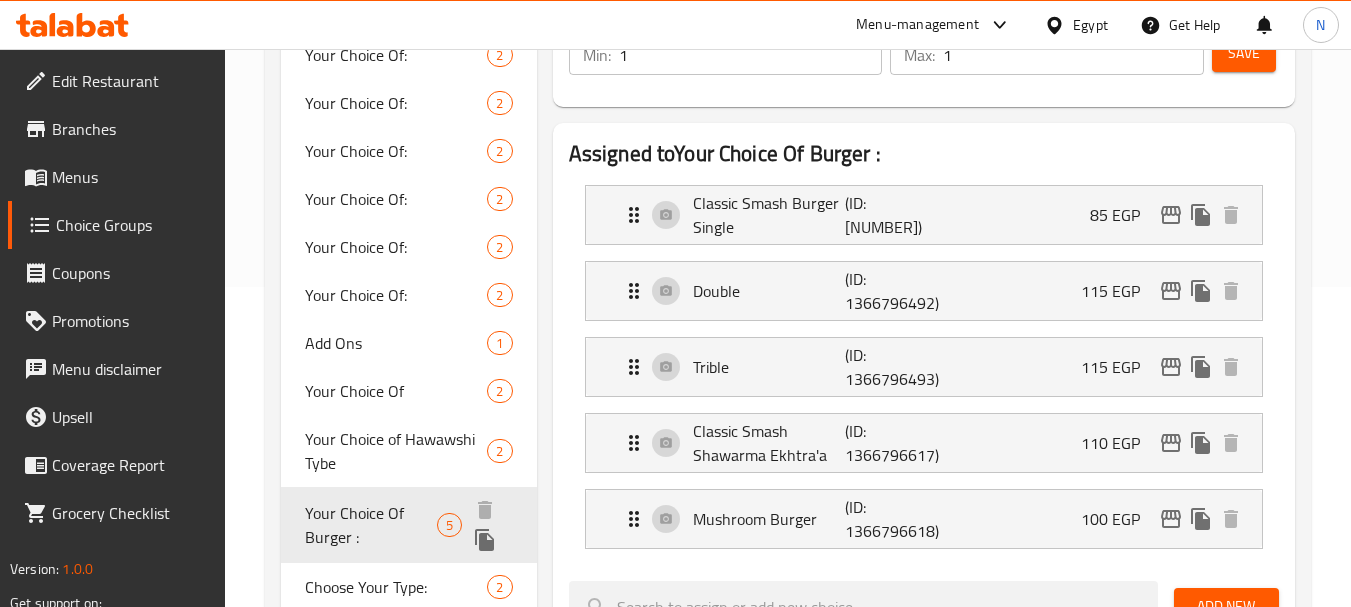 type on "Your Choice Of Burger :" 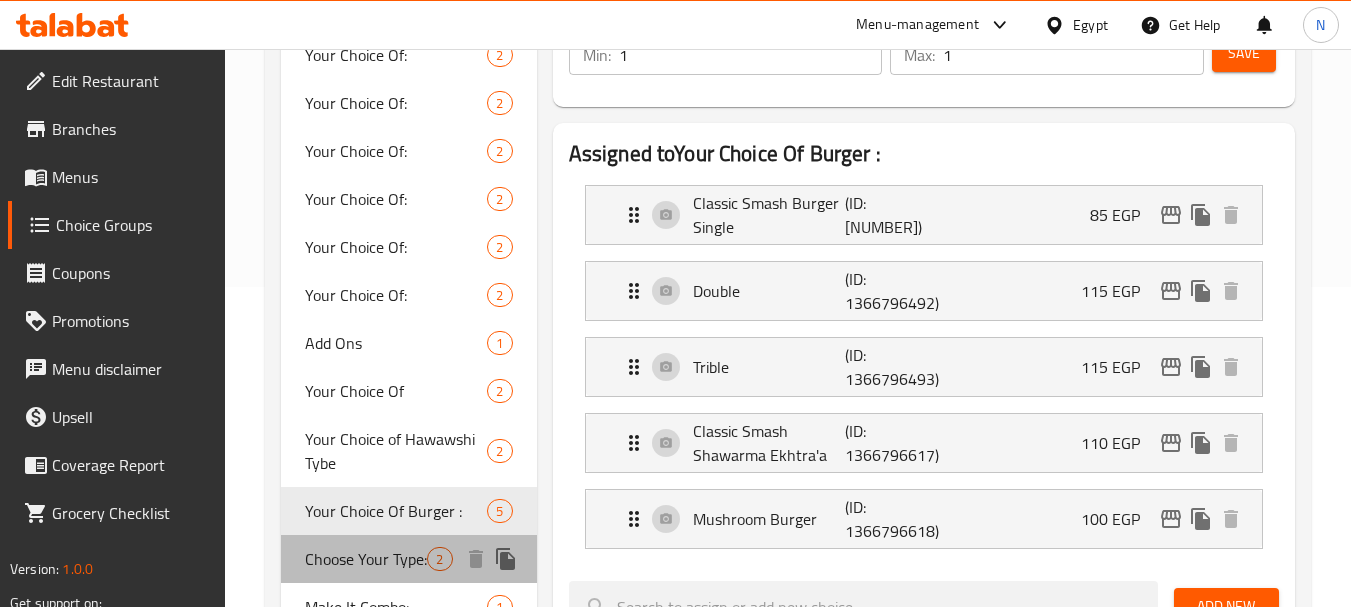 click on "Choose Your Type: 2" at bounding box center (408, 559) 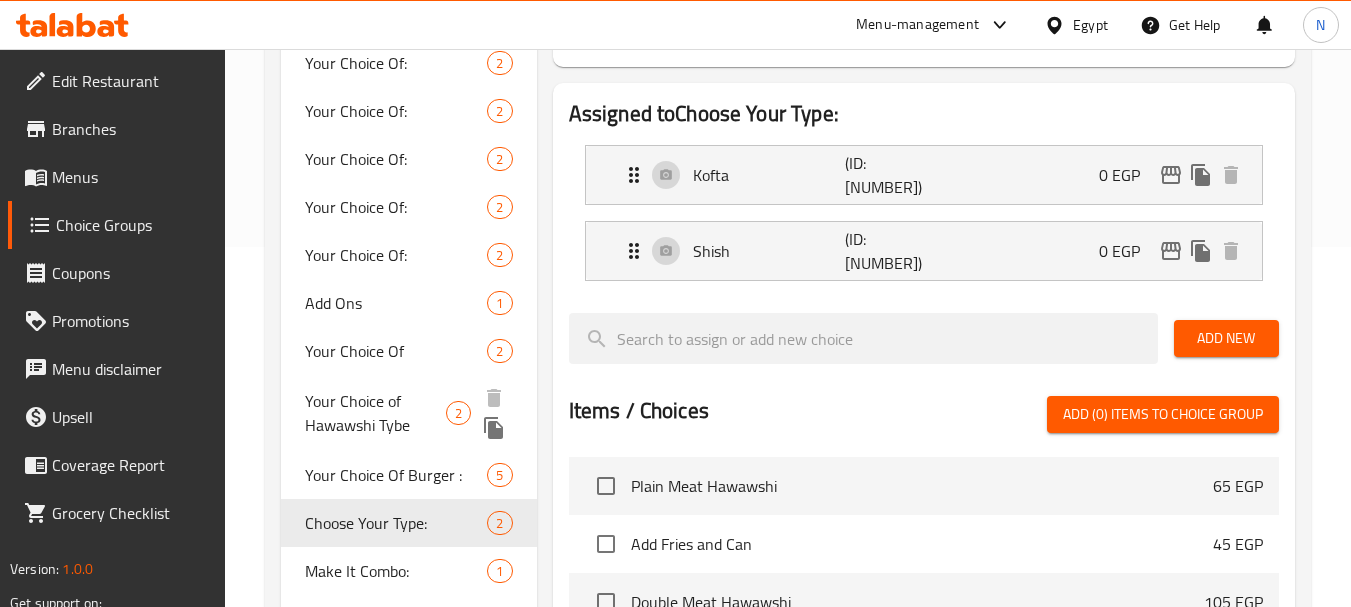 scroll, scrollTop: 786, scrollLeft: 0, axis: vertical 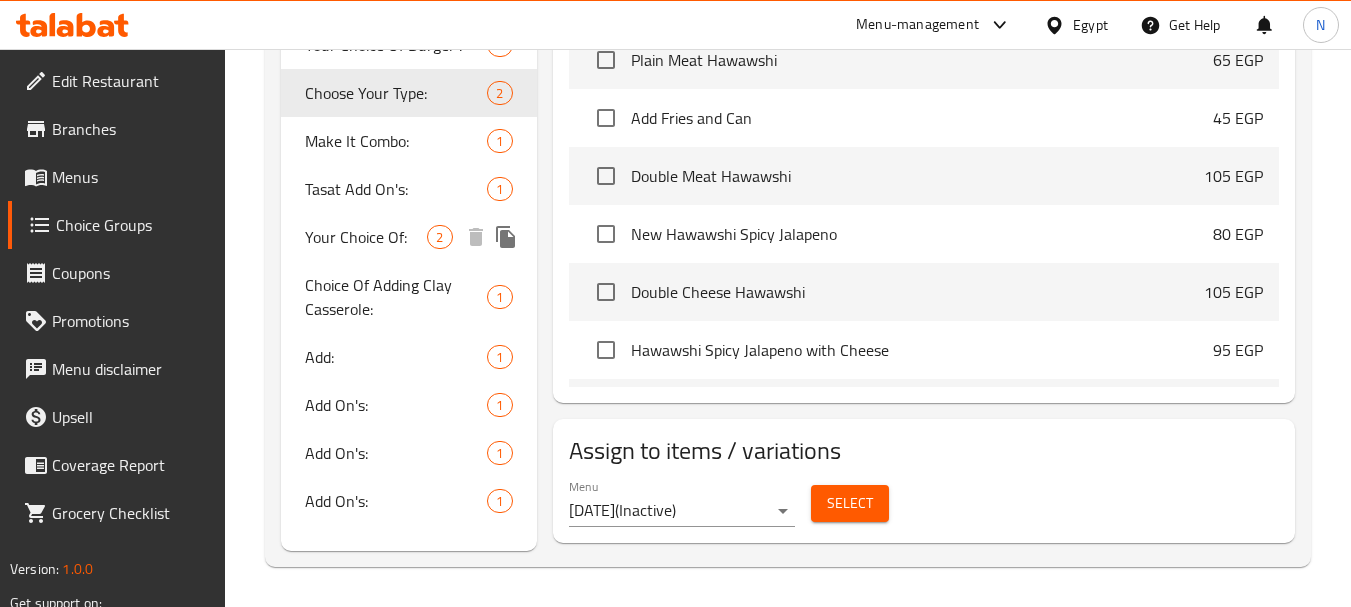 click on "Your Choice Of:" at bounding box center [366, 237] 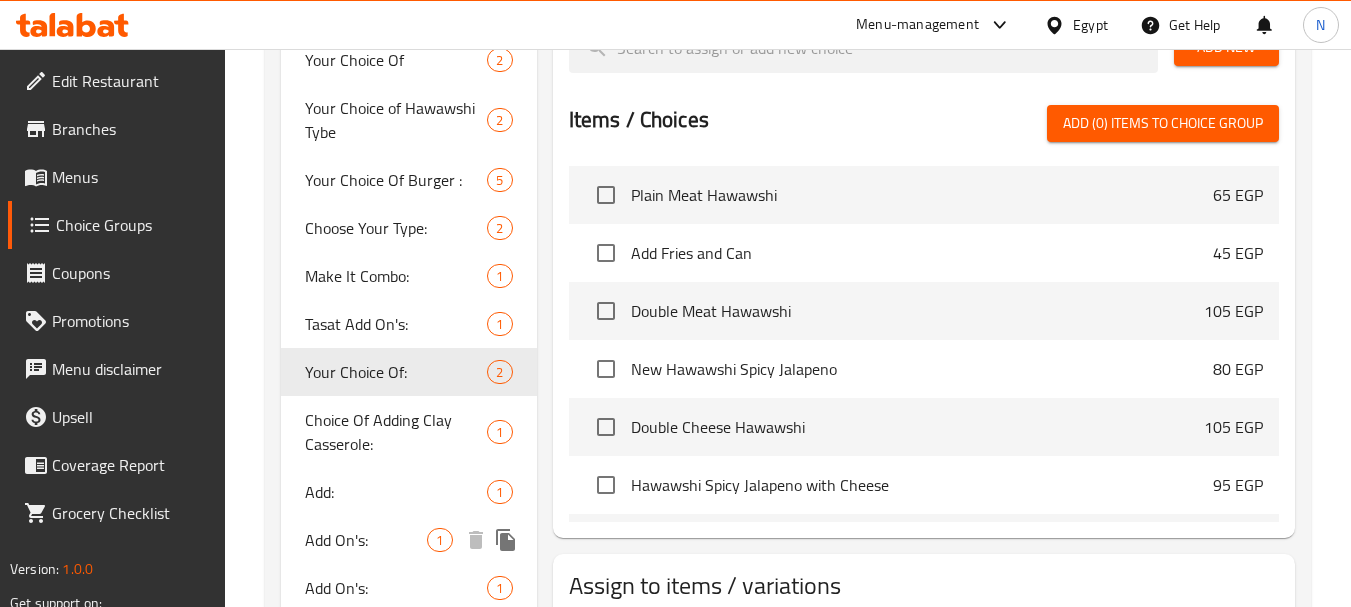 scroll, scrollTop: 786, scrollLeft: 0, axis: vertical 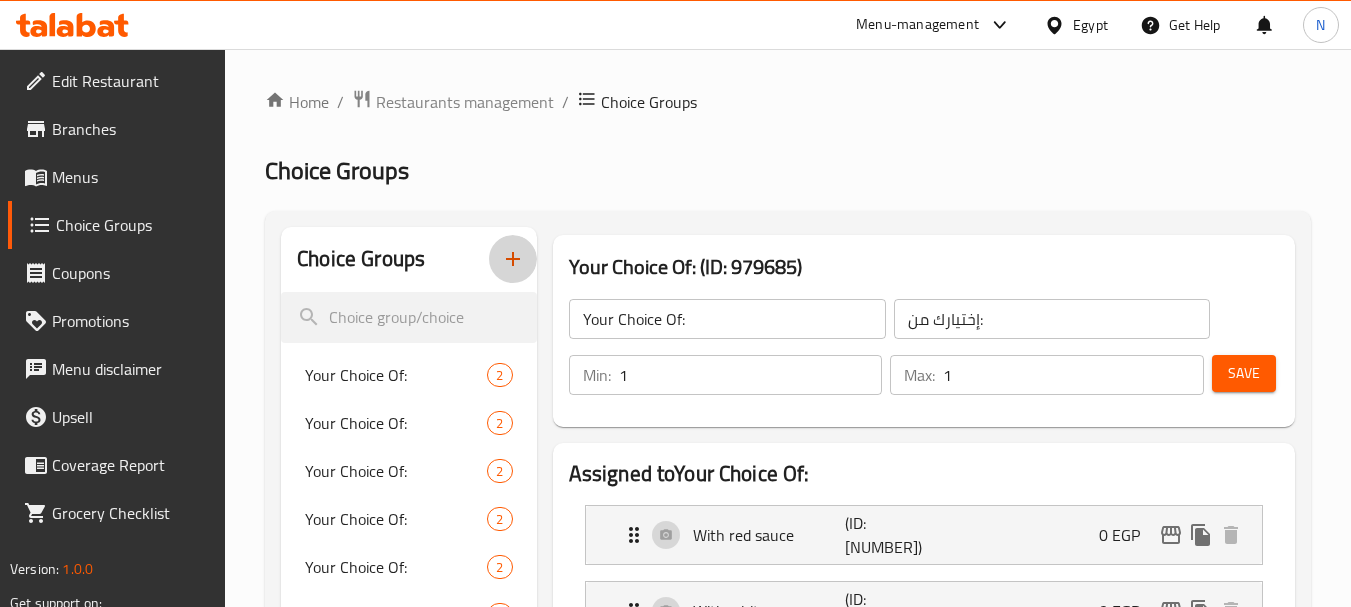 click 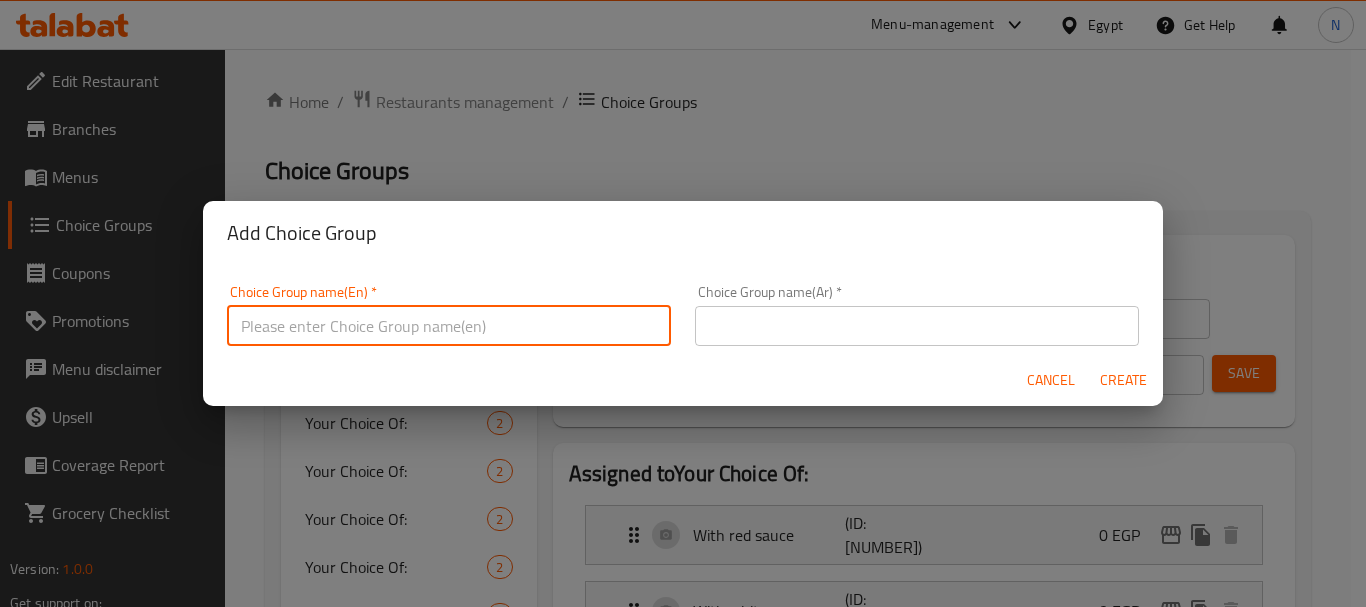 click at bounding box center (449, 326) 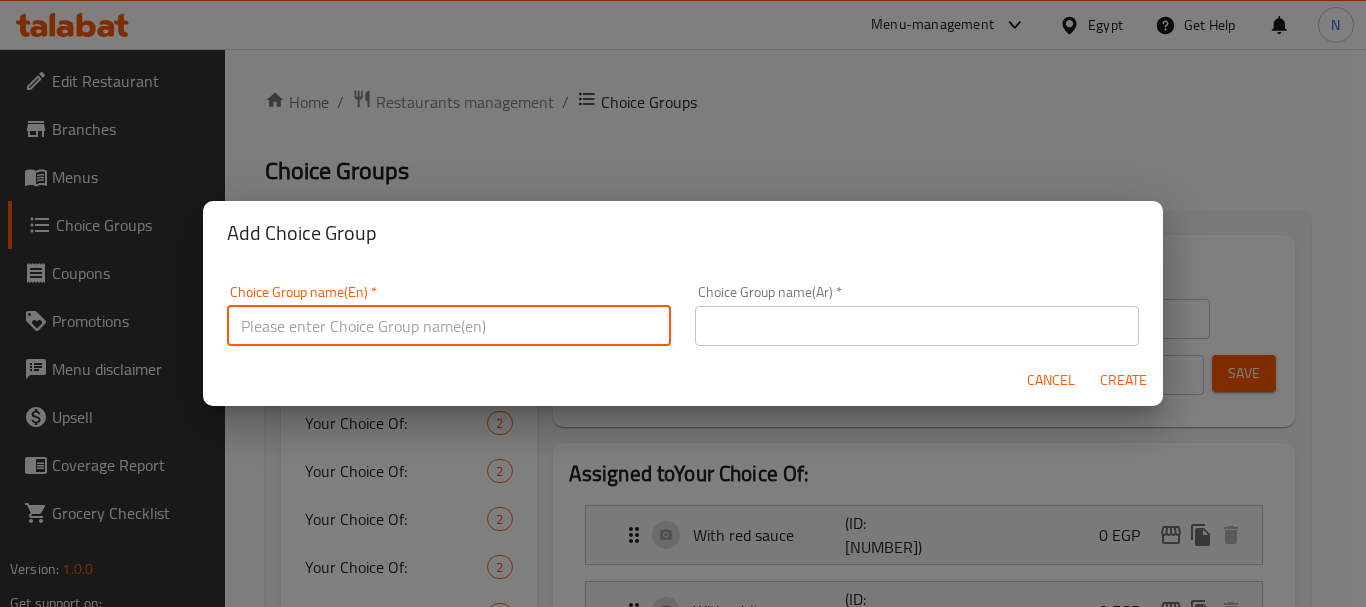 type on "Your Choice Of:" 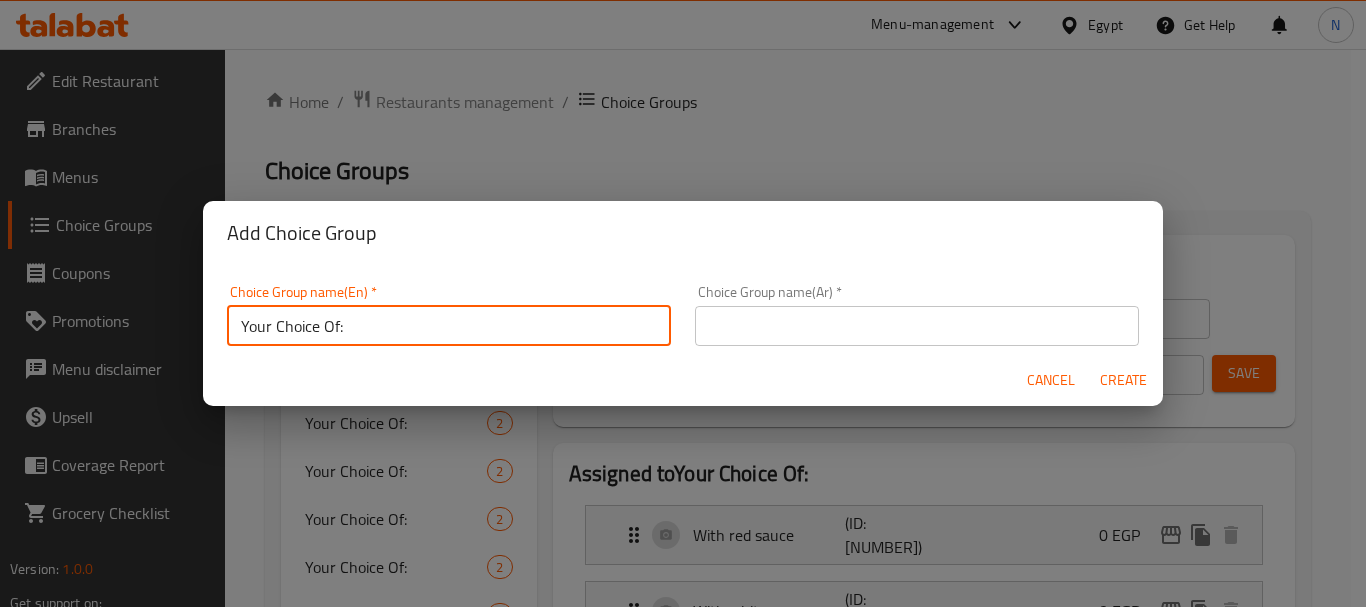 click at bounding box center [917, 326] 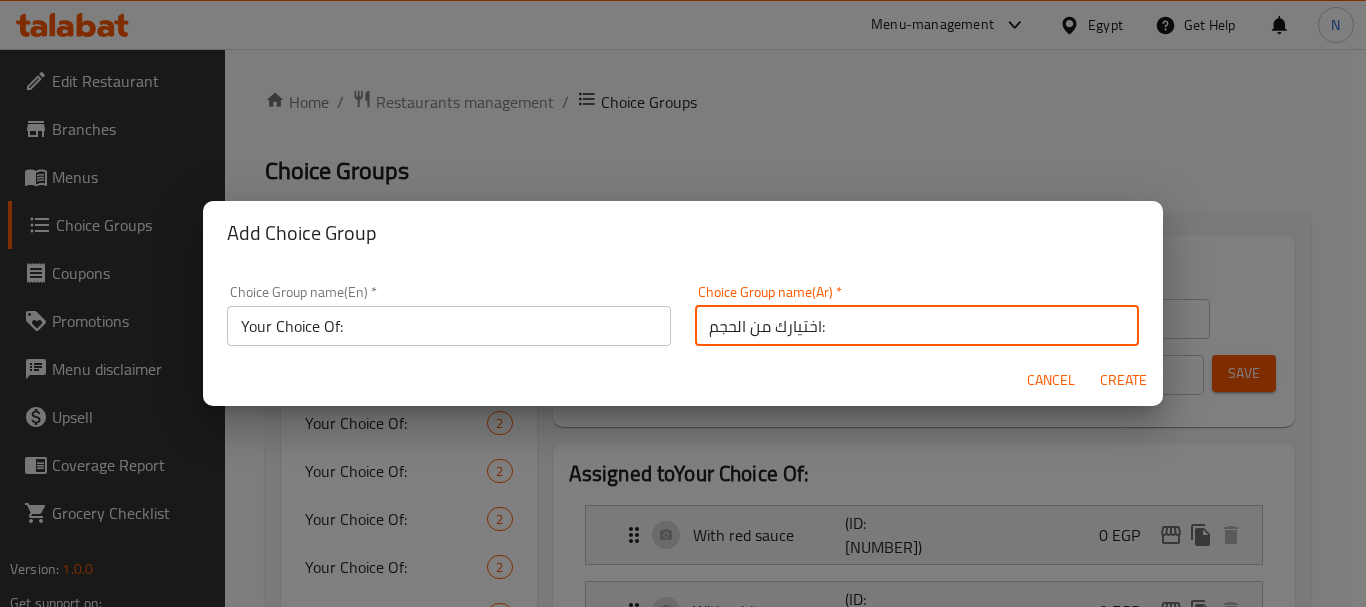 click on "اختيارك من الحجم:" at bounding box center [917, 326] 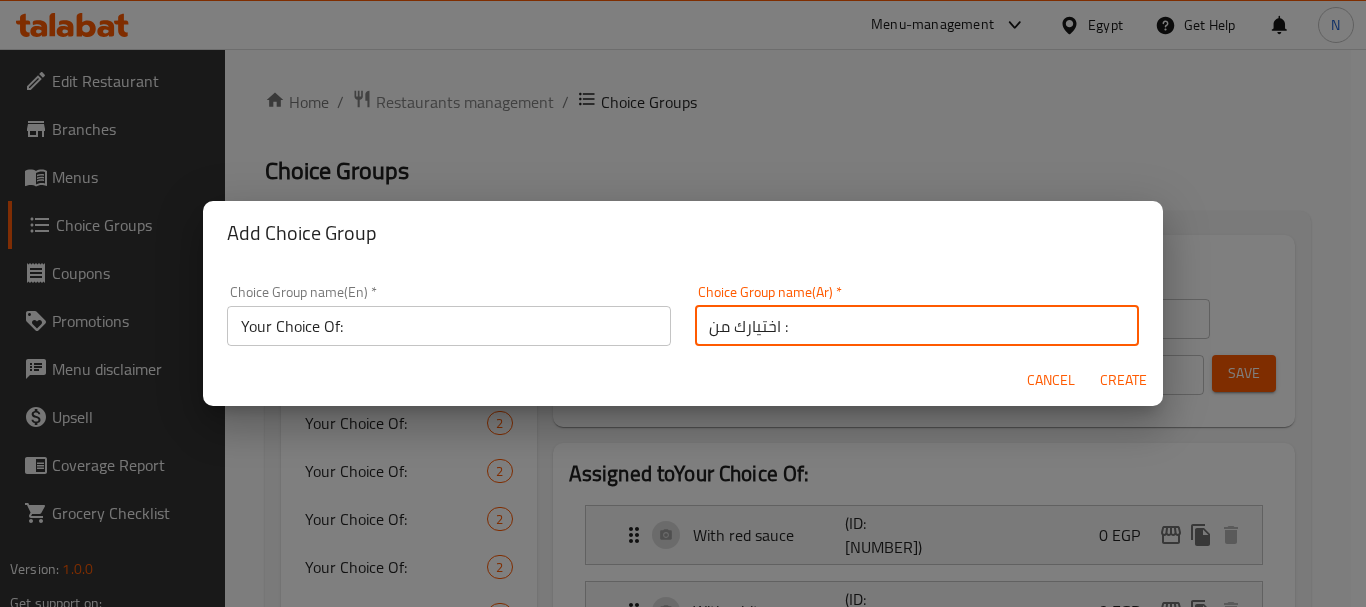 type on "اختيارك من :" 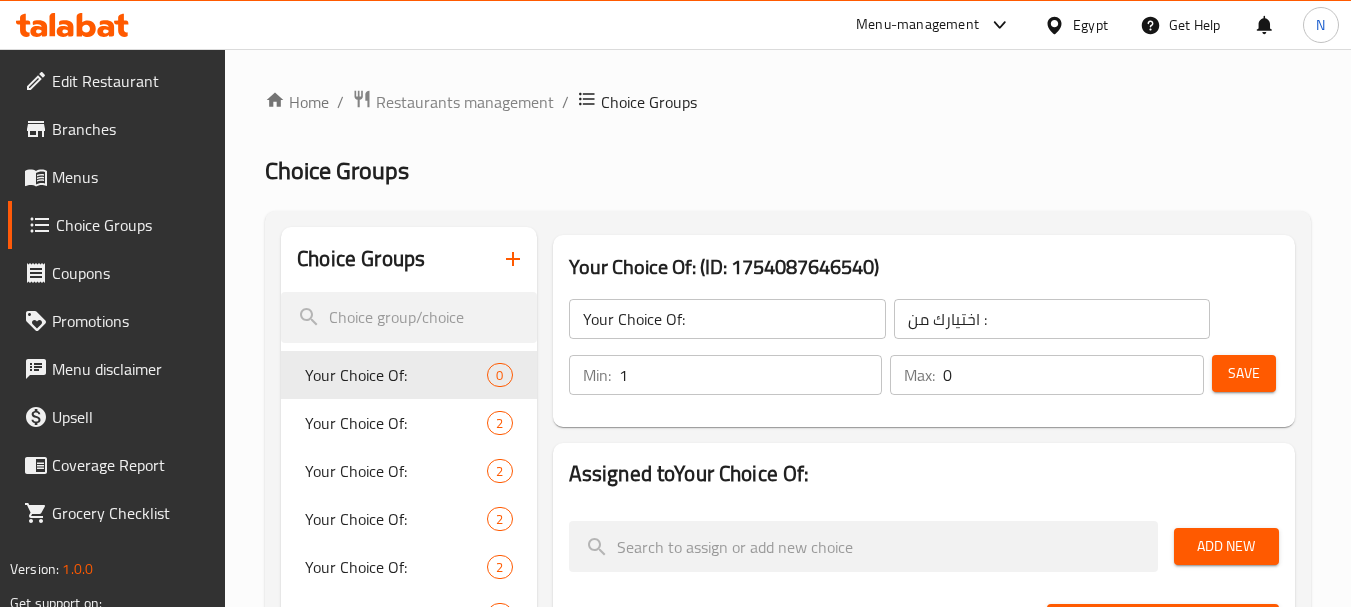 type on "1" 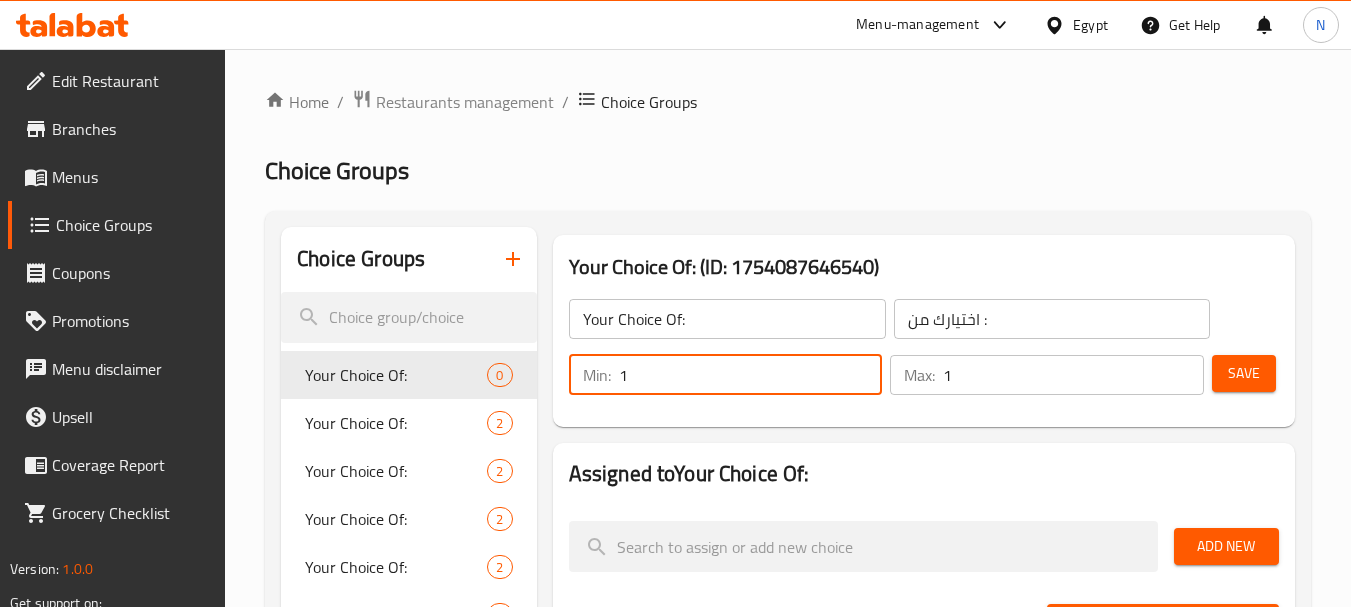 type on "1" 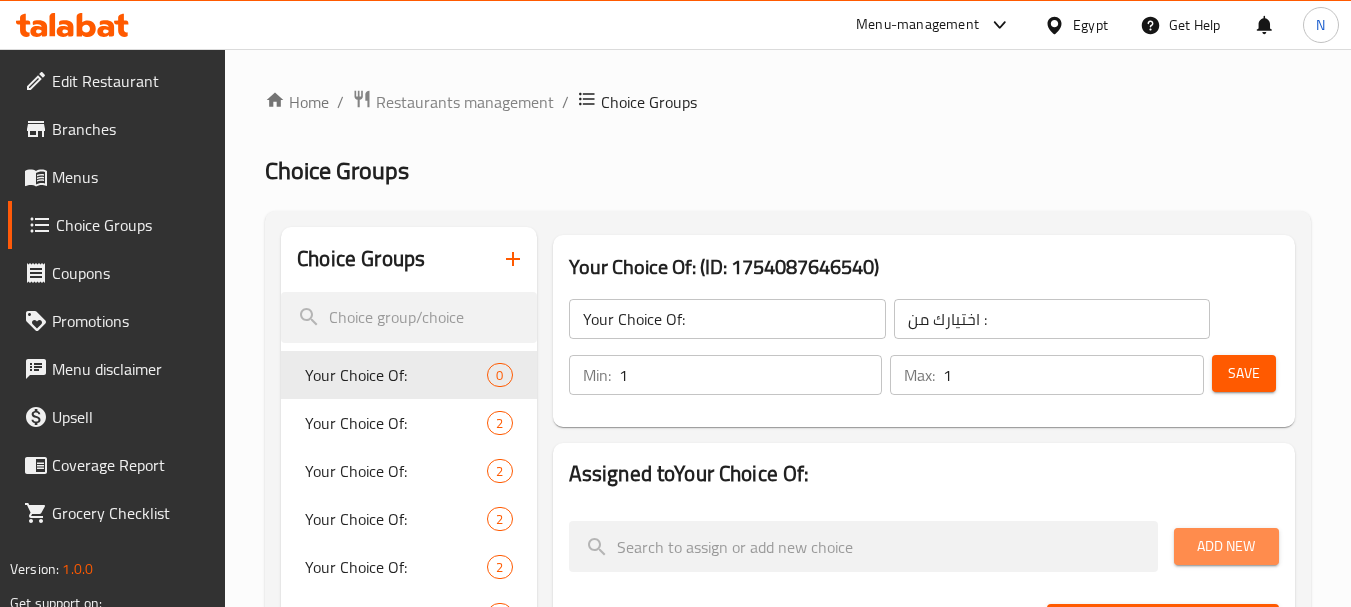 click on "Add New" at bounding box center (1226, 546) 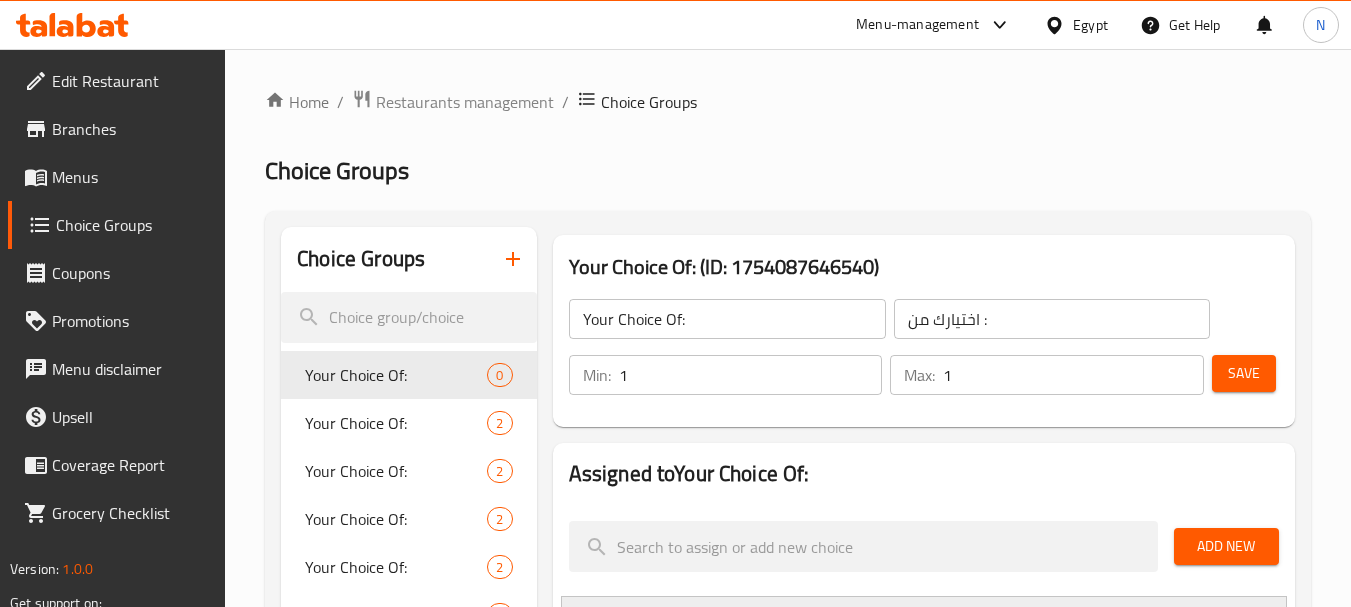 scroll, scrollTop: 531, scrollLeft: 0, axis: vertical 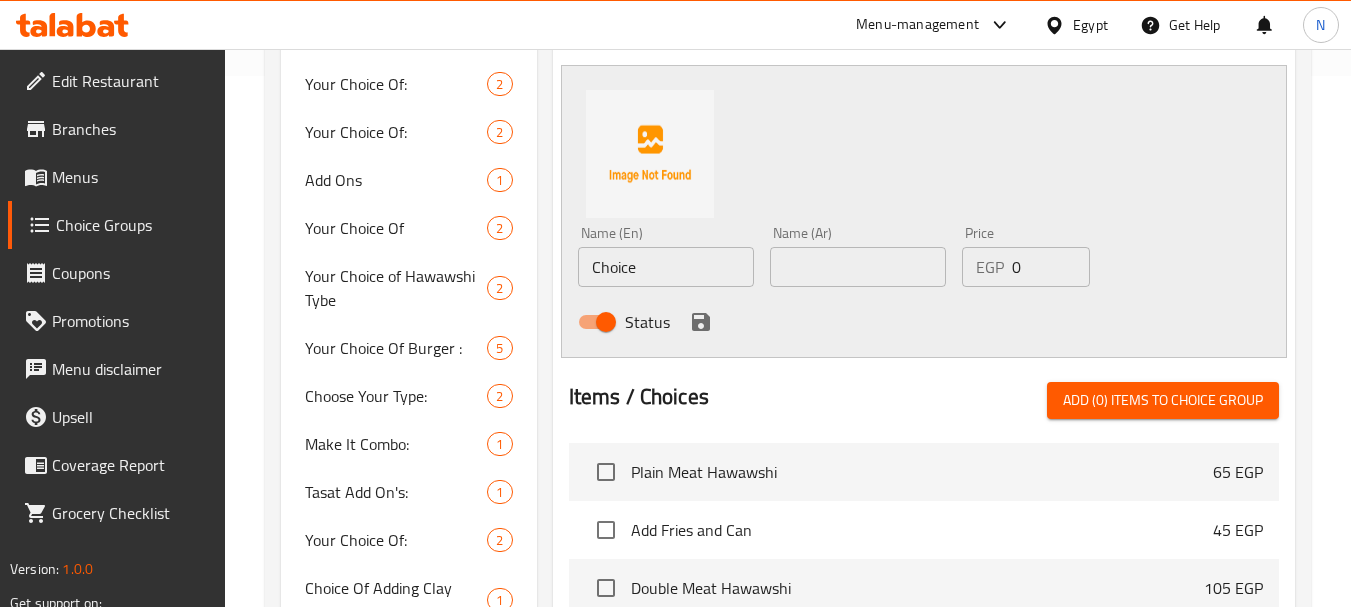 click on "Choice" at bounding box center [666, 267] 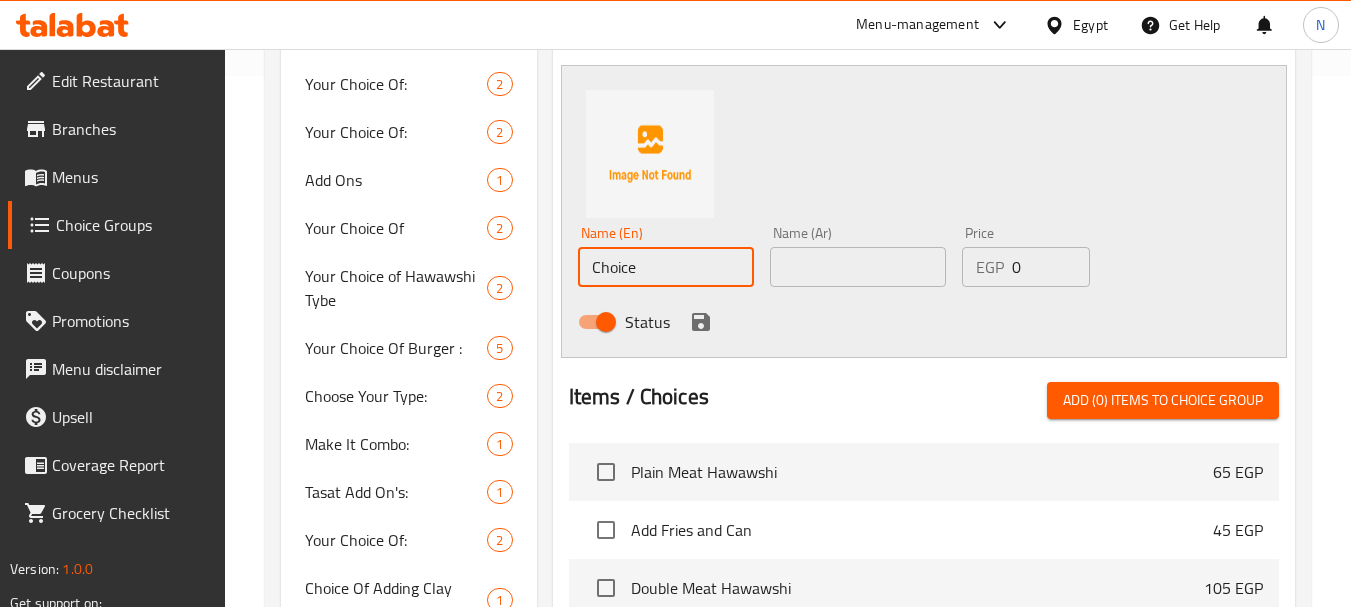 click on "Choice" at bounding box center (666, 267) 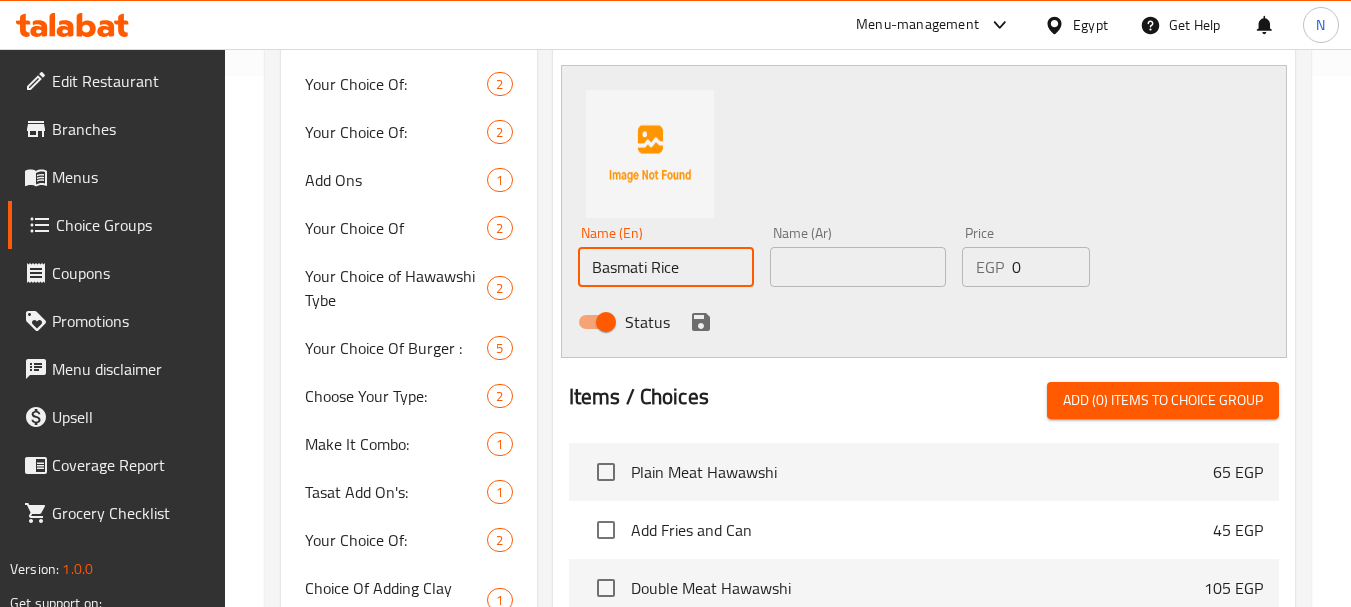 type on "Basmati Rice" 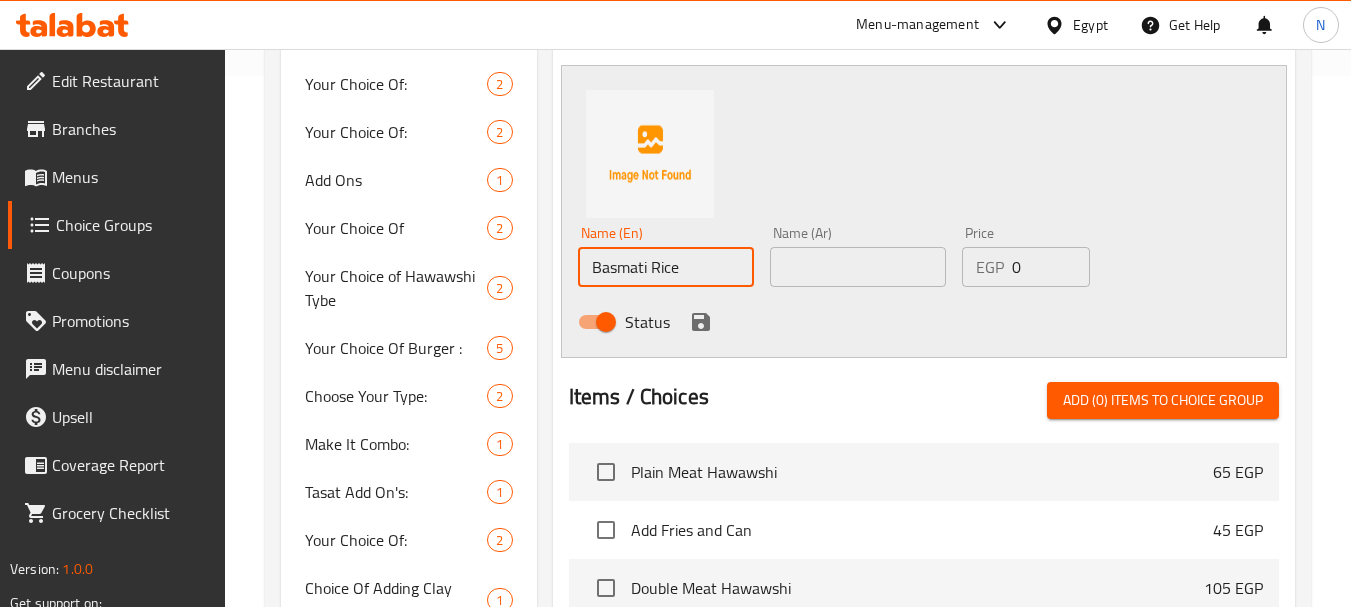 click at bounding box center [858, 267] 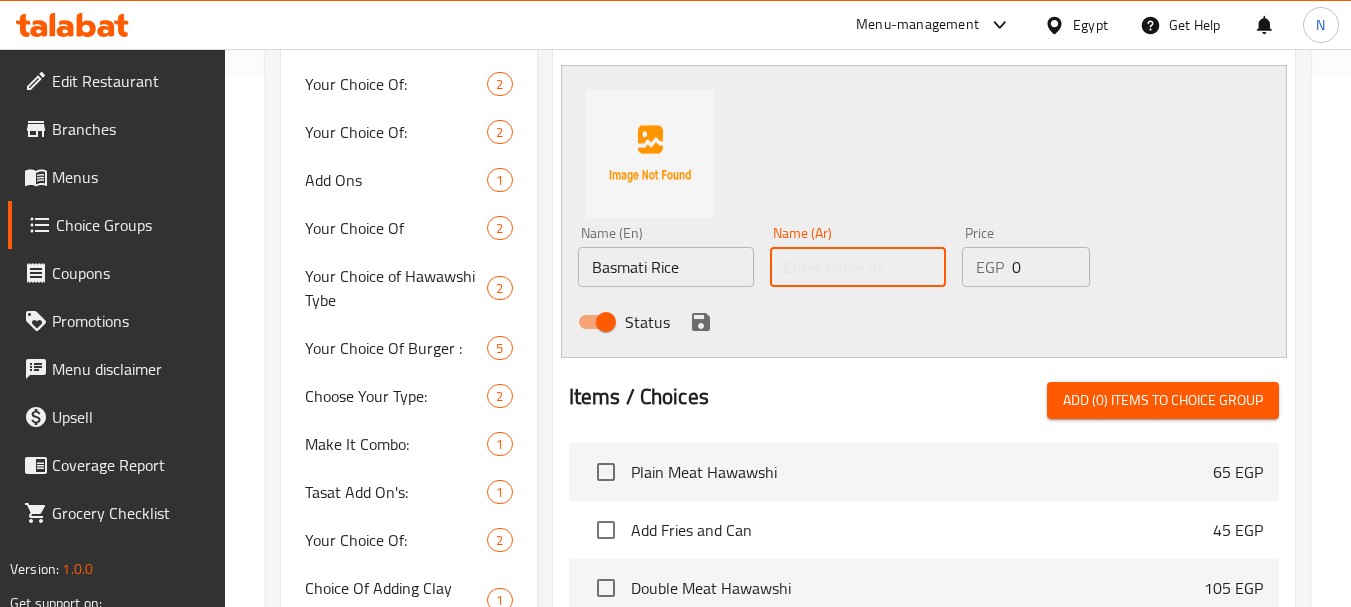 paste on "ارز بسمتي" 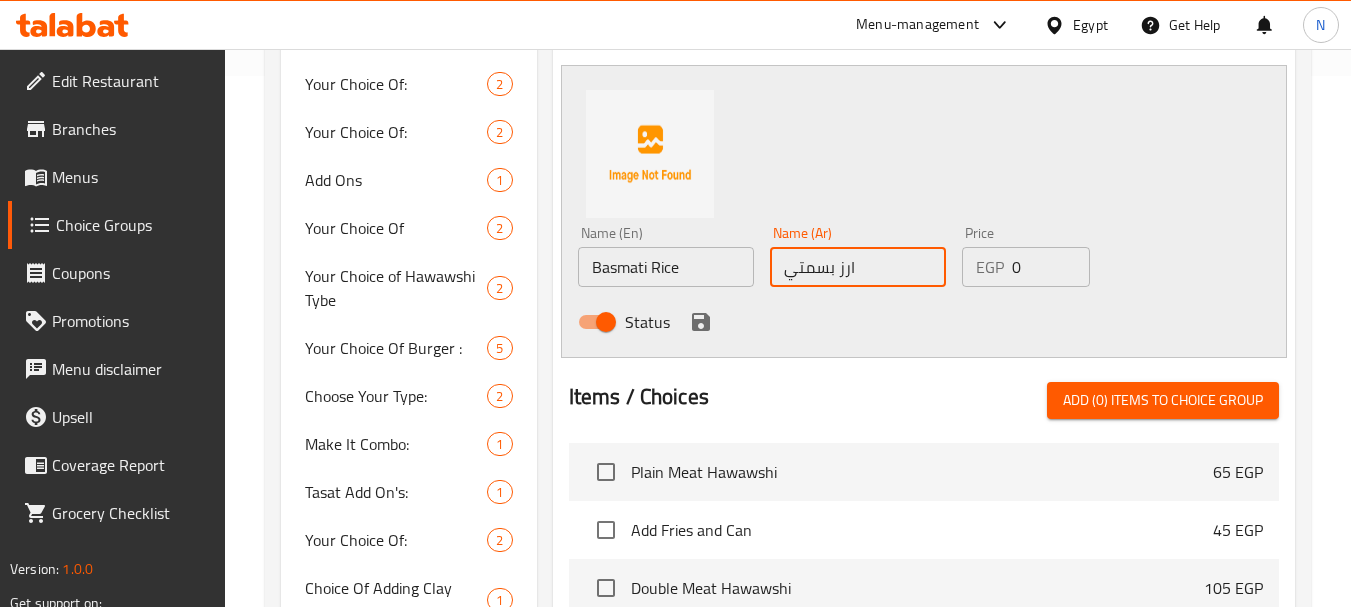 type on "ارز بسمتي" 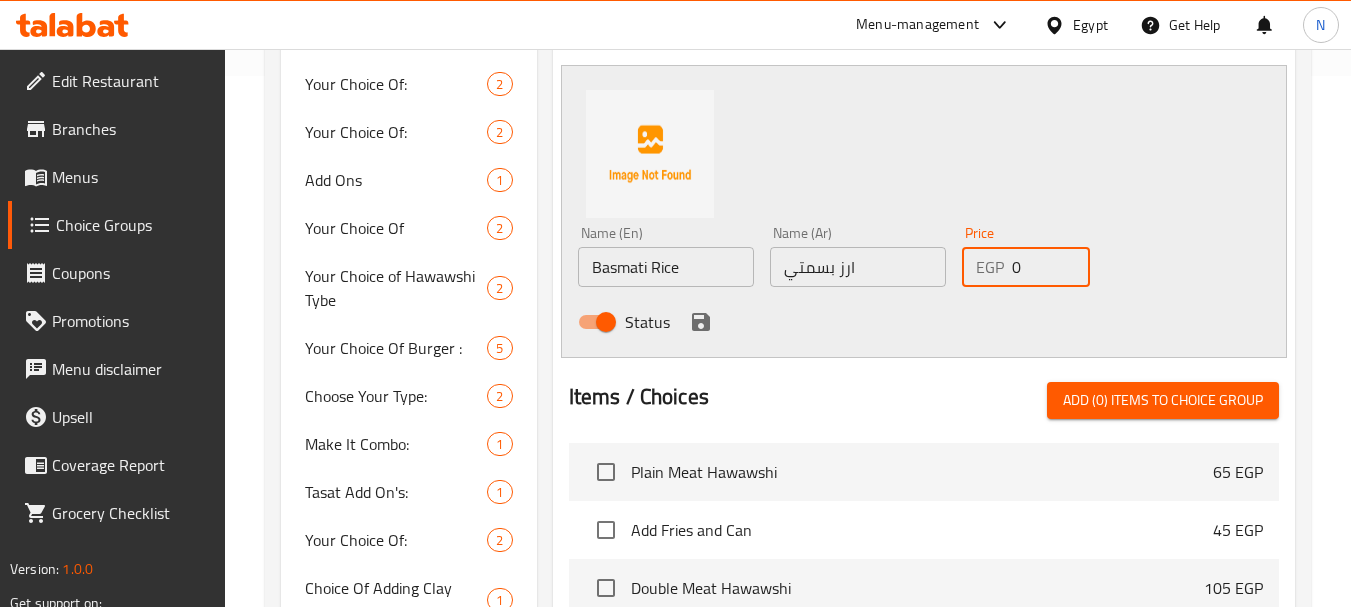 drag, startPoint x: 1037, startPoint y: 266, endPoint x: 1009, endPoint y: 269, distance: 28.160255 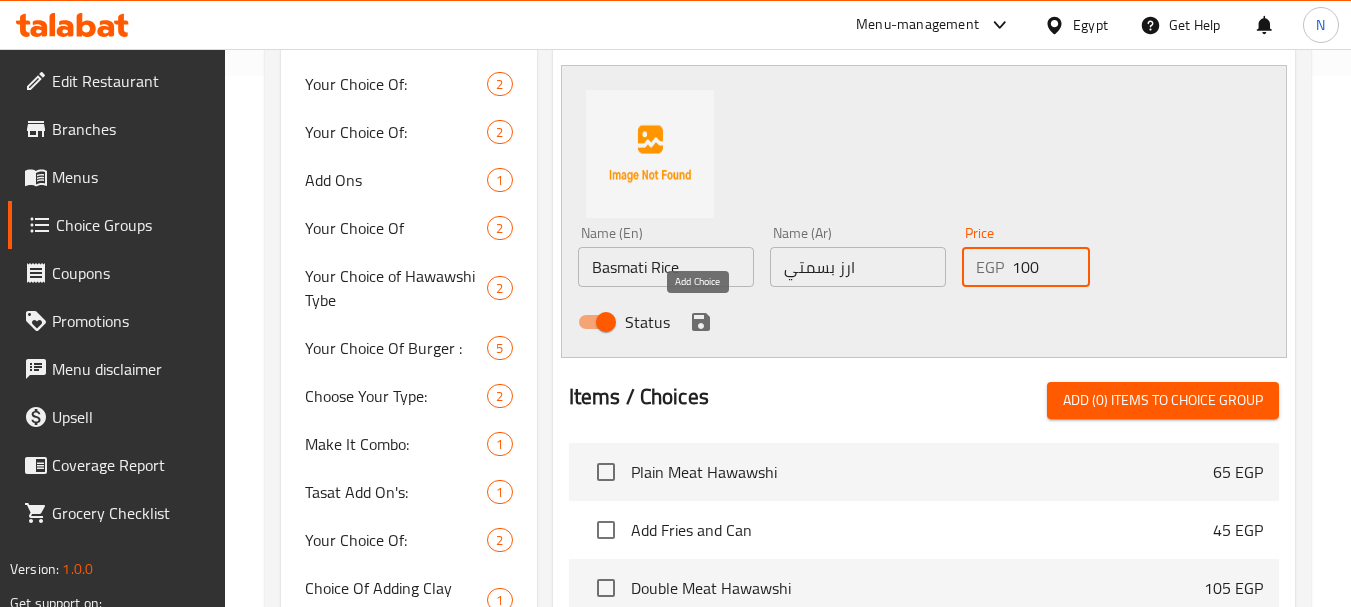 type on "100" 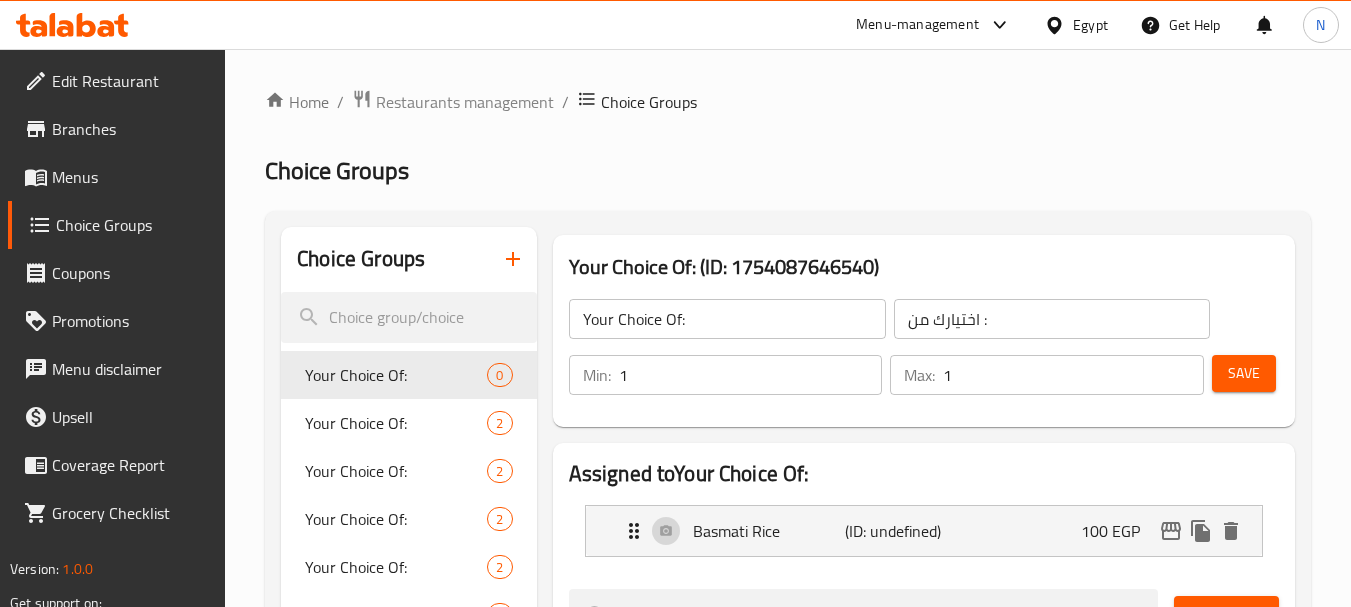 scroll, scrollTop: 531, scrollLeft: 0, axis: vertical 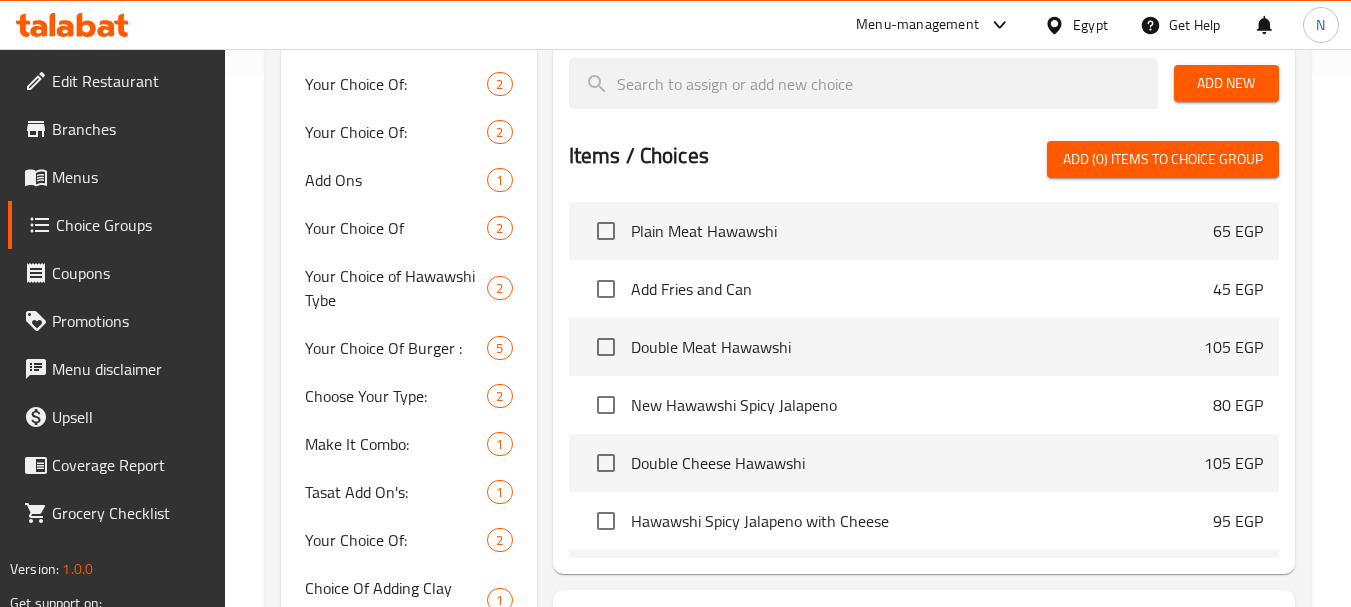 click on "Add New" at bounding box center [1226, 83] 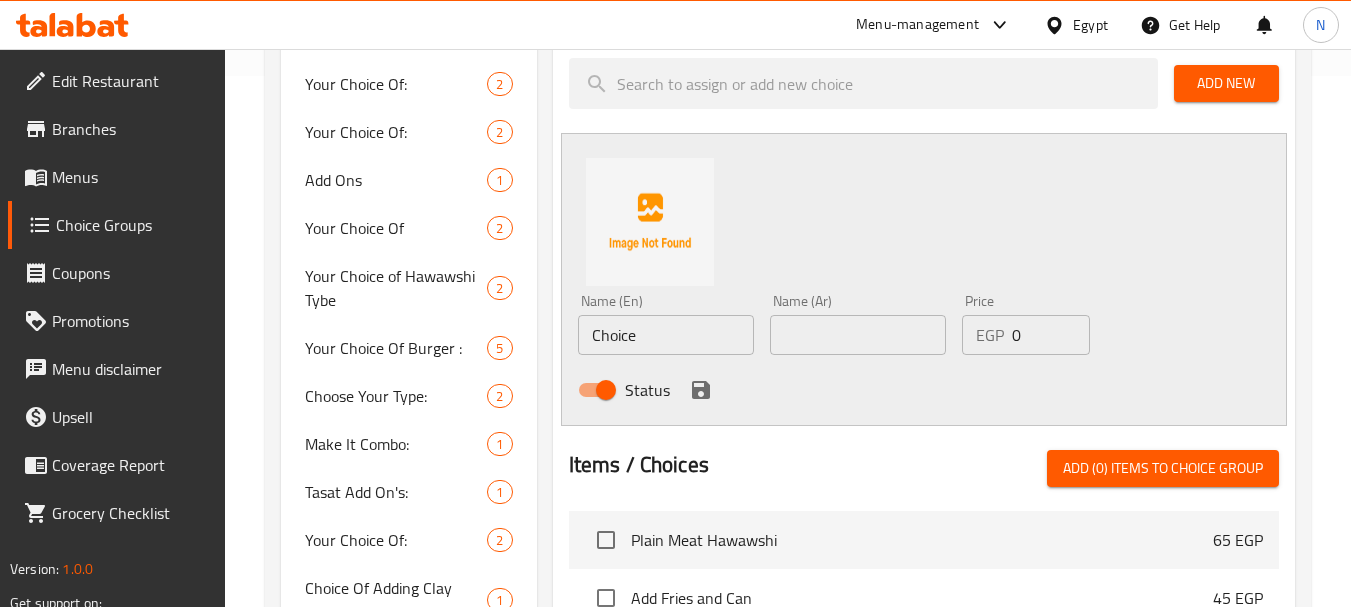 click on "Choice" at bounding box center (666, 335) 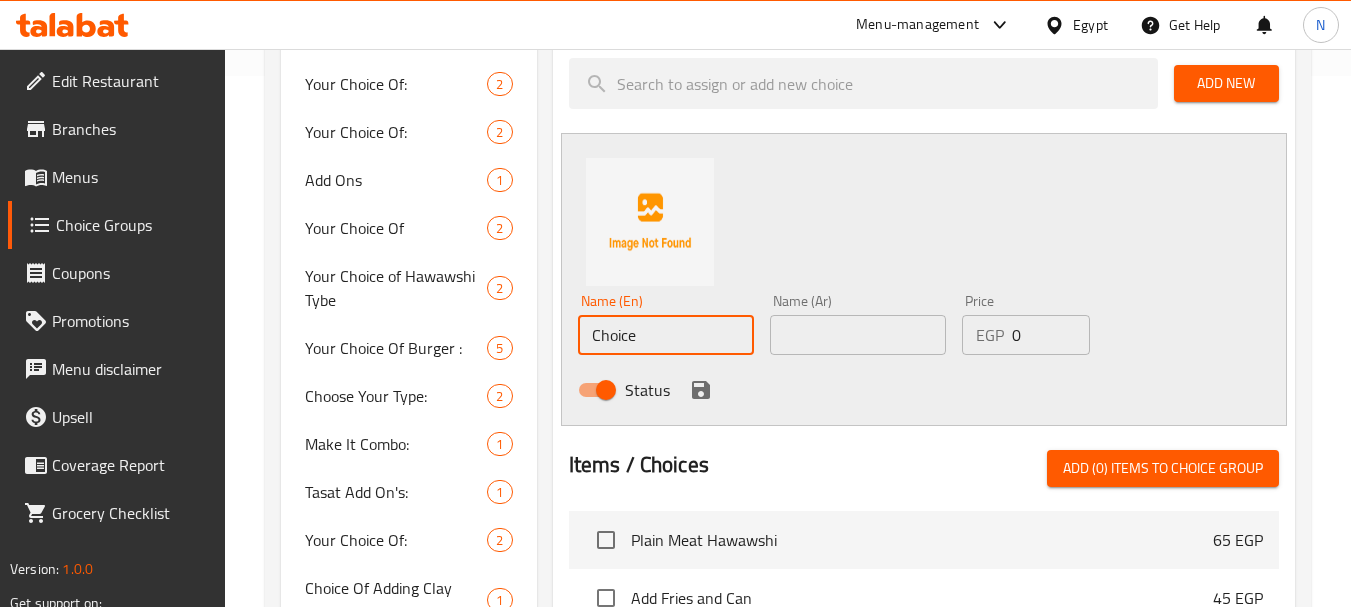 click on "Choice" at bounding box center (666, 335) 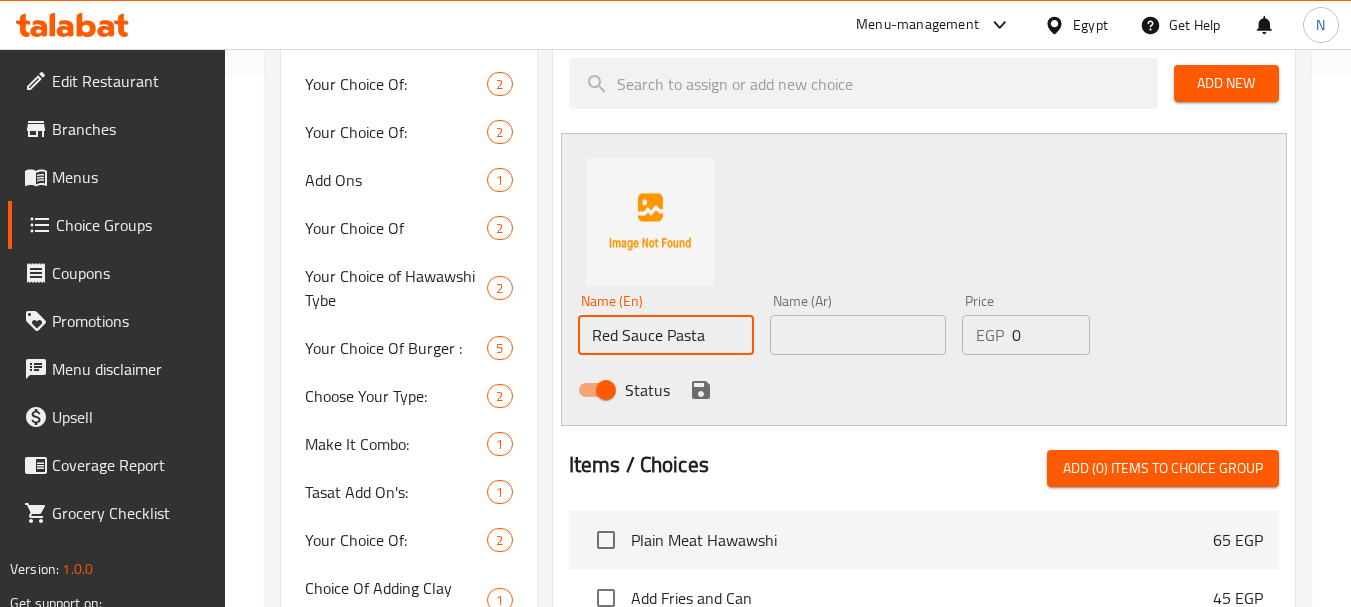 type on "Red Sauce Pasta" 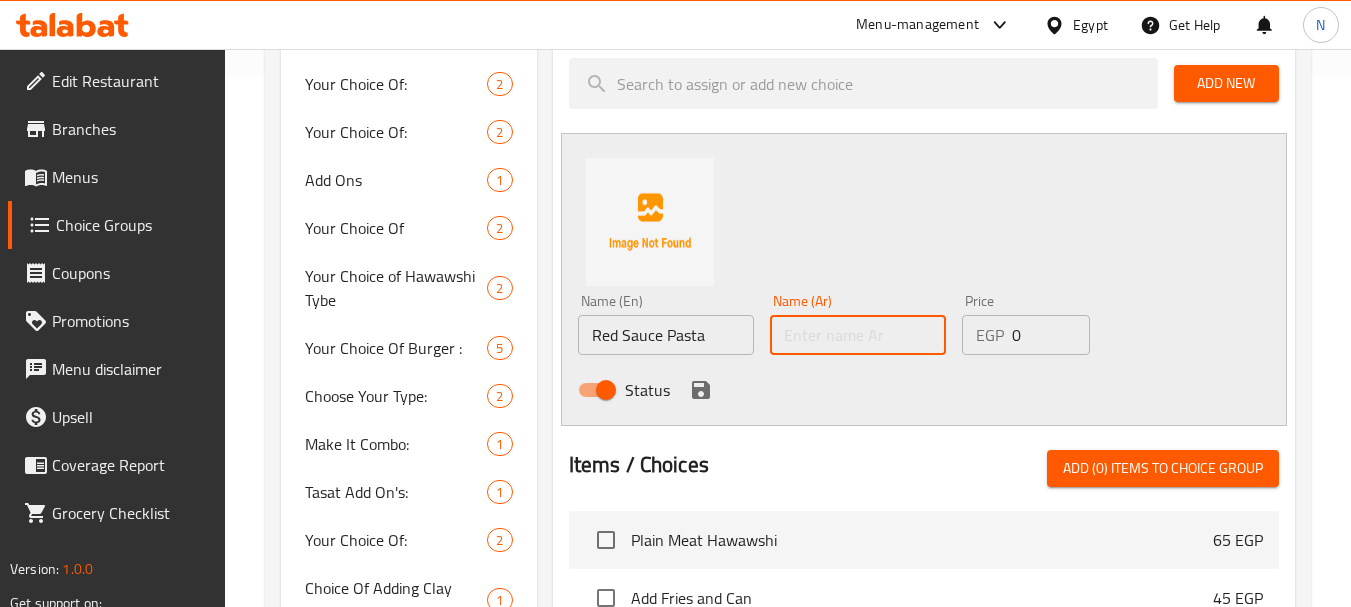 paste on "مكرونة ريد صوص" 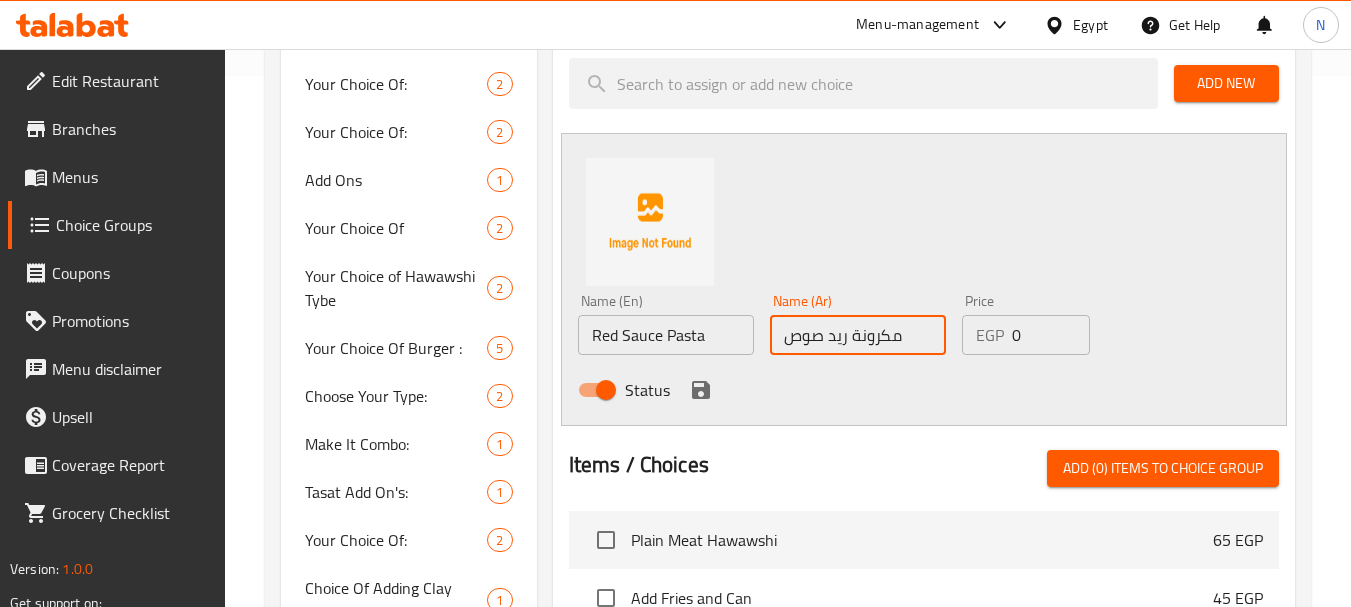 type on "مكرونة ريد صوص" 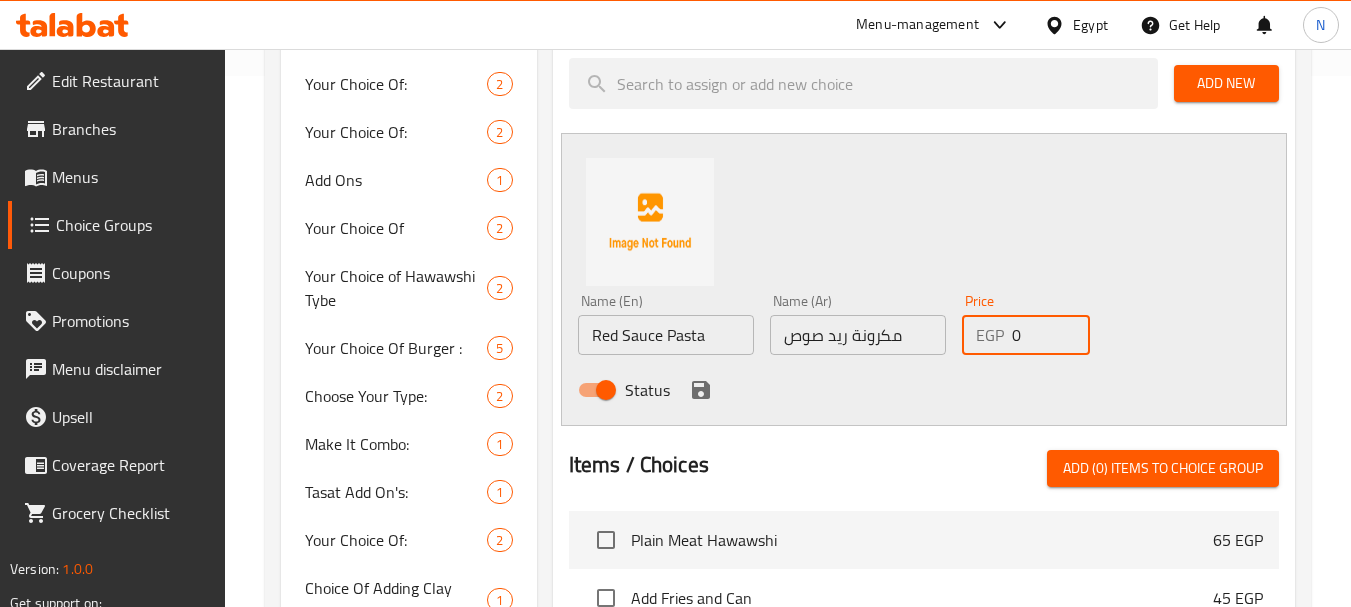drag, startPoint x: 1009, startPoint y: 337, endPoint x: 1023, endPoint y: 336, distance: 14.035668 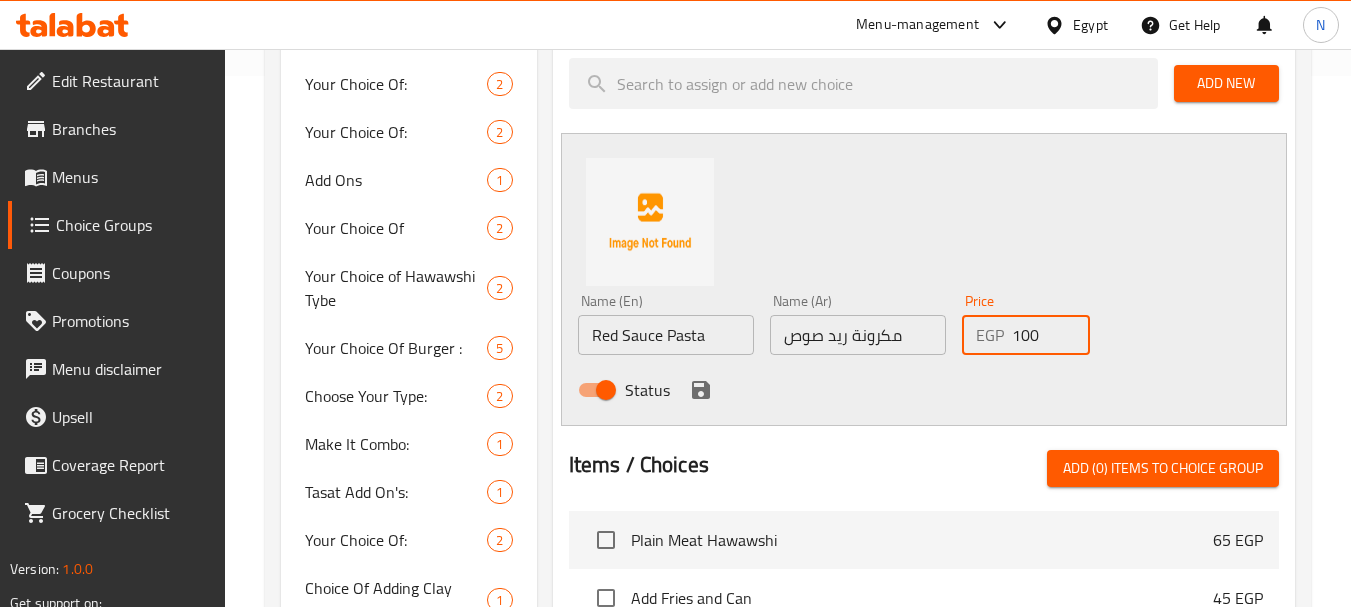 type on "100" 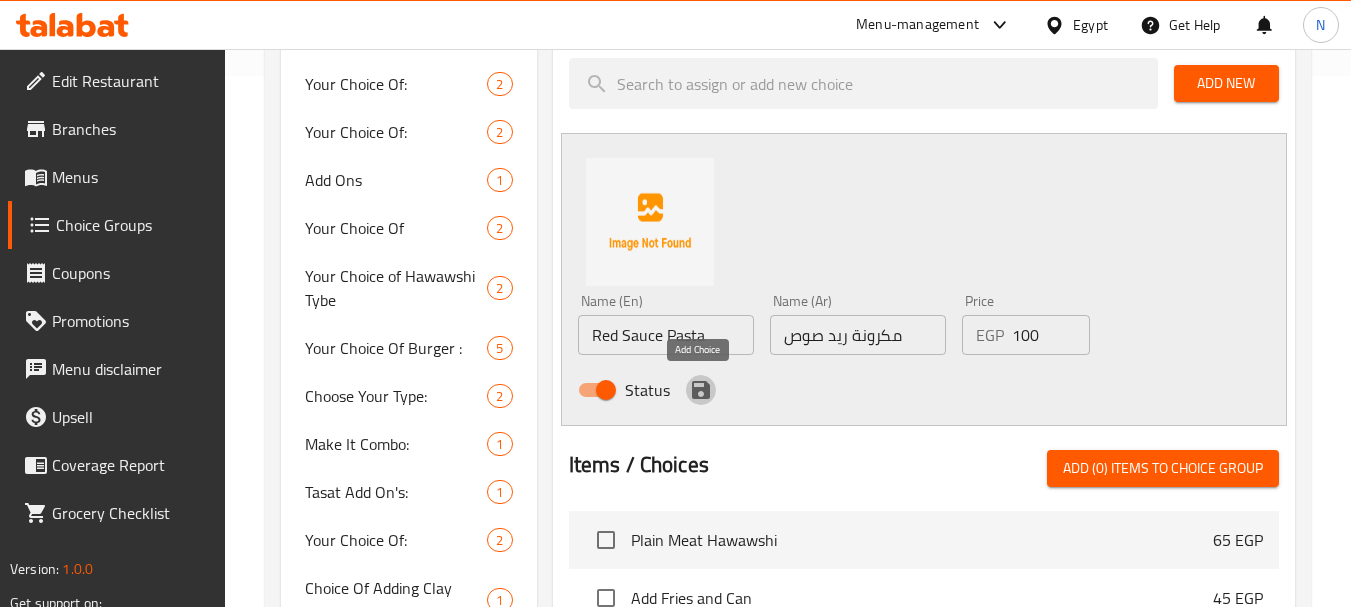 click 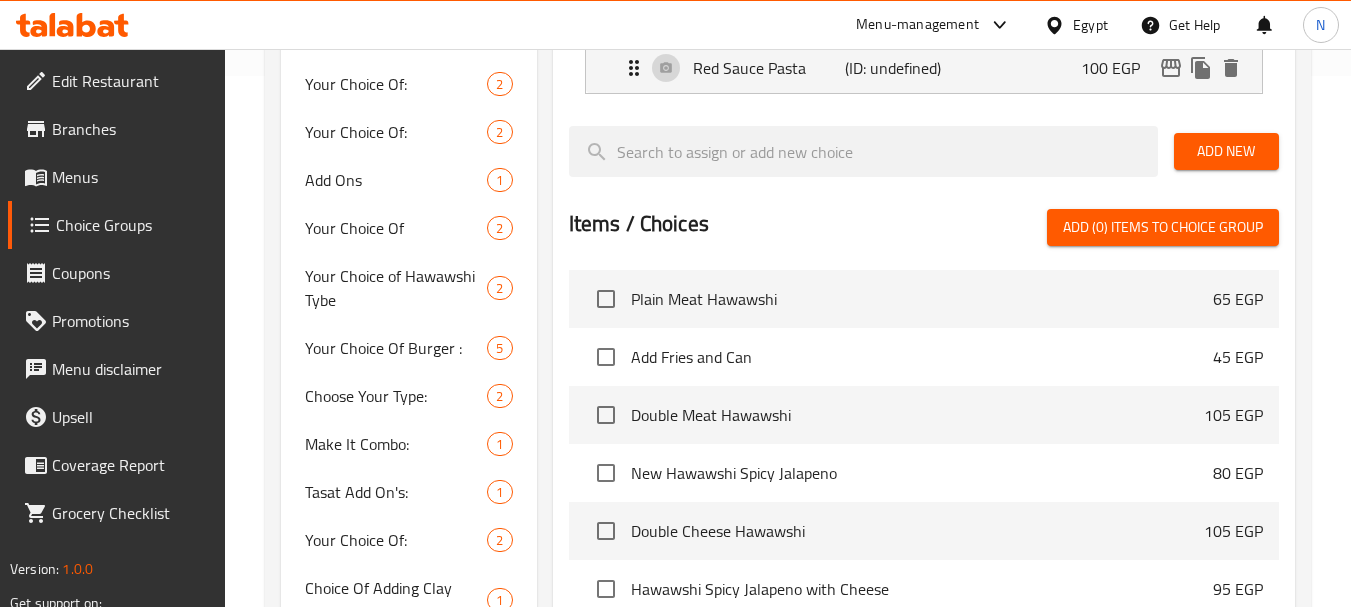 scroll, scrollTop: 0, scrollLeft: 0, axis: both 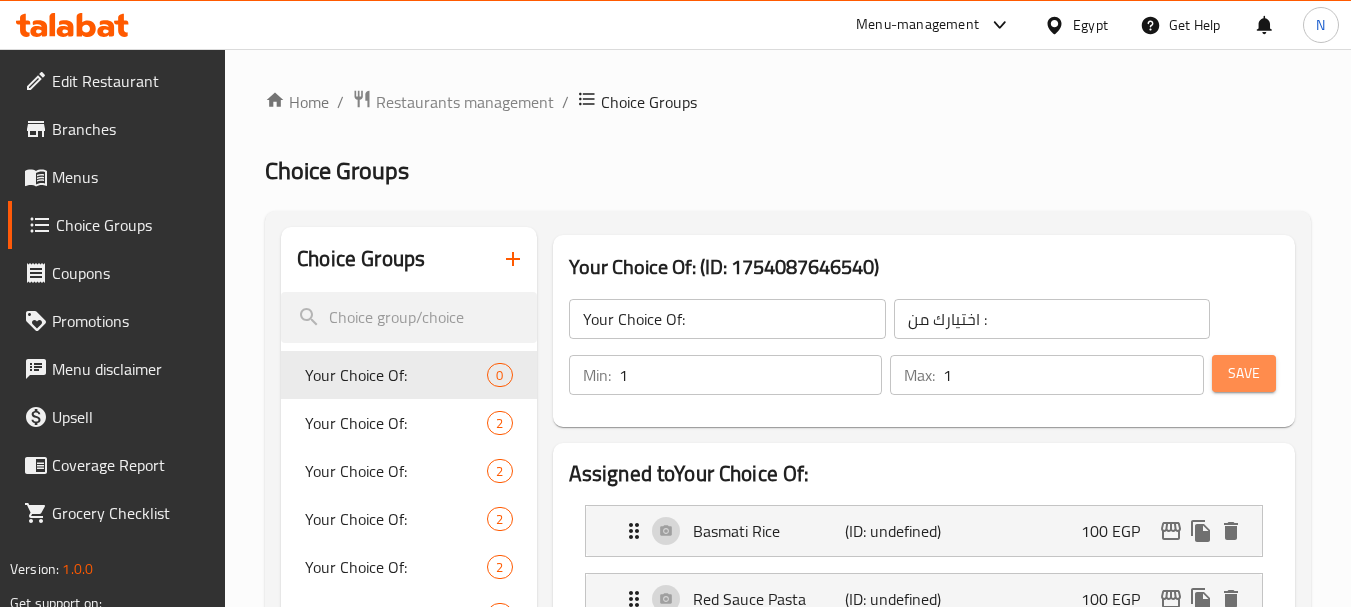 click on "Save" at bounding box center [1244, 373] 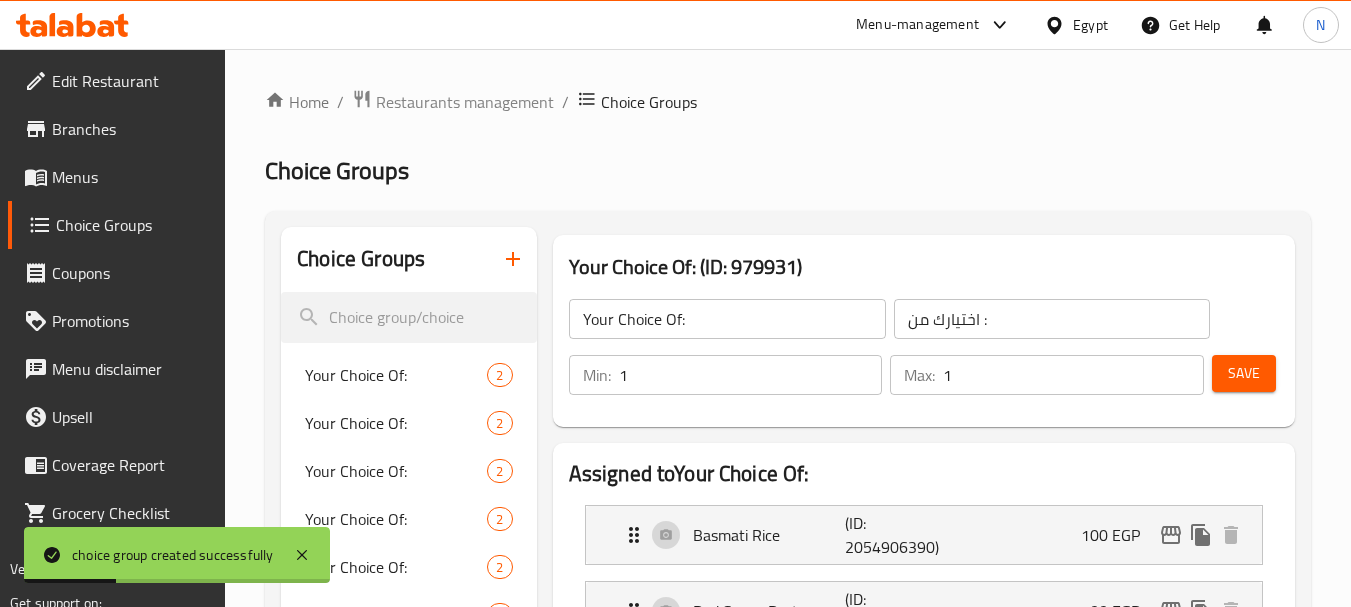 click on "Your Choice Of:" 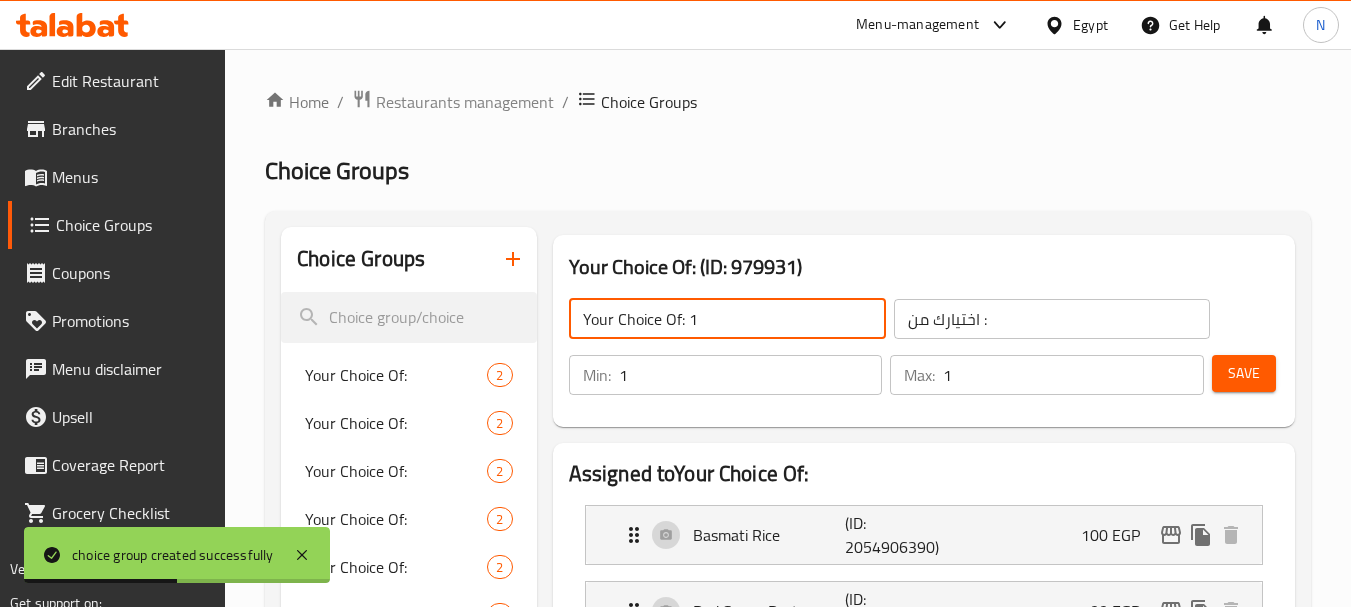 click on "Save" at bounding box center [1244, 373] 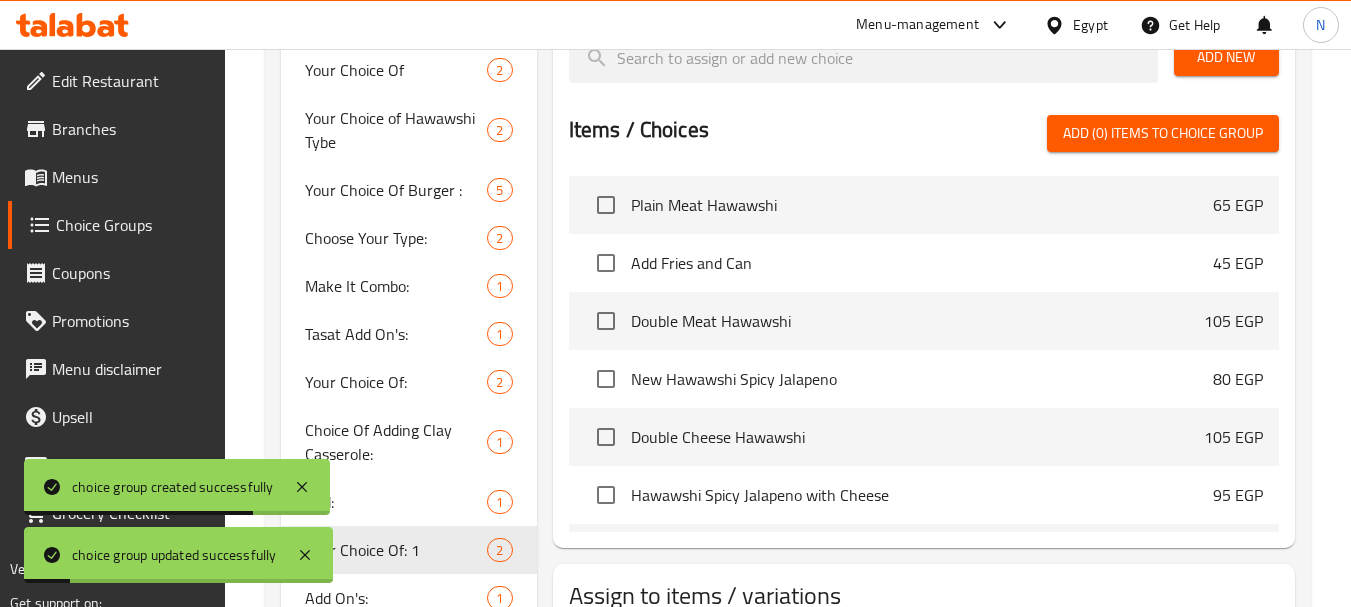 scroll, scrollTop: 816, scrollLeft: 0, axis: vertical 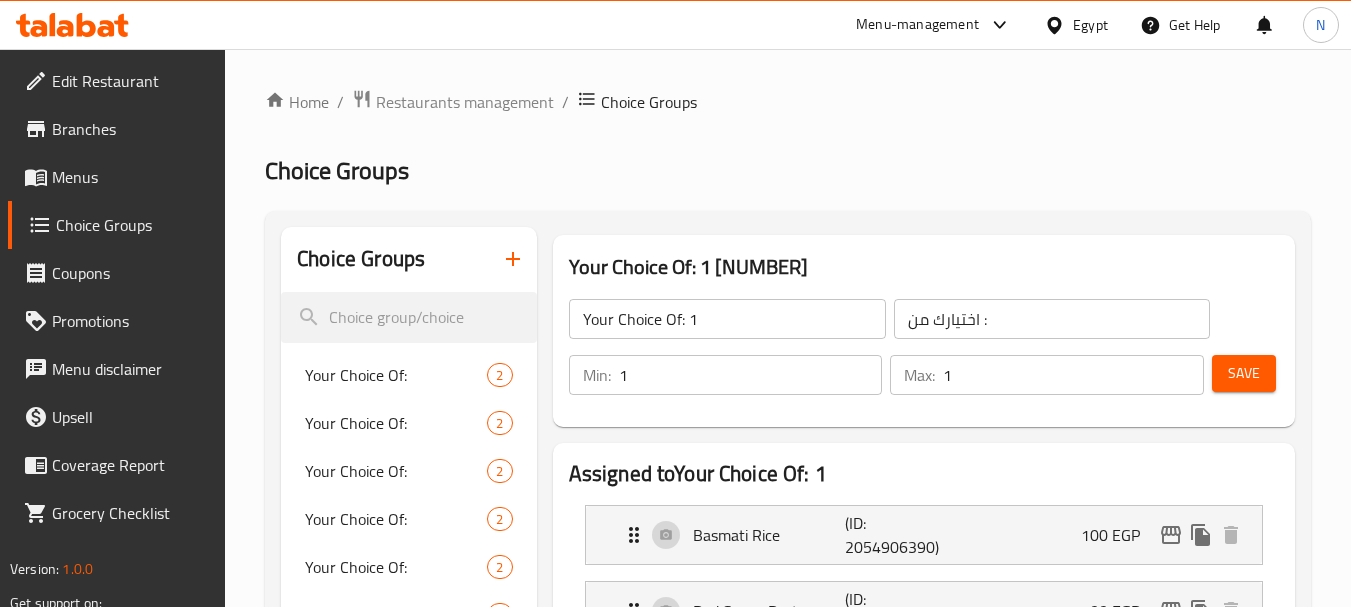 click on "Your Choice Of: 1" 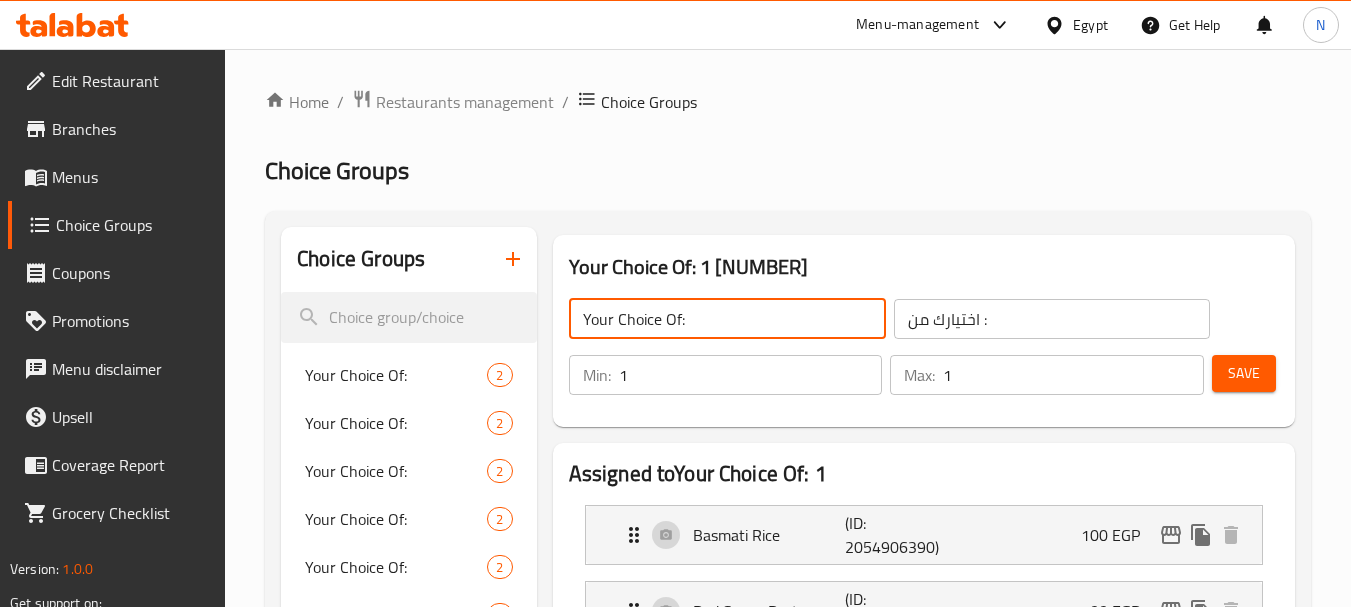 type on "Your Choice Of:" 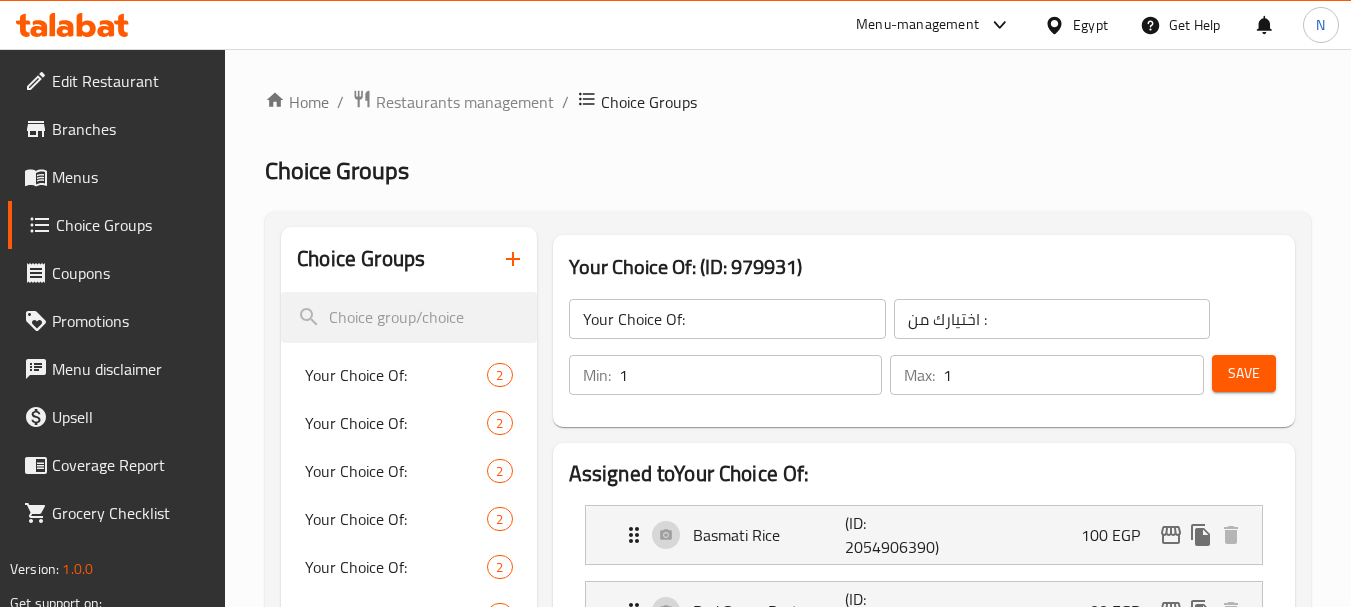 click on "Menus" at bounding box center (131, 177) 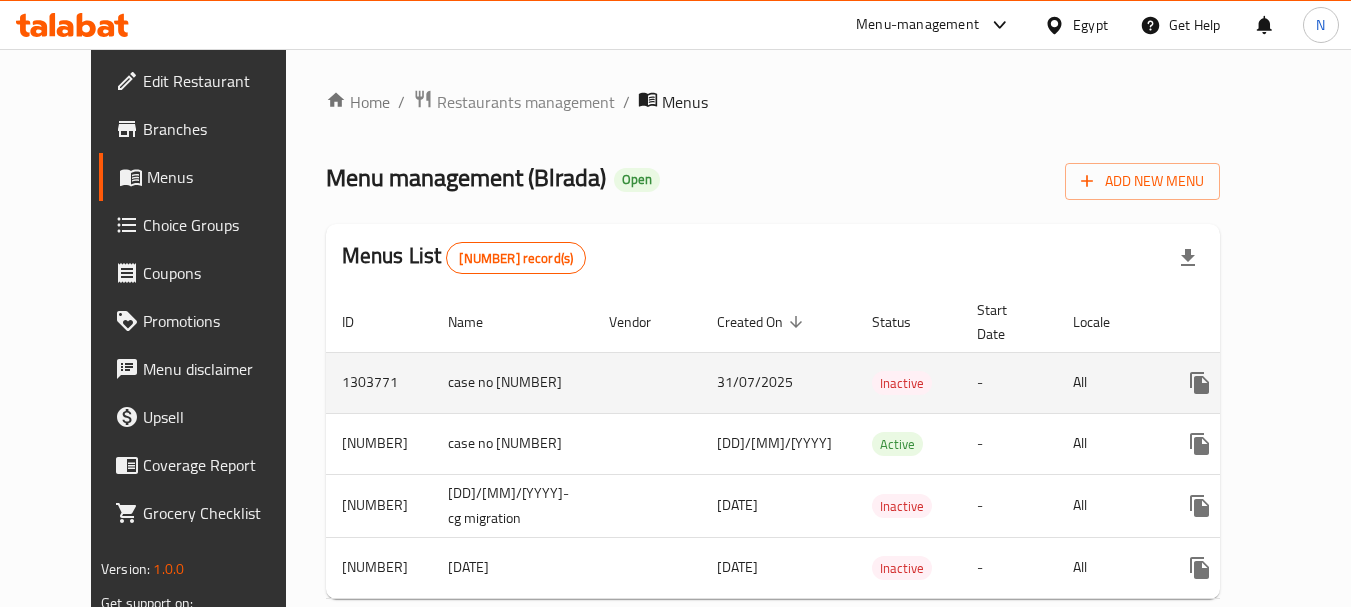 click 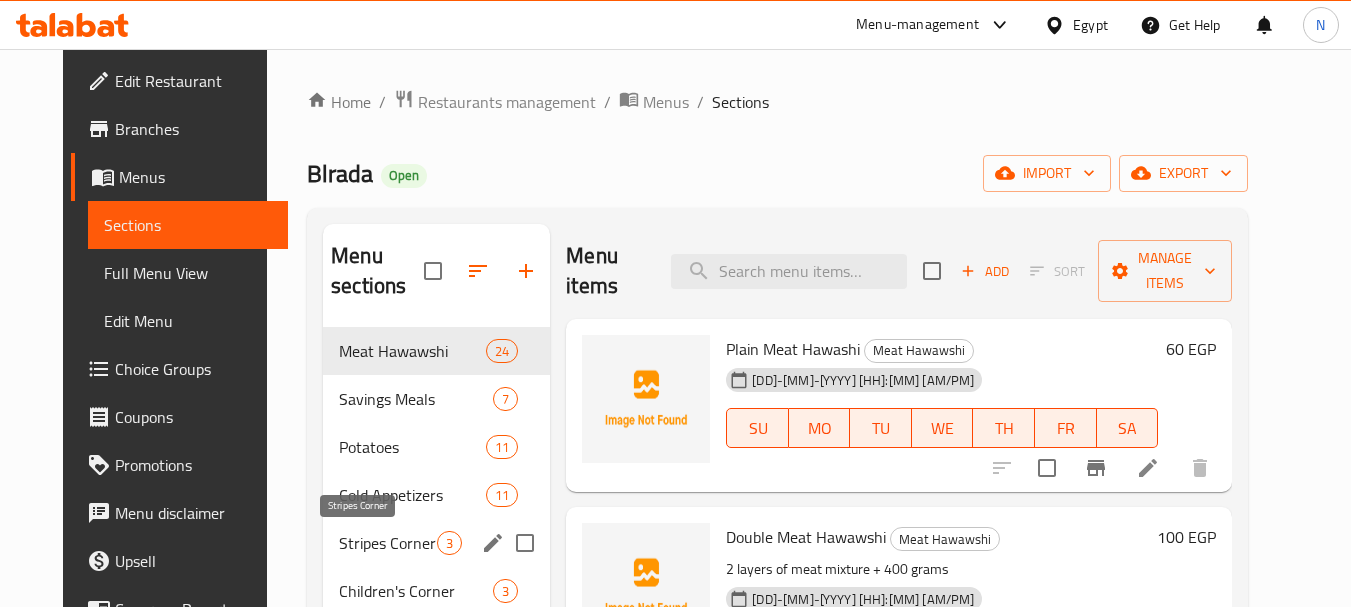 scroll, scrollTop: 531, scrollLeft: 0, axis: vertical 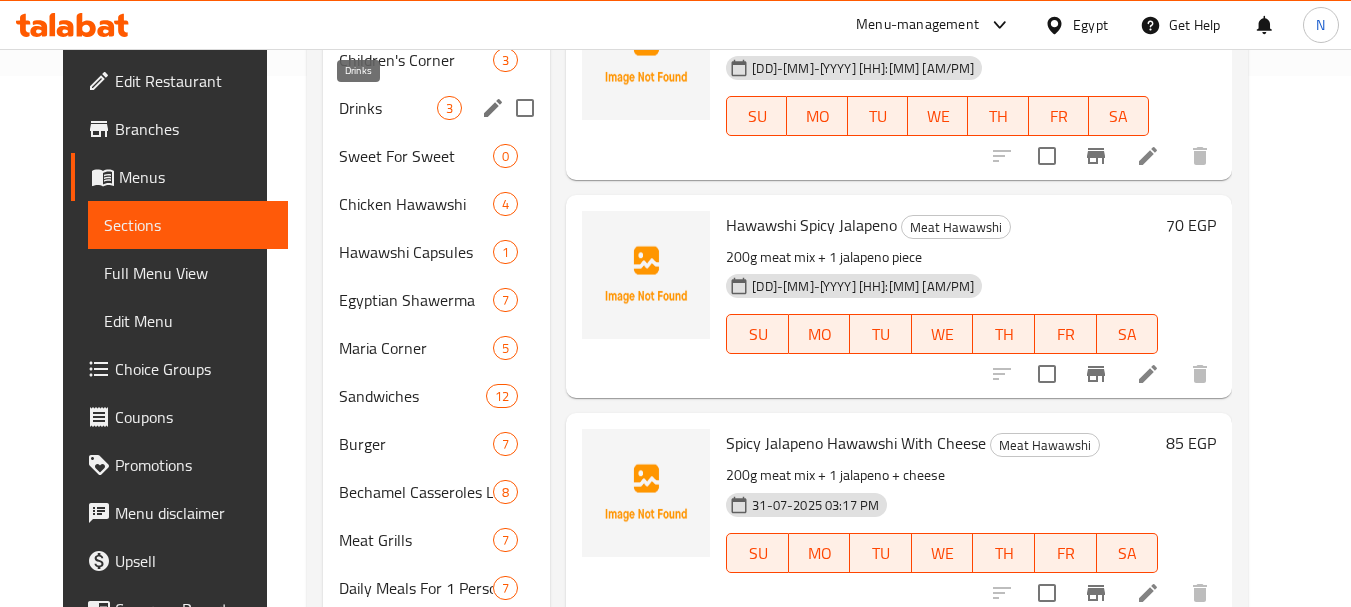 click on "Drinks" at bounding box center (388, 108) 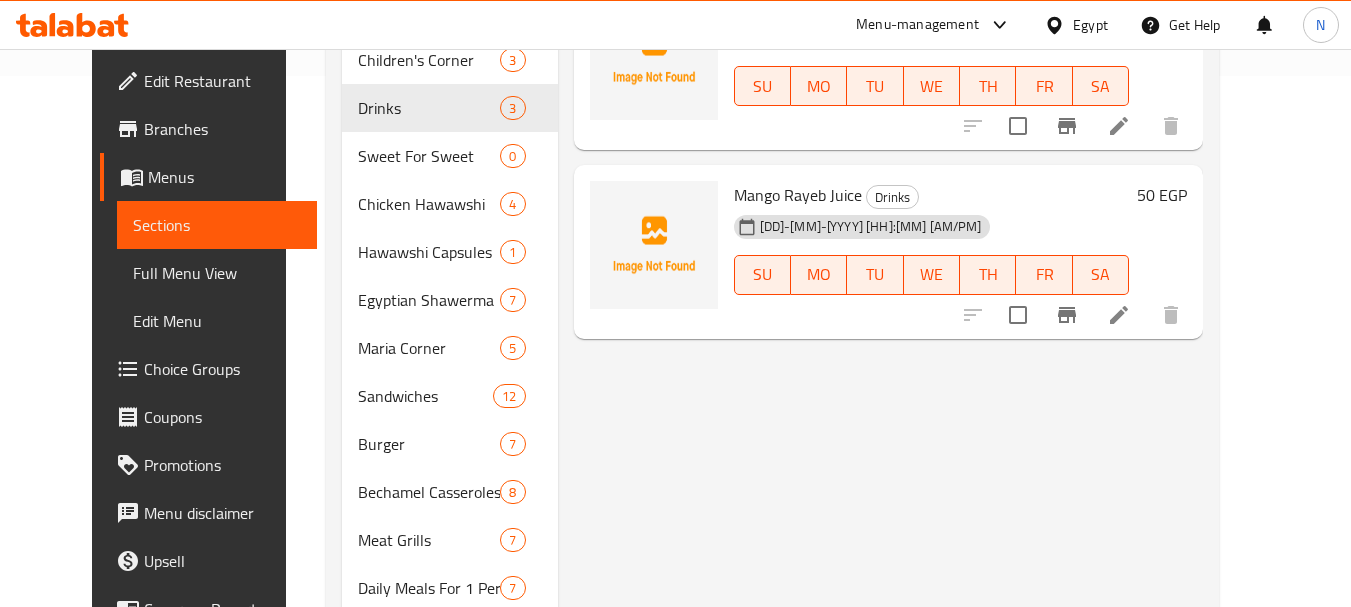 click on "Mango Rayeb Juice" at bounding box center [798, 195] 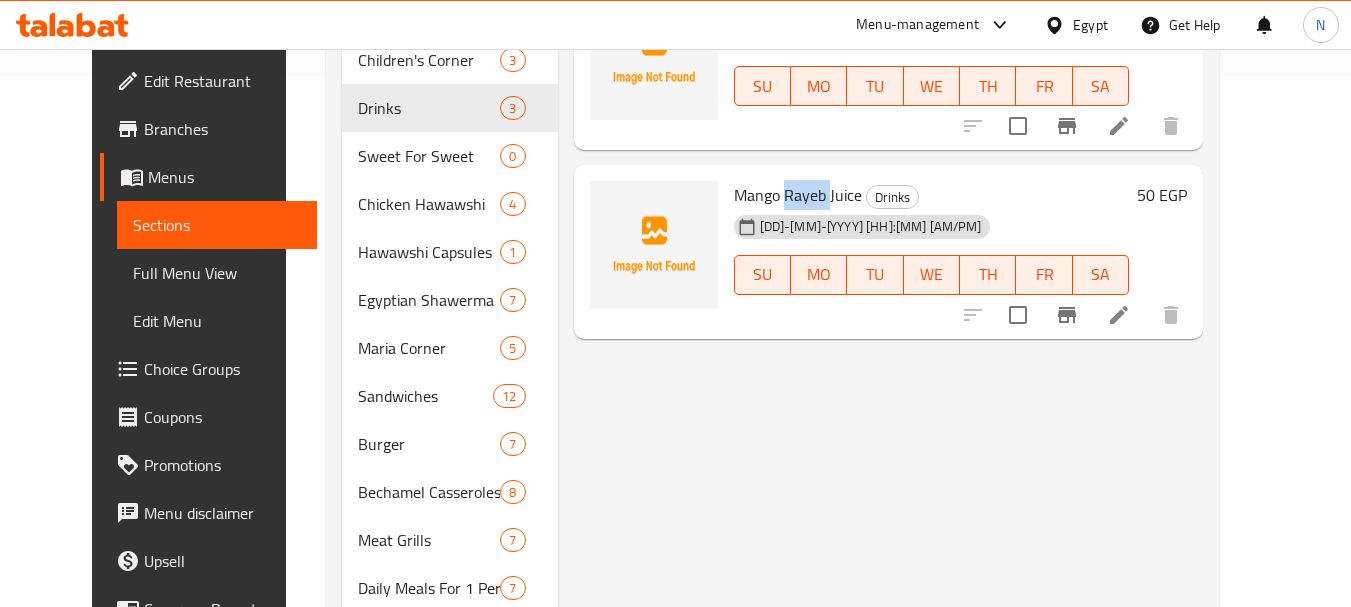 click on "Mango Rayeb Juice" at bounding box center (798, 195) 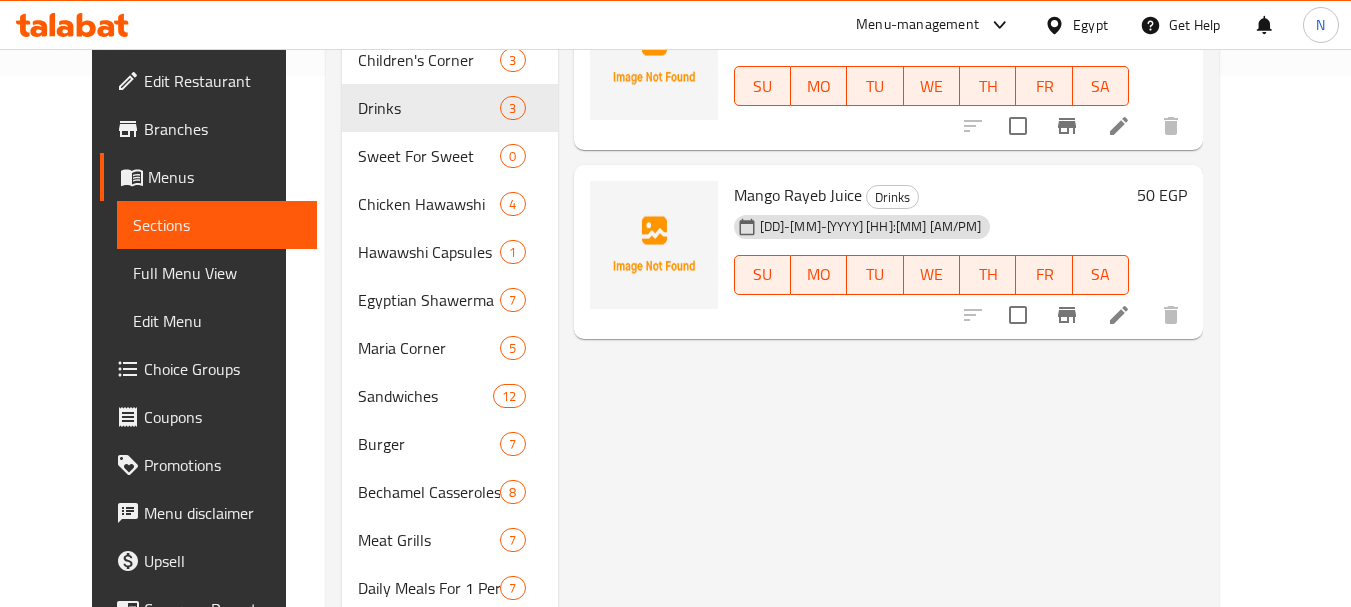click on "Egypt" at bounding box center (1076, 25) 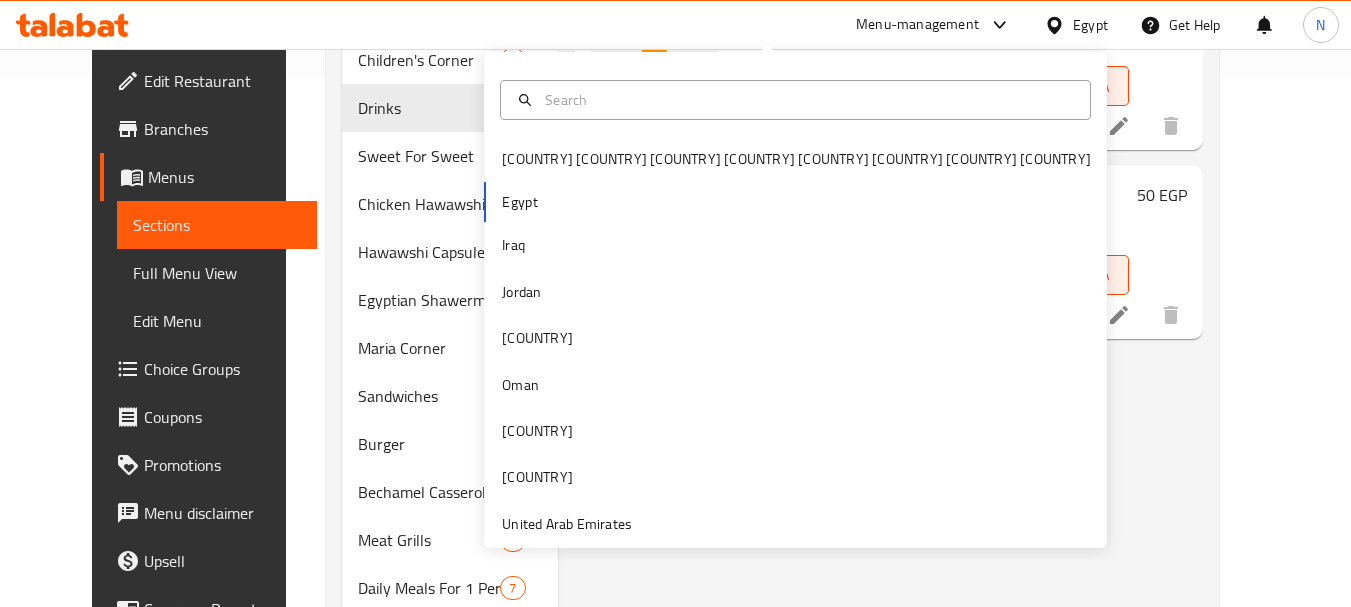 click on "Bahrain Egypt Iraq Jordan Kuwait Oman Qatar Saudi Arabia United Arab Emirates" at bounding box center [795, 341] 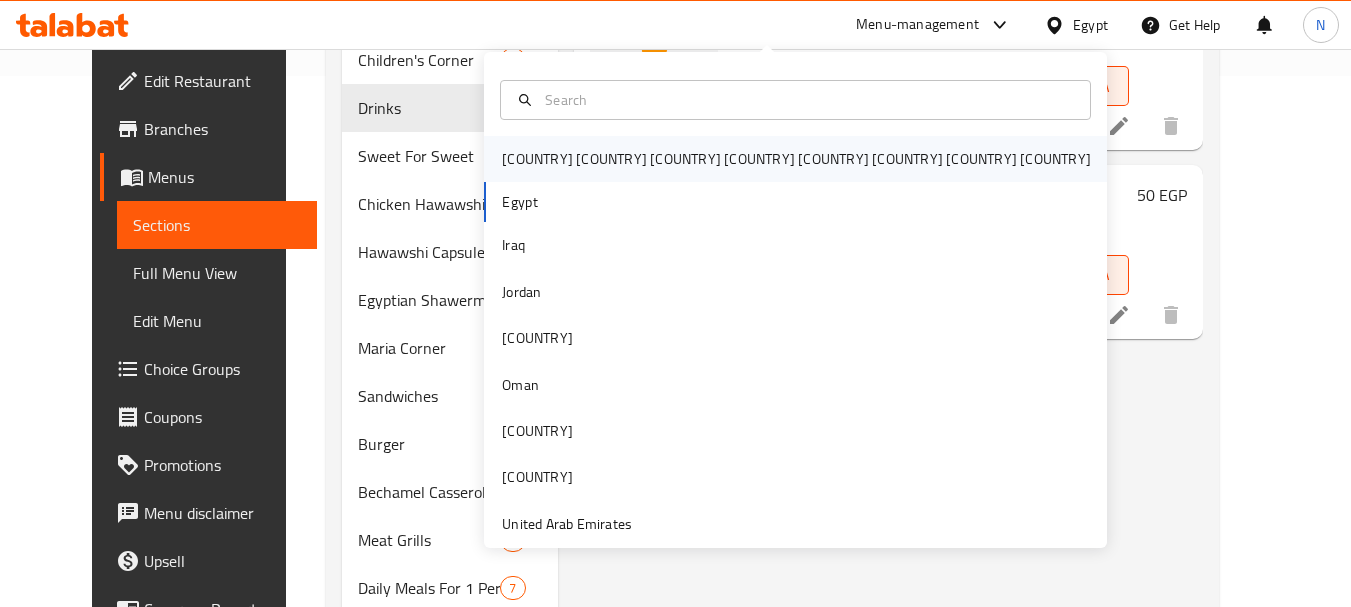 click on "Bahrain" at bounding box center (795, 159) 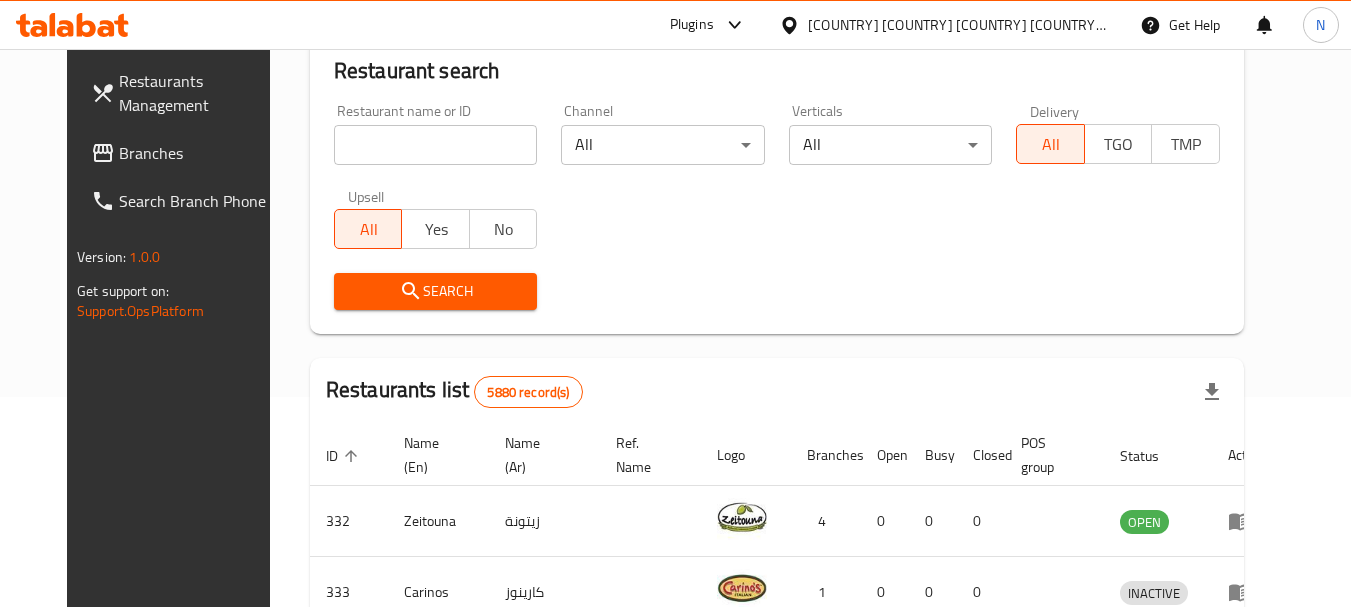 scroll, scrollTop: 531, scrollLeft: 0, axis: vertical 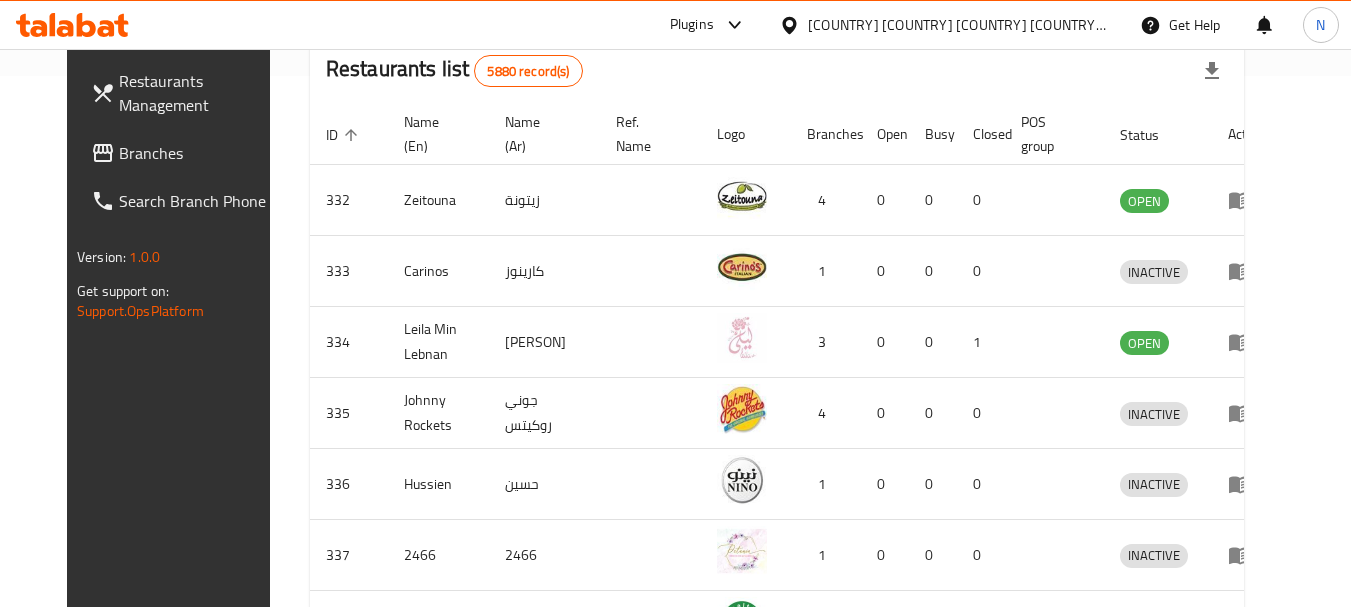 click on "Bahrain" at bounding box center [958, 25] 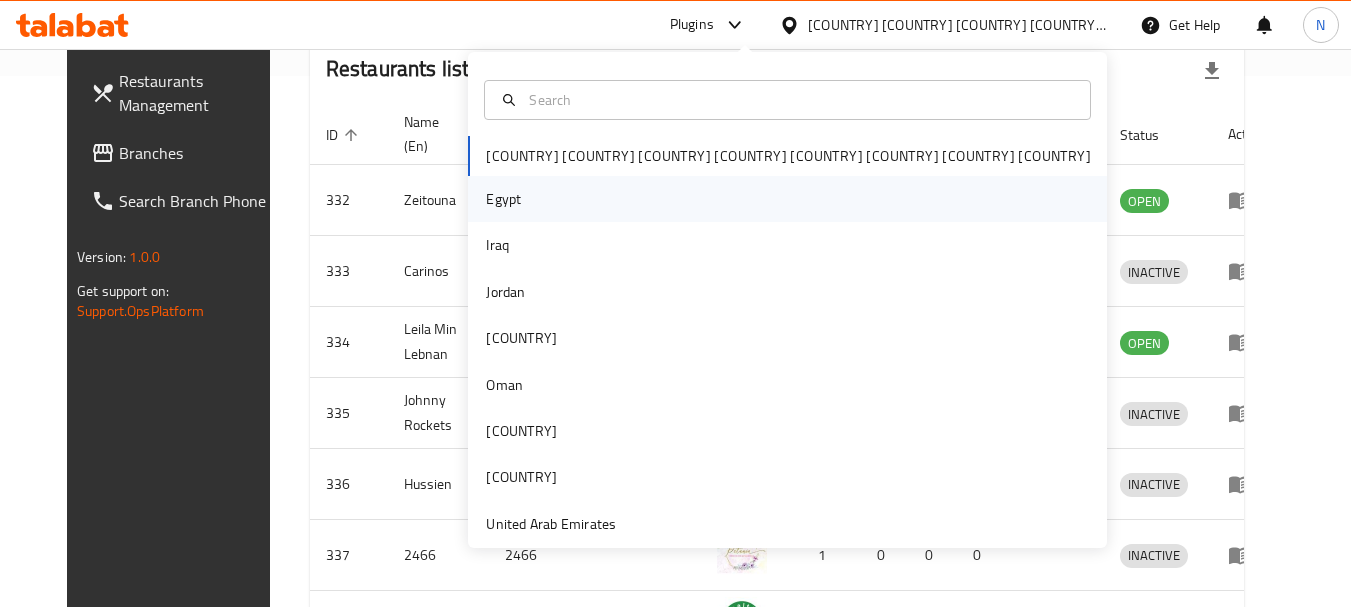 click on "Egypt" at bounding box center (787, 199) 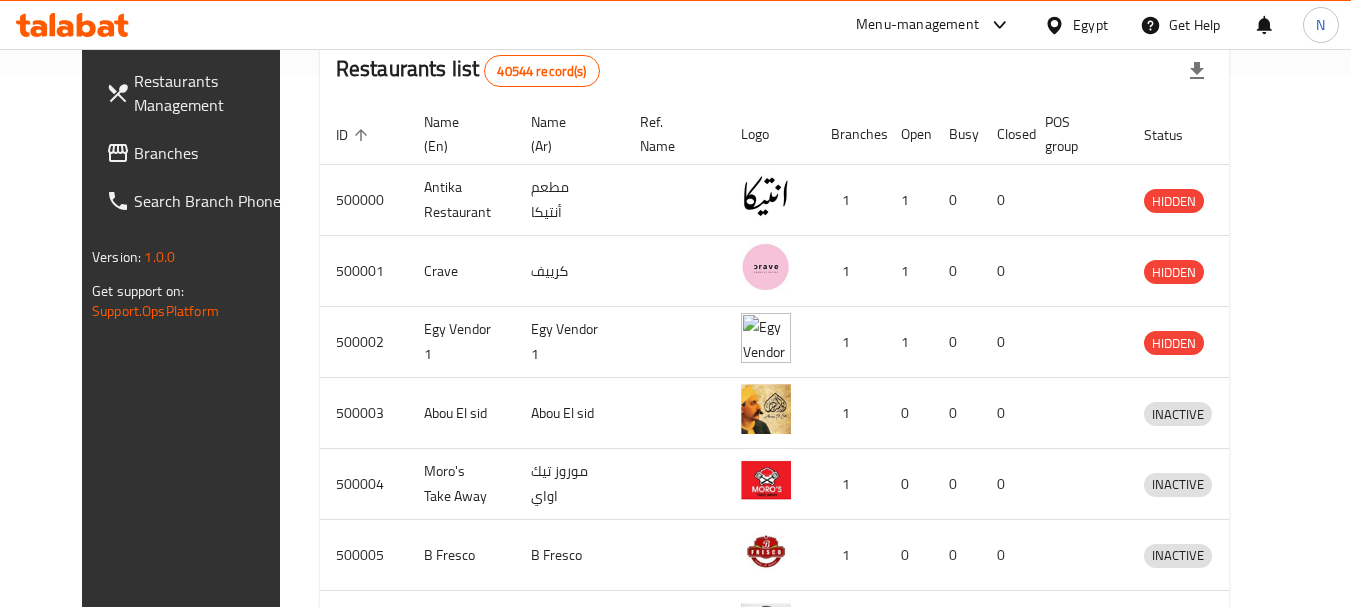 scroll, scrollTop: 0, scrollLeft: 0, axis: both 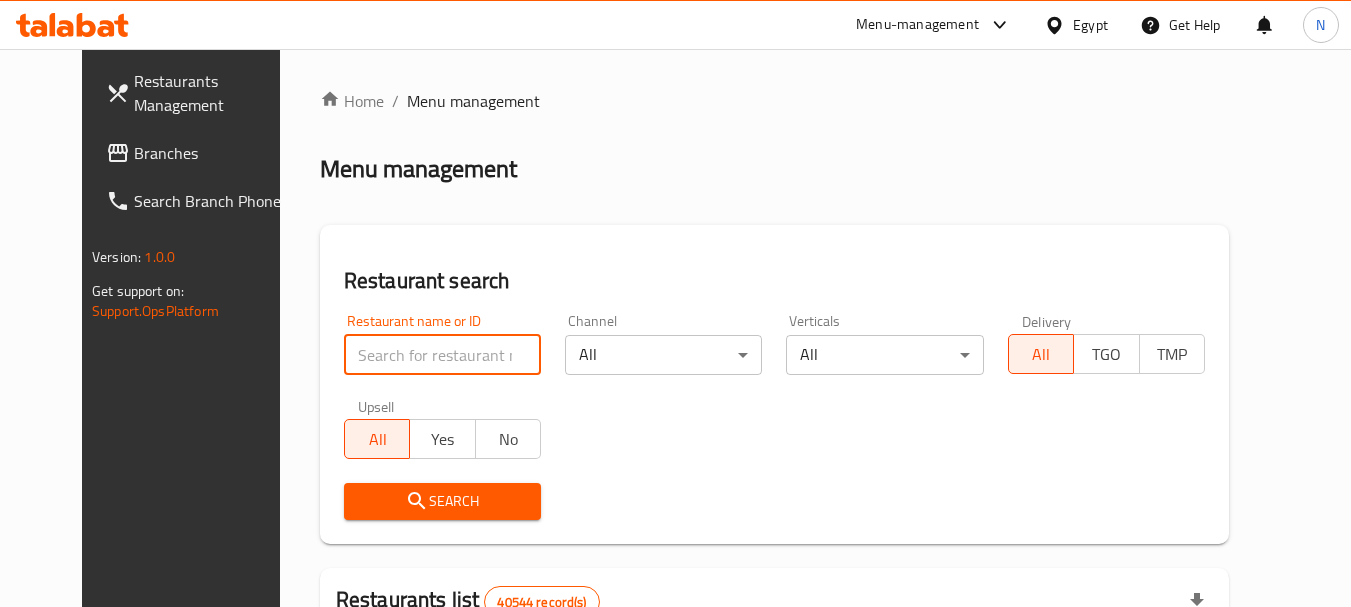 click at bounding box center (442, 355) 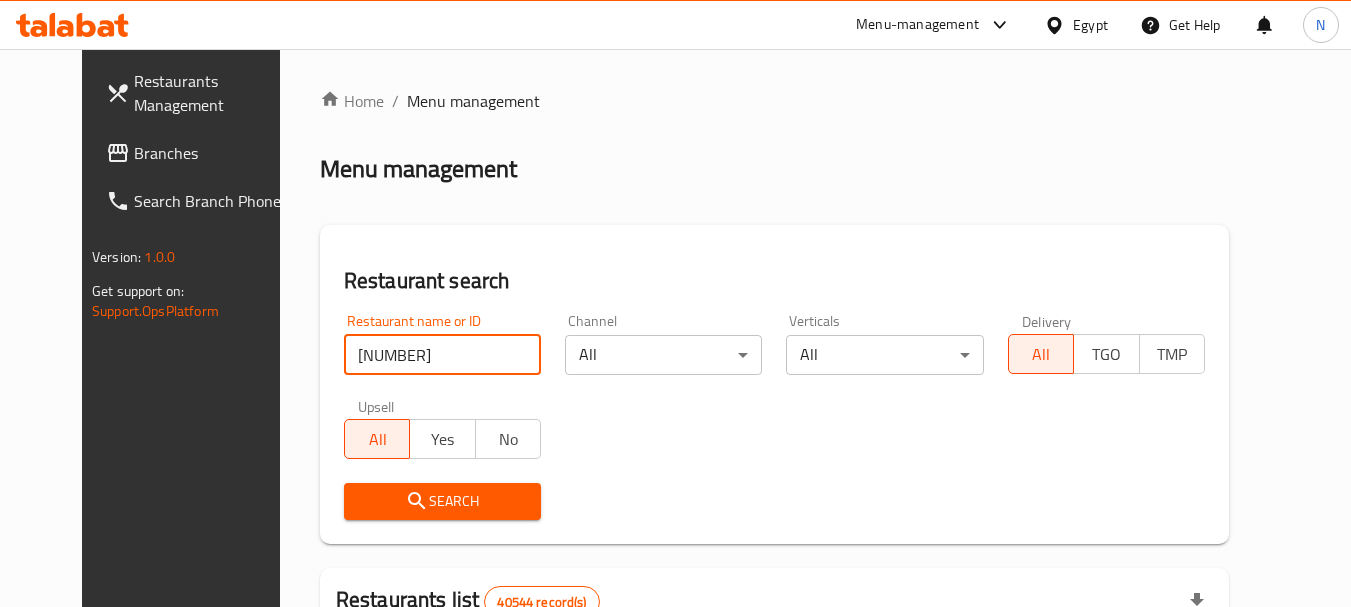 type on "642672" 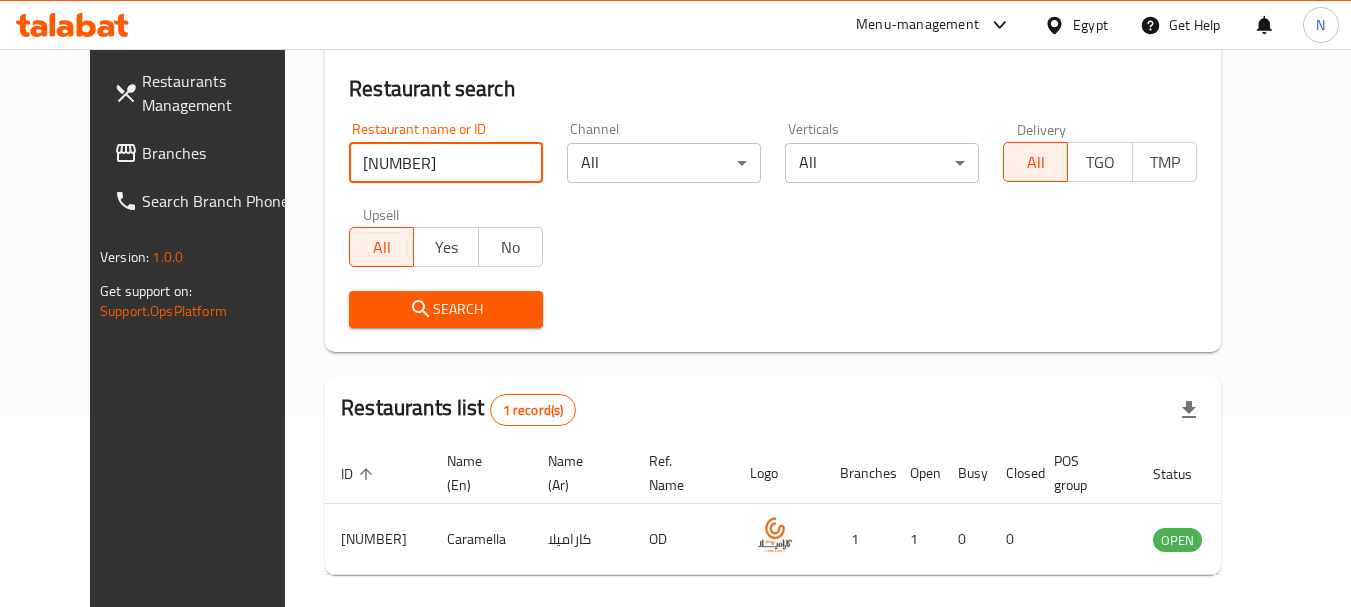 scroll, scrollTop: 236, scrollLeft: 0, axis: vertical 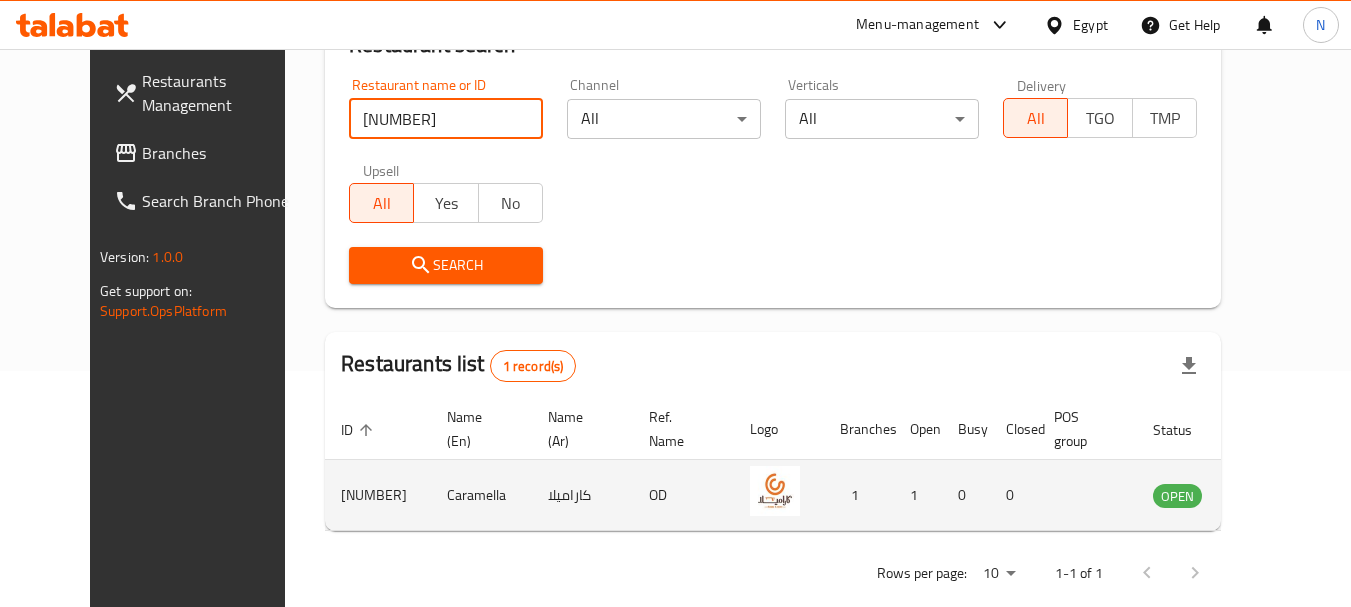 click 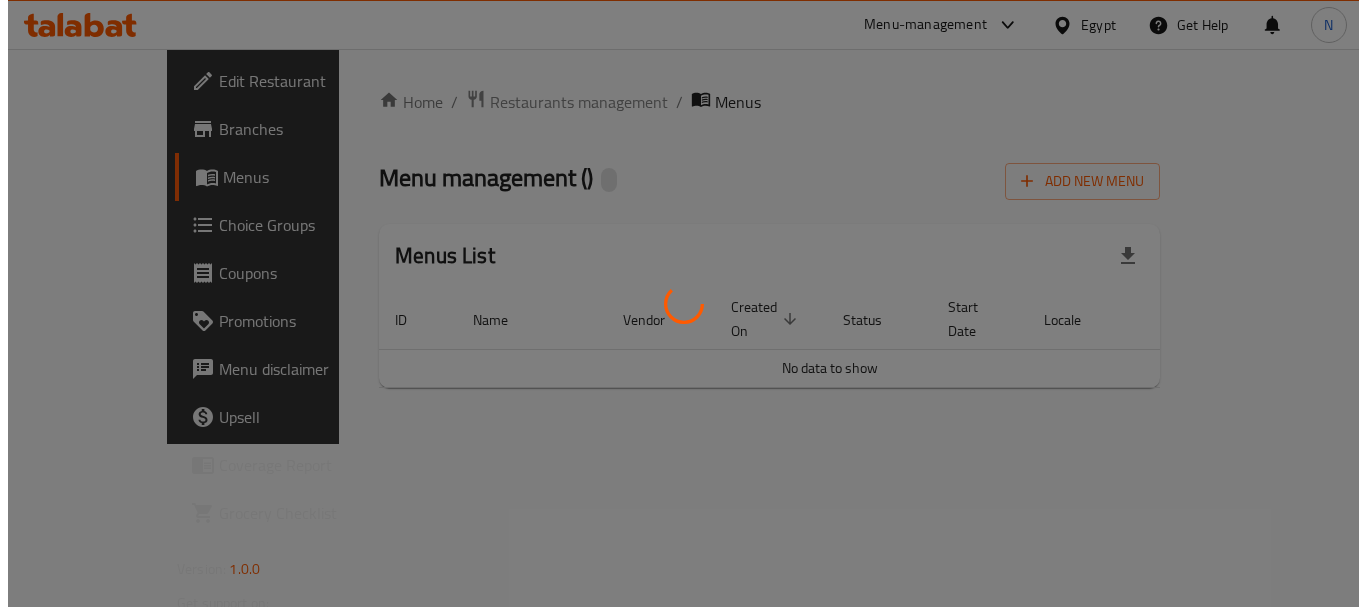 scroll, scrollTop: 0, scrollLeft: 0, axis: both 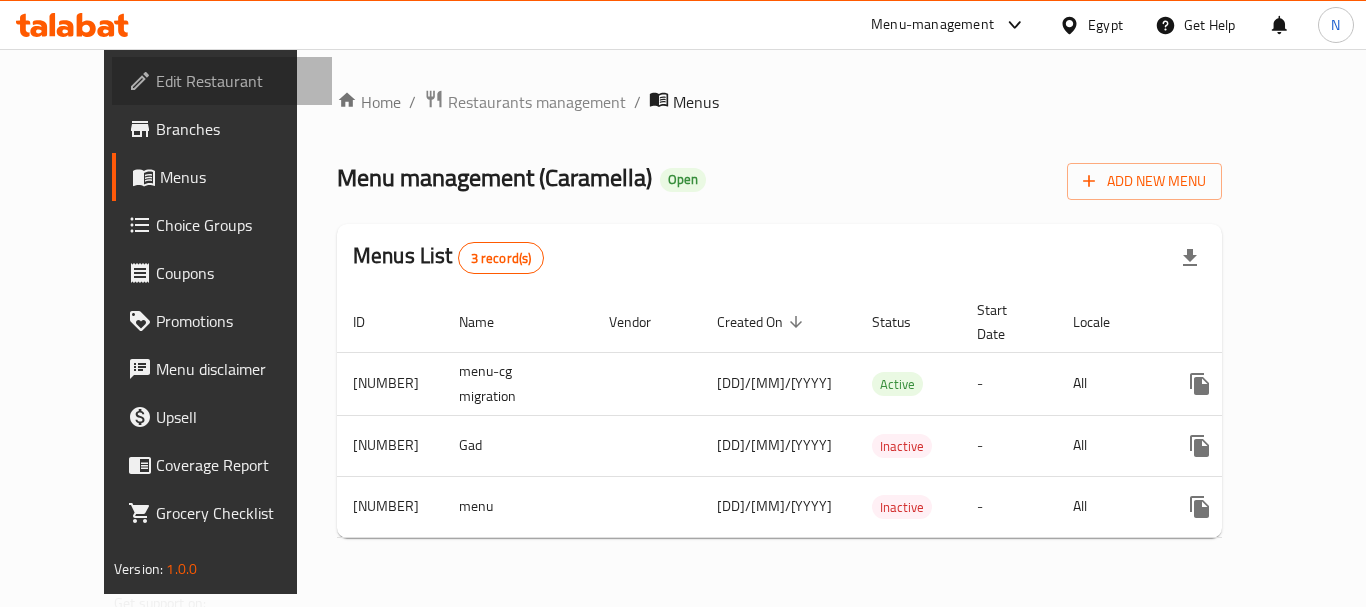click on "Edit Restaurant" at bounding box center [236, 81] 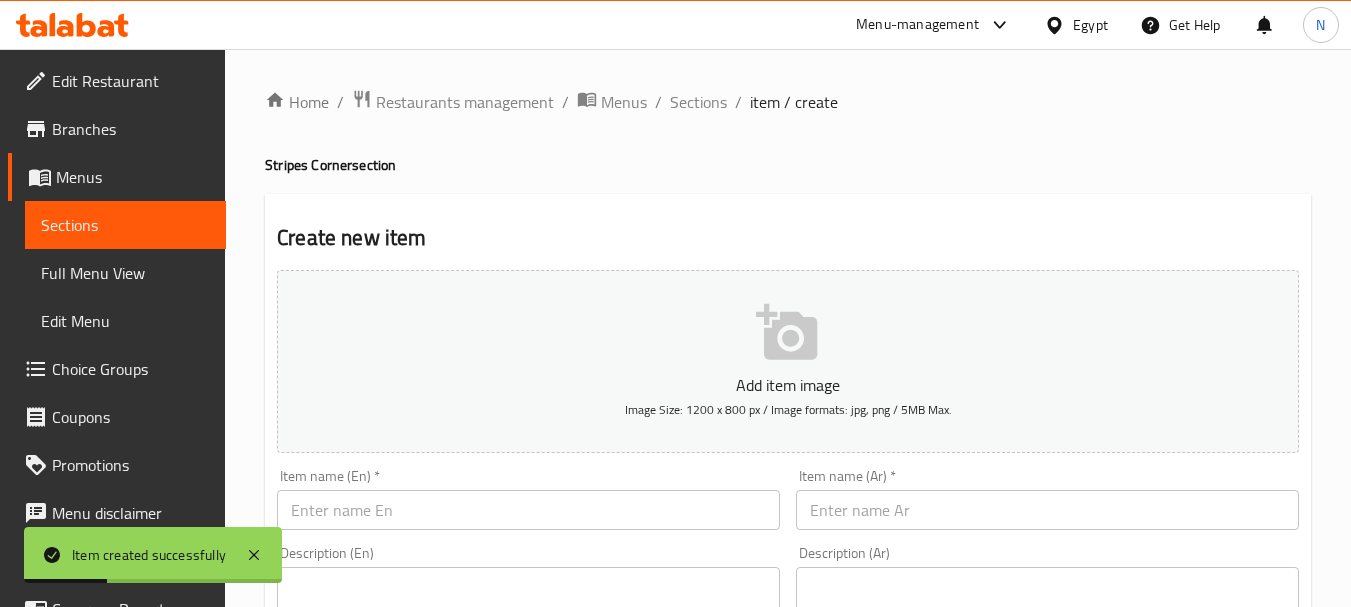 scroll, scrollTop: 806, scrollLeft: 0, axis: vertical 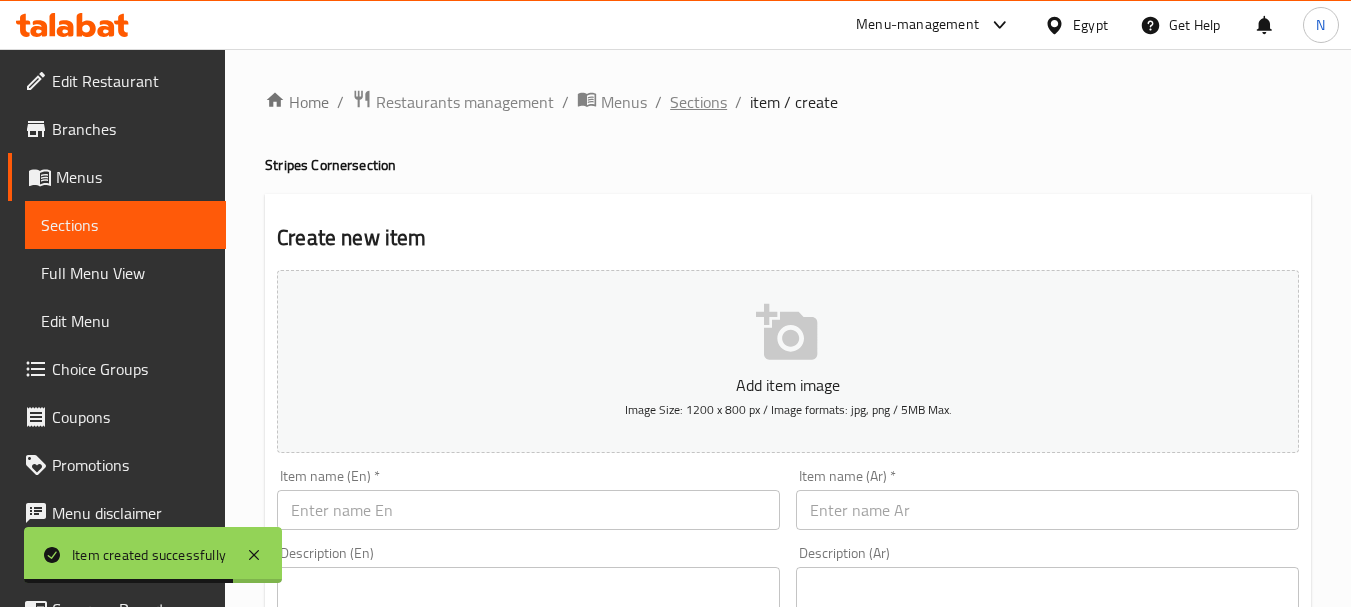 click on "Sections" at bounding box center [698, 102] 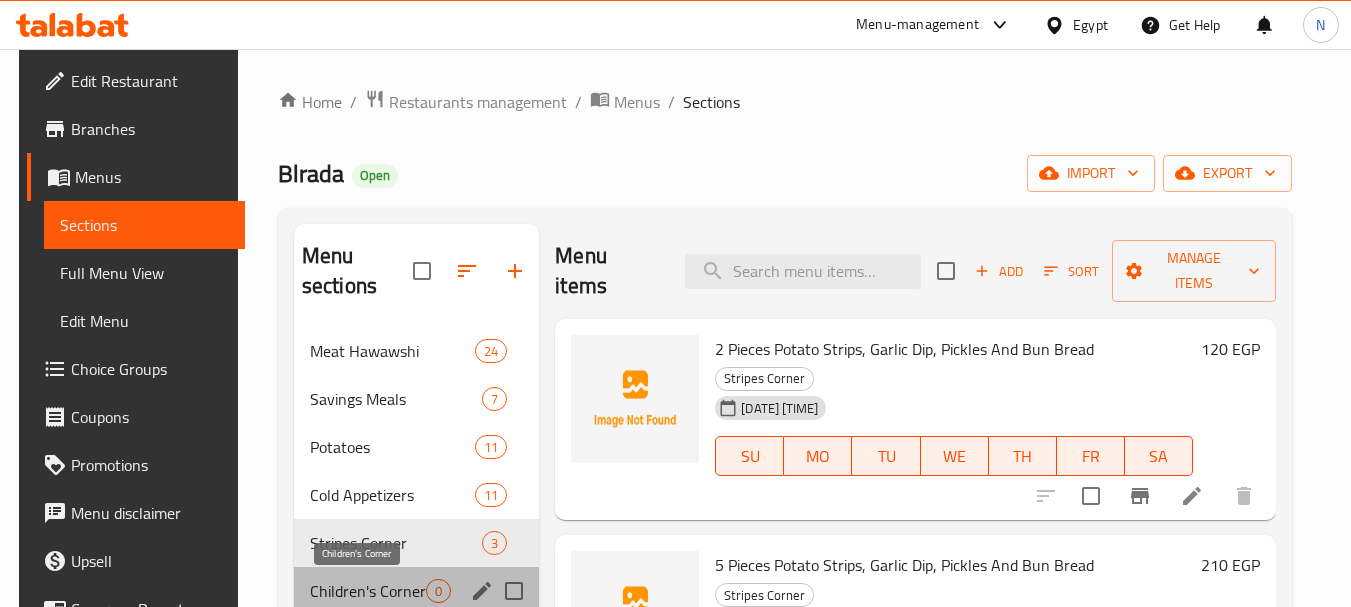 click on "Children's Corner" at bounding box center (368, 591) 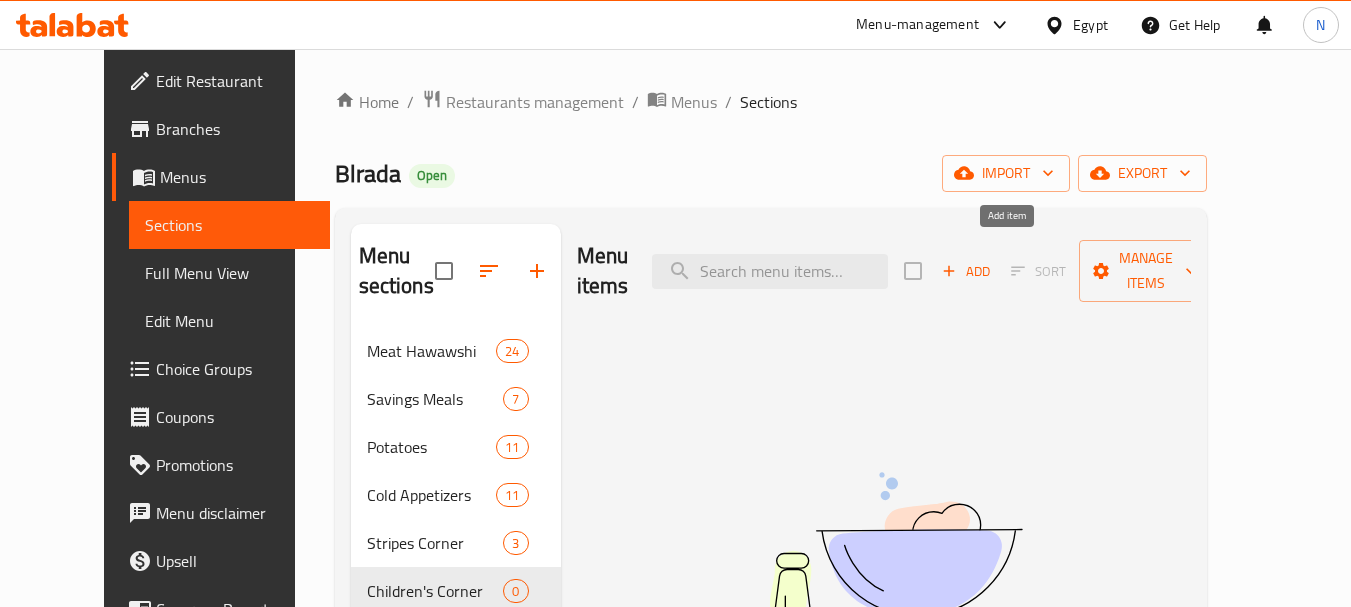 click on "Add" at bounding box center [966, 271] 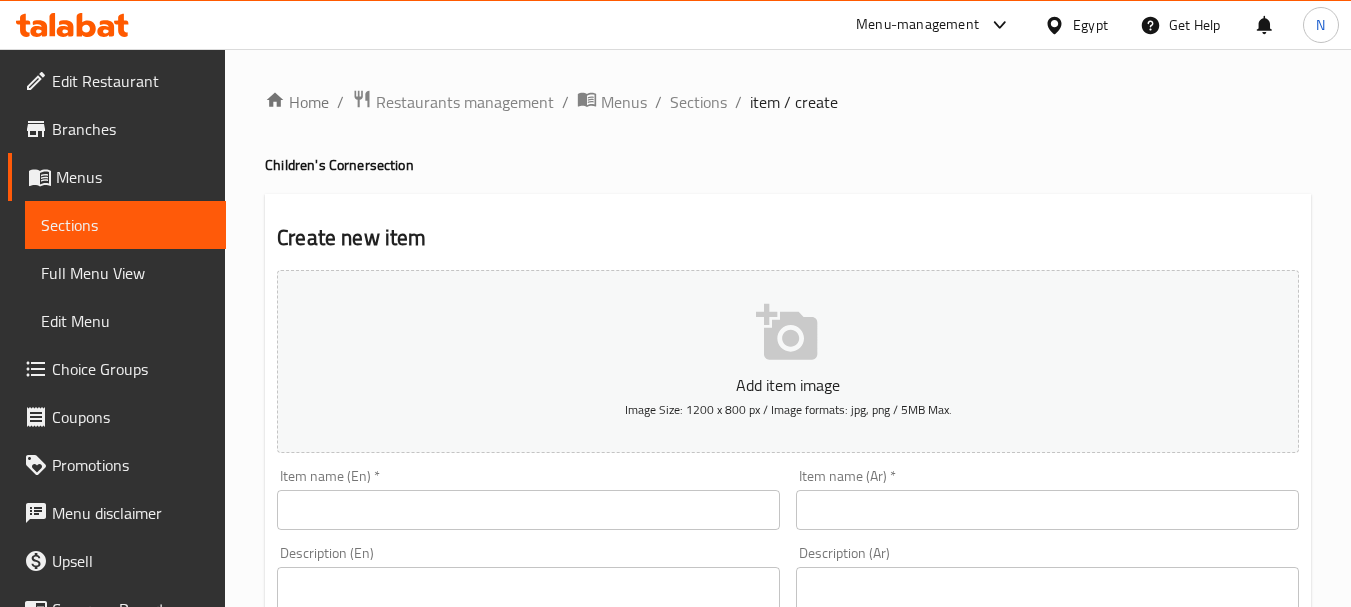 drag, startPoint x: 976, startPoint y: 478, endPoint x: 971, endPoint y: 504, distance: 26.476404 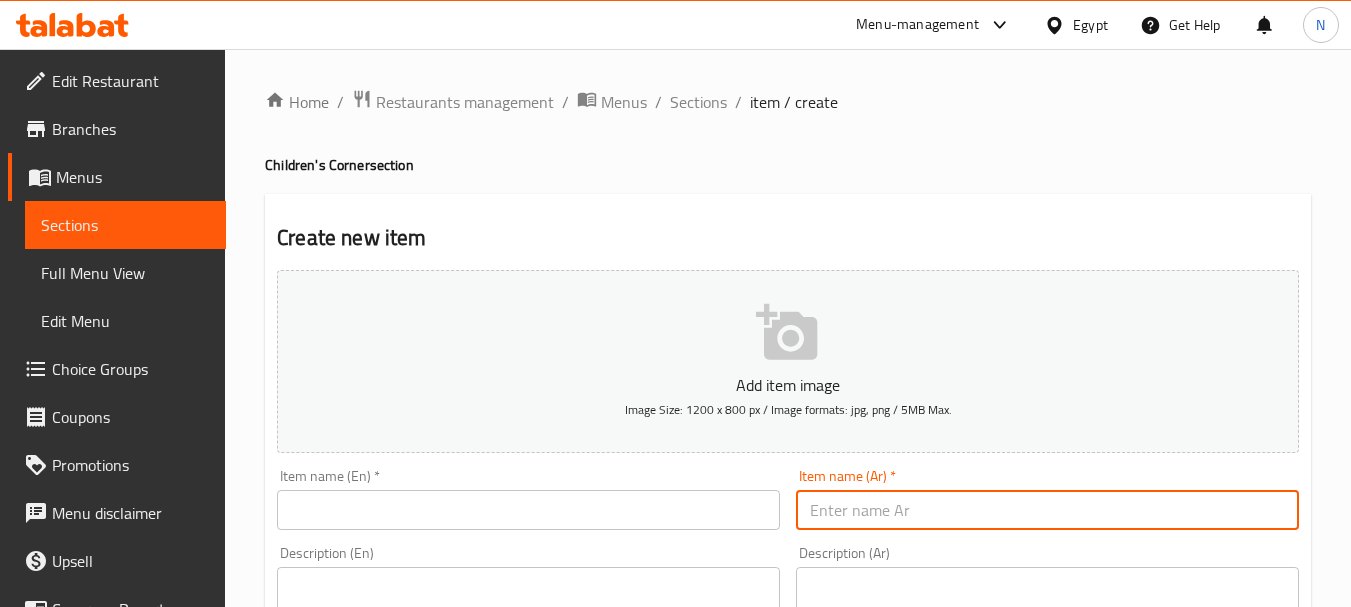 click at bounding box center [1047, 510] 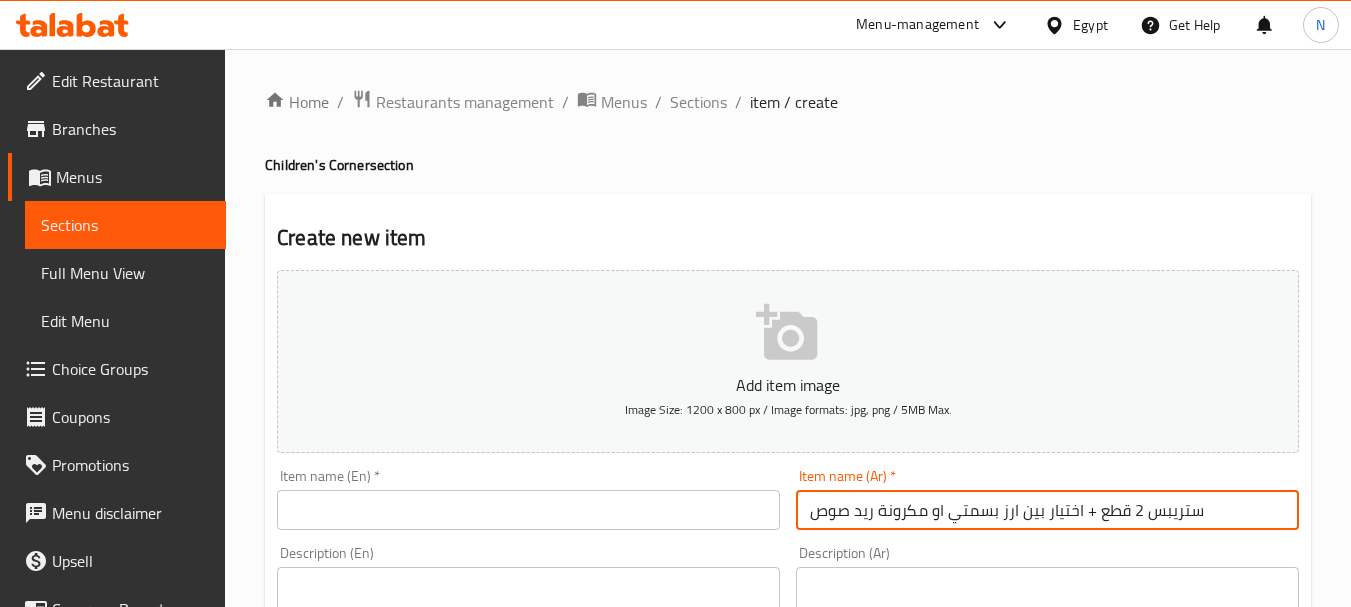 type on "ستريبس 2 قطع + اختيار بين ارز بسمتي او مكرونة ريد صوص" 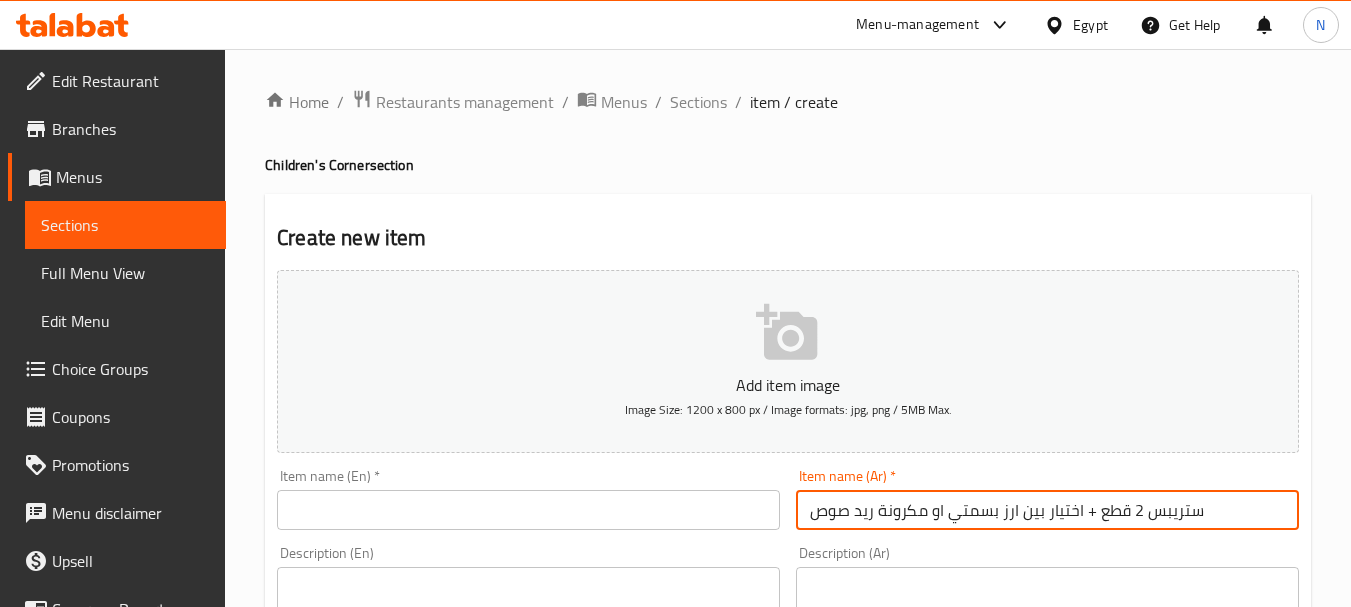 click at bounding box center [528, 510] 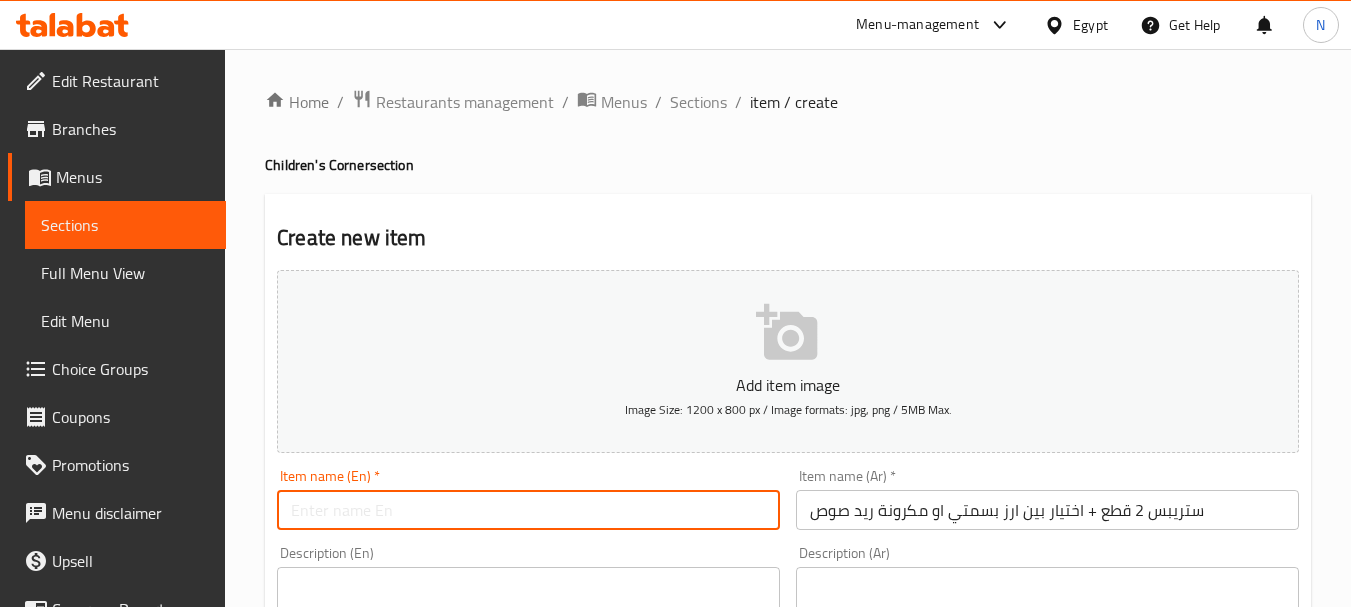 paste on "2 strips + choice of basmati rice or red sauce pasta" 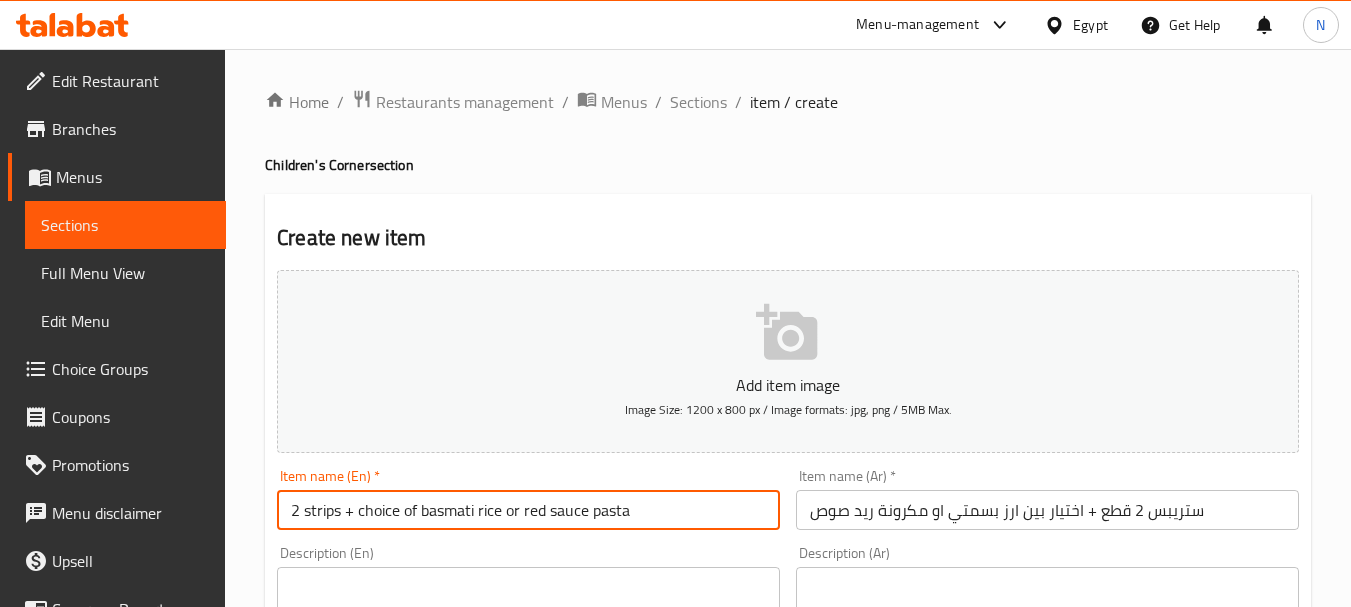 drag, startPoint x: 358, startPoint y: 508, endPoint x: 348, endPoint y: 513, distance: 11.18034 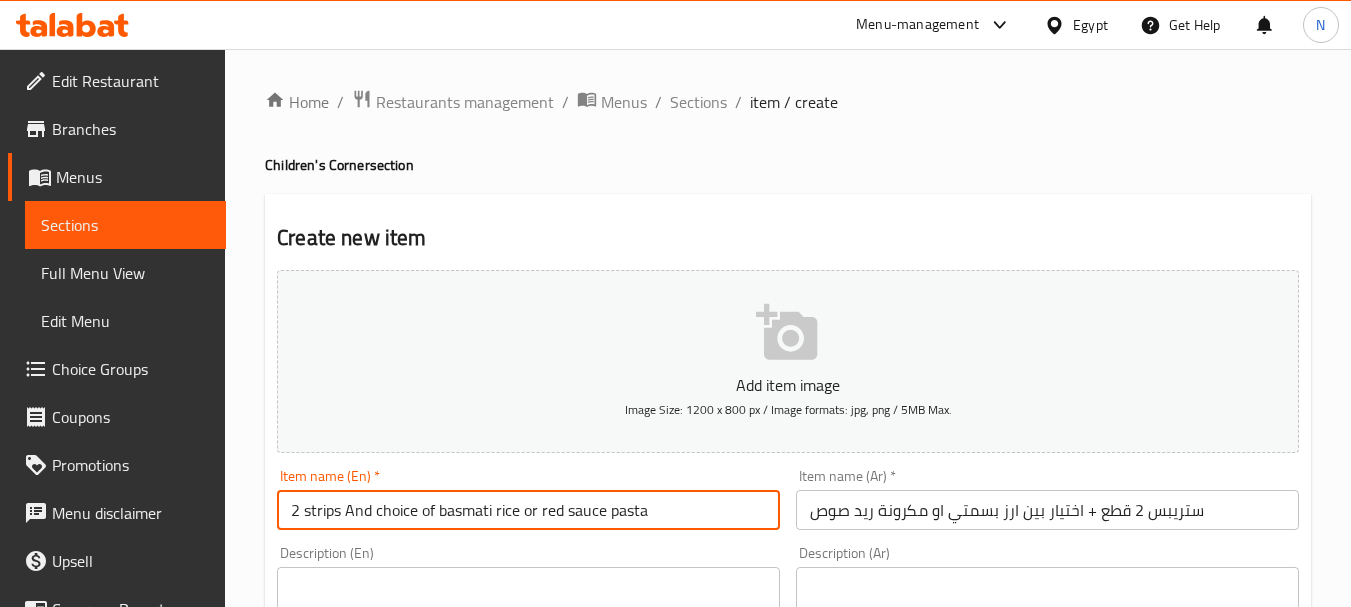 click on "2 strips And choice of basmati rice or red sauce pasta" at bounding box center [528, 510] 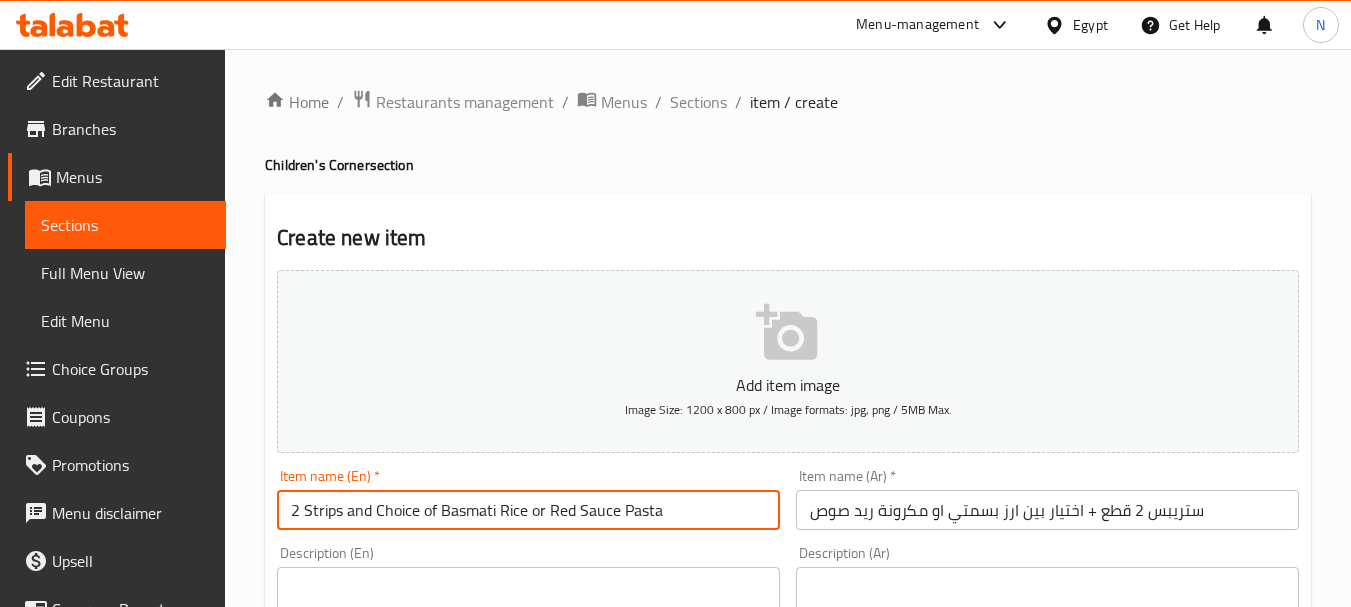 type on "2 Strips and Choice of Basmati Rice or Red Sauce Pasta" 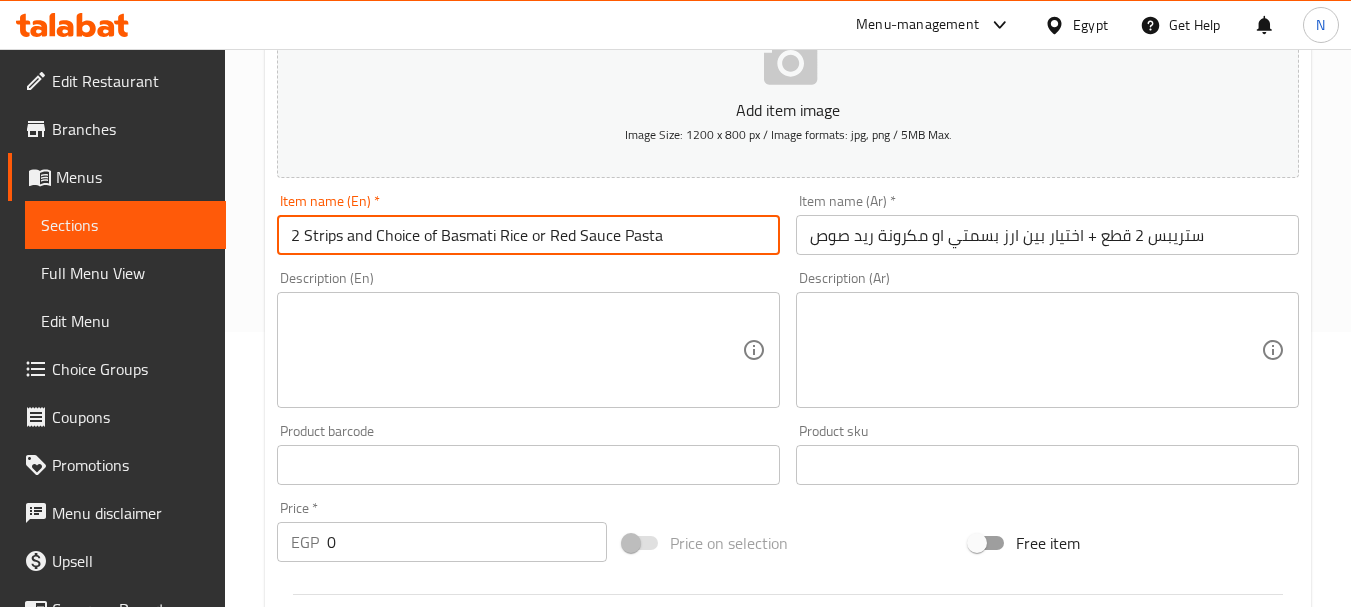scroll, scrollTop: 806, scrollLeft: 0, axis: vertical 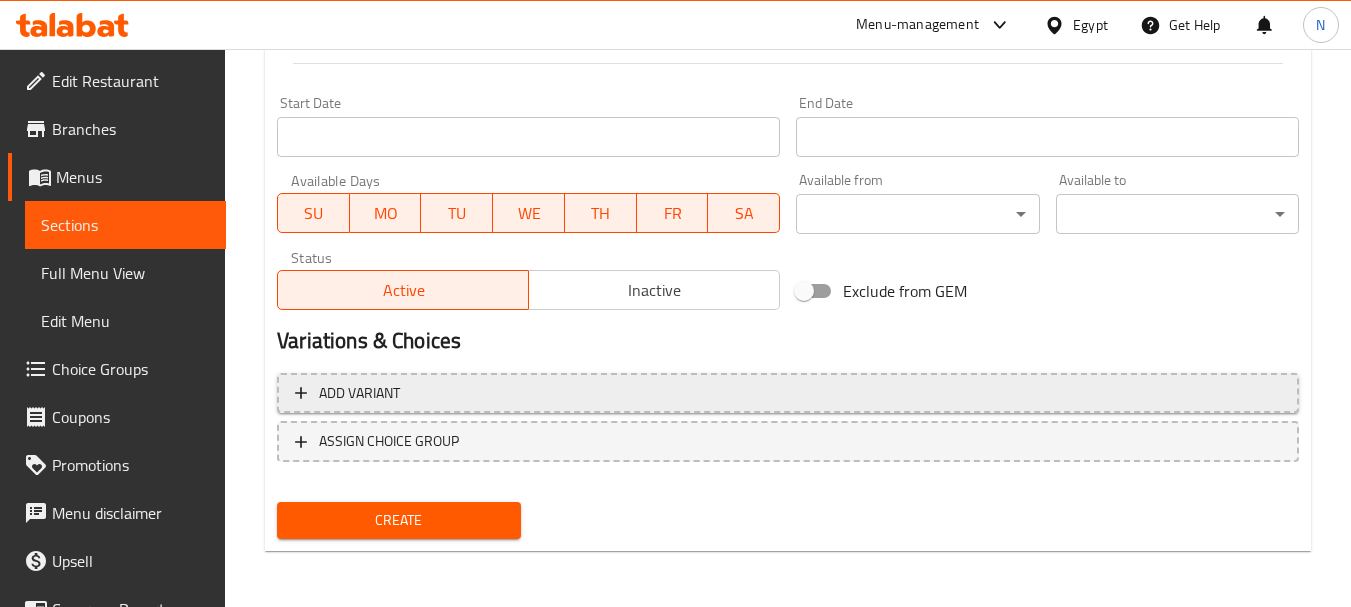 click on "Add variant" at bounding box center (788, 393) 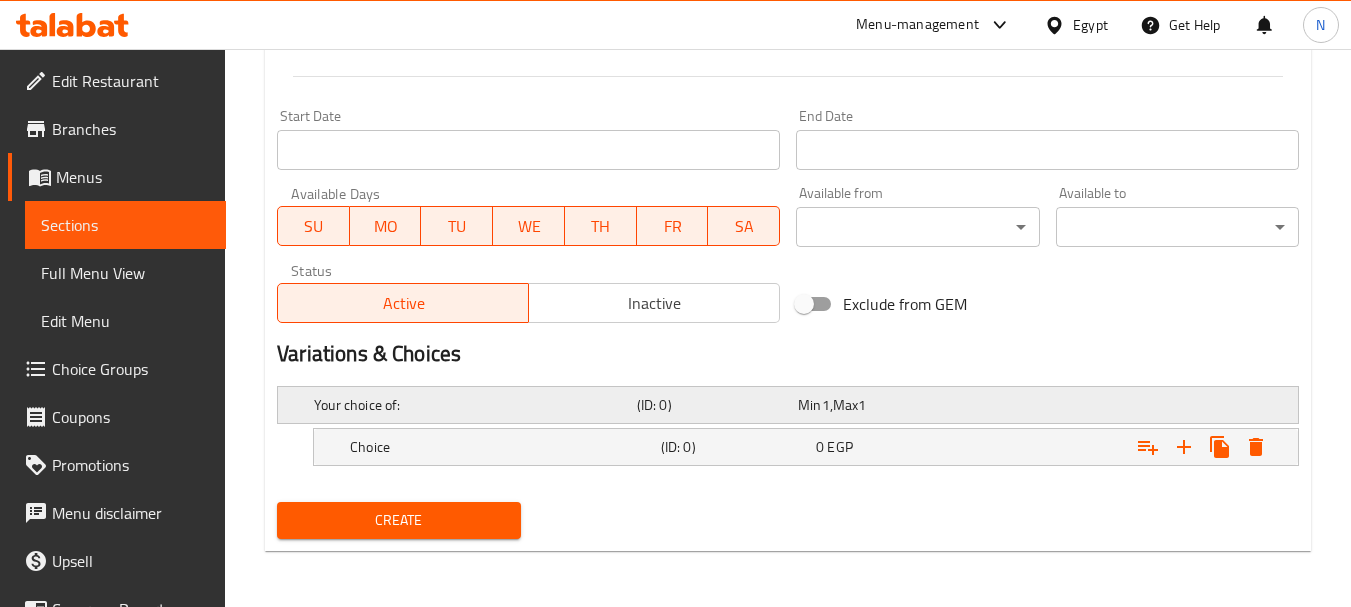 scroll, scrollTop: 793, scrollLeft: 0, axis: vertical 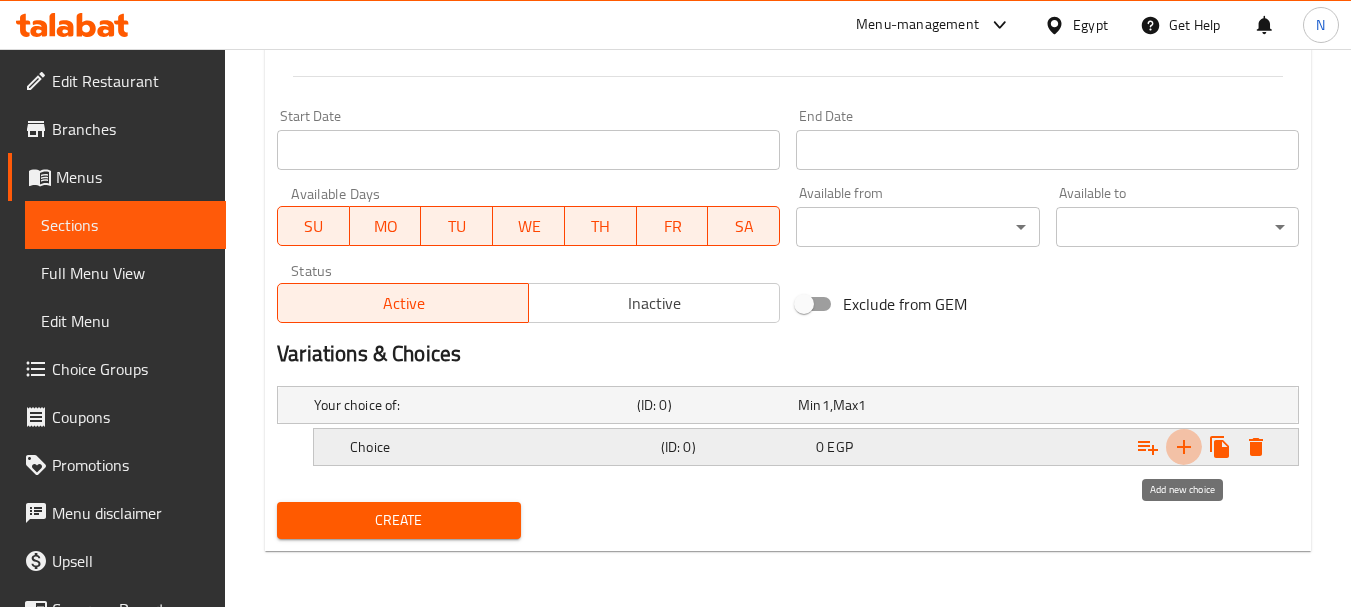 click 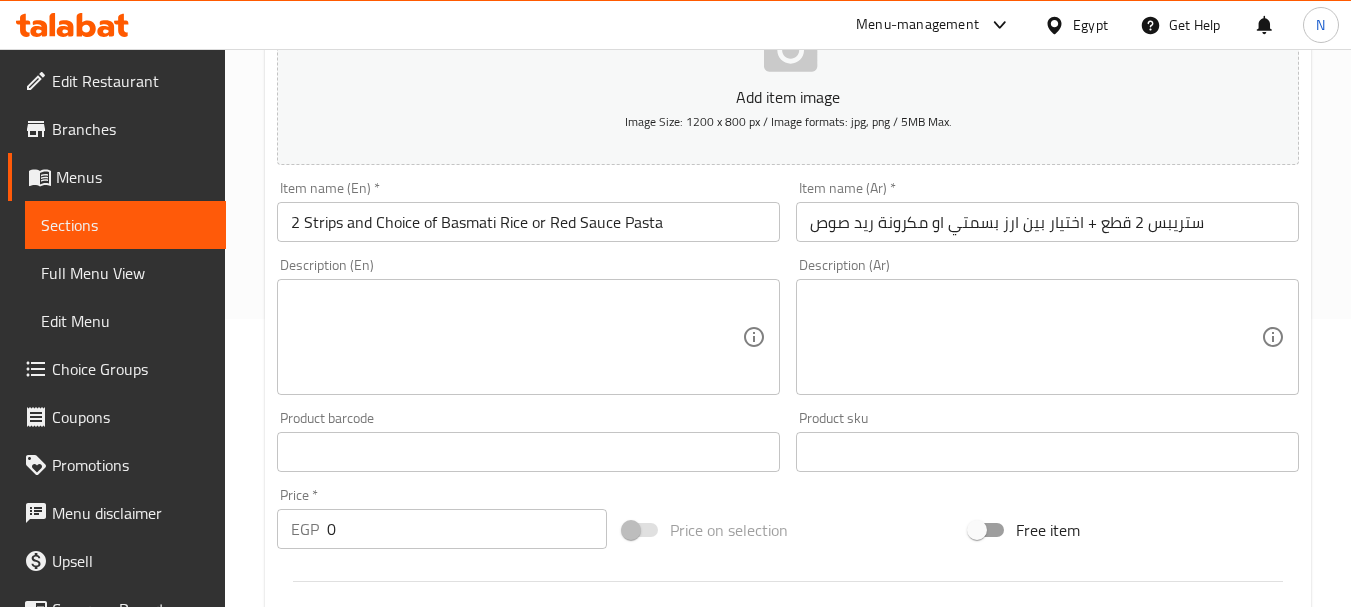 scroll, scrollTop: 262, scrollLeft: 0, axis: vertical 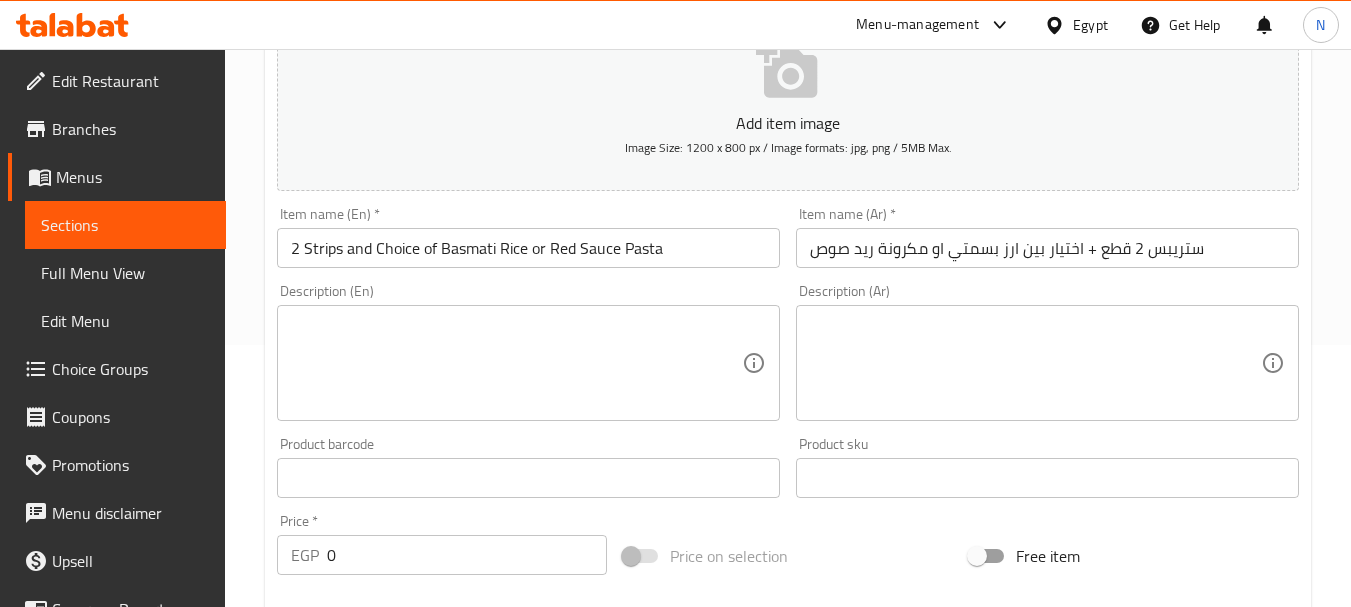 click on "2 Strips and Choice of Basmati Rice or Red Sauce Pasta" at bounding box center [528, 248] 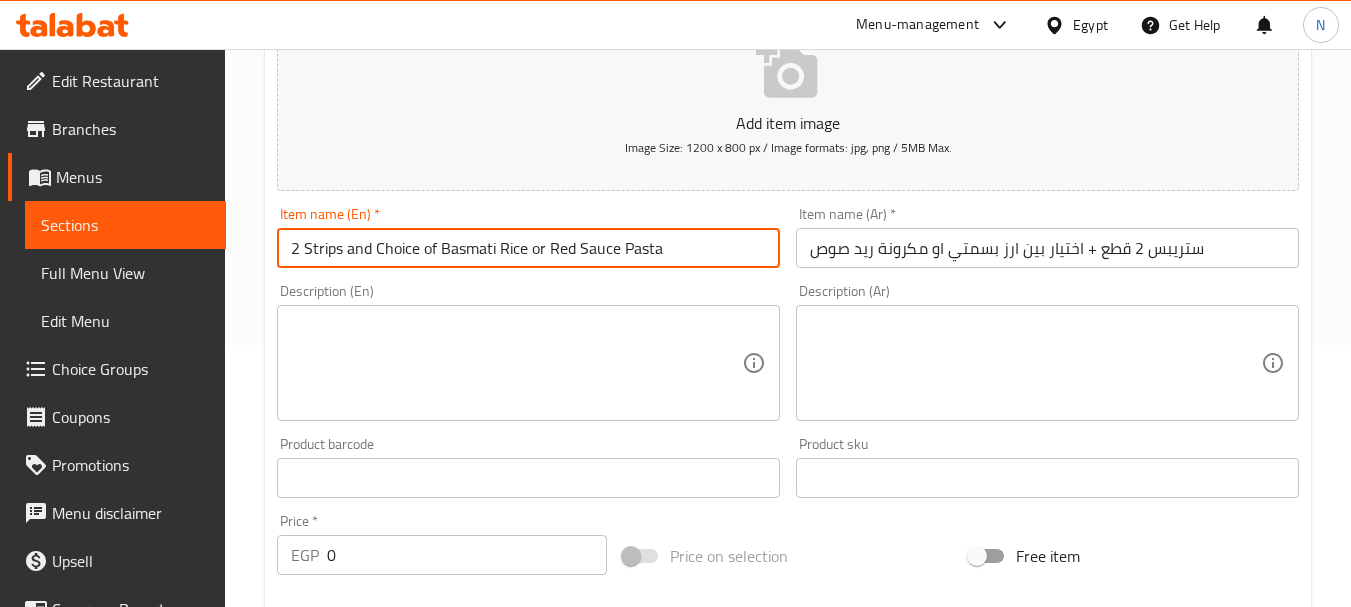 drag, startPoint x: 448, startPoint y: 258, endPoint x: 505, endPoint y: 257, distance: 57.00877 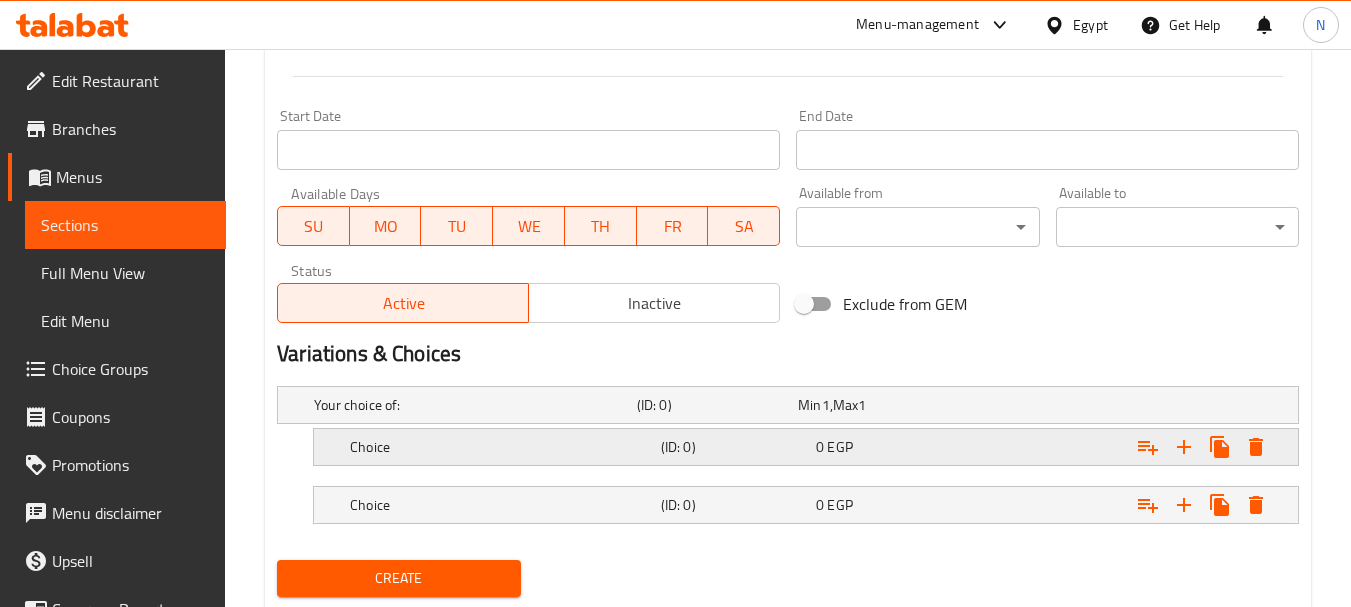 click on "Choice" at bounding box center (471, 405) 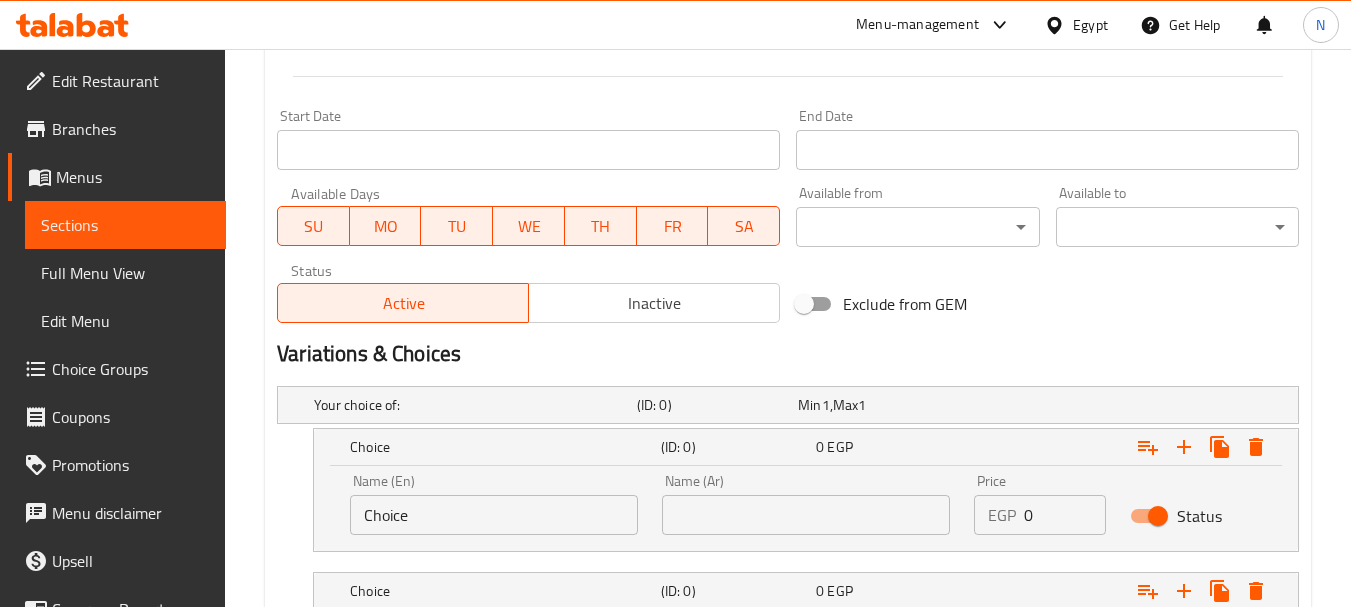 click on "Choice" at bounding box center (494, 515) 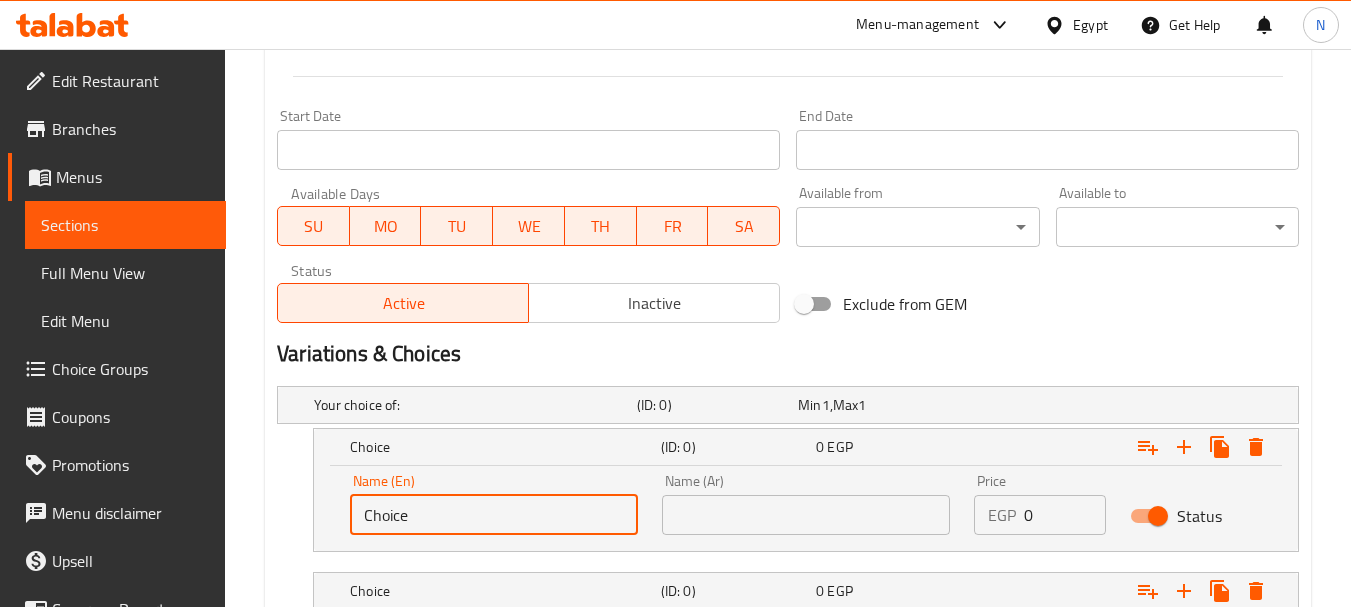 click on "Choice" at bounding box center (494, 515) 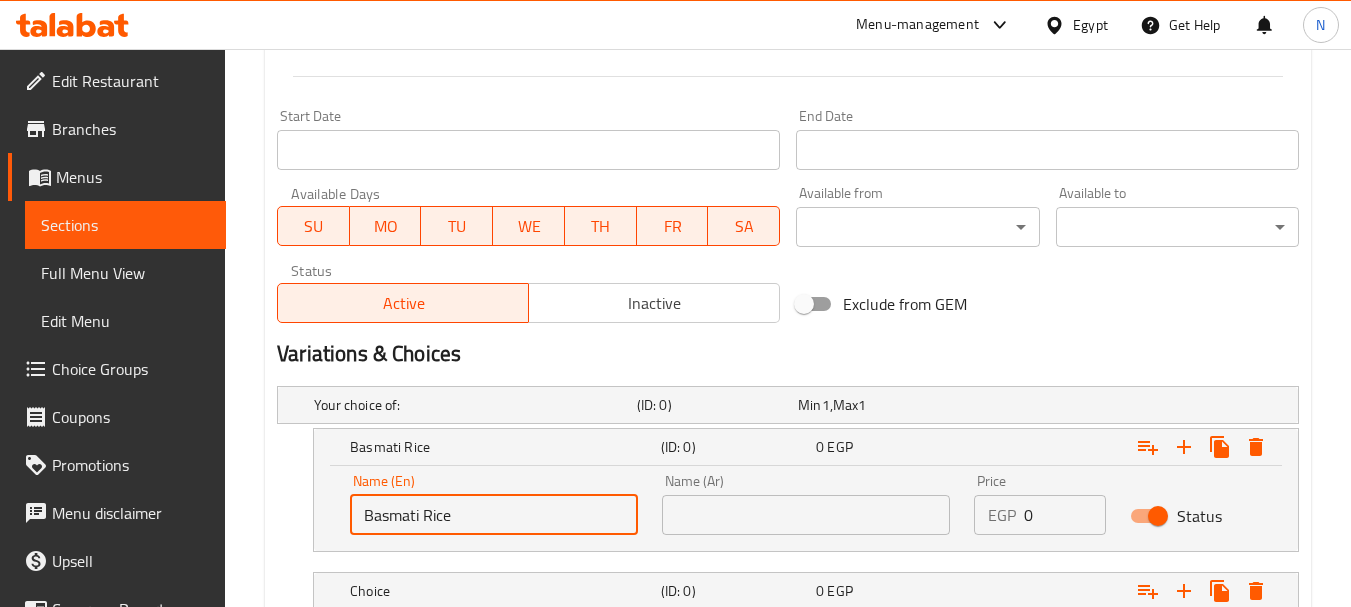 scroll, scrollTop: 262, scrollLeft: 0, axis: vertical 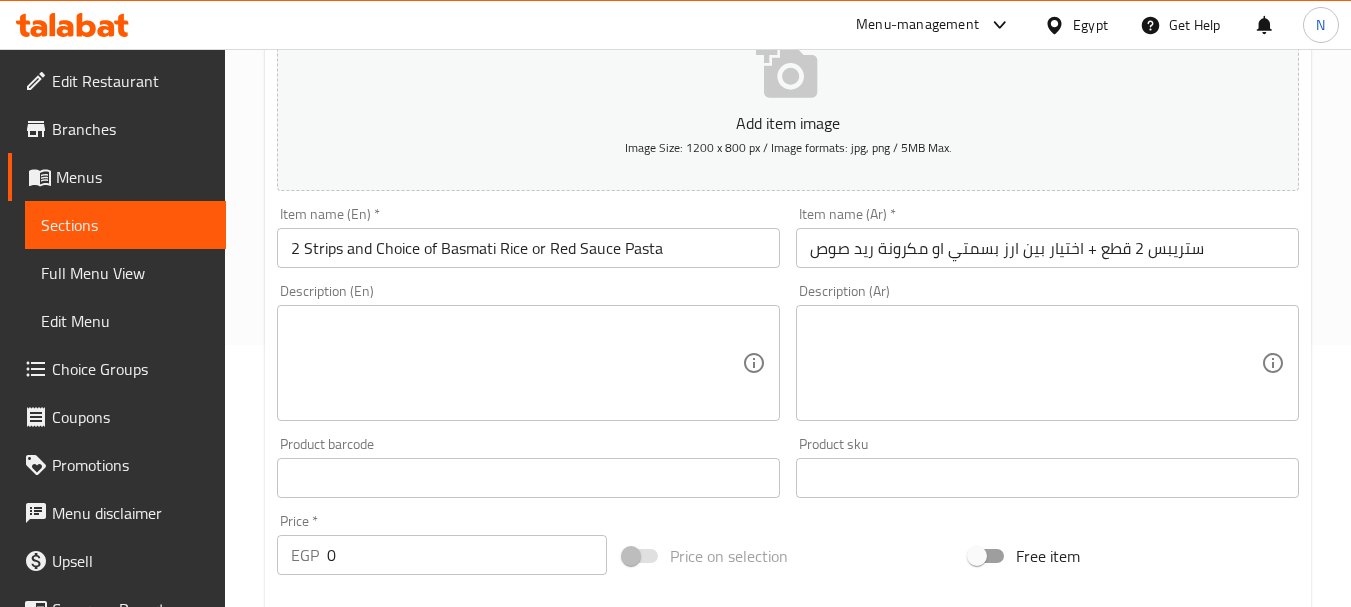 type on "Basmati Rice" 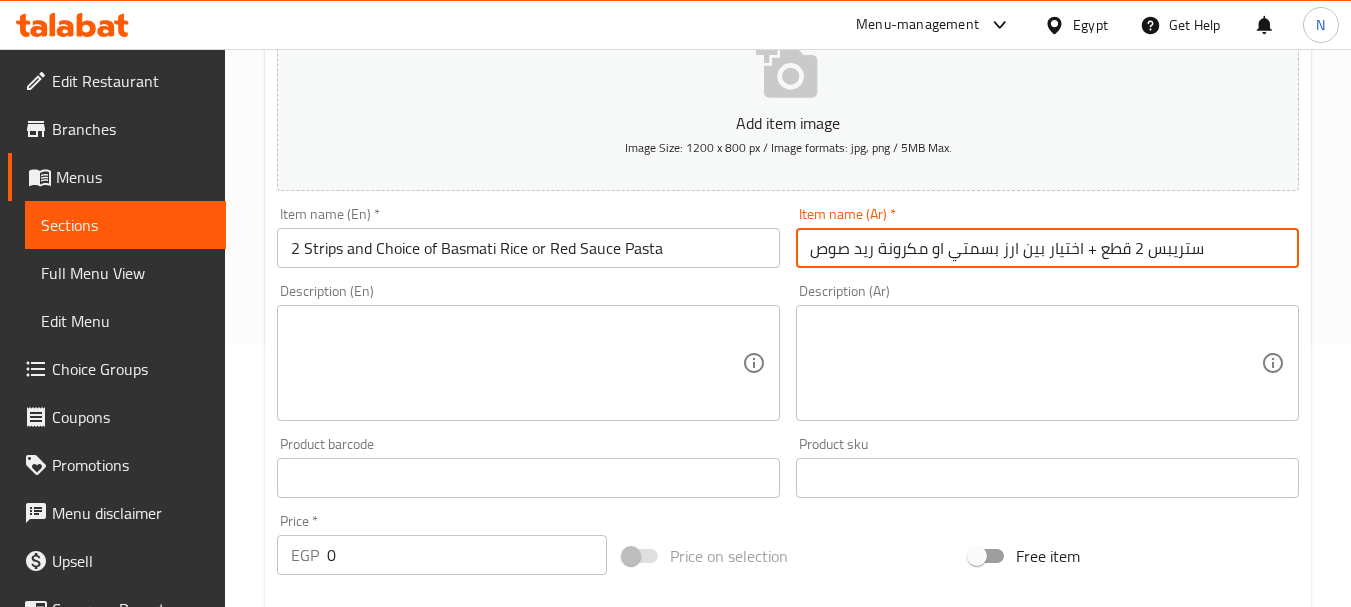 drag, startPoint x: 1006, startPoint y: 256, endPoint x: 985, endPoint y: 260, distance: 21.377558 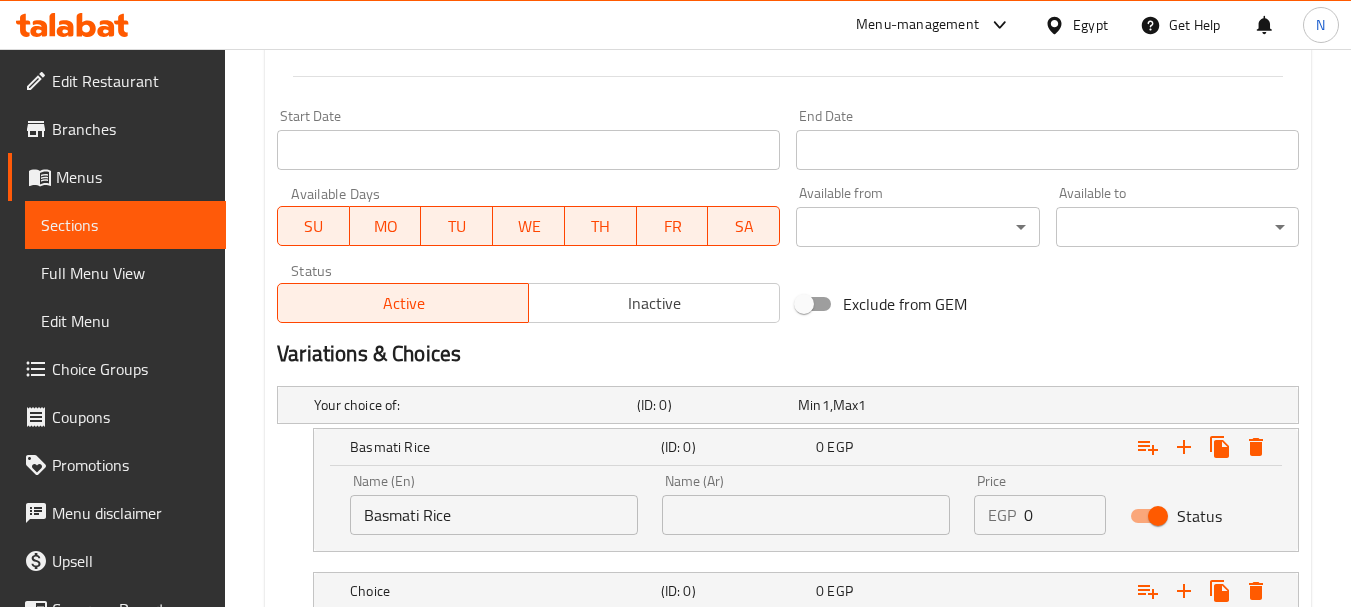 click on "Name (Ar) Name (Ar)" at bounding box center (806, 504) 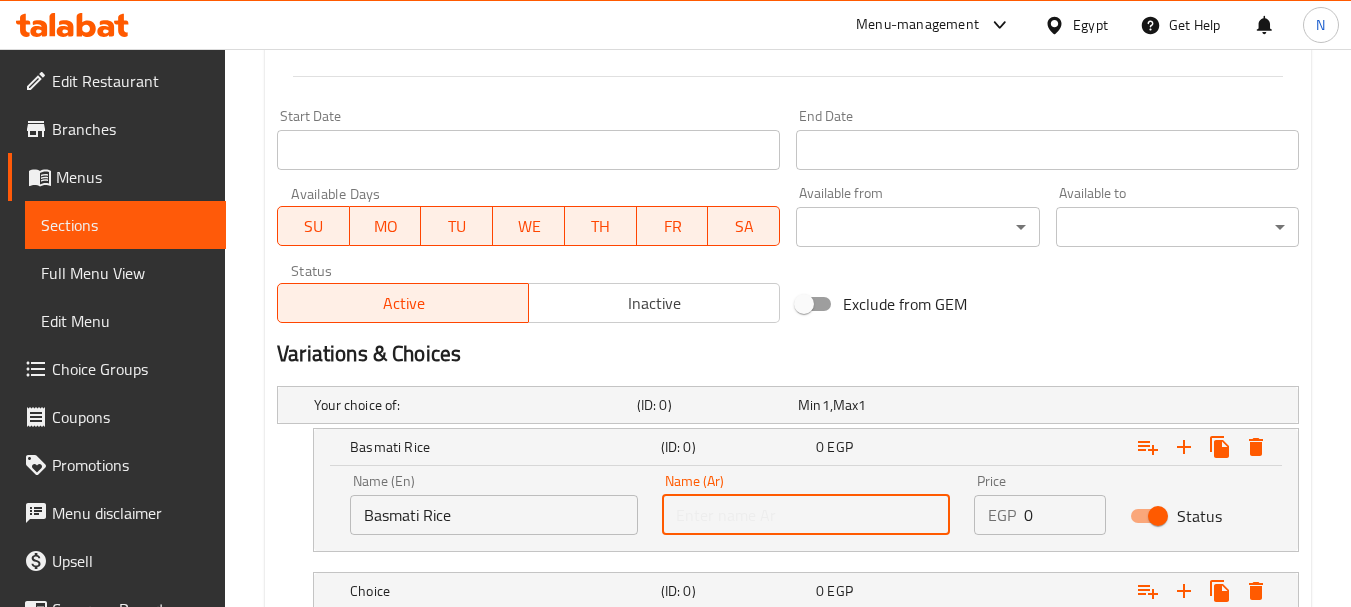 paste on "ارز بسمتي" 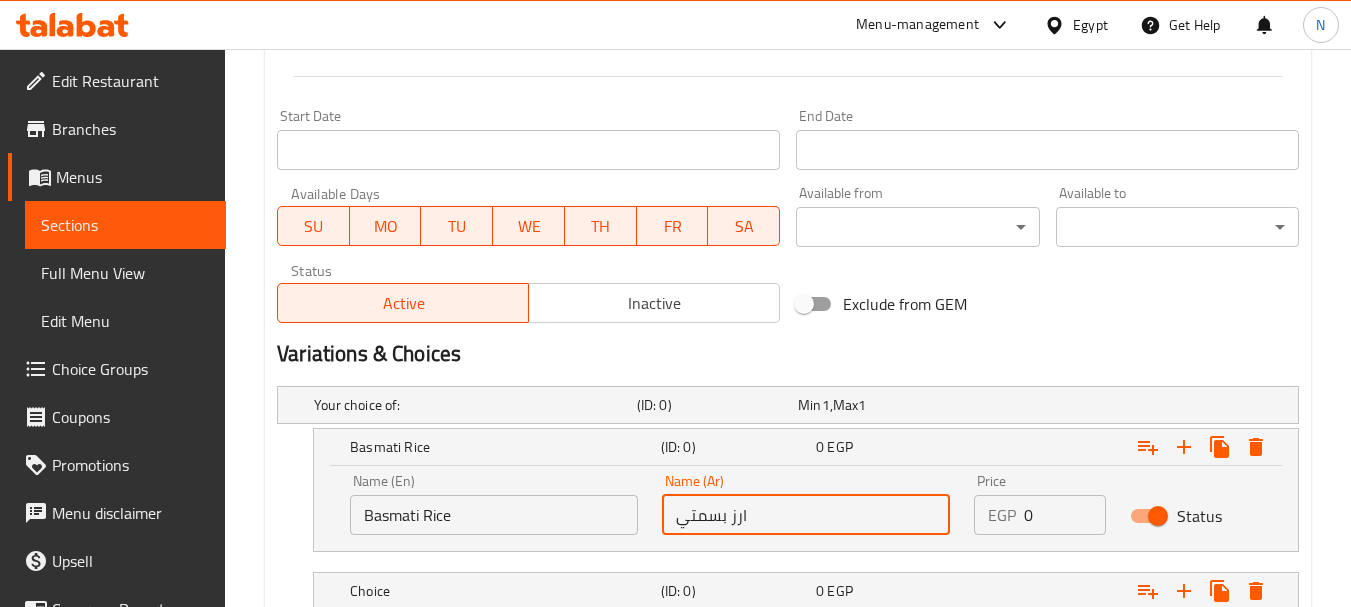 scroll, scrollTop: 262, scrollLeft: 0, axis: vertical 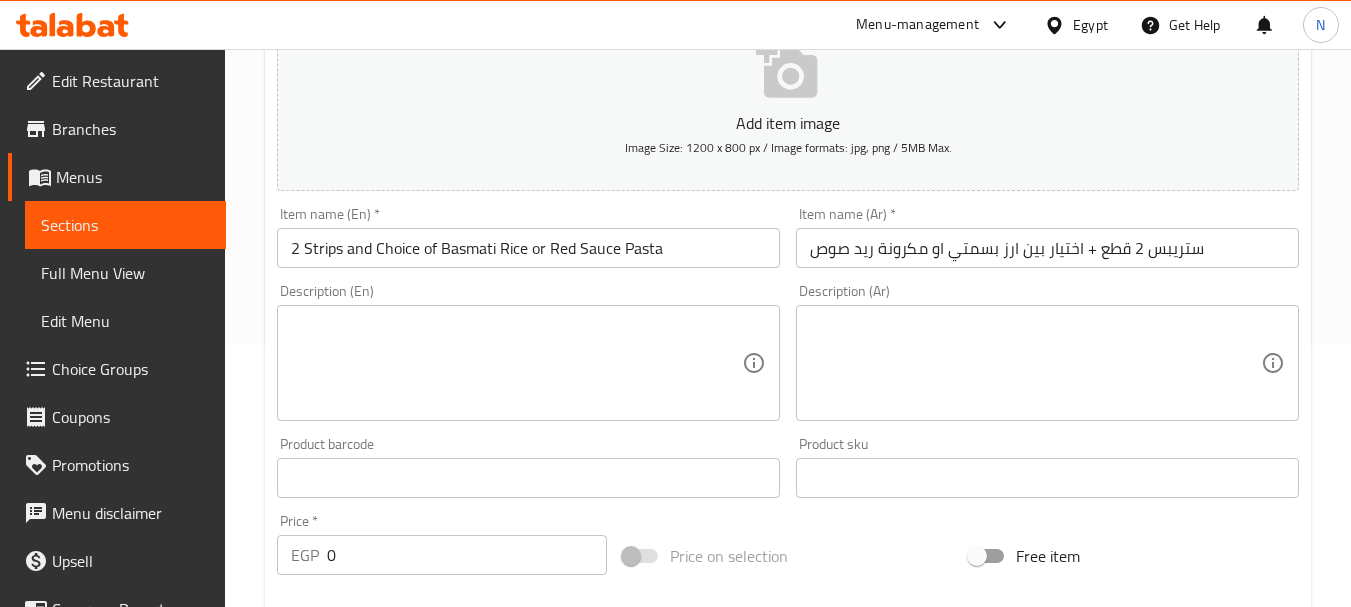 type on "ارز بسمتي" 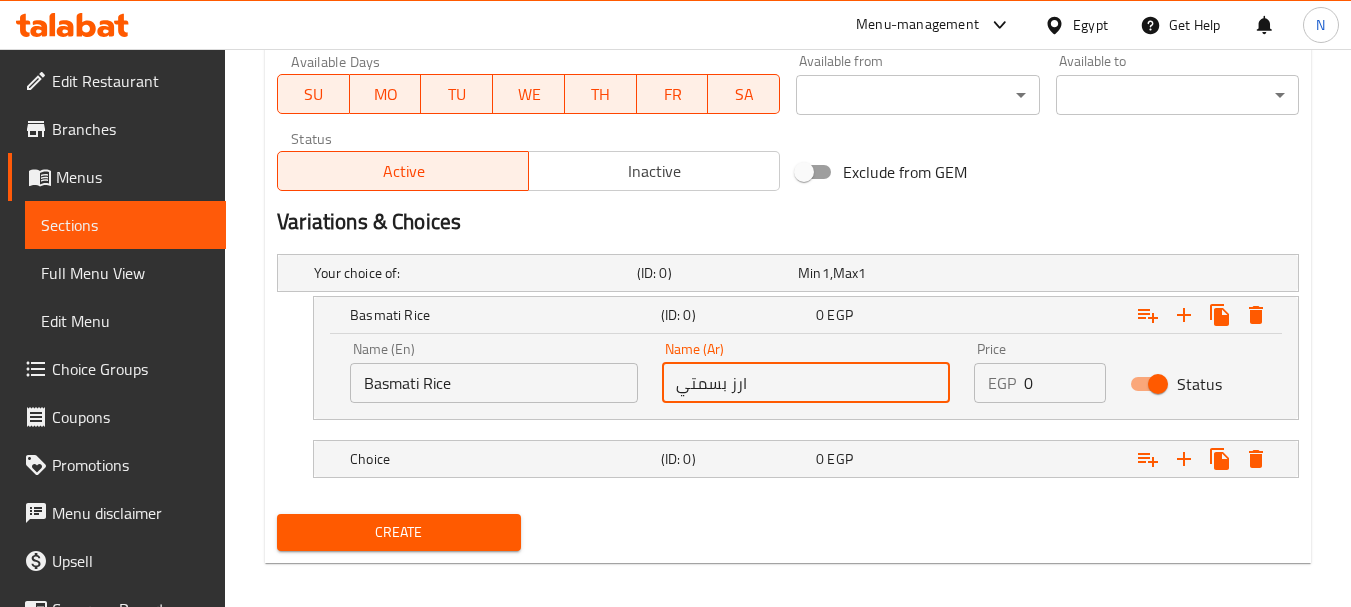 scroll, scrollTop: 937, scrollLeft: 0, axis: vertical 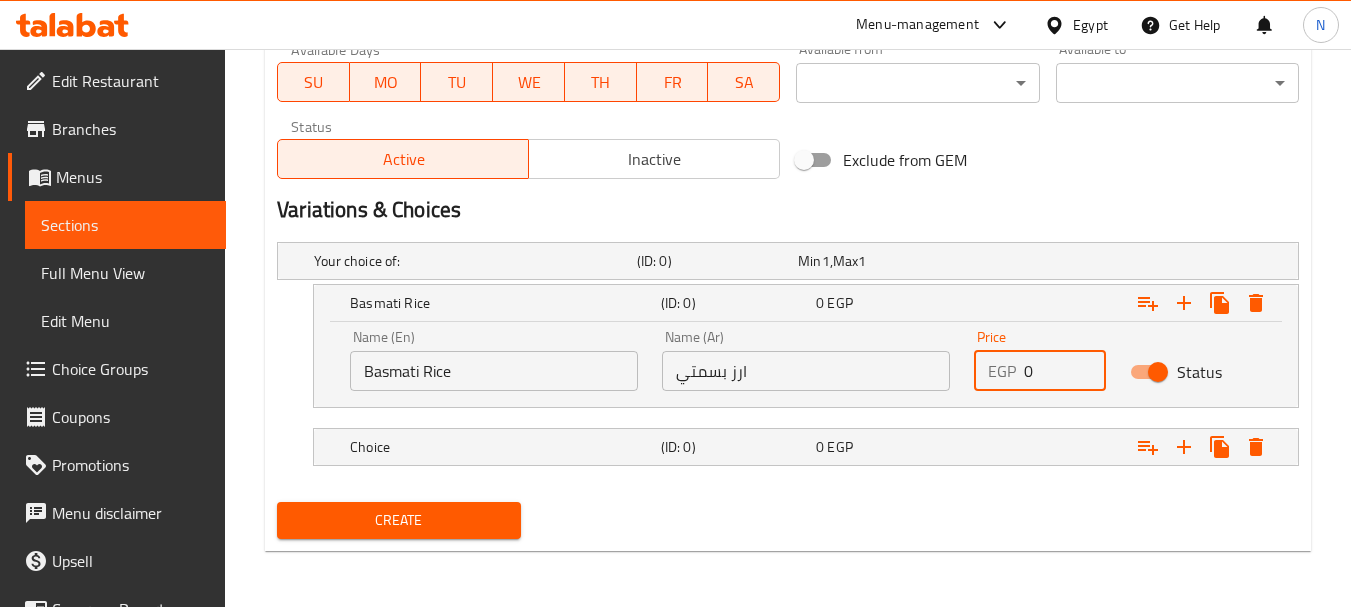 drag, startPoint x: 1037, startPoint y: 382, endPoint x: 1021, endPoint y: 382, distance: 16 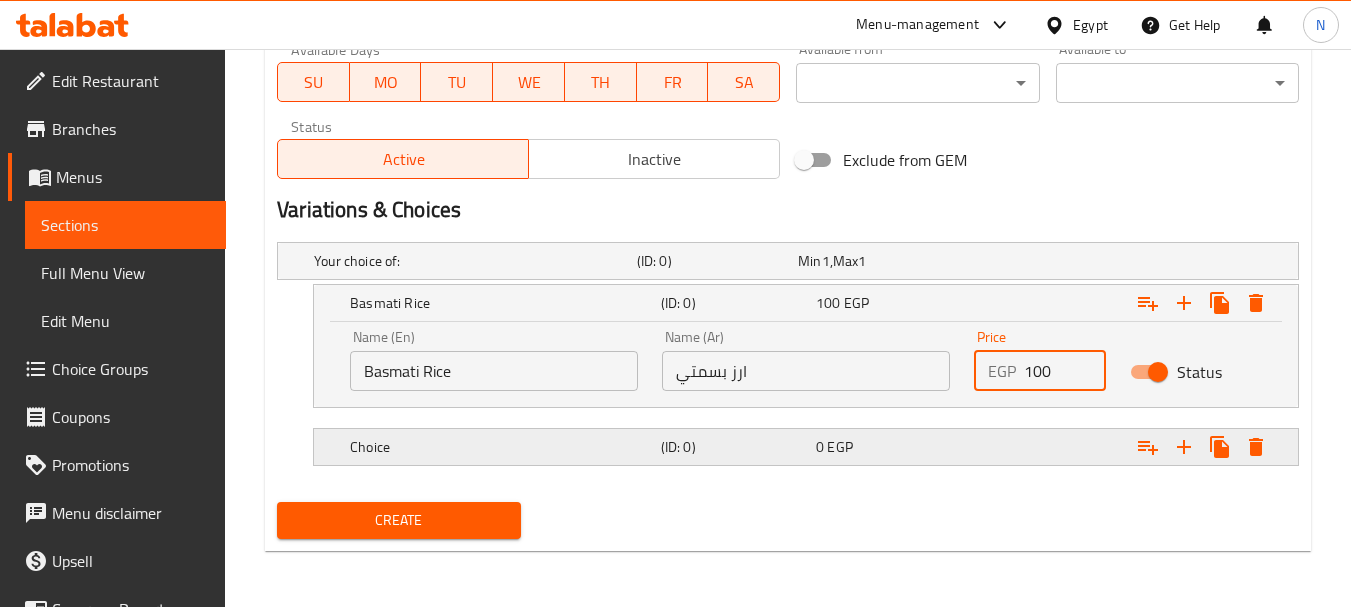 type on "100" 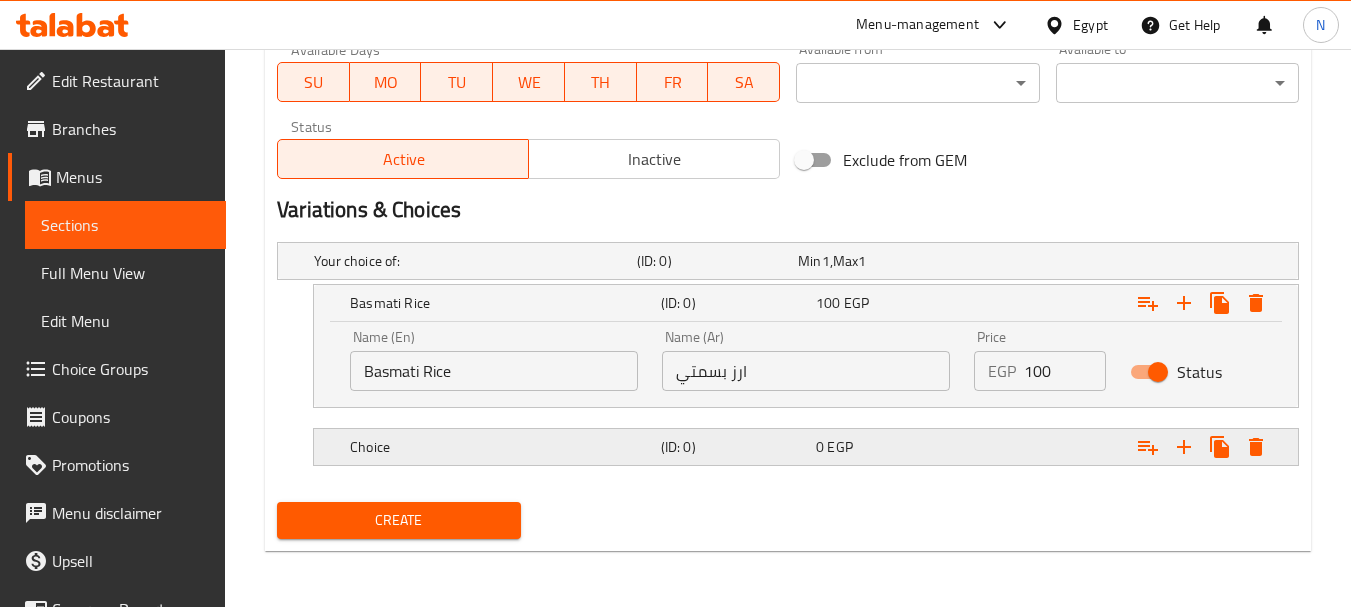 click at bounding box center (1116, 261) 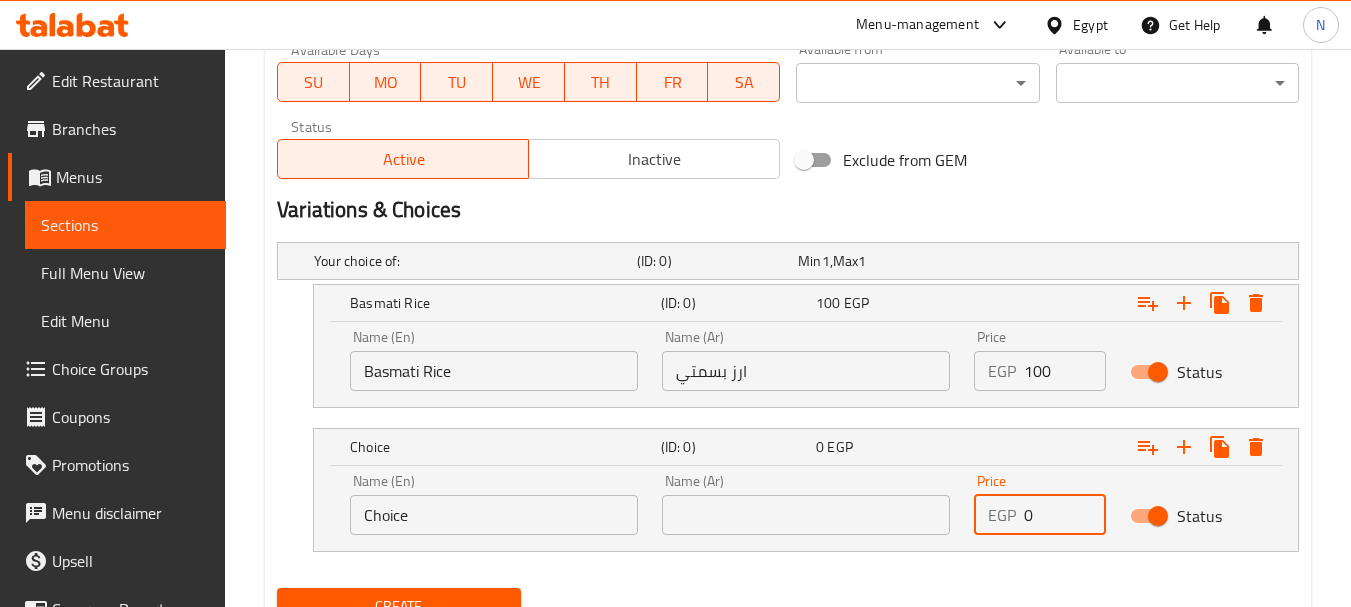 drag, startPoint x: 1034, startPoint y: 526, endPoint x: 1013, endPoint y: 519, distance: 22.135944 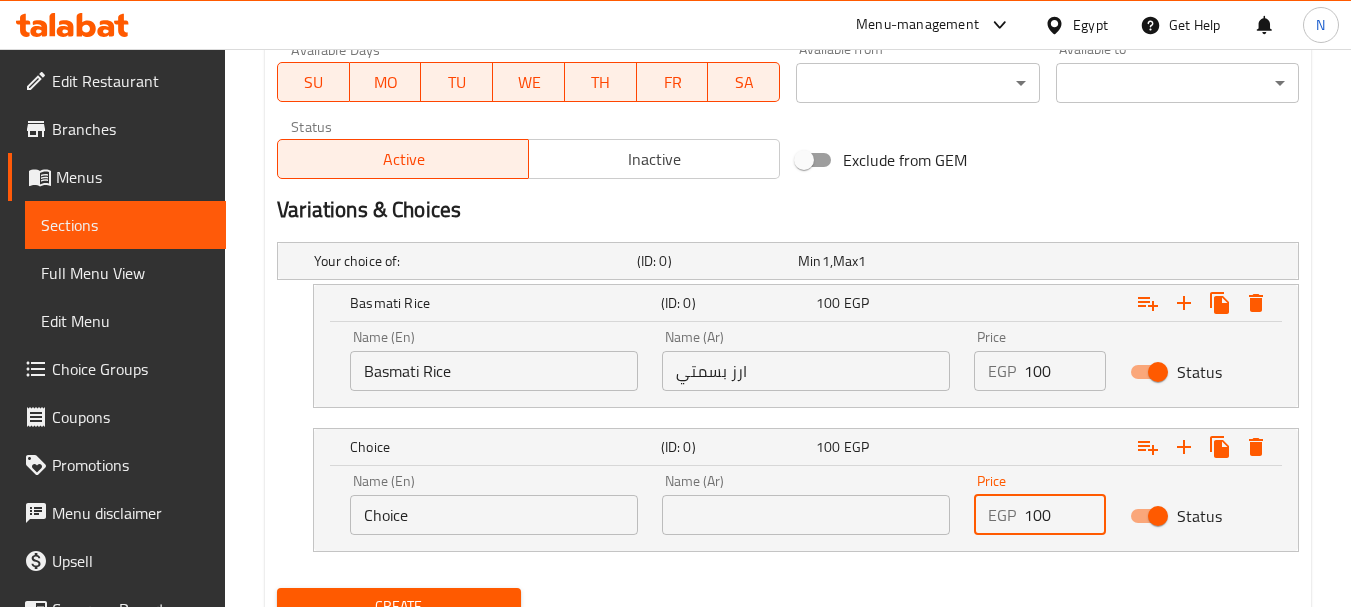 type on "100" 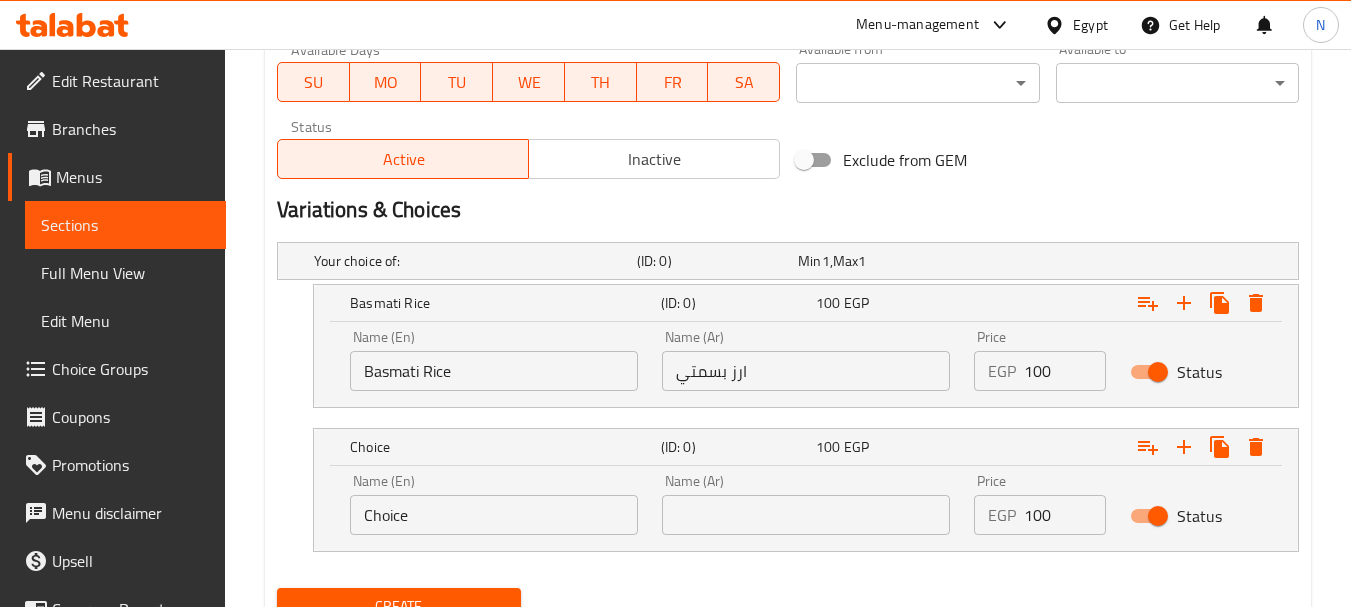 click on "Variations & Choices" at bounding box center (788, 210) 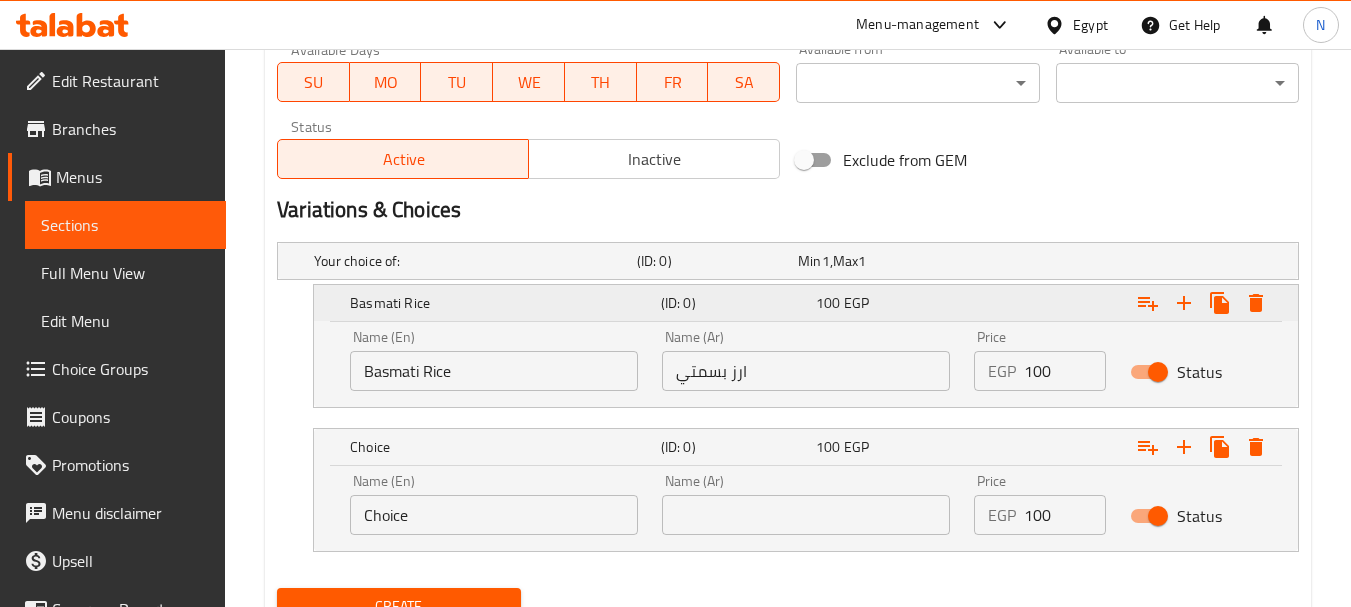 scroll, scrollTop: 406, scrollLeft: 0, axis: vertical 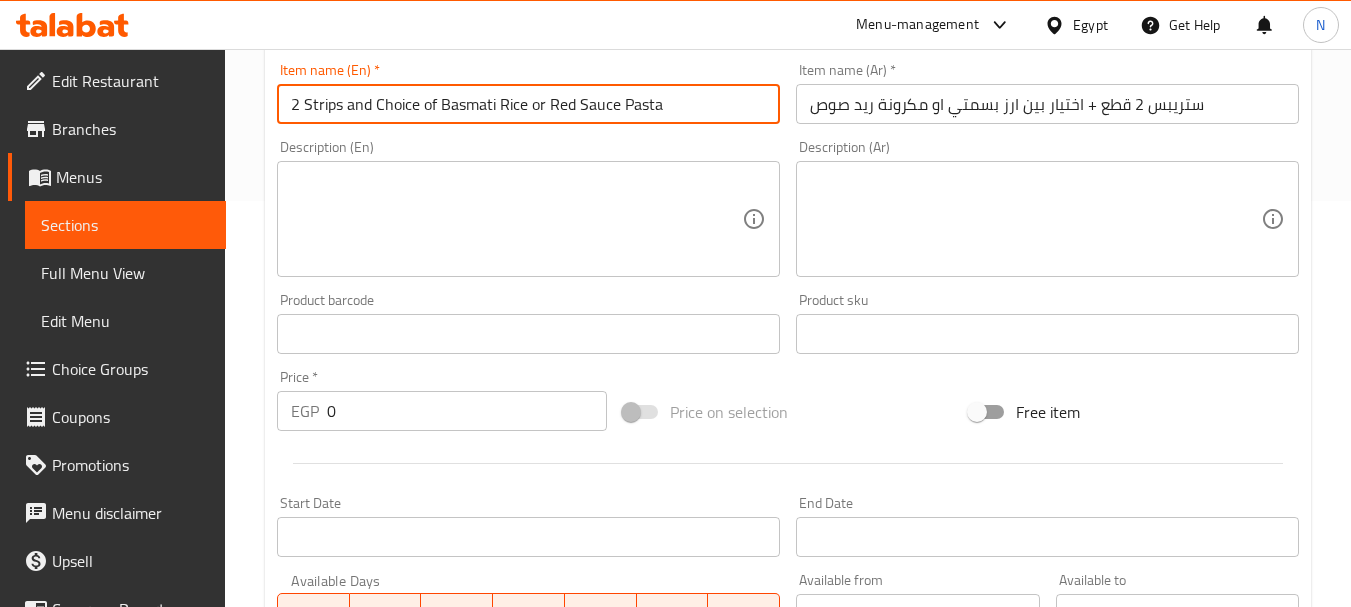 click on "2 Strips and Choice of Basmati Rice or Red Sauce Pasta" at bounding box center [528, 104] 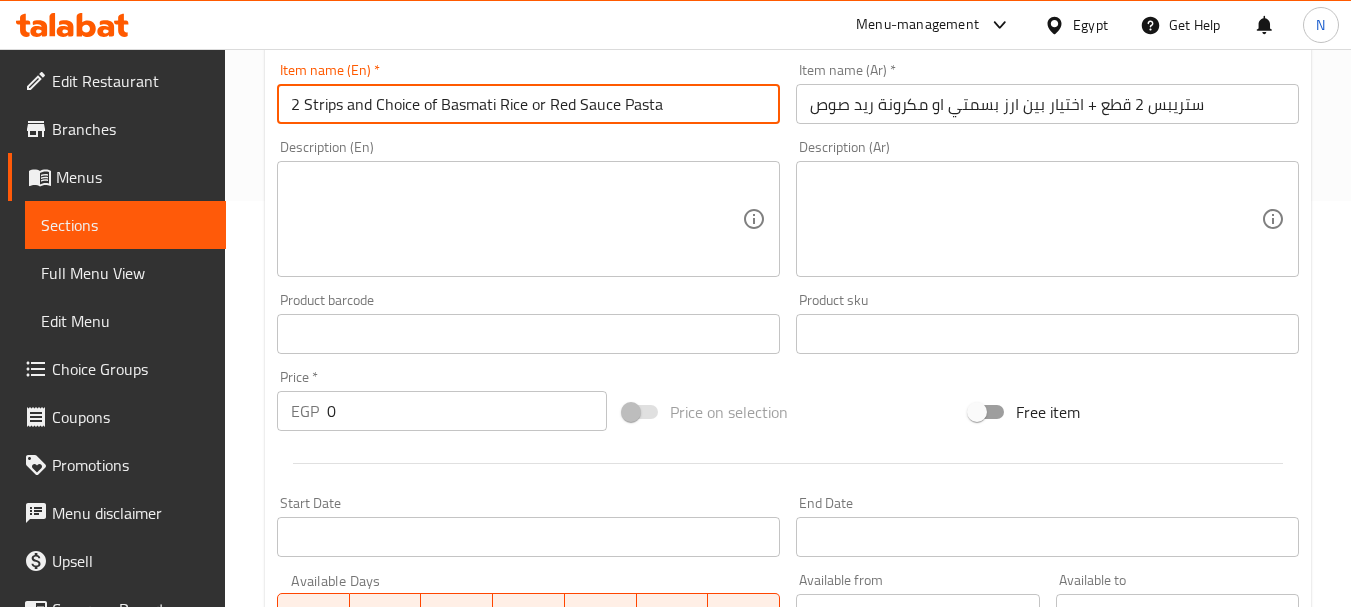 drag, startPoint x: 551, startPoint y: 108, endPoint x: 633, endPoint y: 121, distance: 83.02409 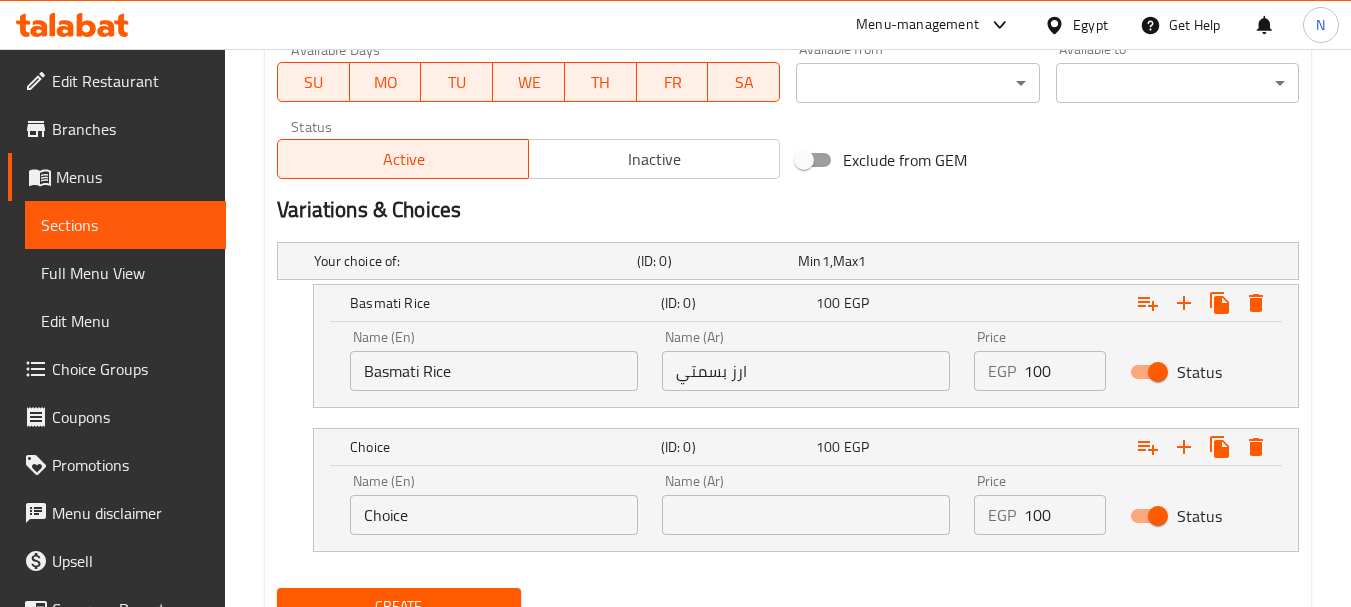 click on "Choice" at bounding box center [494, 515] 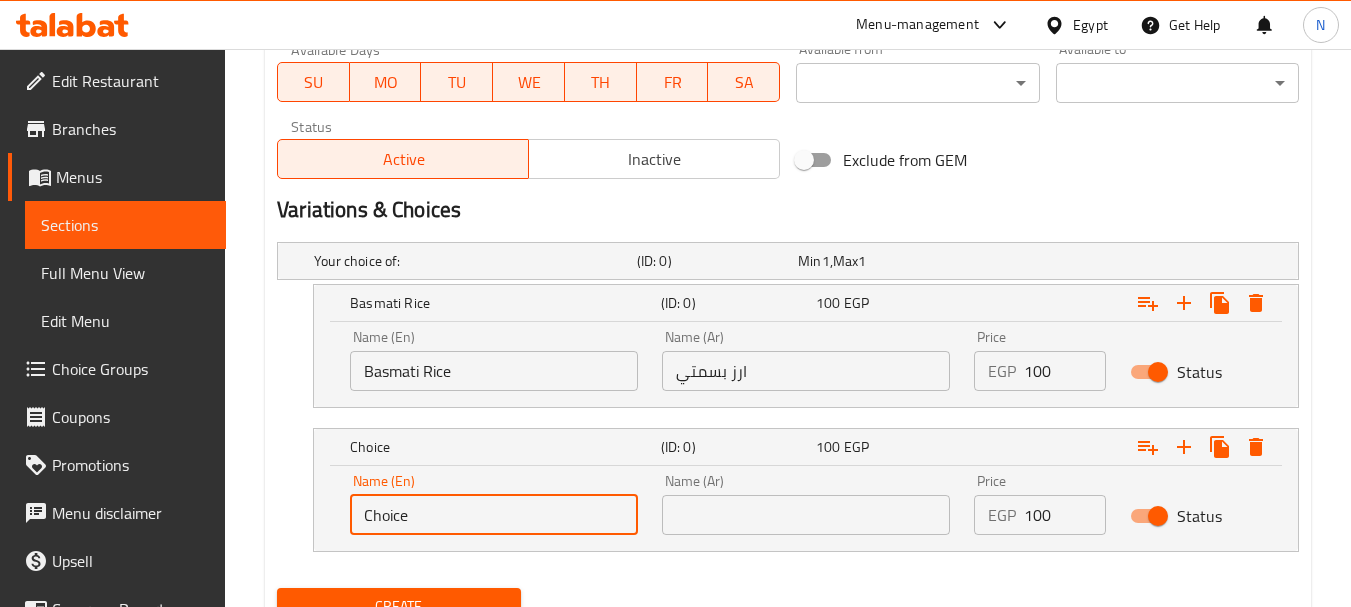 click on "Choice" at bounding box center (494, 515) 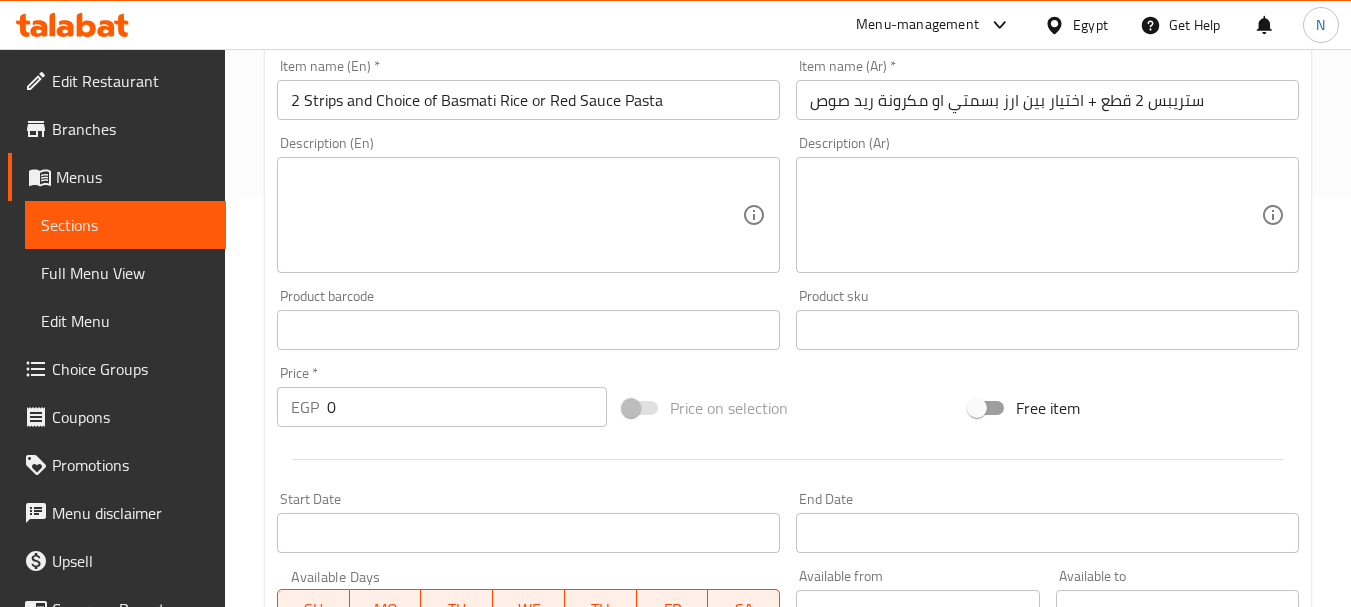 scroll, scrollTop: 406, scrollLeft: 0, axis: vertical 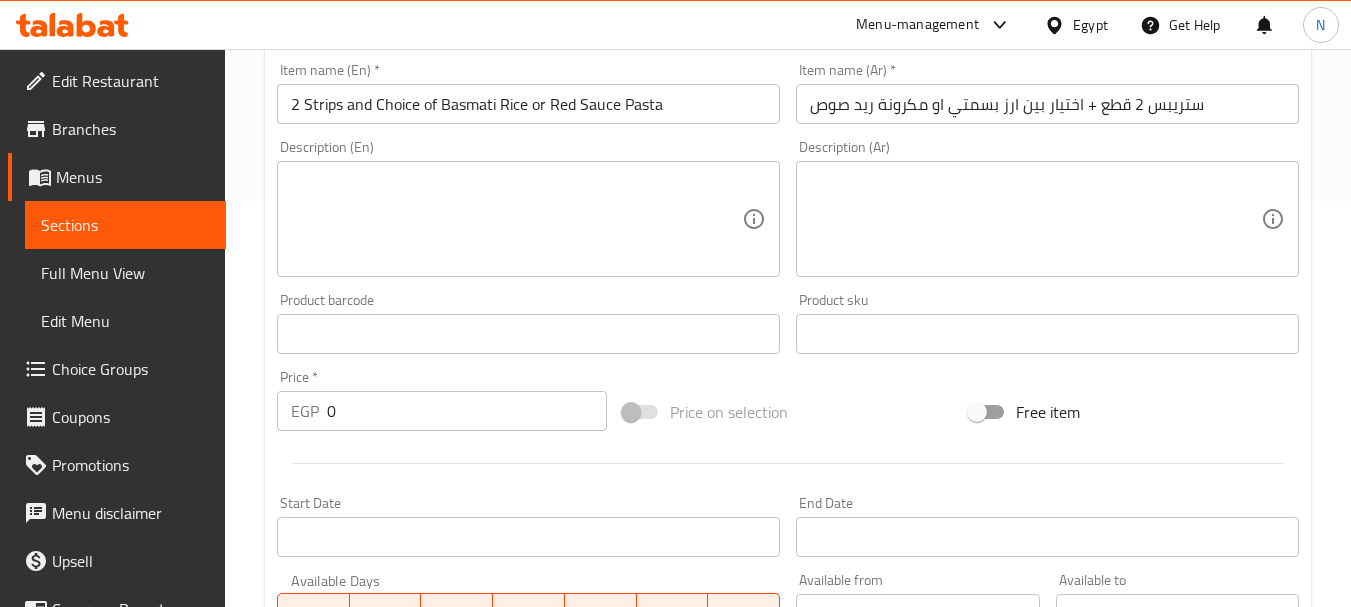 type on "Red Sauce Pasta" 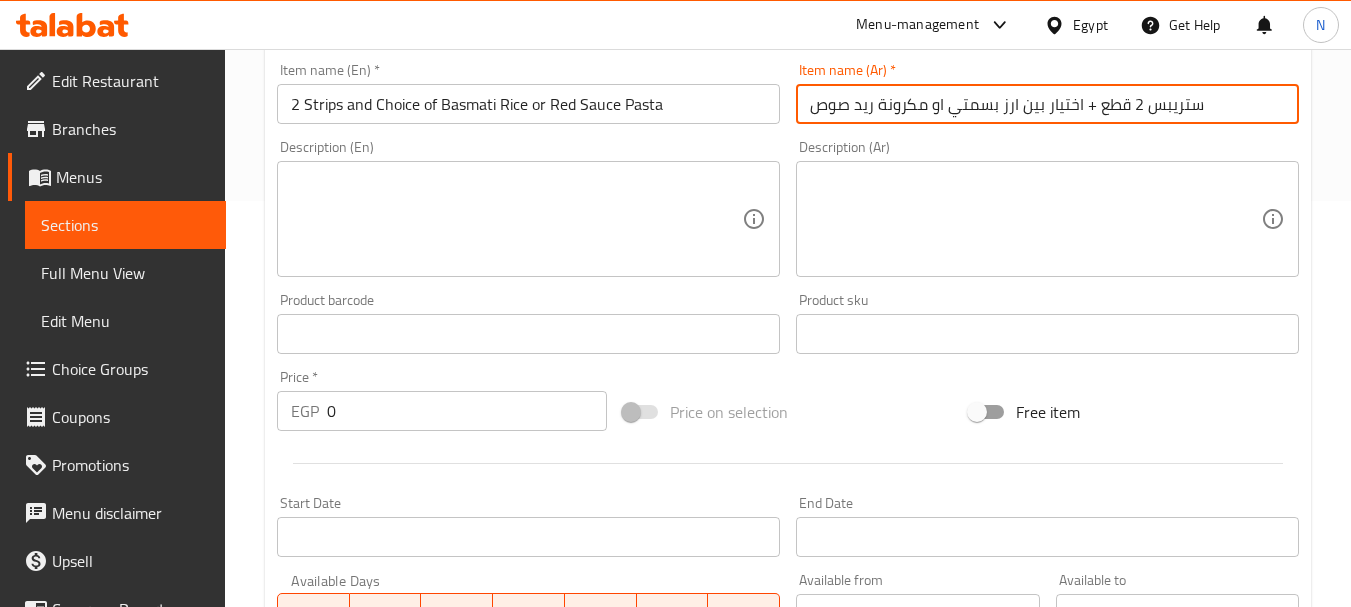 drag, startPoint x: 926, startPoint y: 106, endPoint x: 807, endPoint y: 119, distance: 119.70798 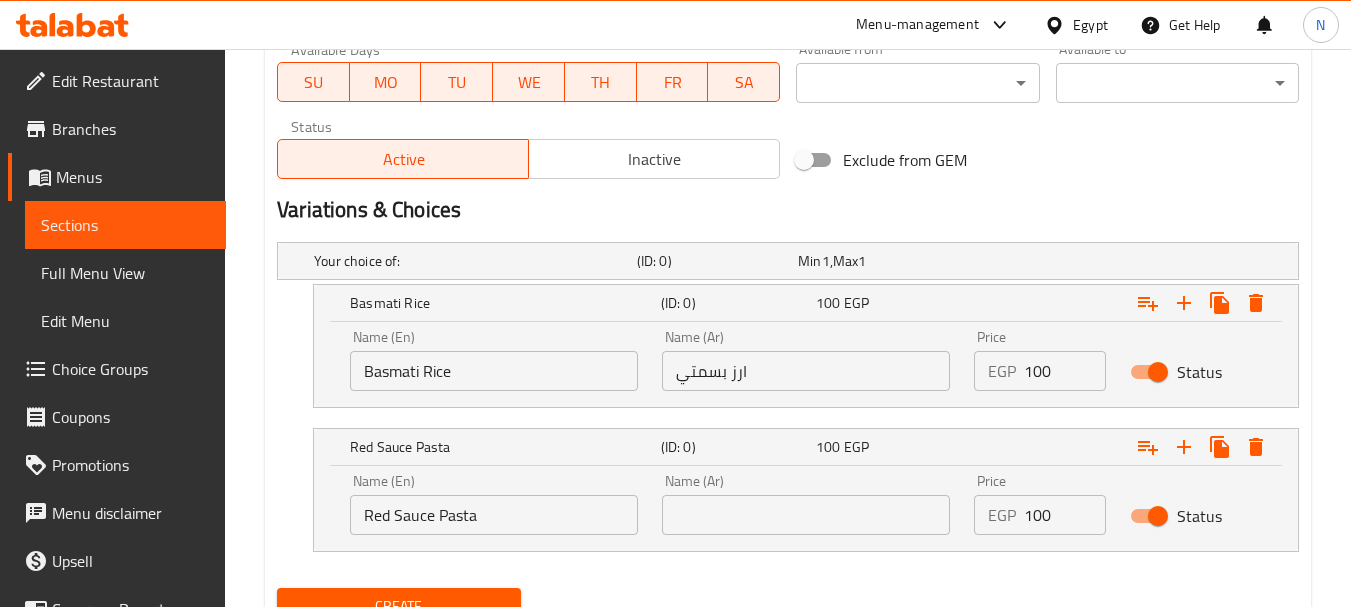 scroll, scrollTop: 1023, scrollLeft: 0, axis: vertical 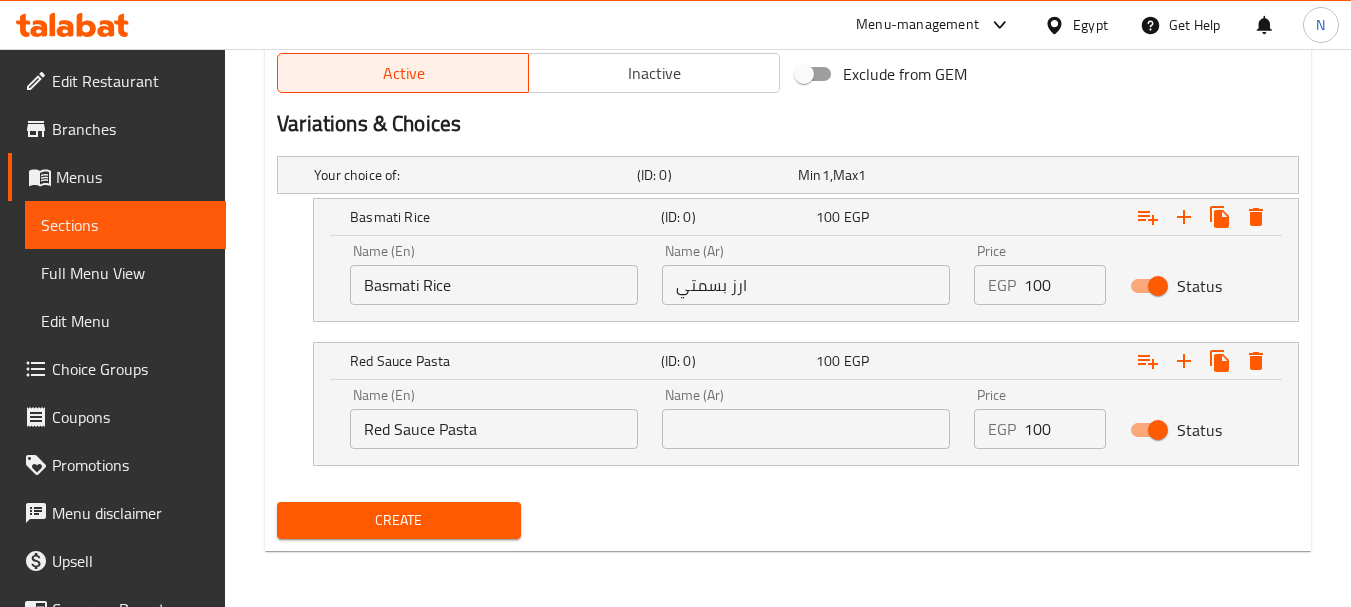 click at bounding box center [806, 429] 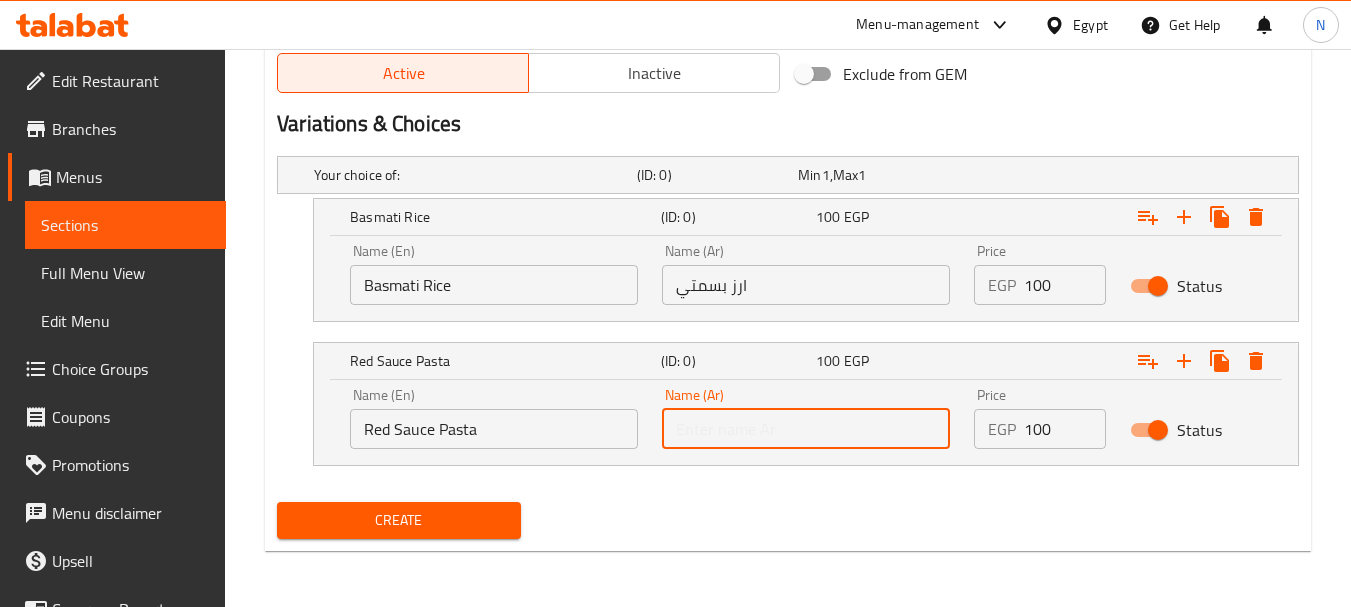 paste on "مكرونة ريد صوص" 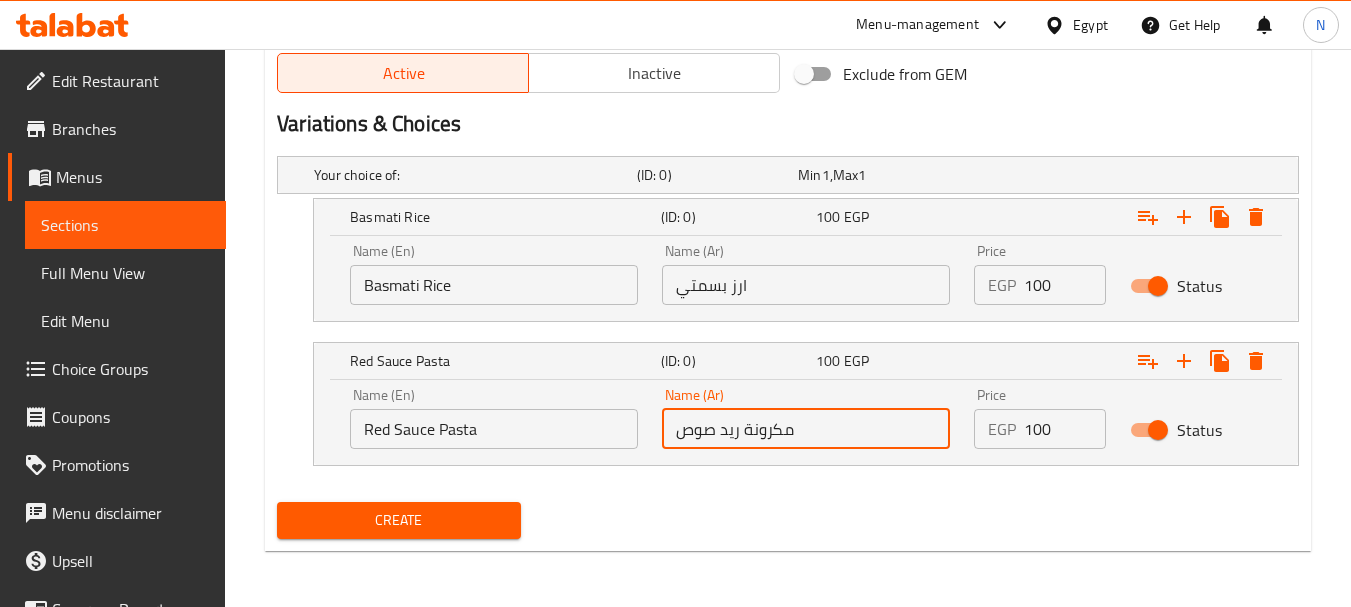 type on "مكرونة ريد صوص" 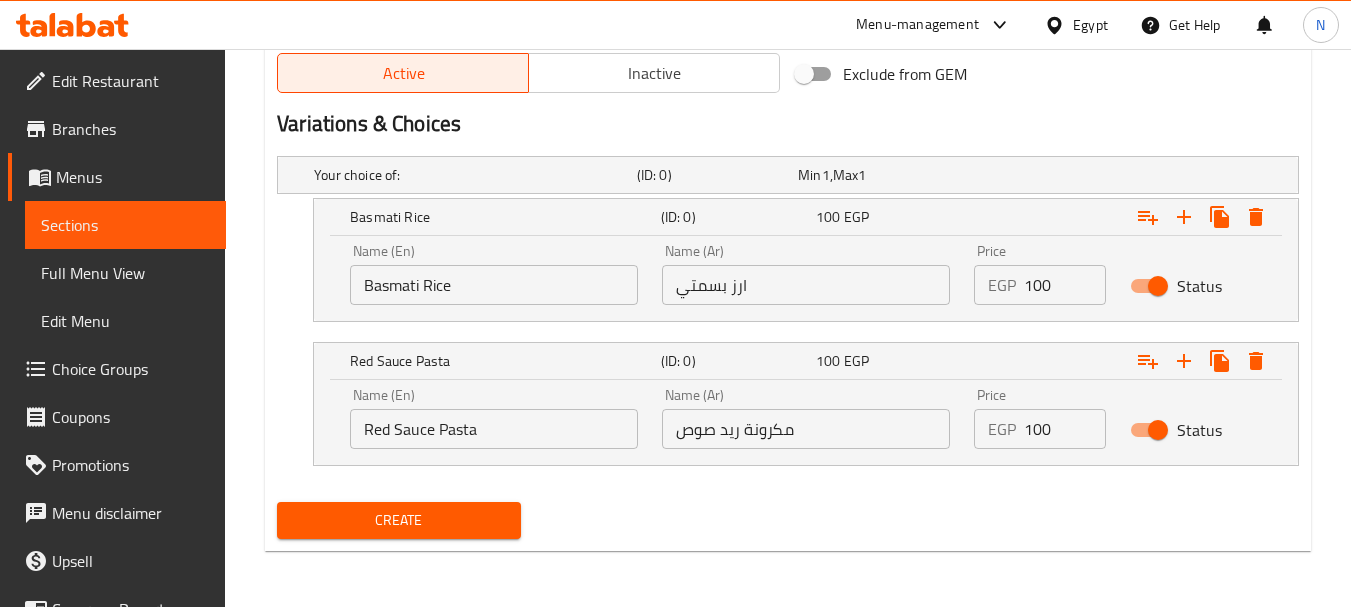 click on "Create" at bounding box center (788, 520) 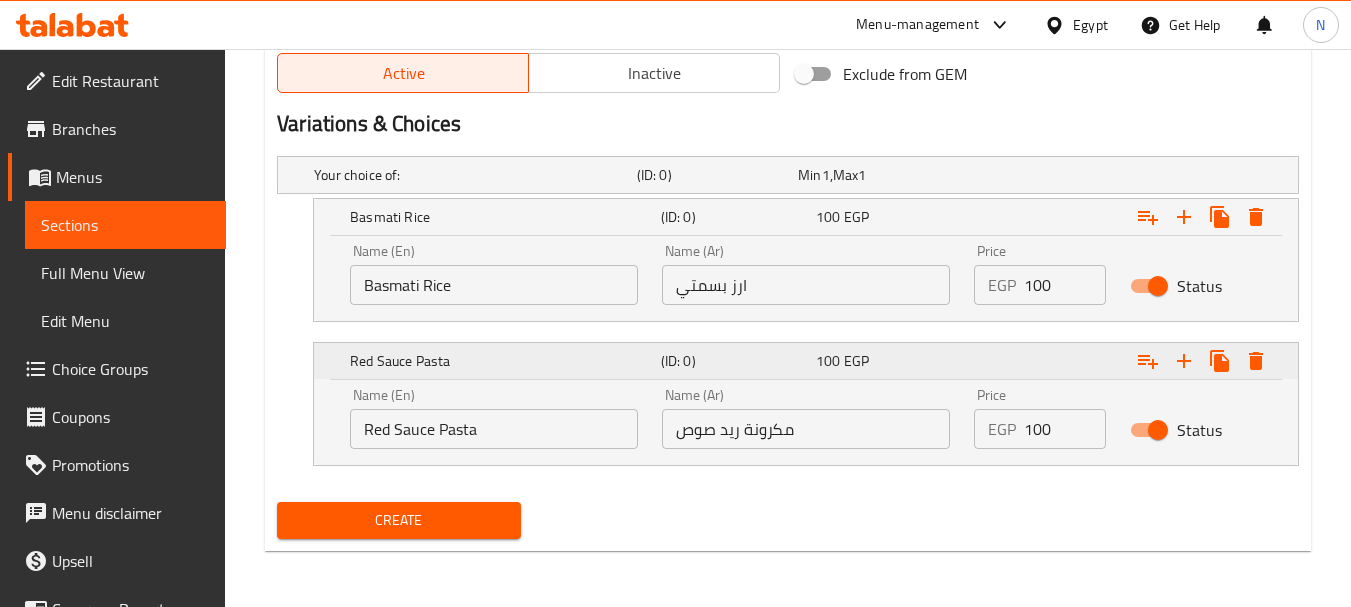 scroll, scrollTop: 0, scrollLeft: 0, axis: both 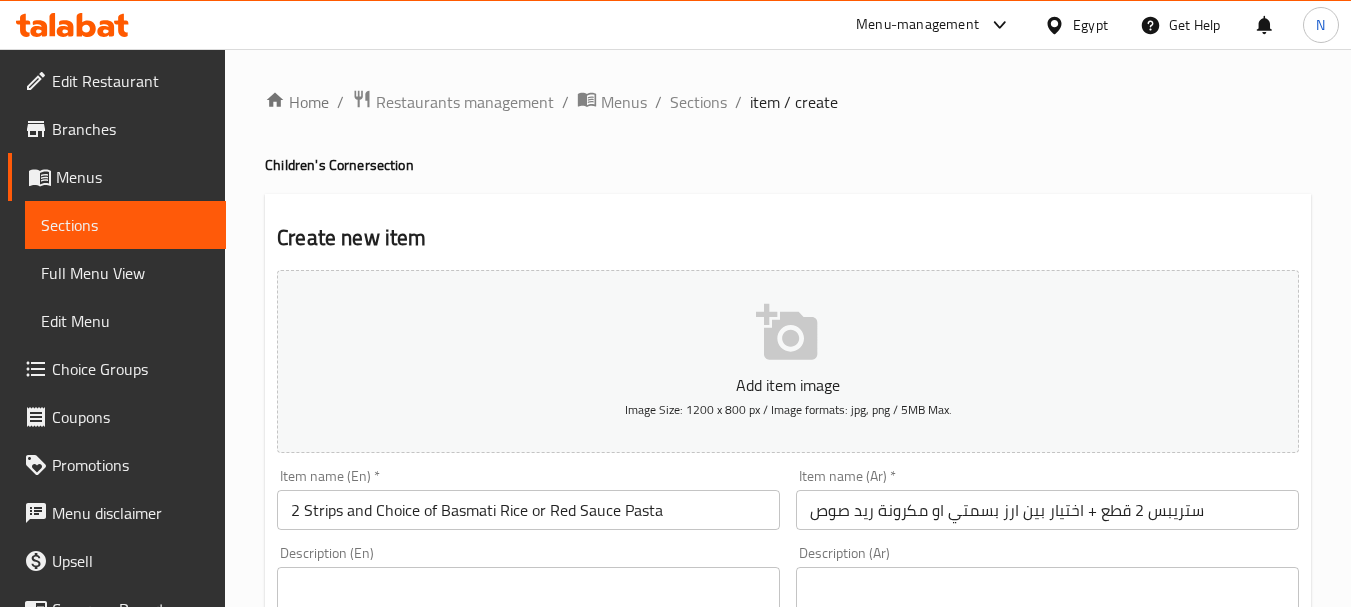 click on "2 Strips and Choice of Basmati Rice or Red Sauce Pasta" at bounding box center [528, 510] 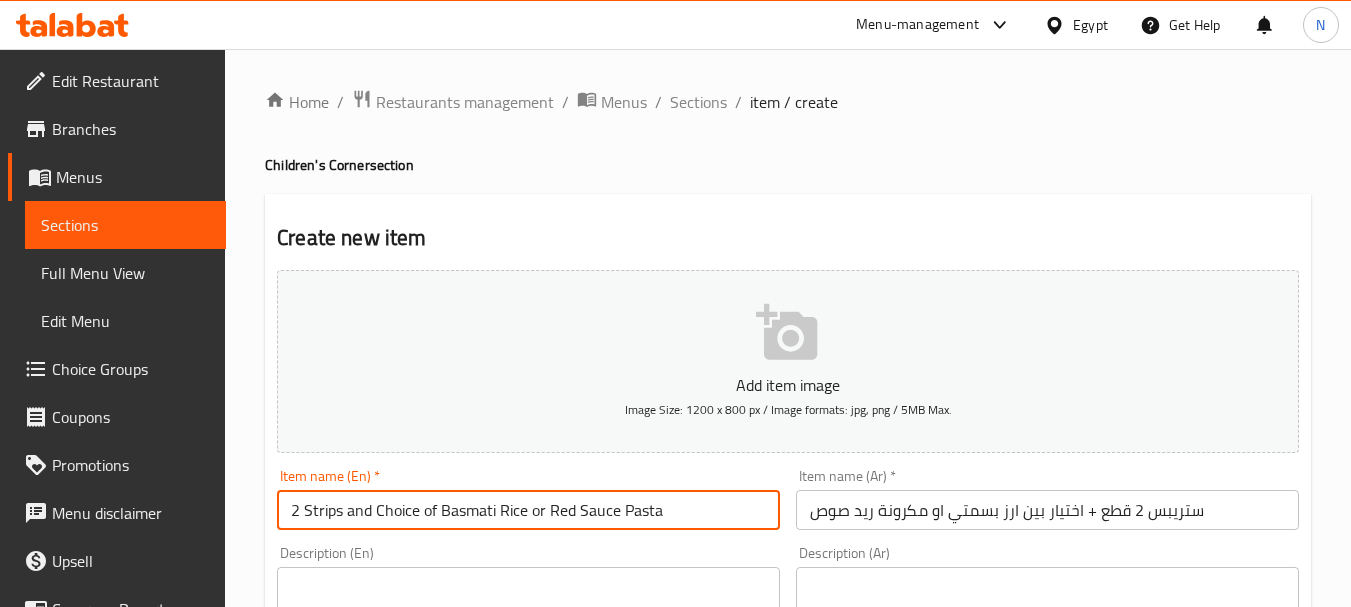 click on "2 Strips and Choice of Basmati Rice or Red Sauce Pasta" at bounding box center [528, 510] 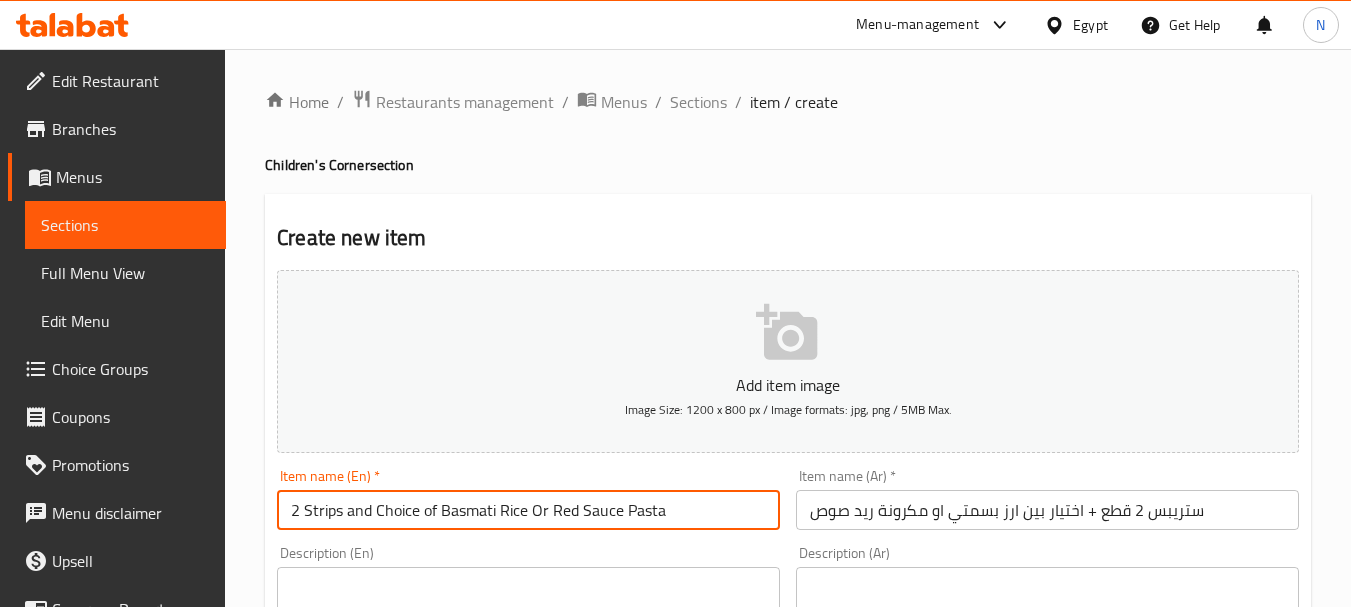click on "2 Strips and Choice of Basmati Rice Or Red Sauce Pasta" at bounding box center (528, 510) 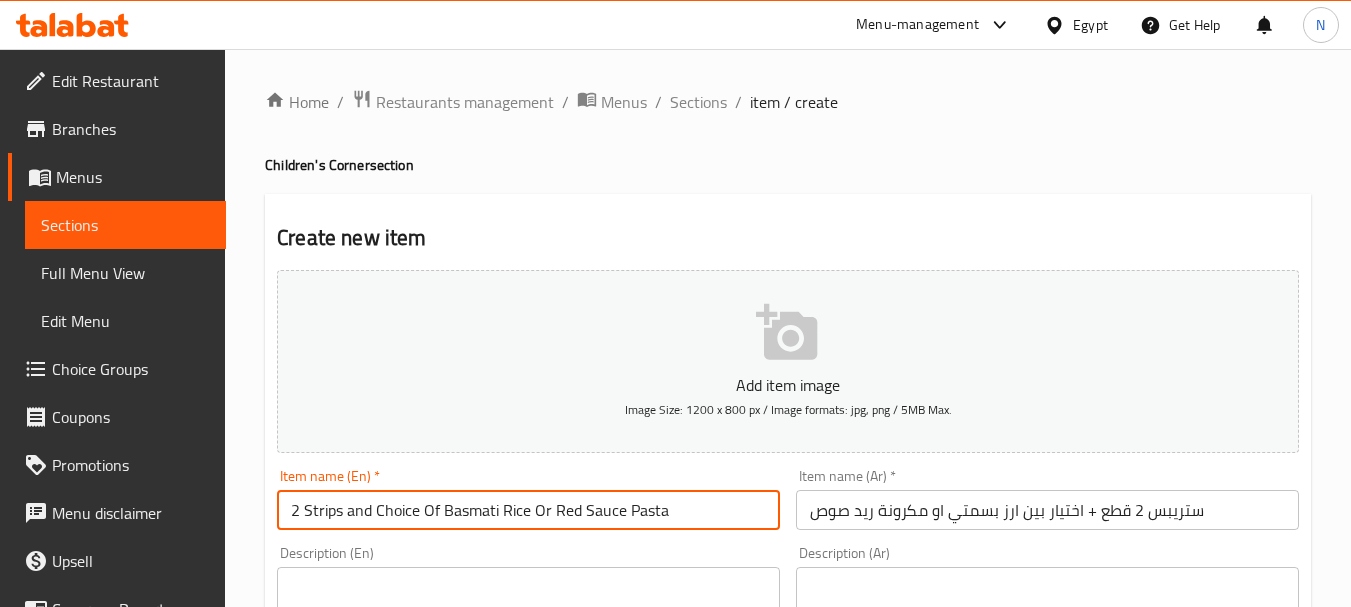 click on "2 Strips and Choice Of Basmati Rice Or Red Sauce Pasta" at bounding box center [528, 510] 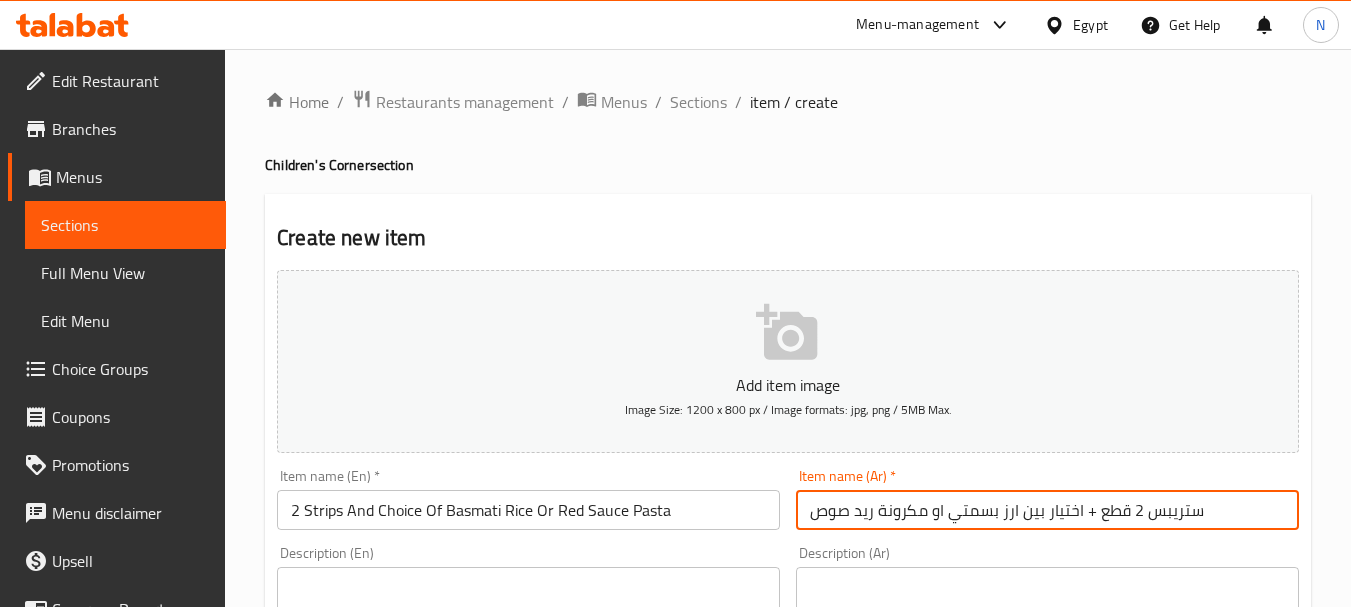 click on "ستريبس 2 قطع + اختيار بين ارز بسمتي او مكرونة ريد صوص" at bounding box center [1047, 510] 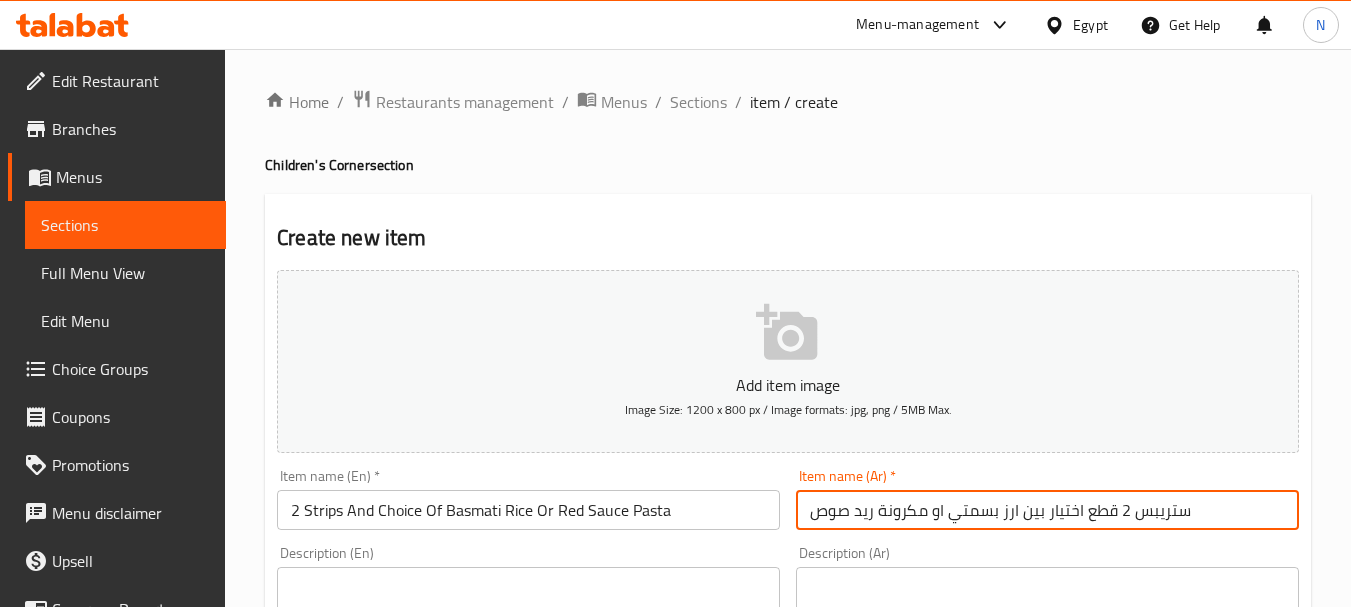 click on "ستريبس 2 قطع اختيار بين ارز بسمتي او مكرونة ريد صوص" at bounding box center [1047, 510] 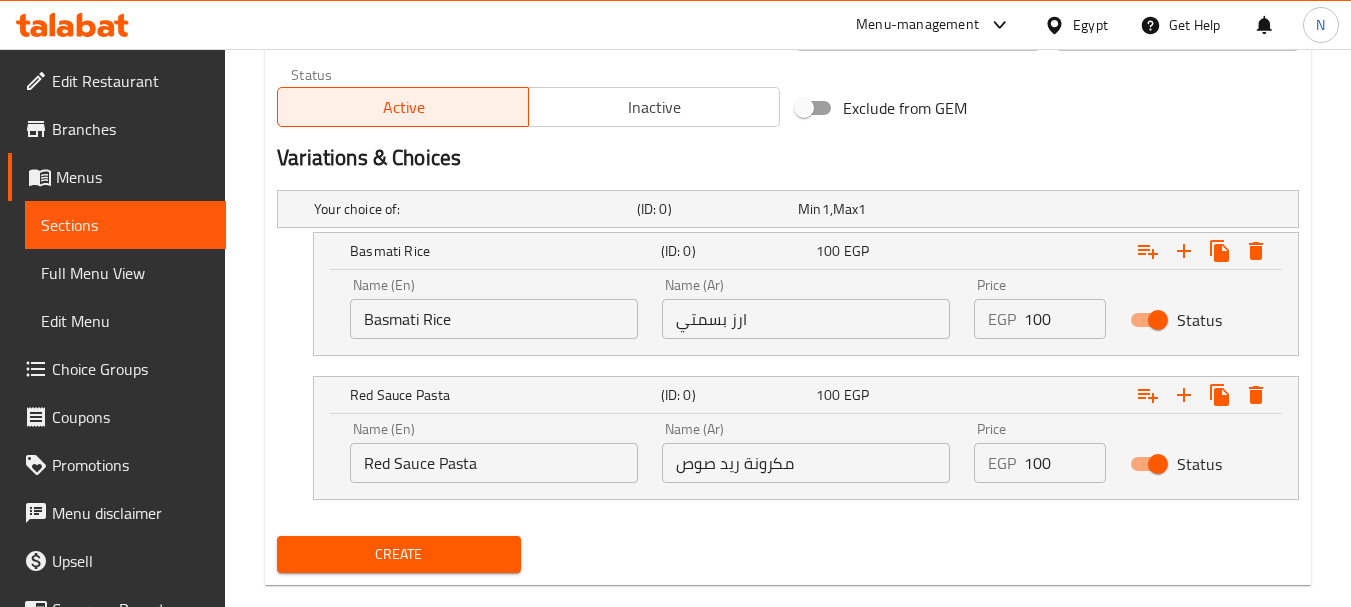 scroll, scrollTop: 997, scrollLeft: 0, axis: vertical 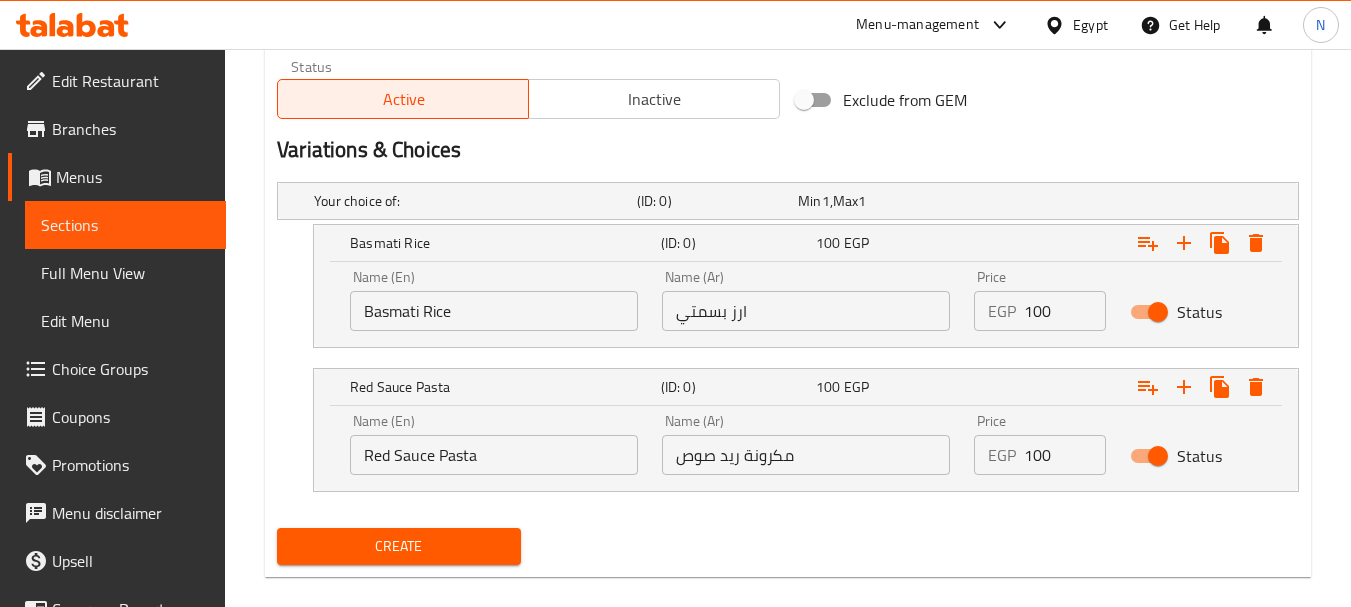 type on "ستريبس 2 قطع واختيار بين ارز بسمتي او مكرونة ريد صوص" 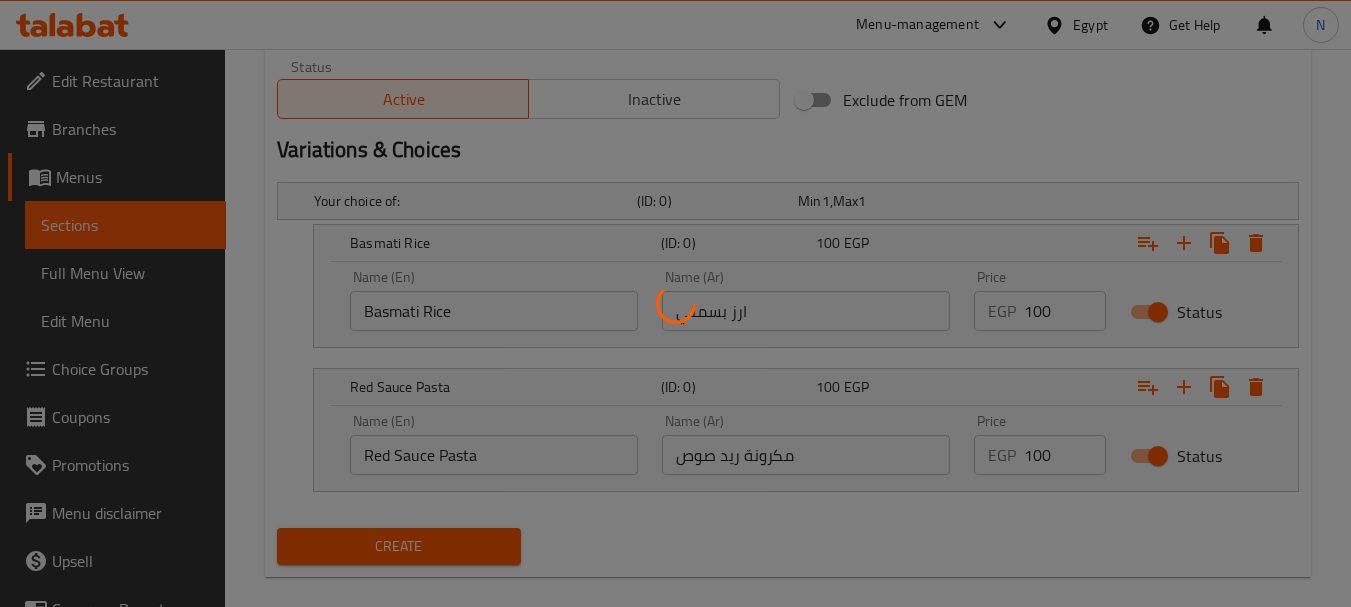 type 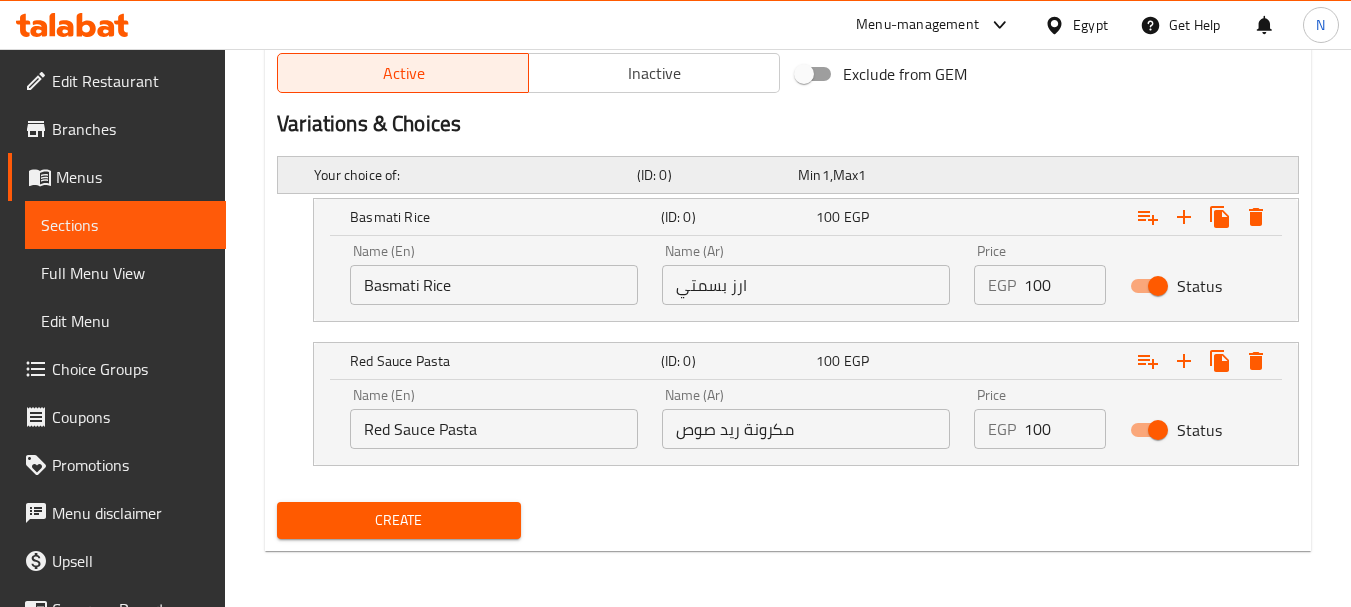 scroll, scrollTop: 0, scrollLeft: 0, axis: both 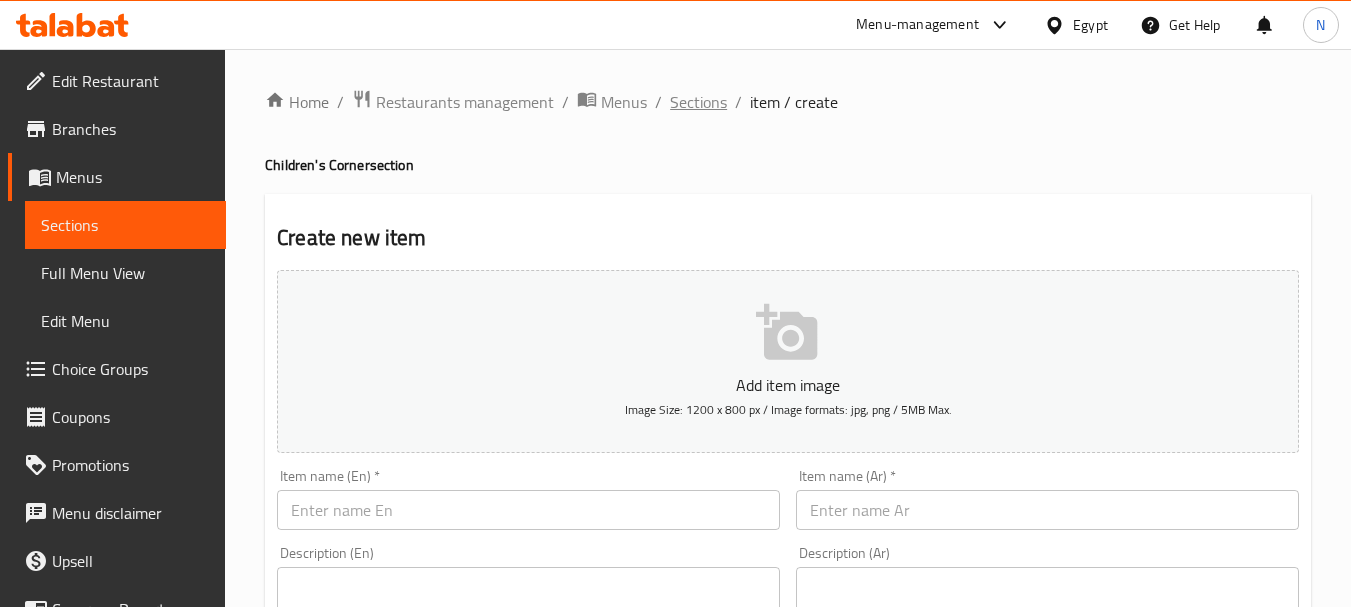 click on "Sections" at bounding box center (698, 102) 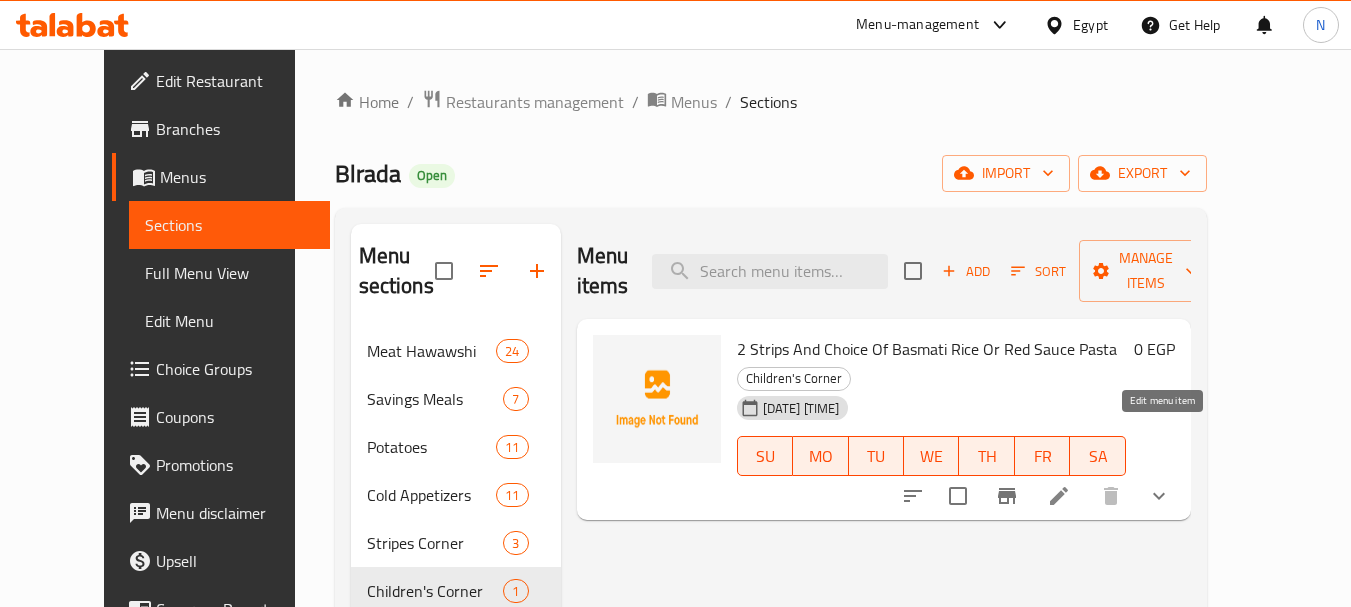 click 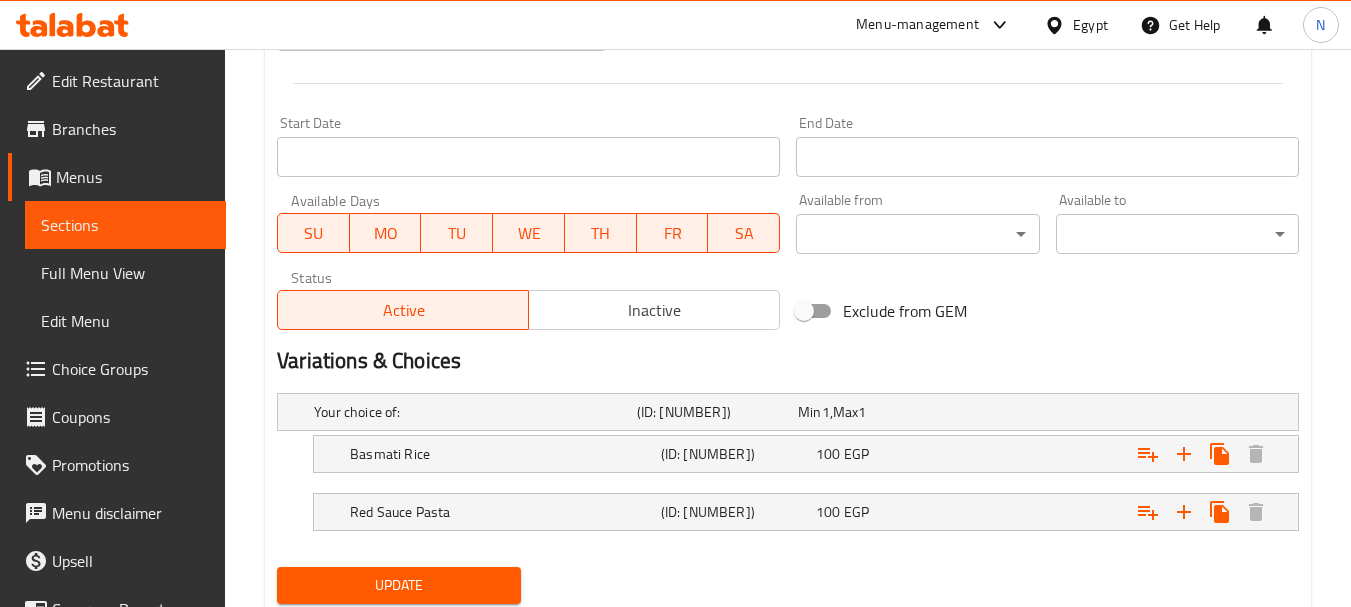scroll, scrollTop: 851, scrollLeft: 0, axis: vertical 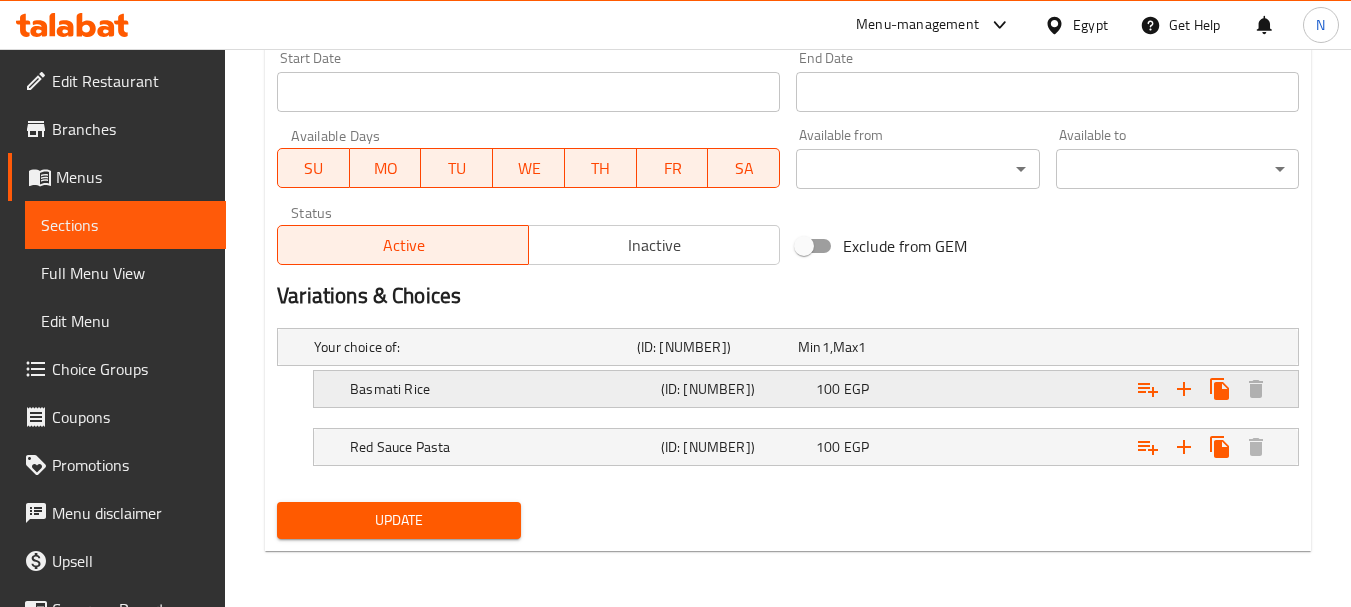 click on "Basmati Rice" at bounding box center [471, 347] 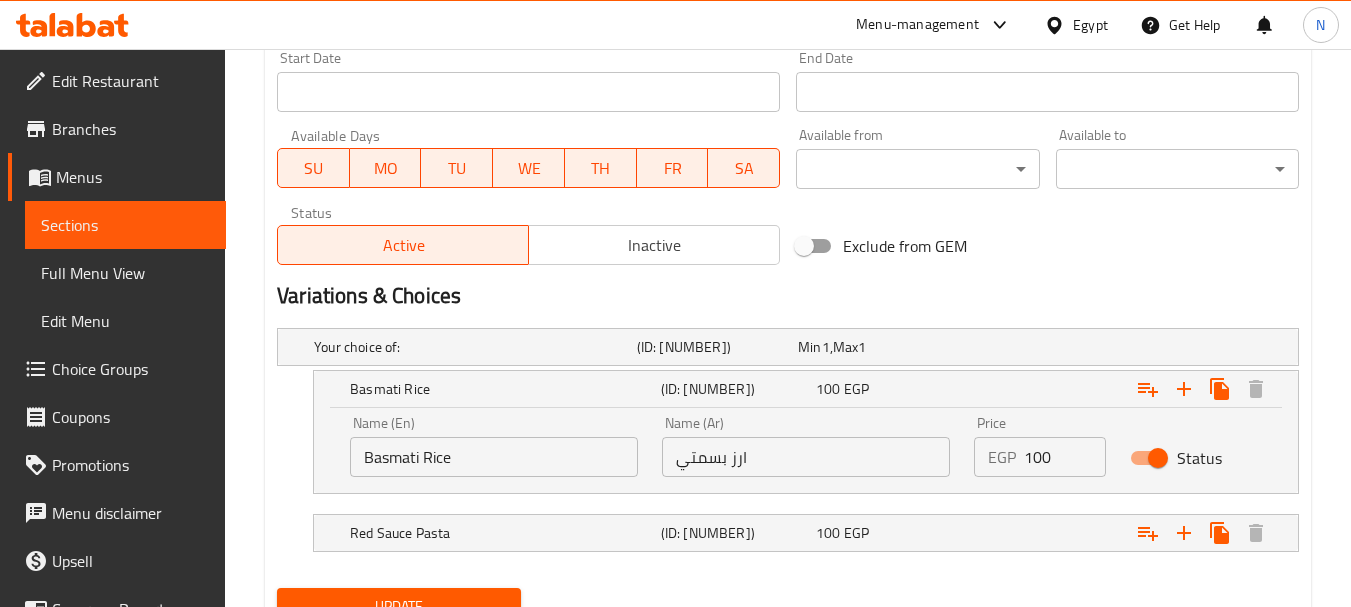 click on "Basmati Rice" at bounding box center [494, 457] 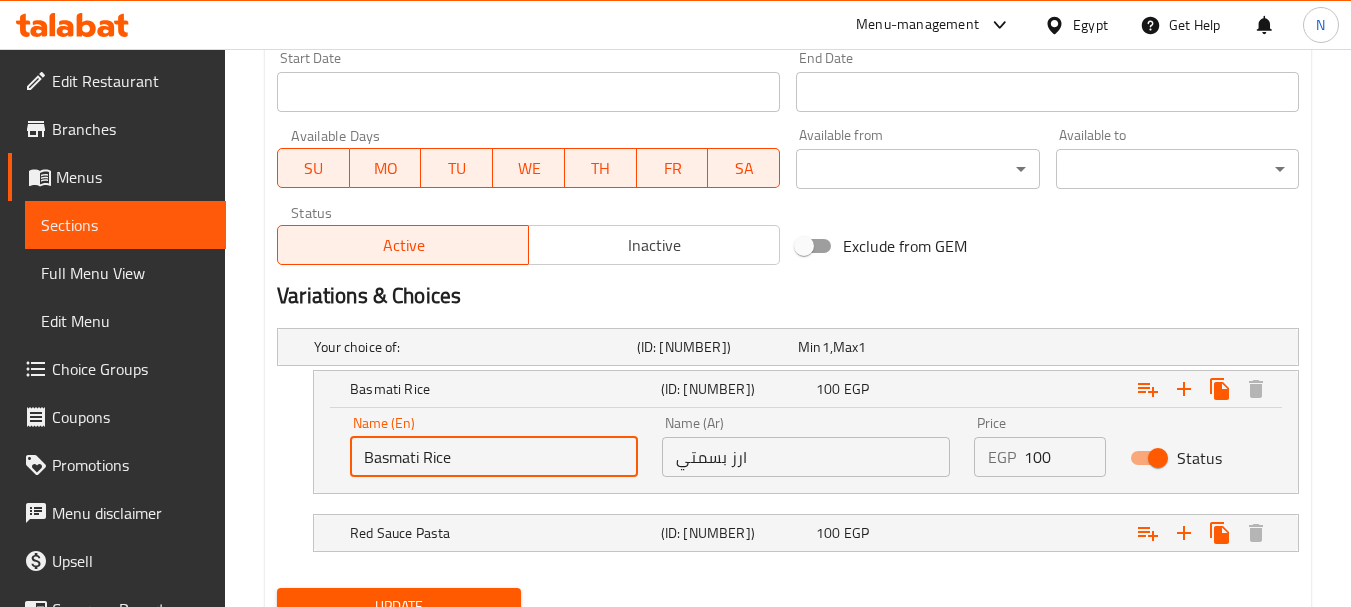 click on "Basmati Rice" at bounding box center [494, 457] 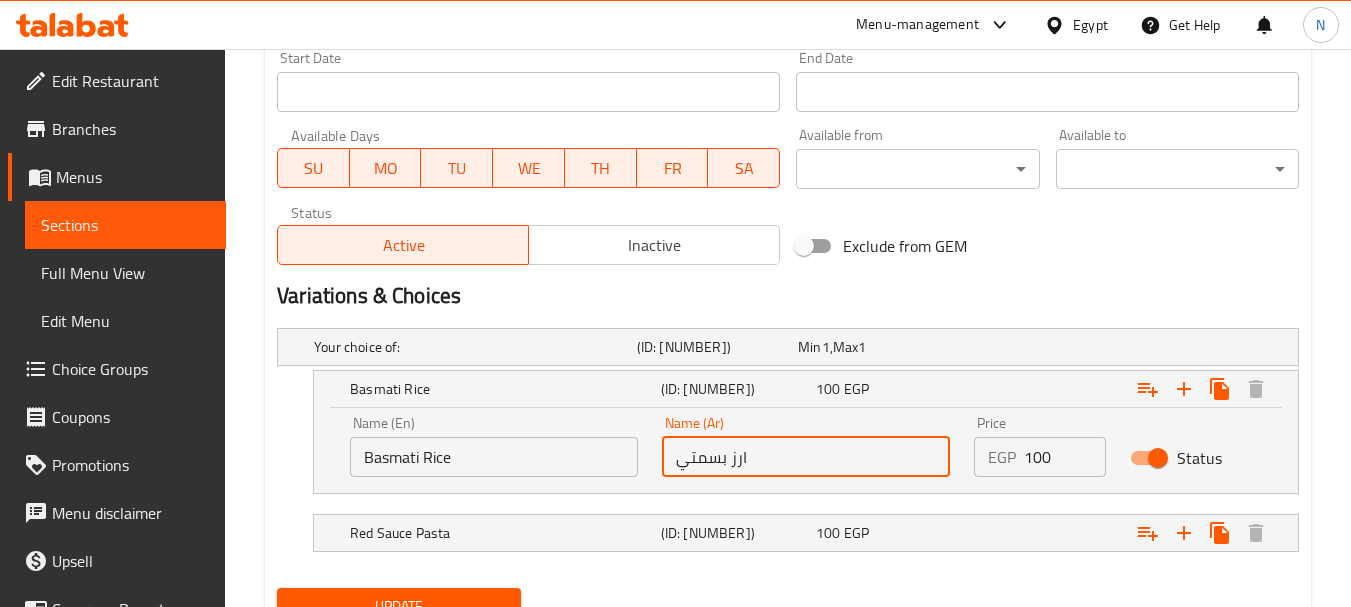click on "ارز بسمتي" at bounding box center [806, 457] 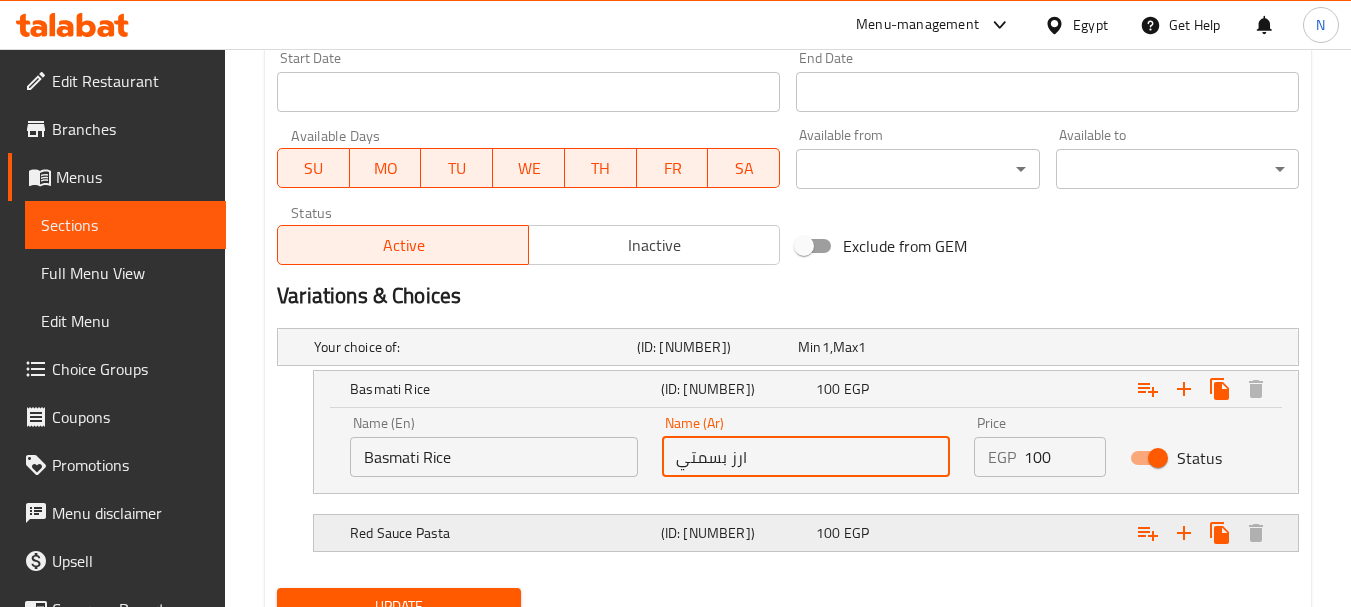 click on "Red Sauce Pasta" at bounding box center (471, 347) 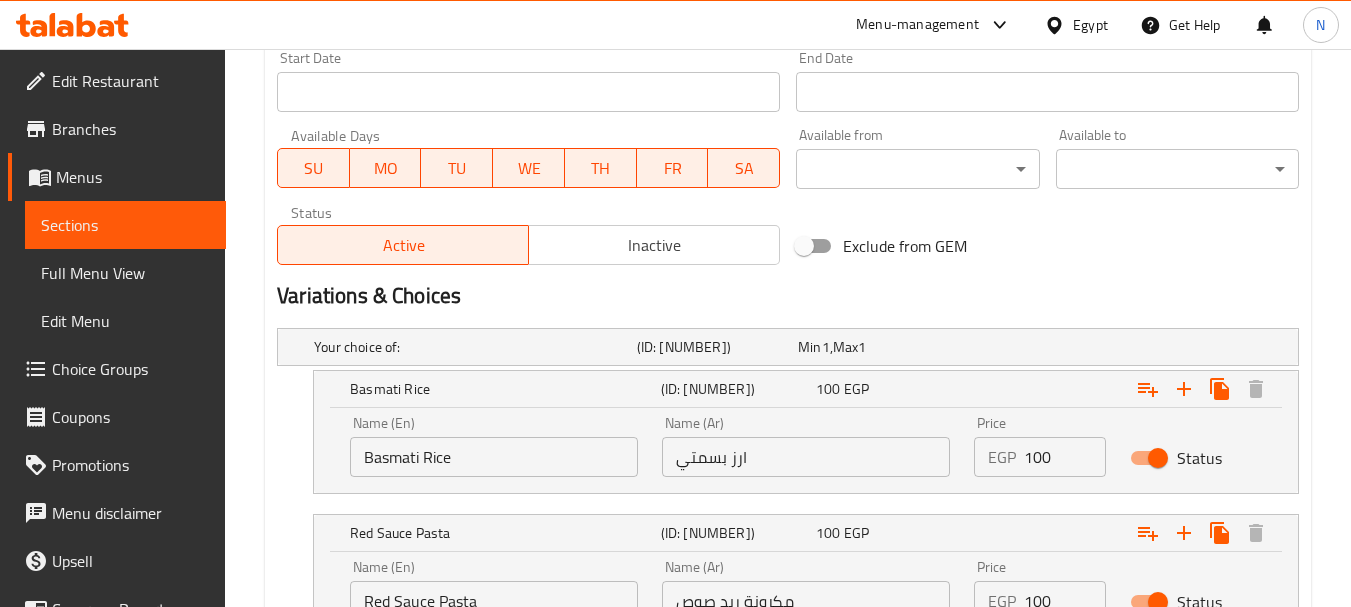 click on "Red Sauce Pasta" at bounding box center (494, 601) 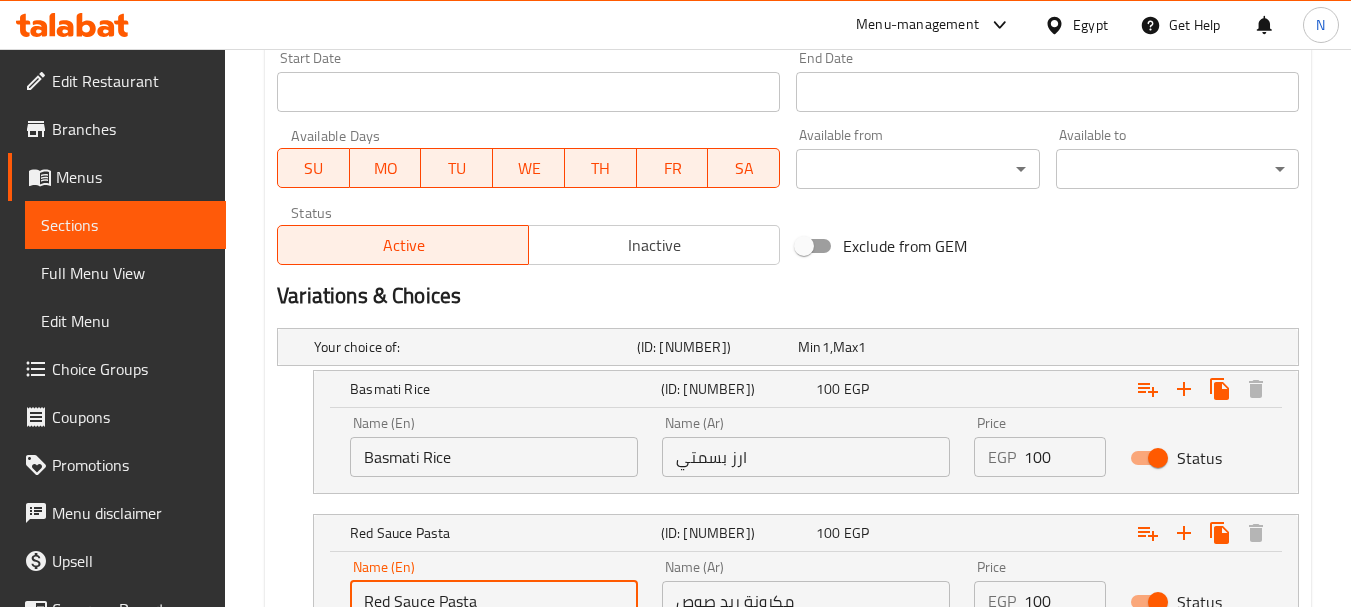 click on "Red Sauce Pasta" at bounding box center [494, 601] 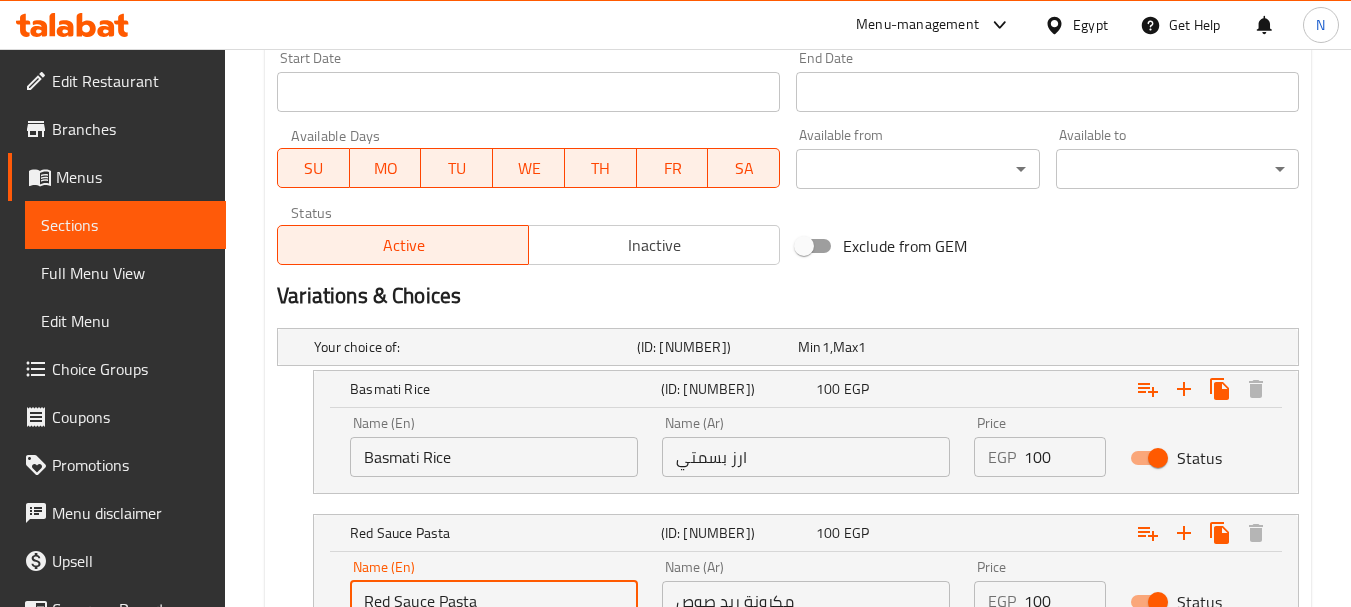 click on "مكرونة ريد صوص" at bounding box center (806, 601) 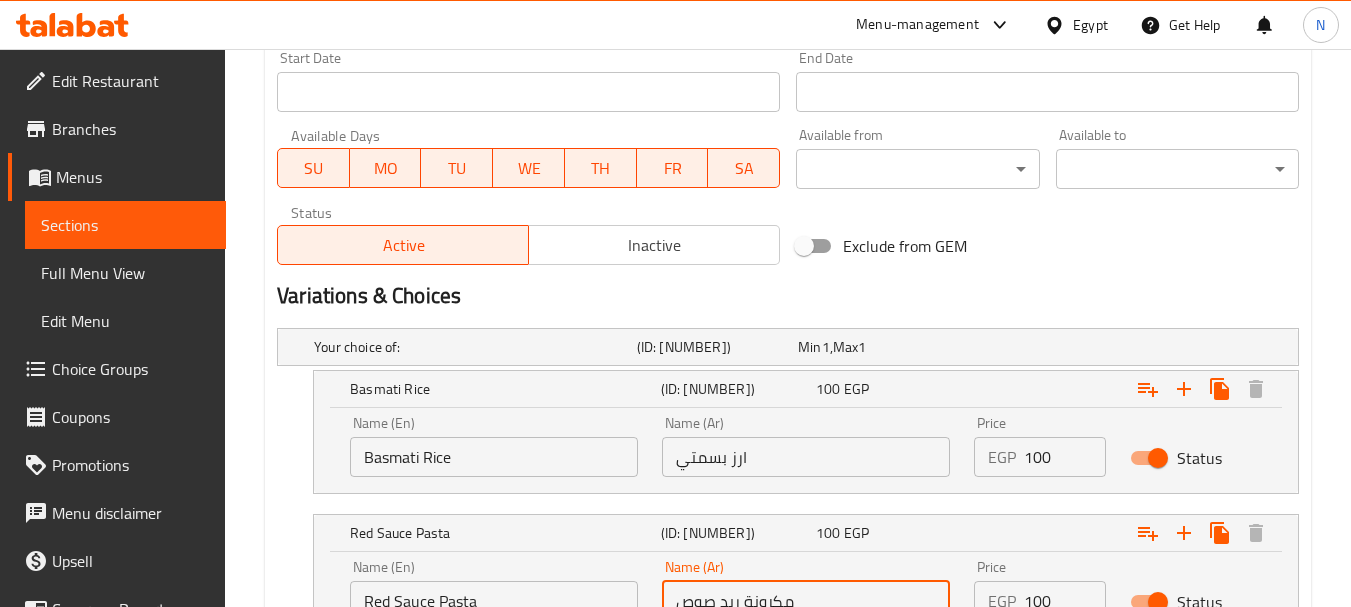 click on "مكرونة ريد صوص" at bounding box center (806, 601) 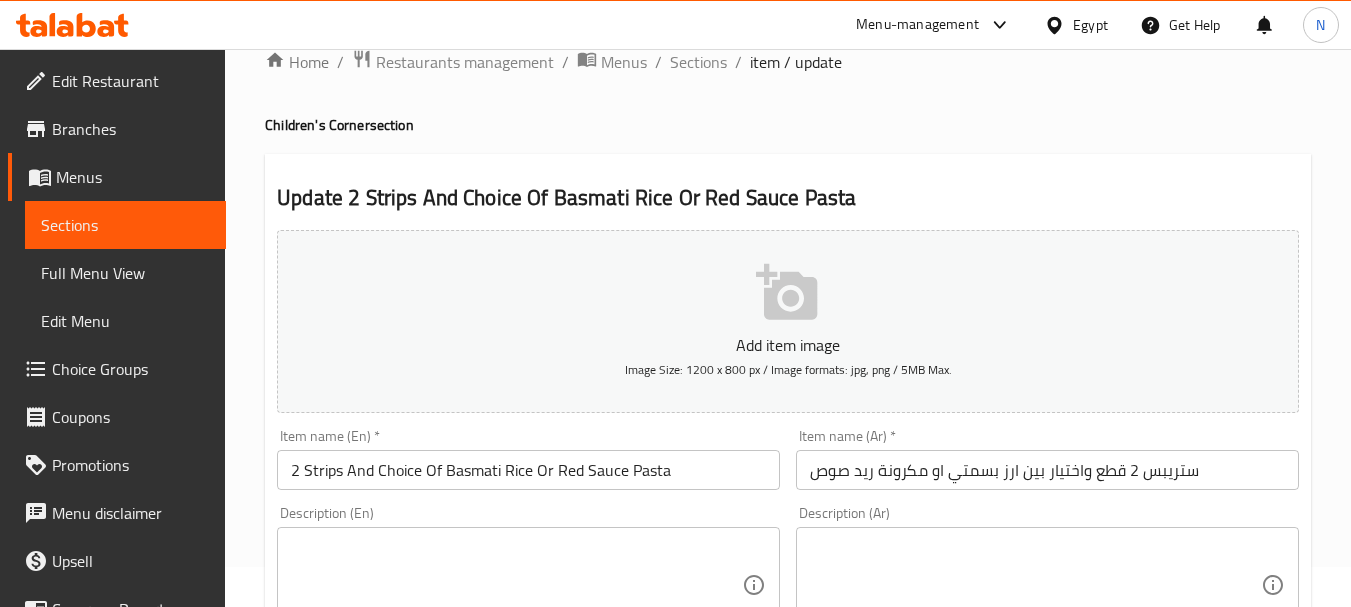 scroll, scrollTop: 0, scrollLeft: 0, axis: both 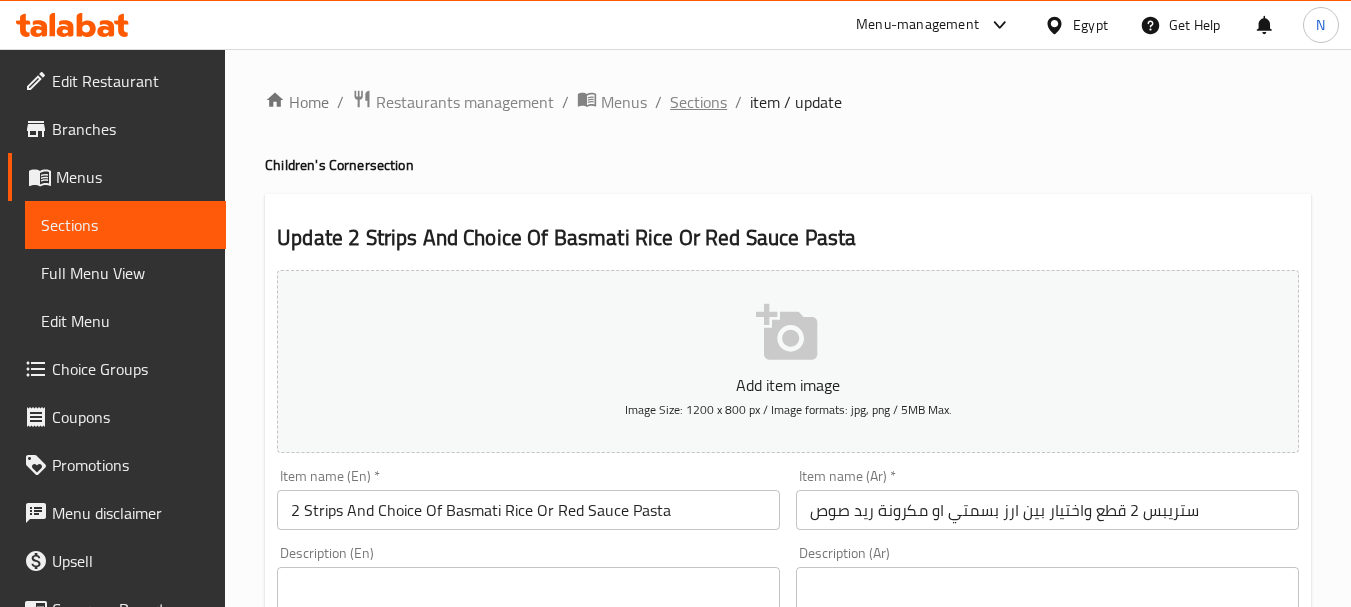 click on "Sections" at bounding box center (698, 102) 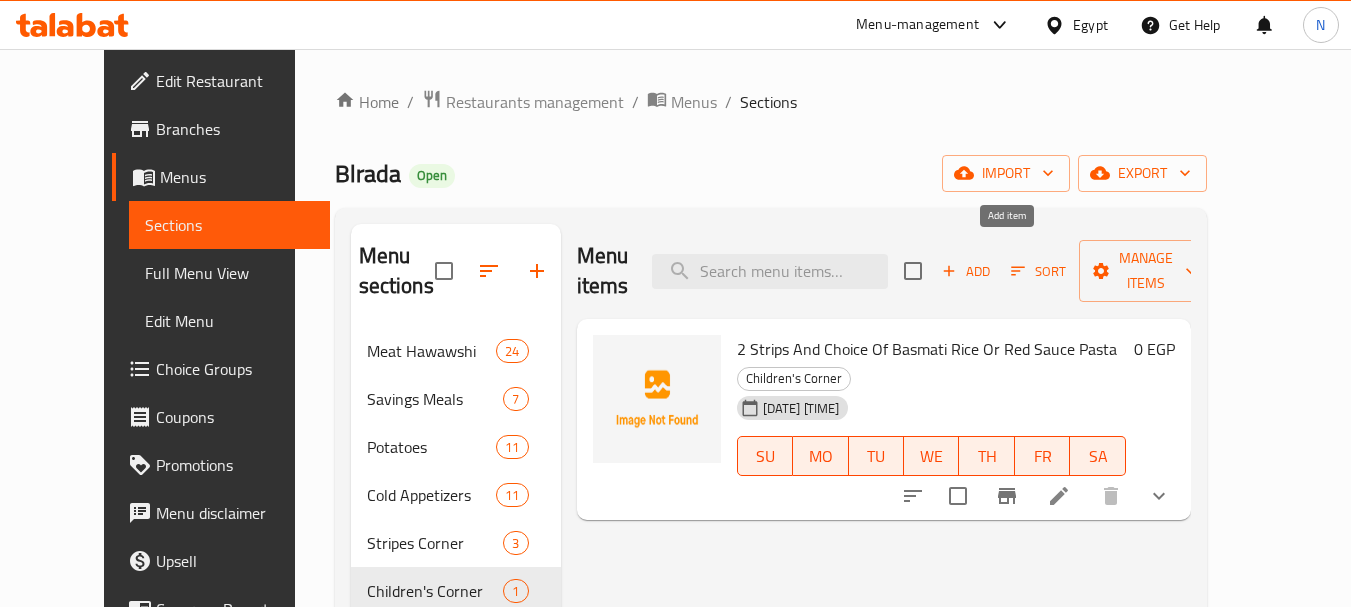 click on "Add" at bounding box center [966, 271] 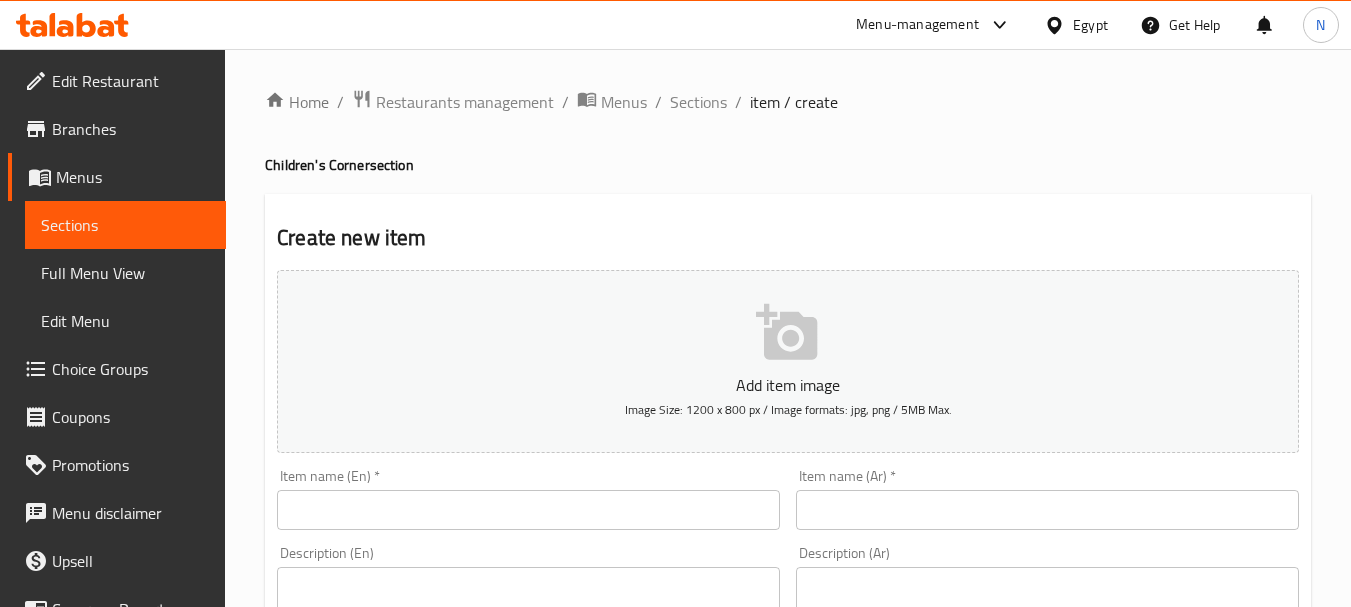 click at bounding box center [1047, 510] 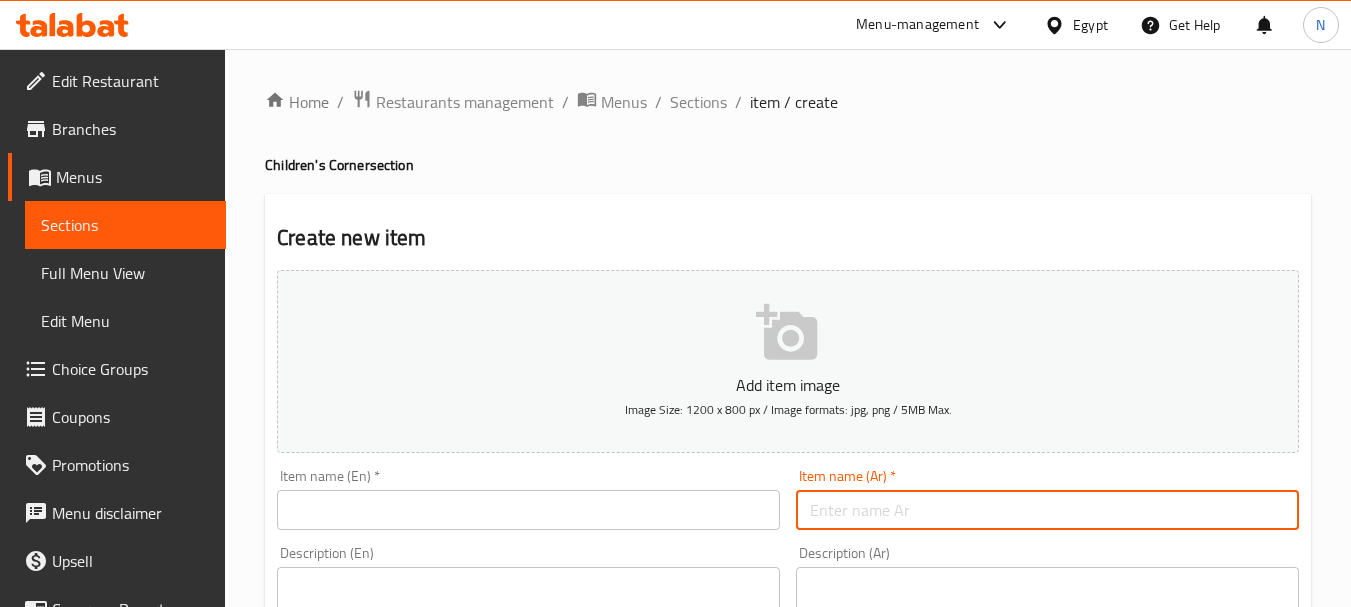 paste on "3 كورة كفتة + إختيار بين ارز بسمتي او مكرونة ريد صوص" 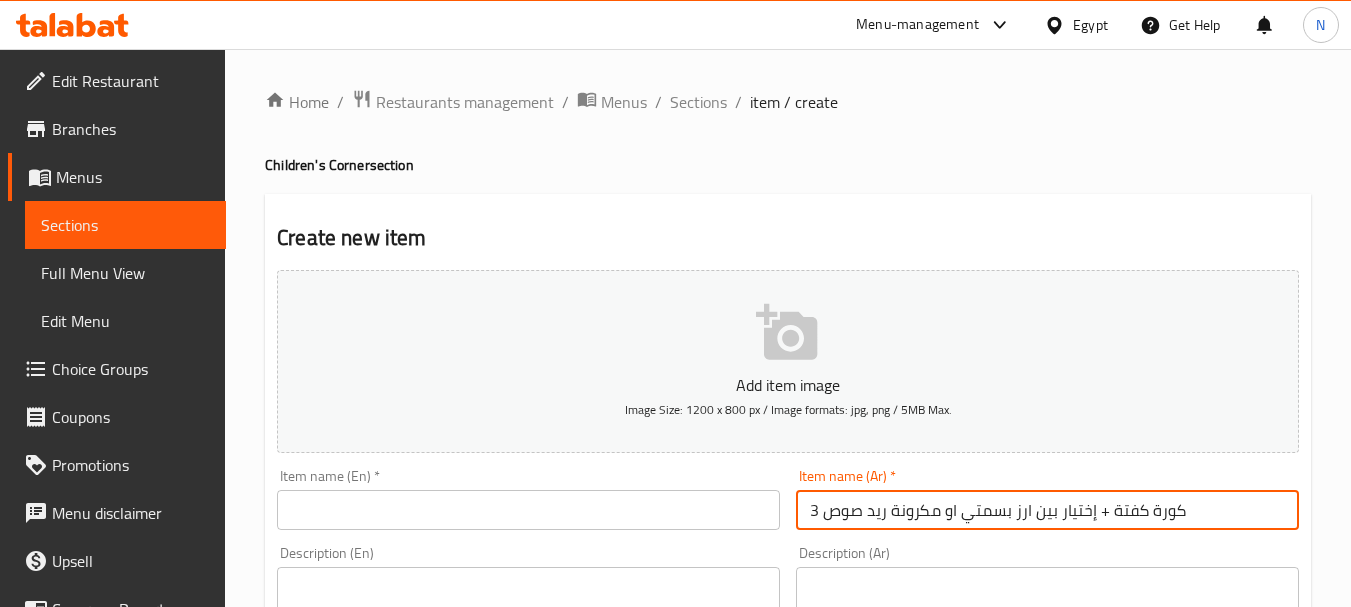 click on "3 كورة كفتة + إختيار بين ارز بسمتي او مكرونة ريد صوص" at bounding box center [1047, 510] 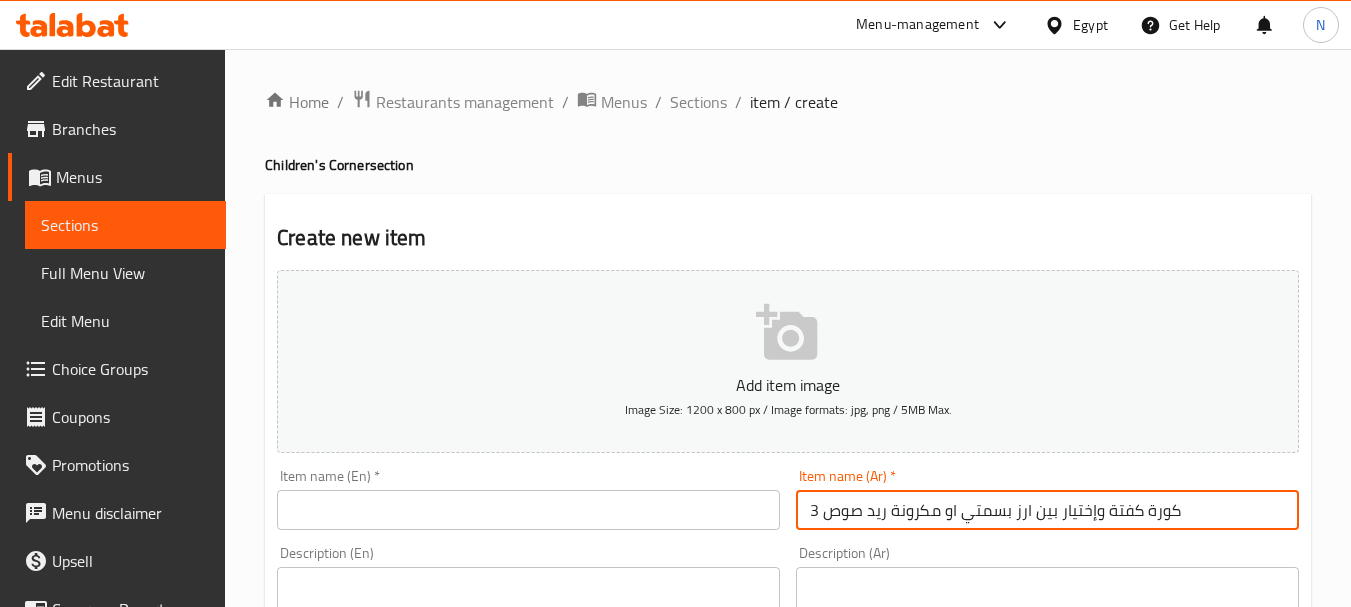 click on "3 كورة كفتة وإختيار بين ارز بسمتي او مكرونة ريد صوص" at bounding box center (1047, 510) 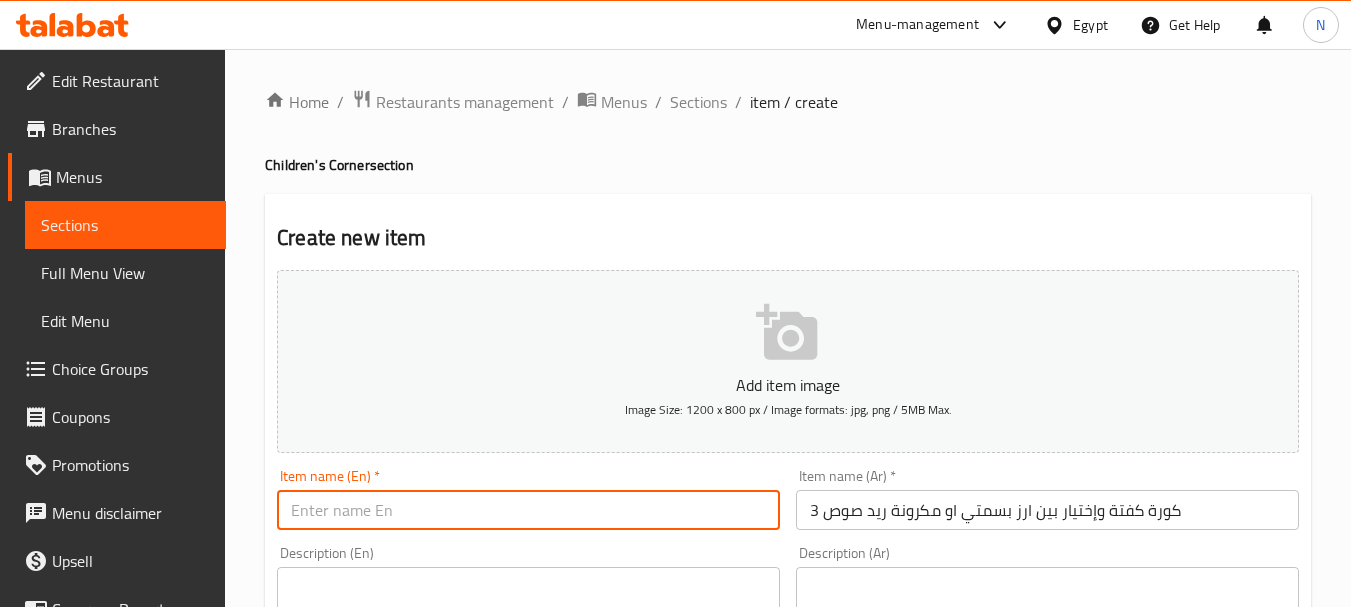 click at bounding box center [528, 510] 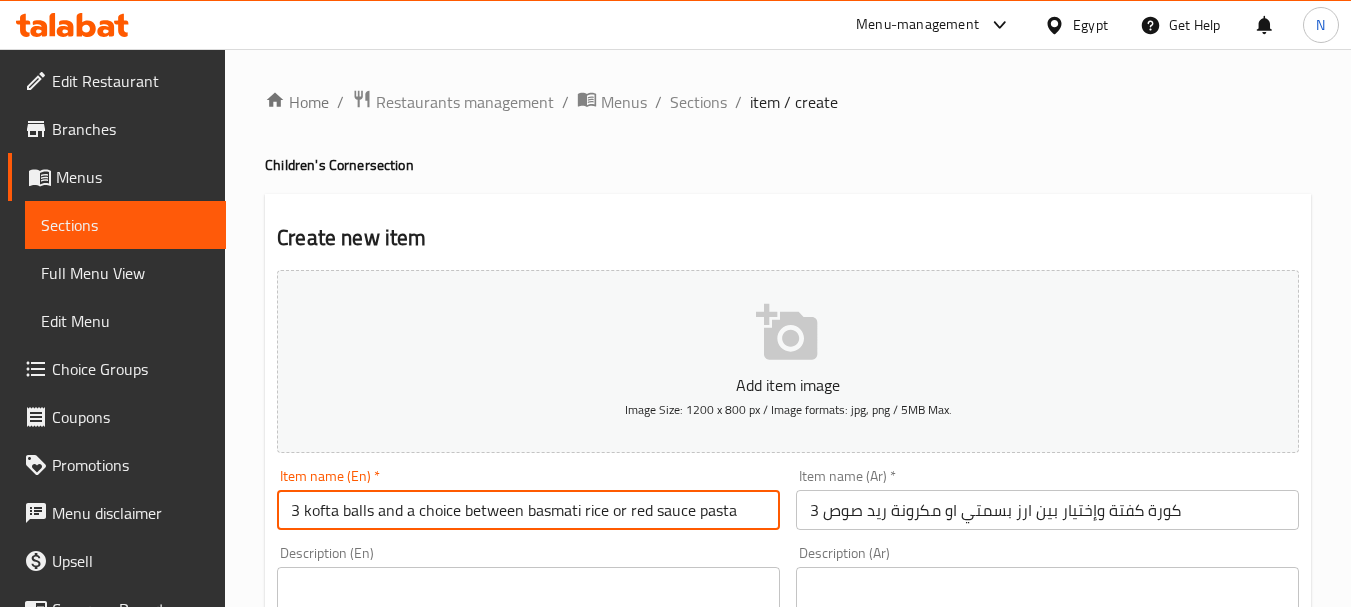 click on "3 kofta balls and a choice between basmati rice or red sauce pasta" at bounding box center [528, 510] 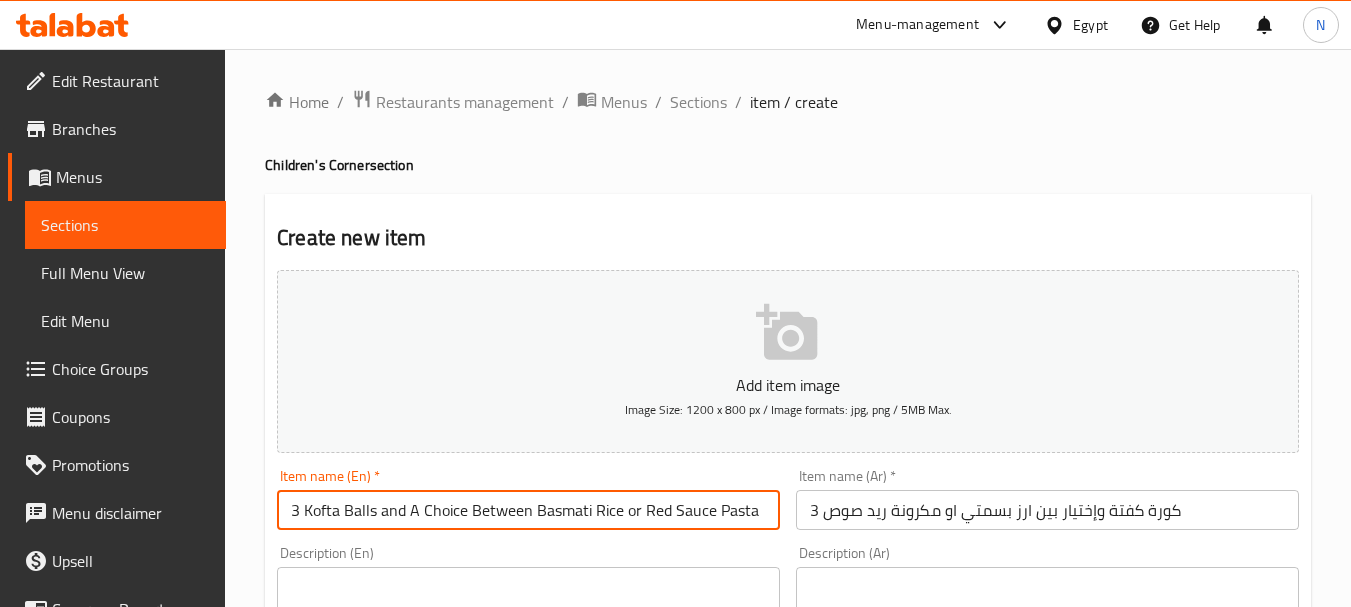 click on "3 Kofta Balls and A Choice Between Basmati Rice or Red Sauce Pasta" at bounding box center (528, 510) 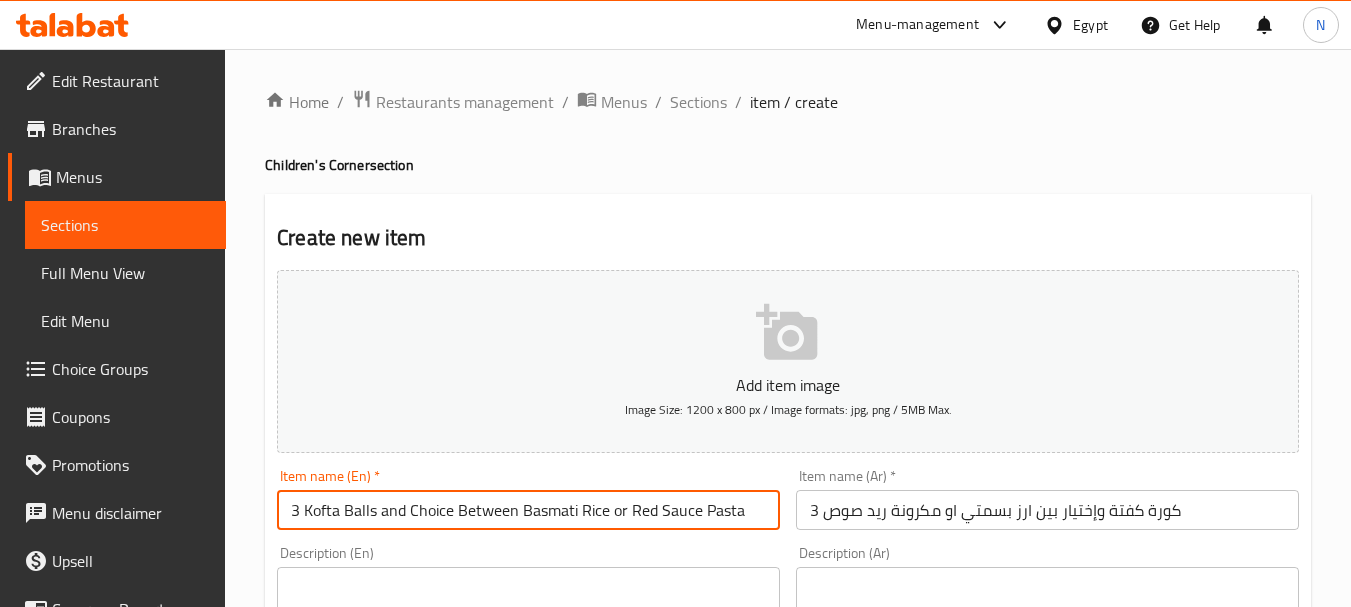 click on "3 Kofta Balls and Choice Between Basmati Rice or Red Sauce Pasta" at bounding box center [528, 510] 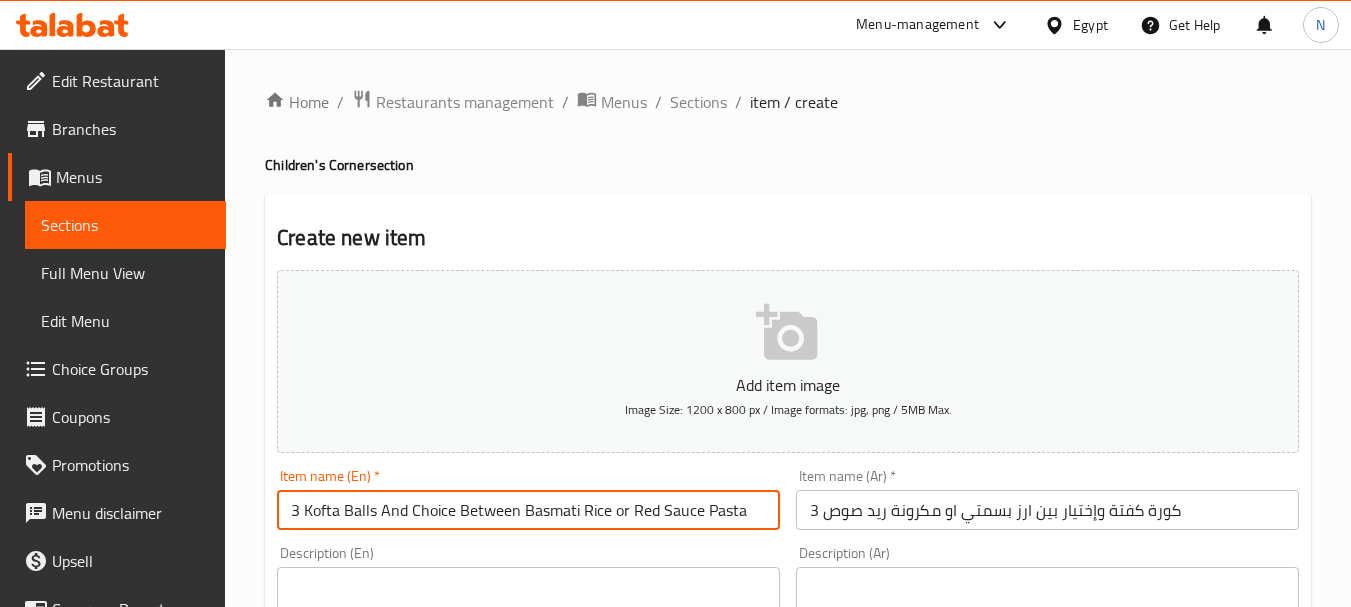 type on "3 Kofta Balls And Choice Between Basmati Rice or Red Sauce Pasta" 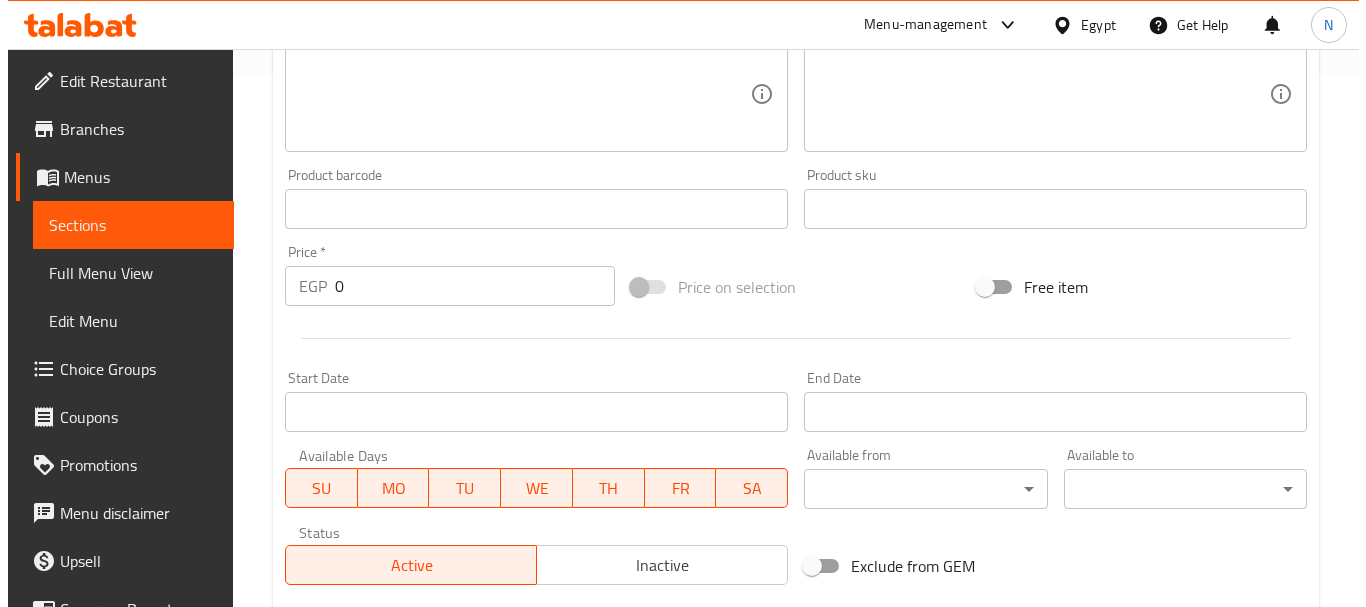 scroll, scrollTop: 806, scrollLeft: 0, axis: vertical 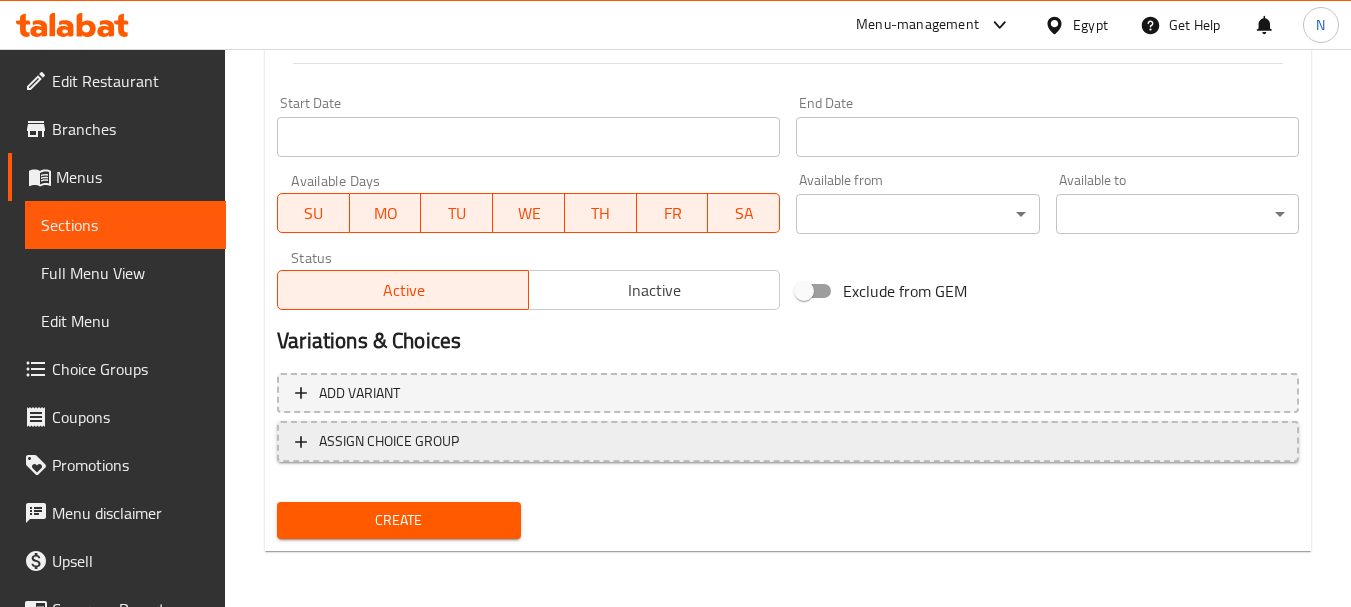 click on "ASSIGN CHOICE GROUP" at bounding box center (788, 441) 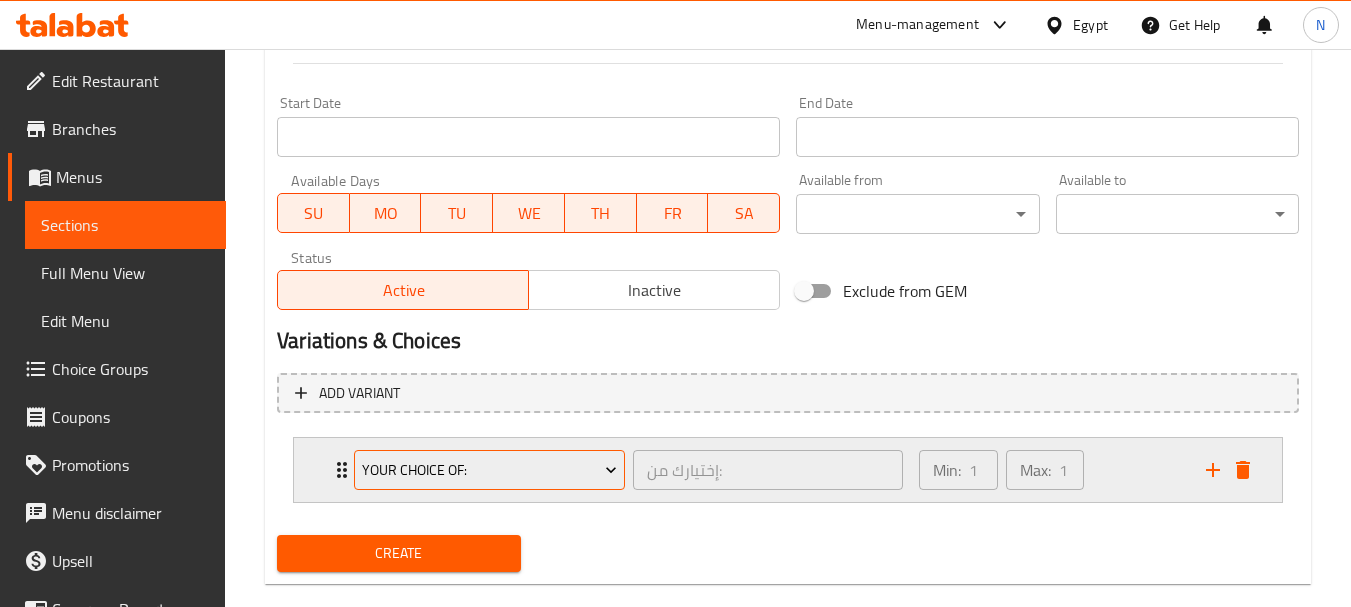 click on "Your Choice Of:" at bounding box center (490, 470) 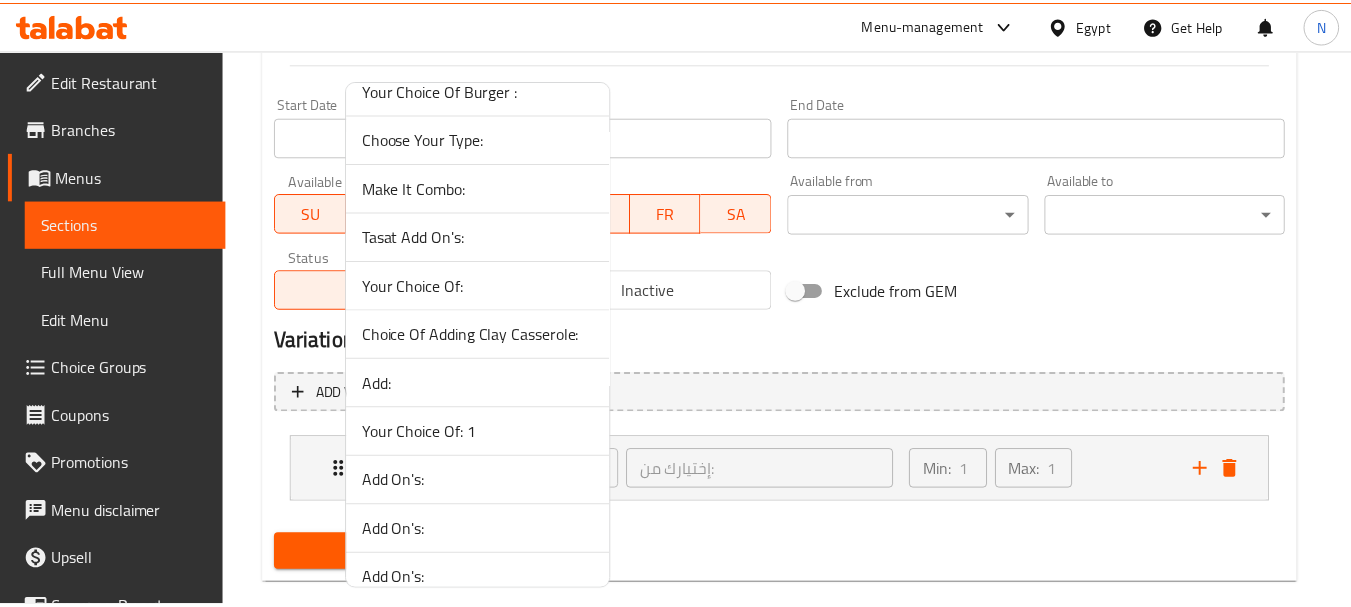 scroll, scrollTop: 486, scrollLeft: 0, axis: vertical 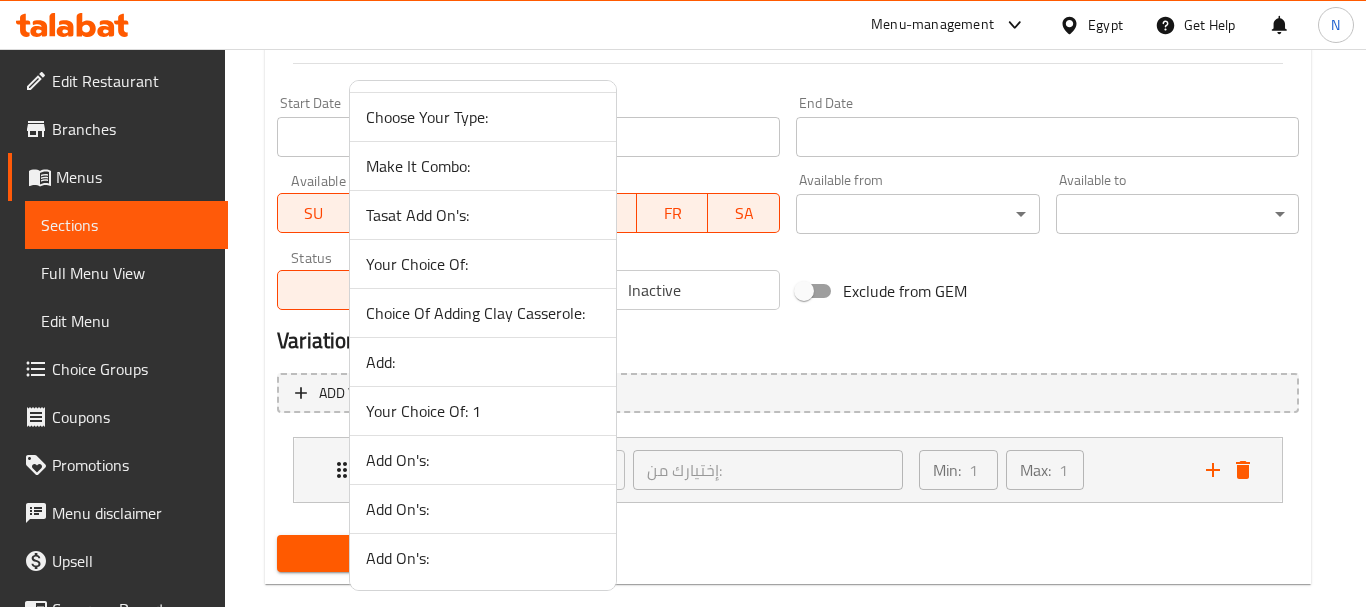click on "Your Choice Of: 1" at bounding box center (483, 411) 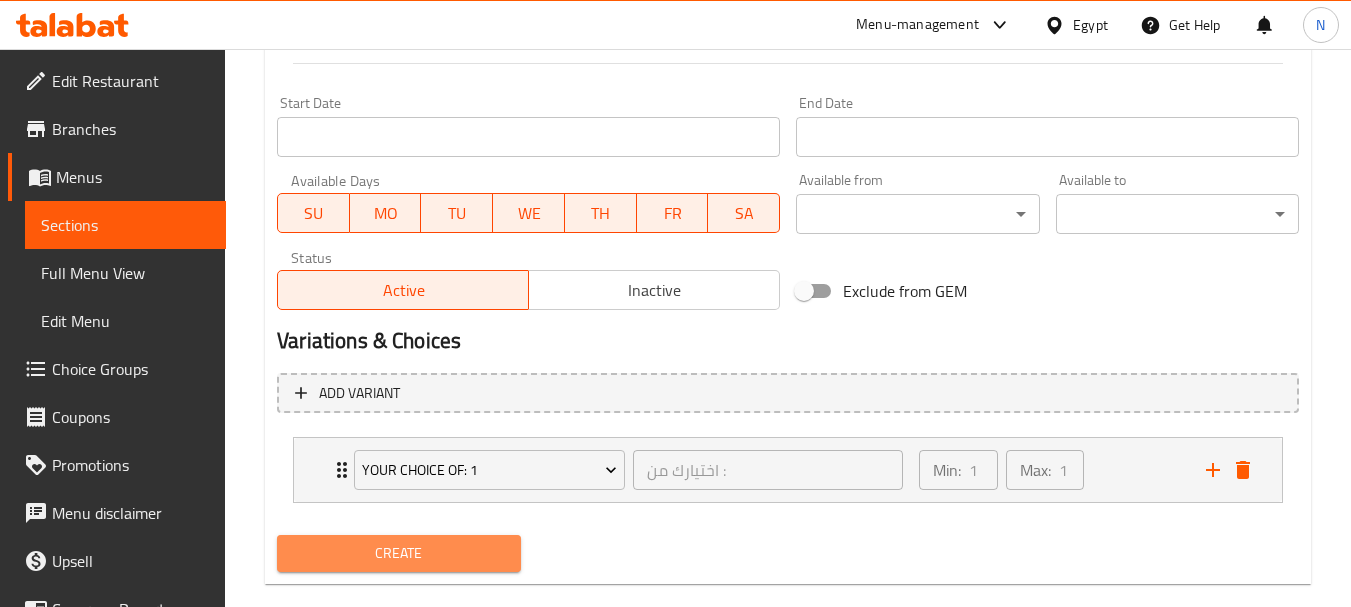 click on "Create" at bounding box center [398, 553] 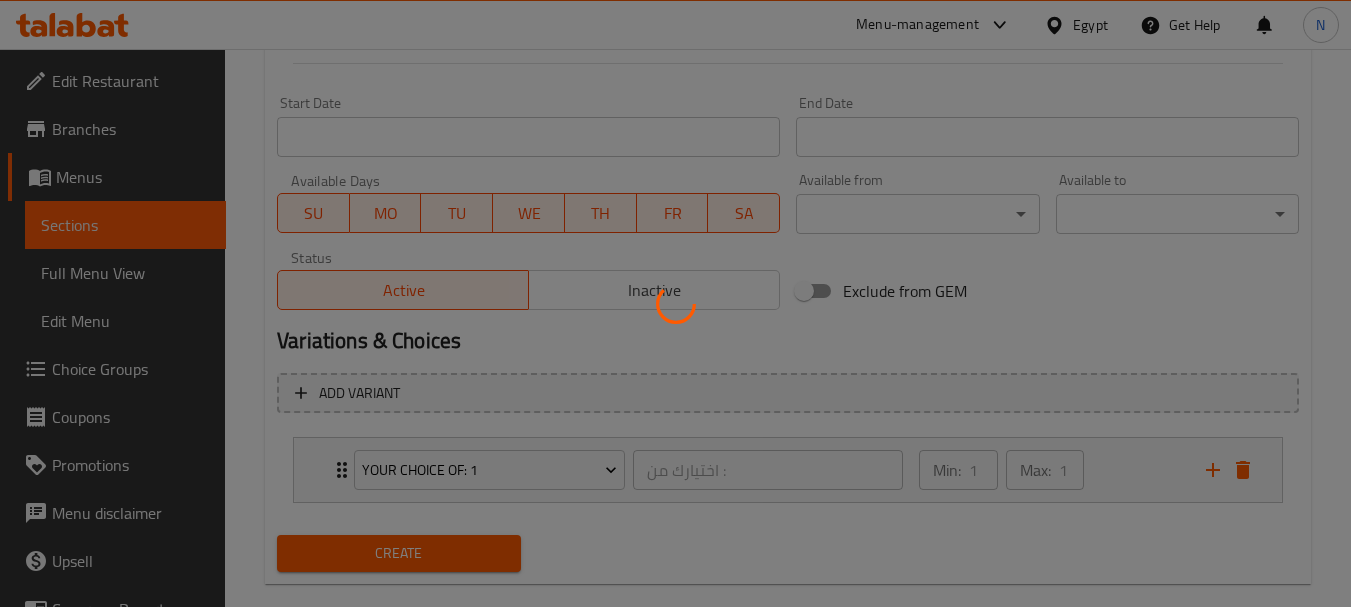 scroll, scrollTop: 0, scrollLeft: 0, axis: both 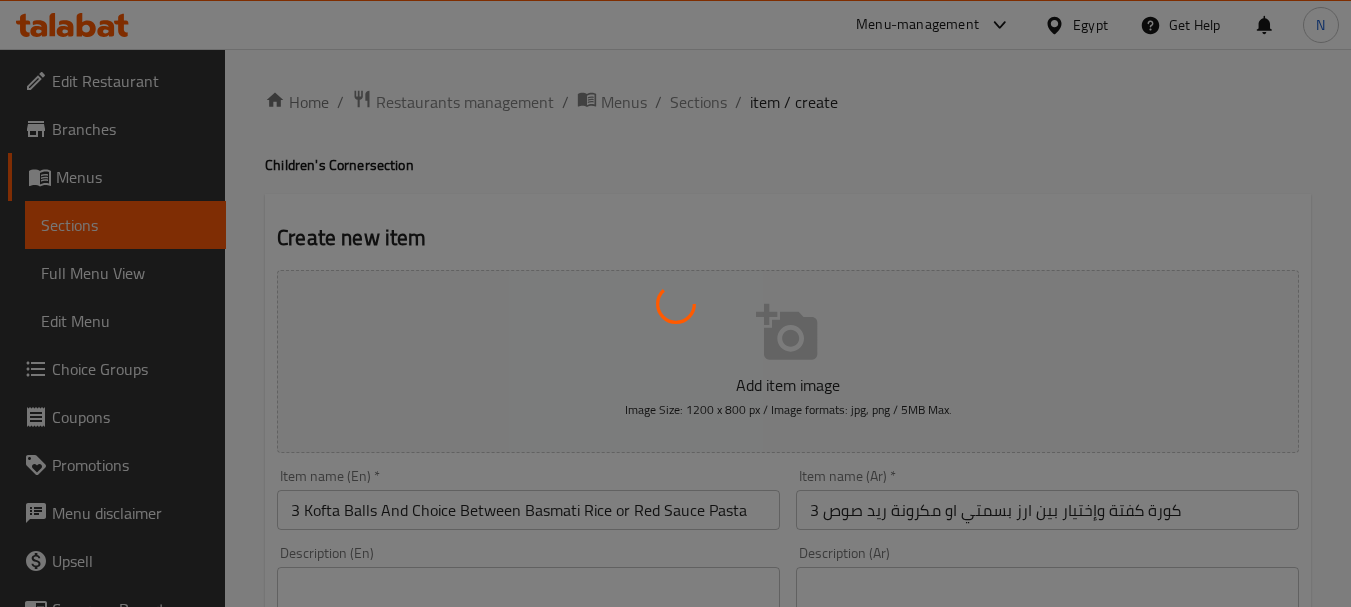 type 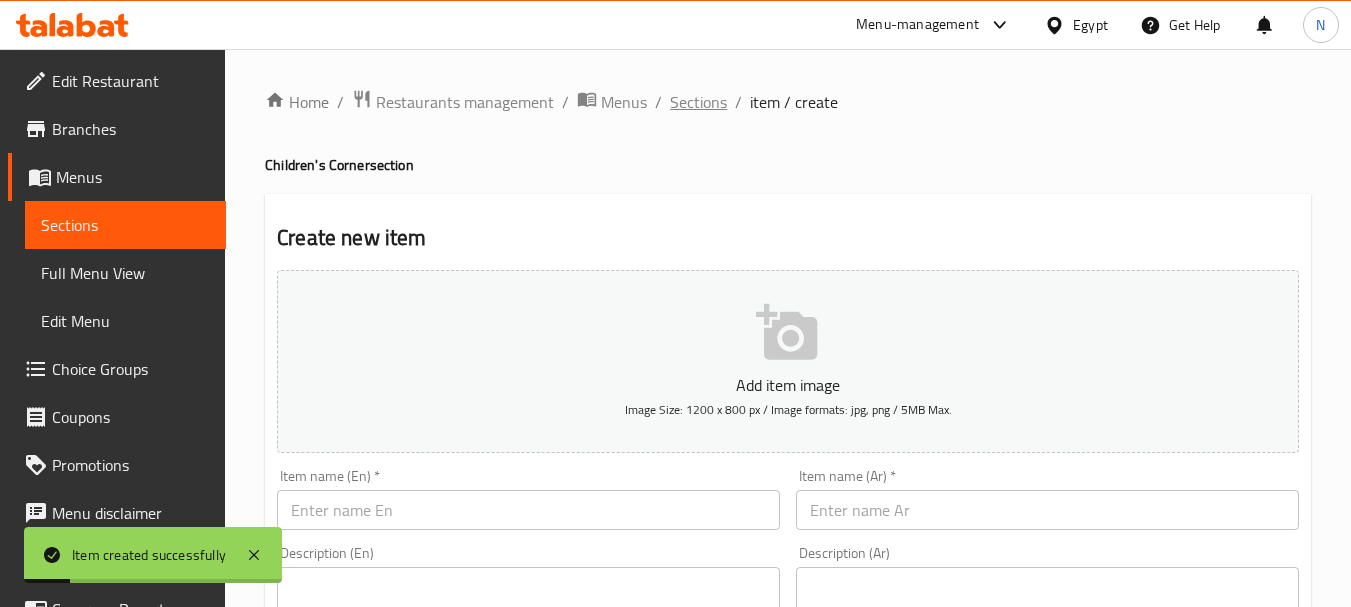 click on "Sections" at bounding box center [698, 102] 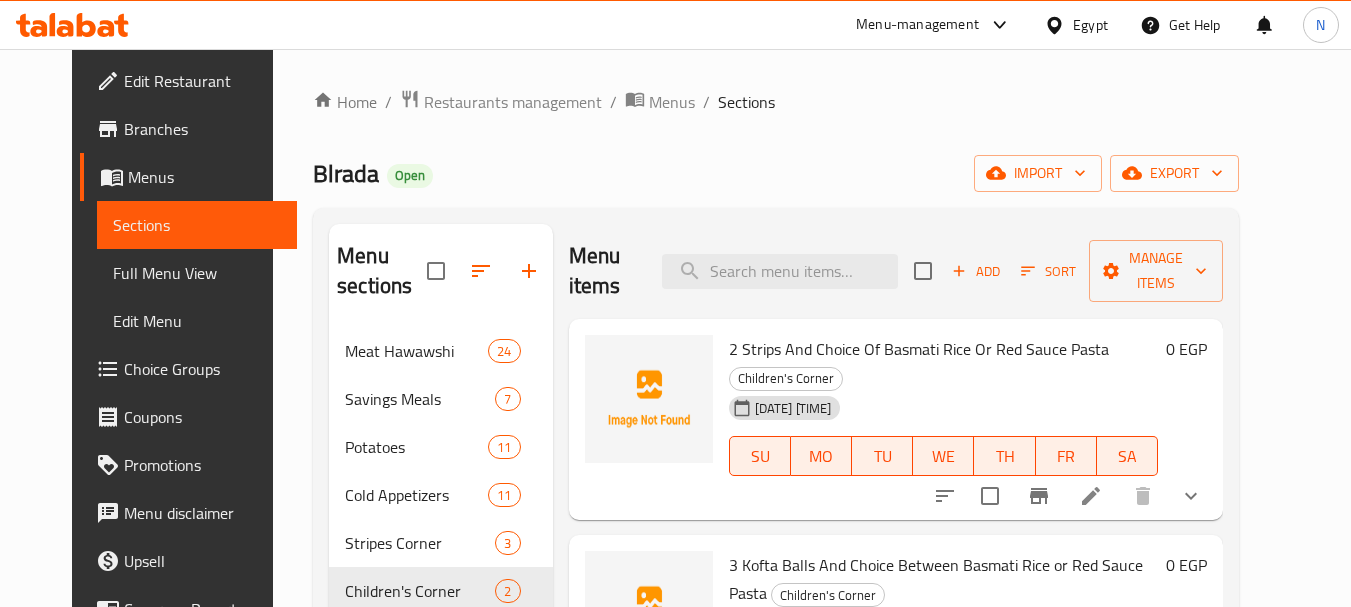 click on "Add" at bounding box center [976, 271] 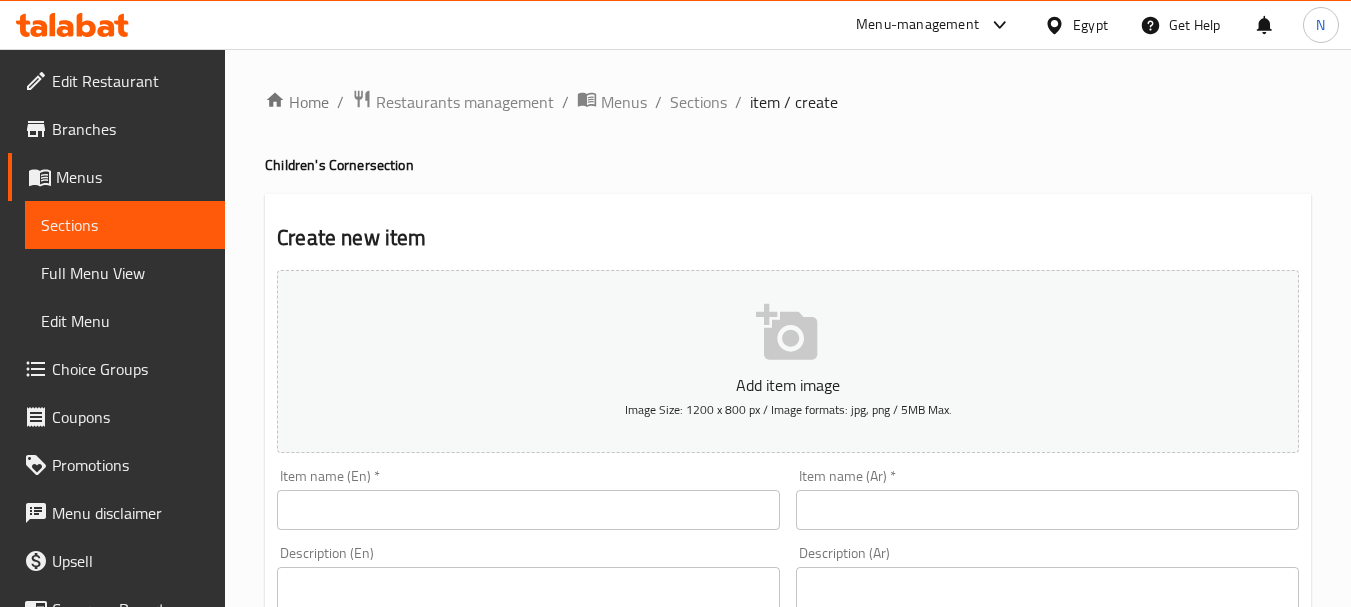 click at bounding box center [1047, 510] 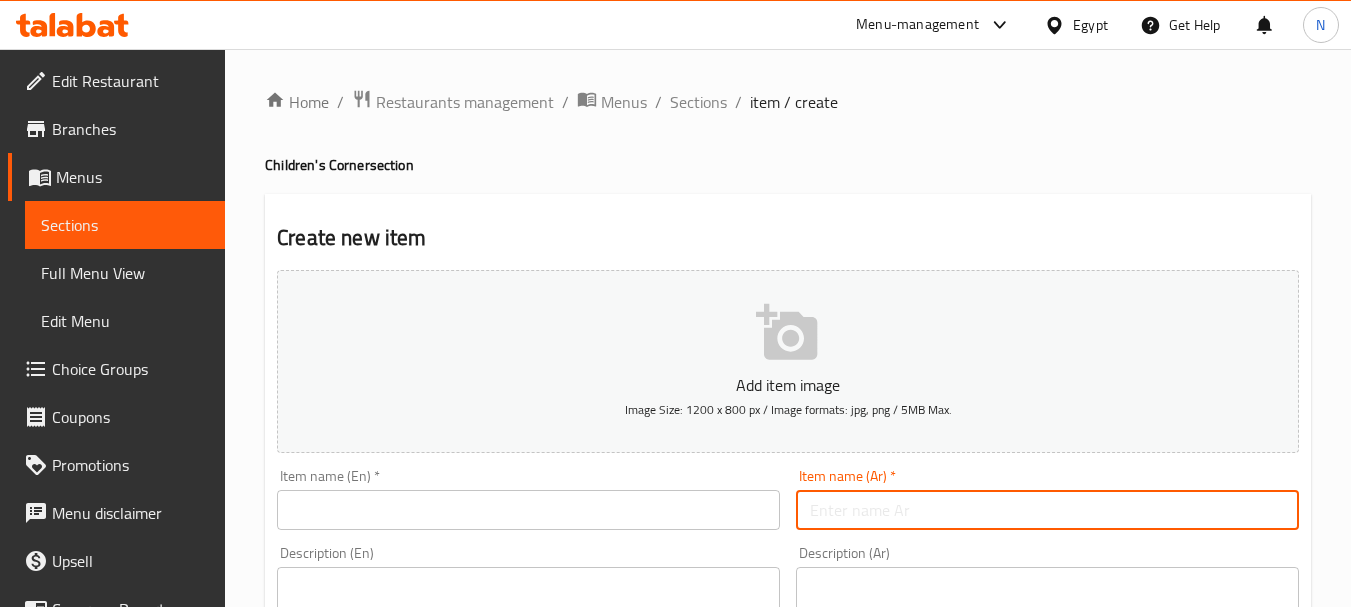 paste on "شيش 3 قطع + إختيار بين ارز بسمتي او مكرونة ريد صوص" 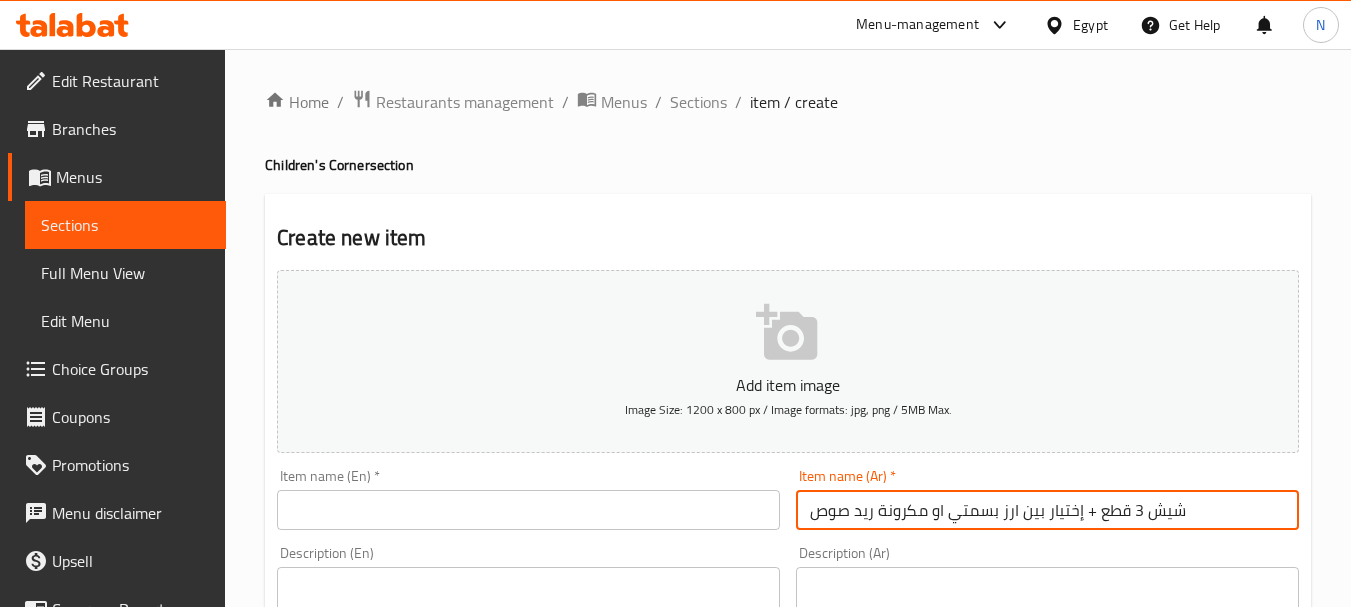 drag, startPoint x: 1076, startPoint y: 514, endPoint x: 1086, endPoint y: 513, distance: 10.049875 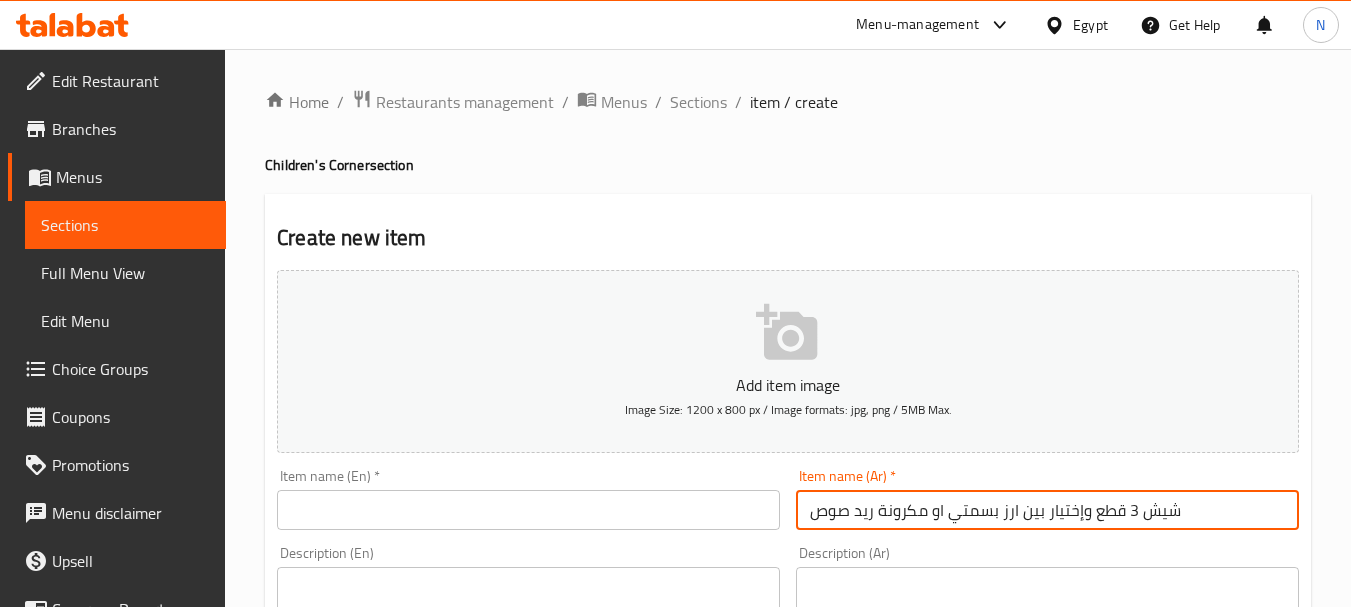 click on "شيش 3 قطع وإختيار بين ارز بسمتي او مكرونة ريد صوص" at bounding box center (1047, 510) 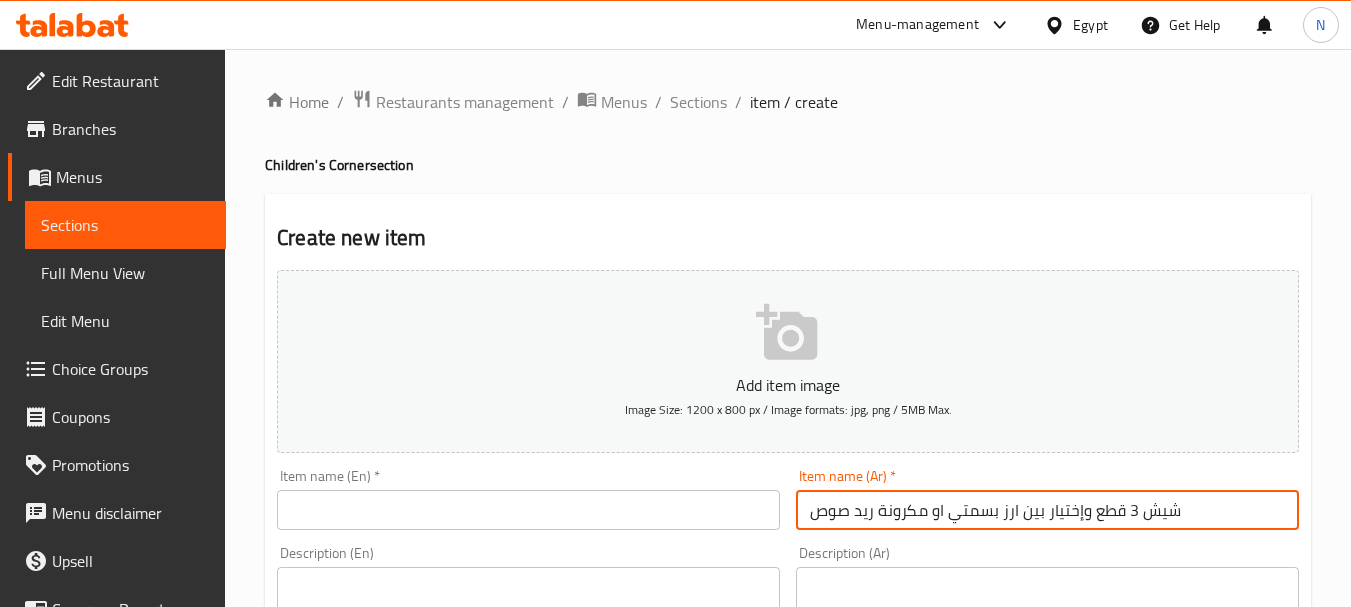 click at bounding box center [528, 510] 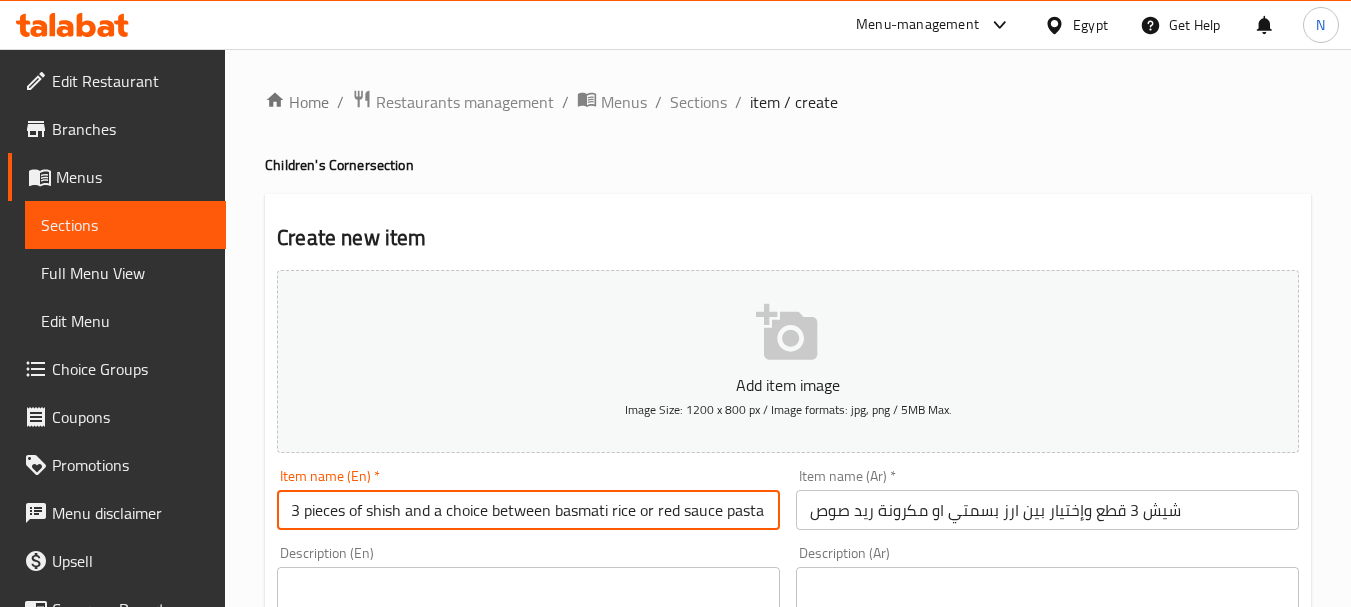 click on "3 pieces of shish and a choice between basmati rice or red sauce pasta" at bounding box center (528, 510) 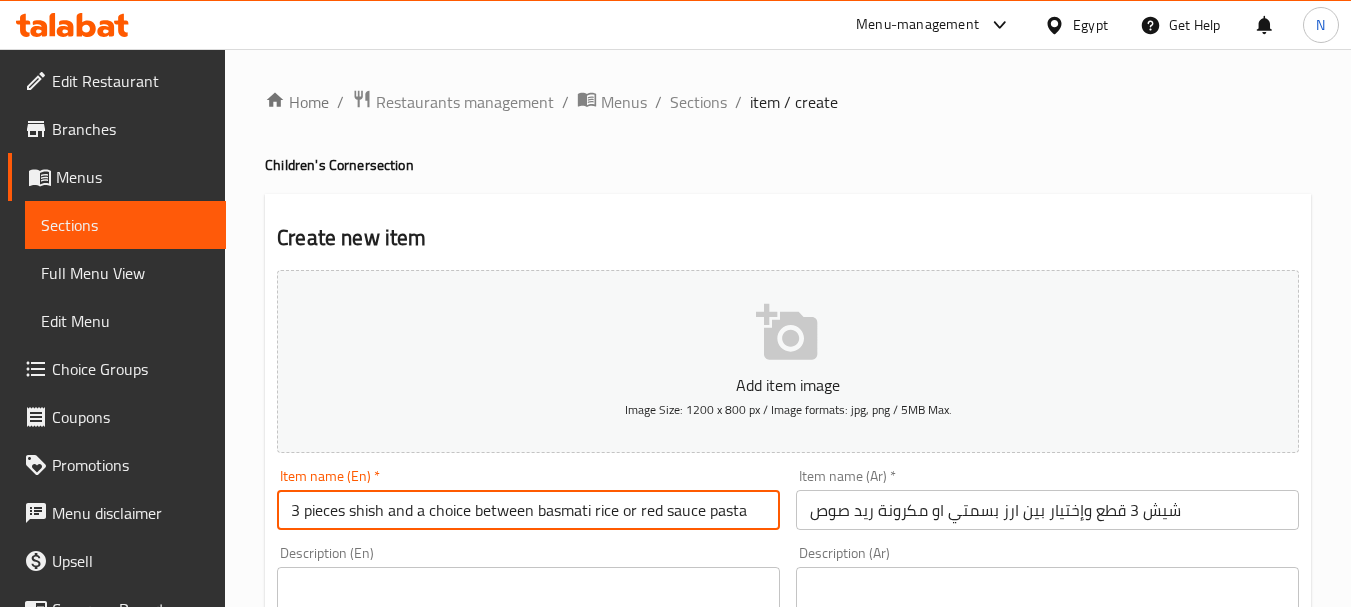 click on "3 pieces shish and a choice between basmati rice or red sauce pasta" at bounding box center (528, 510) 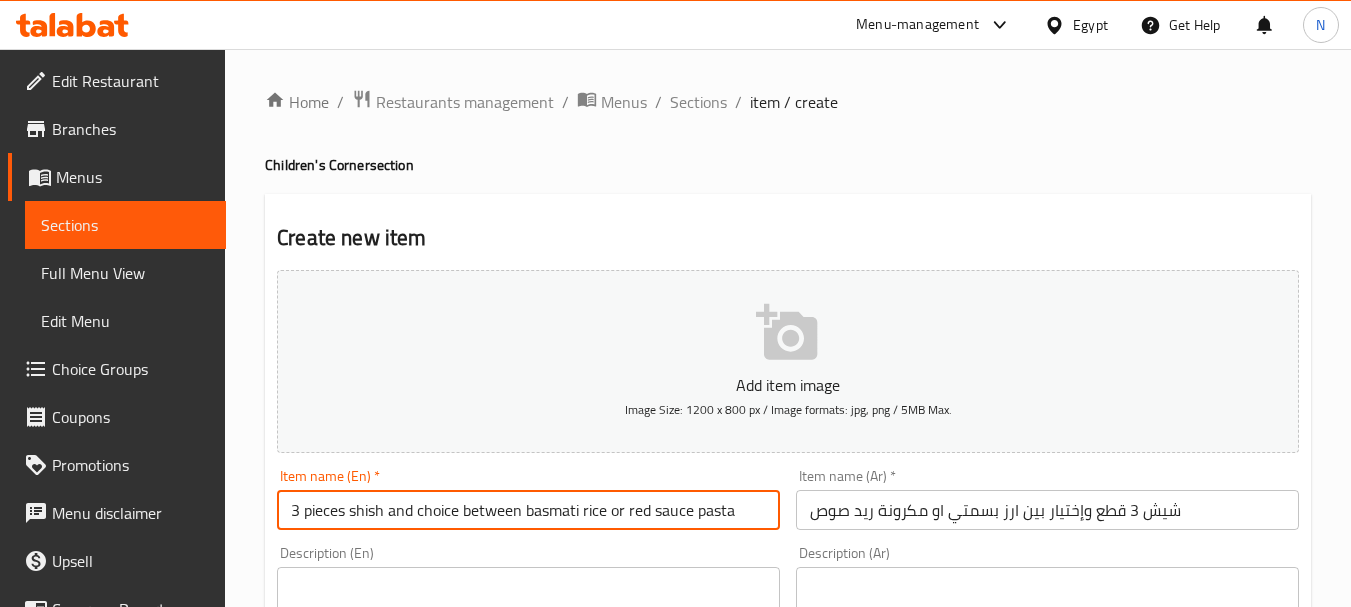 click on "3 pieces shish and choice between basmati rice or red sauce pasta" at bounding box center [528, 510] 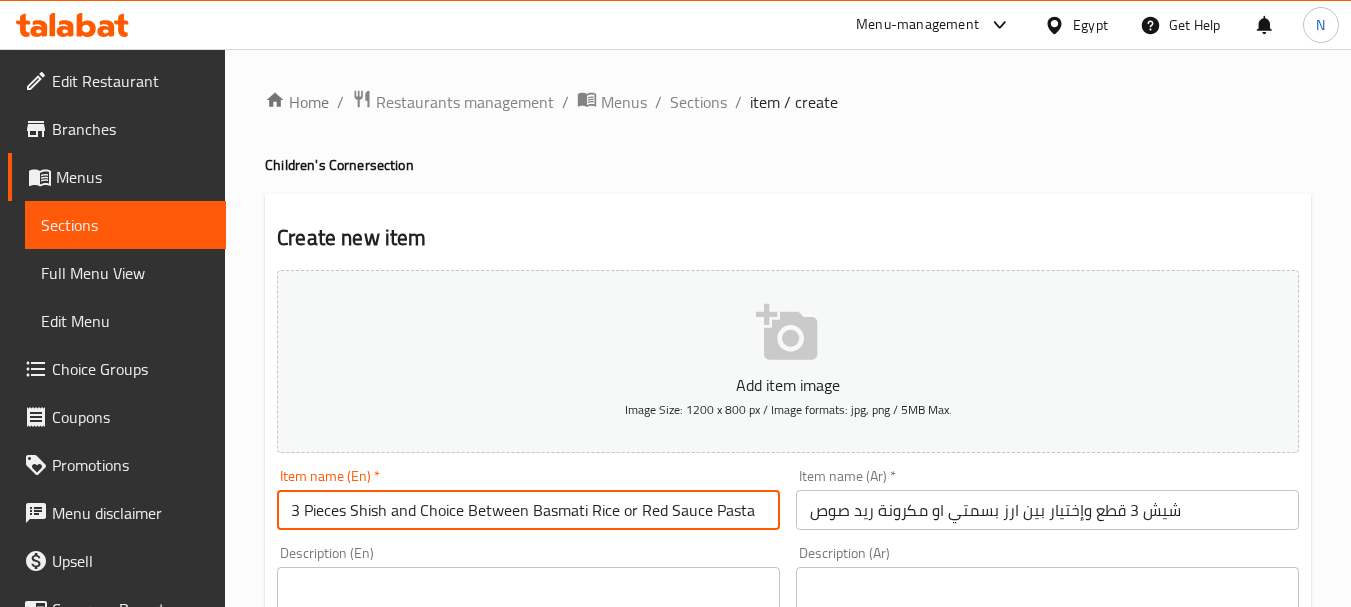 click on "3 Pieces Shish and Choice Between Basmati Rice or Red Sauce Pasta" at bounding box center [528, 510] 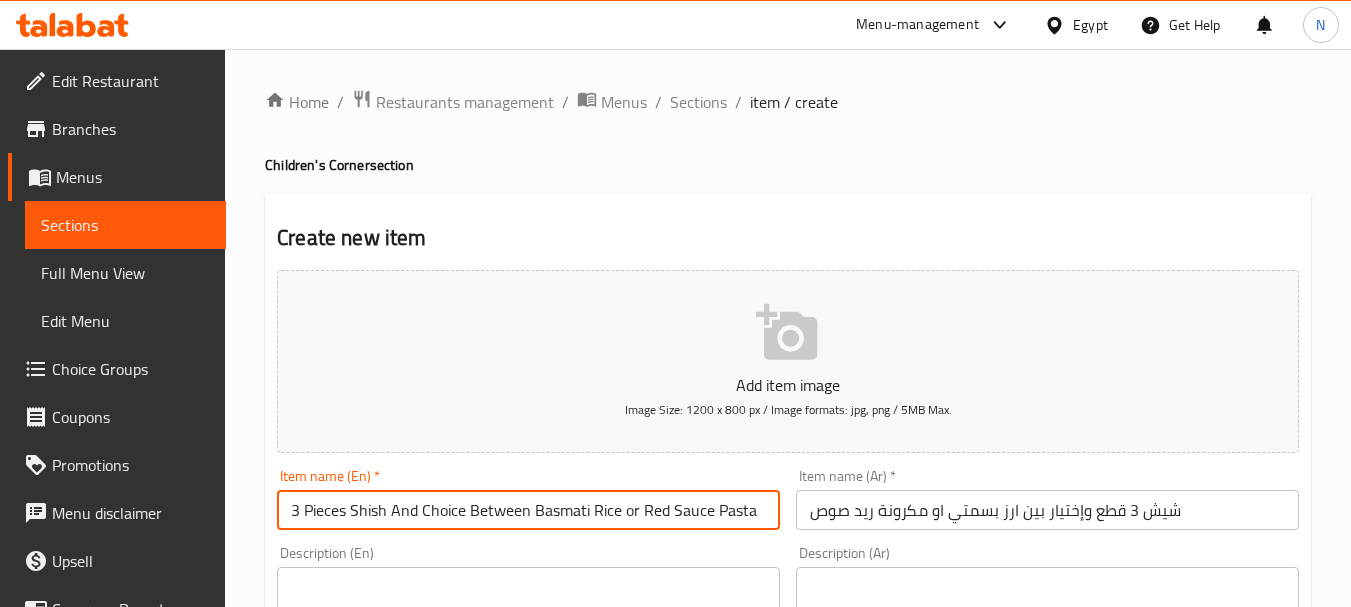 click on "3 Pieces Shish And Choice Between Basmati Rice or Red Sauce Pasta" at bounding box center (528, 510) 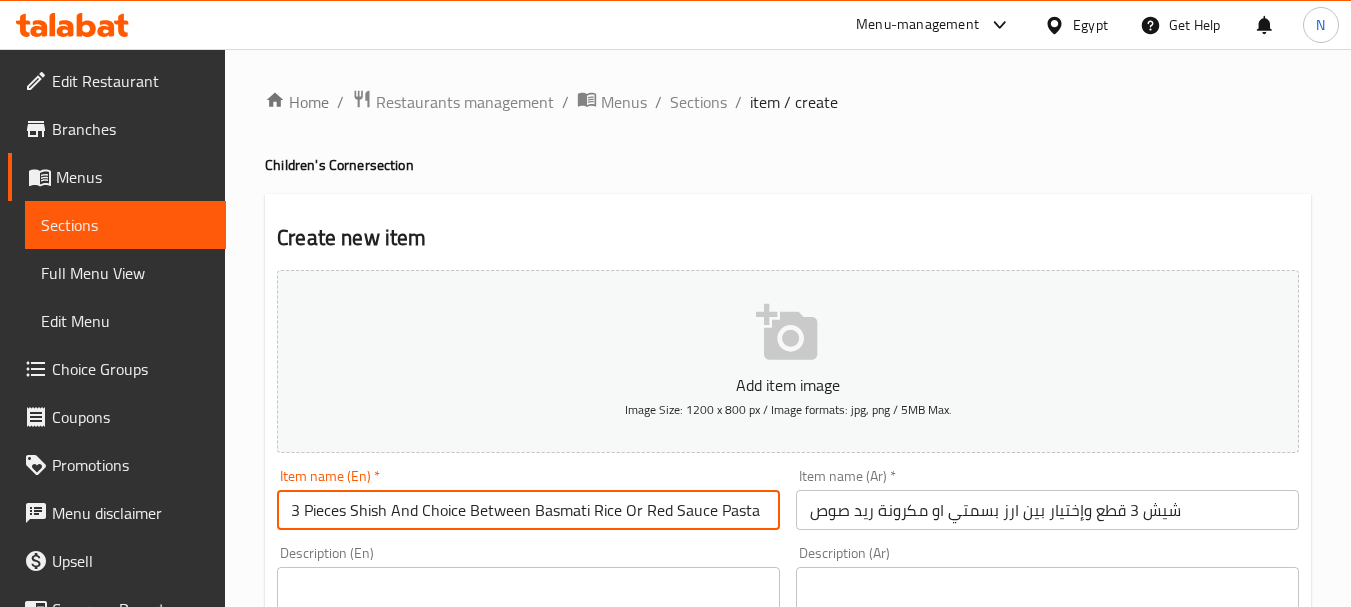 type on "3 Pieces Shish And Choice Between Basmati Rice Or Red Sauce Pasta" 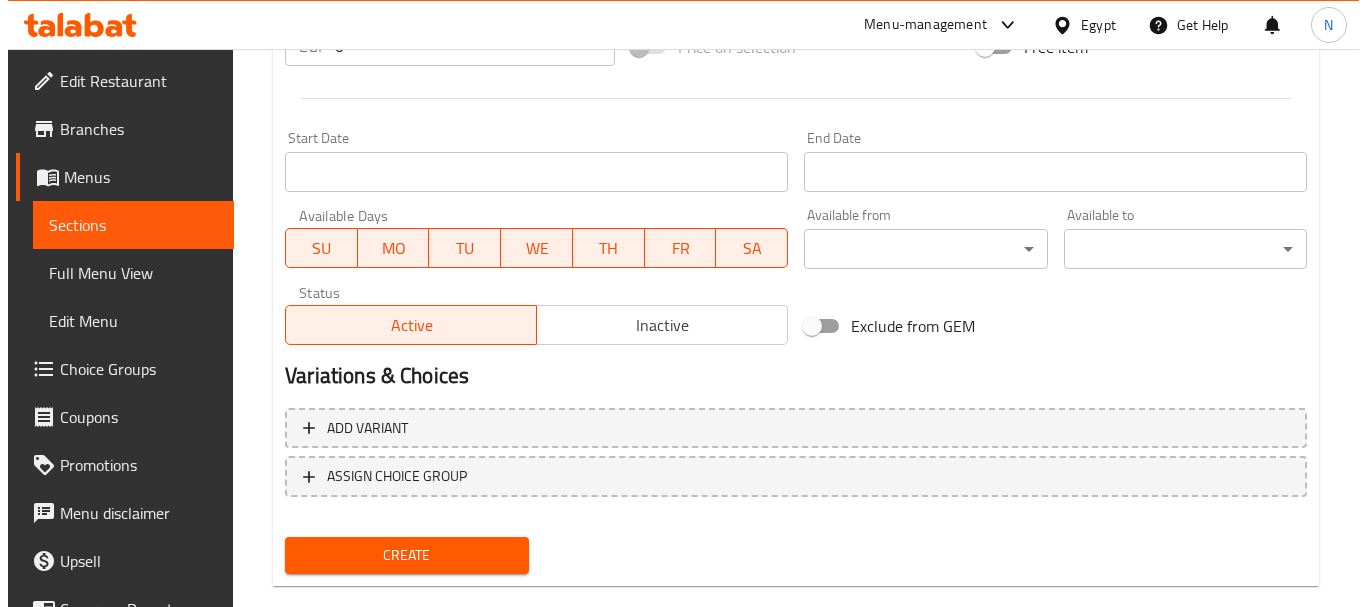 scroll, scrollTop: 806, scrollLeft: 0, axis: vertical 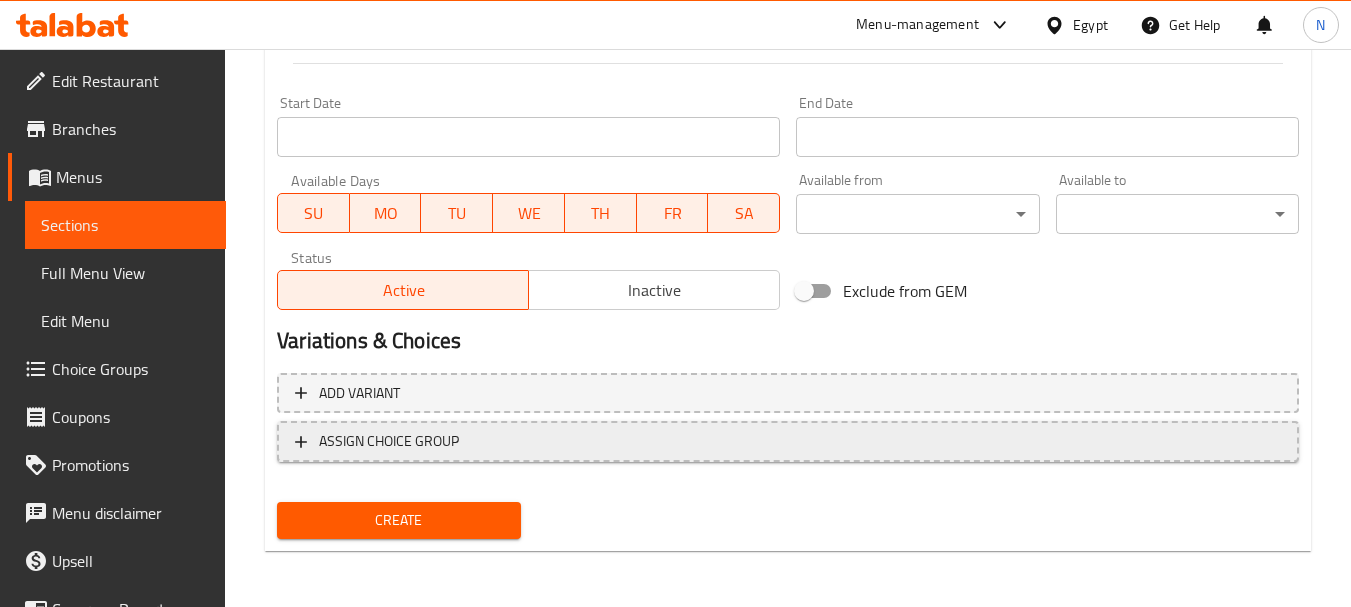 click on "ASSIGN CHOICE GROUP" at bounding box center (788, 441) 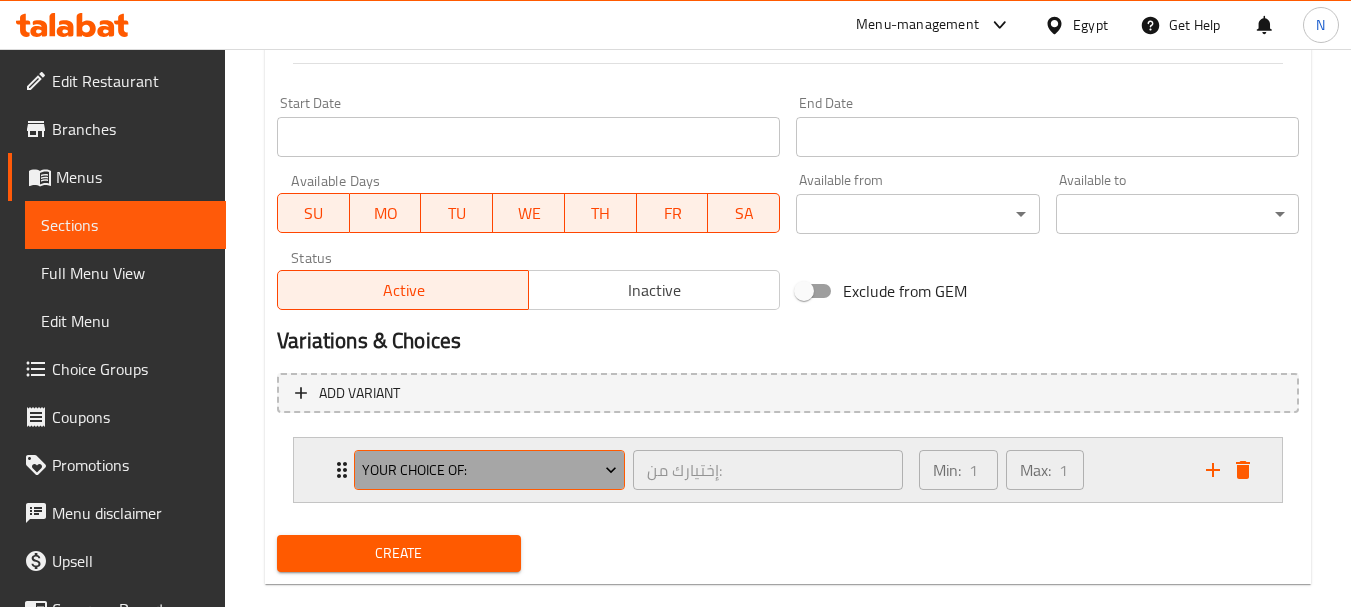click on "Your Choice Of:" at bounding box center [489, 470] 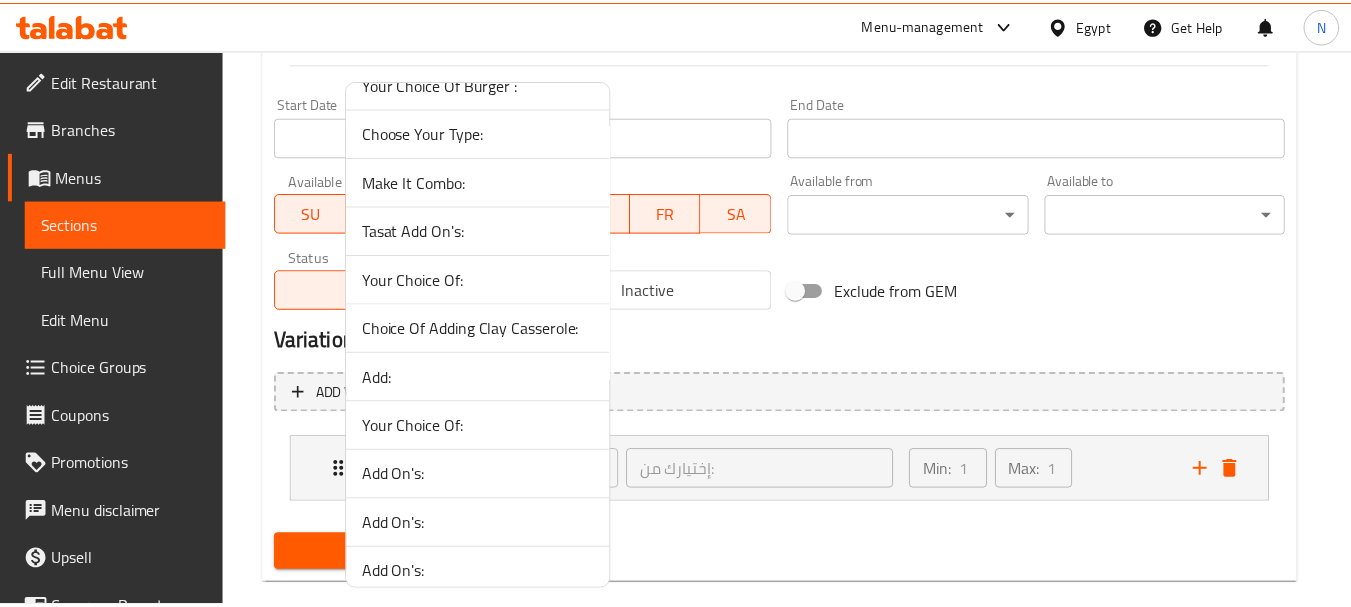 scroll, scrollTop: 486, scrollLeft: 0, axis: vertical 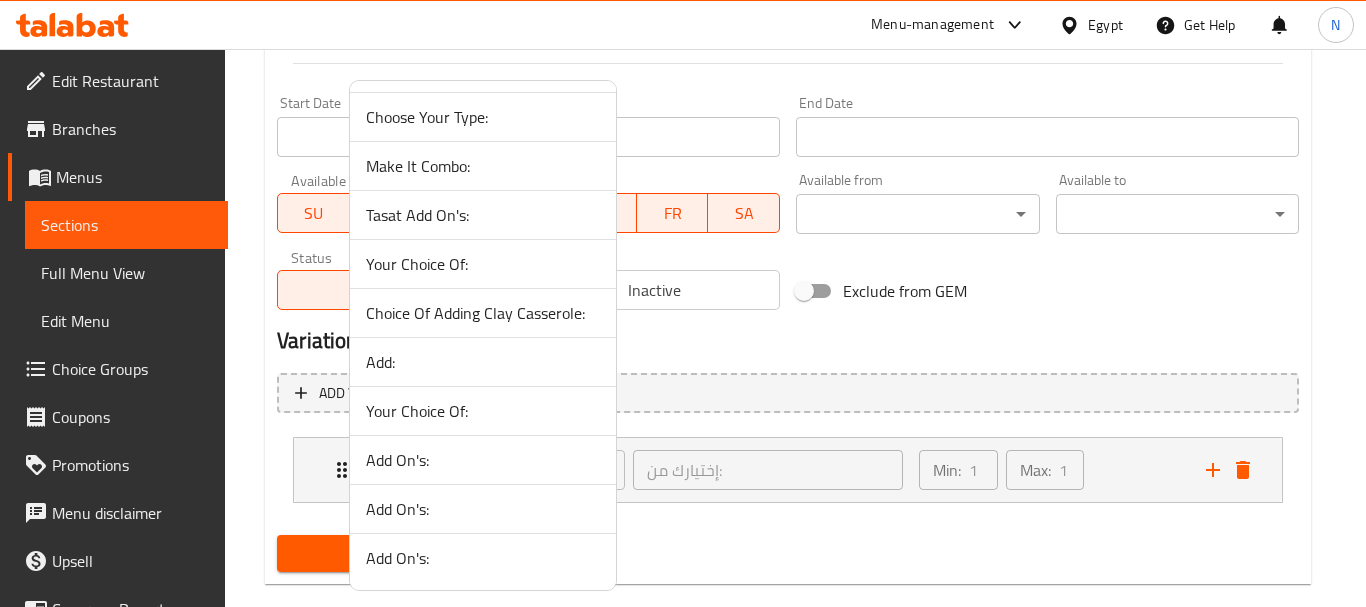 click on "Your Choice Of:" at bounding box center [483, 411] 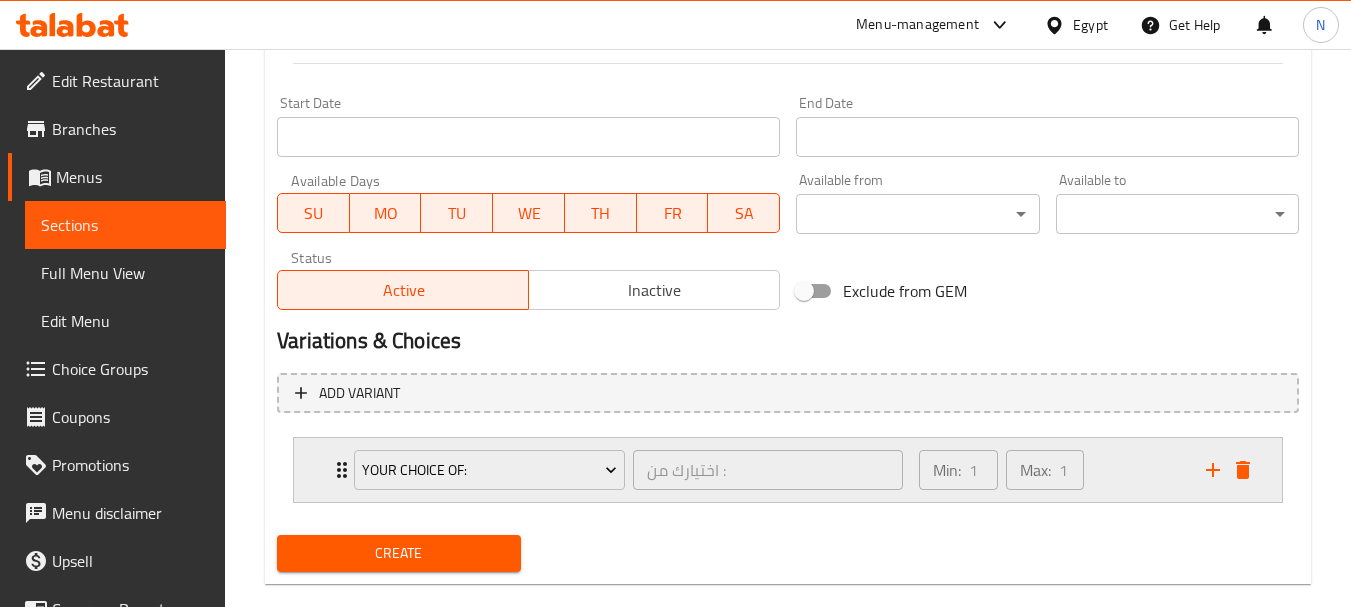 click on "Min: 1 ​ Max: 1 ​" at bounding box center [1050, 470] 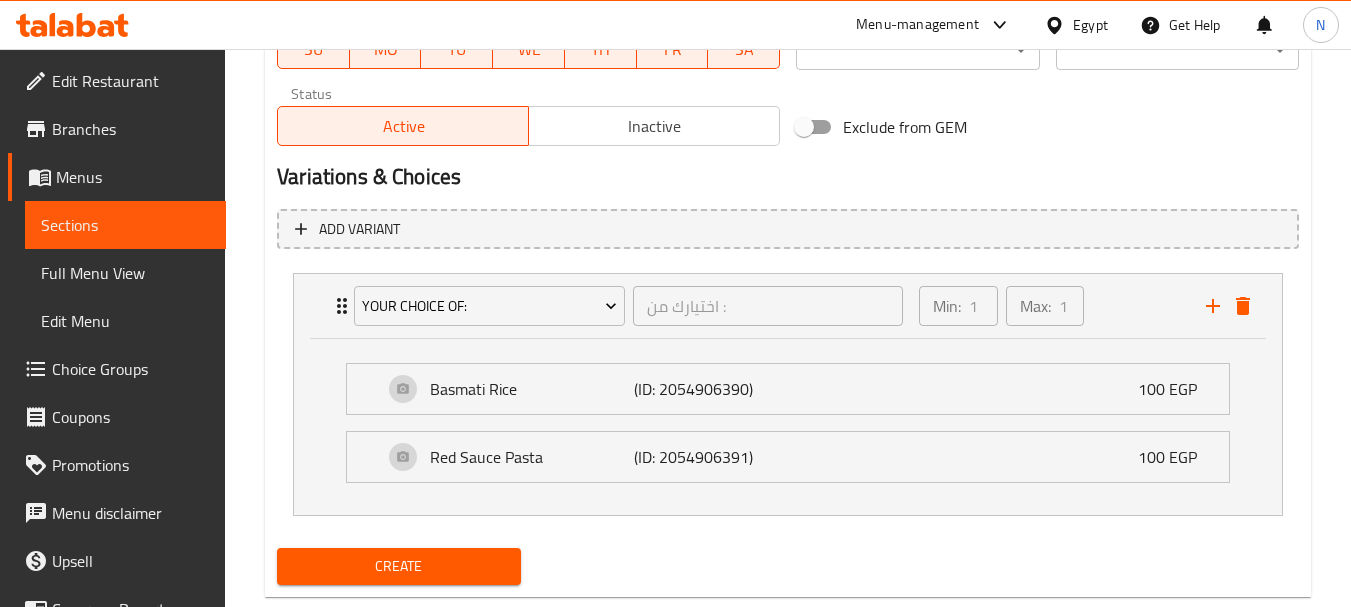 scroll, scrollTop: 1016, scrollLeft: 0, axis: vertical 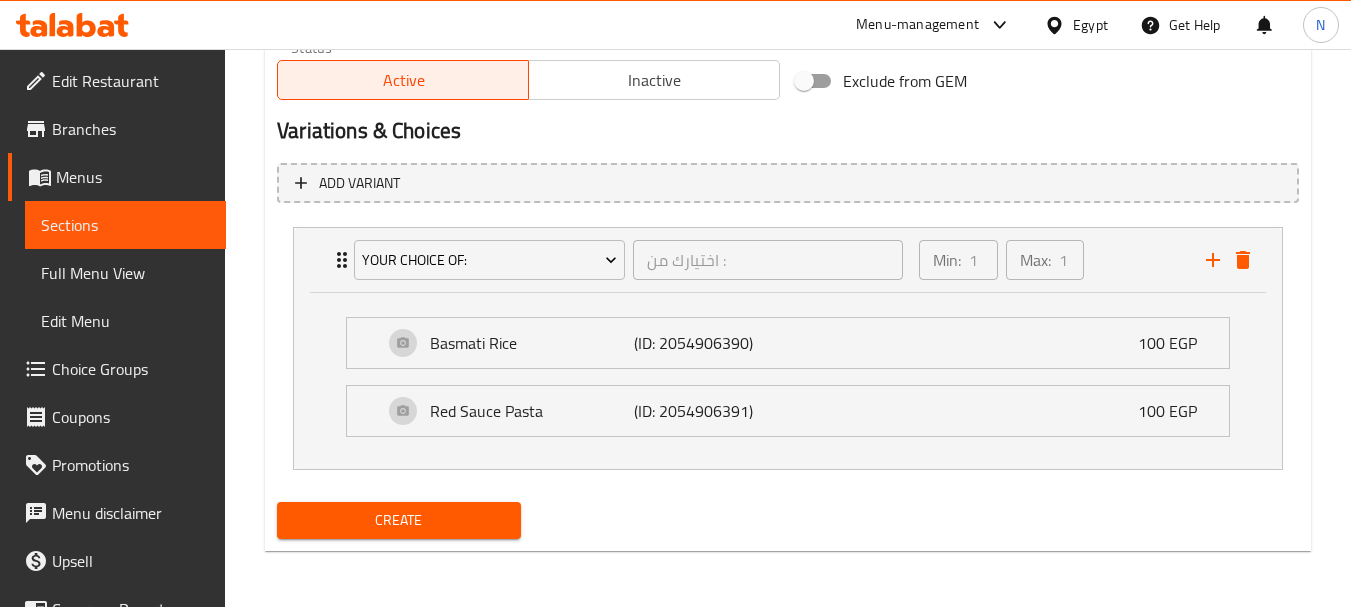 click on "Create" at bounding box center (398, 520) 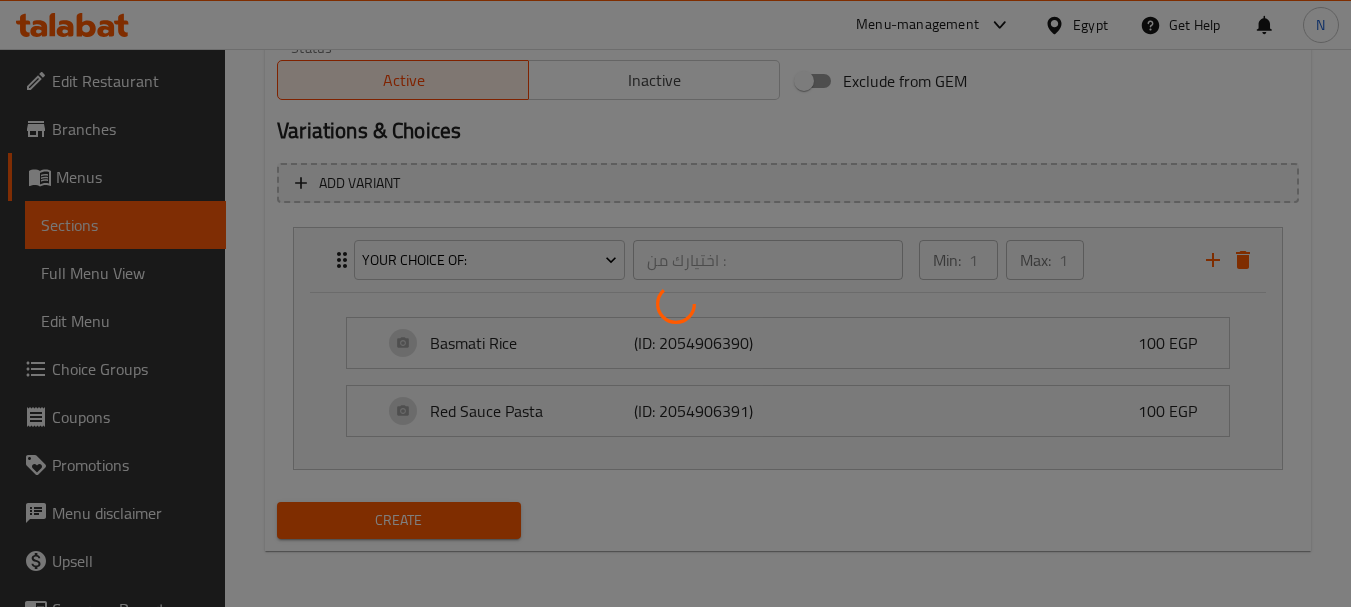 type 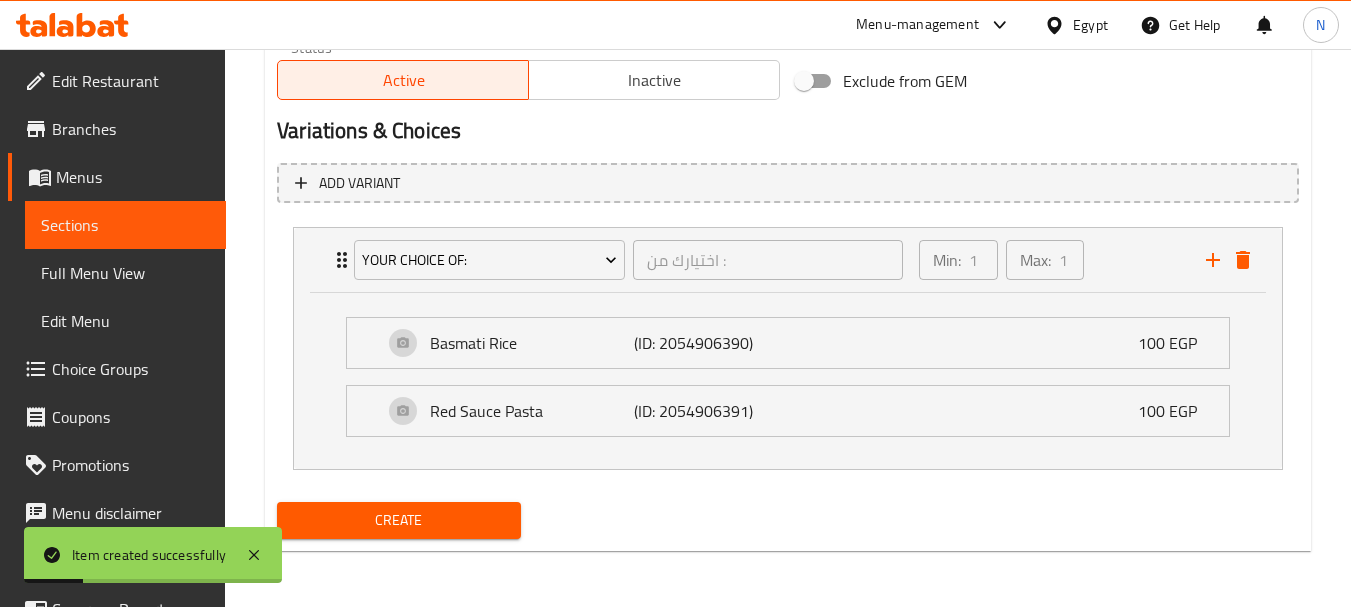 scroll, scrollTop: 0, scrollLeft: 0, axis: both 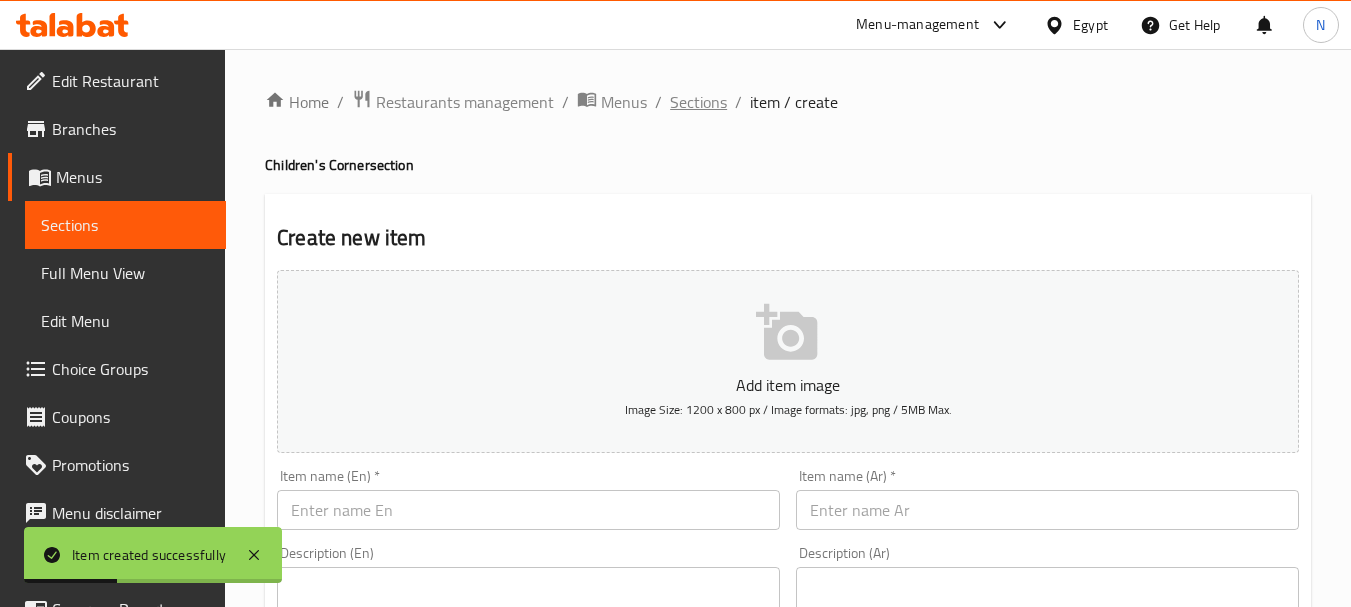 click on "Sections" at bounding box center (698, 102) 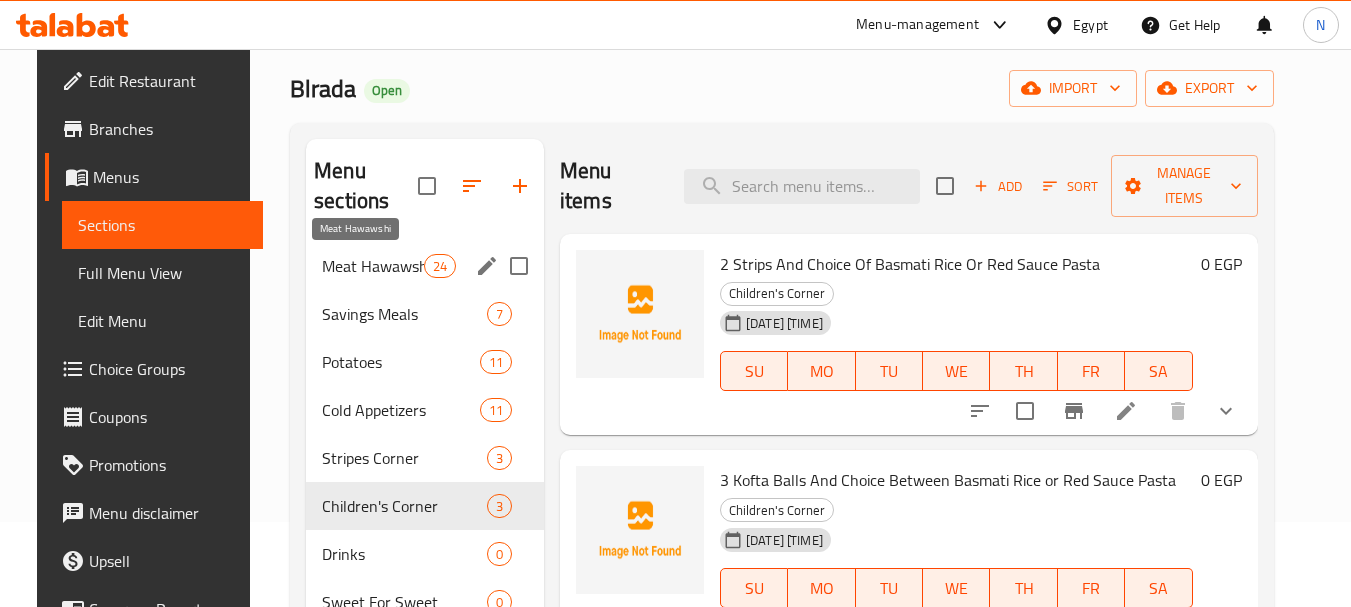 scroll, scrollTop: 66, scrollLeft: 0, axis: vertical 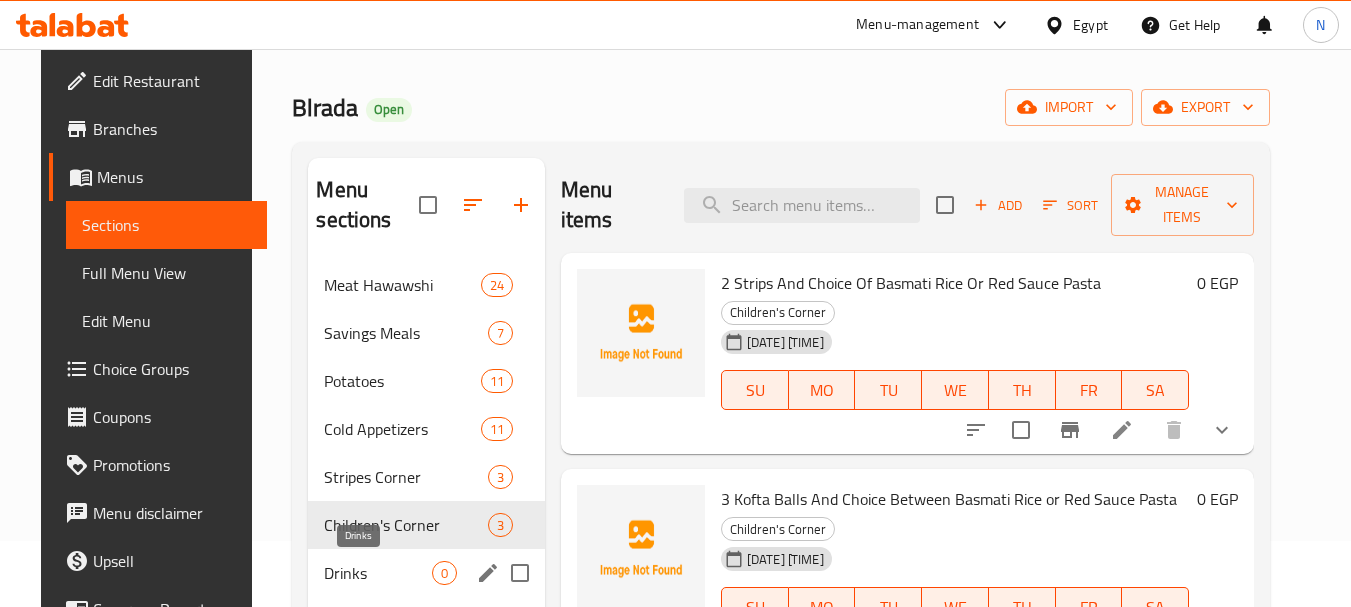 click on "Drinks" at bounding box center [377, 573] 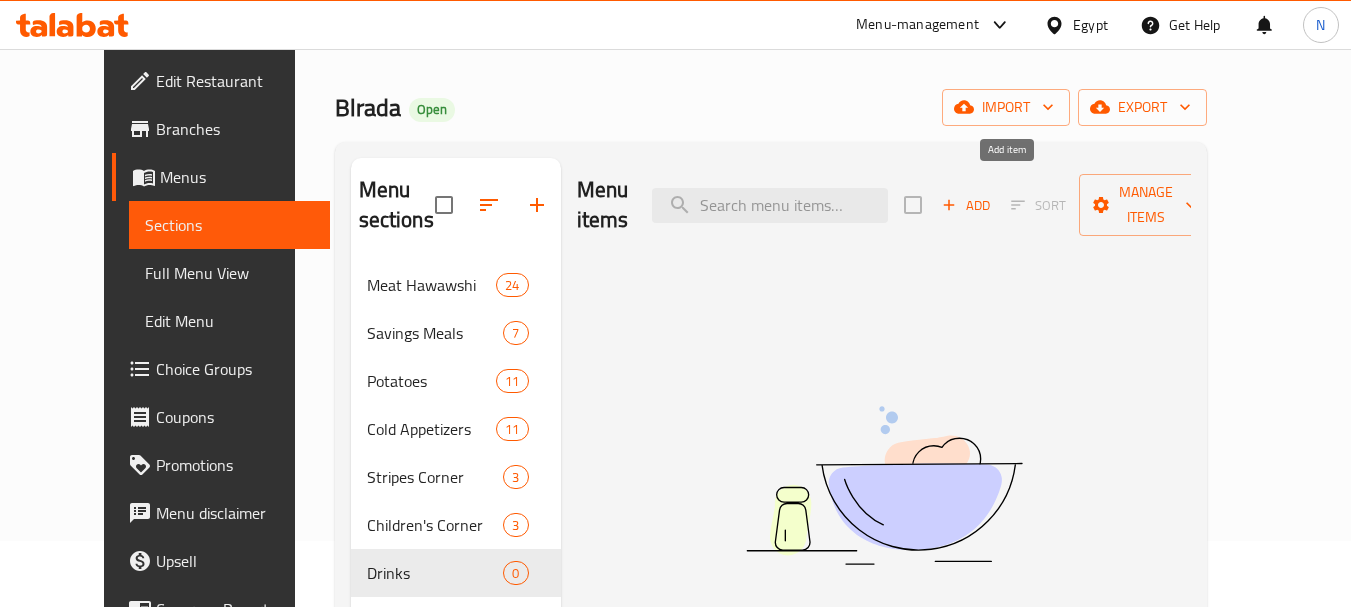click on "Add" at bounding box center (966, 205) 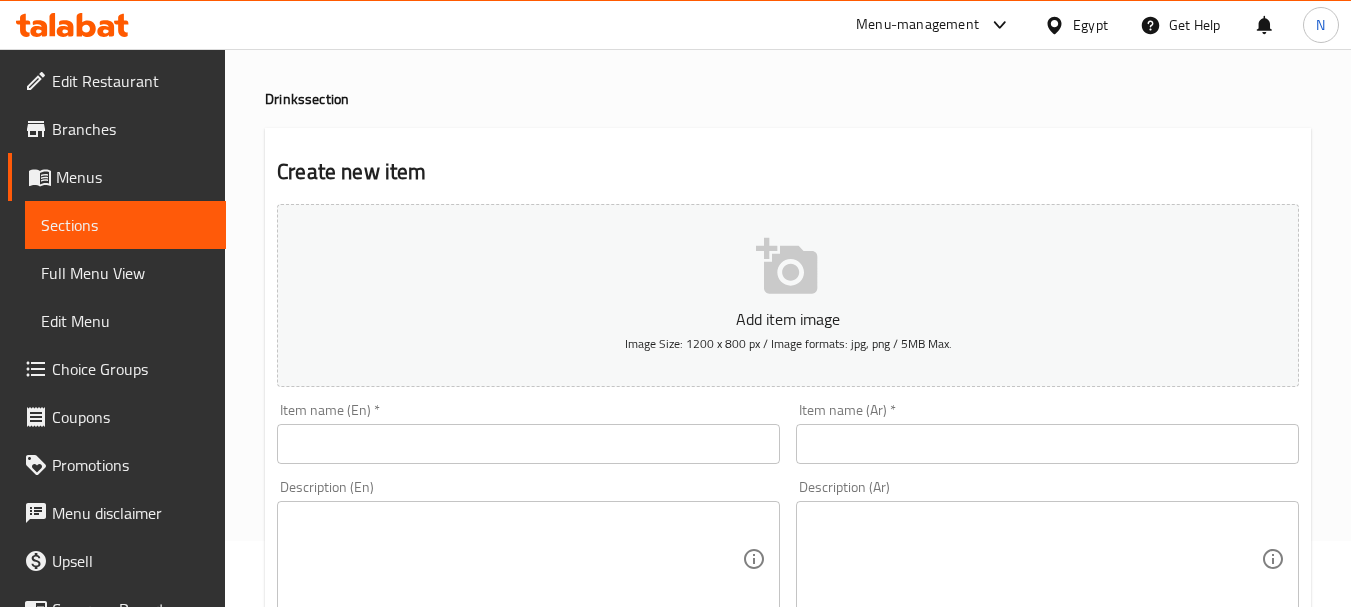 click at bounding box center (1047, 444) 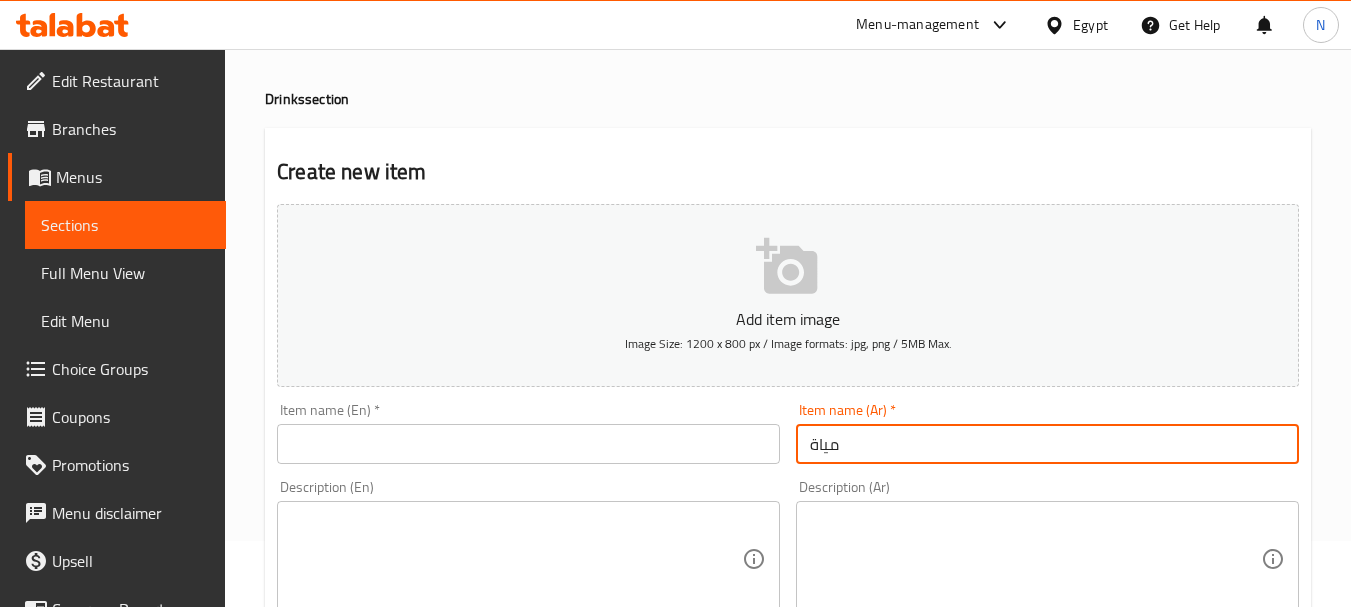 type on "مياة" 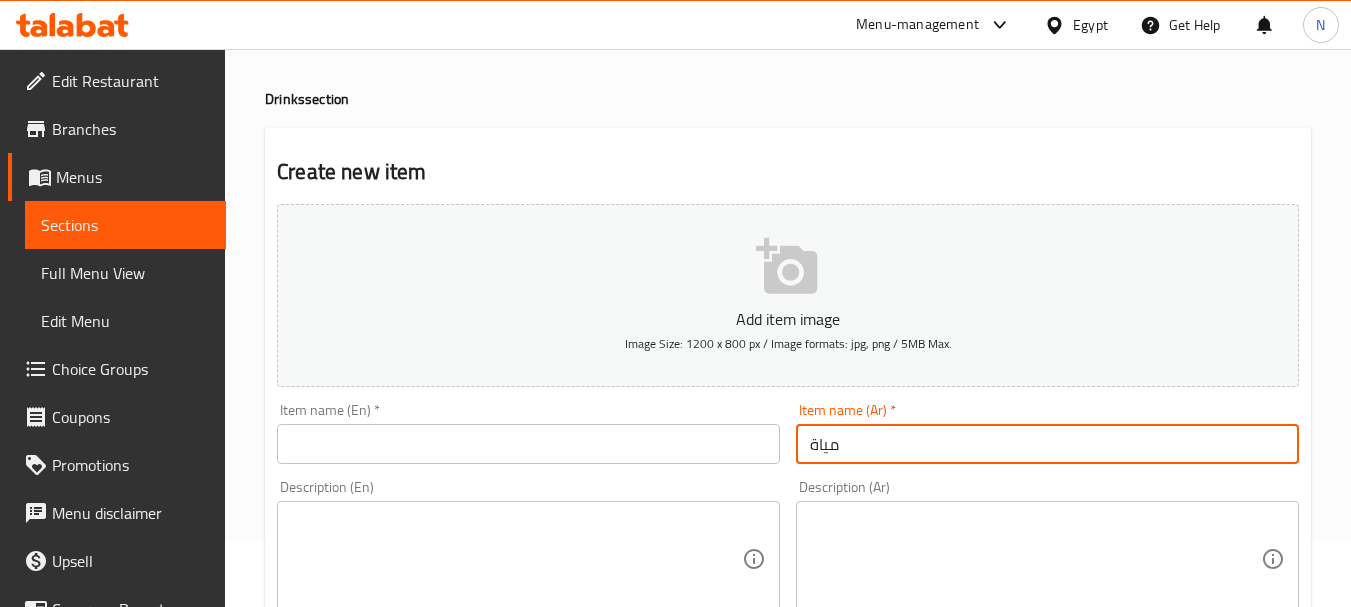 click on "Item name (En)   * Item name (En)  *" at bounding box center [528, 433] 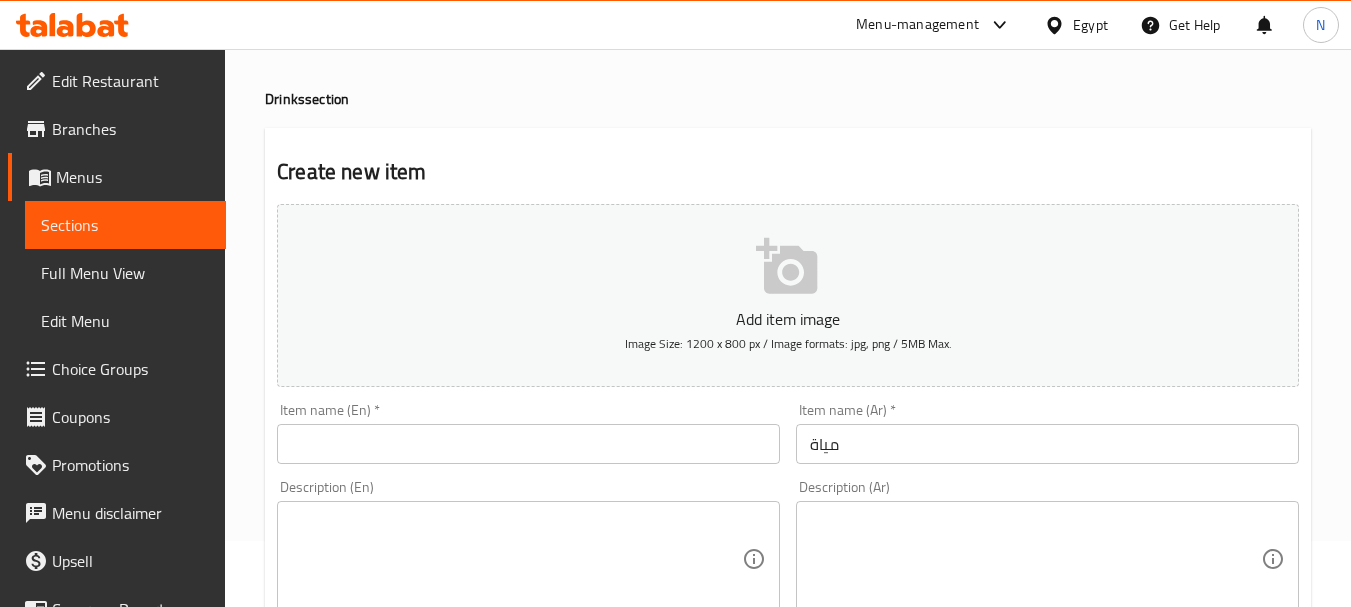 click at bounding box center (528, 444) 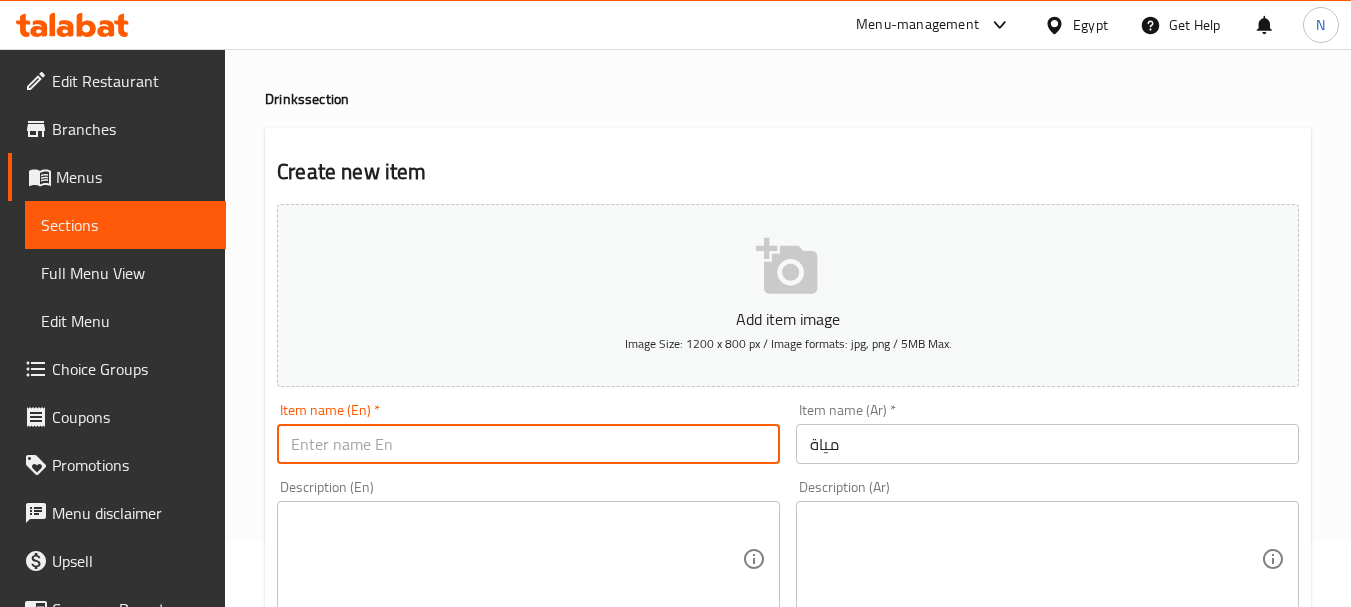 paste on "waters" 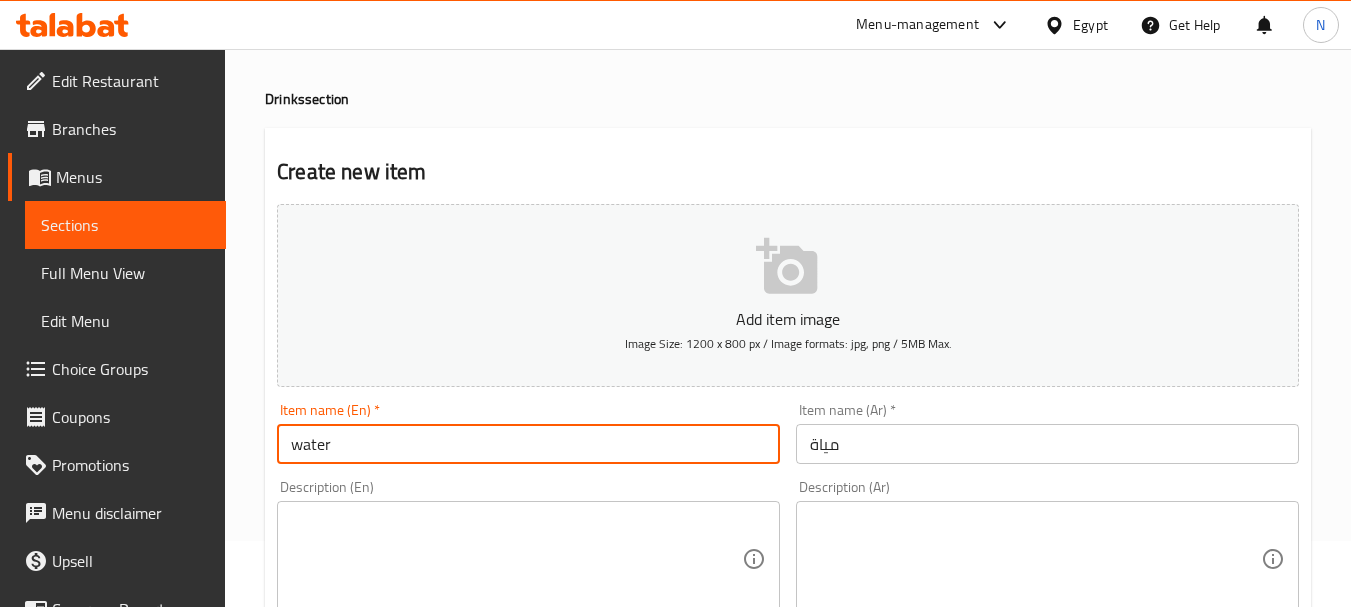 type on "Water" 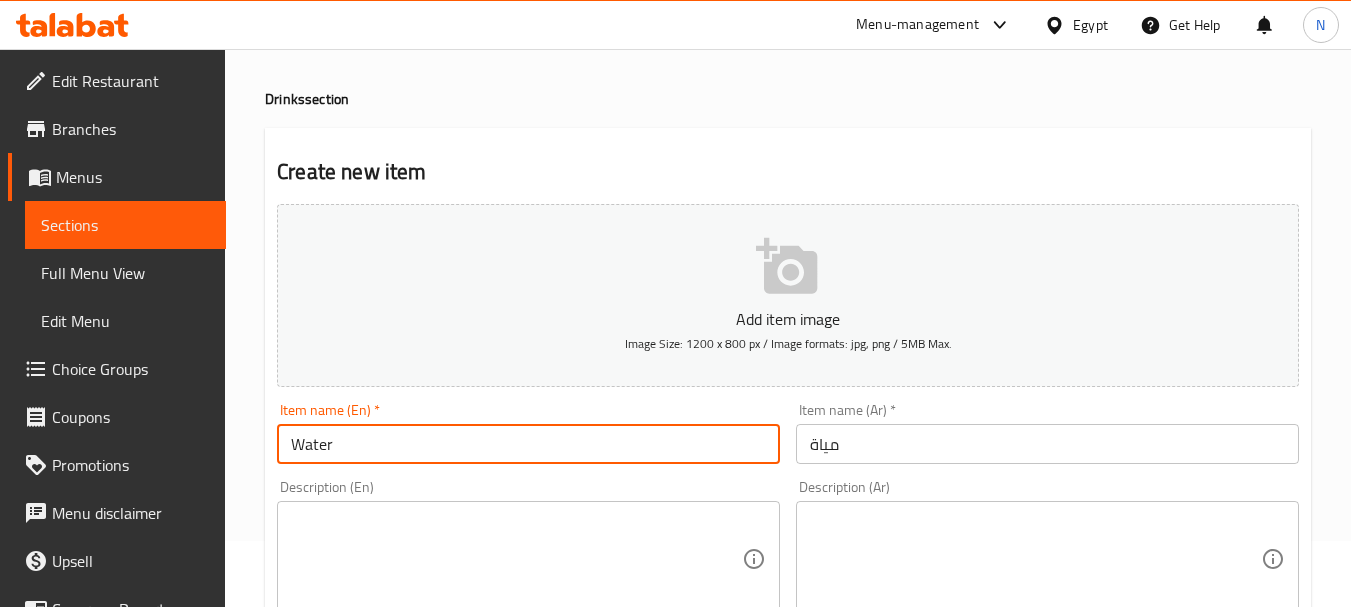 scroll, scrollTop: 597, scrollLeft: 0, axis: vertical 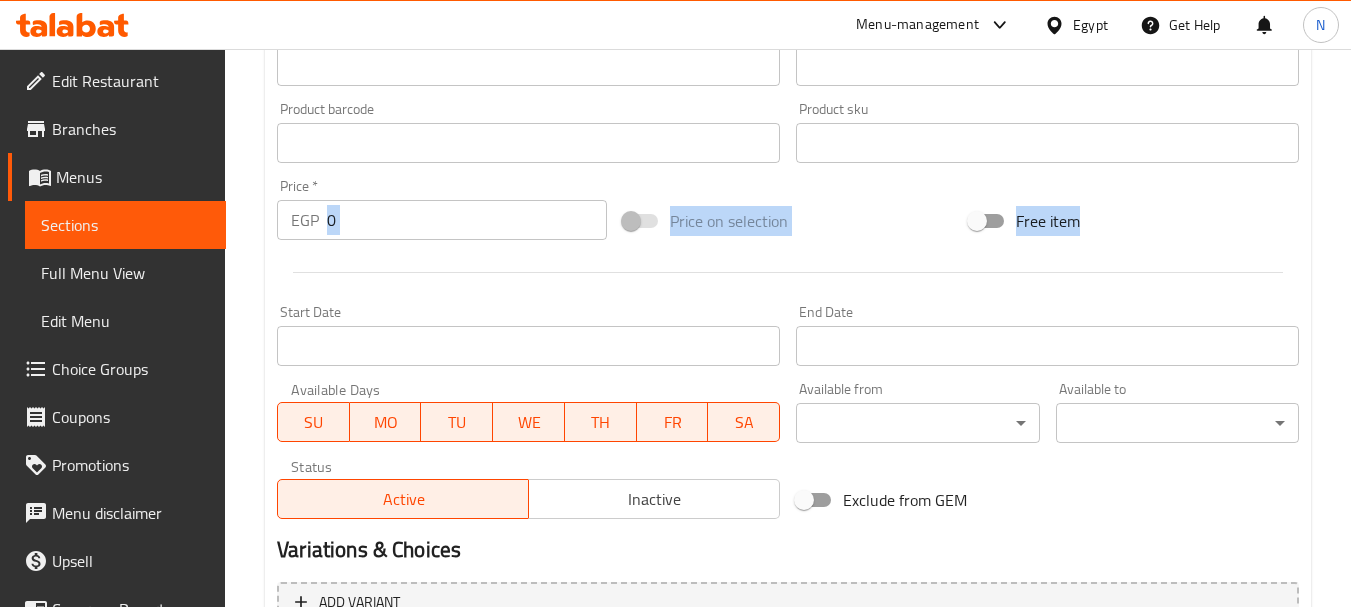 drag, startPoint x: 381, startPoint y: 248, endPoint x: 329, endPoint y: 214, distance: 62.1289 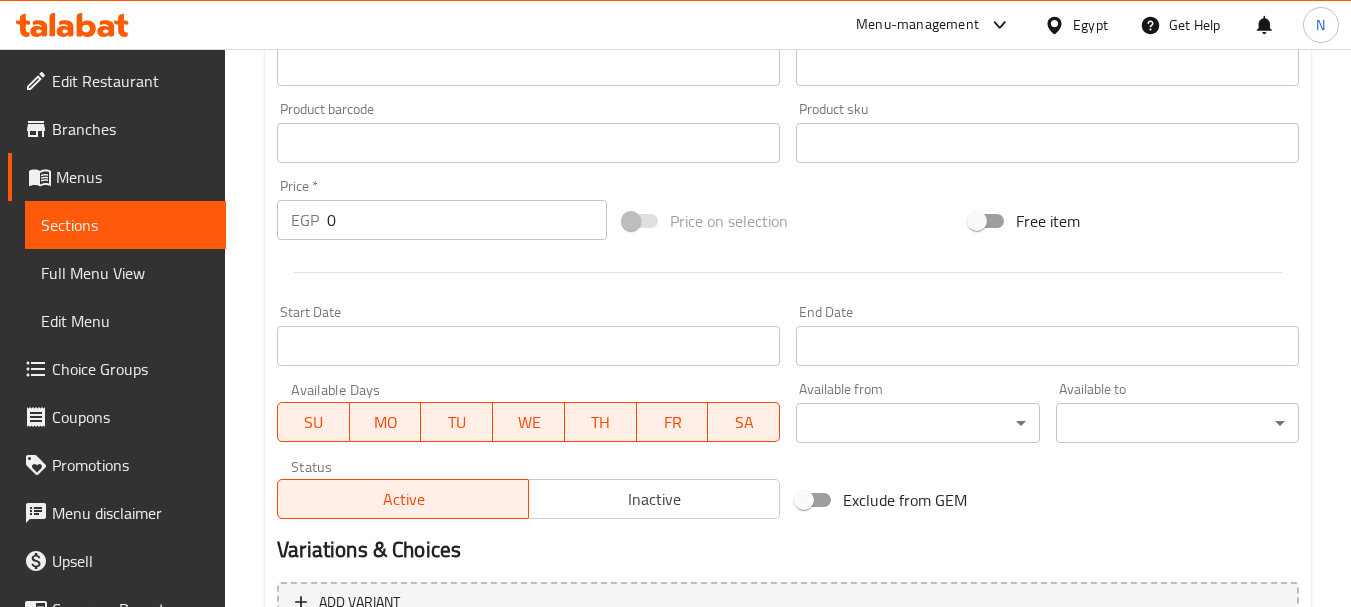 click on "0" at bounding box center (467, 220) 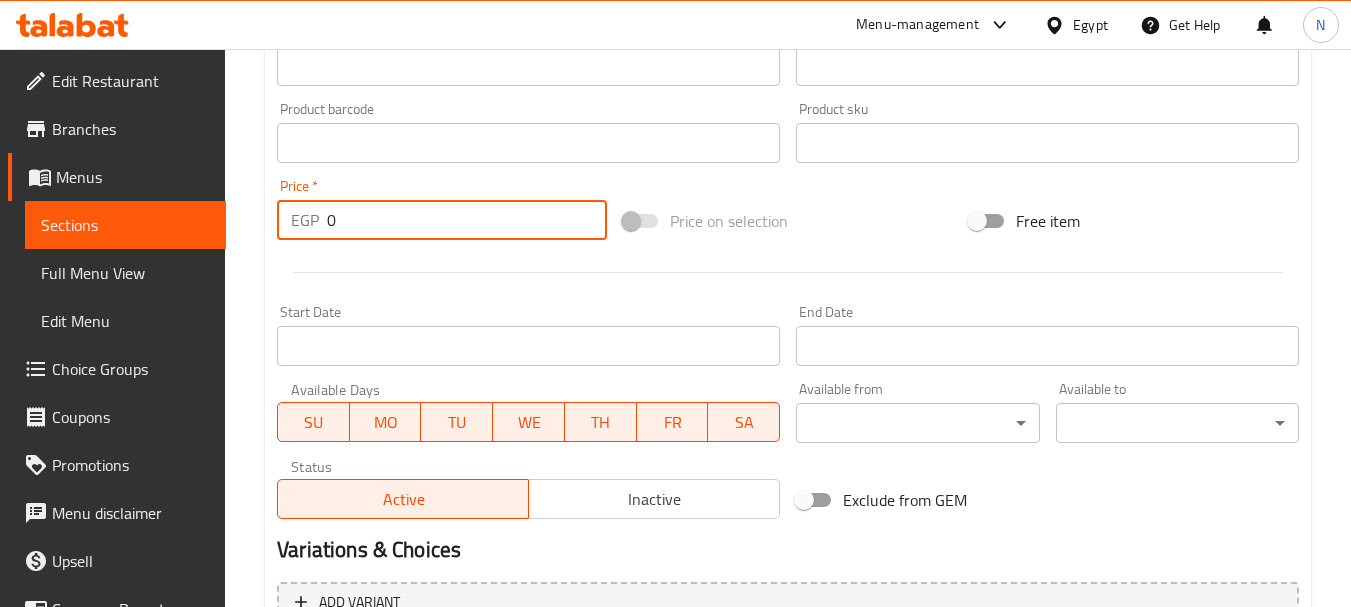drag, startPoint x: 355, startPoint y: 217, endPoint x: 514, endPoint y: 117, distance: 187.83237 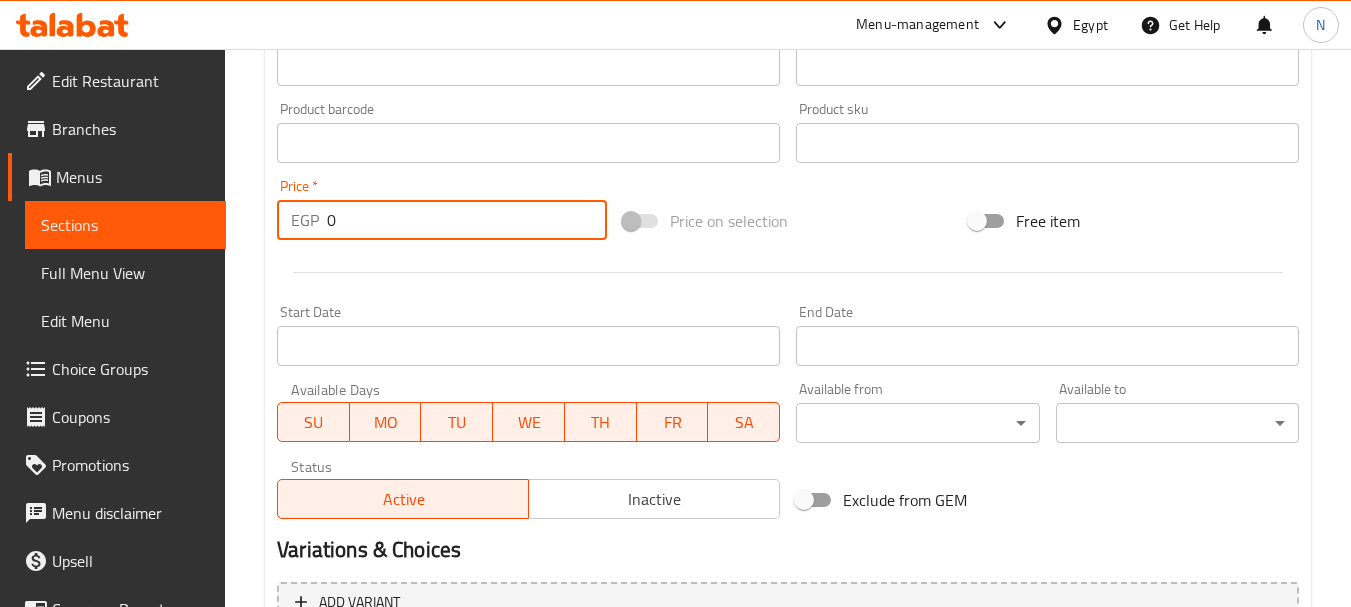 click on "010" at bounding box center (467, 220) 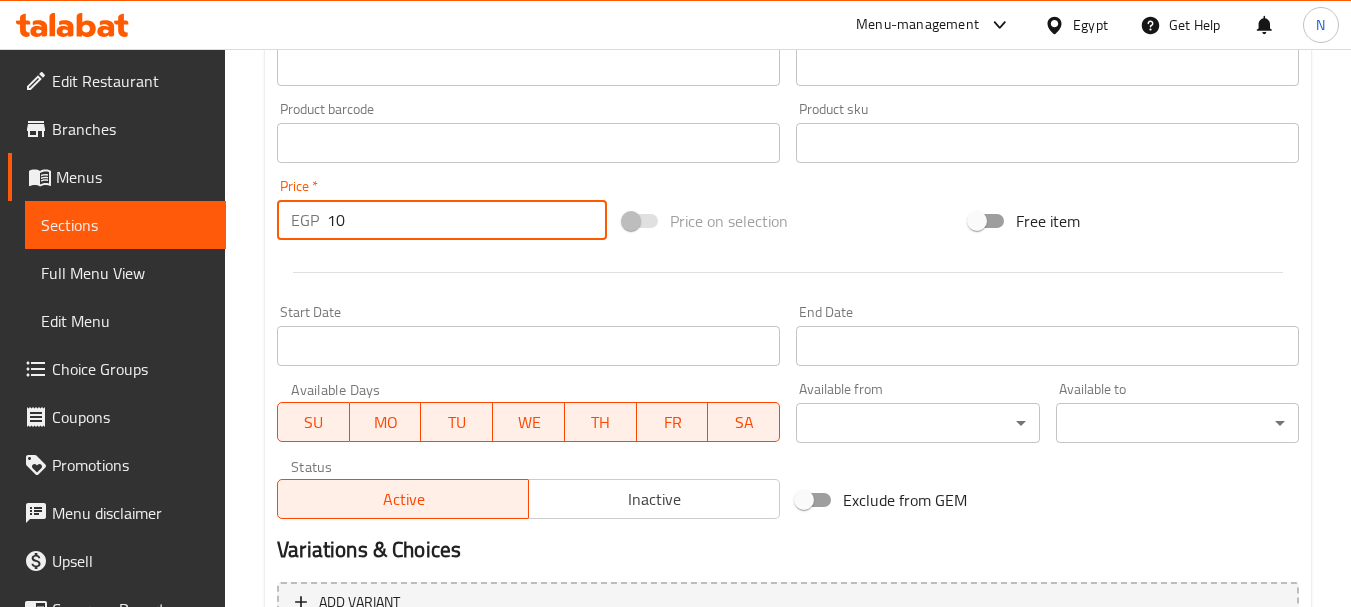 type on "10" 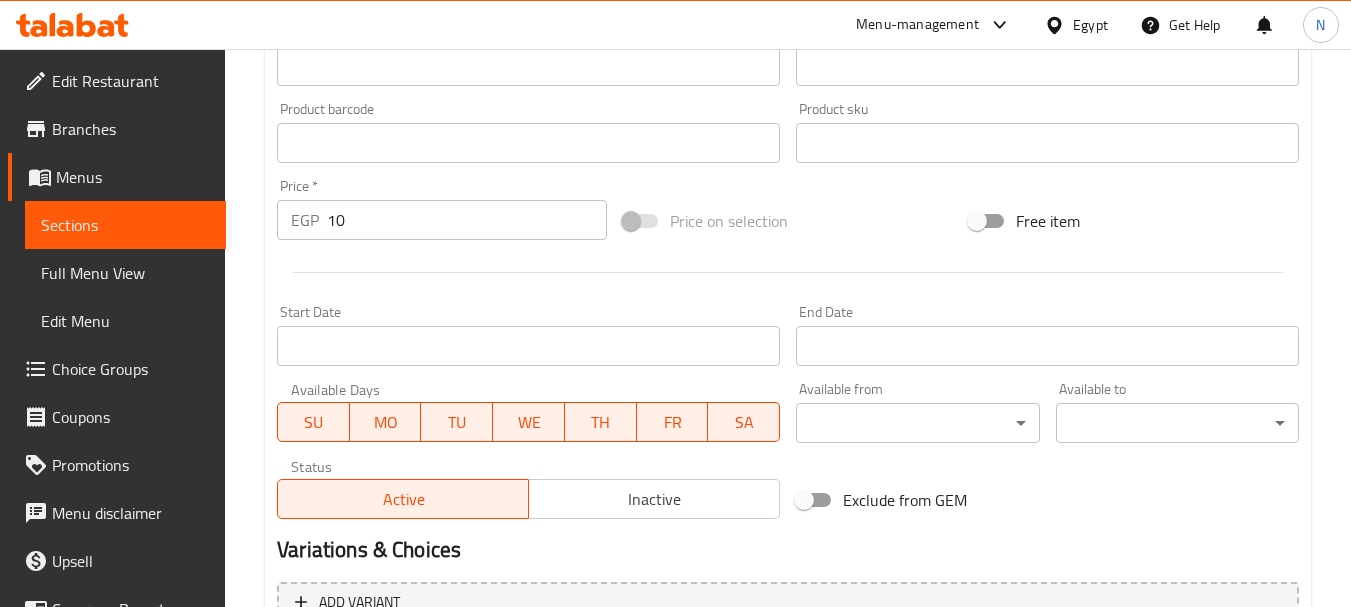 click on "Price on selection" at bounding box center [788, 221] 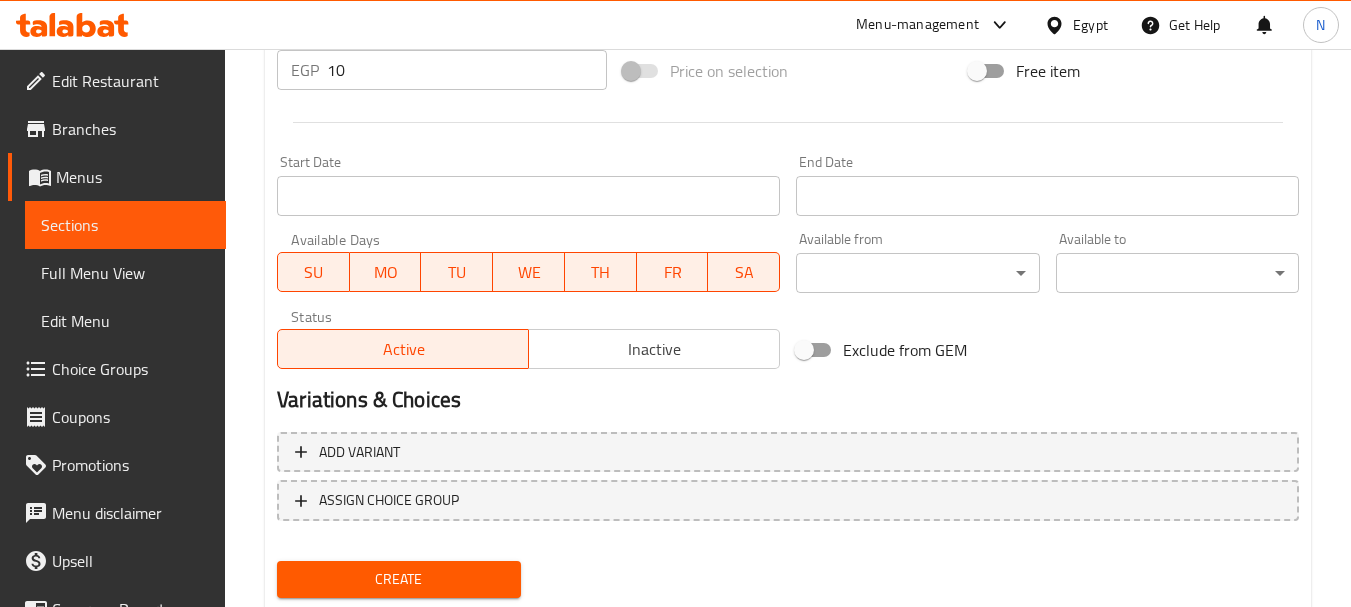 scroll, scrollTop: 806, scrollLeft: 0, axis: vertical 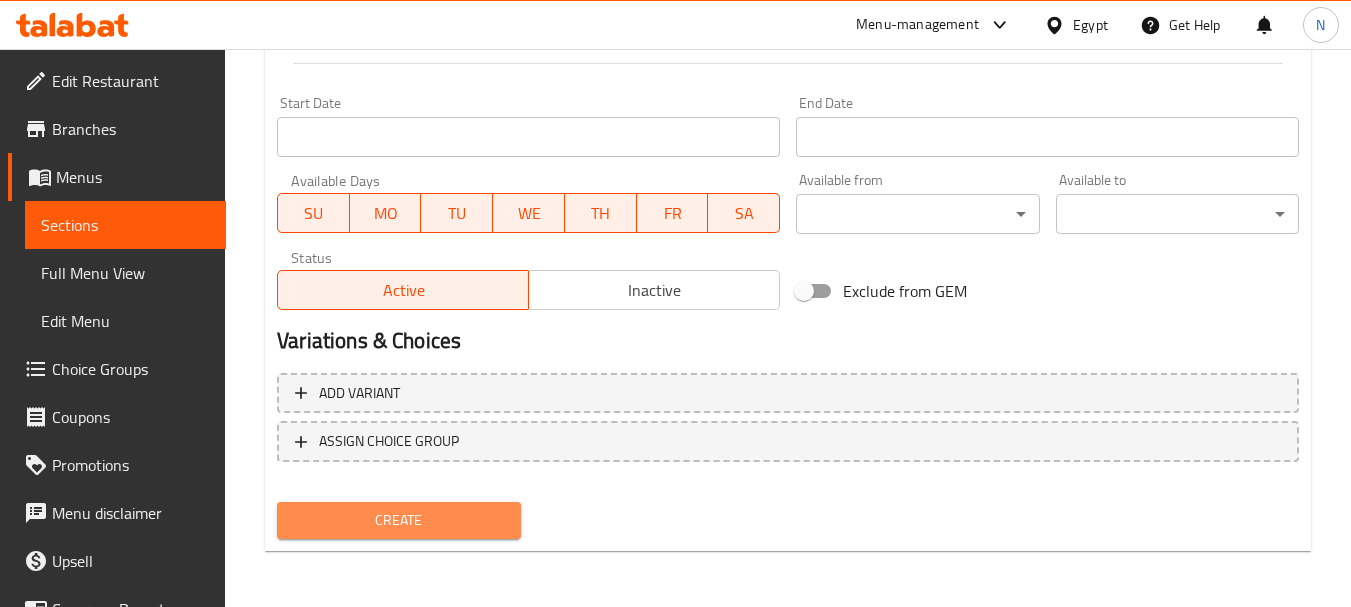 click on "Create" at bounding box center [398, 520] 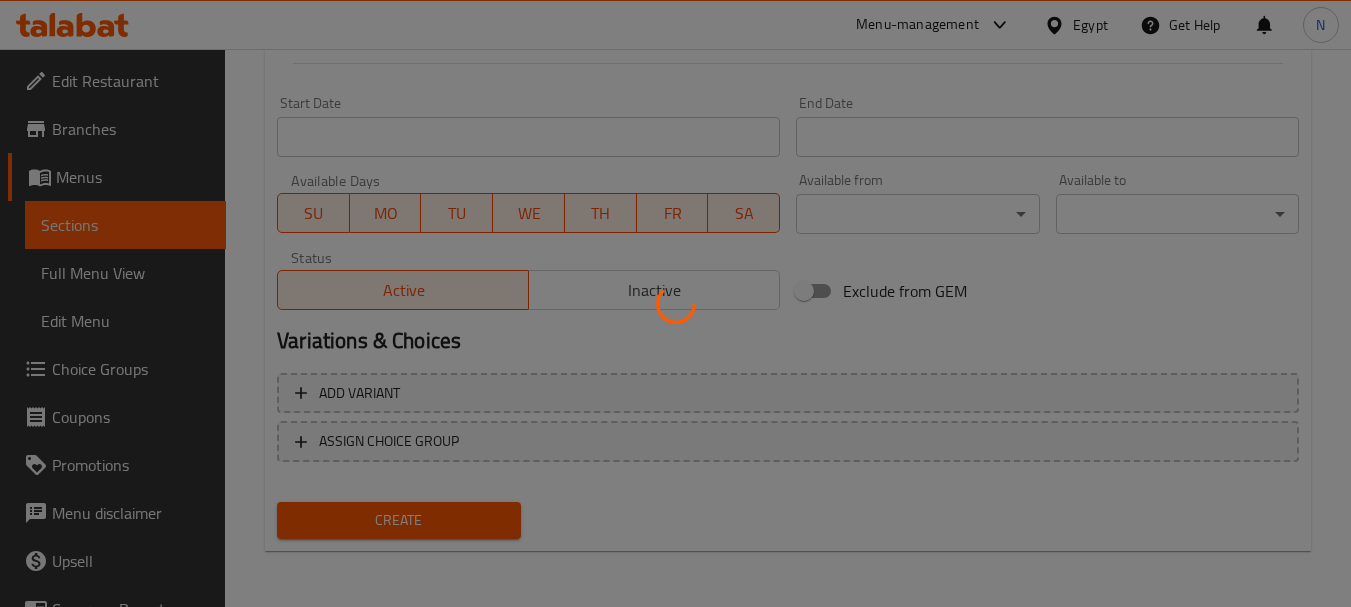 type 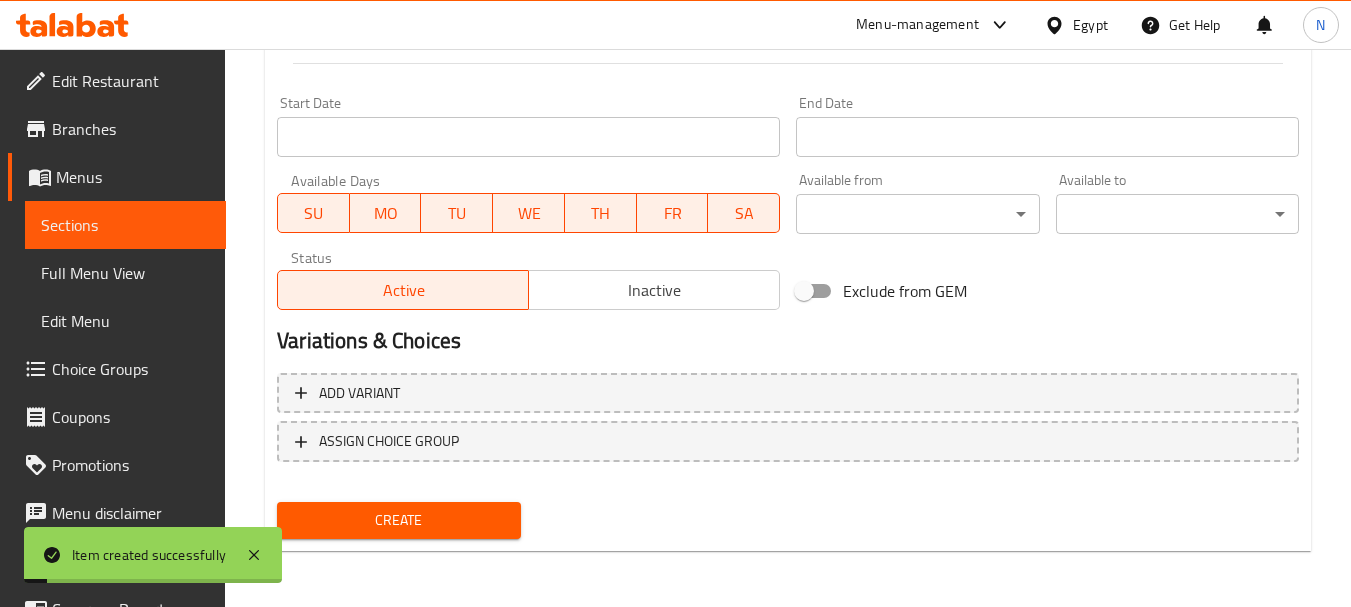 scroll, scrollTop: 275, scrollLeft: 0, axis: vertical 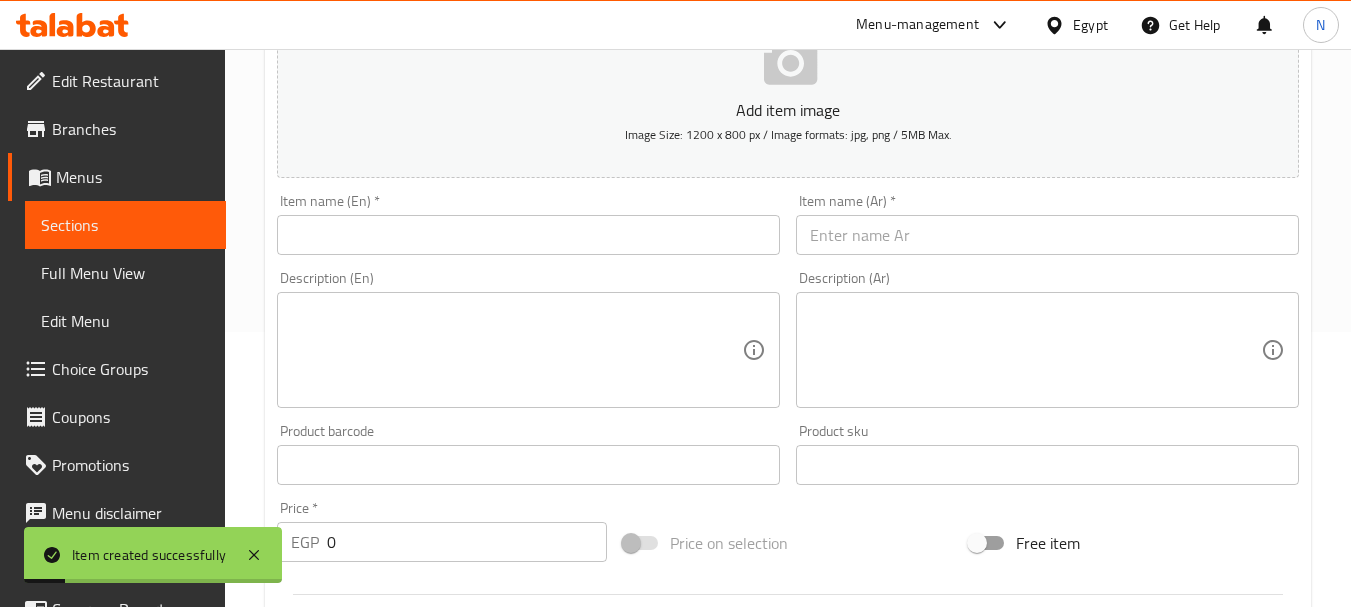 click at bounding box center [1047, 235] 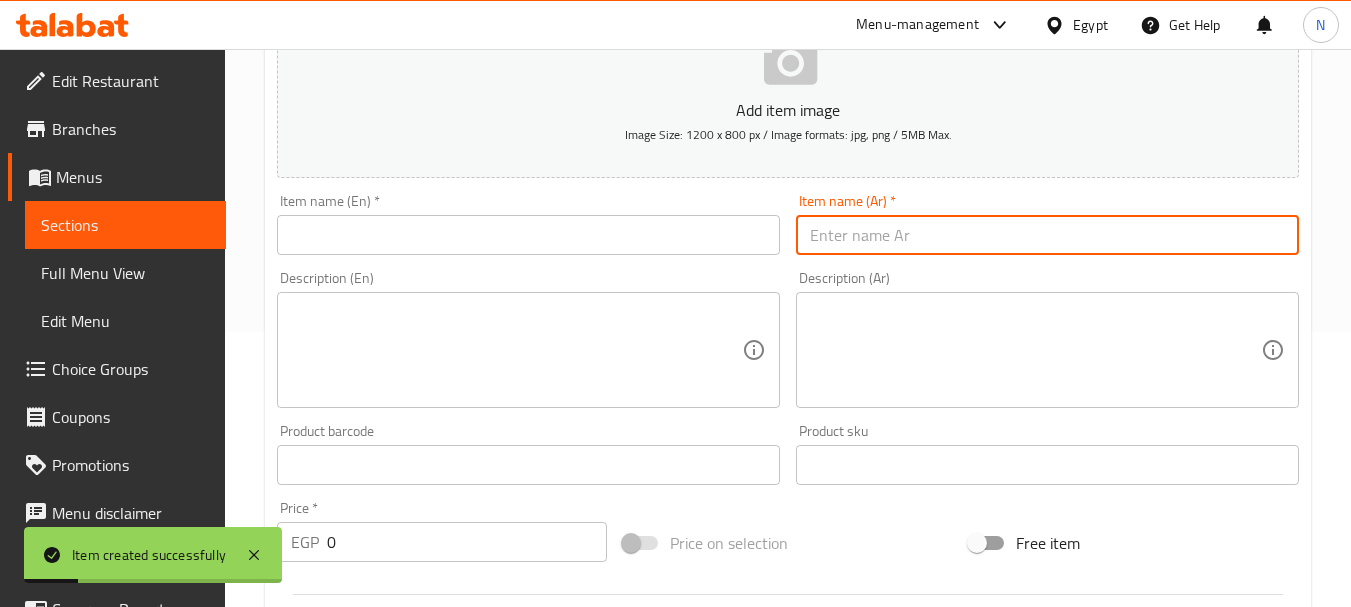 paste on "كانز" 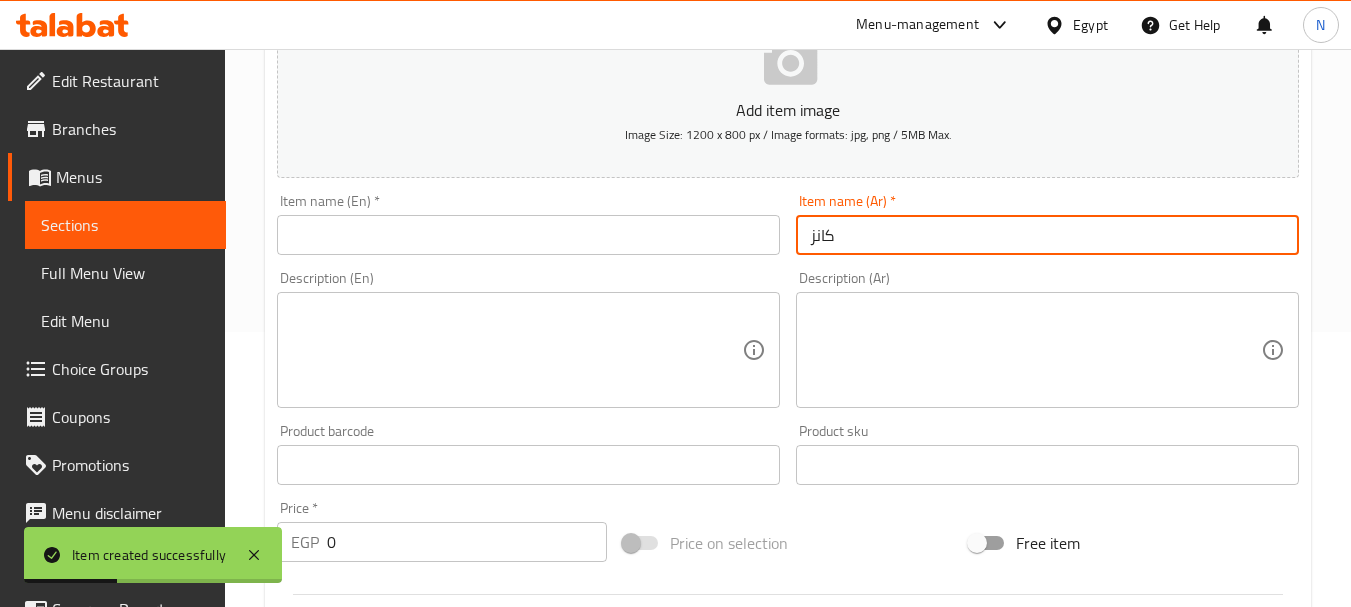 type on "كانز" 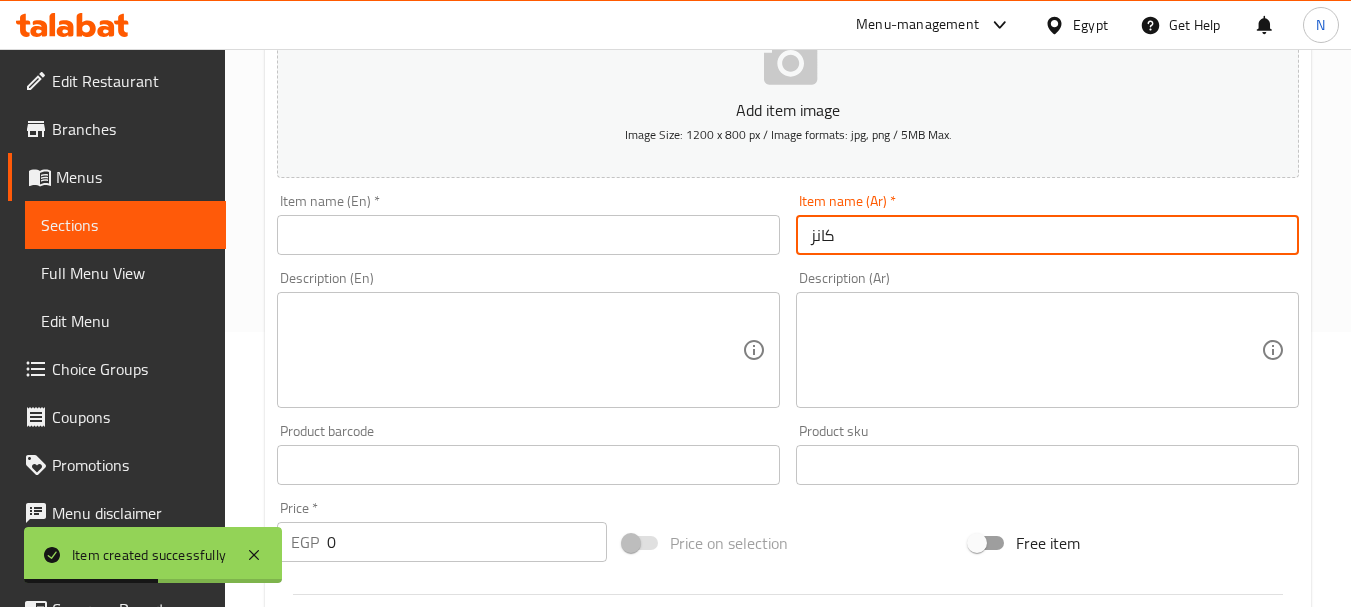 click on "Item name (En)   * Item name (En)  *" at bounding box center (528, 224) 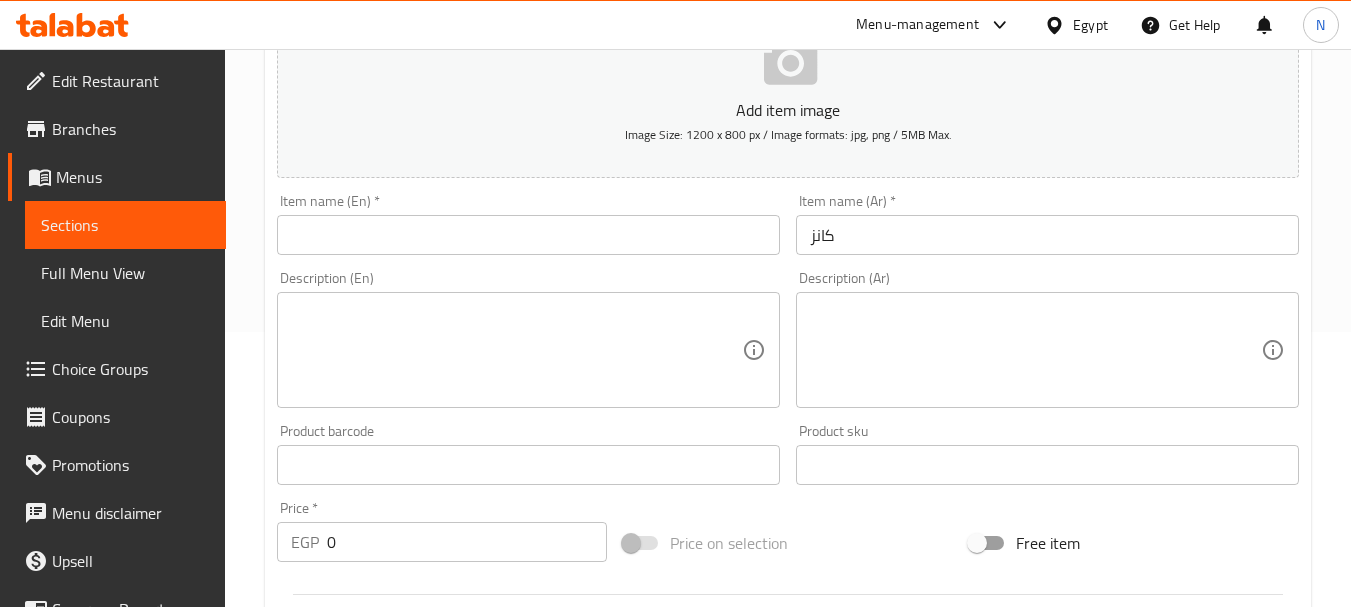 click at bounding box center [528, 235] 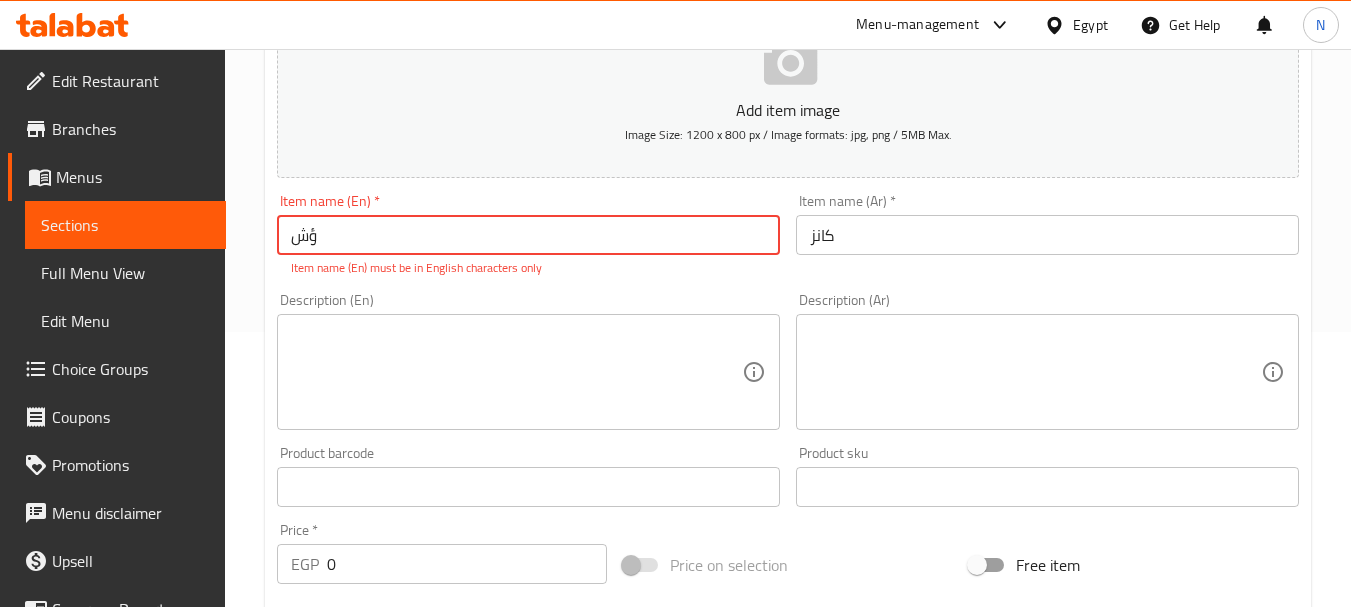 type on "ؤ" 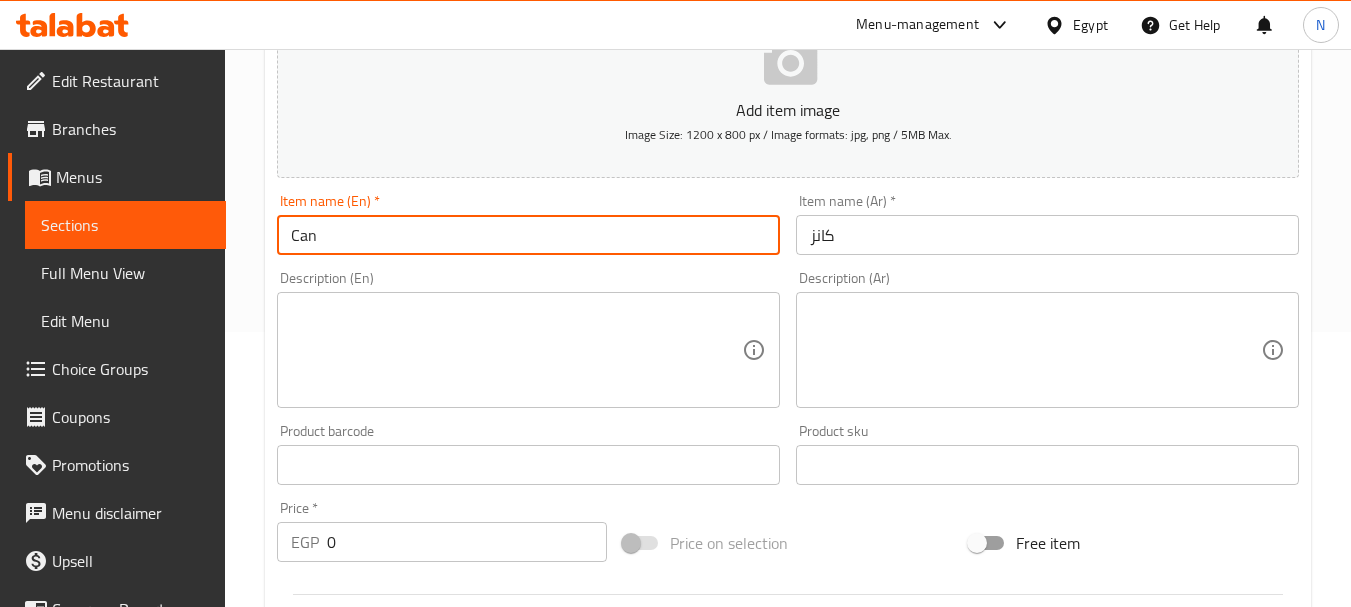 type on "Cans" 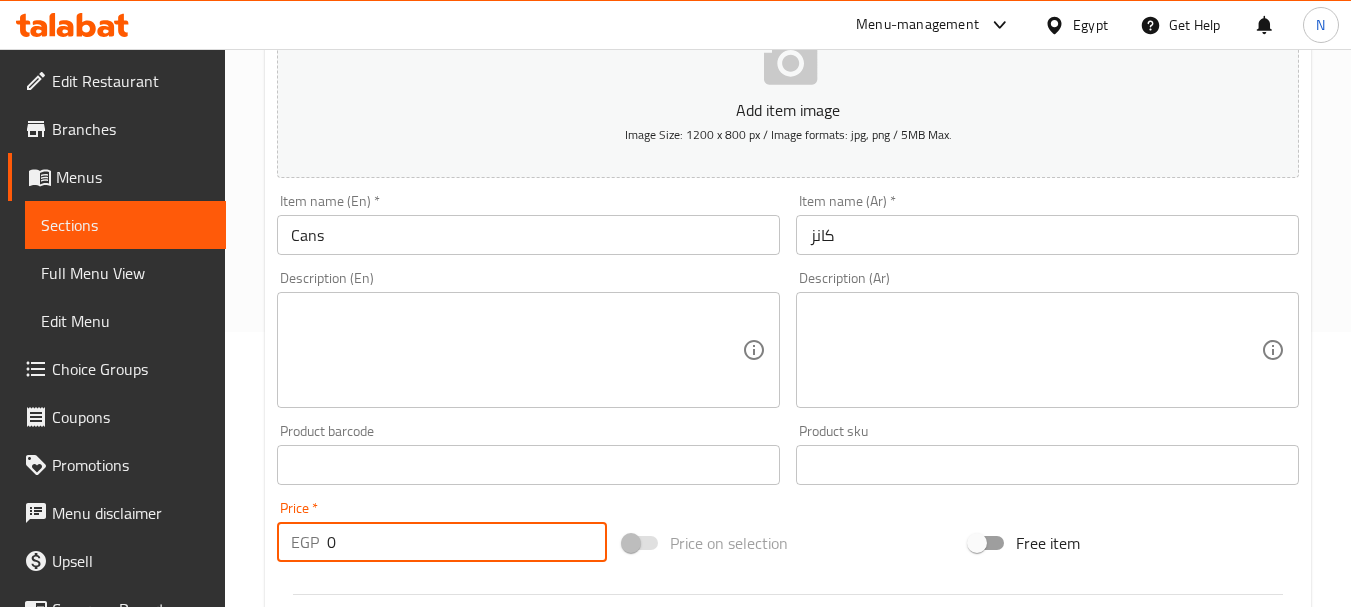 click on "EGP 0 Price  *" at bounding box center (442, 542) 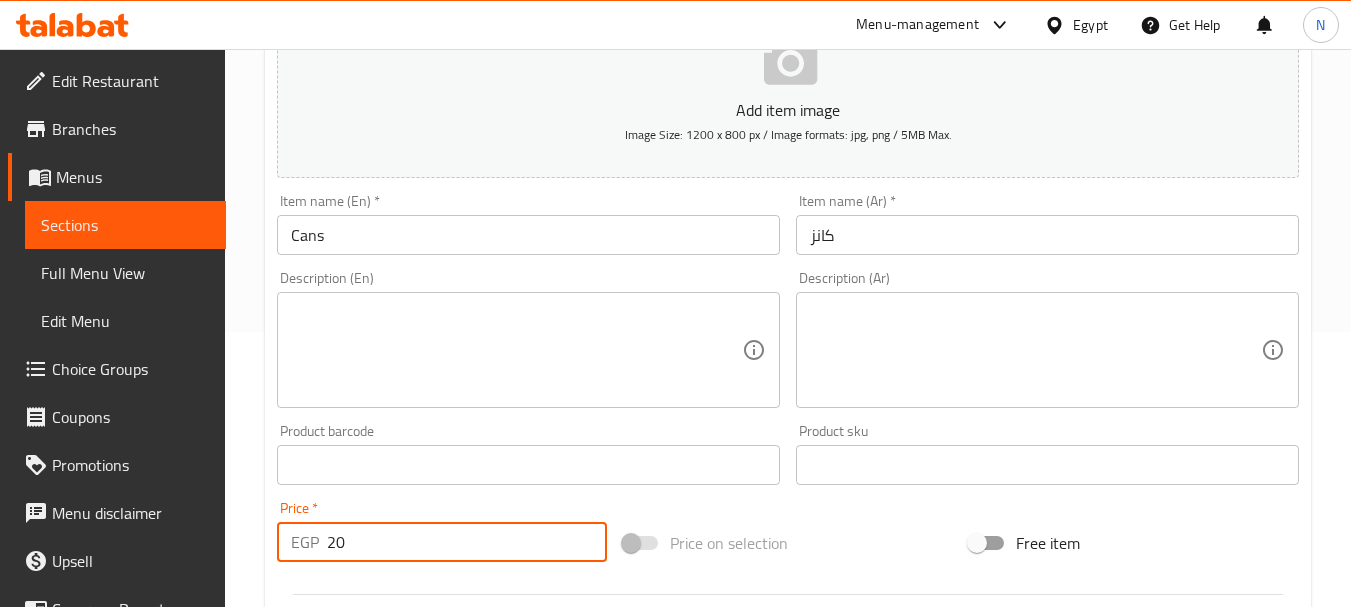 type on "20" 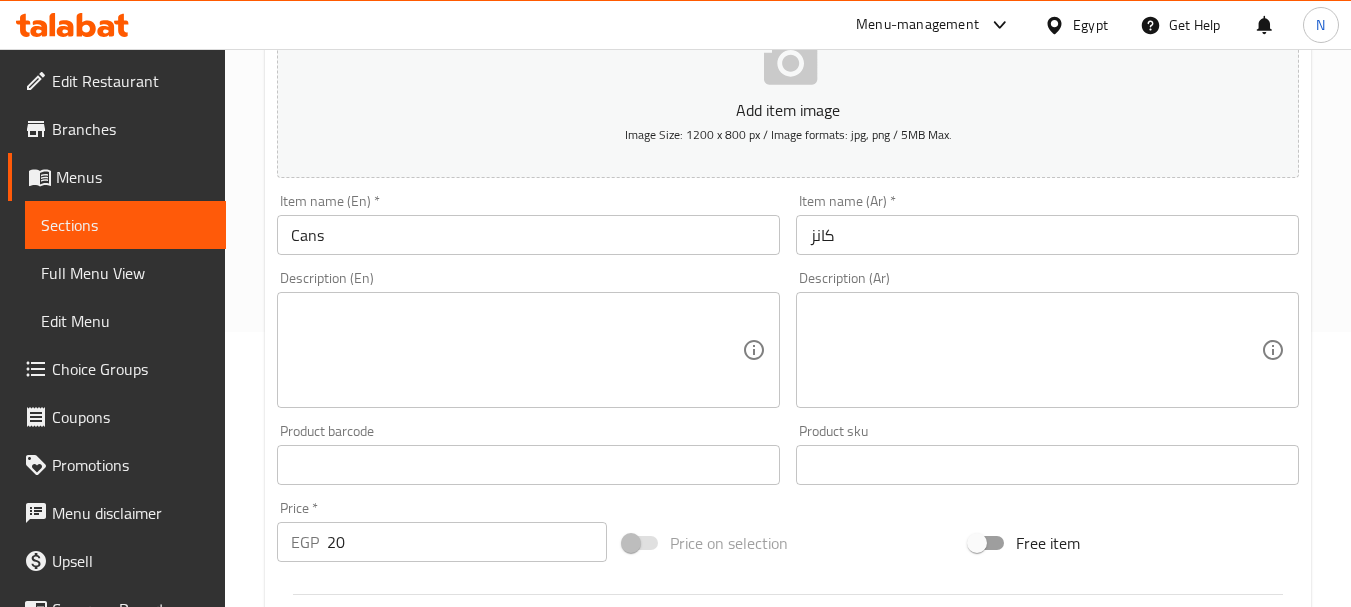 click on "Add item image Image Size: 1200 x 800 px / Image formats: jpg, png / 5MB Max. Item name (En)   * Cans Item name (En)  * Item name (Ar)   * كانز Item name (Ar)  * Description (En) Description (En) Description (Ar) Description (Ar) Product barcode Product barcode Product sku Product sku Price   * EGP 20 Price  * Price on selection Free item Start Date Start Date End Date End Date Available Days SU MO TU WE TH FR SA Available from ​ ​ Available to ​ ​ Status Active Inactive Exclude from GEM" at bounding box center (788, 418) 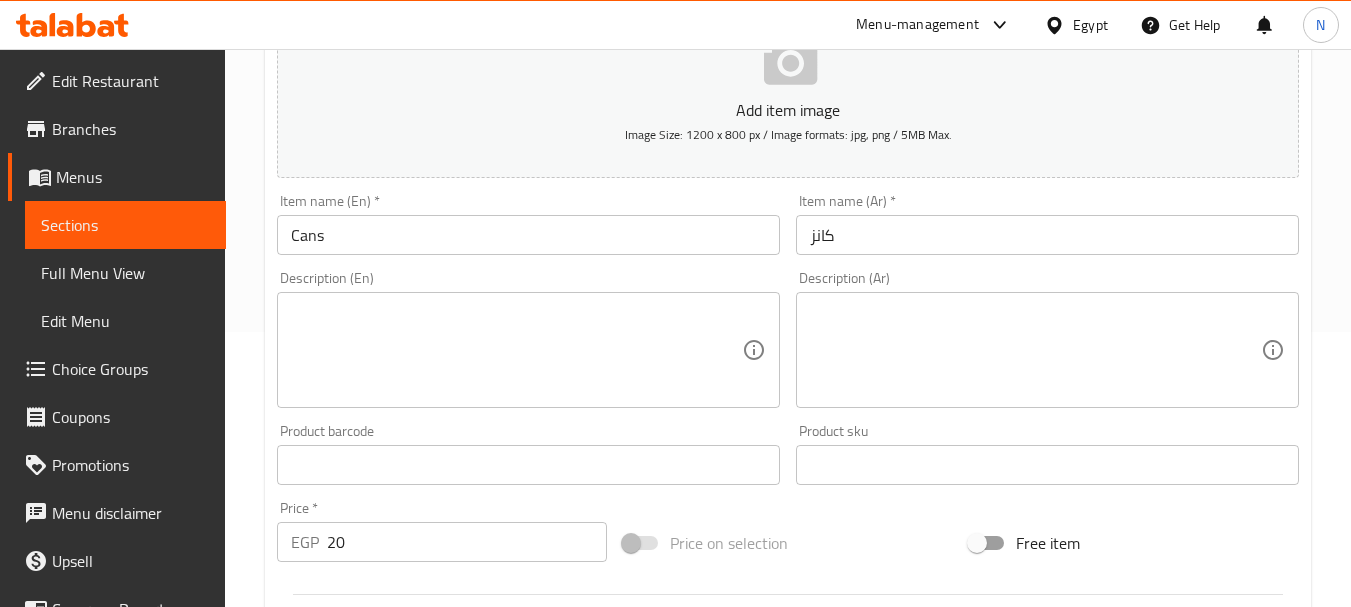 scroll, scrollTop: 806, scrollLeft: 0, axis: vertical 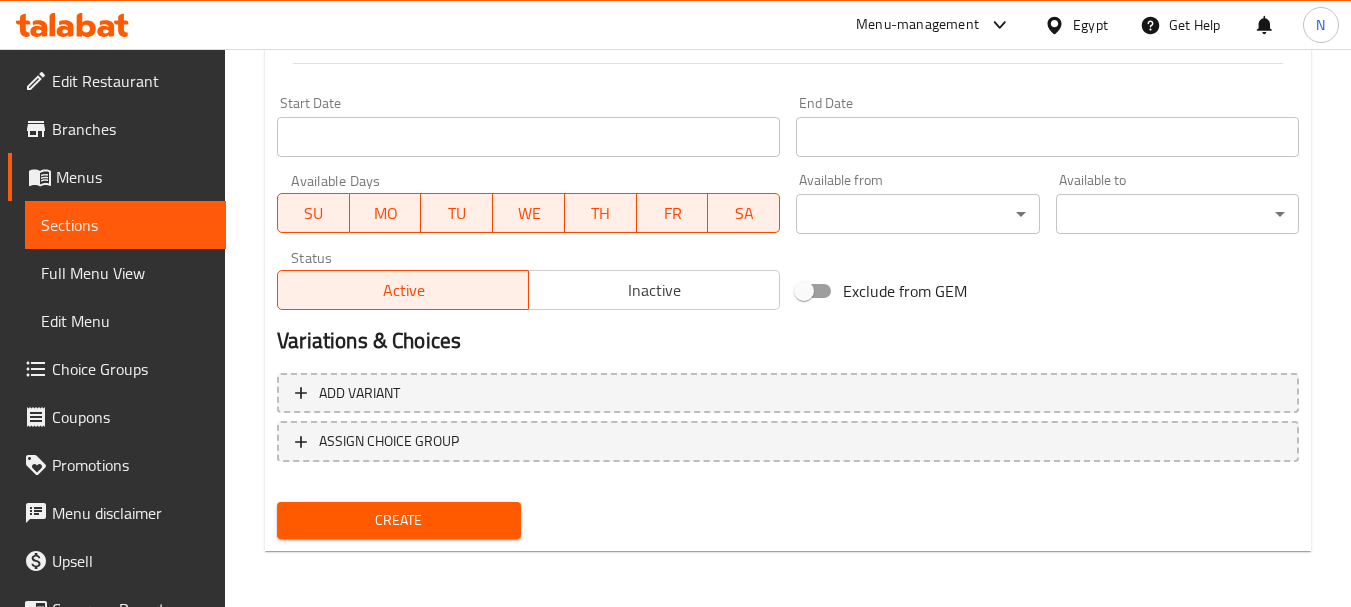 click on "Create" at bounding box center [398, 520] 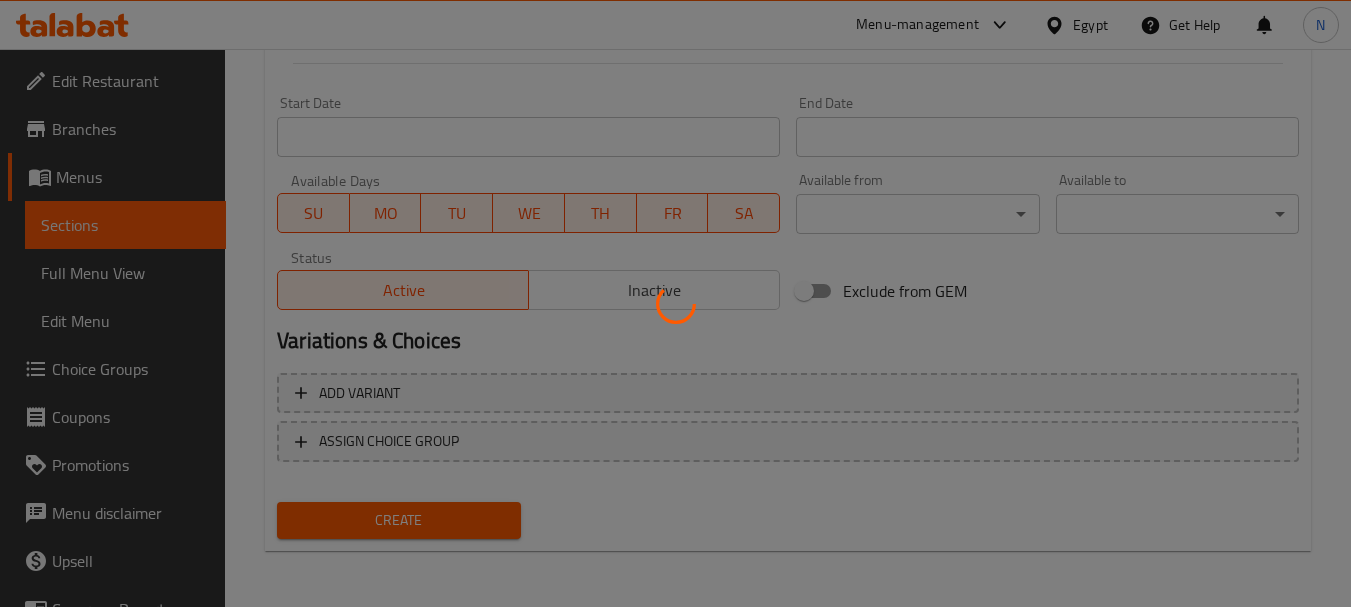 type 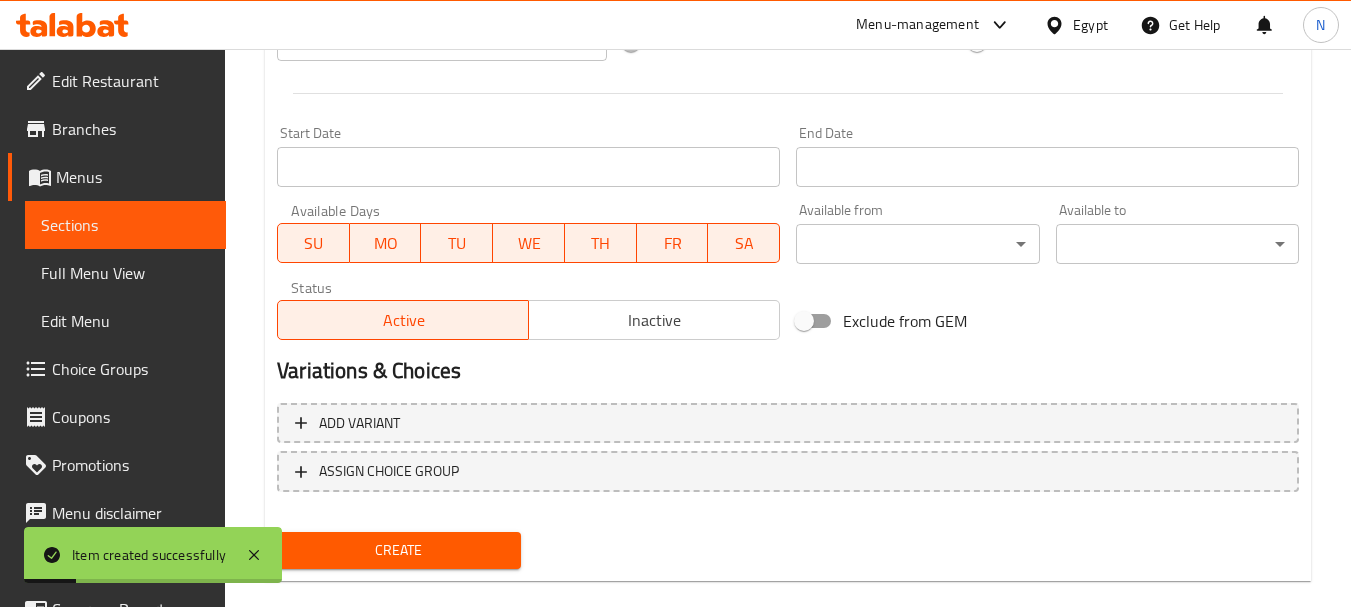 scroll, scrollTop: 275, scrollLeft: 0, axis: vertical 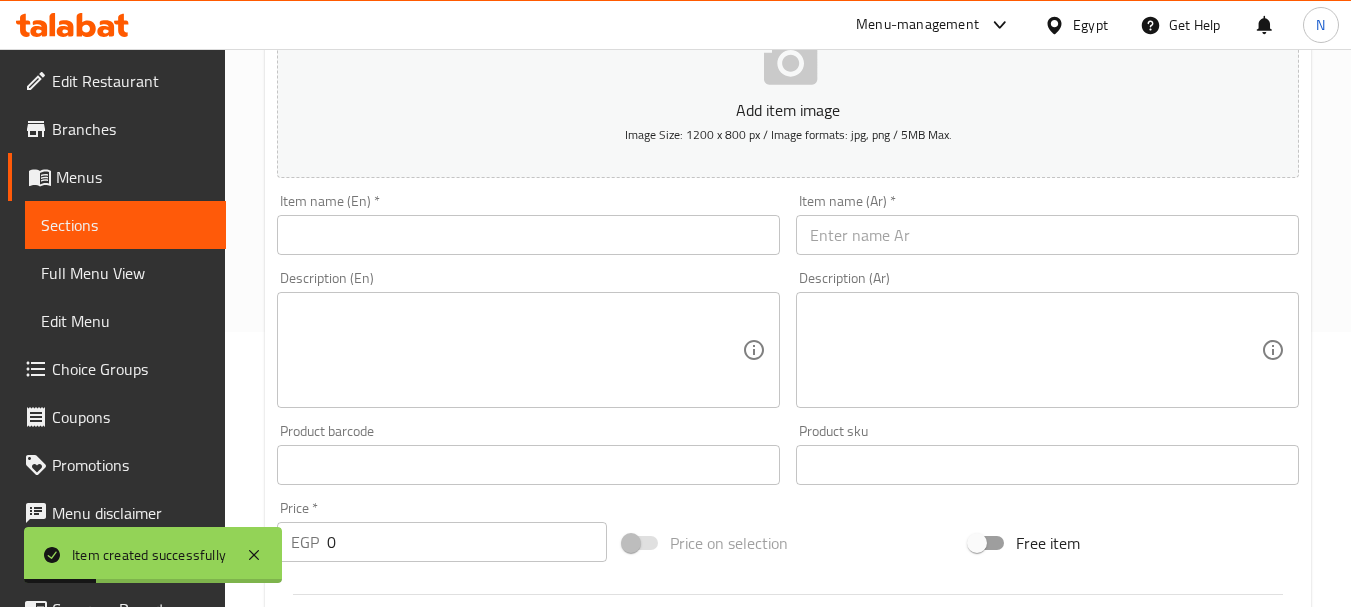 click at bounding box center [1047, 235] 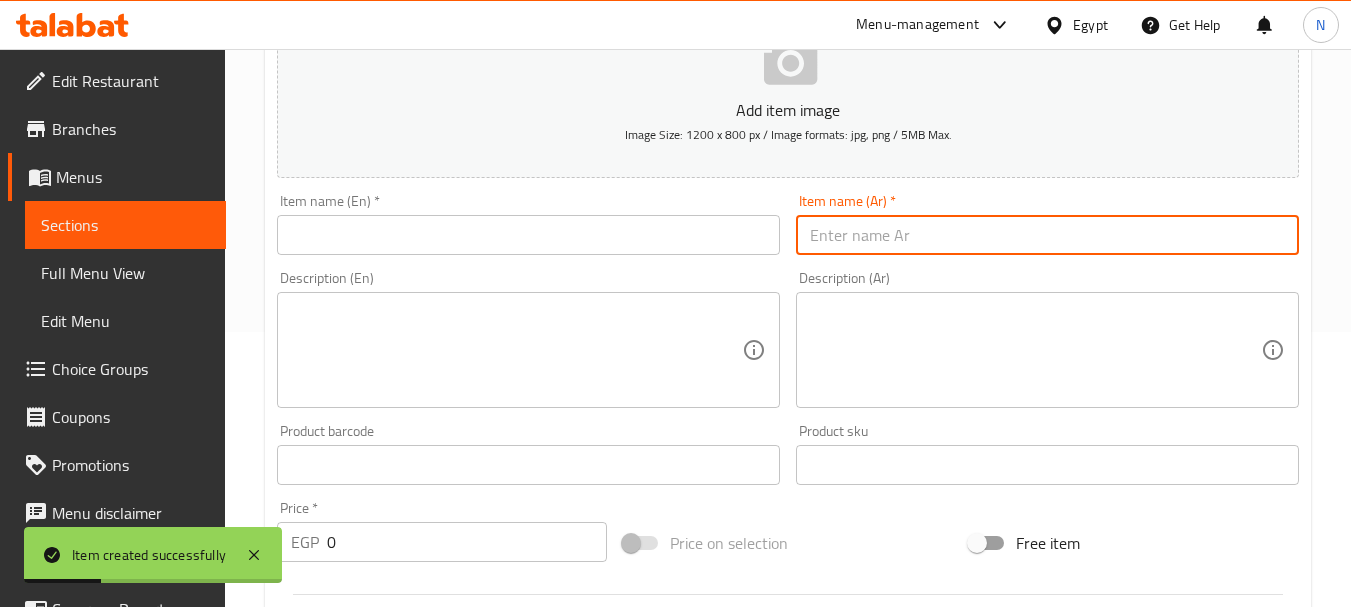 paste on "عصير رايب مانجا" 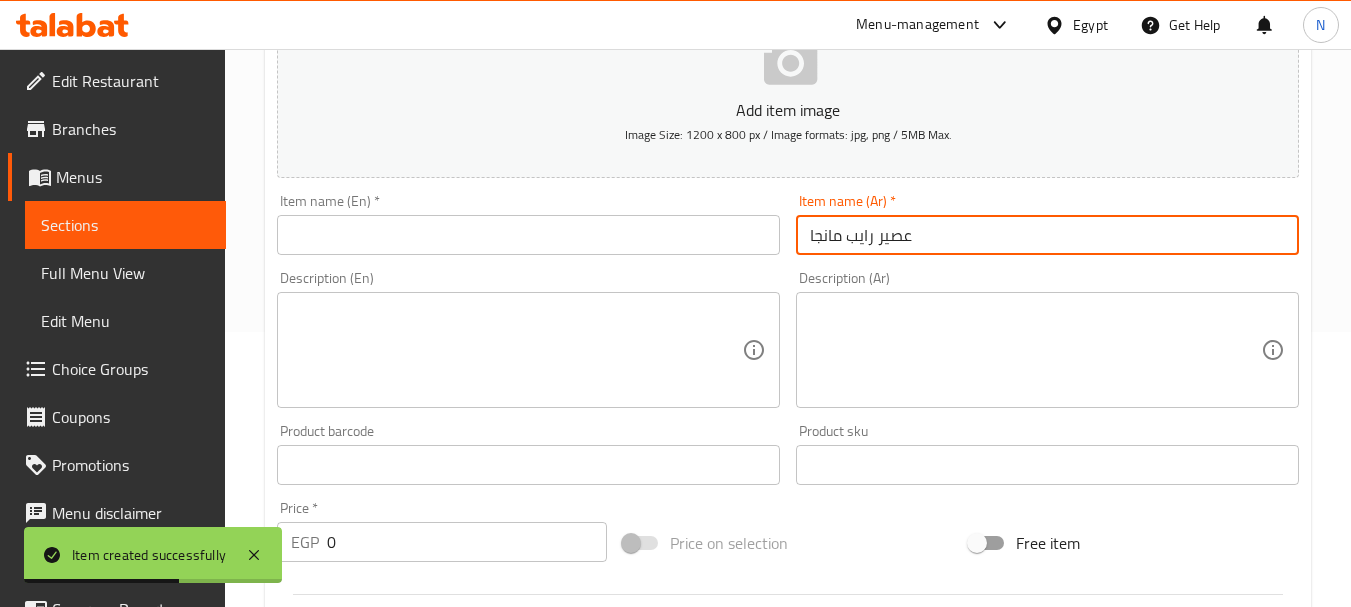 type on "عصير رايب مانجا" 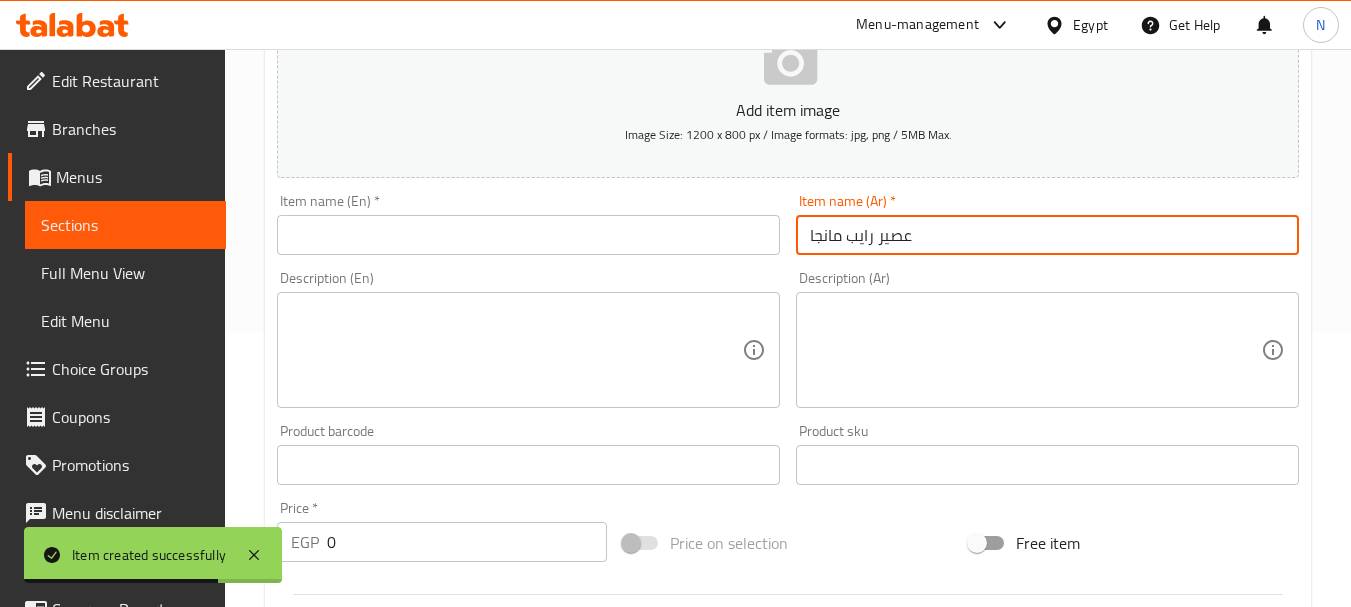 click at bounding box center [528, 235] 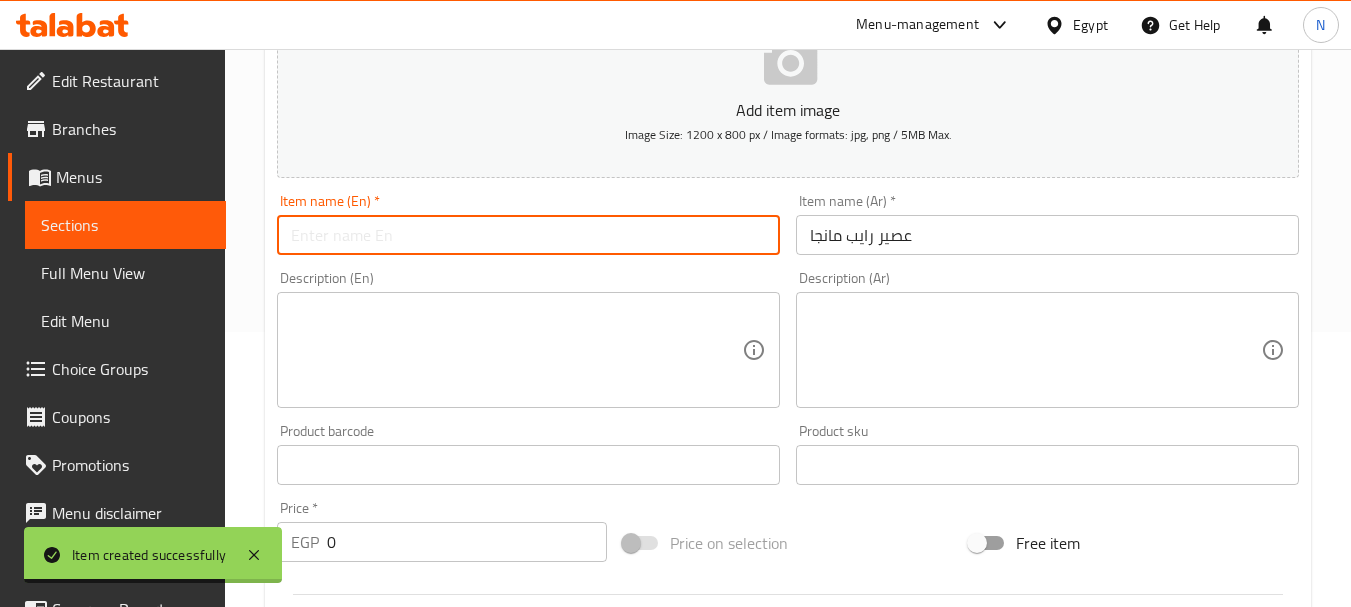 paste on "Mango rabe juice" 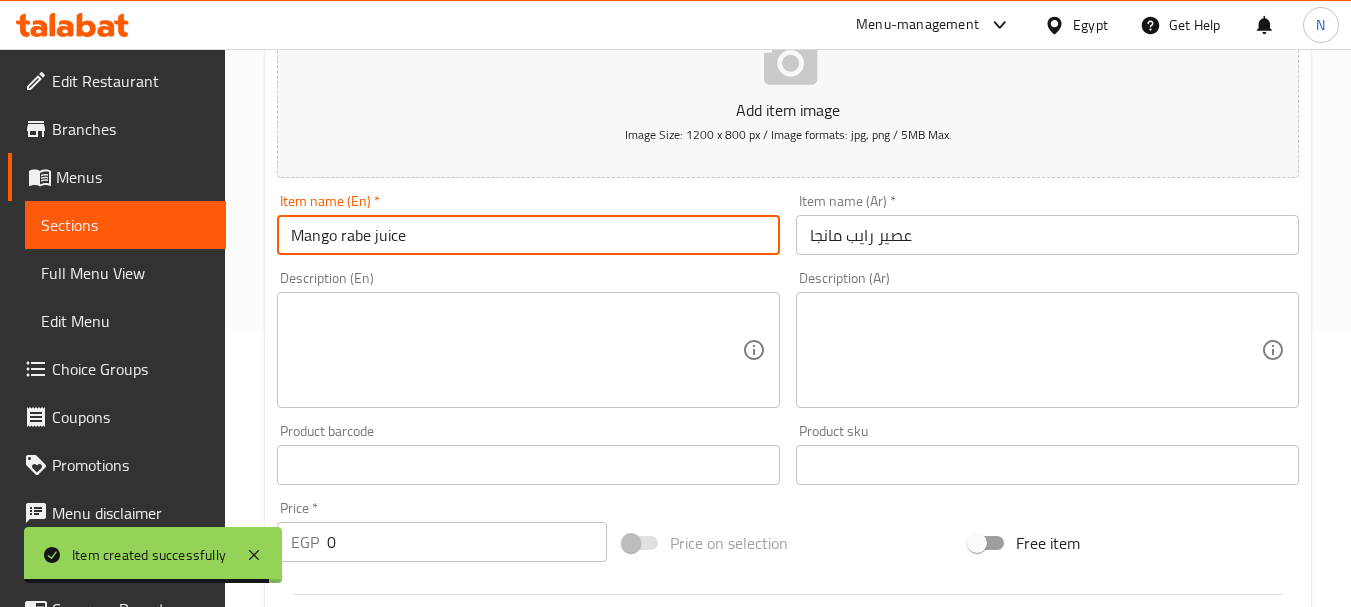 click on "عصير رايب مانجا" at bounding box center [1047, 235] 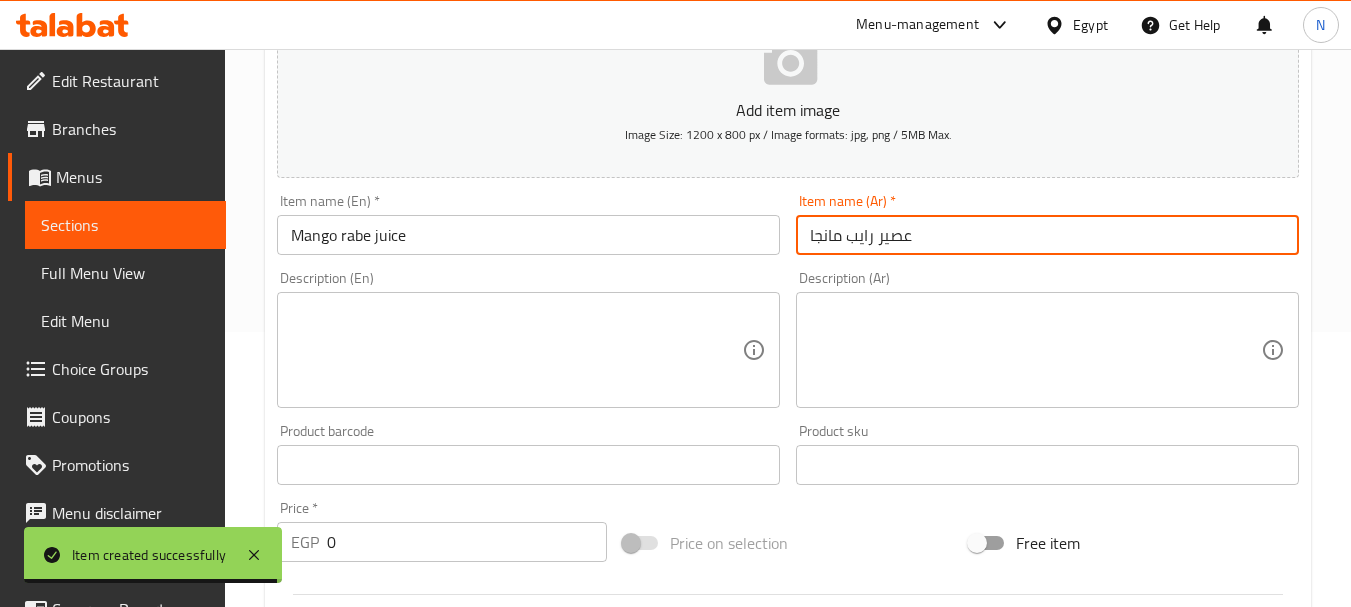 click on "عصير رايب مانجا" at bounding box center [1047, 235] 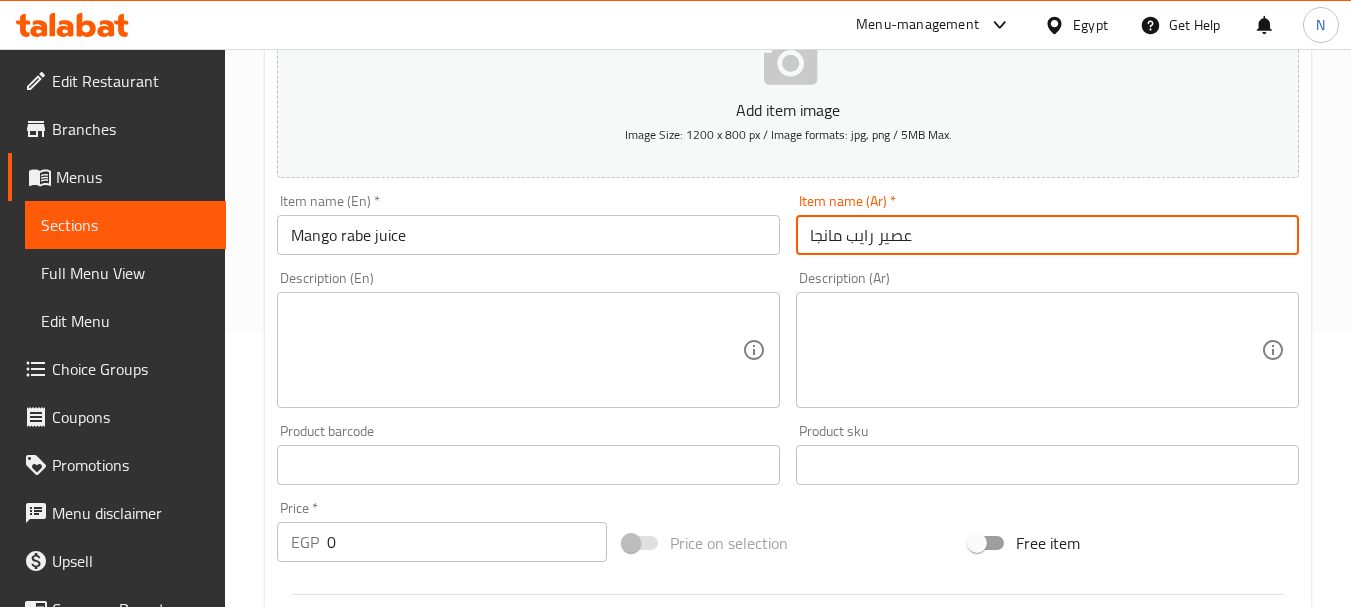 click on "Mango rabe juice" at bounding box center (528, 235) 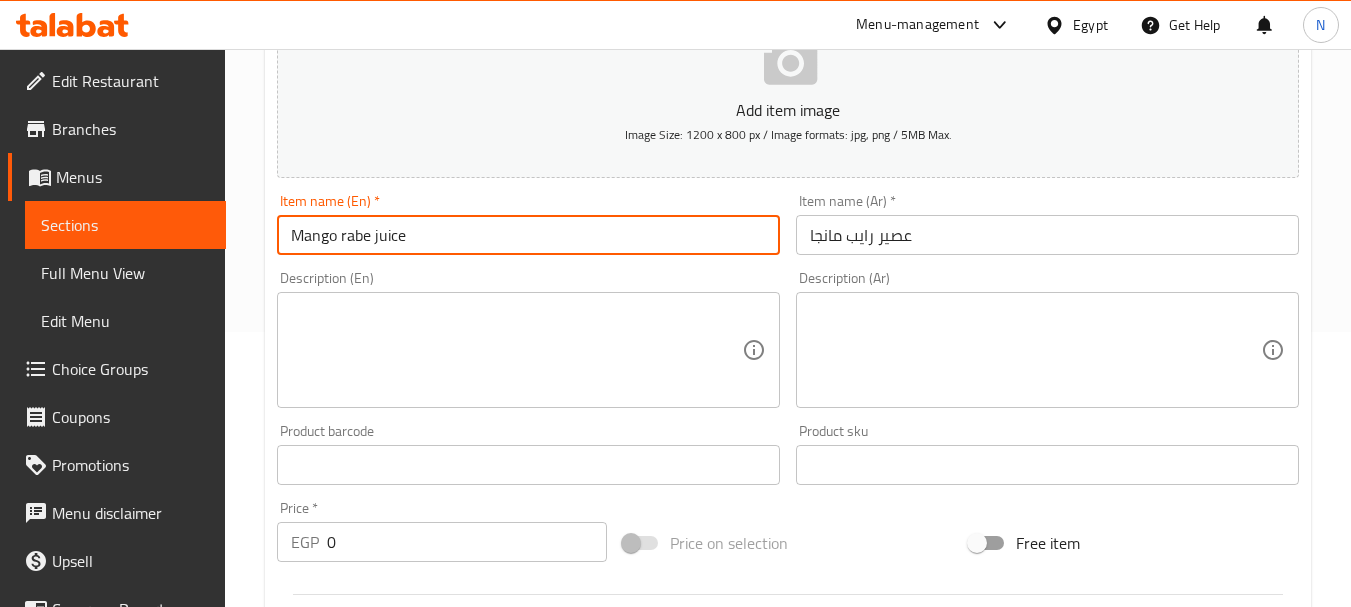 click on "Mango rabe juice" at bounding box center [528, 235] 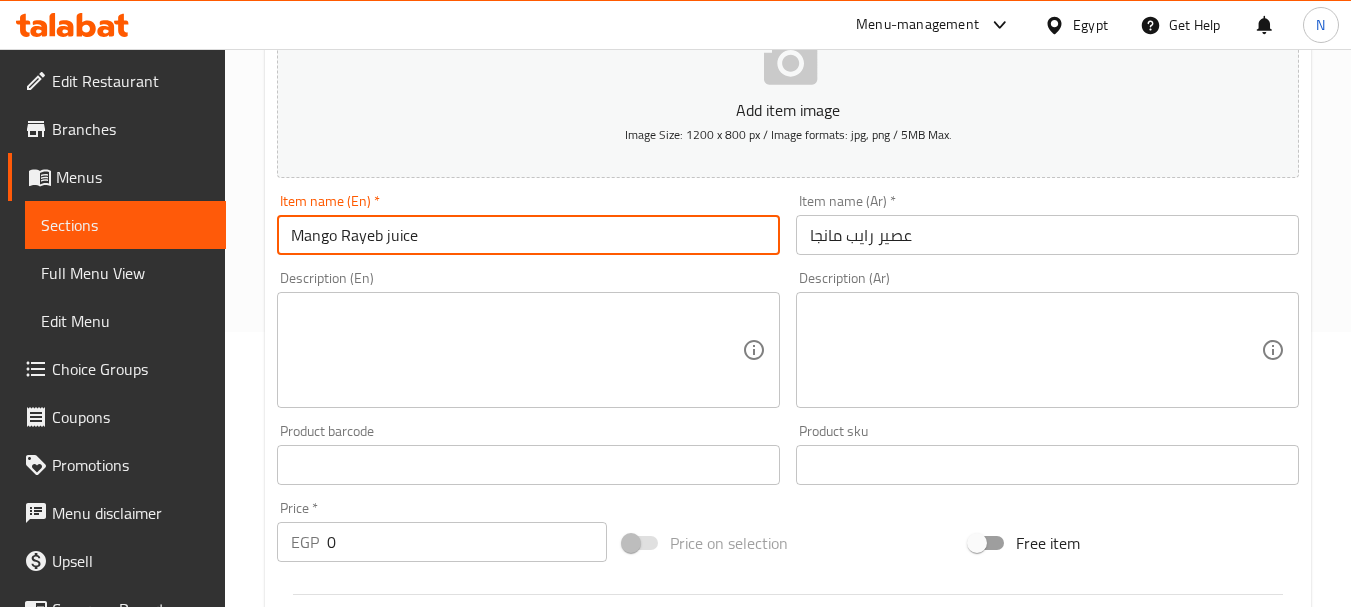 click on "Mango Rayeb juice" at bounding box center (528, 235) 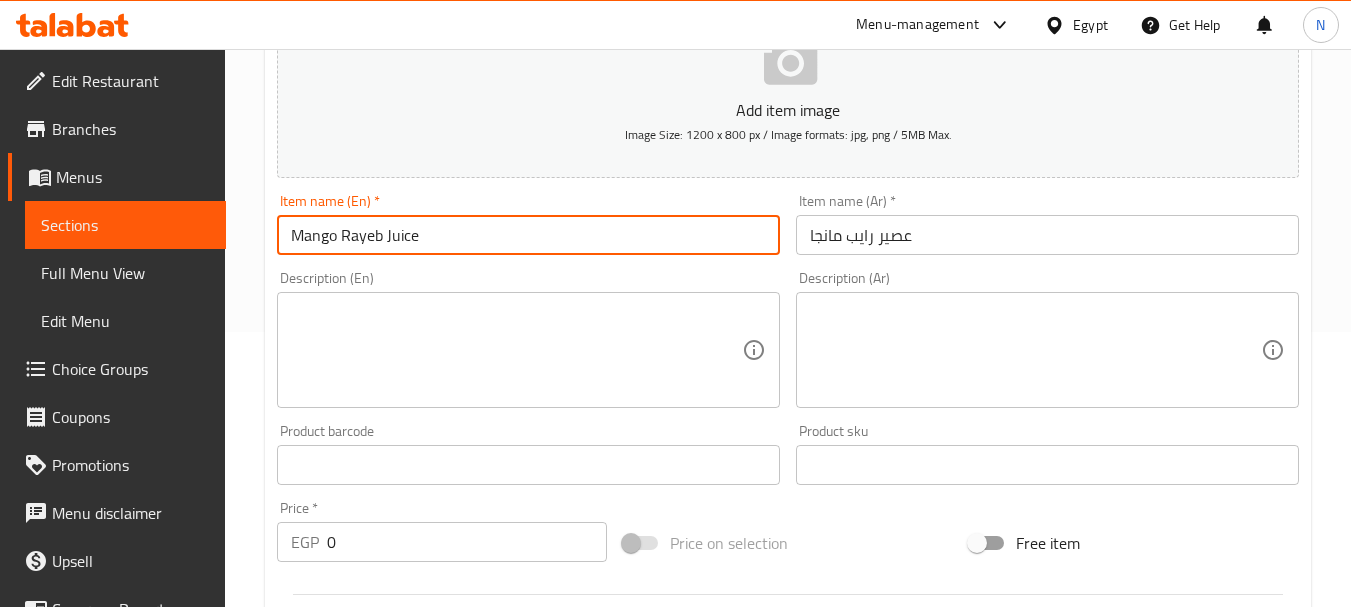 type on "Mango Rayeb Juice" 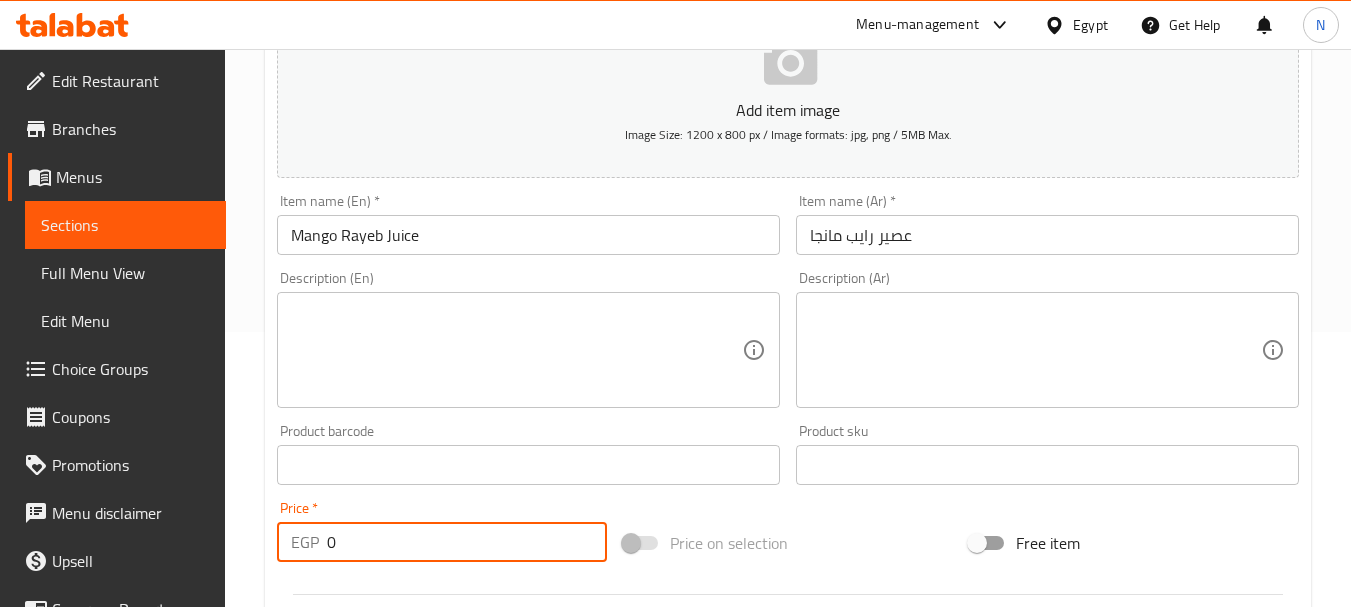 drag, startPoint x: 373, startPoint y: 550, endPoint x: 323, endPoint y: 558, distance: 50.635956 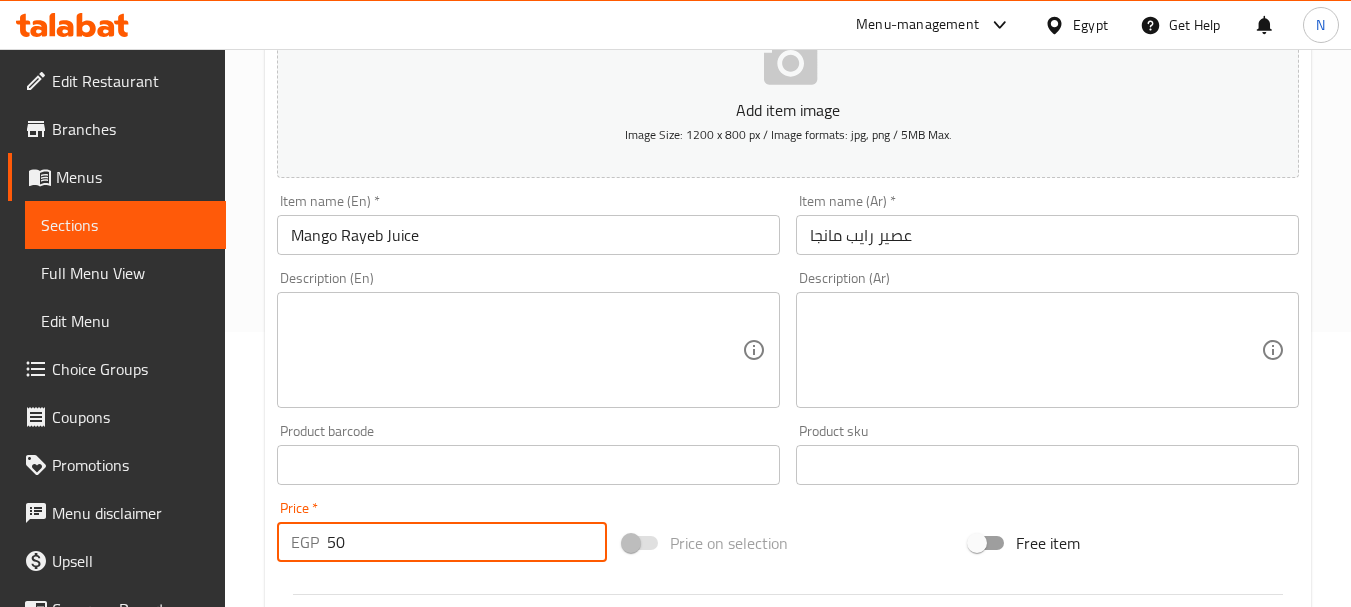 type on "50" 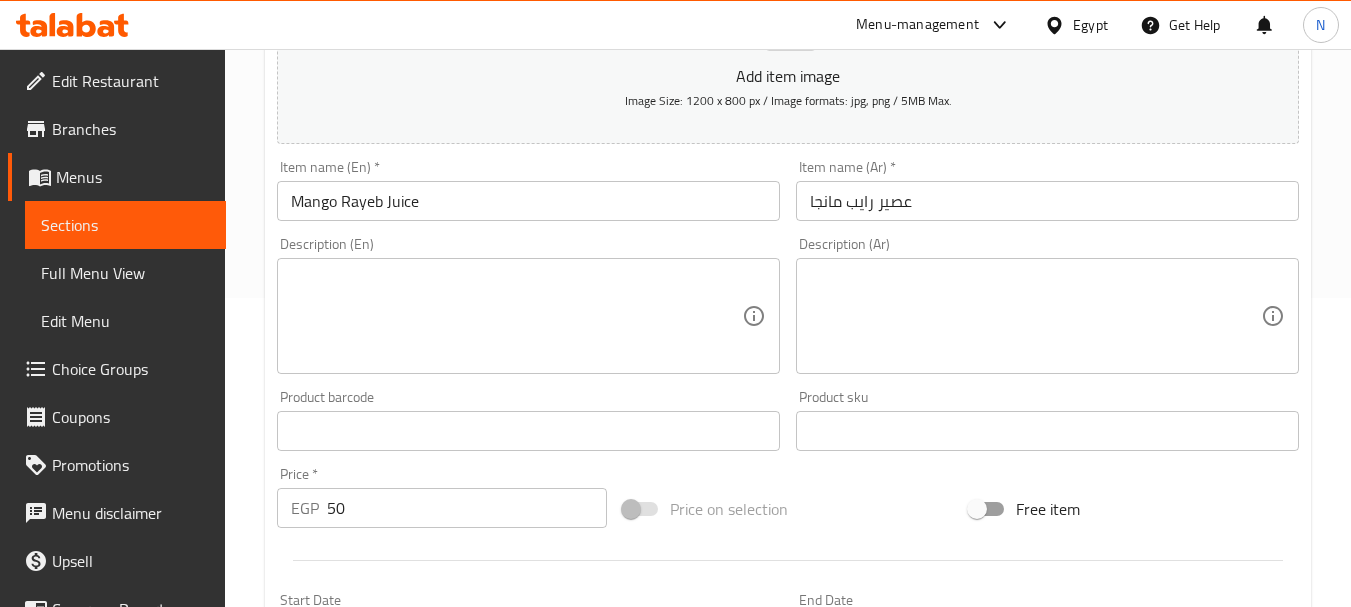 scroll, scrollTop: 806, scrollLeft: 0, axis: vertical 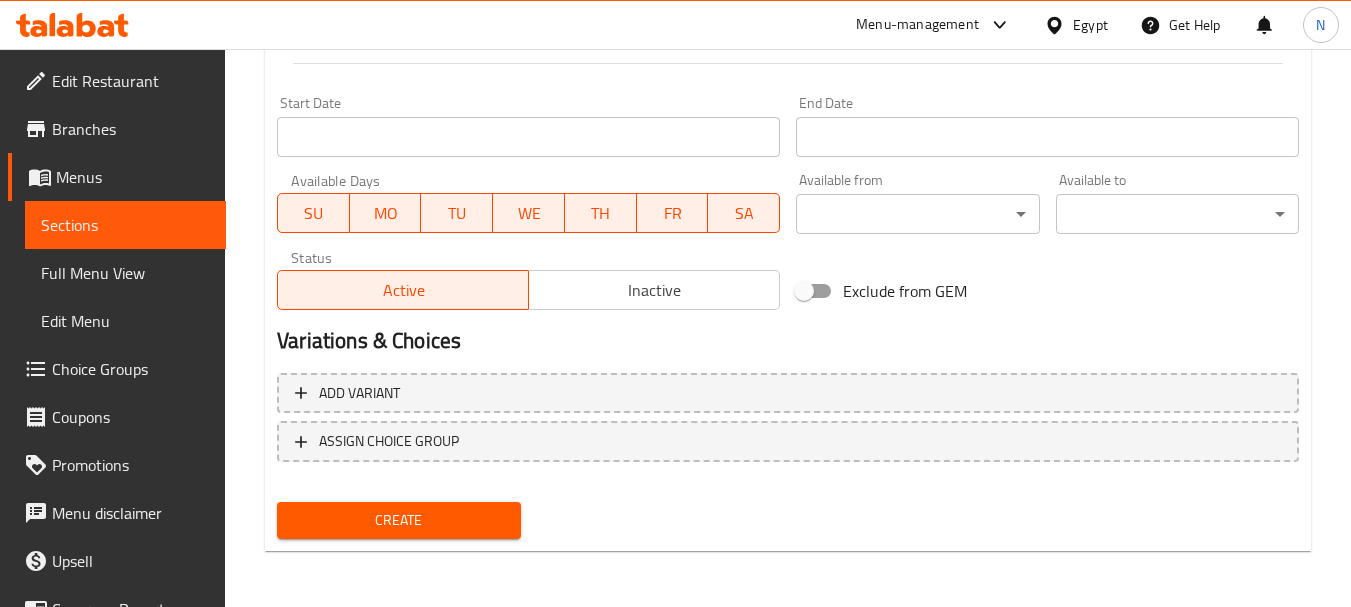 click on "Create" at bounding box center (398, 520) 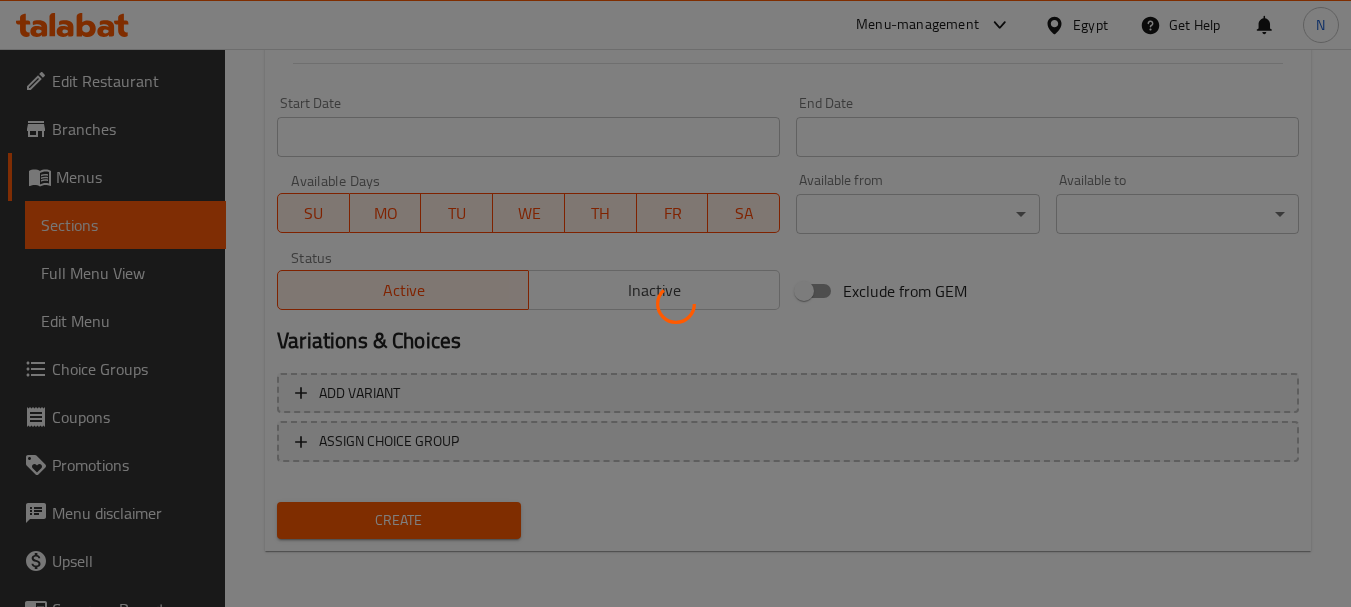 type 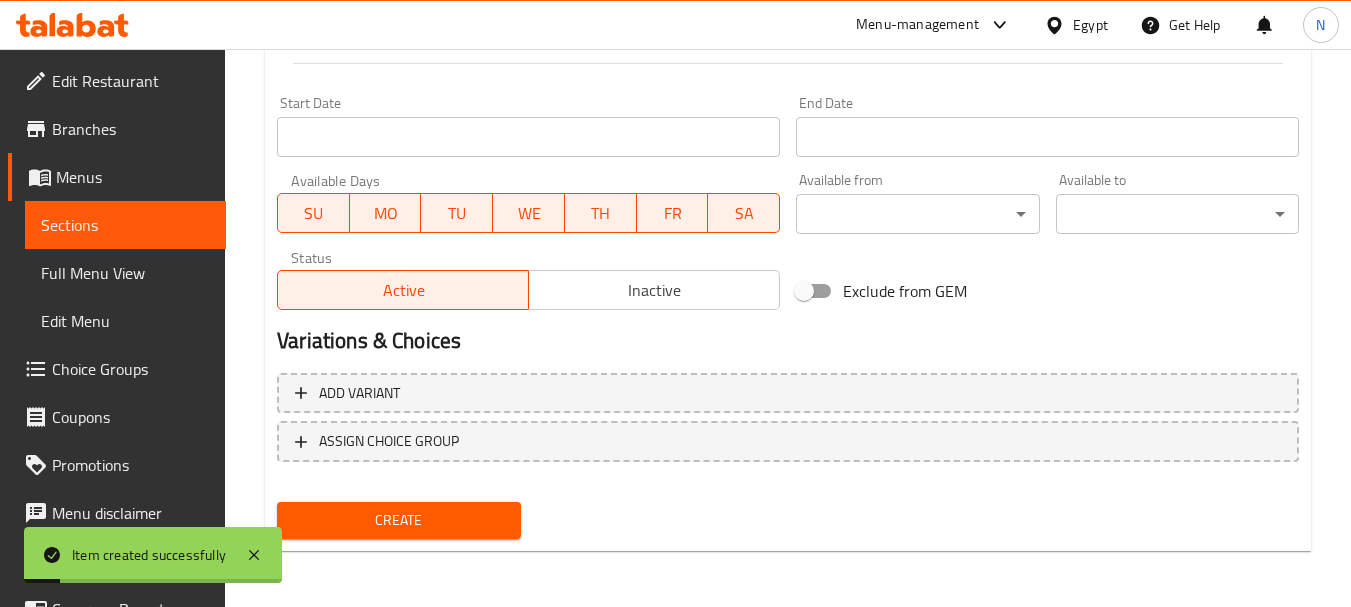 scroll, scrollTop: 0, scrollLeft: 0, axis: both 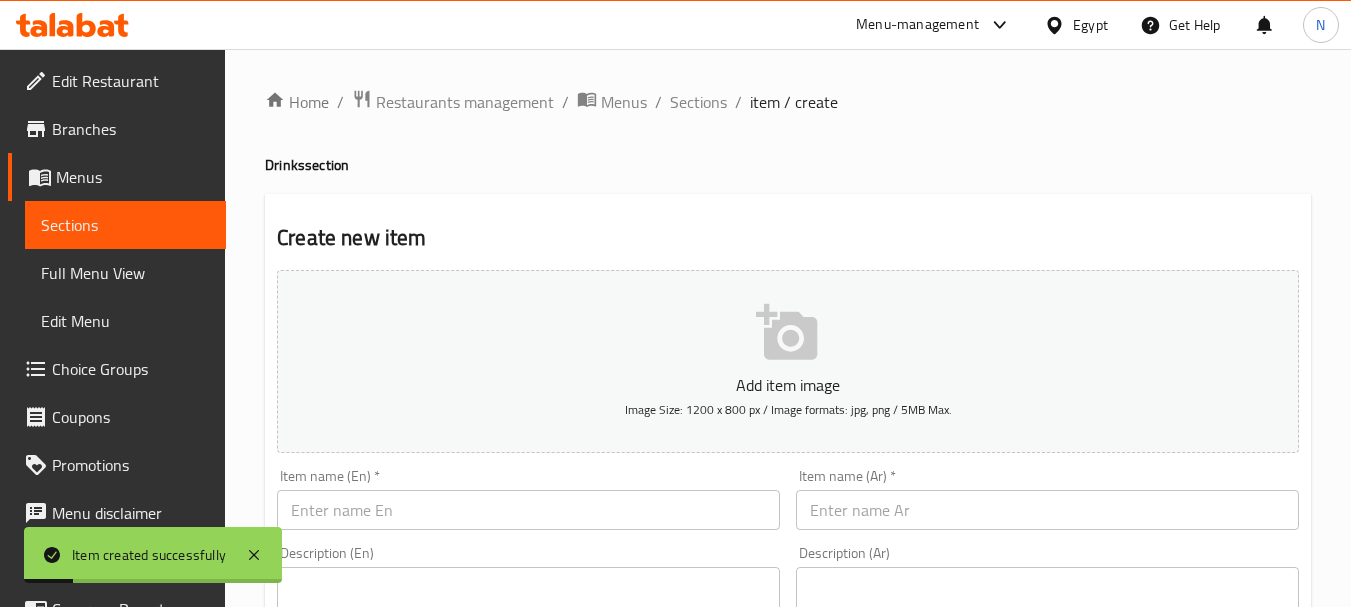 click at bounding box center [1047, 510] 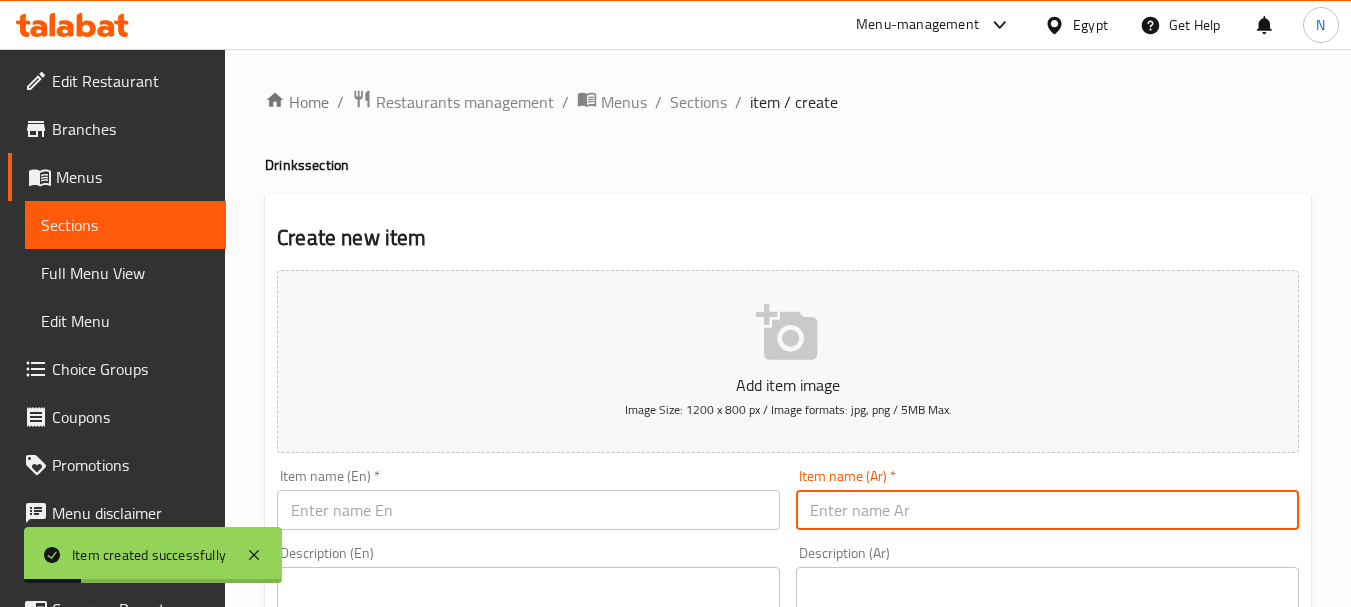 paste on "عصير رايب فراولة" 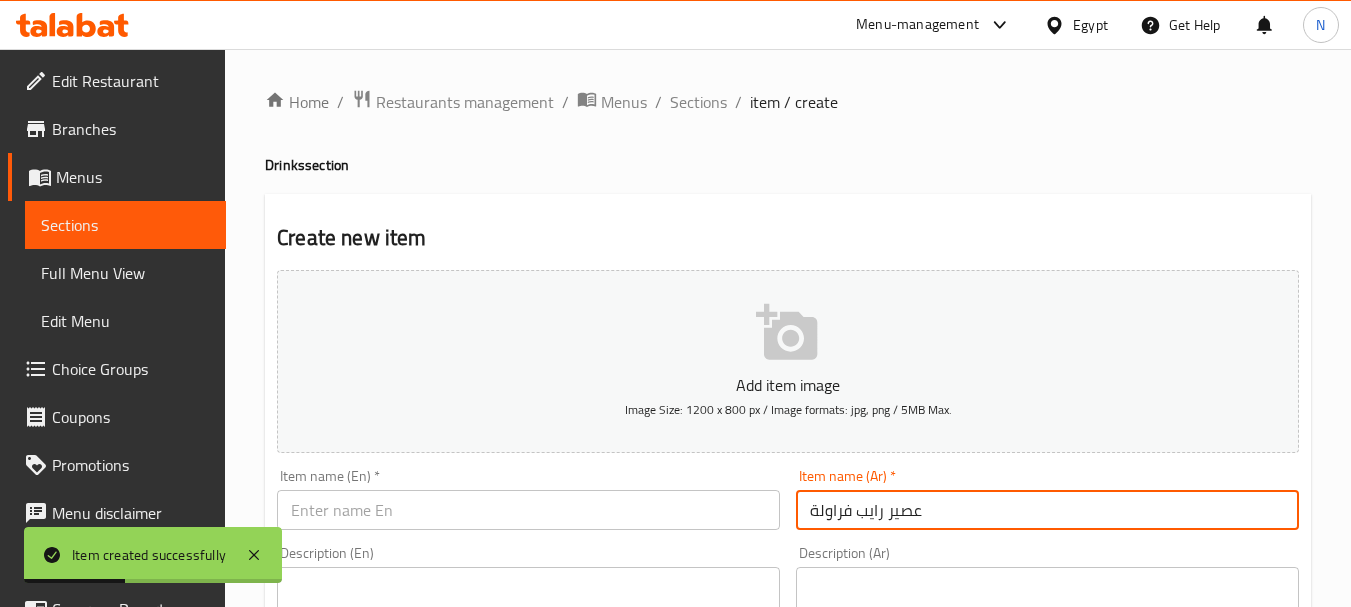 type on "عصير رايب فراولة" 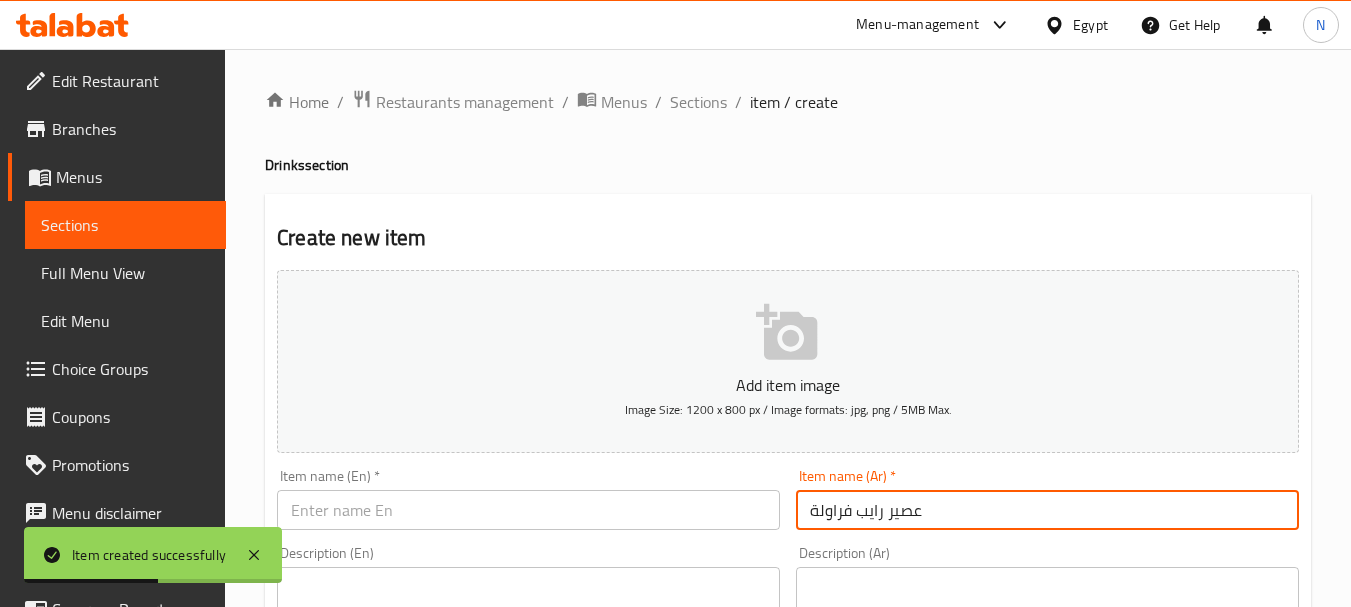 click at bounding box center (528, 510) 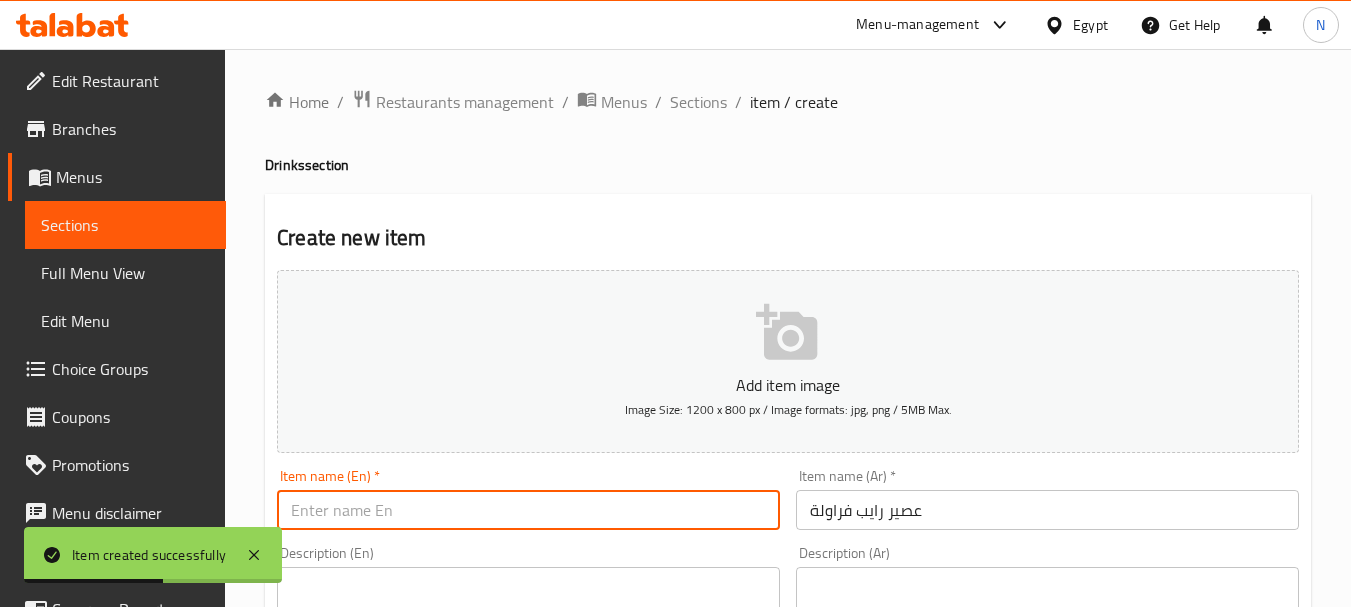 paste on "Strawberry yogurt juice" 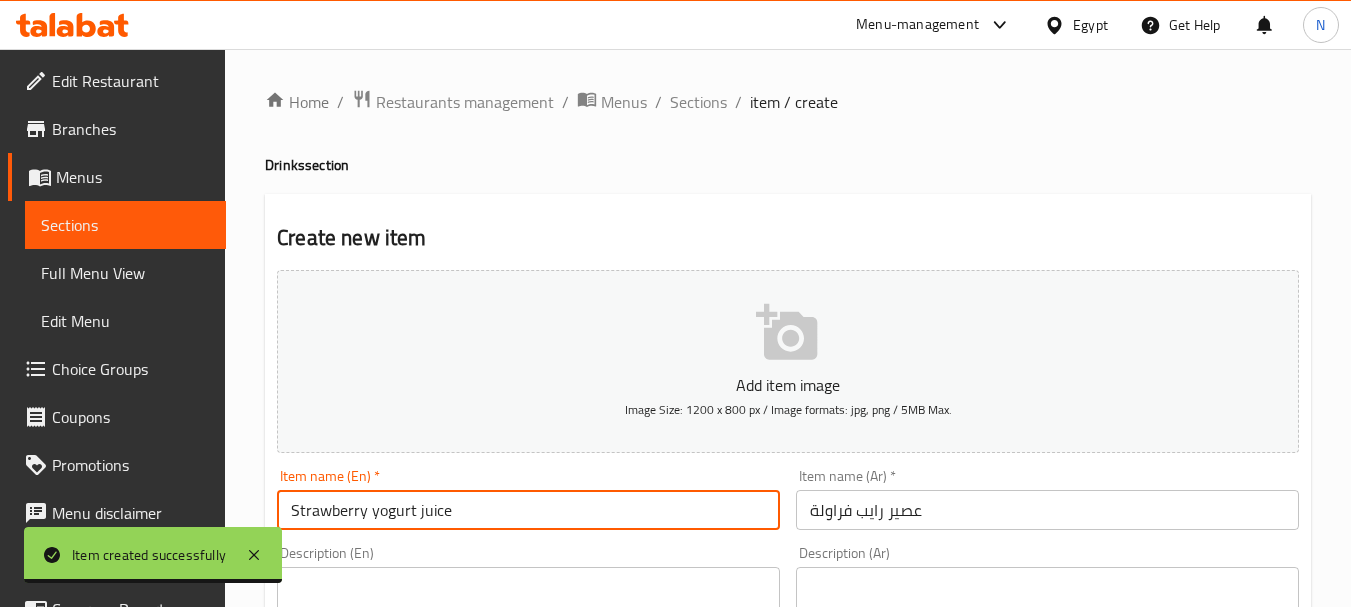 click on "Item name (En)   * Strawberry yogurt juice Item name (En)  *" at bounding box center [528, 499] 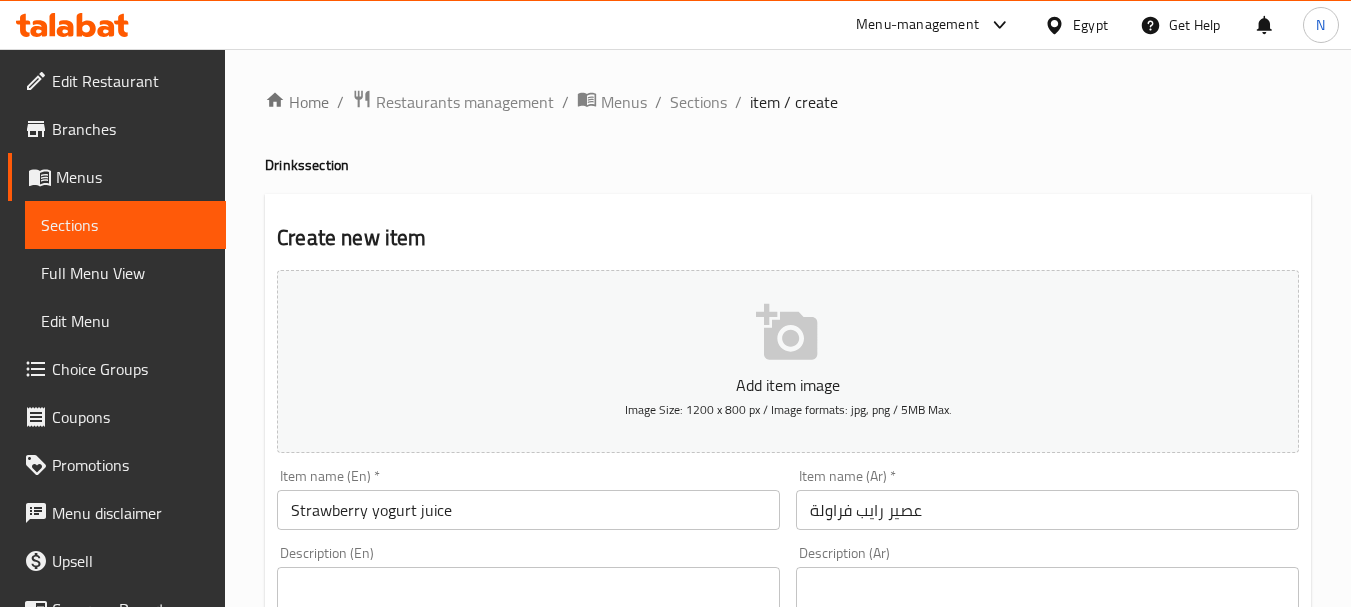 click on "Strawberry yogurt juice" at bounding box center [528, 510] 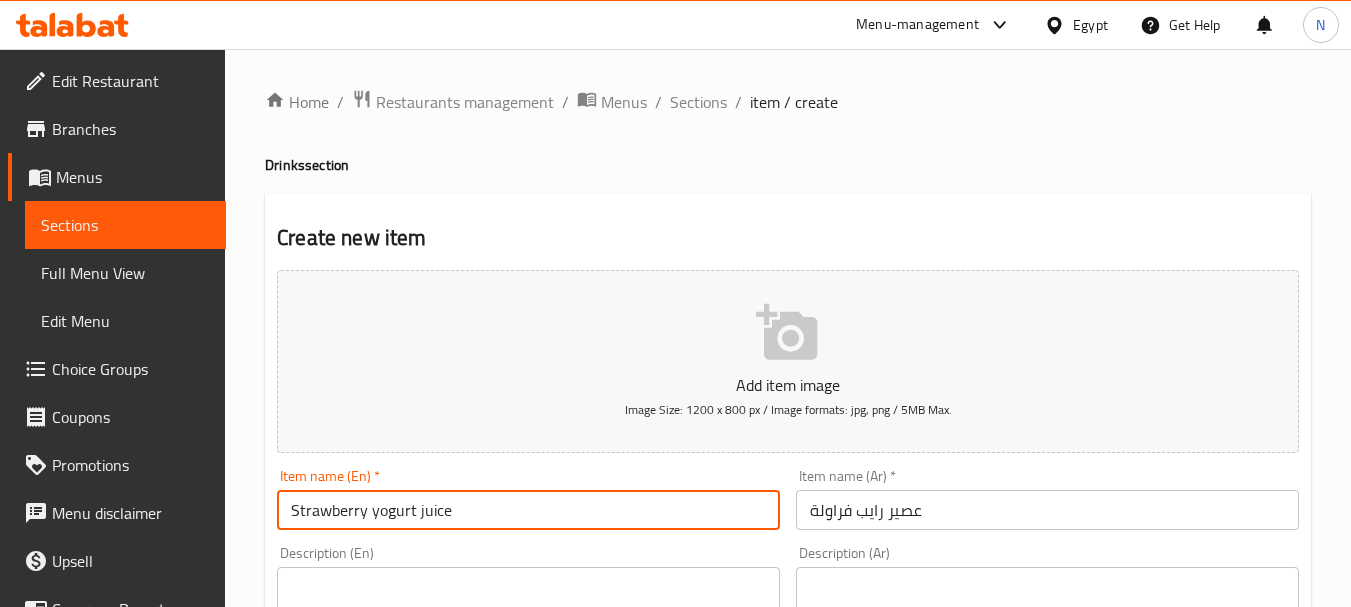 click on "Strawberry yogurt juice" at bounding box center (528, 510) 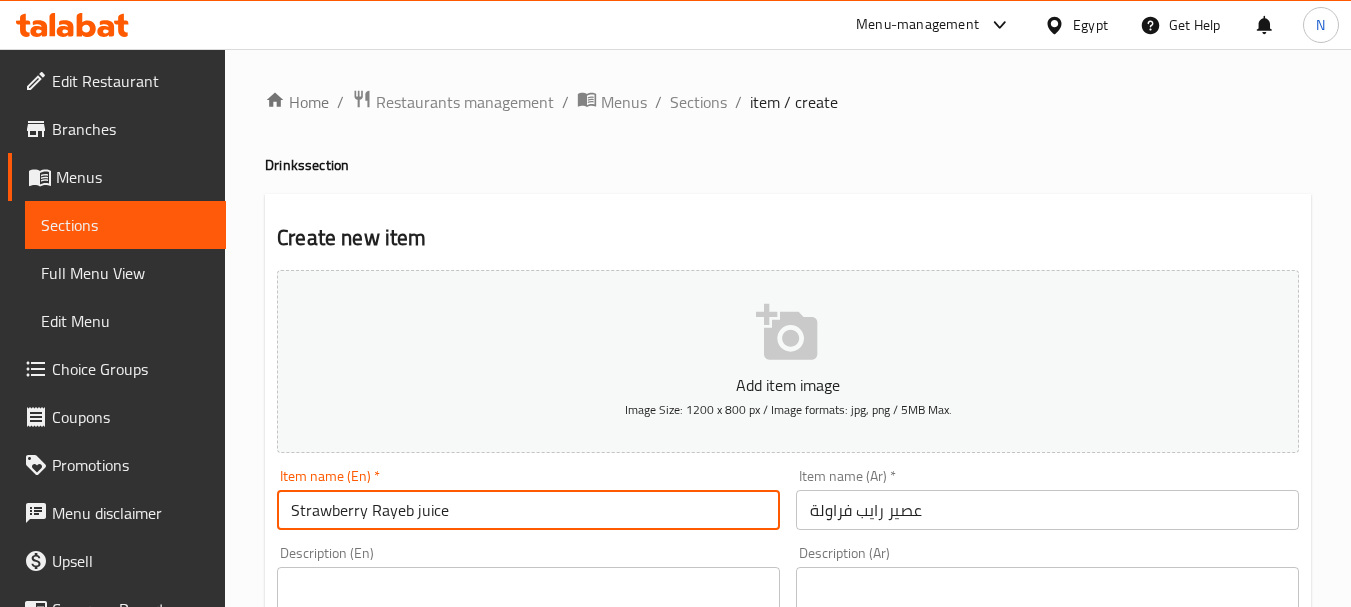 click on "Strawberry Rayeb juice" at bounding box center [528, 510] 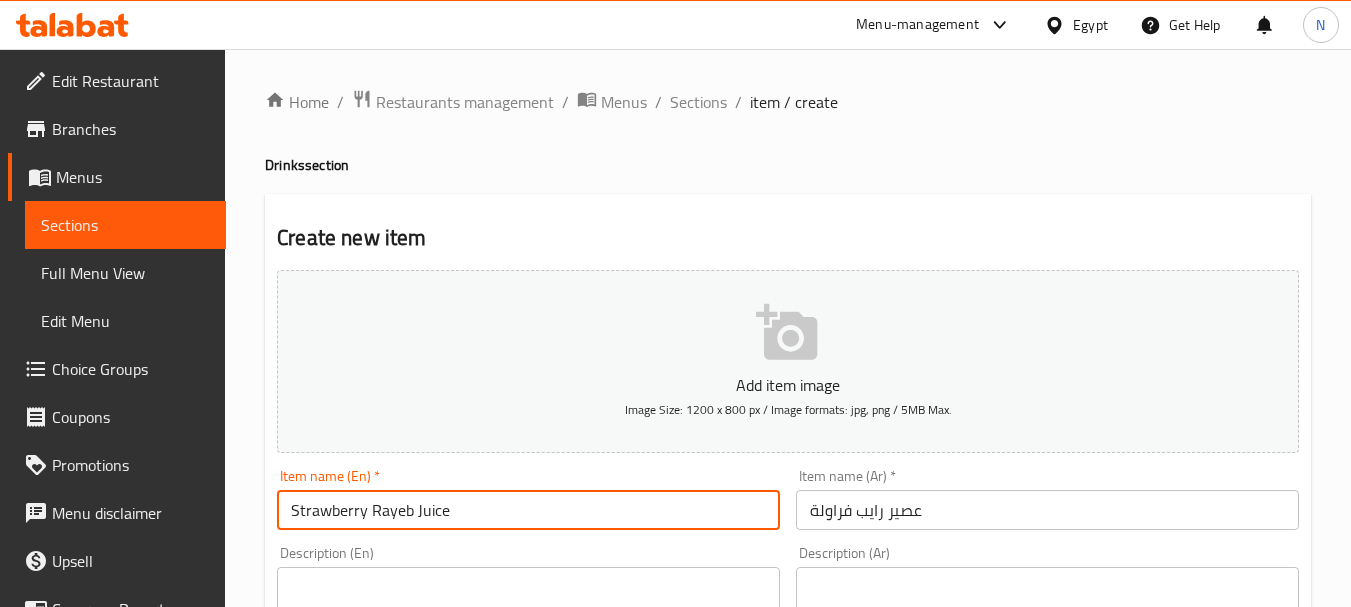 type on "Strawberry Rayeb Juice" 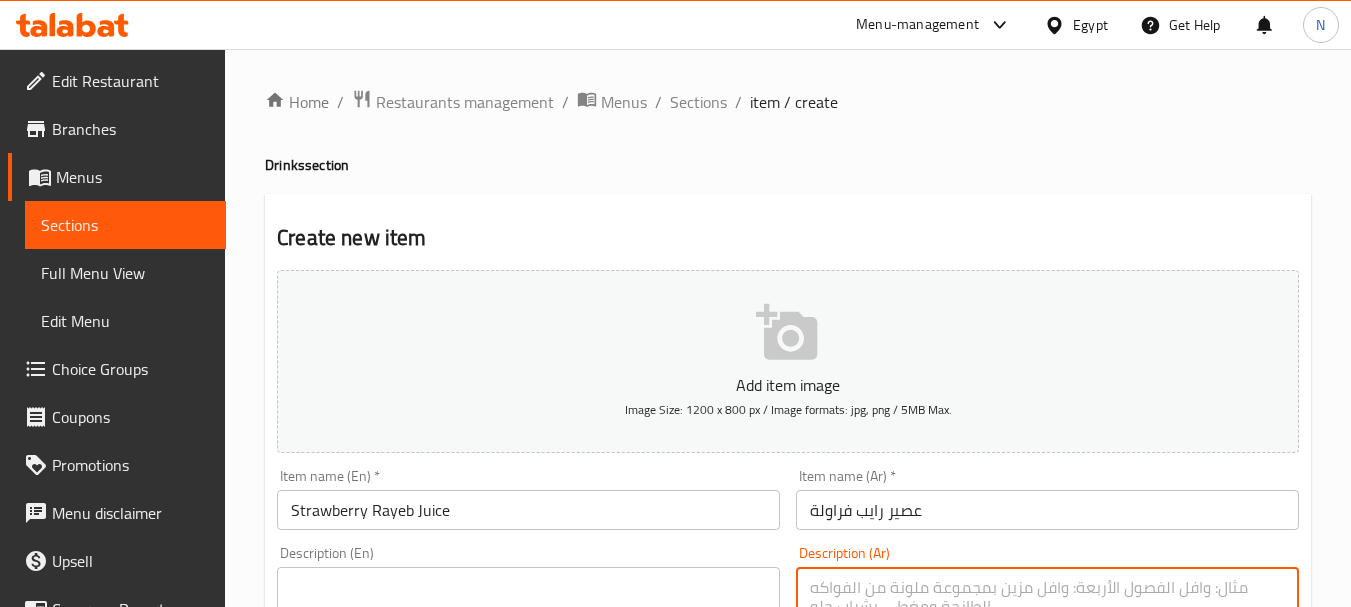 scroll, scrollTop: 531, scrollLeft: 0, axis: vertical 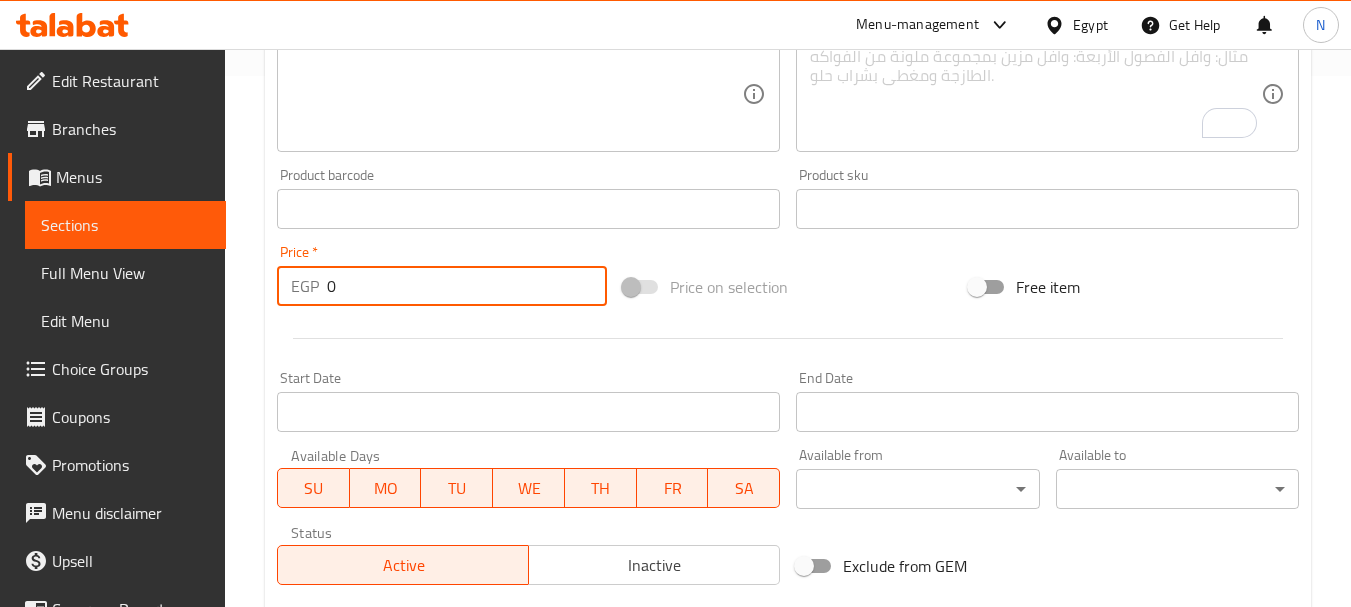 drag, startPoint x: 395, startPoint y: 289, endPoint x: 317, endPoint y: 306, distance: 79.83107 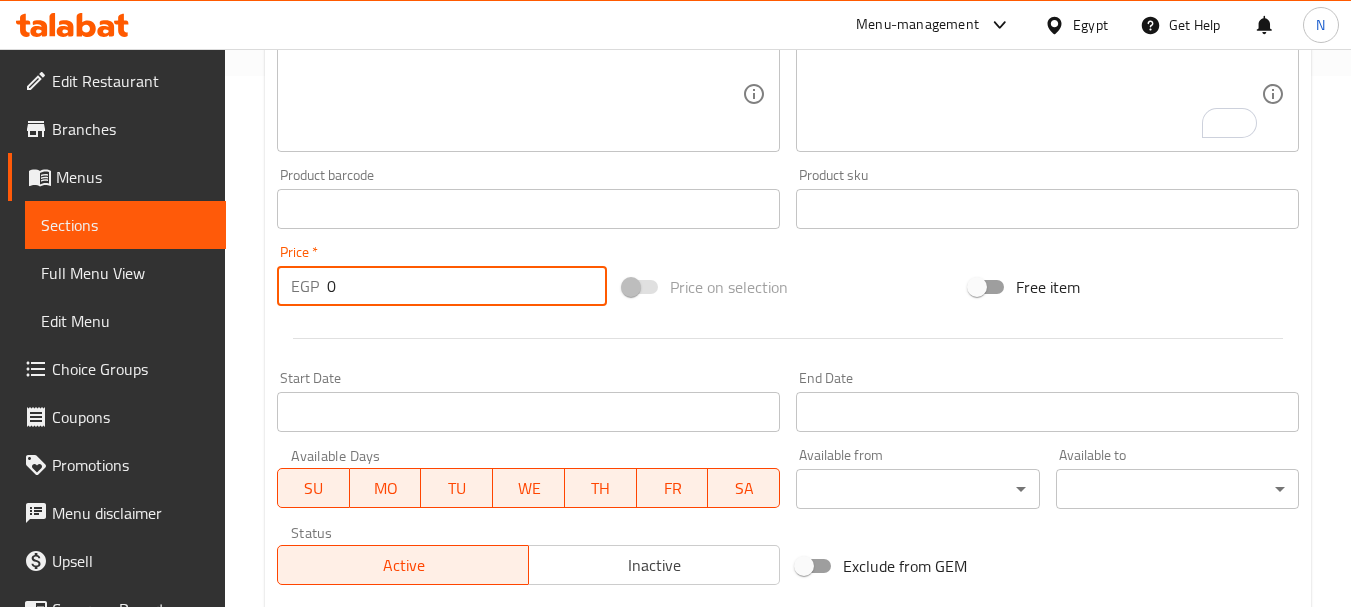 click on "EGP 0 Price  *" at bounding box center (442, 286) 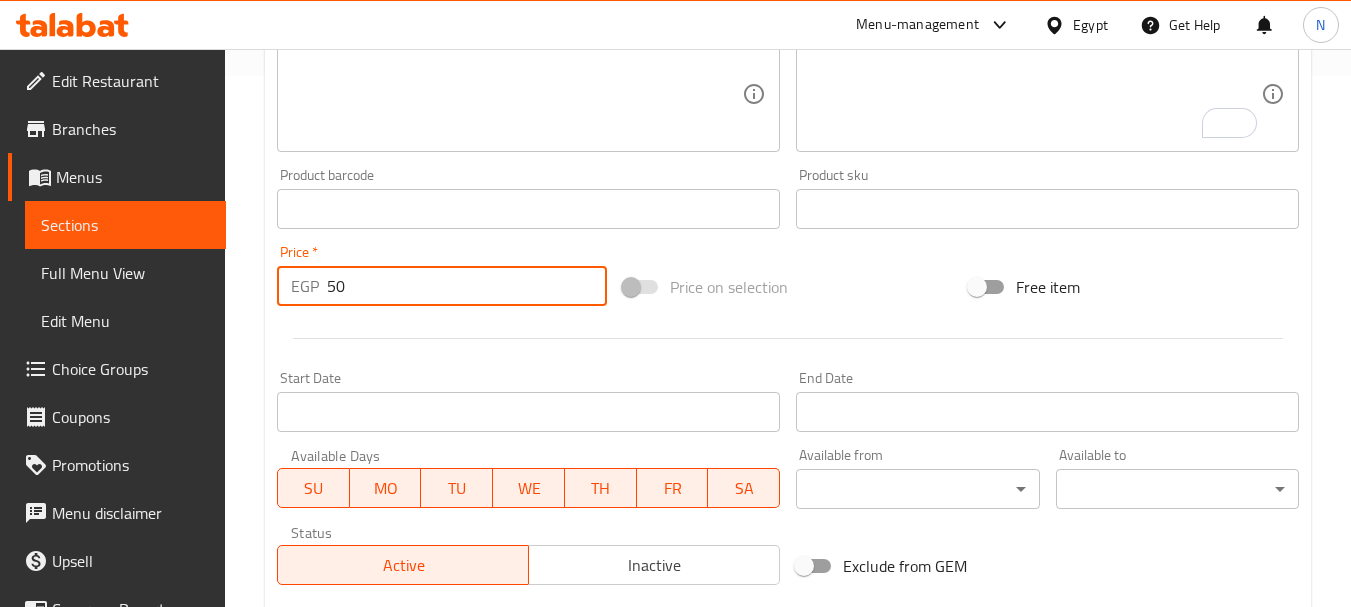 type on "50" 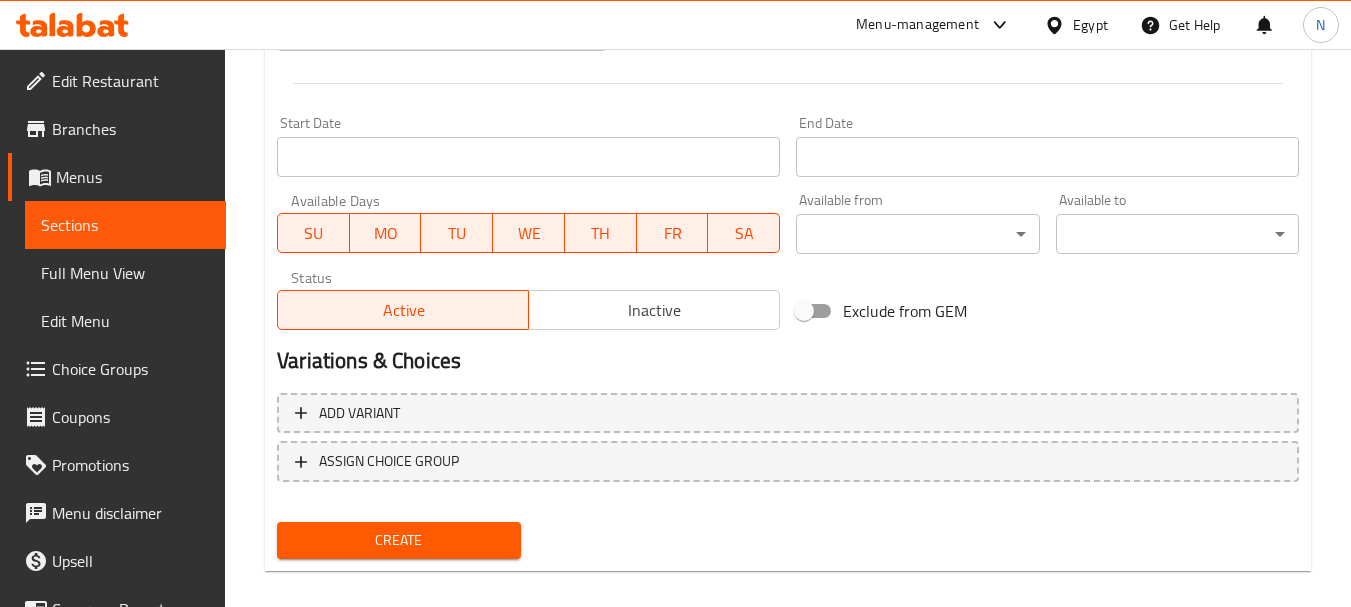 scroll, scrollTop: 806, scrollLeft: 0, axis: vertical 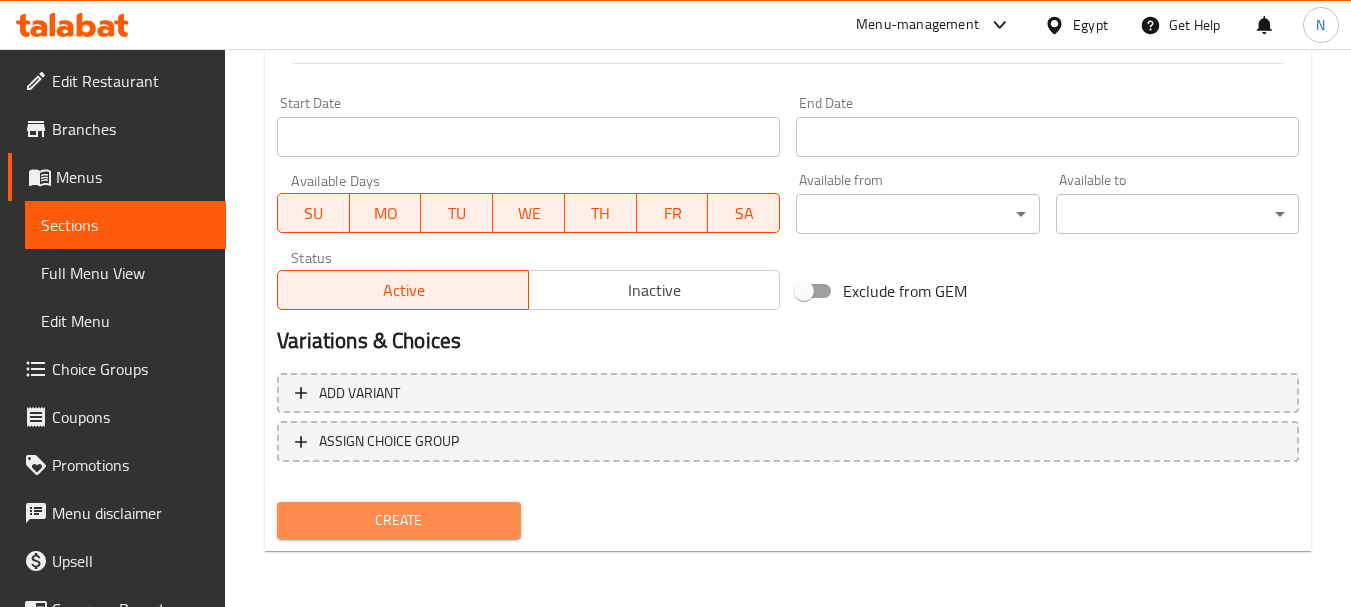 click on "Create" at bounding box center (398, 520) 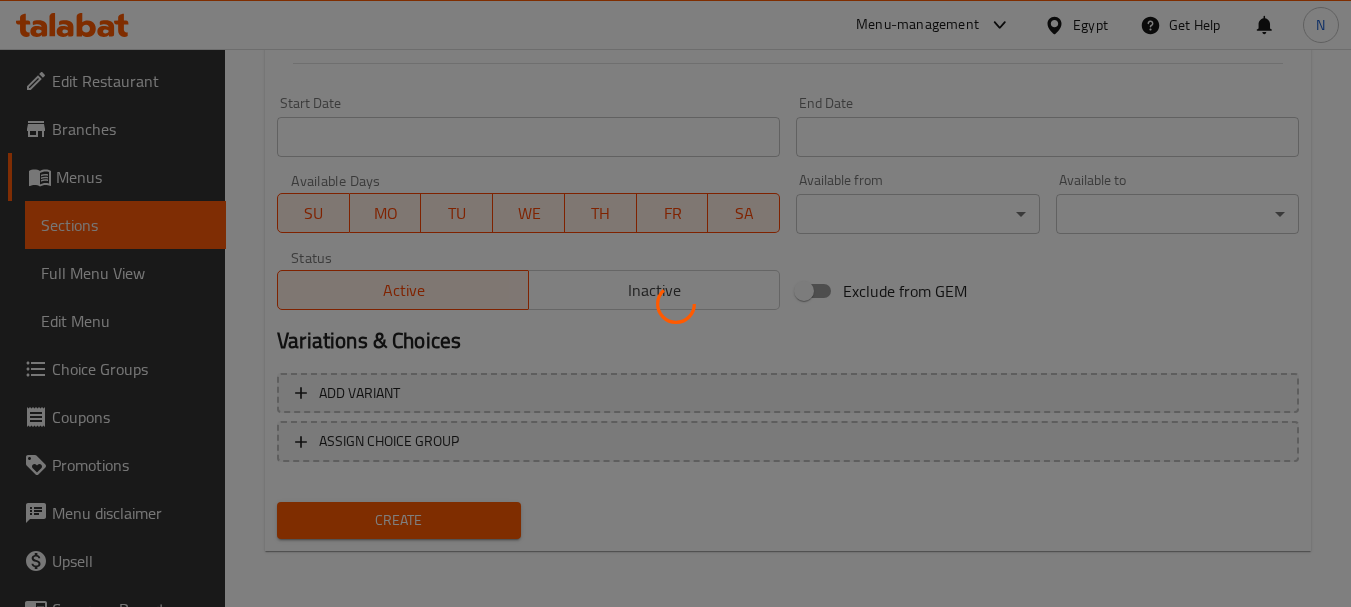 type 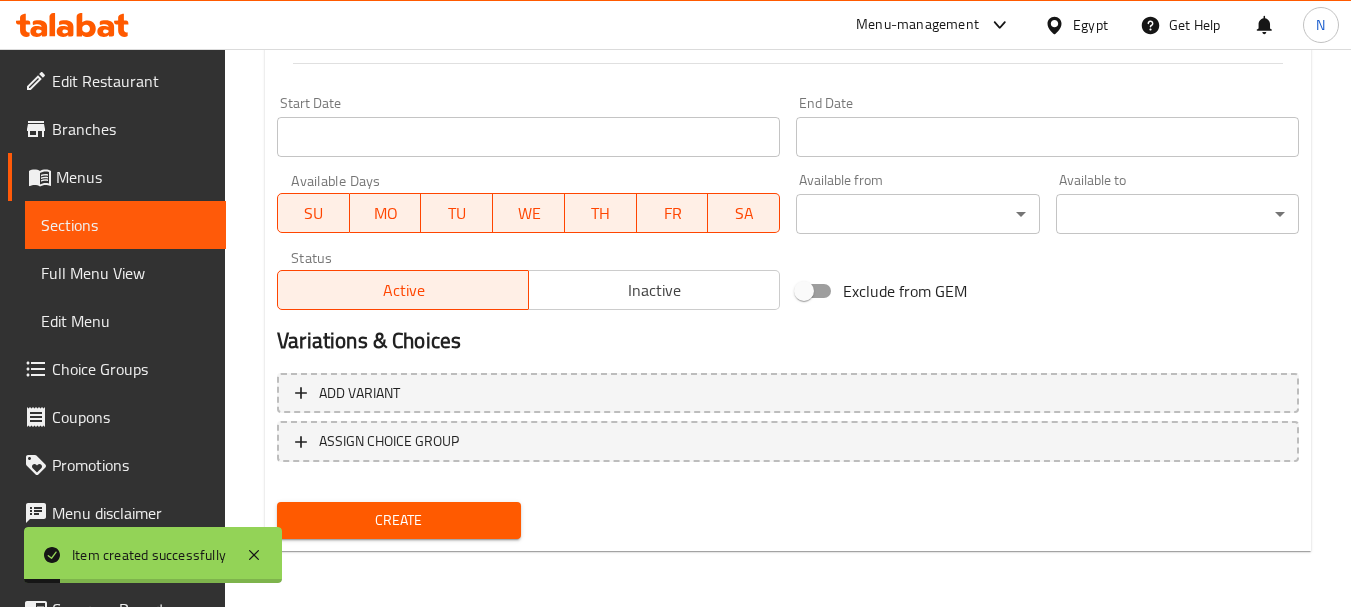 scroll, scrollTop: 275, scrollLeft: 0, axis: vertical 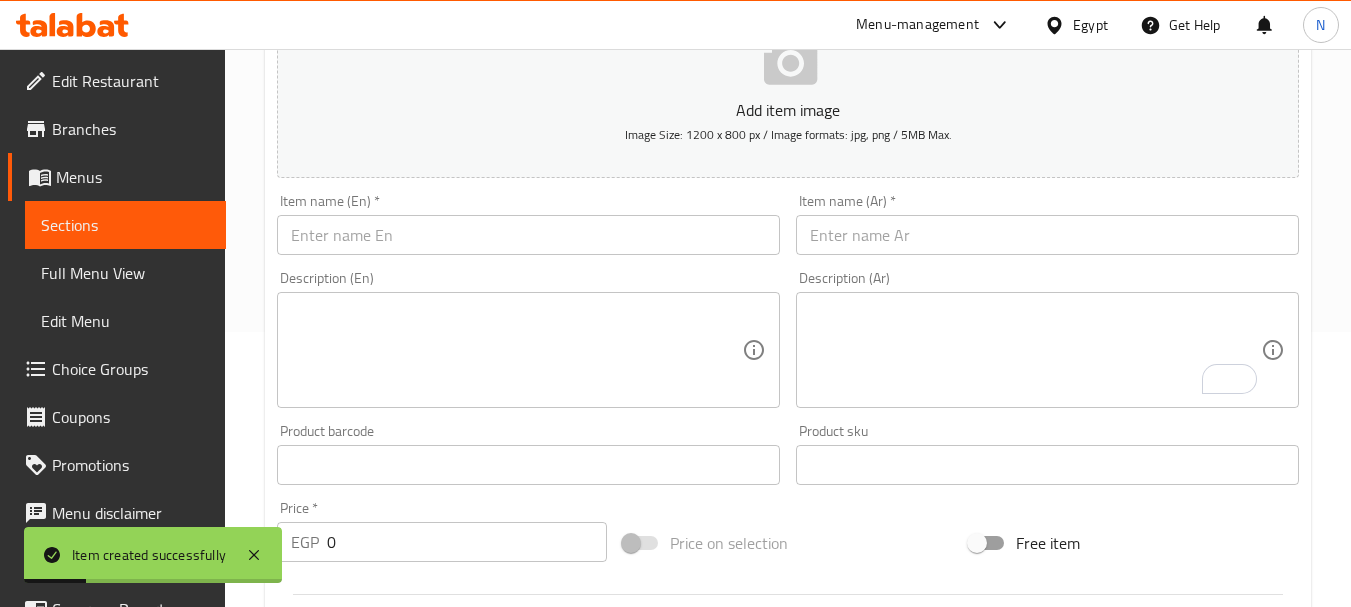 click at bounding box center (1047, 235) 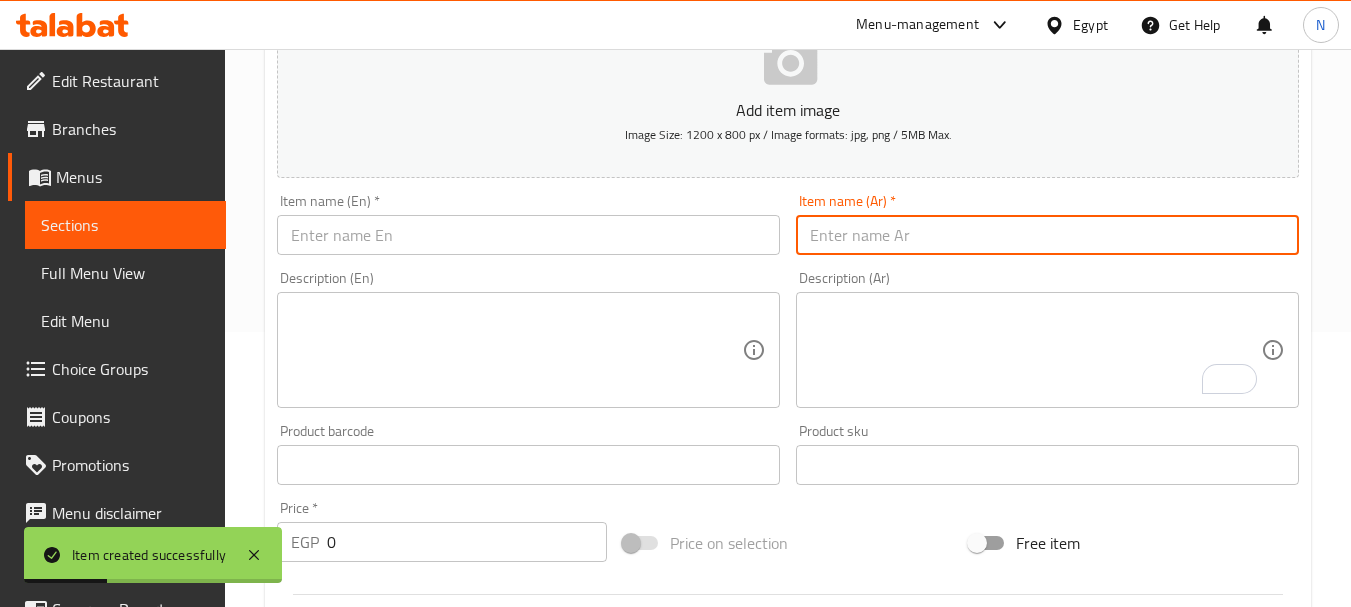 type on "g" 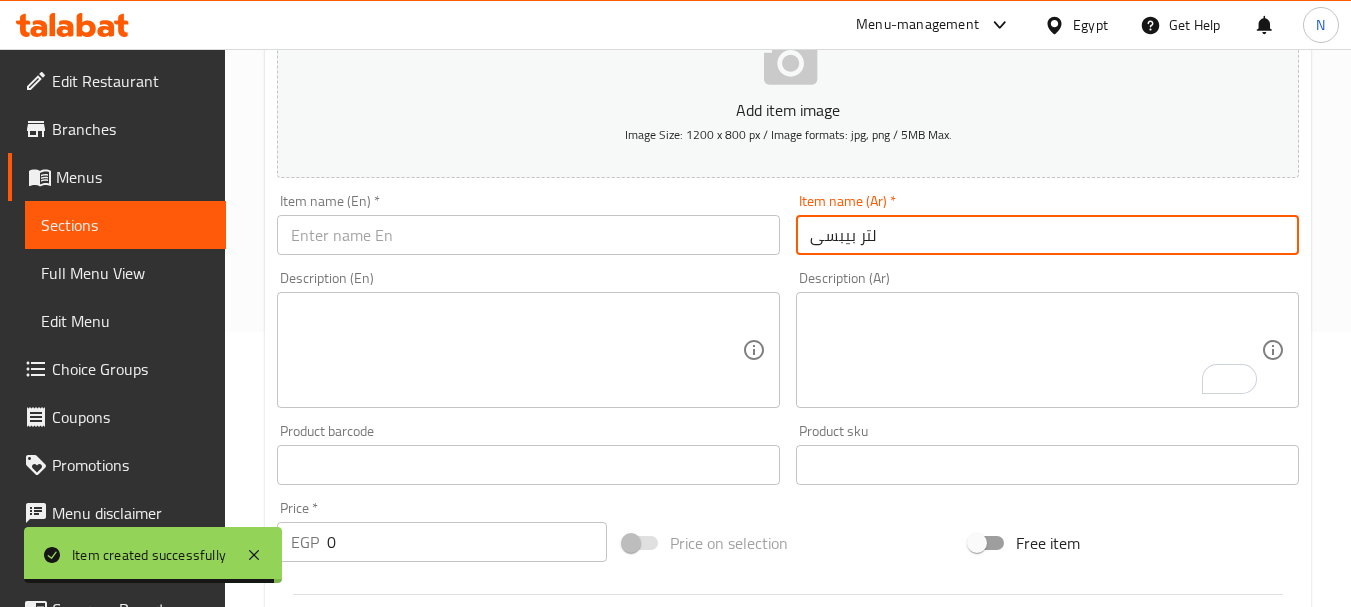 click on "لتر بيبسى" at bounding box center [1047, 235] 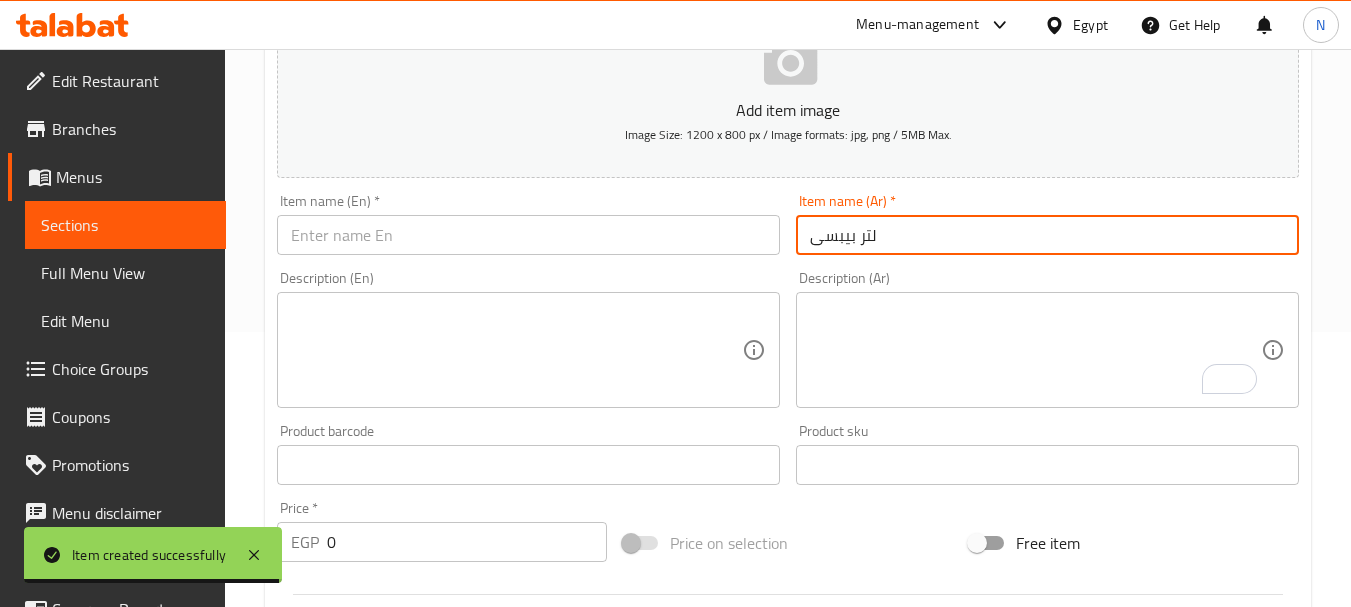 click on "لتر بيبسى" at bounding box center (1047, 235) 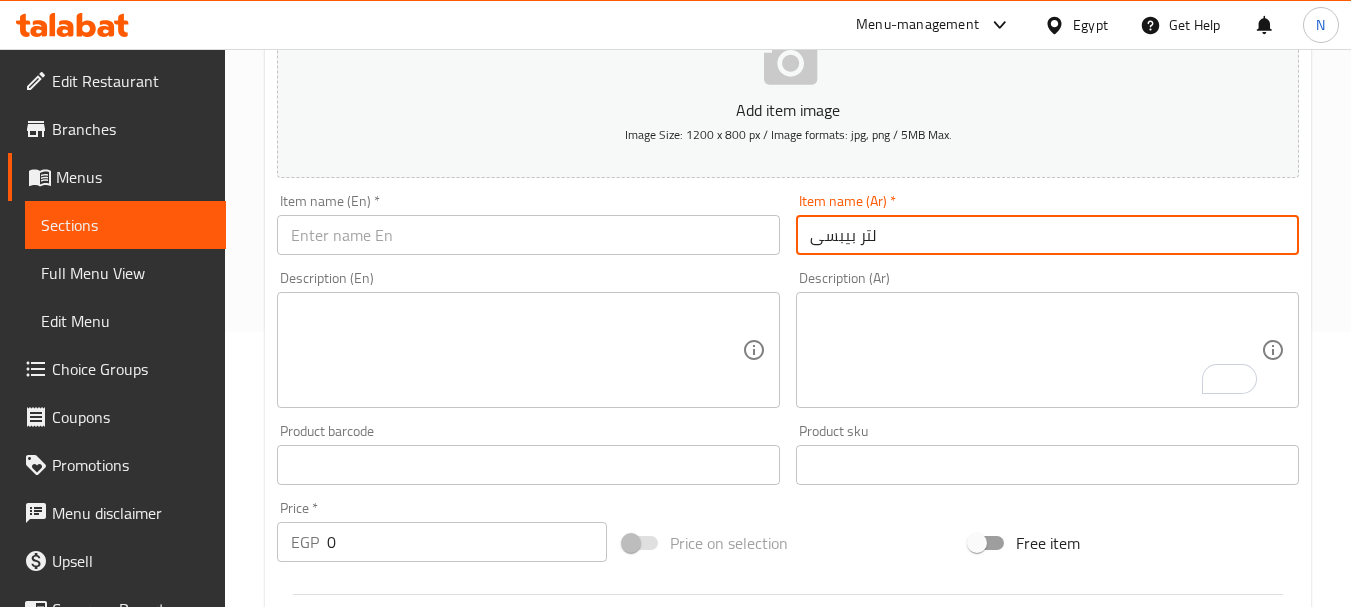 type on "لتر بيبسى" 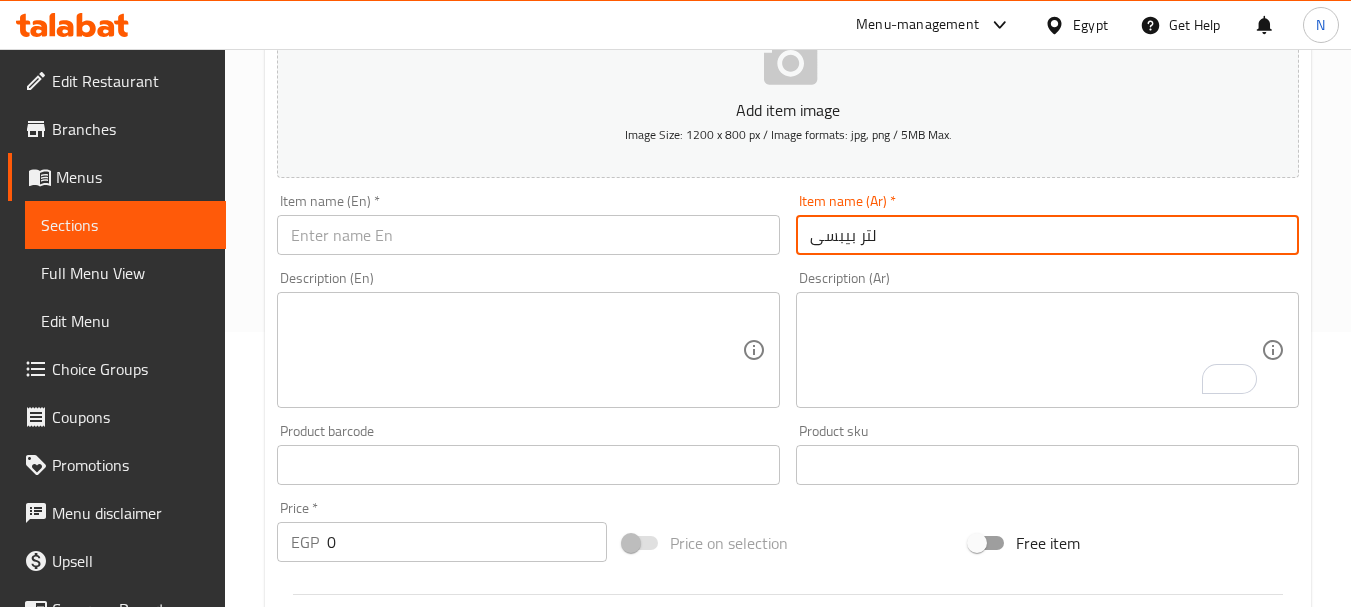 click at bounding box center (528, 235) 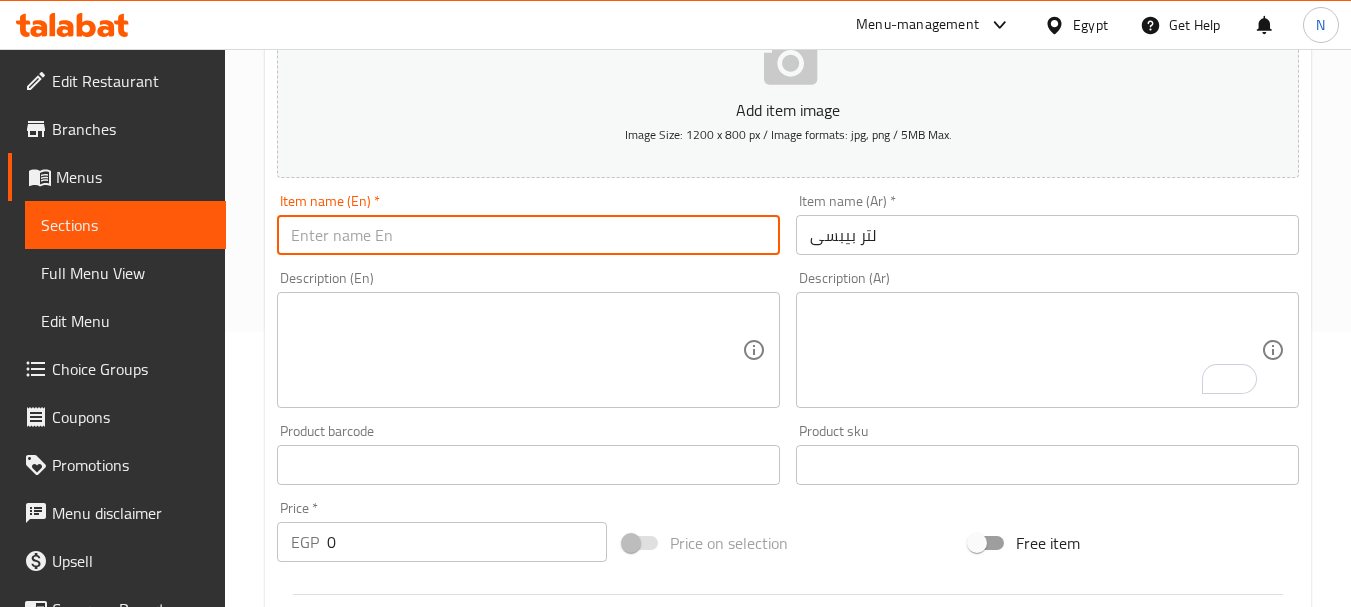 paste on "liter of Pepsi" 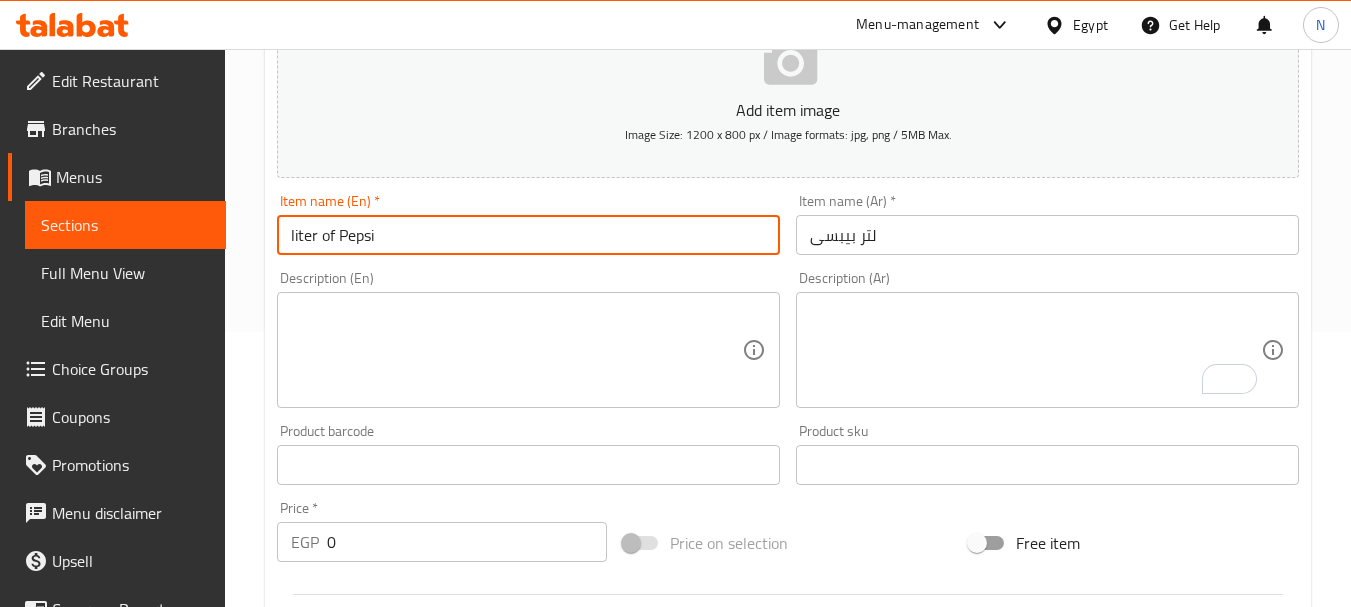click on "liter of Pepsi" at bounding box center (528, 235) 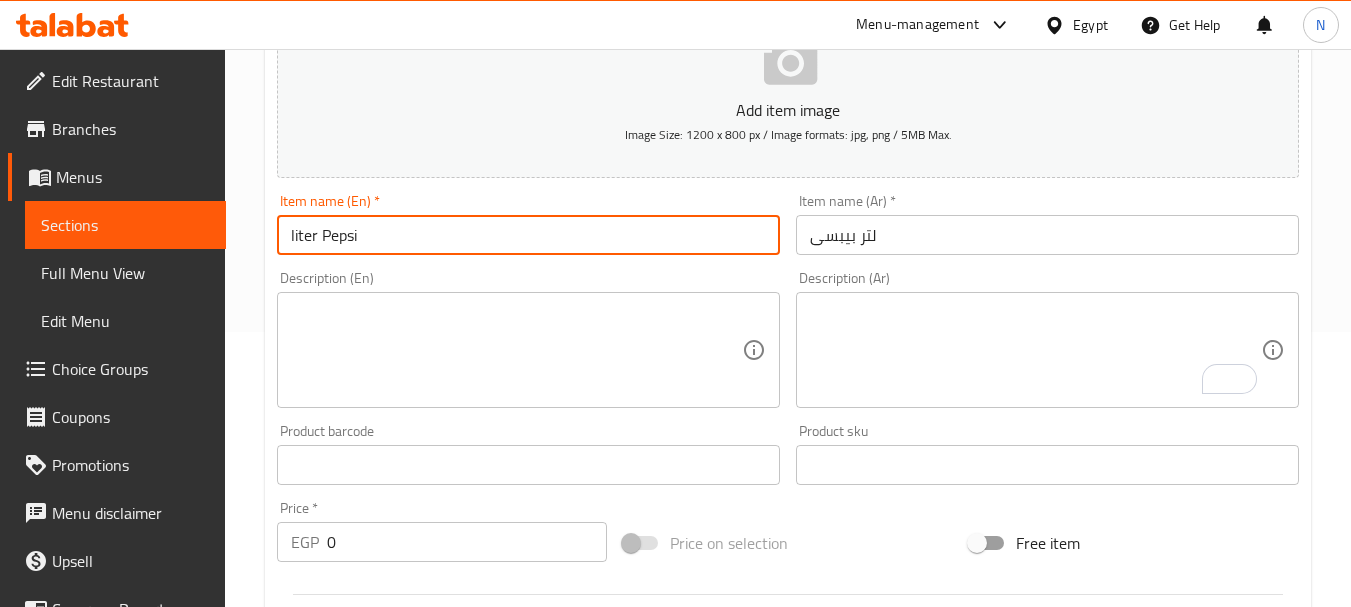 type on "liter Pepsi" 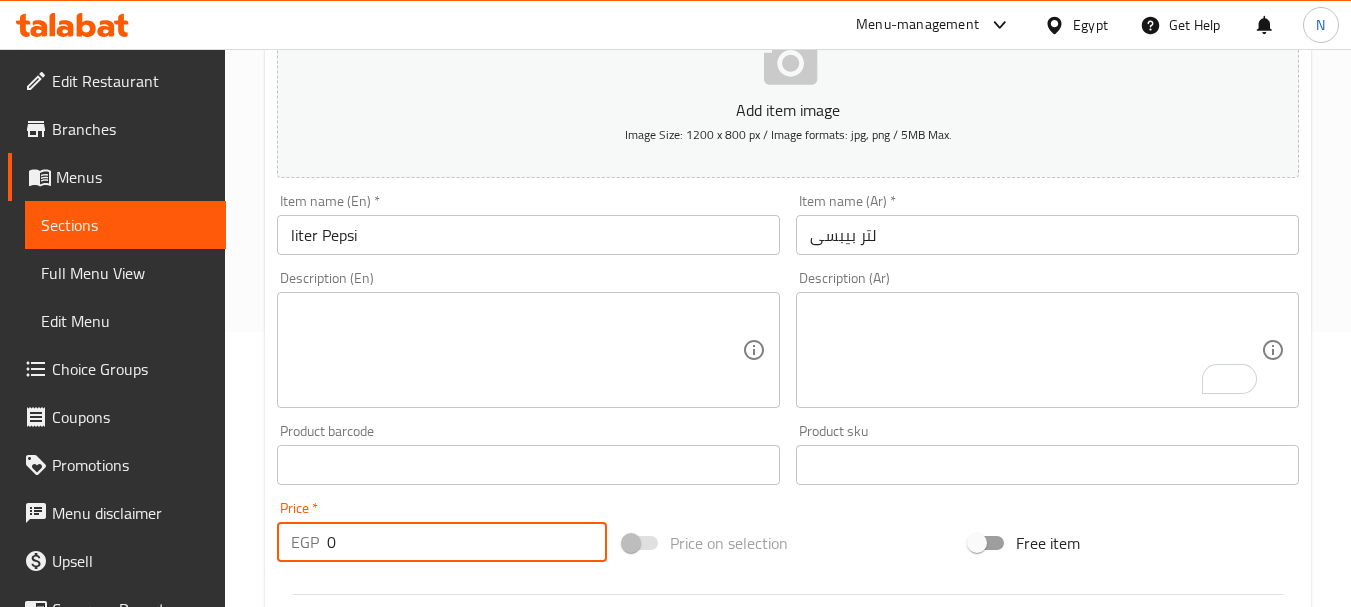 click on "0" at bounding box center (467, 542) 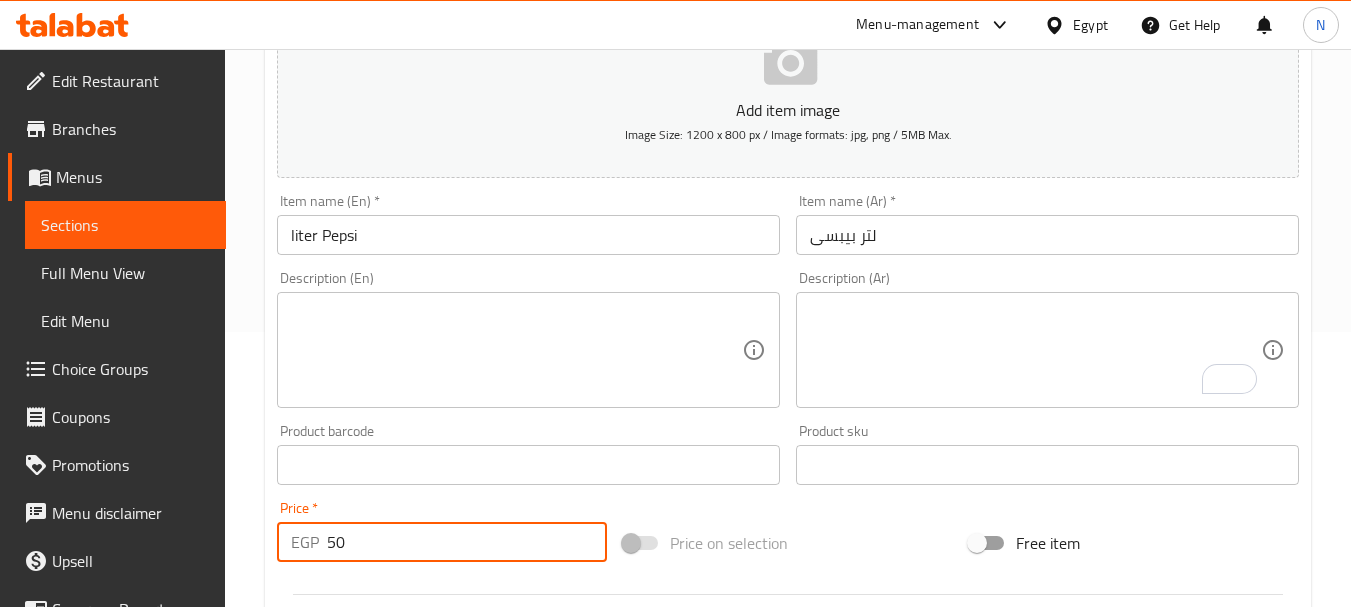 type on "50" 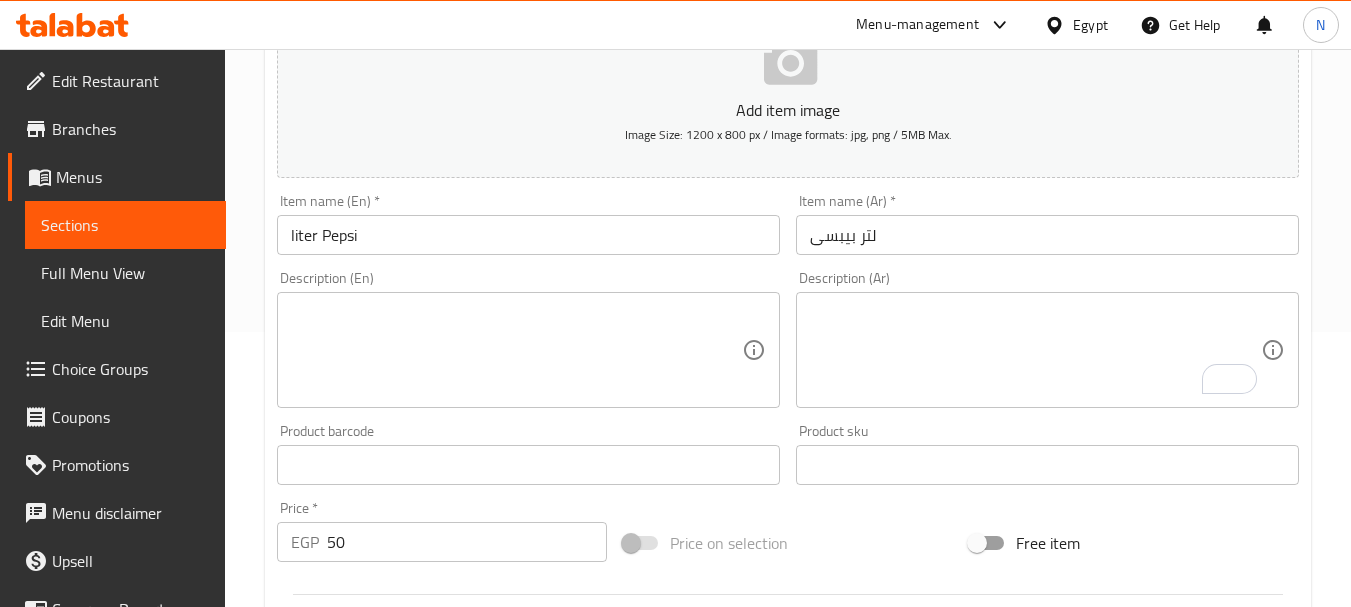 scroll, scrollTop: 806, scrollLeft: 0, axis: vertical 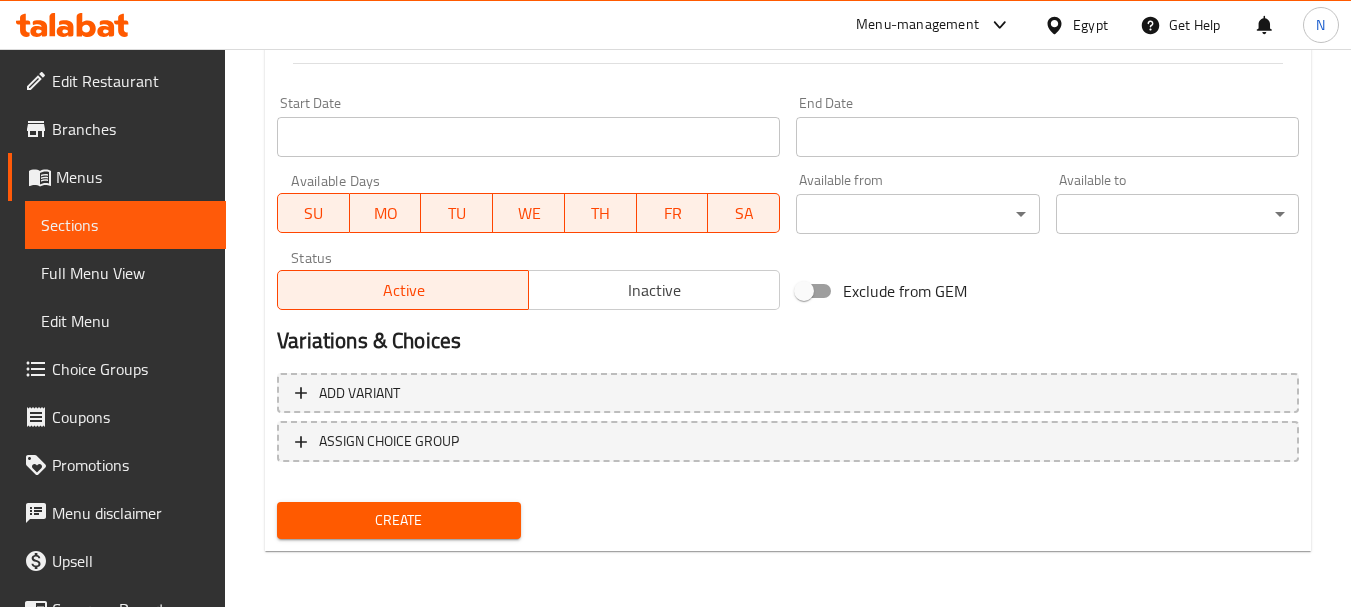 click on "Create" at bounding box center [398, 520] 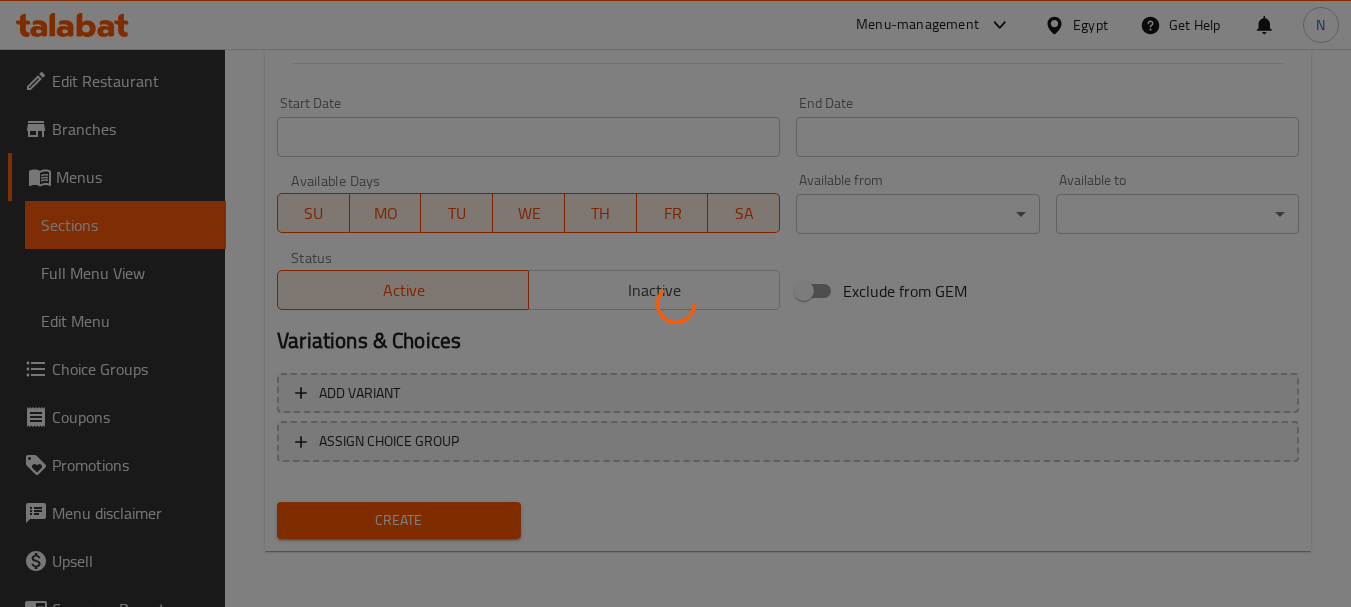 type 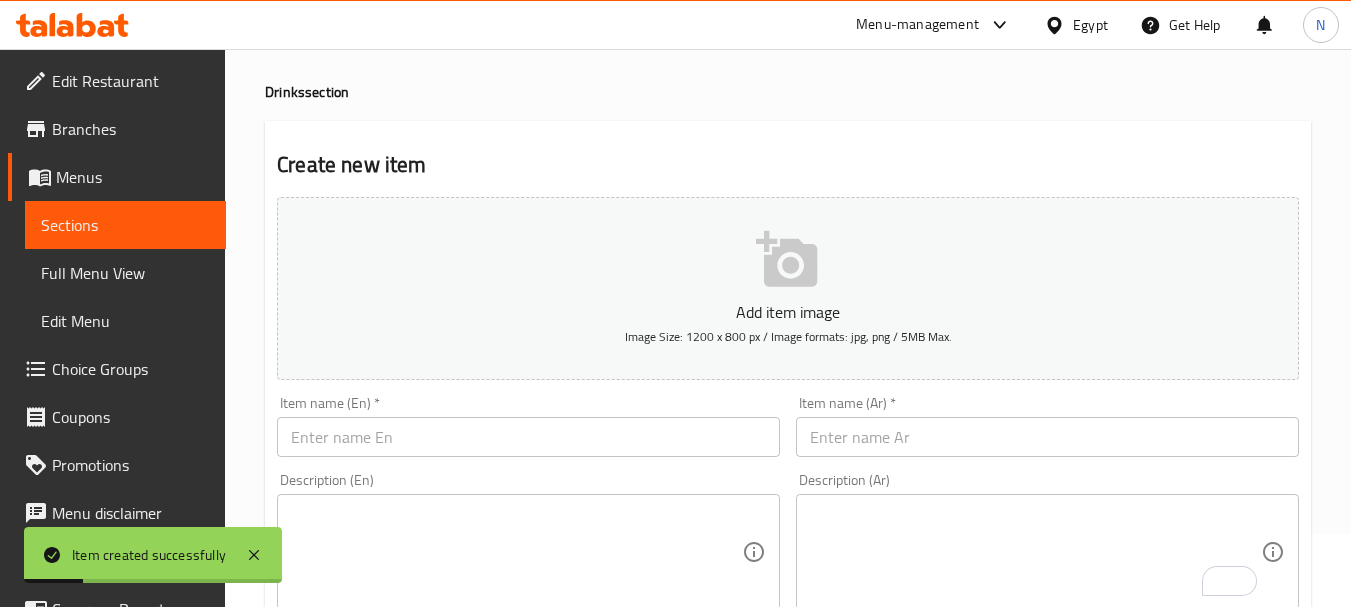 scroll, scrollTop: 0, scrollLeft: 0, axis: both 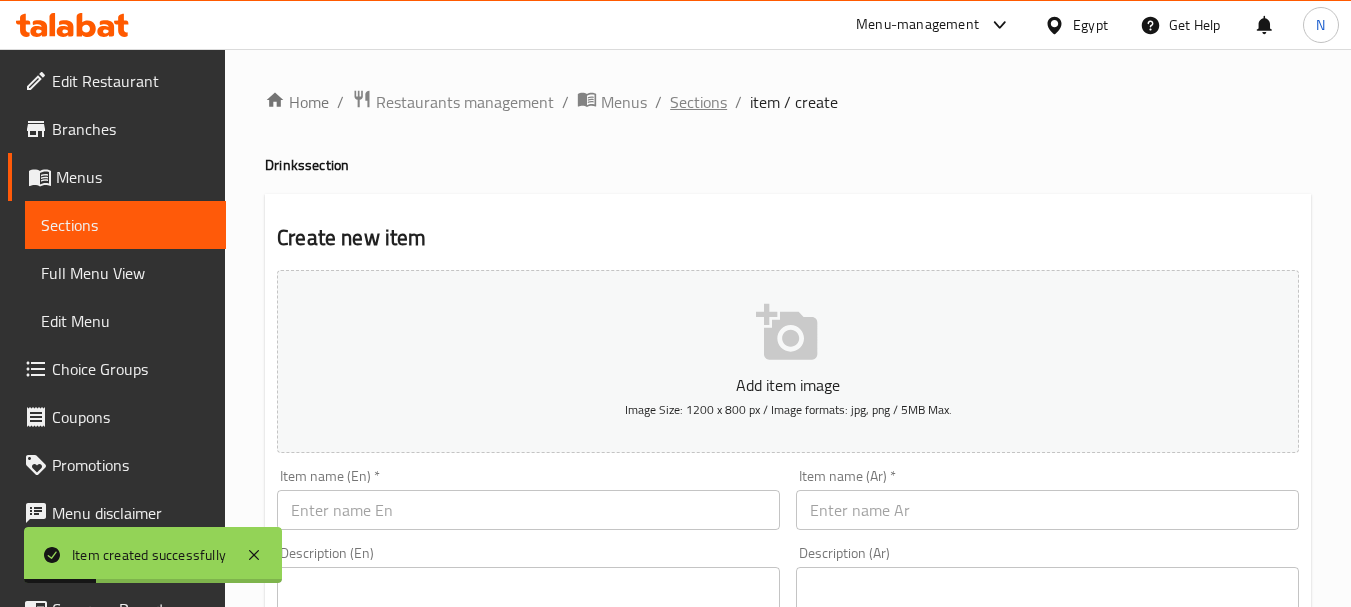 click on "Sections" at bounding box center (698, 102) 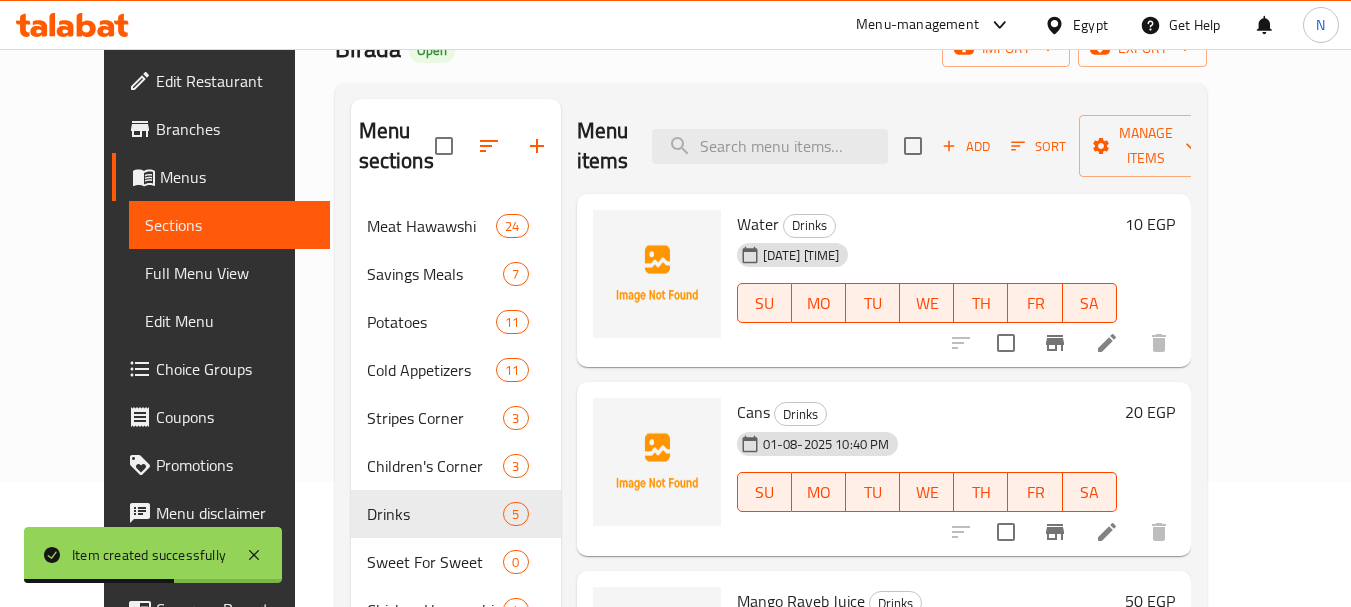 scroll, scrollTop: 128, scrollLeft: 0, axis: vertical 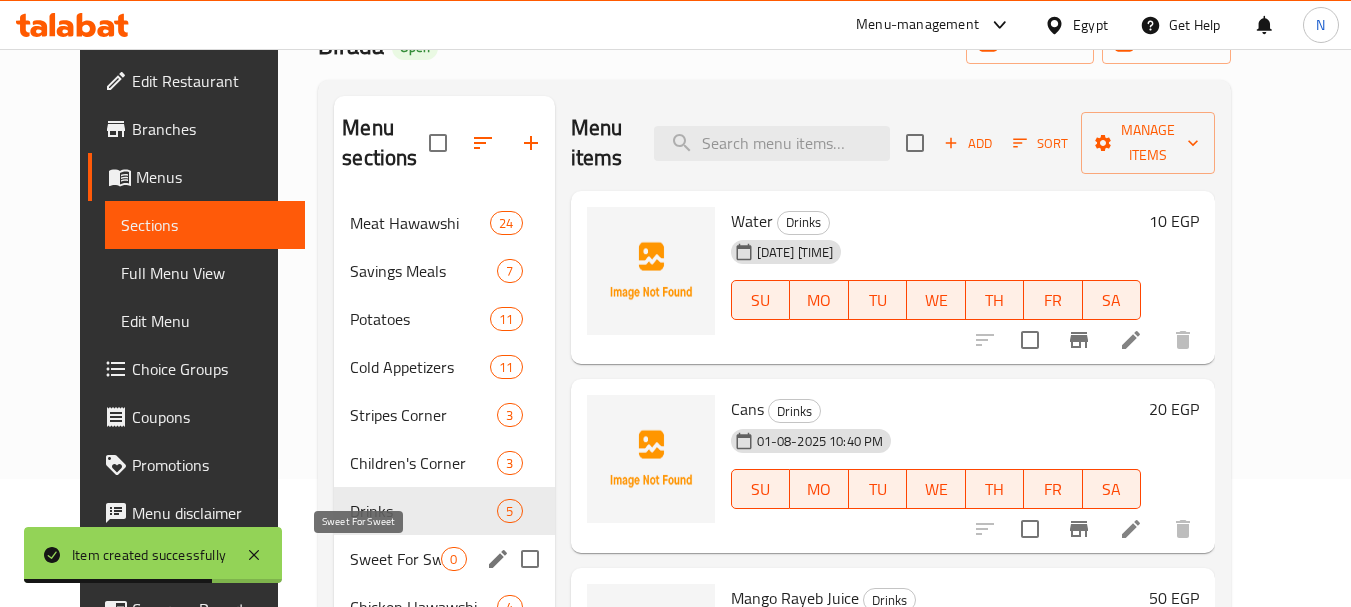 click on "Sweet For Sweet" at bounding box center [395, 559] 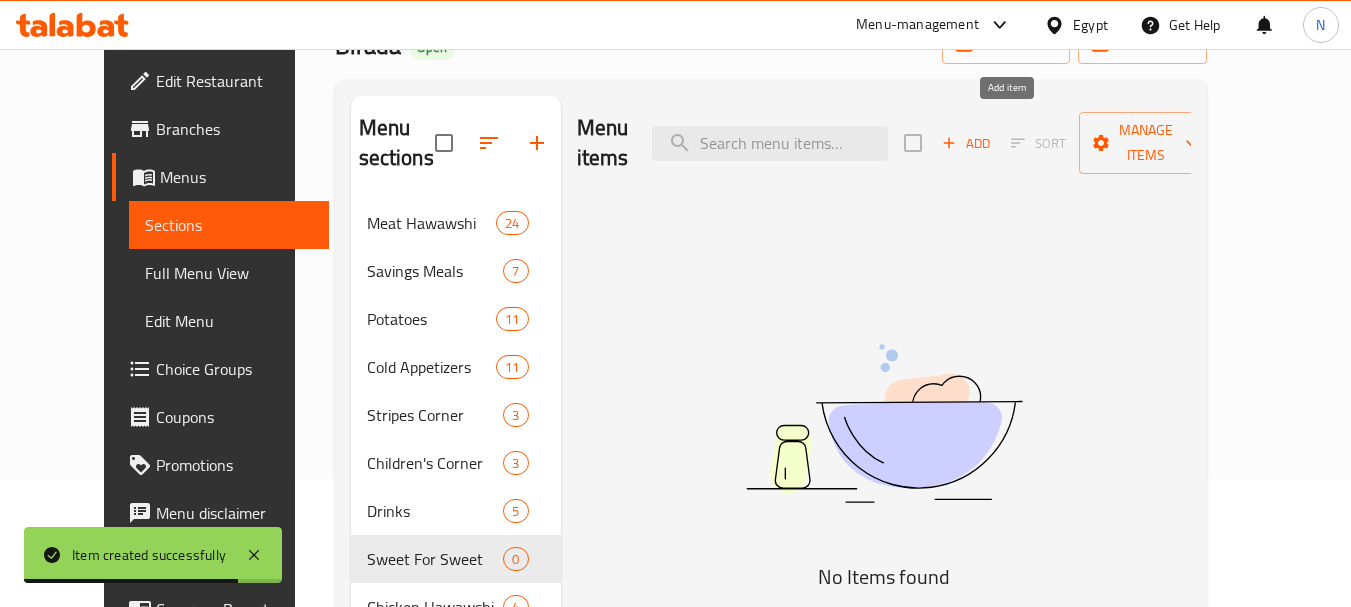 click on "Add" at bounding box center (966, 143) 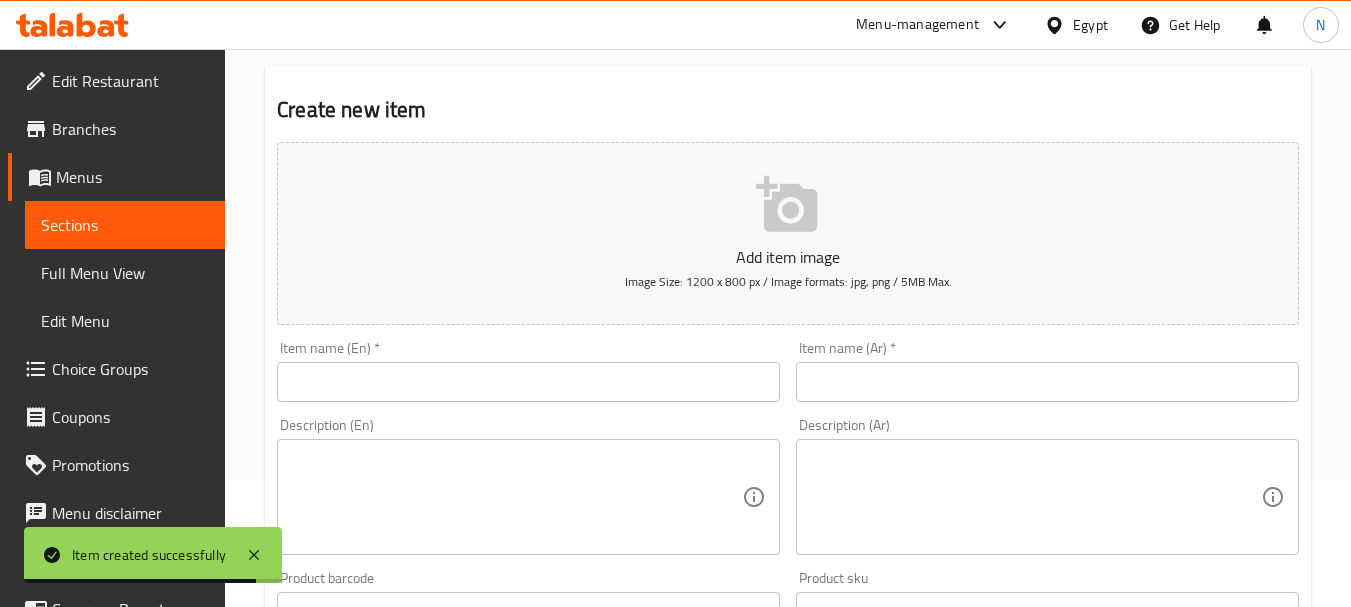 click at bounding box center [1047, 382] 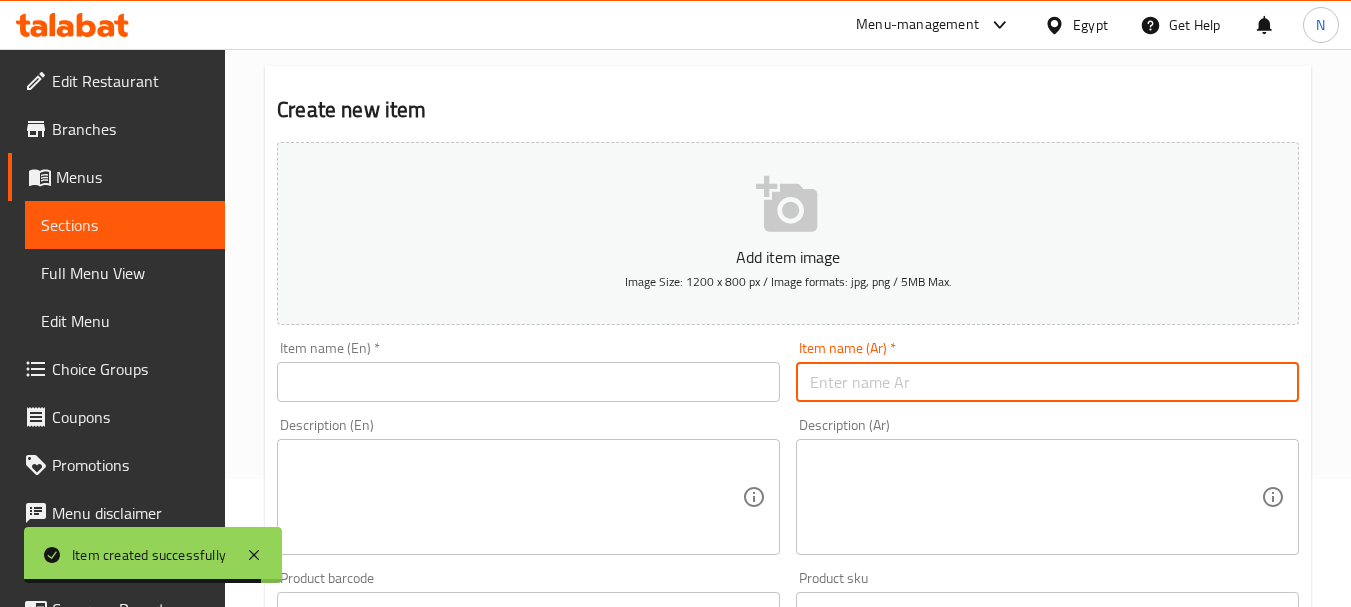 paste on "ام على" 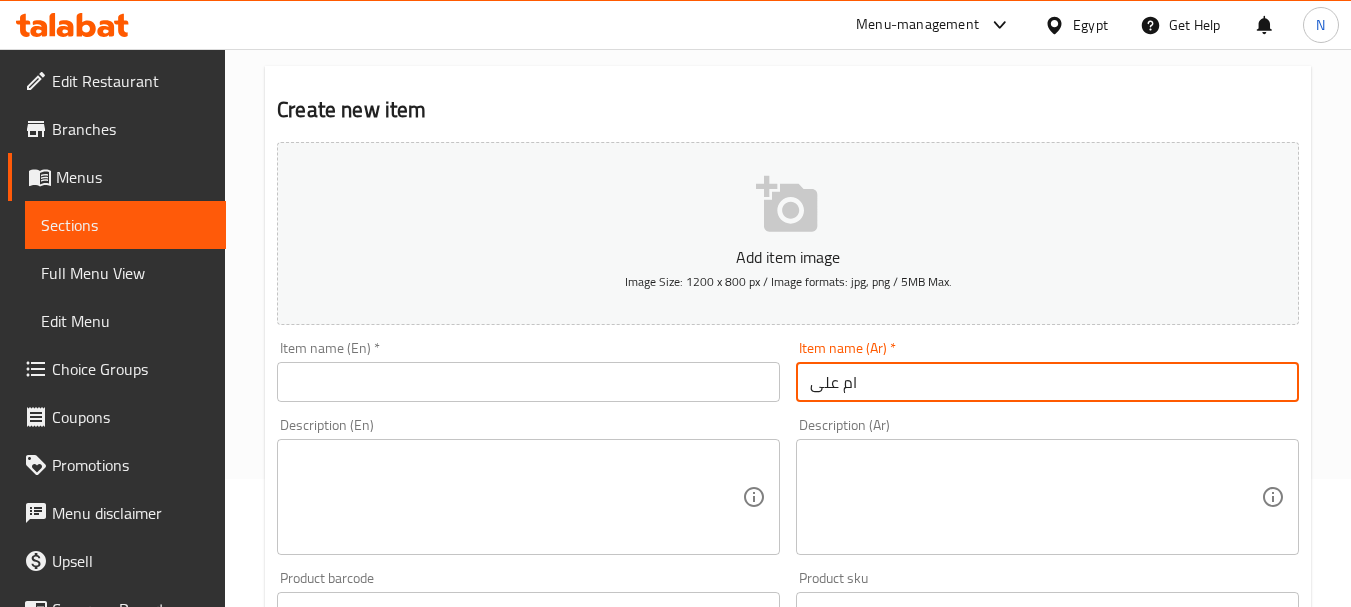 type on "ام على" 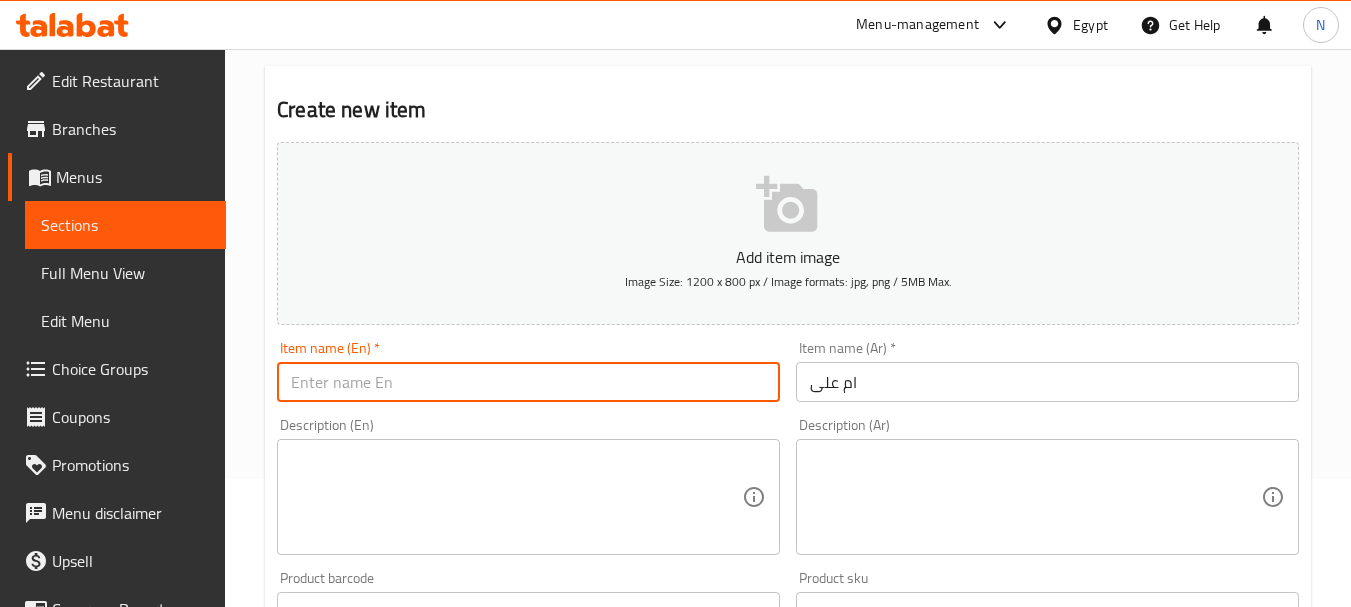 click at bounding box center [528, 382] 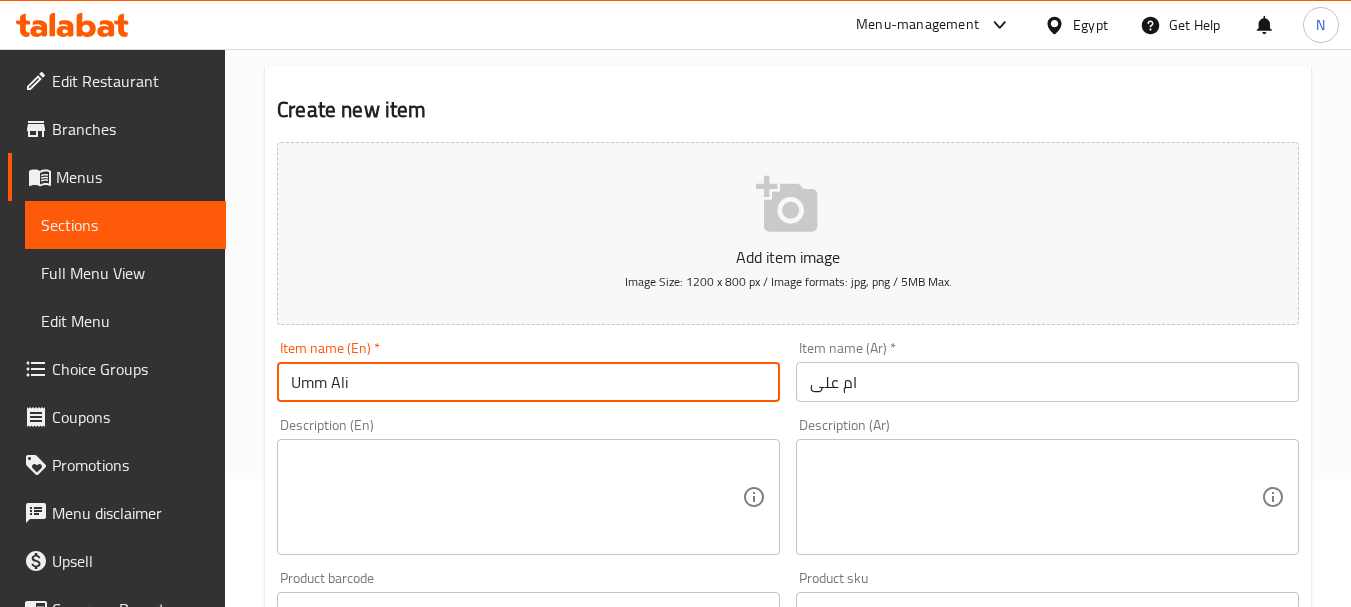 type on "Umm Ali" 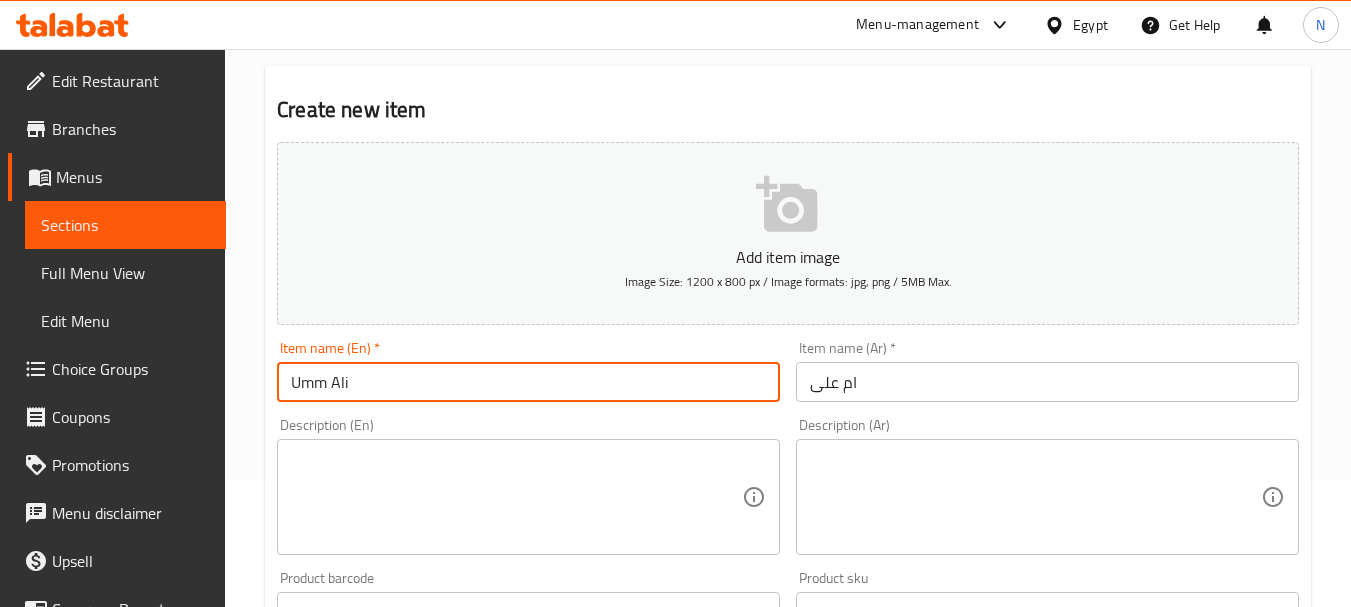 scroll, scrollTop: 659, scrollLeft: 0, axis: vertical 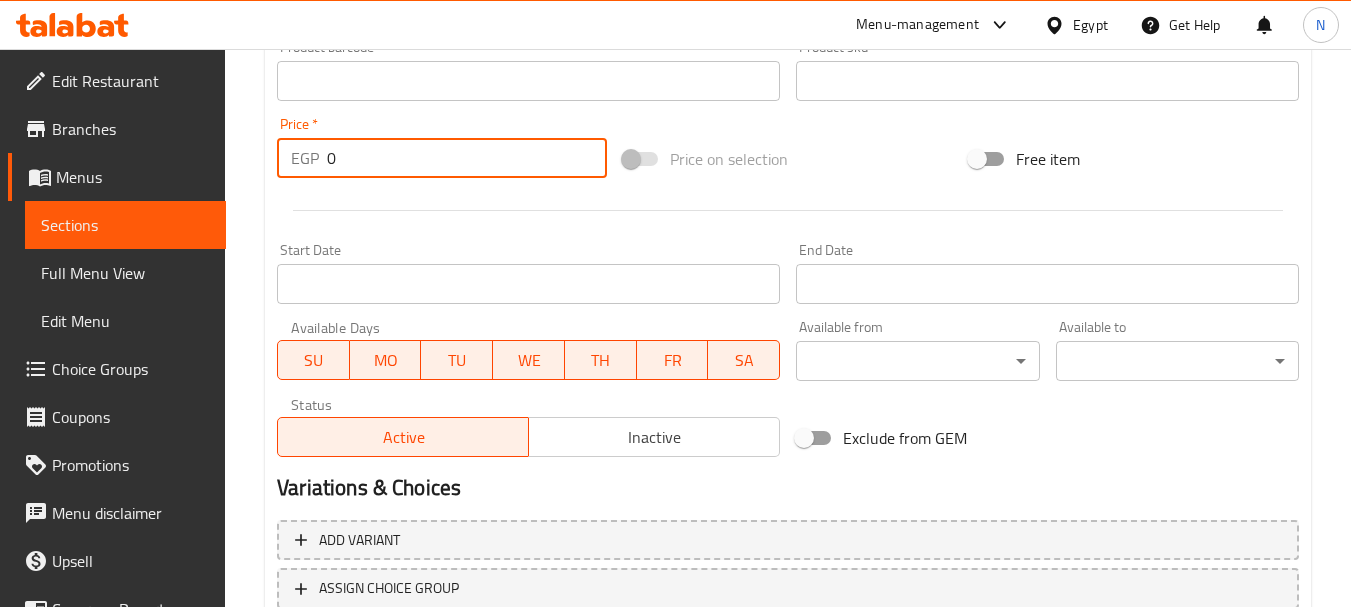 drag, startPoint x: 352, startPoint y: 170, endPoint x: 315, endPoint y: 168, distance: 37.054016 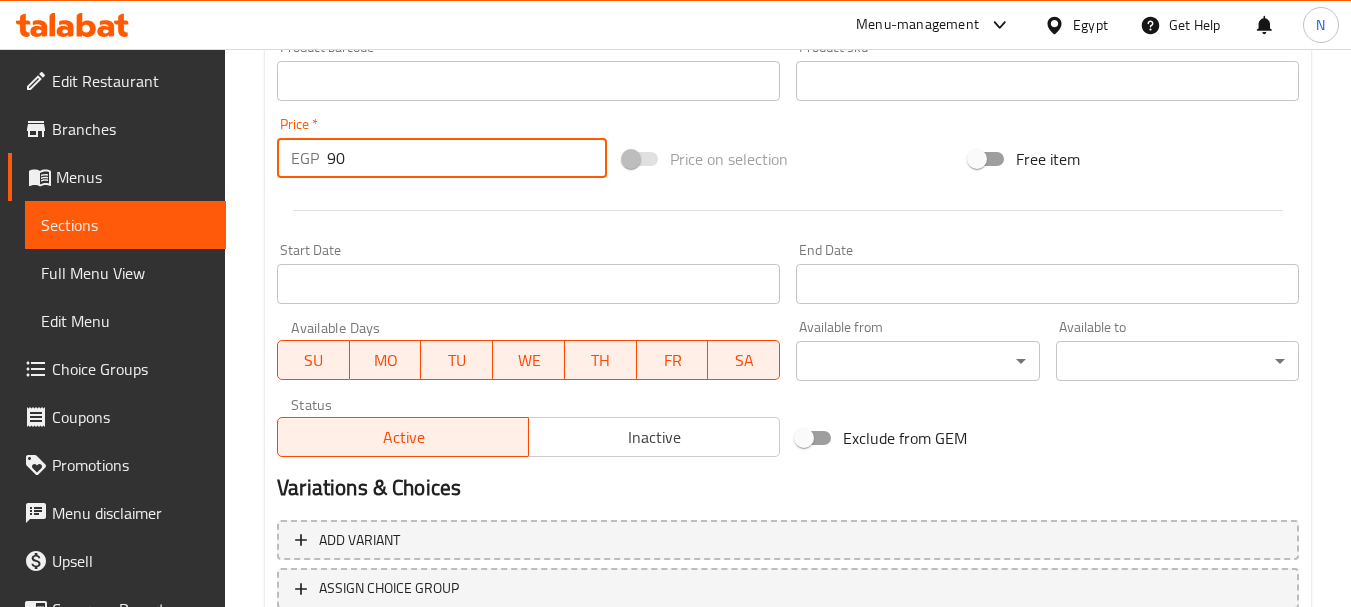 type on "90" 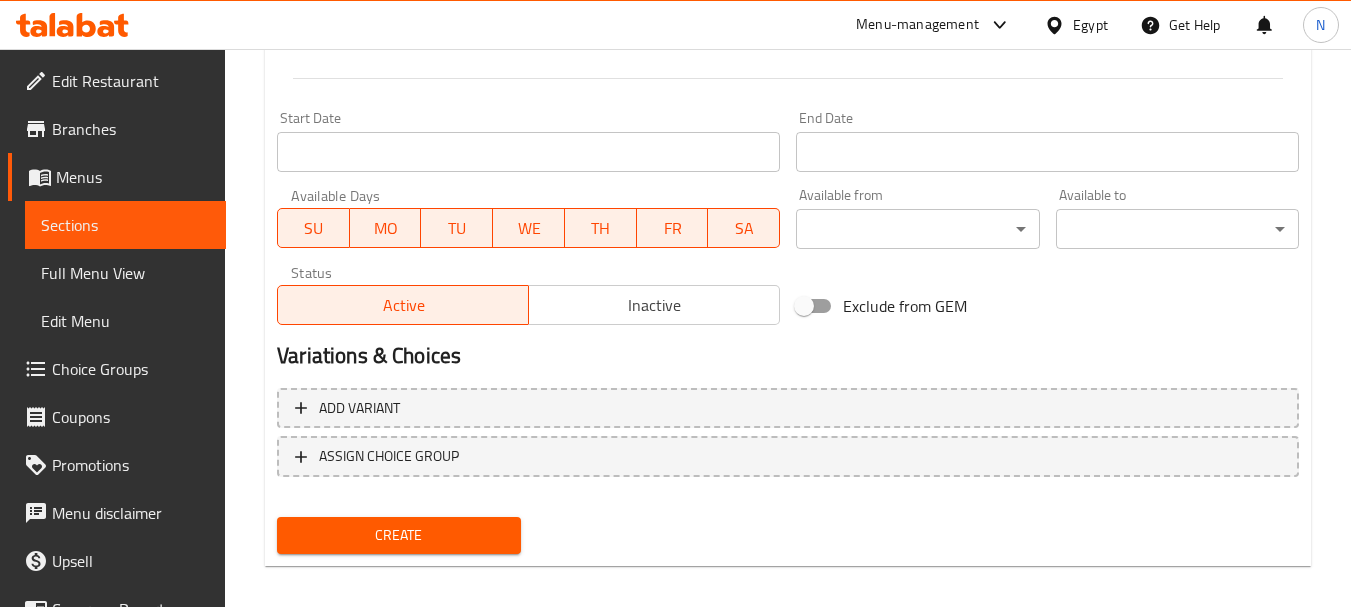scroll, scrollTop: 806, scrollLeft: 0, axis: vertical 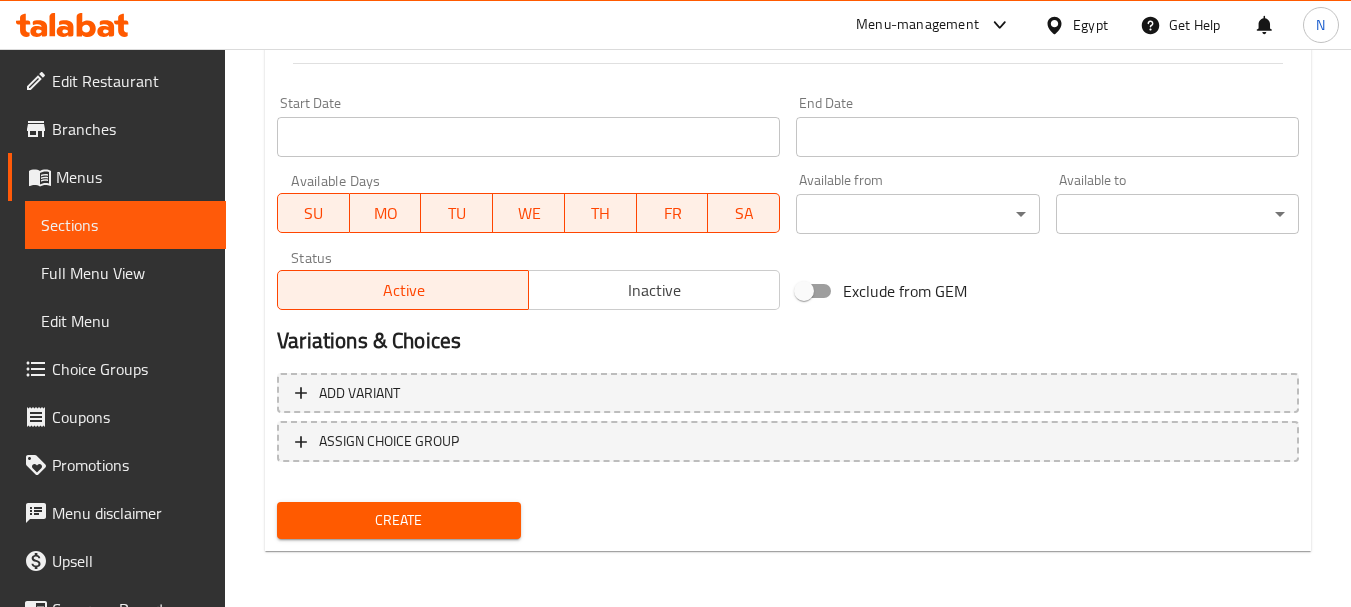 click on "Create" at bounding box center (398, 520) 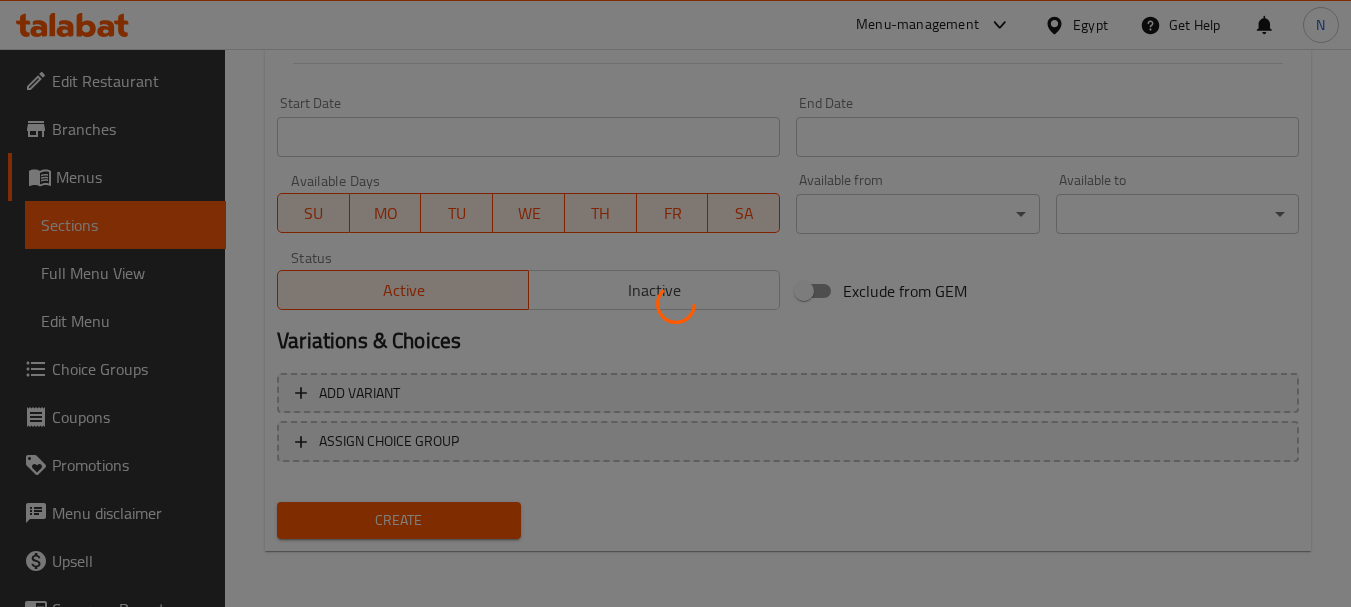 type 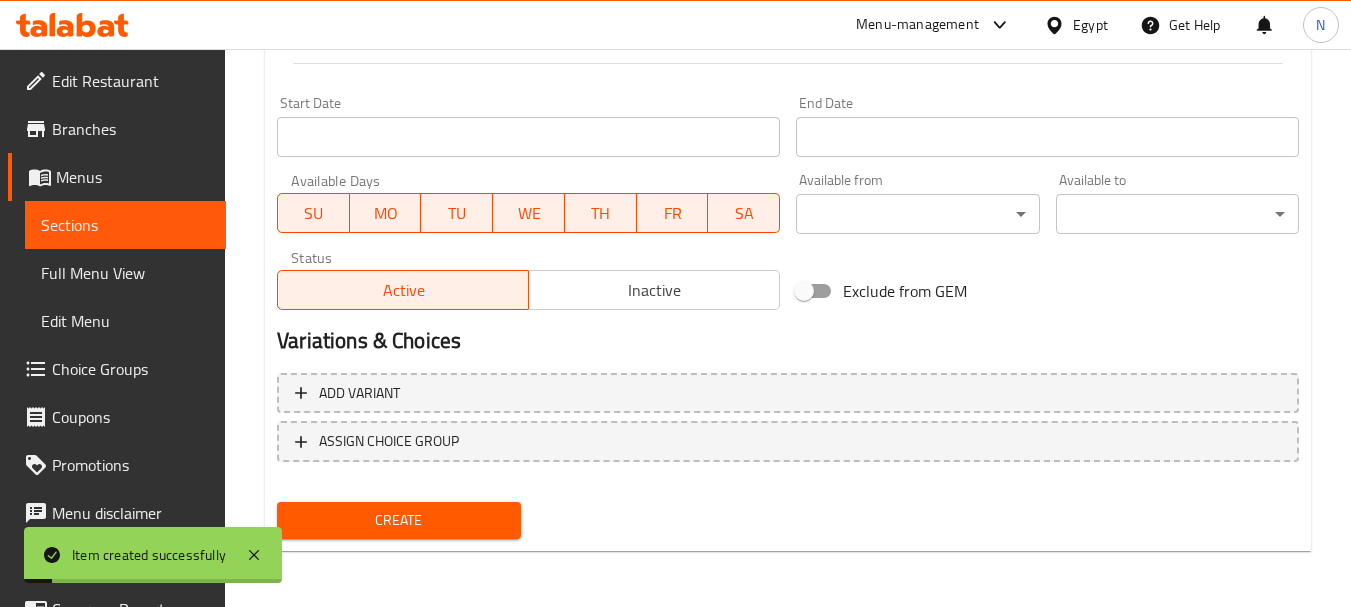 scroll, scrollTop: 275, scrollLeft: 0, axis: vertical 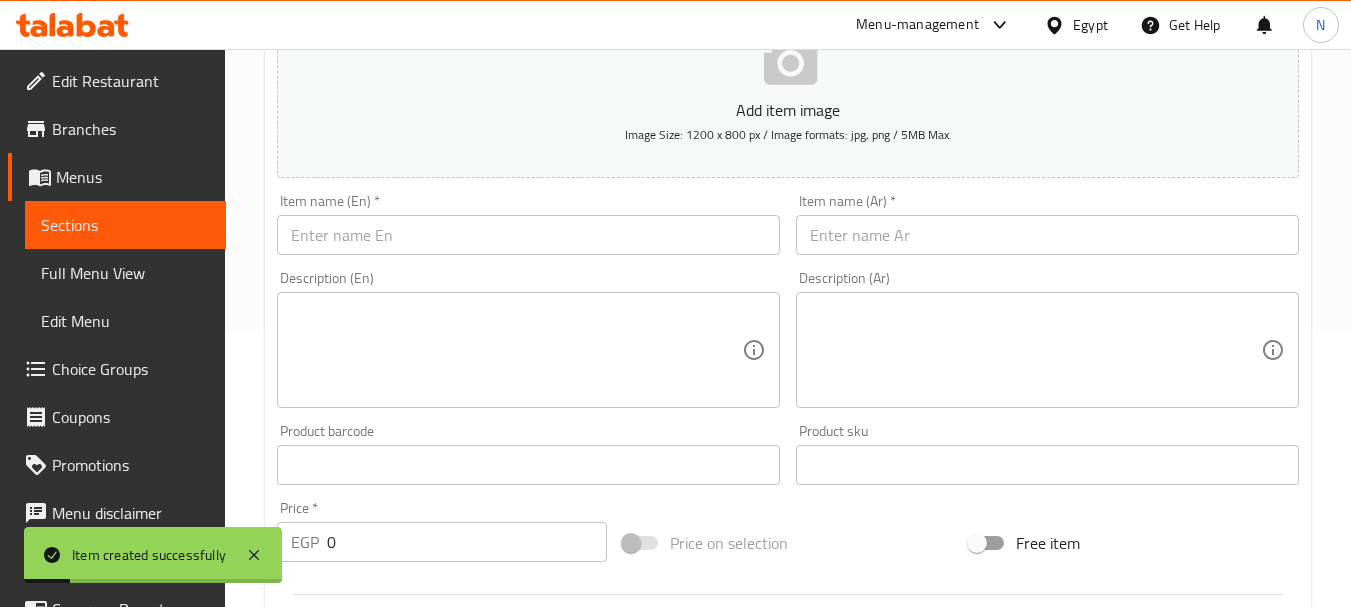 click at bounding box center [1047, 235] 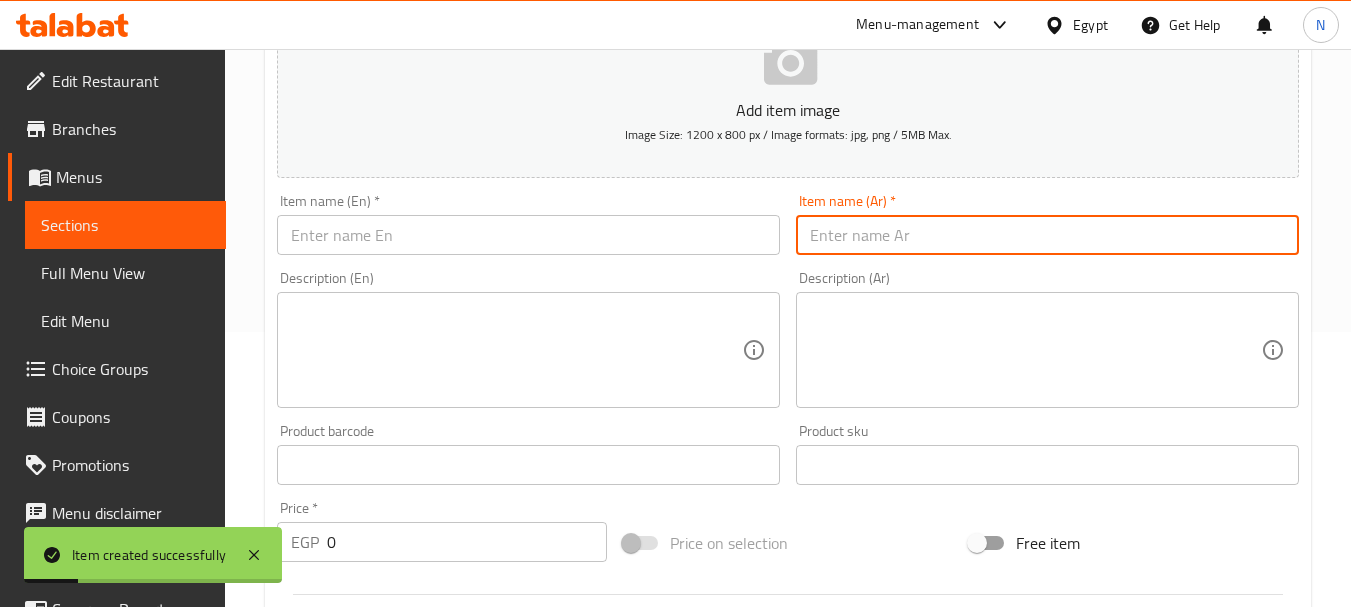 paste on "مهلبية" 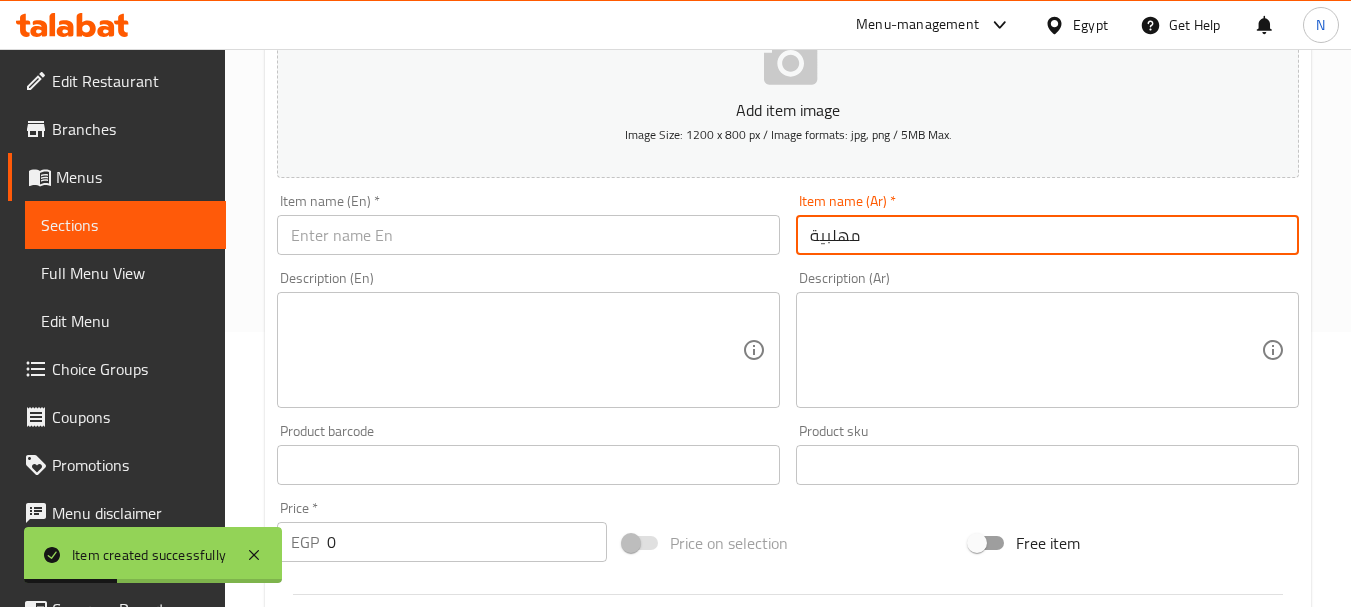 type on "مهلبية" 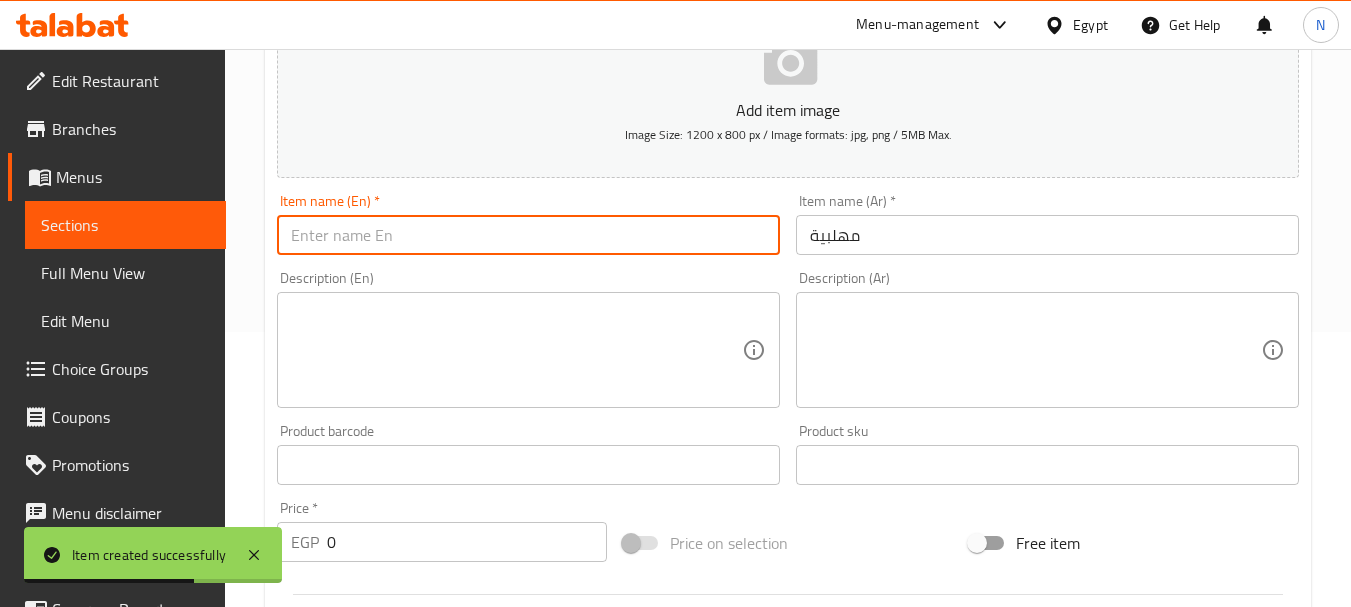 click at bounding box center [528, 235] 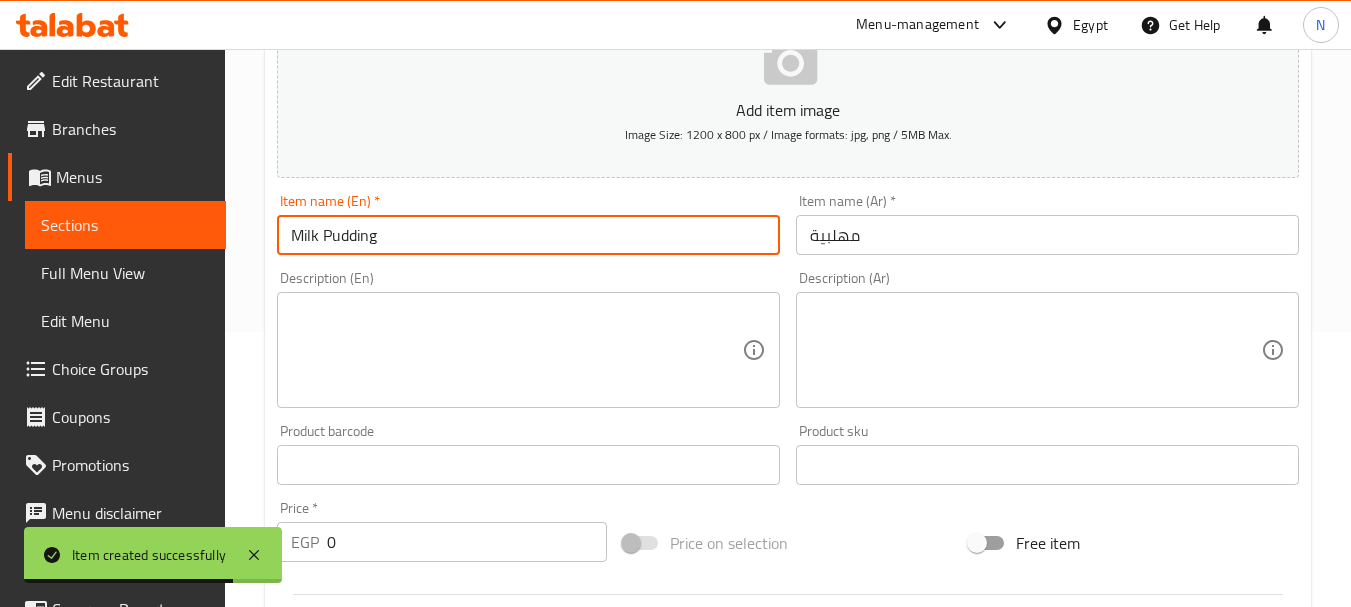 type on "Milk Pudding" 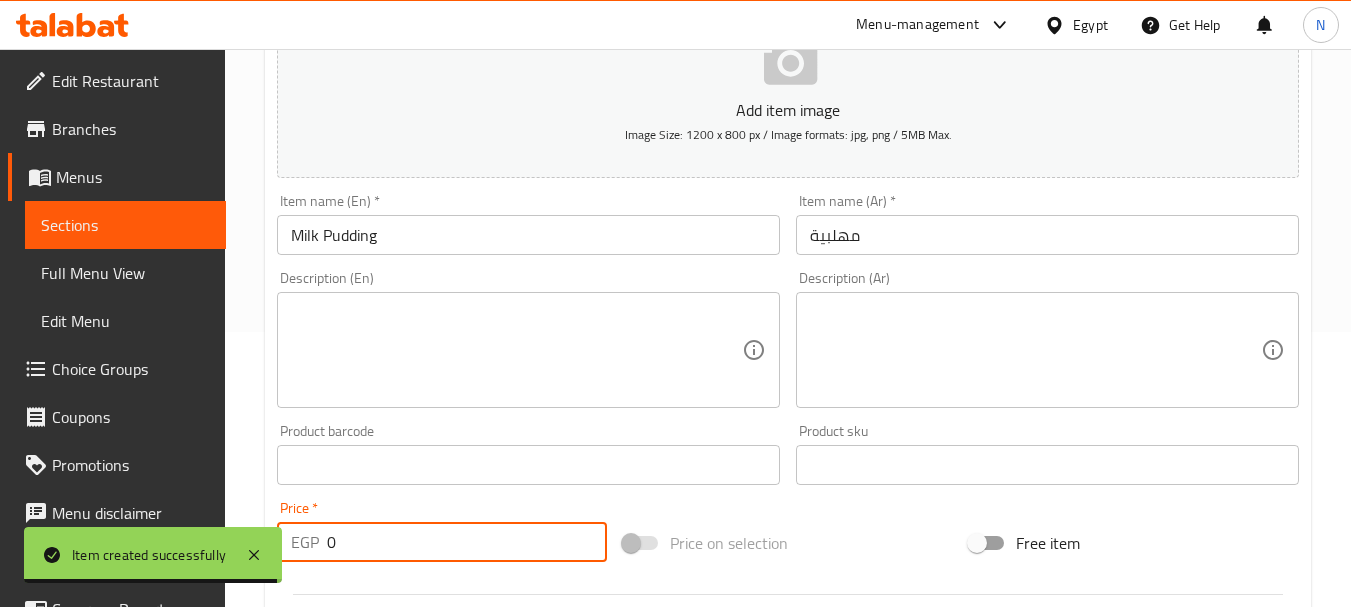 drag, startPoint x: 347, startPoint y: 547, endPoint x: 324, endPoint y: 551, distance: 23.345236 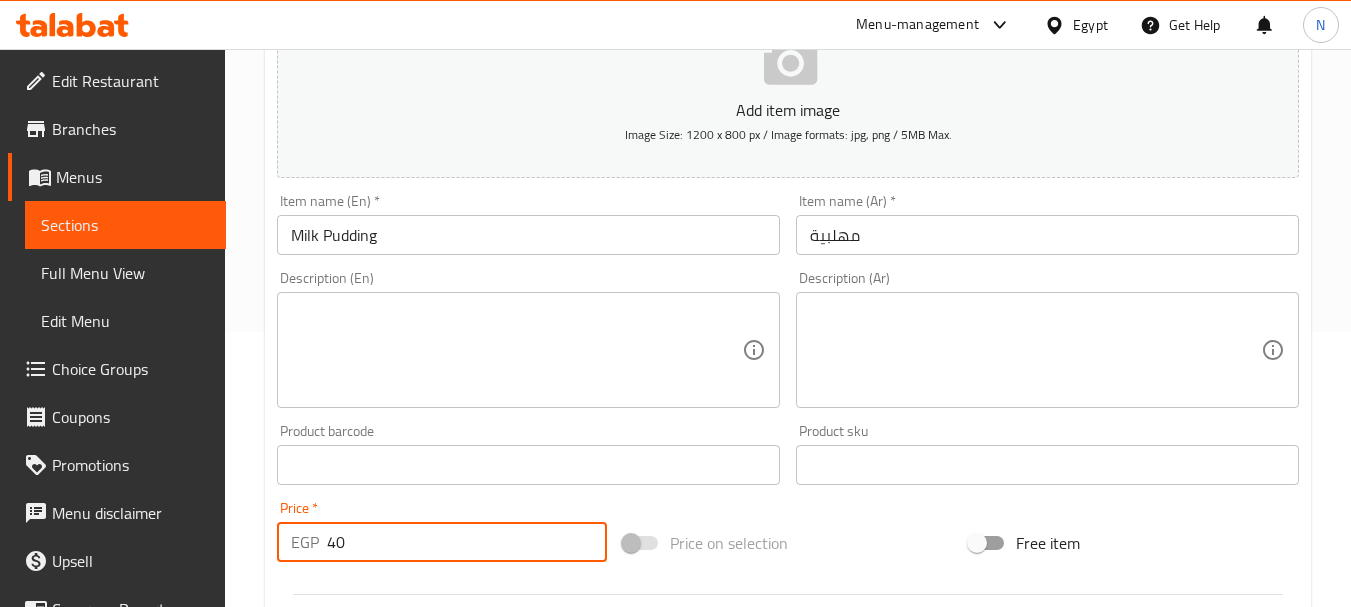 type on "40" 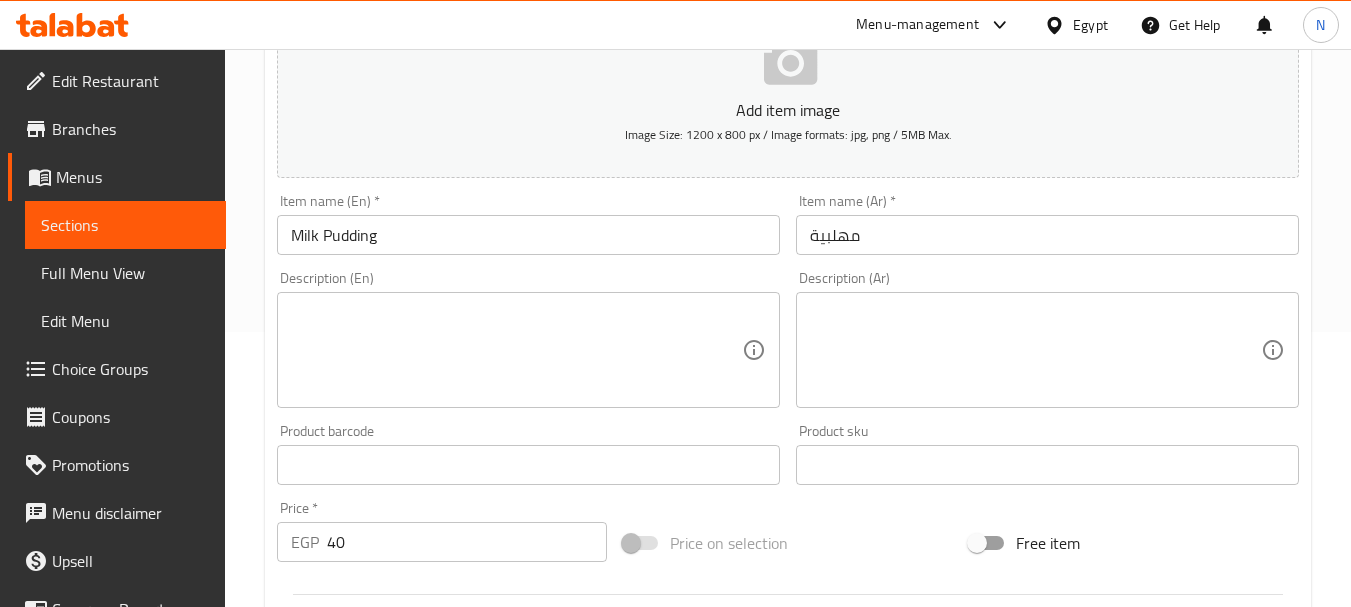 scroll, scrollTop: 806, scrollLeft: 0, axis: vertical 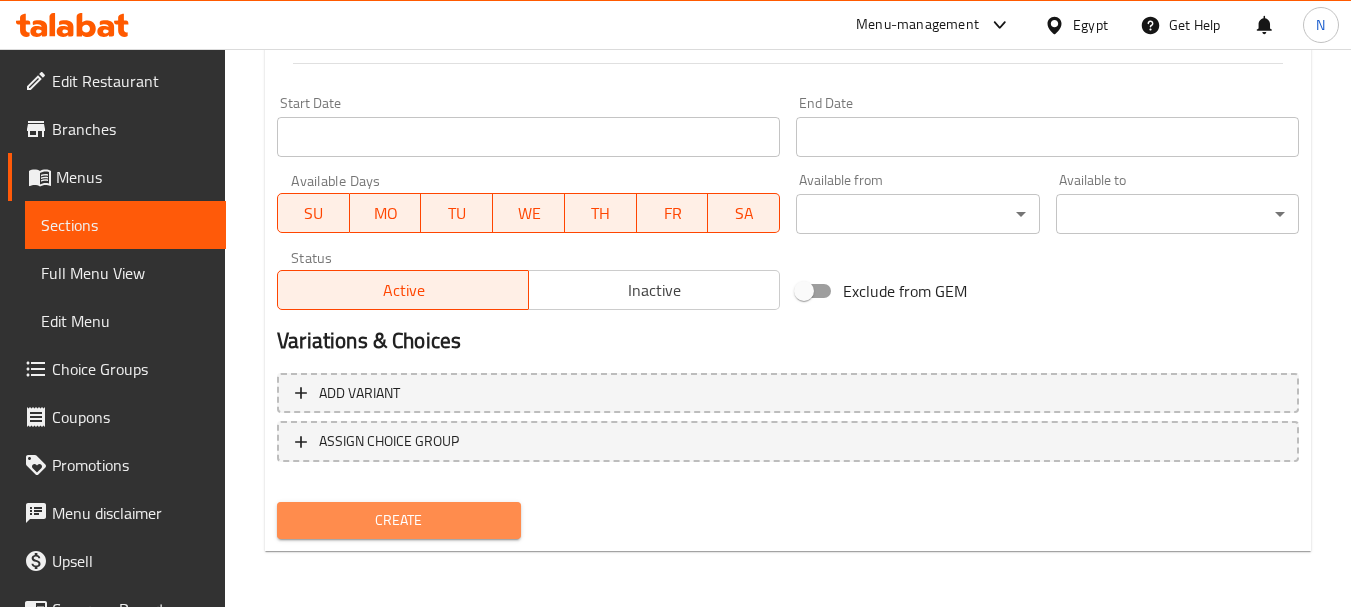 click on "Create" at bounding box center [398, 520] 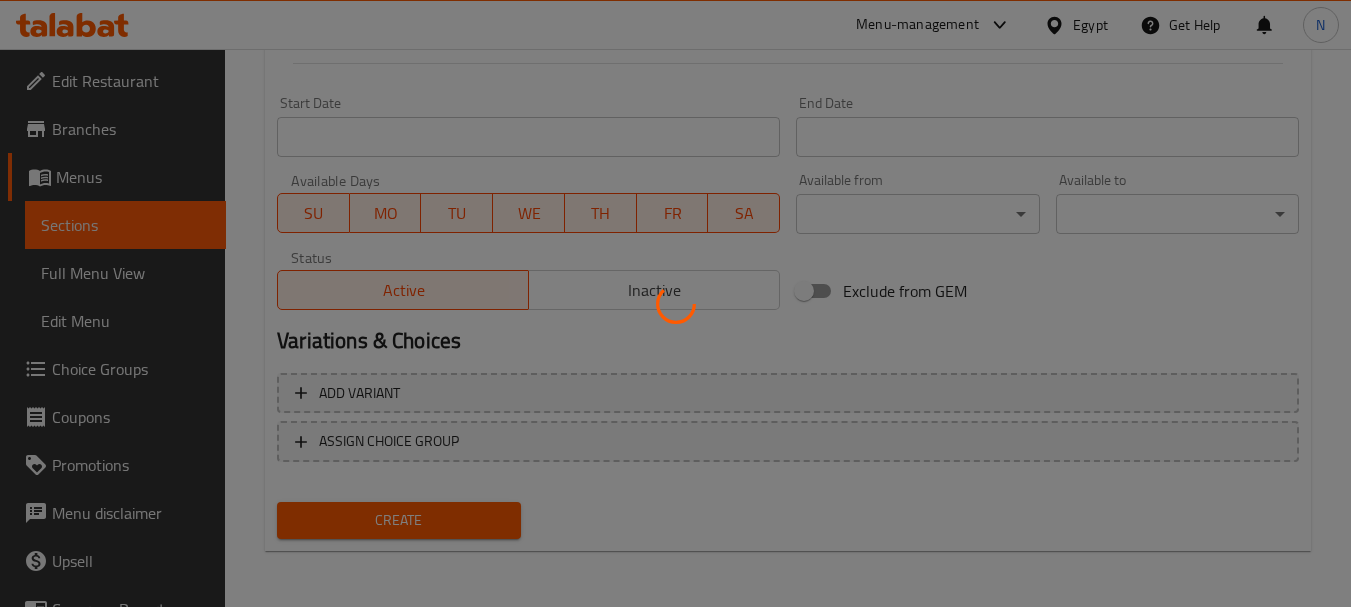 type 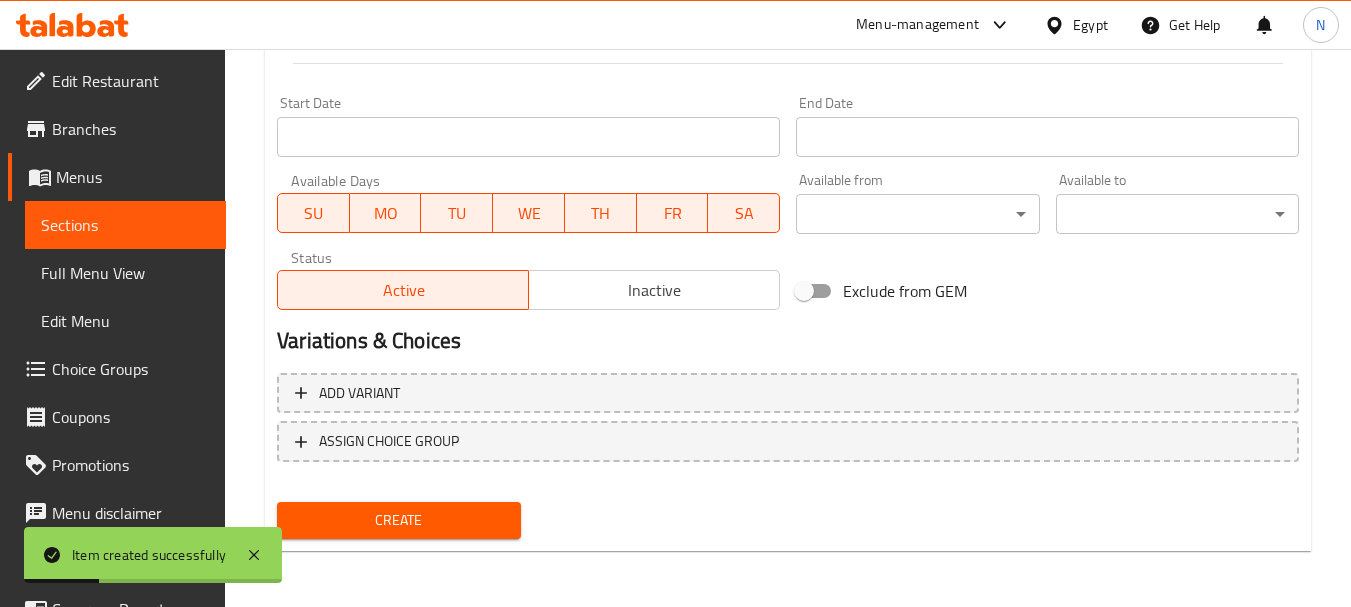 scroll, scrollTop: 275, scrollLeft: 0, axis: vertical 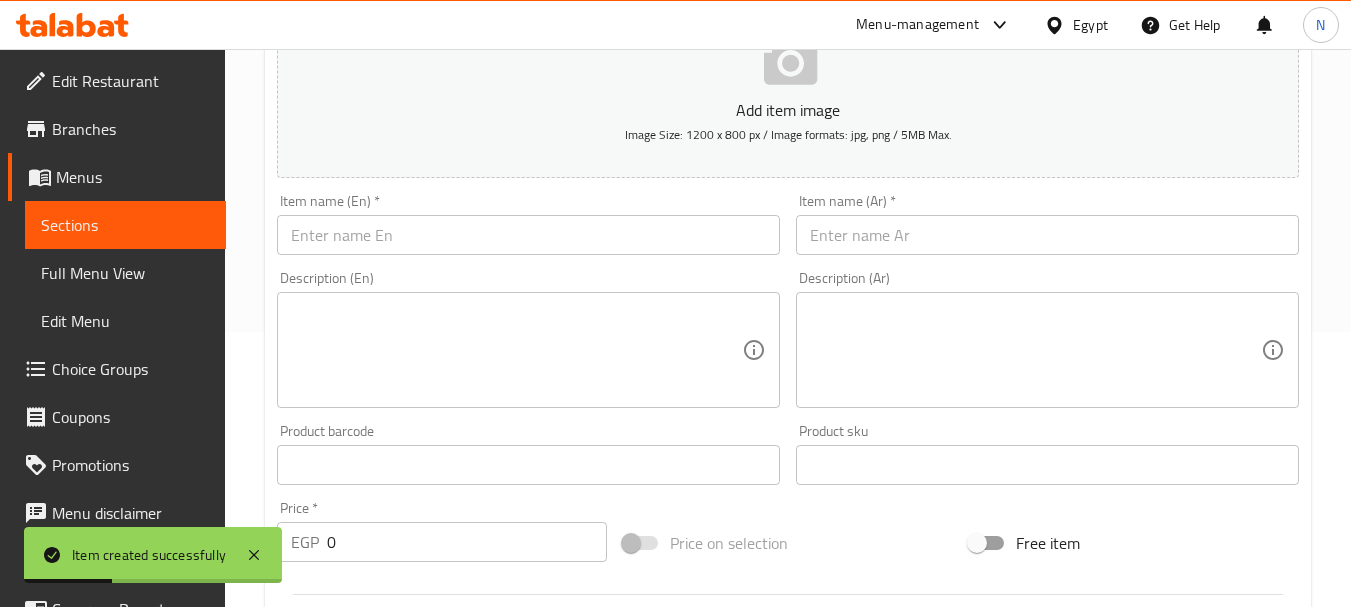 type 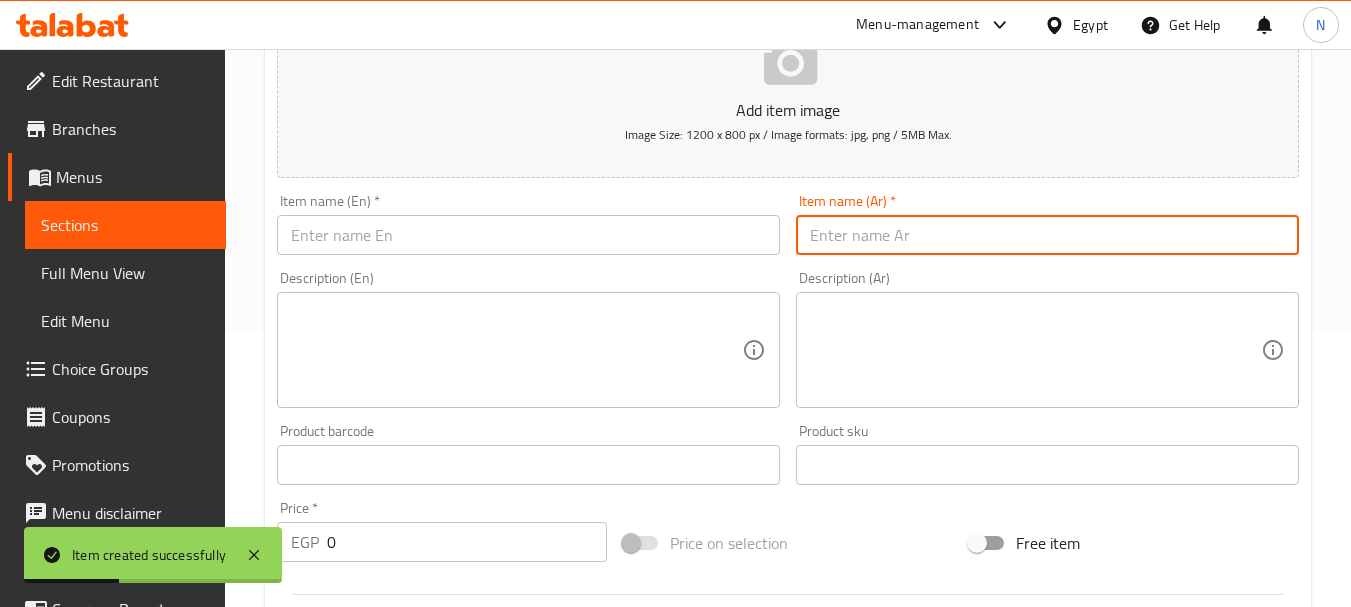 click at bounding box center (1047, 235) 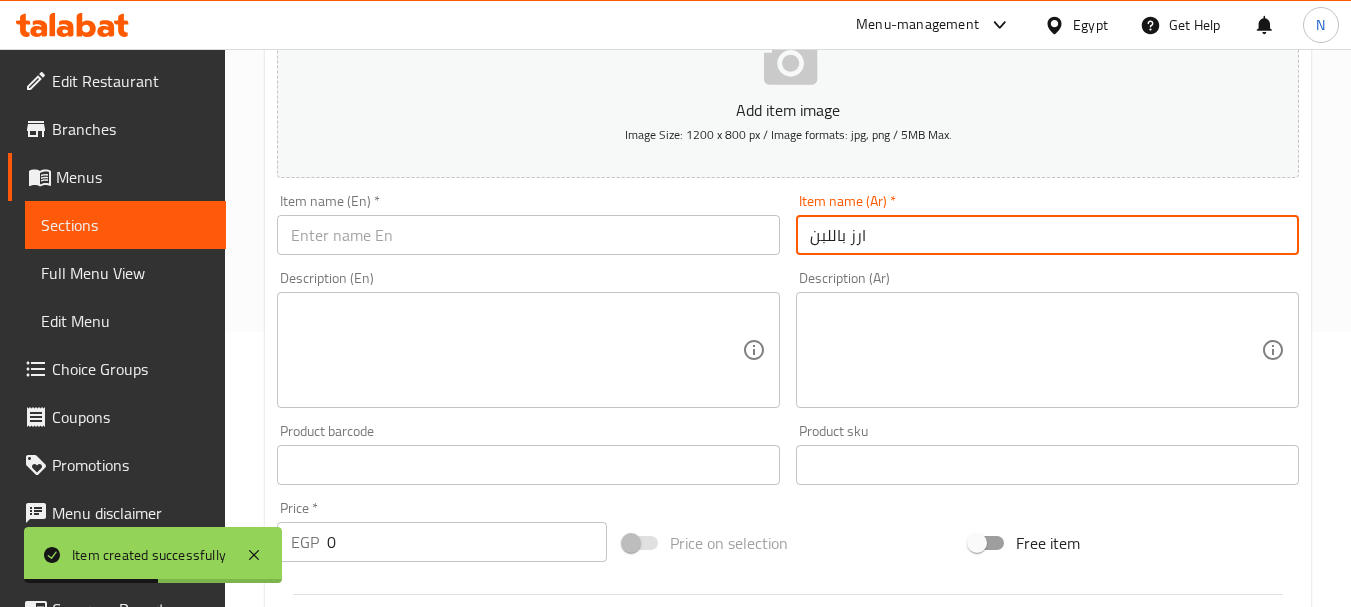 type on "ارز باللبن" 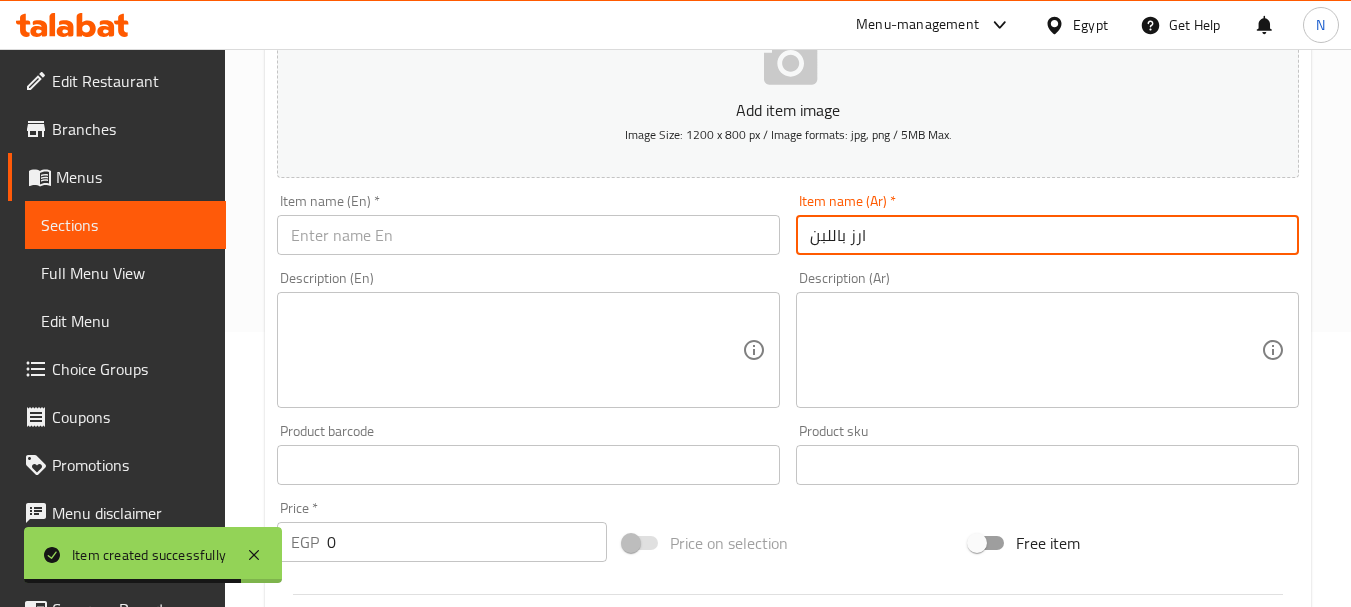 click at bounding box center (528, 235) 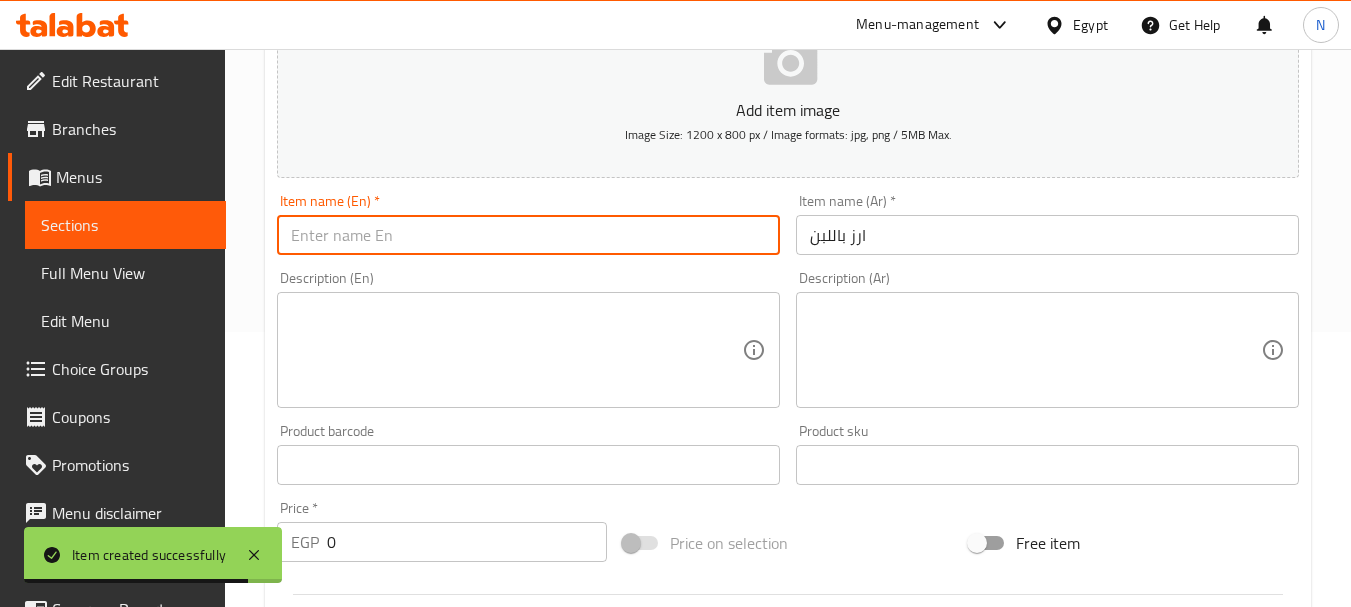 paste on "Milk Pudding" 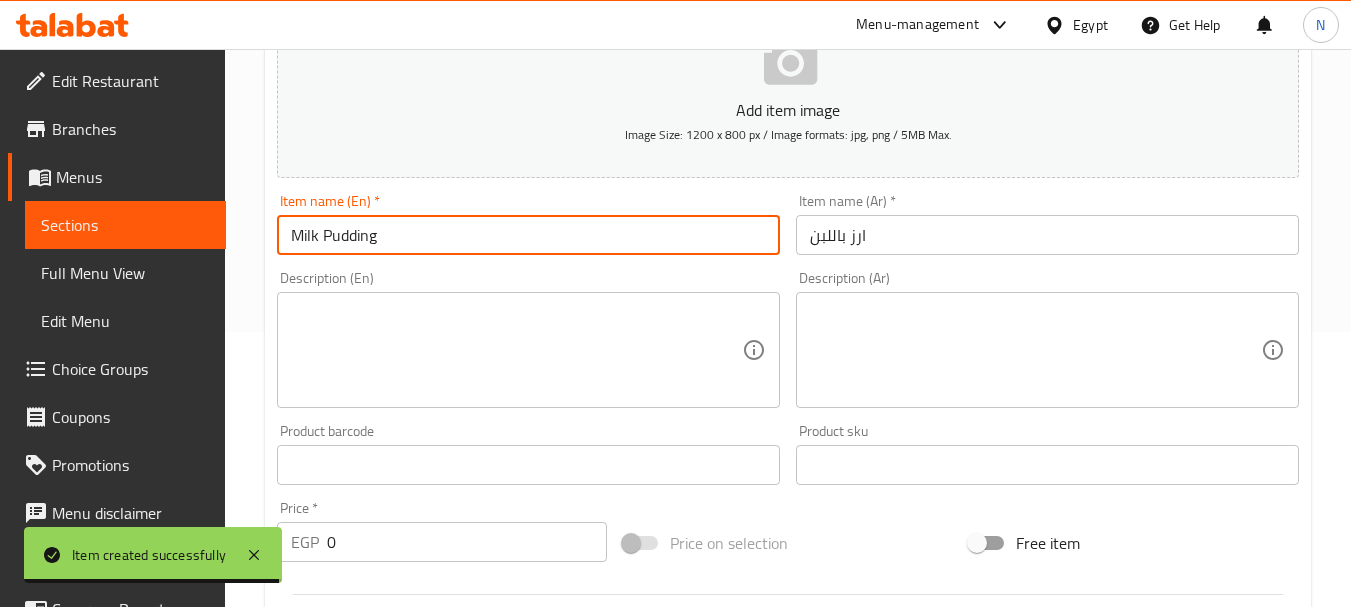 type on "Milk Pudding" 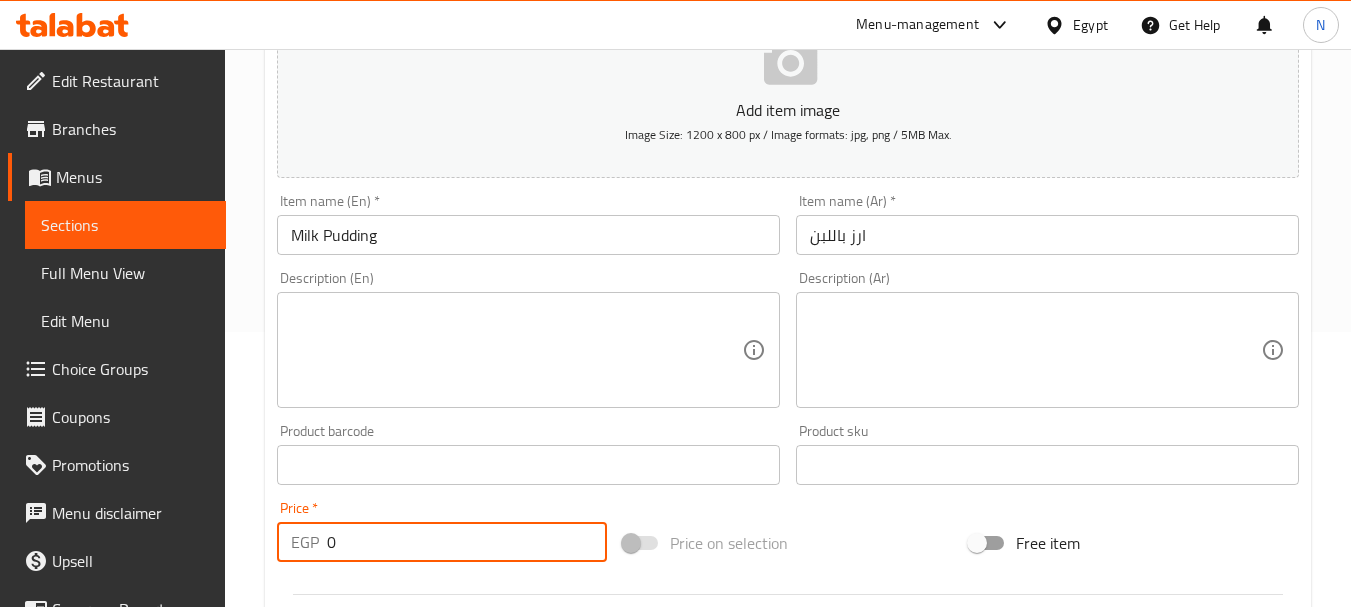 click on "0" at bounding box center (467, 542) 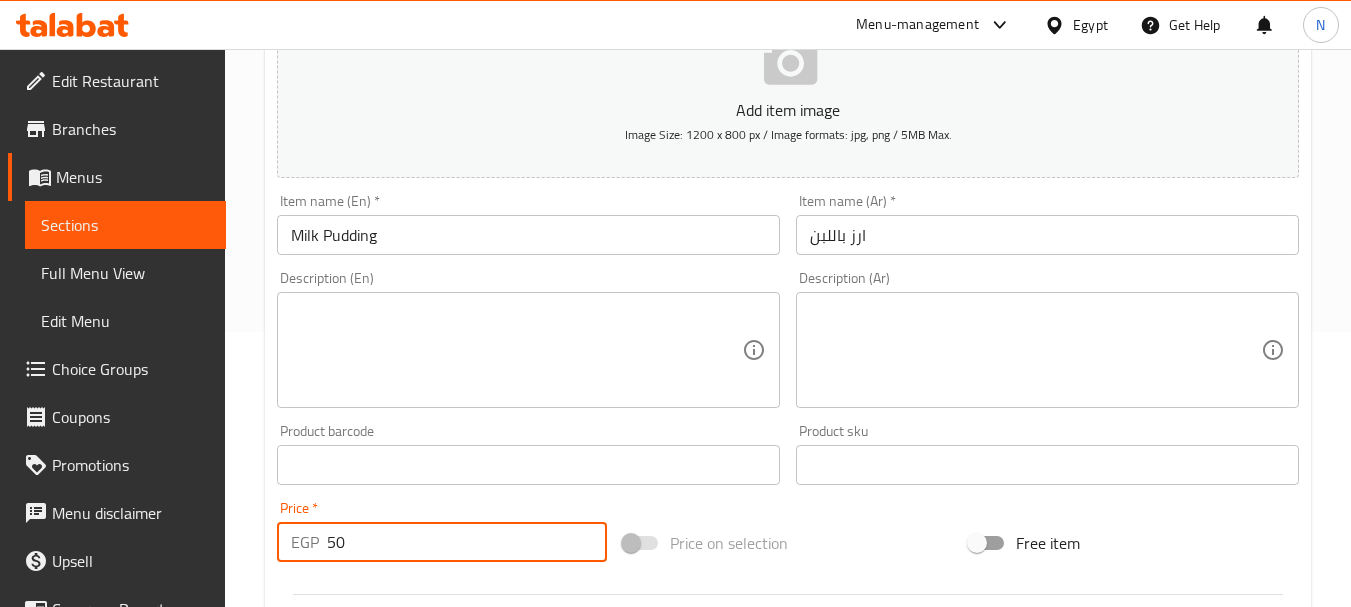 type on "50" 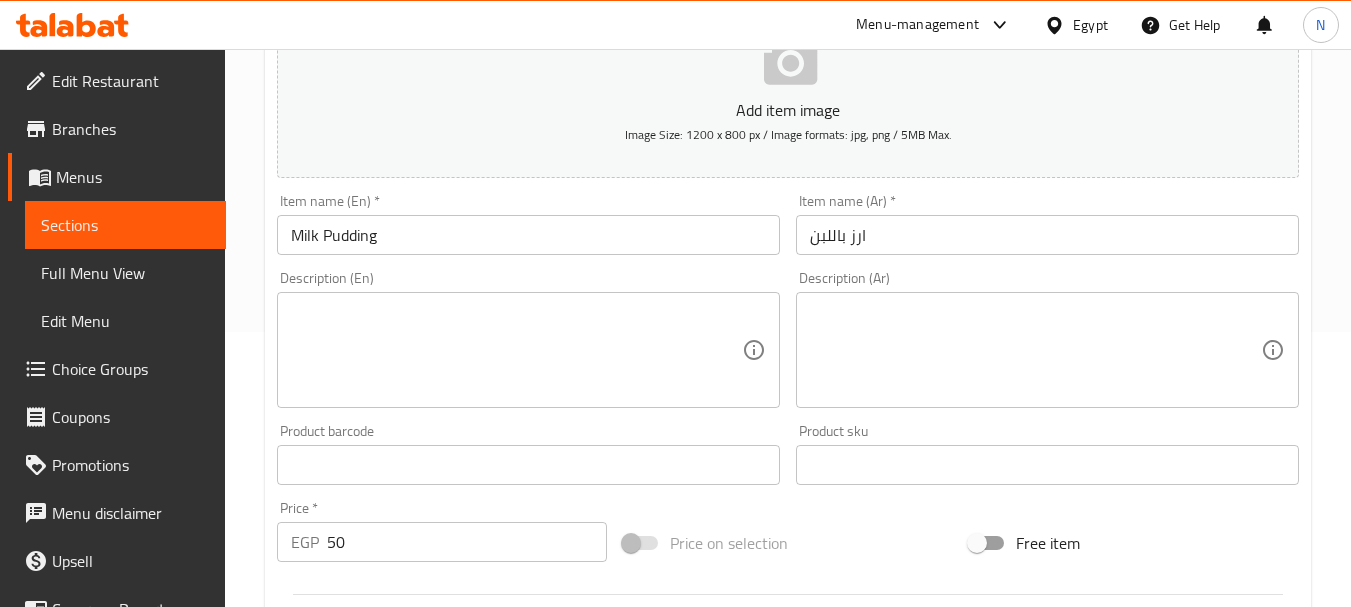 scroll, scrollTop: 806, scrollLeft: 0, axis: vertical 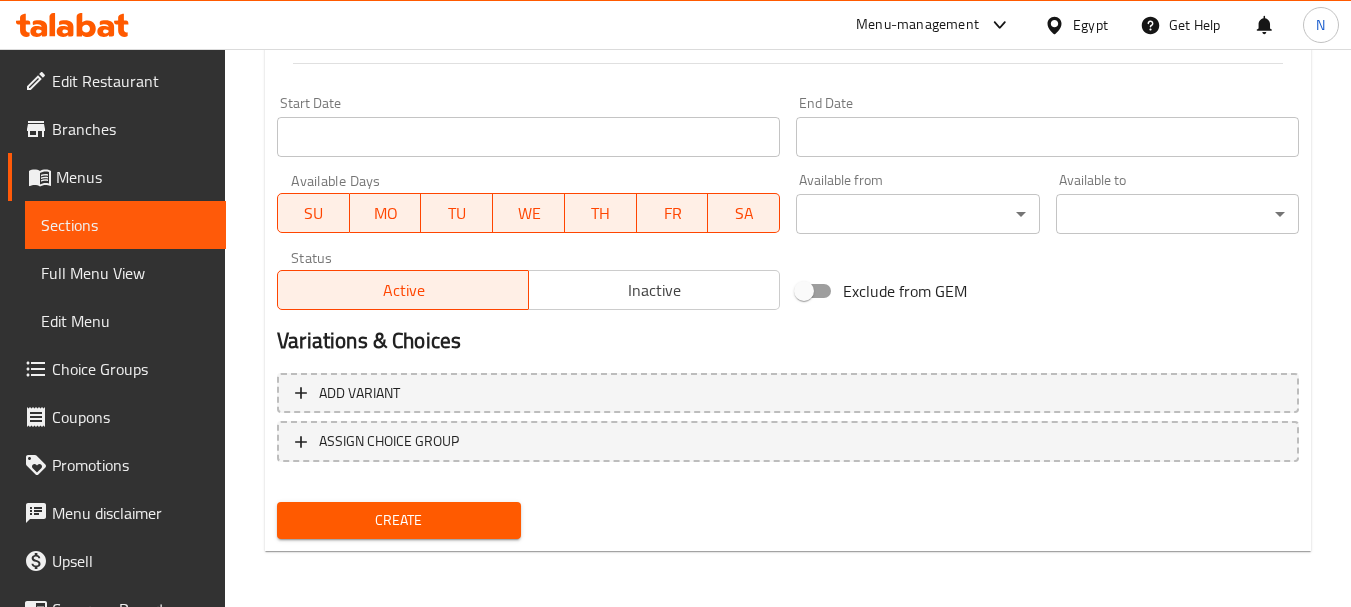 click on "Create" at bounding box center [398, 520] 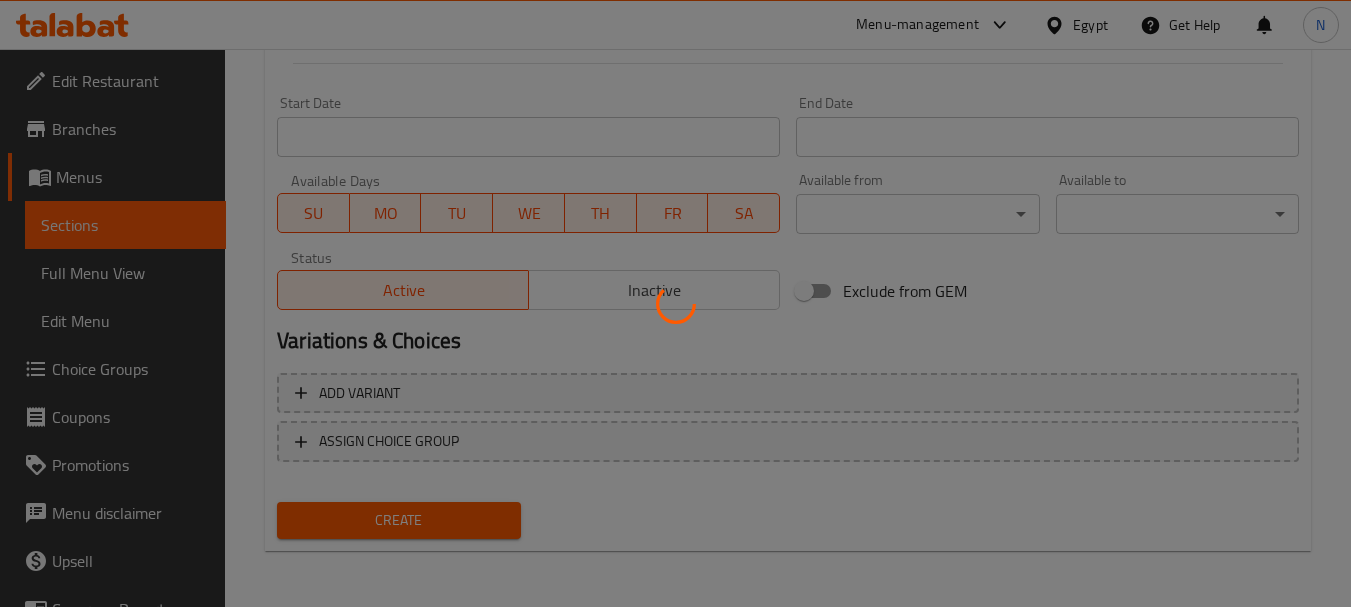type 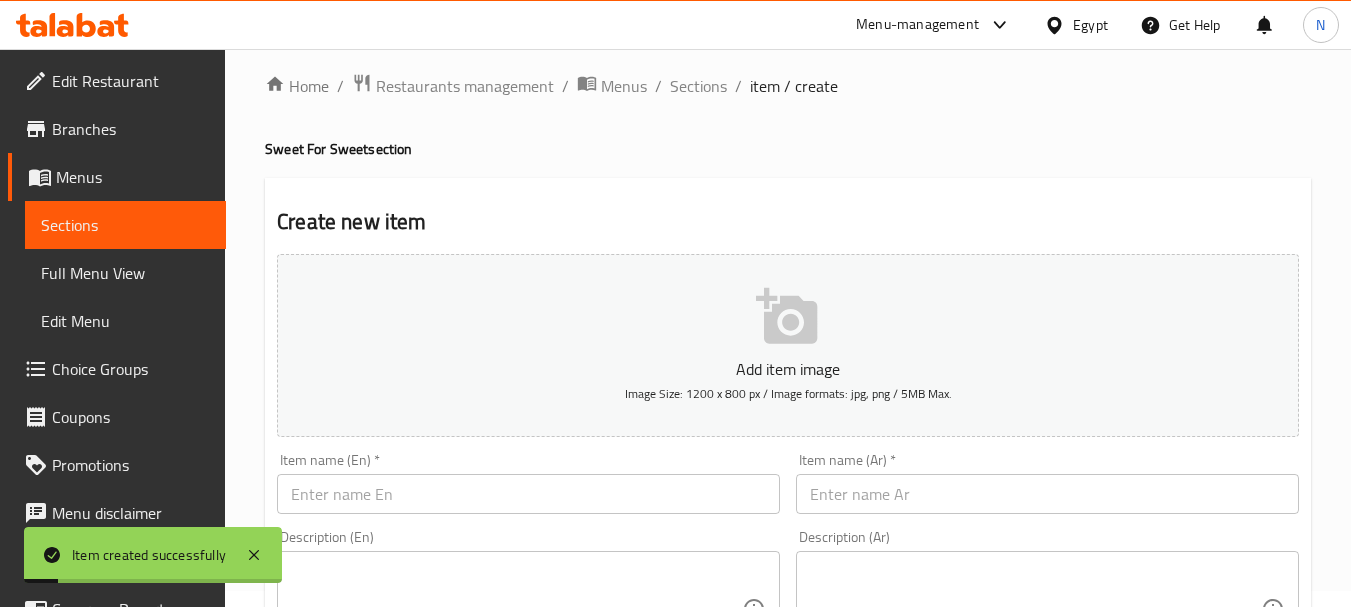 scroll, scrollTop: 0, scrollLeft: 0, axis: both 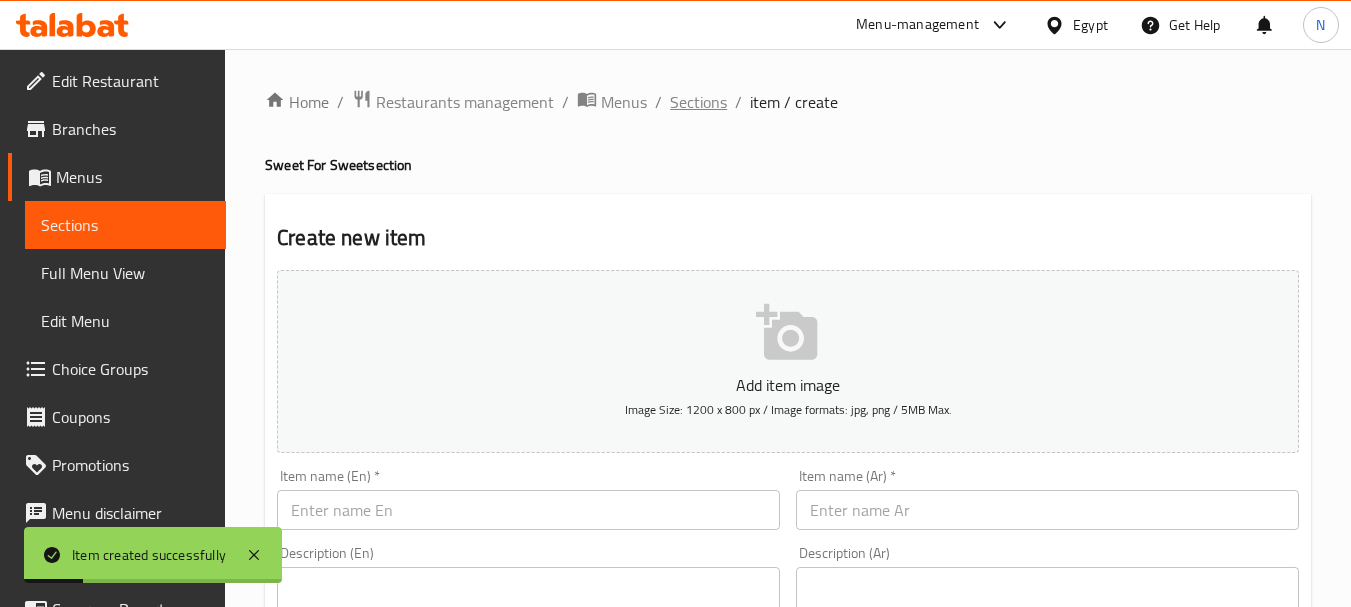 click on "Sections" at bounding box center [698, 102] 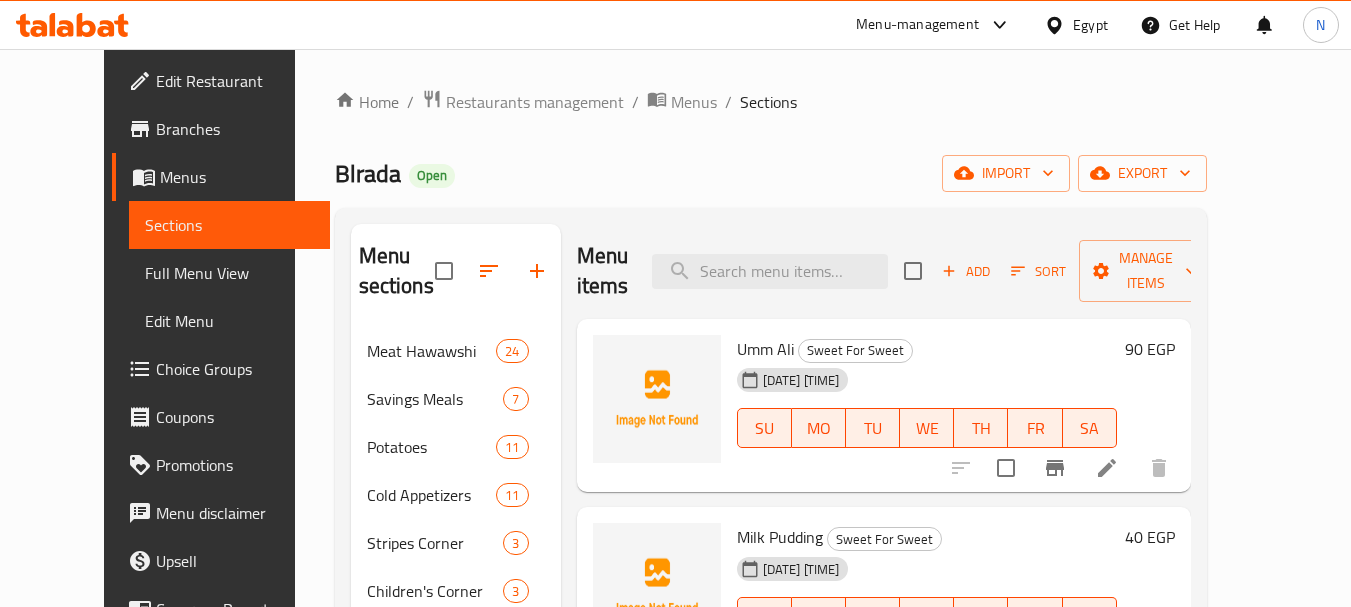 click on "Egypt" at bounding box center [1090, 25] 